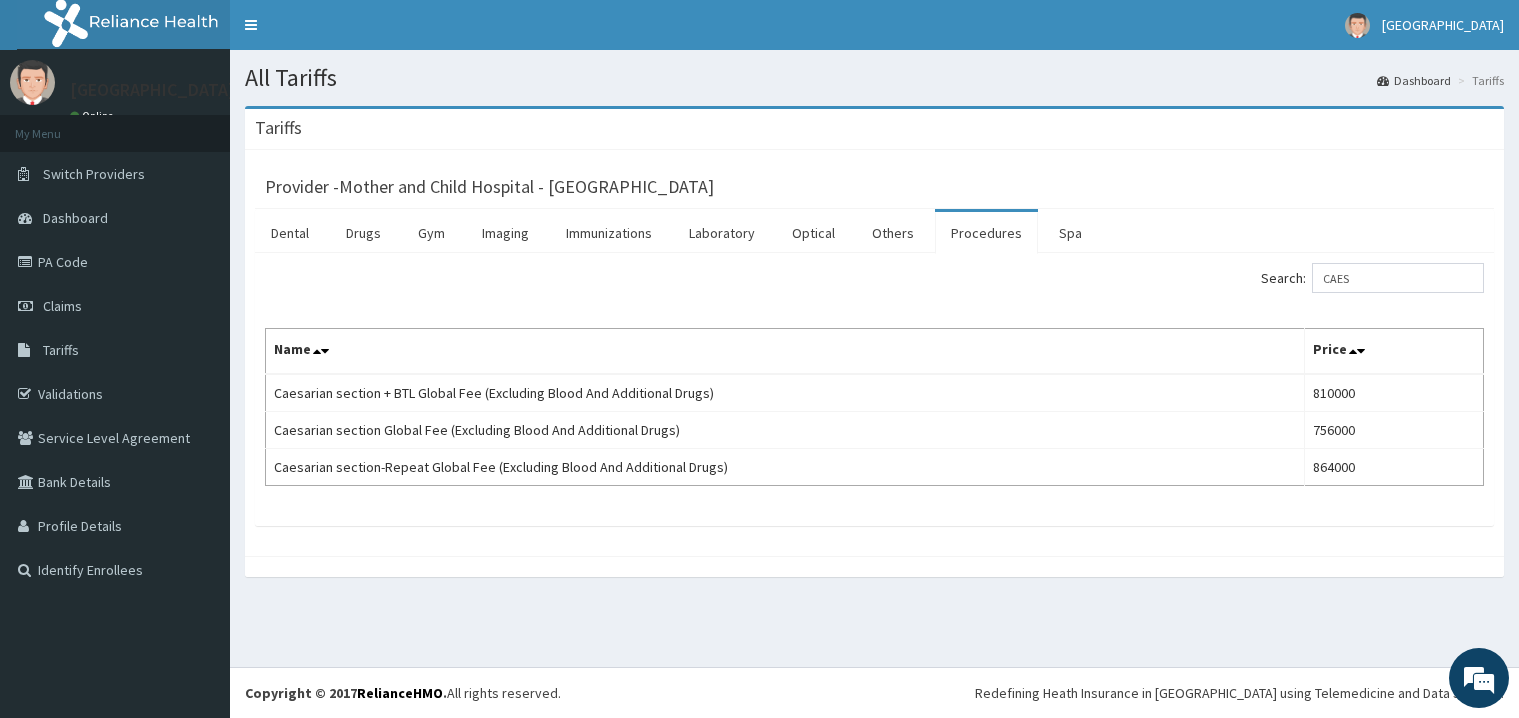 scroll, scrollTop: 0, scrollLeft: 0, axis: both 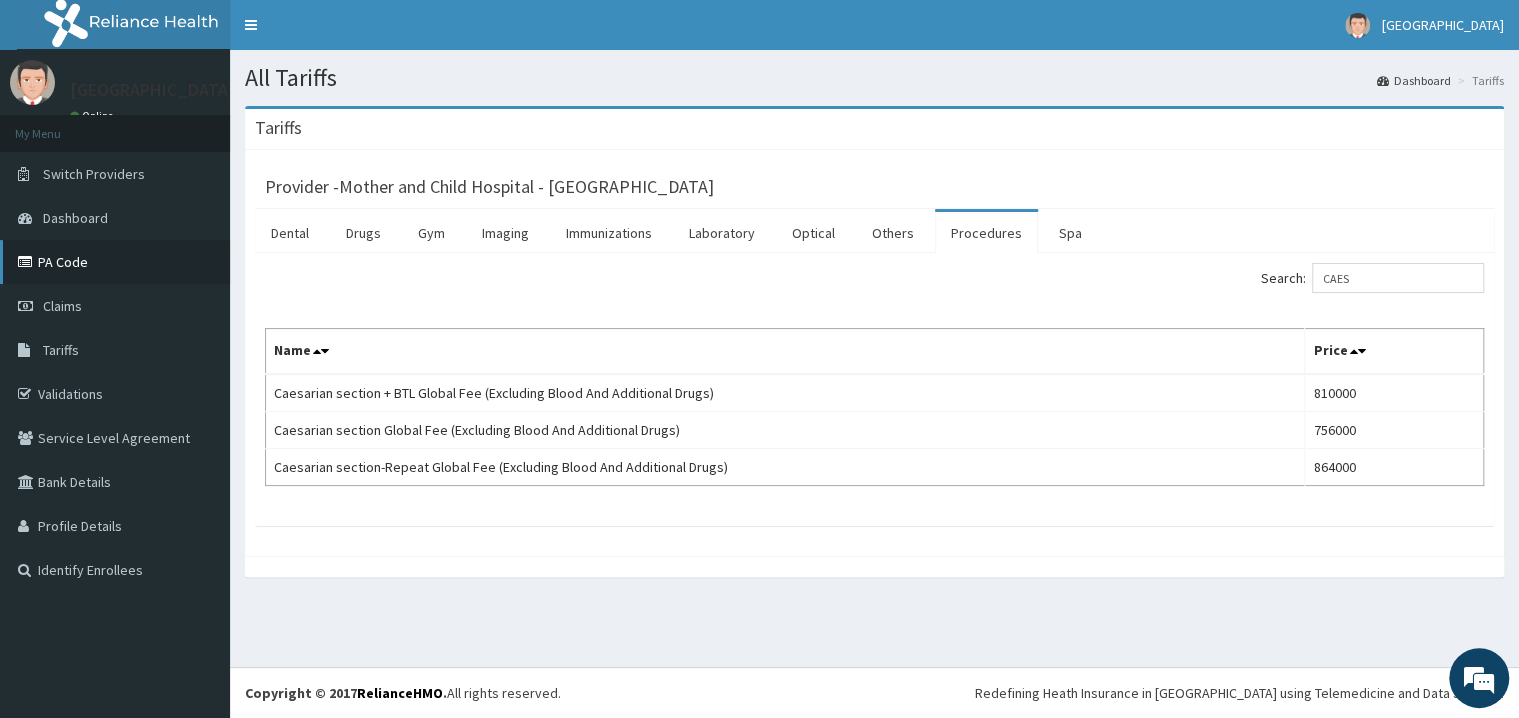 click on "PA Code" at bounding box center [115, 262] 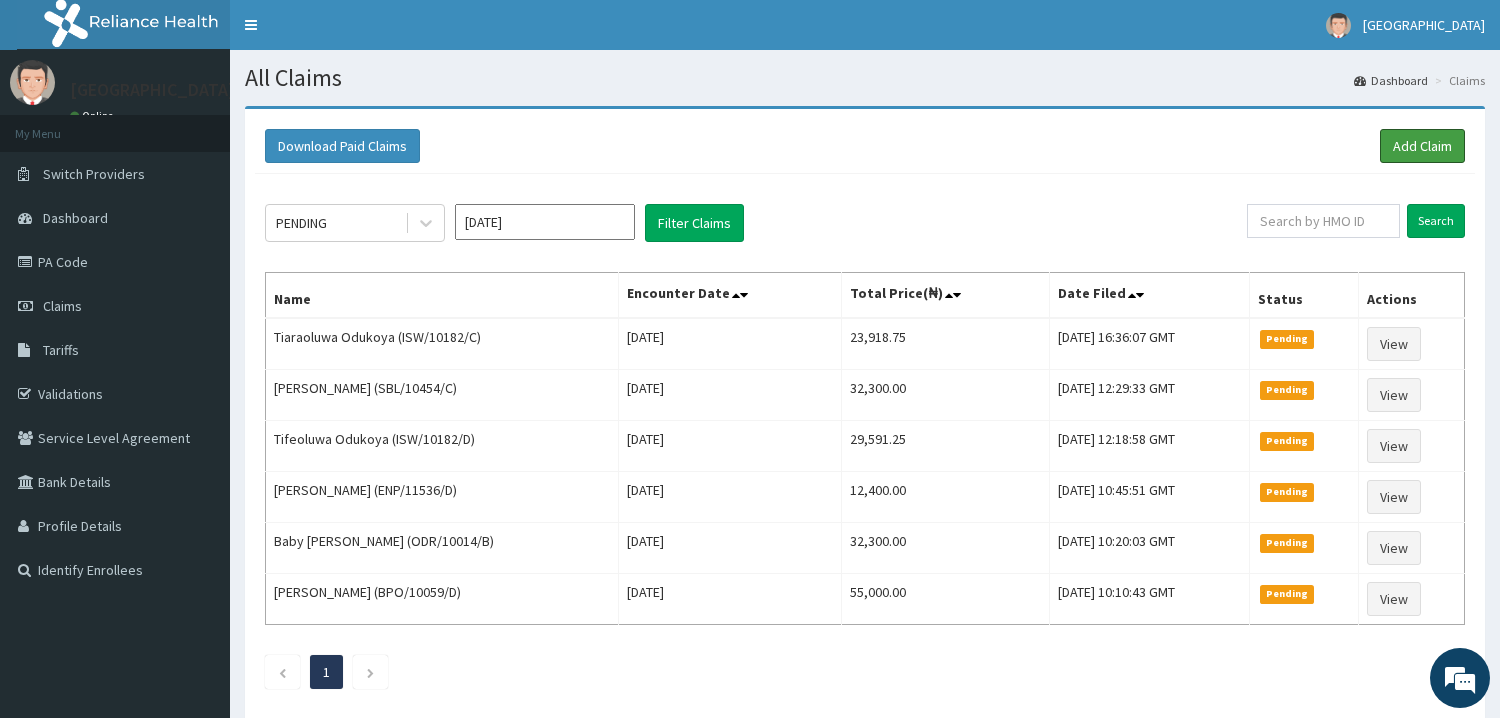 scroll, scrollTop: 0, scrollLeft: 0, axis: both 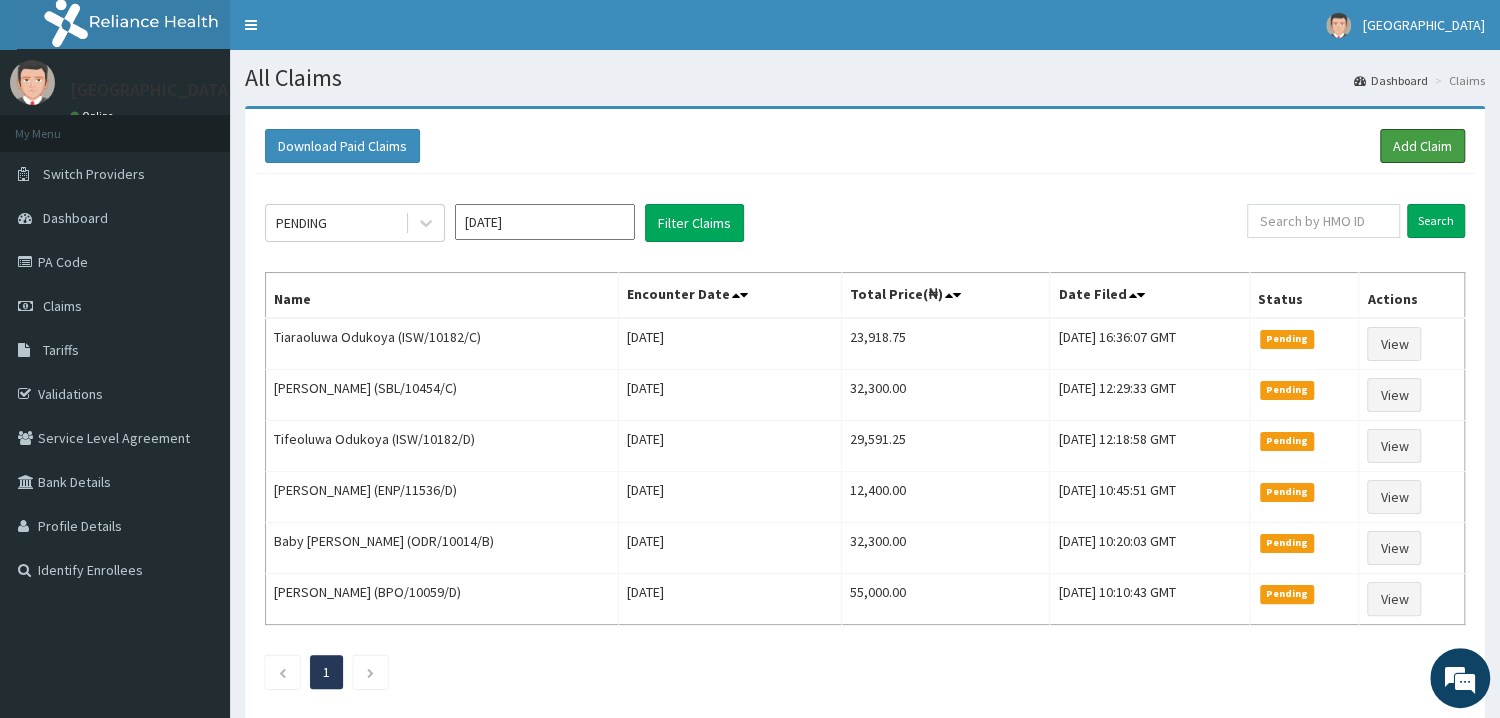 click on "Add Claim" at bounding box center (1422, 146) 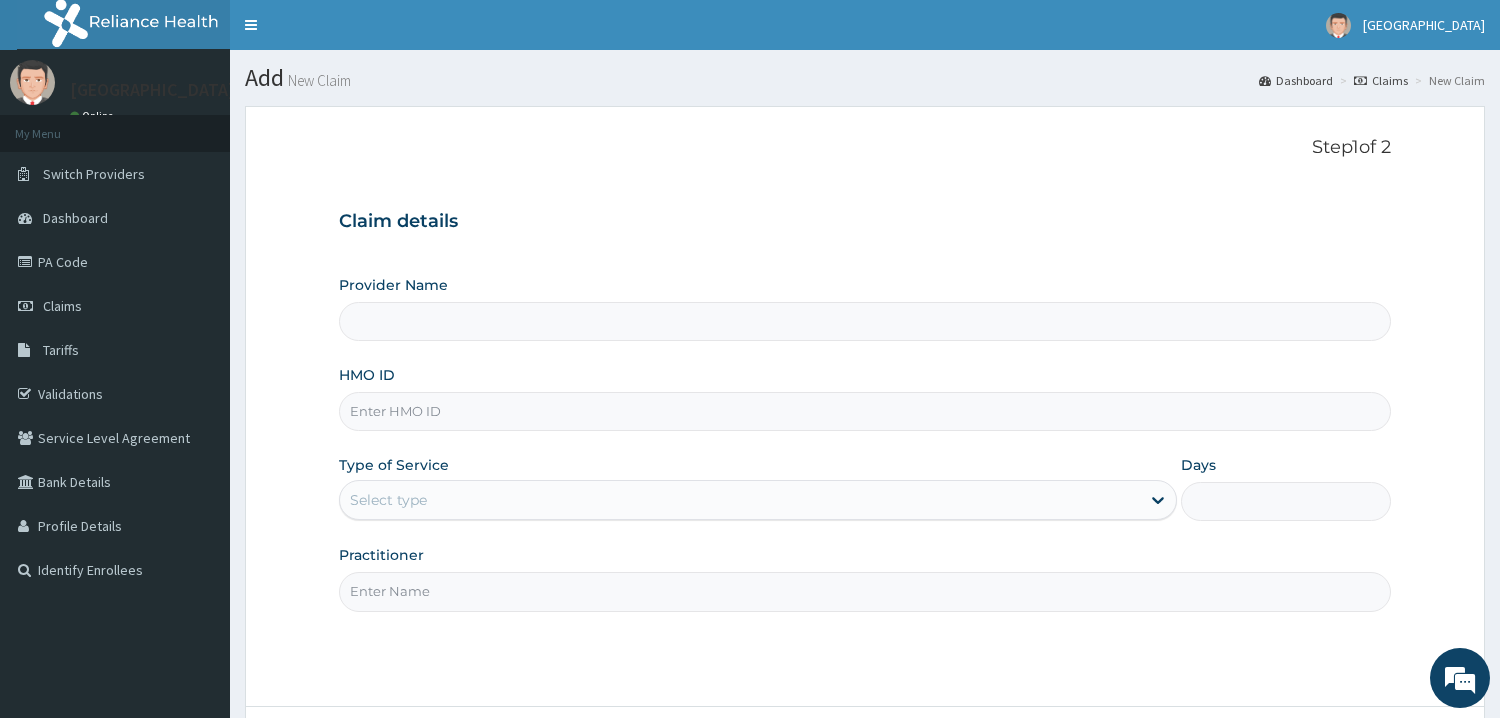 scroll, scrollTop: 0, scrollLeft: 0, axis: both 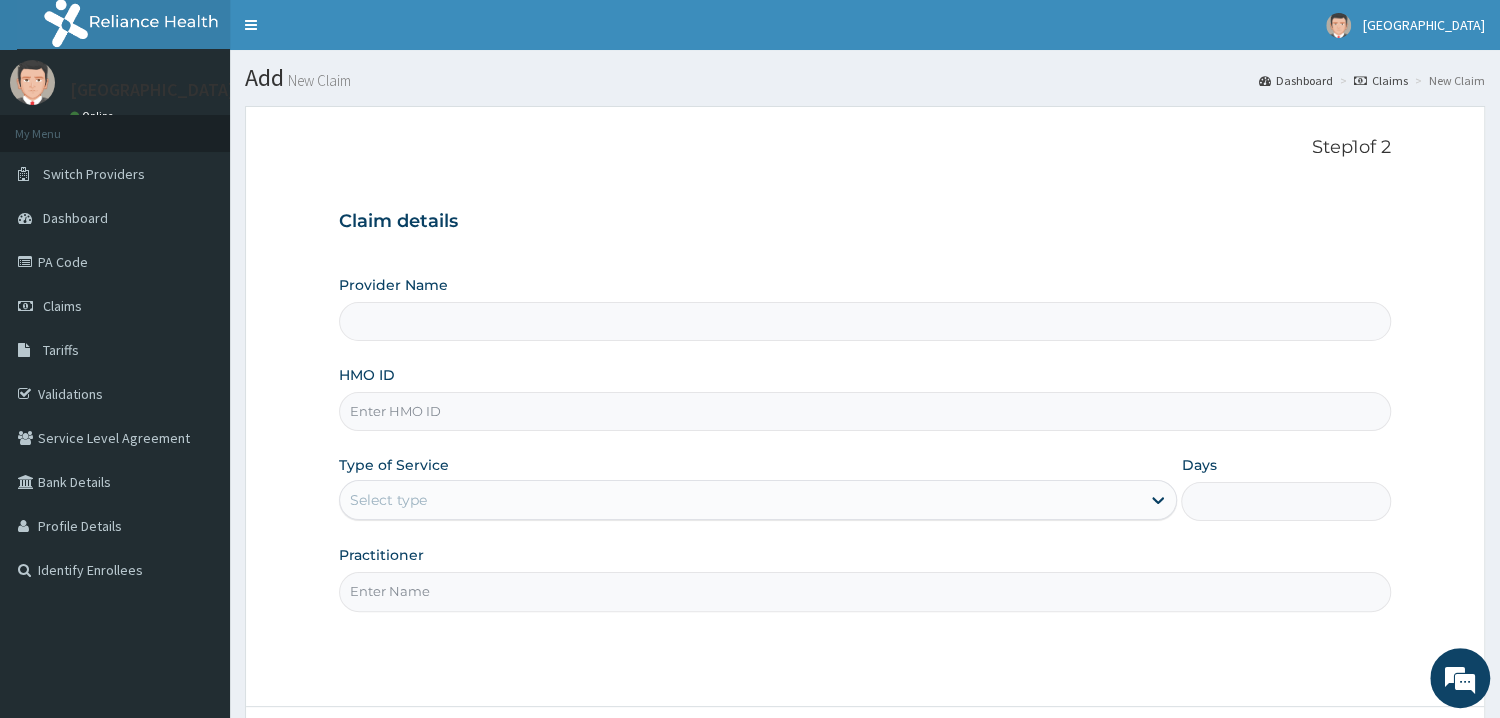 click on "HMO ID" at bounding box center [865, 411] 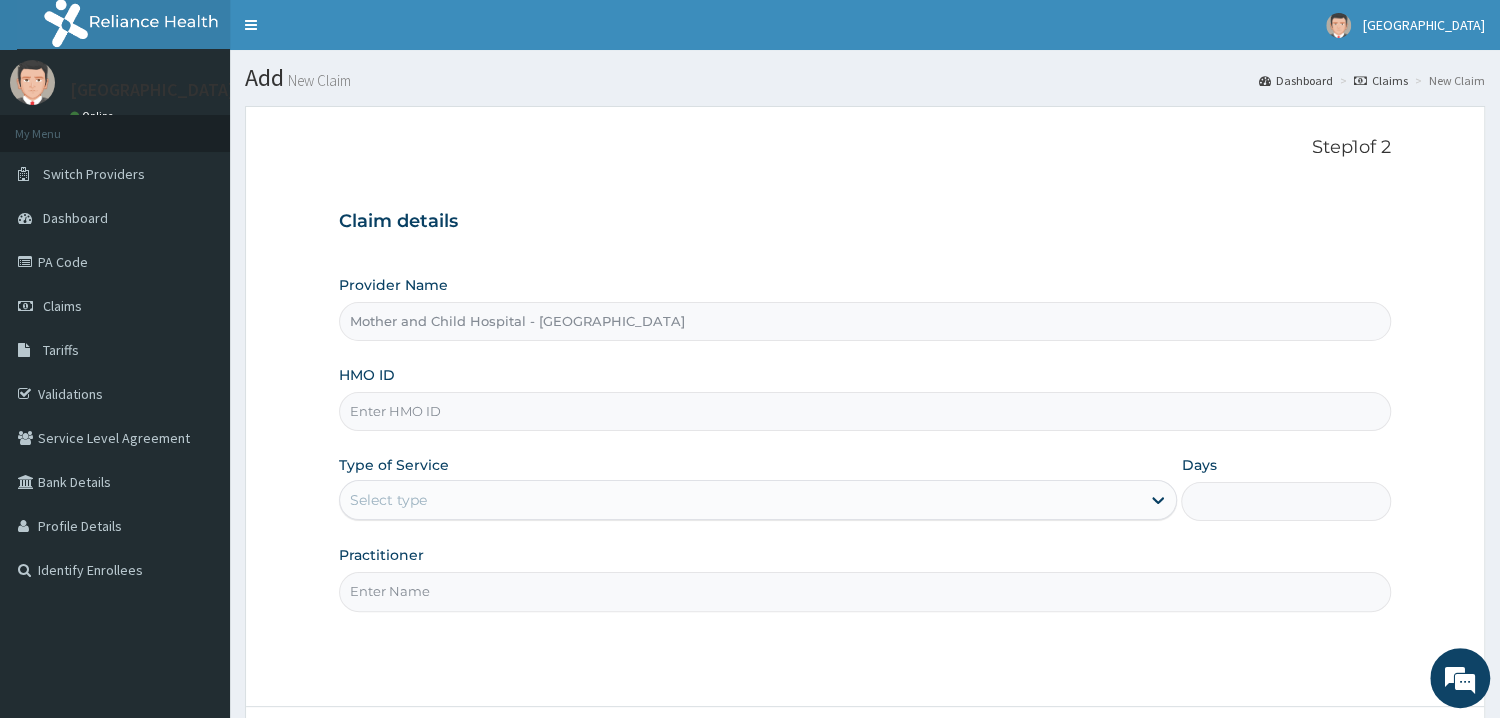 paste on "ENP/11365/A" 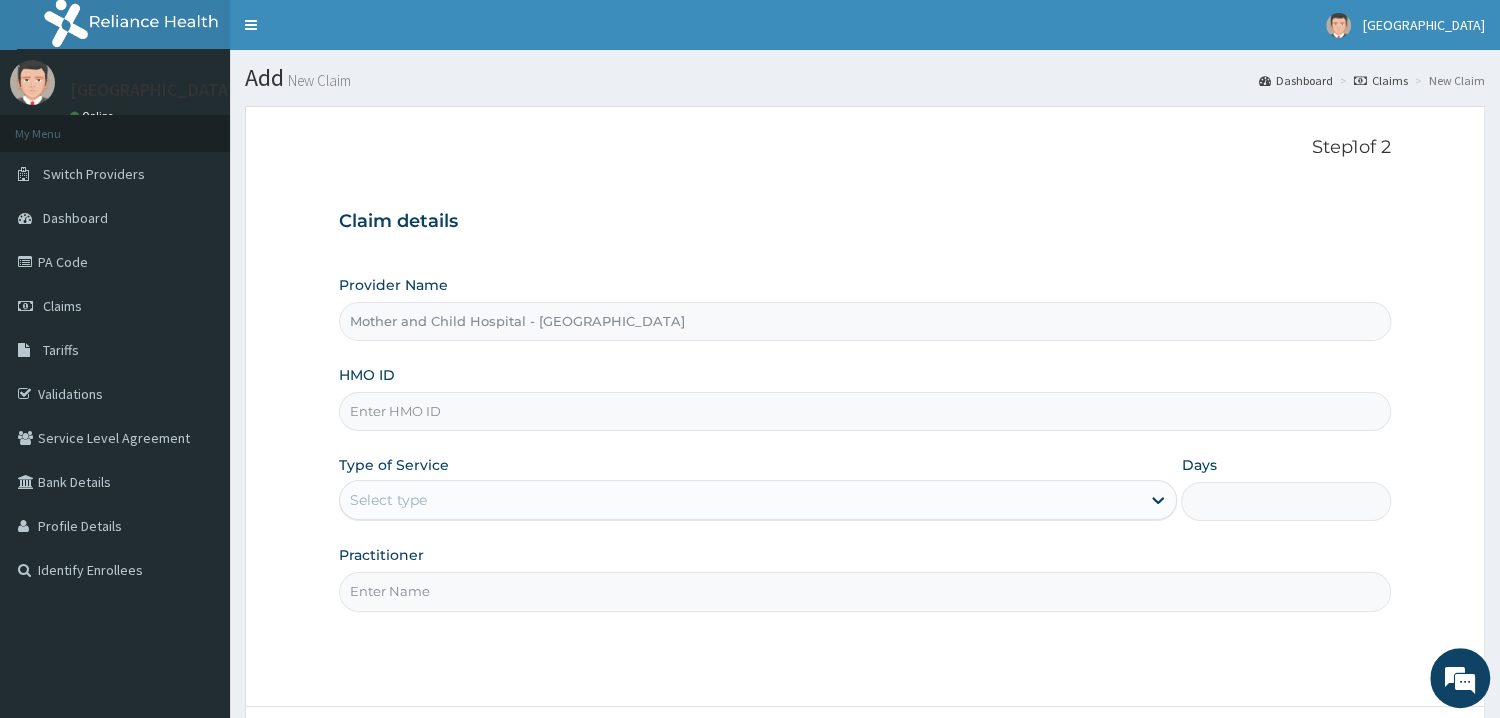 type on "ENP/11365/A" 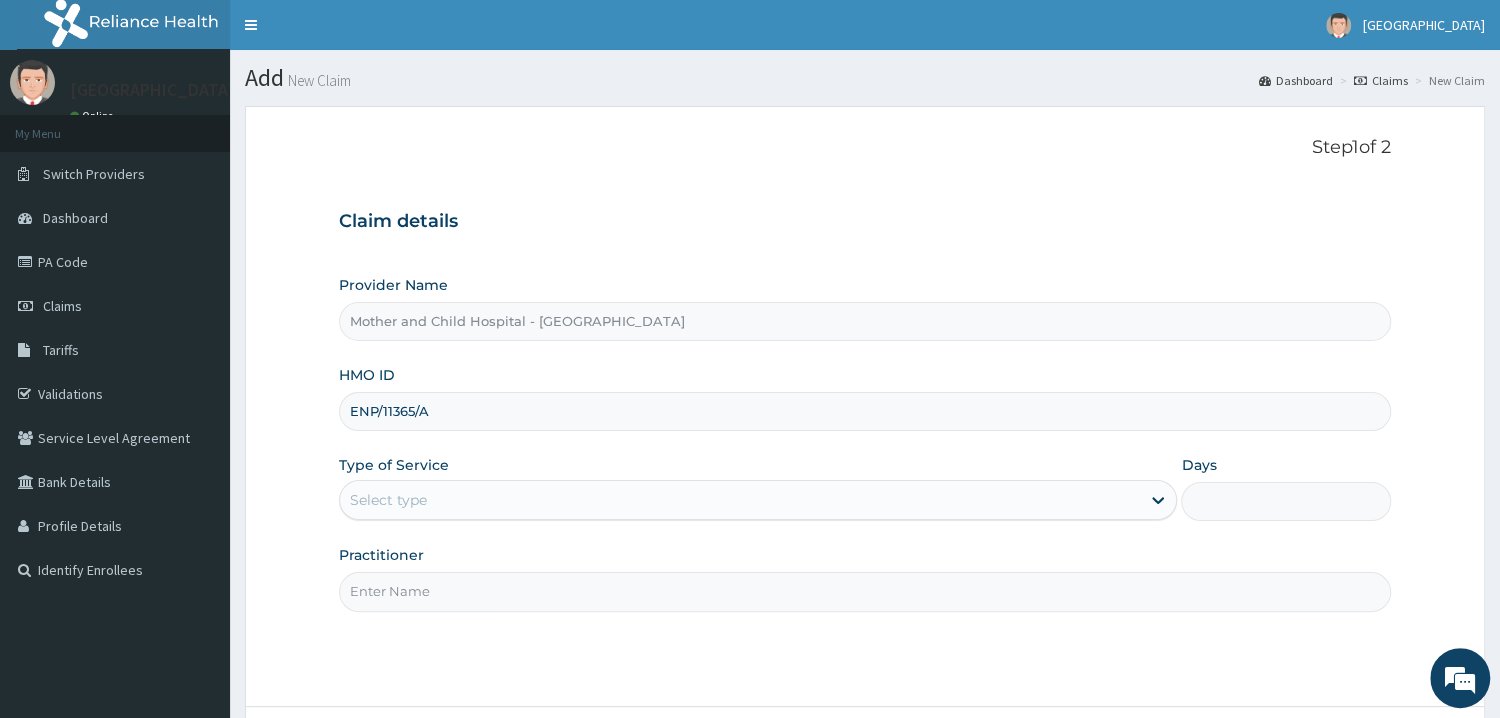 drag, startPoint x: 496, startPoint y: 401, endPoint x: 226, endPoint y: 434, distance: 272.0092 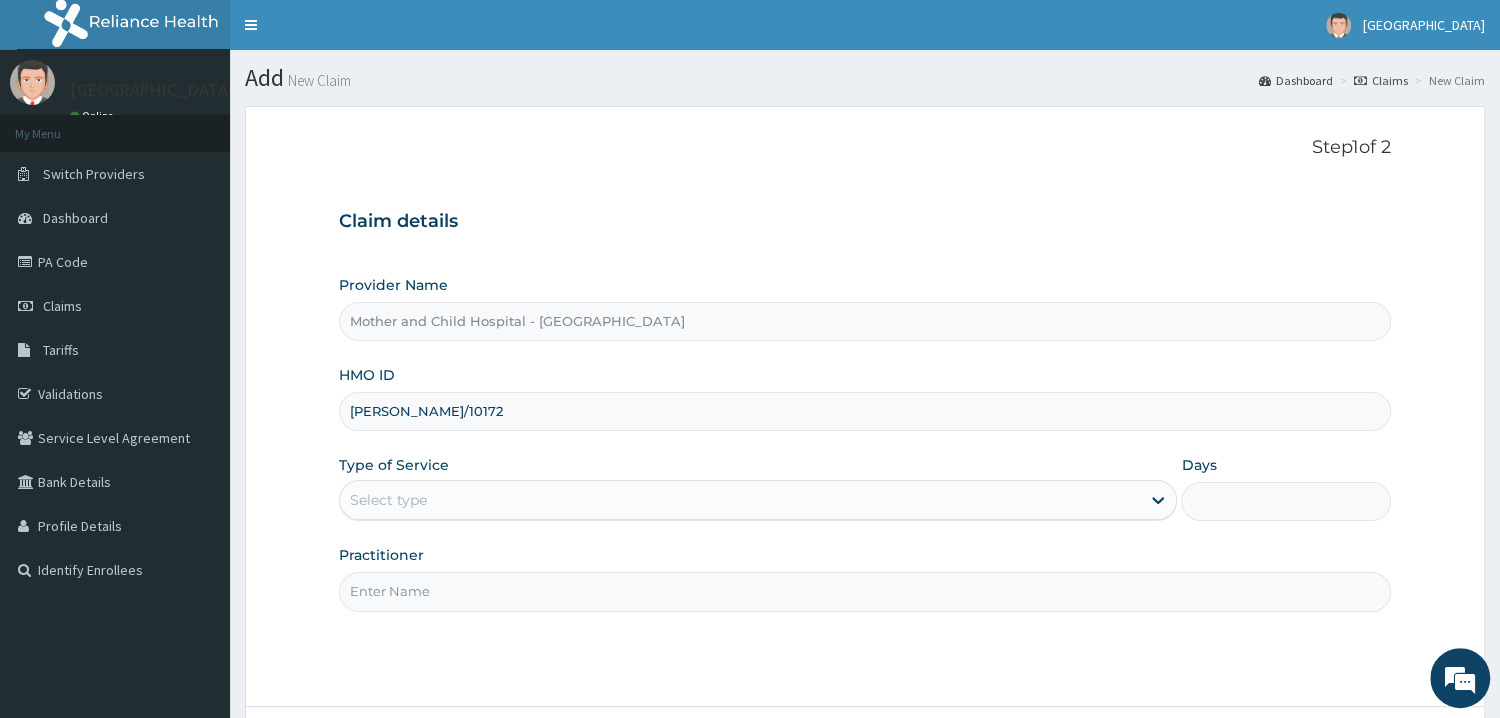 scroll, scrollTop: 0, scrollLeft: 0, axis: both 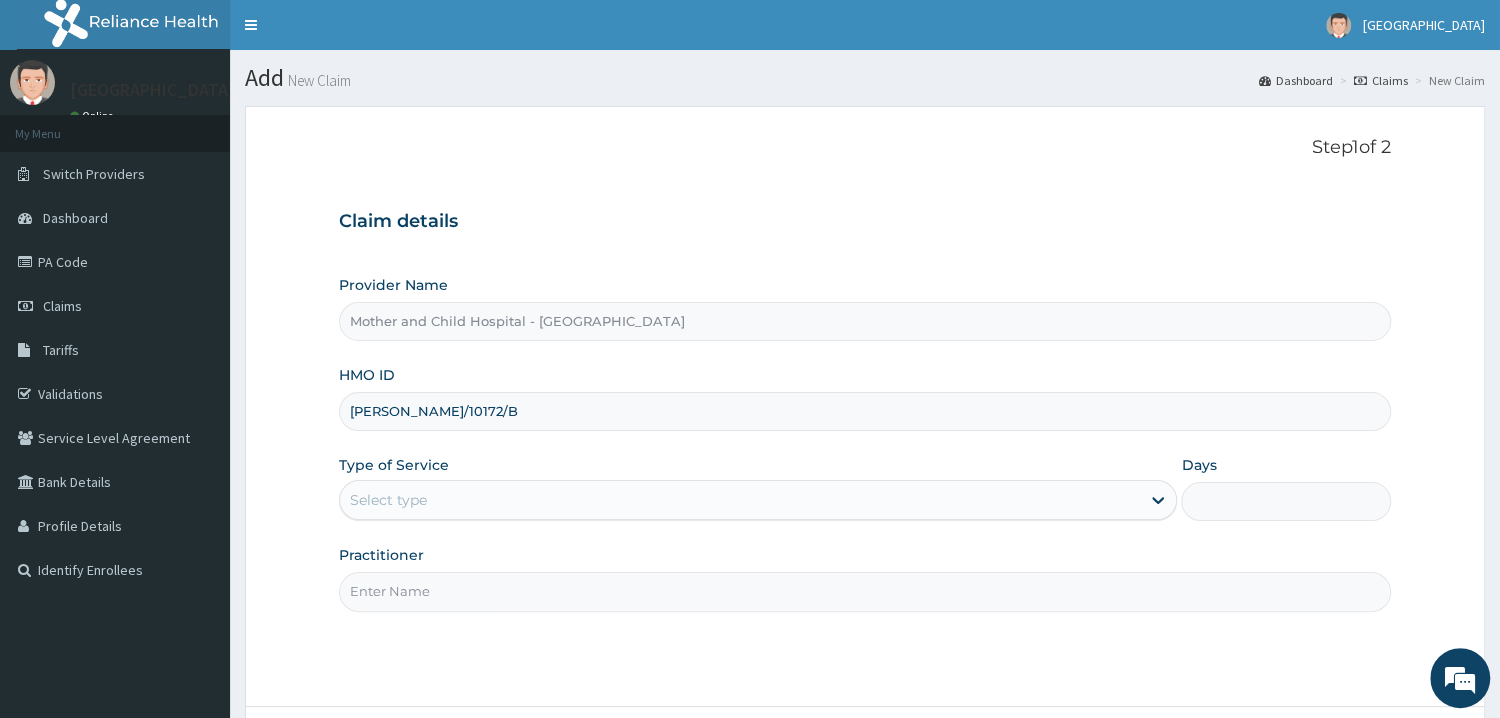 type on "LOE/10172/B" 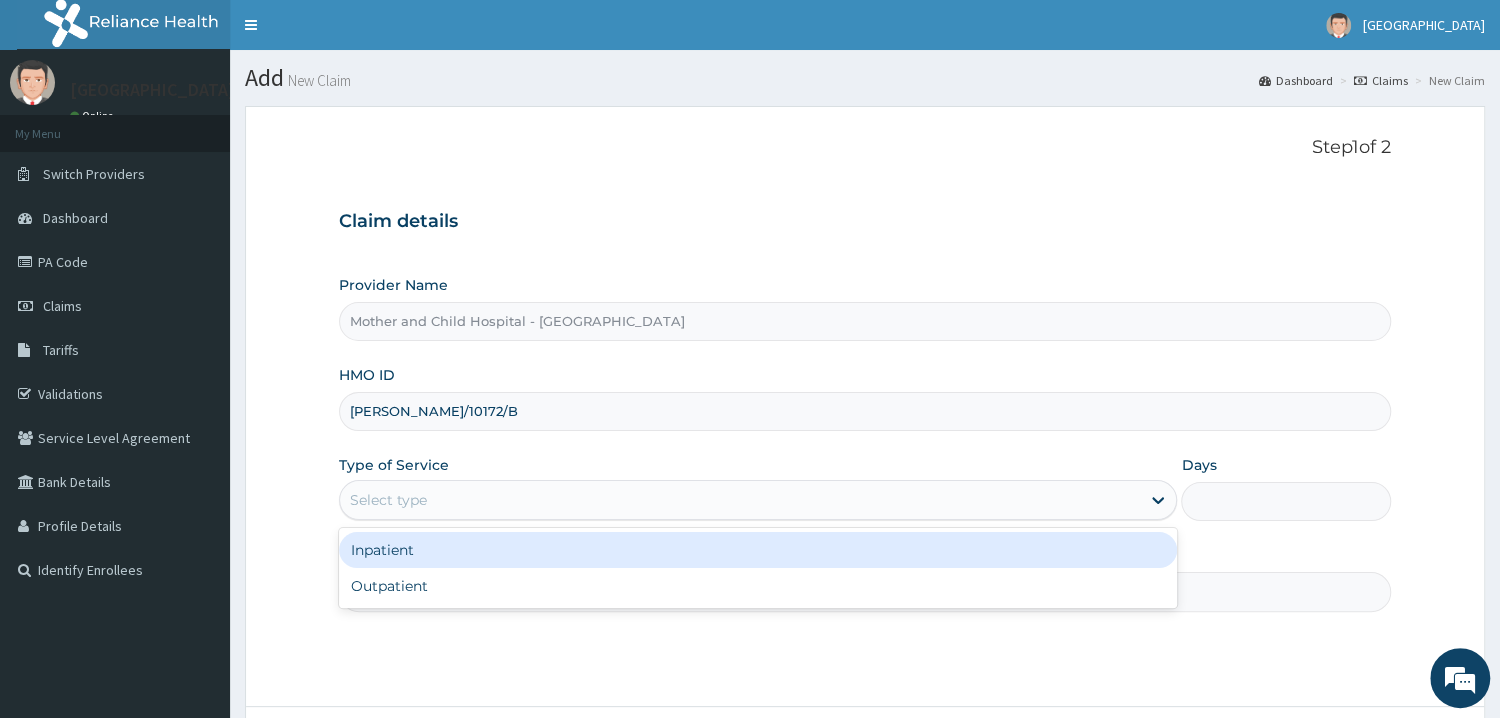 click on "Select type" at bounding box center [758, 500] 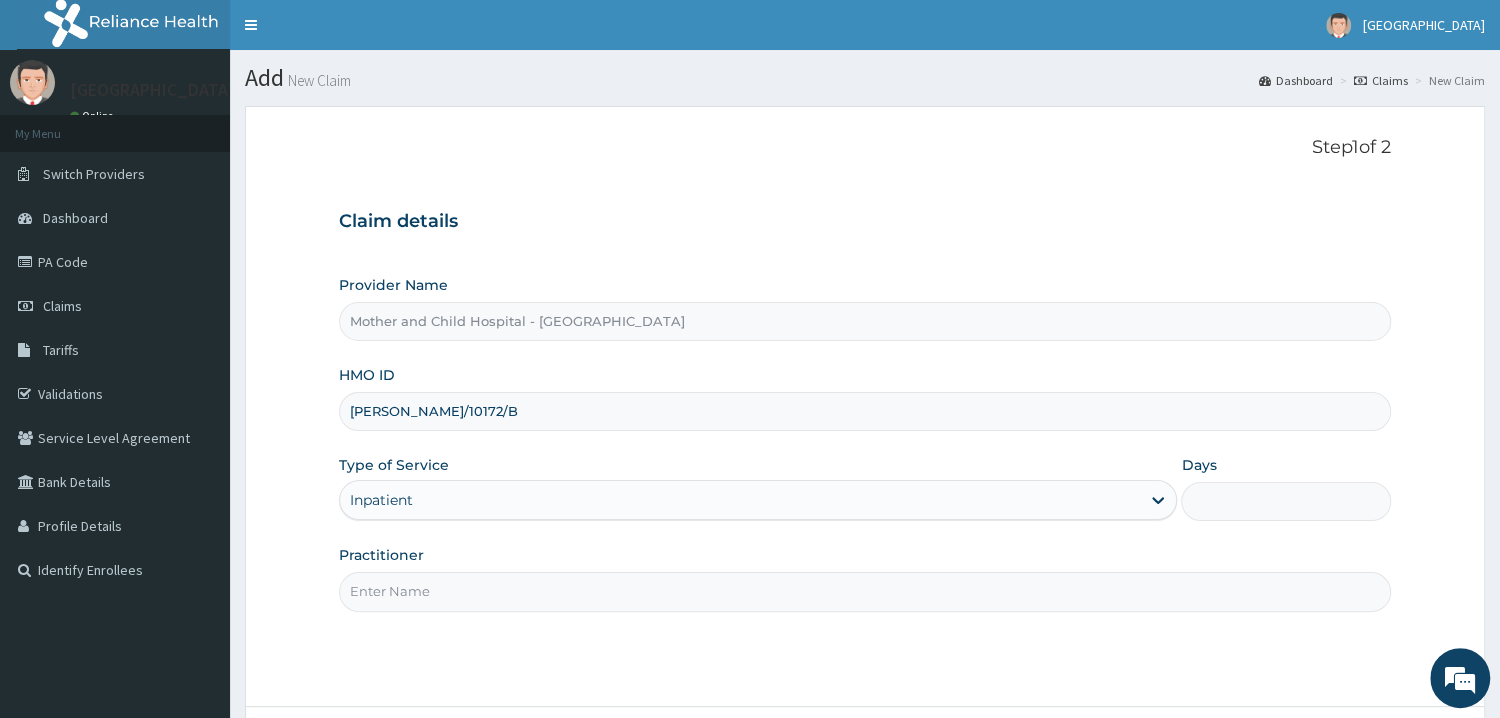 click on "Days" at bounding box center (1286, 501) 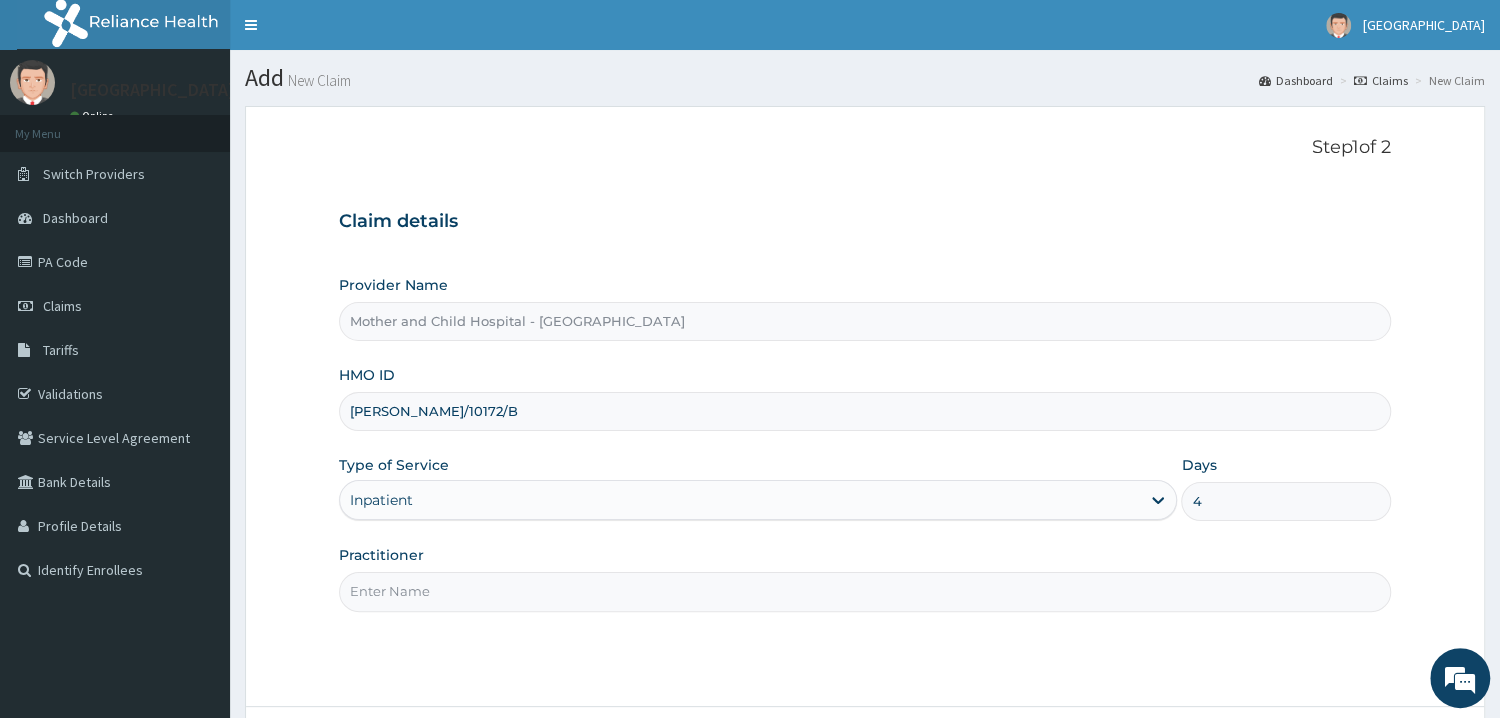 type on "4" 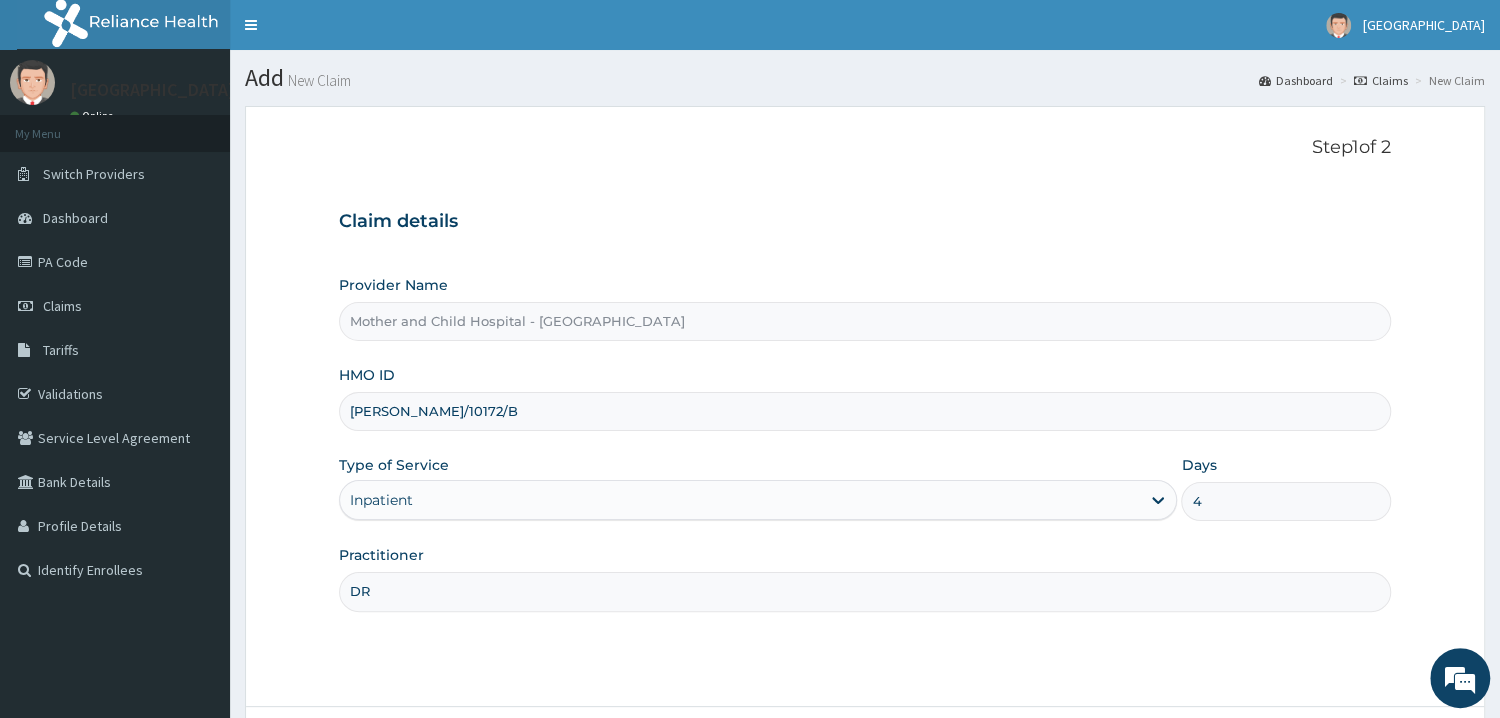 click on "DR" at bounding box center (865, 591) 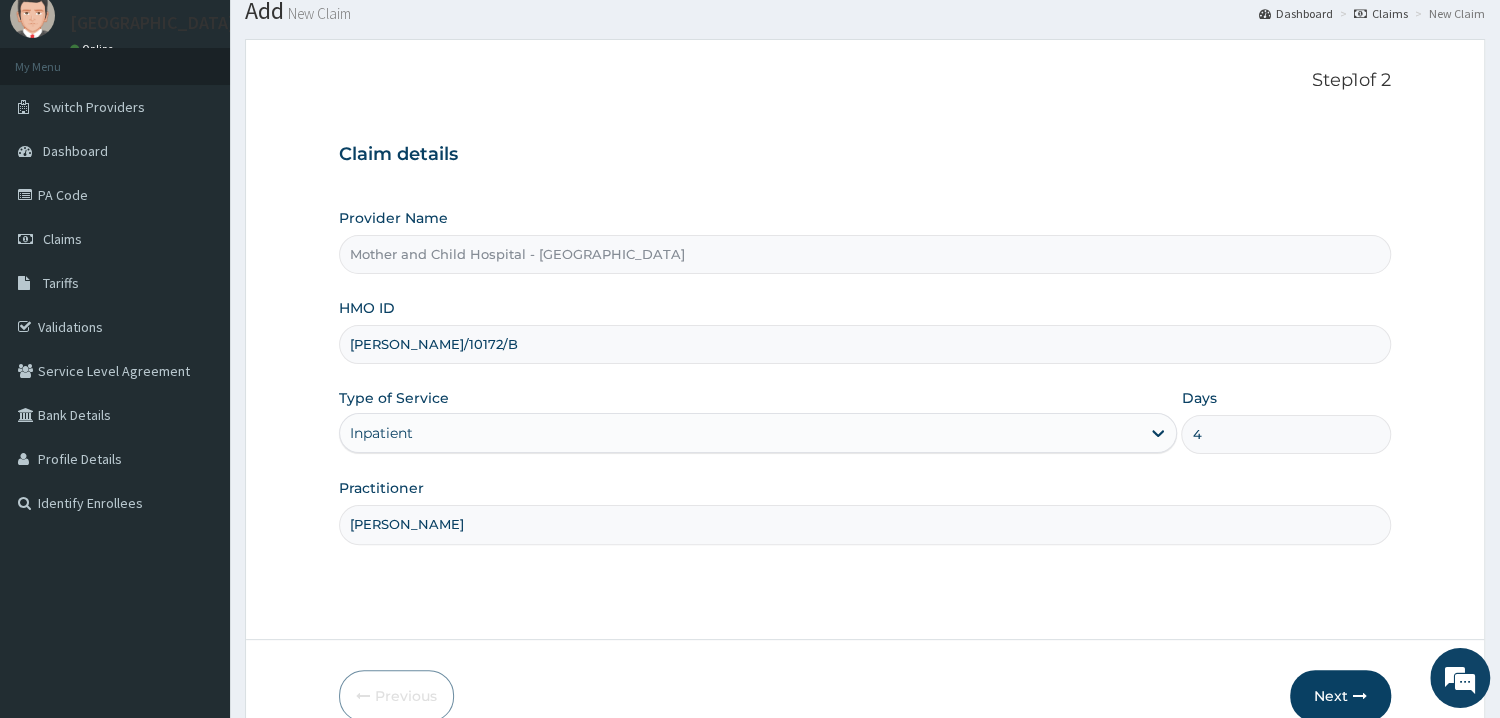 scroll, scrollTop: 107, scrollLeft: 0, axis: vertical 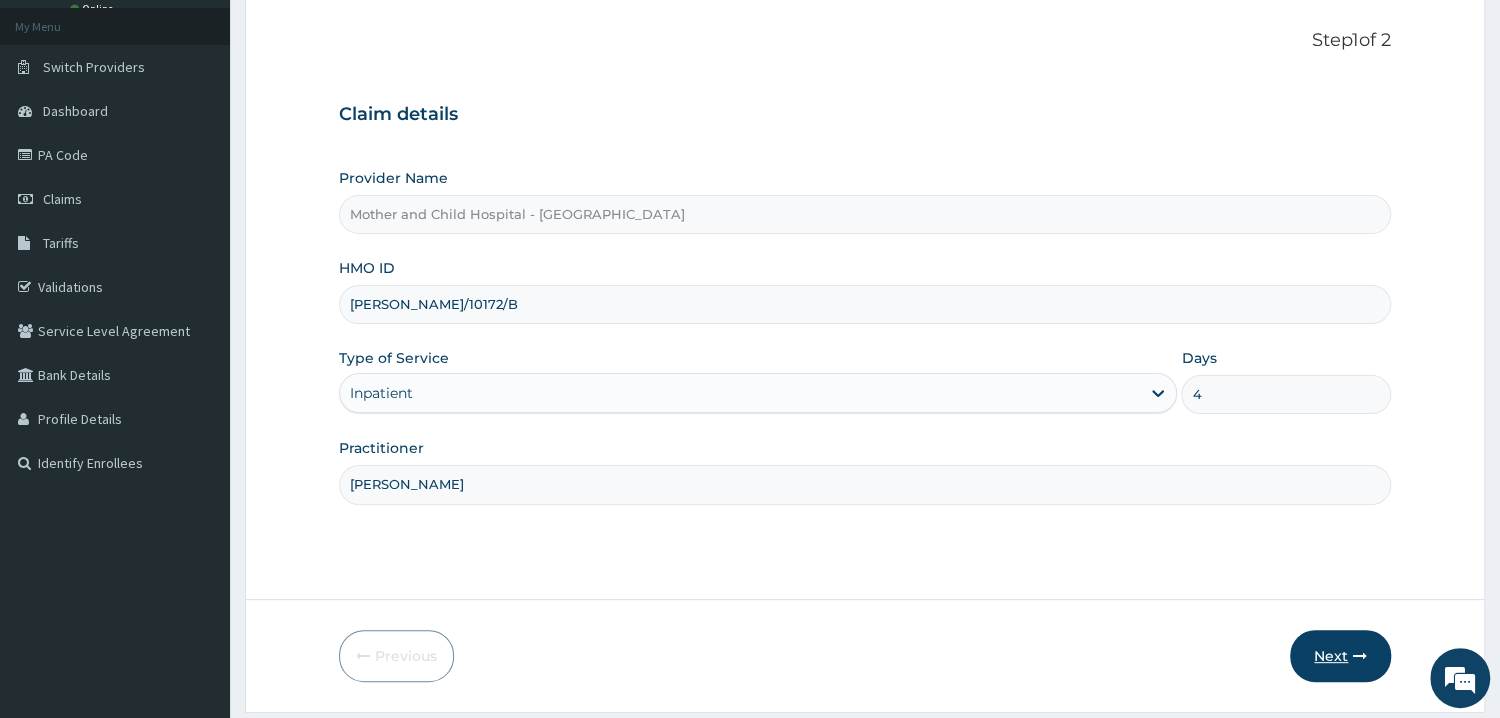 type on "DR ROTIMI" 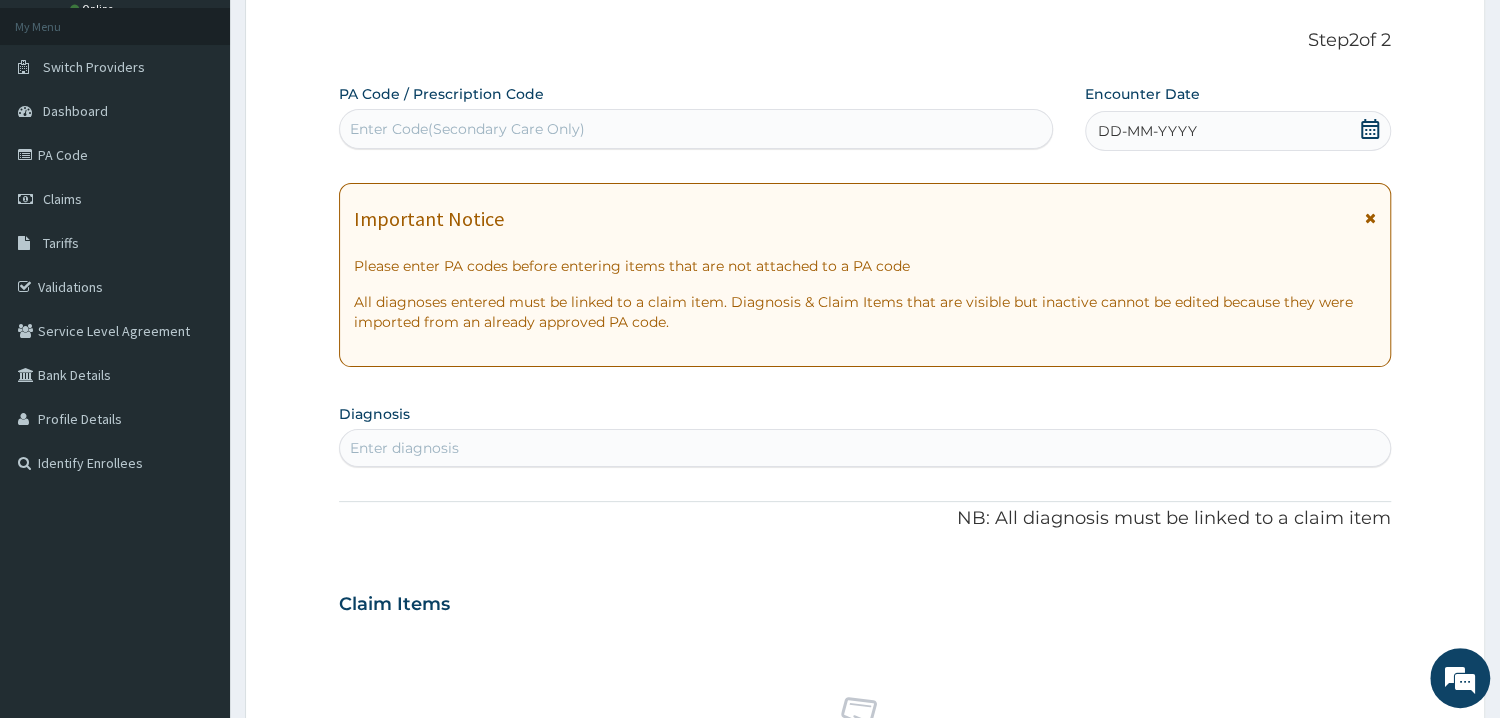 click on "Enter Code(Secondary Care Only)" at bounding box center [696, 129] 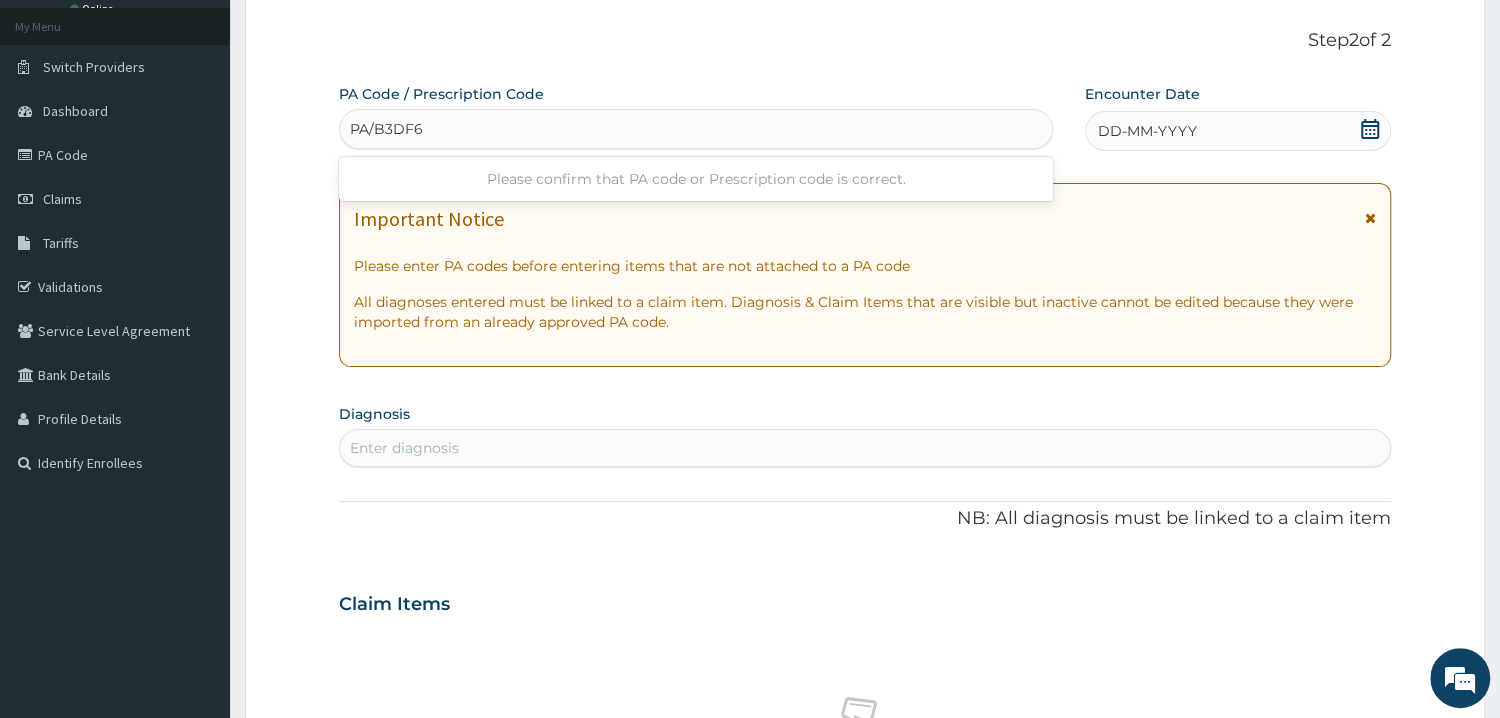 type on "PA/B3DF64" 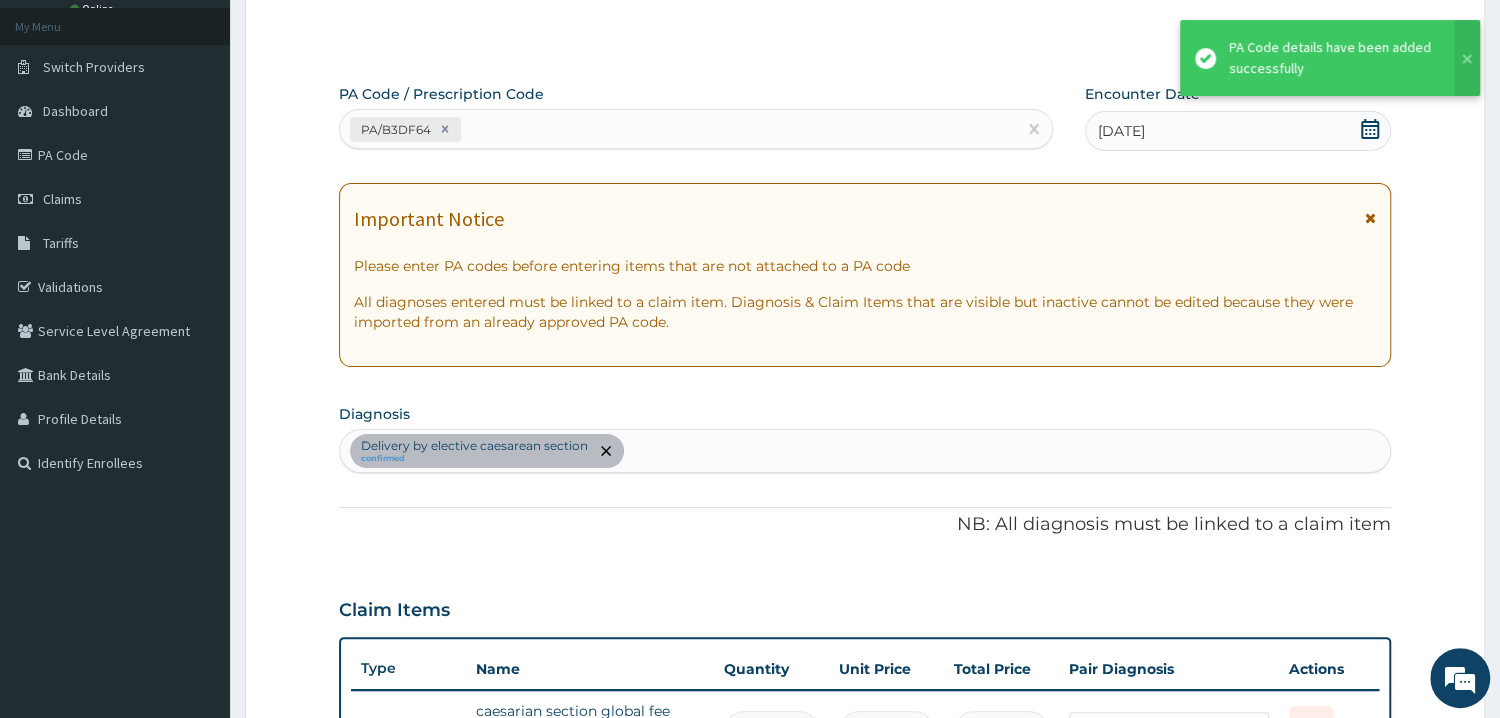 scroll, scrollTop: 690, scrollLeft: 0, axis: vertical 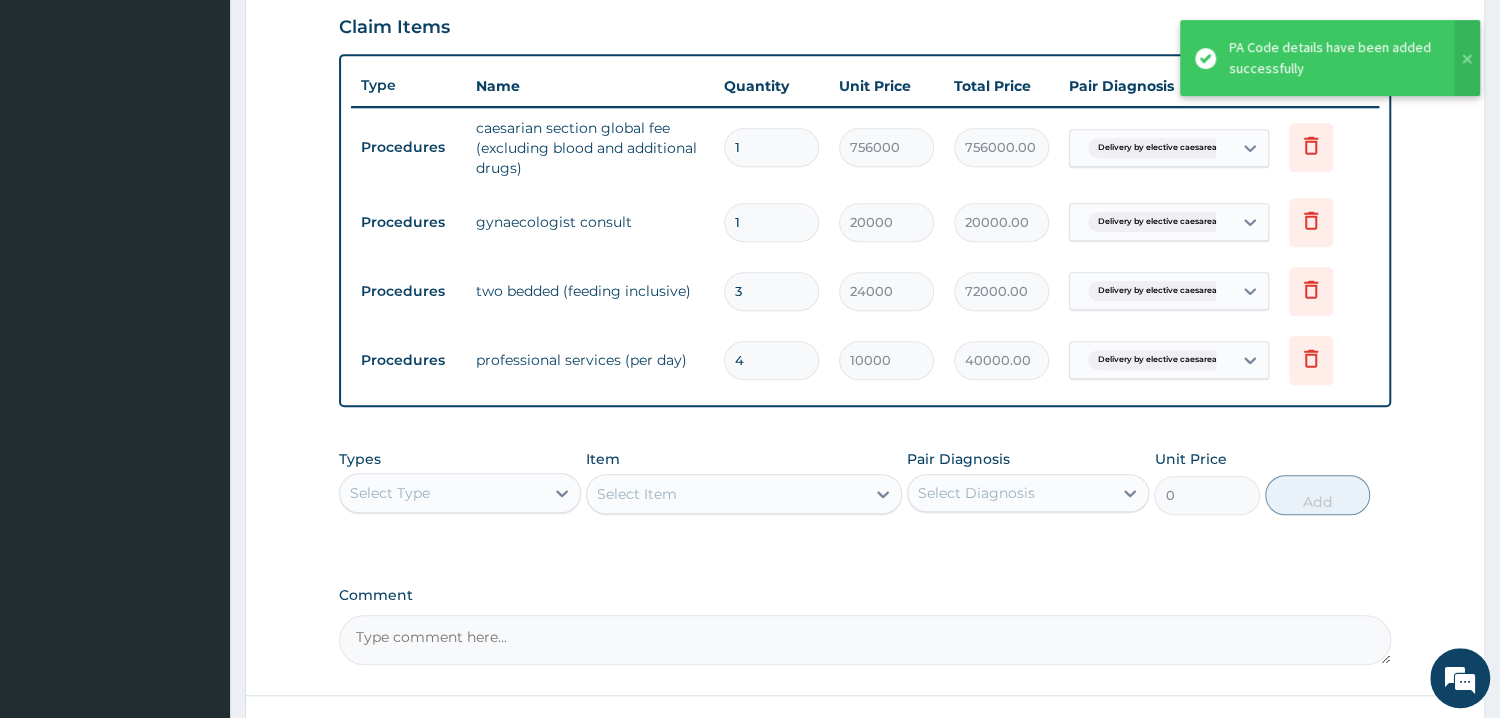 click on "PA Code / Prescription Code PA/B3DF64 Encounter Date 07-07-2025 Important Notice Please enter PA codes before entering items that are not attached to a PA code   All diagnoses entered must be linked to a claim item. Diagnosis & Claim Items that are visible but inactive cannot be edited because they were imported from an already approved PA code. Diagnosis Delivery by elective caesarean section confirmed NB: All diagnosis must be linked to a claim item Claim Items Type Name Quantity Unit Price Total Price Pair Diagnosis Actions Procedures caesarian section global fee (excluding  blood and additional drugs) 1 756000 756000.00 Delivery by elective caesarean... Delete Procedures gynaecologist consult 1 20000 20000.00 Delivery by elective caesarean... Delete Procedures two bedded (feeding inclusive) 3 24000 72000.00 Delivery by elective caesarean... Delete Procedures professional services (per day) 4 10000 40000.00 Delivery by elective caesarean... Delete Types Select Type Item Select Item Pair Diagnosis 0 Add" at bounding box center (865, 83) 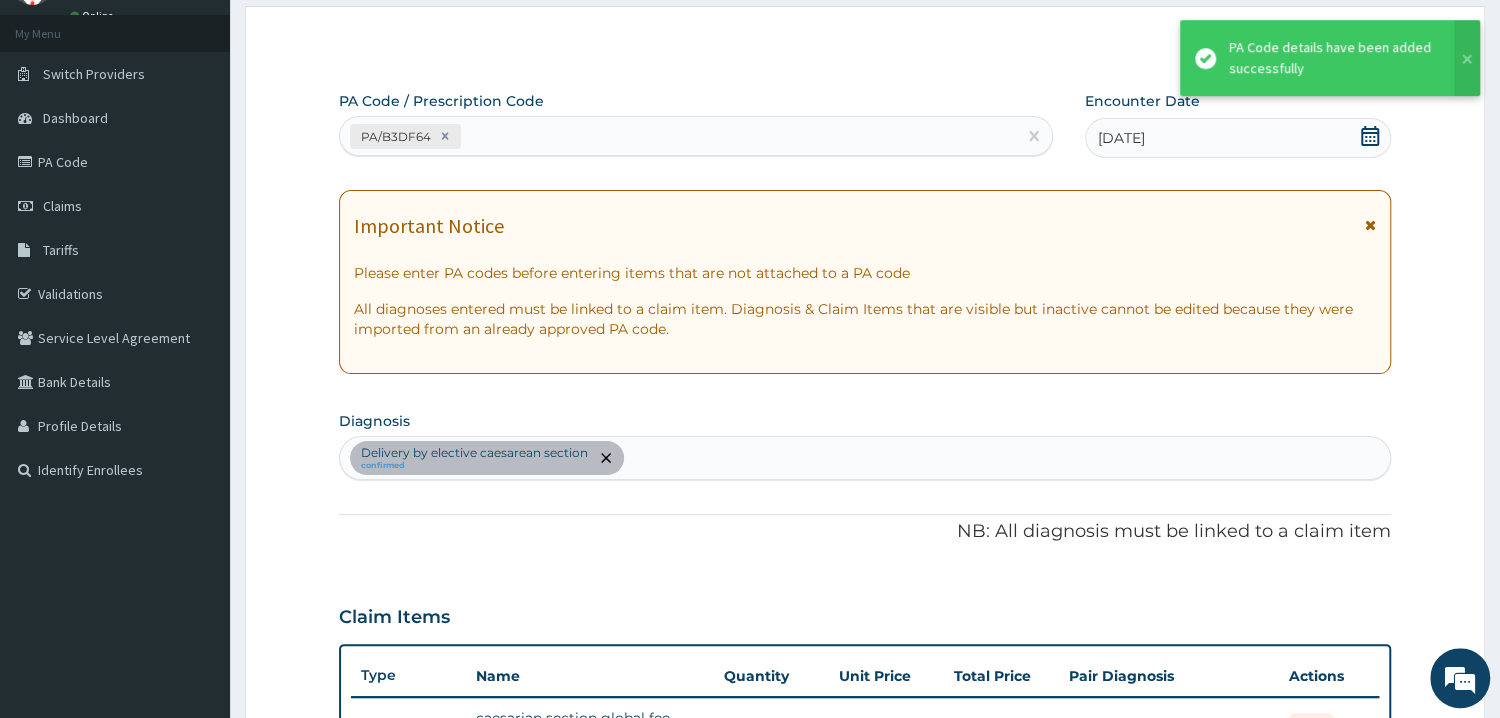 scroll, scrollTop: 46, scrollLeft: 0, axis: vertical 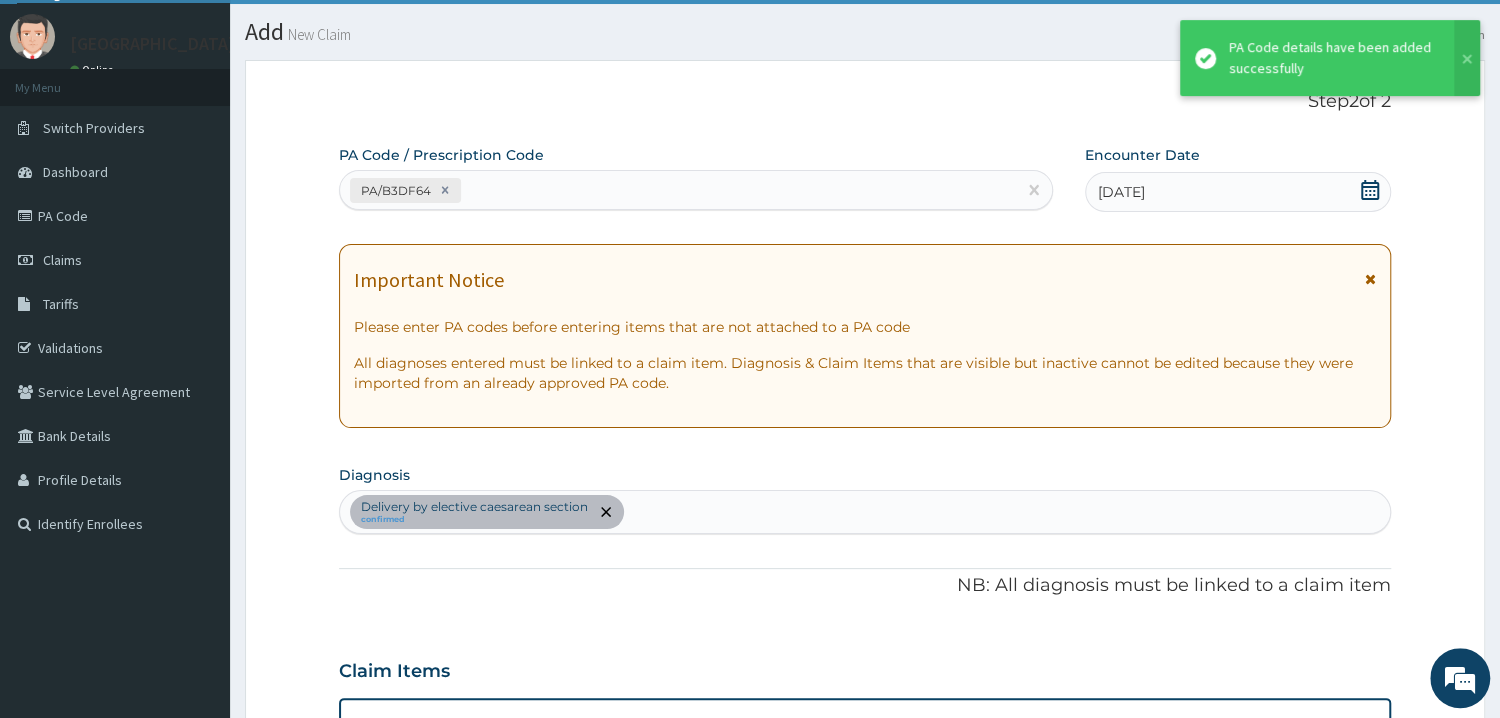 click on "PA/B3DF64" at bounding box center (678, 190) 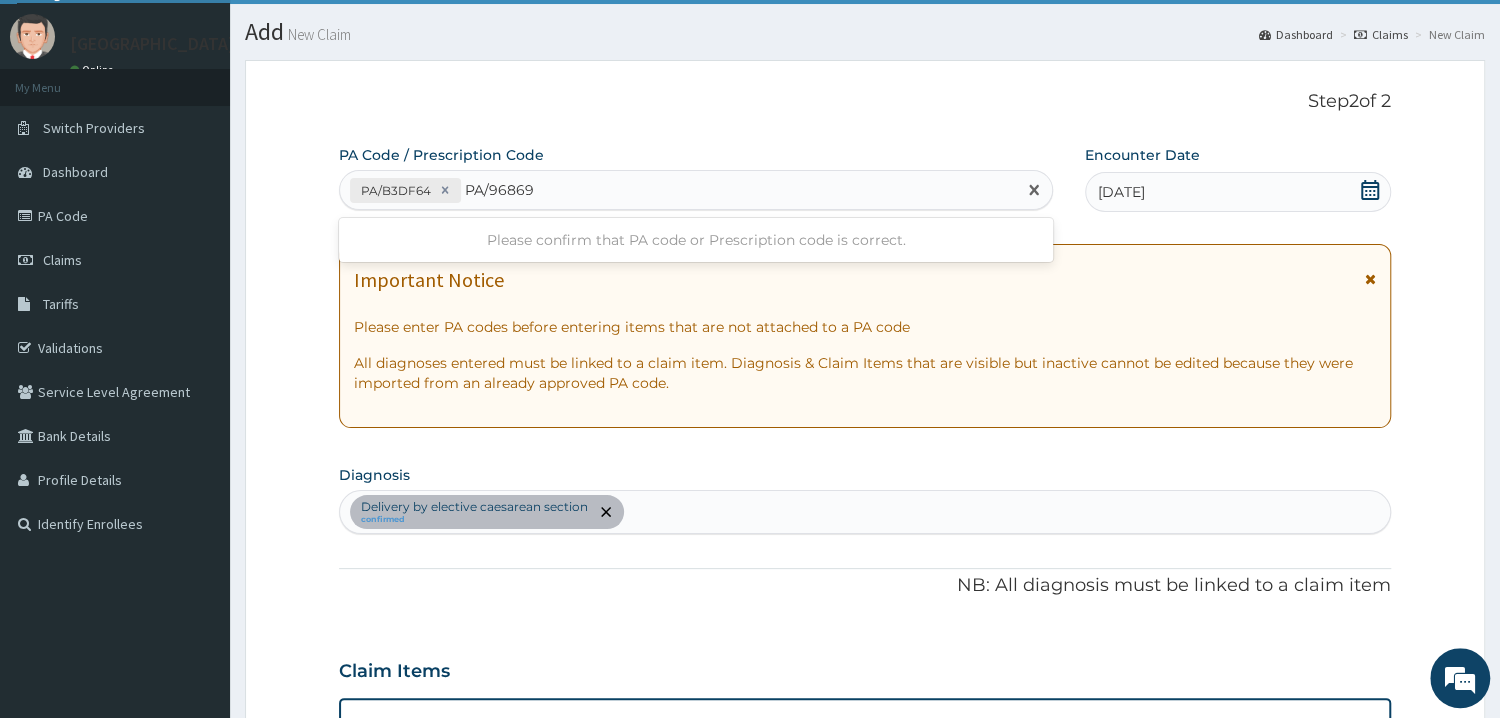 type on "PA/968699" 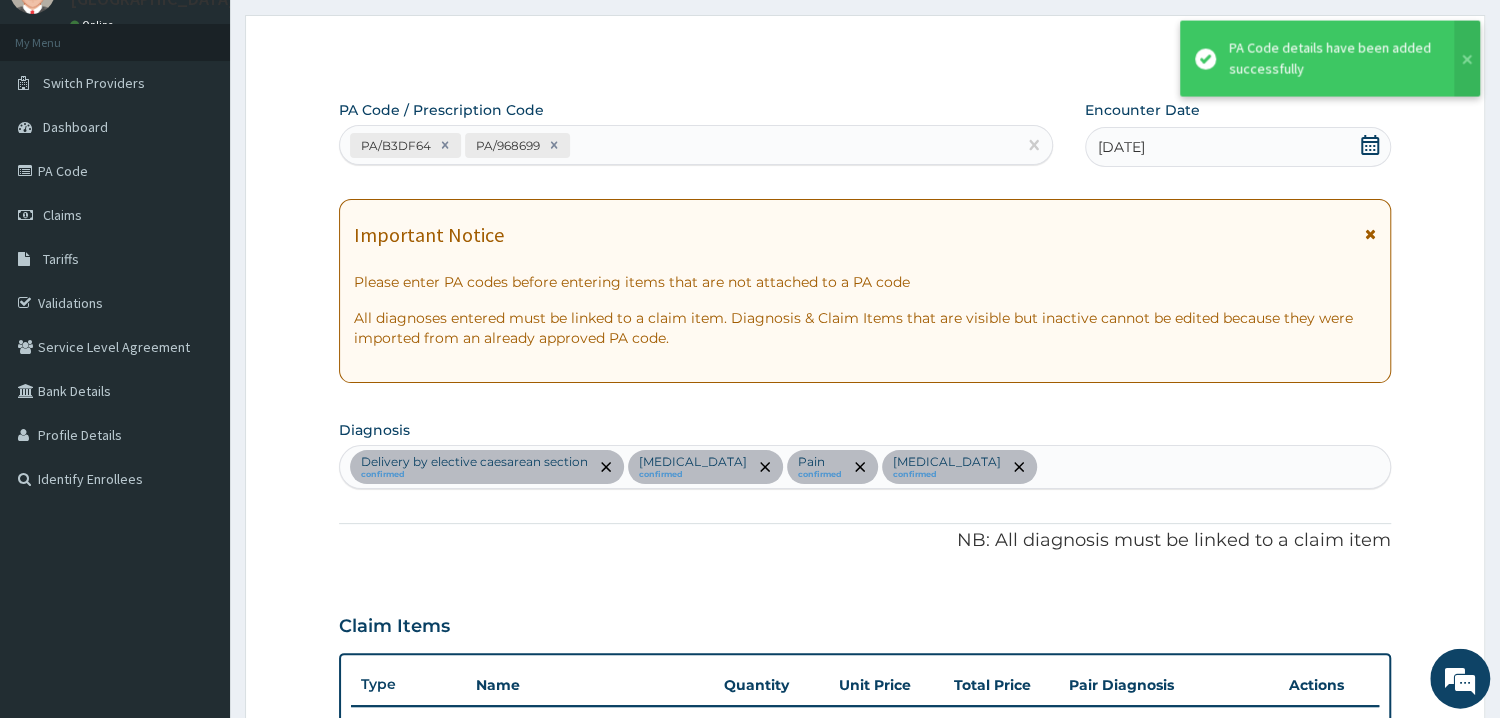 scroll, scrollTop: 18, scrollLeft: 0, axis: vertical 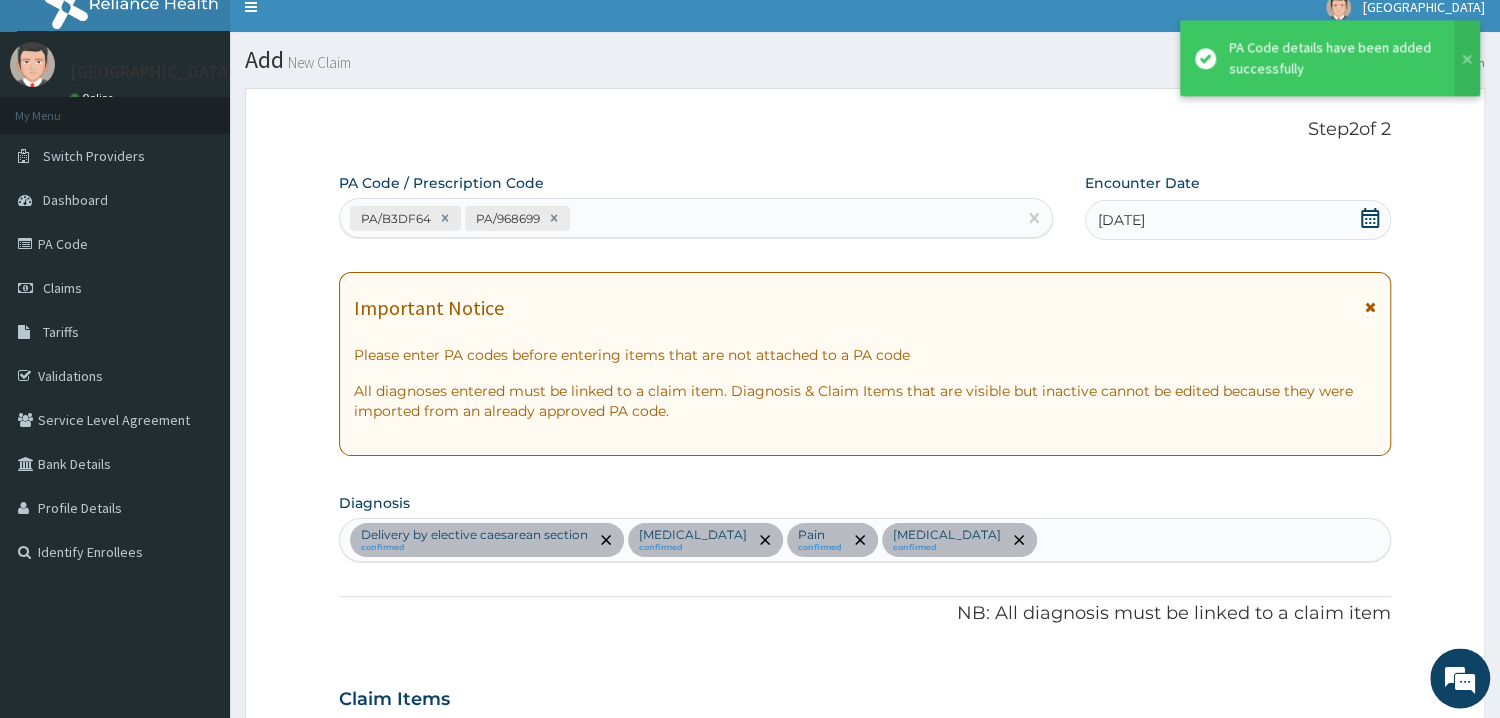 click on "PA/B3DF64 PA/968699" at bounding box center (678, 218) 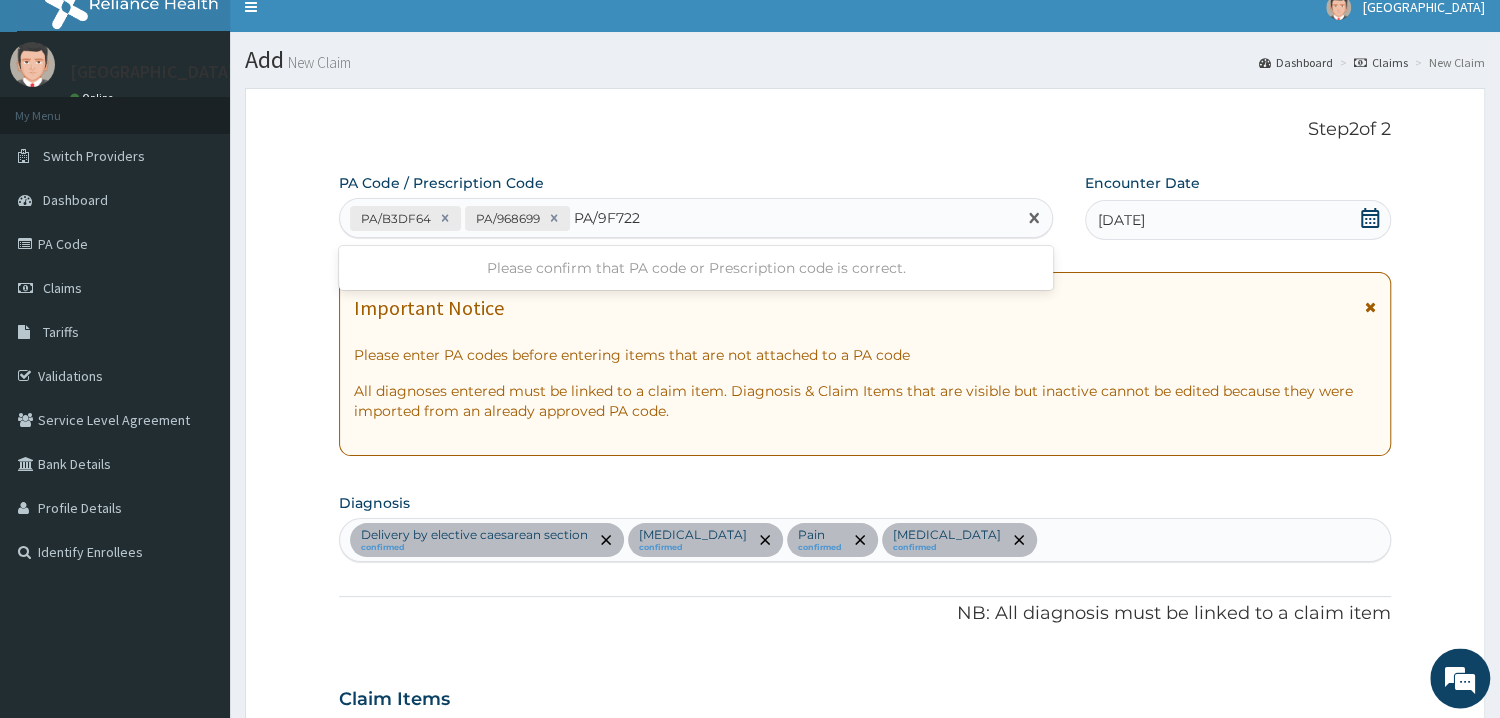 type on "PA/9F7224" 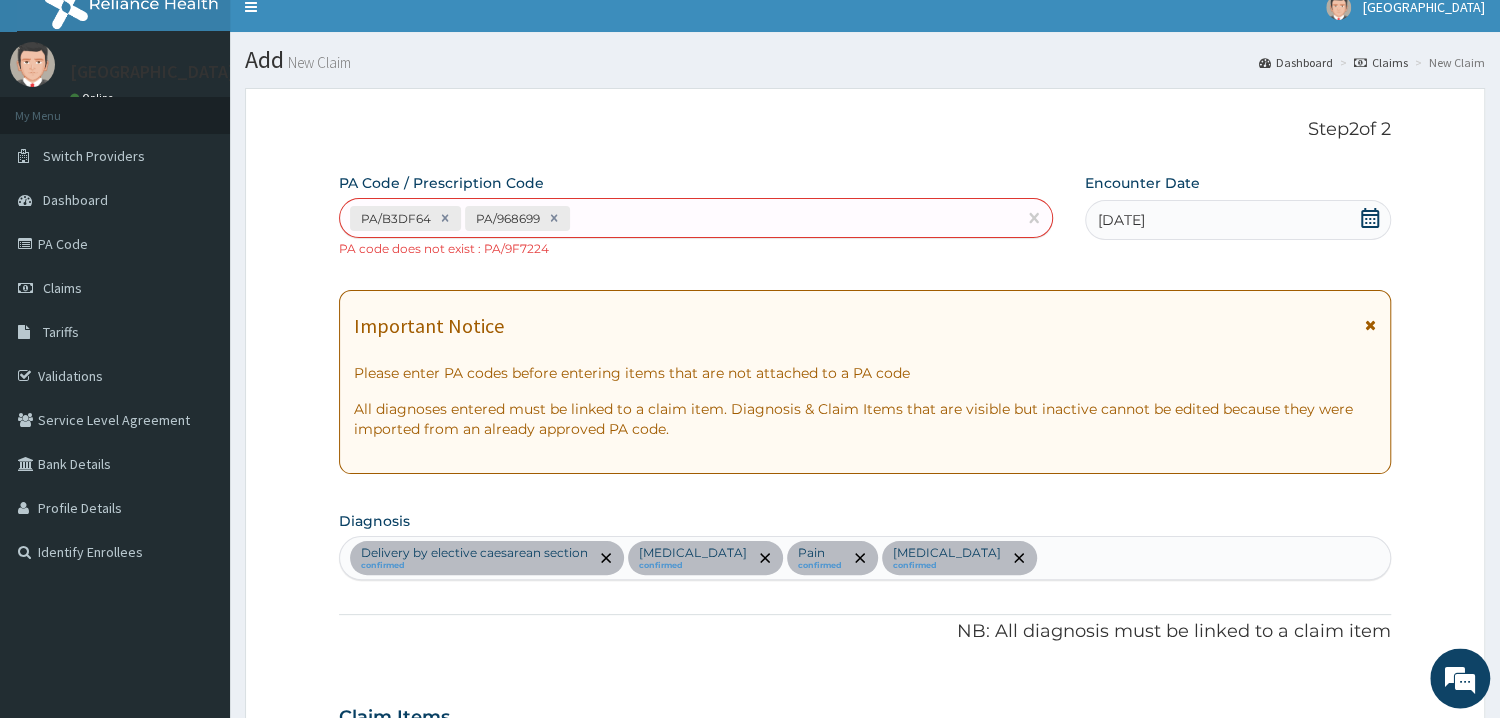 scroll, scrollTop: 1001, scrollLeft: 0, axis: vertical 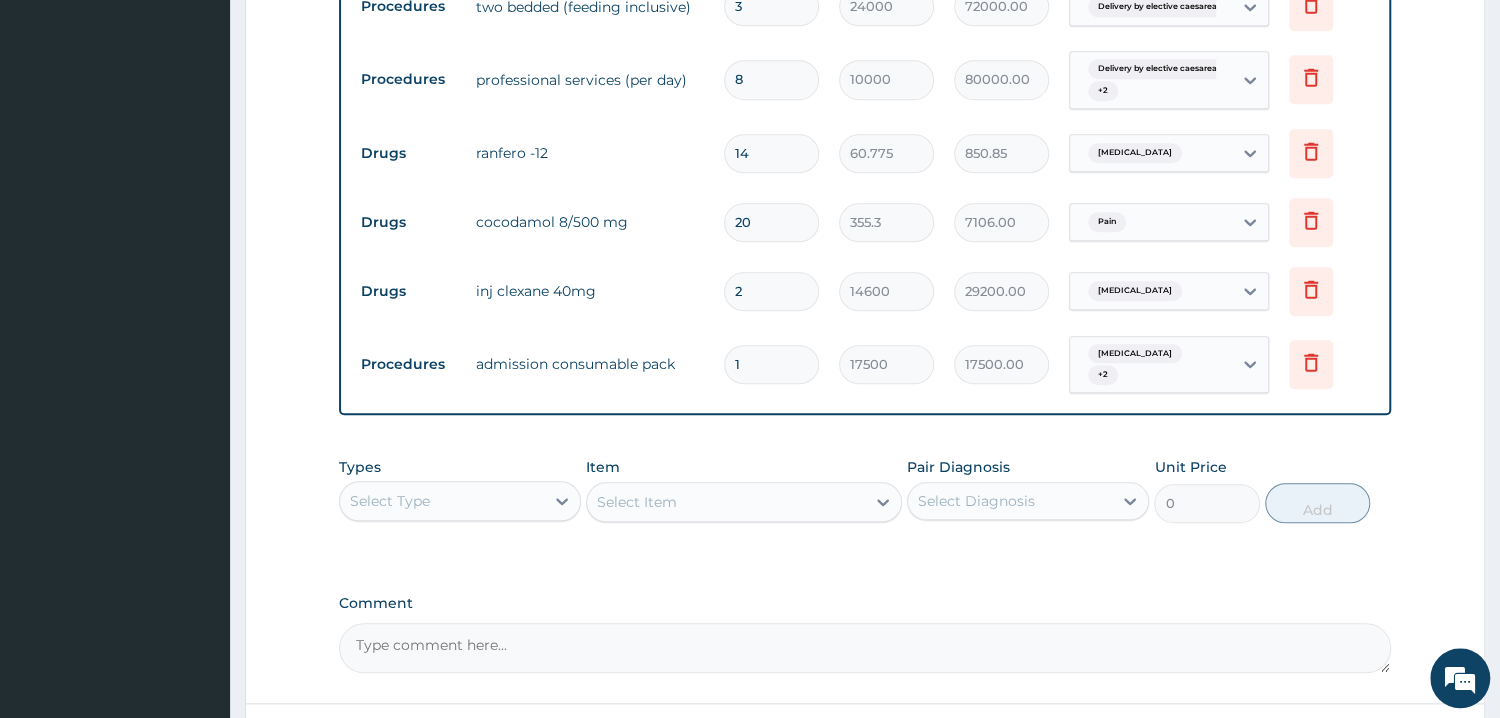 click on "Types Select Type Item Select Item Pair Diagnosis Select Diagnosis Unit Price 0 Add" at bounding box center [865, 490] 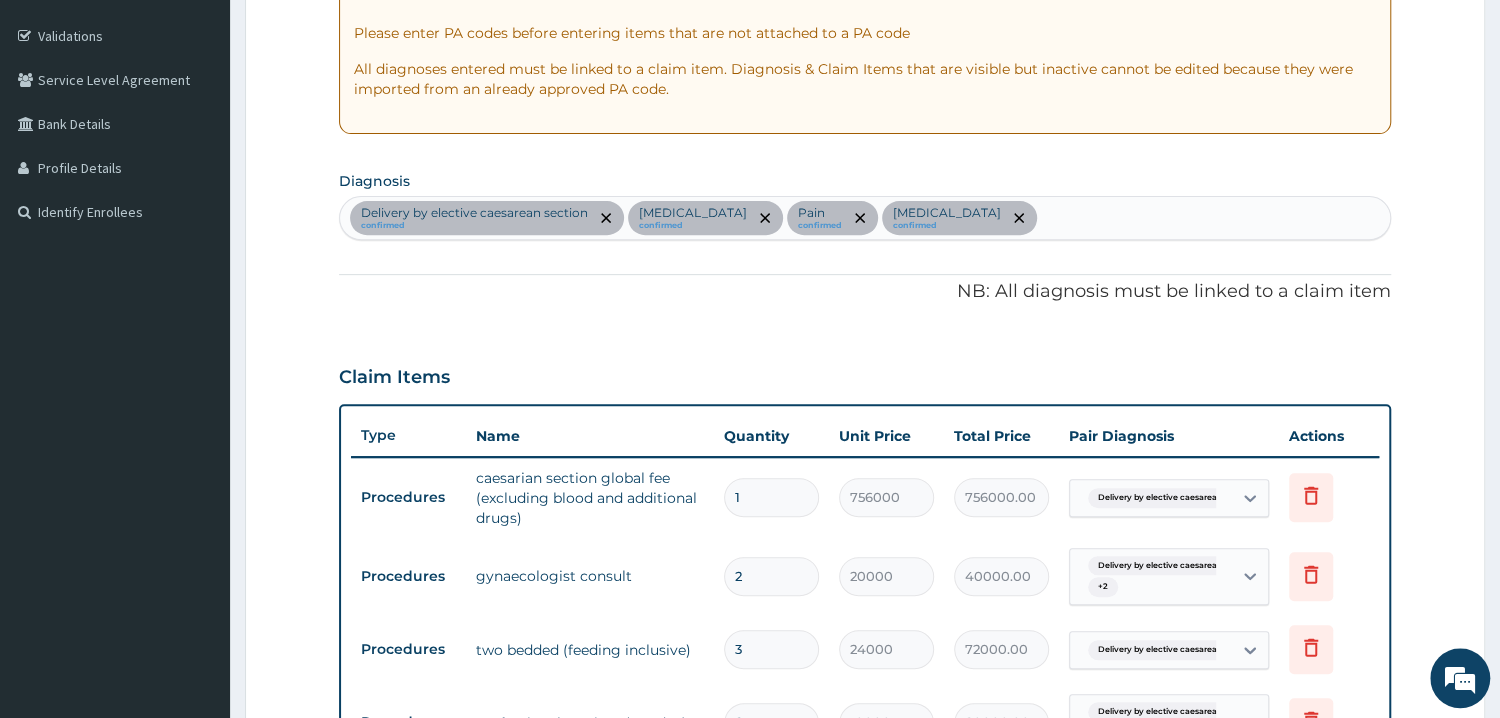 scroll, scrollTop: 0, scrollLeft: 0, axis: both 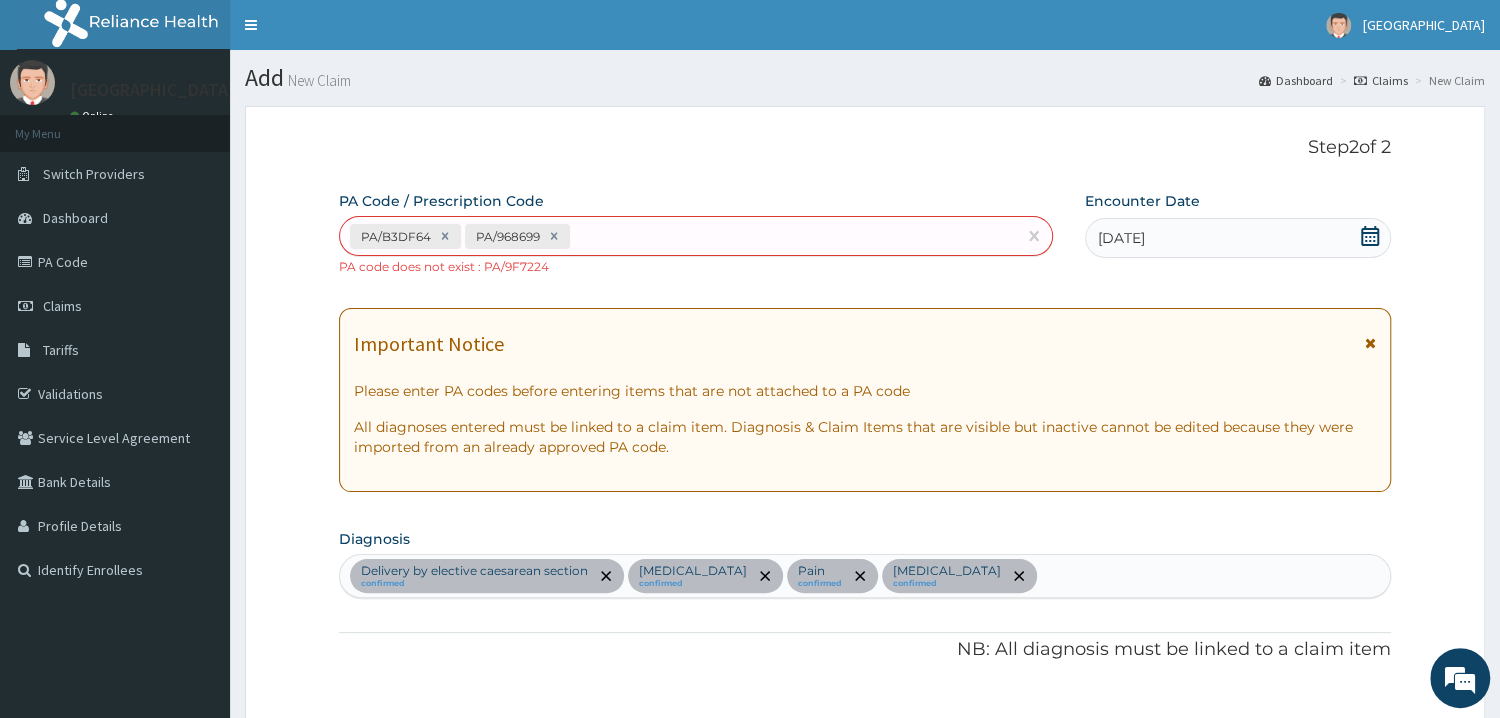 click on "PA/B3DF64 PA/968699" at bounding box center [678, 236] 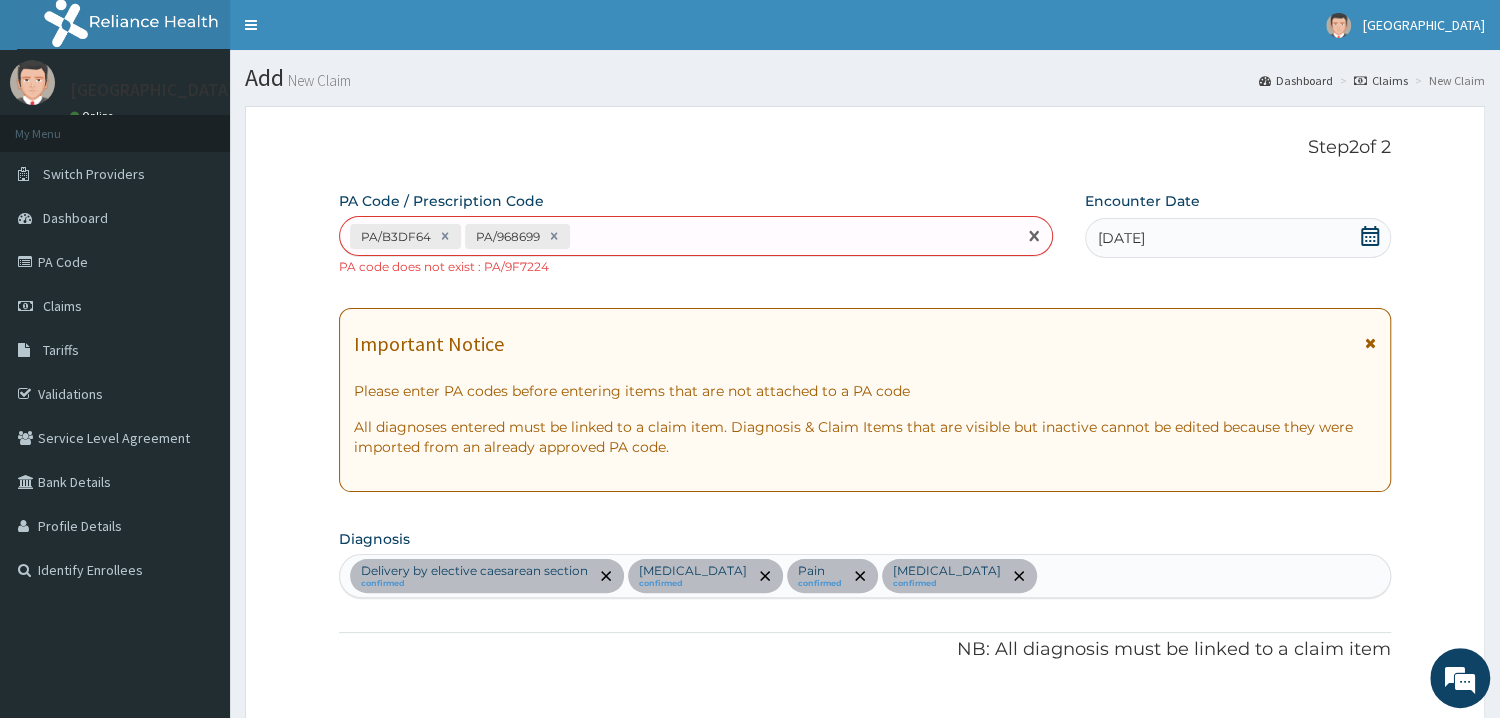 paste on "PA/9F8224" 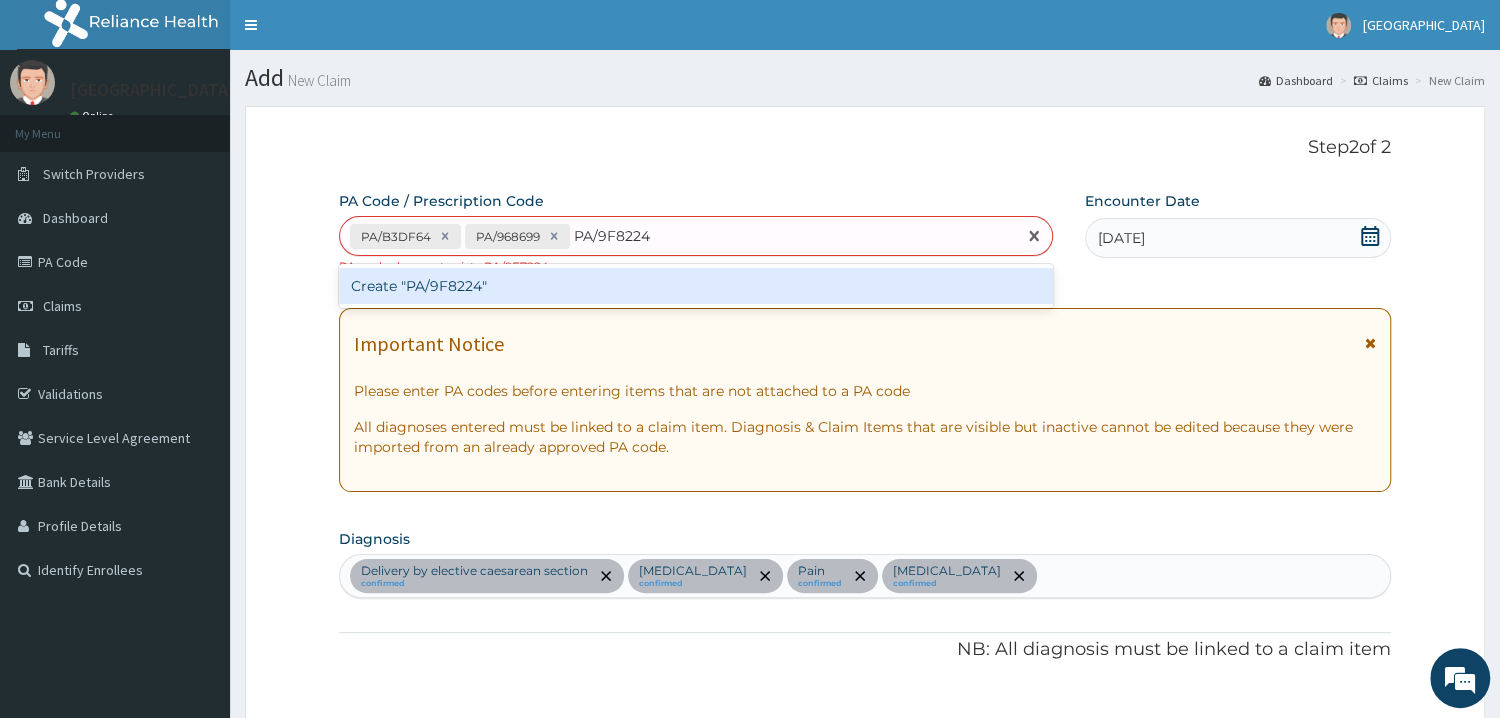 type 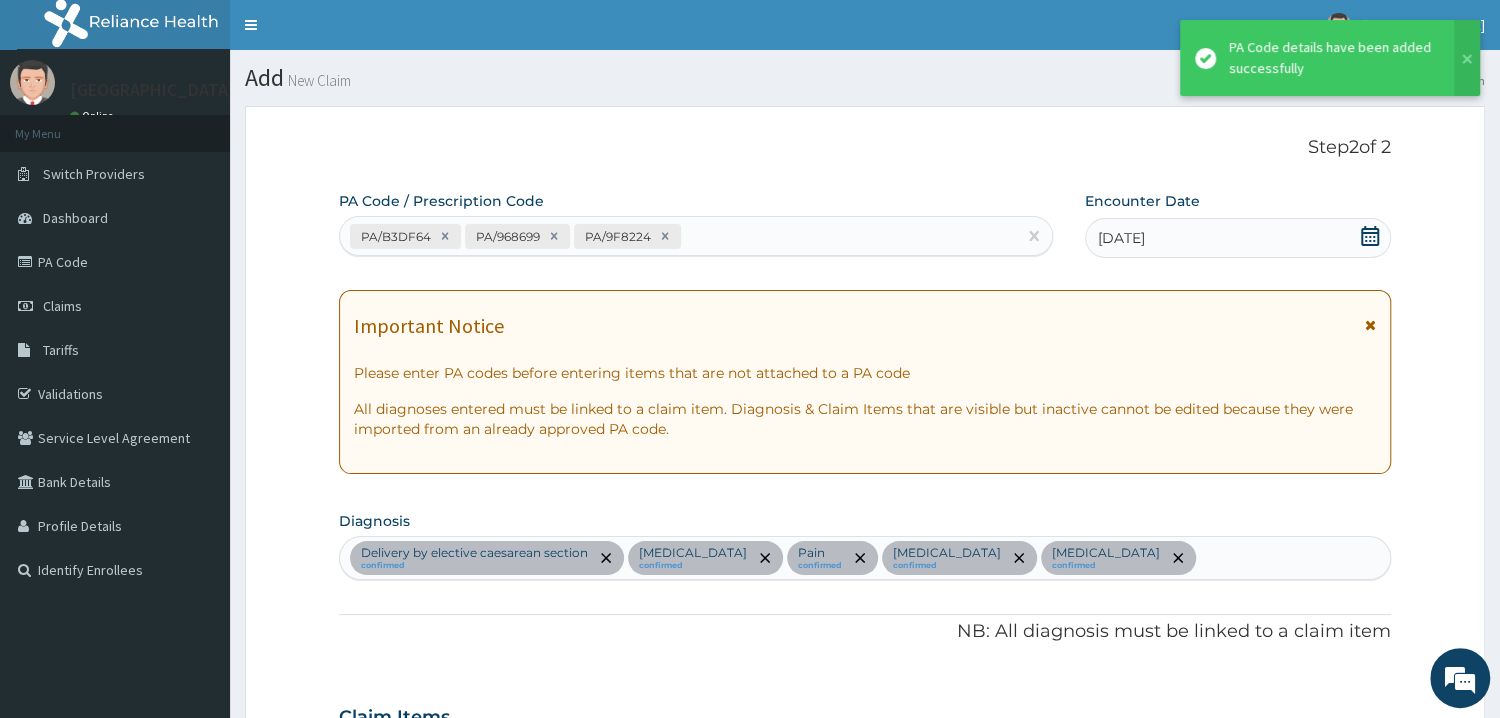 scroll, scrollTop: 1051, scrollLeft: 0, axis: vertical 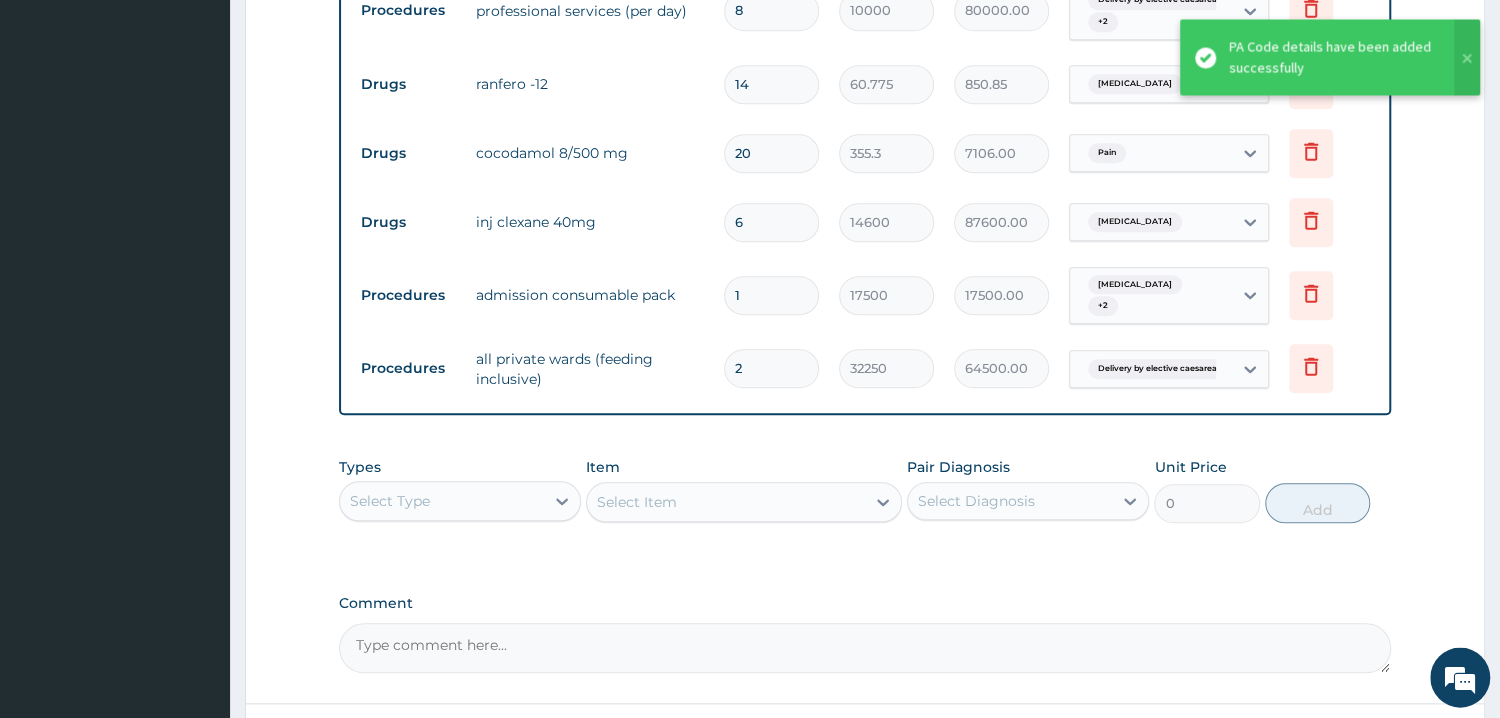 click on "Item Select Item" at bounding box center [744, 491] 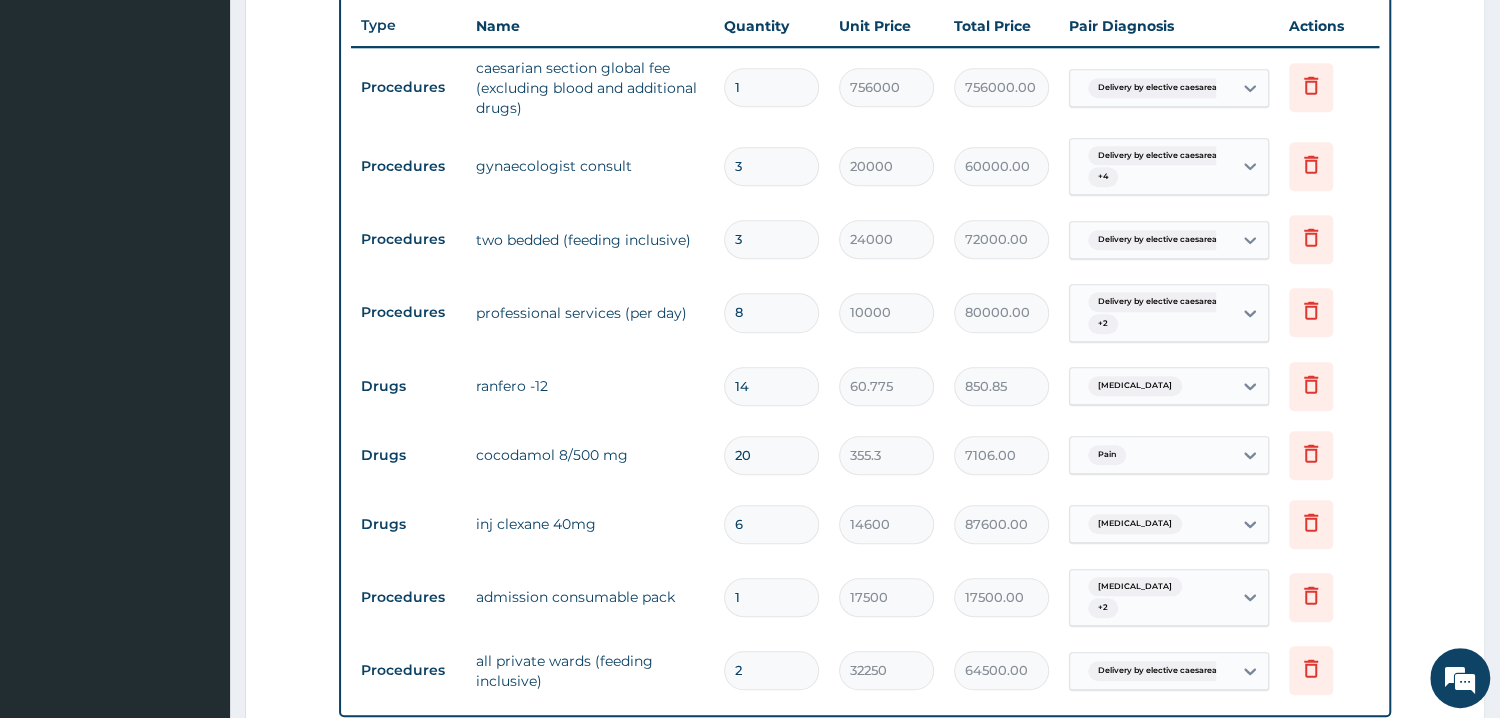 scroll, scrollTop: 643, scrollLeft: 0, axis: vertical 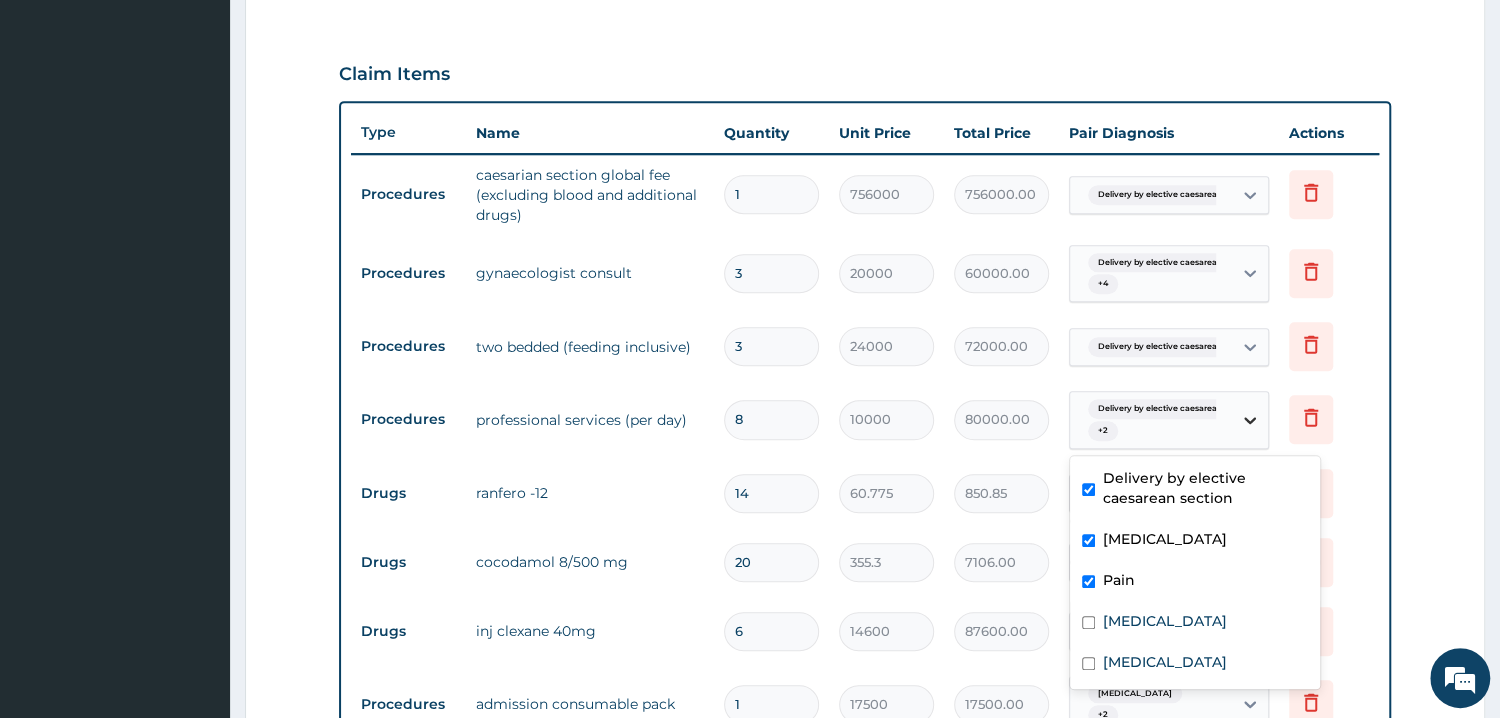 click 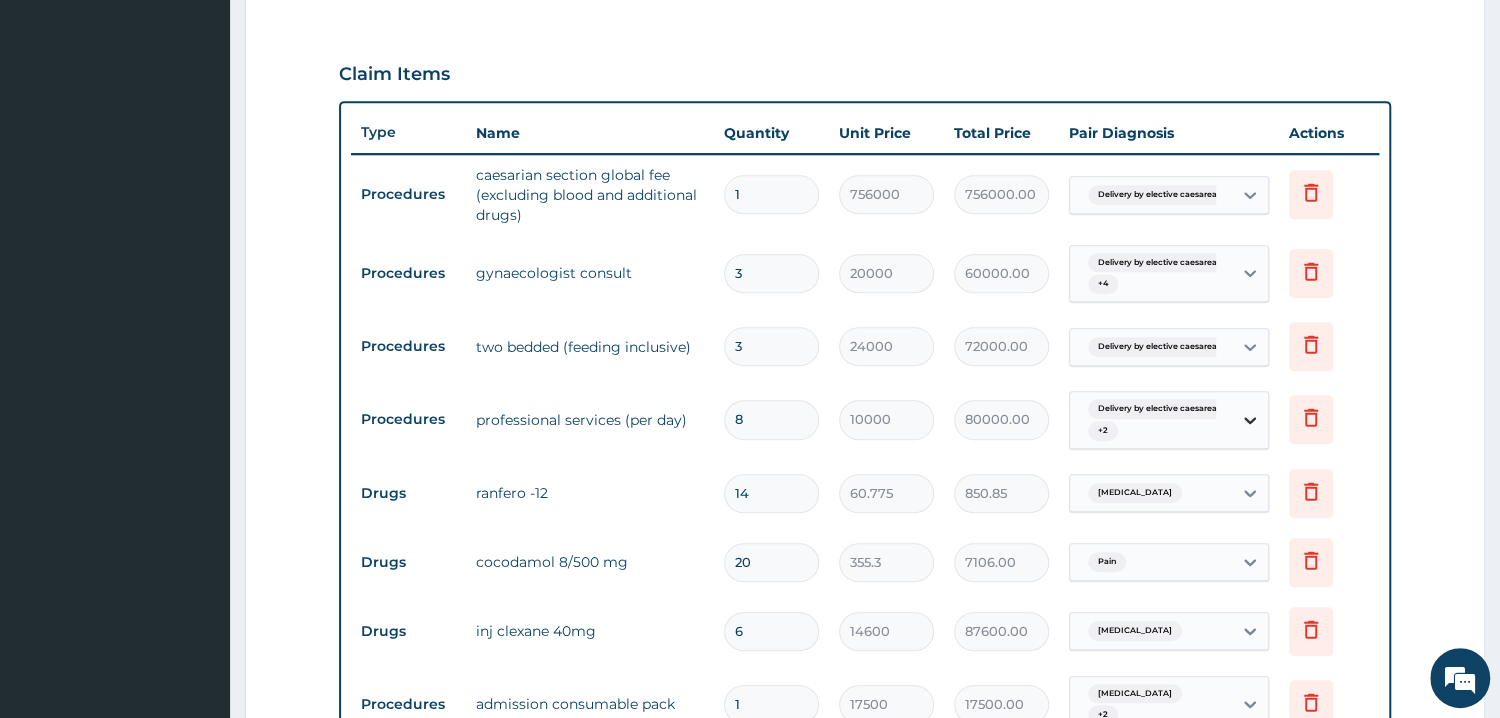 click 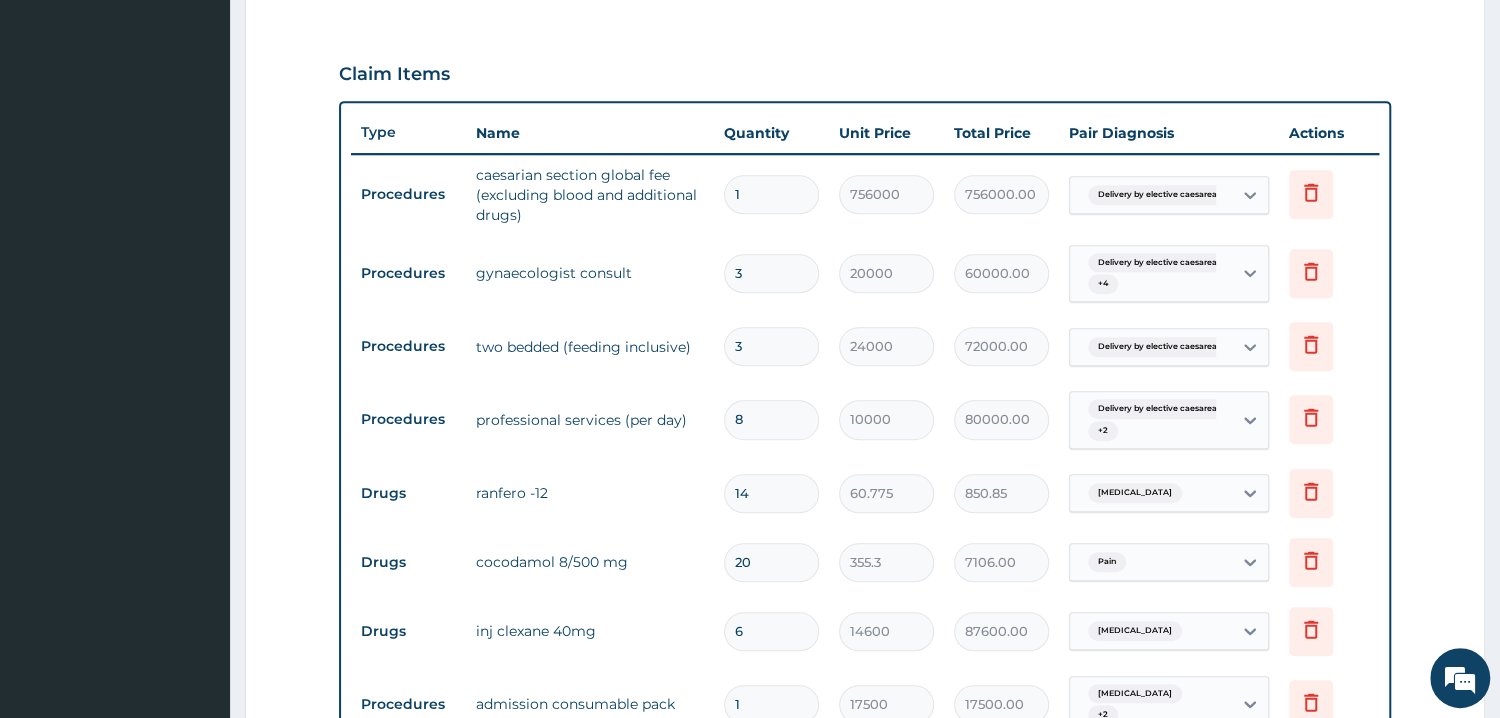 click on "Delivery by elective caesarean...  + 2" at bounding box center (1169, 420) 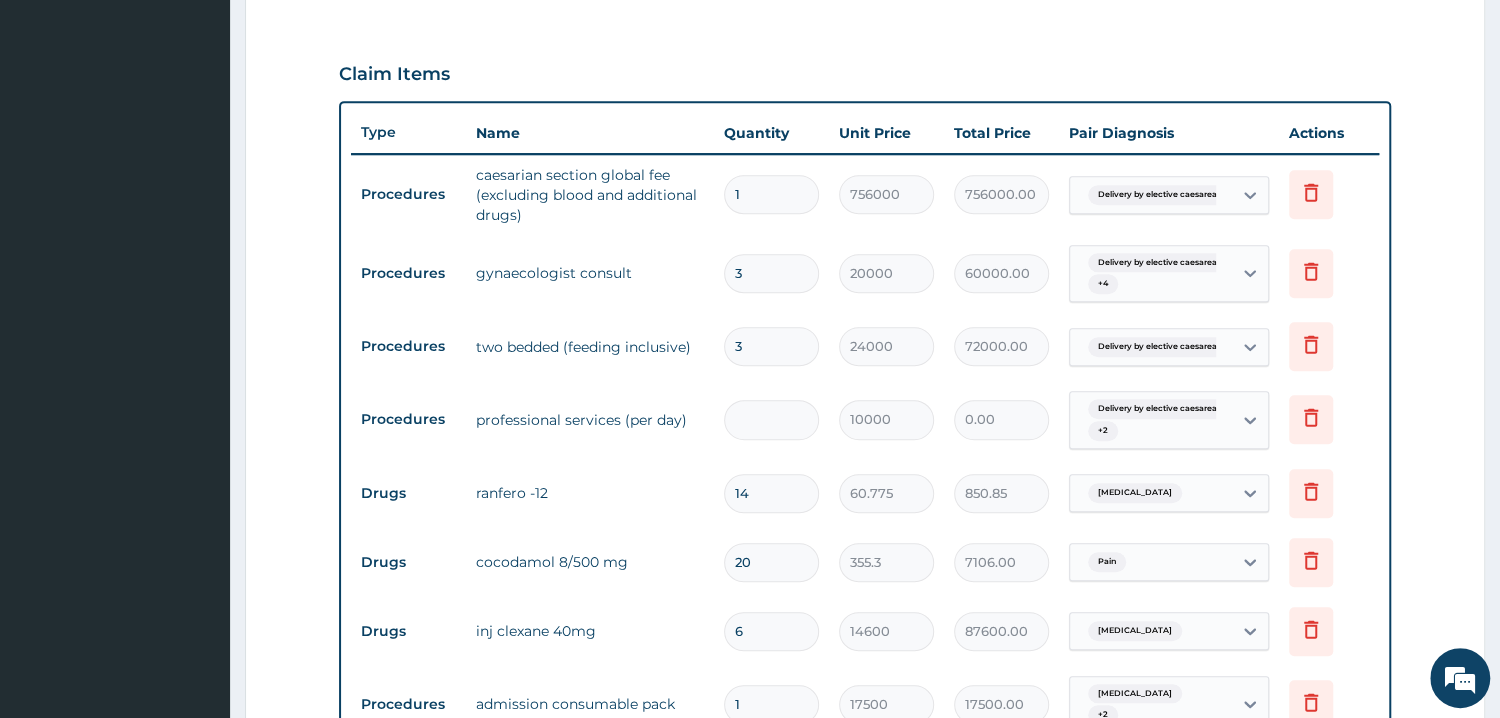 type on "4" 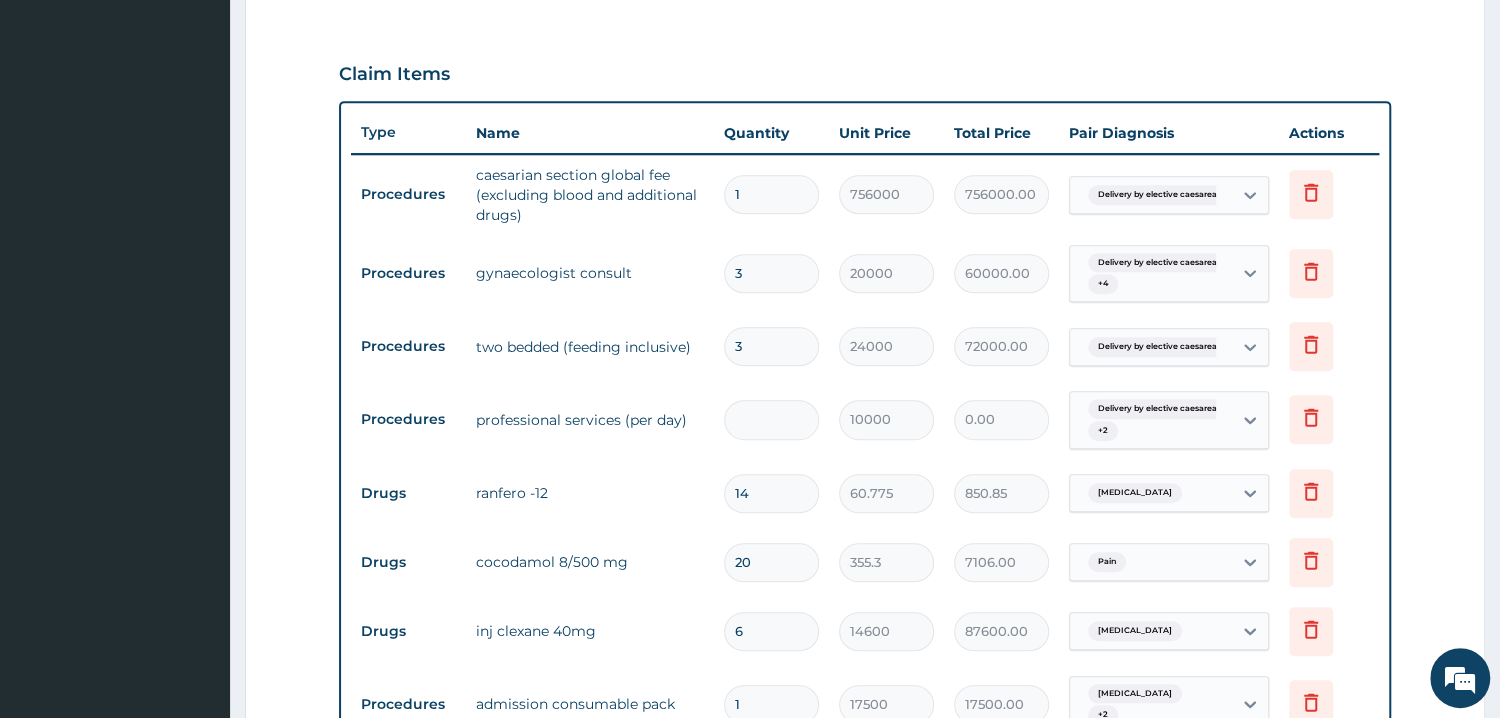 type on "40000.00" 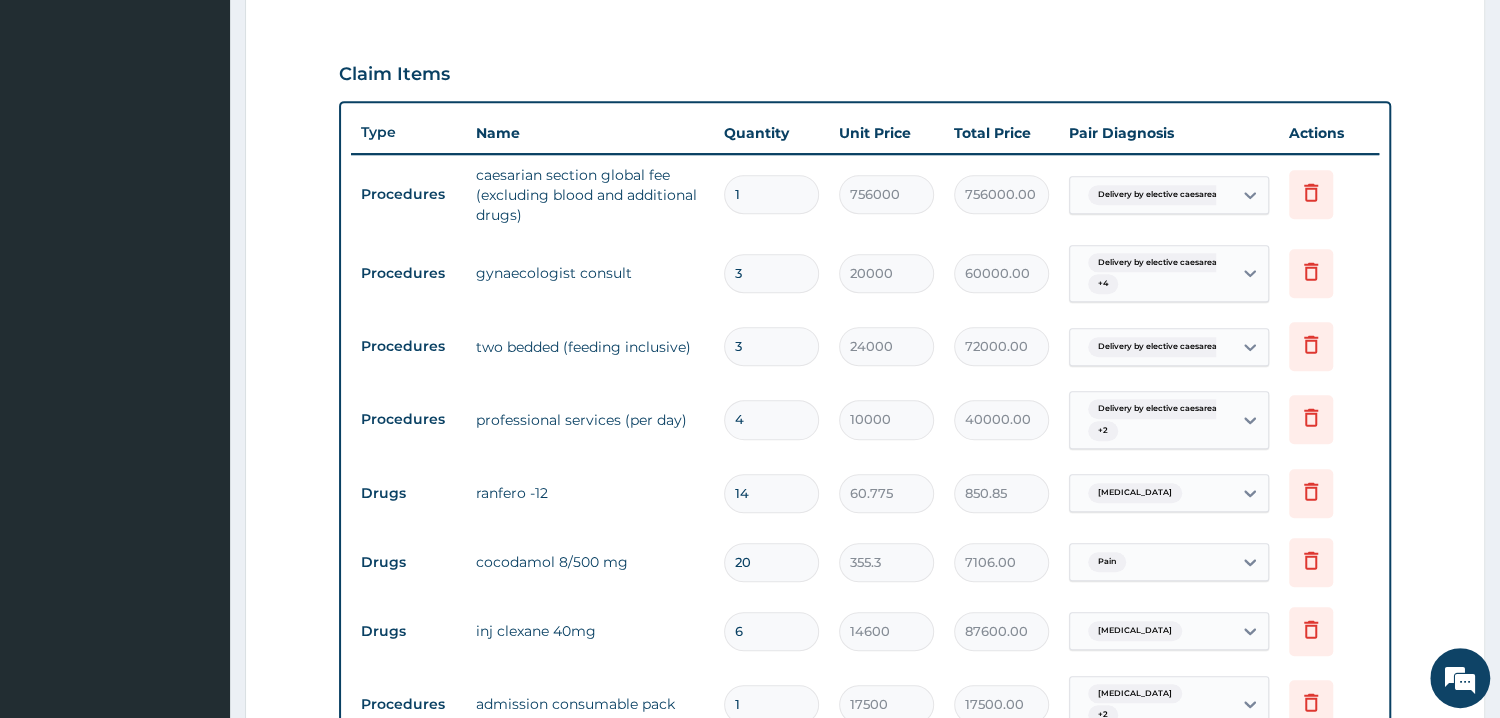 type on "4" 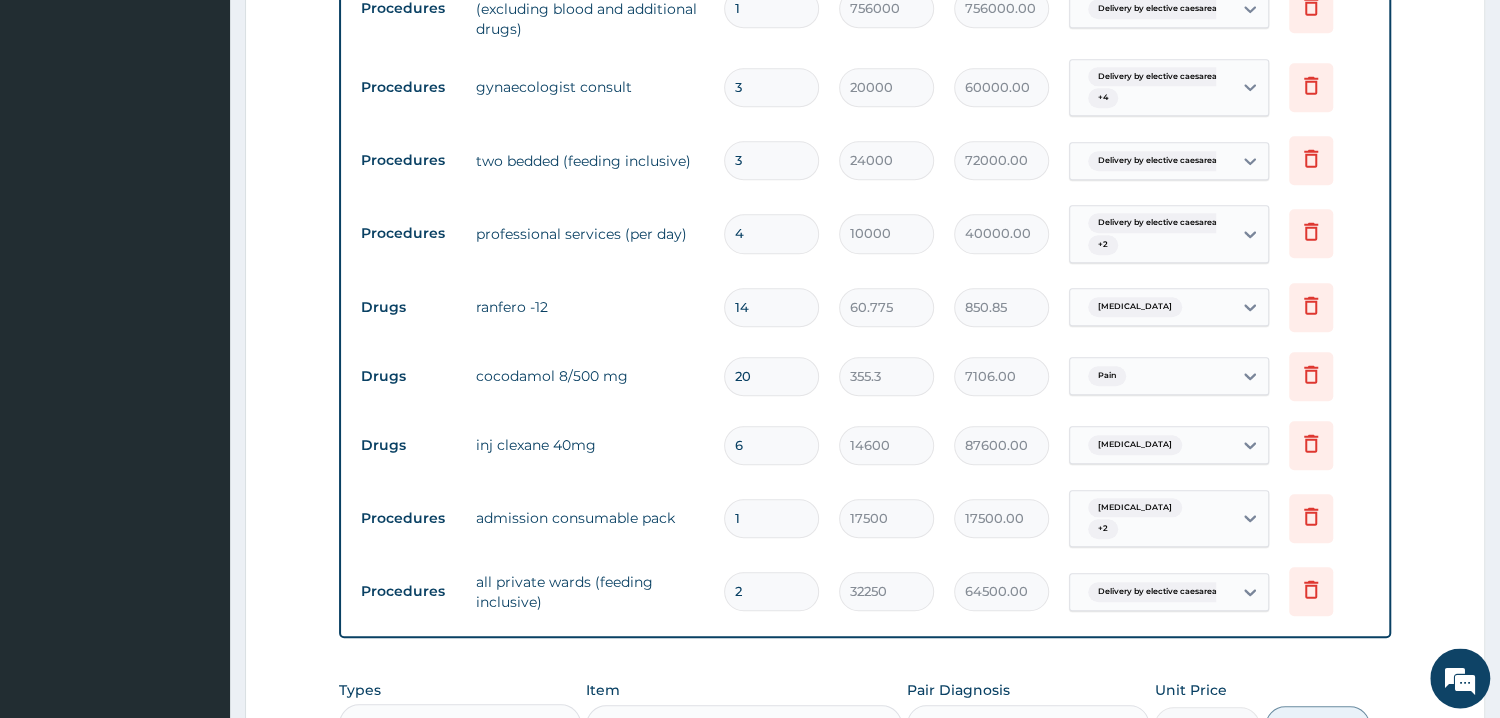 scroll, scrollTop: 857, scrollLeft: 0, axis: vertical 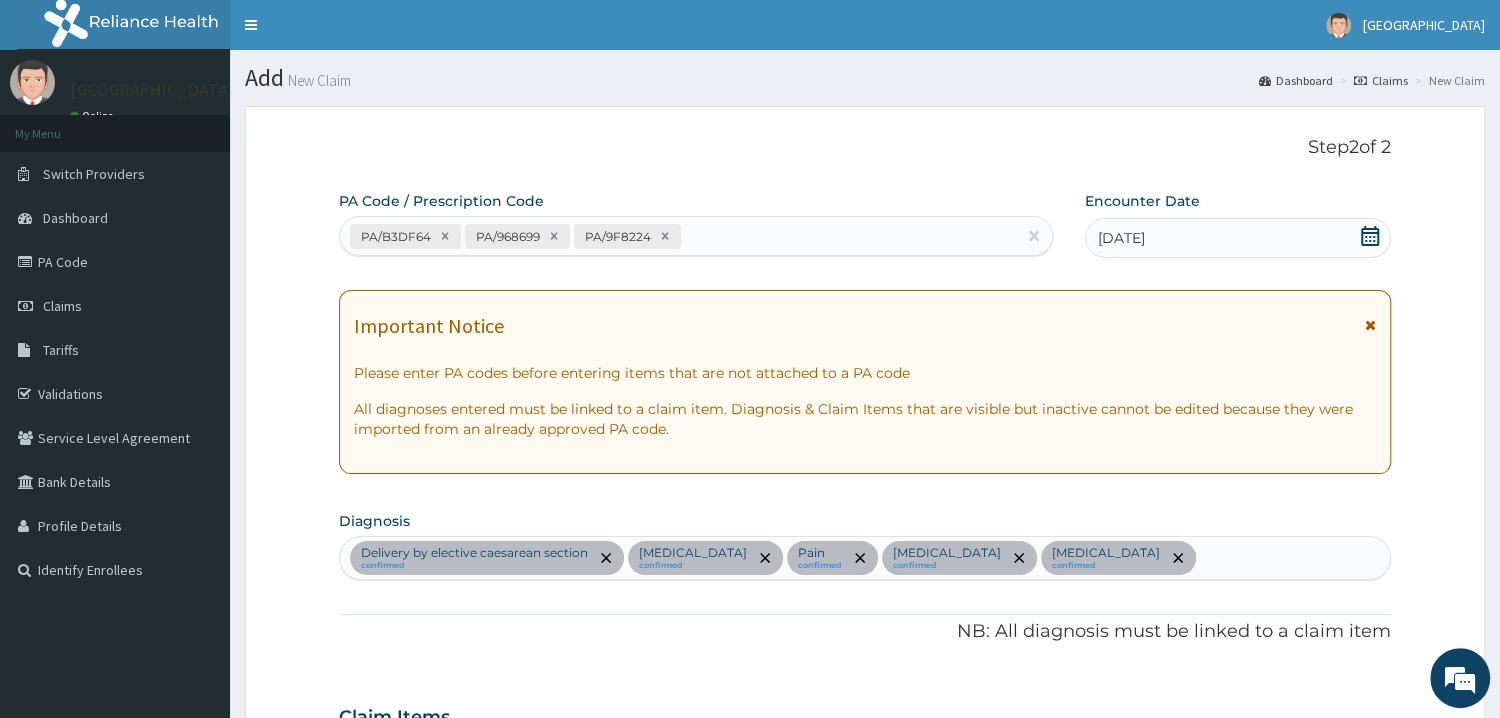 click on "PA/B3DF64 PA/968699 PA/9F8224" at bounding box center (678, 236) 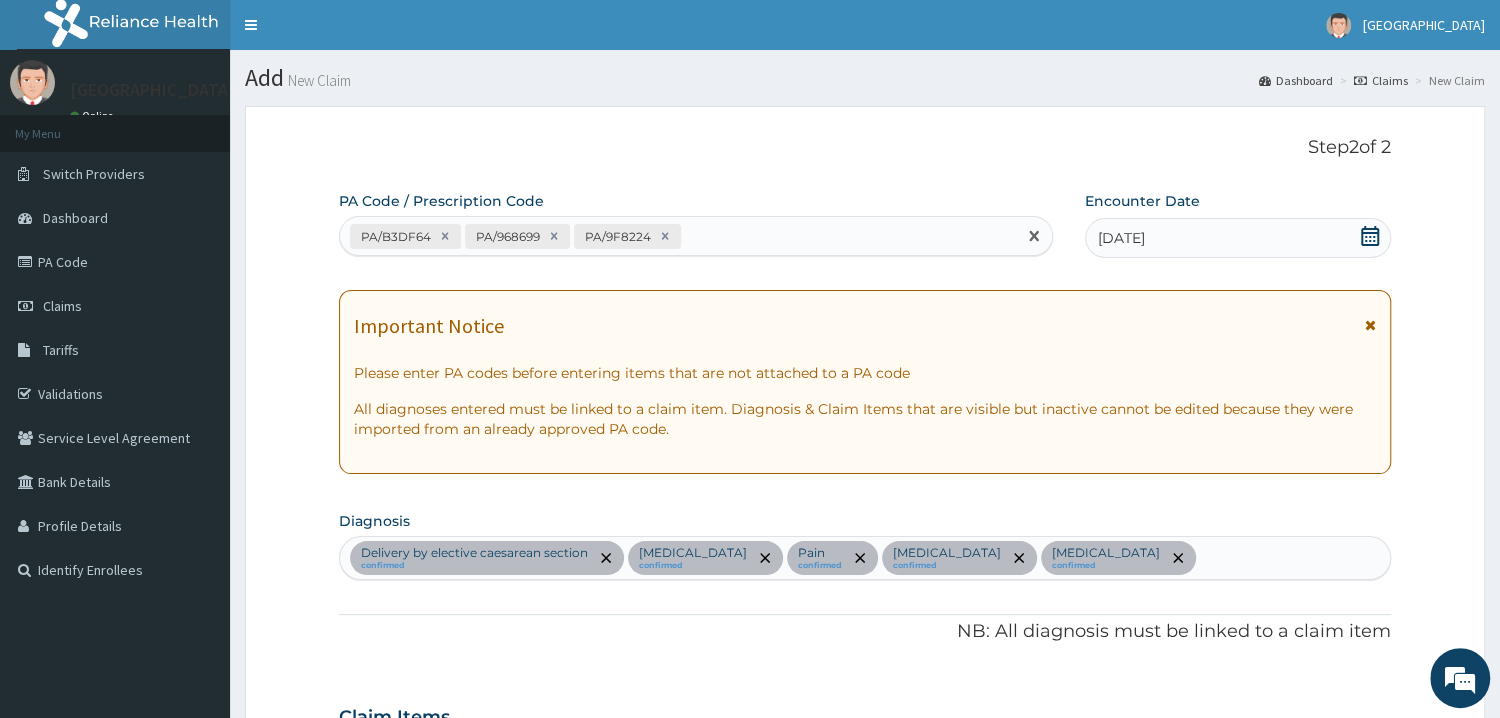 paste on "PA/A920C8" 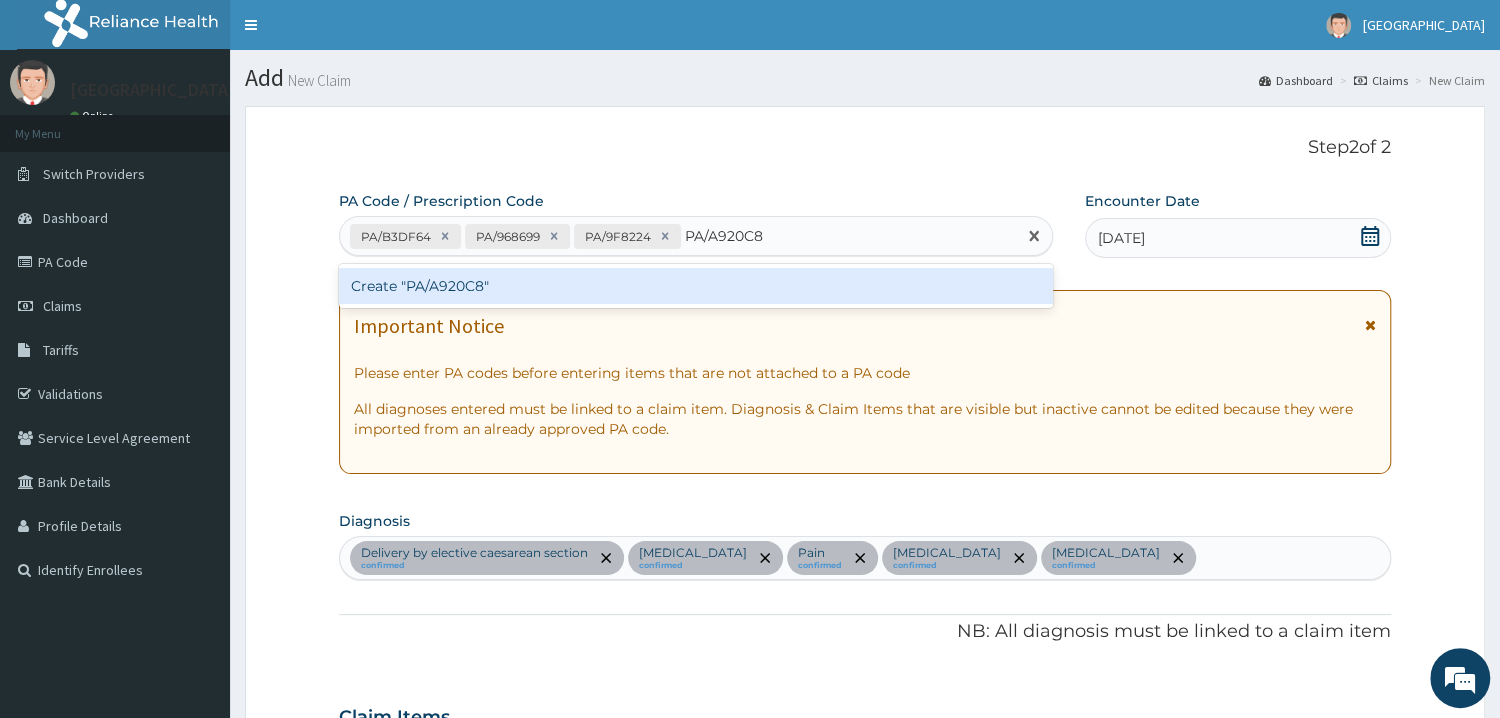 type 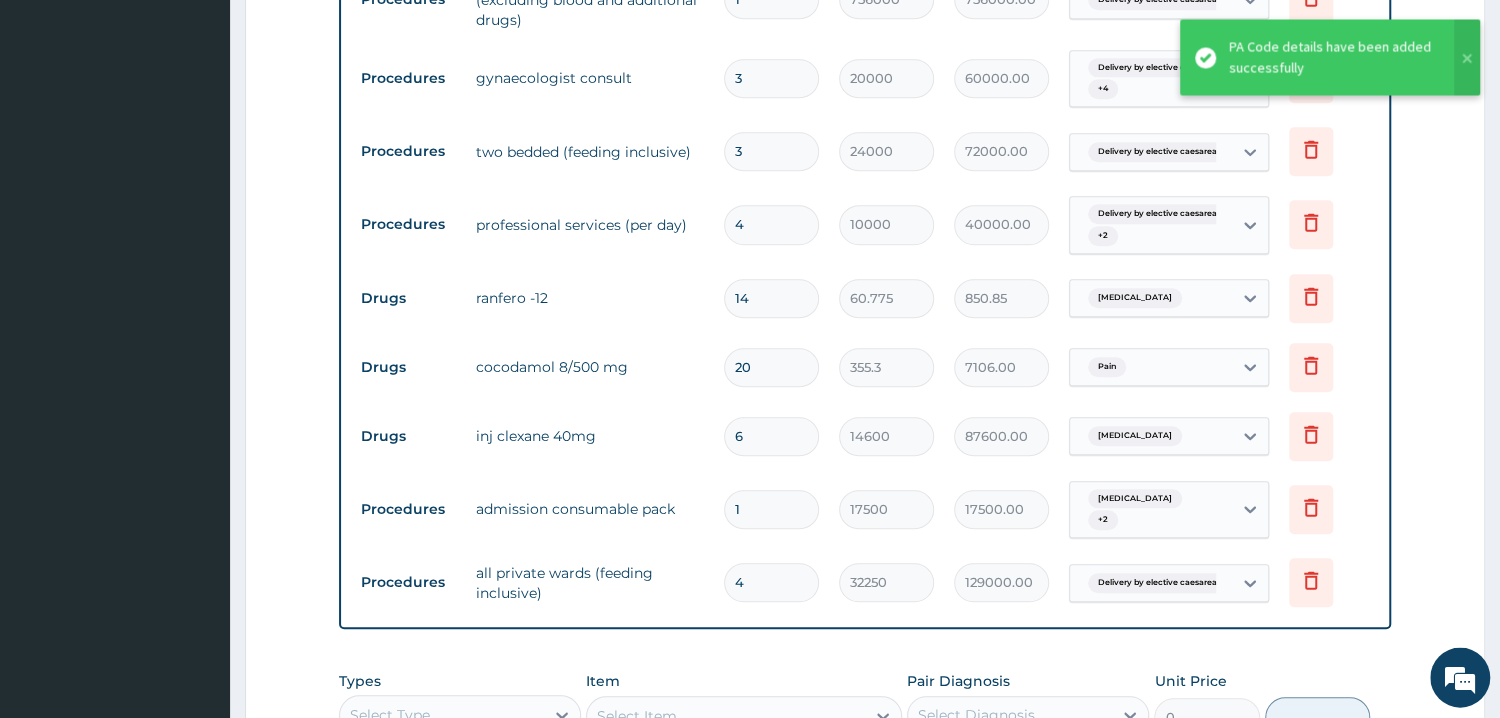 scroll, scrollTop: 730, scrollLeft: 0, axis: vertical 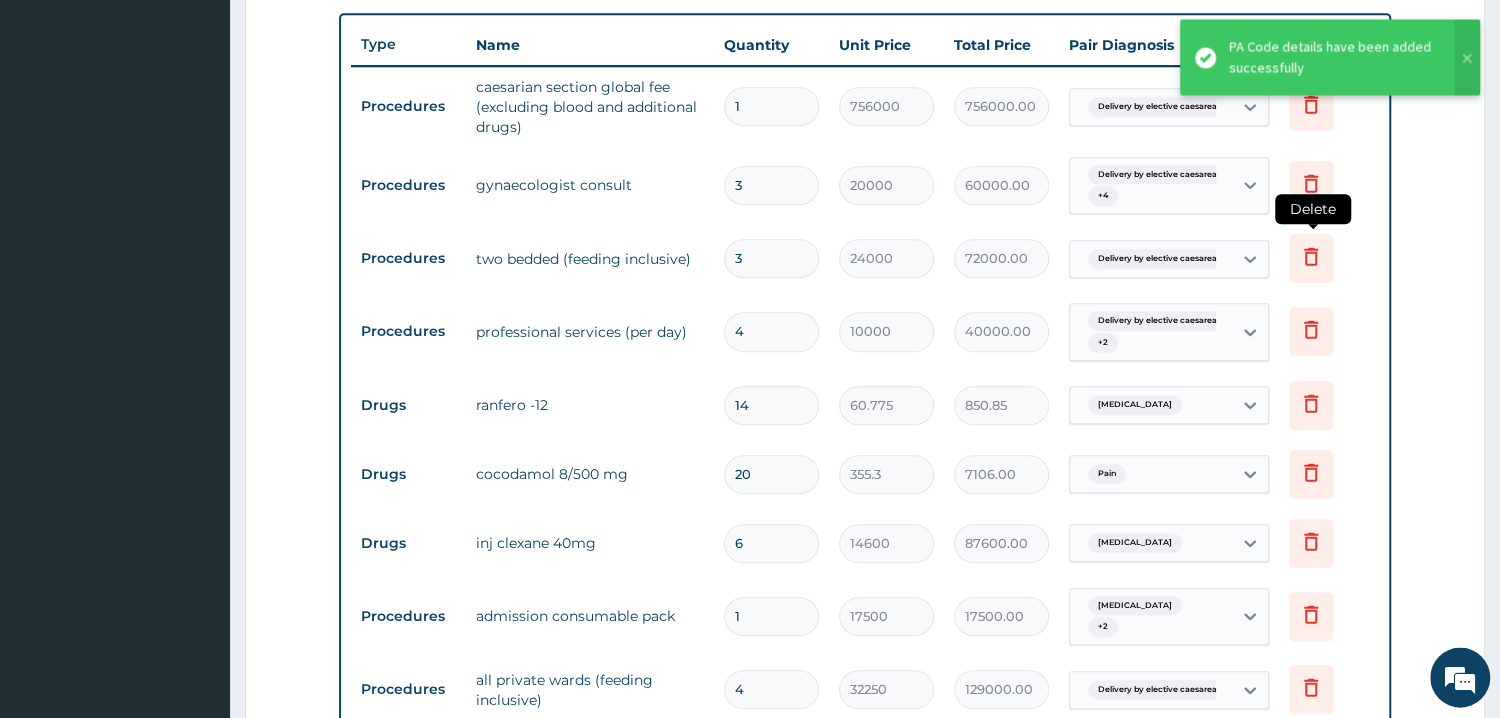 click at bounding box center [1311, 259] 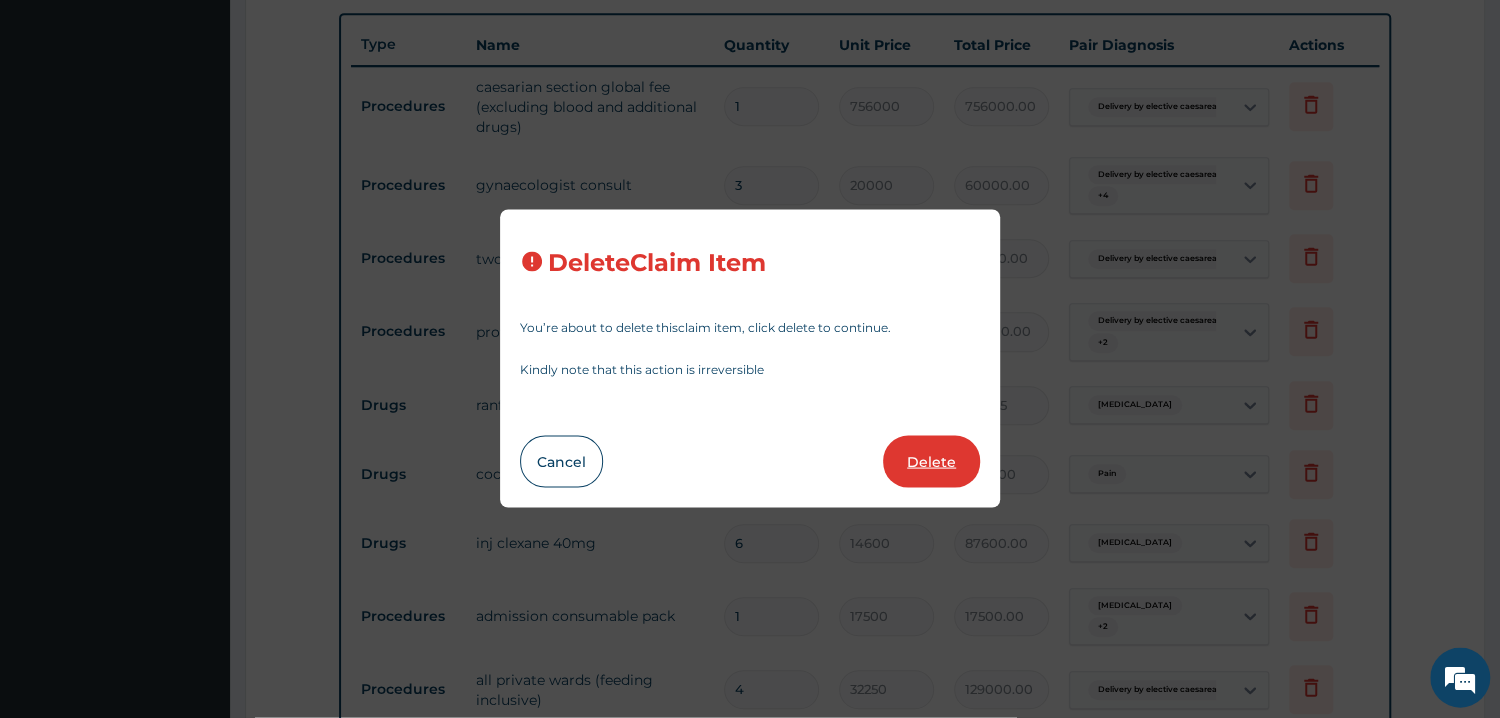 click on "Delete" at bounding box center [931, 462] 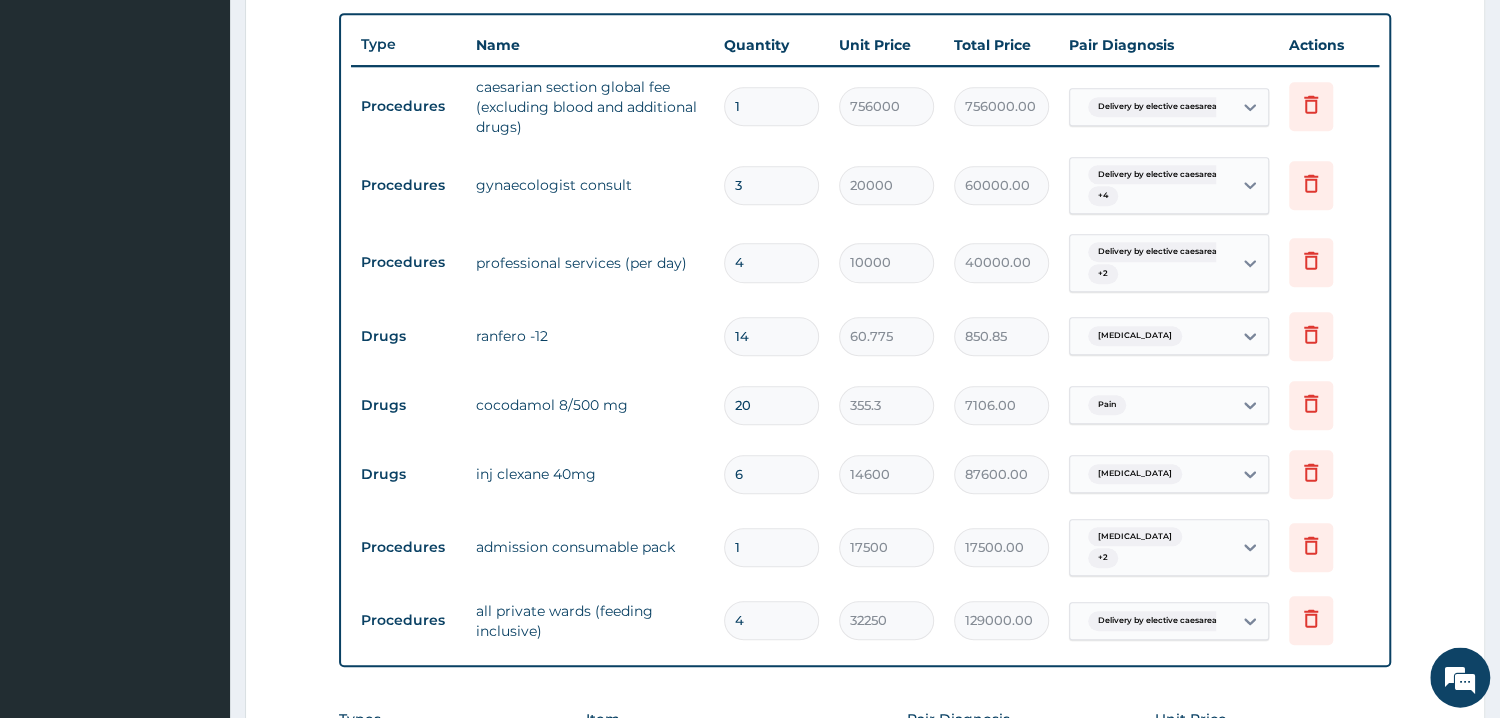 scroll, scrollTop: 623, scrollLeft: 0, axis: vertical 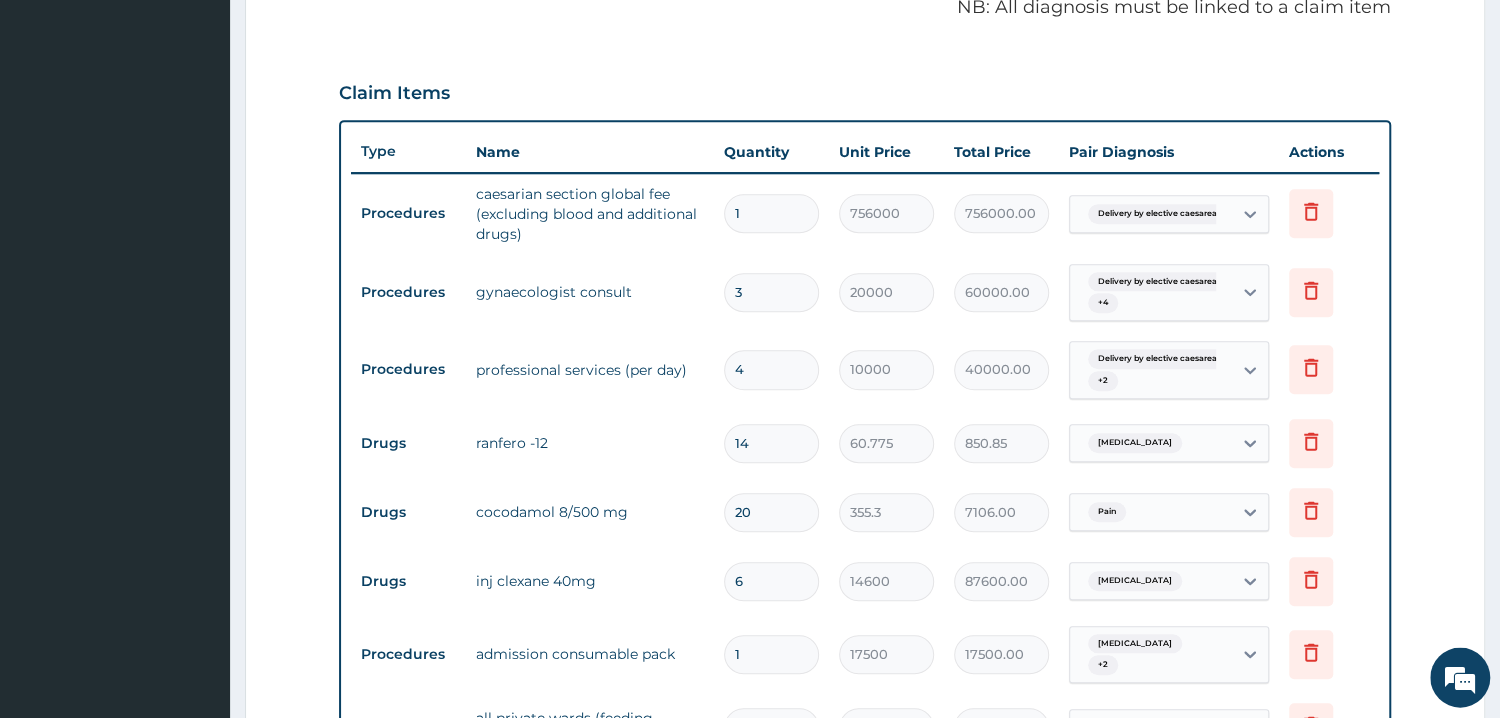 drag, startPoint x: 762, startPoint y: 302, endPoint x: 711, endPoint y: 318, distance: 53.450912 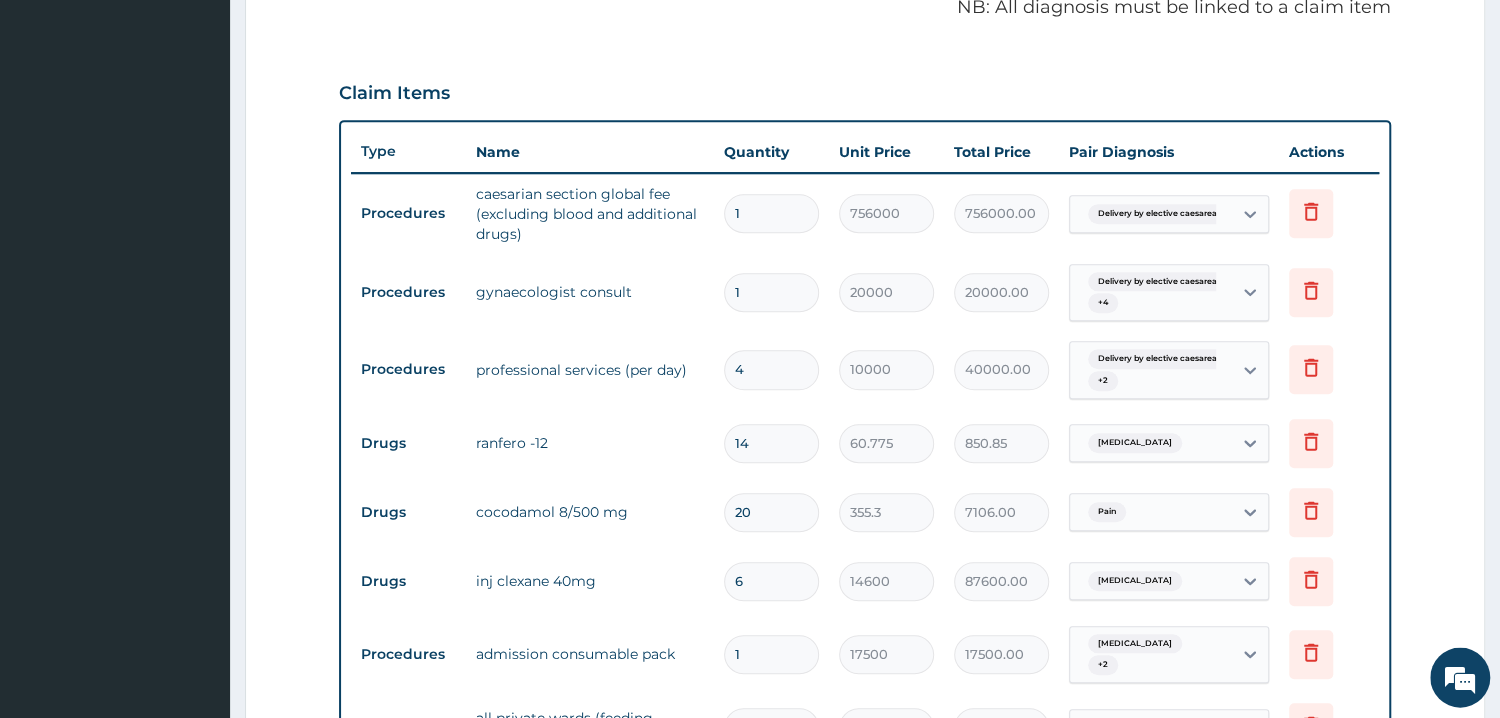 type on "1" 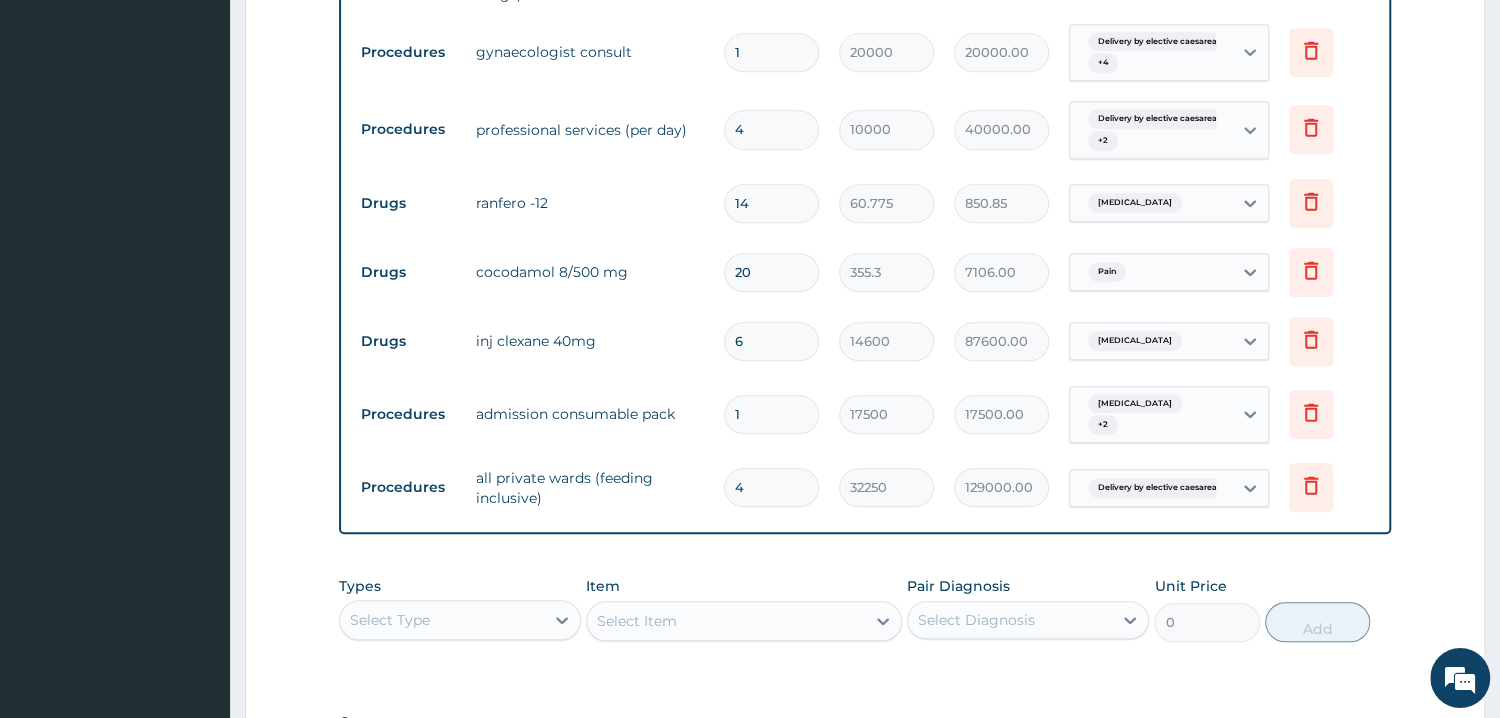 scroll, scrollTop: 944, scrollLeft: 0, axis: vertical 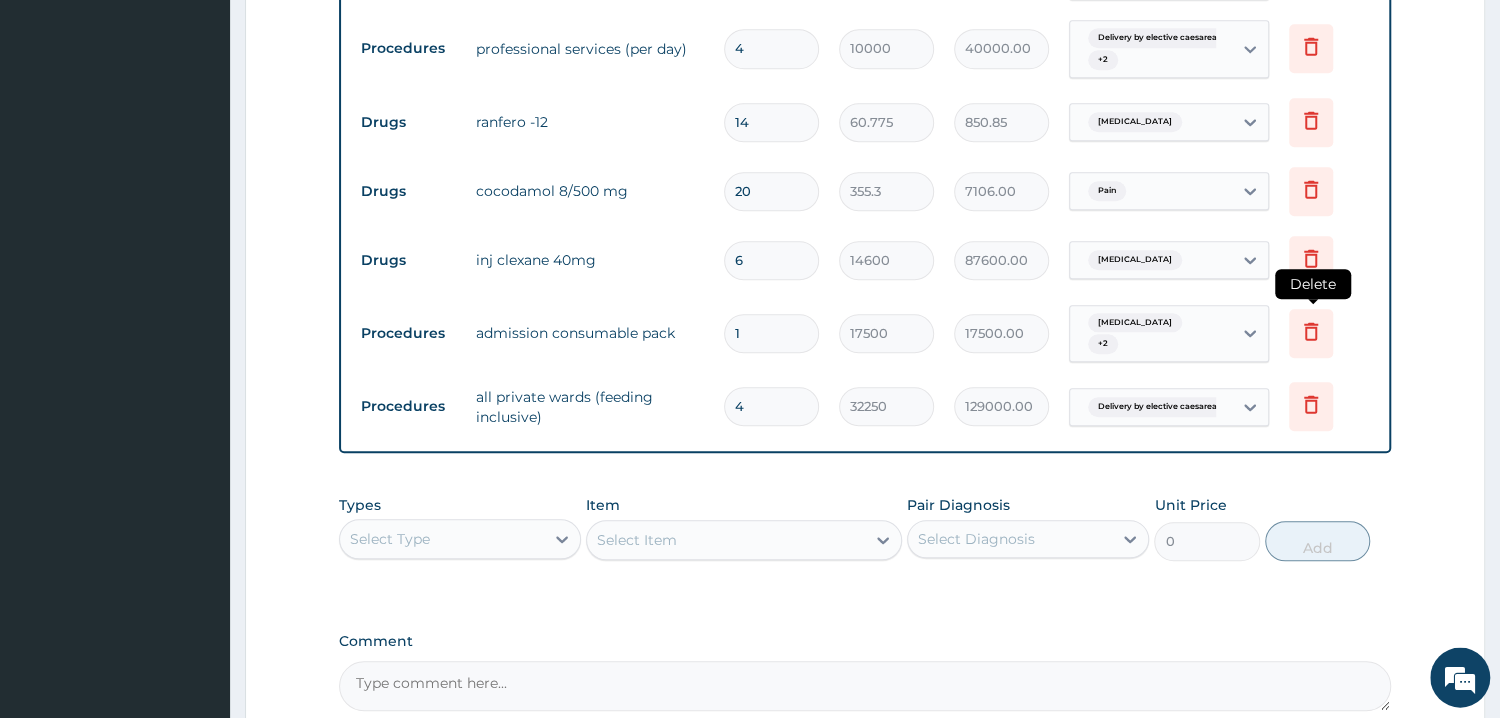 click 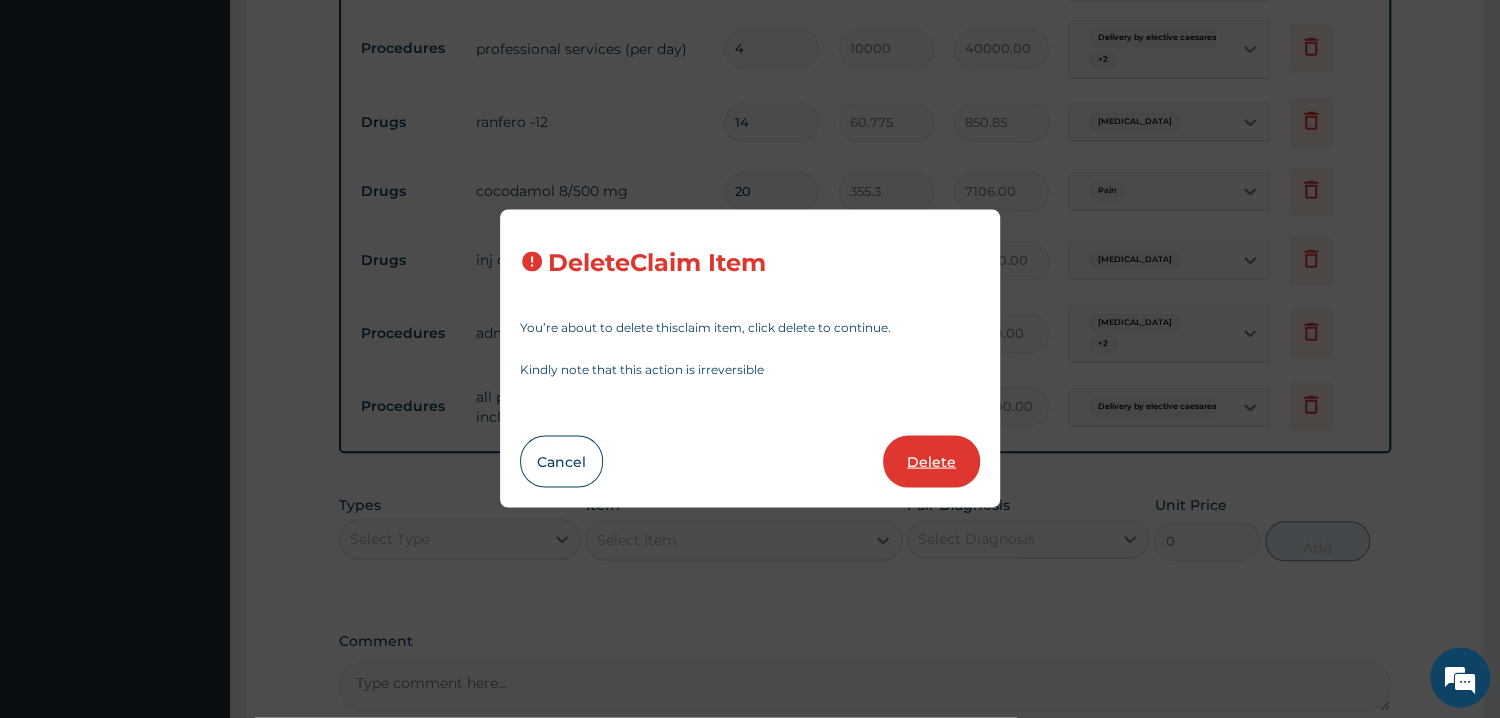 click on "Delete" at bounding box center [931, 462] 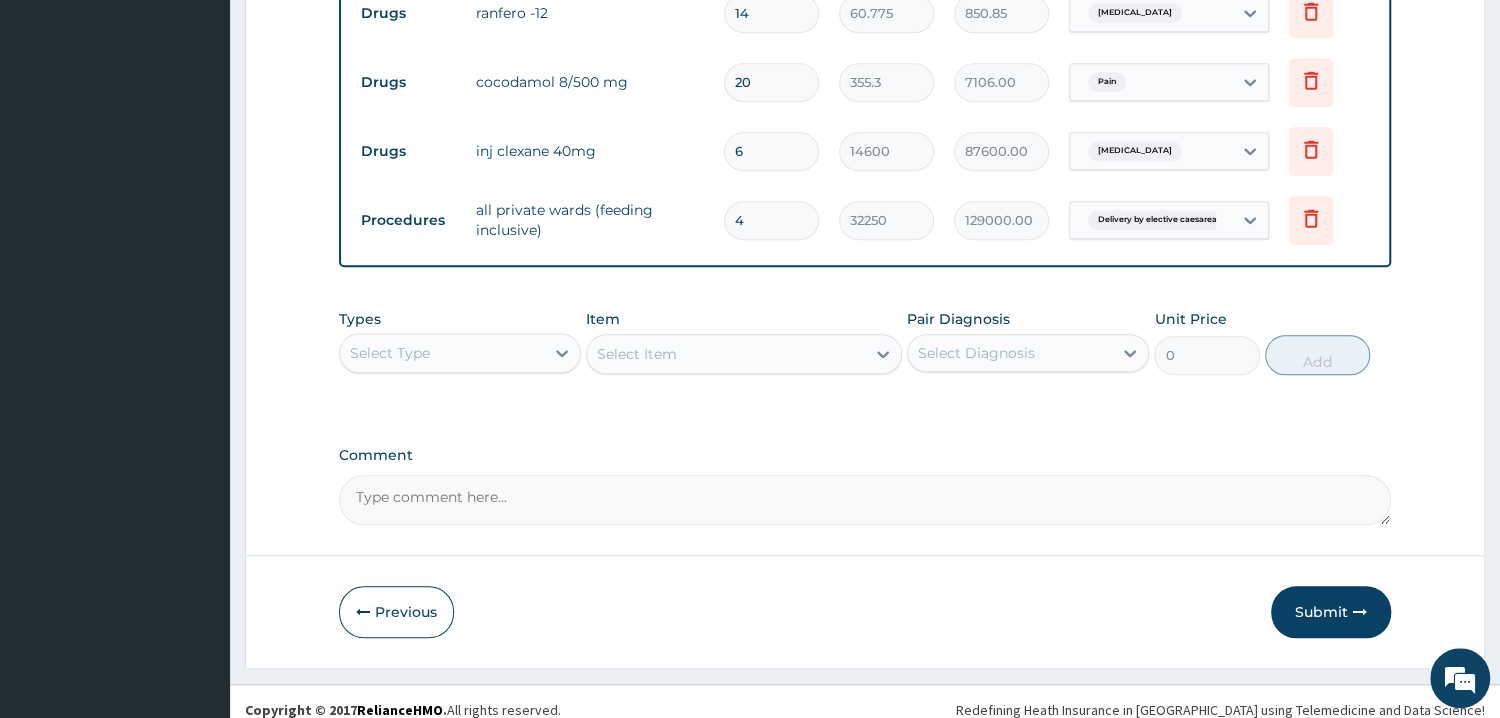 scroll, scrollTop: 1069, scrollLeft: 0, axis: vertical 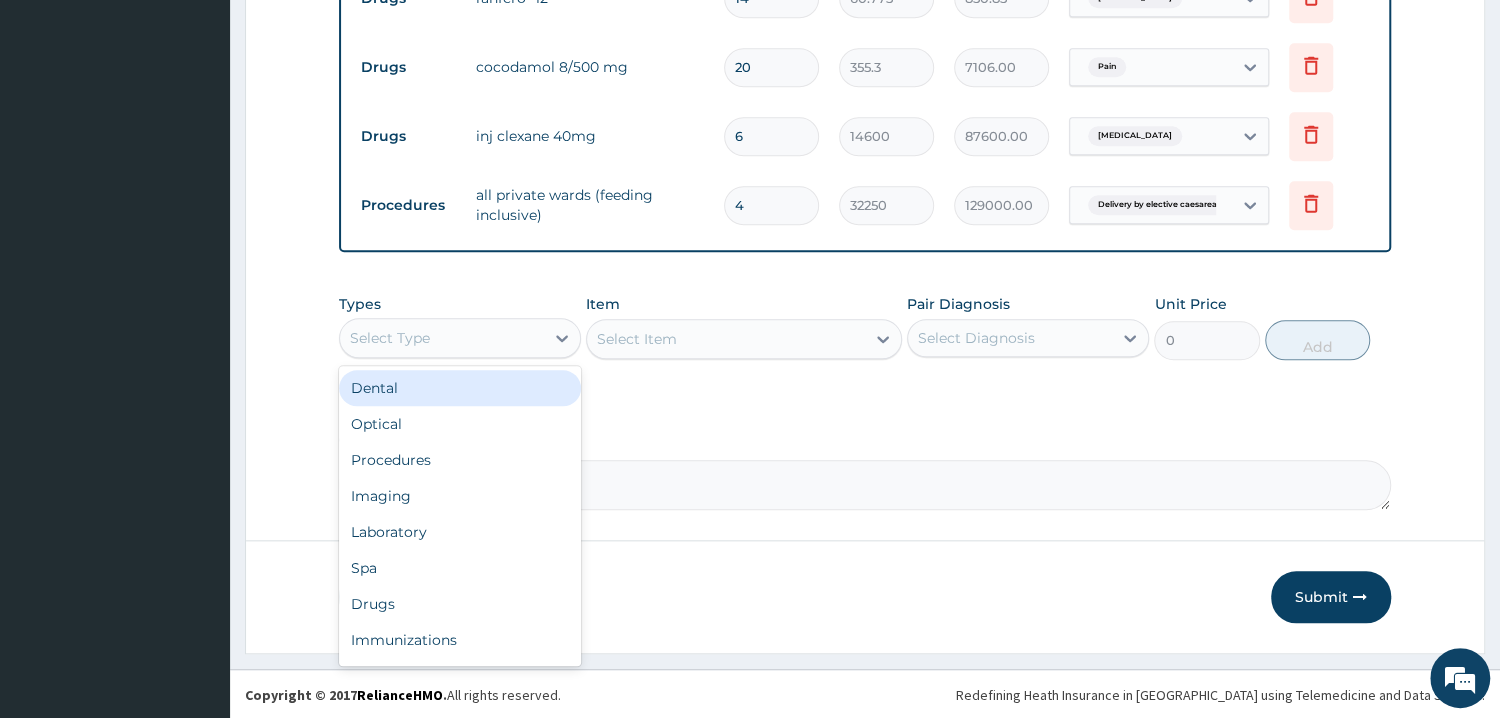 drag, startPoint x: 495, startPoint y: 318, endPoint x: 505, endPoint y: 354, distance: 37.363083 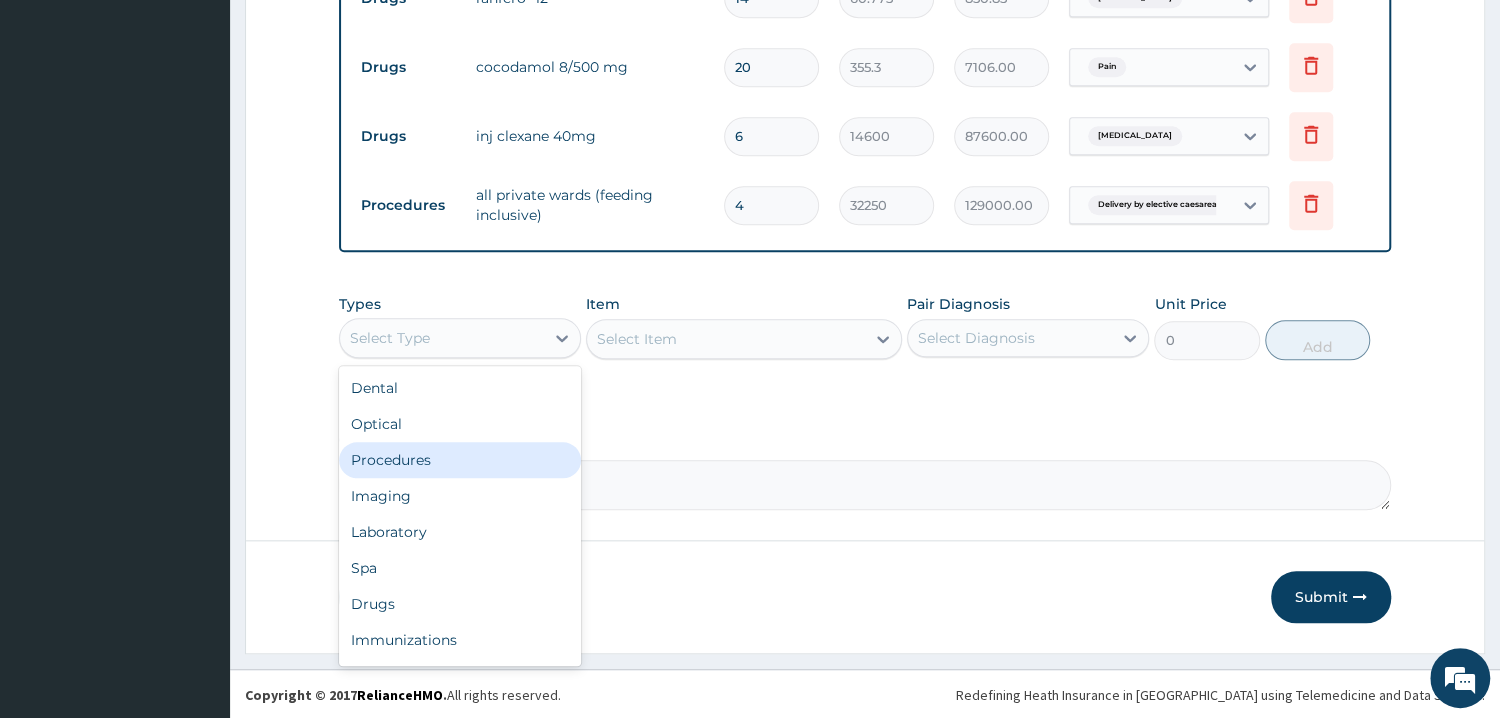 click on "Procedures" at bounding box center (460, 460) 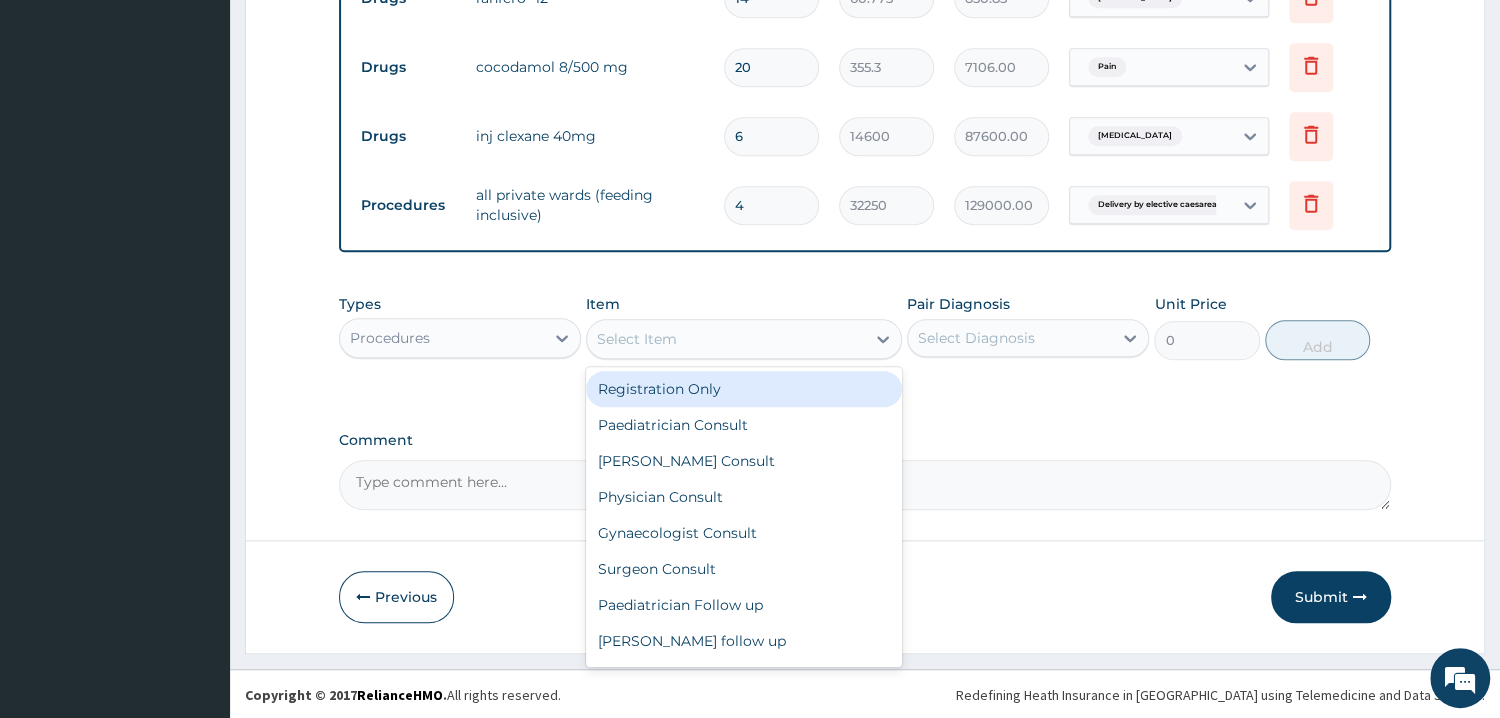 click on "Select Item" at bounding box center (726, 339) 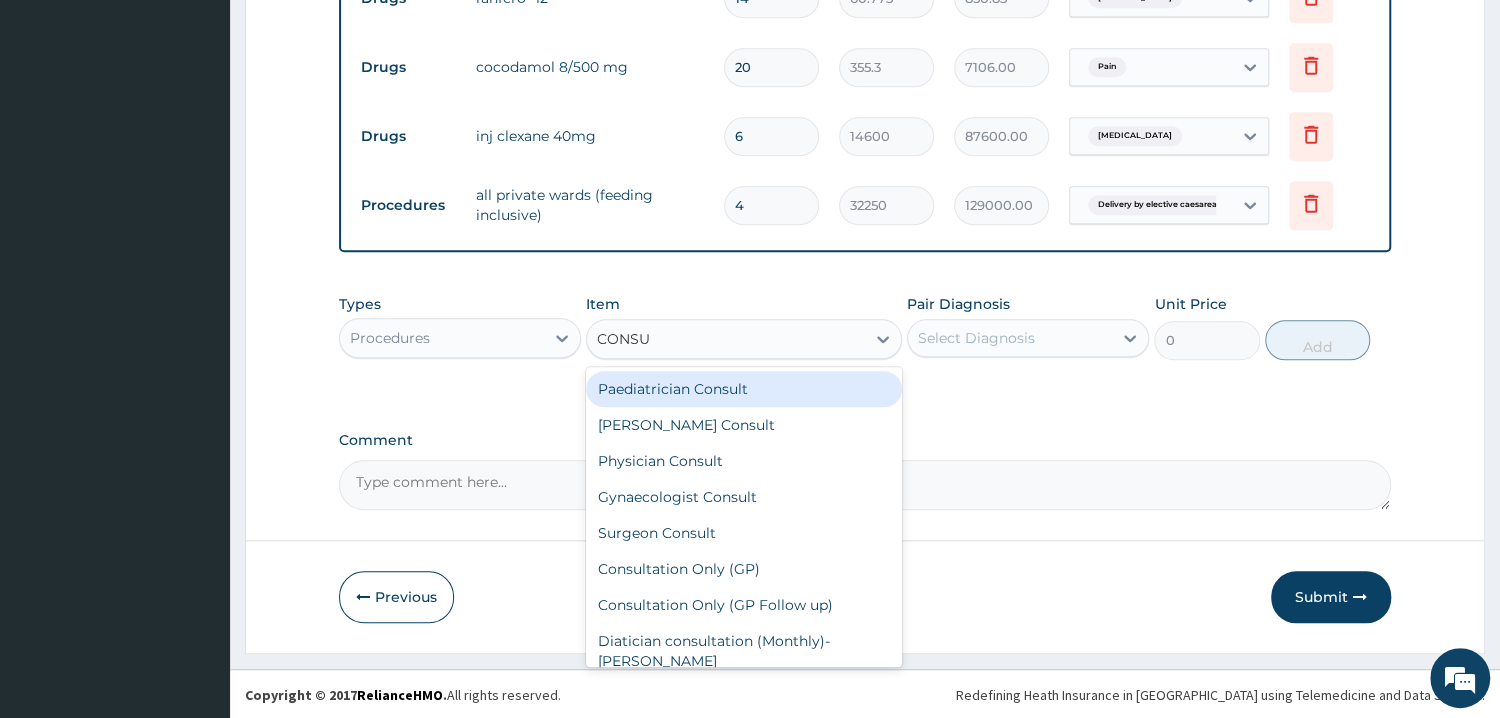 type on "CONSUM" 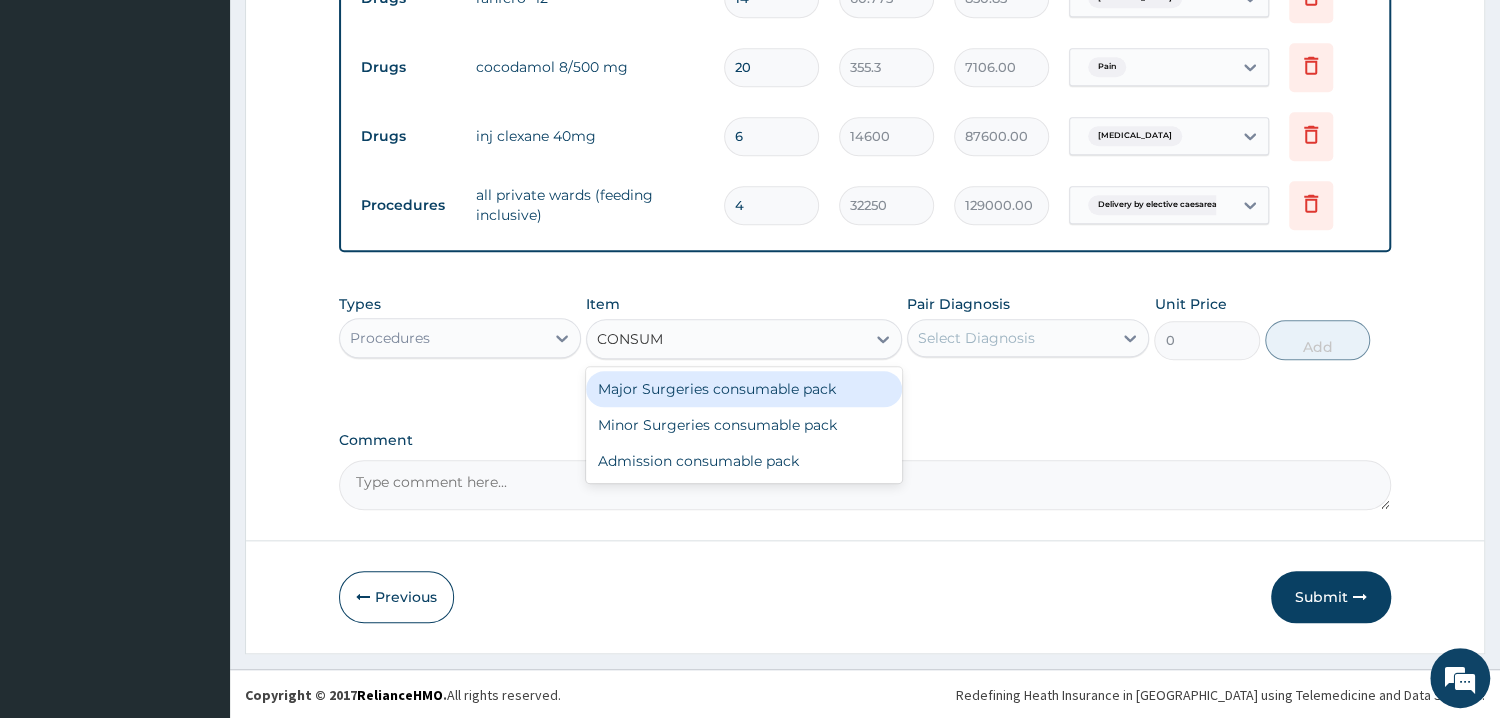 click on "Major Surgeries consumable pack" at bounding box center [744, 389] 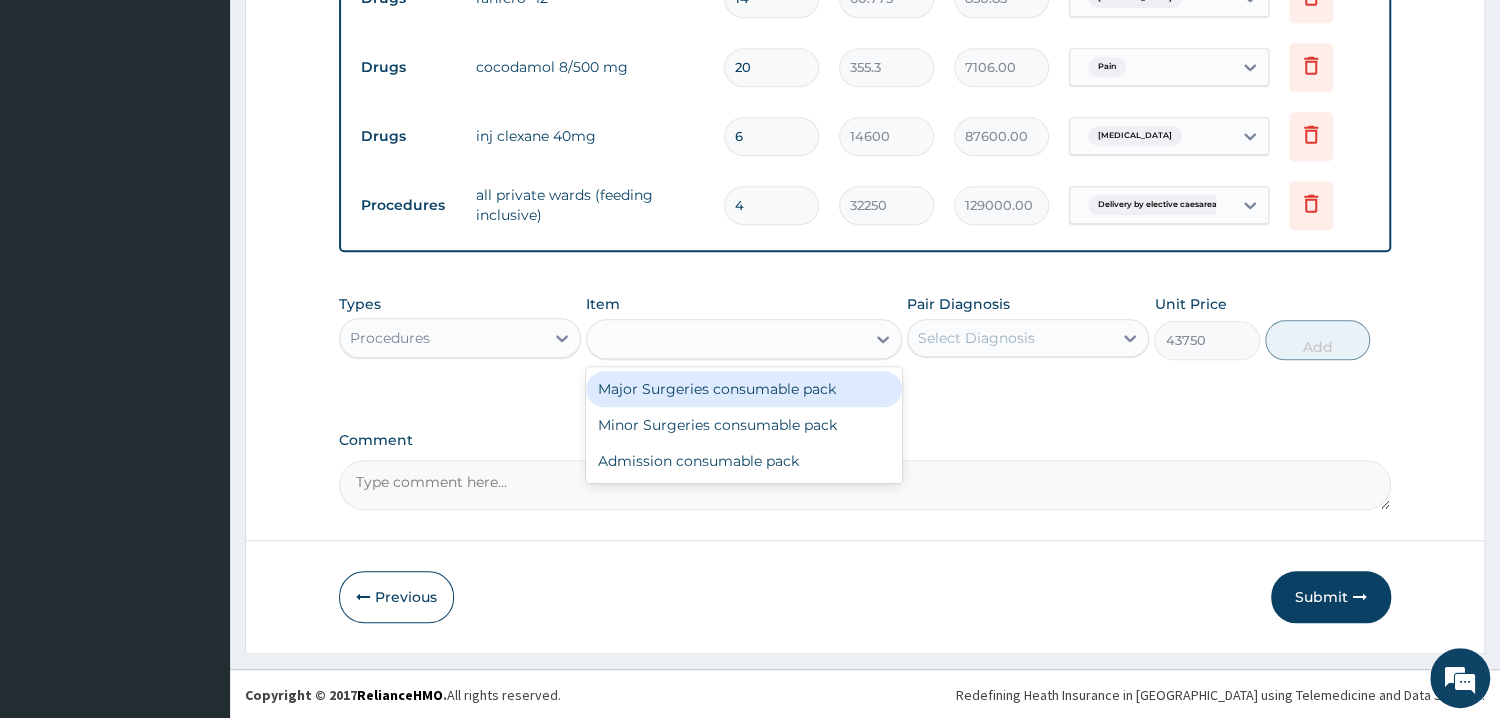 click on "Types Procedures Item option Major Surgeries consumable pack focused, 188 of 229. 3 results available for search term CONSUM. Use Up and Down to choose options, press Enter to select the currently focused option, press Escape to exit the menu, press Tab to select the option and exit the menu. CONSUM Major Surgeries consumable pack Minor Surgeries consumable pack Admission consumable pack Pair Diagnosis Select Diagnosis Unit Price 43750 Add" at bounding box center (865, 342) 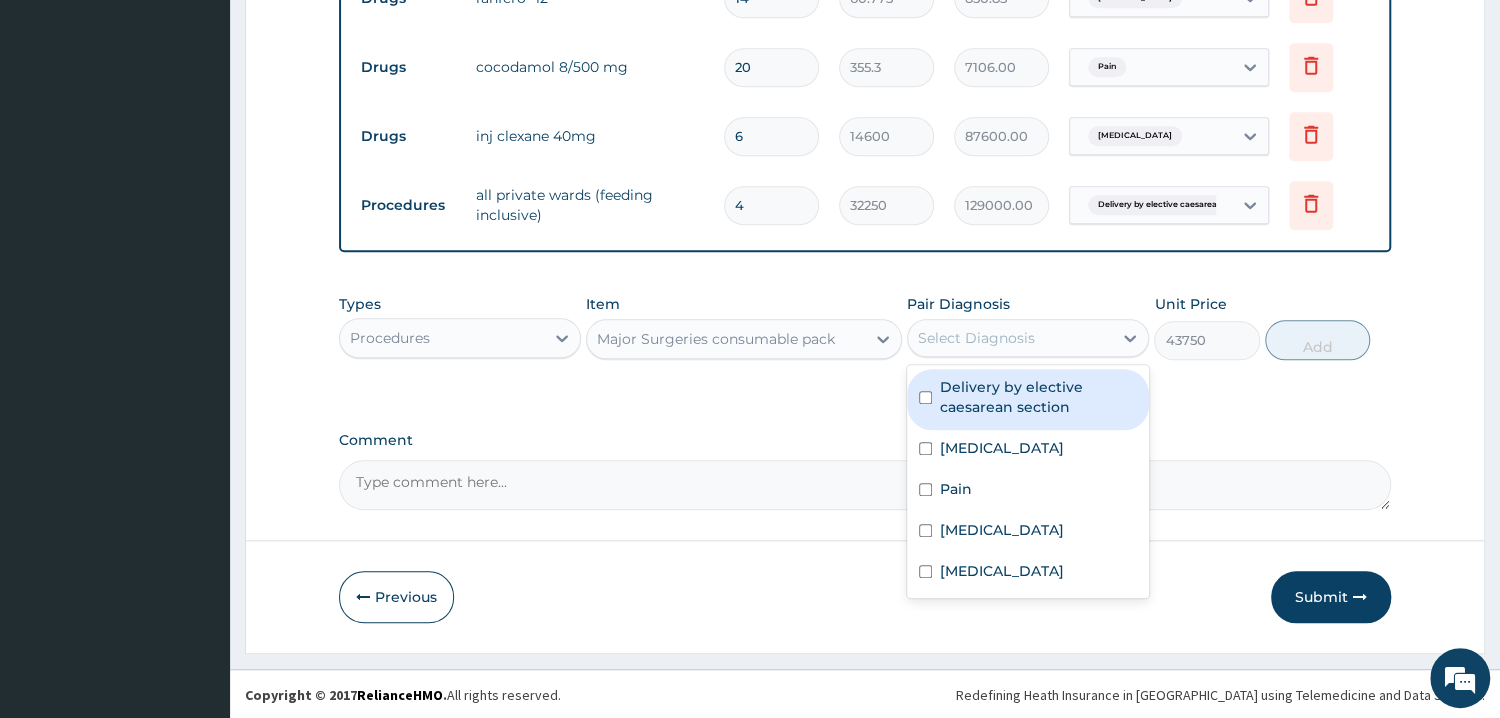 click on "Select Diagnosis" at bounding box center (976, 338) 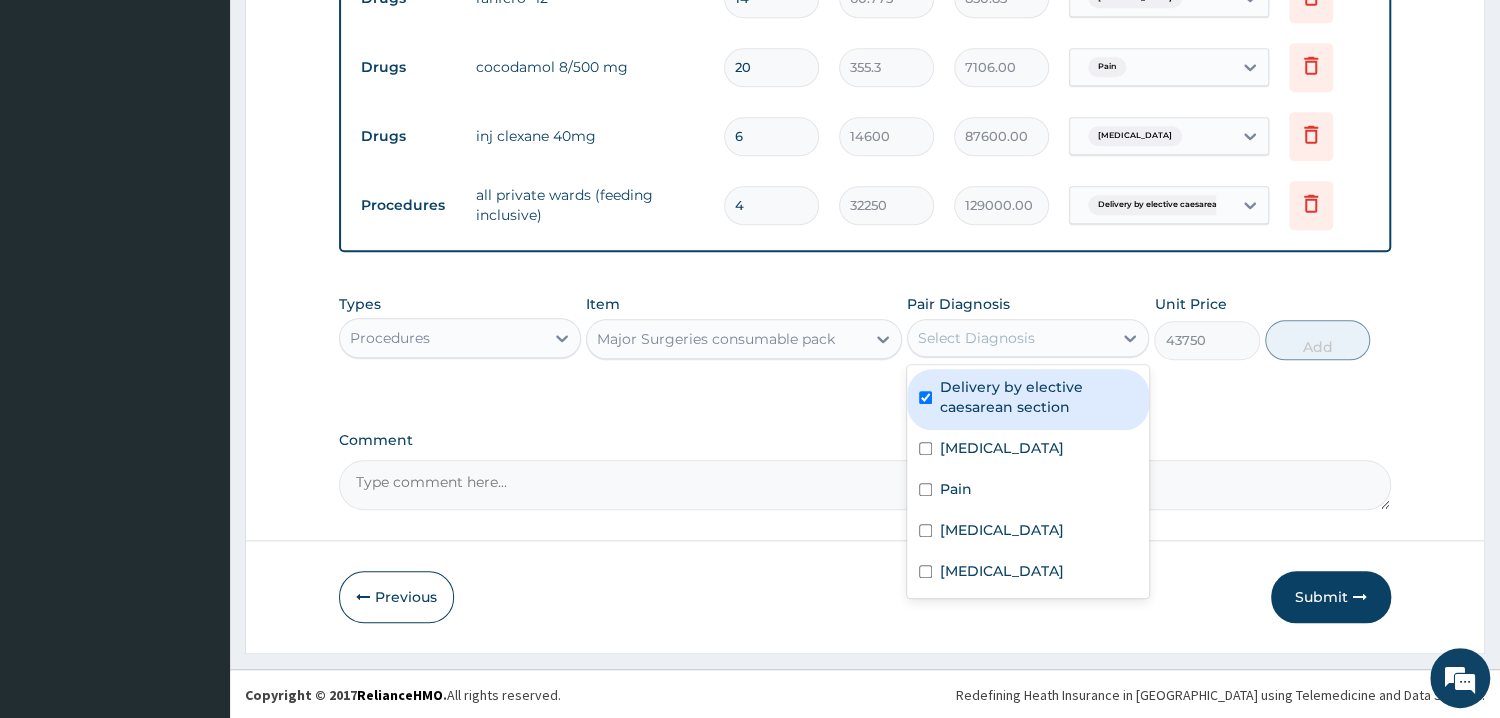 checkbox on "true" 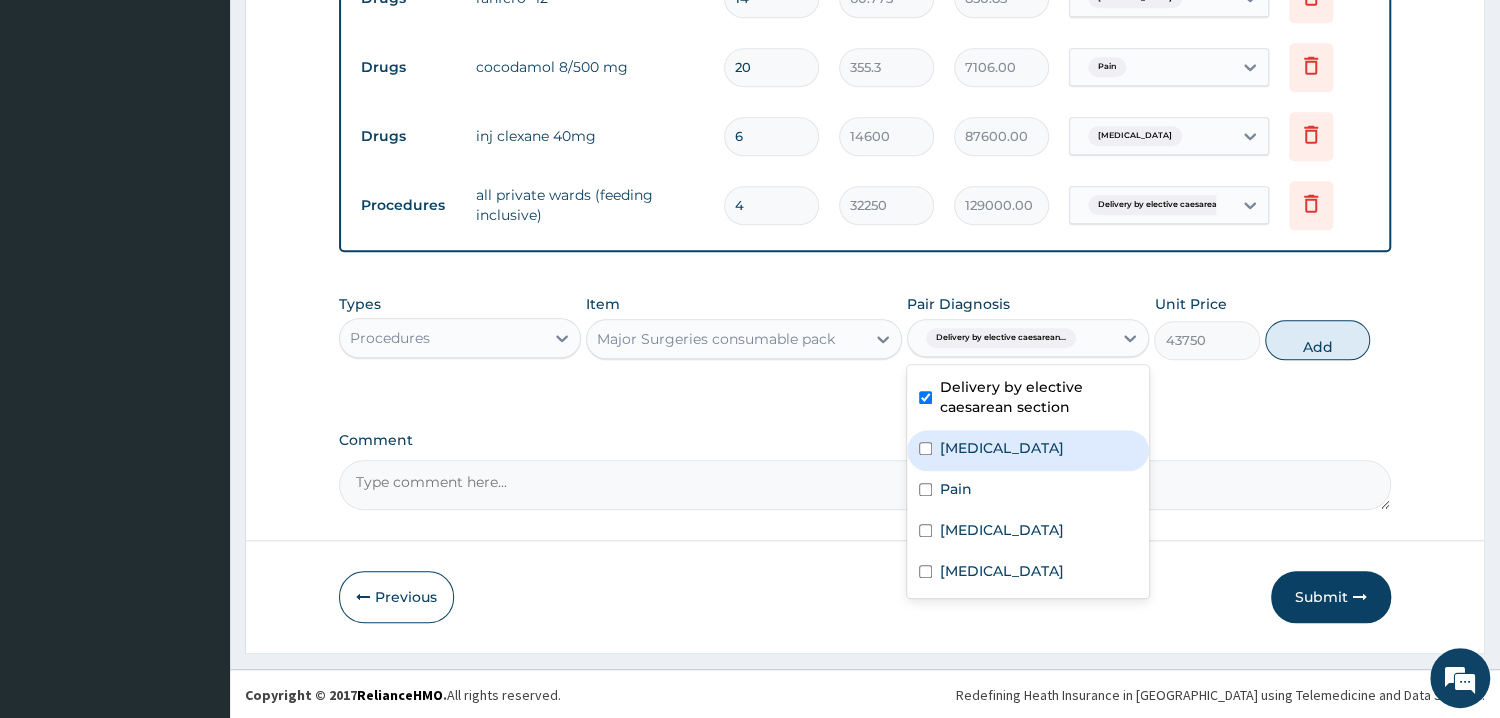 click on "Anemia" at bounding box center (1028, 450) 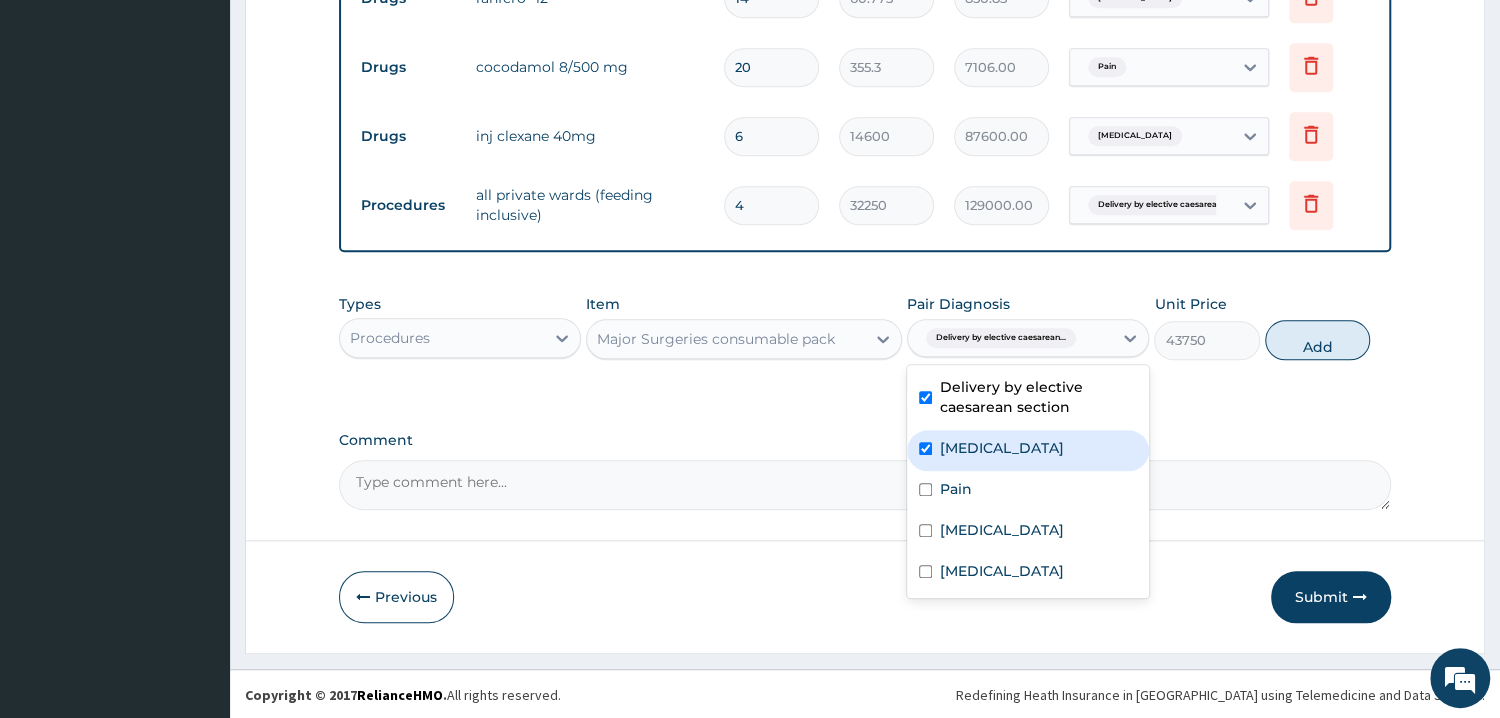 checkbox on "true" 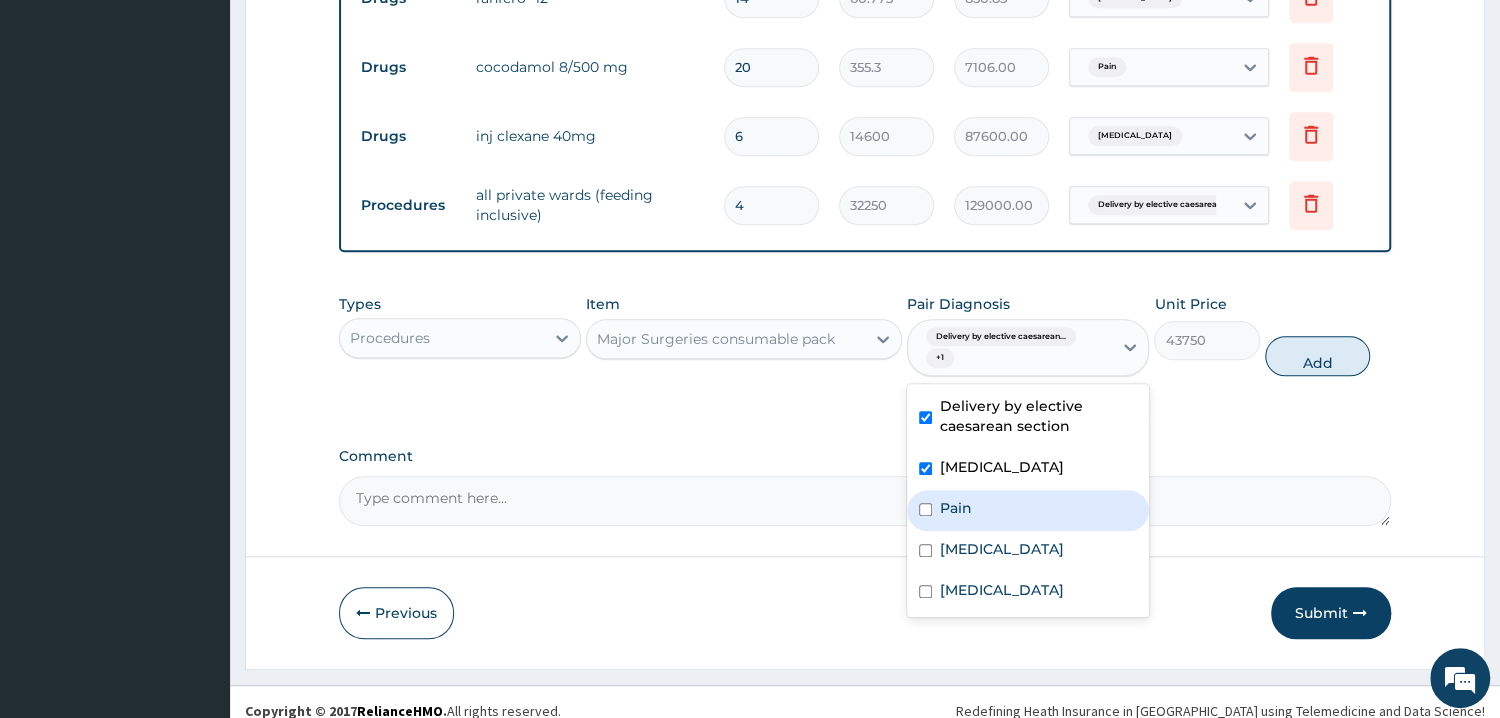 click on "Pain" at bounding box center [1028, 510] 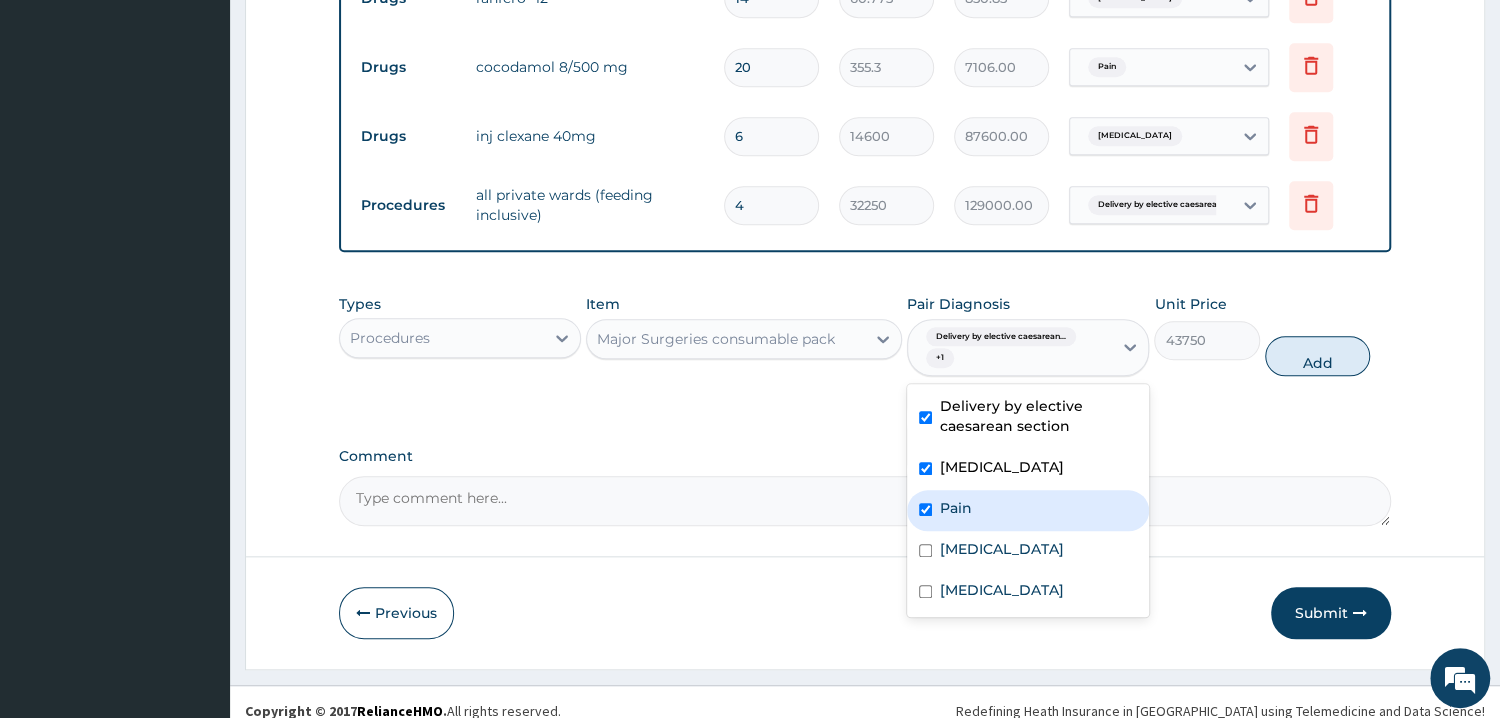 checkbox on "true" 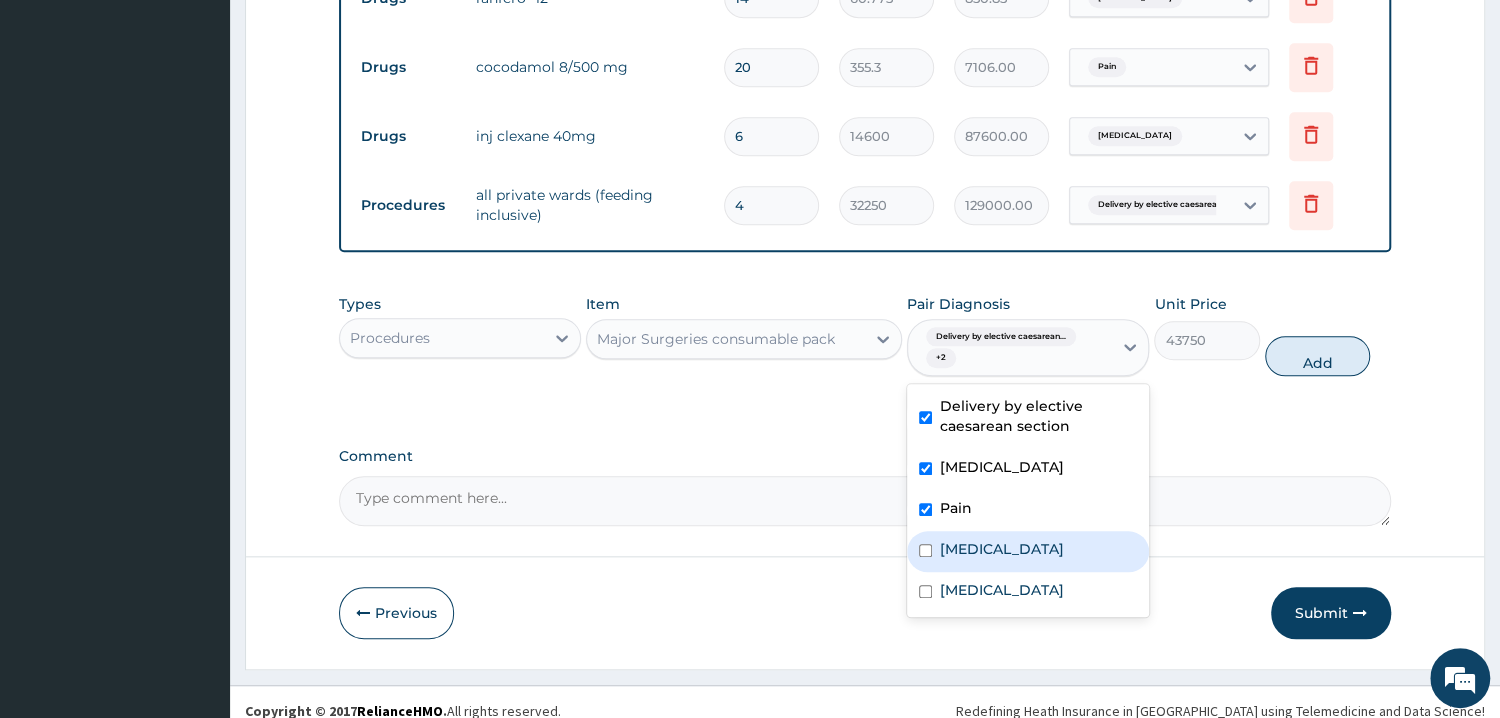 click on "Deep venous thrombosis" at bounding box center [1028, 551] 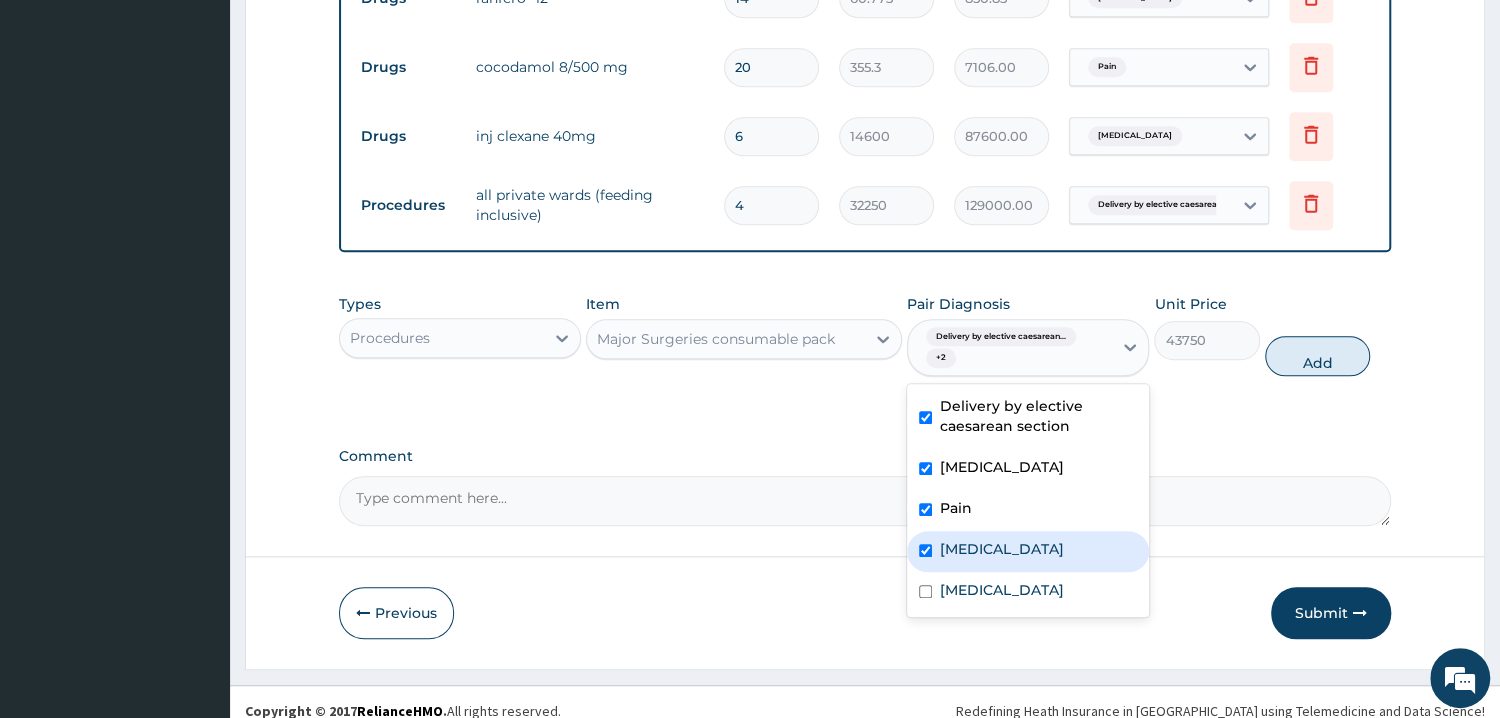 checkbox on "true" 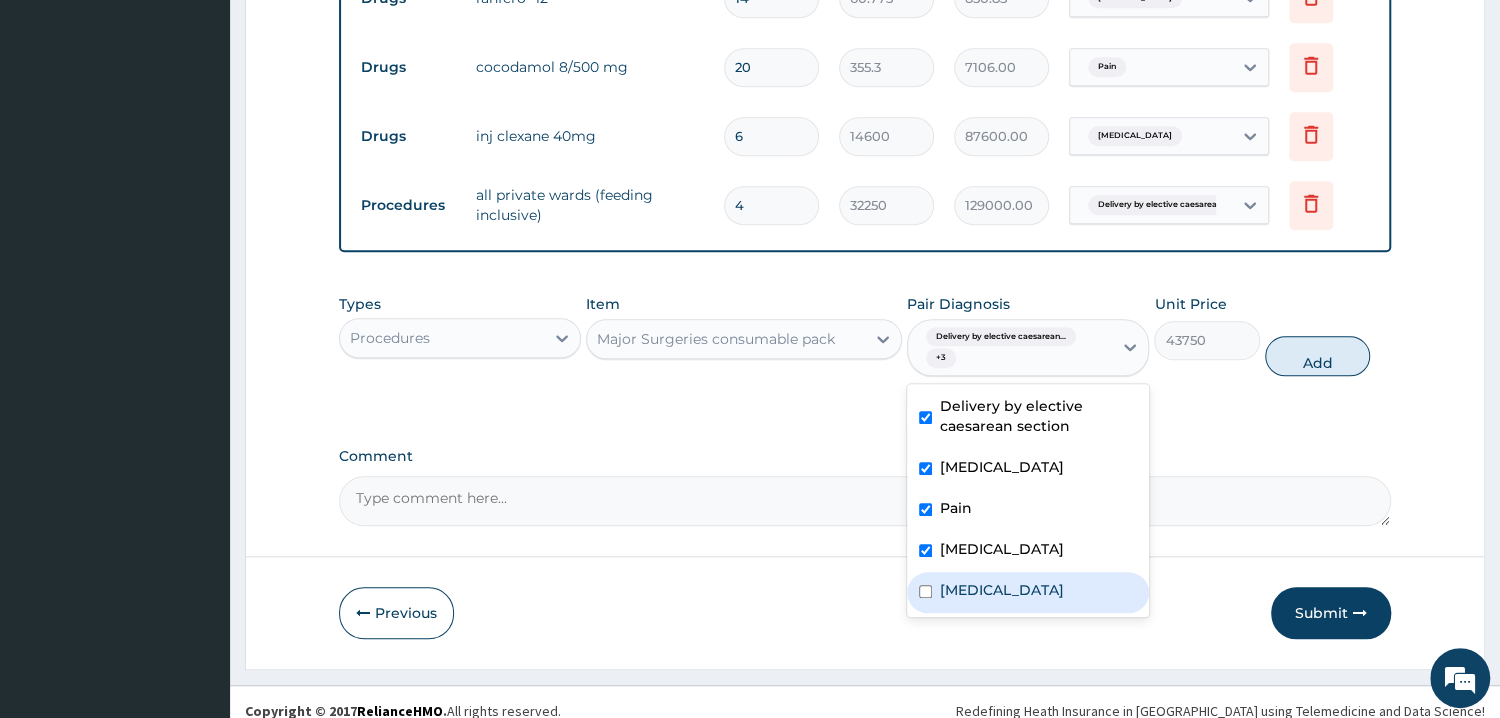 click on "Postprocedural fever" at bounding box center [1028, 592] 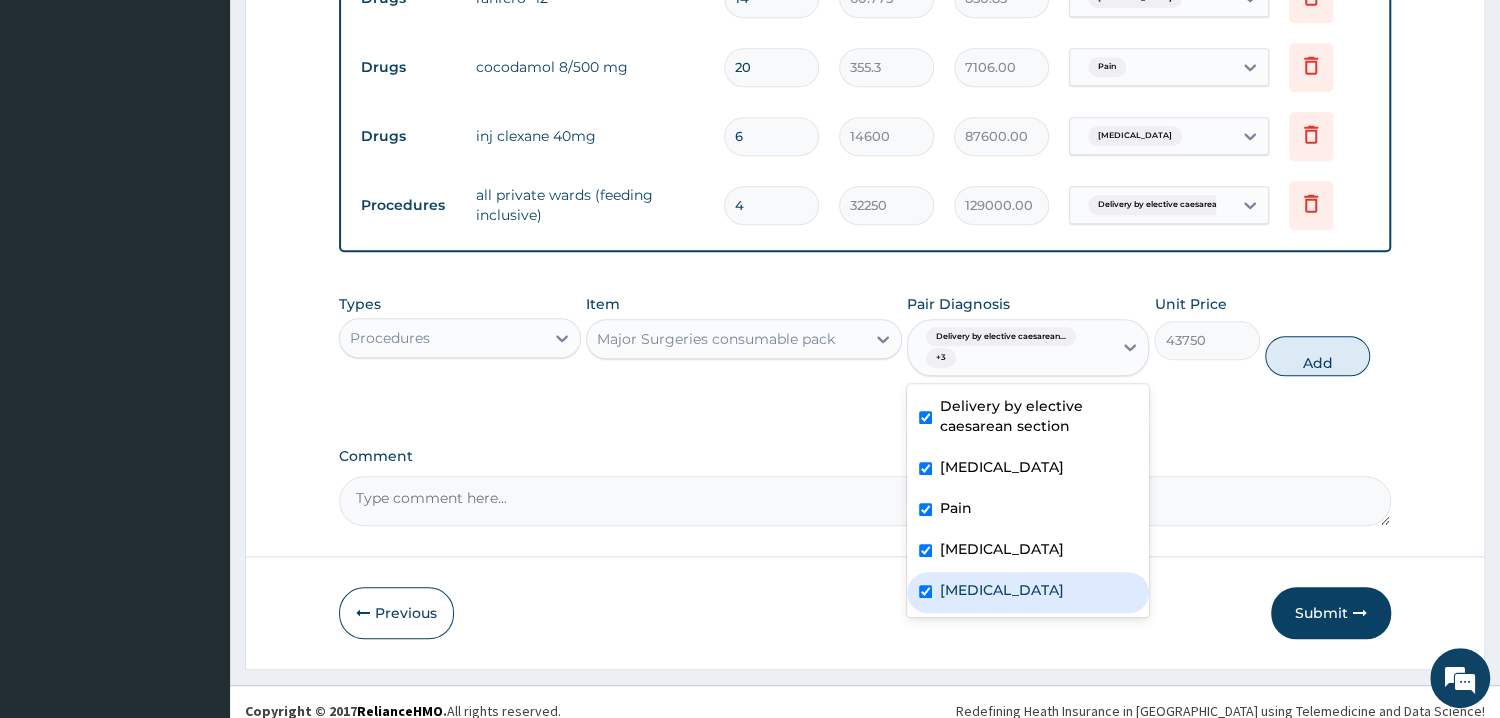 checkbox on "true" 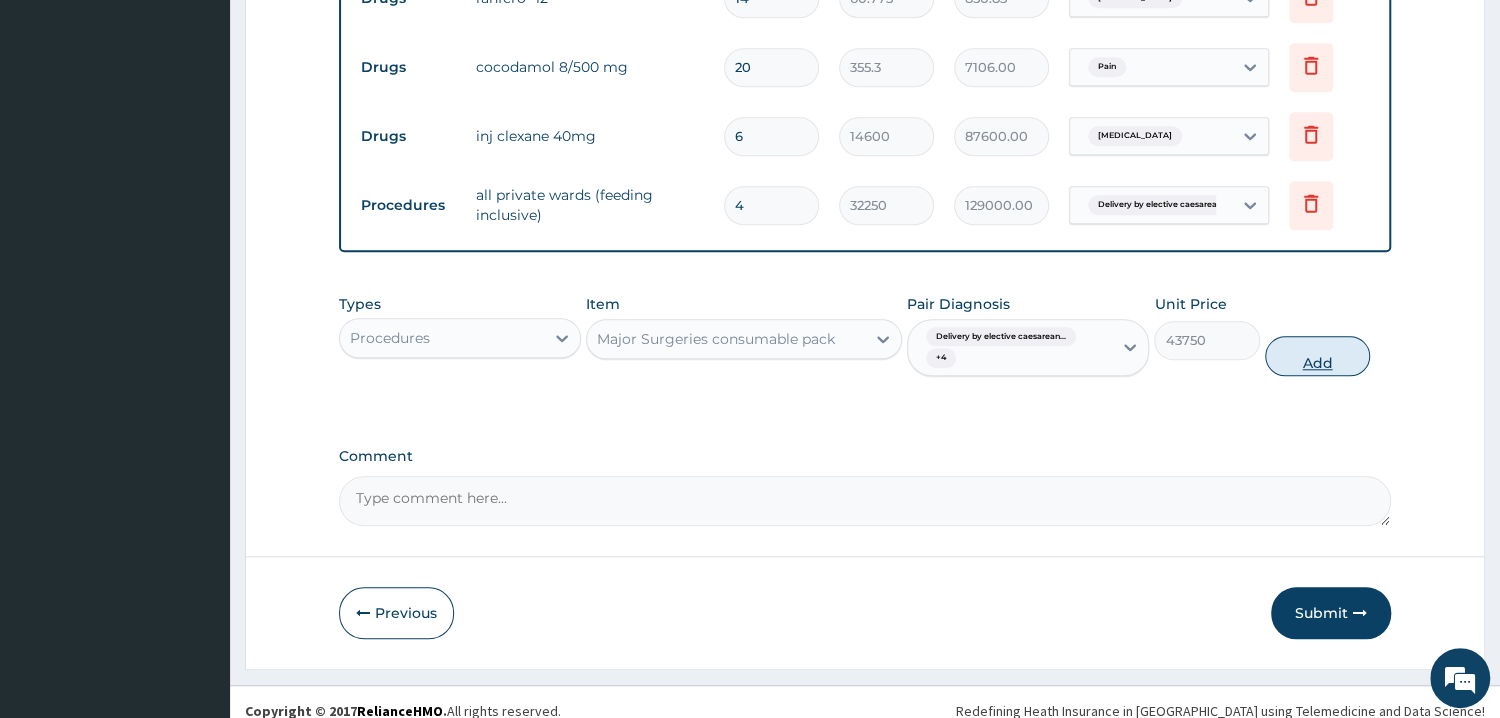 click on "Add" at bounding box center [1317, 356] 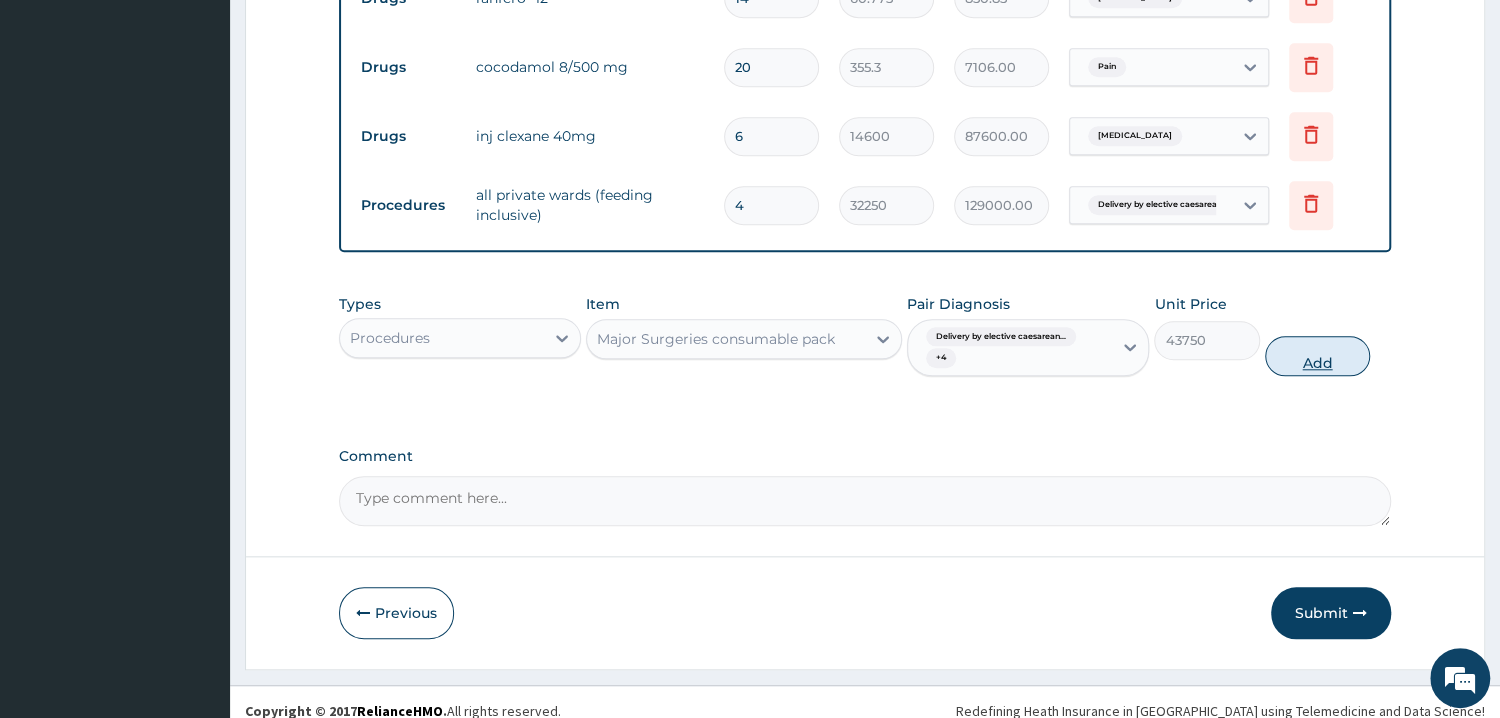 type on "0" 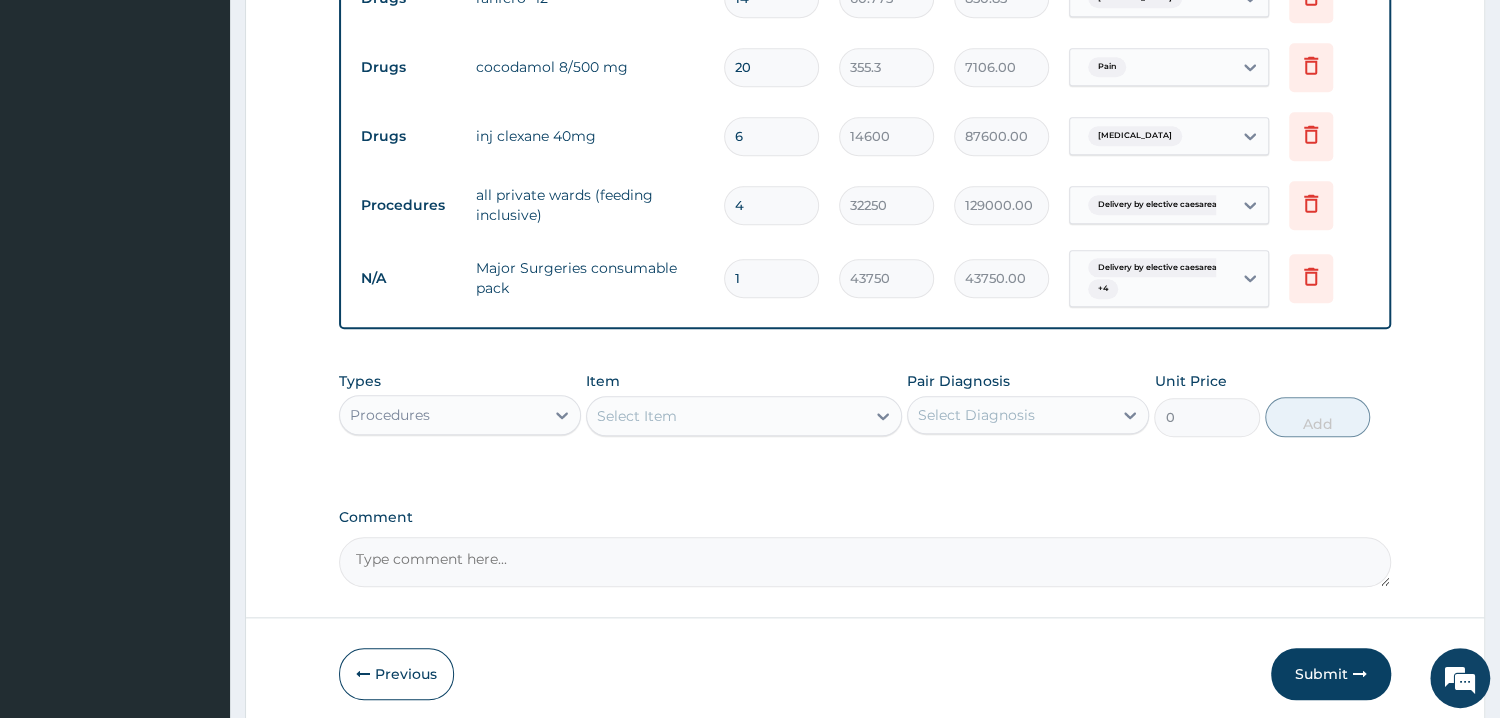 click on "Item Select Item" at bounding box center [744, 404] 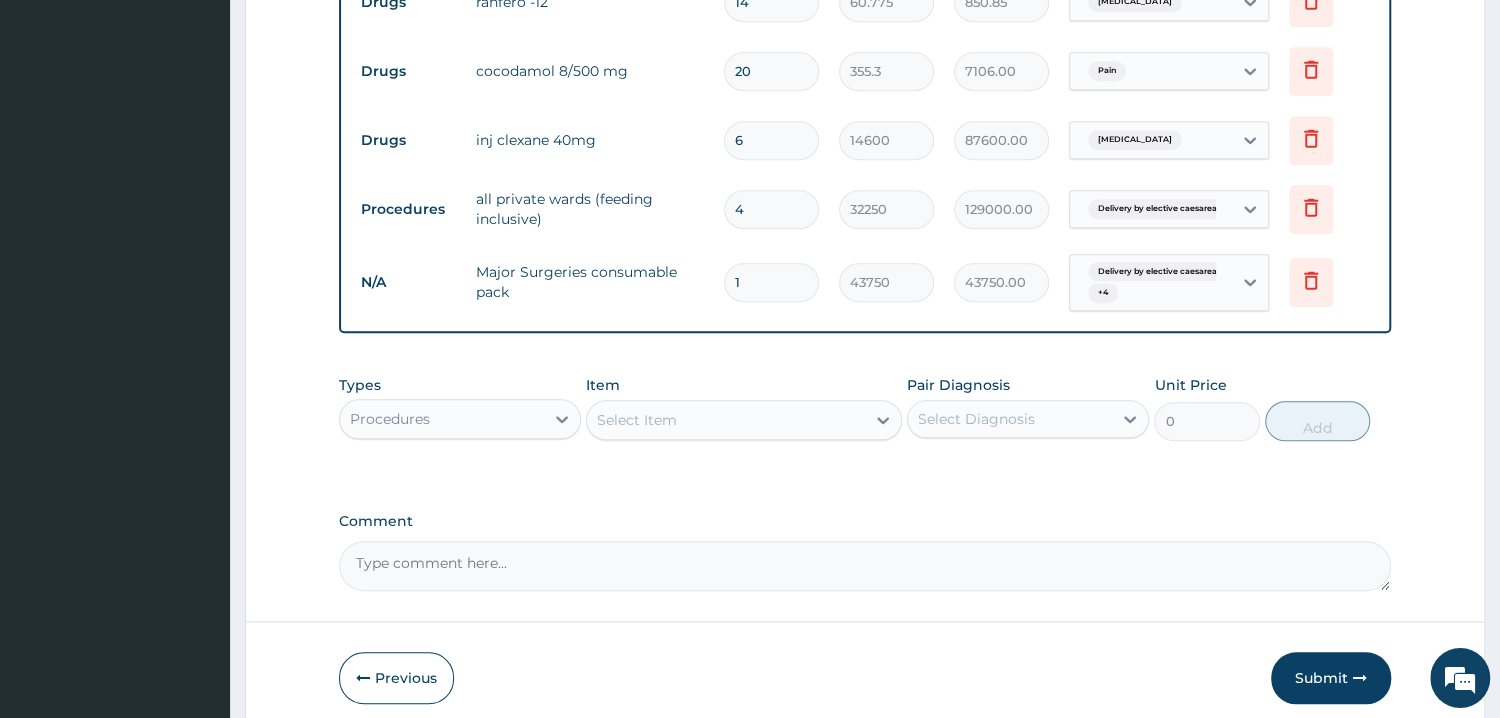 scroll, scrollTop: 1069, scrollLeft: 0, axis: vertical 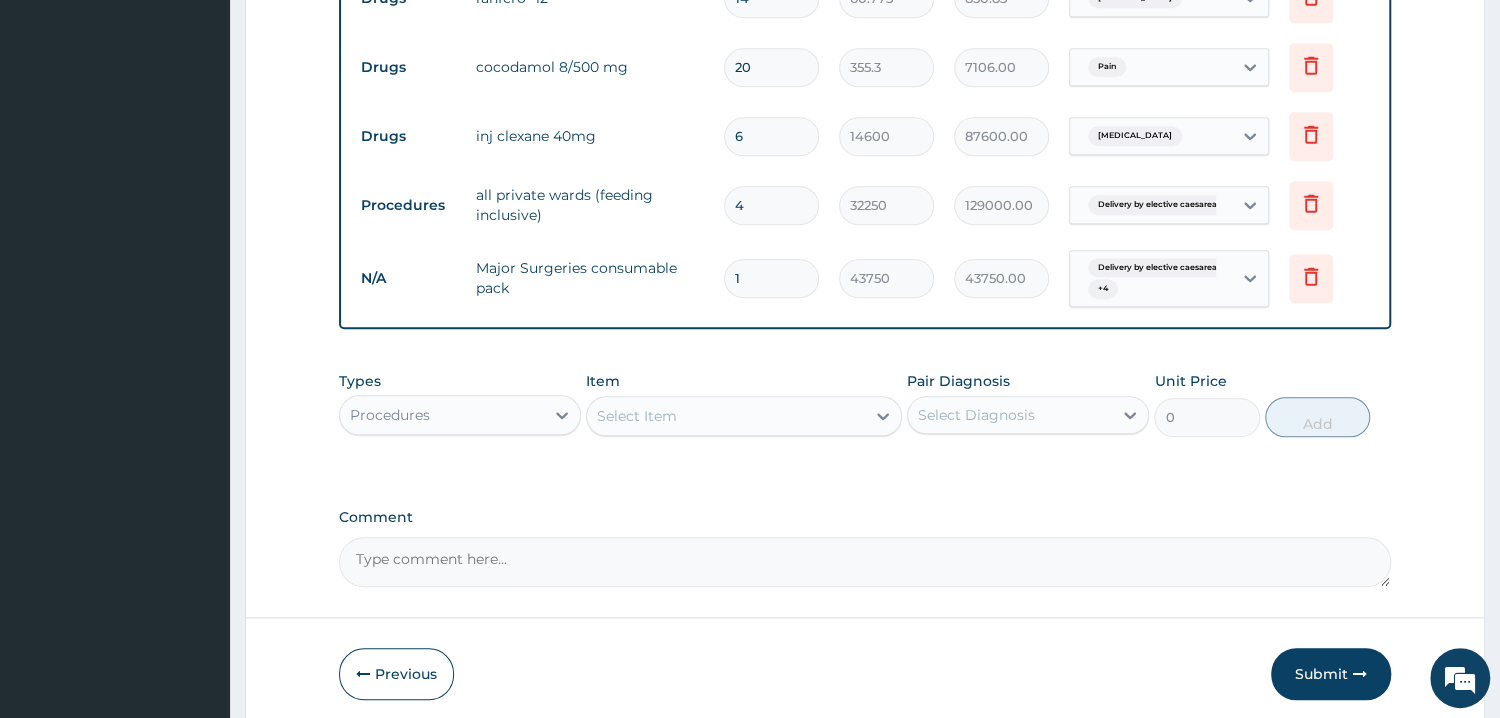 click on "Types Procedures" at bounding box center [460, 404] 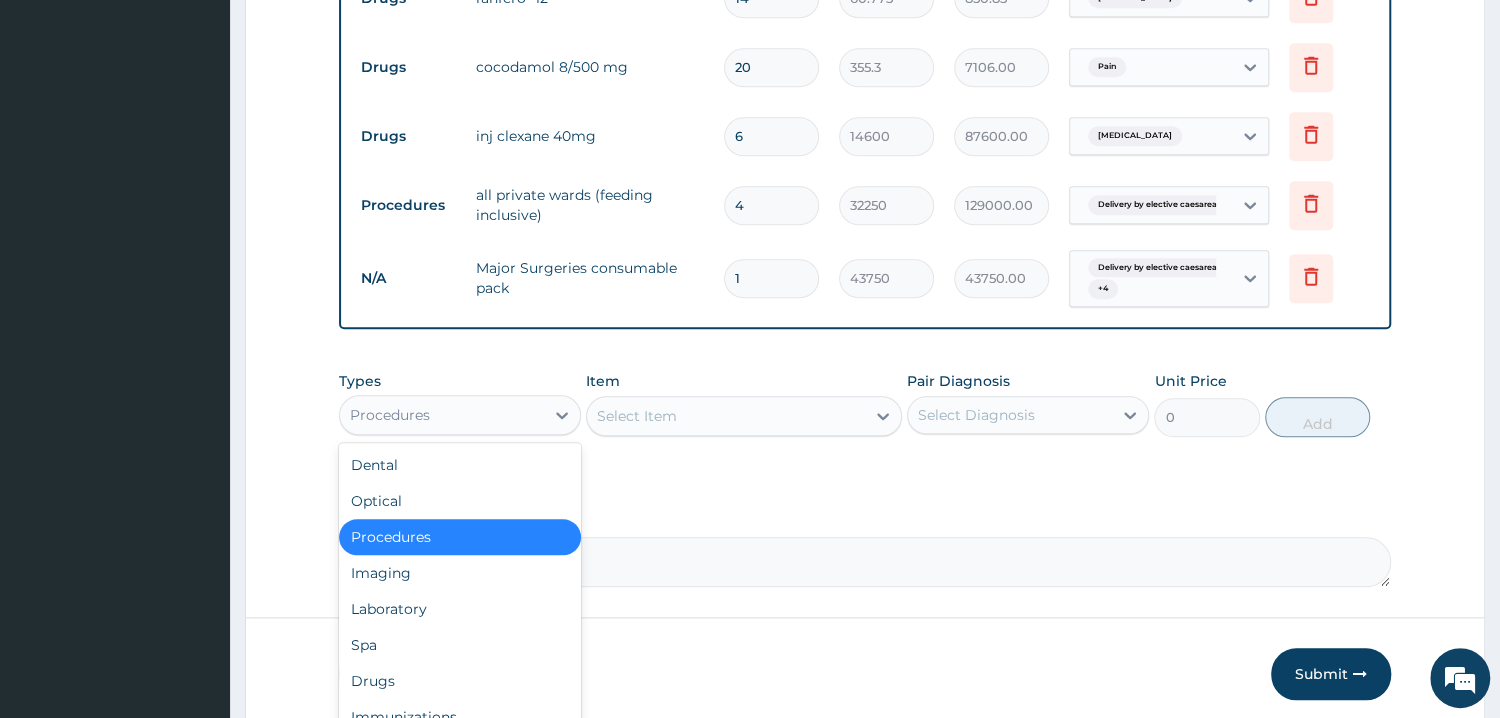 click on "Procedures" at bounding box center (442, 415) 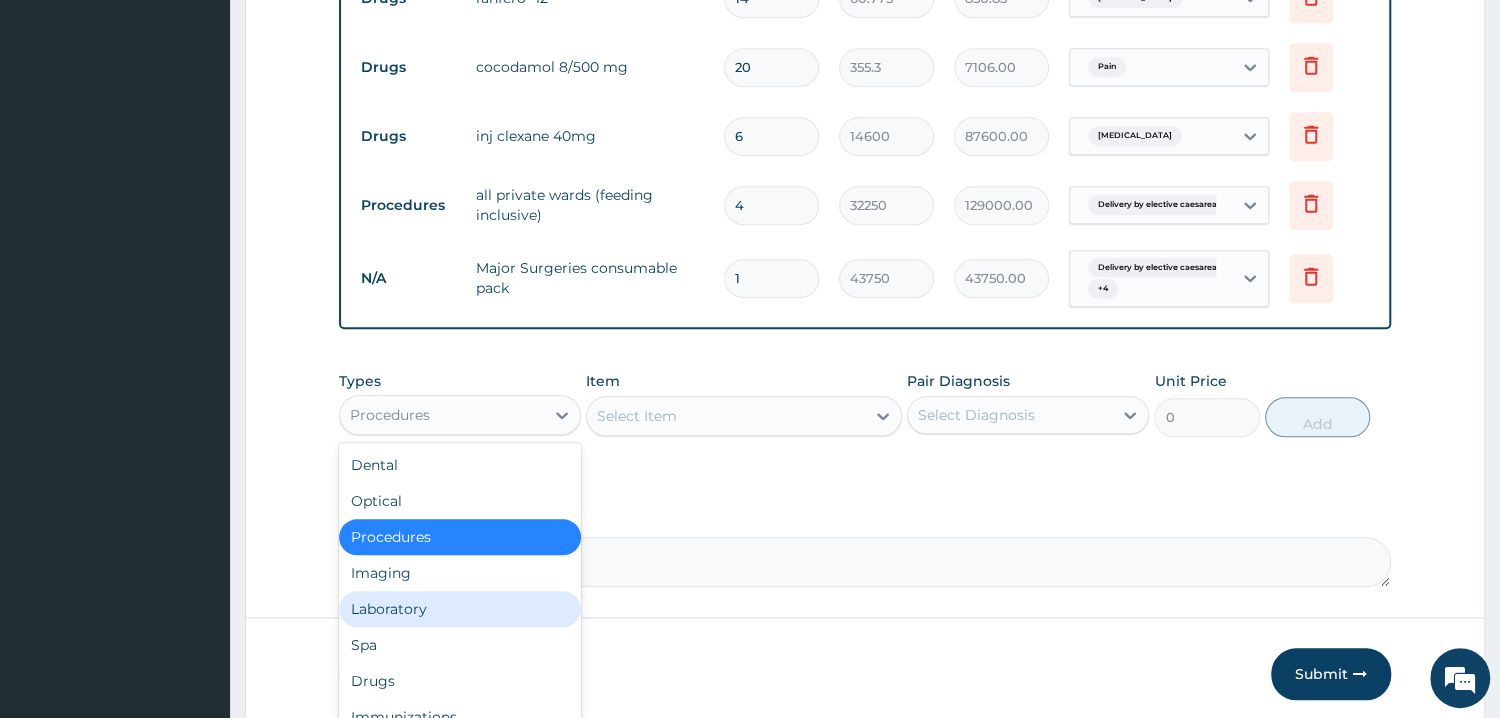 scroll, scrollTop: 68, scrollLeft: 0, axis: vertical 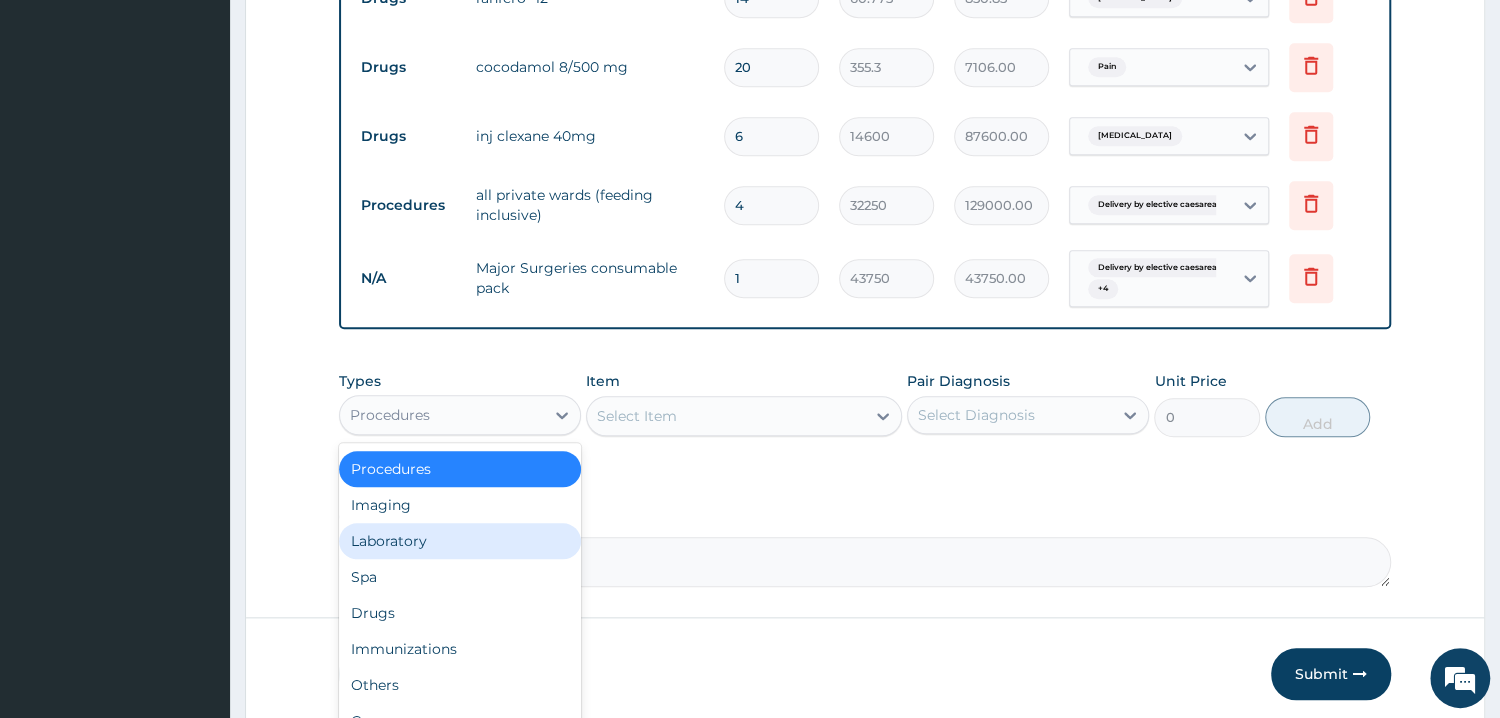 click on "Laboratory" at bounding box center [460, 541] 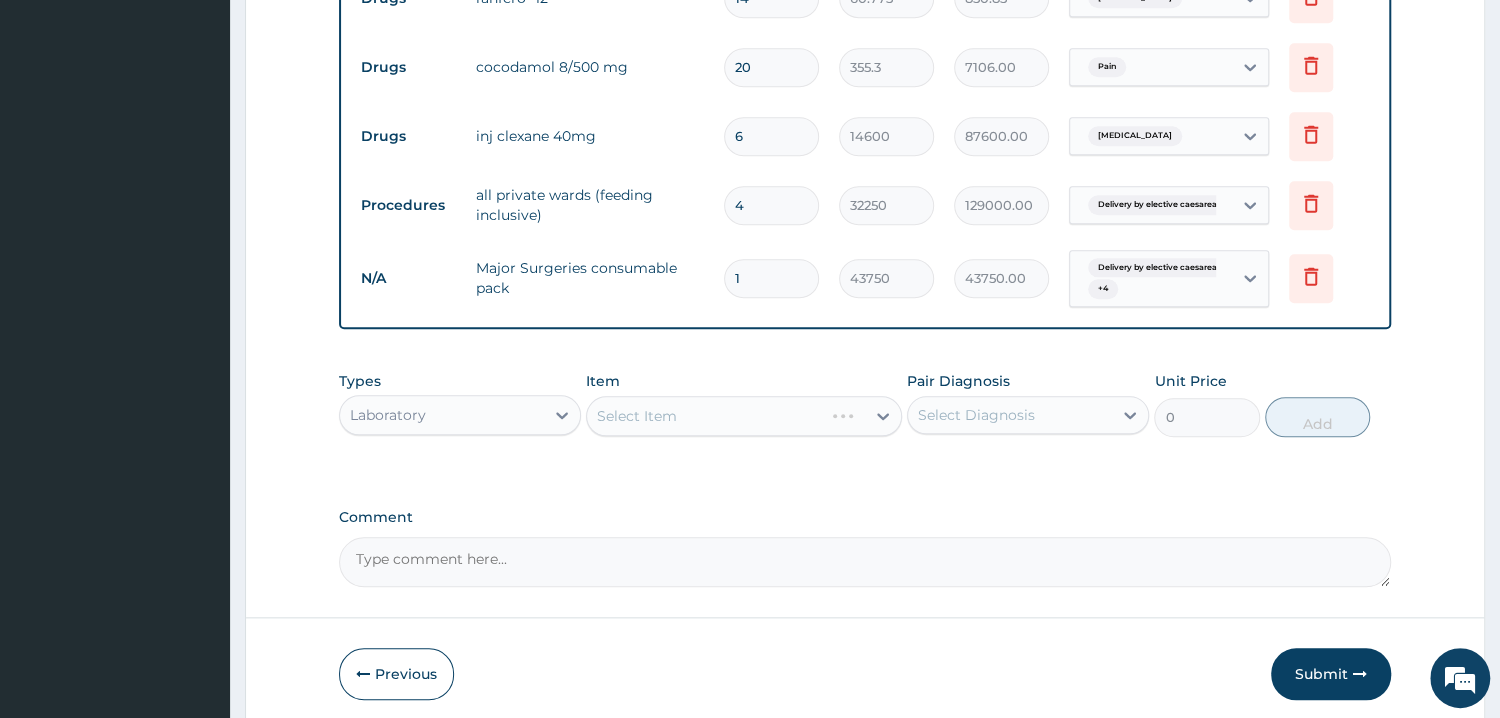 click on "Select Item" at bounding box center [744, 416] 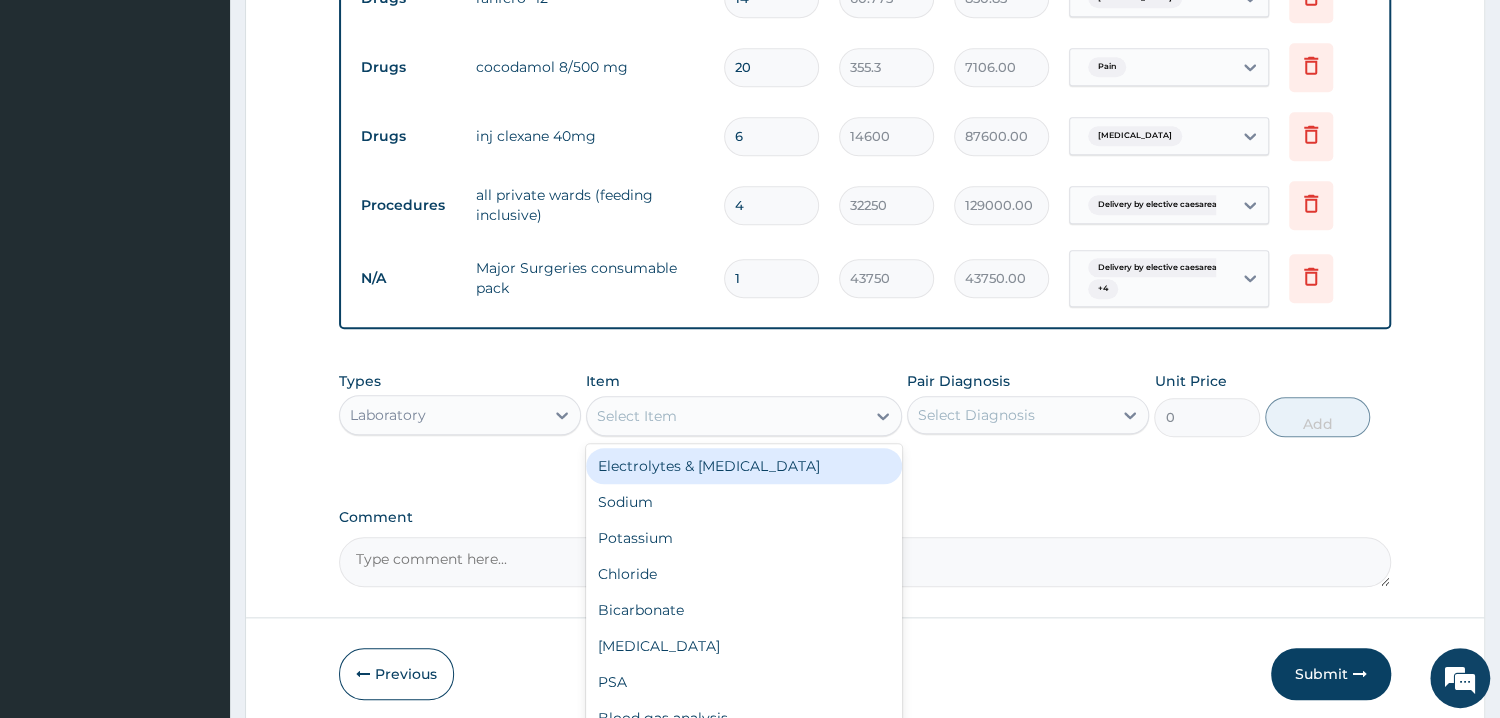 click on "Select Item" at bounding box center [726, 416] 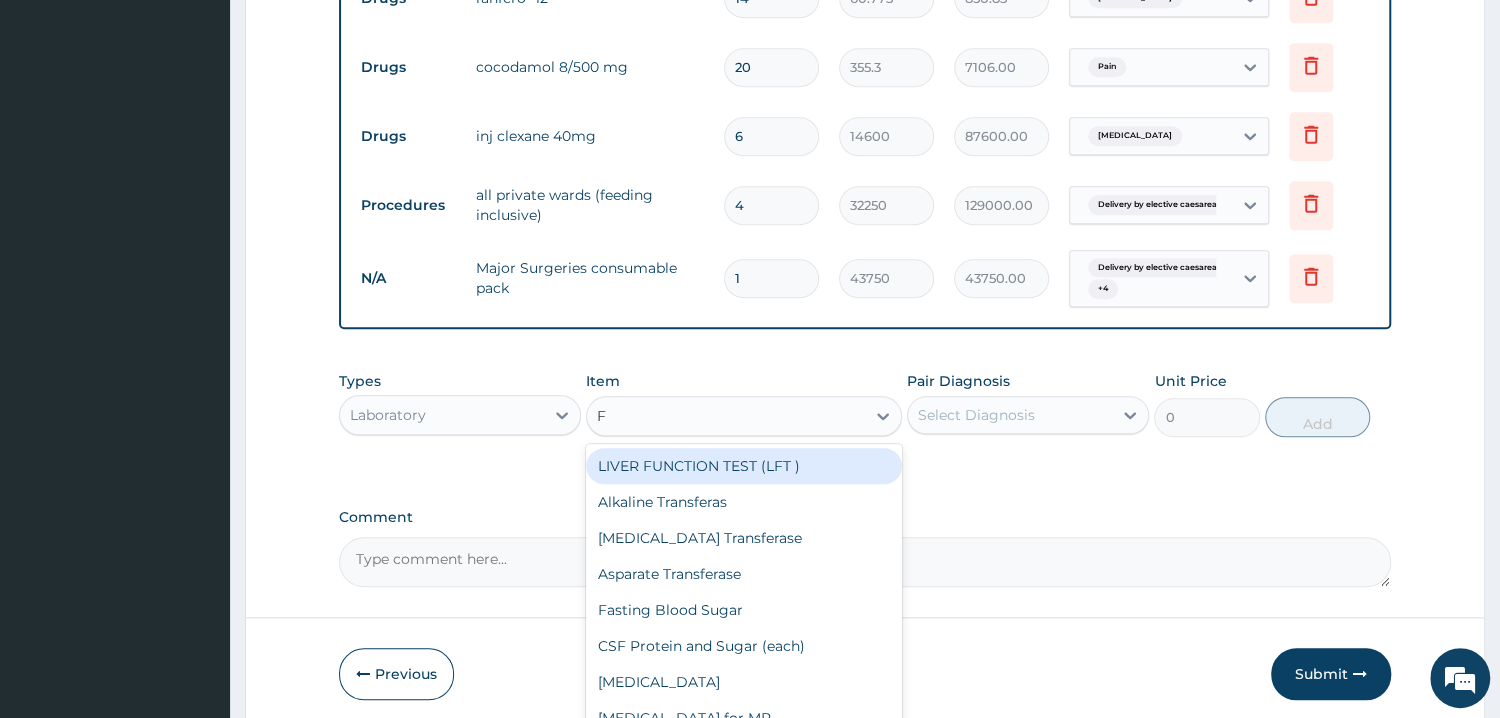 type on "FB" 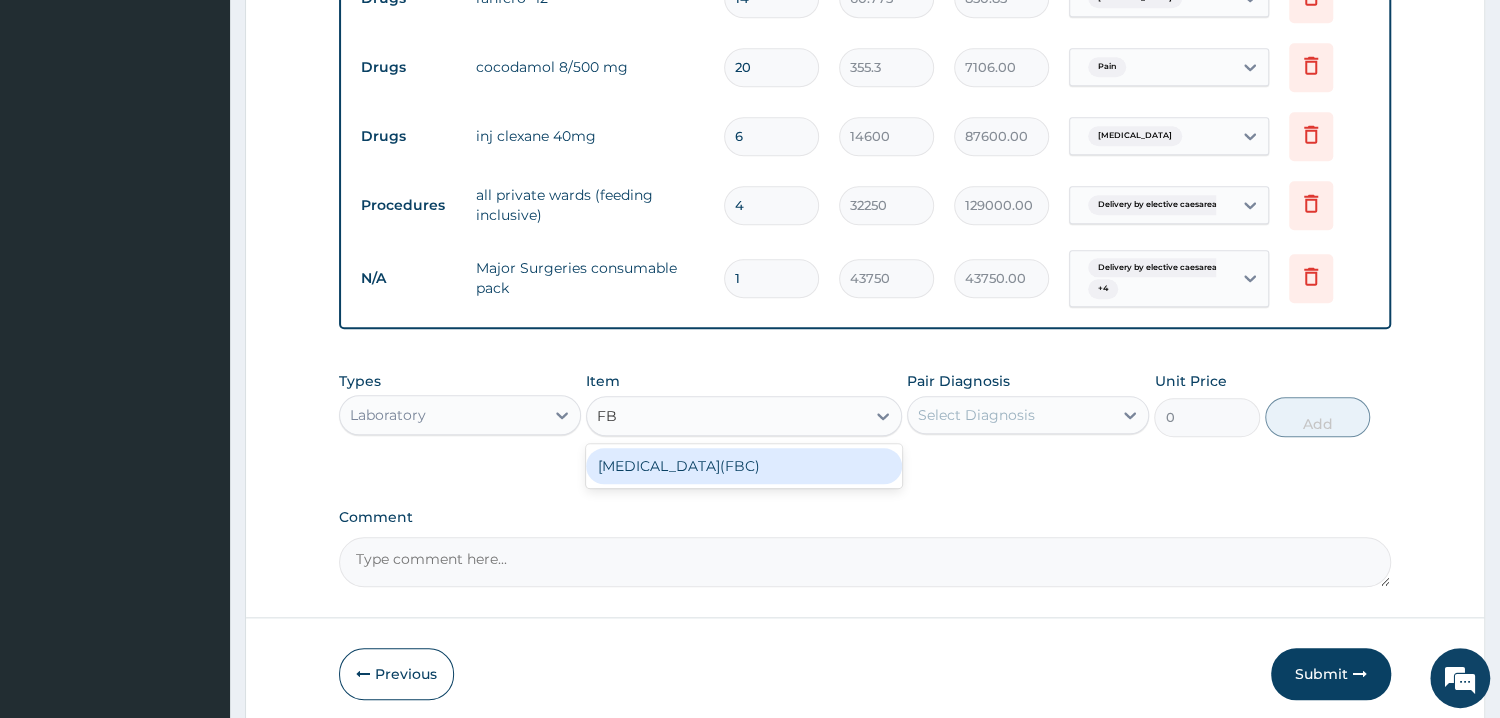 click on "[MEDICAL_DATA](FBC)" at bounding box center (744, 466) 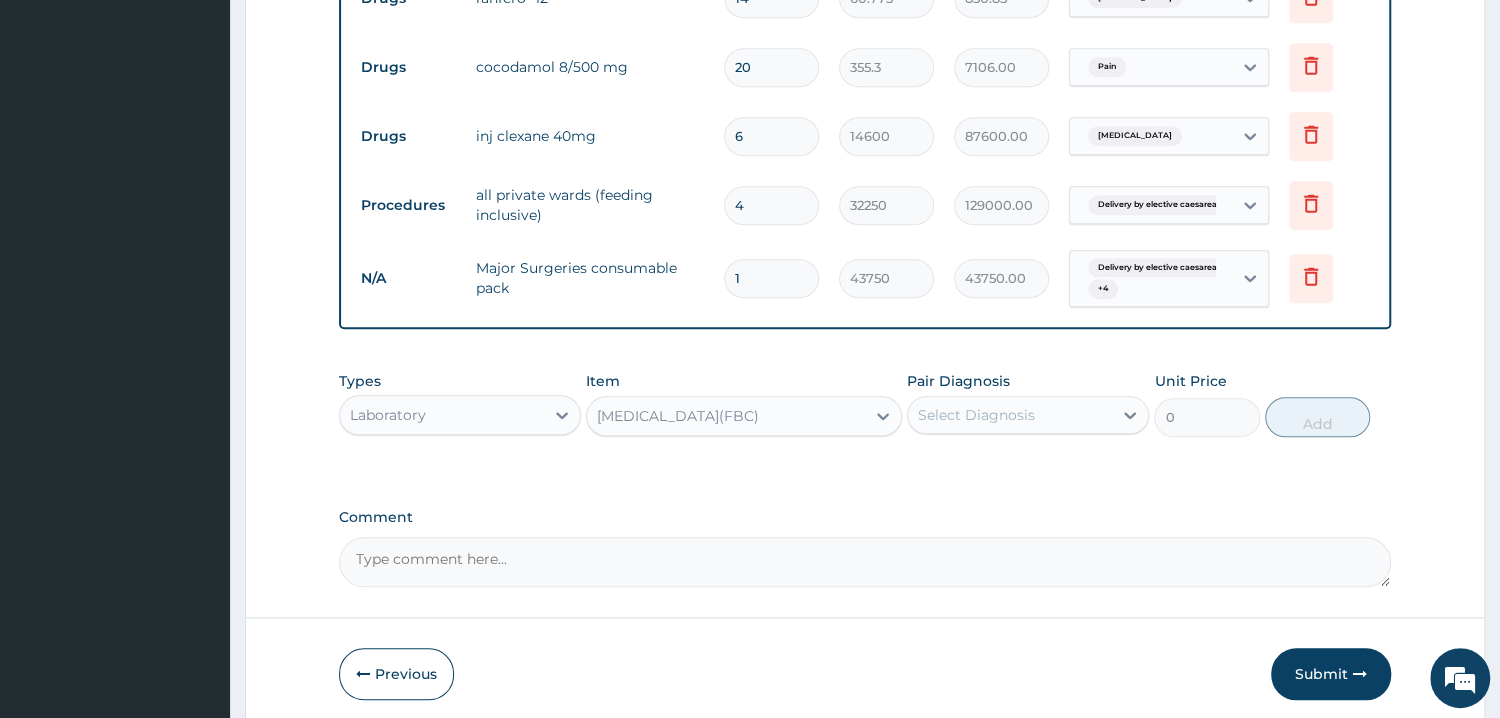 type 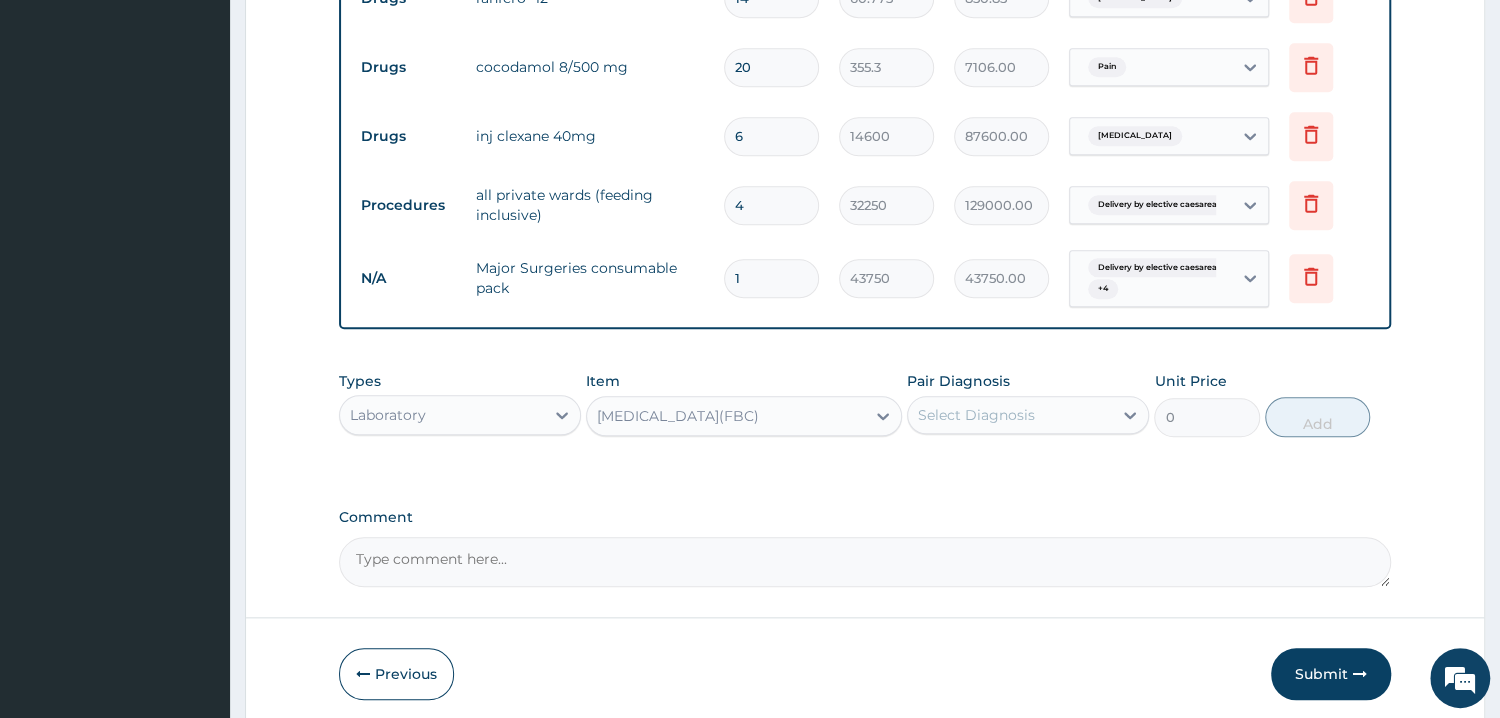type on "4675" 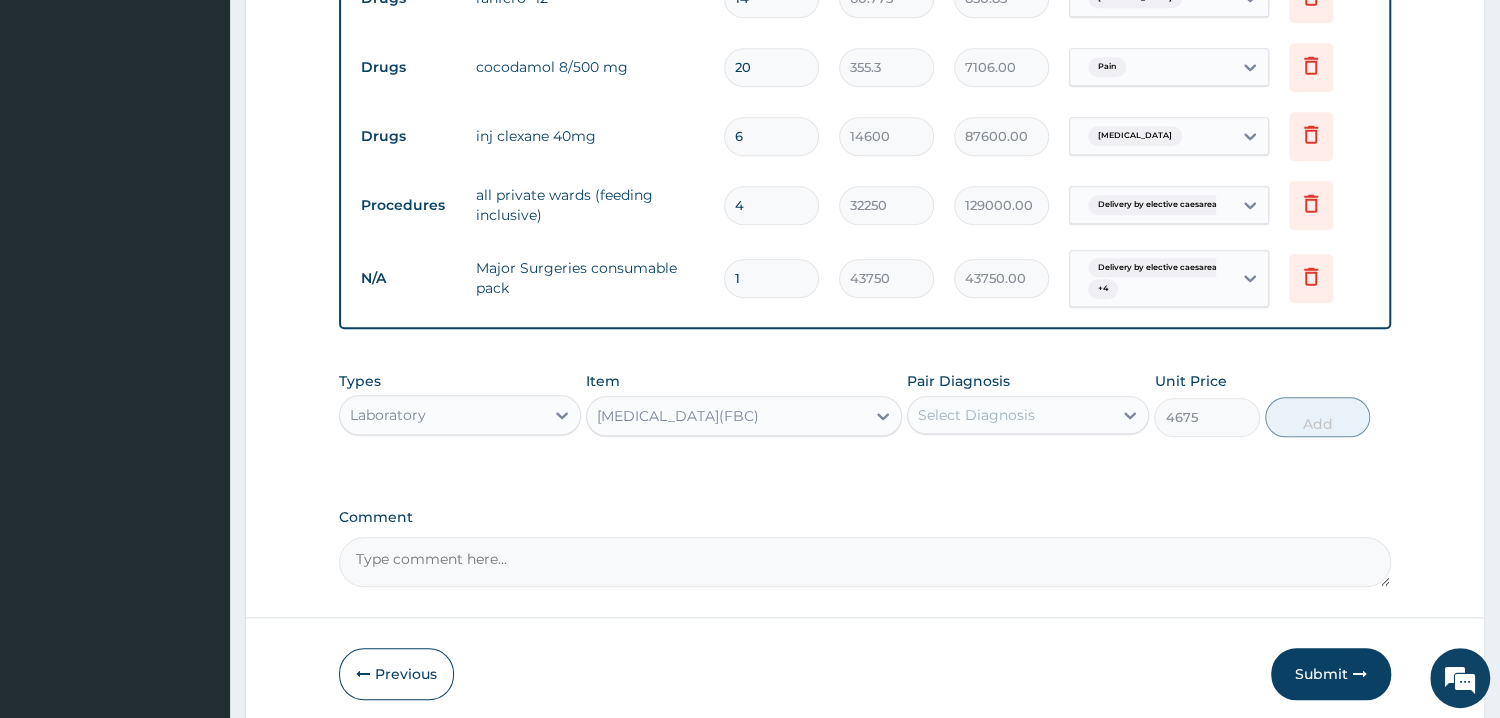 click on "Types Laboratory Item Full Blood Count(FBC) Pair Diagnosis Select Diagnosis Unit Price 4675 Add" at bounding box center [865, 419] 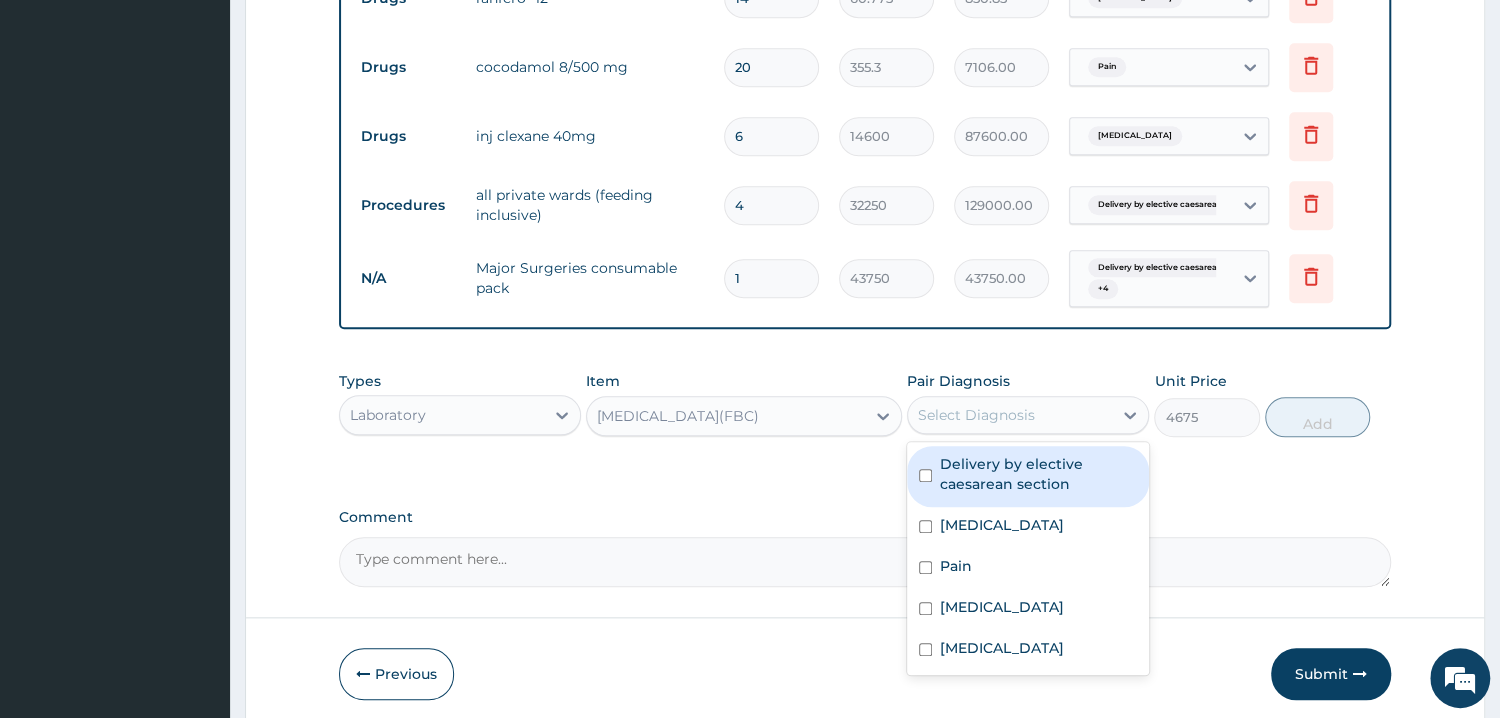 click on "Delivery by elective caesarean section" at bounding box center [1028, 476] 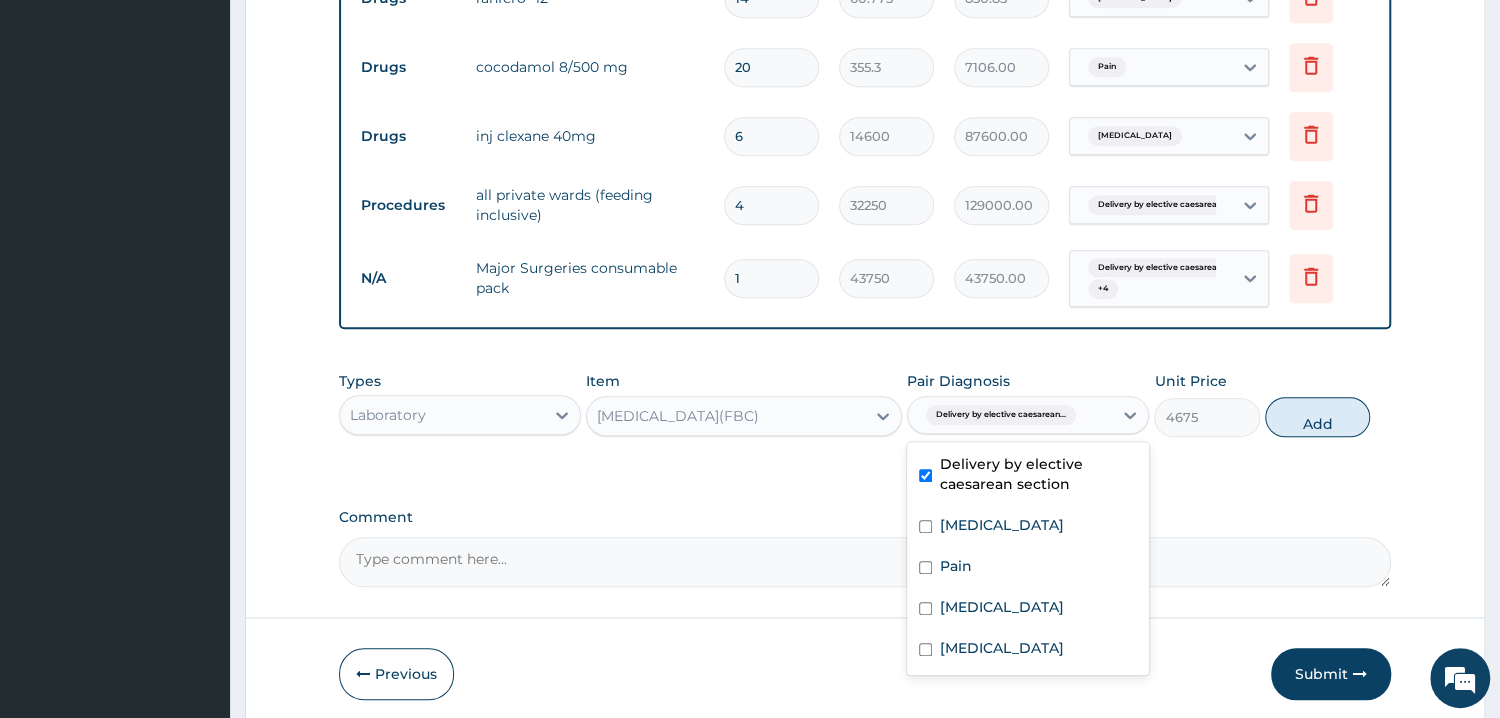checkbox on "true" 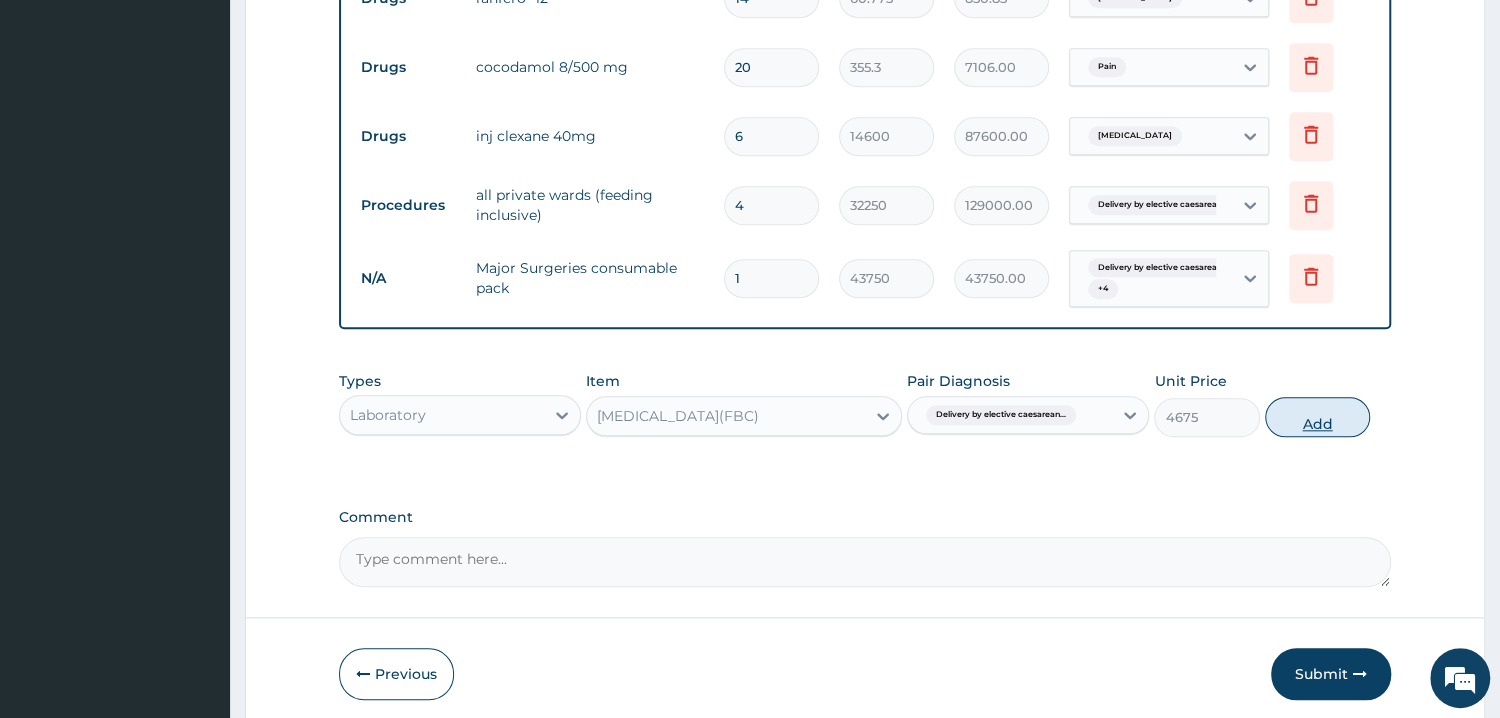 click on "Add" at bounding box center (1317, 417) 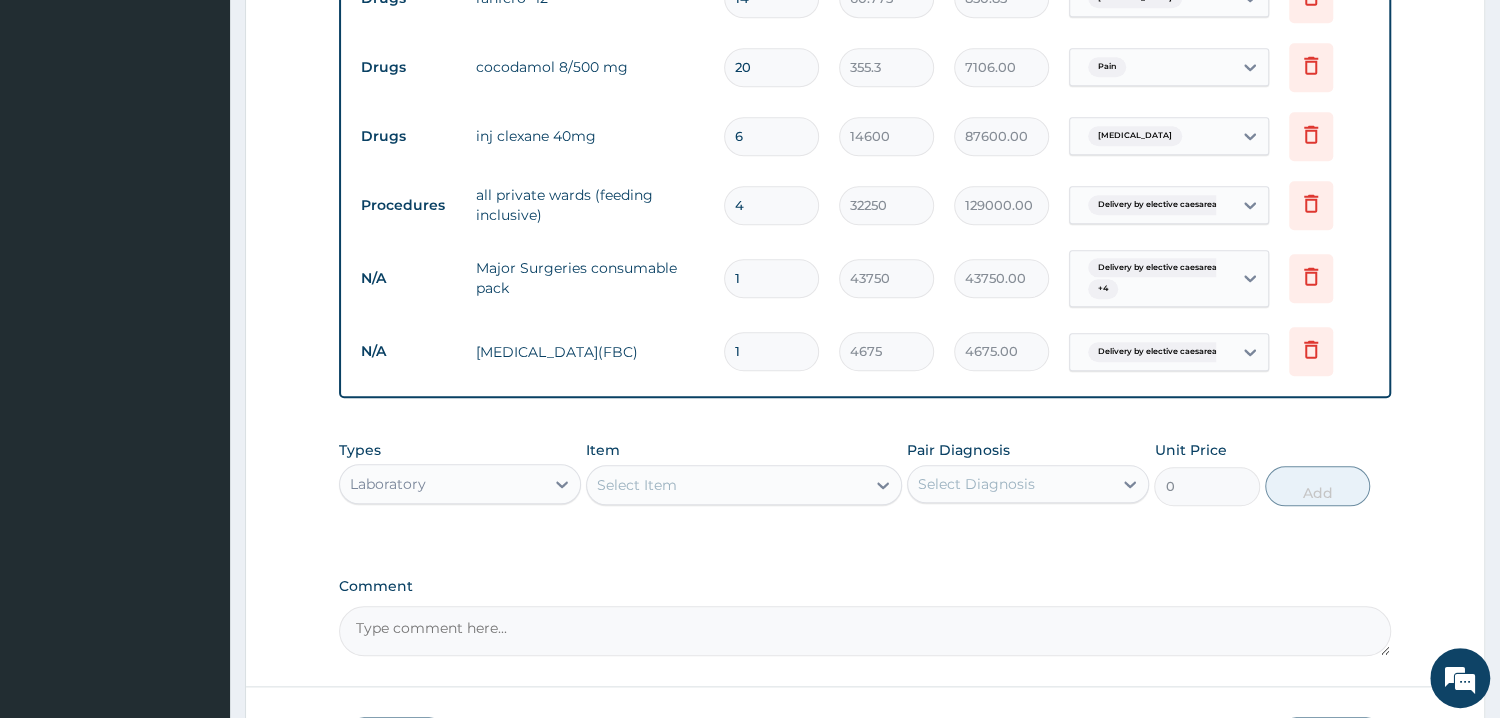 click on "Select Item" at bounding box center (637, 485) 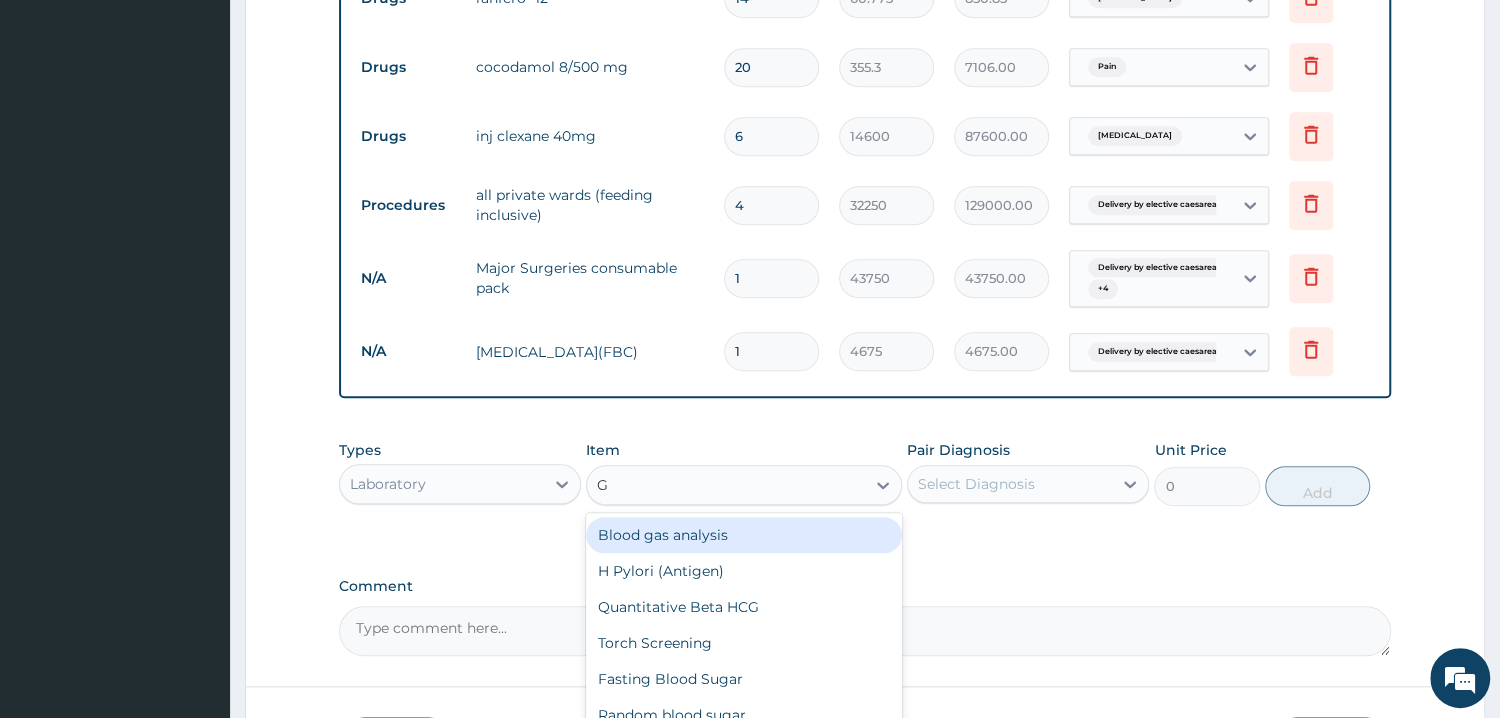 type on "GR" 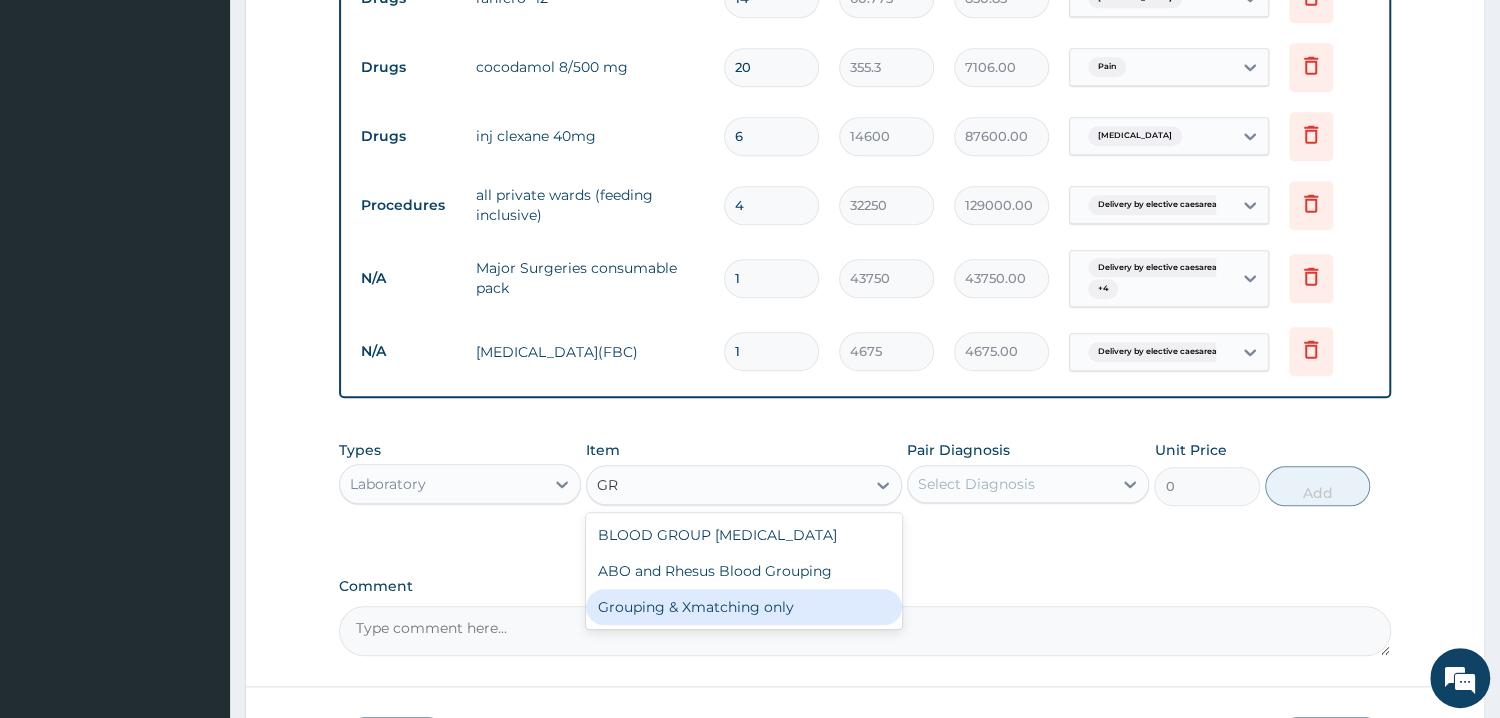 click on "Grouping & Xmatching only" at bounding box center [744, 607] 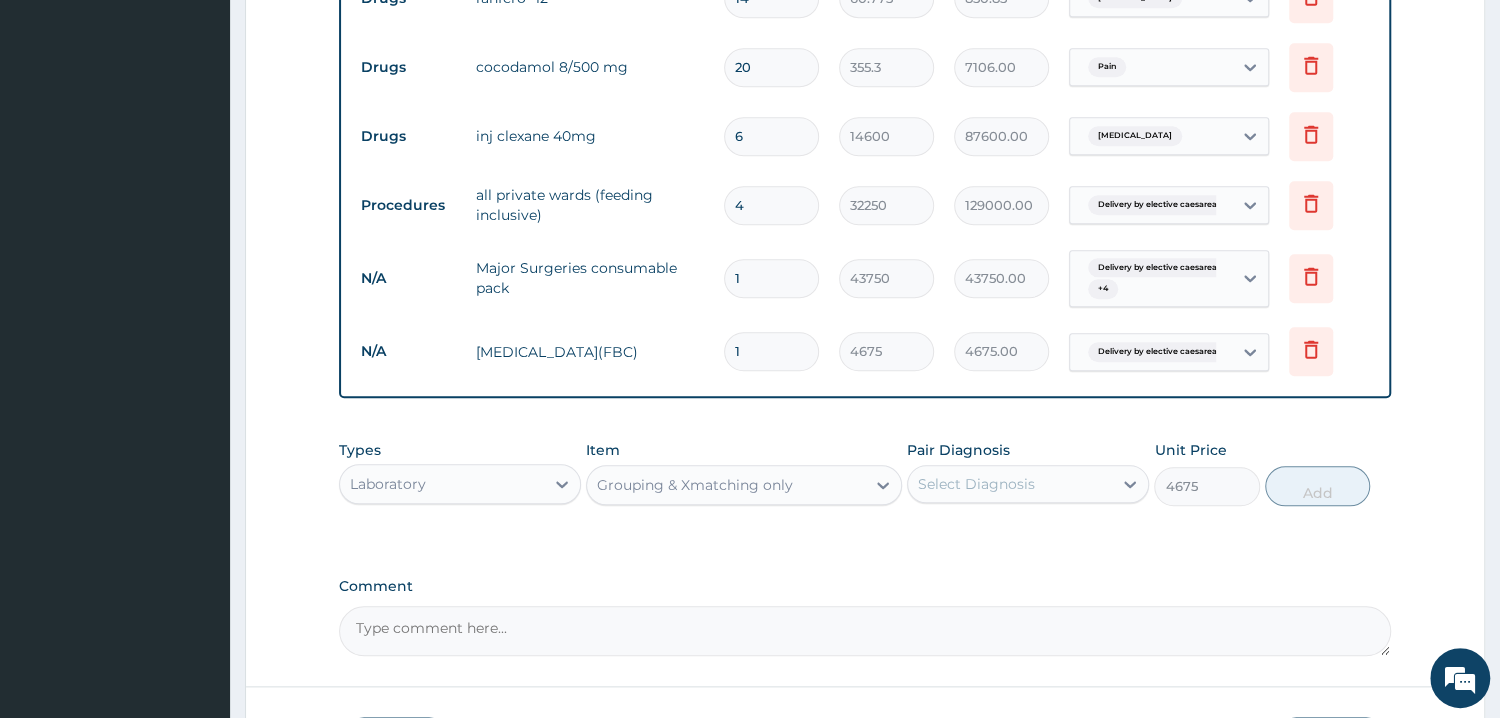 drag, startPoint x: 1017, startPoint y: 492, endPoint x: 1017, endPoint y: 507, distance: 15 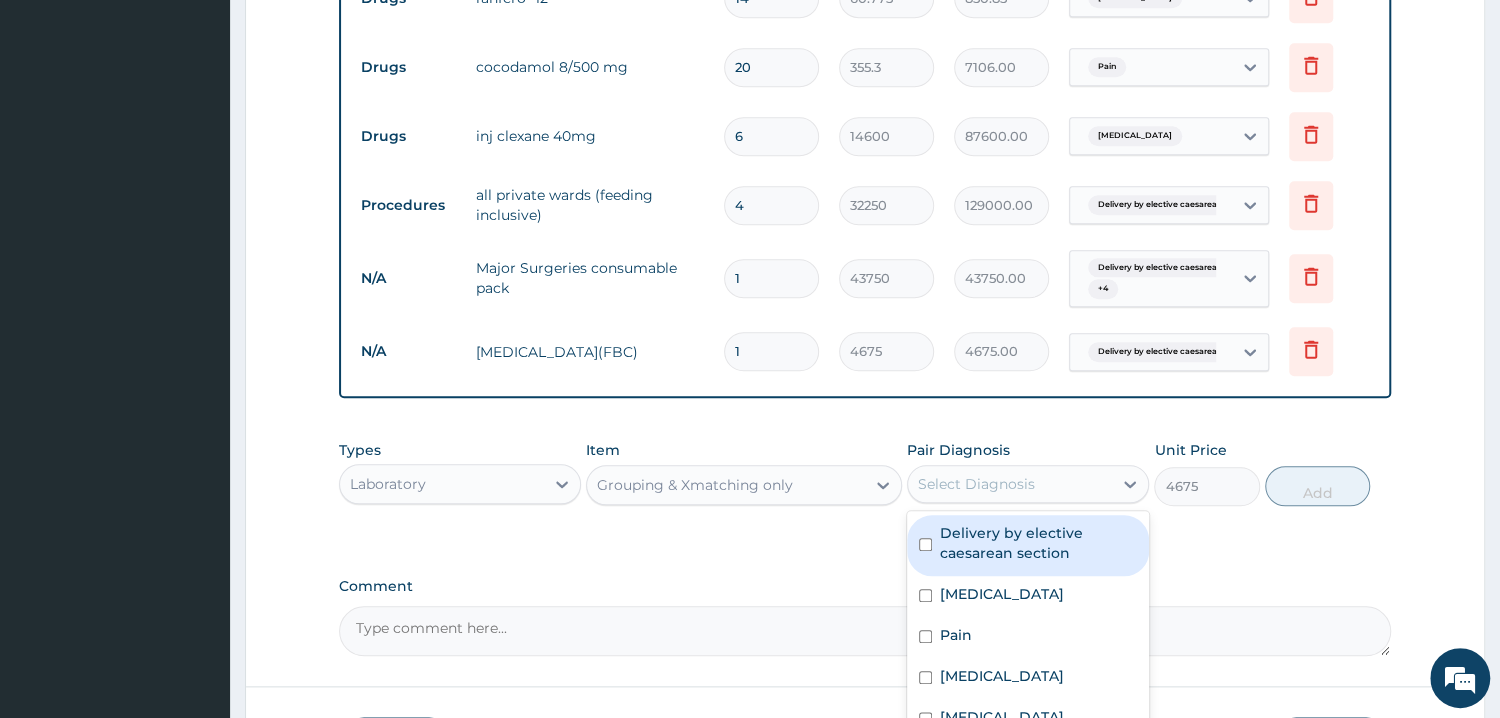 click on "Delivery by elective caesarean section" at bounding box center (1038, 543) 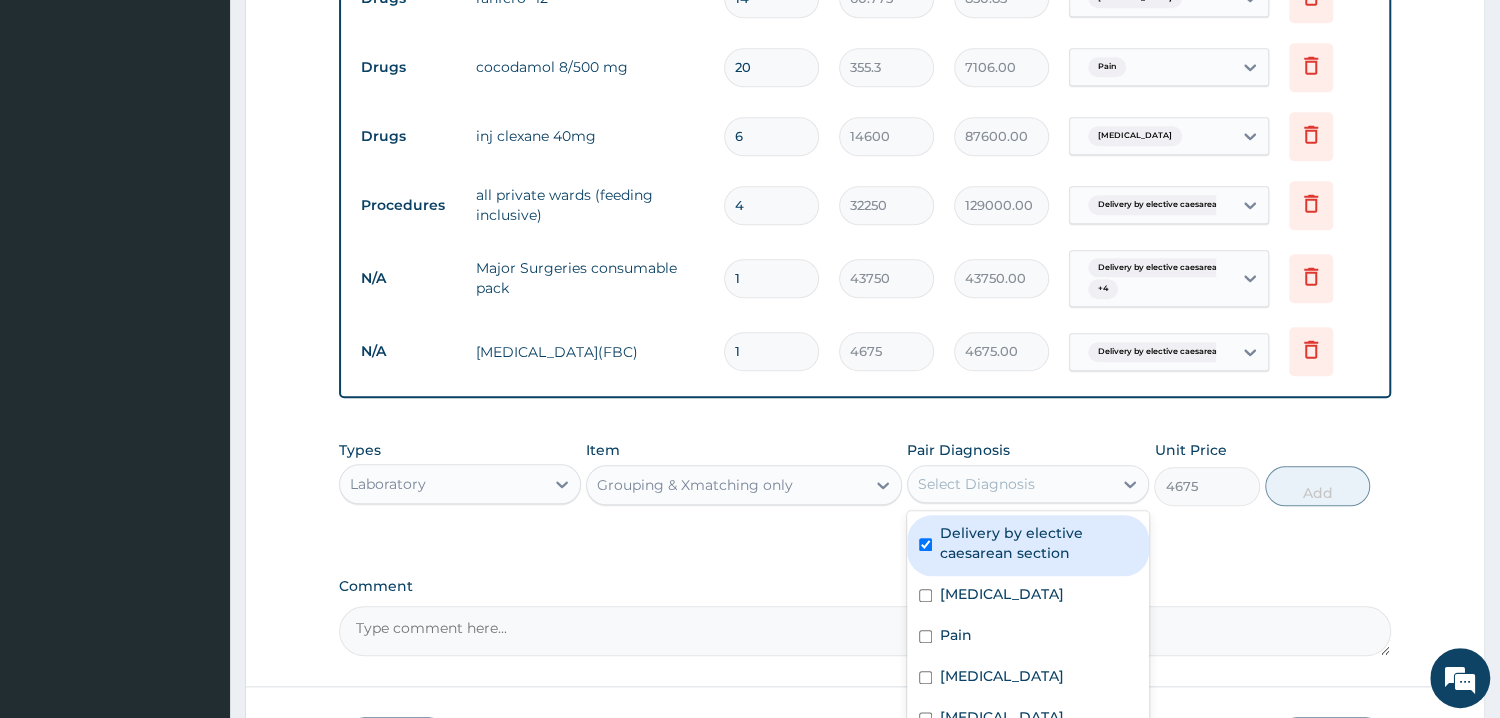 checkbox on "true" 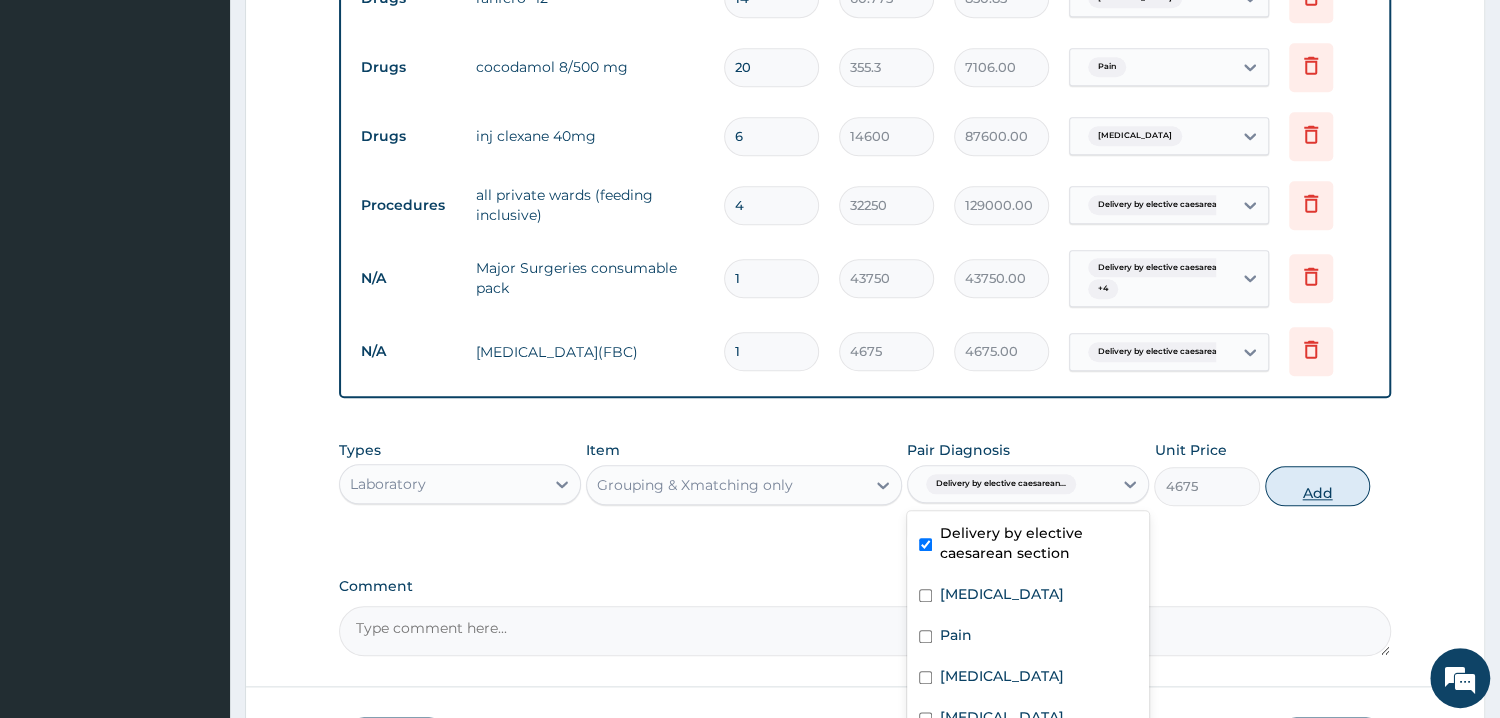 click on "Add" at bounding box center (1317, 486) 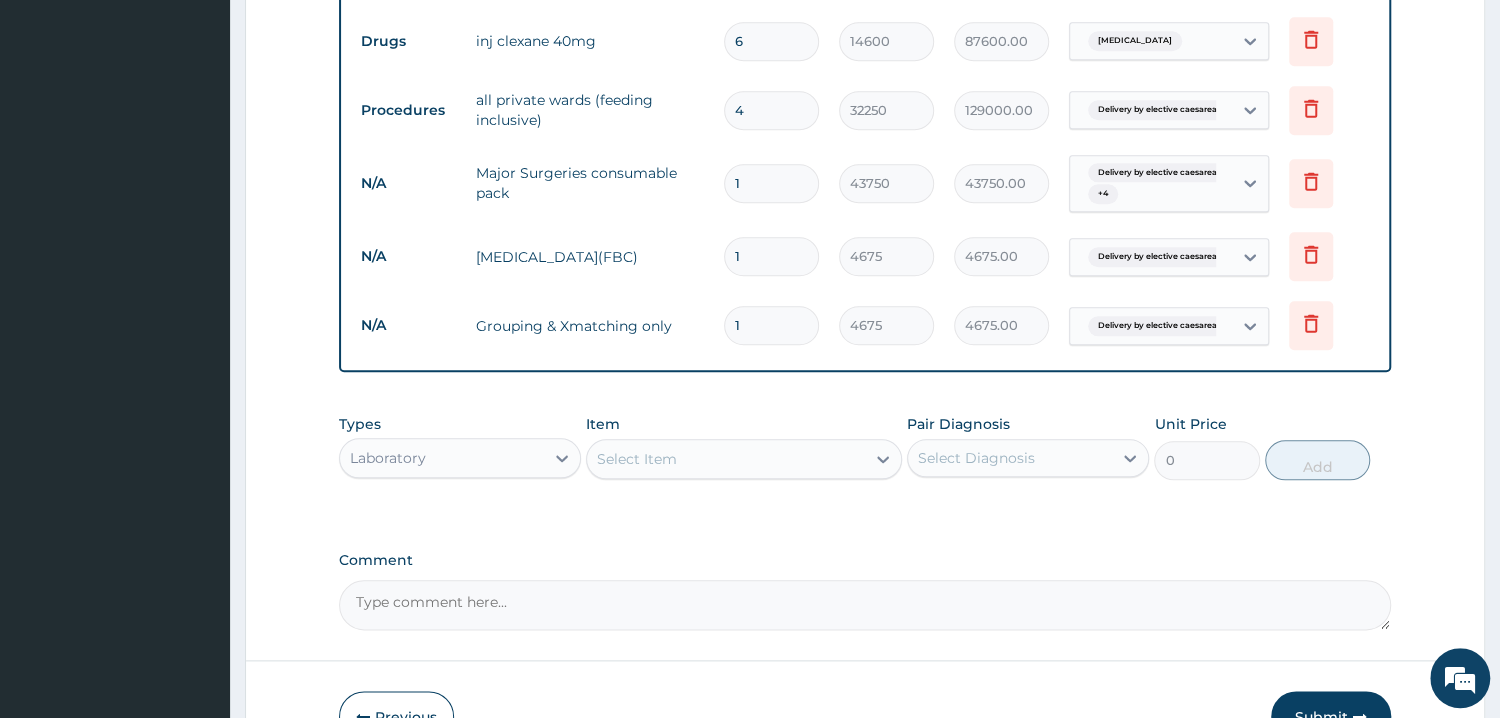 scroll, scrollTop: 1284, scrollLeft: 0, axis: vertical 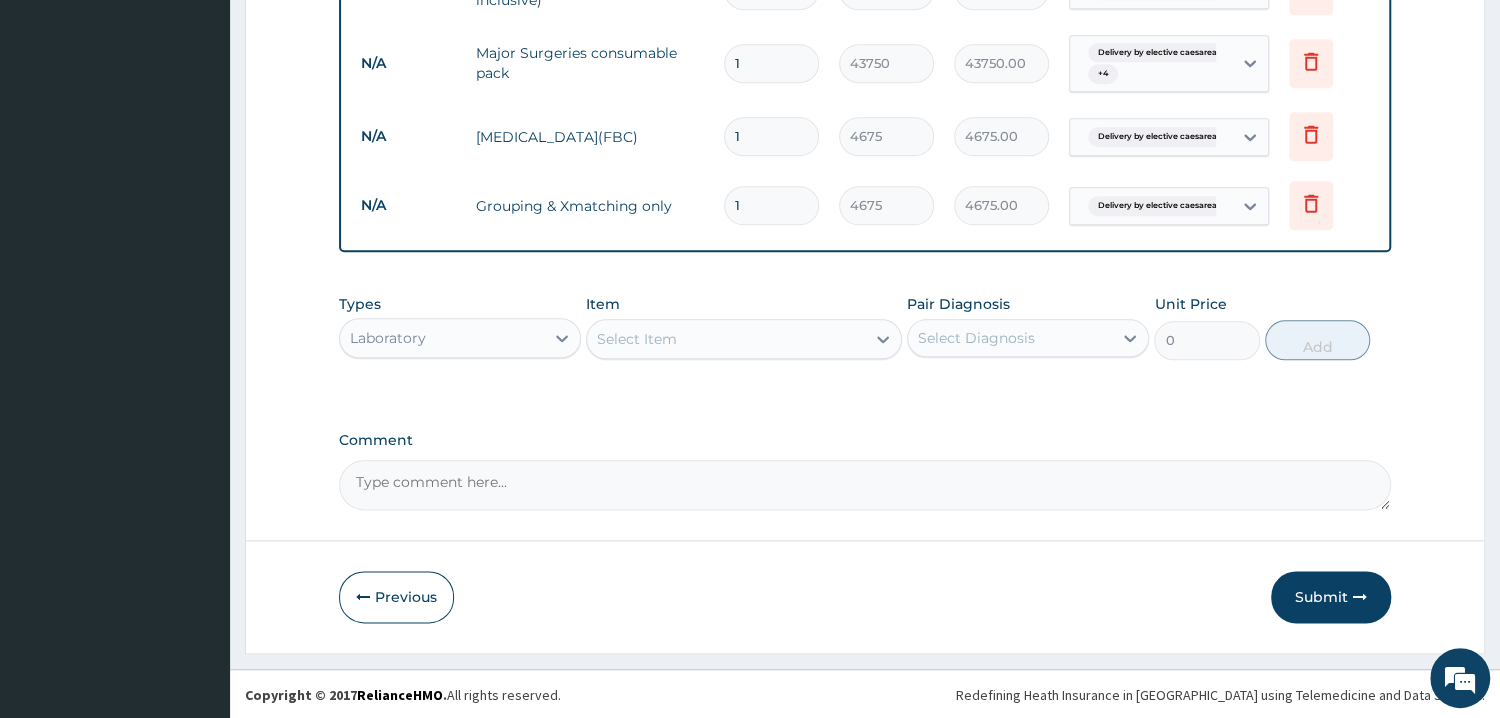 click on "Select Item" at bounding box center (637, 339) 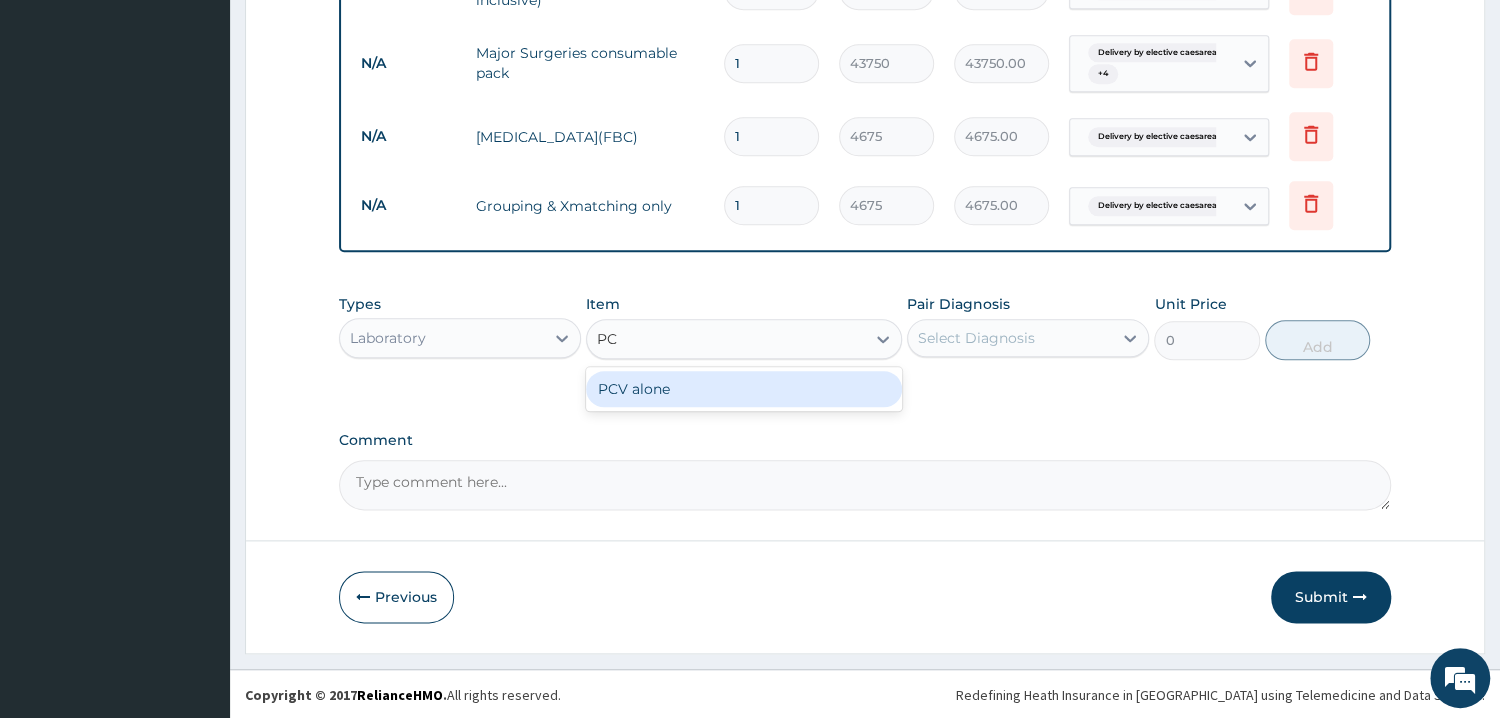 type on "PCV" 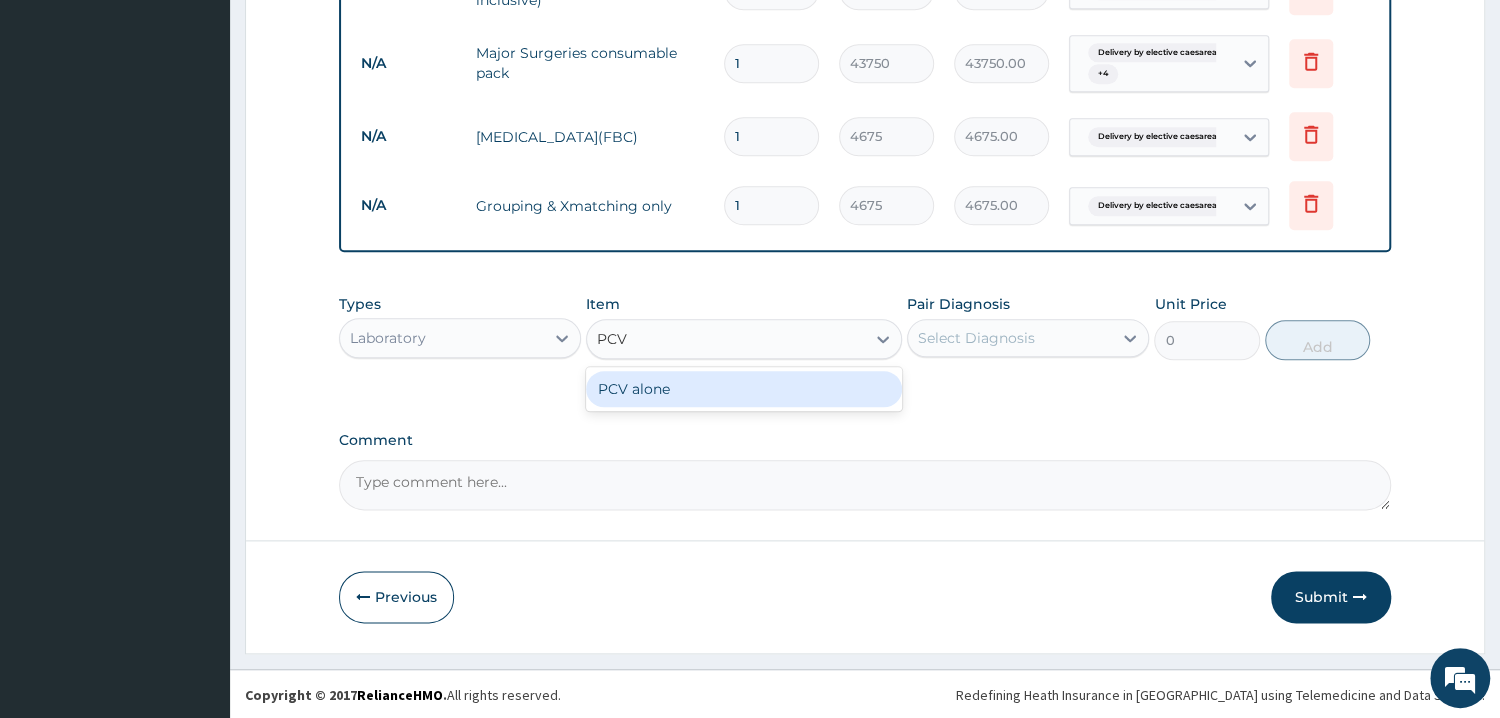 click on "PCV alone" at bounding box center [744, 389] 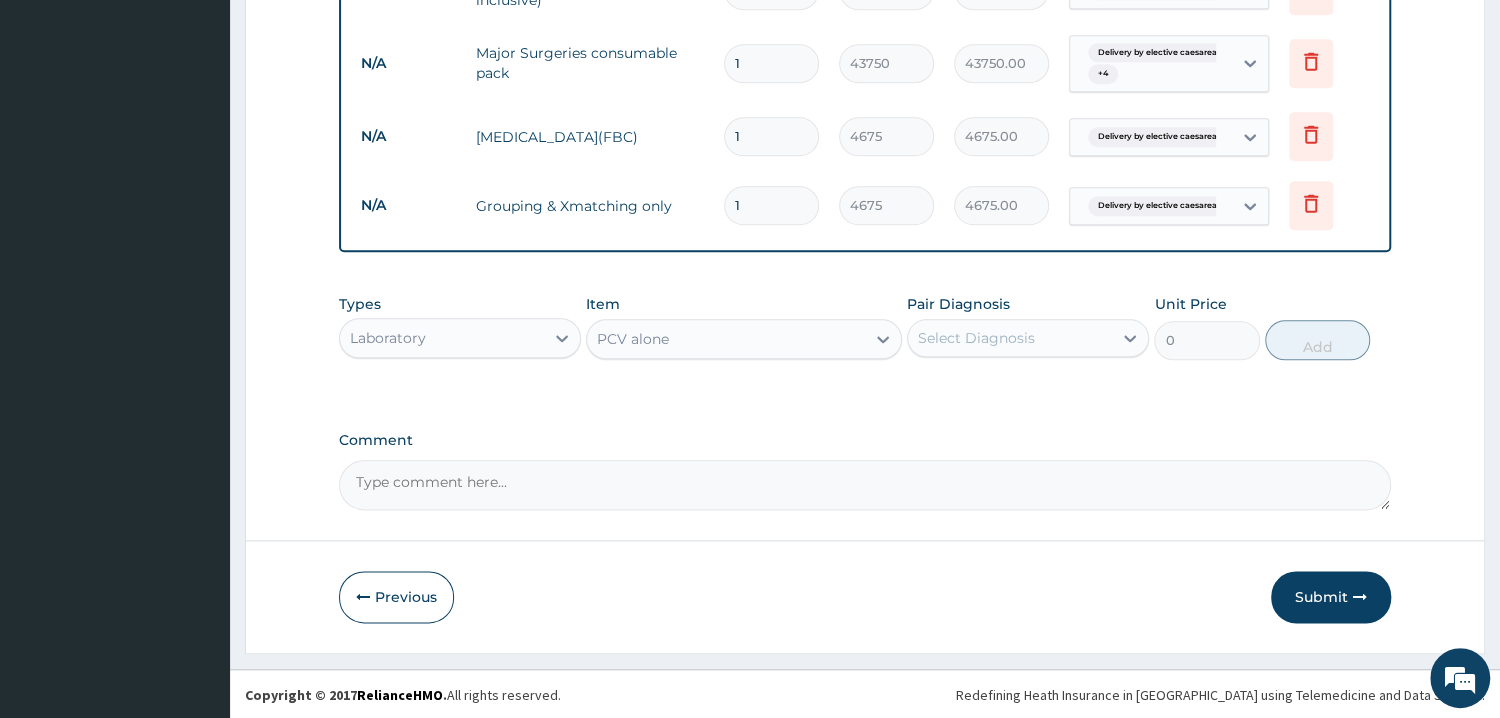type 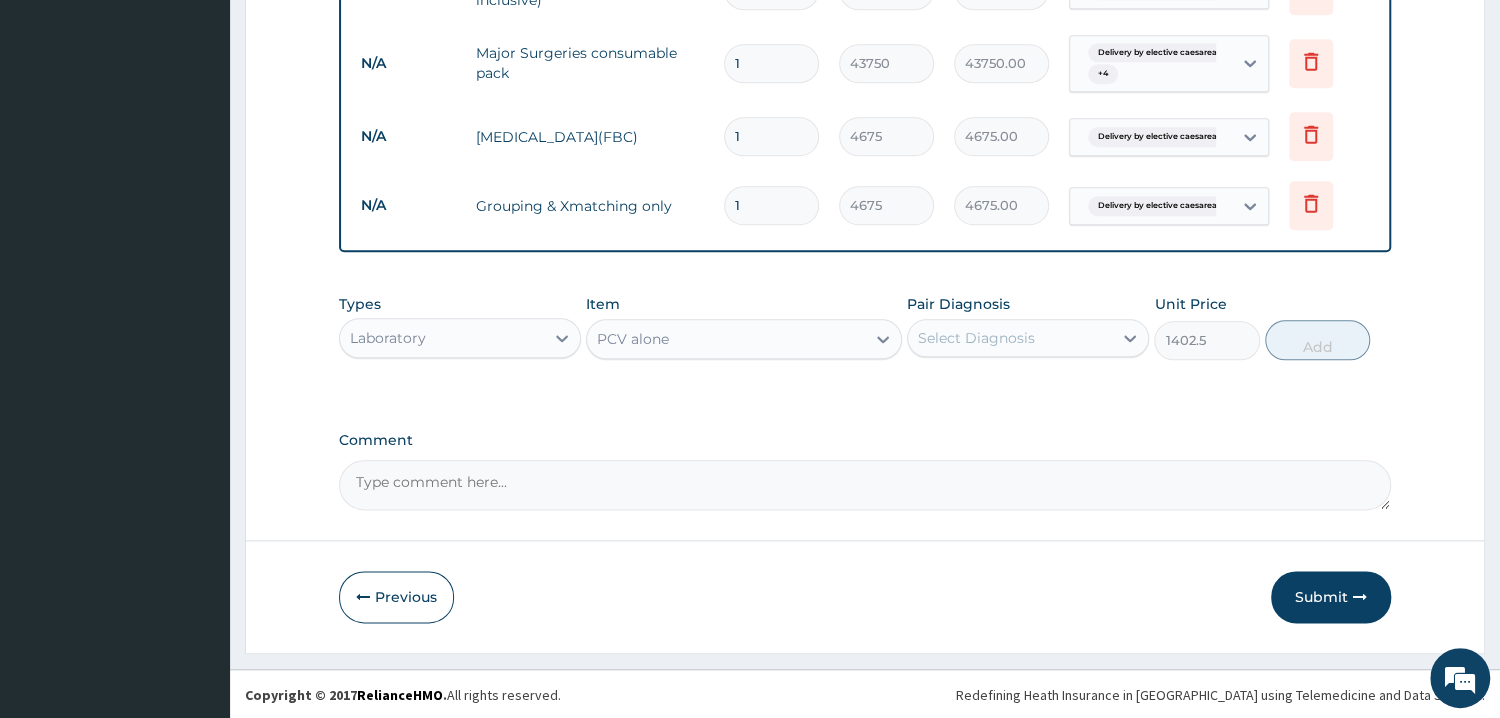 click on "Laboratory" at bounding box center [460, 338] 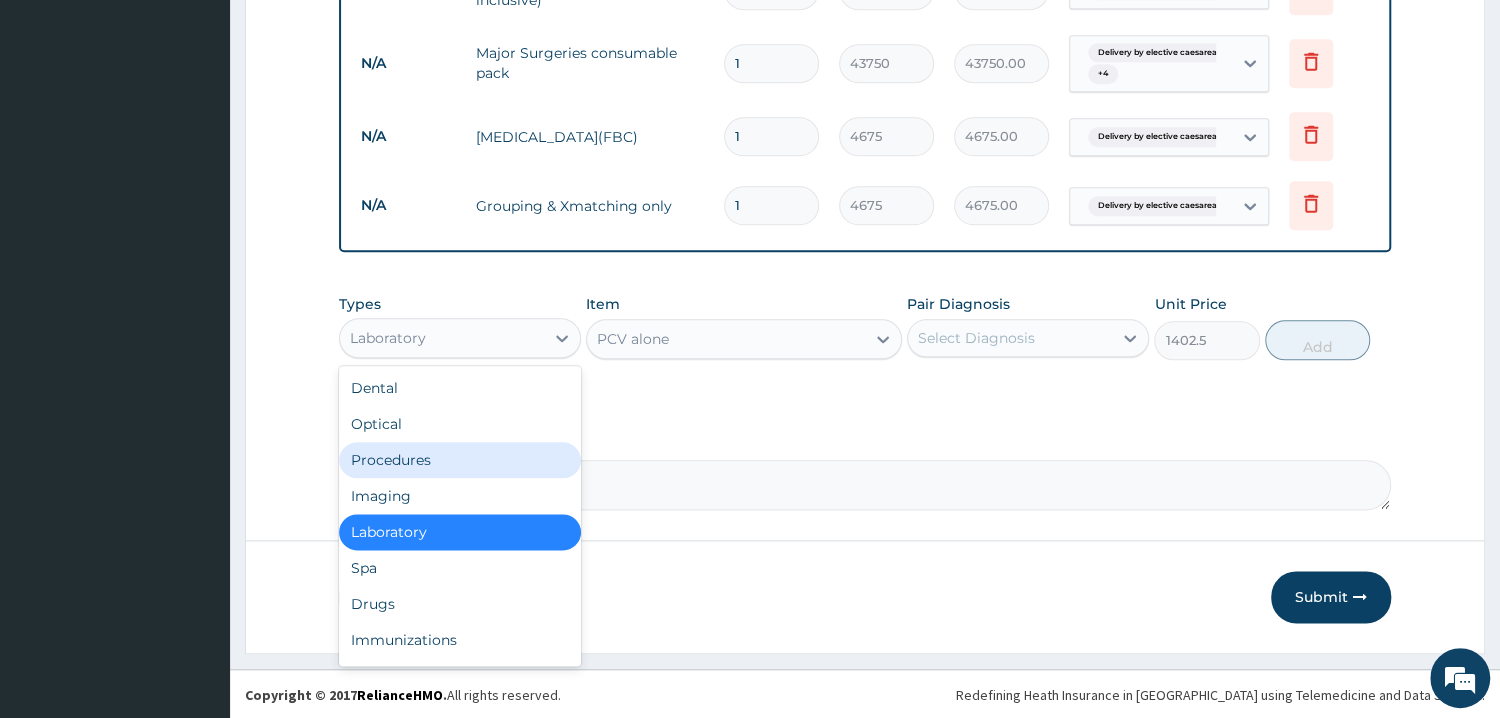 scroll, scrollTop: 68, scrollLeft: 0, axis: vertical 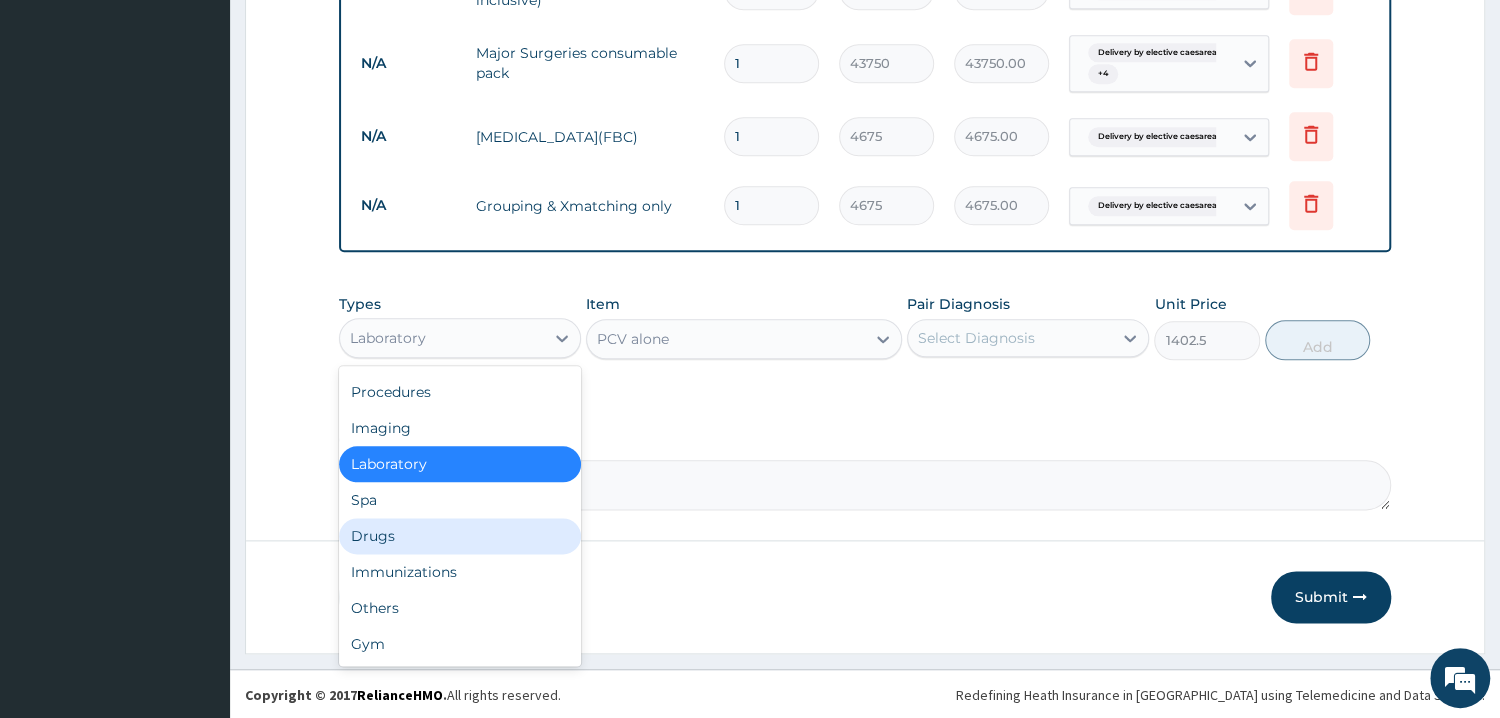 click on "Drugs" at bounding box center [460, 536] 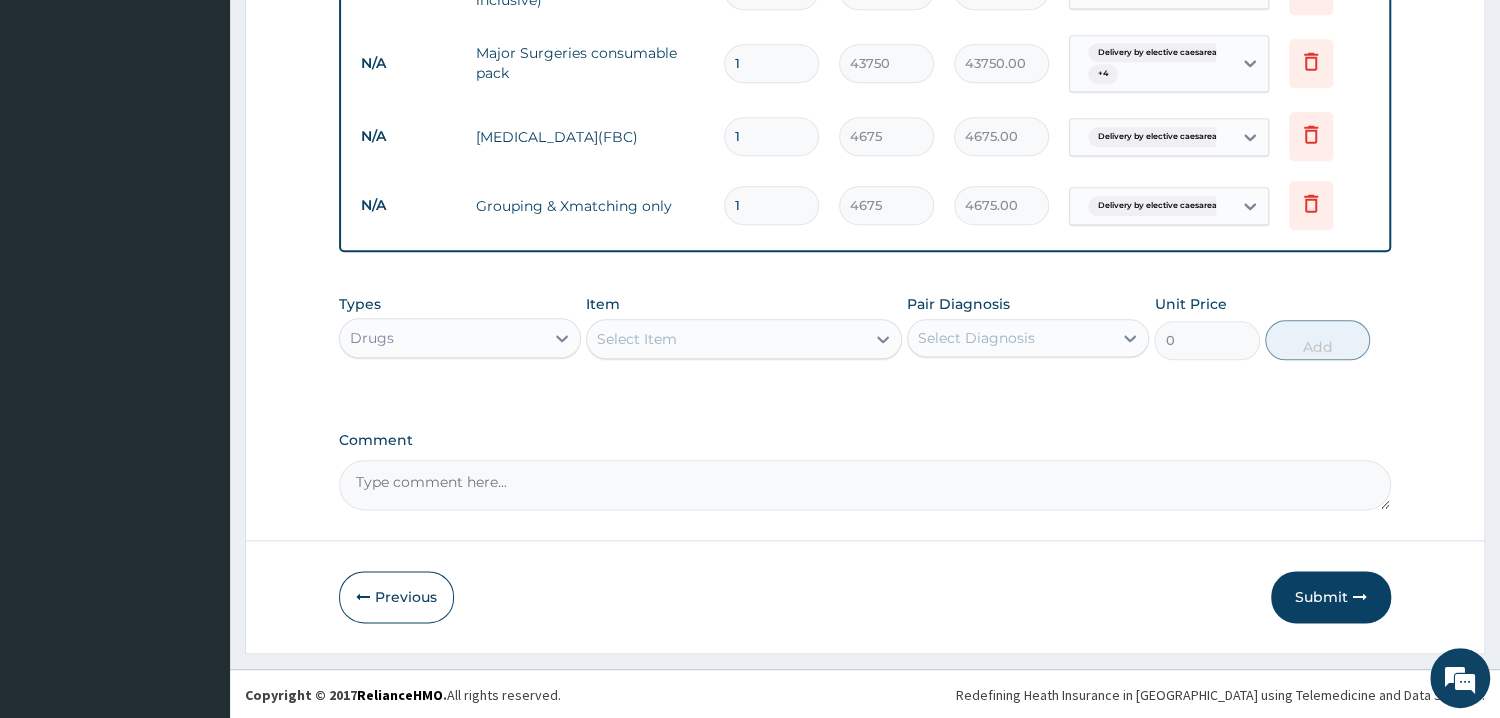 click on "Select Item" at bounding box center (726, 339) 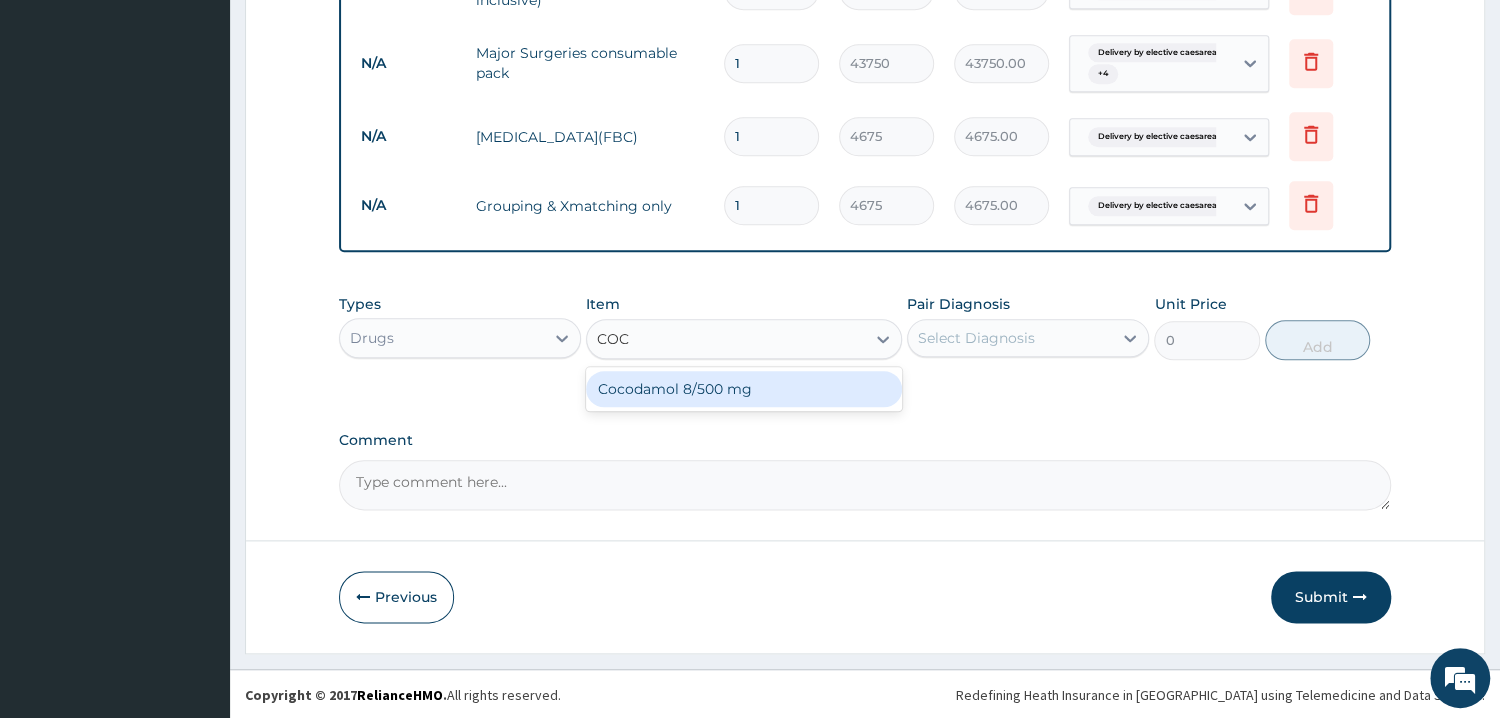type on "COC" 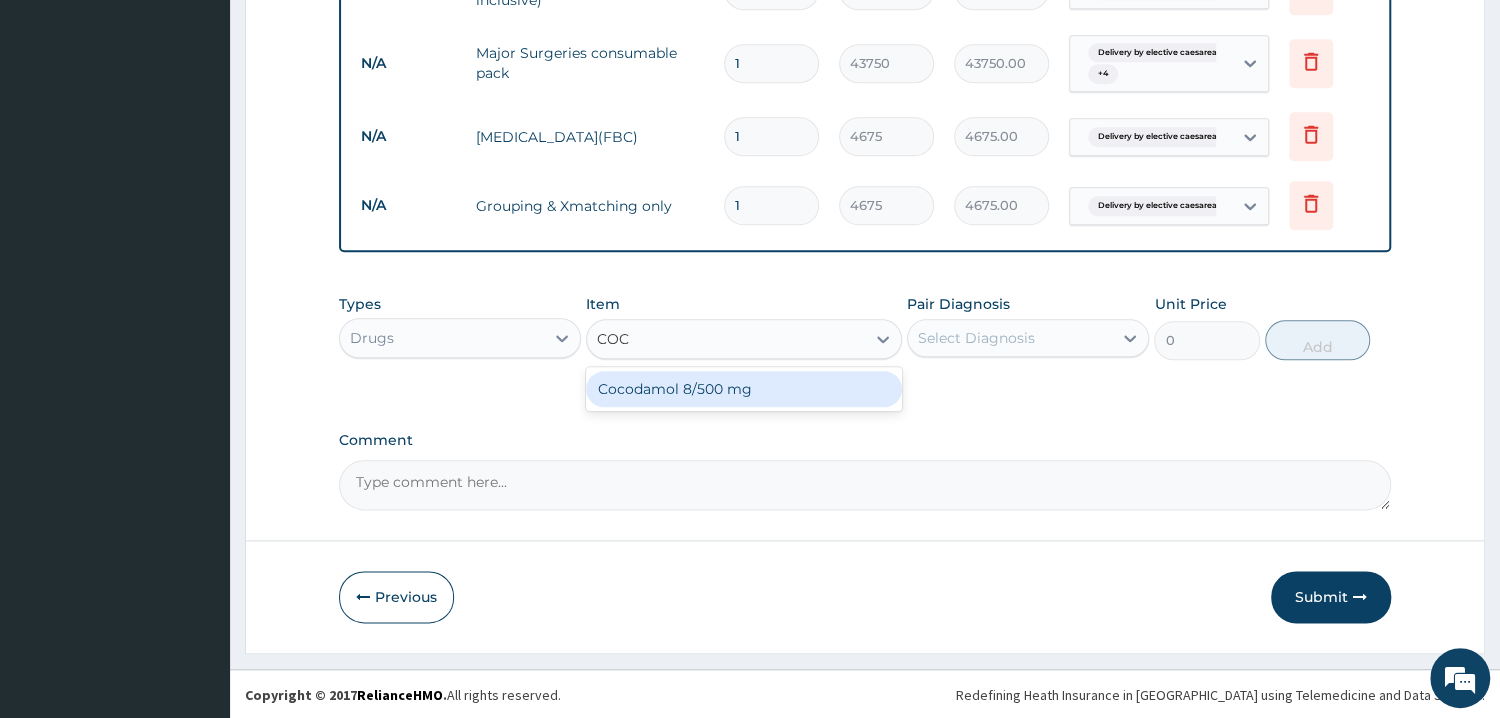 type 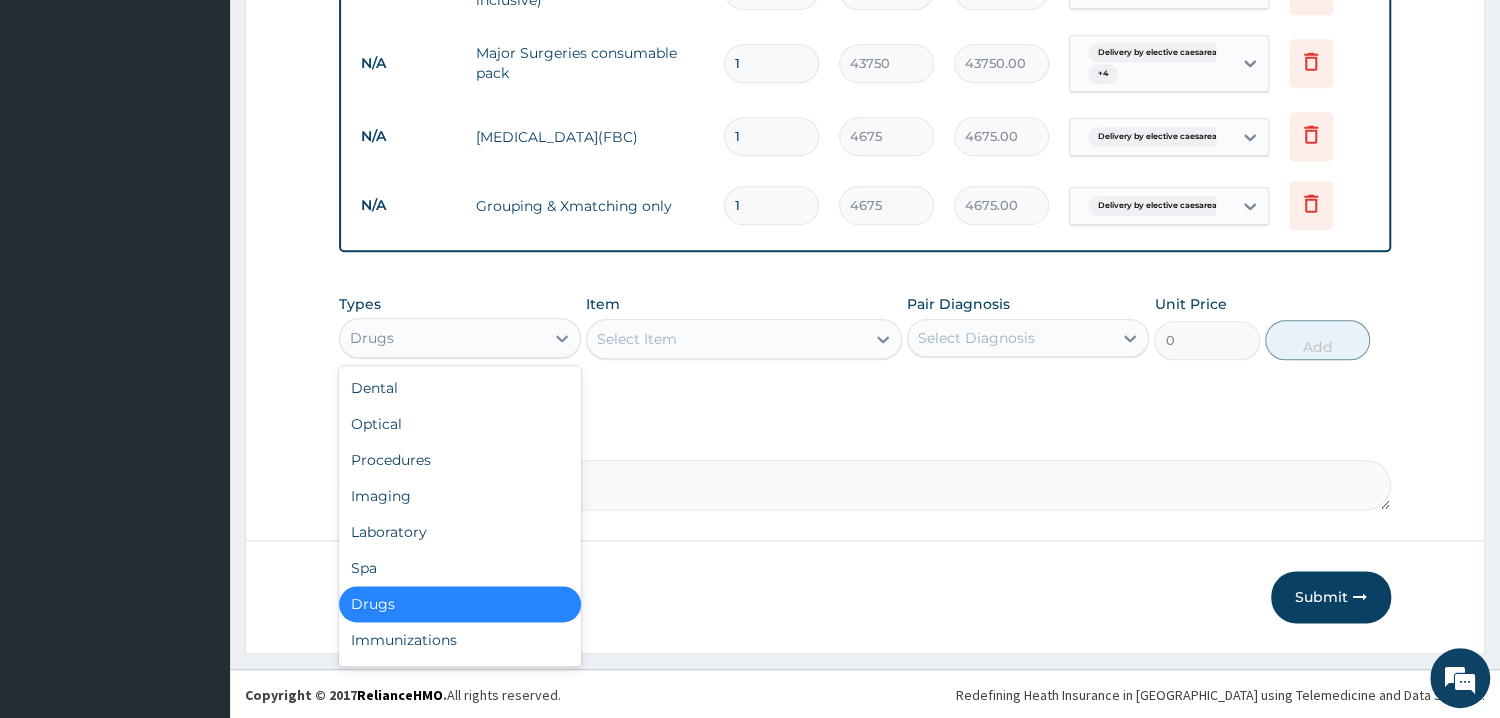 click on "Drugs" at bounding box center (442, 338) 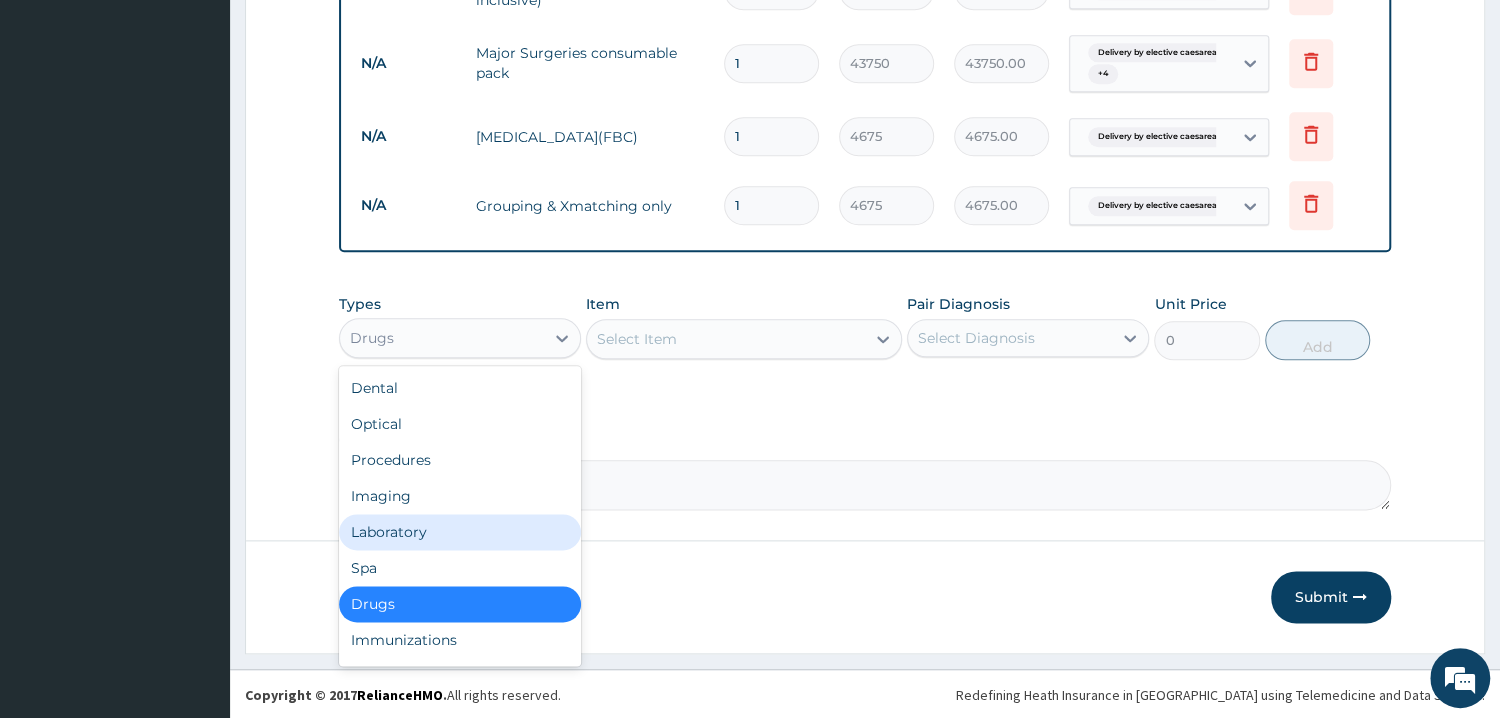 click on "Laboratory" at bounding box center (460, 532) 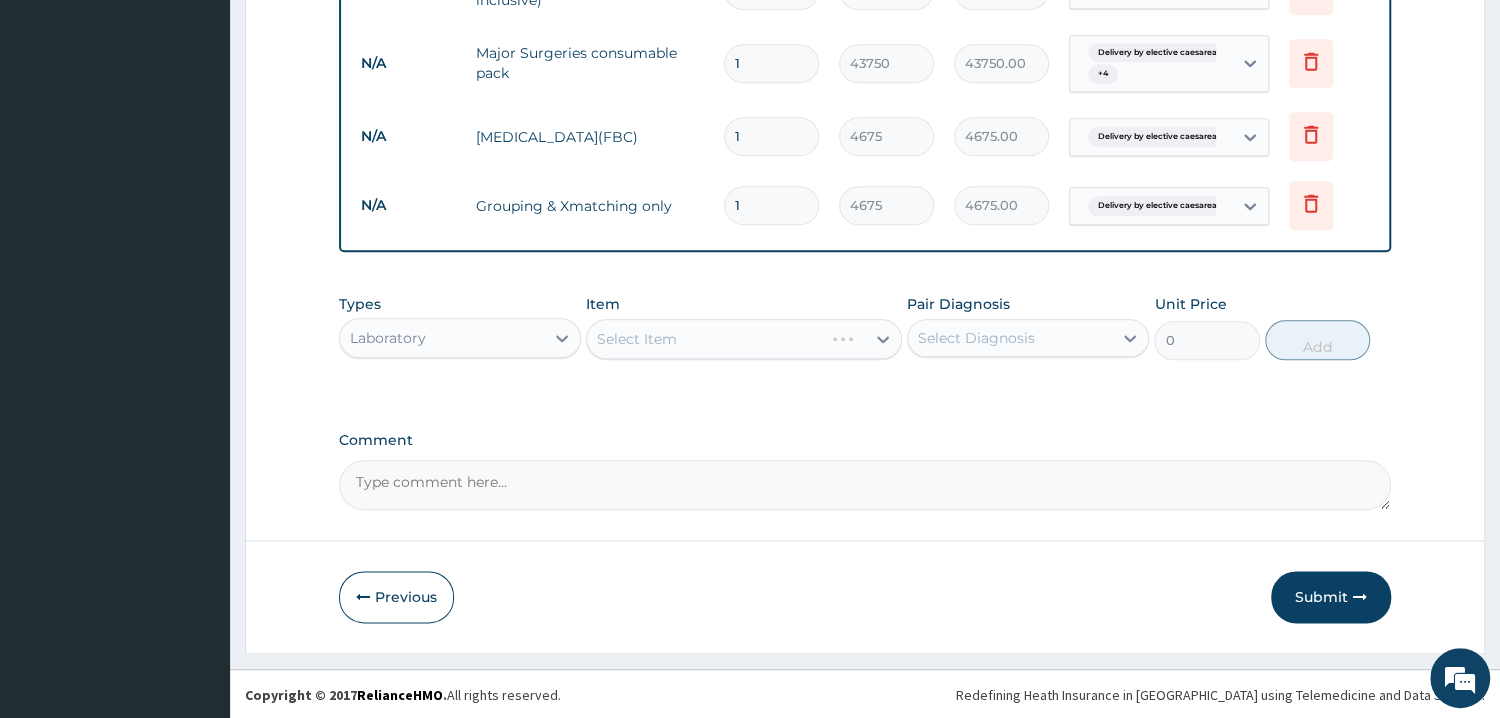 click on "Select Item" at bounding box center (744, 339) 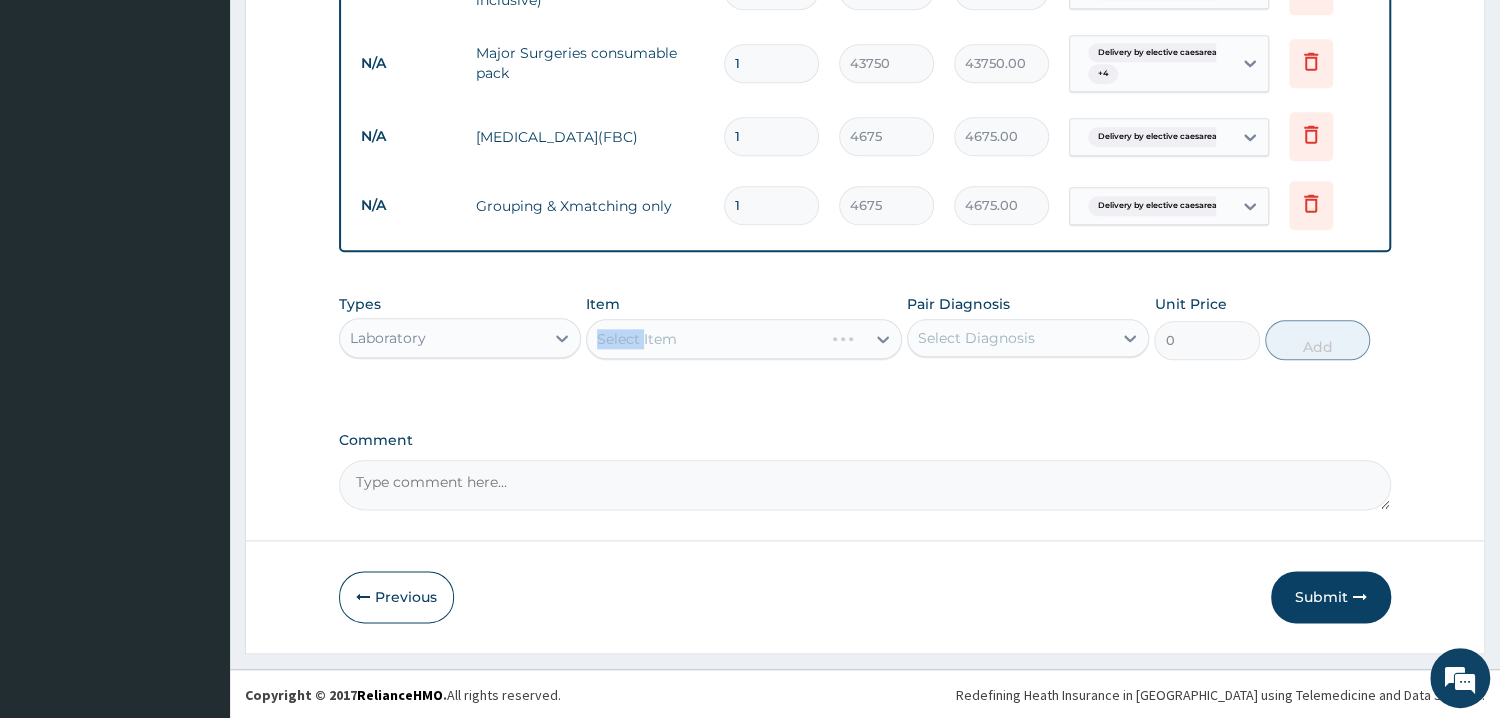 click on "Select Item" at bounding box center [744, 339] 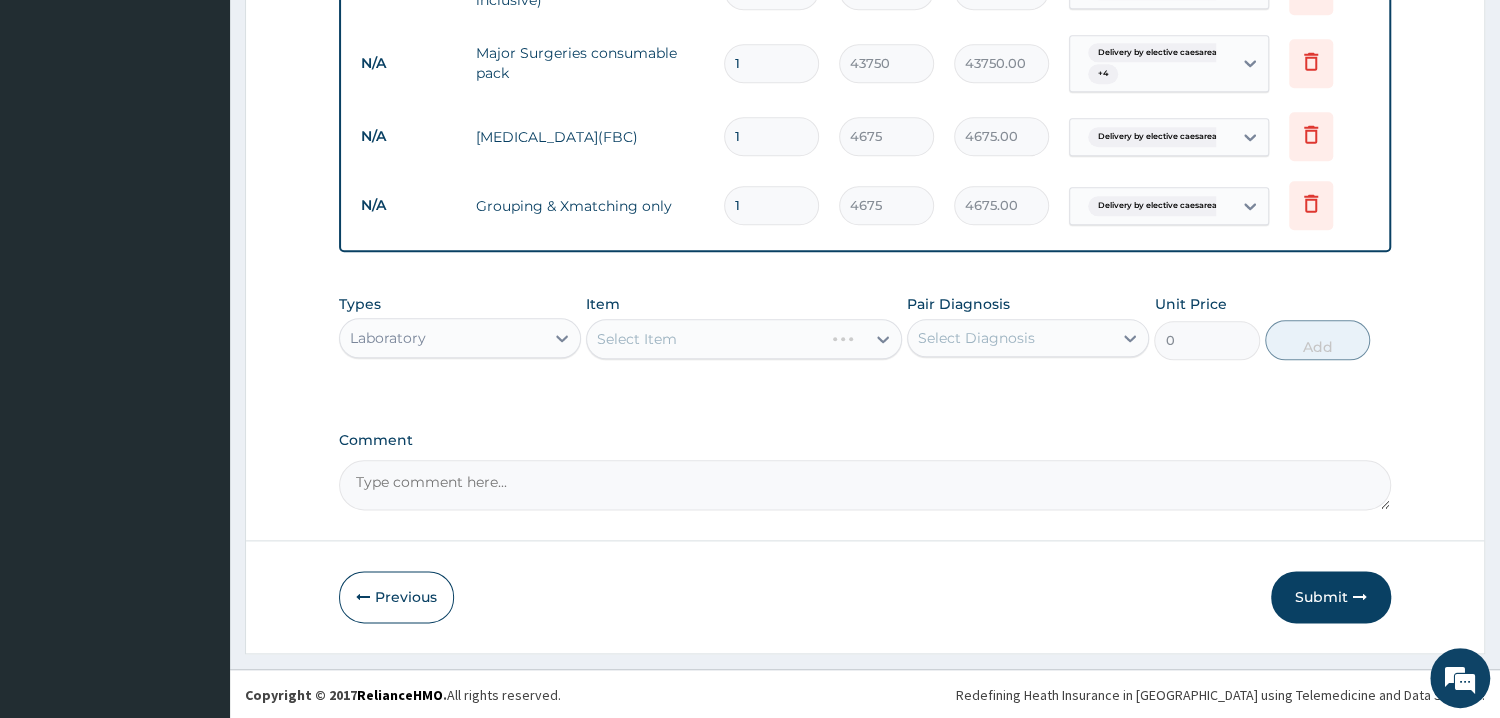 click on "Select Item" at bounding box center [744, 339] 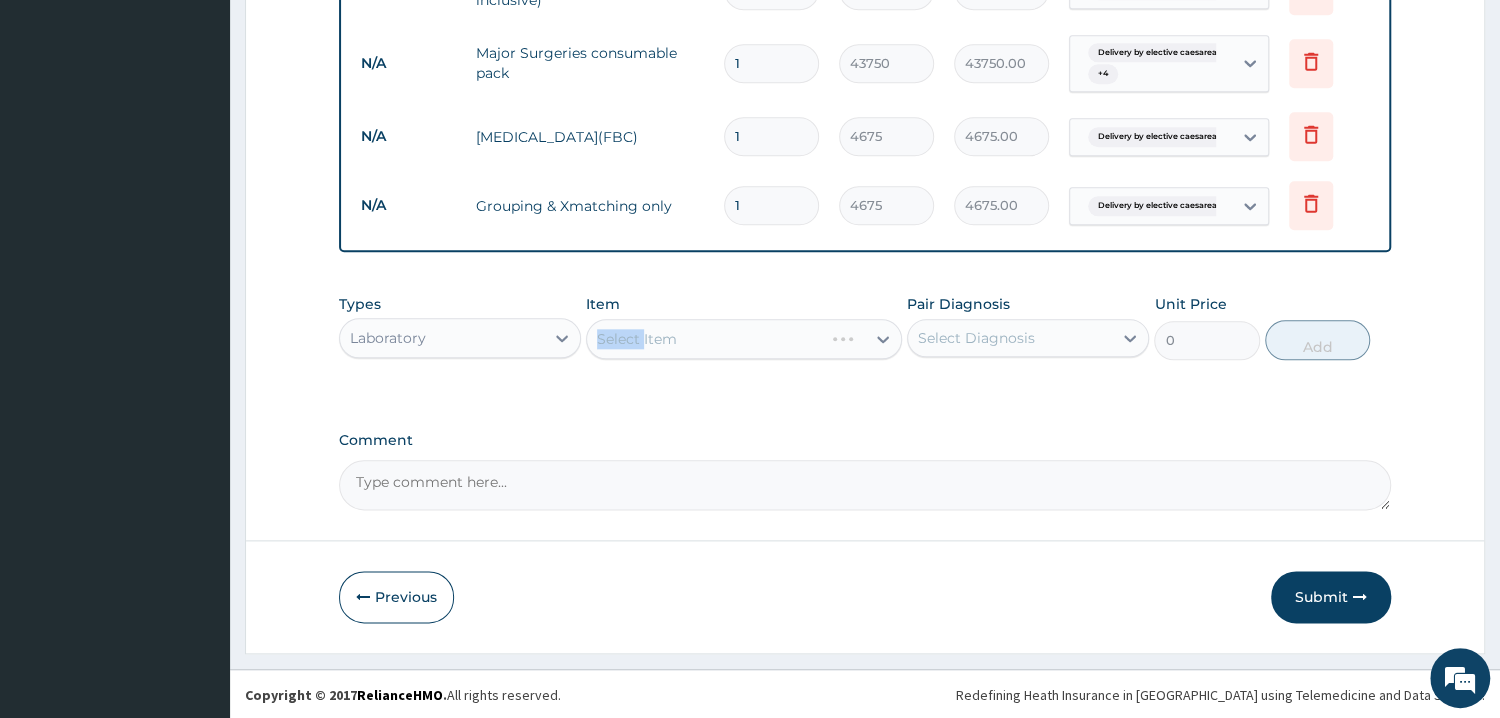 click on "Select Item" at bounding box center [744, 339] 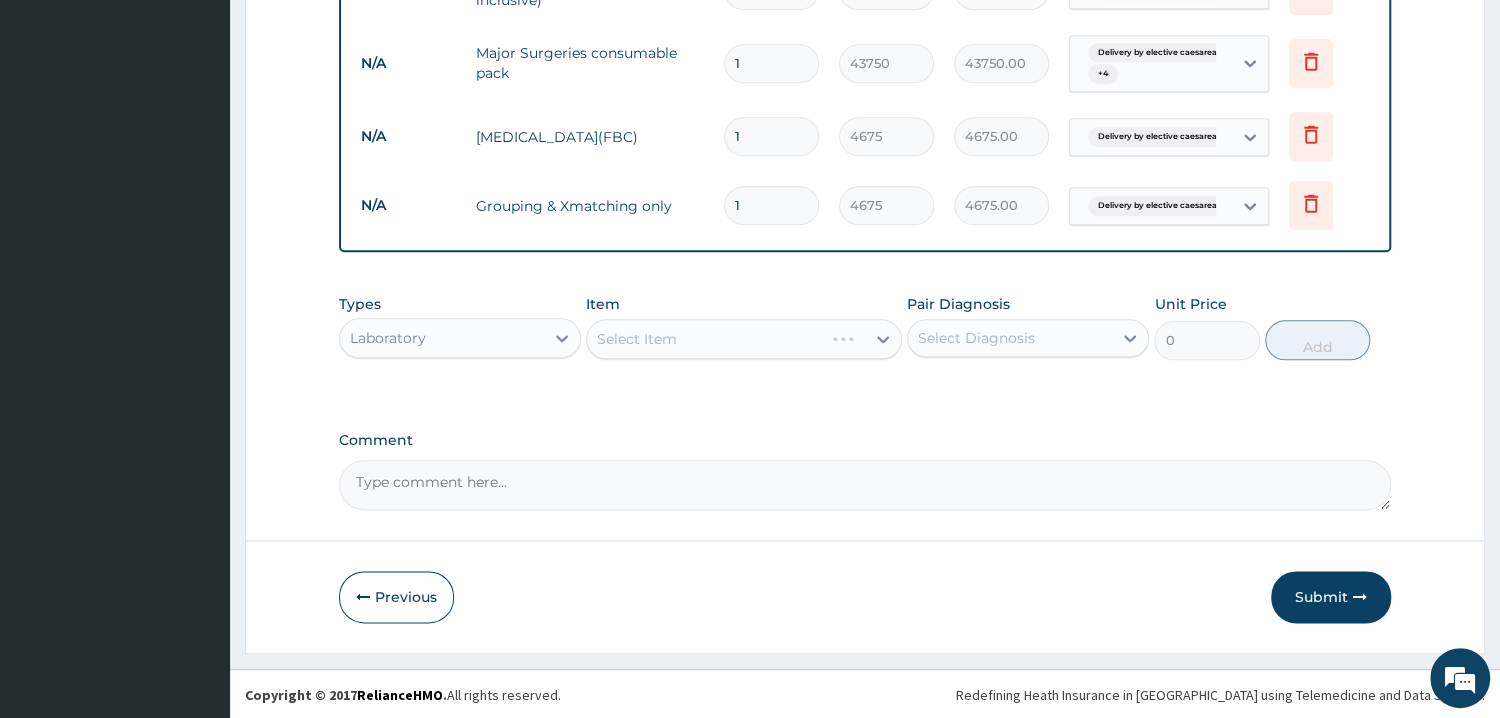 click on "Select Item" at bounding box center (744, 339) 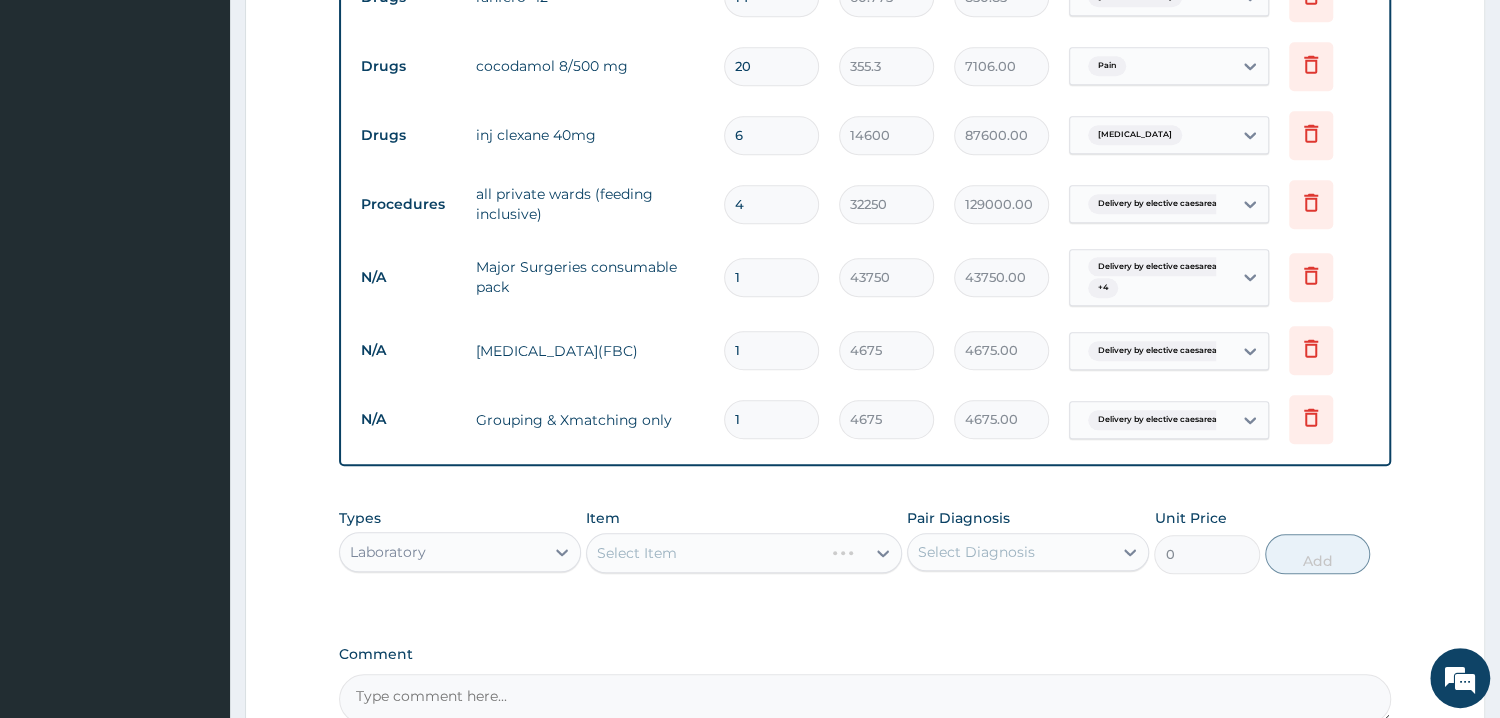 scroll, scrollTop: 1285, scrollLeft: 0, axis: vertical 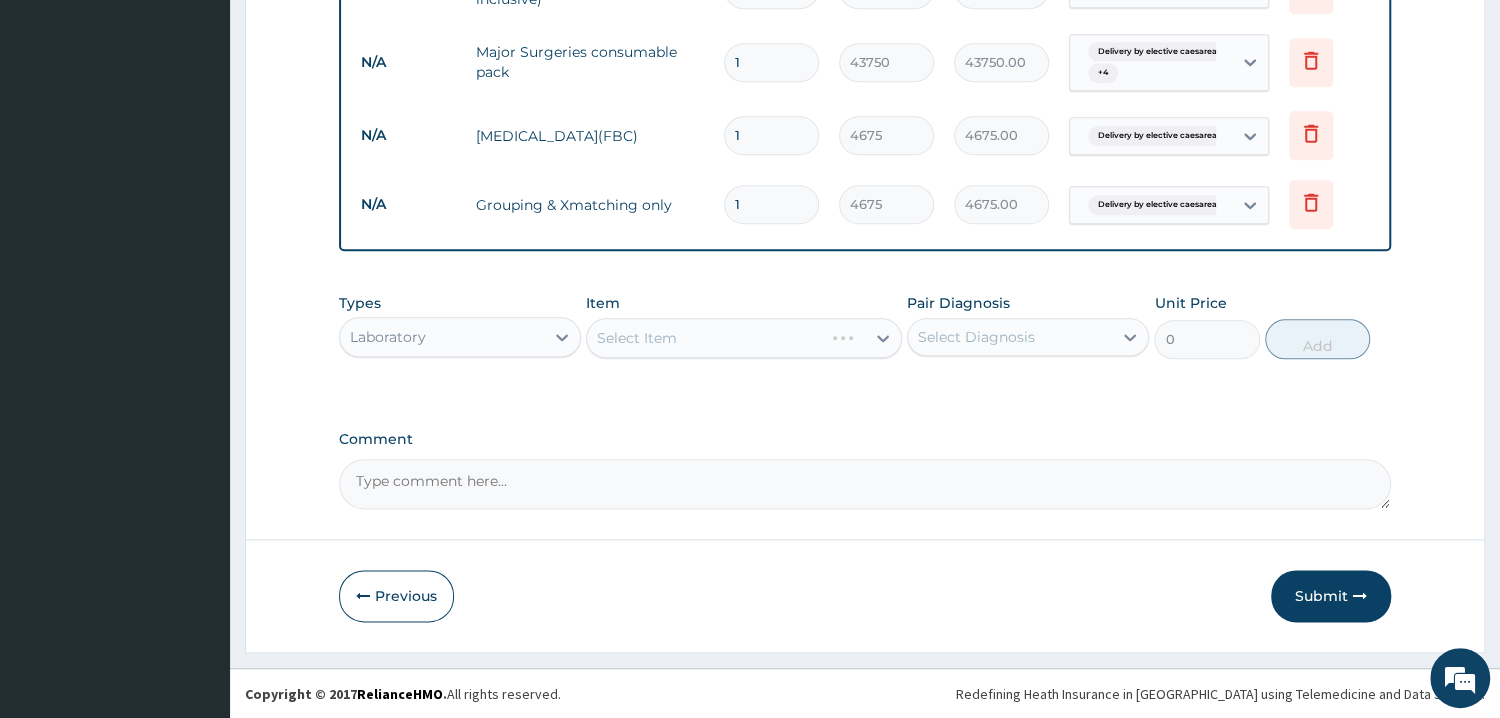click on "Select Item" at bounding box center (744, 338) 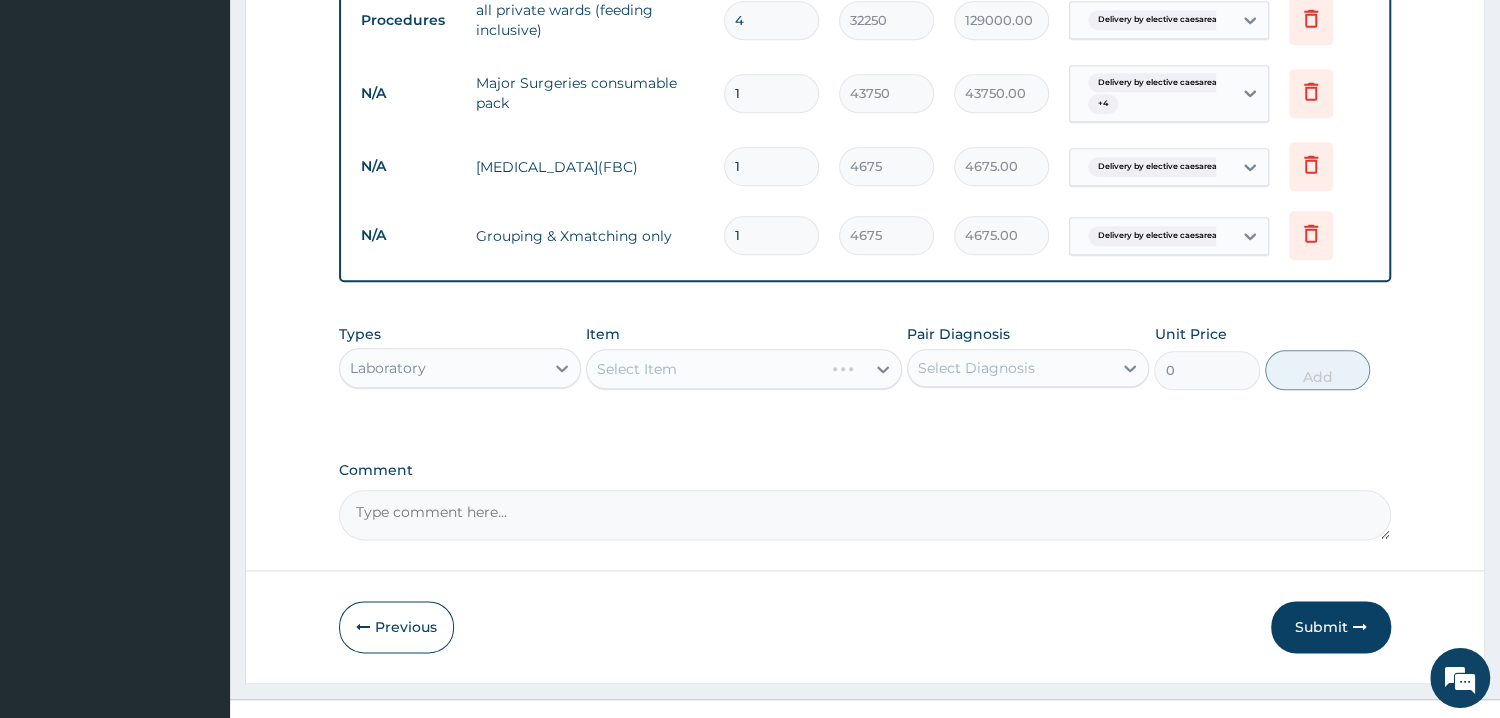 scroll, scrollTop: 1285, scrollLeft: 0, axis: vertical 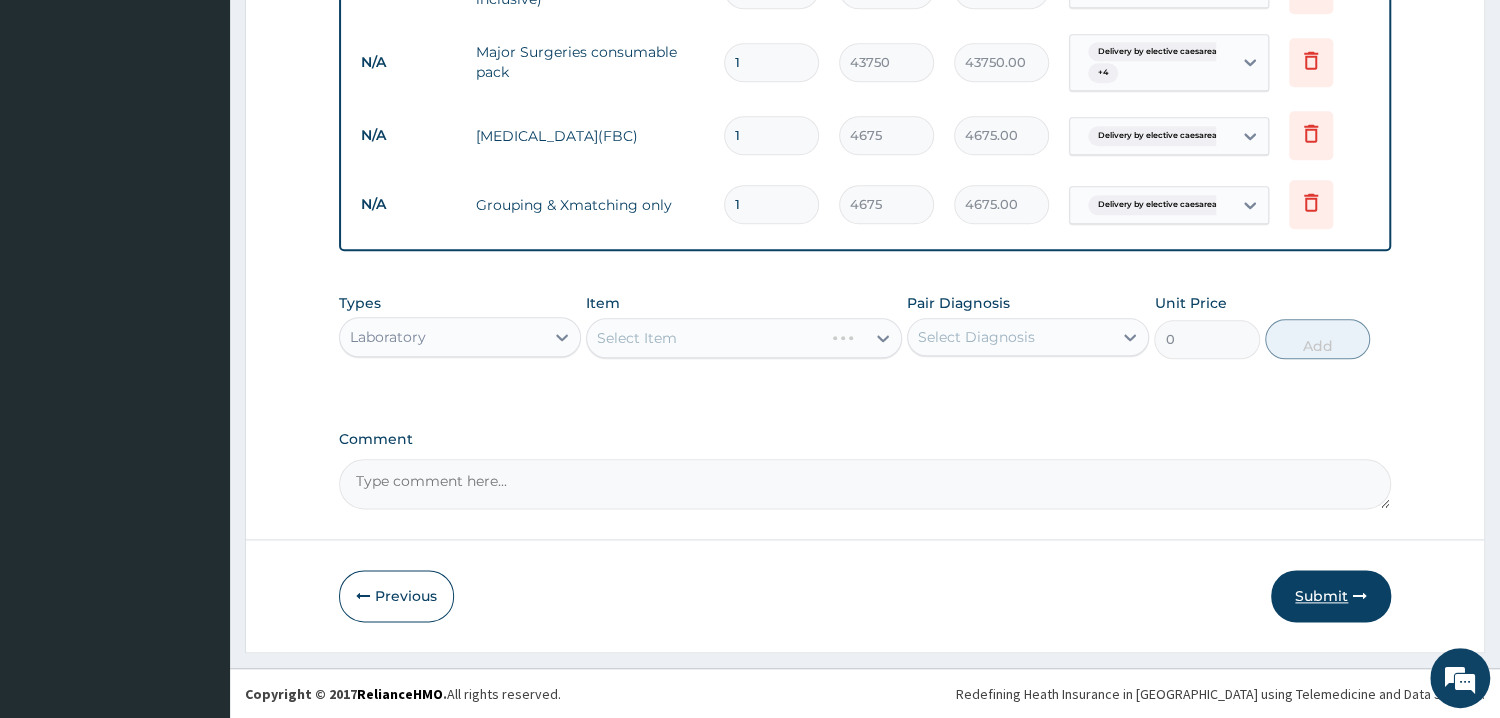 click on "Submit" at bounding box center [1331, 596] 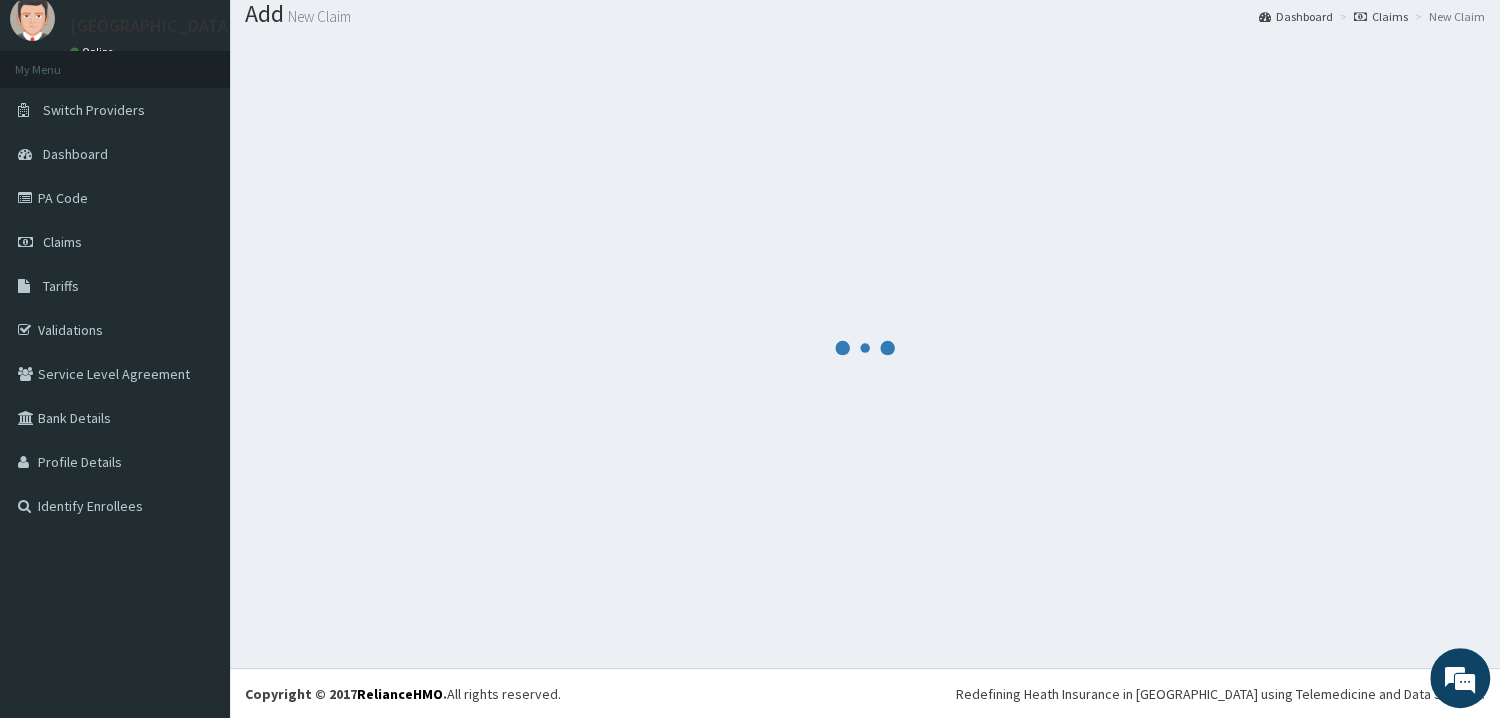 scroll, scrollTop: 0, scrollLeft: 0, axis: both 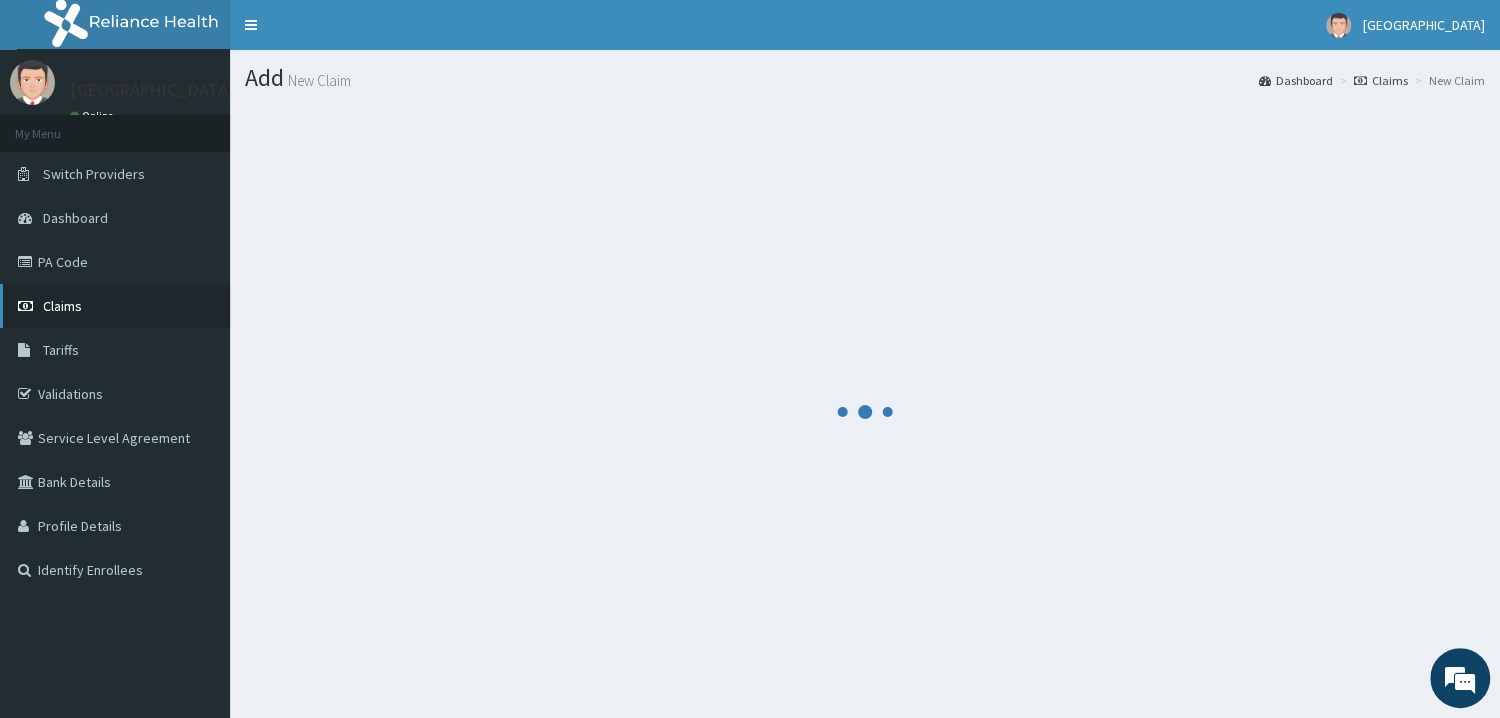 click on "Claims" at bounding box center [115, 306] 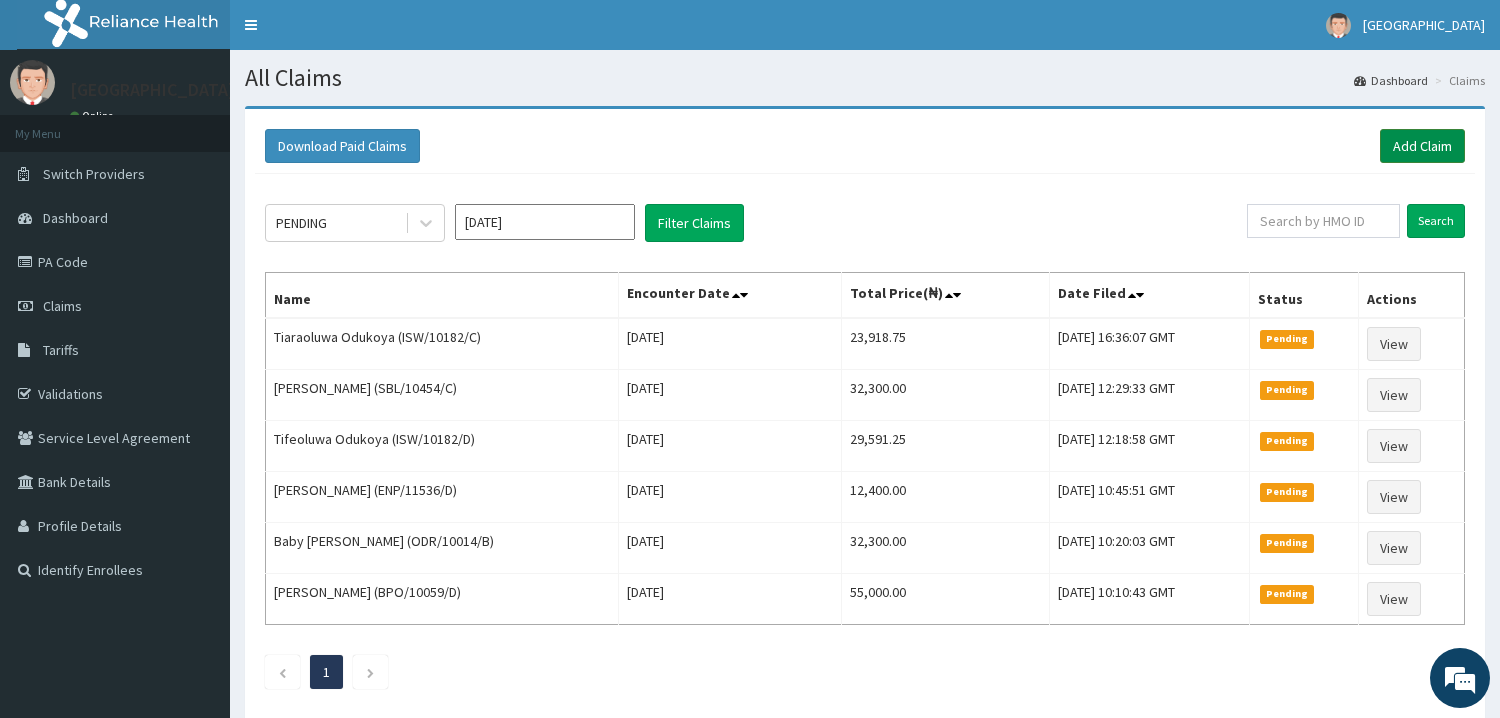 scroll, scrollTop: 0, scrollLeft: 0, axis: both 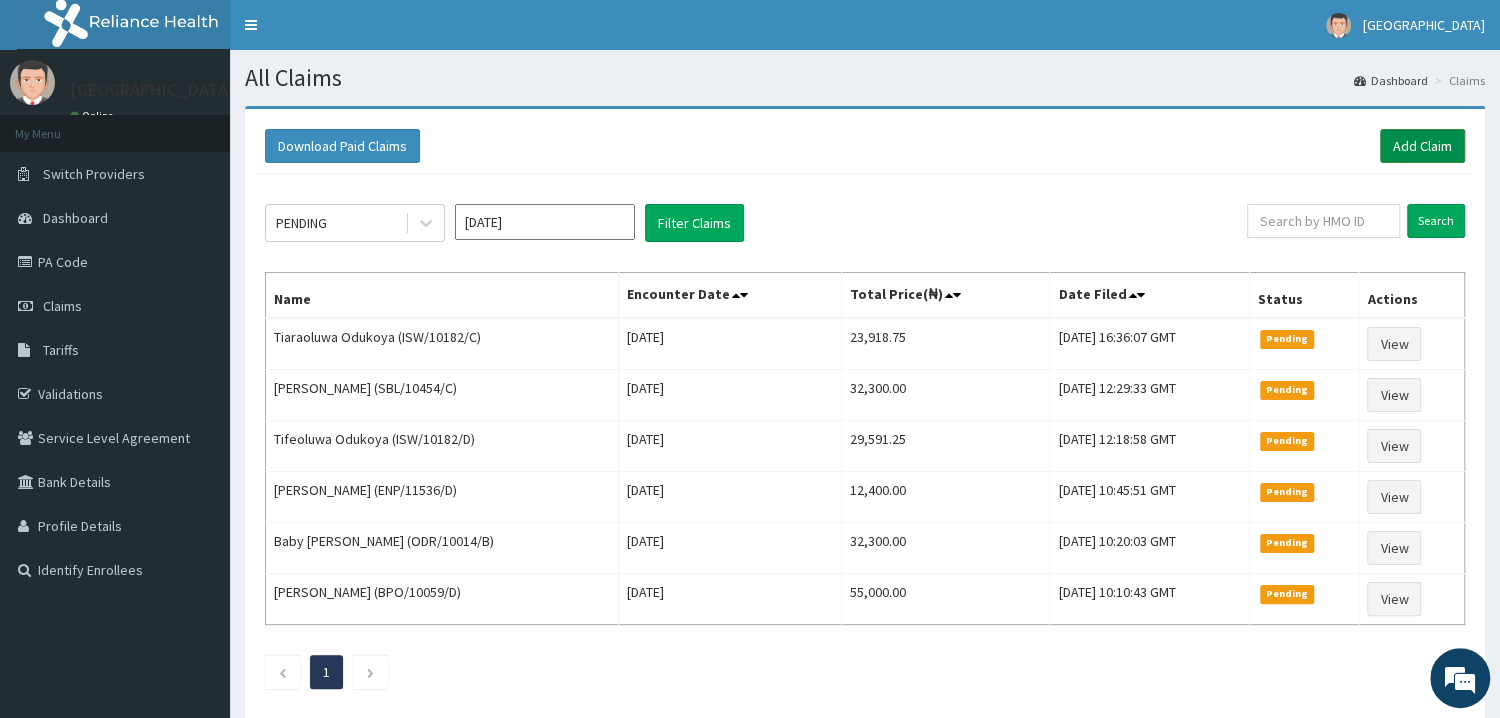 click on "Add Claim" at bounding box center (1422, 146) 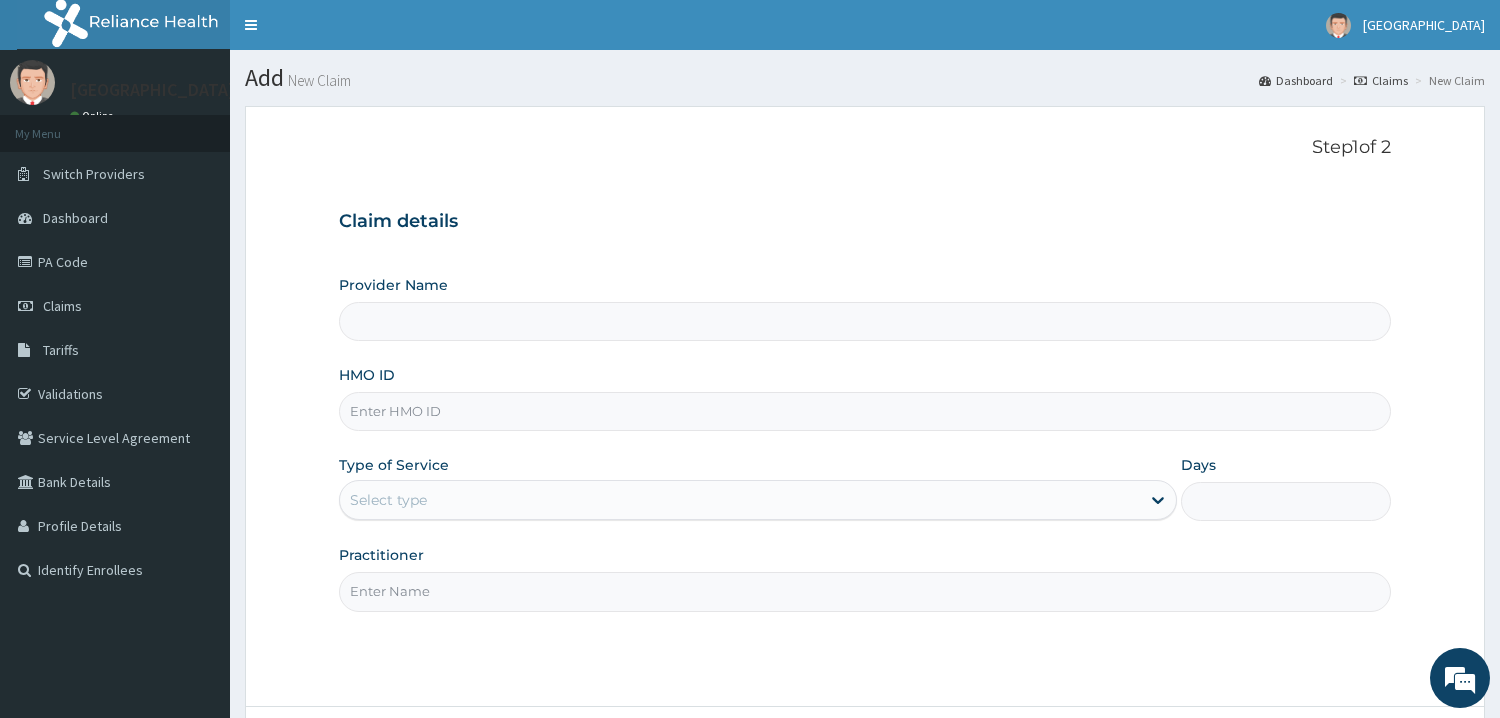 type on "Mother and Child Hospital - [GEOGRAPHIC_DATA]" 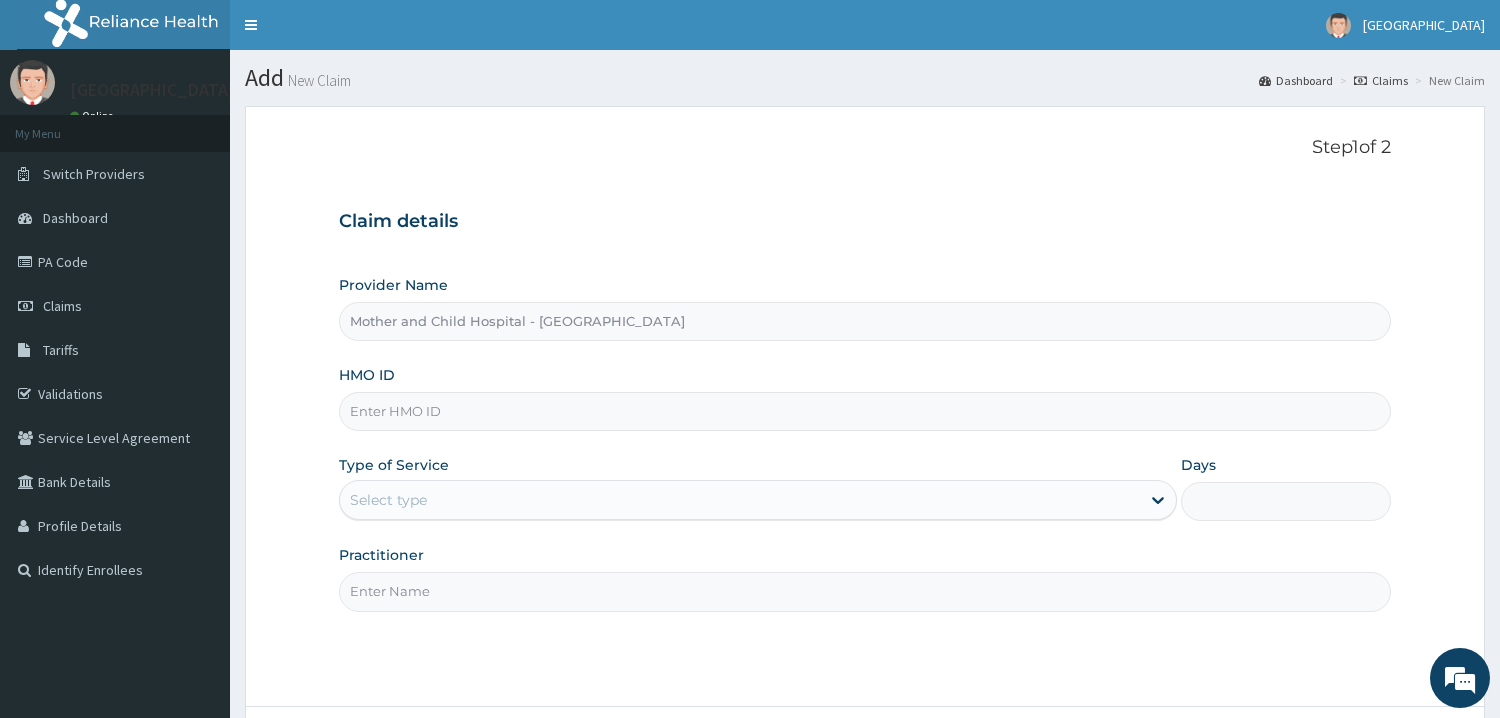 scroll, scrollTop: 0, scrollLeft: 0, axis: both 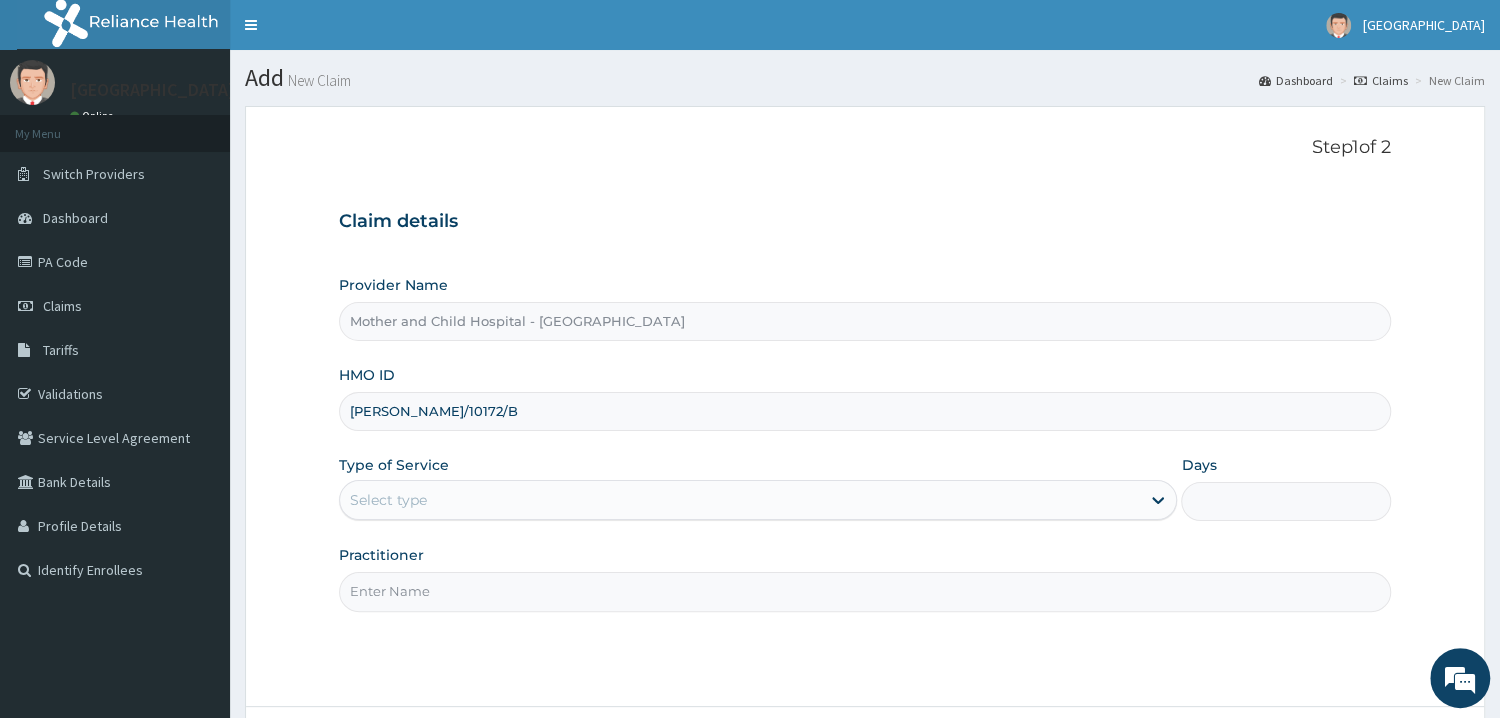 type on "LOE/10172/B" 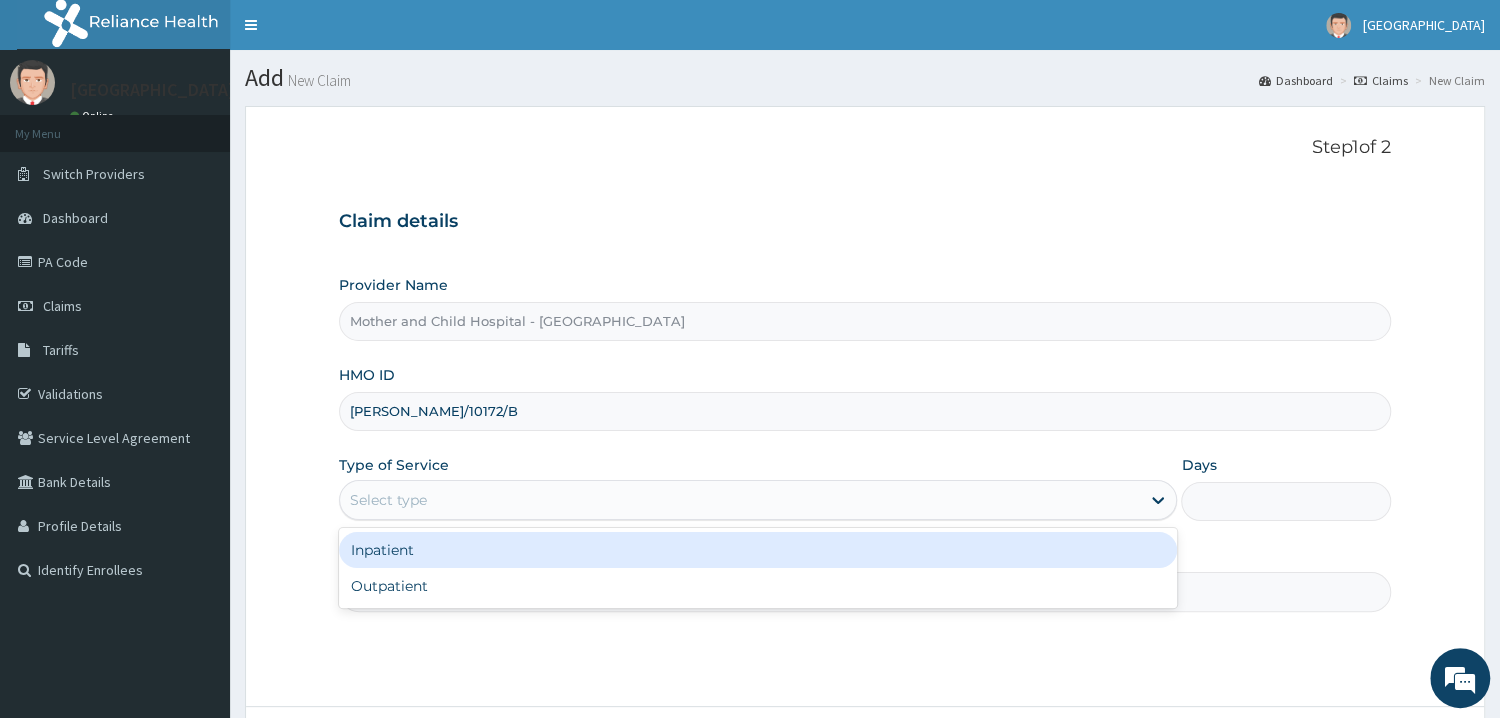 drag, startPoint x: 543, startPoint y: 497, endPoint x: 460, endPoint y: 614, distance: 143.45033 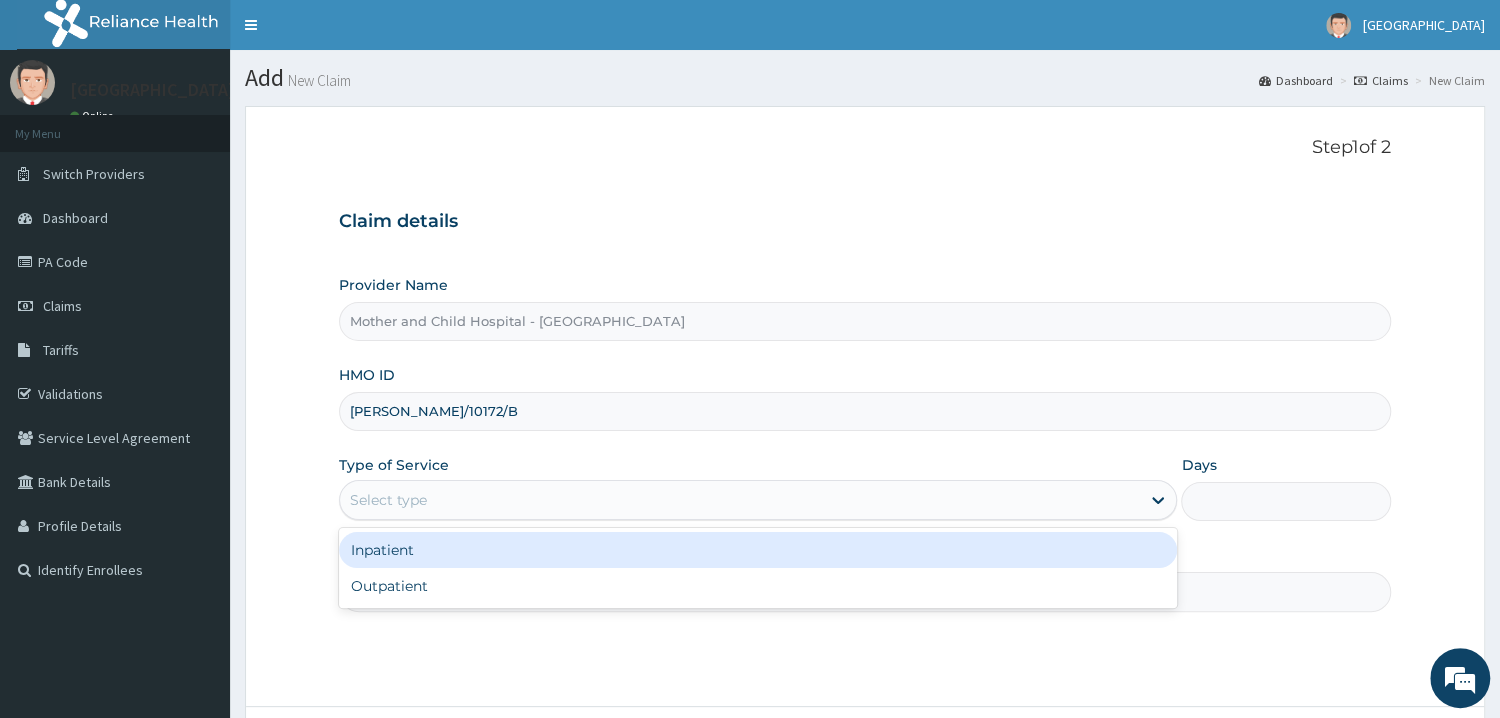 click on "Select type" at bounding box center (740, 500) 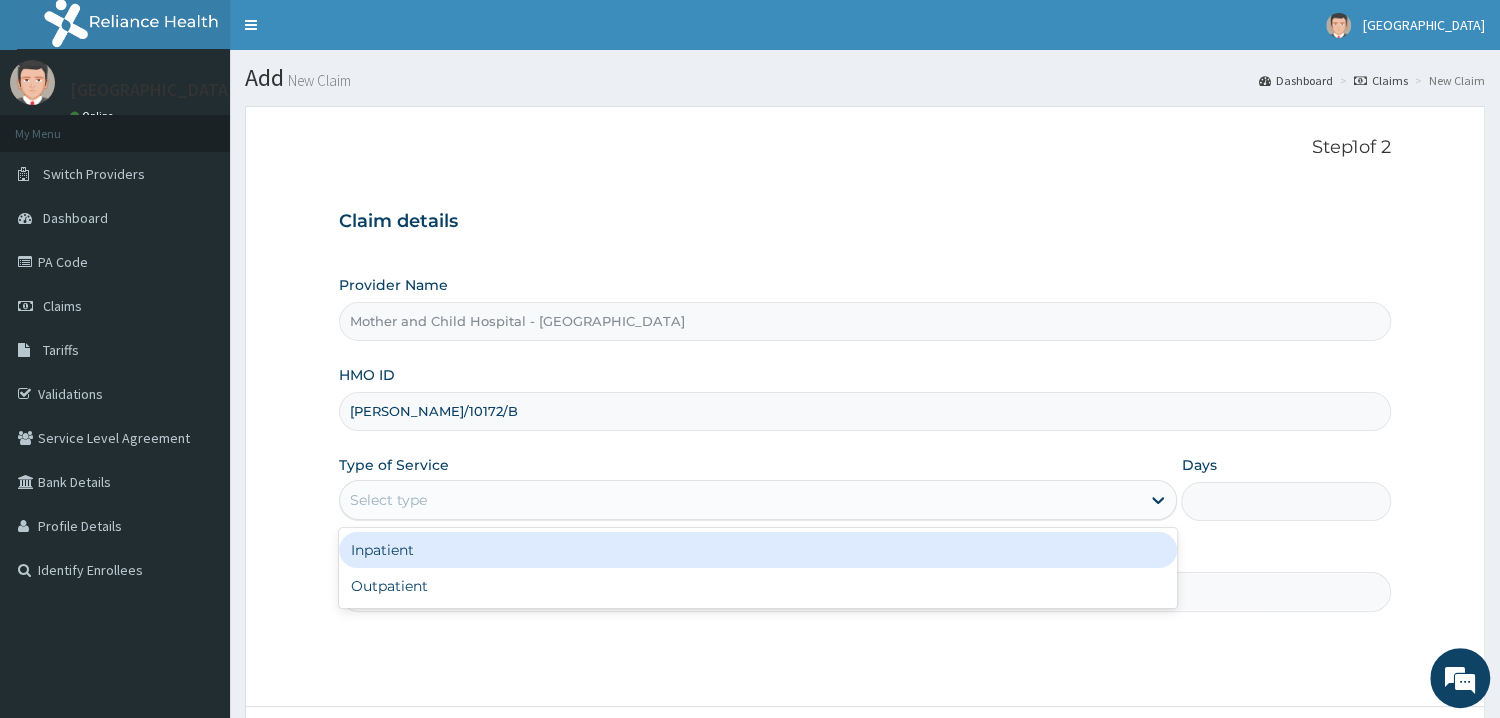 drag, startPoint x: 489, startPoint y: 556, endPoint x: 1171, endPoint y: 563, distance: 682.03595 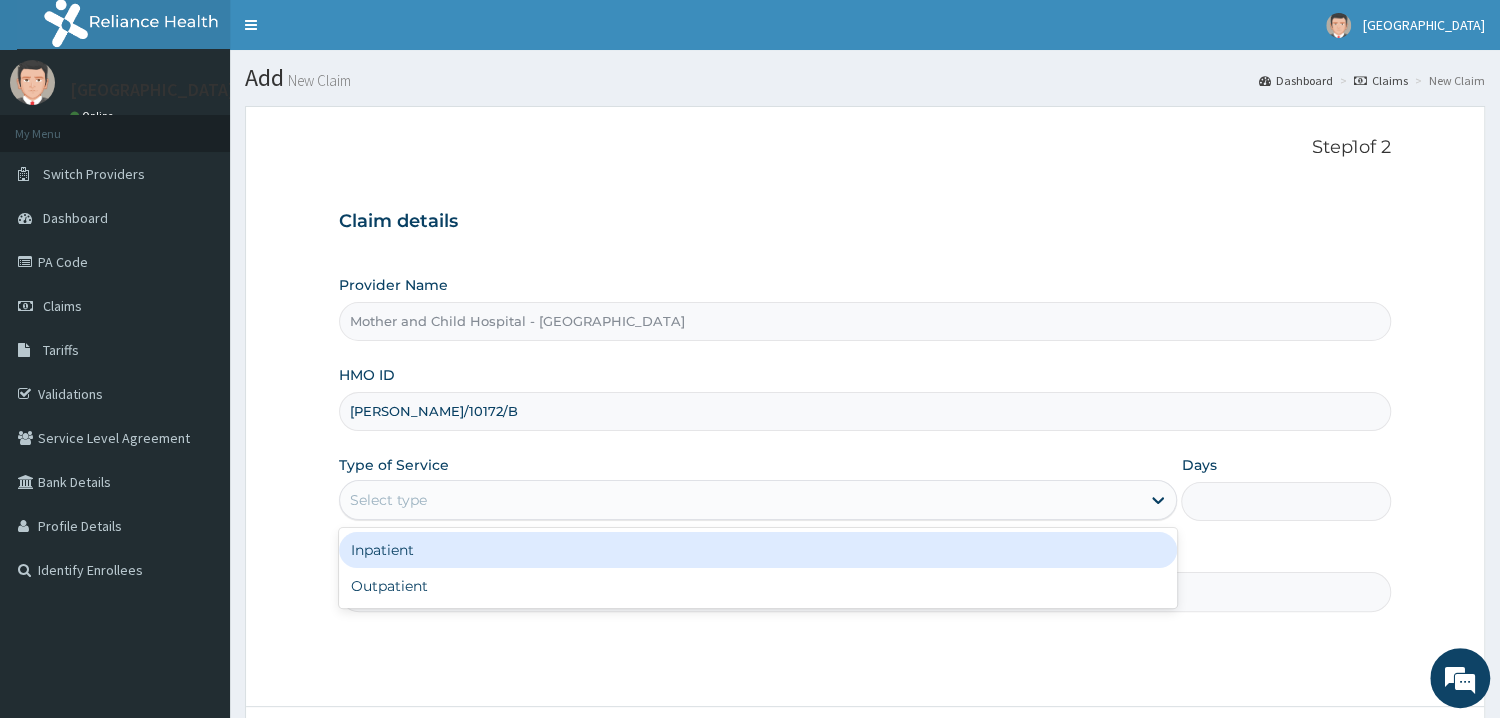 click on "Inpatient" at bounding box center (758, 550) 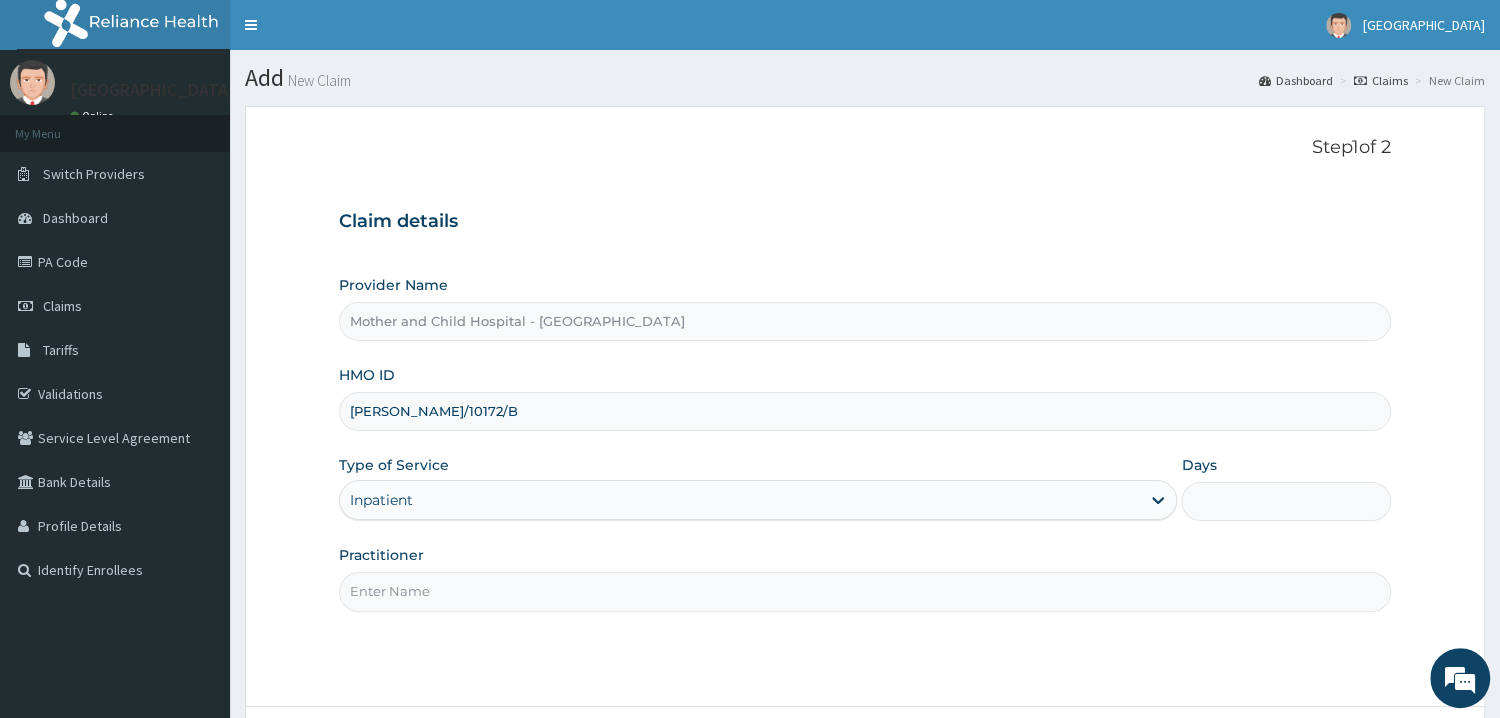 click on "Days" at bounding box center [1286, 501] 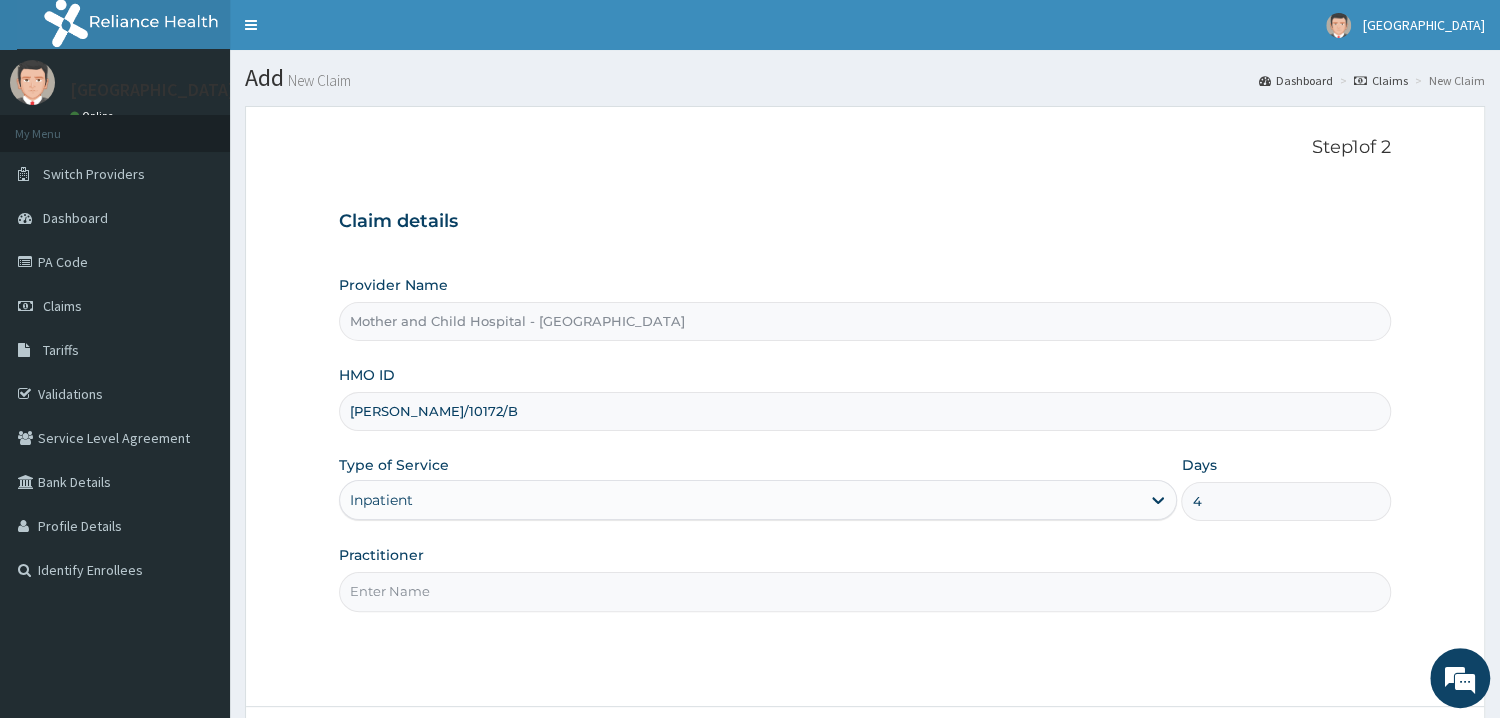 type on "4" 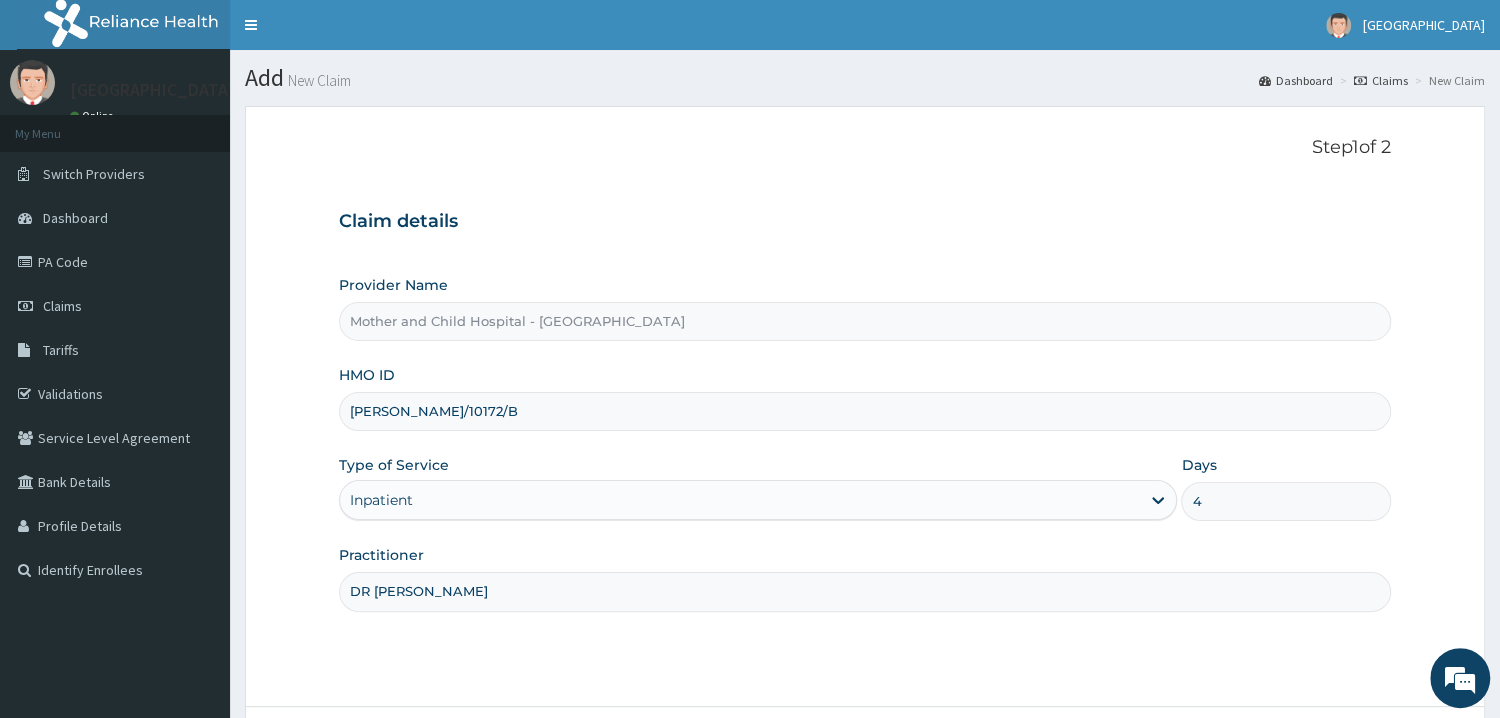 scroll, scrollTop: 168, scrollLeft: 0, axis: vertical 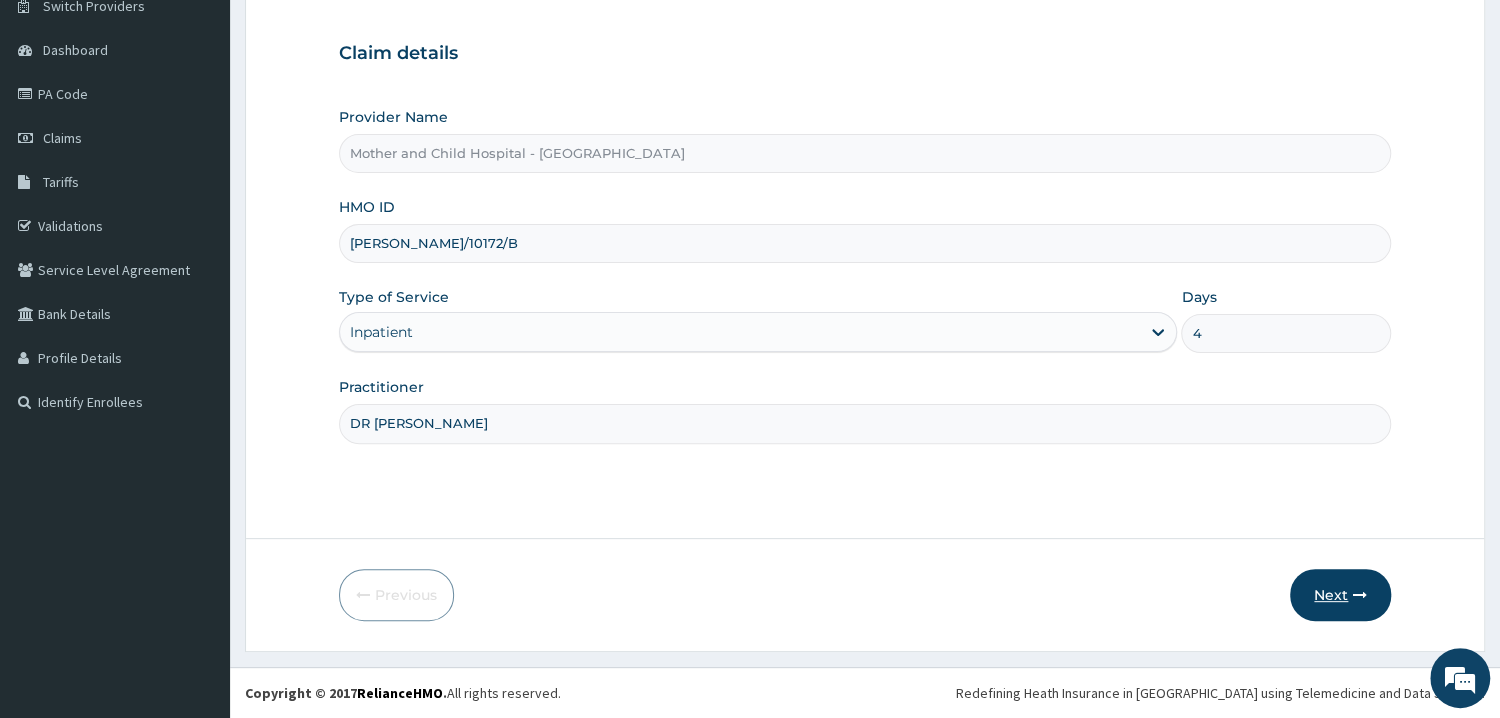 type on "DR JEJE" 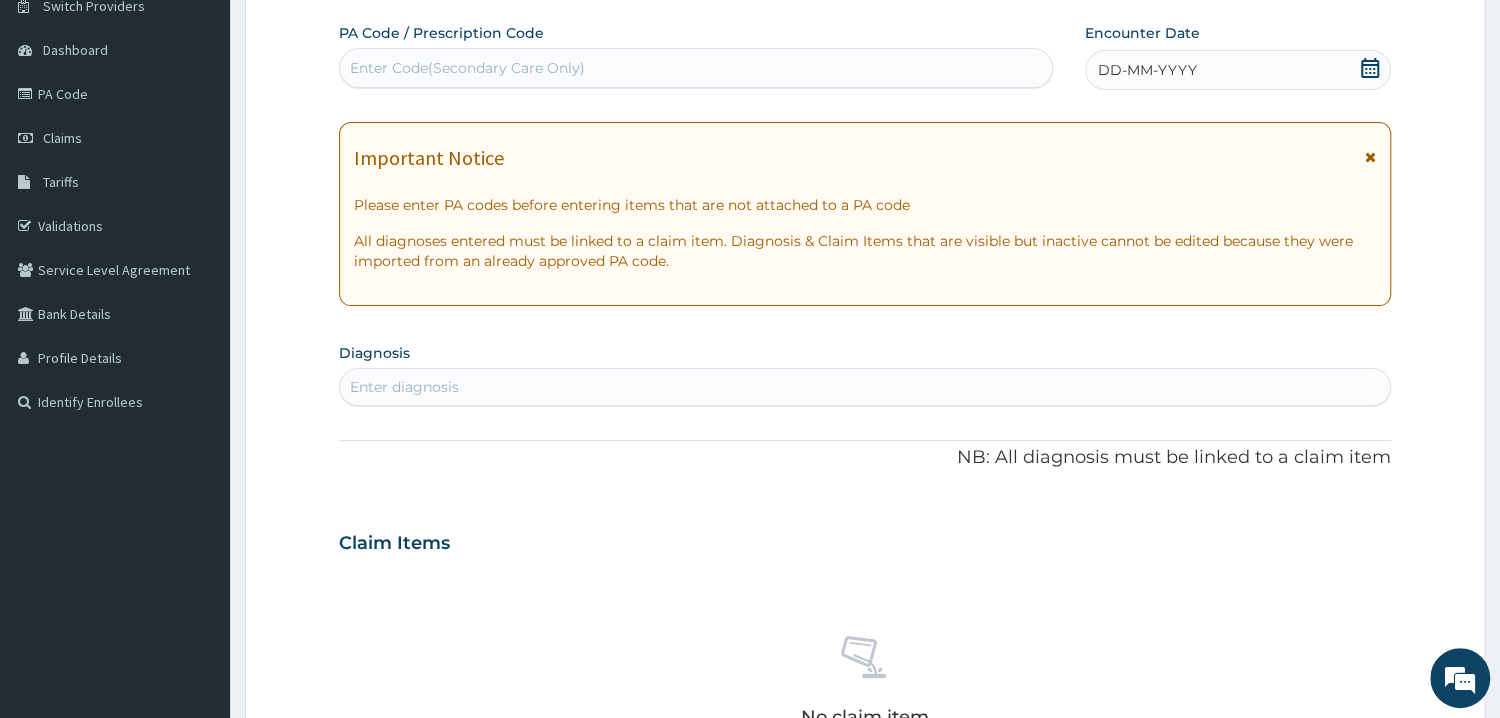 click on "Enter Code(Secondary Care Only)" at bounding box center [696, 68] 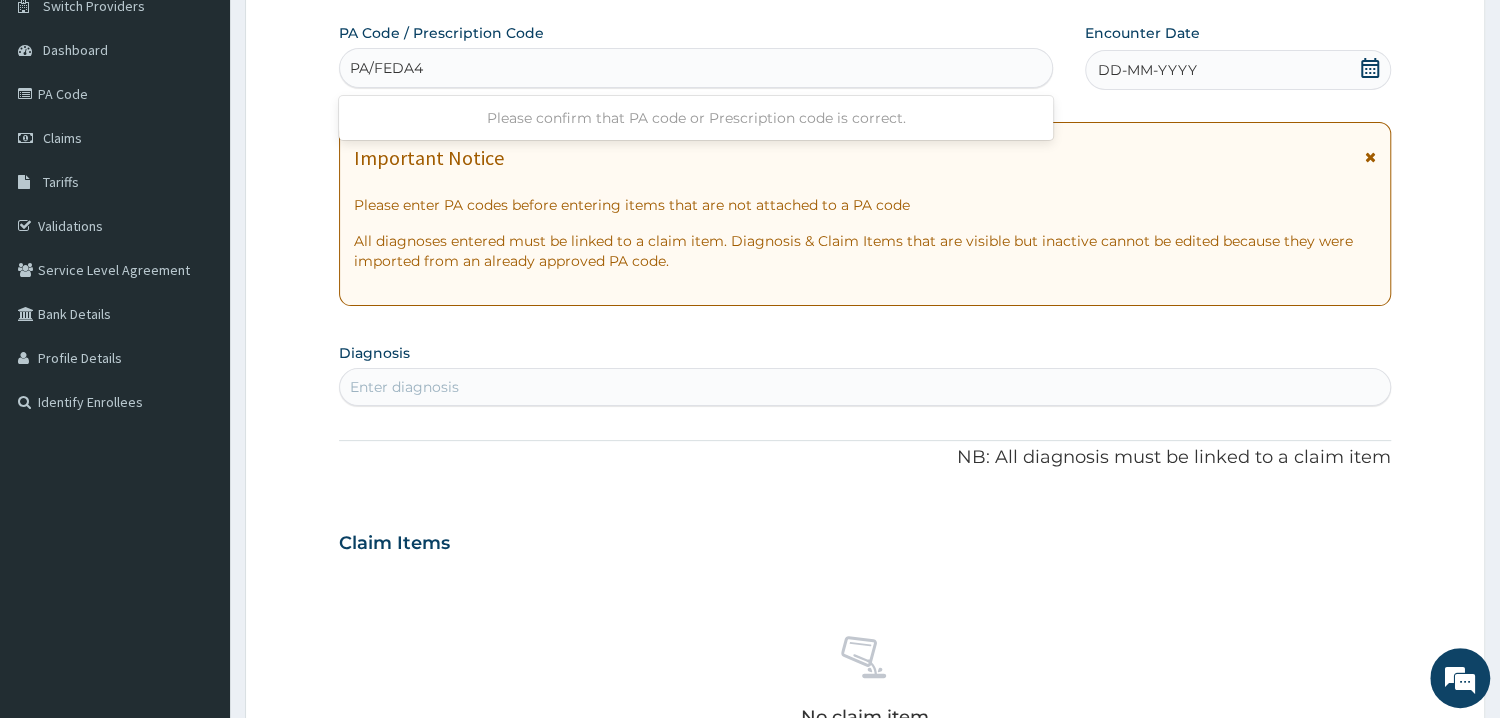 type on "PA/FEDA4E" 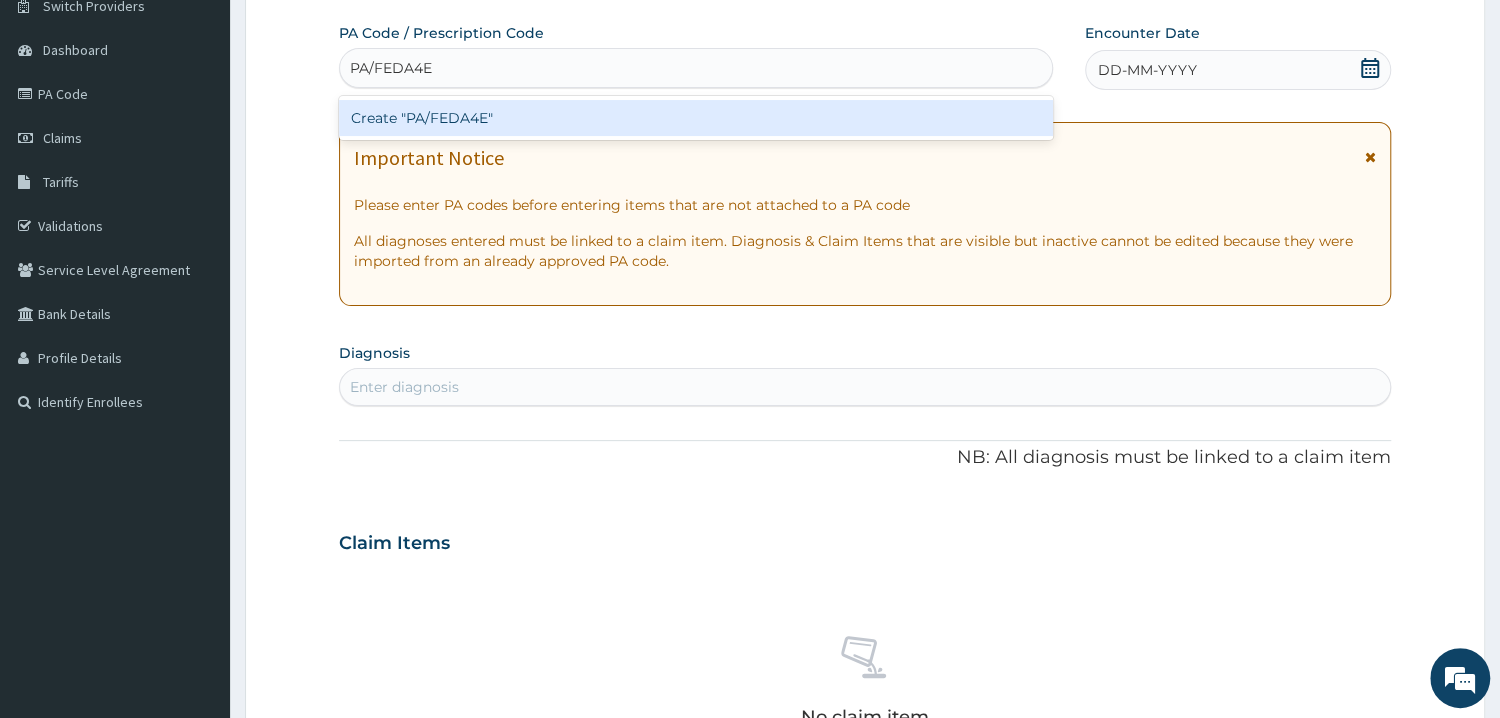 type 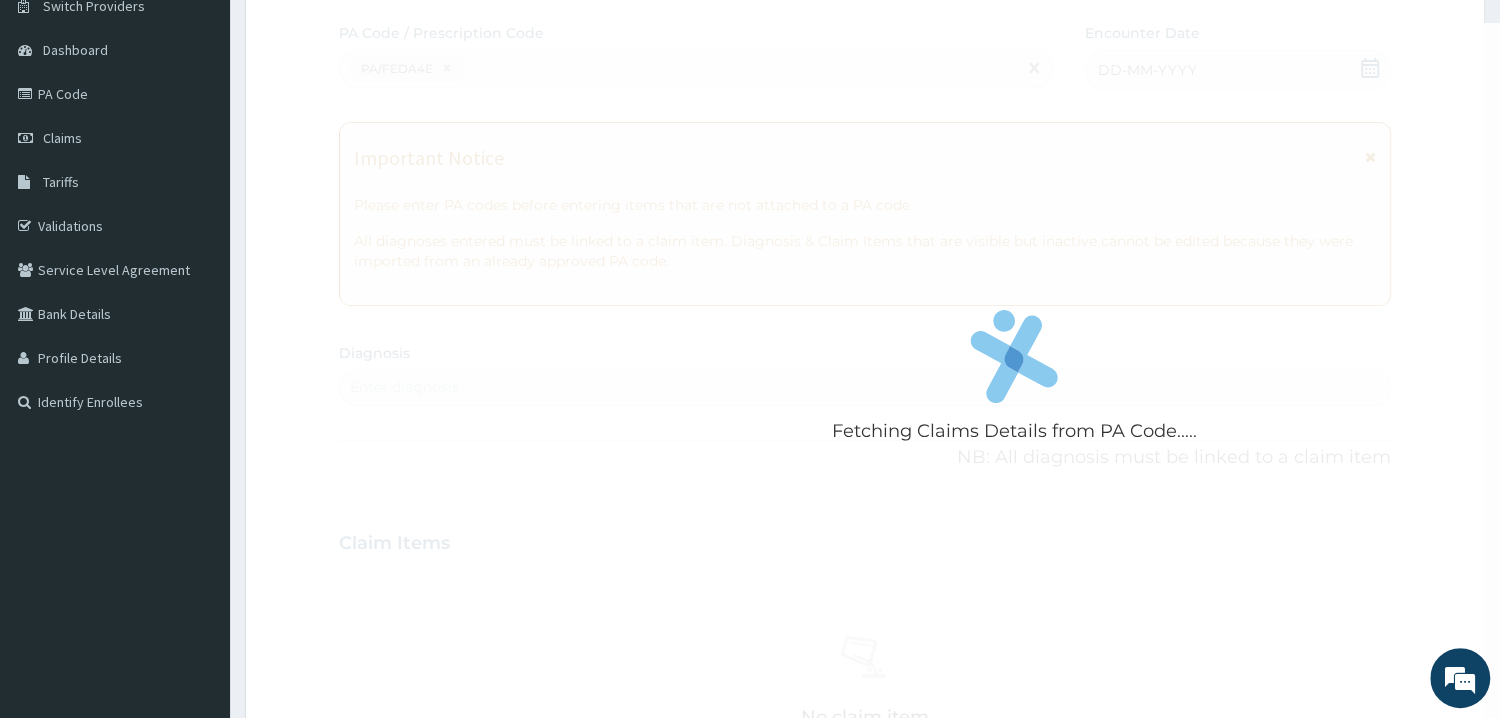 scroll, scrollTop: 954, scrollLeft: 0, axis: vertical 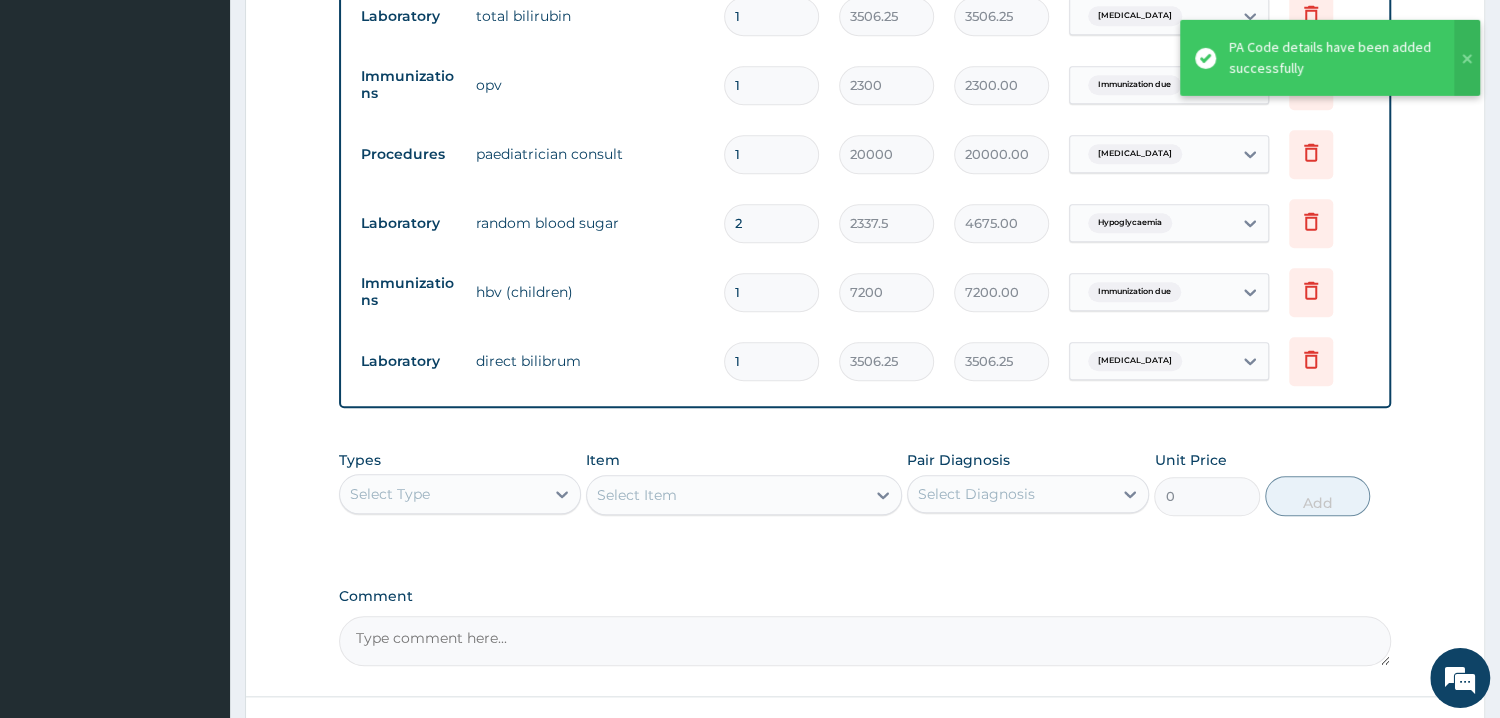 click on "Item Select Item" at bounding box center (744, 483) 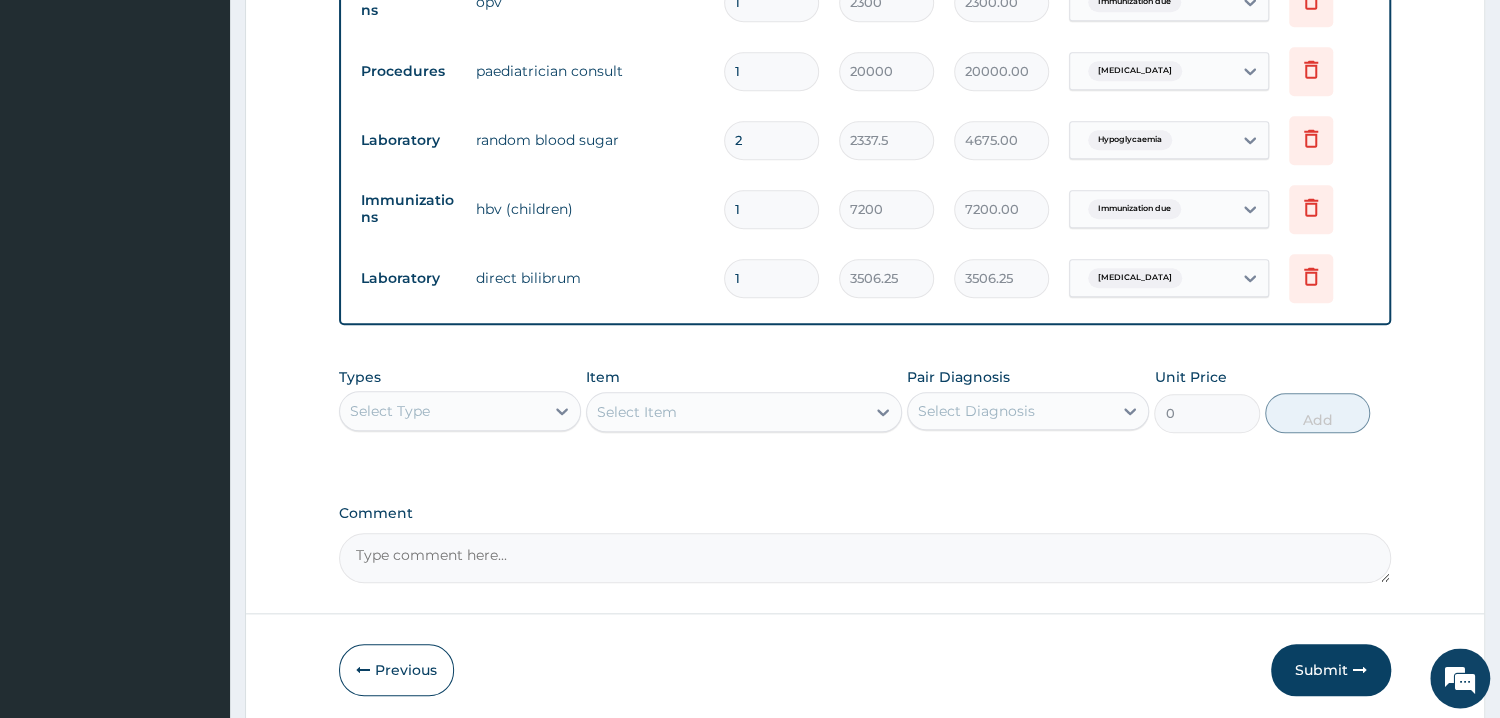 scroll, scrollTop: 1109, scrollLeft: 0, axis: vertical 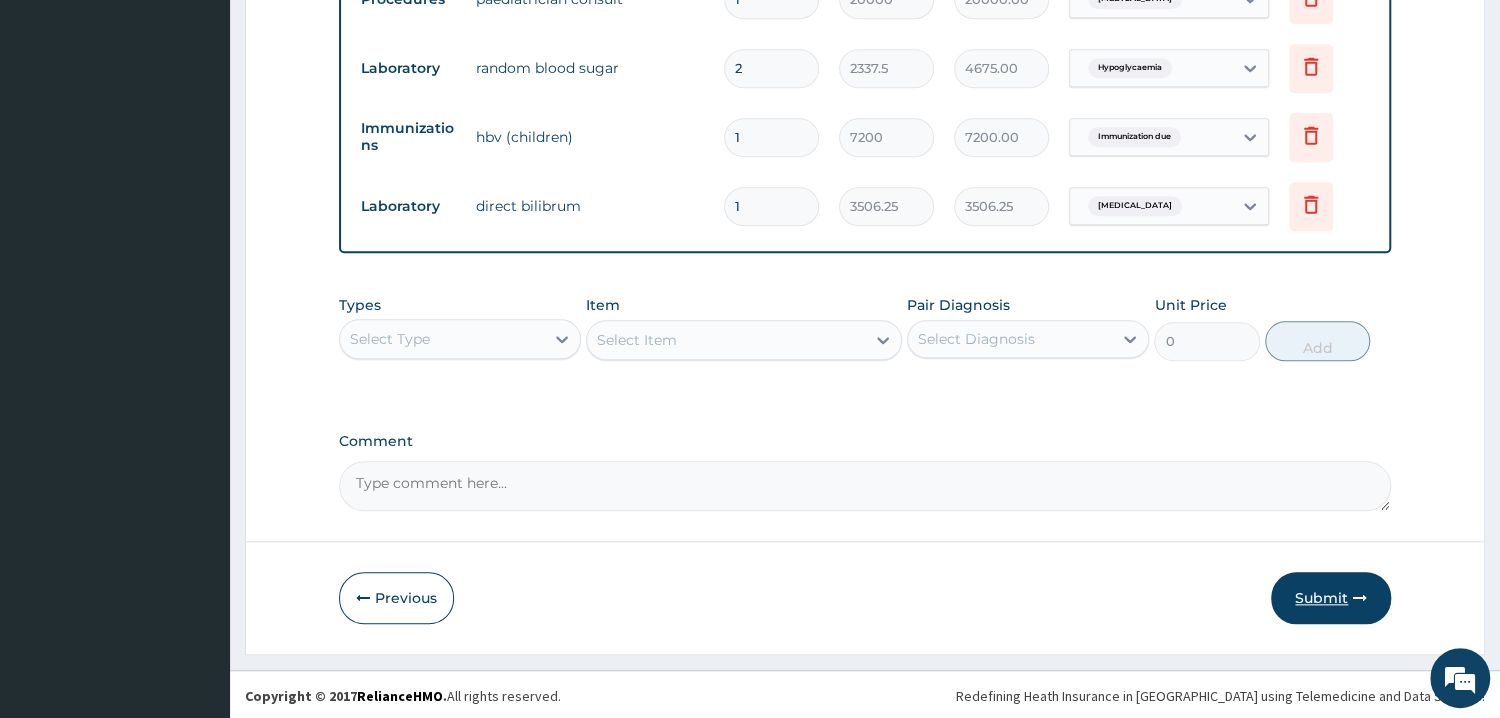 click on "Submit" at bounding box center [1331, 598] 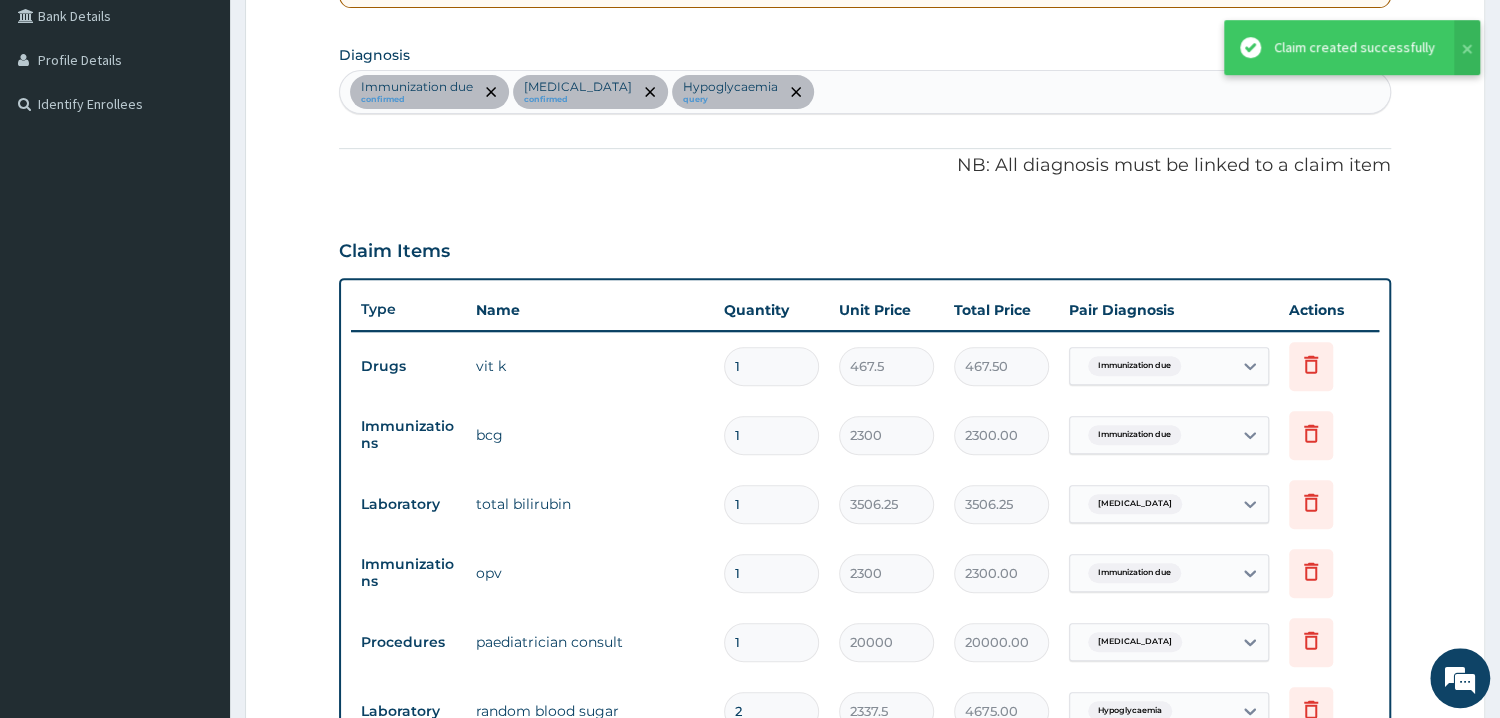 scroll, scrollTop: 493, scrollLeft: 0, axis: vertical 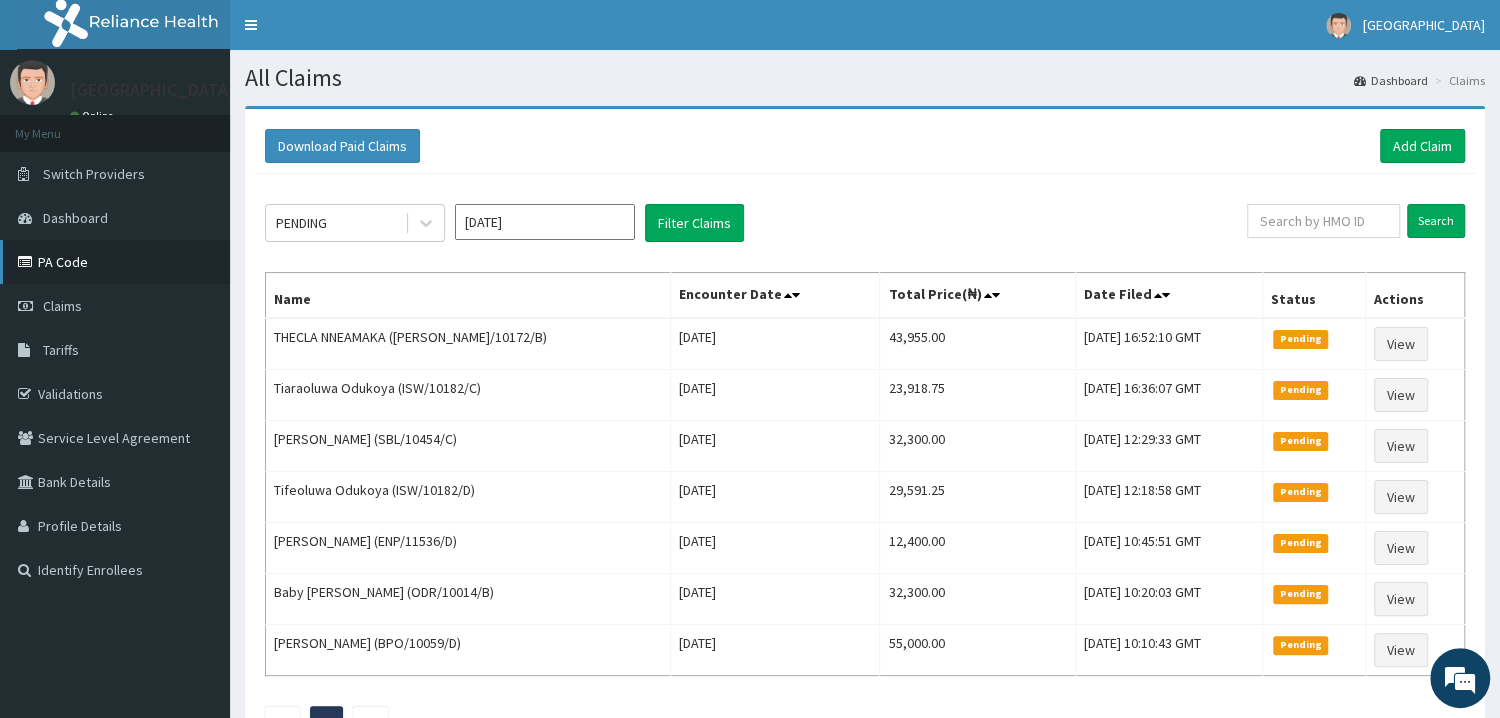 click on "PA Code" at bounding box center (115, 262) 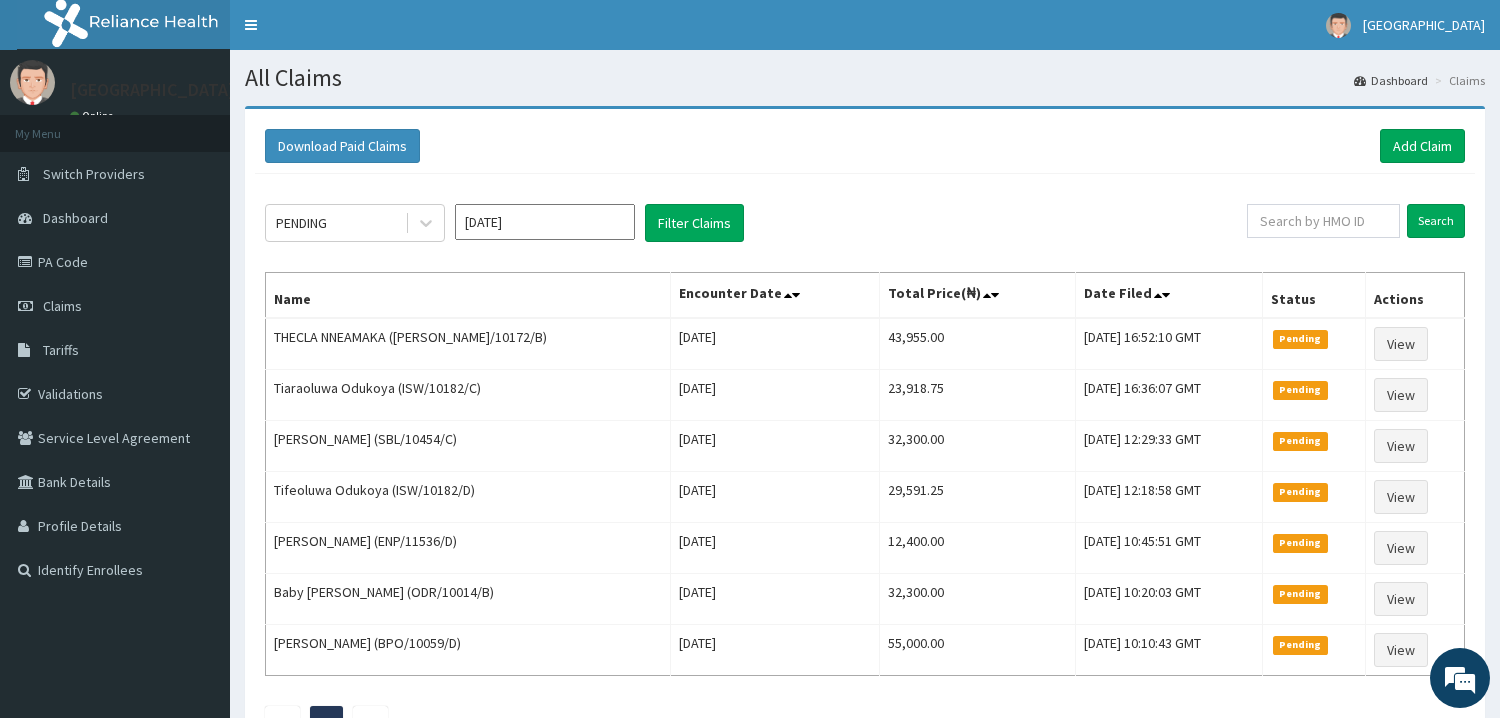 scroll, scrollTop: 0, scrollLeft: 0, axis: both 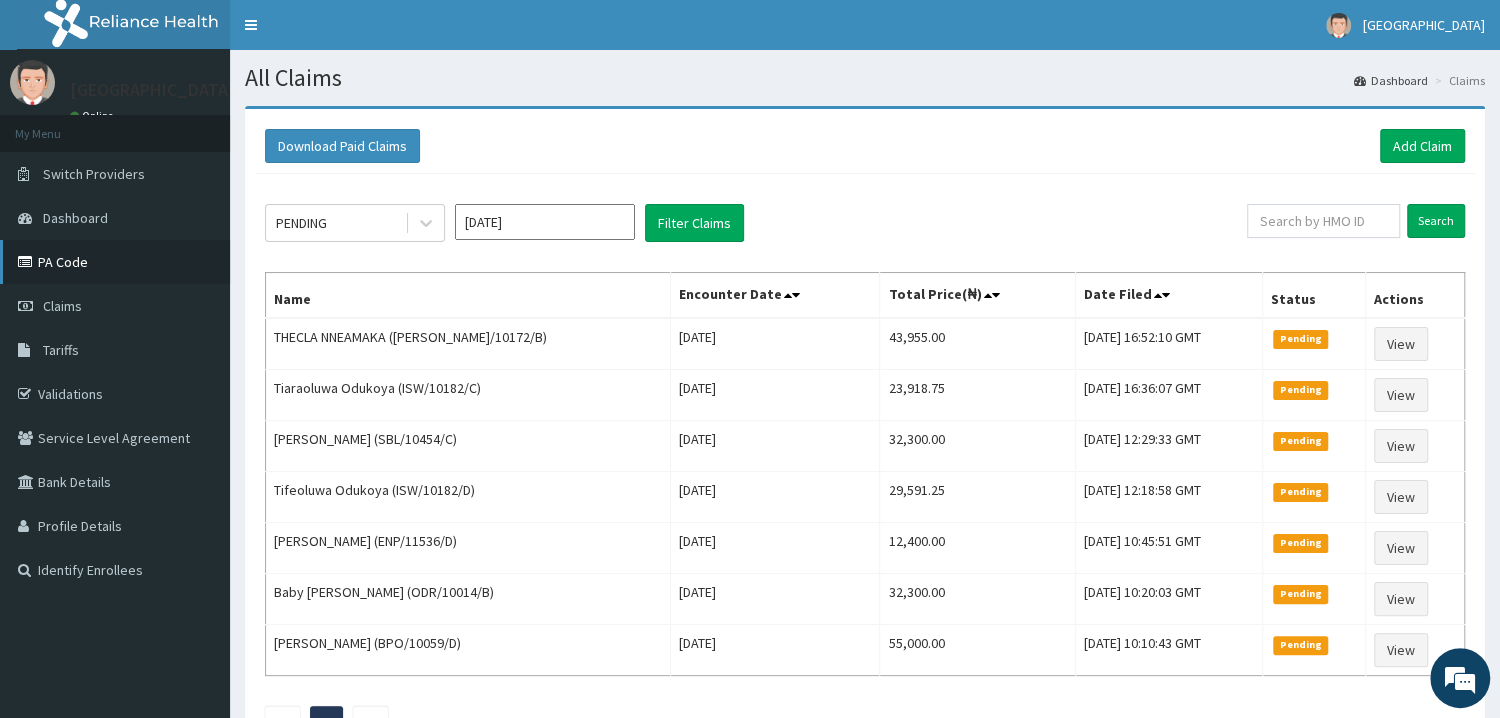 click on "PA Code" at bounding box center [115, 262] 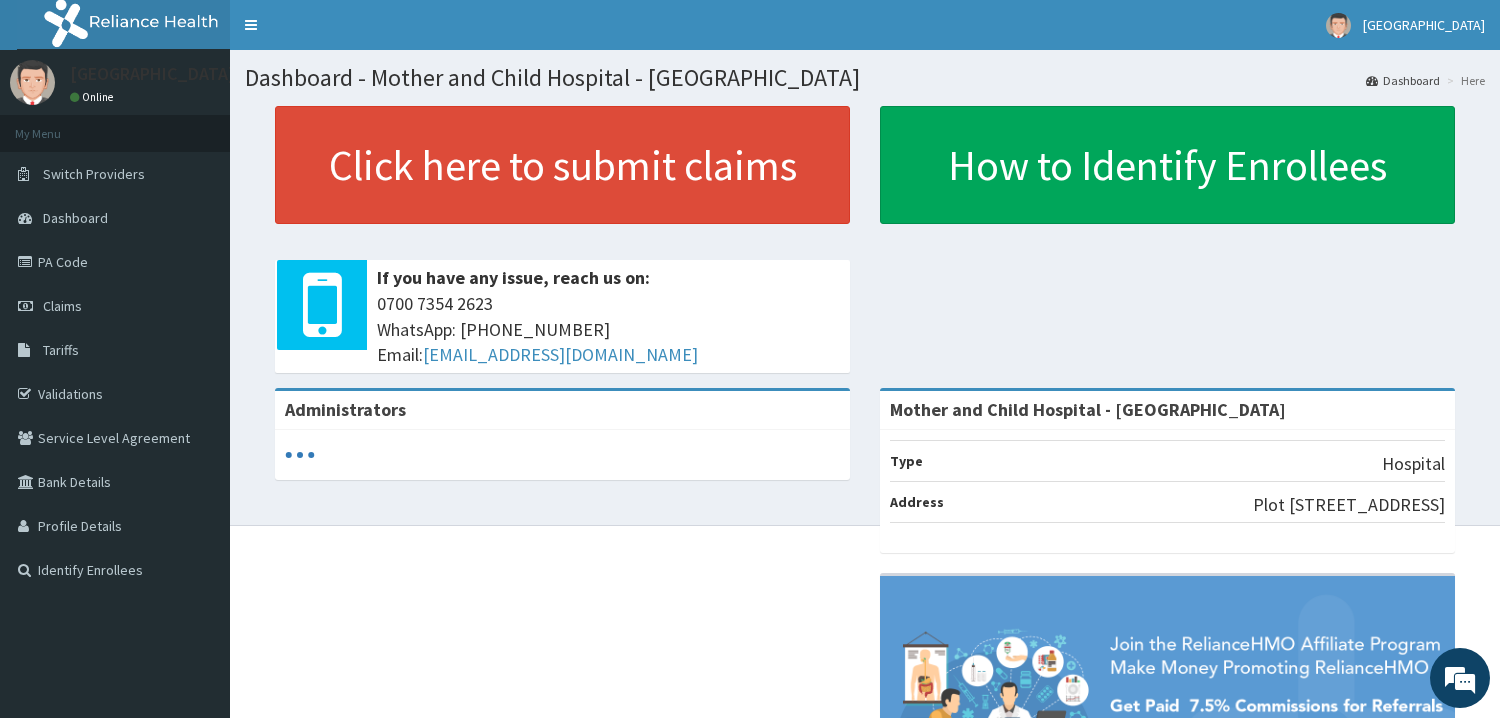 scroll, scrollTop: 0, scrollLeft: 0, axis: both 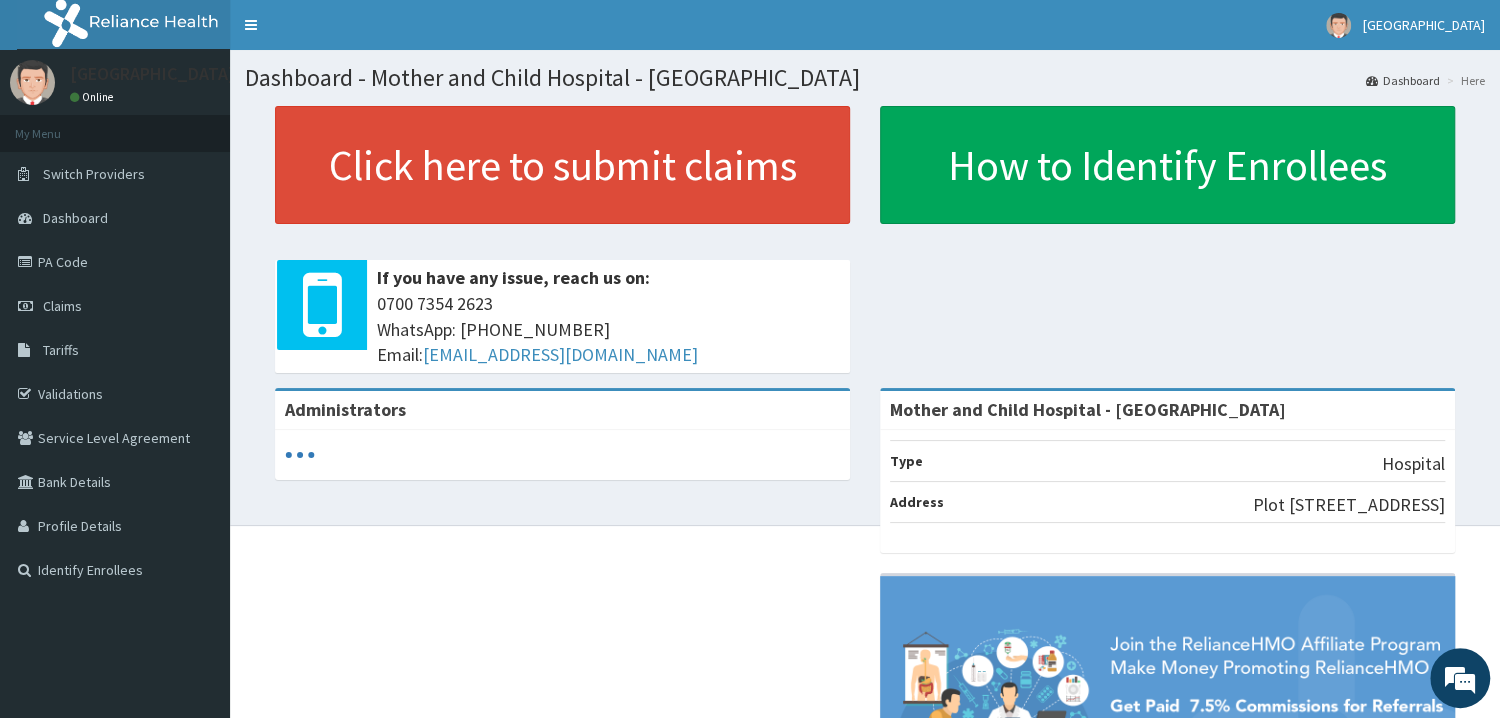 click on "Claims" at bounding box center [115, 306] 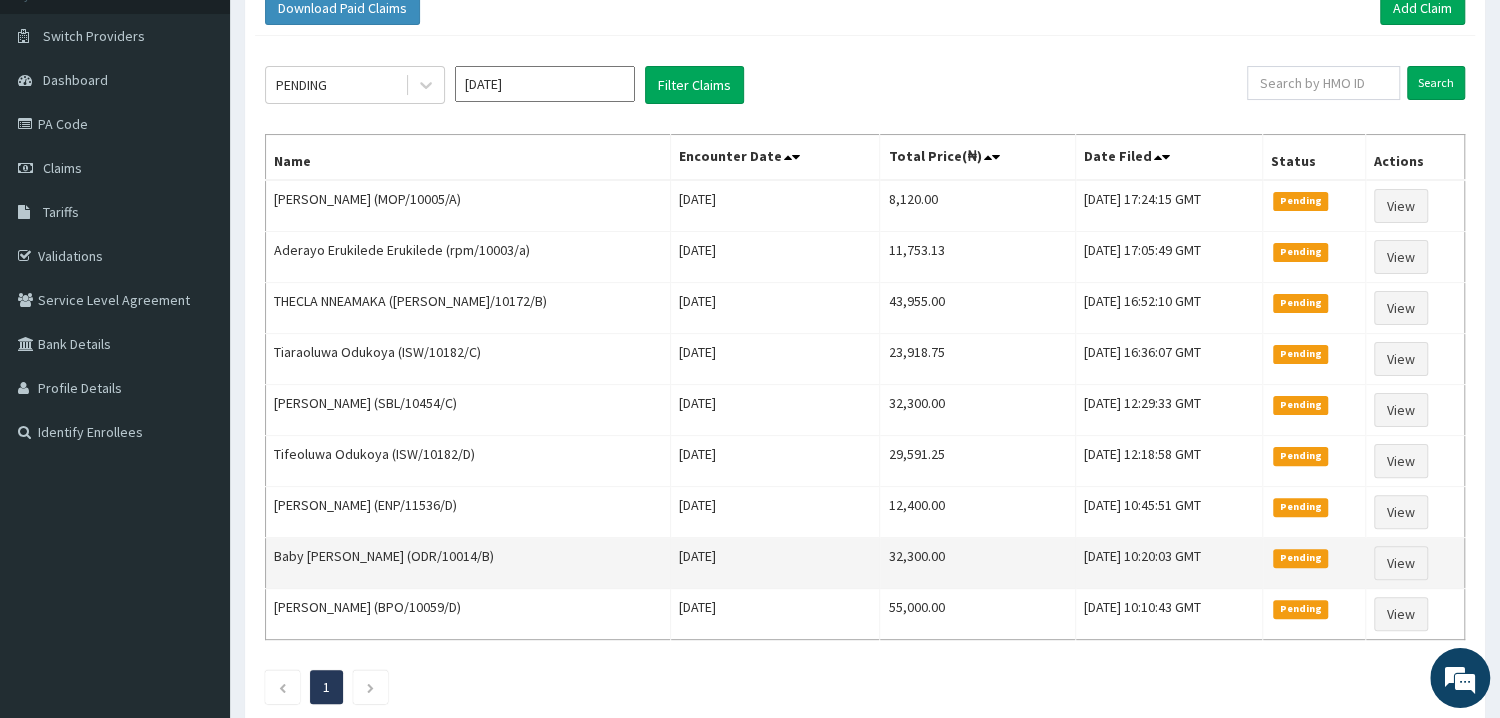 scroll, scrollTop: 107, scrollLeft: 0, axis: vertical 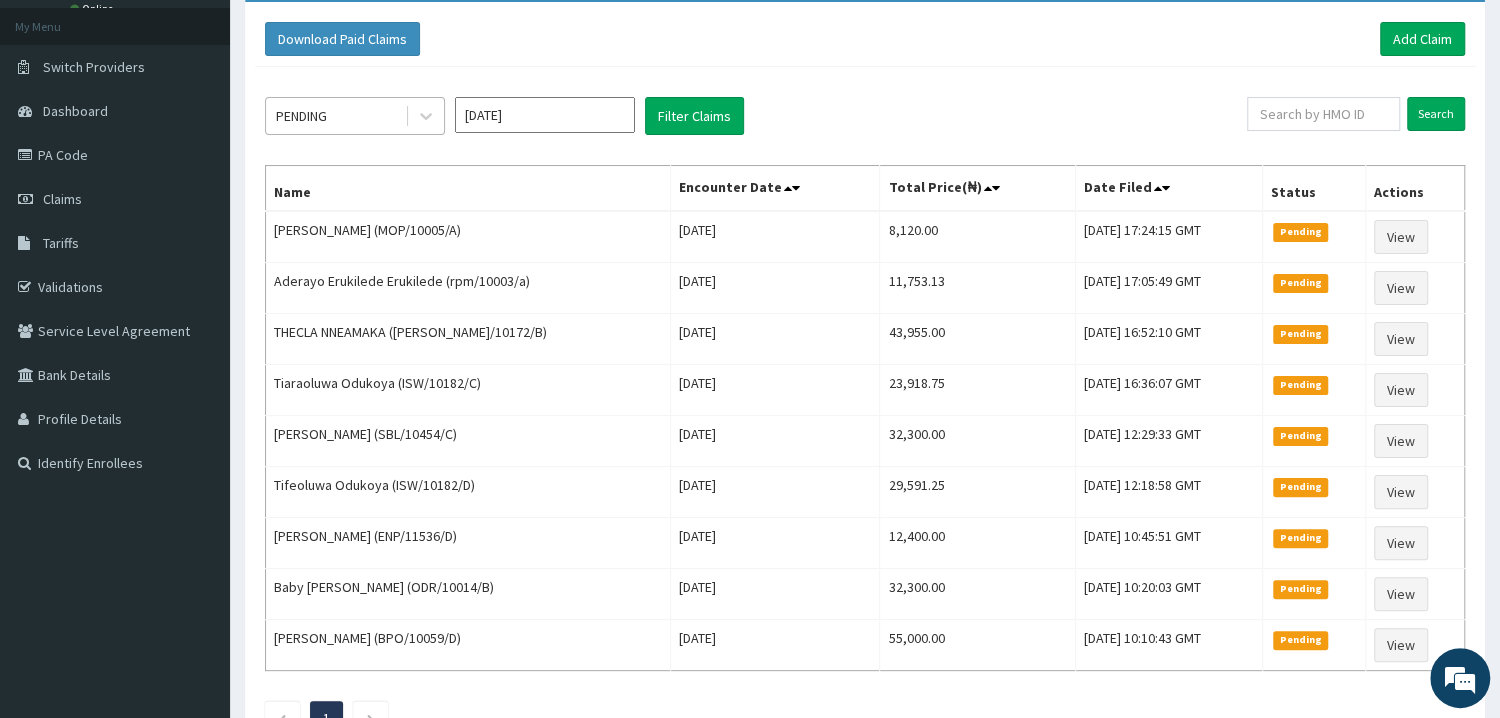 click on "PENDING" at bounding box center (335, 116) 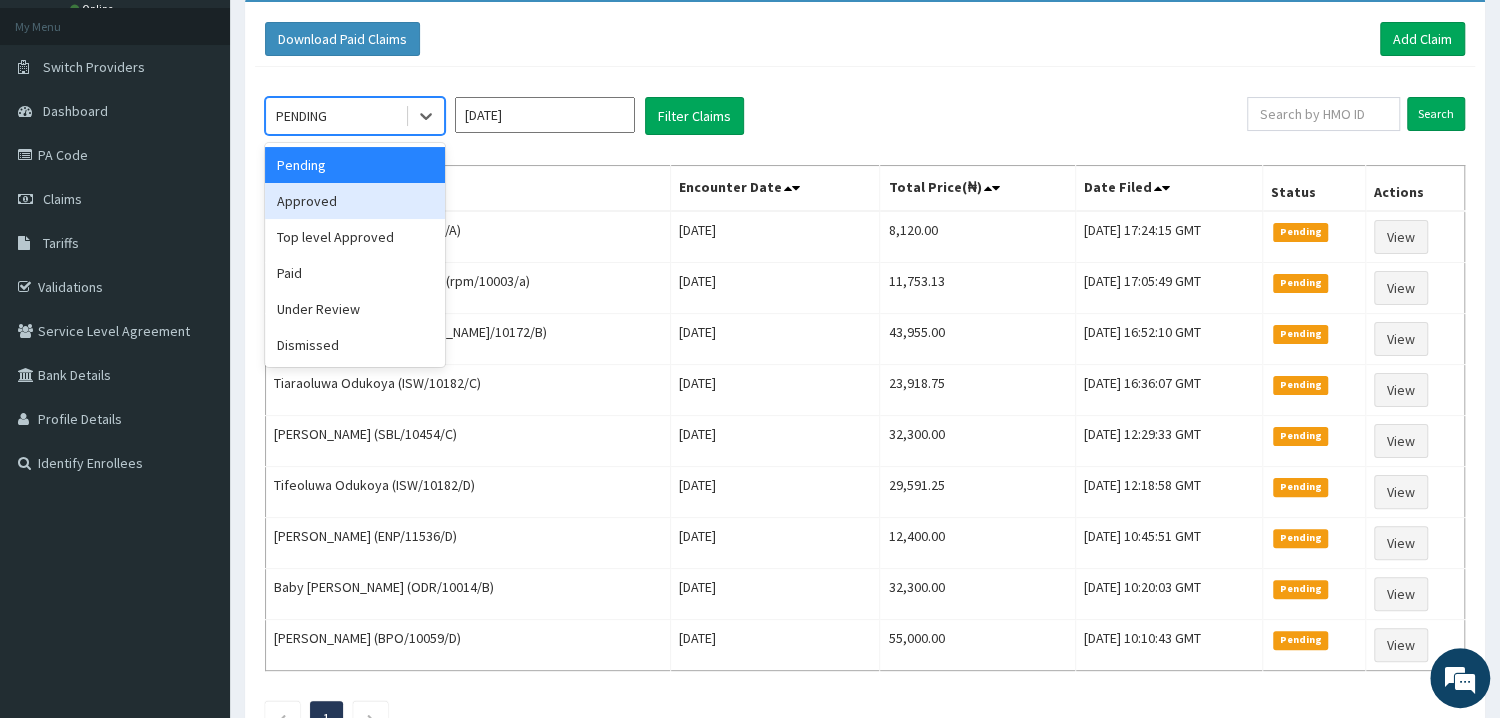 click on "Approved" at bounding box center [355, 201] 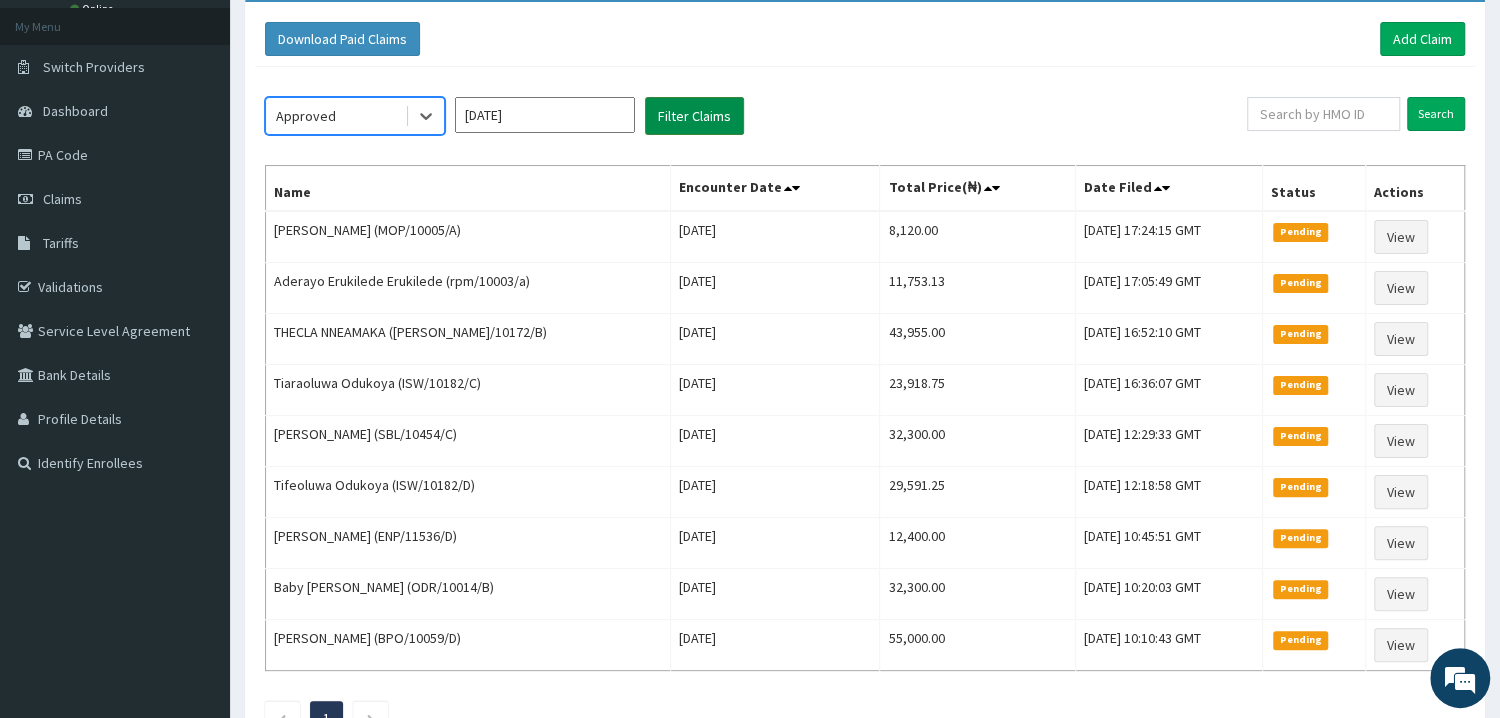 scroll, scrollTop: 0, scrollLeft: 0, axis: both 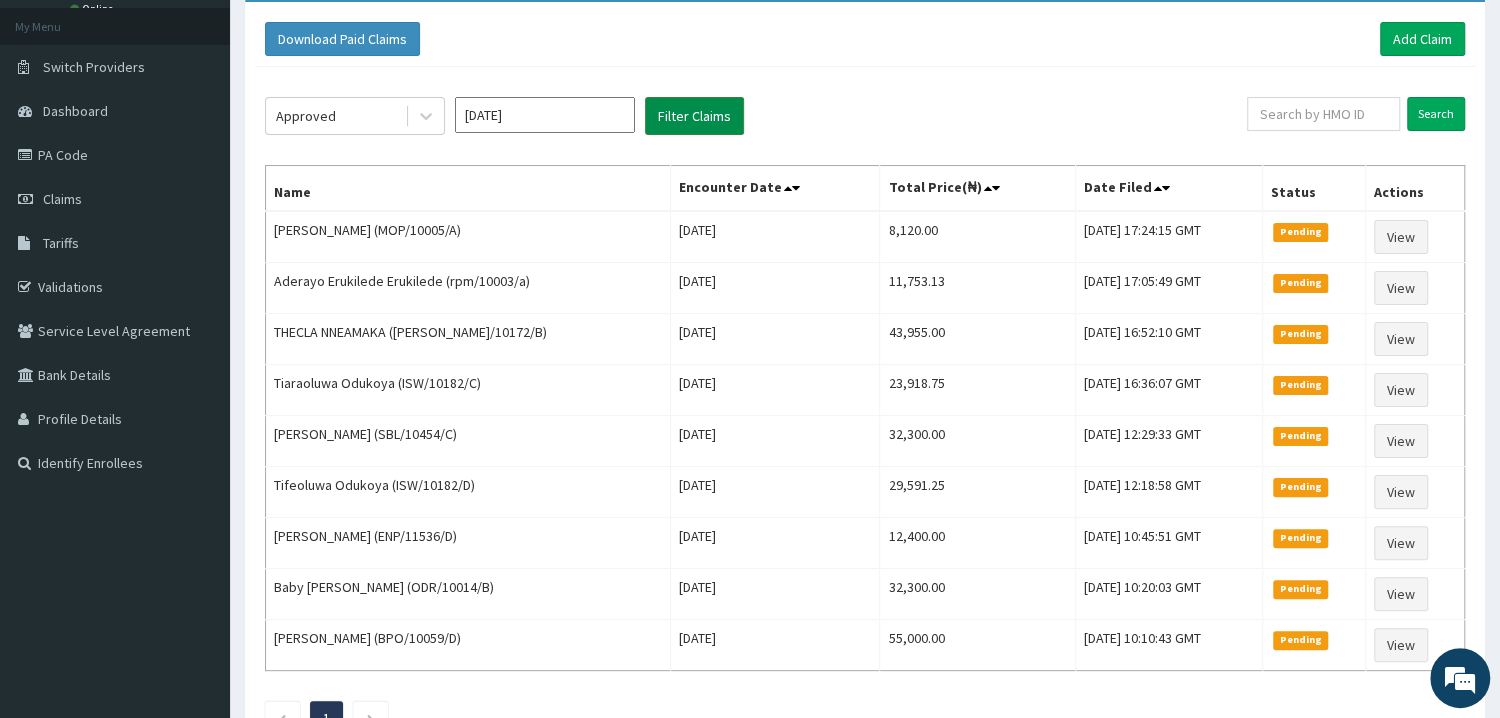 click on "Filter Claims" at bounding box center (694, 116) 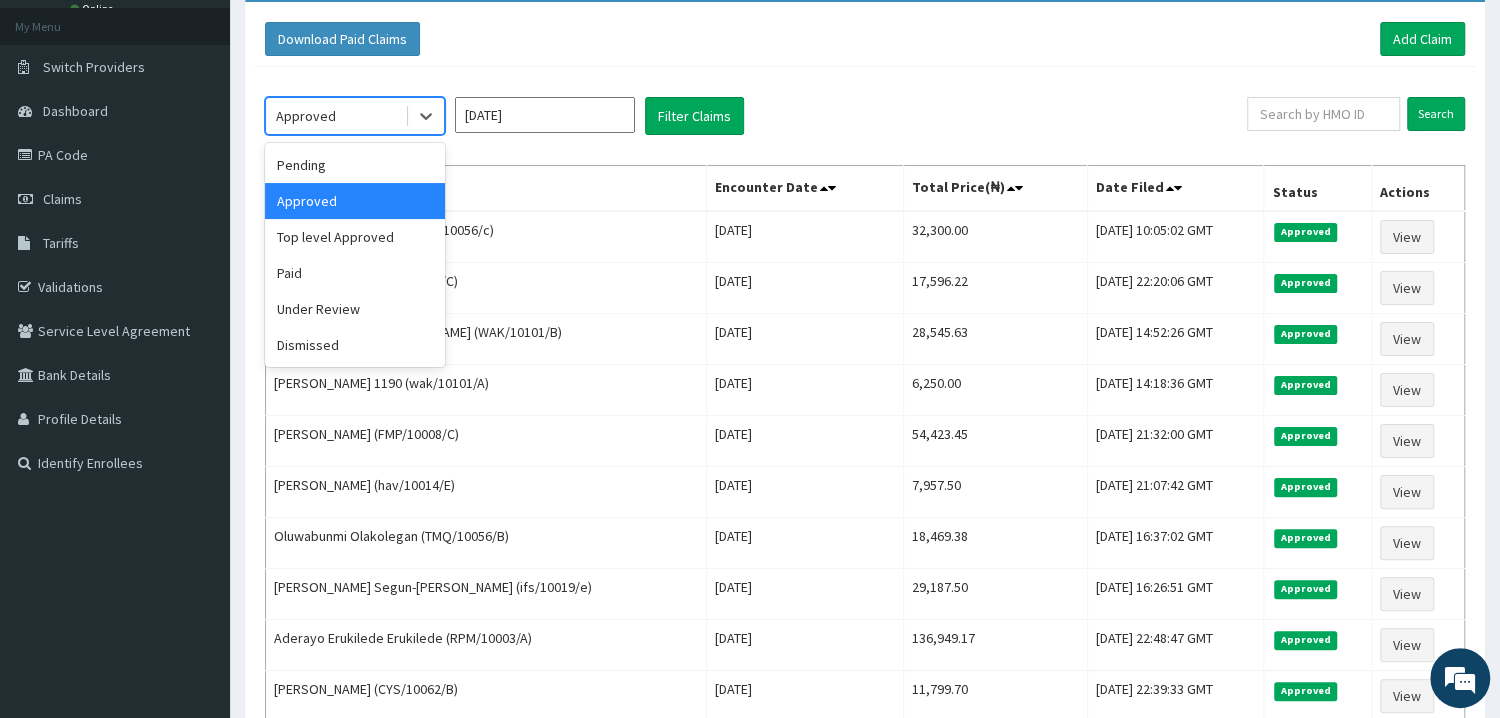 click at bounding box center (424, 116) 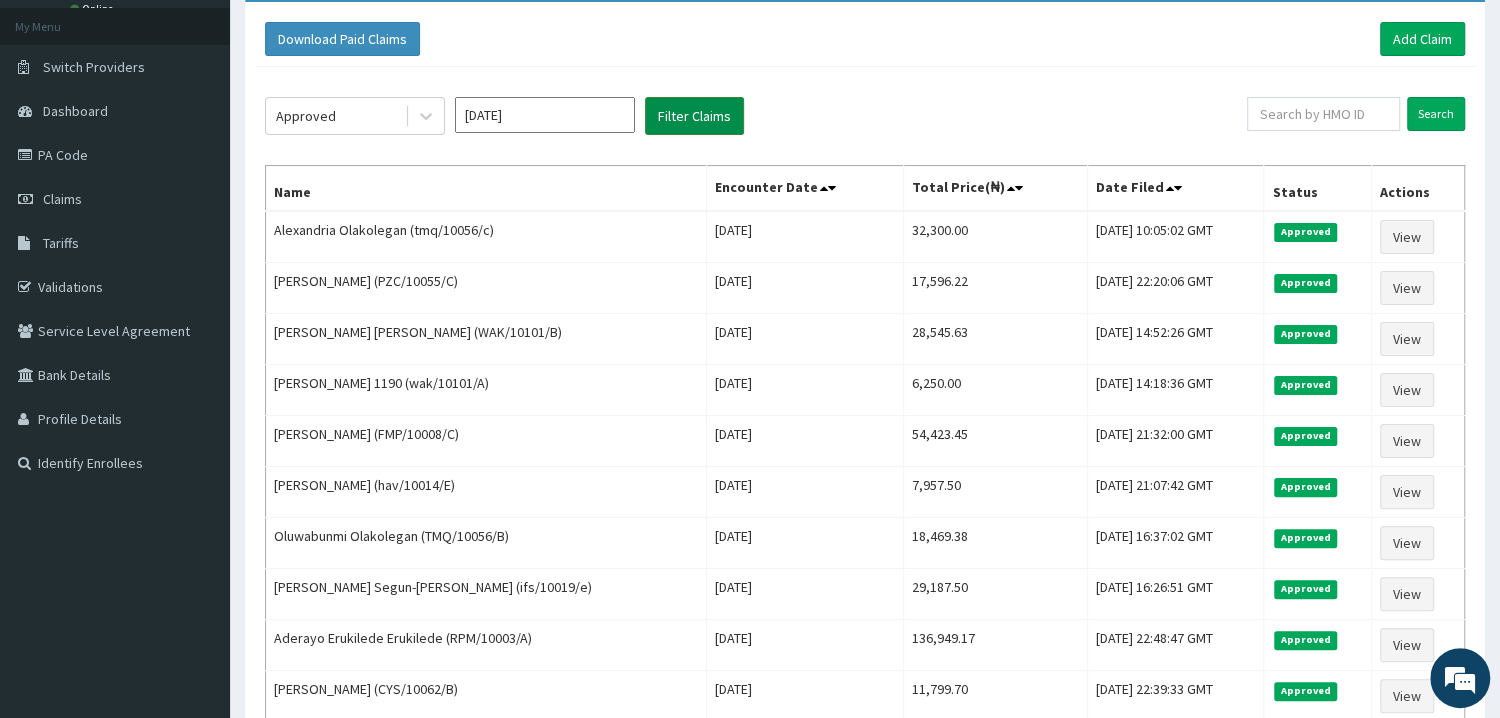 click on "Filter Claims" at bounding box center [694, 116] 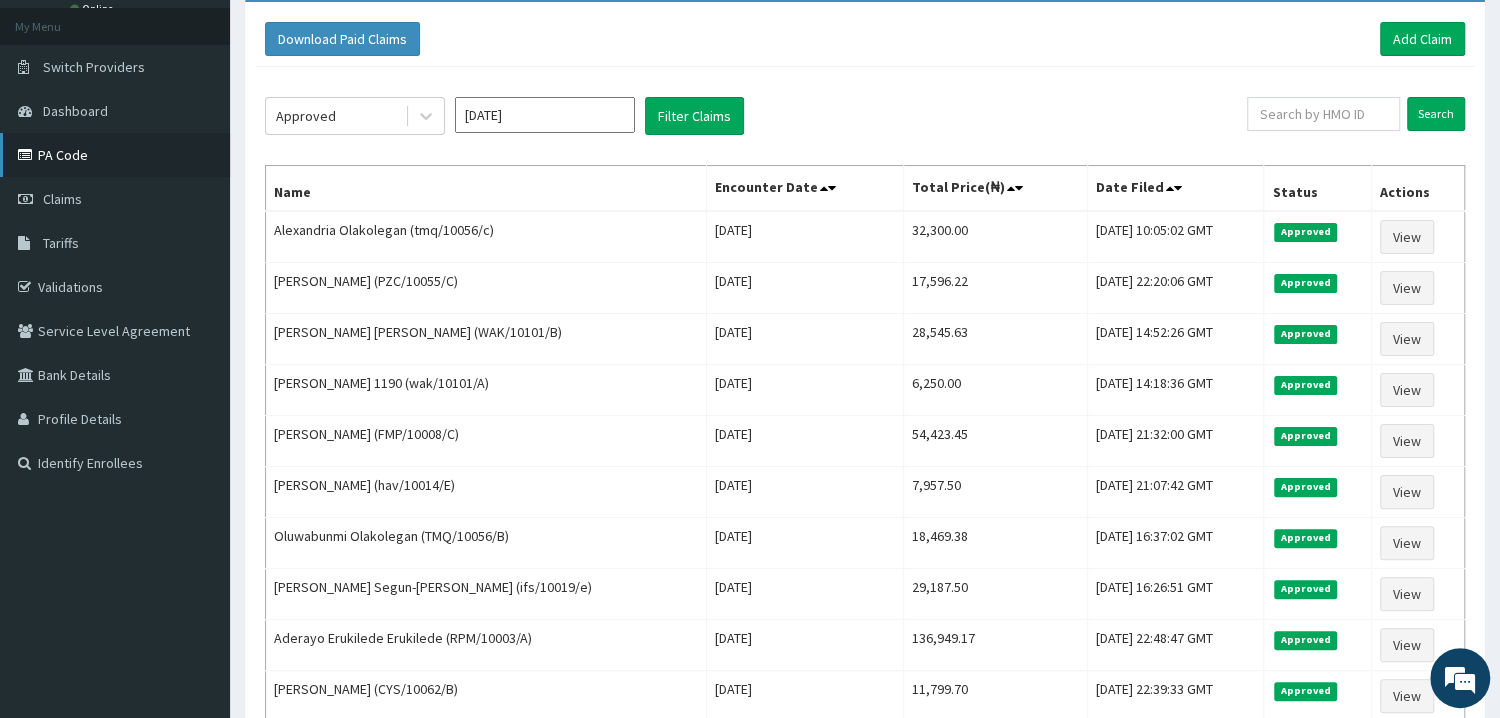 click on "PA Code" at bounding box center [115, 155] 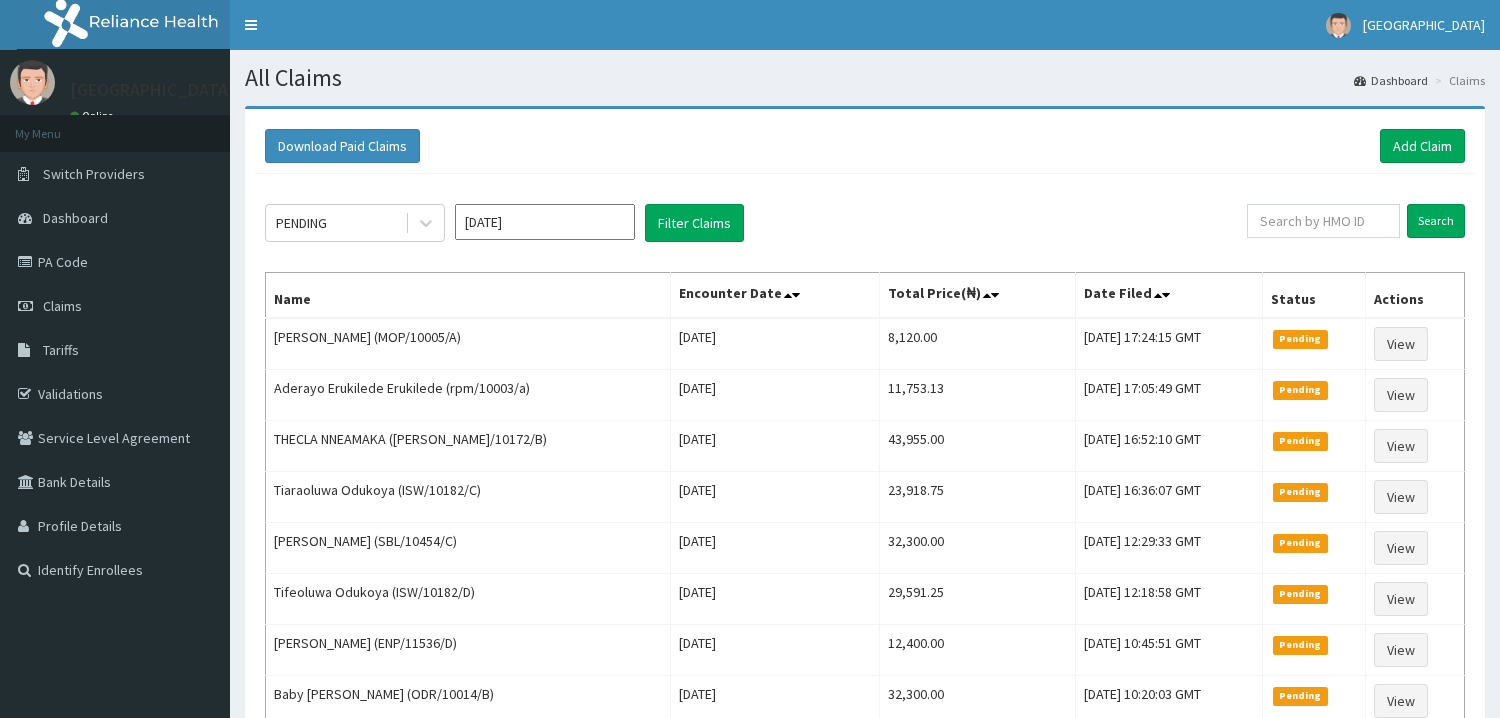 scroll, scrollTop: 0, scrollLeft: 0, axis: both 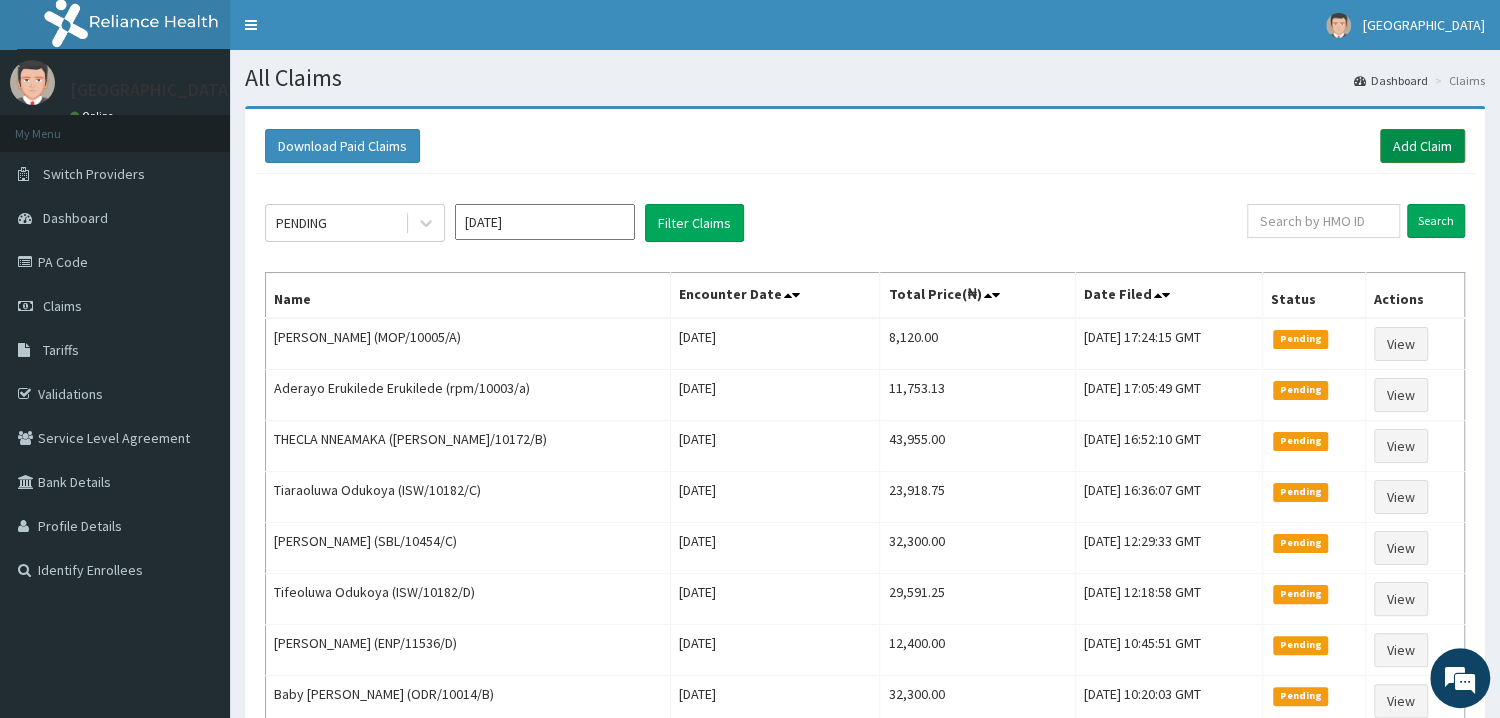 click on "Add Claim" at bounding box center [1422, 146] 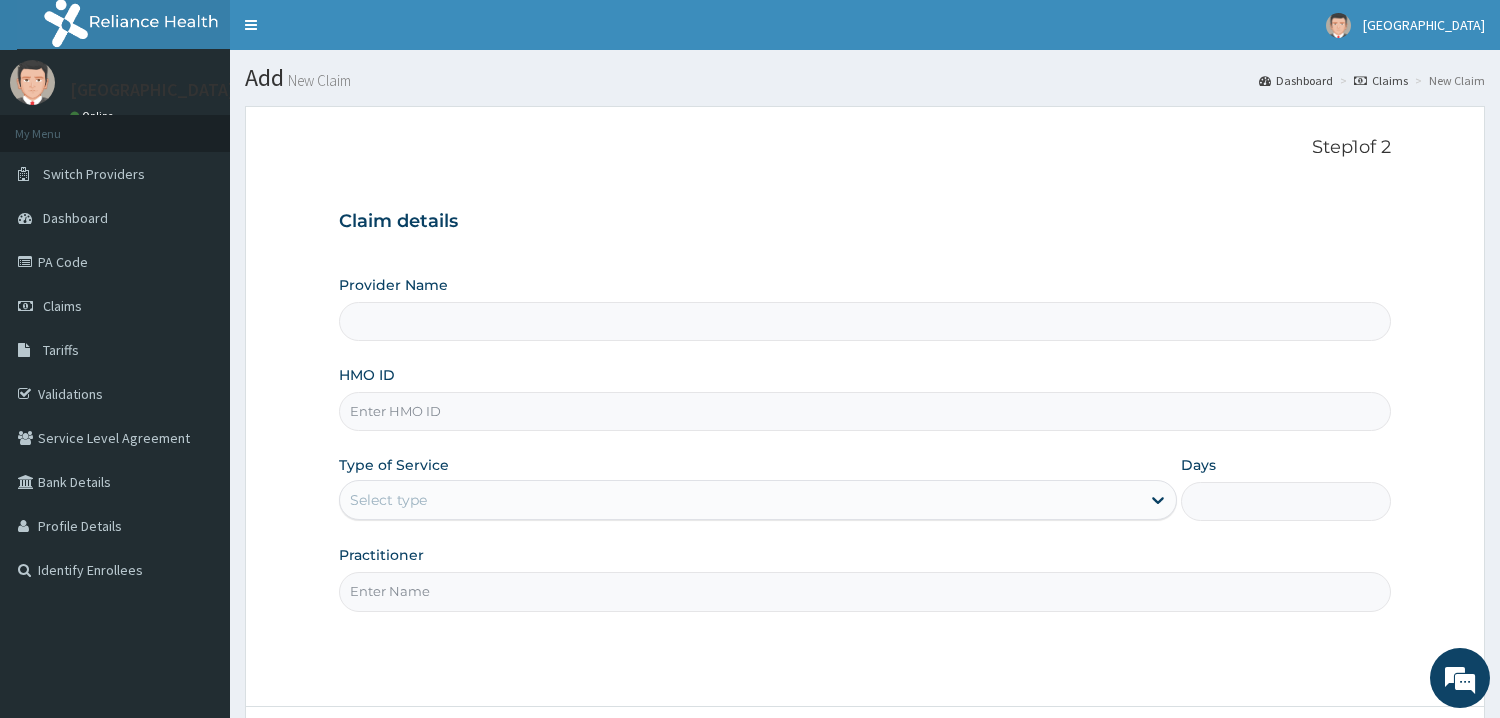 scroll, scrollTop: 0, scrollLeft: 0, axis: both 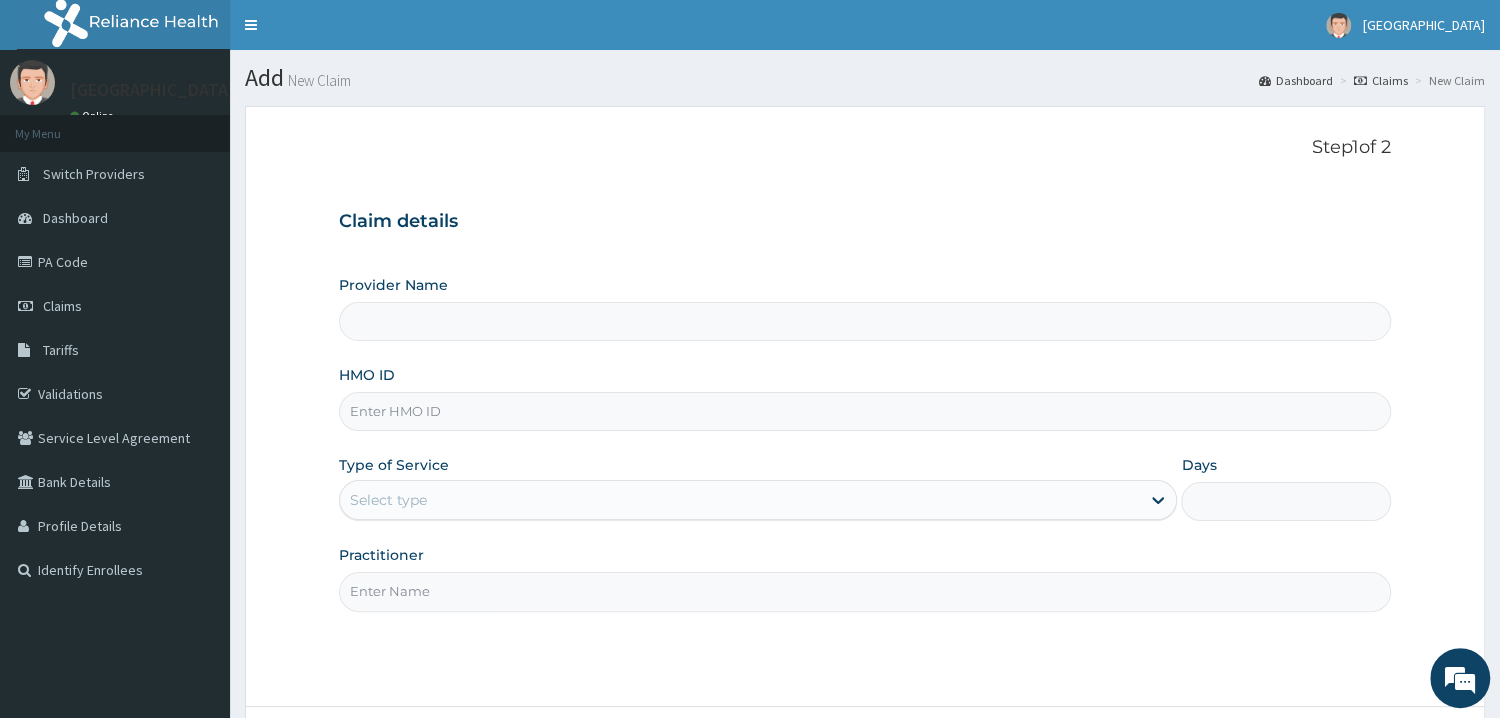 click on "HMO ID" at bounding box center [865, 398] 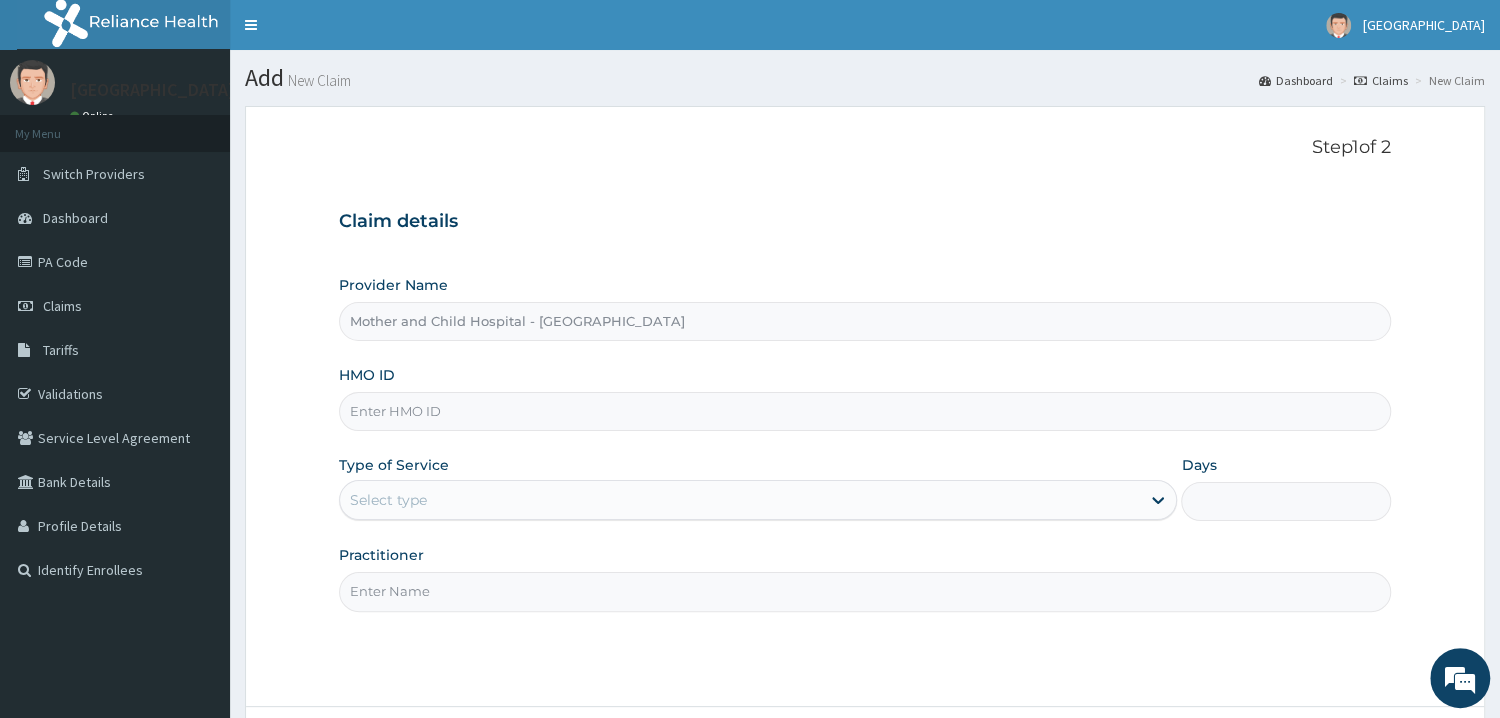 click on "HMO ID" at bounding box center [865, 411] 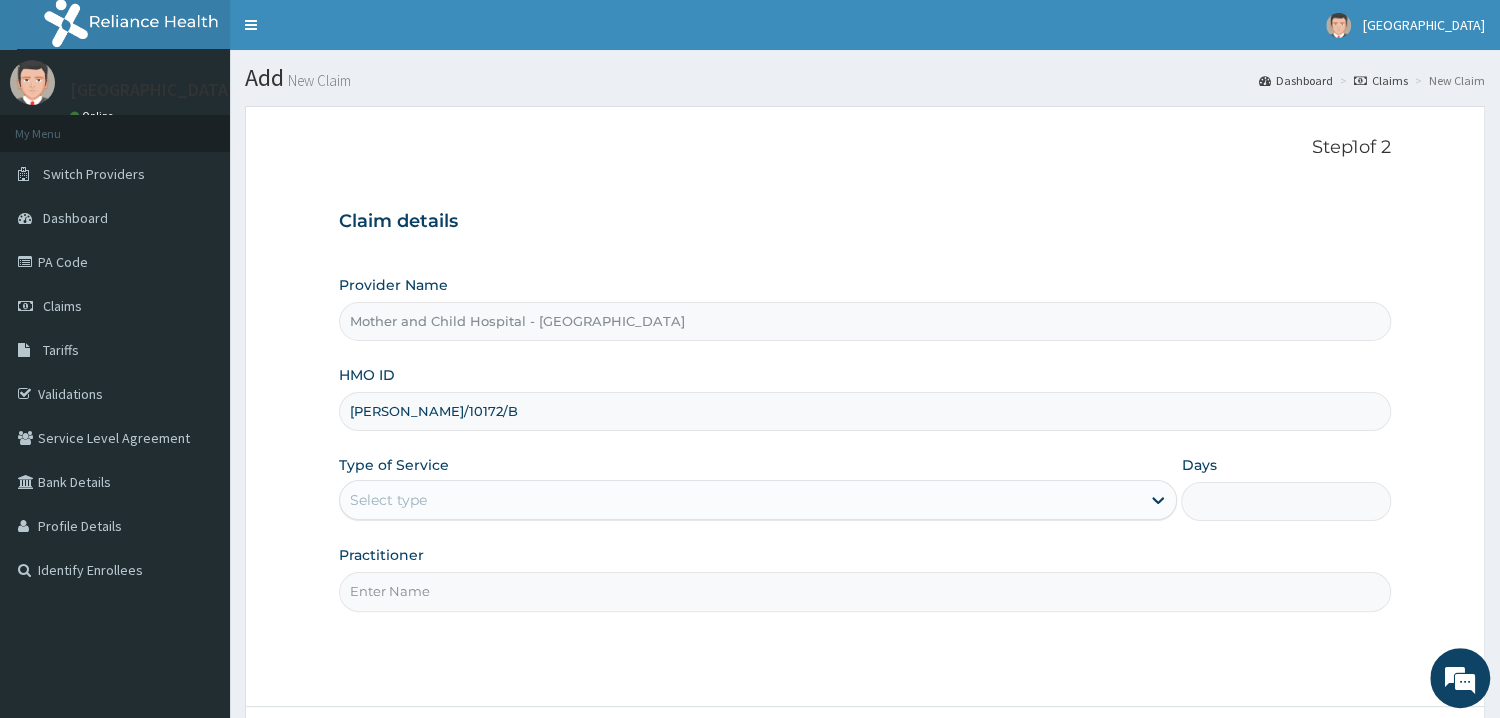 type on "[PERSON_NAME]/10172/B" 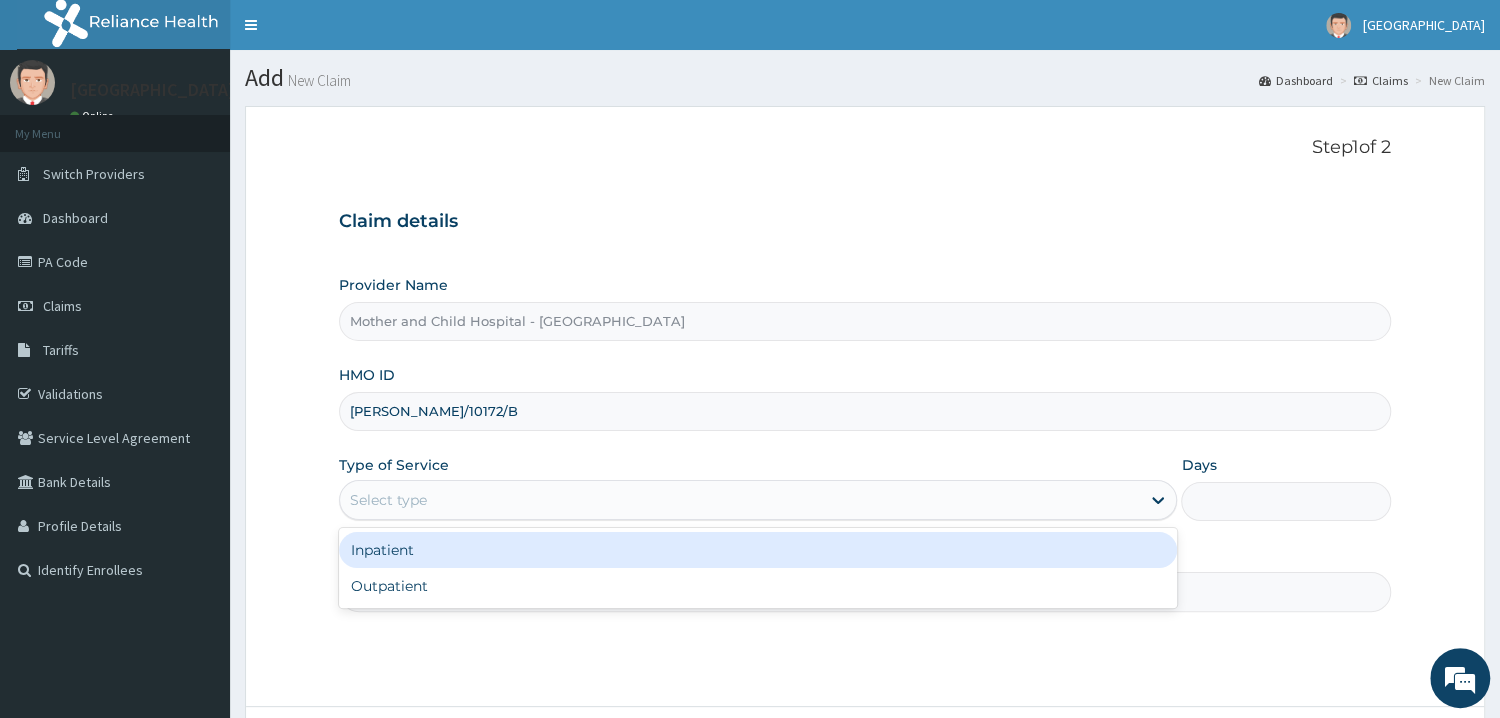 click on "Inpatient" at bounding box center [758, 550] 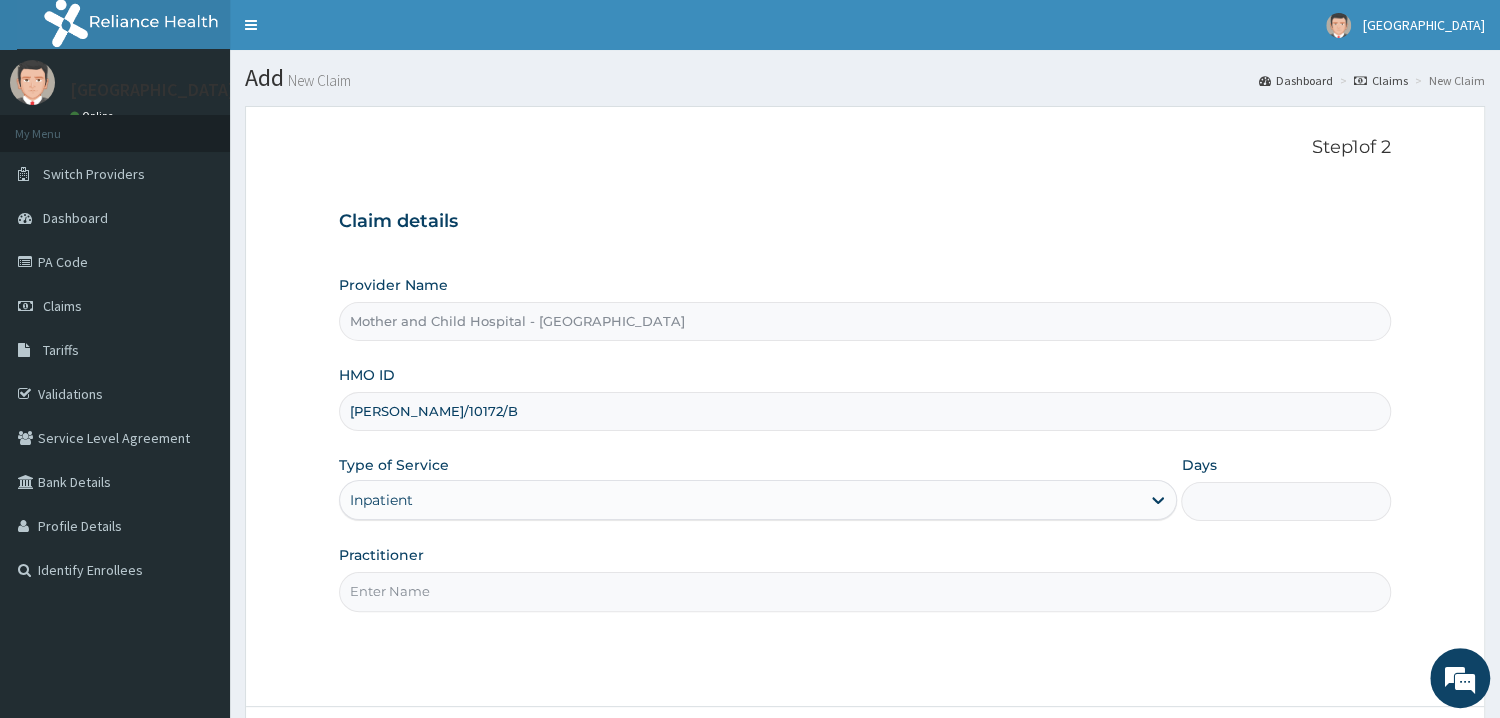 scroll, scrollTop: 0, scrollLeft: 0, axis: both 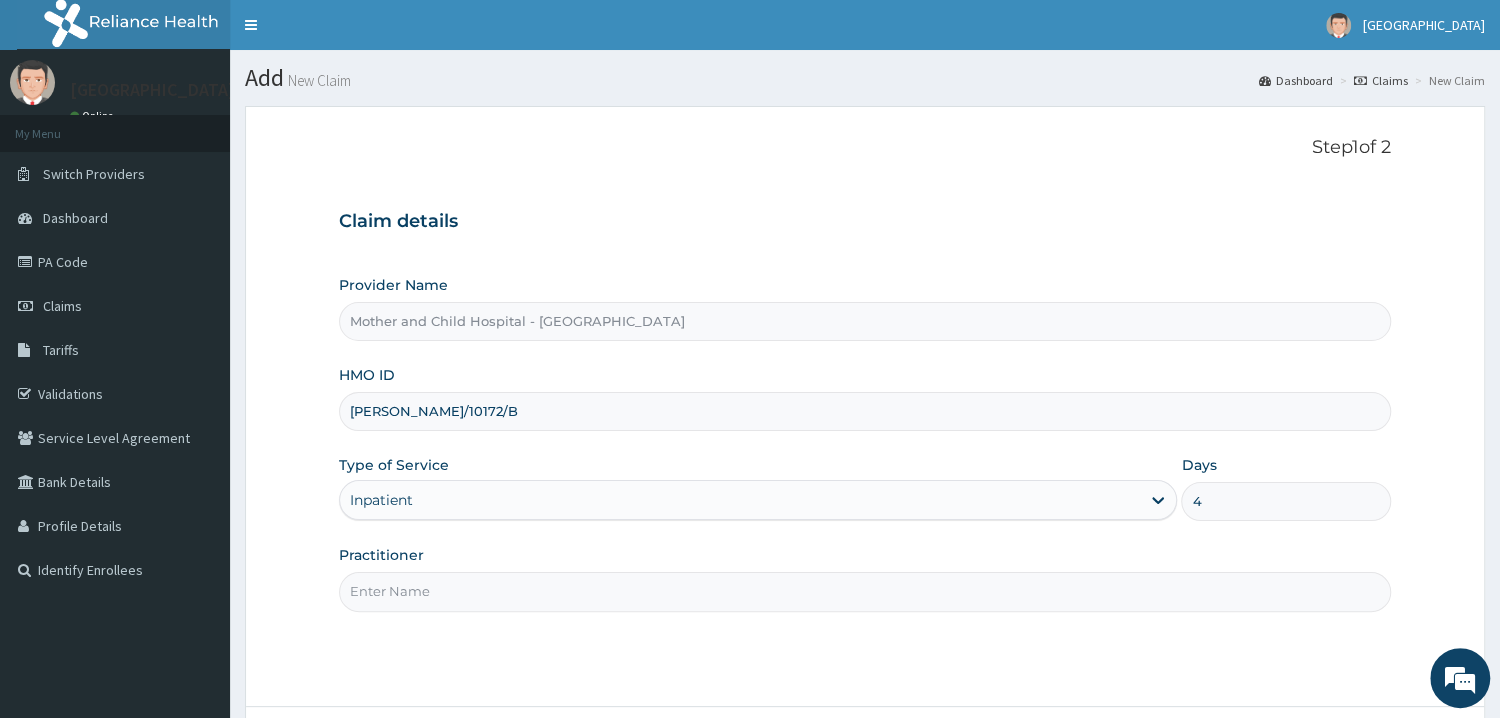 type on "4" 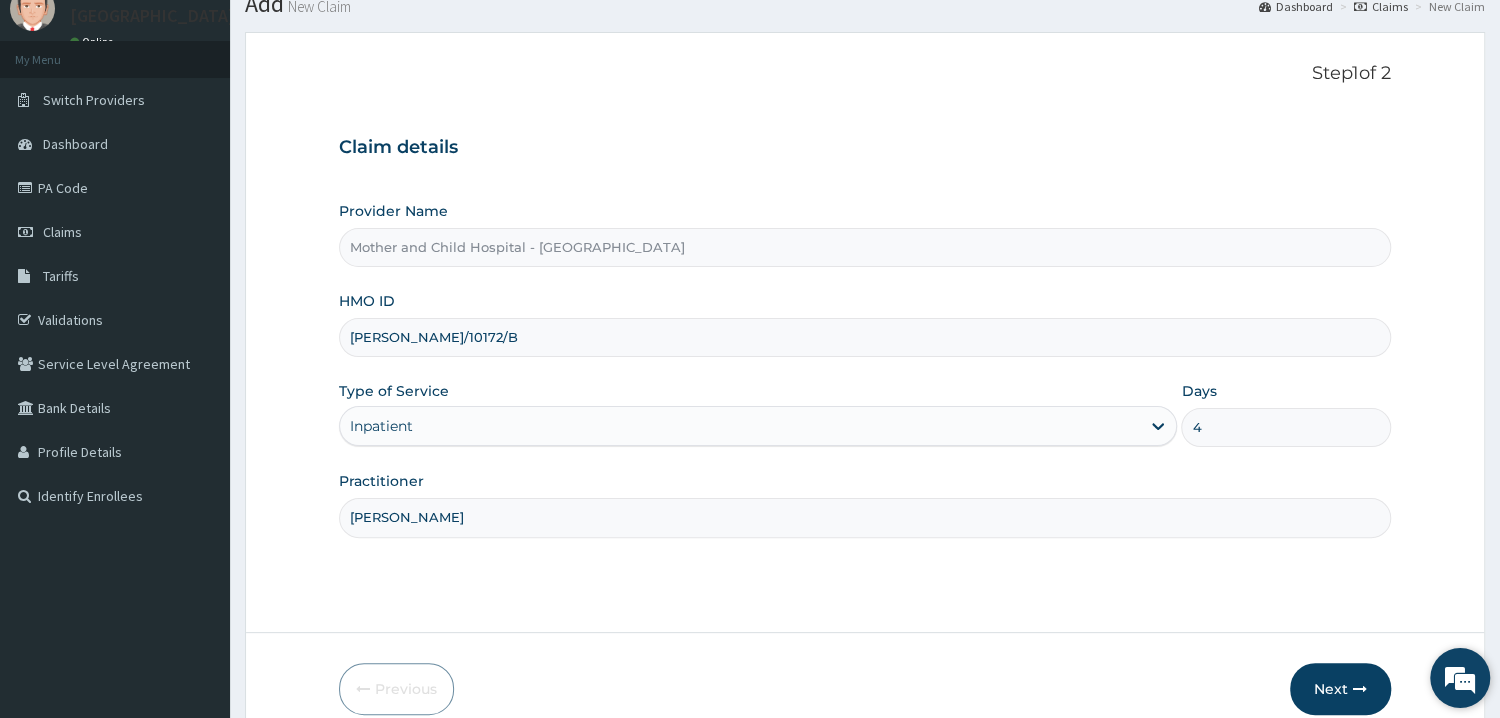 scroll, scrollTop: 107, scrollLeft: 0, axis: vertical 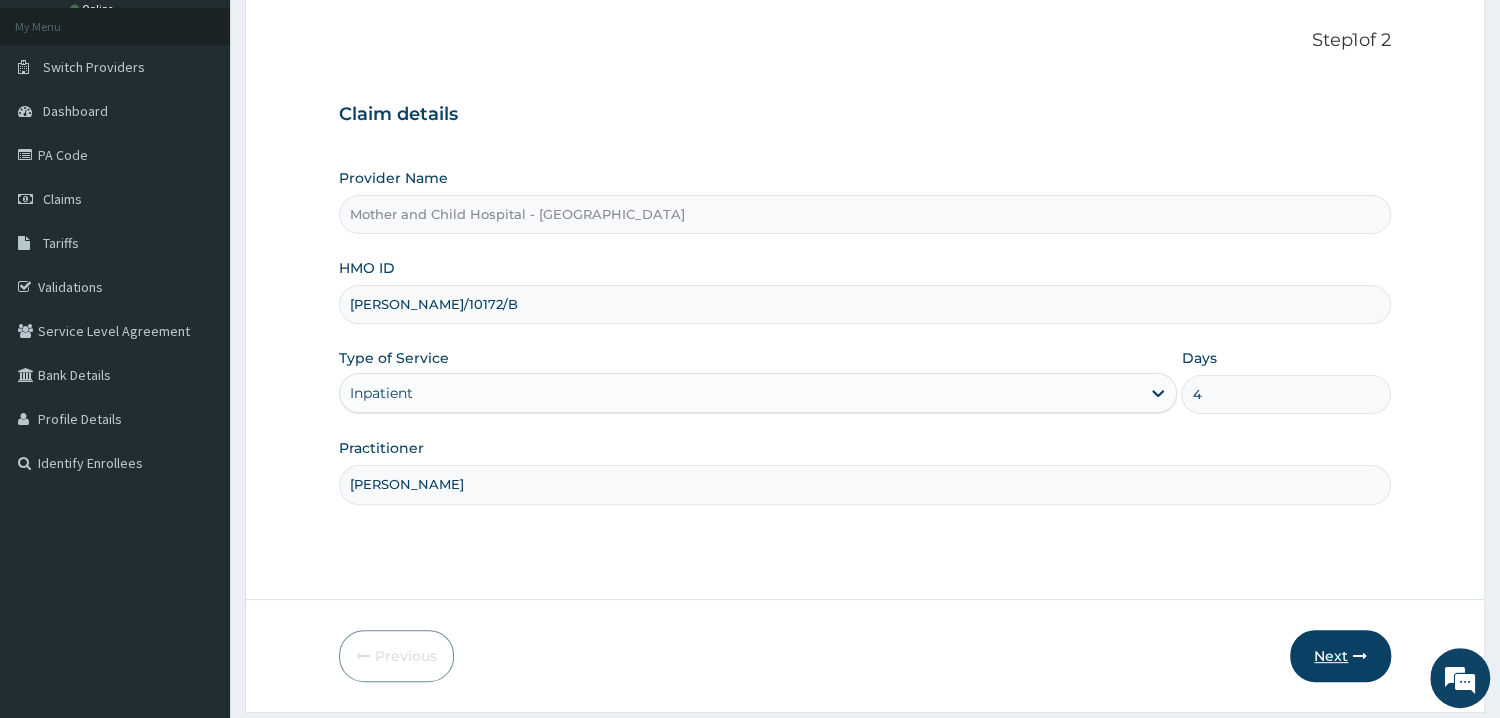 type on "DR OLOYEDE" 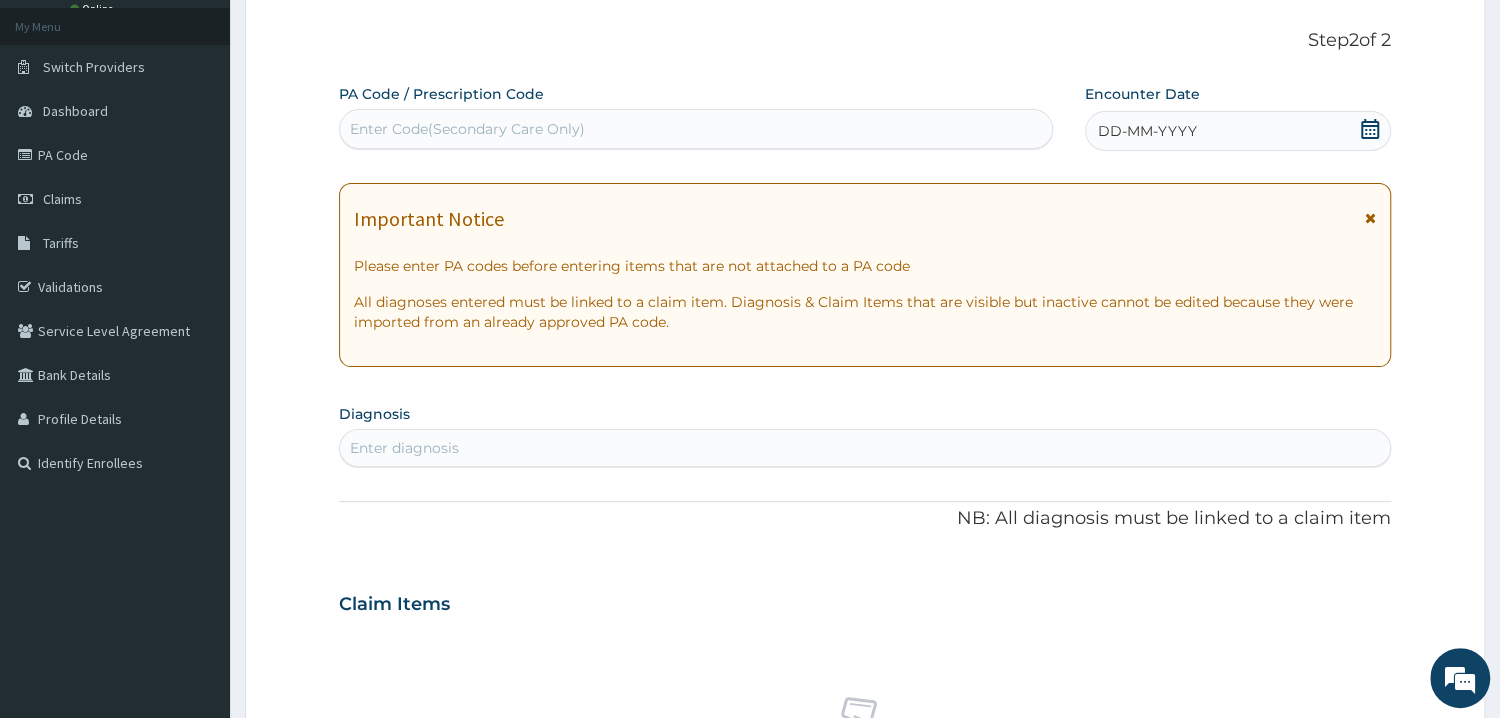 click on "Enter Code(Secondary Care Only)" at bounding box center (696, 129) 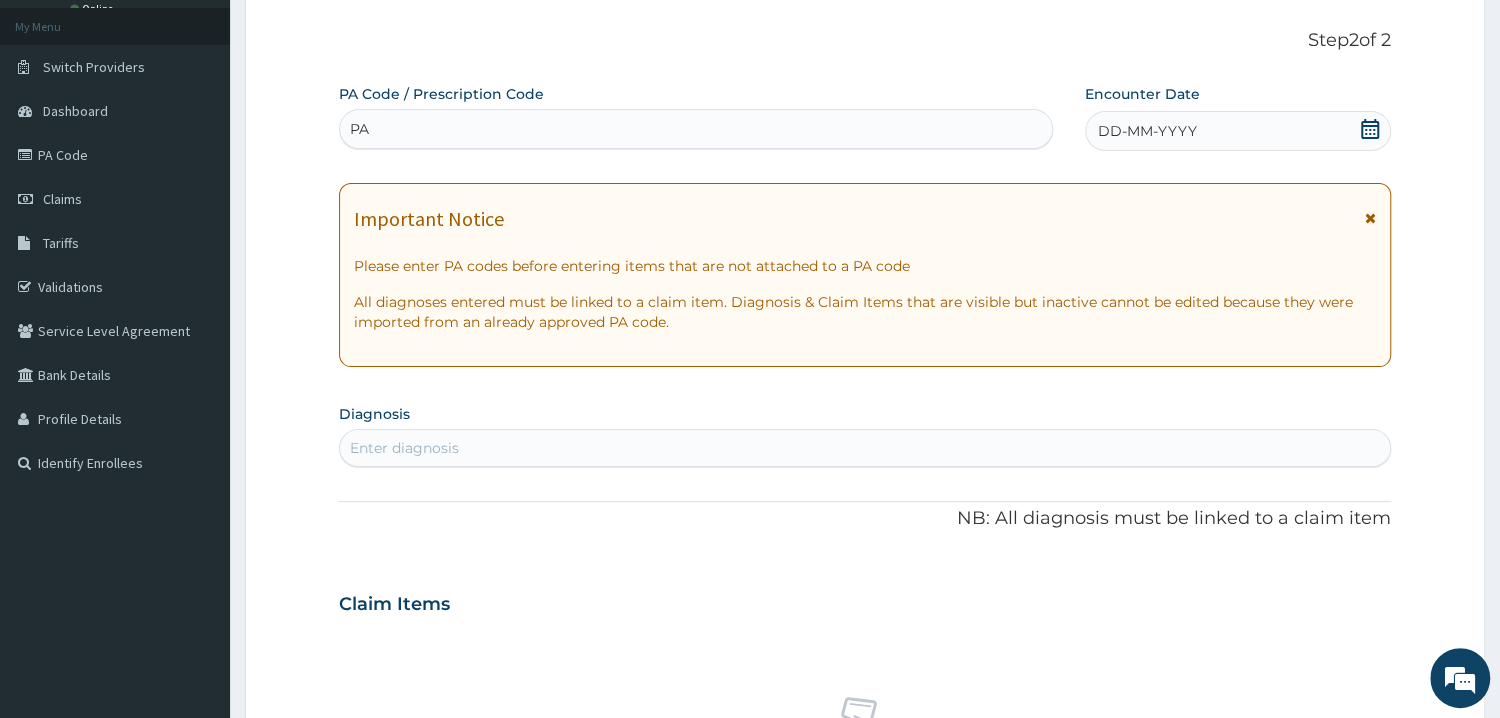 type on "P" 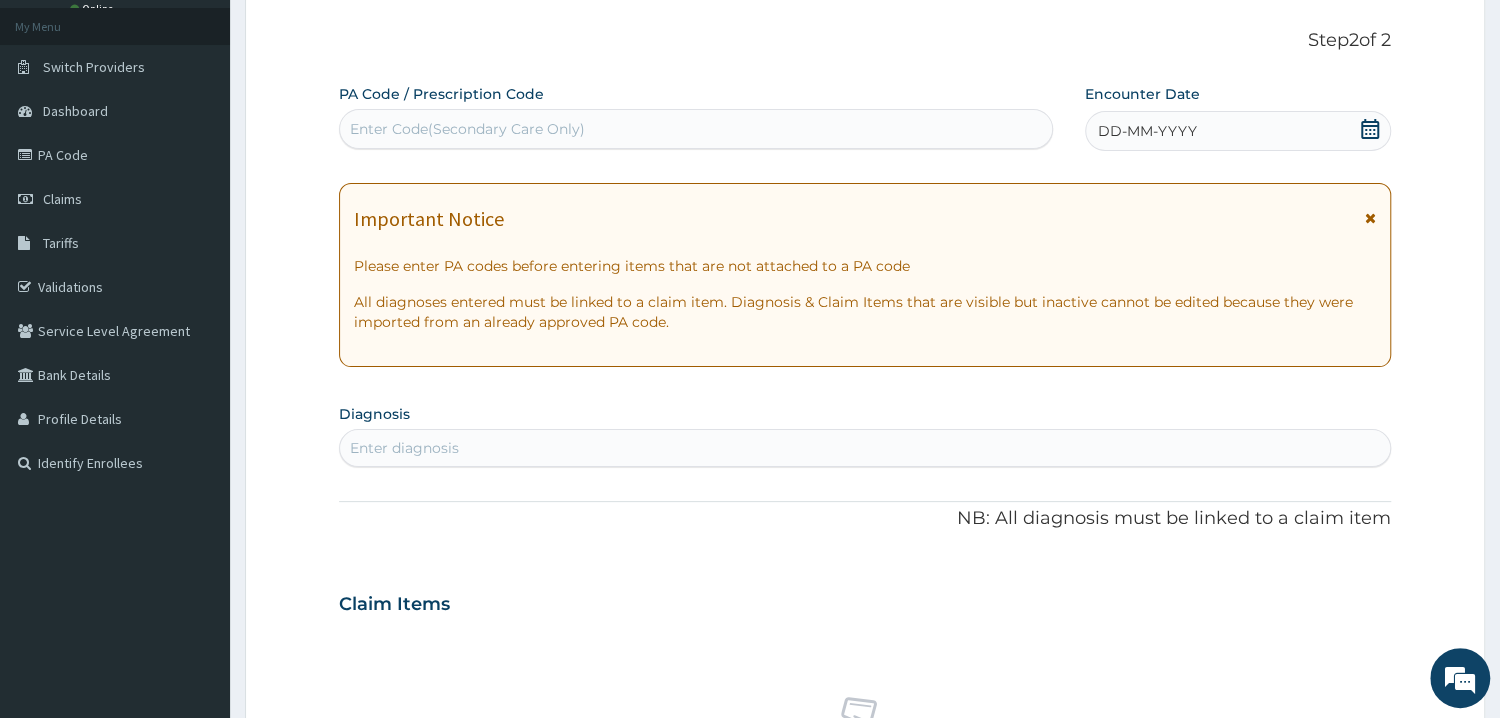 paste on "PA/A920C8" 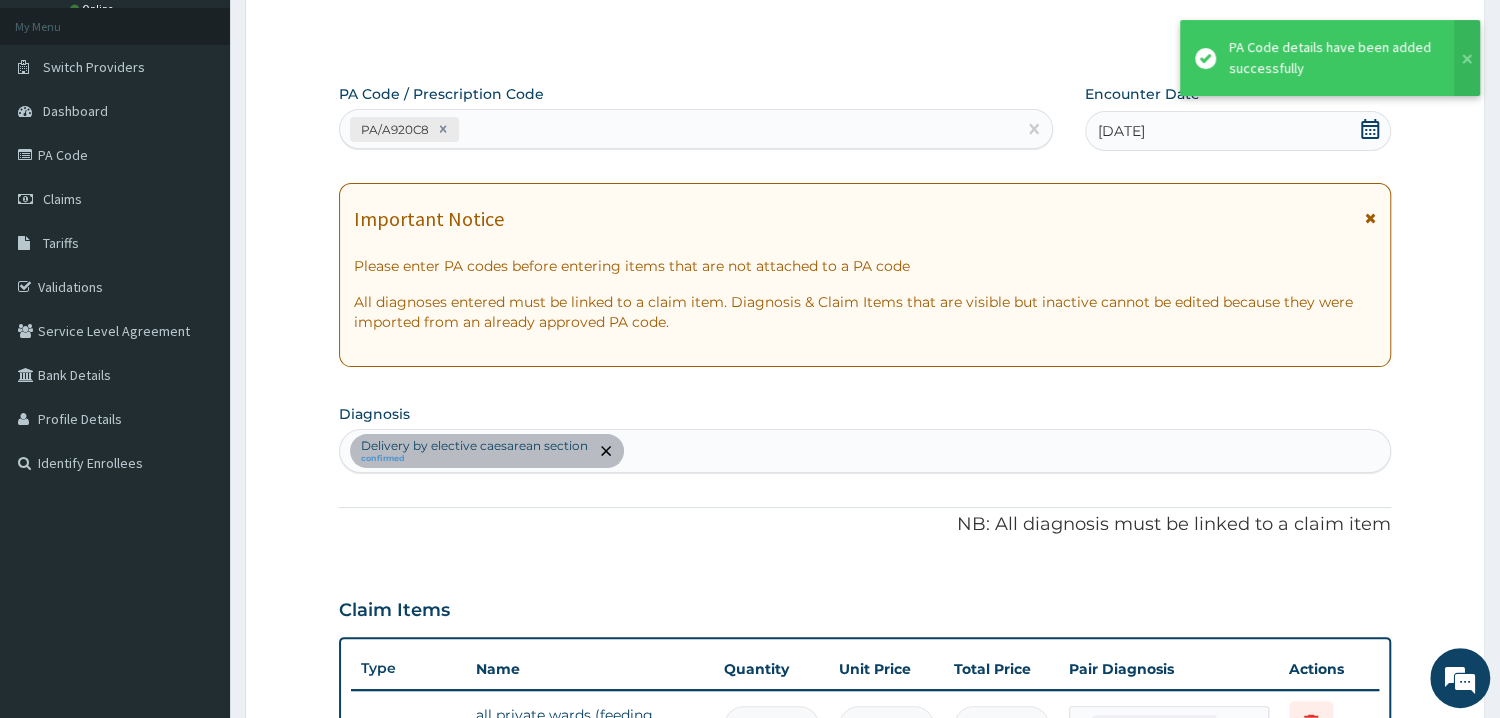 scroll, scrollTop: 472, scrollLeft: 0, axis: vertical 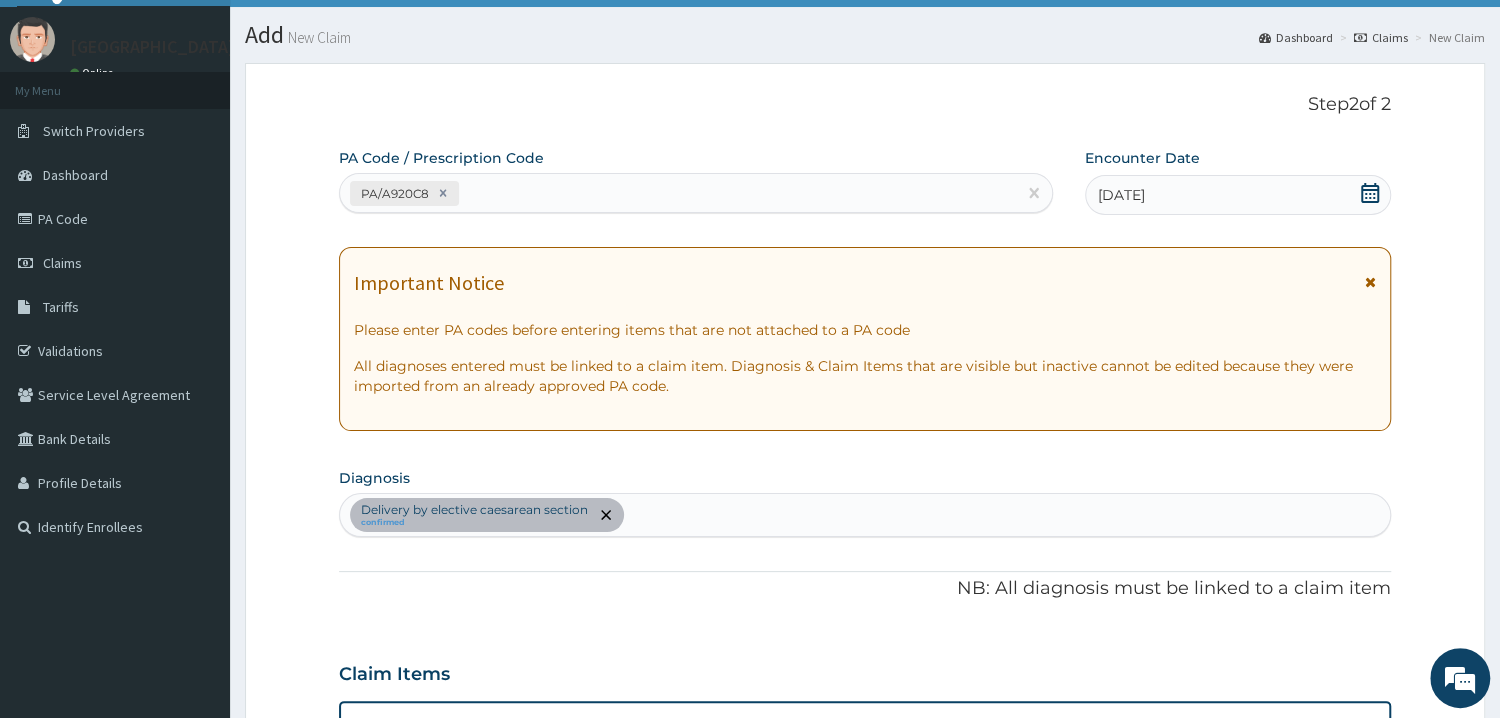 click on "PA/A920C8" at bounding box center (678, 193) 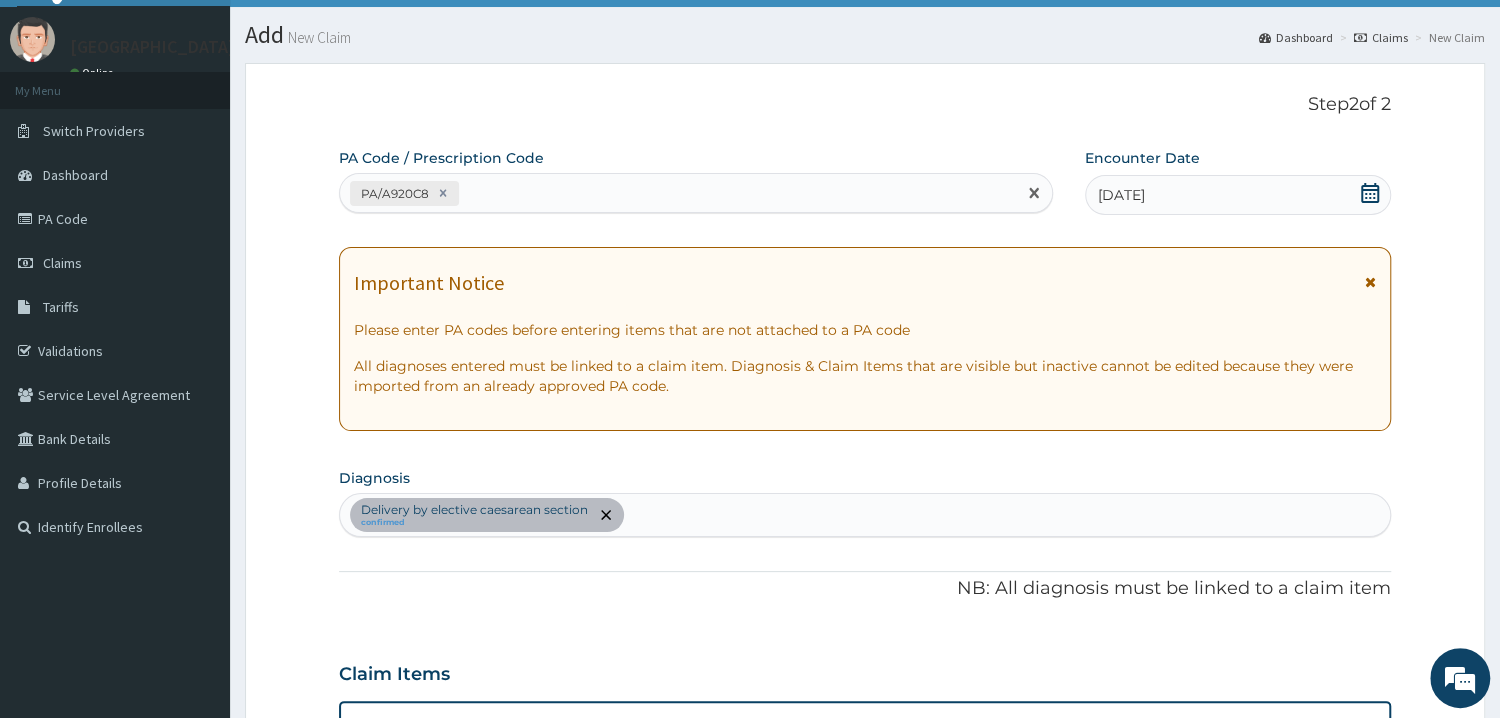 click on "PA/A920C8" at bounding box center [678, 193] 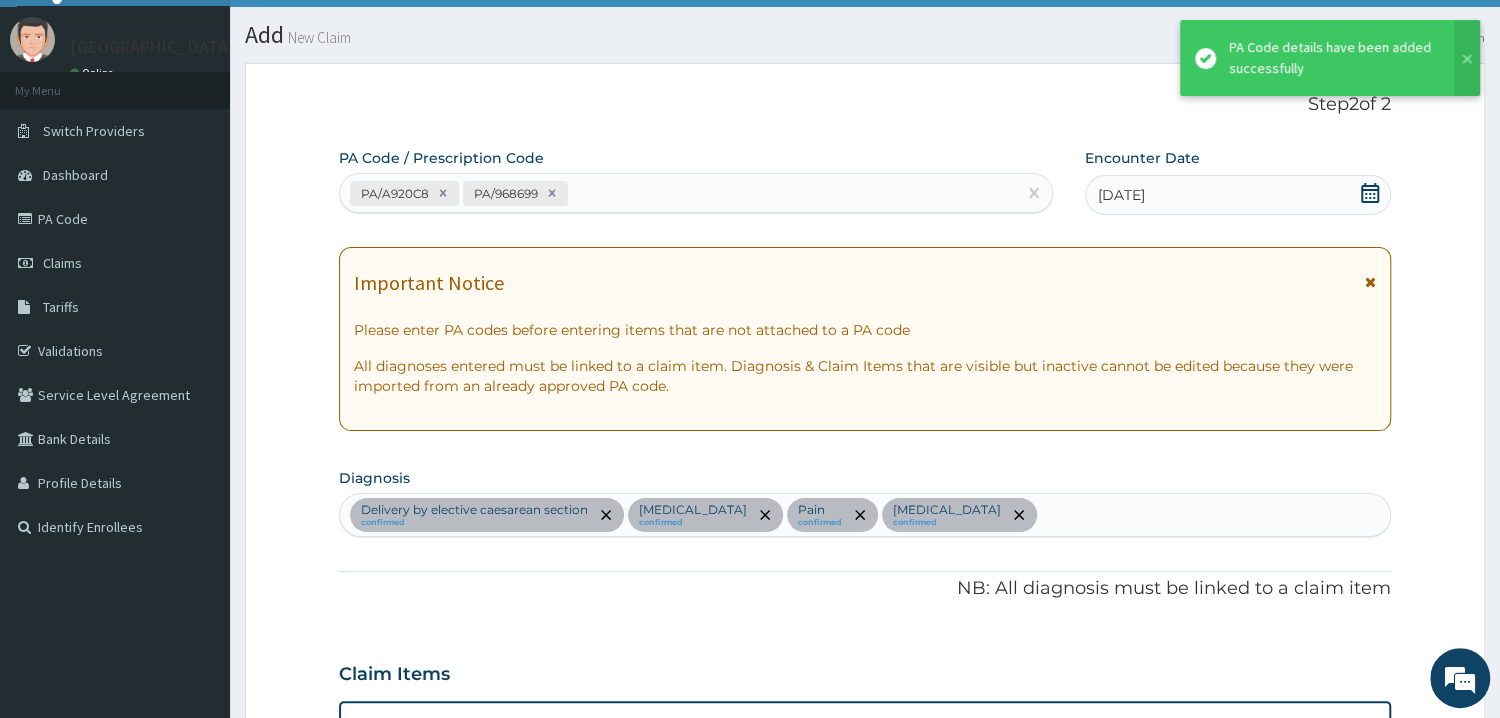 scroll, scrollTop: 885, scrollLeft: 0, axis: vertical 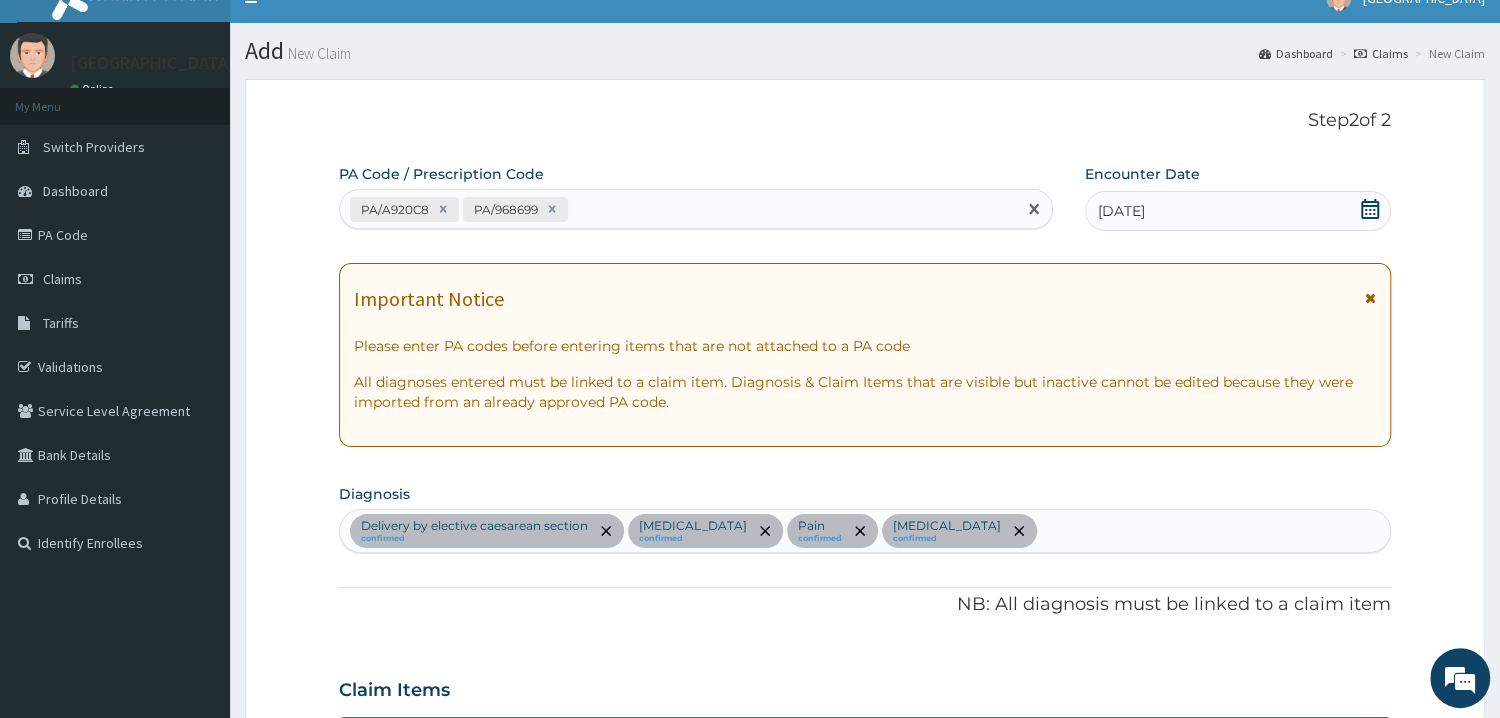 click on "PA/A920C8 PA/968699" at bounding box center [678, 209] 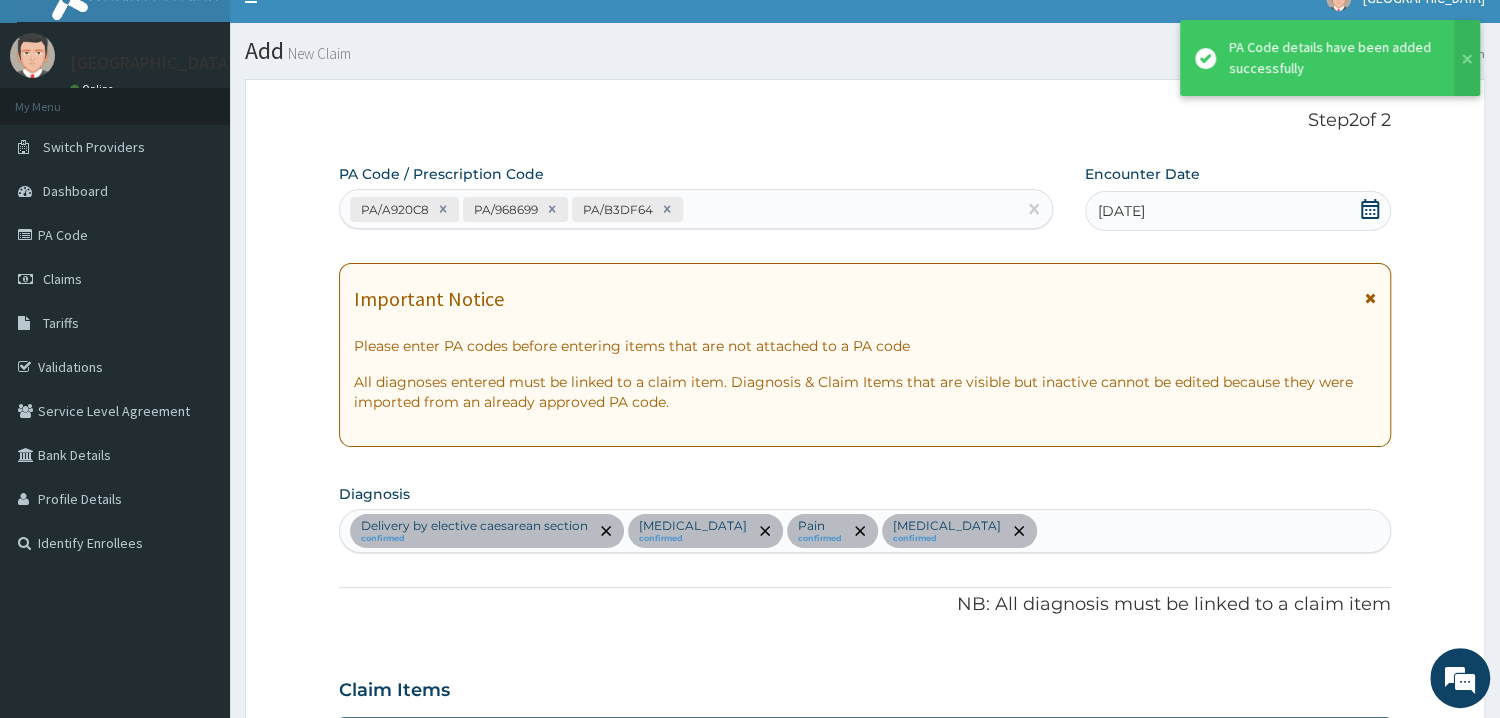 scroll, scrollTop: 1035, scrollLeft: 0, axis: vertical 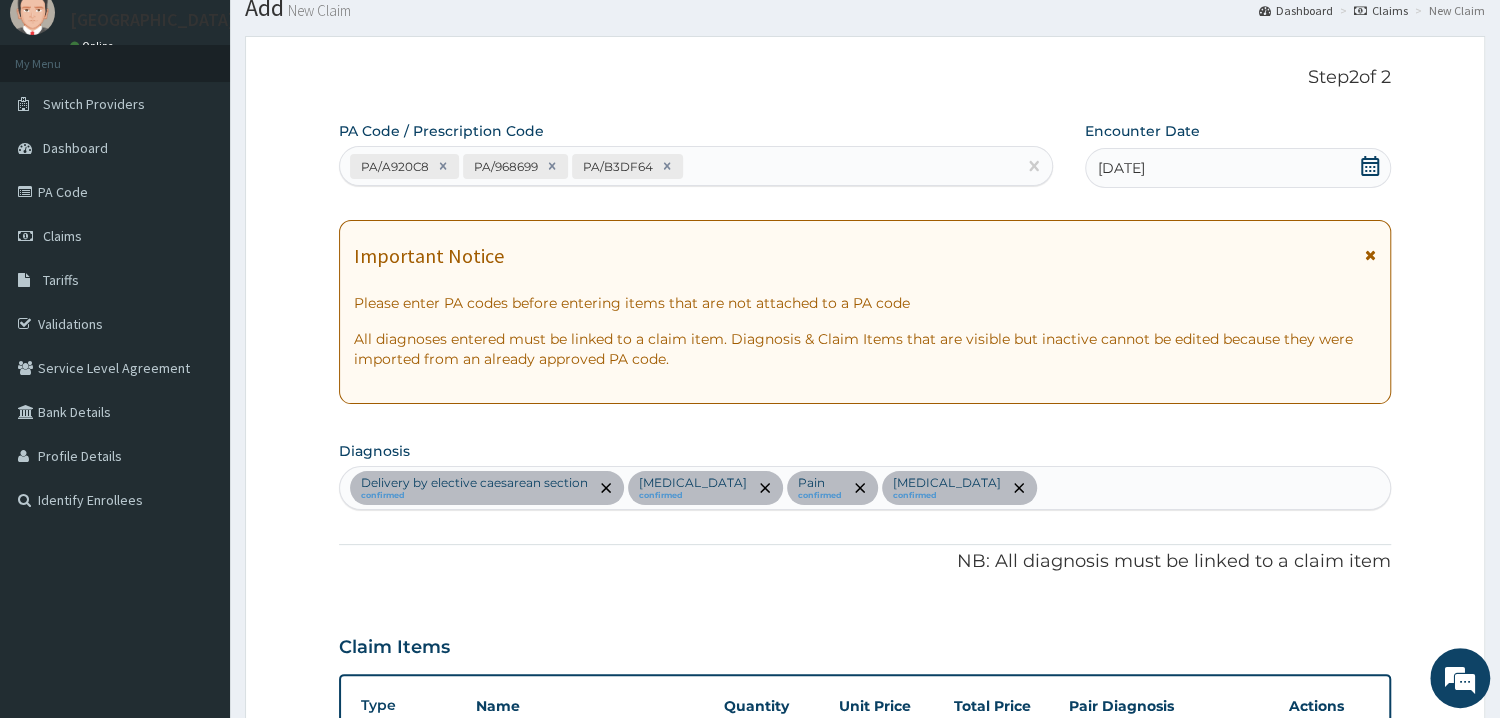 click on "PA/A920C8 PA/968699 PA/B3DF64" at bounding box center (678, 166) 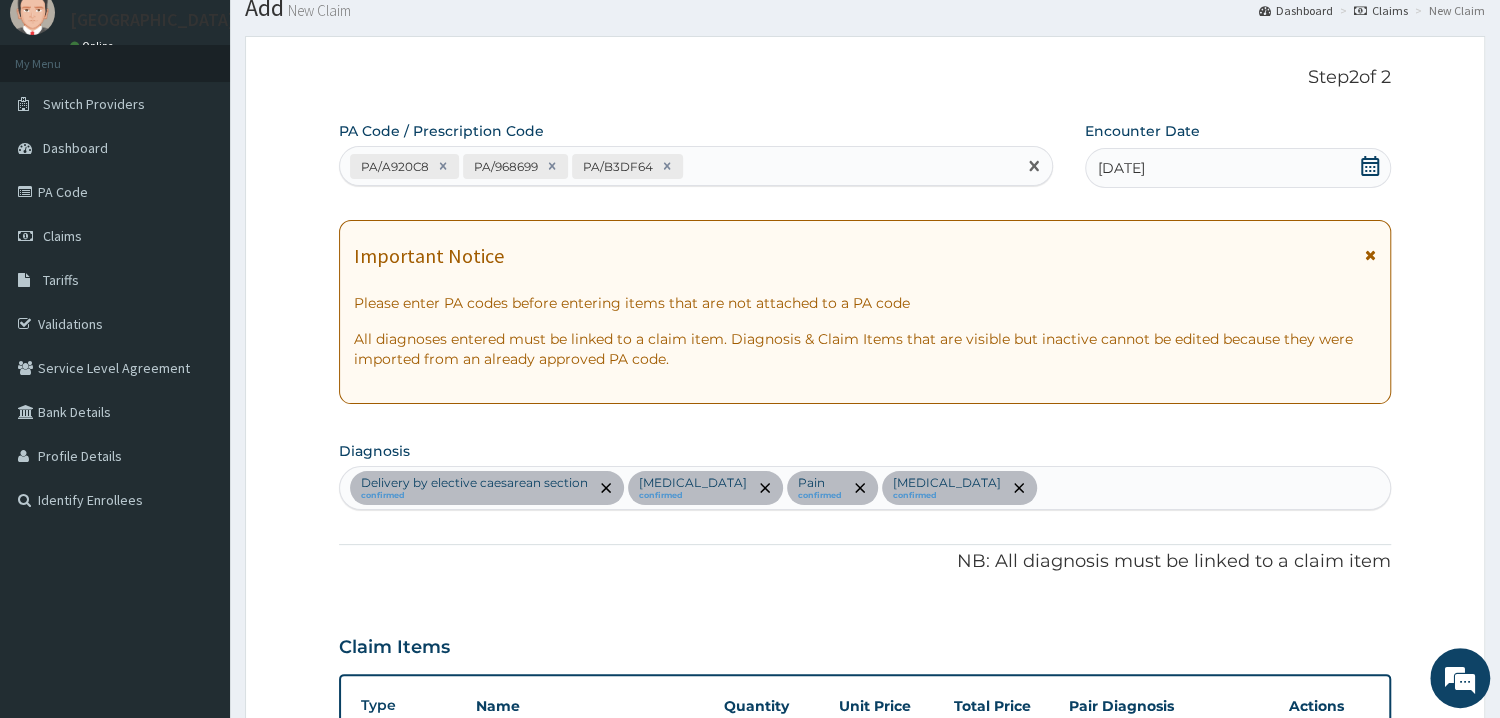 paste on "PA/9F8224" 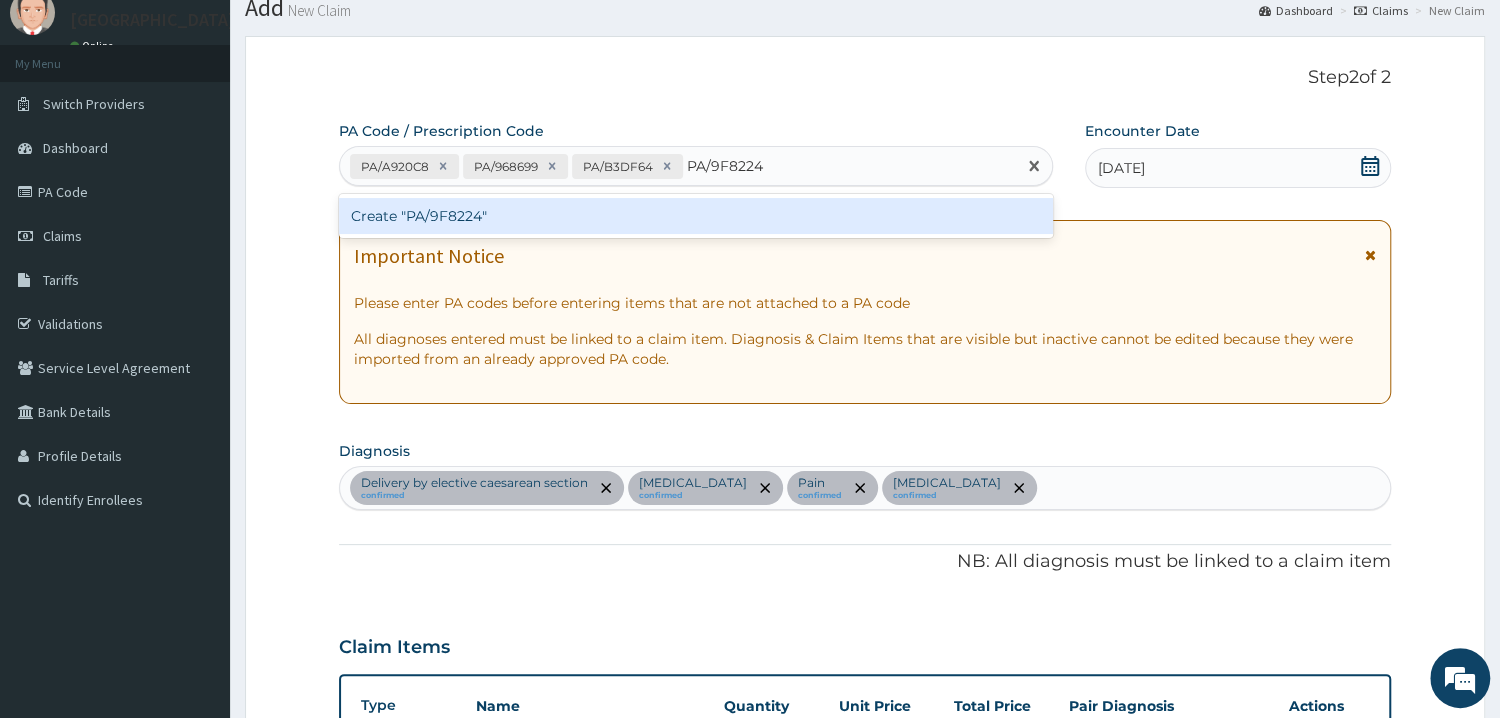 type 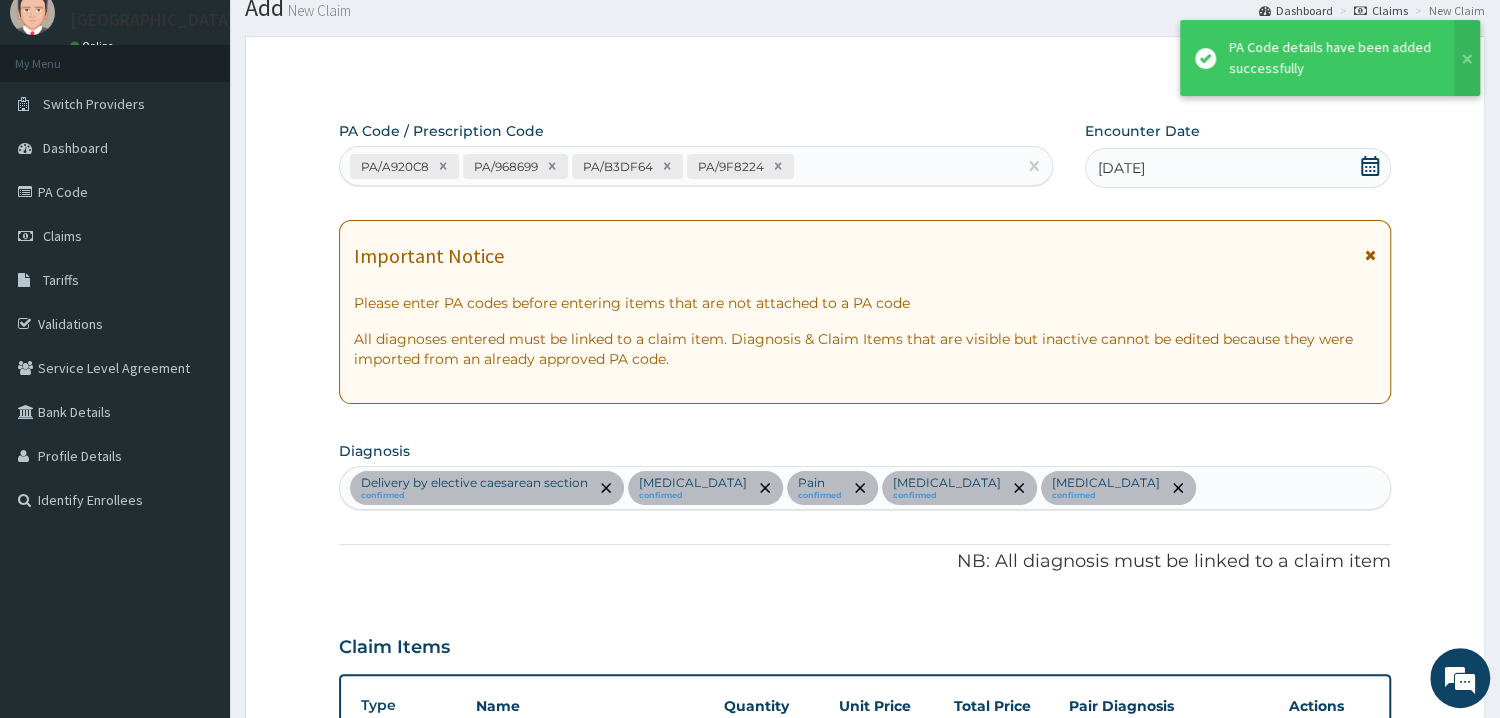 scroll, scrollTop: 1035, scrollLeft: 0, axis: vertical 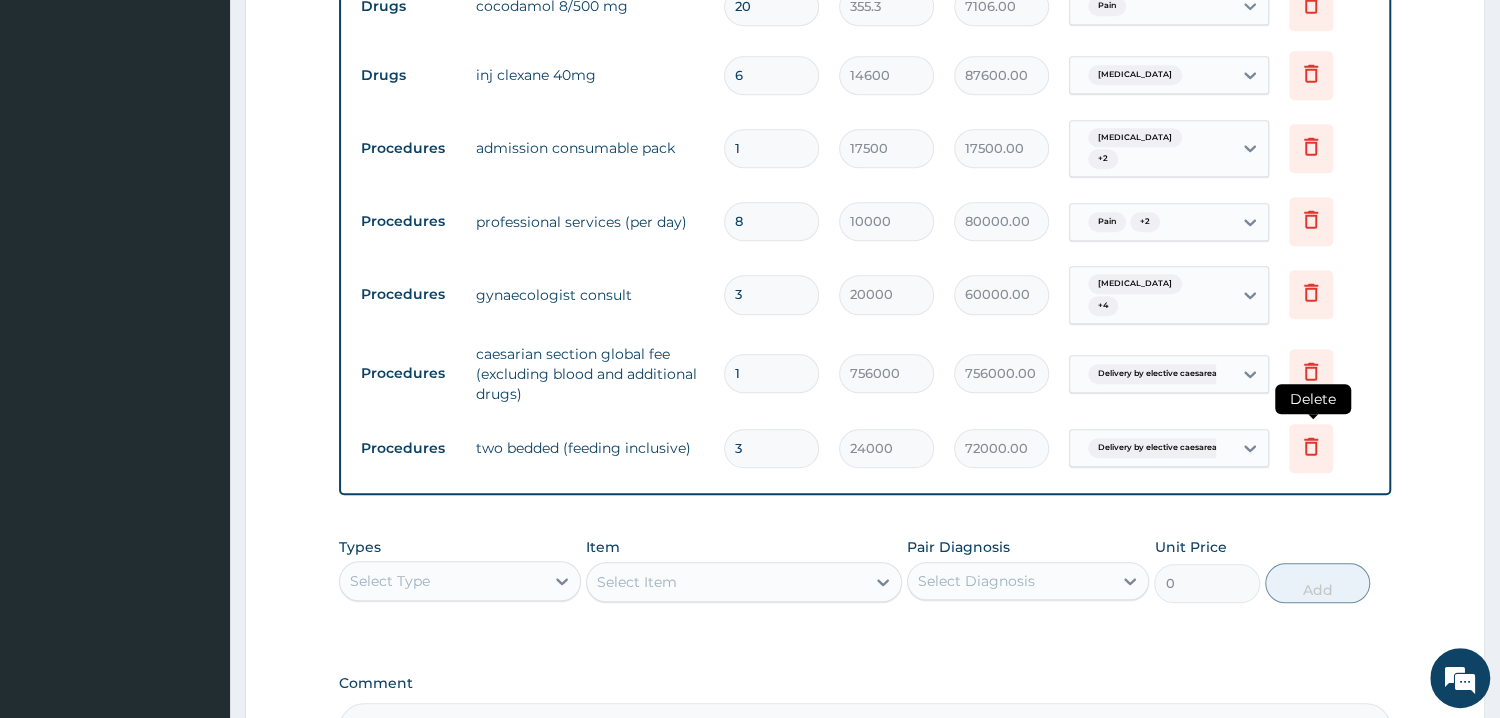 click 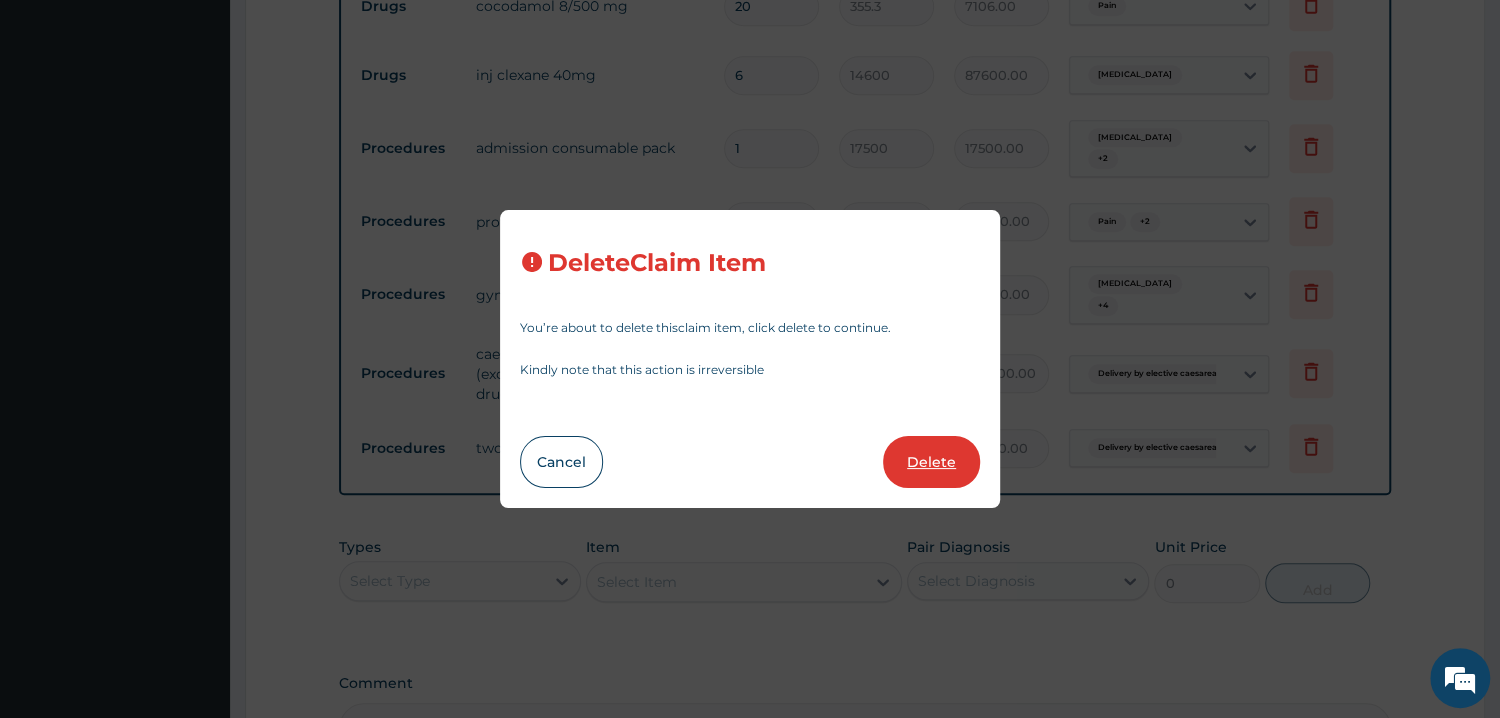 click on "Delete" at bounding box center (931, 462) 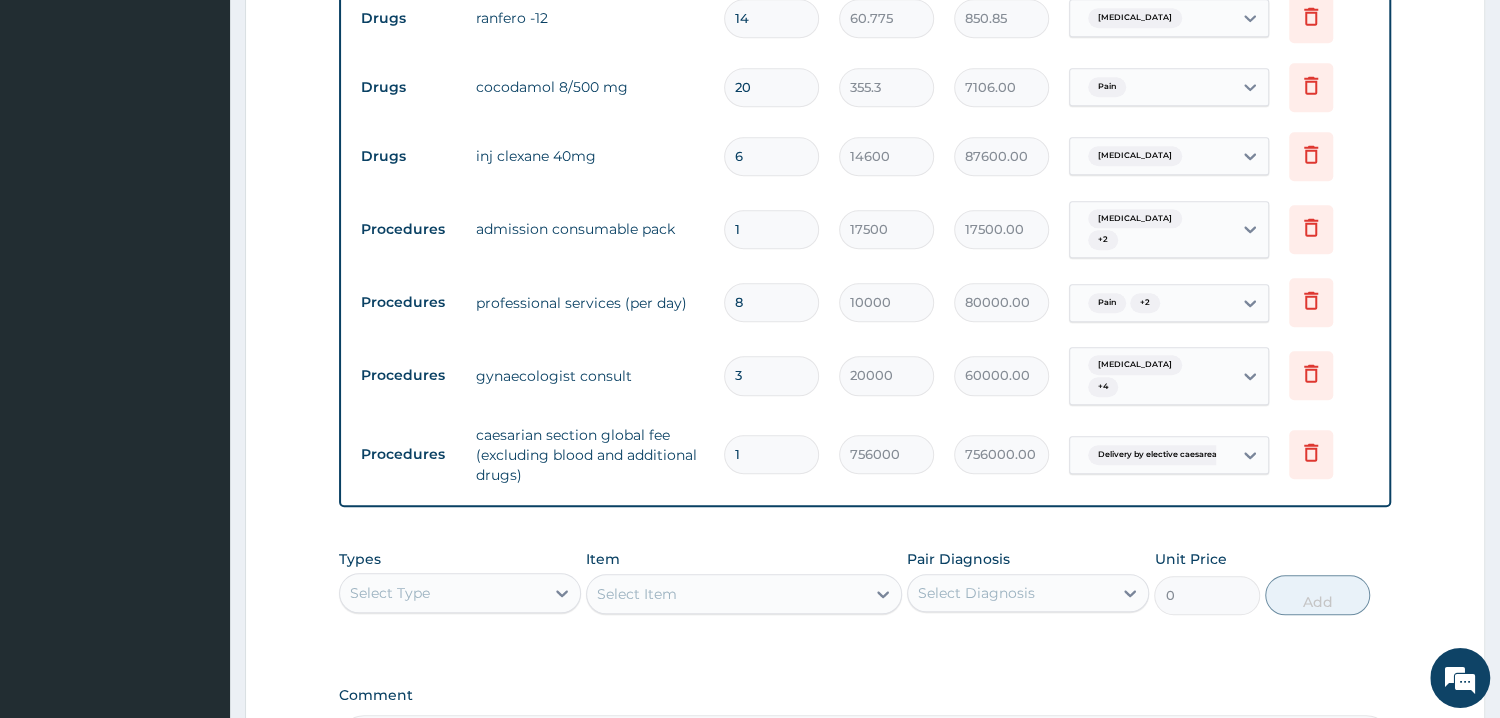 scroll, scrollTop: 857, scrollLeft: 0, axis: vertical 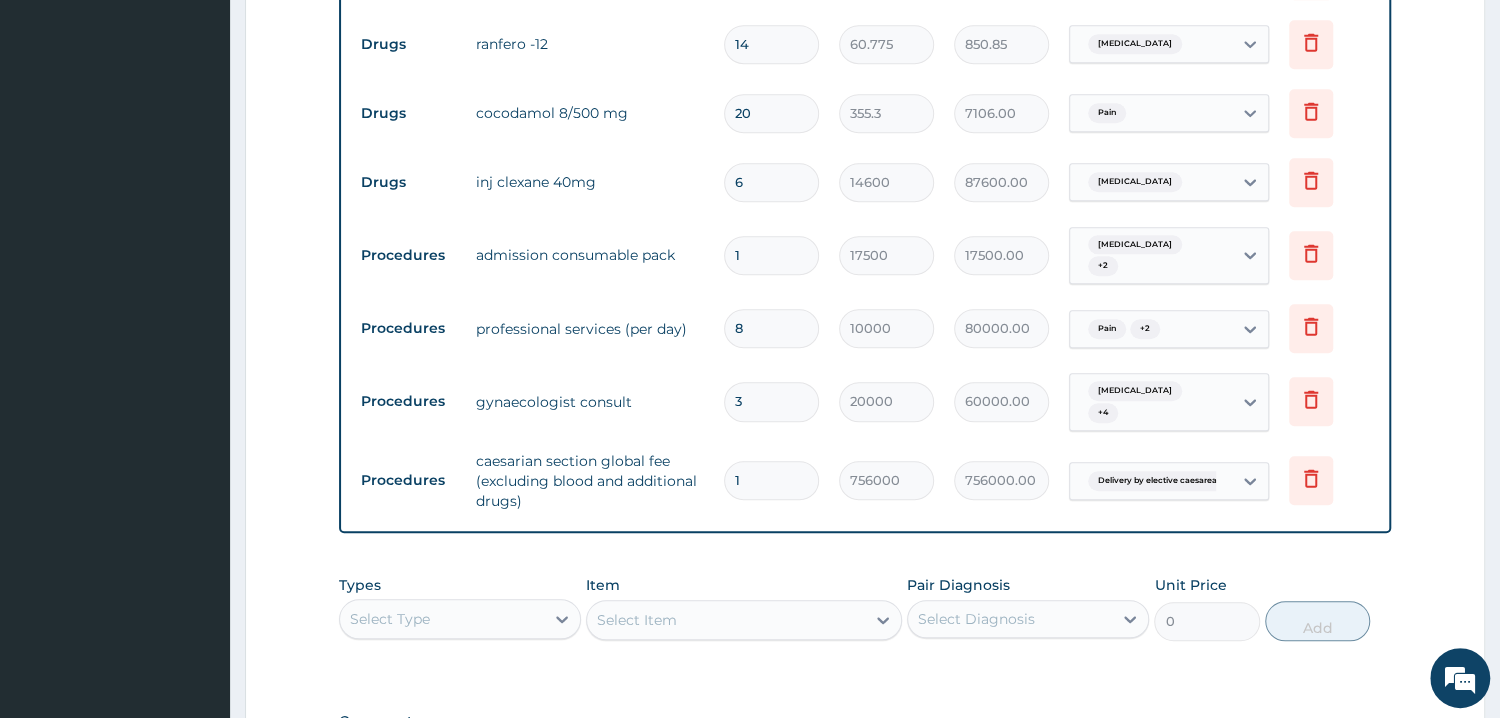 drag, startPoint x: 789, startPoint y: 381, endPoint x: 668, endPoint y: 406, distance: 123.55566 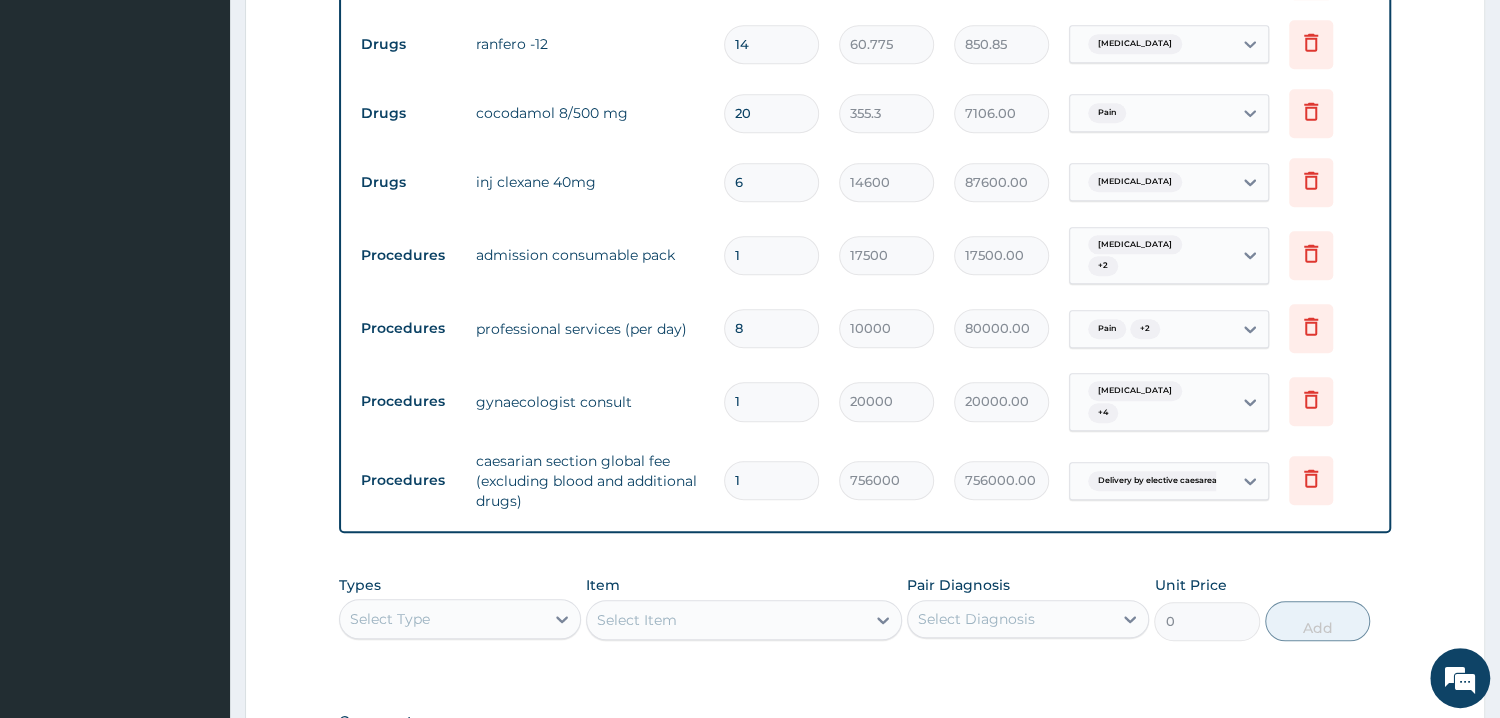 type on "1" 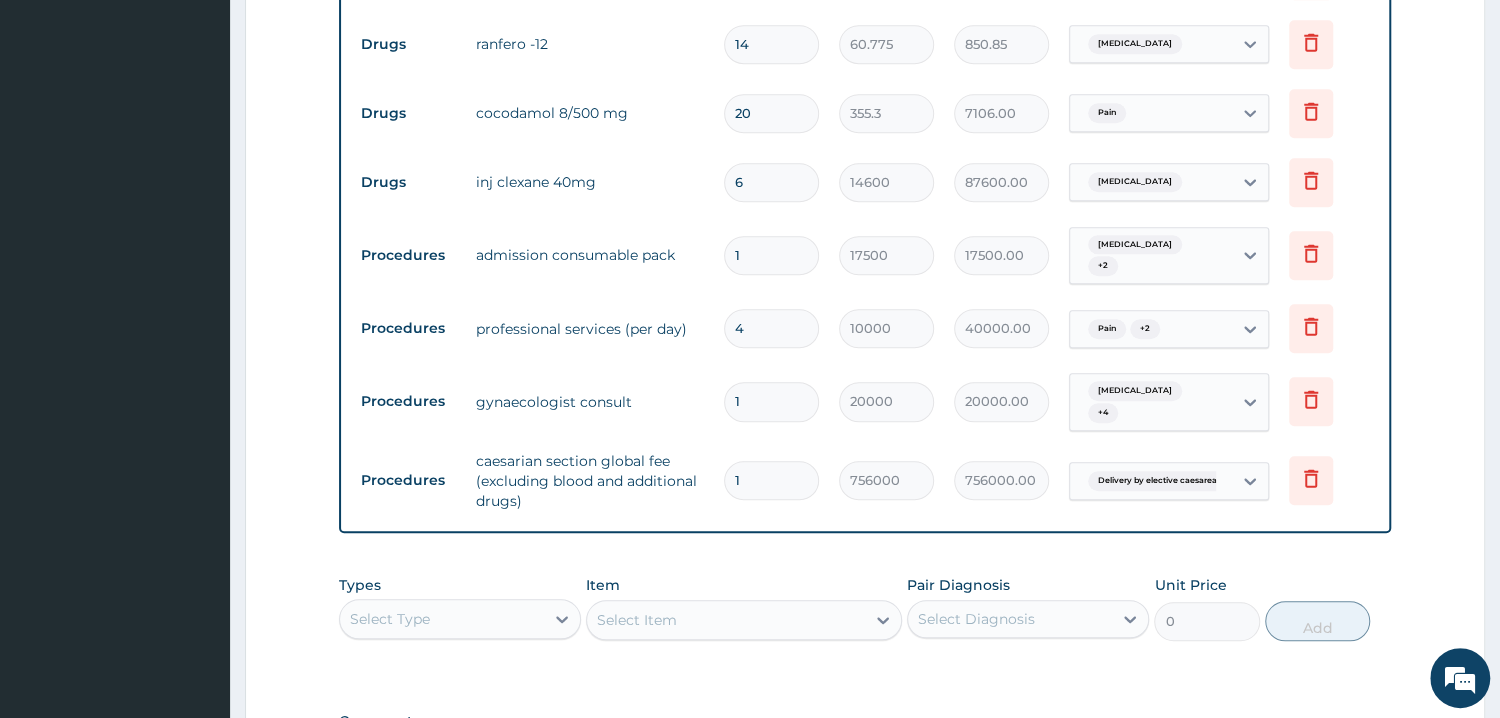 type on "4" 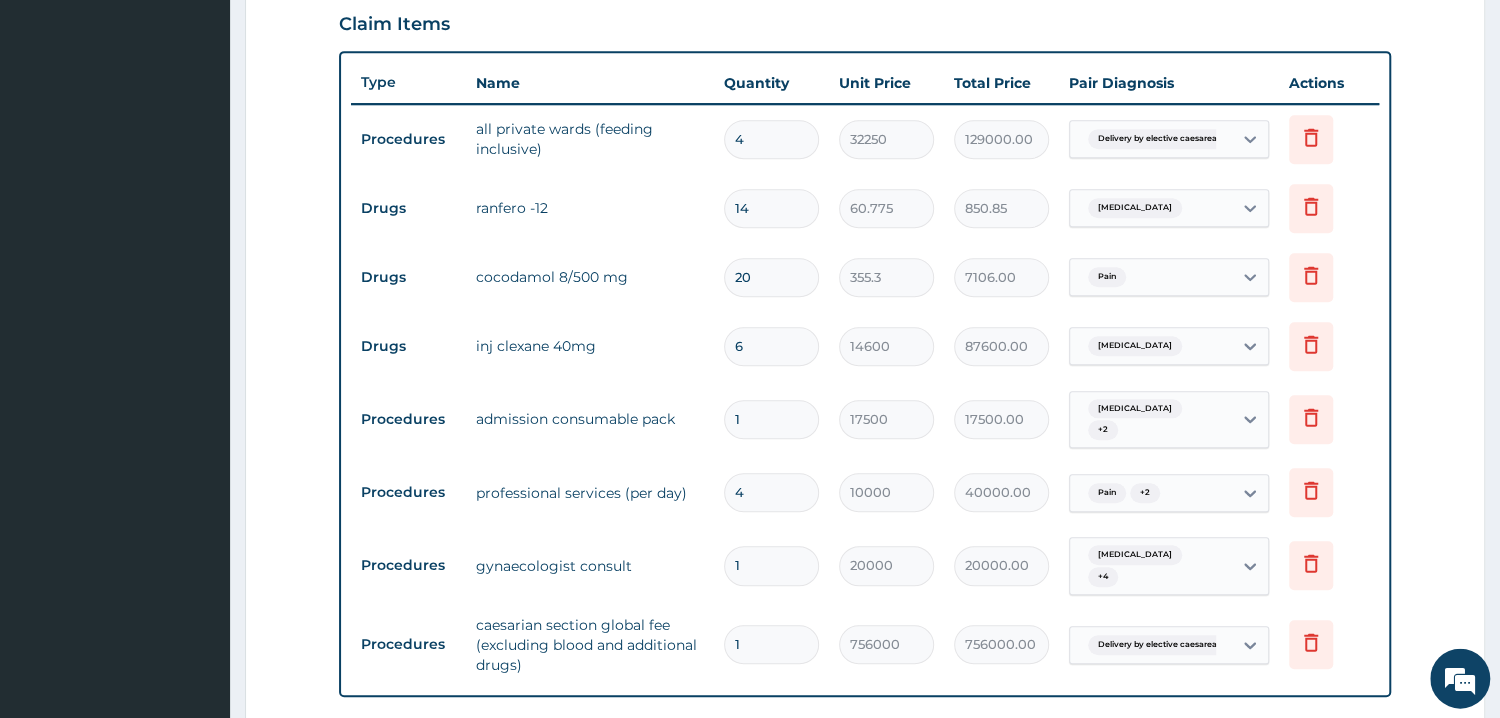 scroll, scrollTop: 536, scrollLeft: 0, axis: vertical 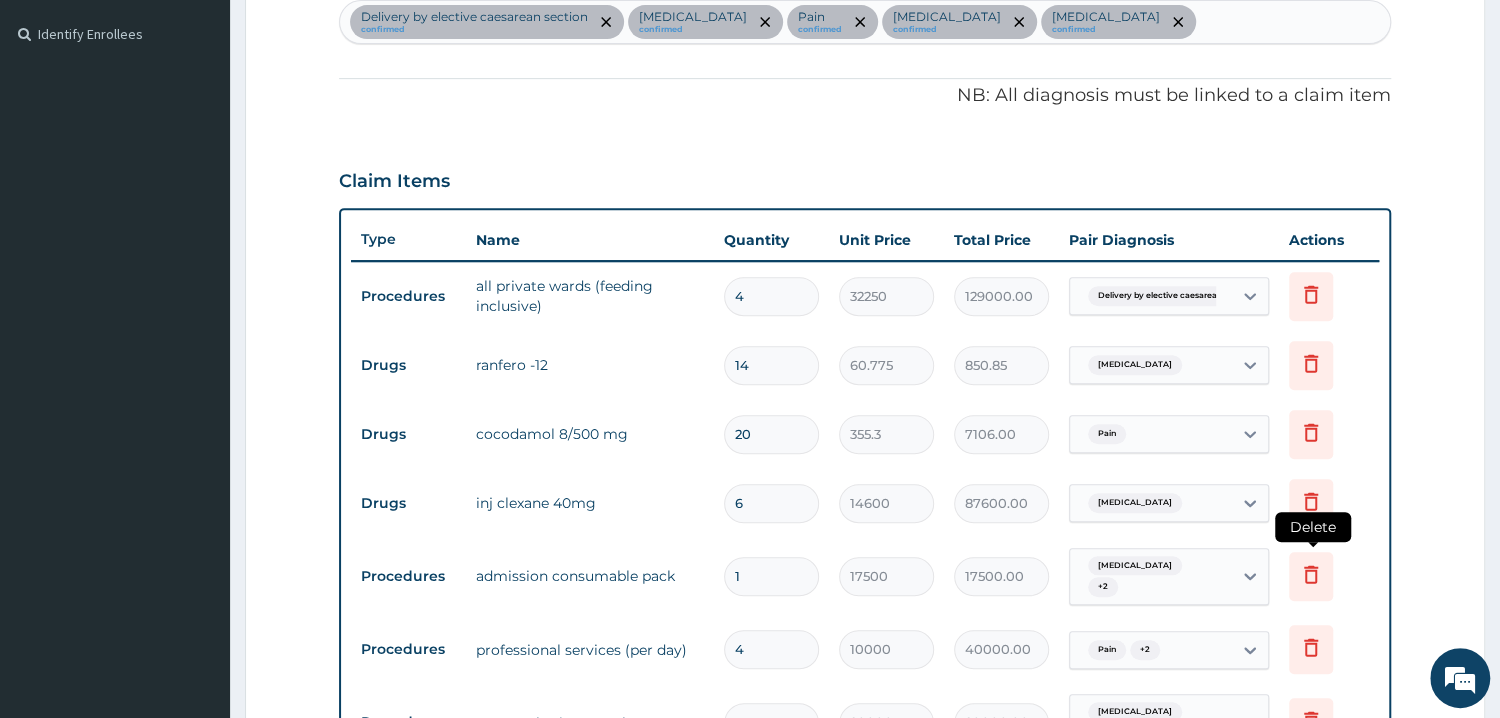 click at bounding box center [1311, 576] 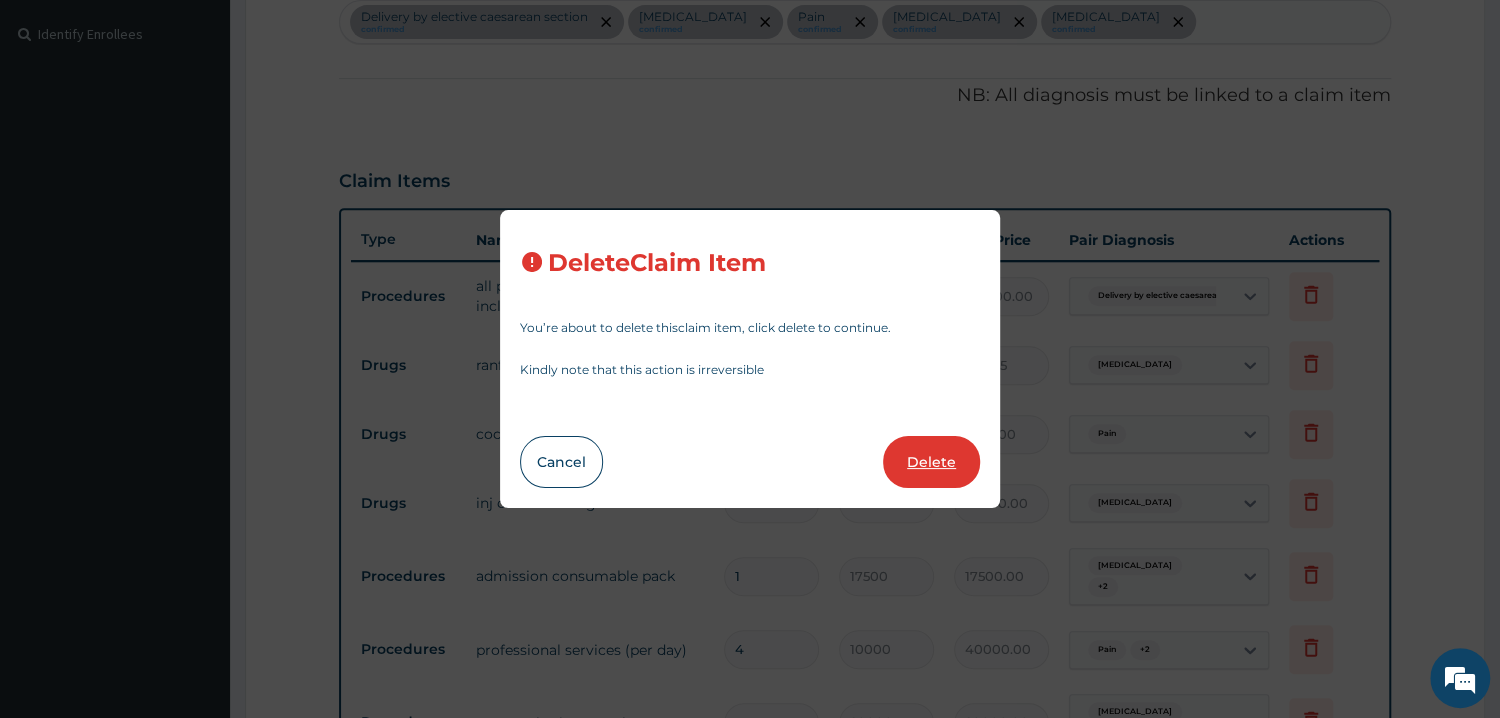 click on "Delete" at bounding box center (931, 462) 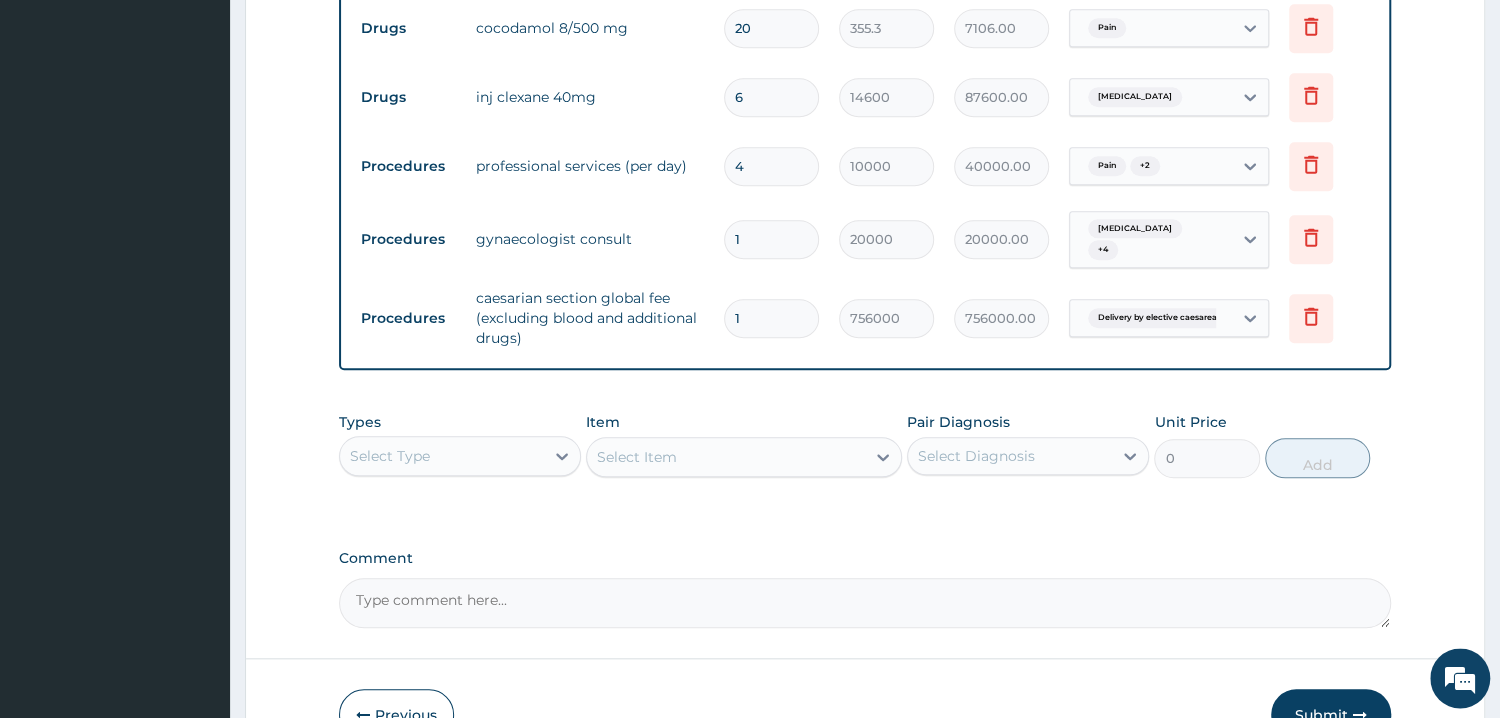 scroll, scrollTop: 1051, scrollLeft: 0, axis: vertical 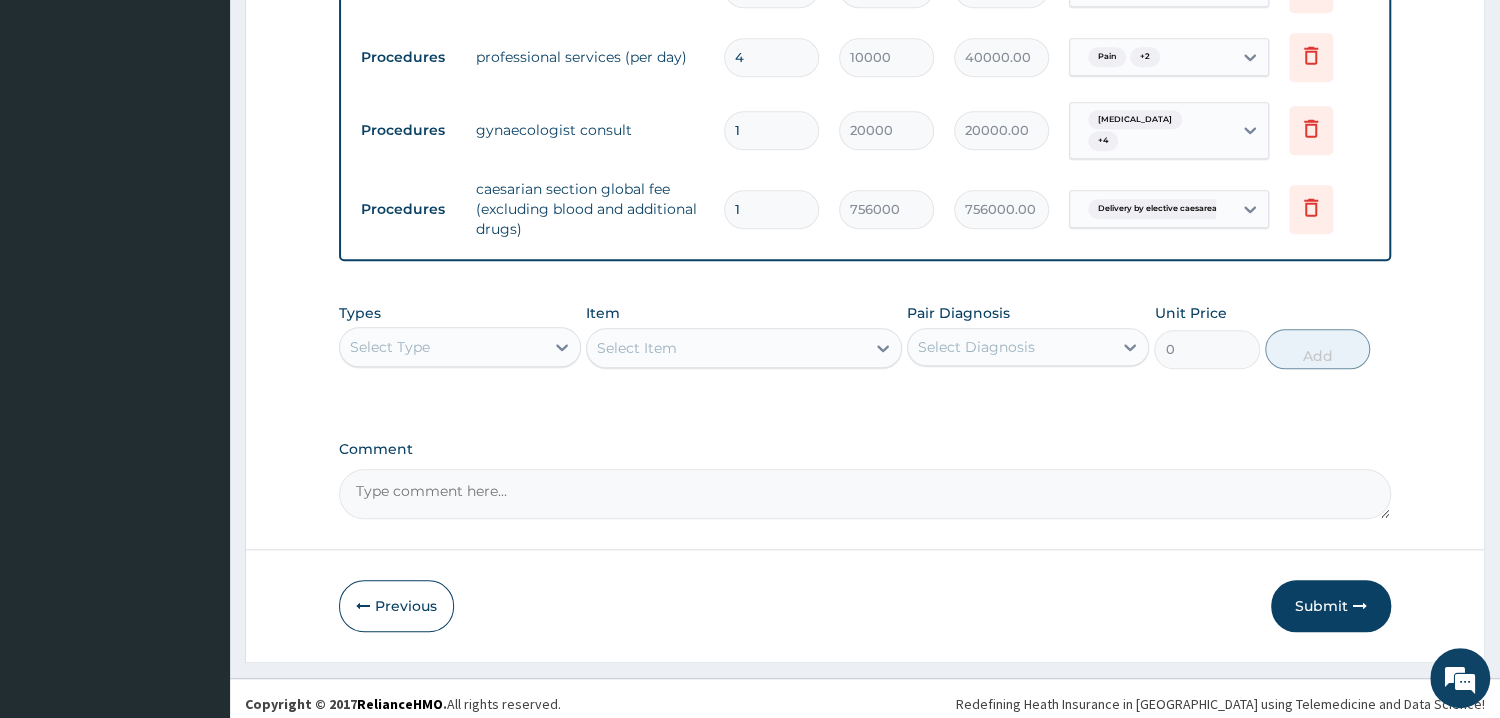 click on "Types Select Type Item Select Item Pair Diagnosis Select Diagnosis Unit Price 0 Add" at bounding box center [865, 336] 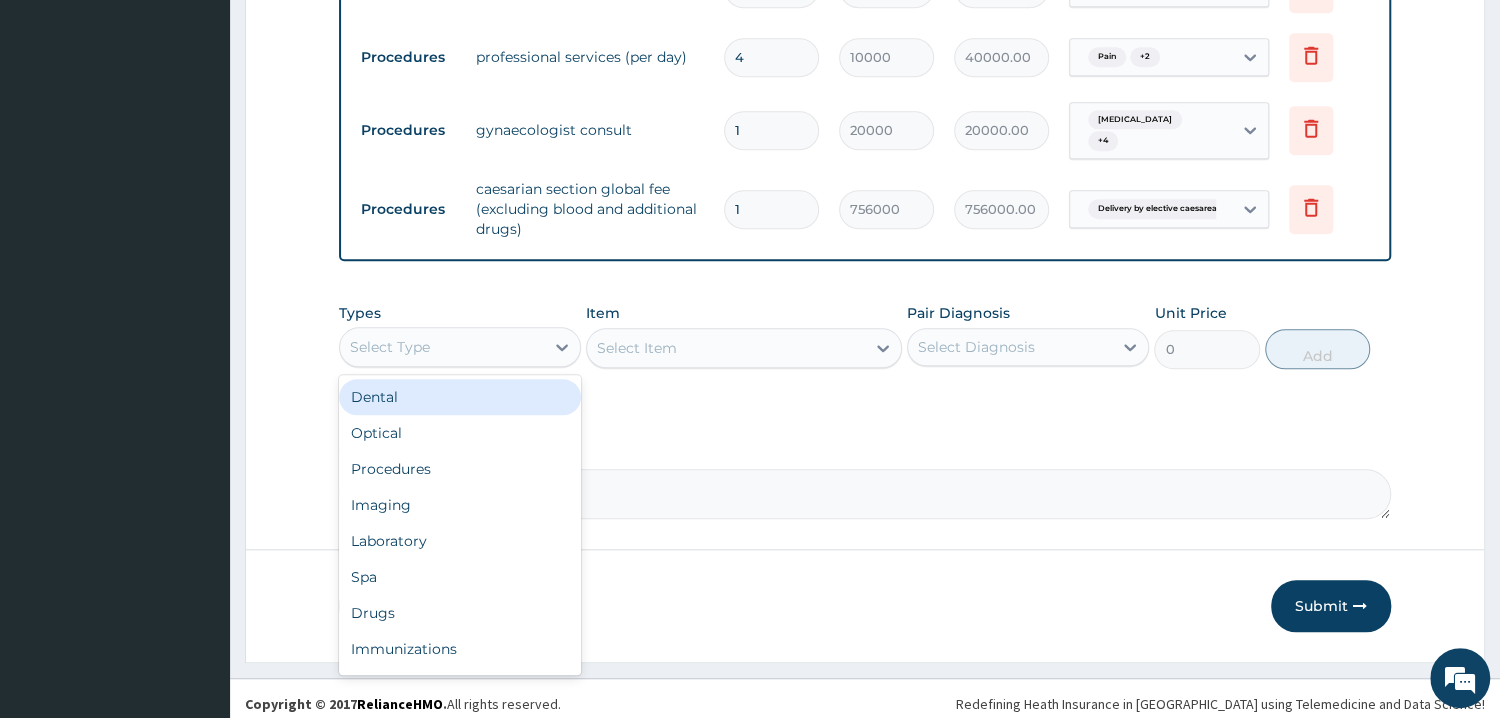 click on "Select Type" at bounding box center [442, 347] 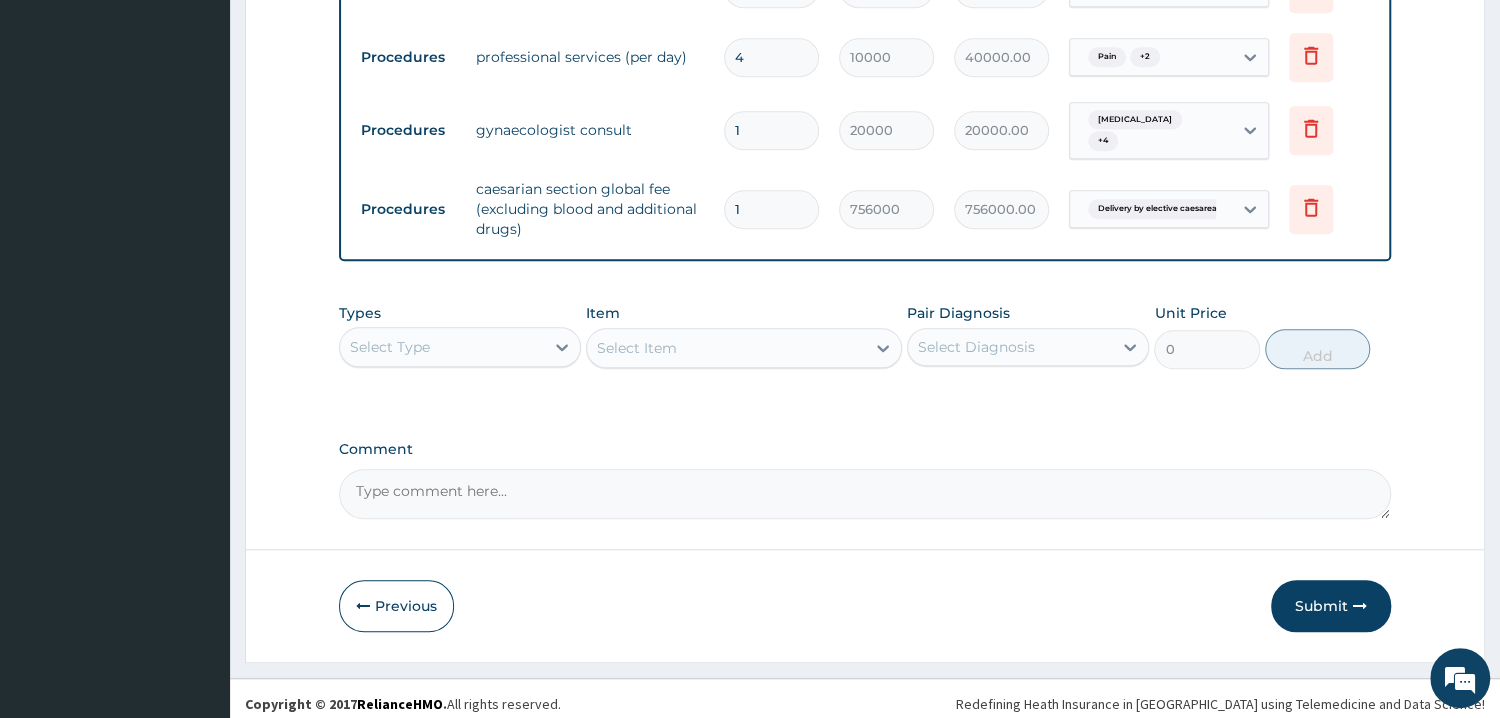 click on "Select Type" at bounding box center [442, 347] 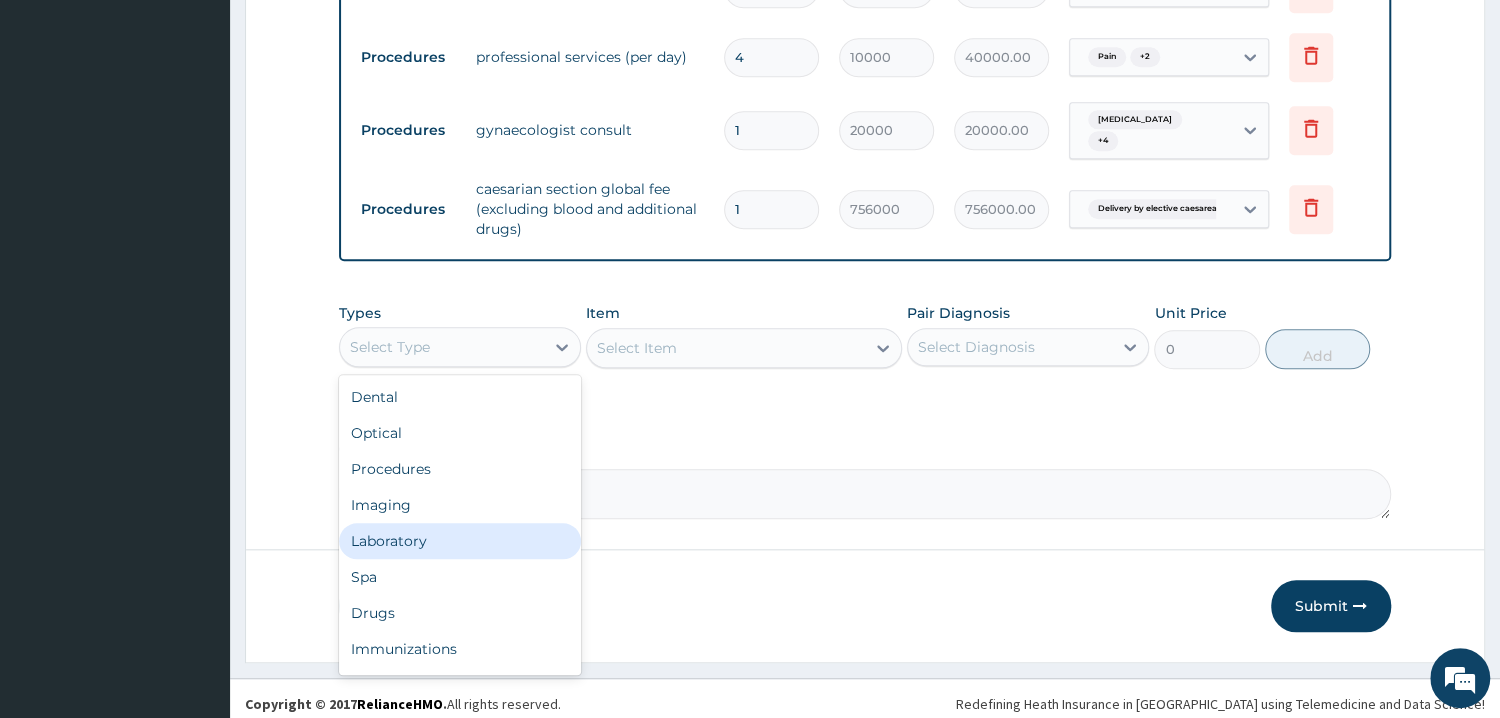 click on "Laboratory" at bounding box center [460, 541] 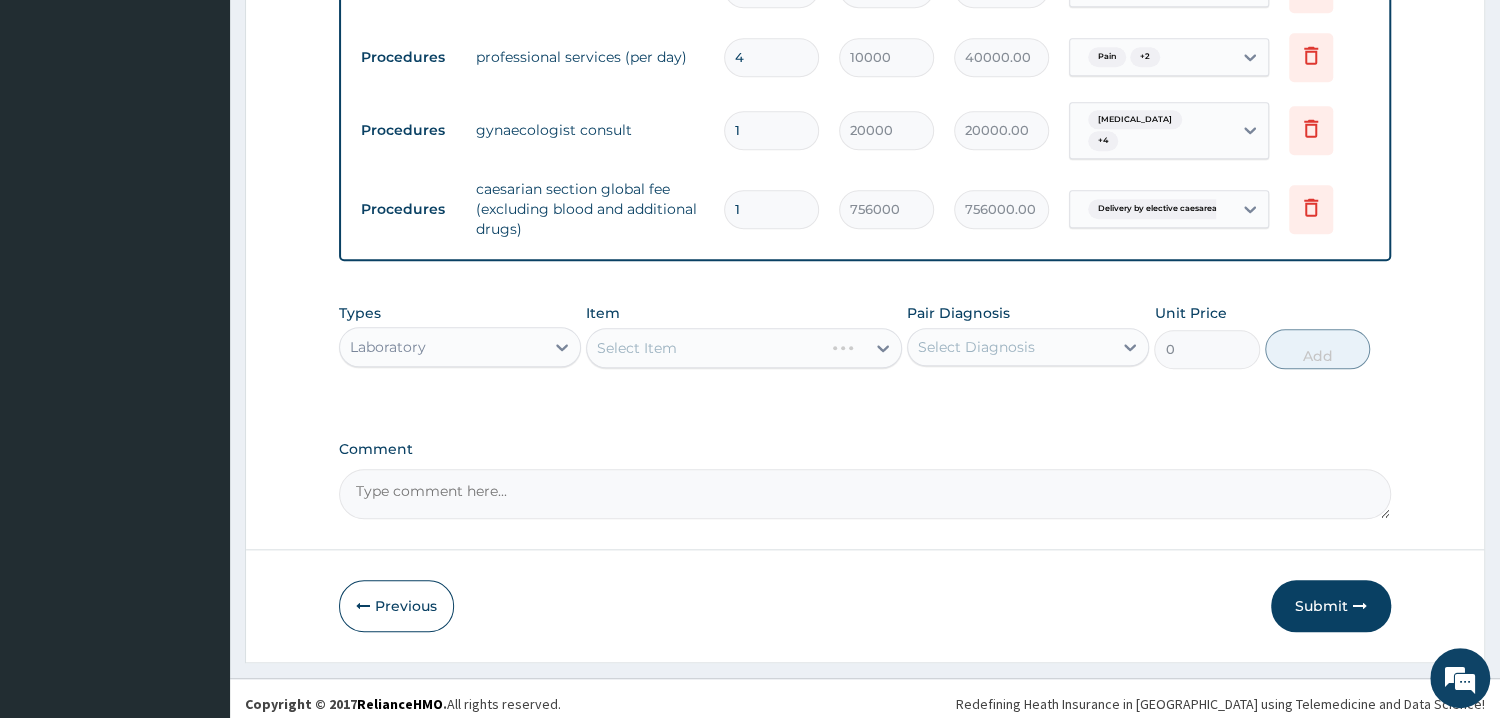 click on "Step  2  of 2 PA Code / Prescription Code PA/A920C8 PA/968699 PA/B3DF64 PA/9F8224 Encounter Date 09-07-2025 Important Notice Please enter PA codes before entering items that are not attached to a PA code   All diagnoses entered must be linked to a claim item. Diagnosis & Claim Items that are visible but inactive cannot be edited because they were imported from an already approved PA code. Diagnosis Delivery by elective caesarean section confirmed Anemia confirmed Pain confirmed Deep venous thrombosis confirmed Postprocedural fever confirmed NB: All diagnosis must be linked to a claim item Claim Items Type Name Quantity Unit Price Total Price Pair Diagnosis Actions Procedures all private wards (feeding inclusive) 4 32250 129000.00 Delivery by elective caesarean... Delete Drugs ranfero -12 14 60.775 850.85 Anemia Delete Drugs cocodamol 8/500 mg 20 355.3 7106.00 Pain Delete Drugs inj clexane 40mg 6 14600 87600.00 Deep venous thrombosis Delete Procedures professional services (per day) 4 10000 40000.00 Pain  + 2" at bounding box center [865, -141] 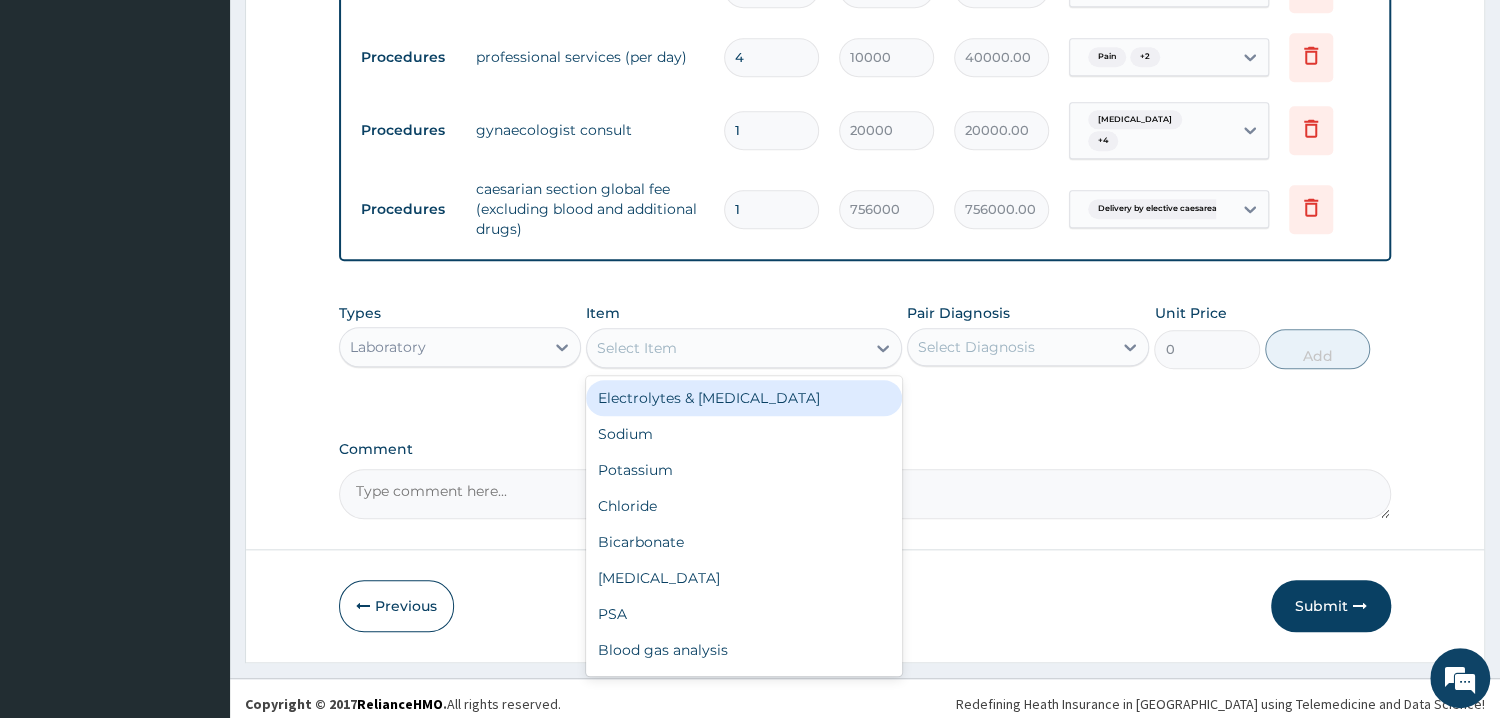 click on "Select Item" at bounding box center (726, 348) 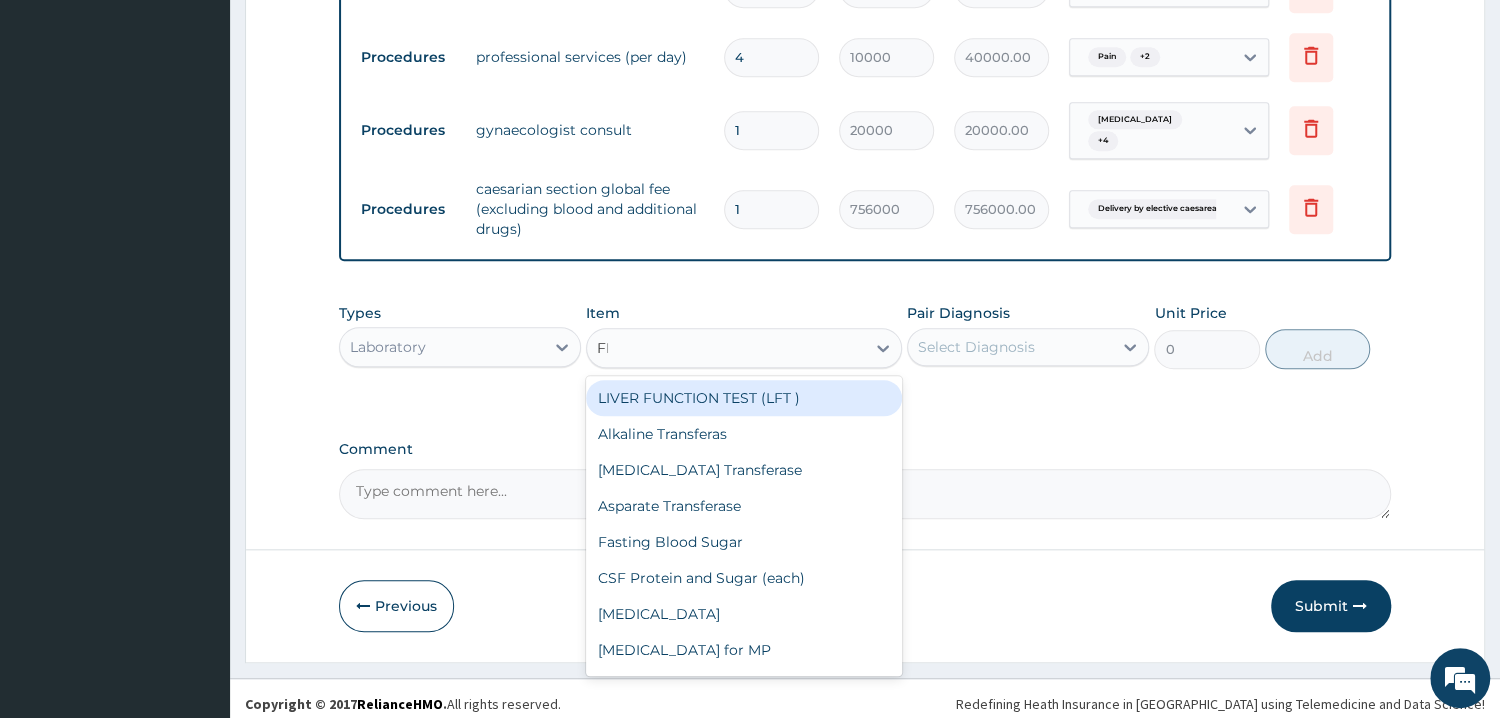 type on "FBC" 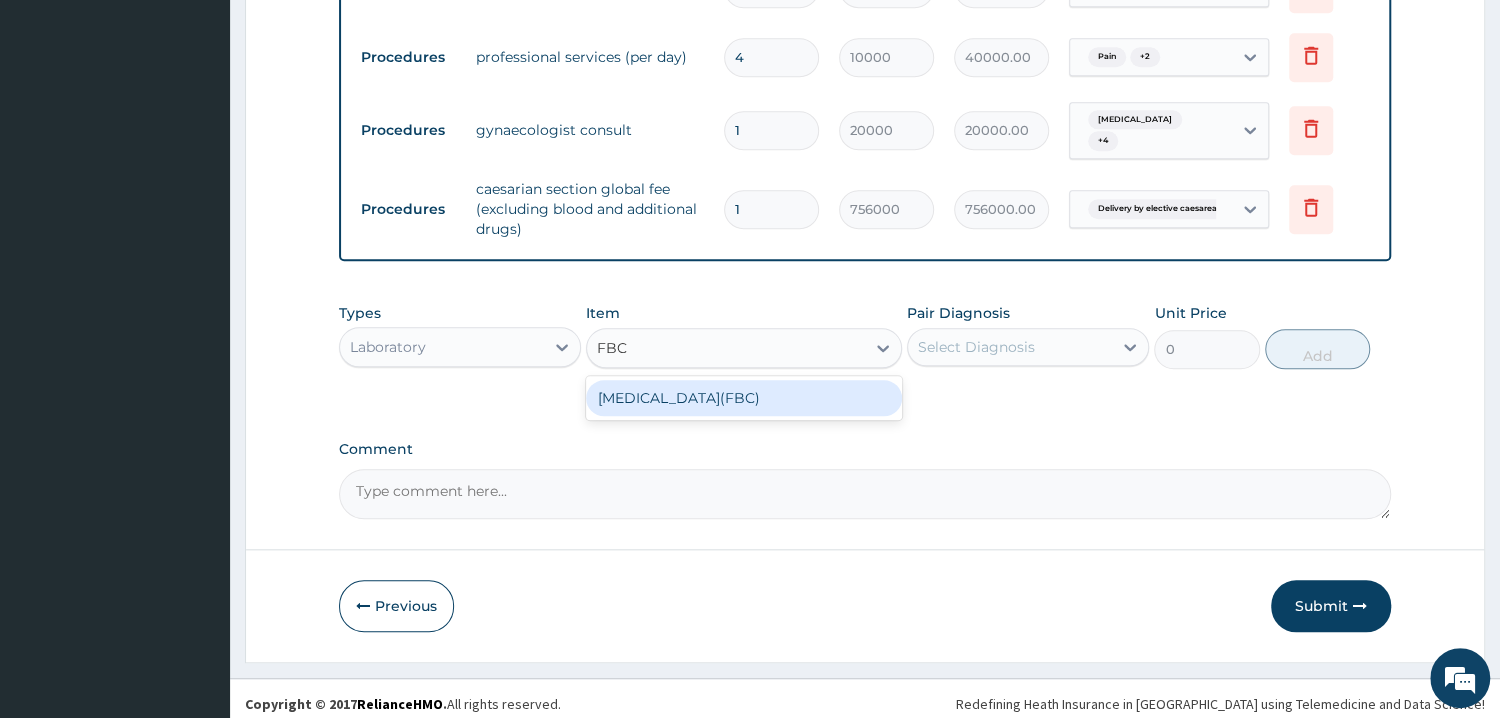 click on "[MEDICAL_DATA](FBC)" at bounding box center [744, 398] 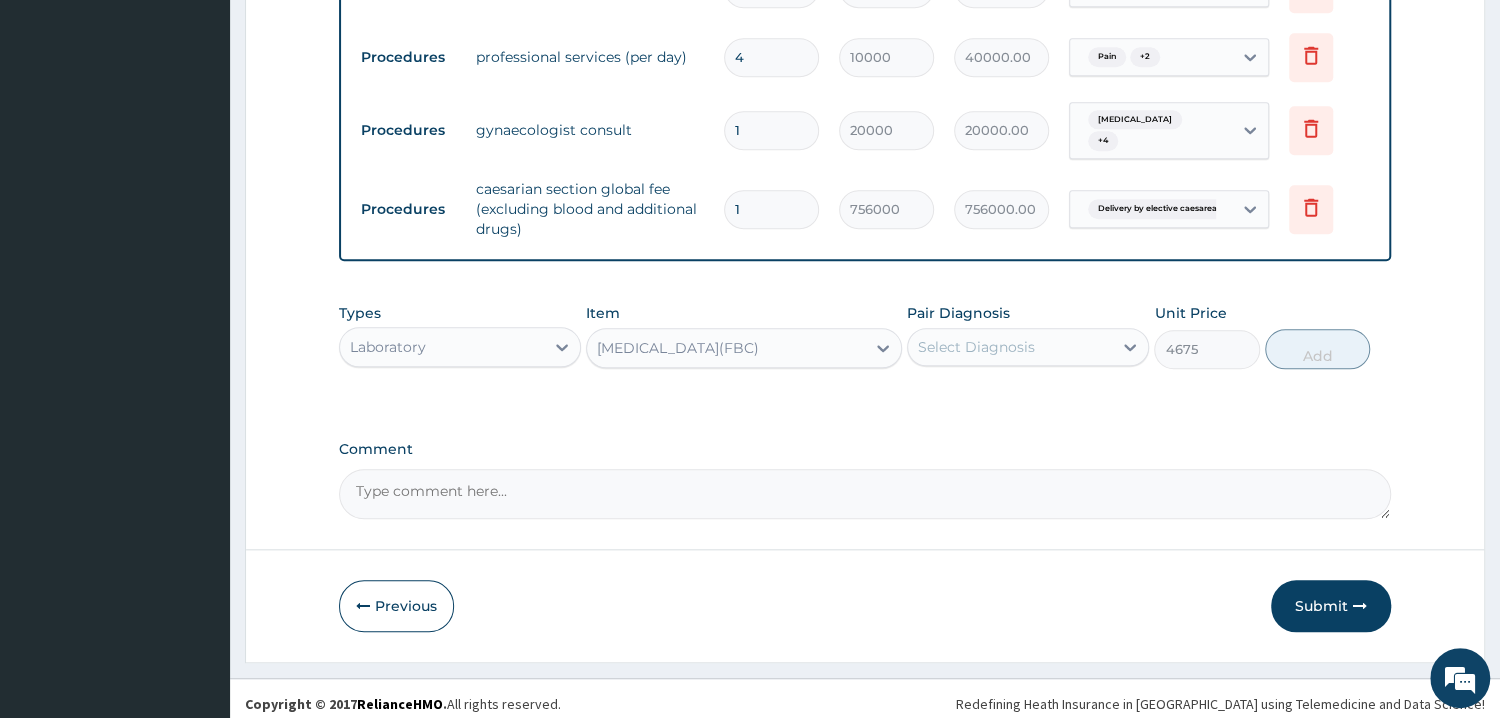 click on "Select Diagnosis" at bounding box center (1010, 347) 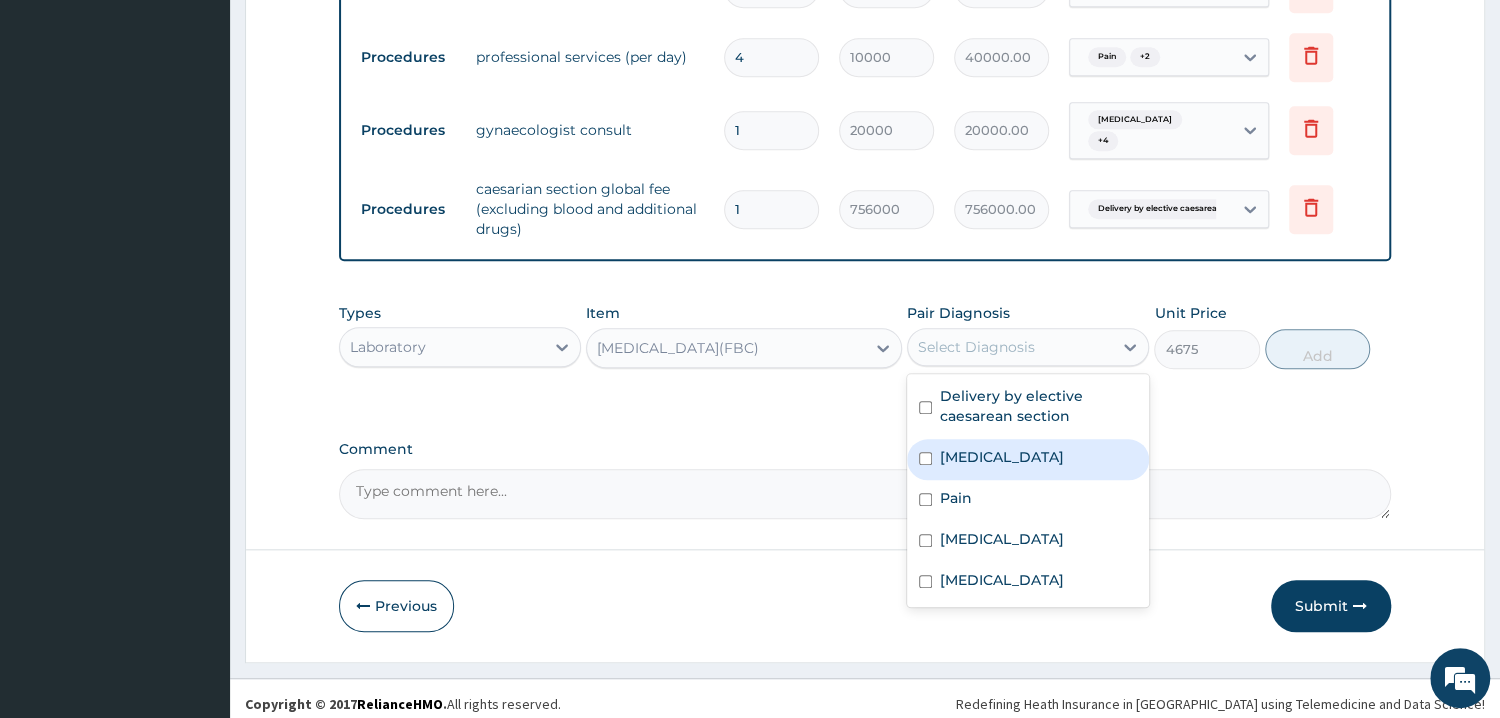 click on "Anemia" at bounding box center [1028, 459] 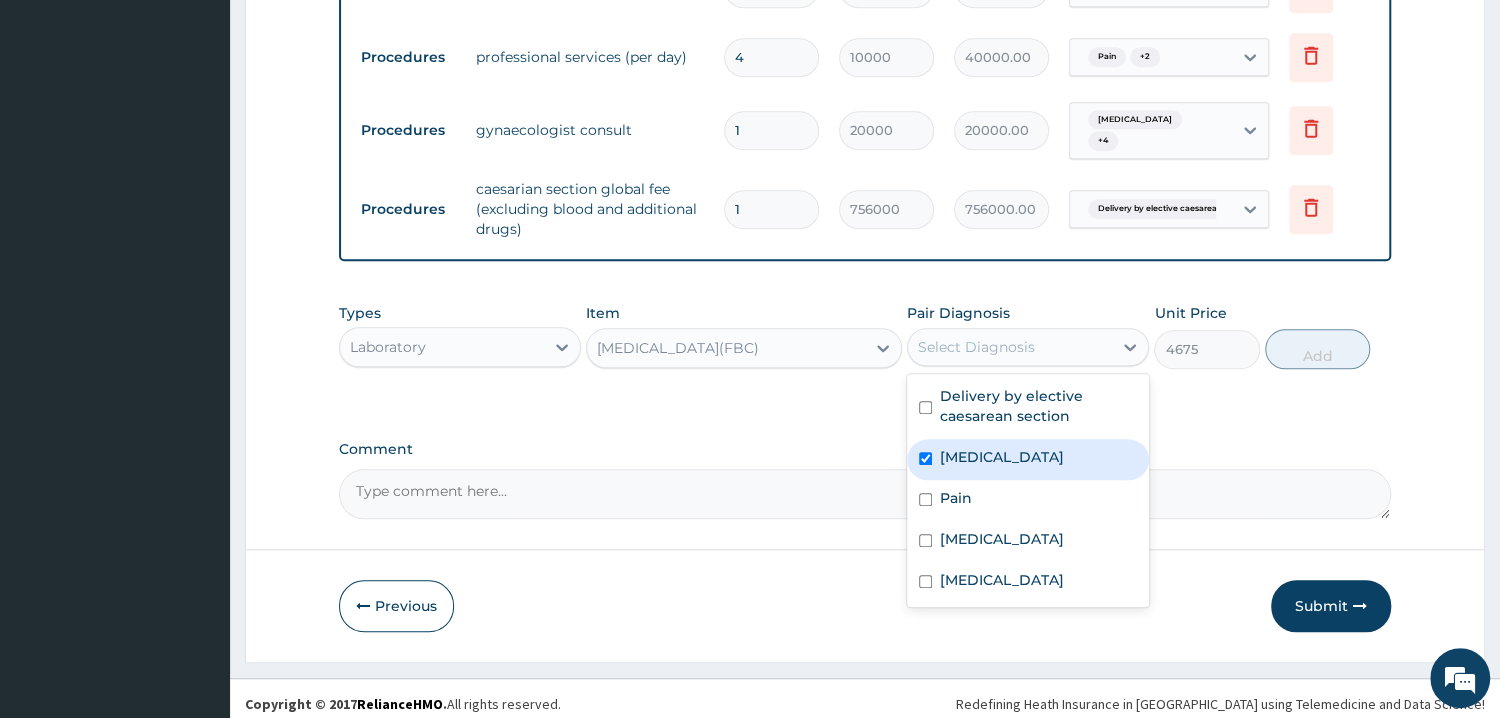 checkbox on "true" 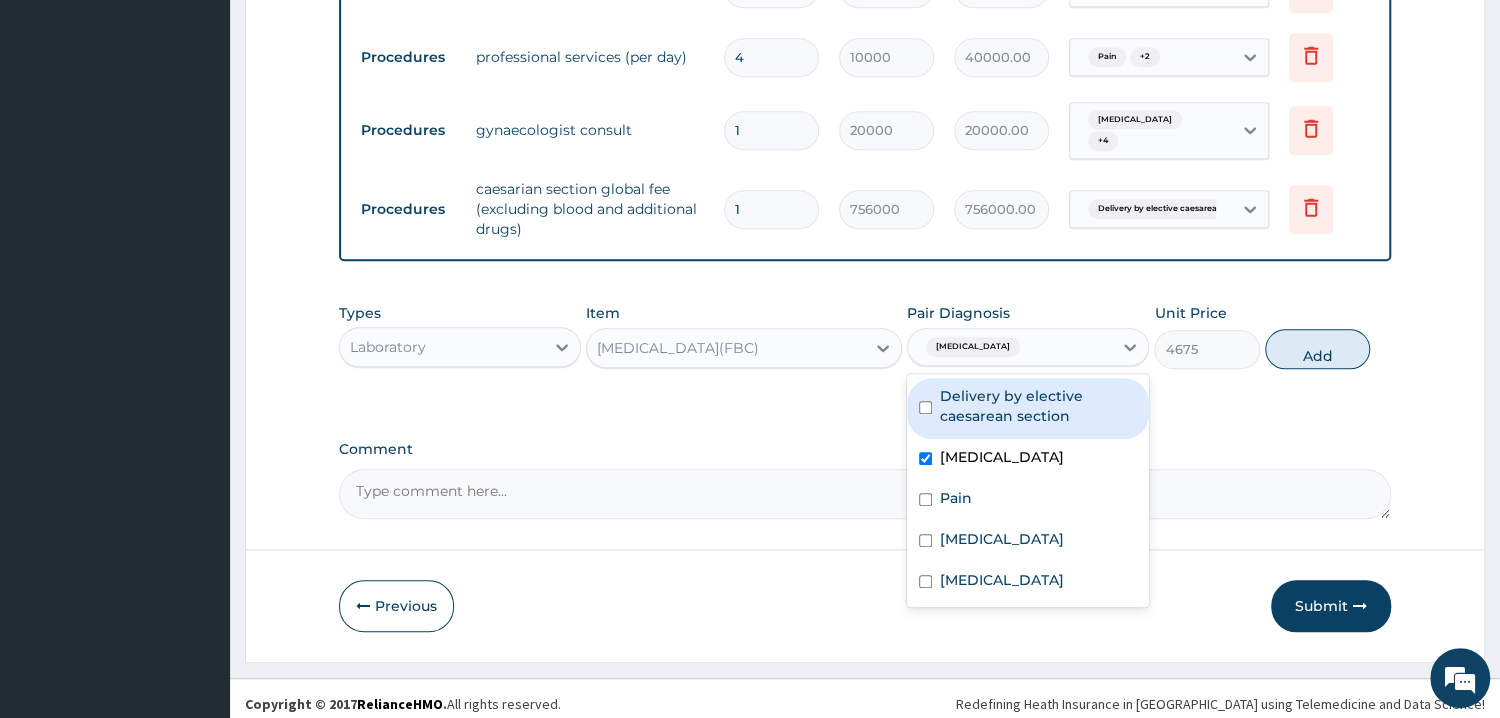 drag, startPoint x: 1009, startPoint y: 403, endPoint x: 1043, endPoint y: 401, distance: 34.058773 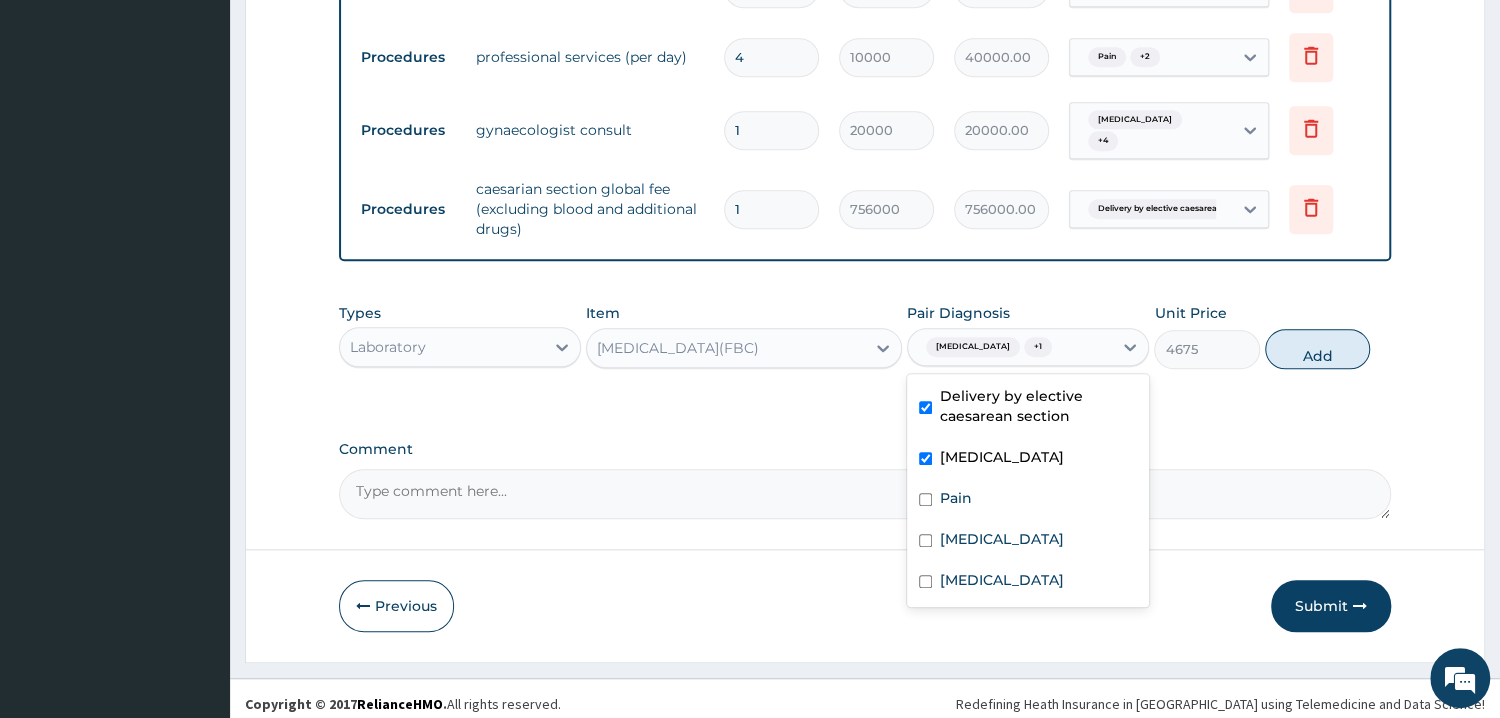 checkbox on "true" 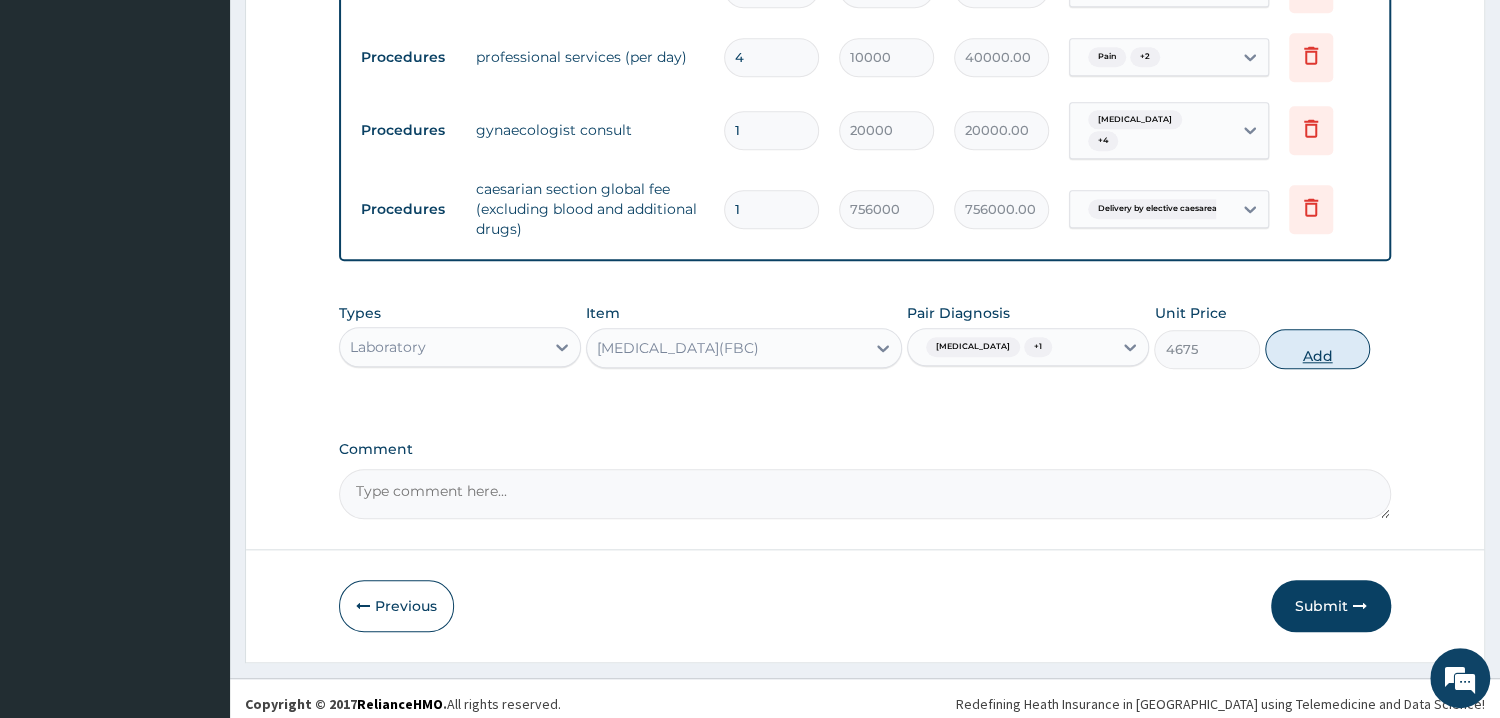 click on "Add" at bounding box center (1317, 349) 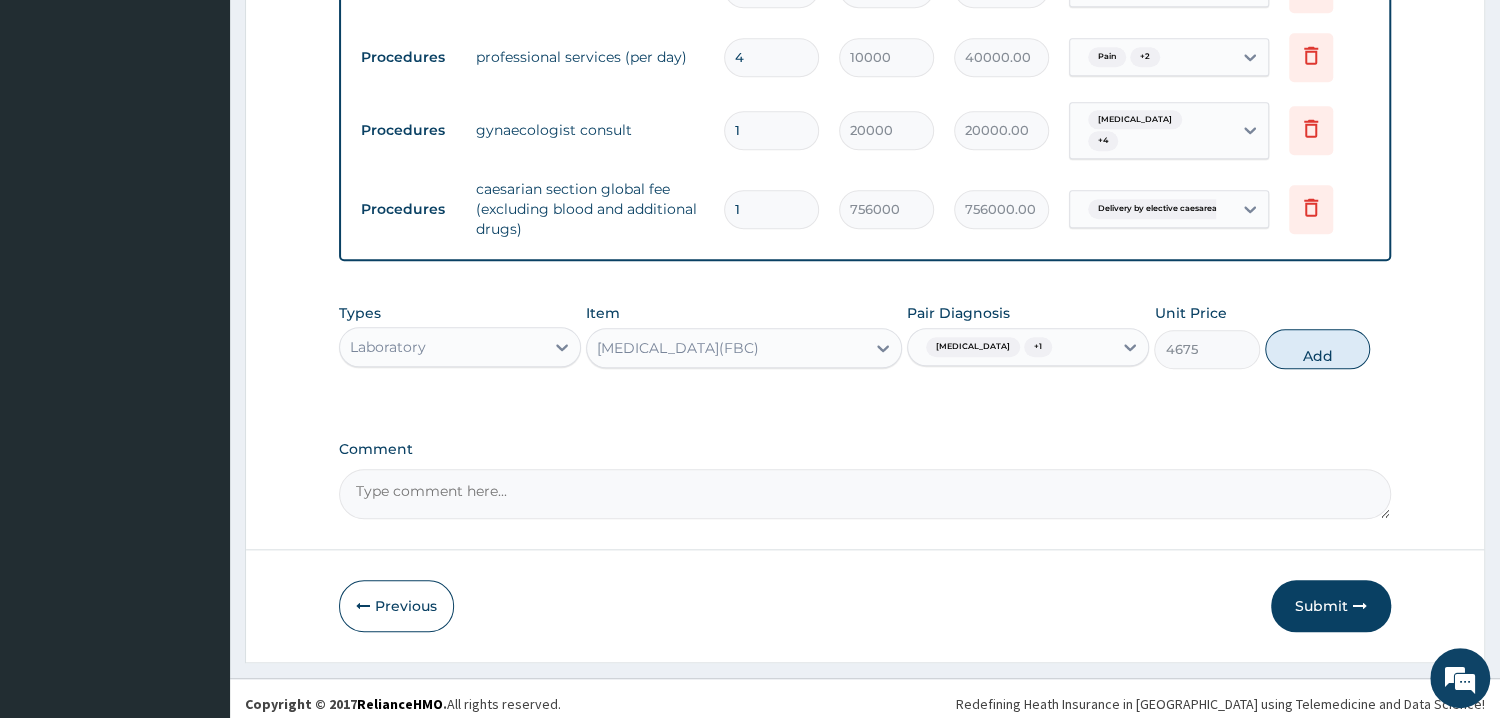 type on "0" 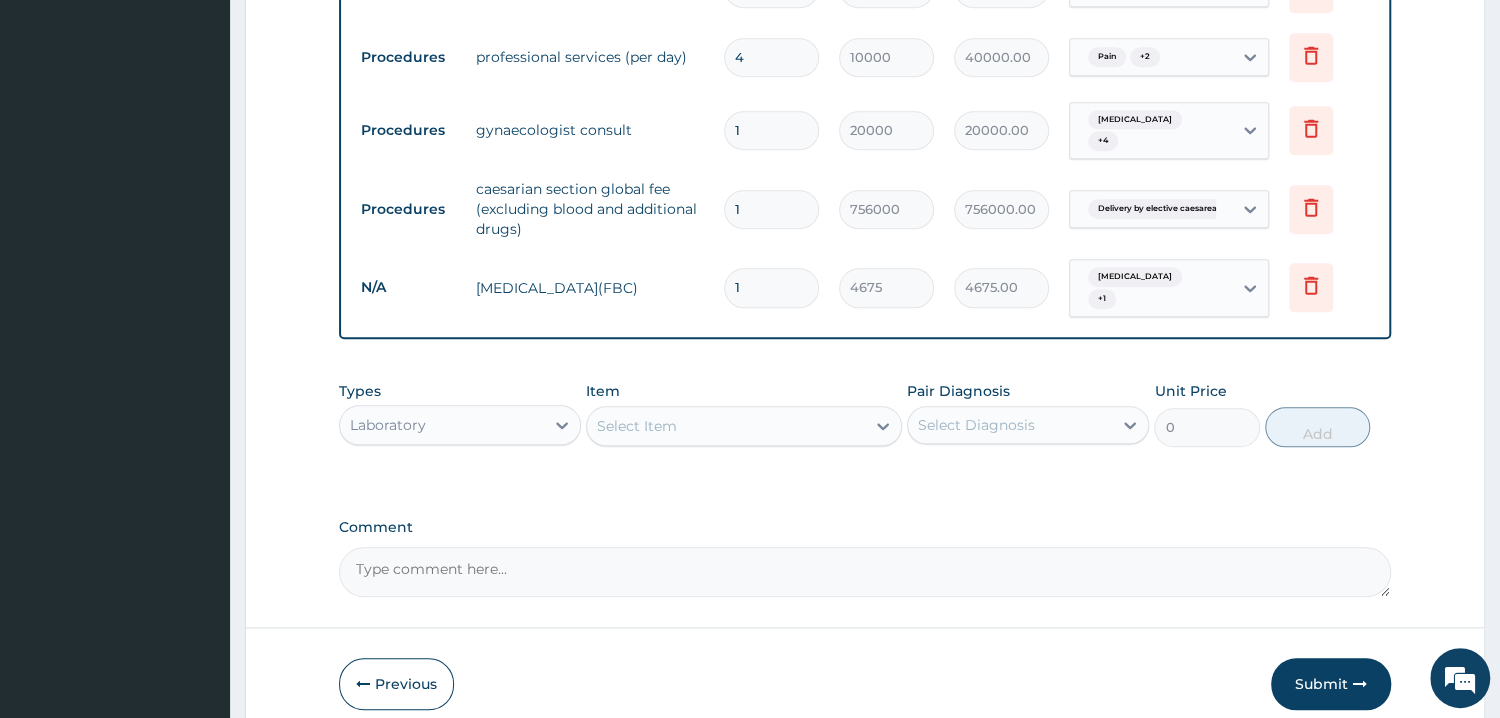 click on "Types Laboratory" at bounding box center (460, 414) 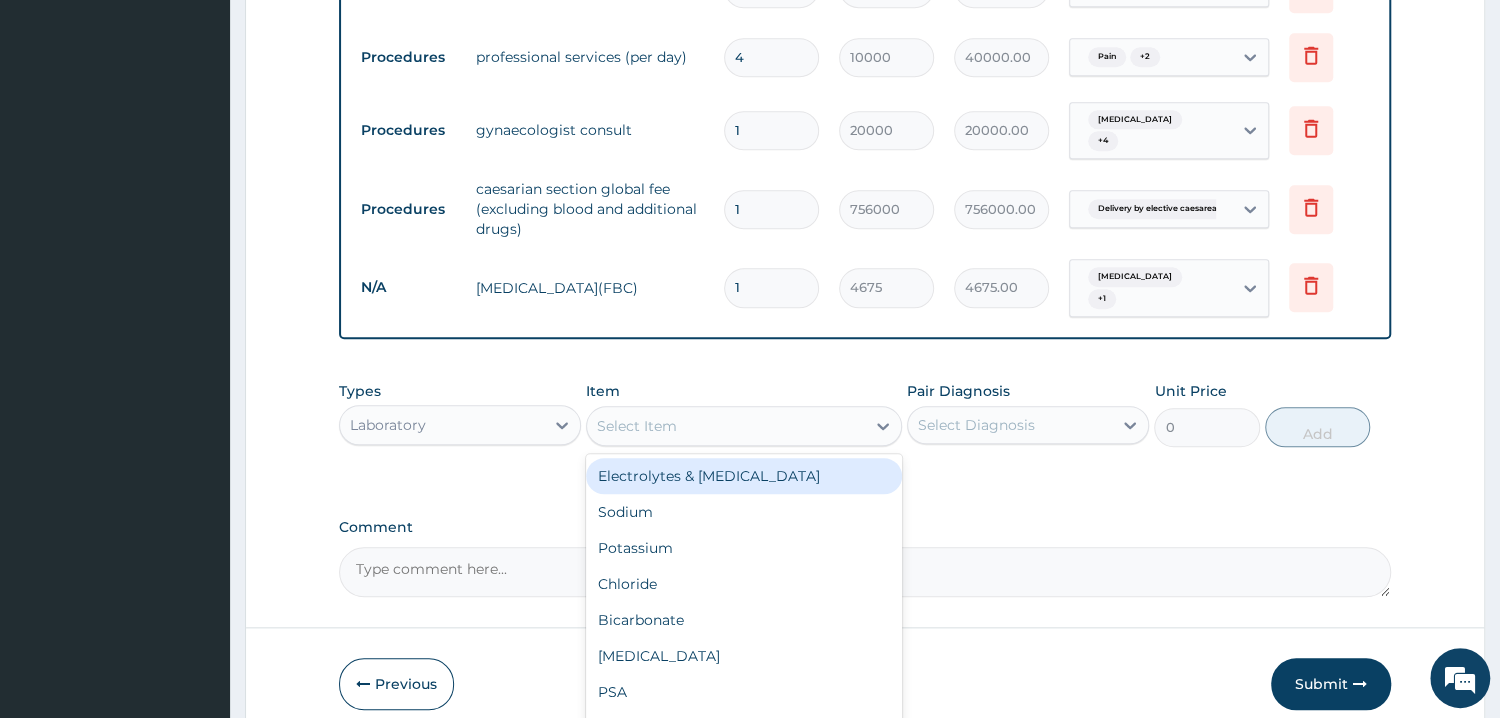 click on "Select Item" at bounding box center (726, 426) 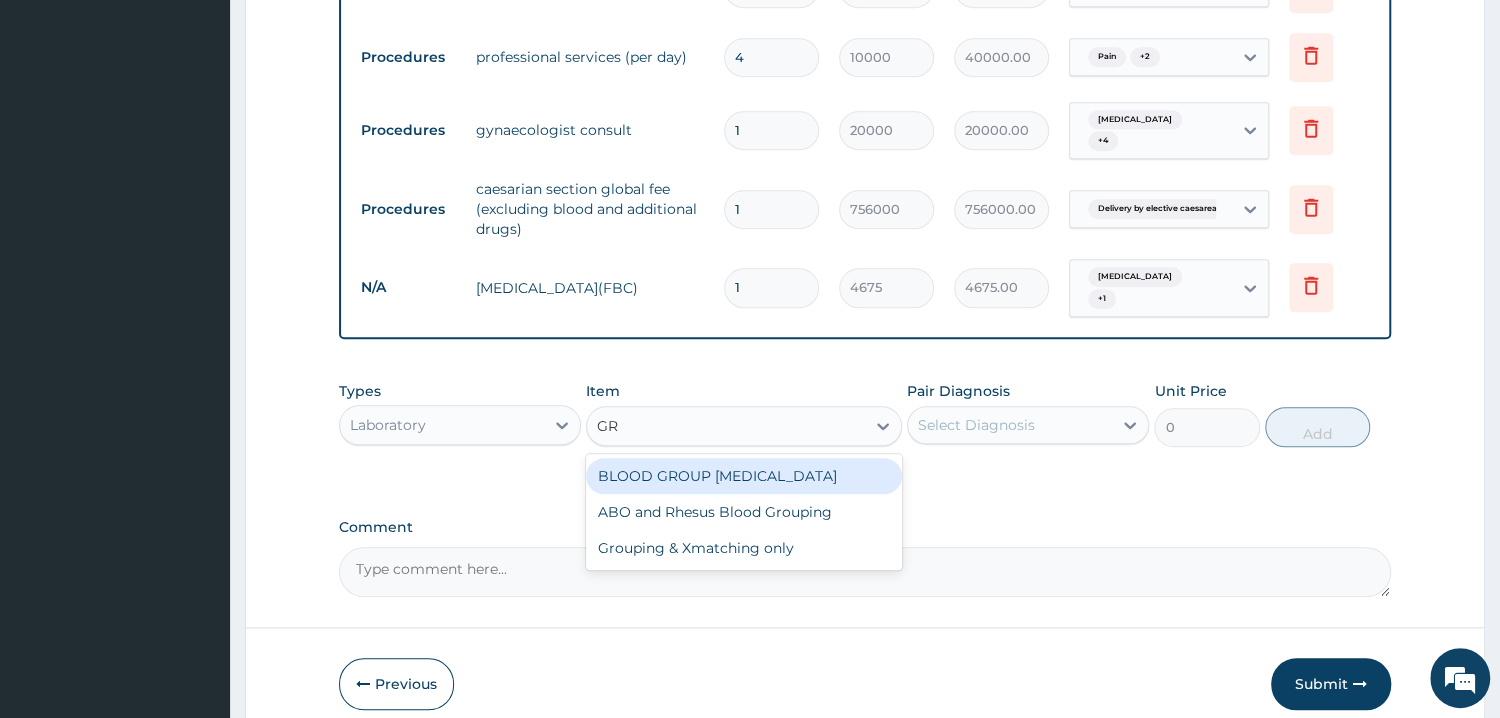 type on "GRO" 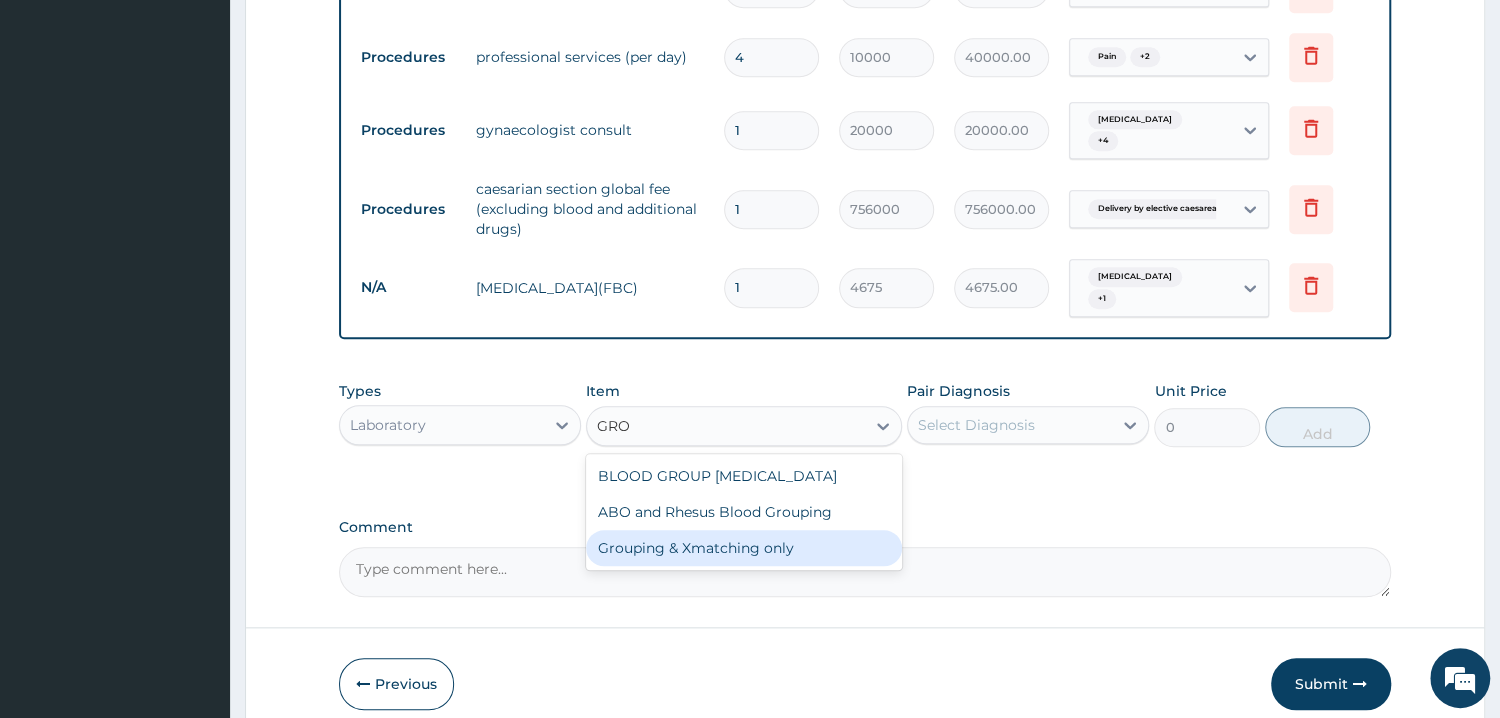 drag, startPoint x: 793, startPoint y: 528, endPoint x: 1034, endPoint y: 437, distance: 257.60822 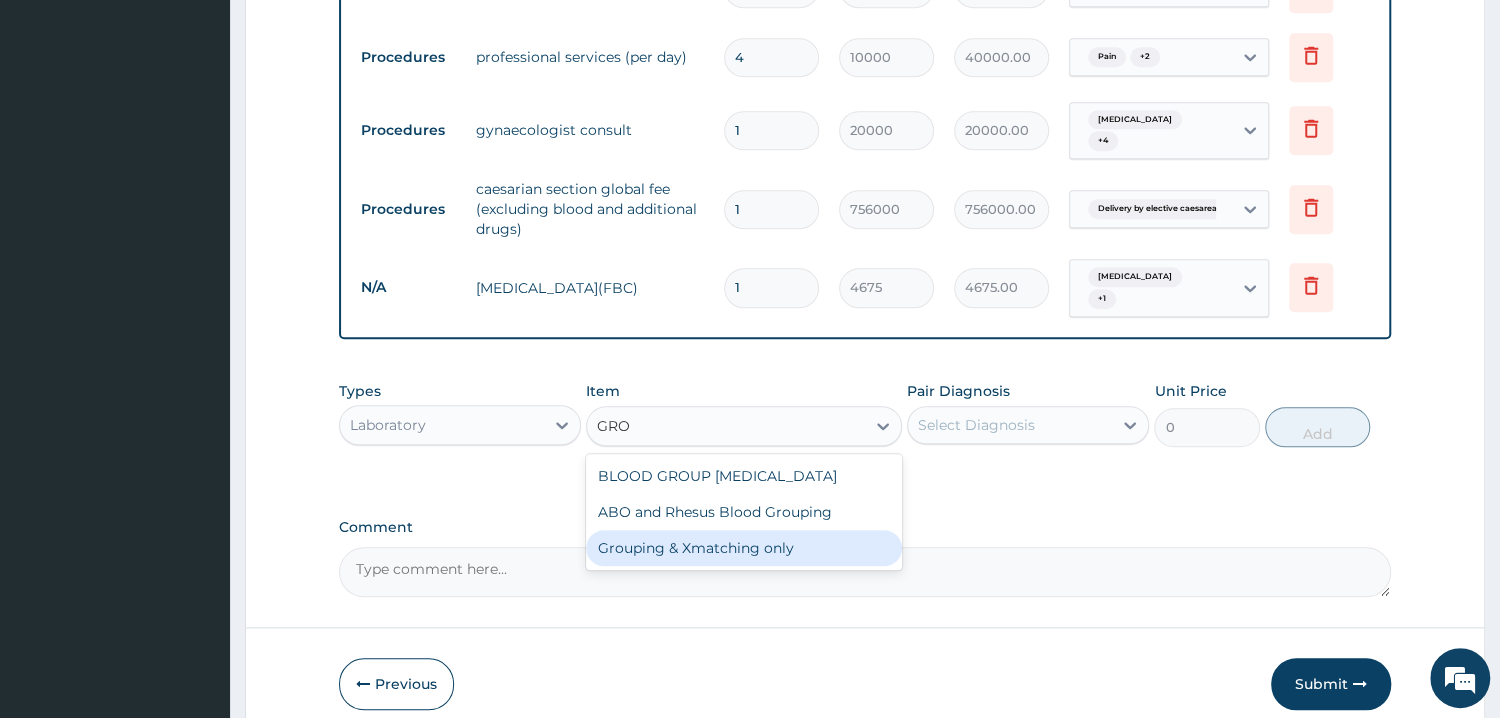 click on "Grouping & Xmatching only" at bounding box center [744, 548] 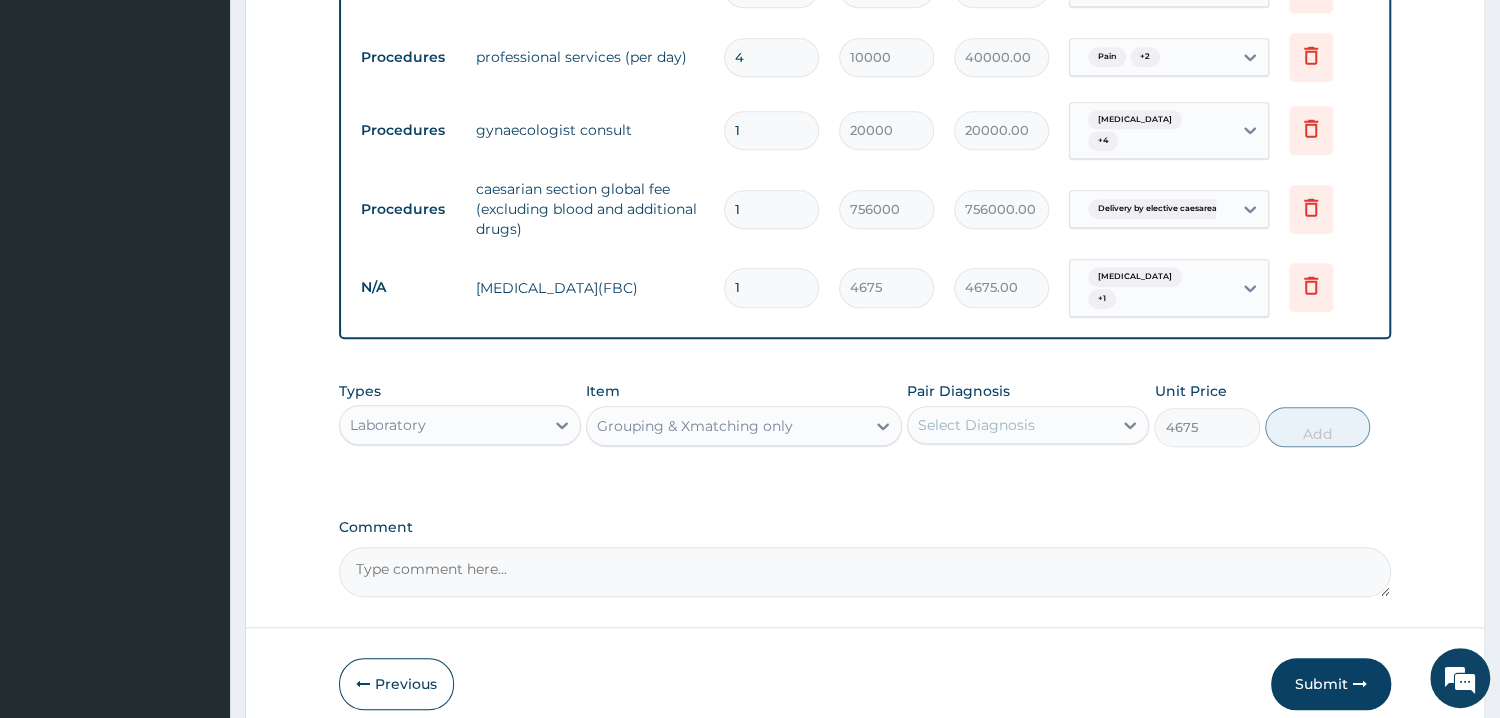 click on "Select Diagnosis" at bounding box center [1010, 425] 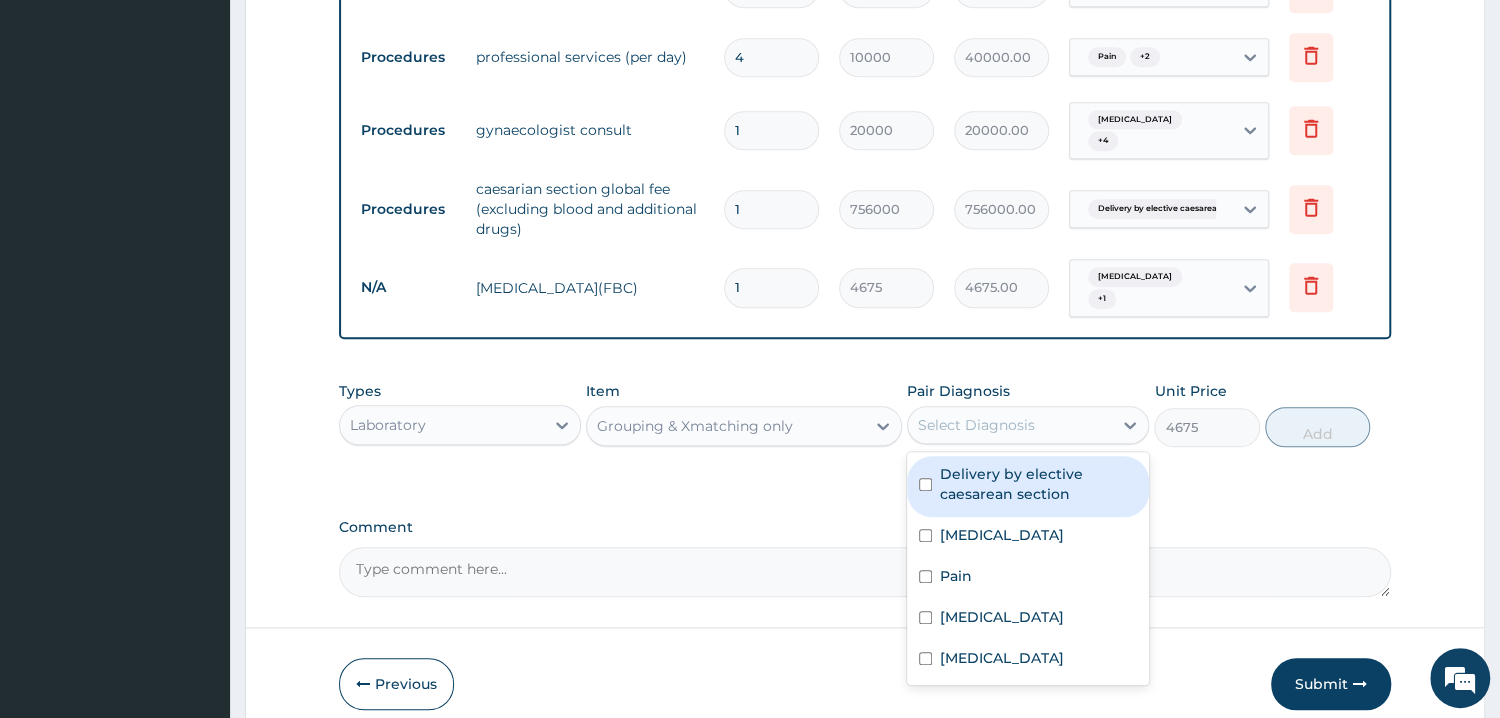 click on "Delivery by elective caesarean section" at bounding box center (1038, 484) 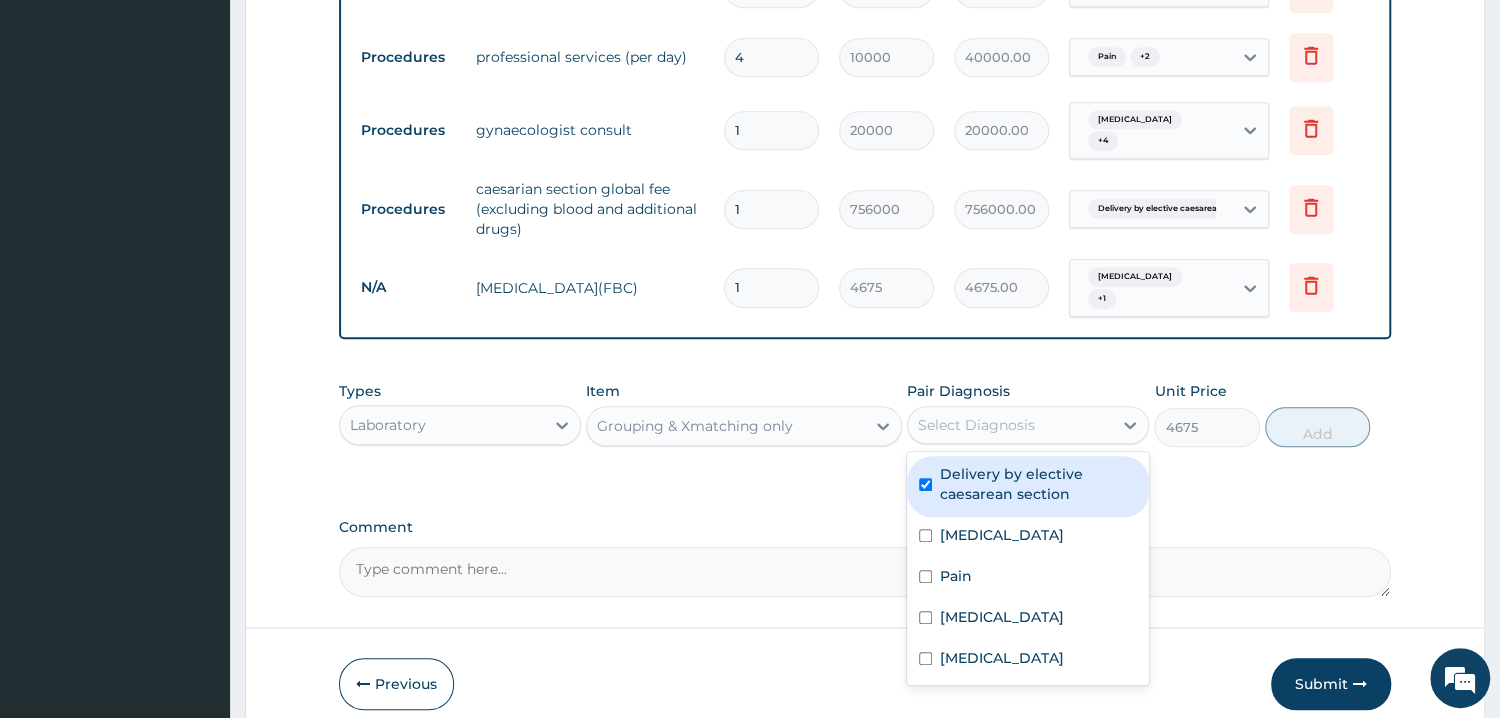 checkbox on "true" 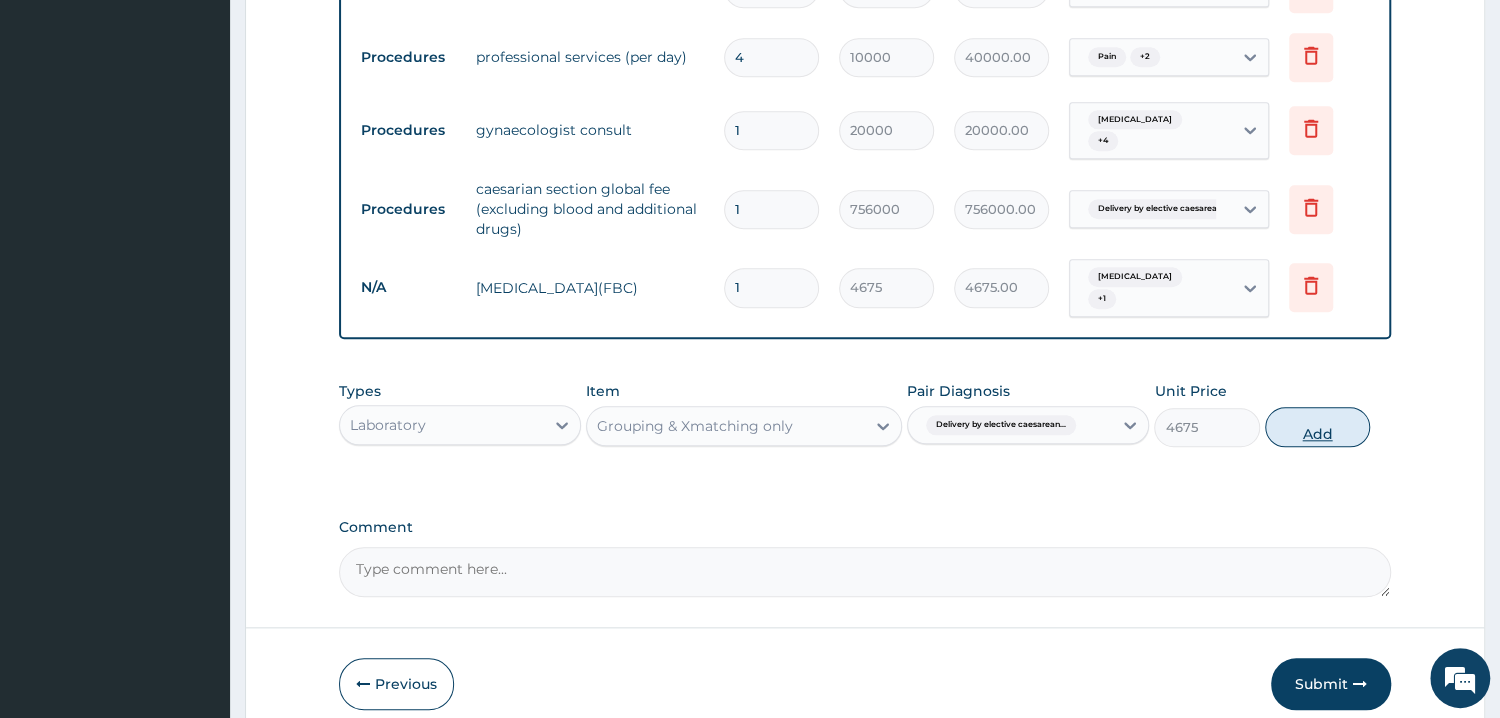 click on "Add" at bounding box center (1317, 427) 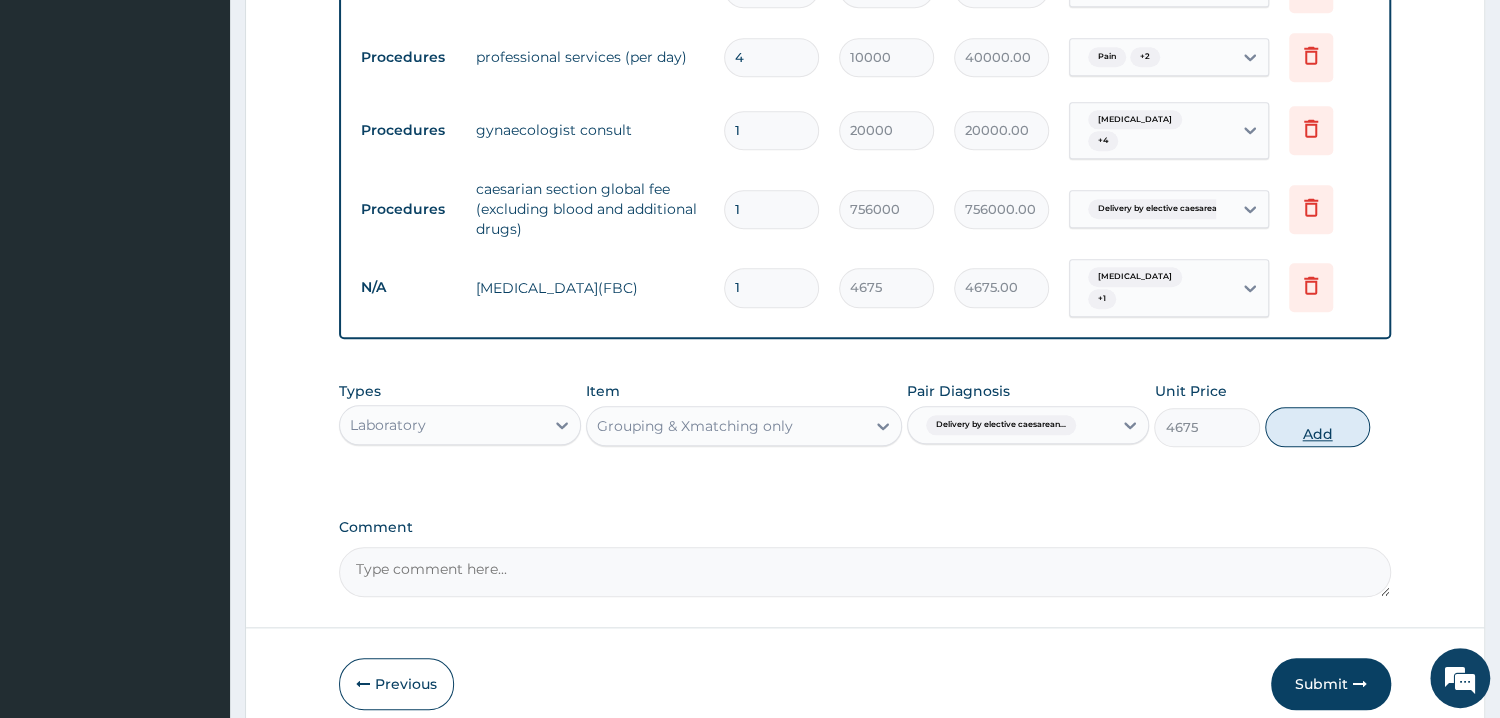 type on "0" 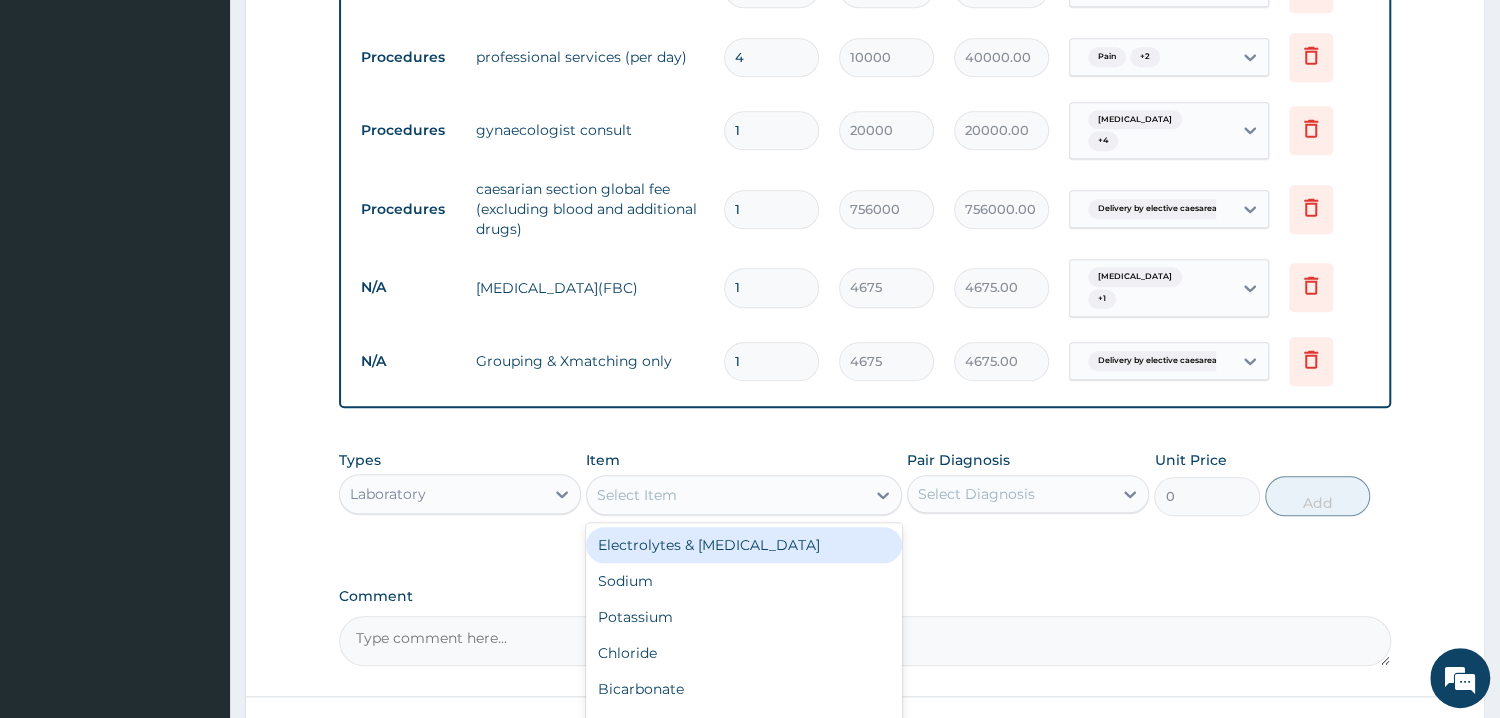 click on "Select Item" at bounding box center (726, 495) 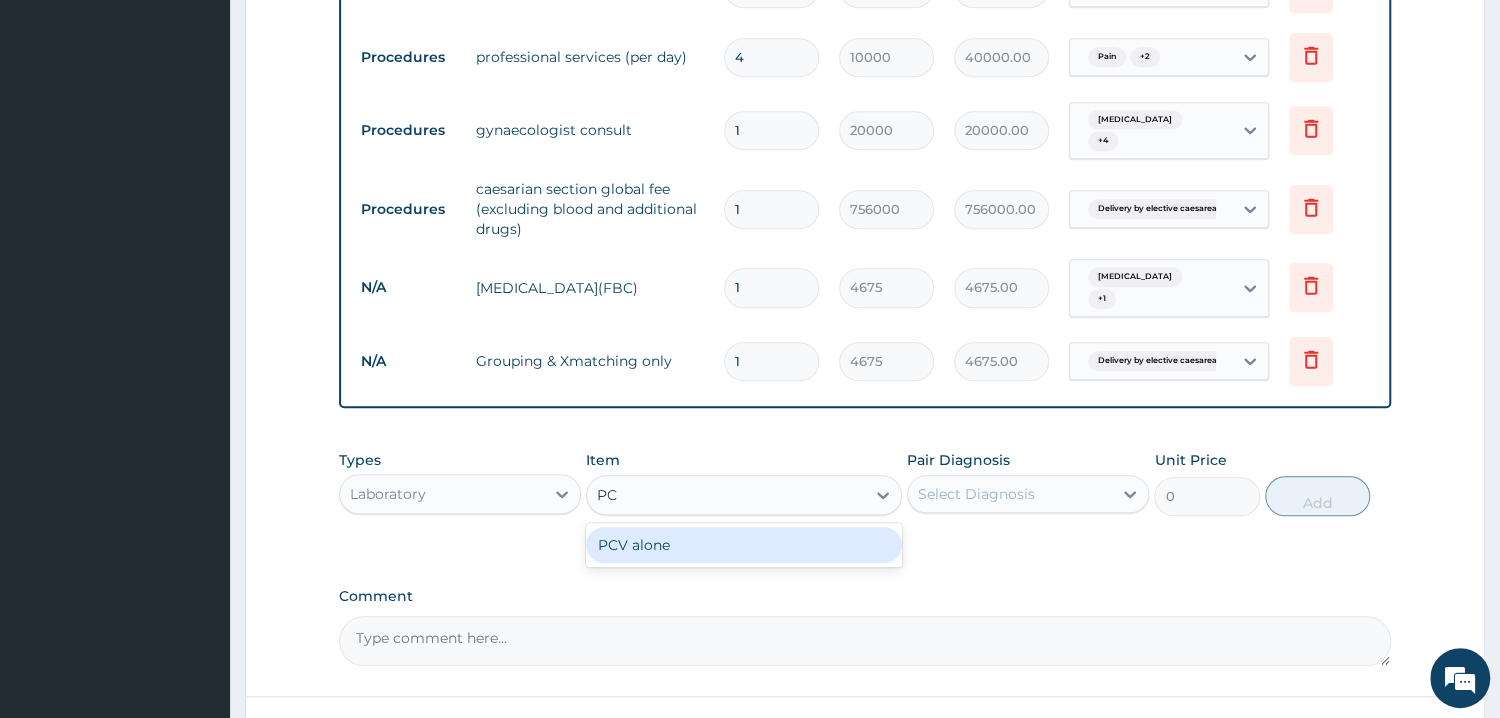 type on "PCV" 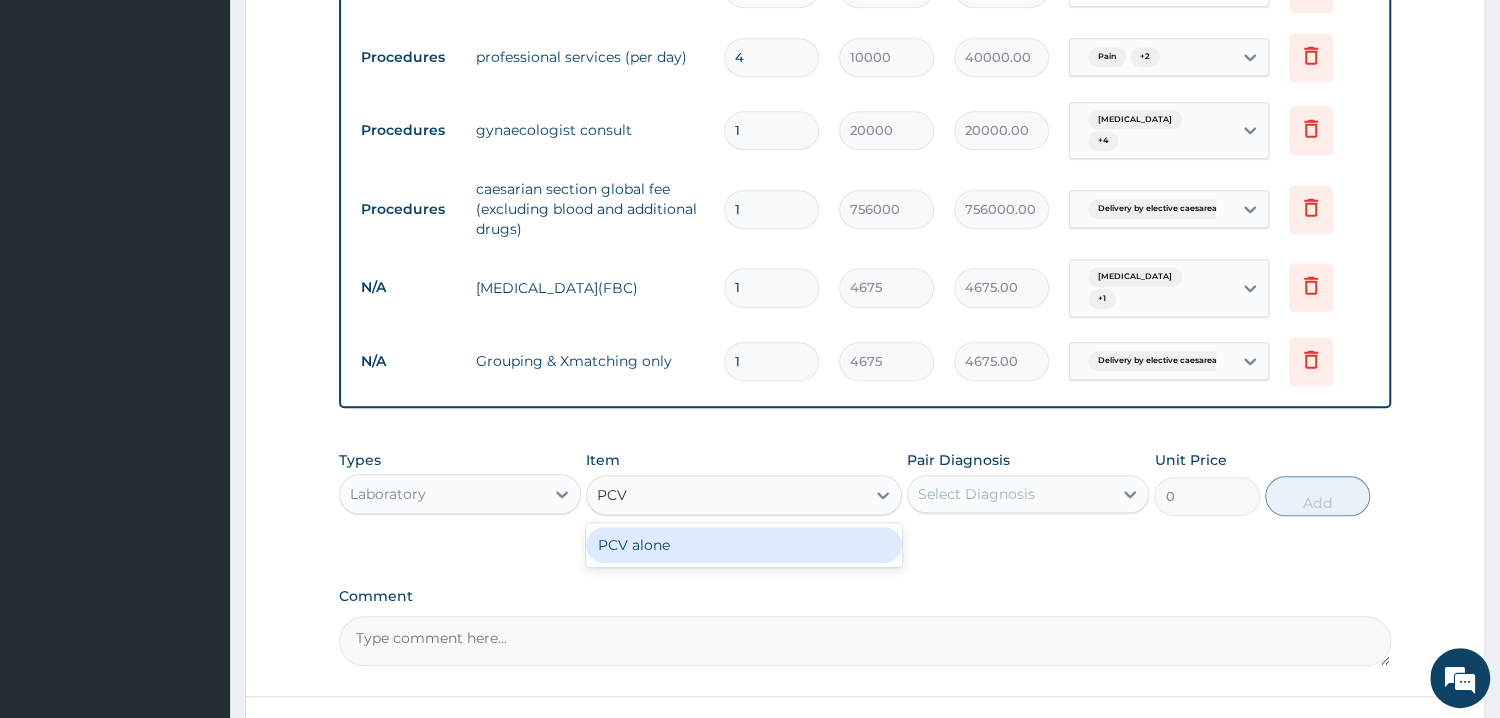 click on "PCV alone" at bounding box center (744, 545) 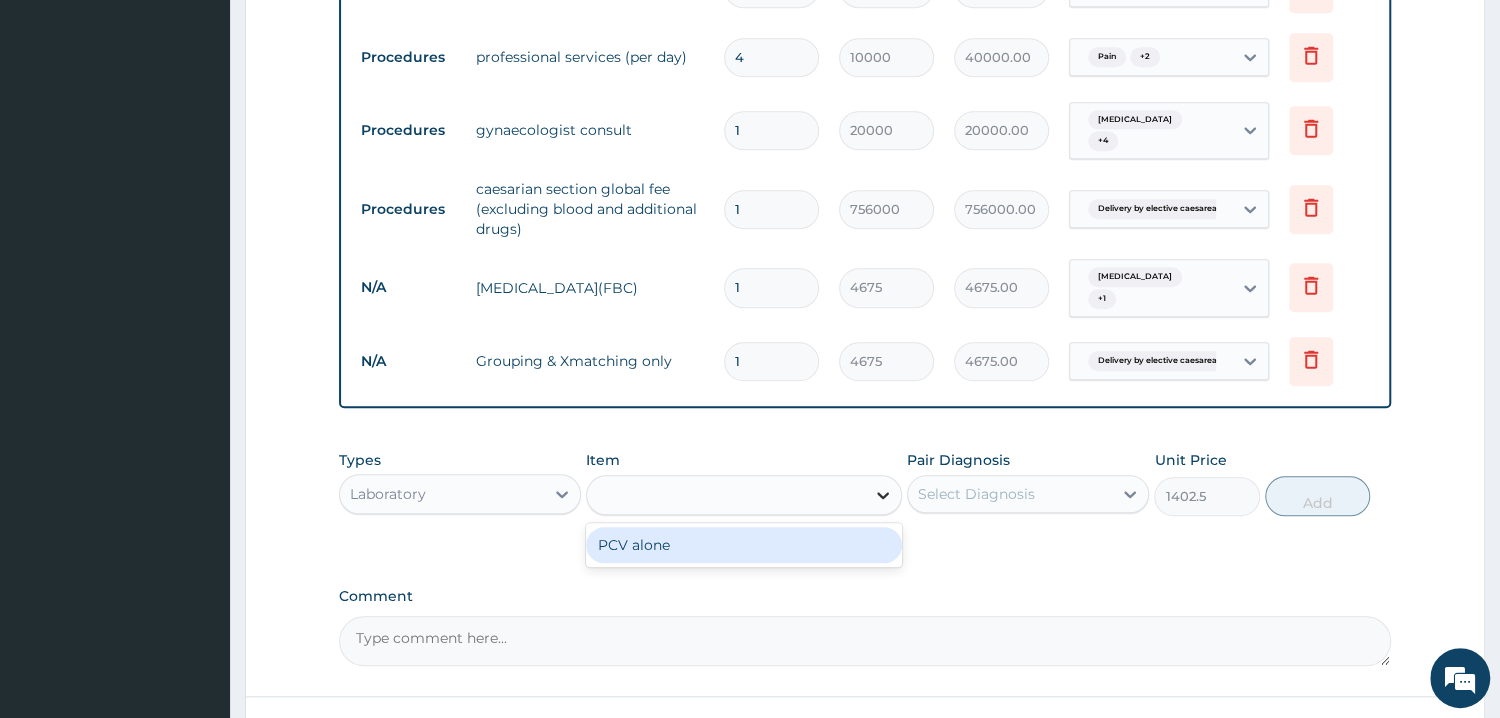 drag, startPoint x: 737, startPoint y: 523, endPoint x: 883, endPoint y: 477, distance: 153.07515 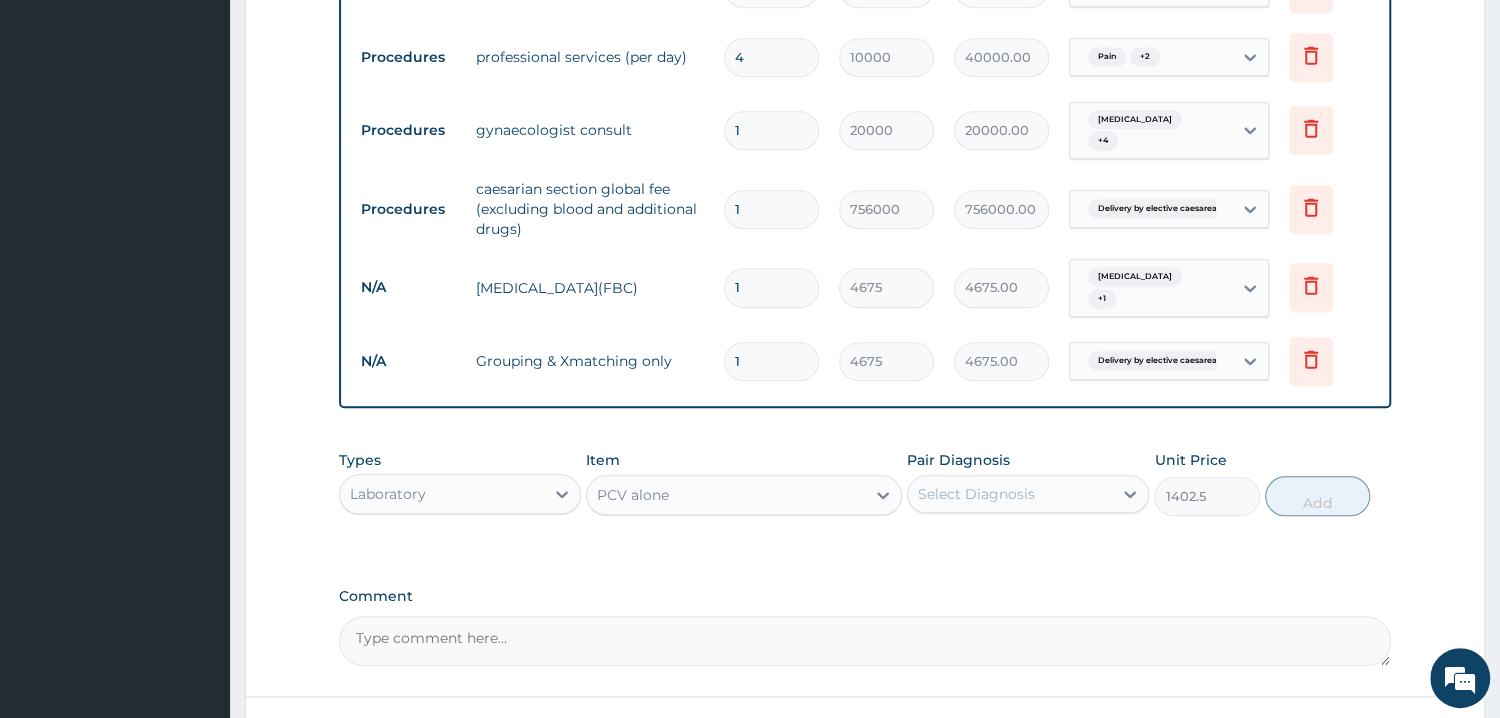 drag, startPoint x: 967, startPoint y: 471, endPoint x: 972, endPoint y: 488, distance: 17.720045 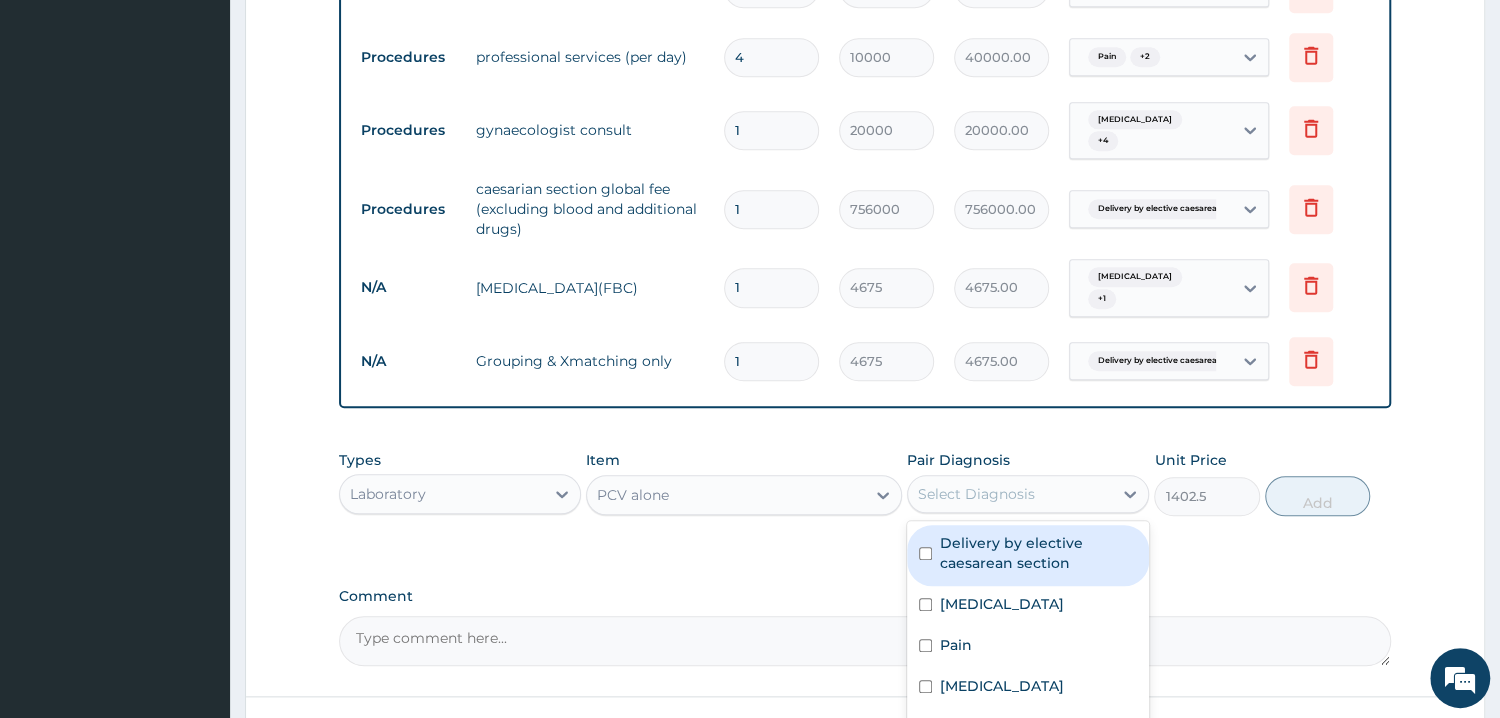 click on "Select Diagnosis" at bounding box center (1010, 494) 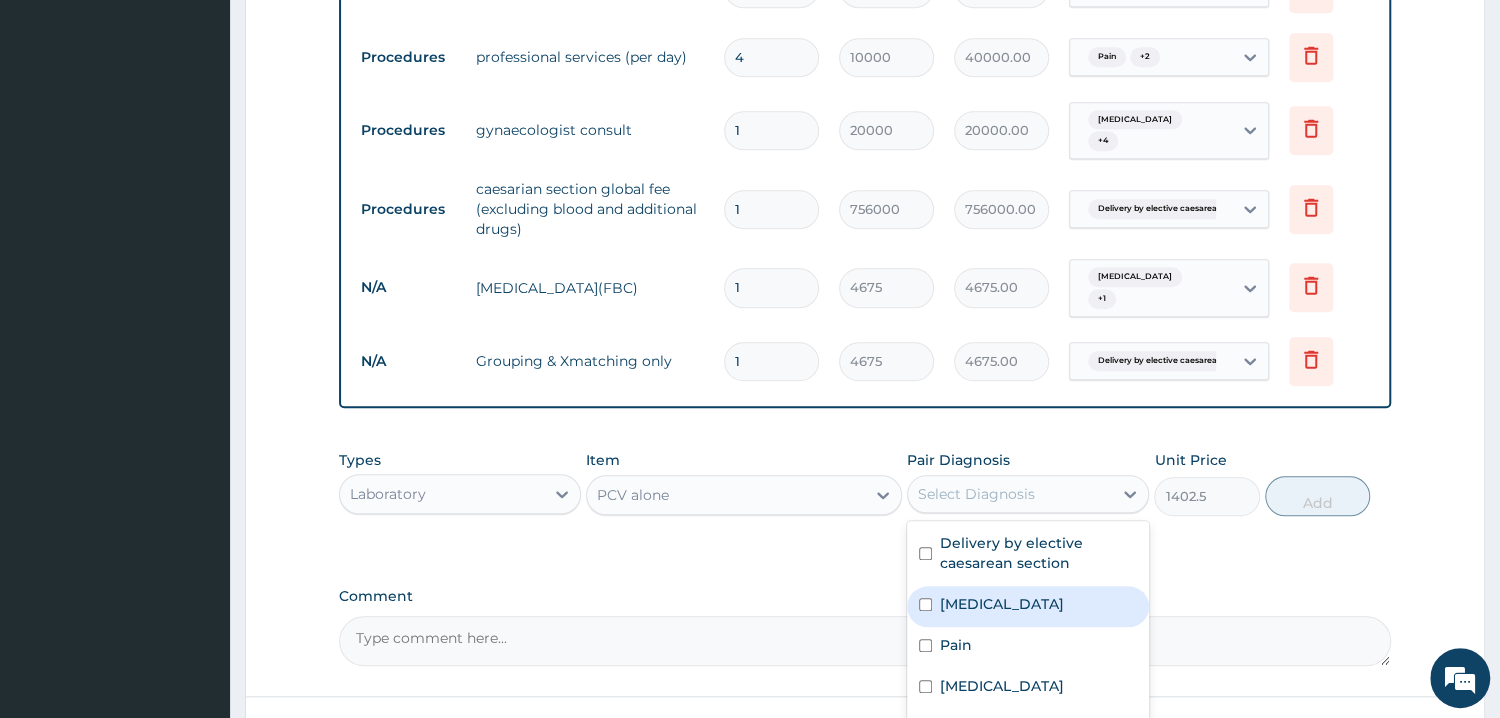 click on "[MEDICAL_DATA]" at bounding box center [1028, 606] 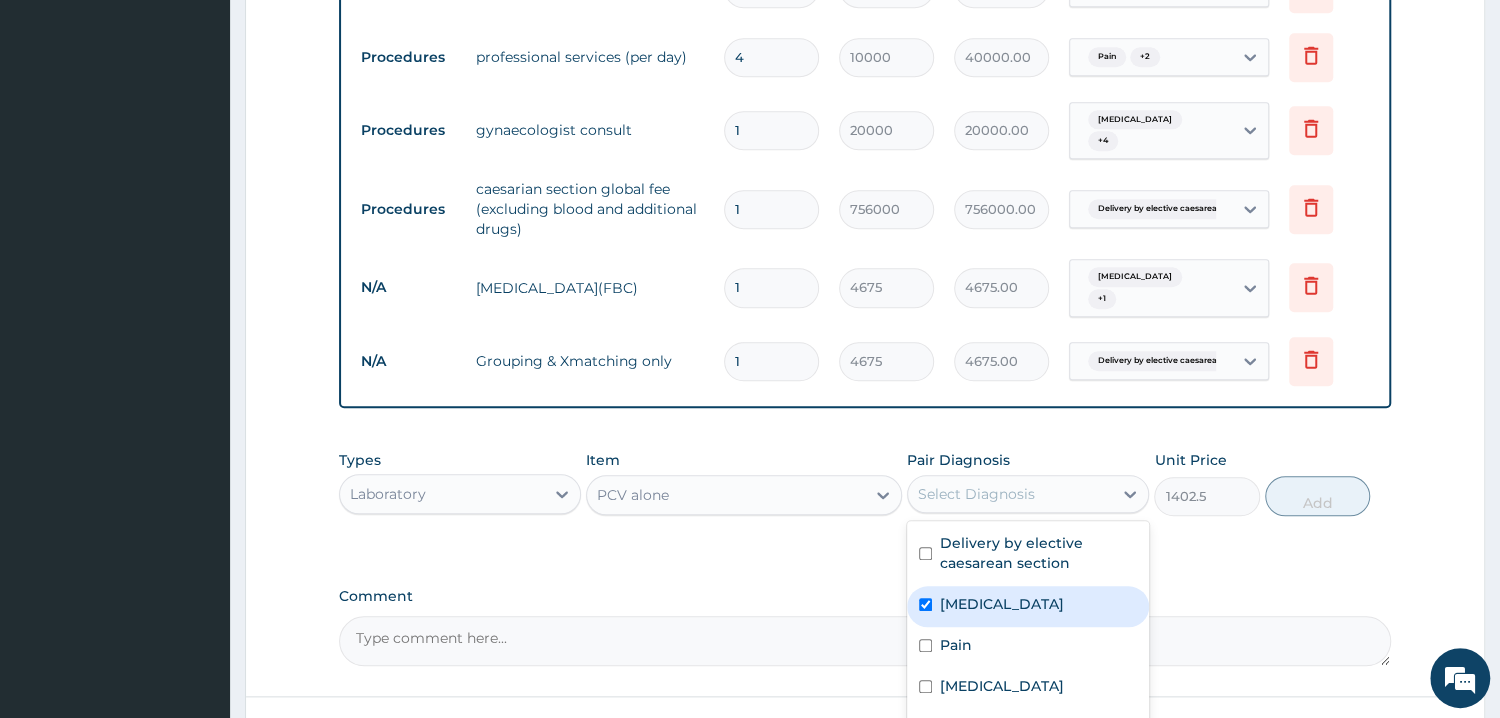 checkbox on "true" 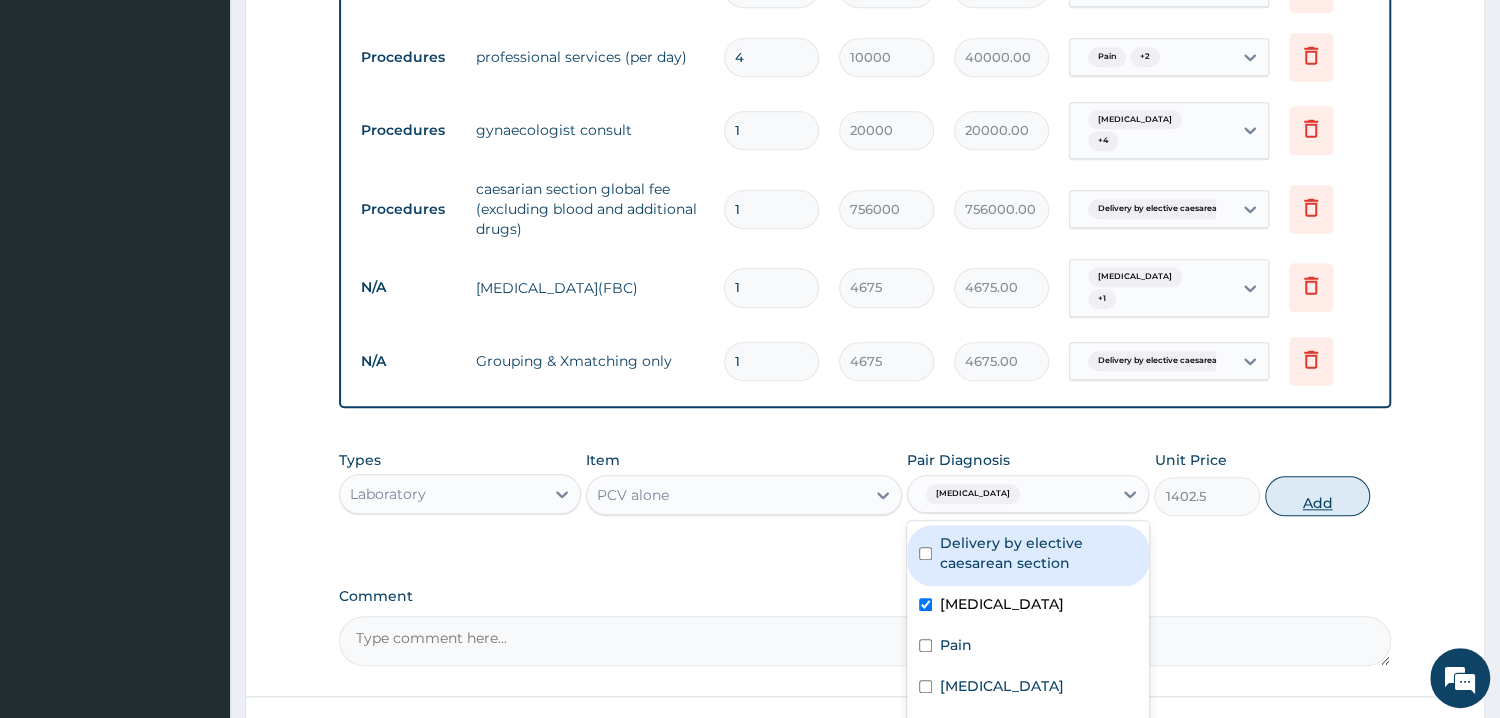 click on "Add" at bounding box center (1317, 496) 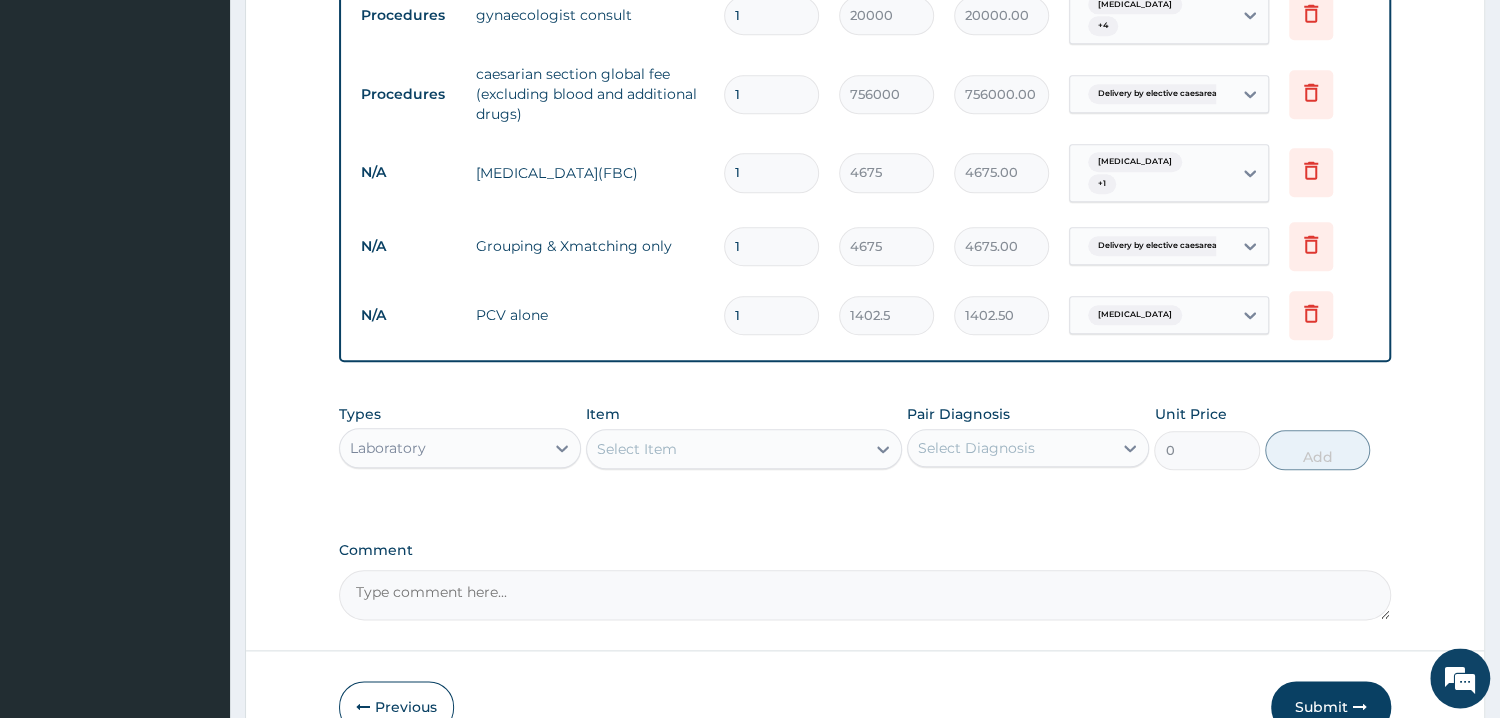 scroll, scrollTop: 1259, scrollLeft: 0, axis: vertical 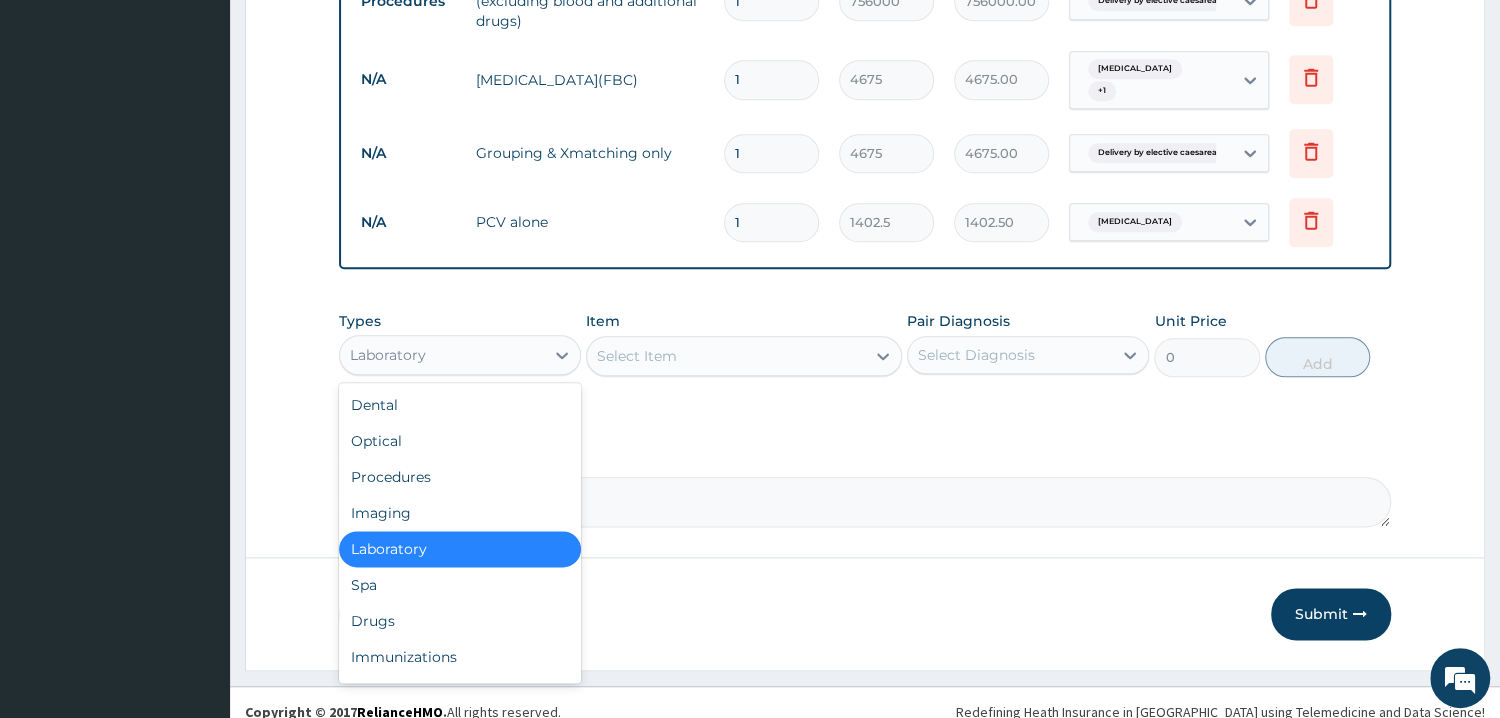 click on "Laboratory" at bounding box center (442, 355) 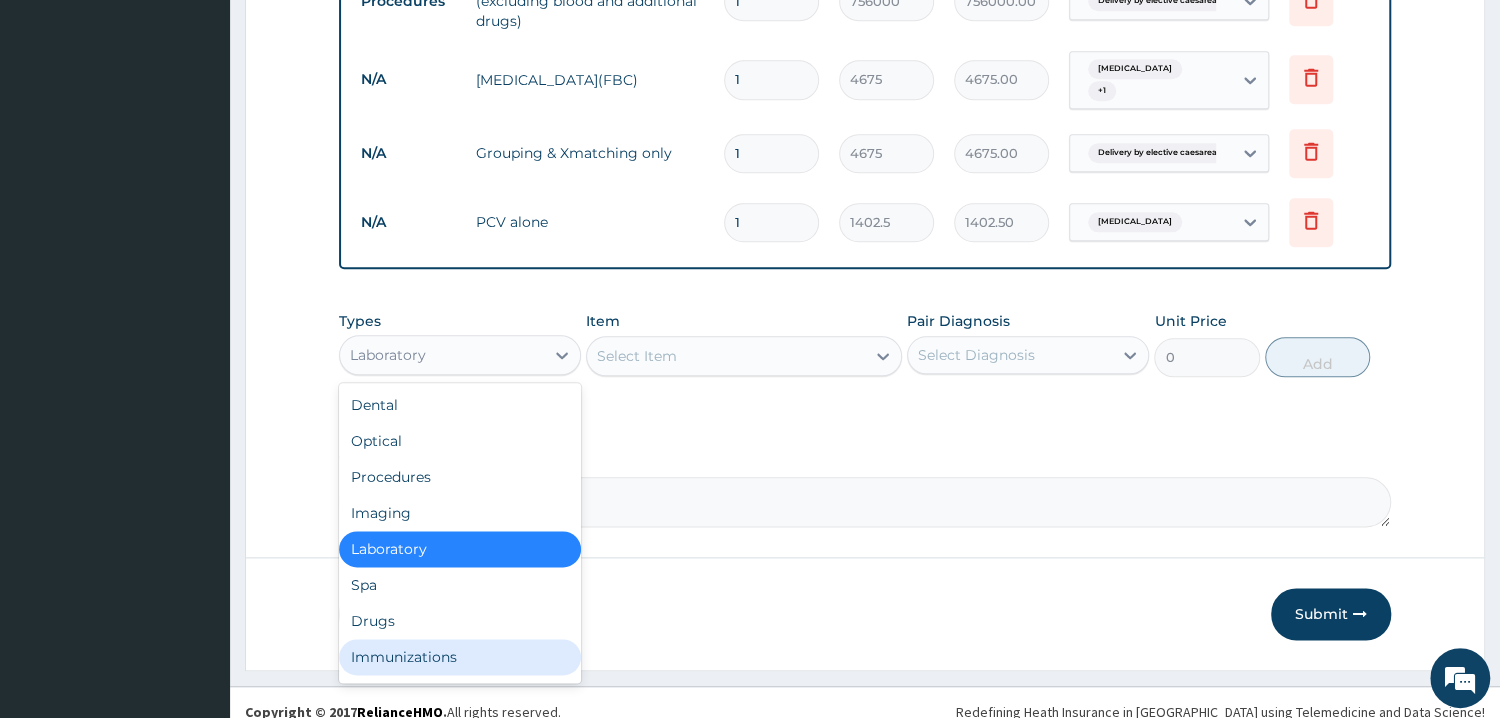 scroll, scrollTop: 68, scrollLeft: 0, axis: vertical 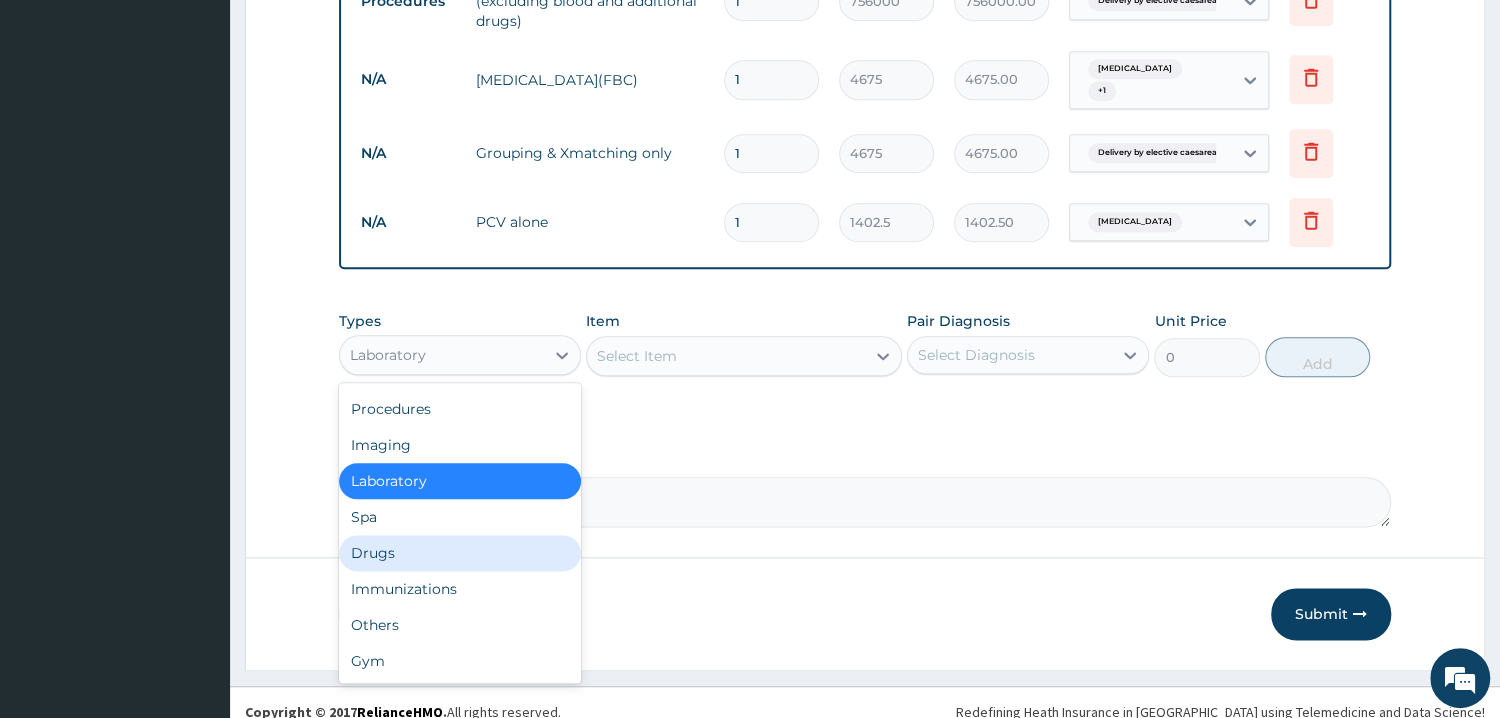 click on "Drugs" at bounding box center (460, 553) 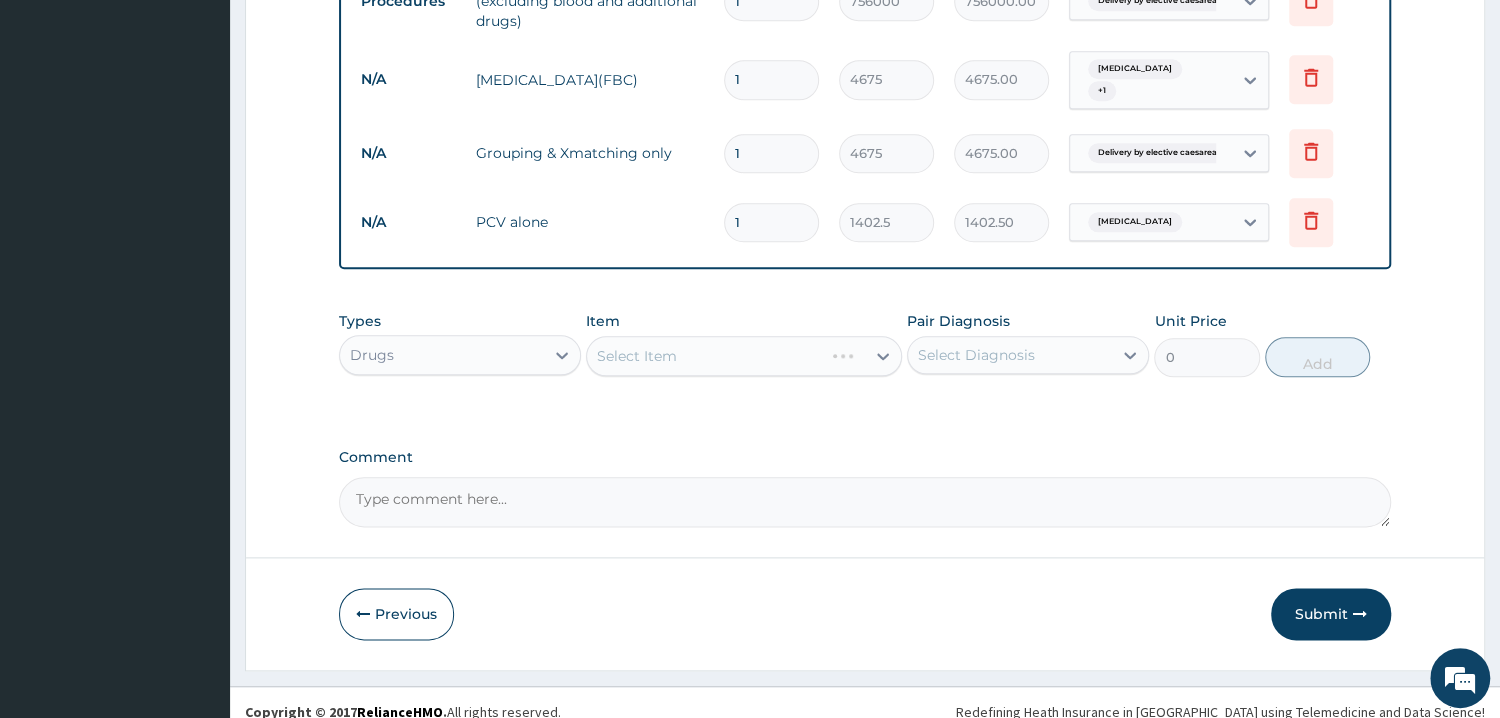 click on "Select Item" at bounding box center (744, 356) 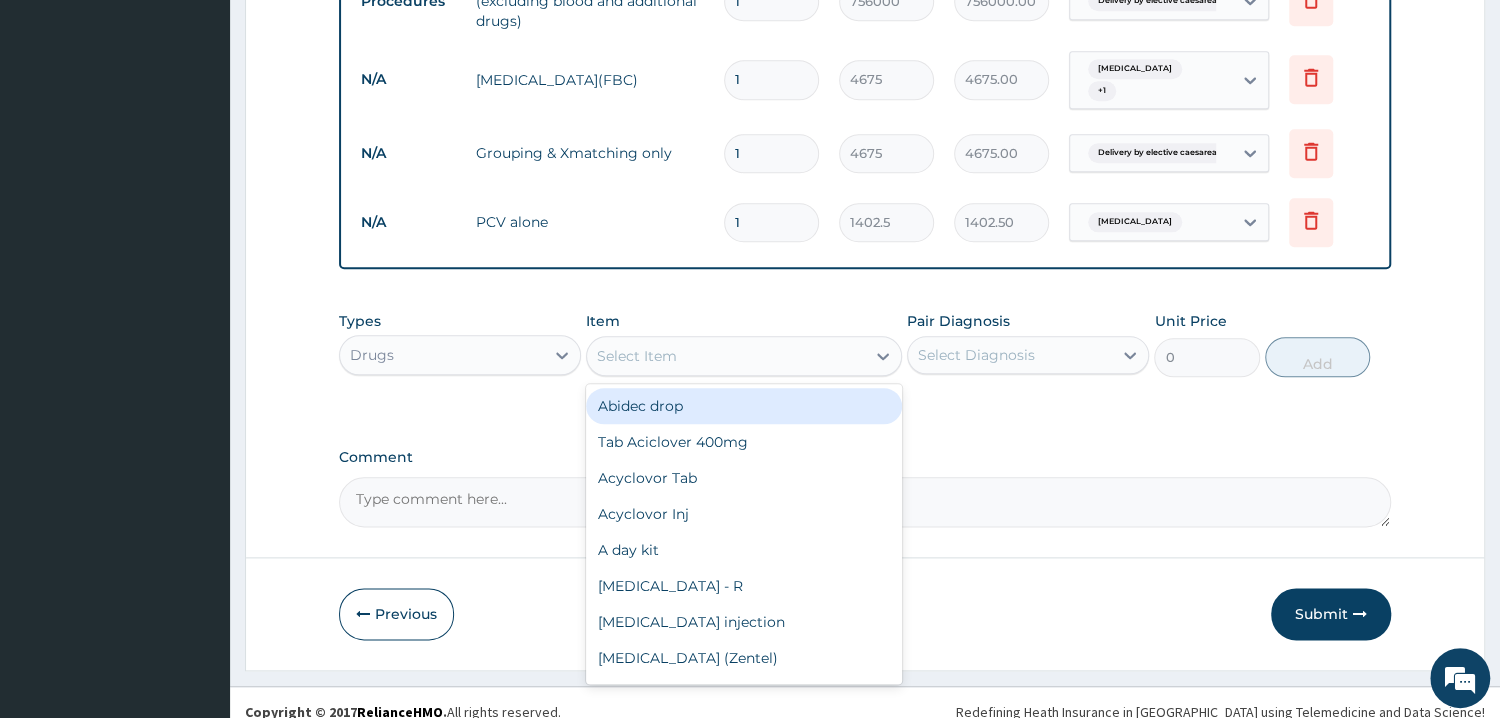 click on "Select Item" at bounding box center [726, 356] 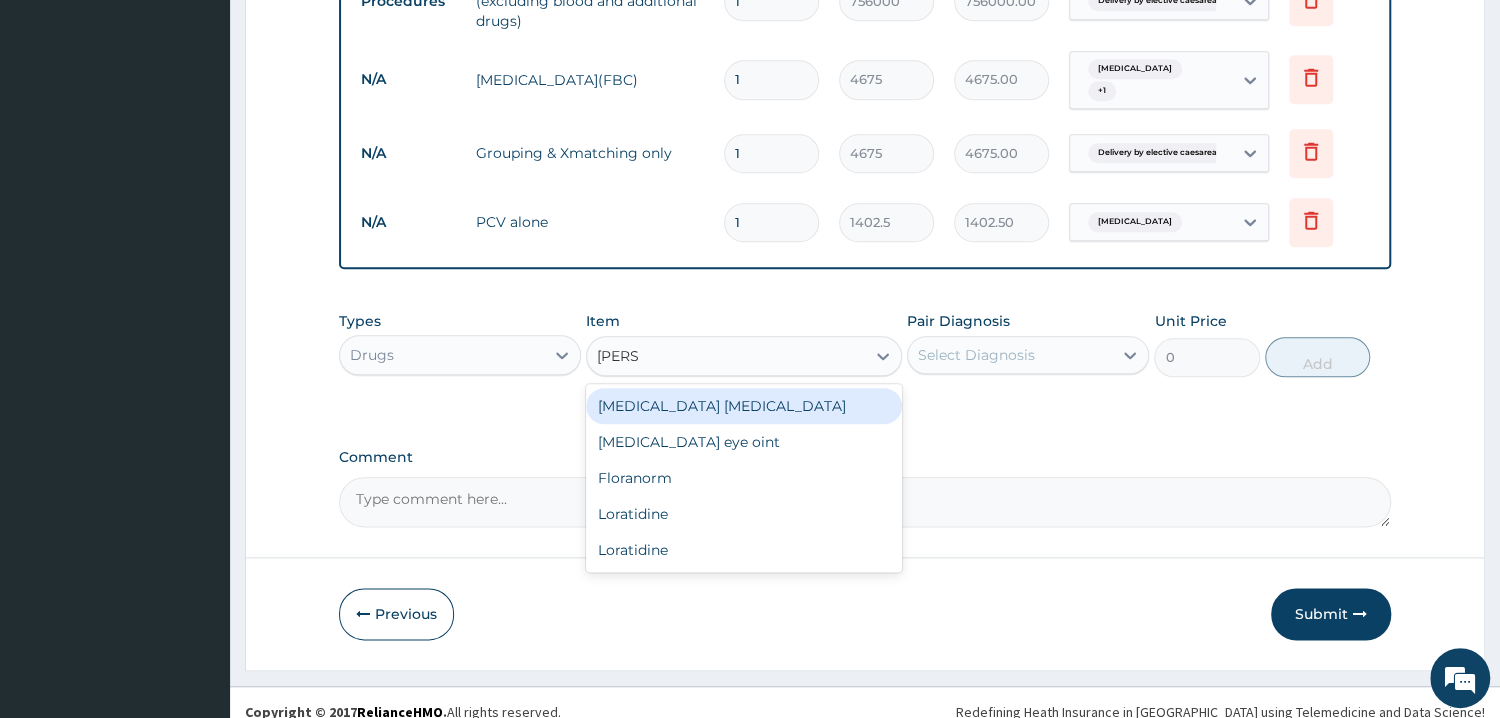 type on "LORAT" 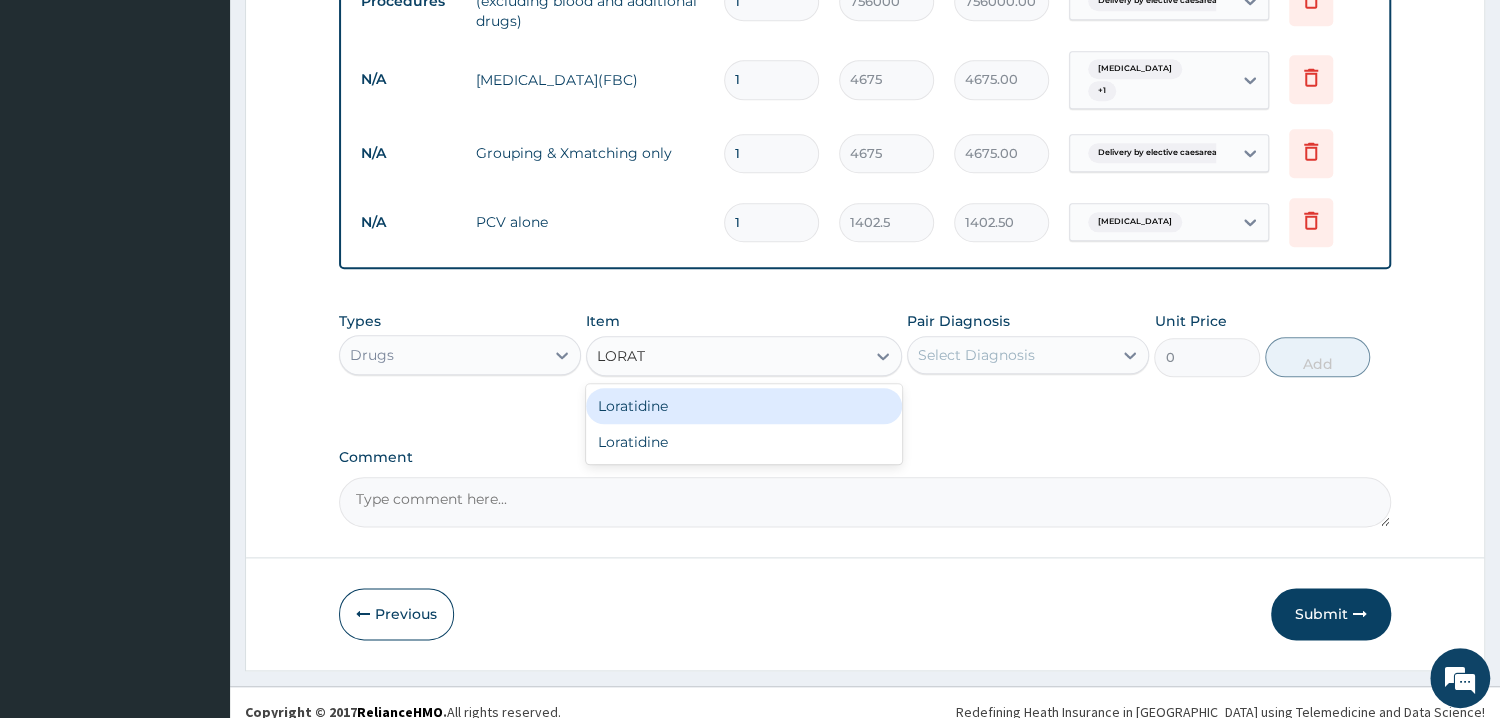 click on "Loratidine" at bounding box center (744, 406) 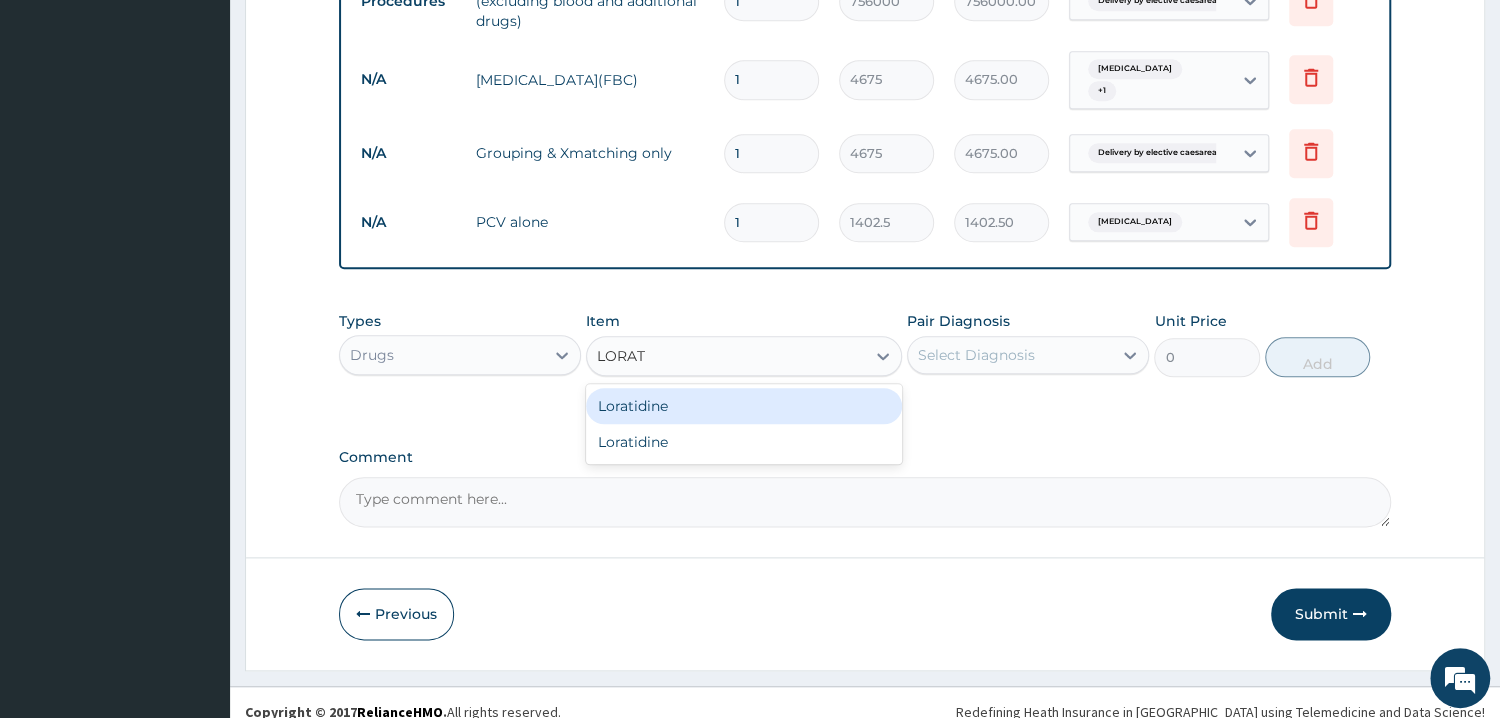 type 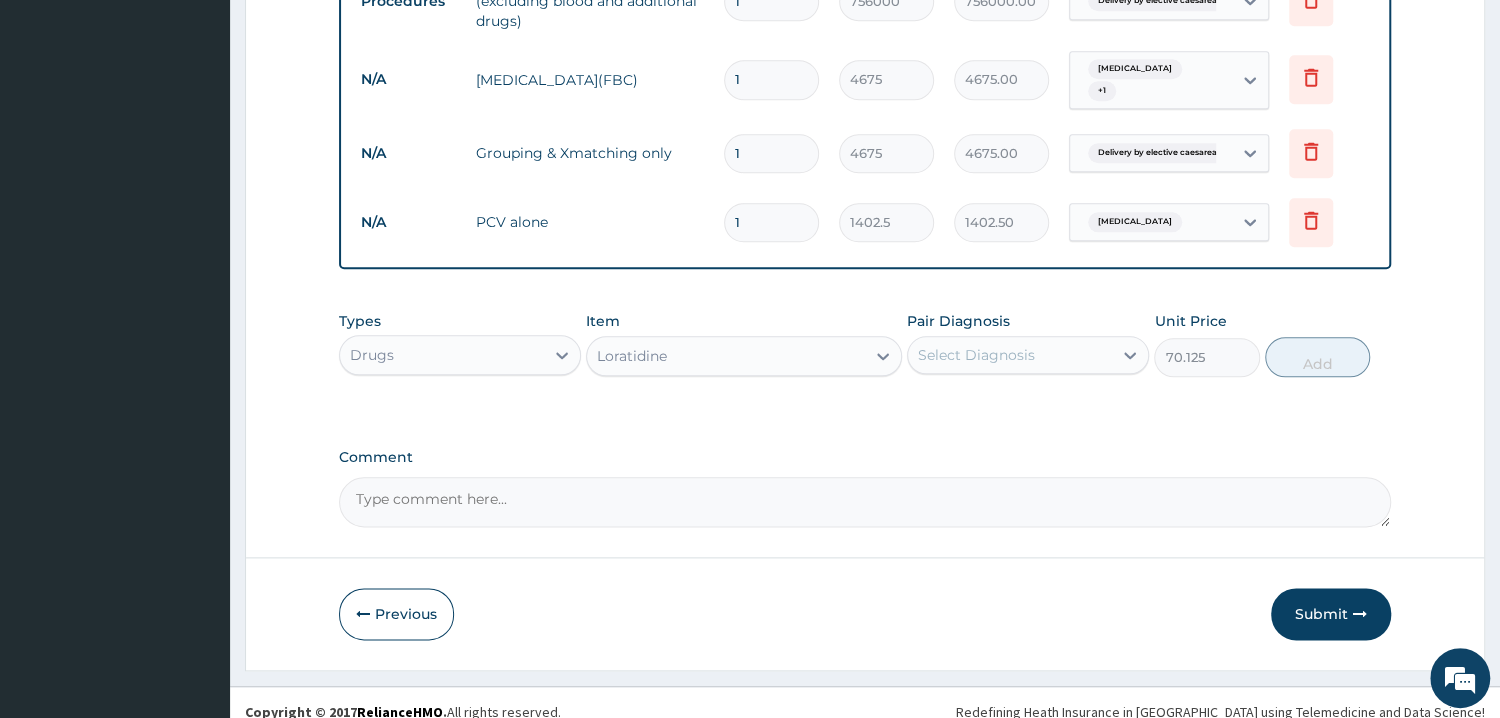 click on "Select Diagnosis" at bounding box center (976, 355) 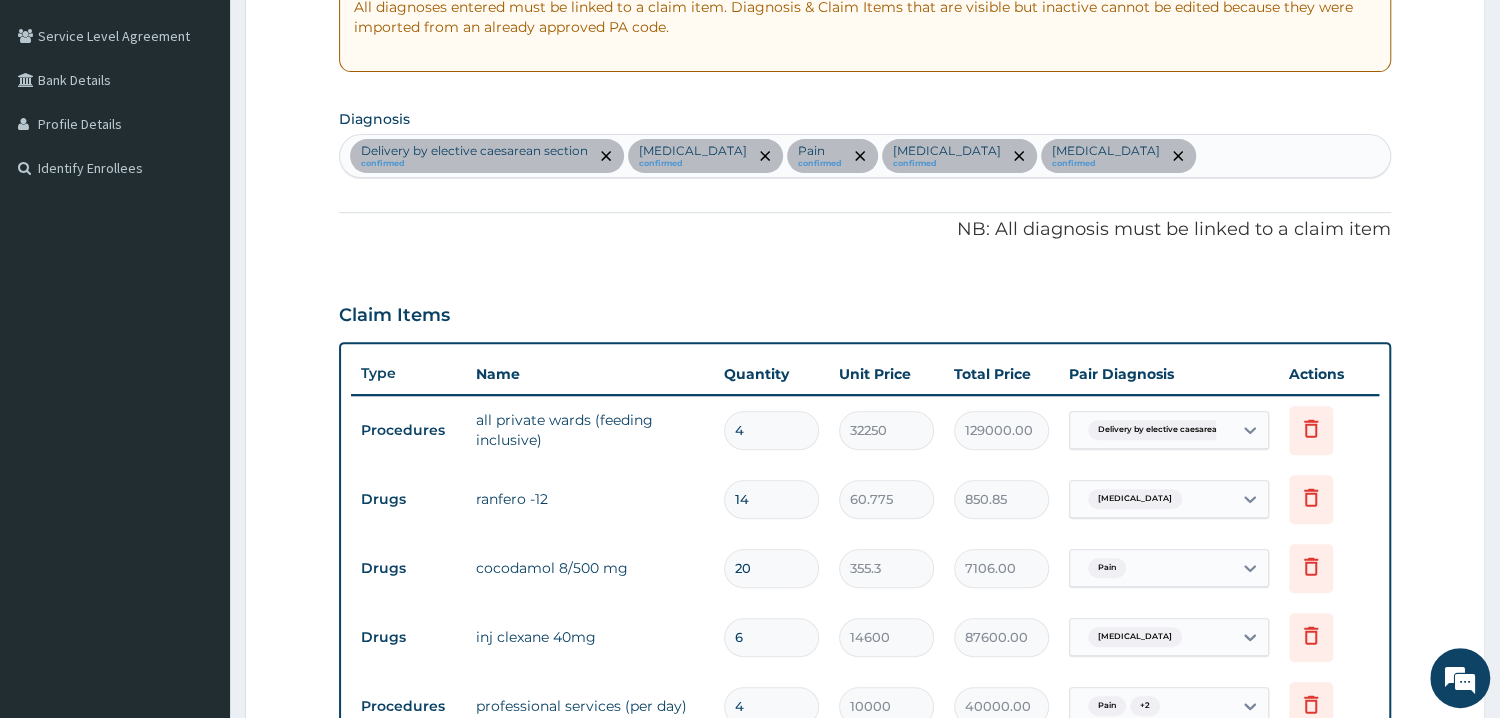 scroll, scrollTop: 187, scrollLeft: 0, axis: vertical 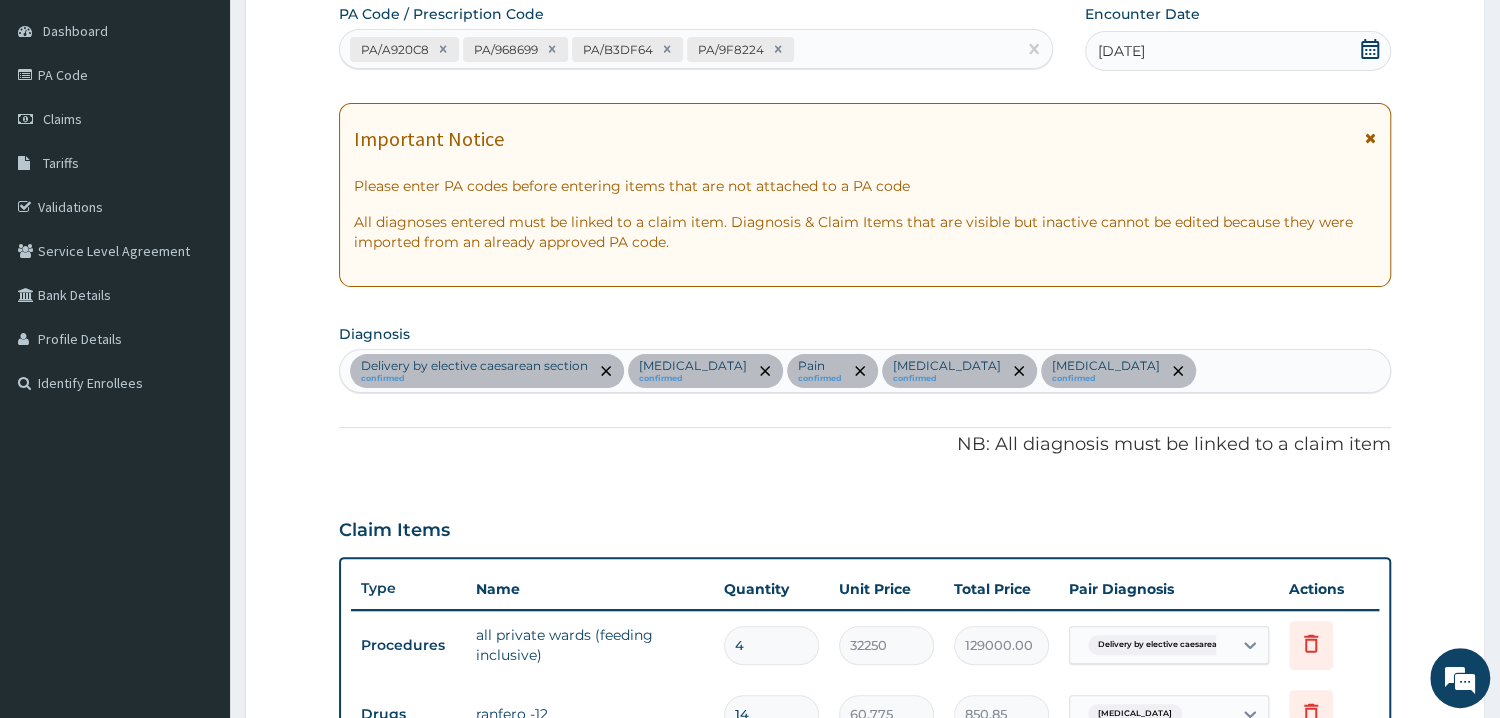 click on "Delivery by elective caesarean section confirmed Anemia confirmed Pain confirmed Deep venous thrombosis confirmed Postprocedural fever confirmed" at bounding box center [865, 371] 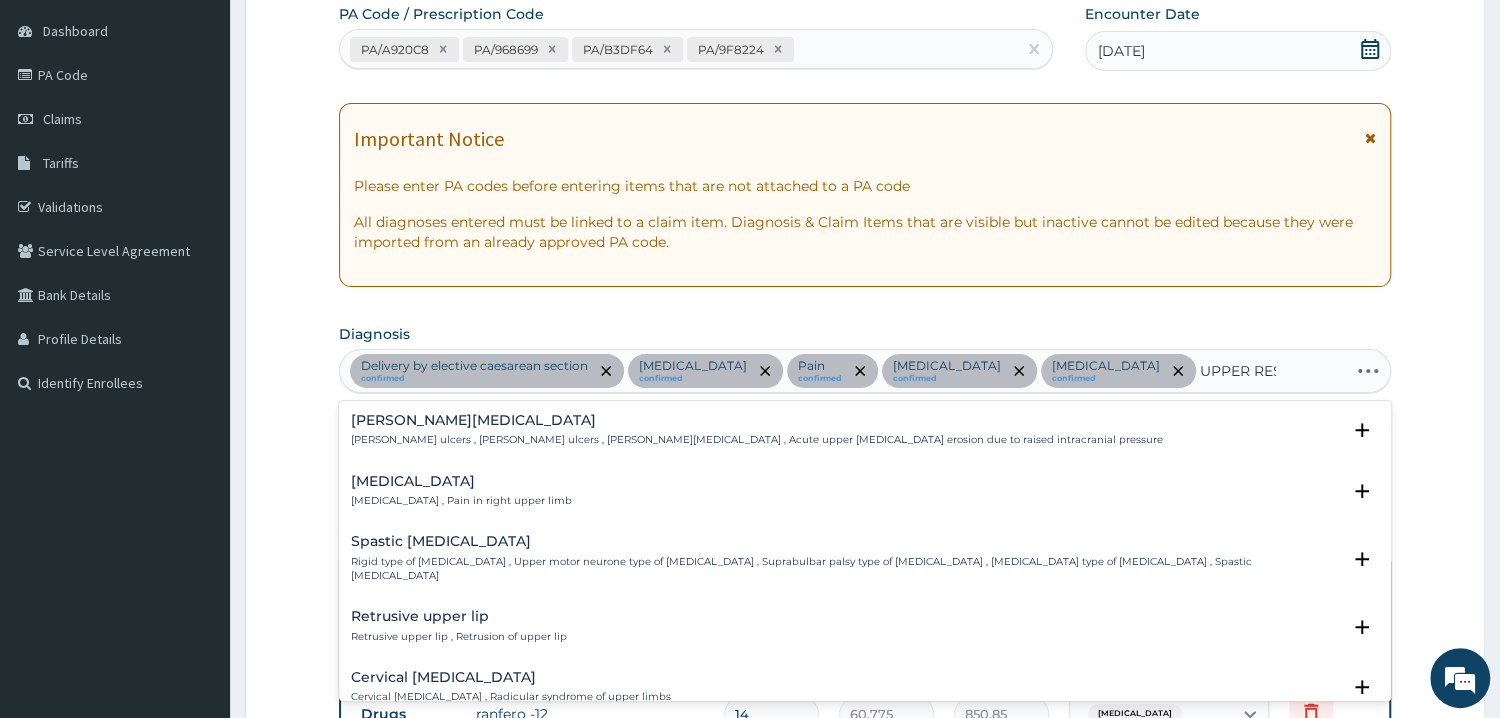 type on "UPPER RESP" 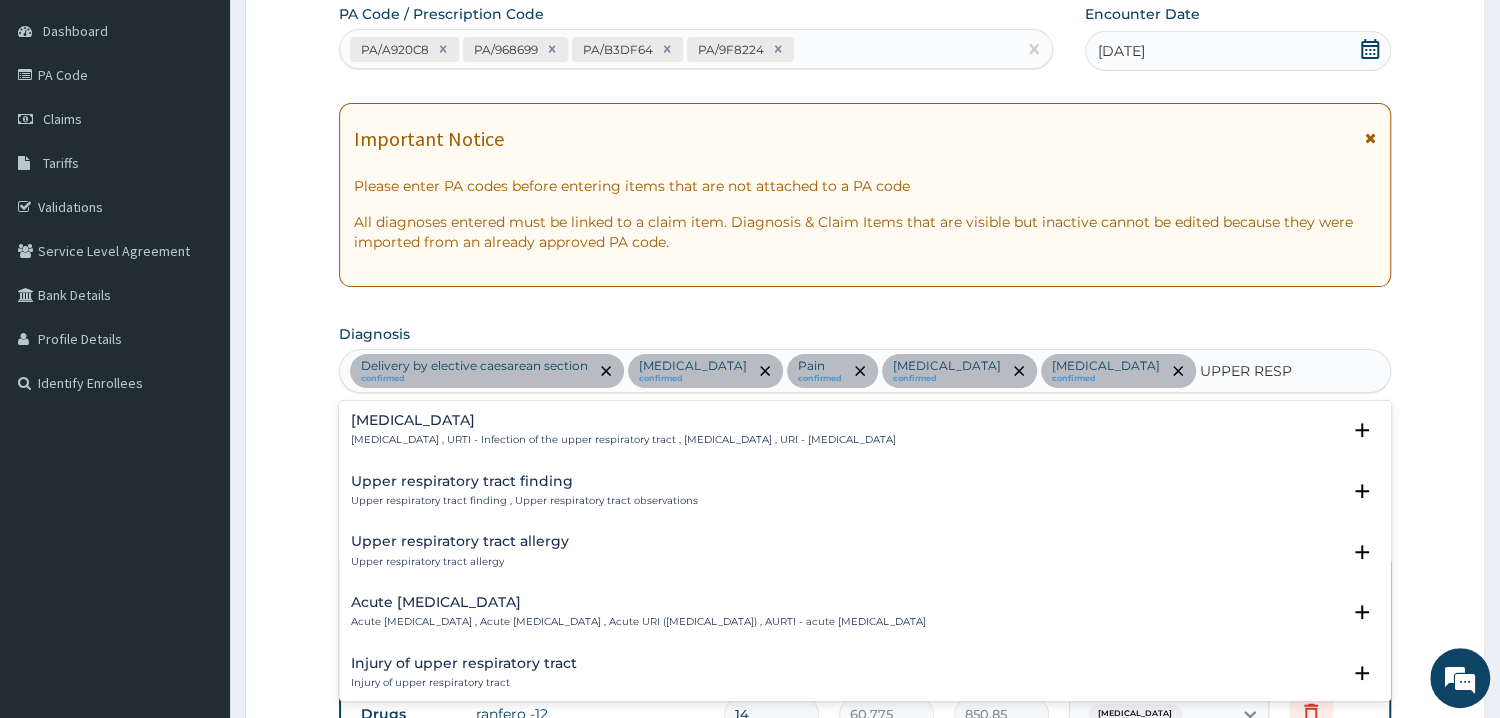 click on "Upper respiratory infection Upper respiratory infection , URTI - Infection of the upper respiratory tract , Upper respiratory tract infection , URI - Upper respiratory infection Select Status Query Query covers suspected (?), Keep in view (kiv), Ruled out (r/o) Confirmed" at bounding box center [865, 435] 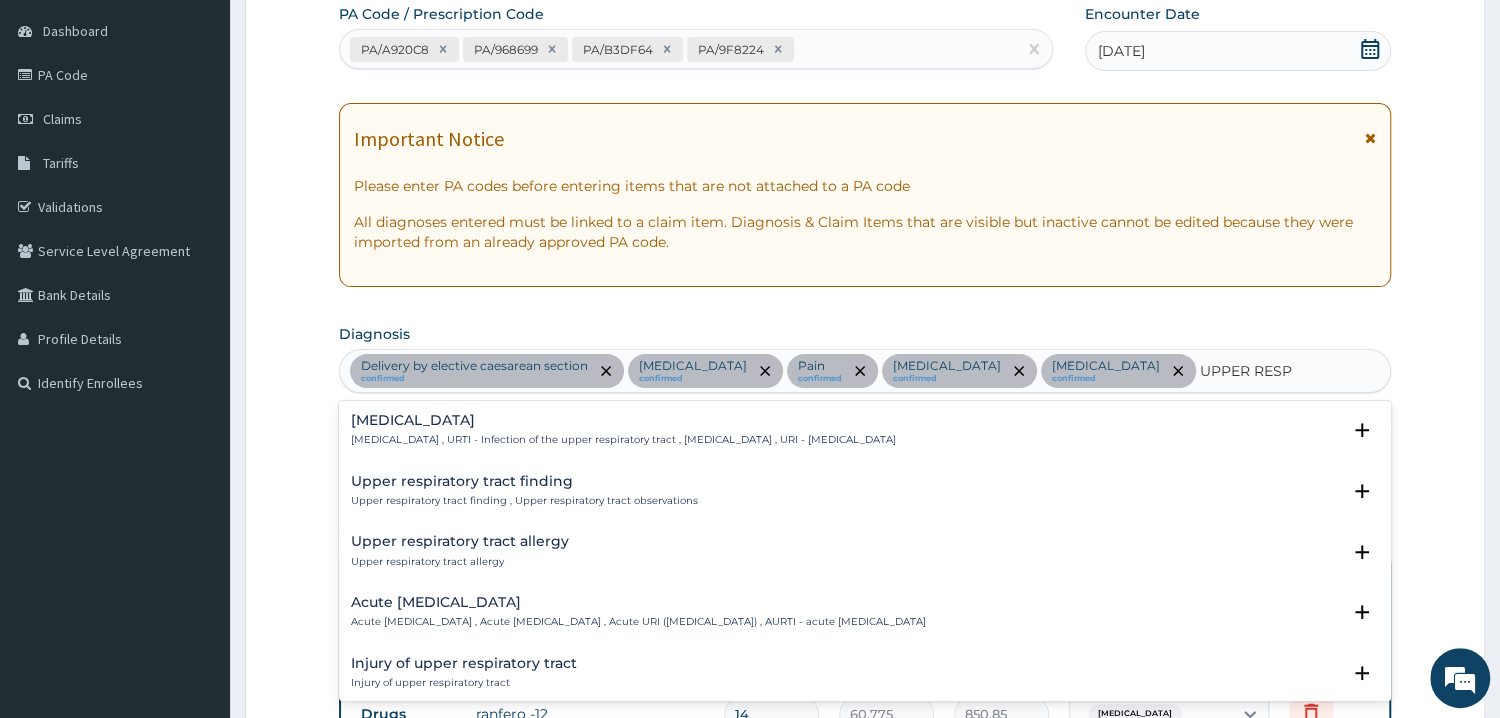 click on "Upper respiratory infection Upper respiratory infection , URTI - Infection of the upper respiratory tract , Upper respiratory tract infection , URI - Upper respiratory infection Select Status Query Query covers suspected (?), Keep in view (kiv), Ruled out (r/o) Confirmed" at bounding box center (865, 435) 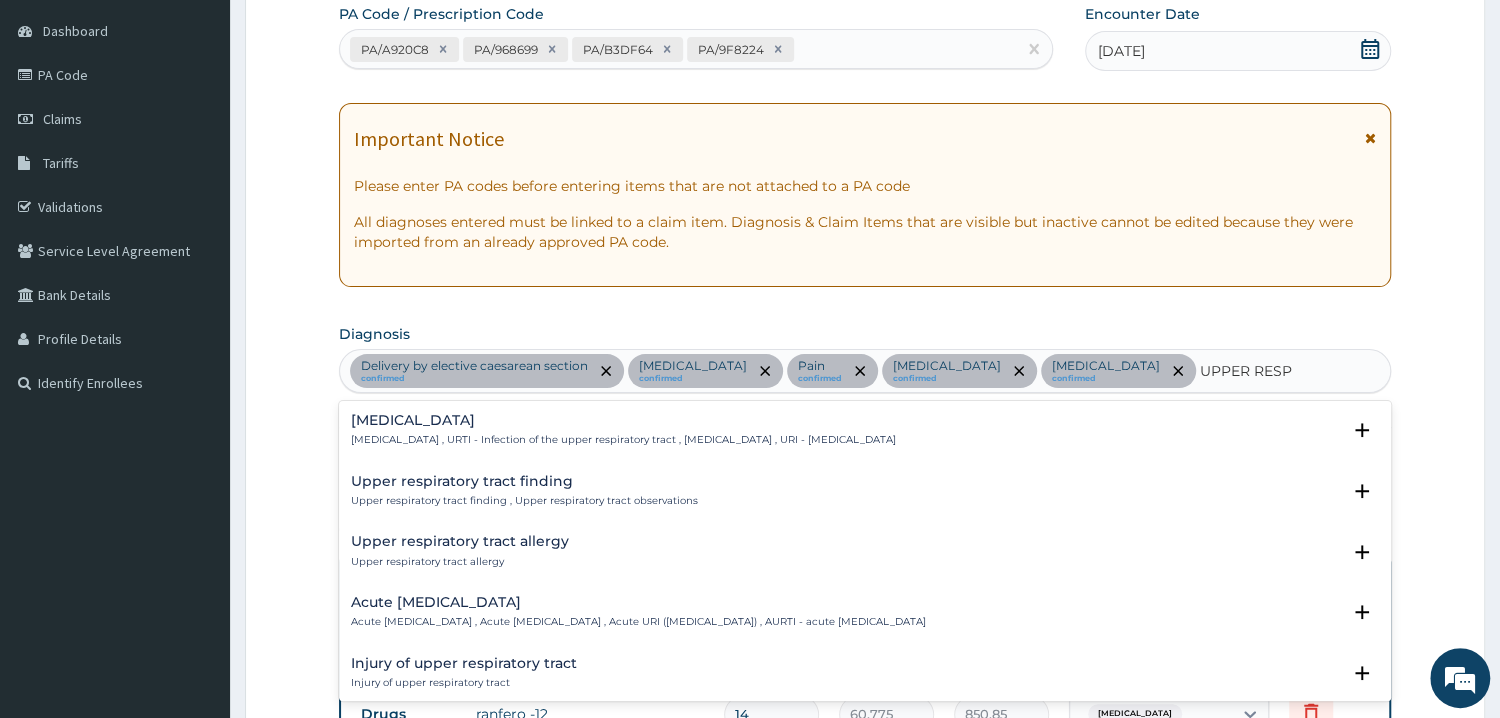 click on "Upper respiratory infection Upper respiratory infection , URTI - Infection of the upper respiratory tract , Upper respiratory tract infection , URI - Upper respiratory infection" at bounding box center [623, 430] 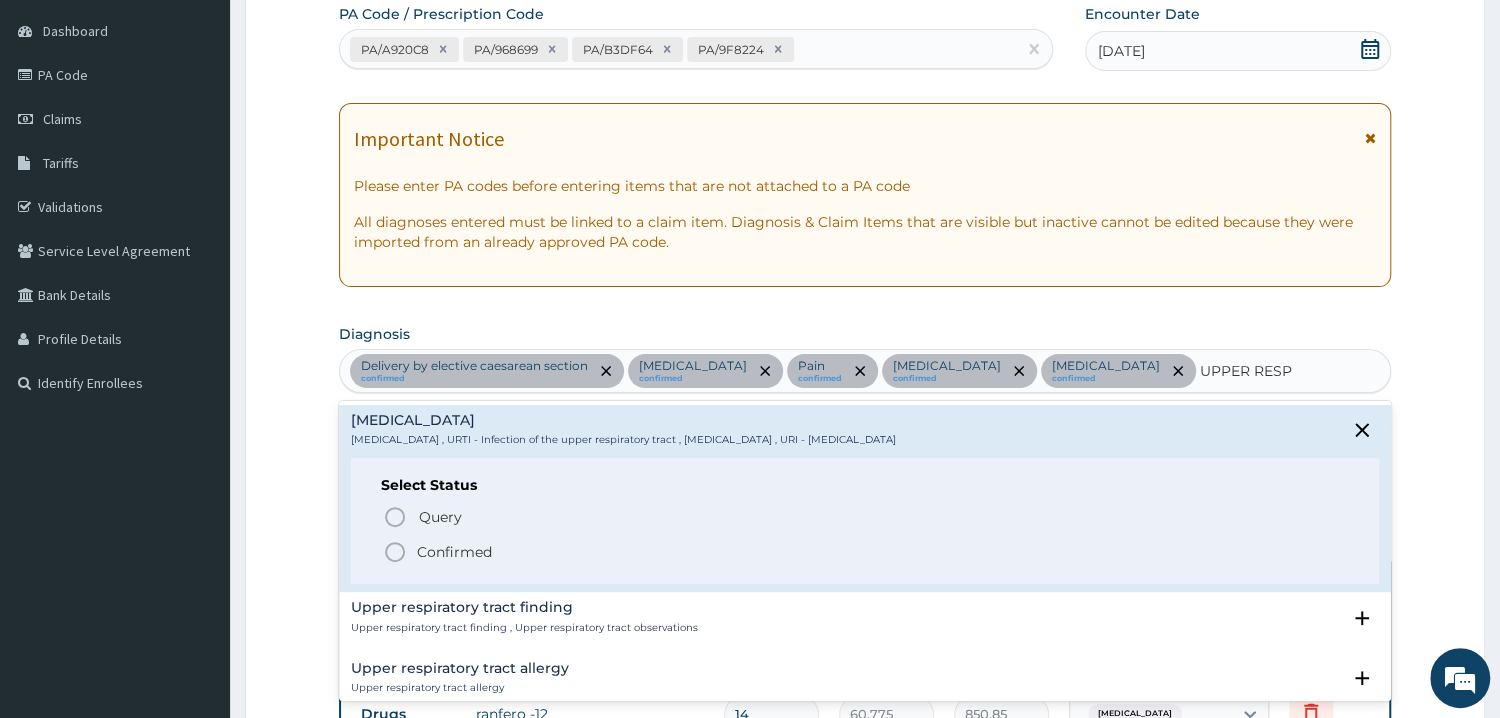click on "Confirmed" at bounding box center [454, 552] 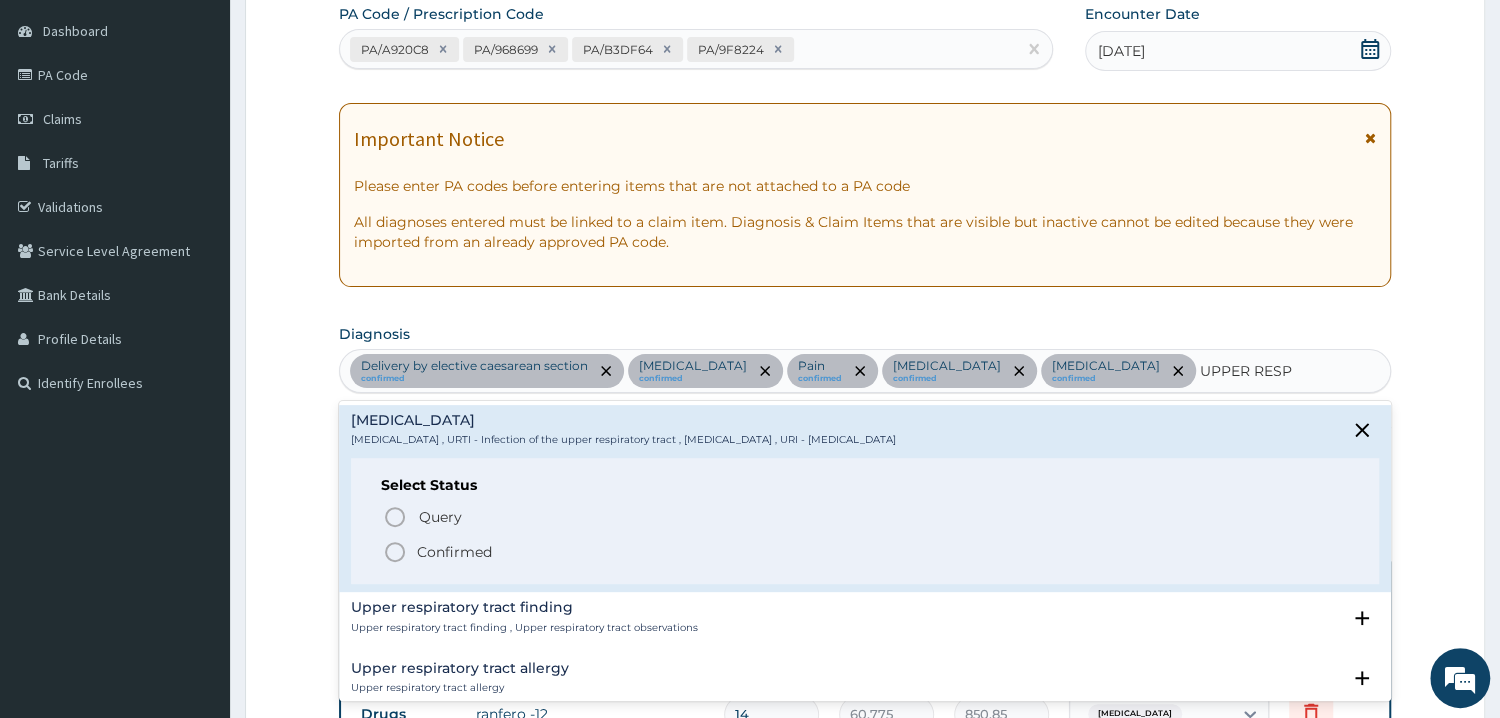 click on "Claim Items" at bounding box center [865, 526] 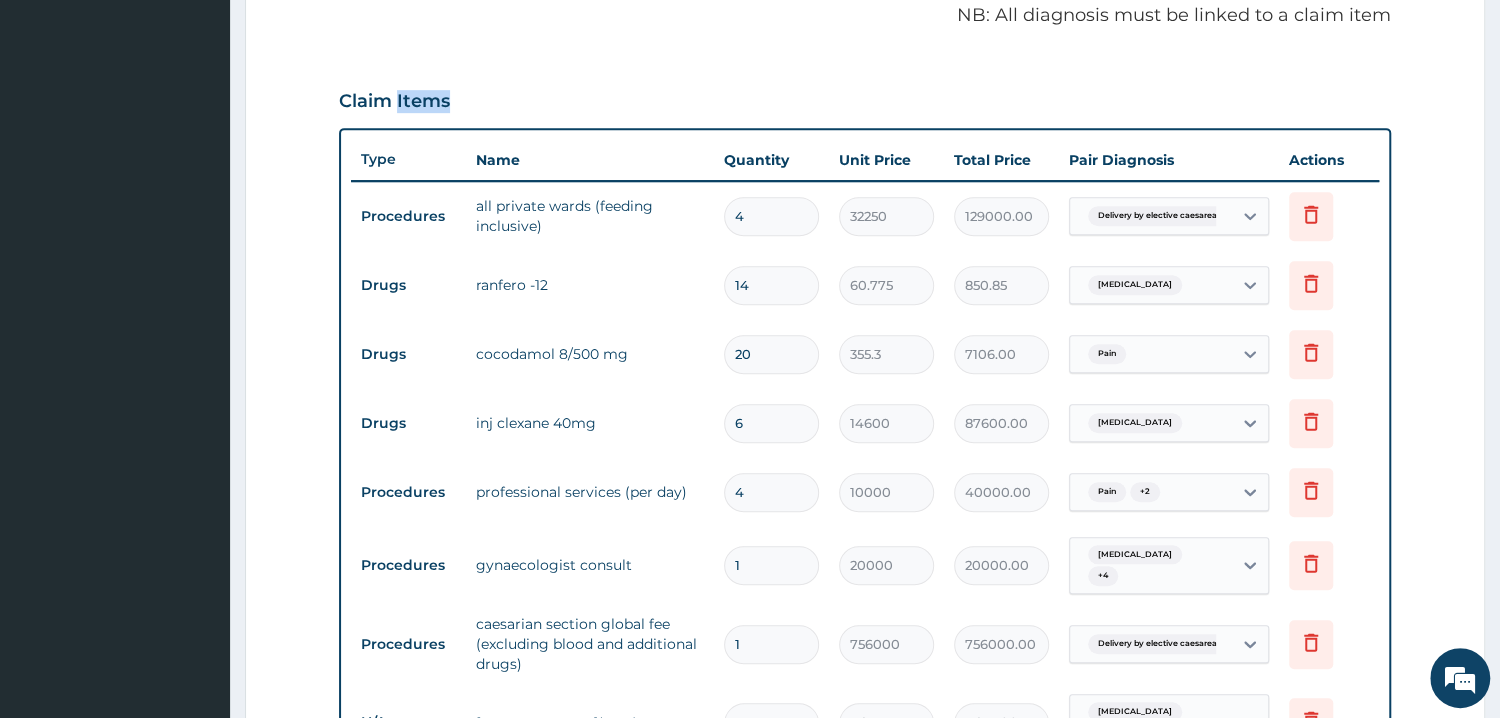 scroll, scrollTop: 1045, scrollLeft: 0, axis: vertical 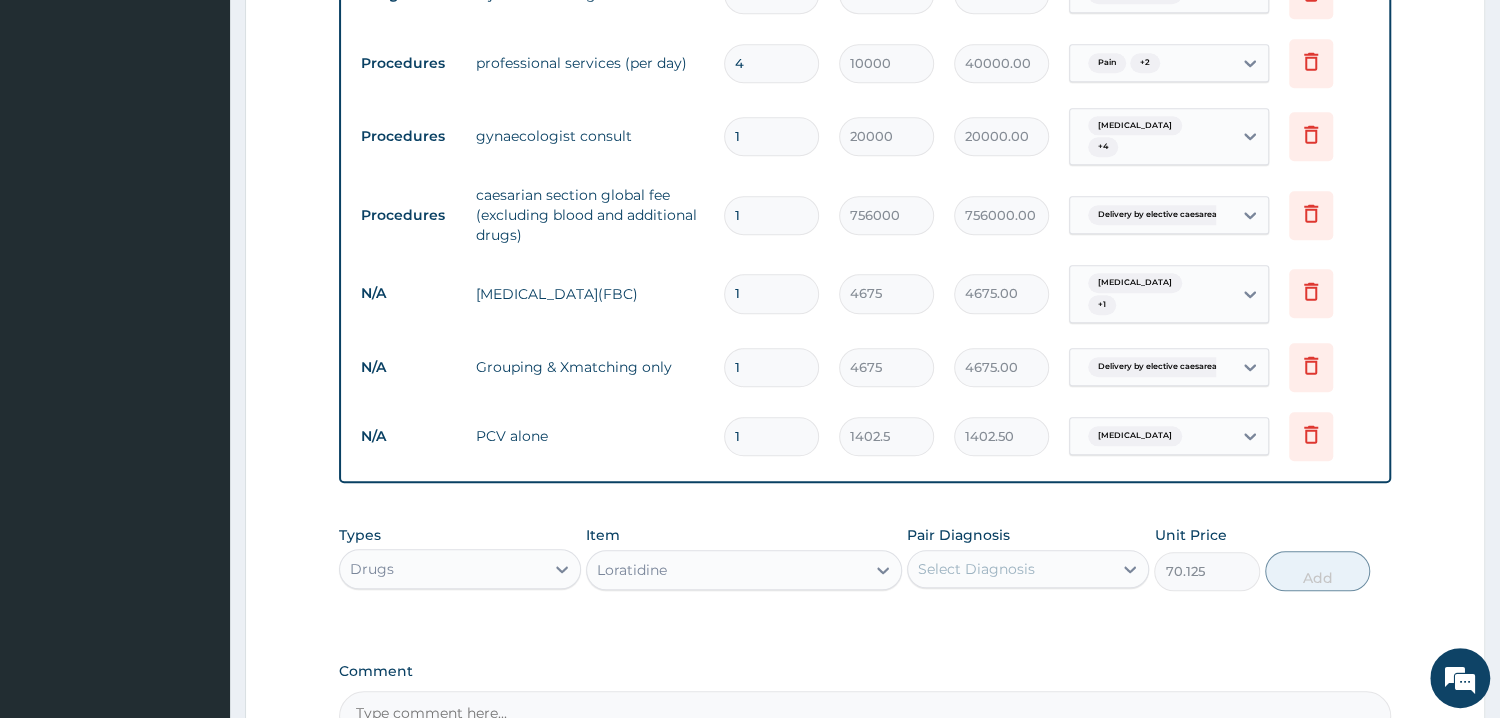 click on "Select Diagnosis" at bounding box center [1010, 569] 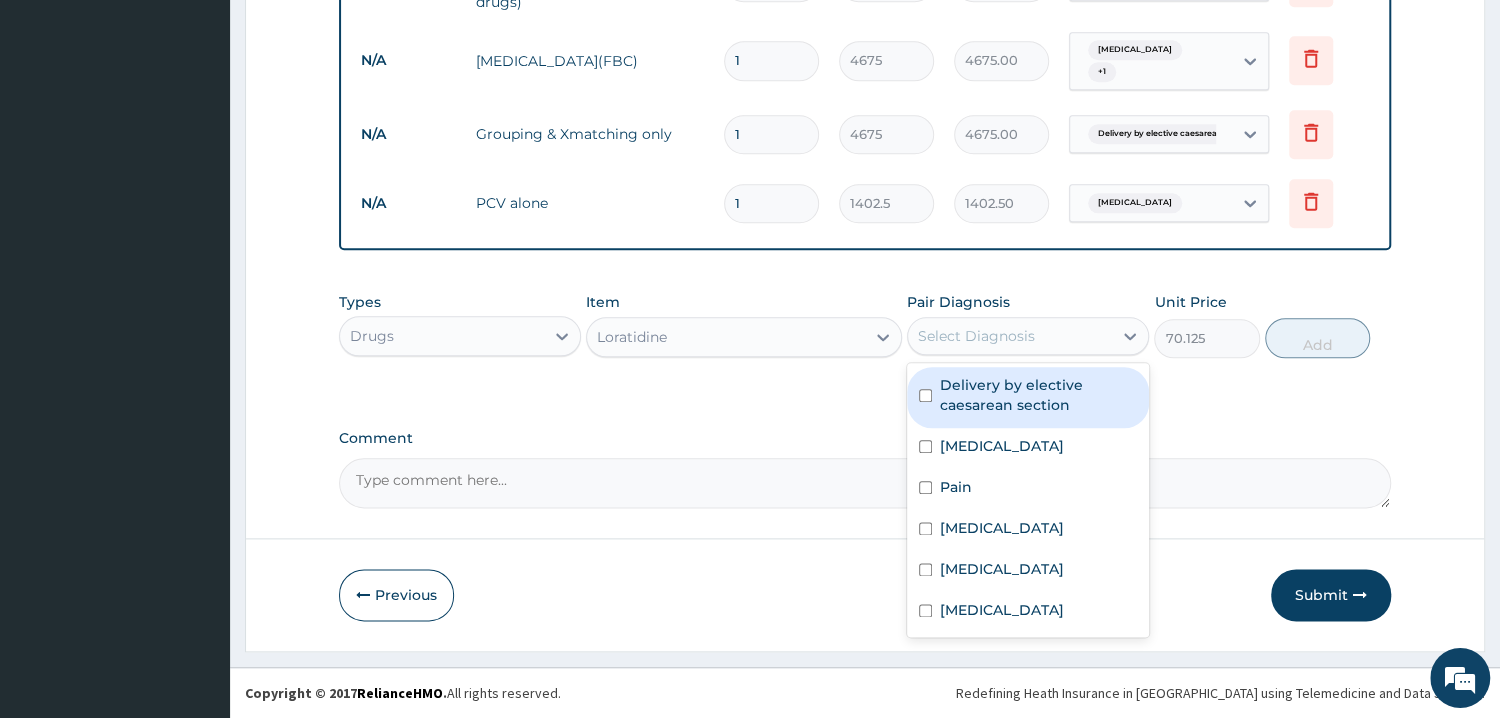 scroll, scrollTop: 1296, scrollLeft: 0, axis: vertical 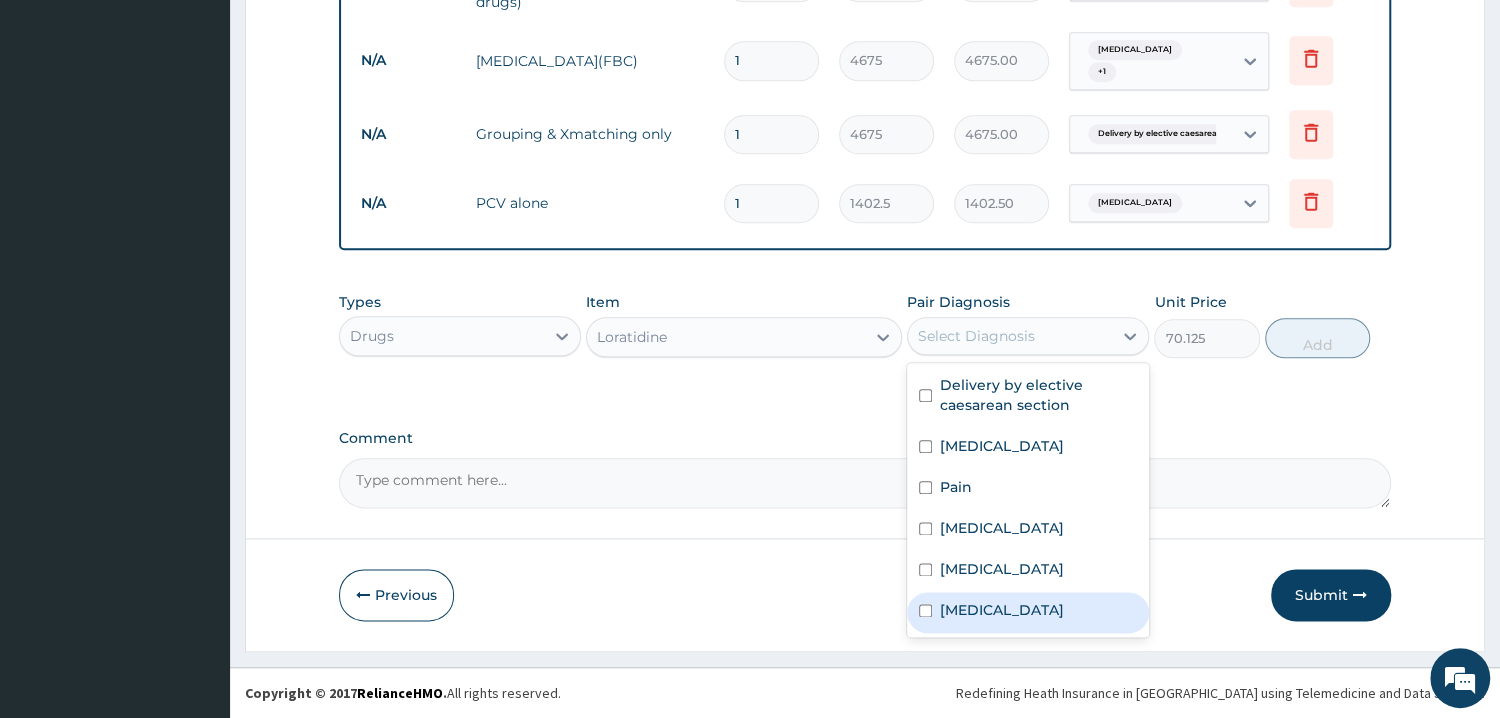click on "[MEDICAL_DATA]" at bounding box center [1002, 610] 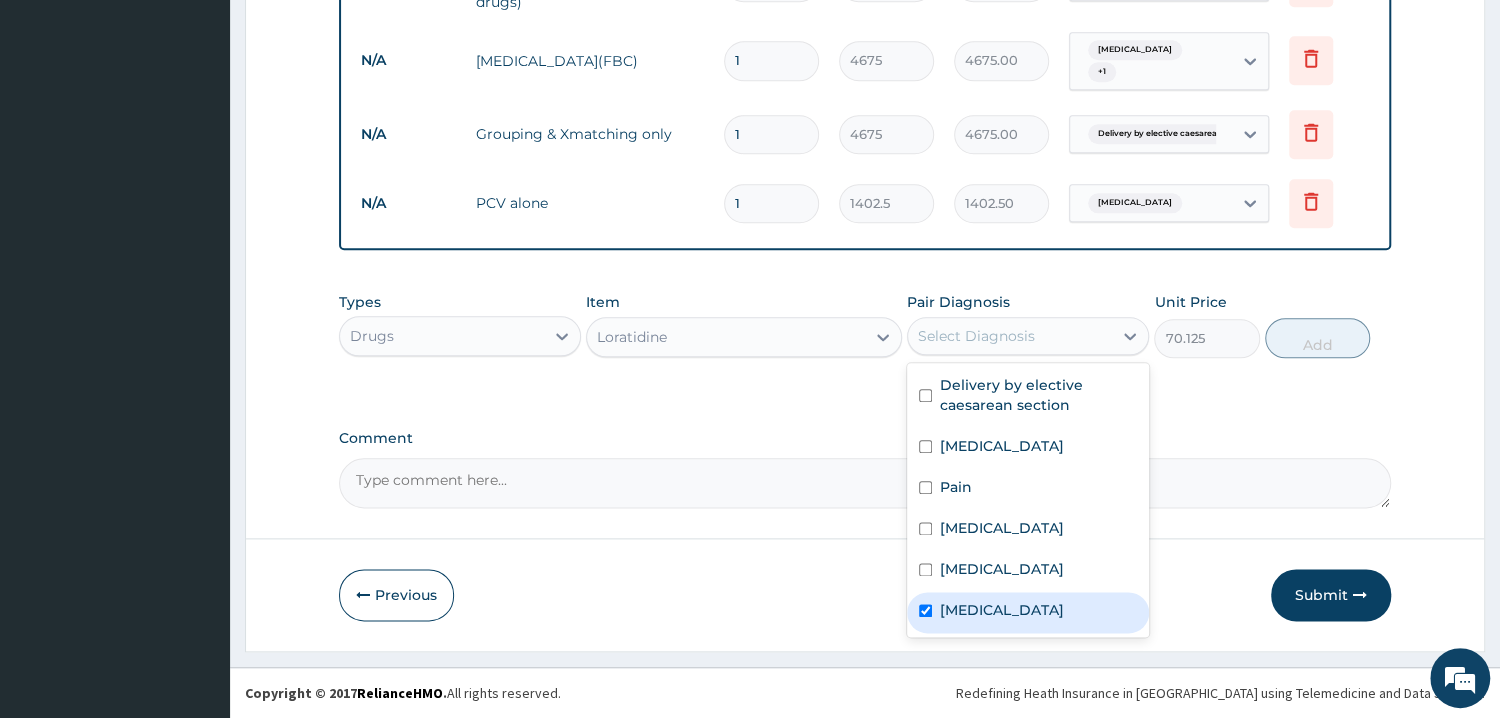 checkbox on "true" 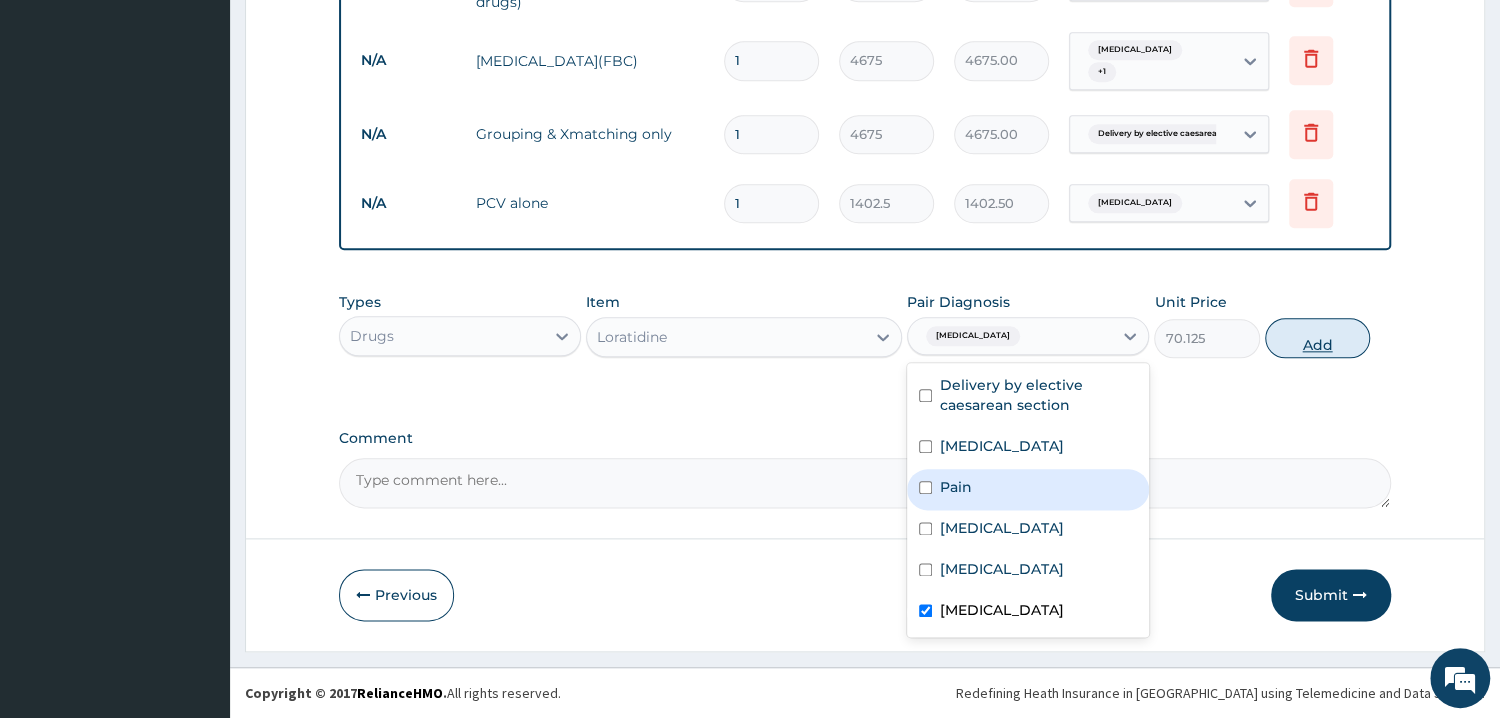 click on "Add" at bounding box center [1317, 338] 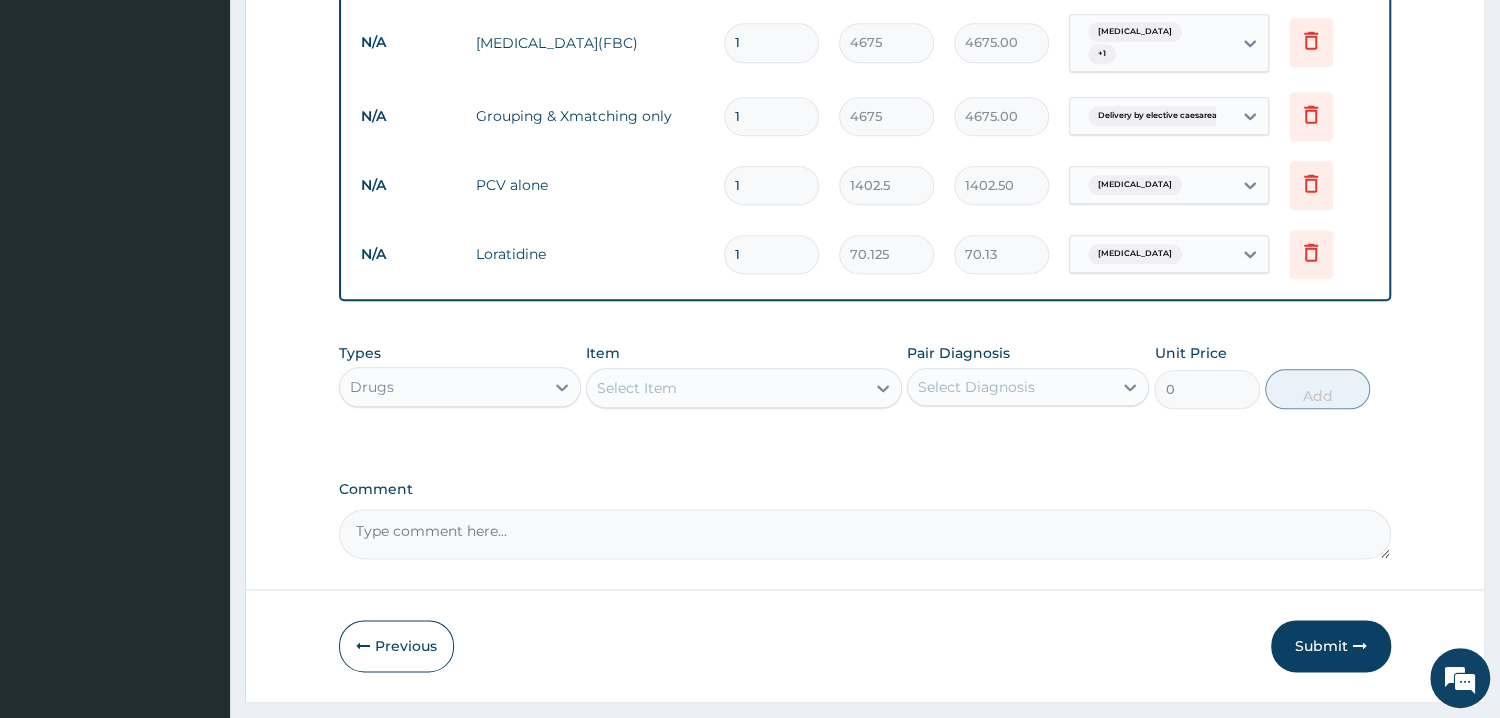 drag, startPoint x: 768, startPoint y: 285, endPoint x: 736, endPoint y: 288, distance: 32.140316 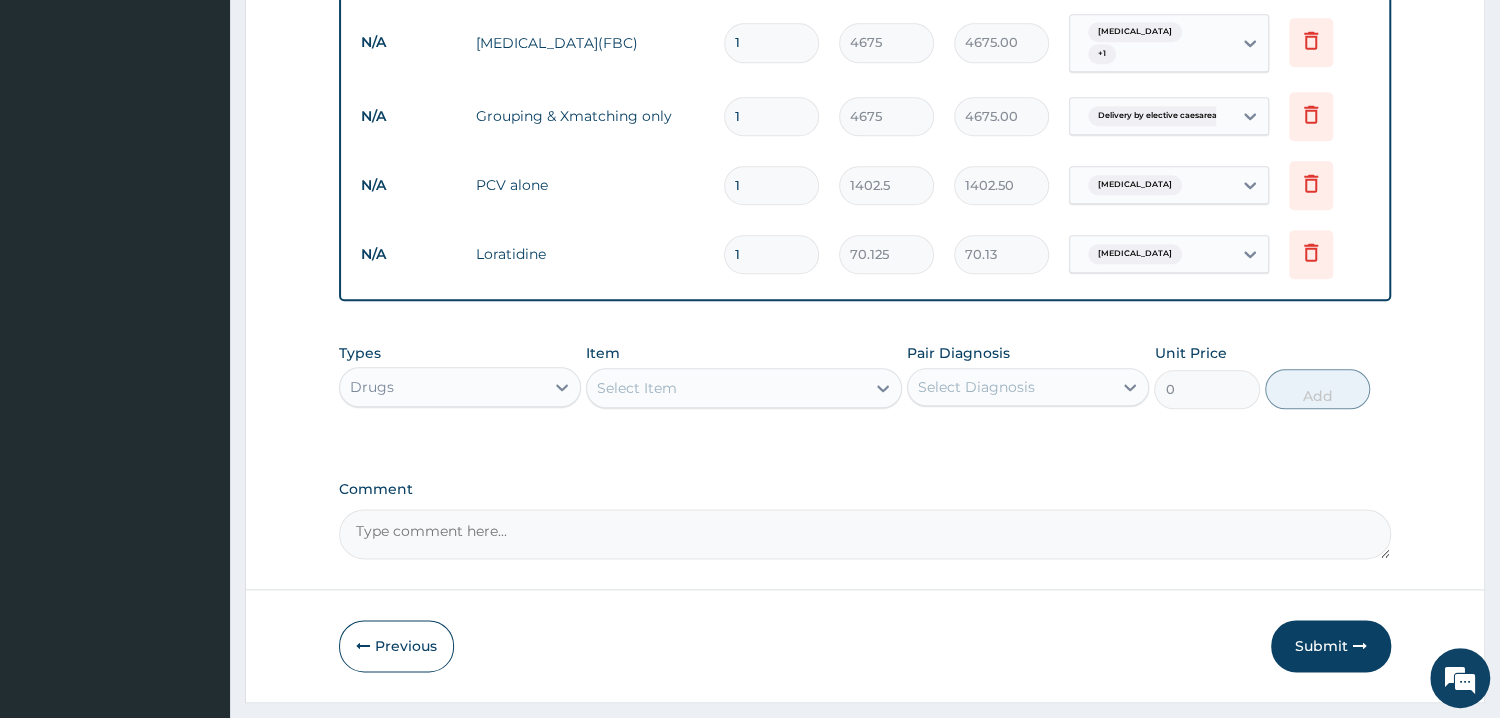 click on "1" at bounding box center (771, 254) 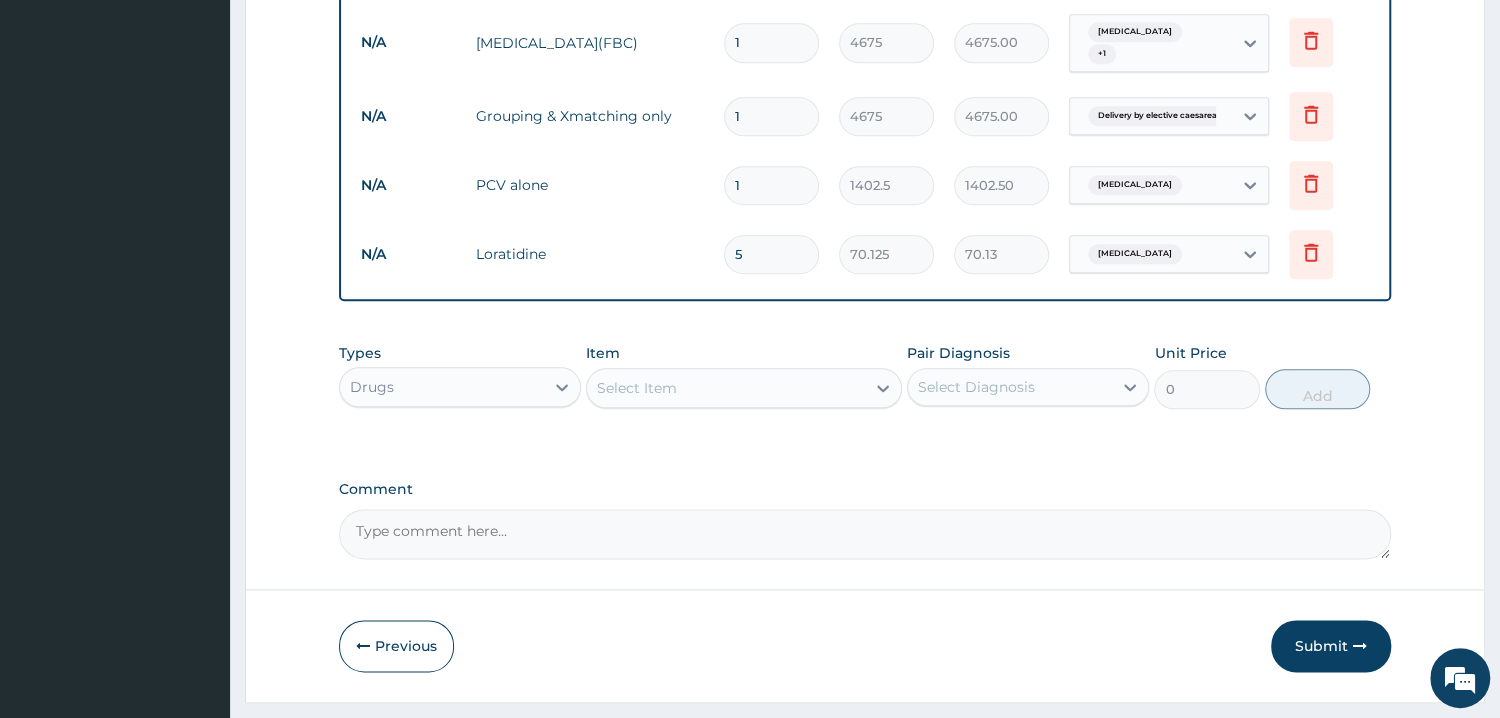 type on "350.63" 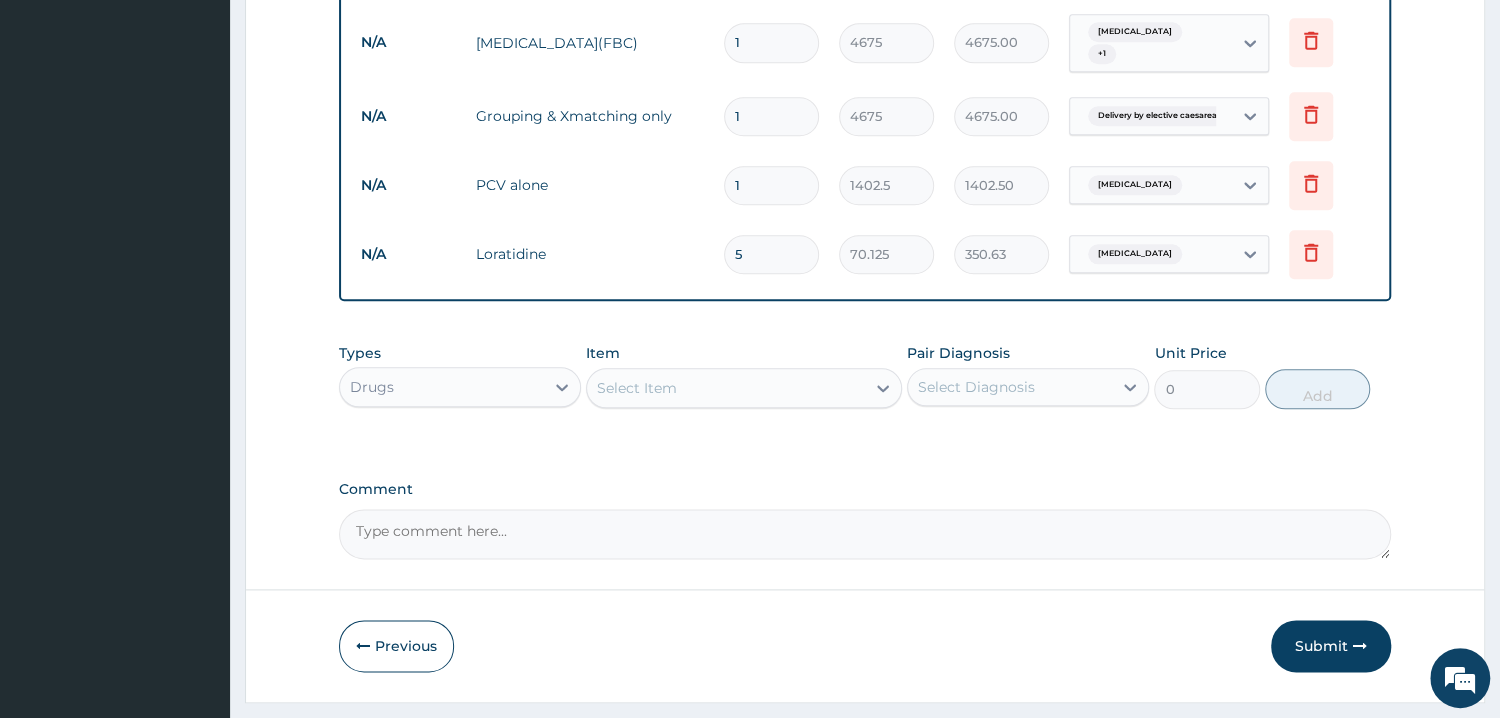 type on "5" 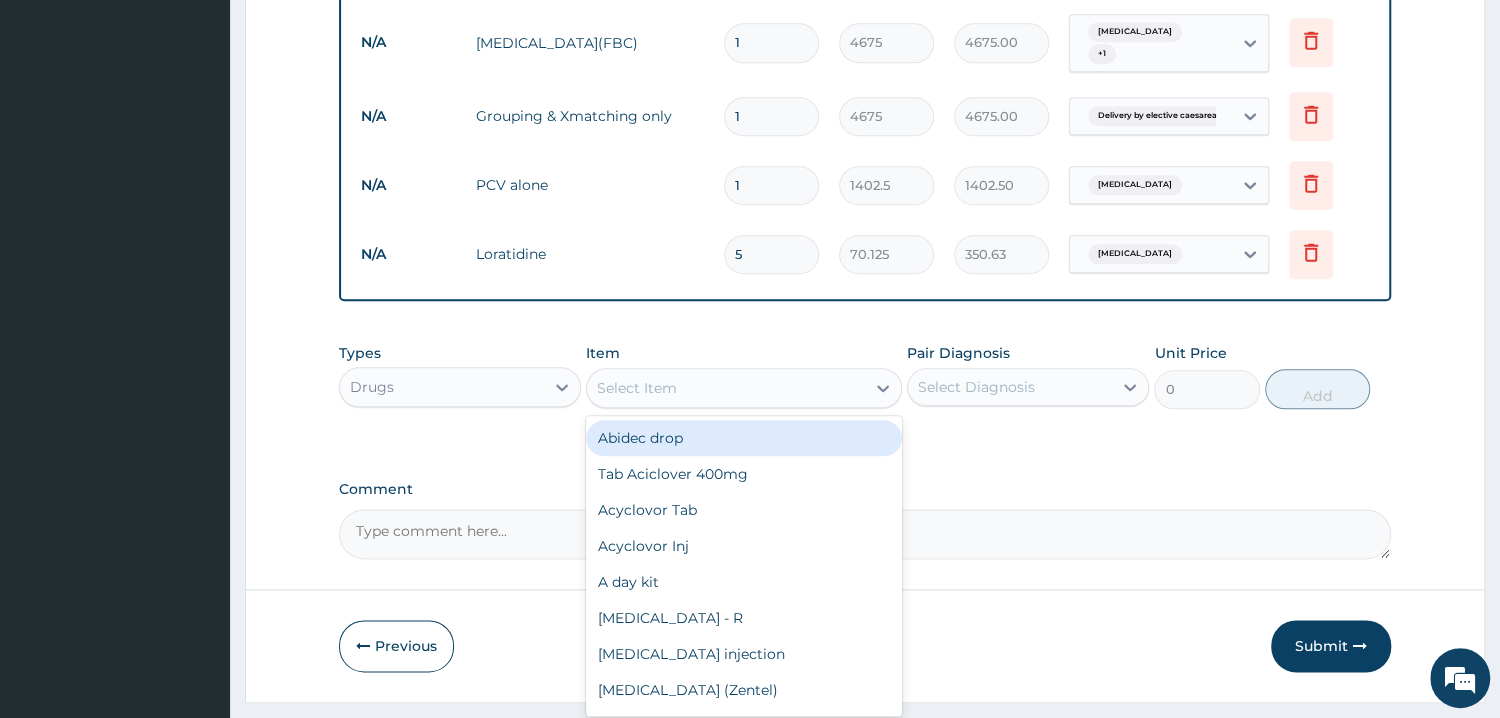 click on "Select Item" at bounding box center [726, 388] 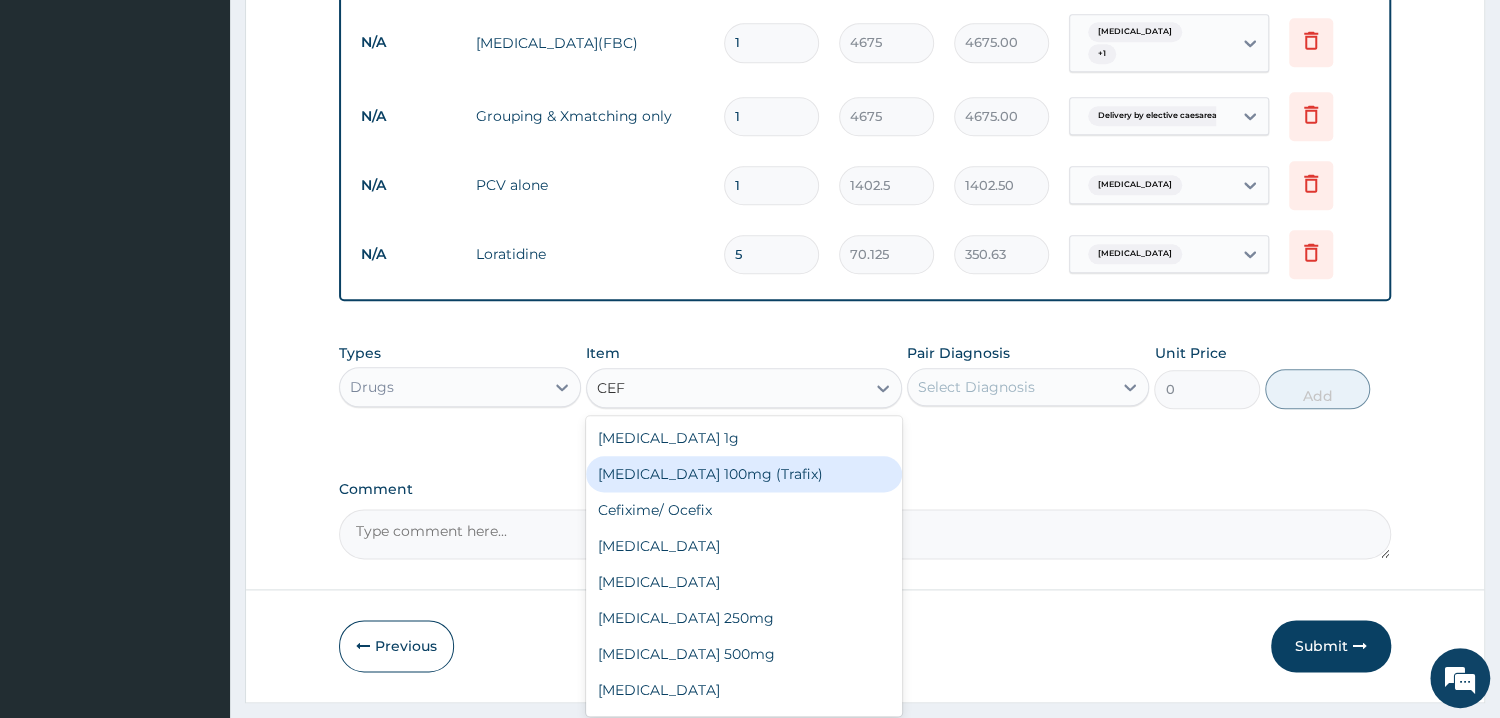 type on "CEFU" 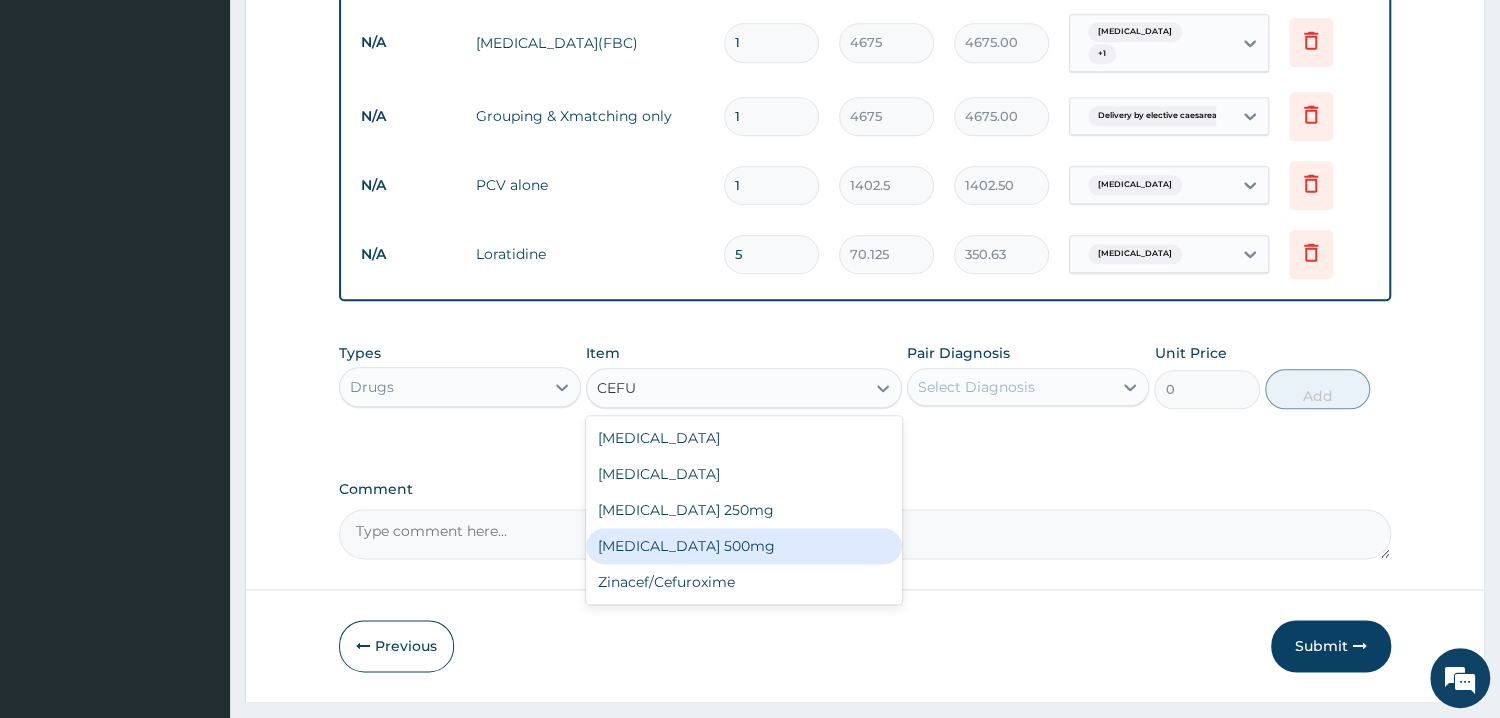 click on "Cefuroxime 500mg" at bounding box center [744, 546] 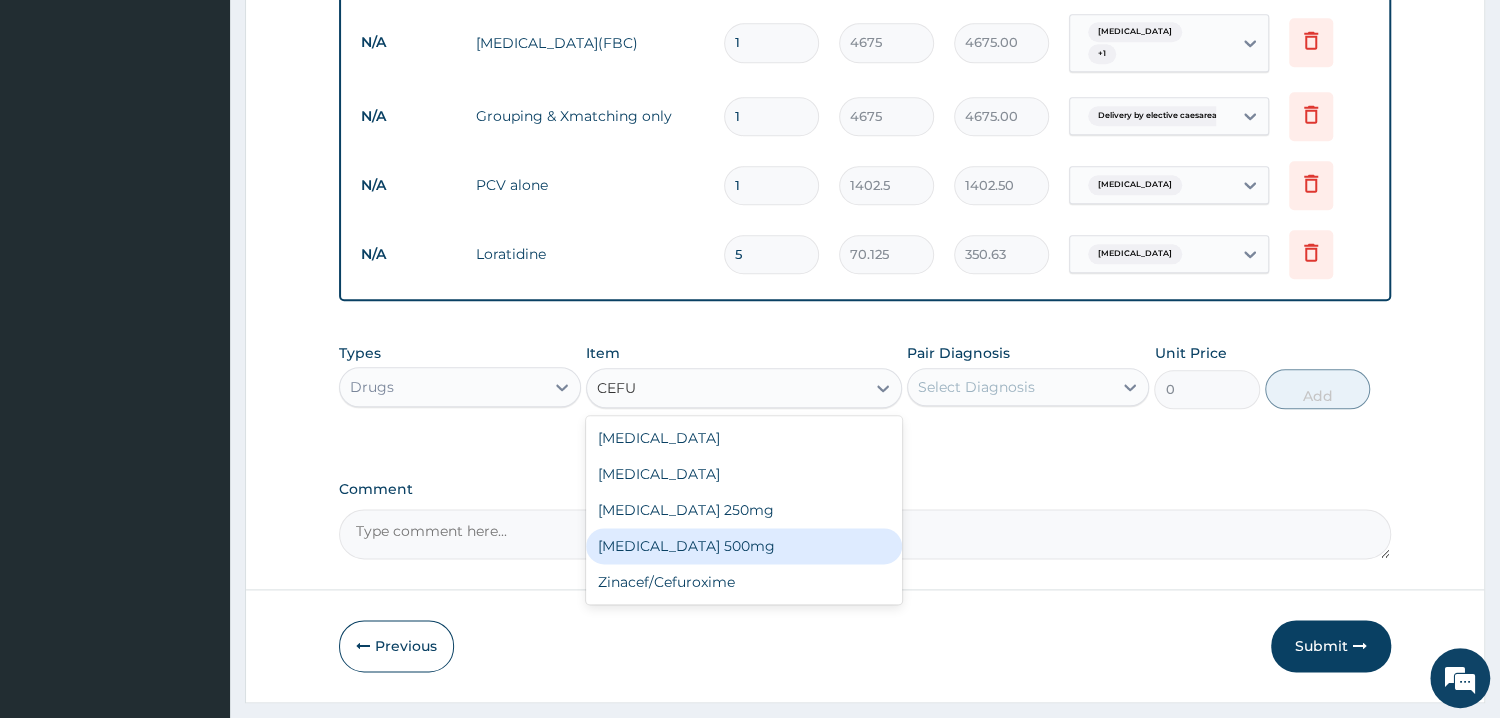 type 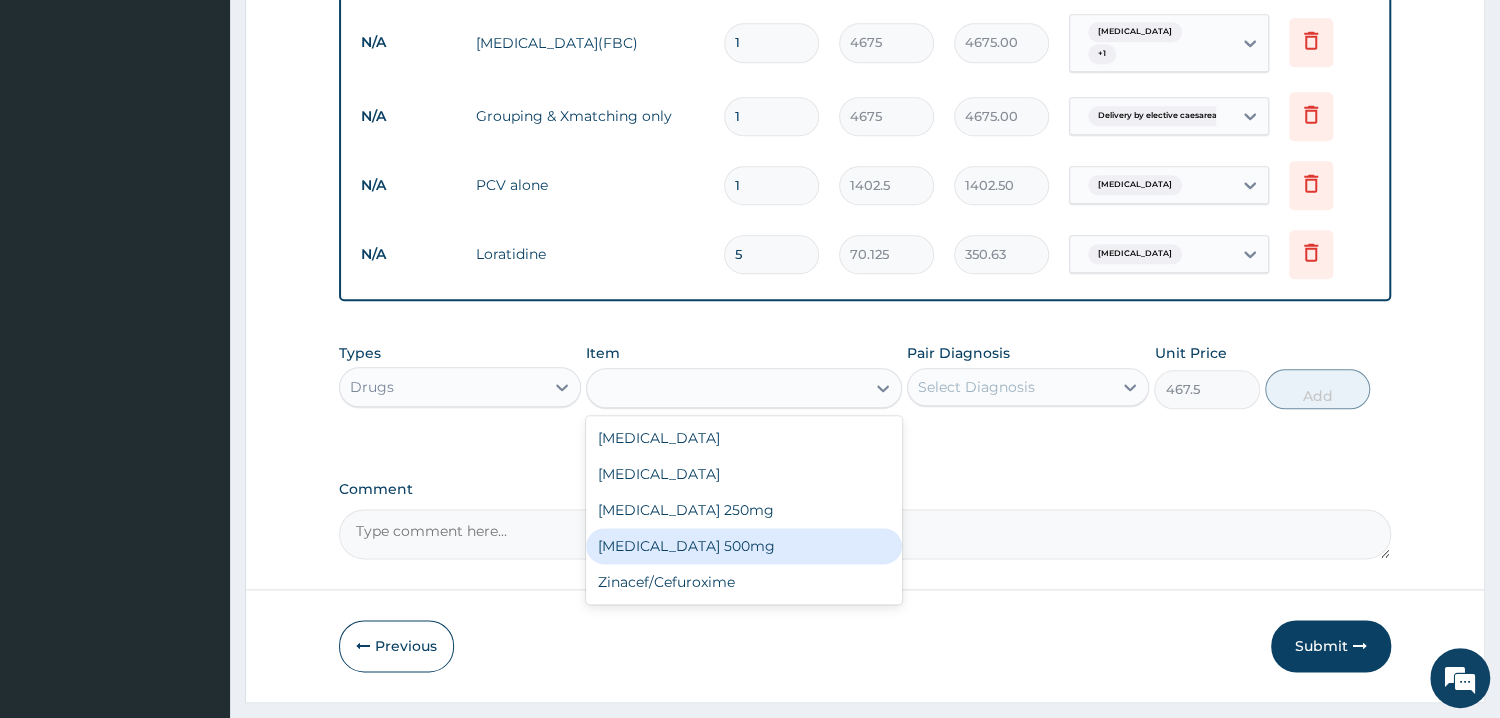 click on "Comment" at bounding box center (865, 534) 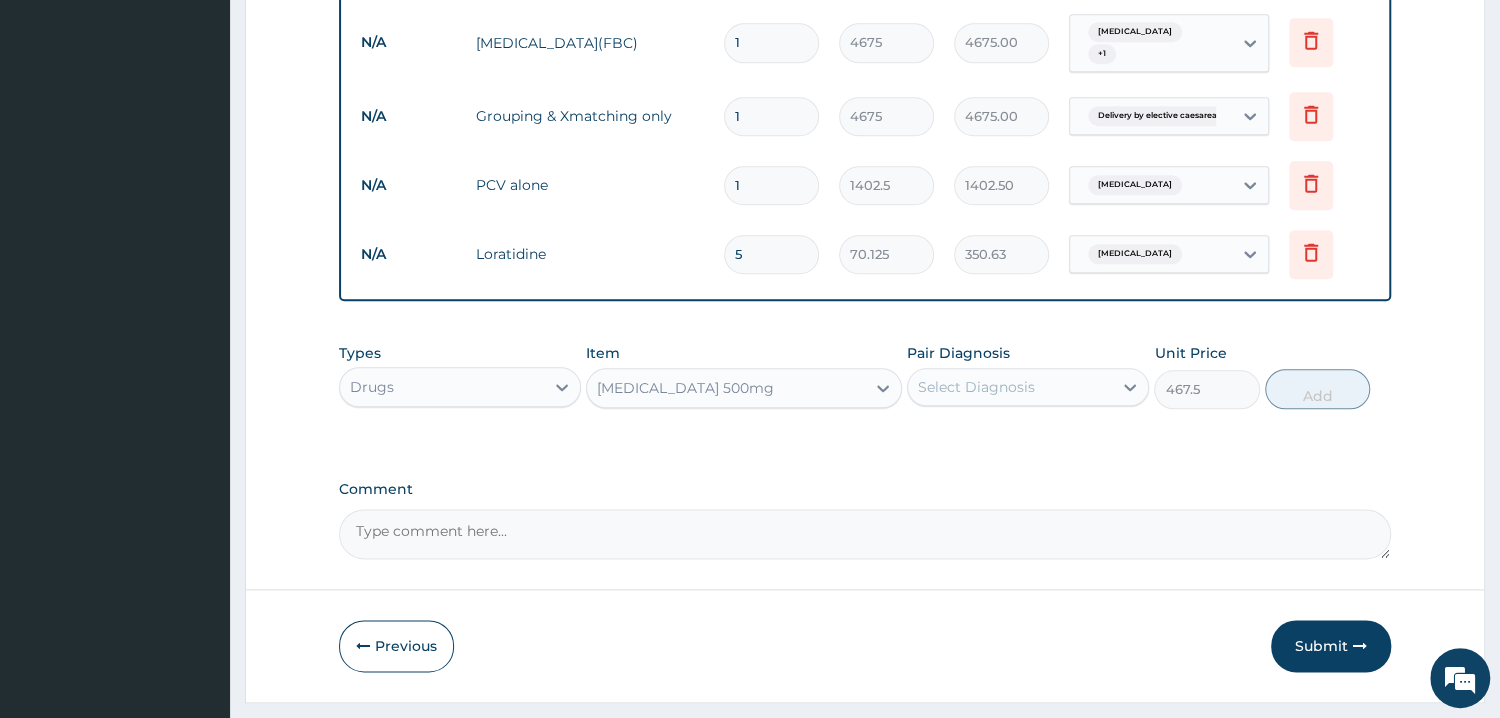 click on "Pair Diagnosis Select Diagnosis" at bounding box center [1028, 376] 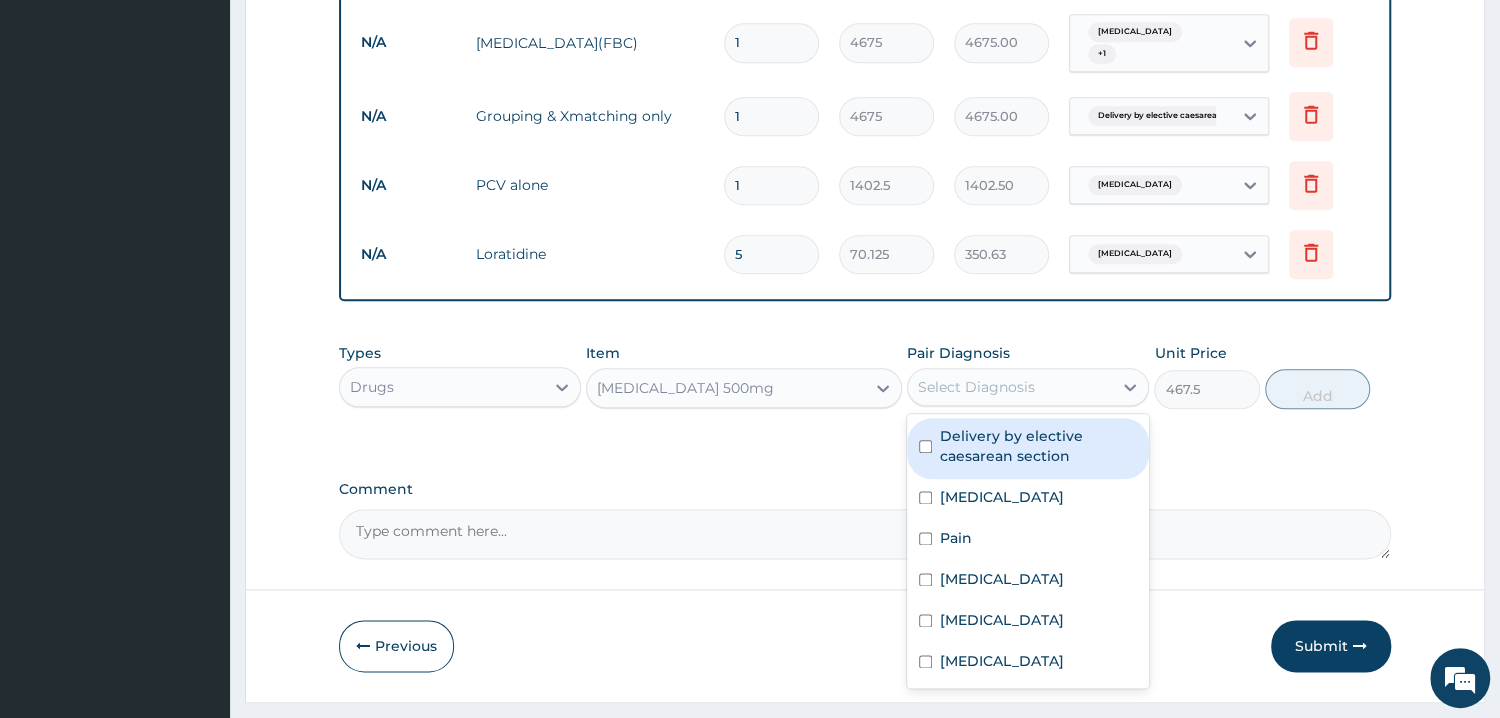 click on "Select Diagnosis" at bounding box center (1010, 387) 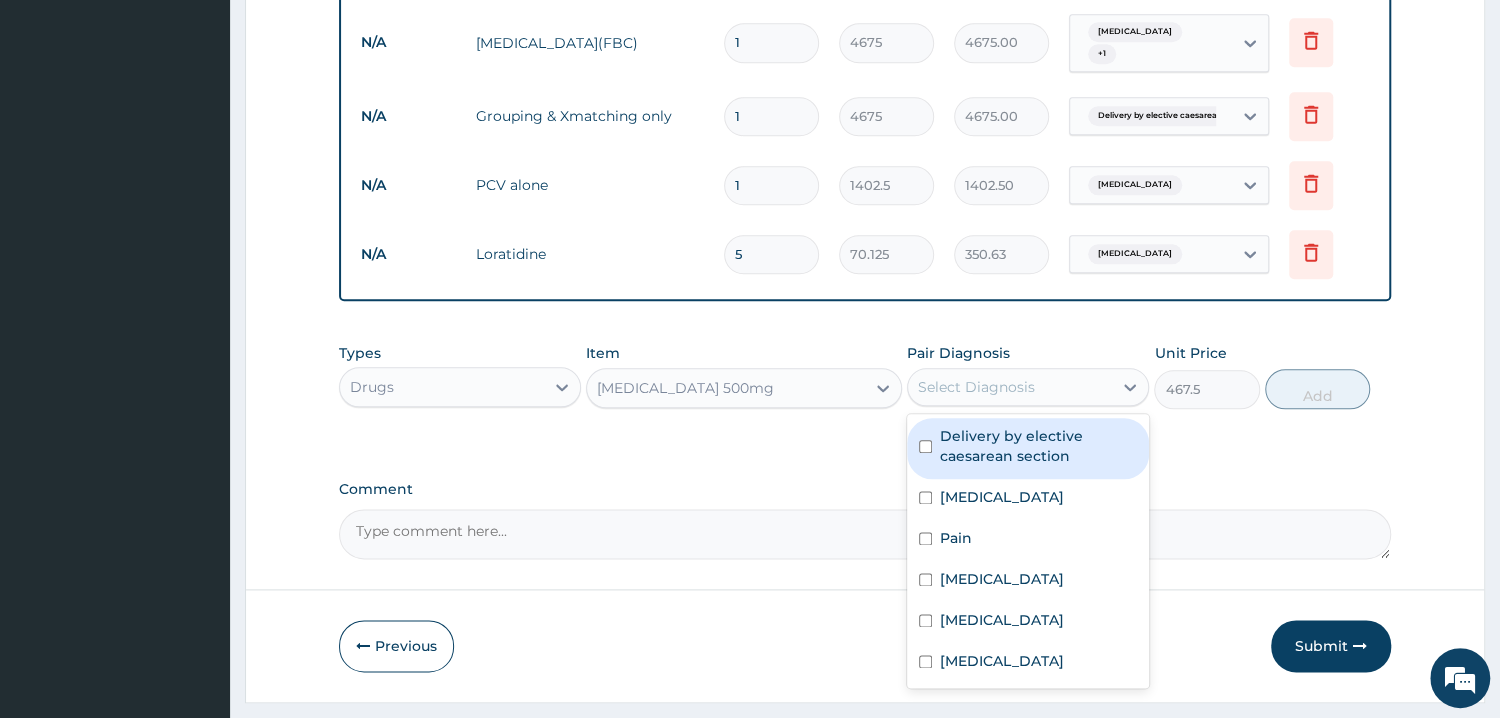 click on "Delivery by elective caesarean section" at bounding box center (1028, 448) 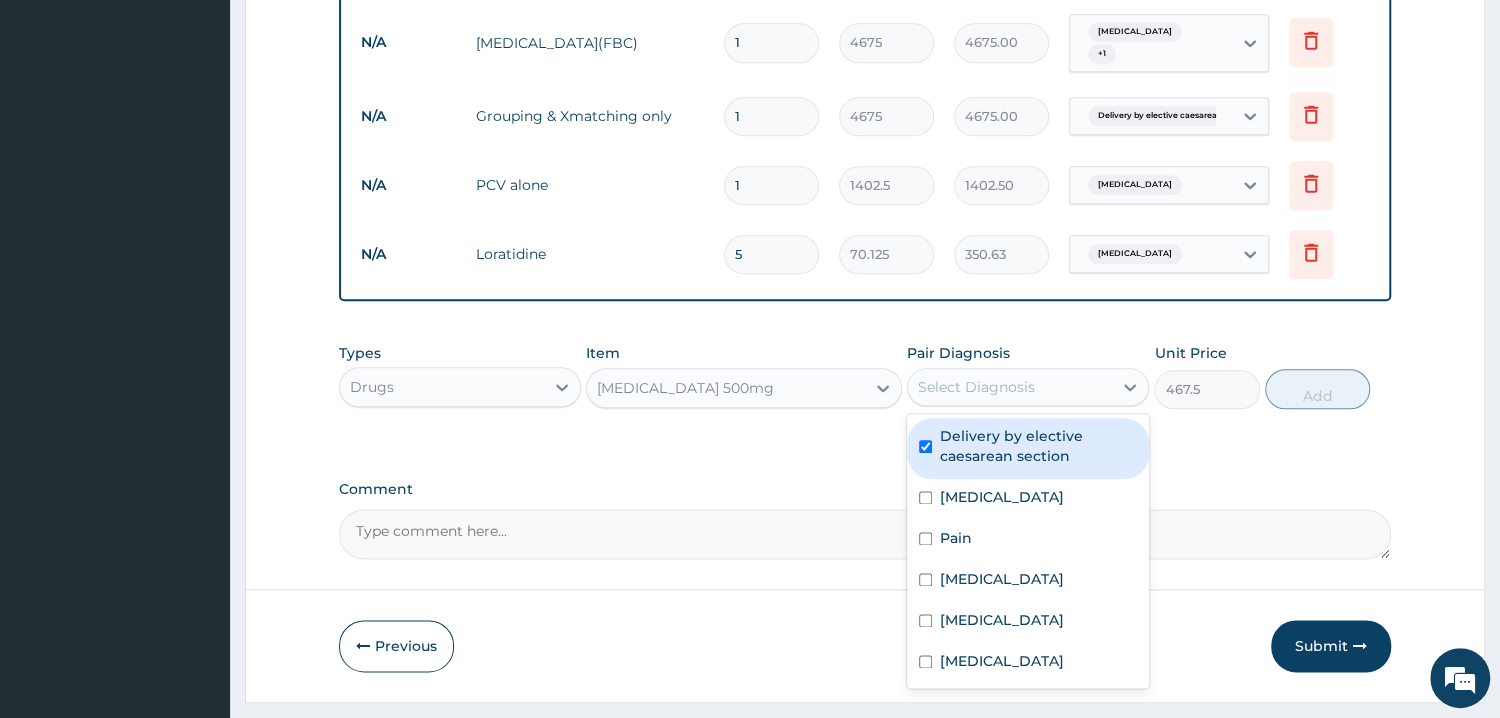 checkbox on "true" 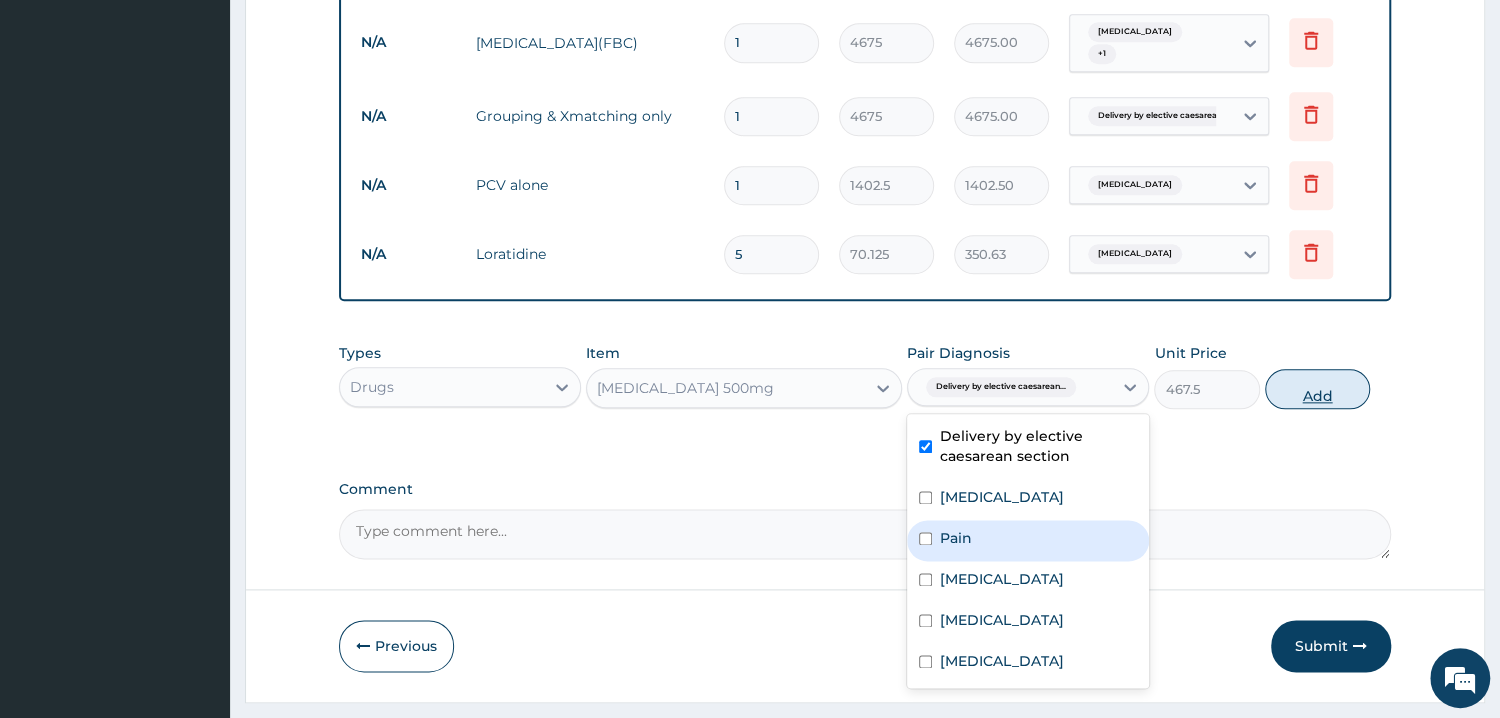 click on "Add" at bounding box center (1317, 389) 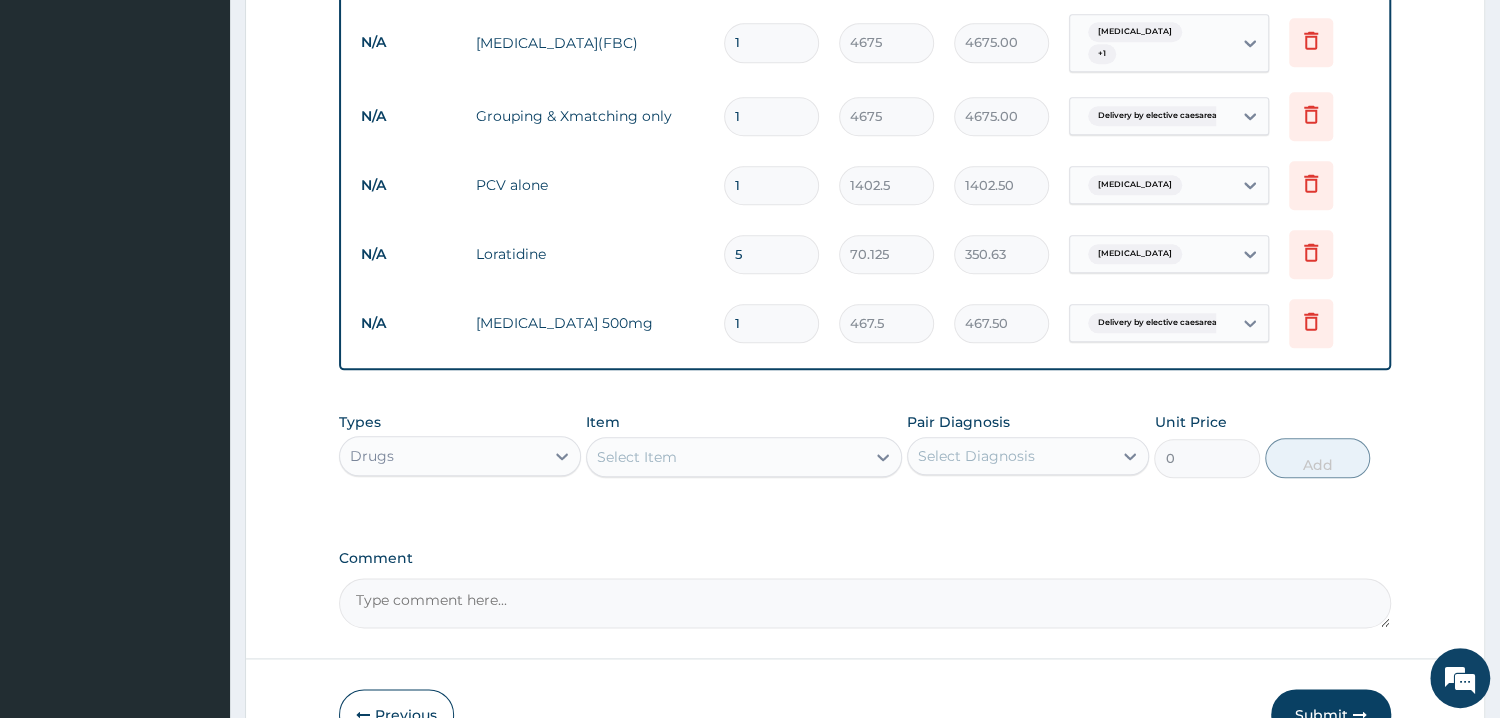click on "1" at bounding box center [771, 323] 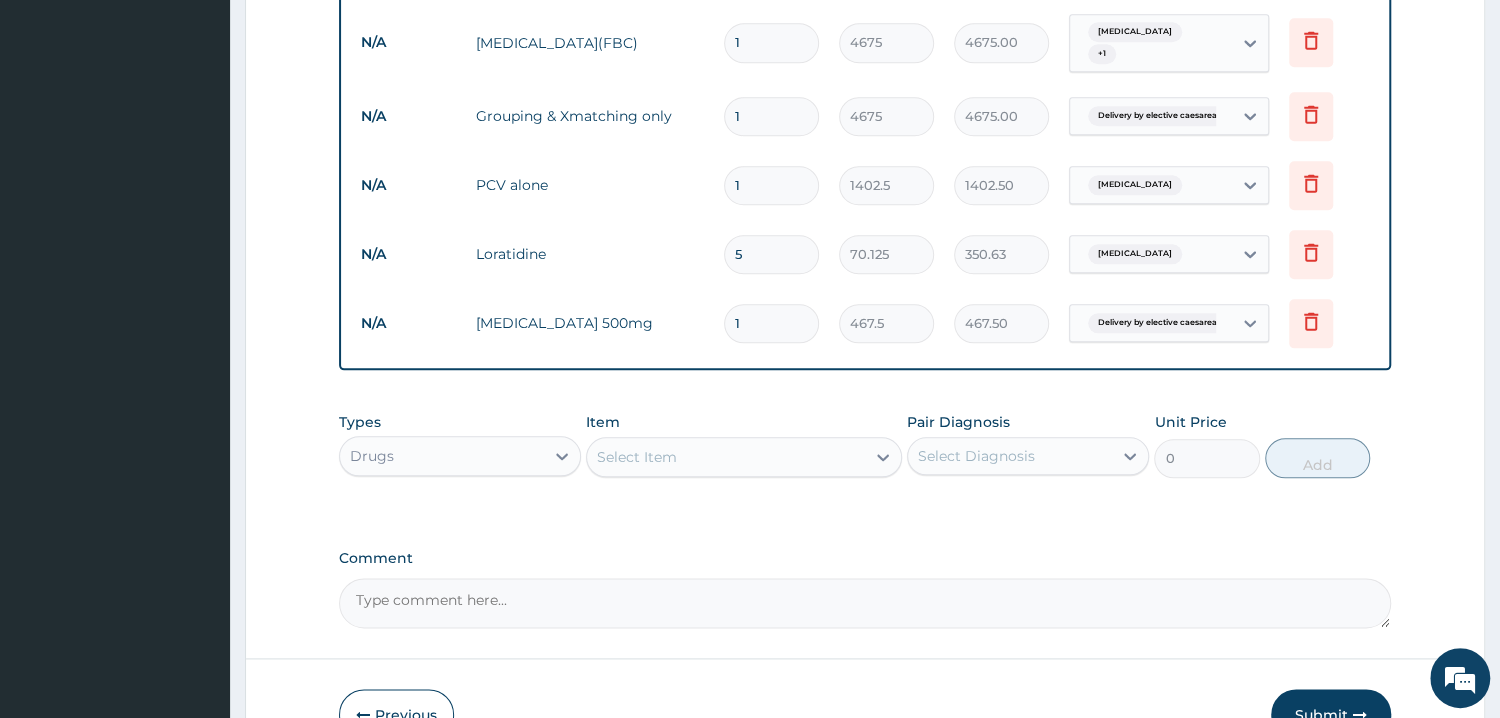 type on "10" 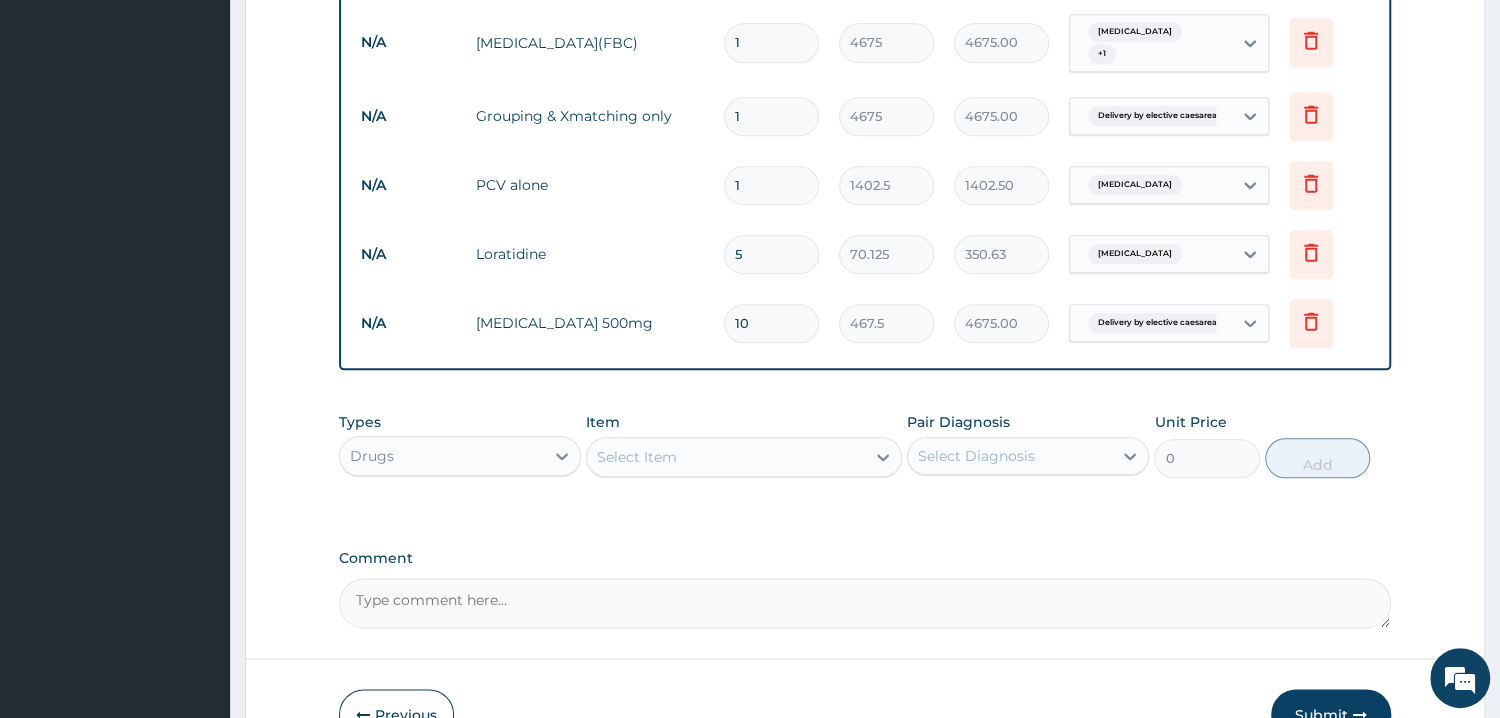 type on "10" 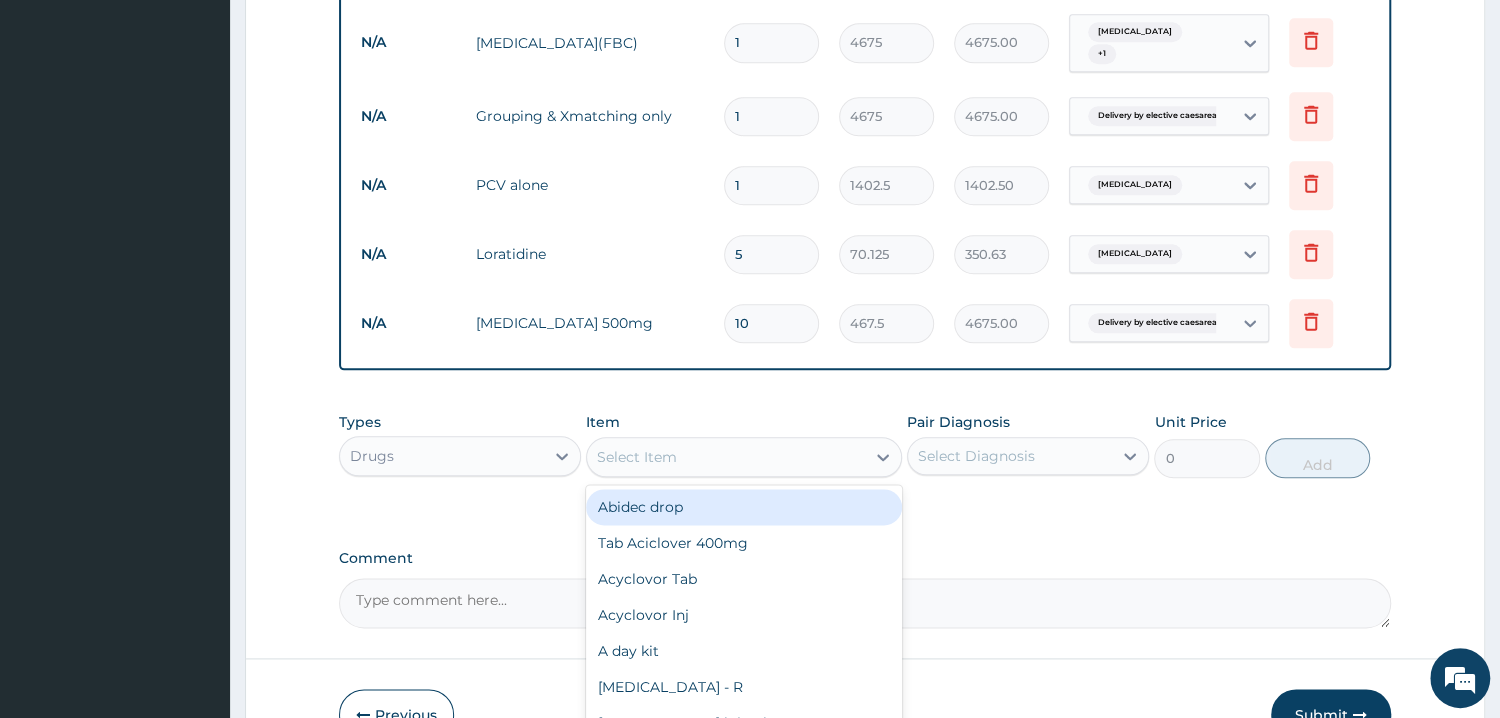 click on "Select Item" at bounding box center [726, 457] 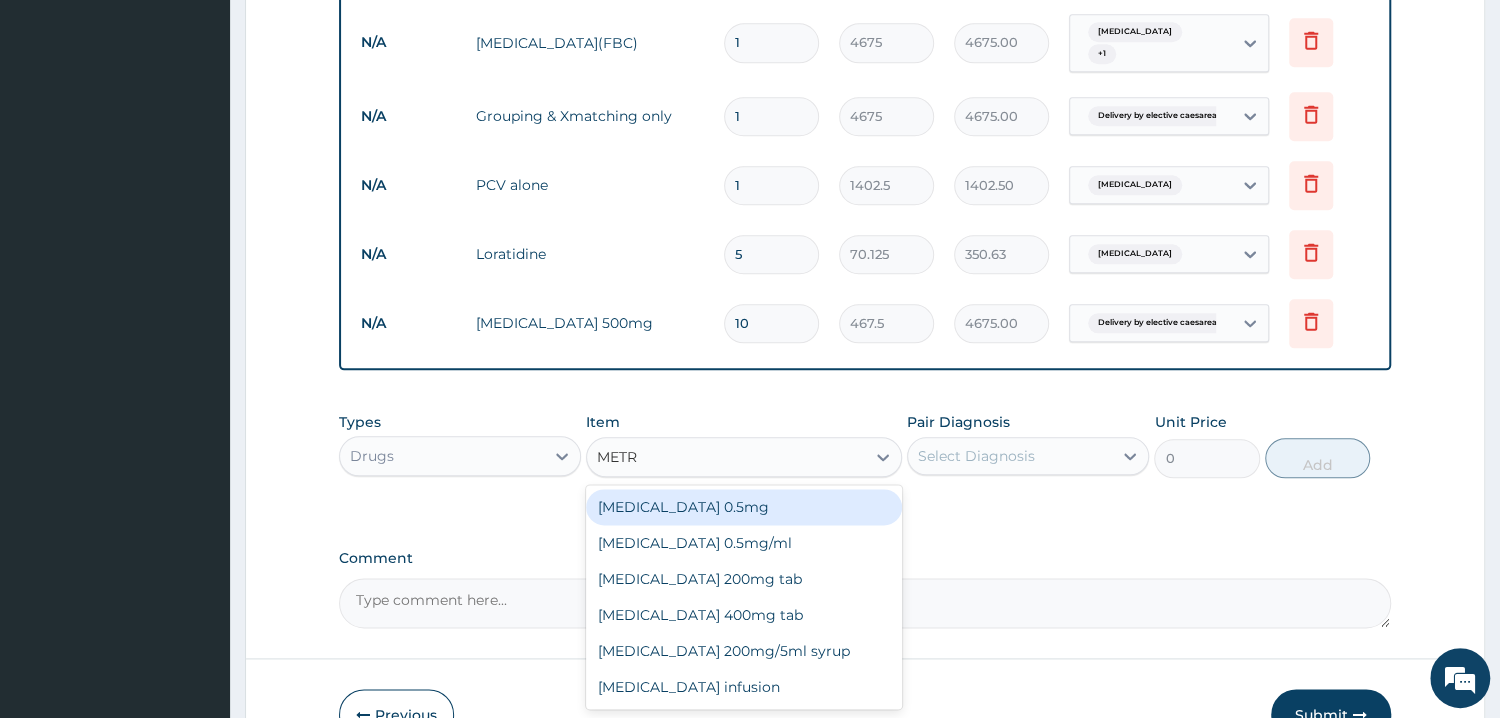 type on "METRO" 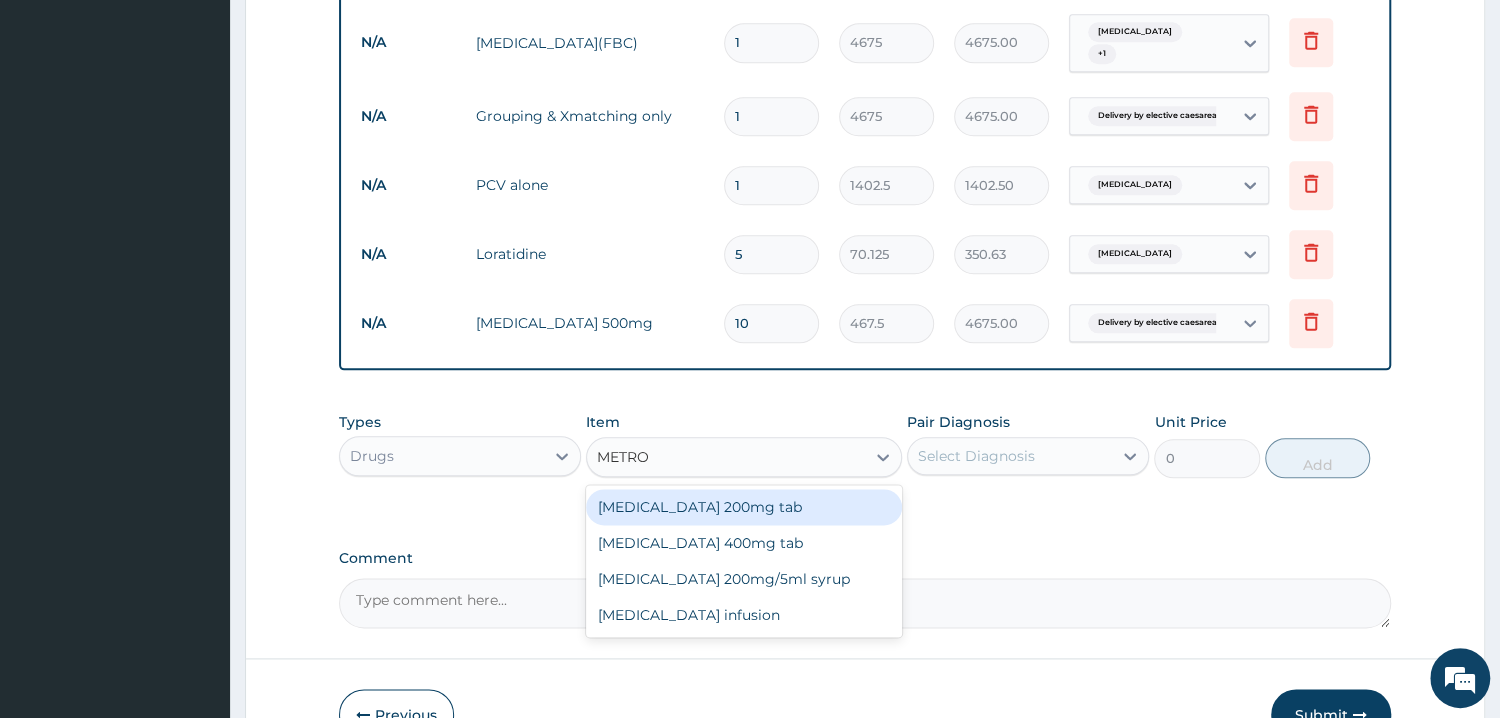 click on "Metronidazole 200mg tab" at bounding box center (744, 507) 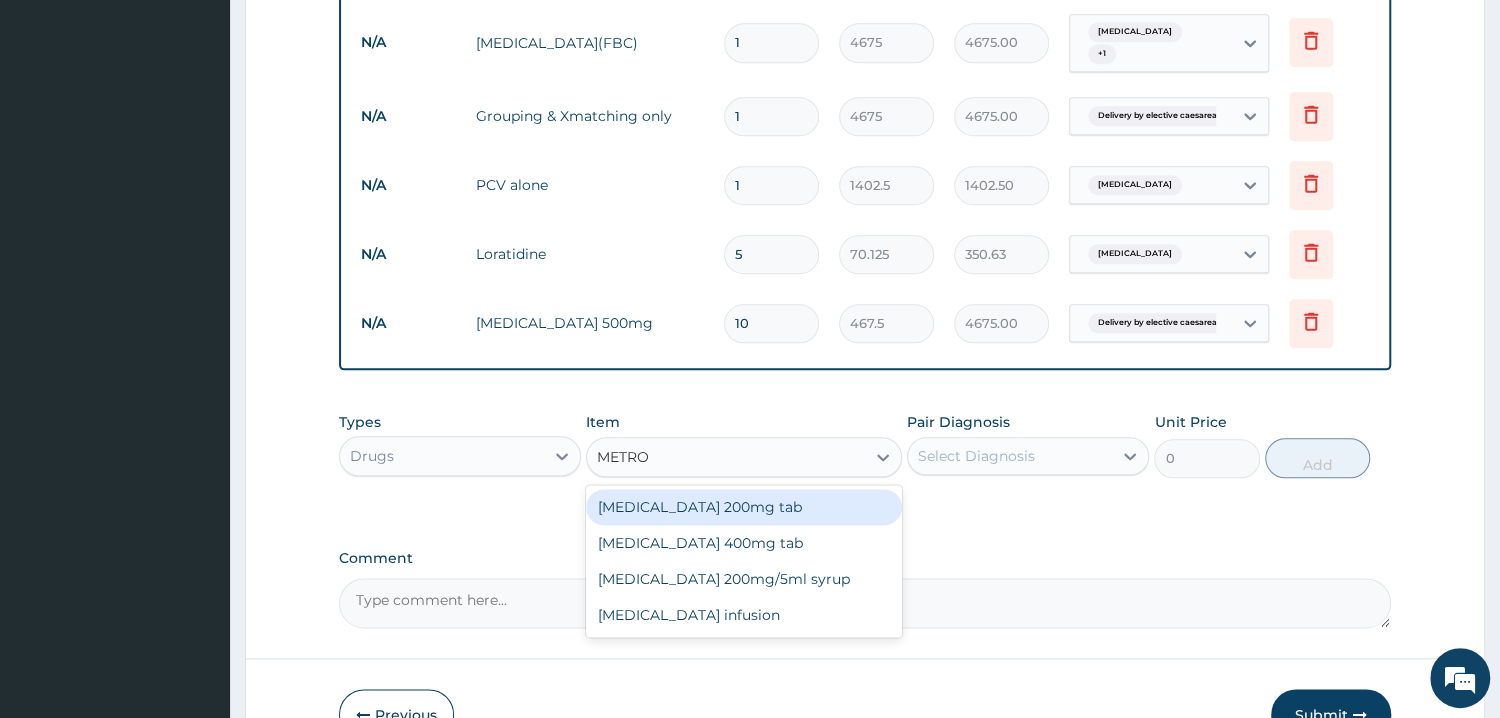 type 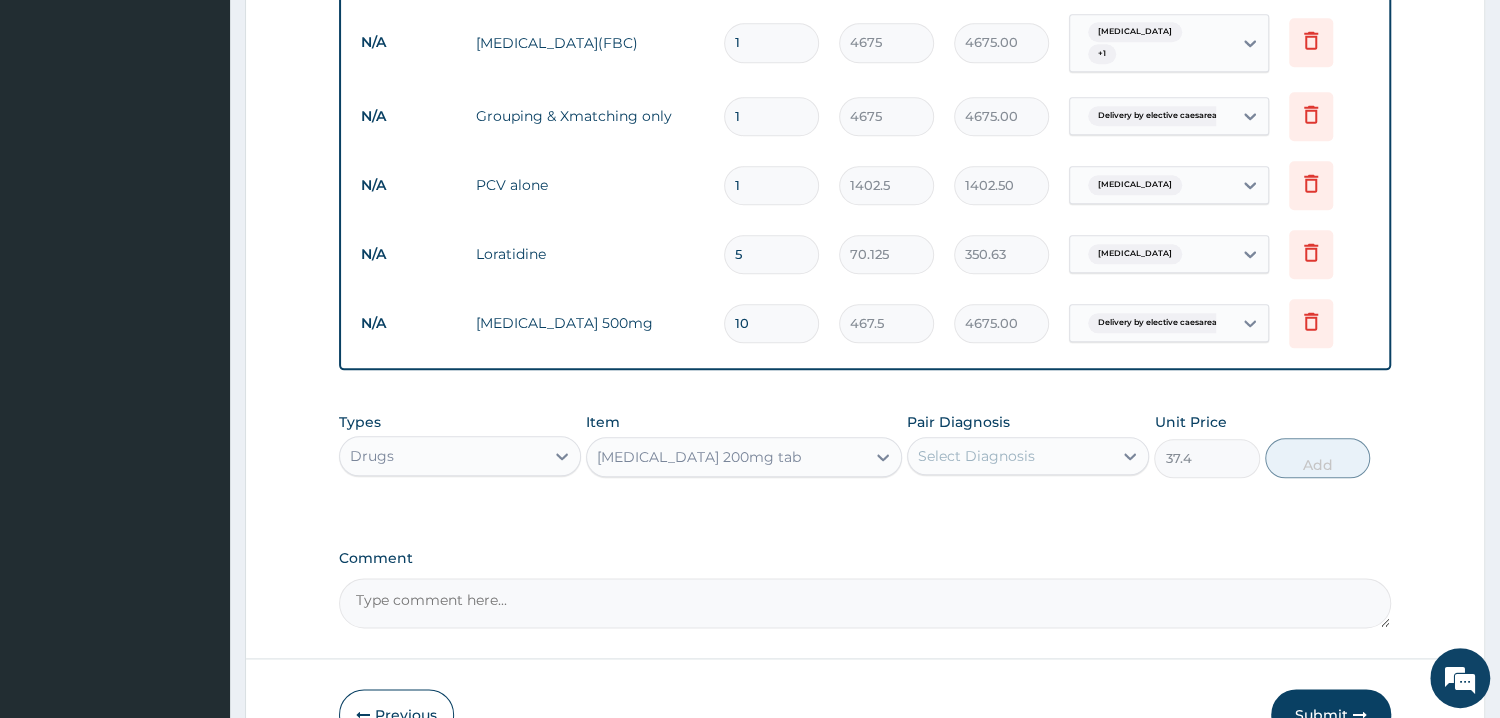 click on "Select Diagnosis" at bounding box center (976, 456) 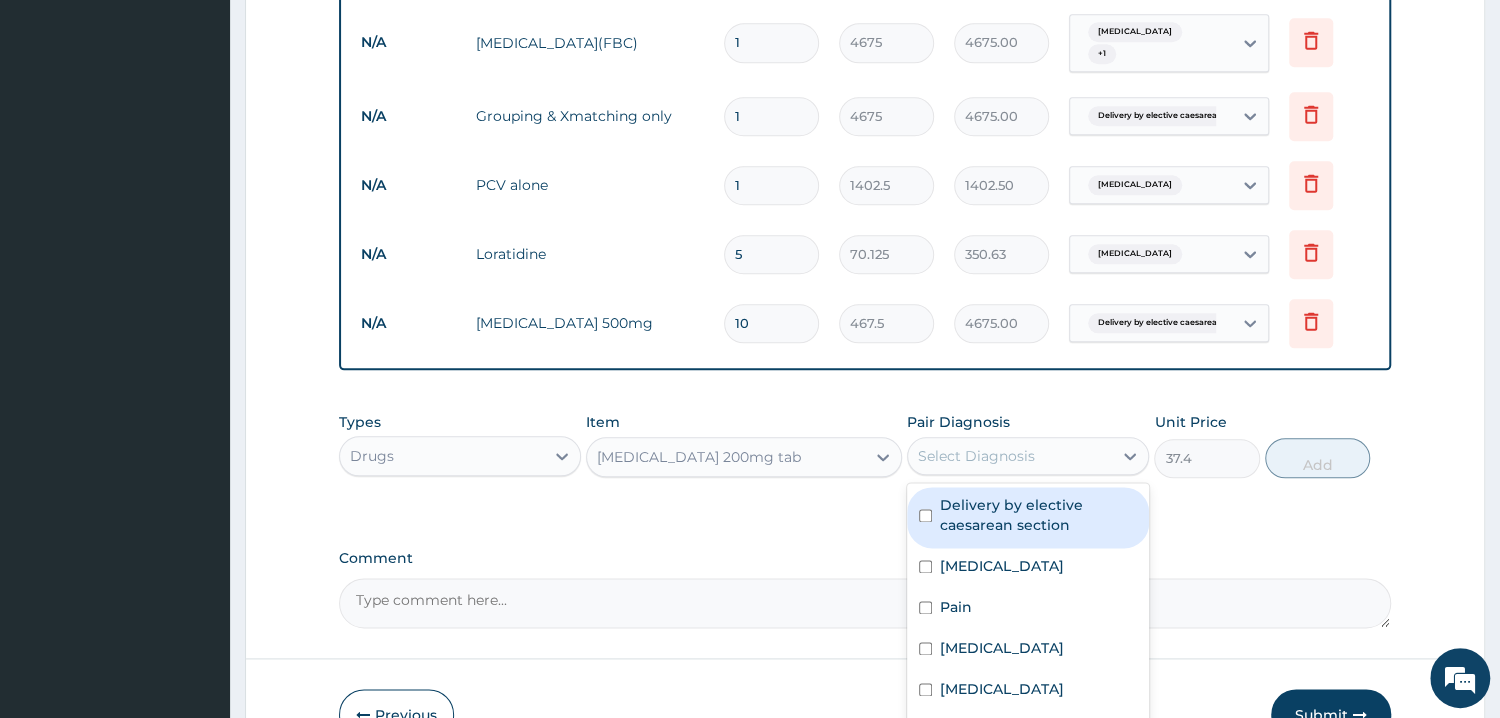 click on "Delivery by elective caesarean section" at bounding box center (1038, 515) 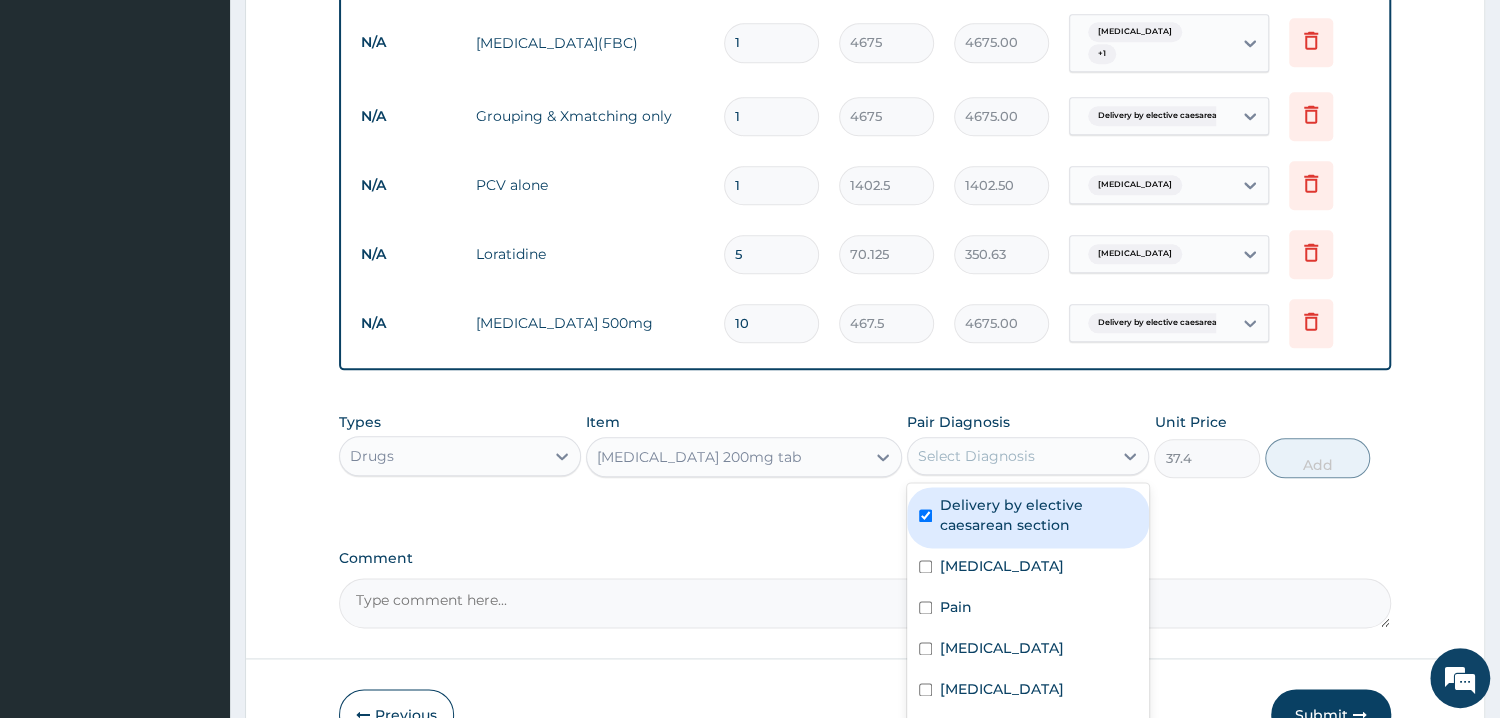 checkbox on "true" 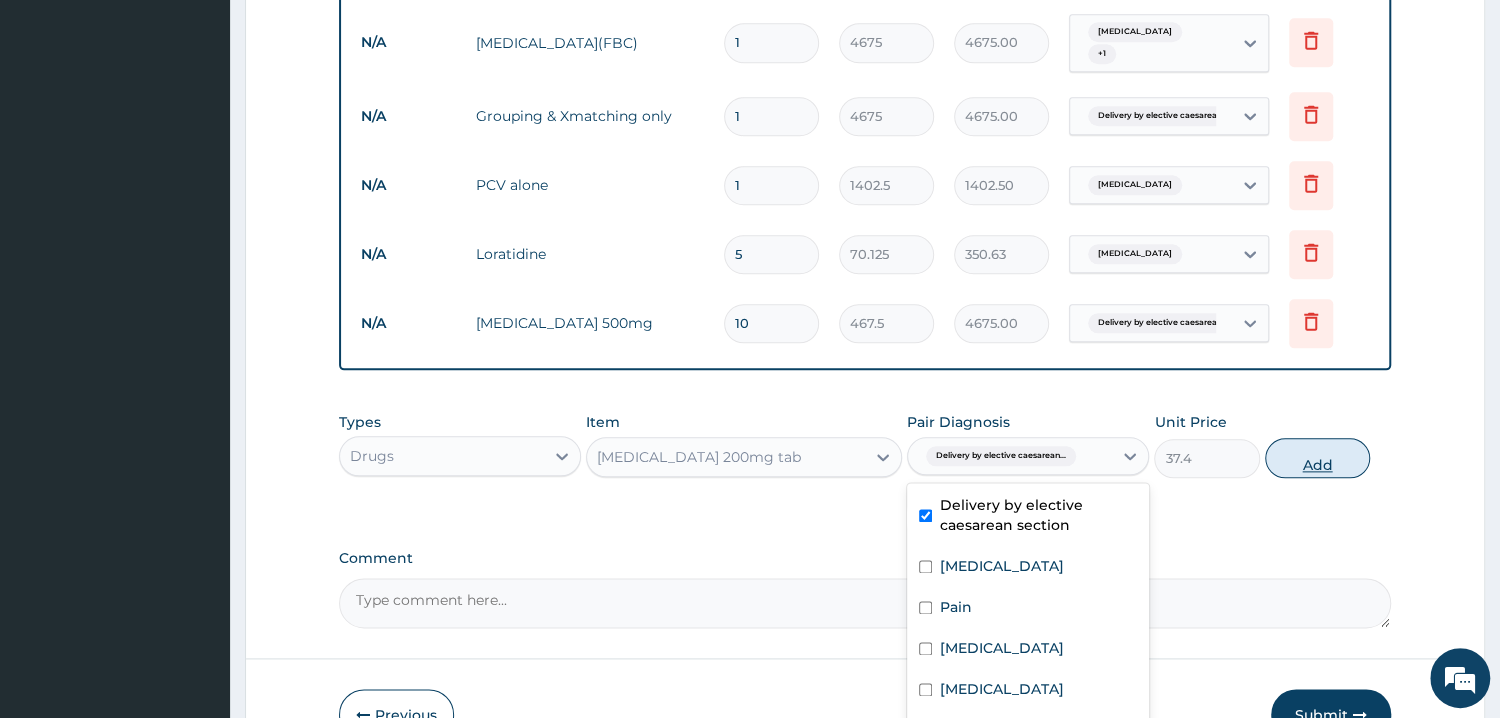 click on "Add" at bounding box center [1317, 458] 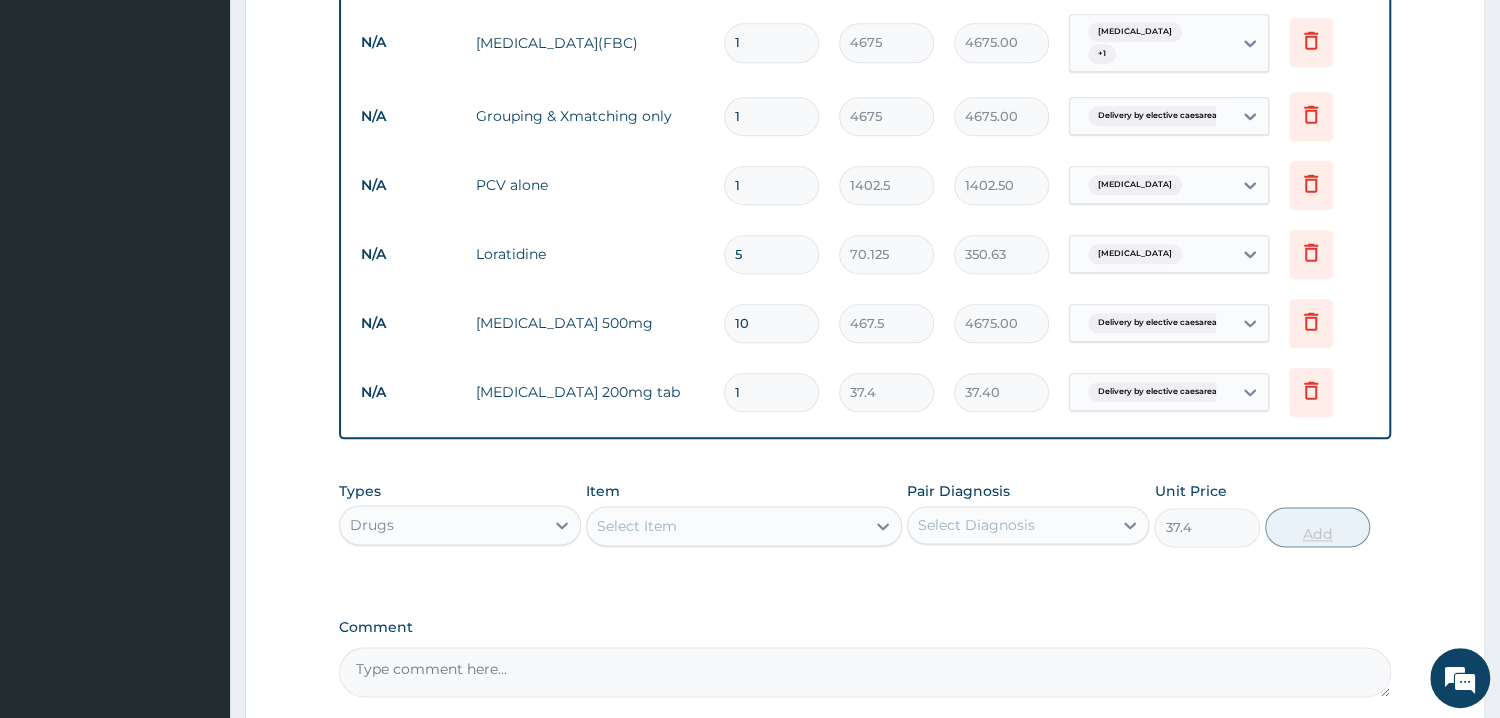 type on "0" 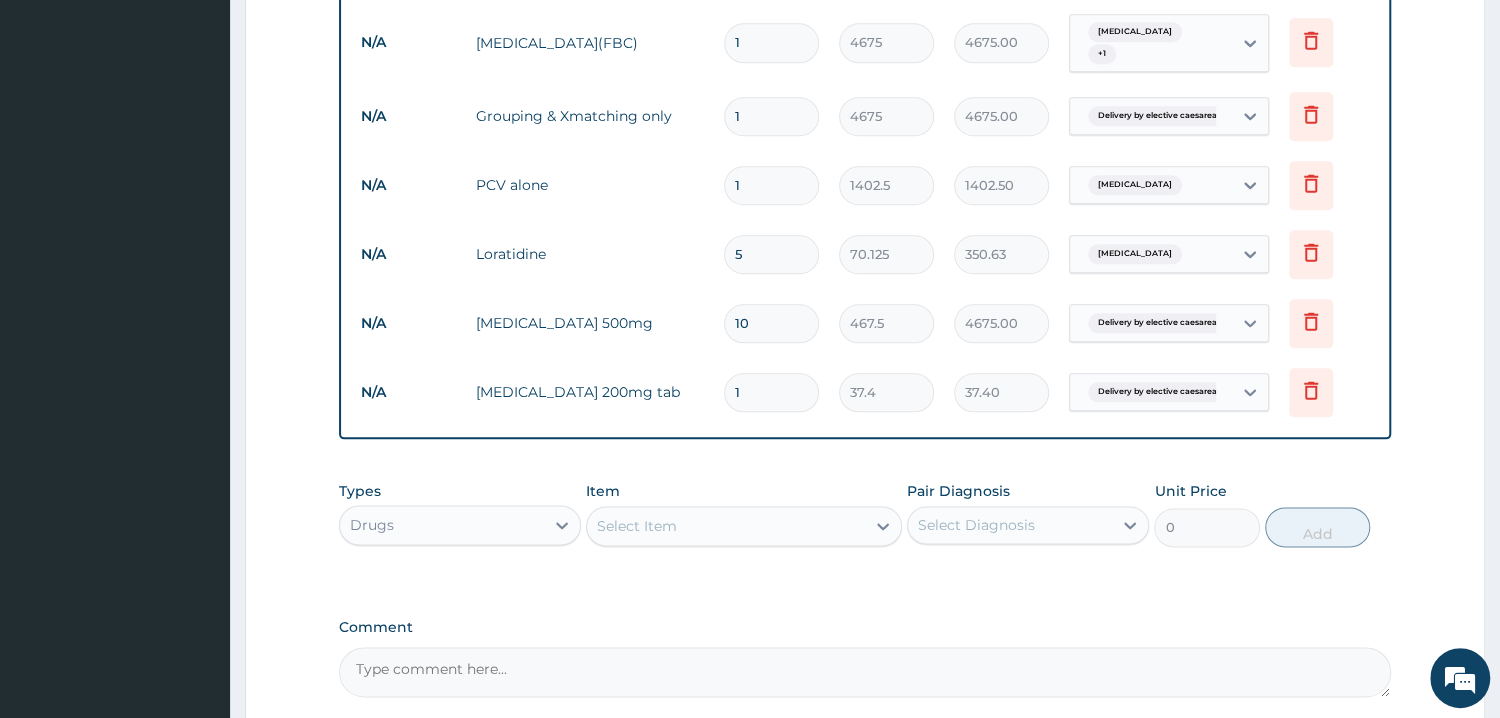 type 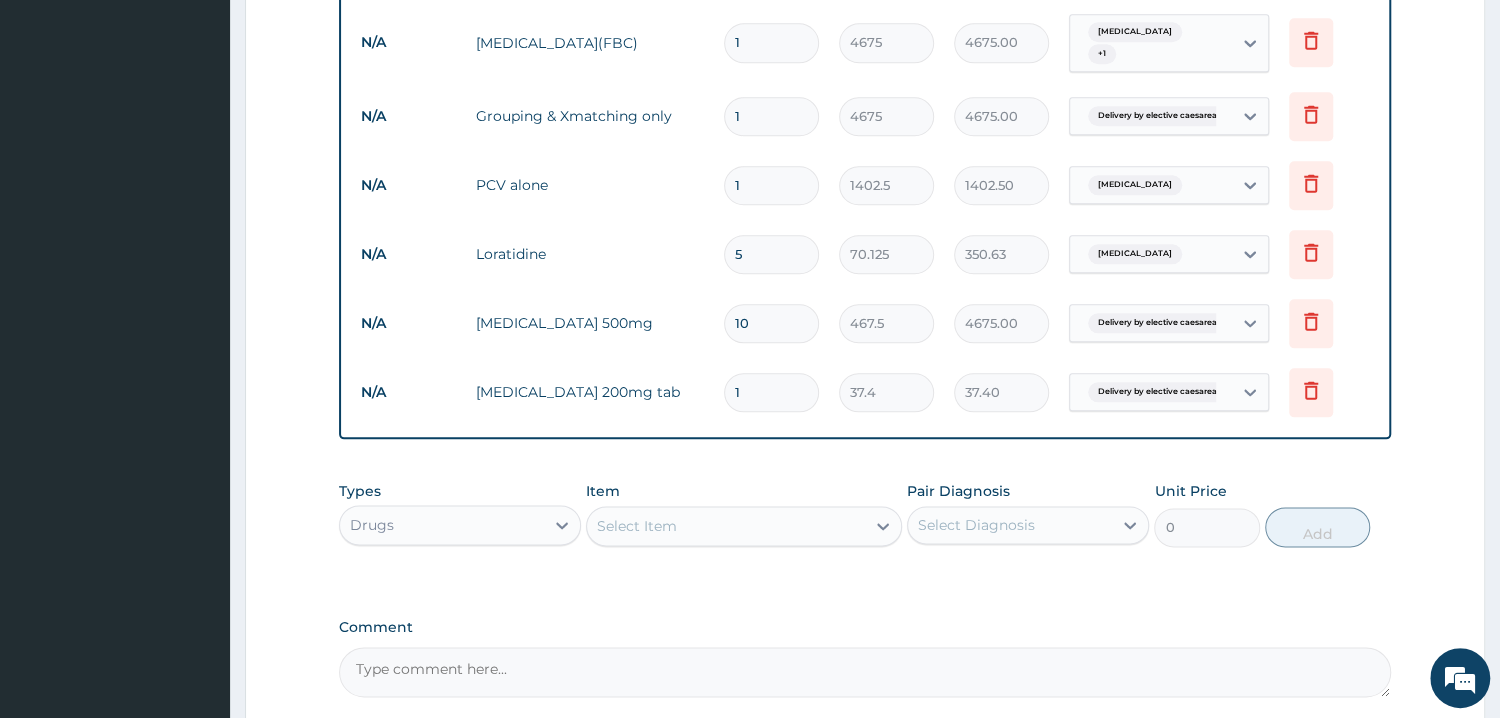 type on "0.00" 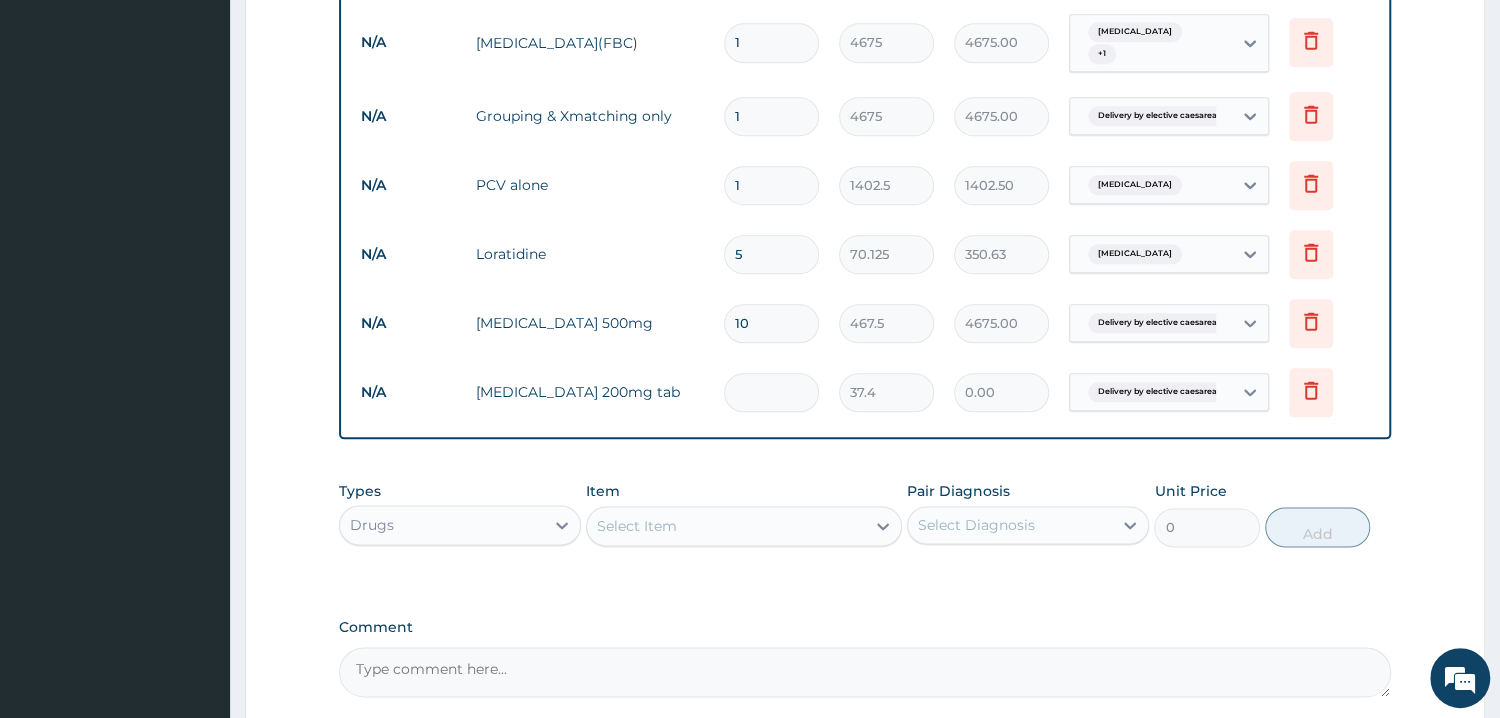 type on "3" 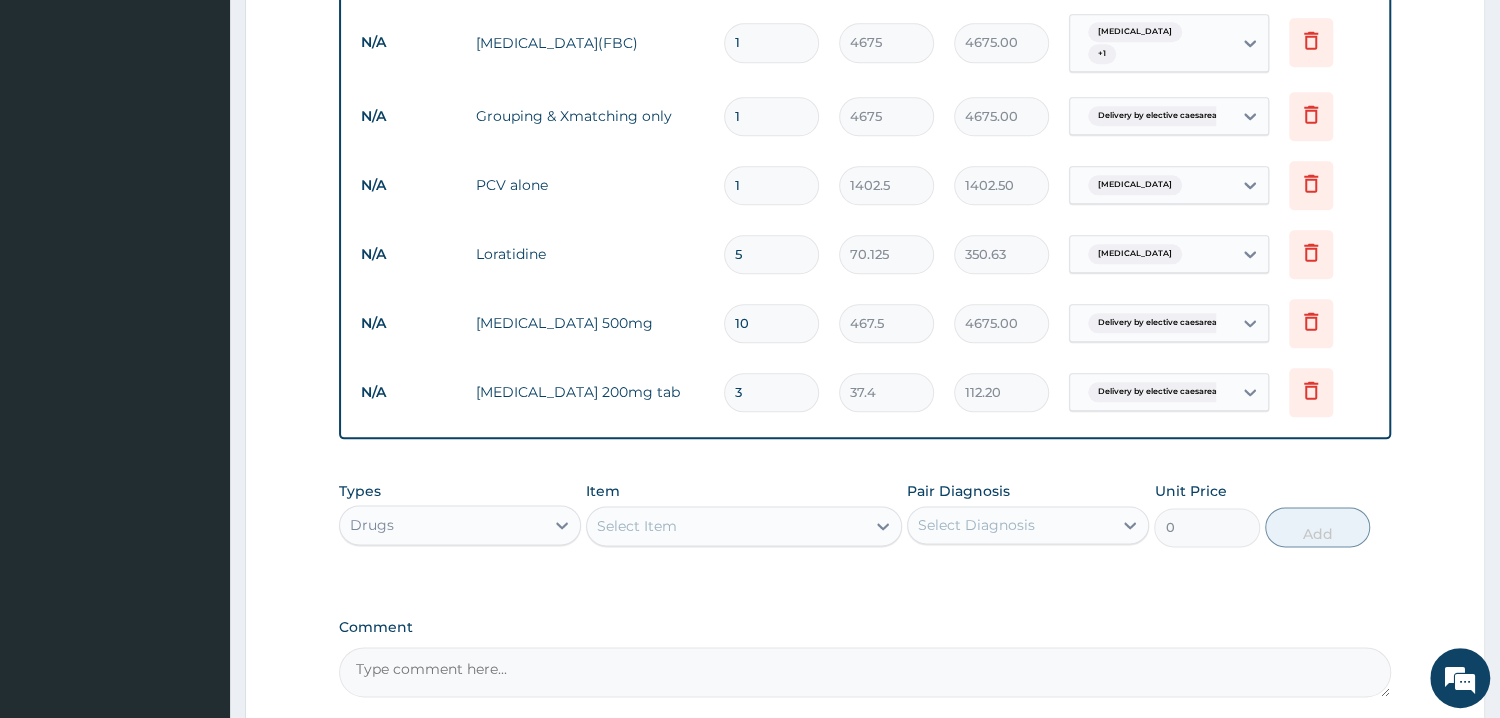 type on "30" 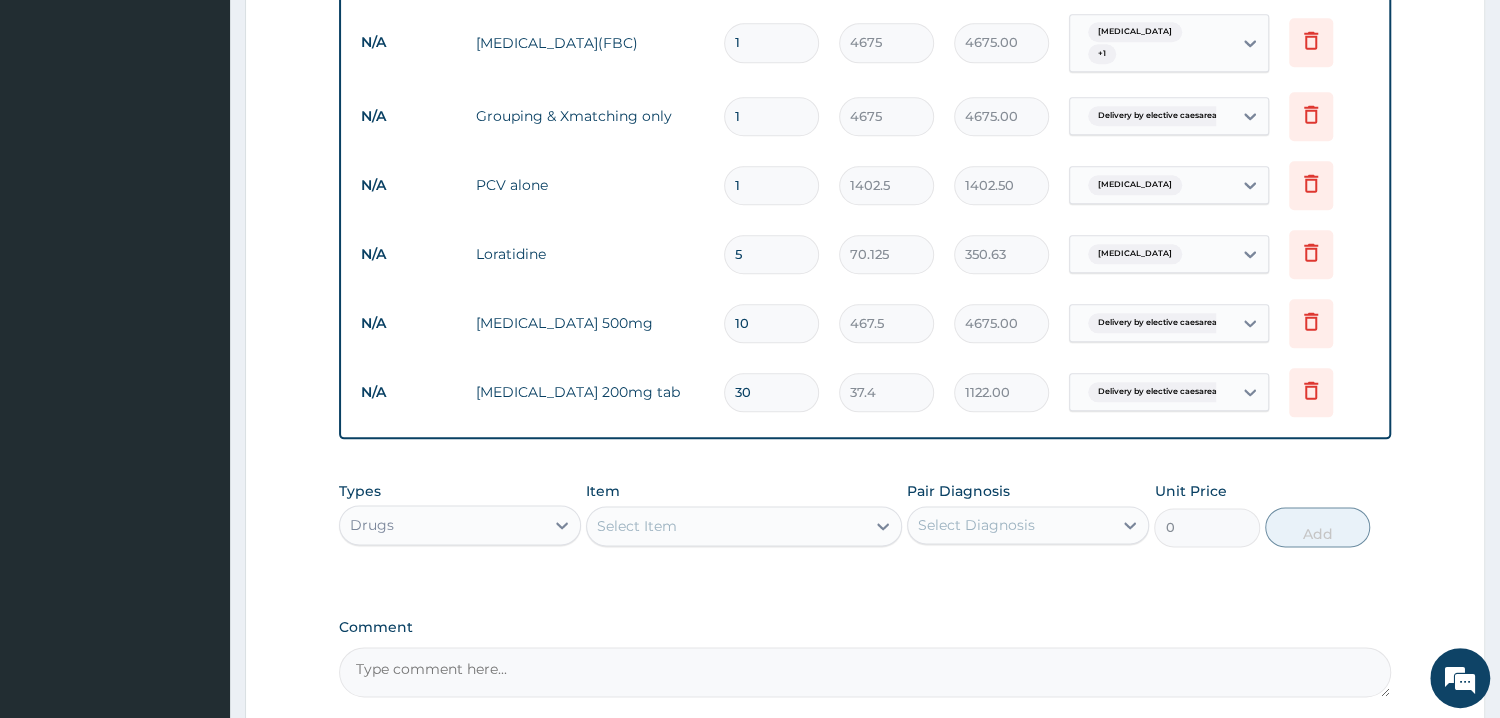 type on "30" 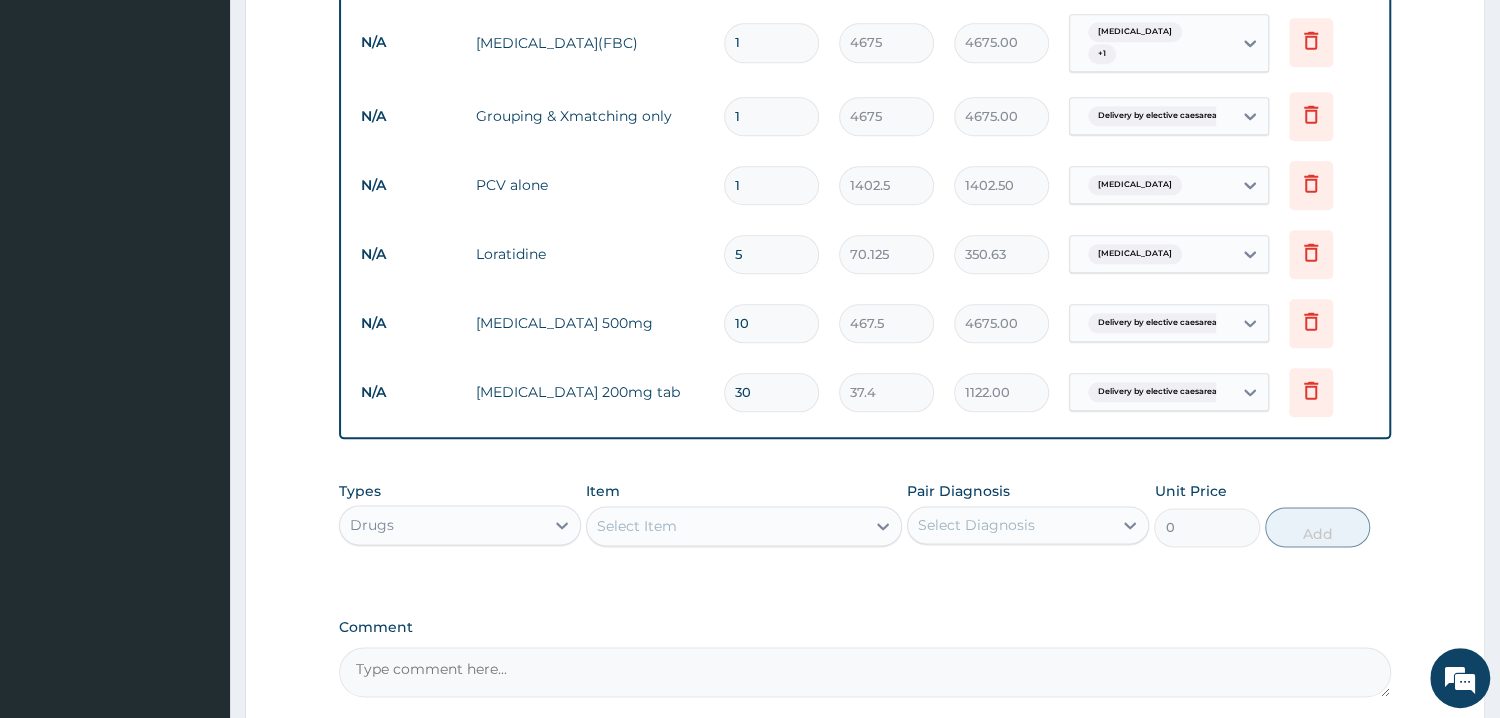 click on "Select Item" at bounding box center [726, 526] 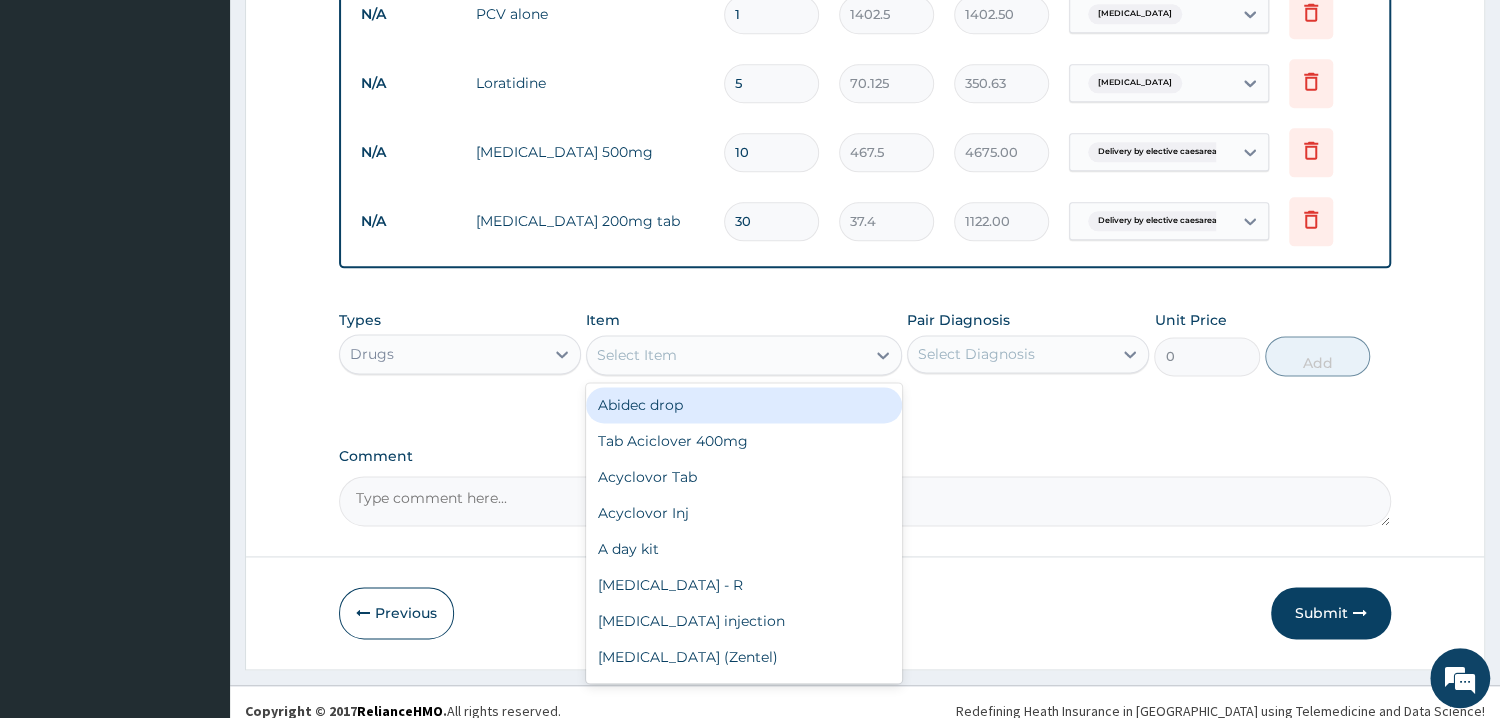 scroll, scrollTop: 1504, scrollLeft: 0, axis: vertical 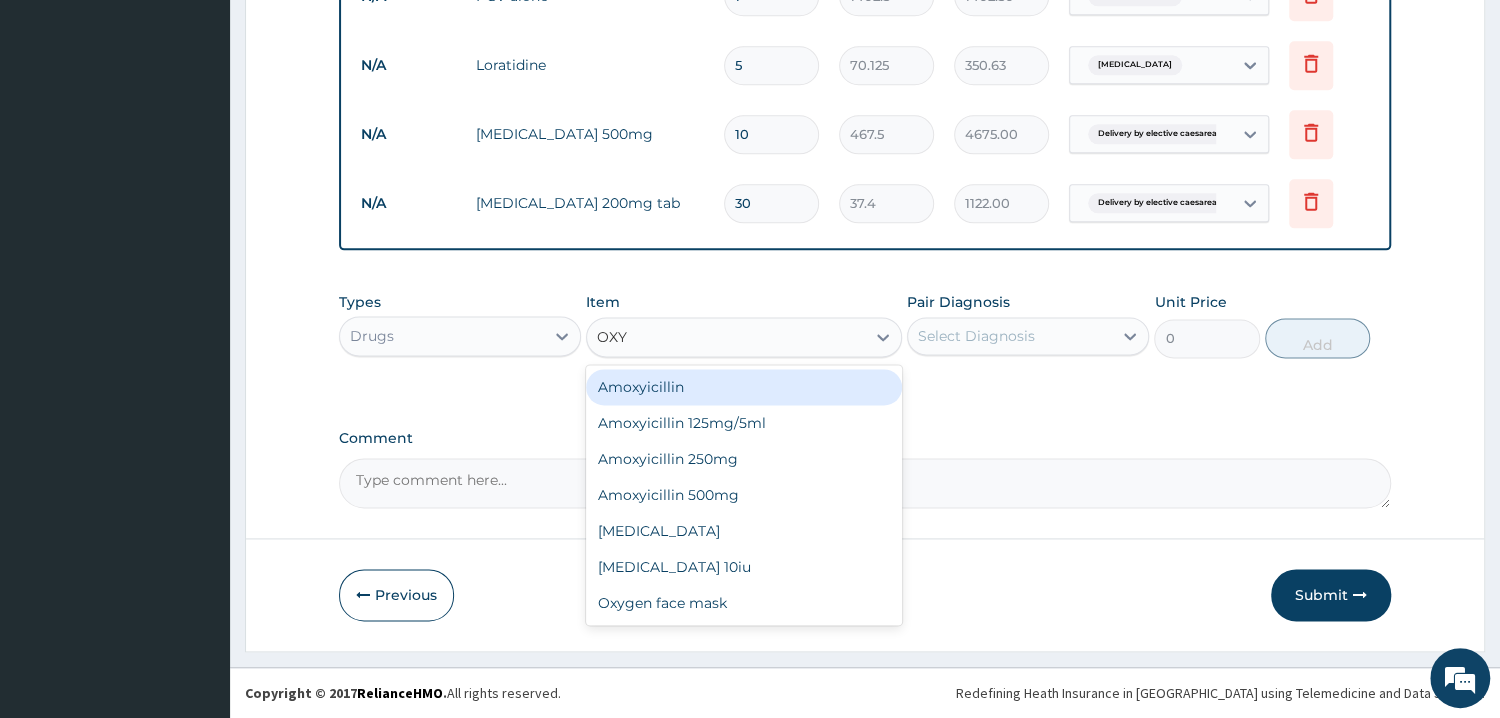 type on "OXYT" 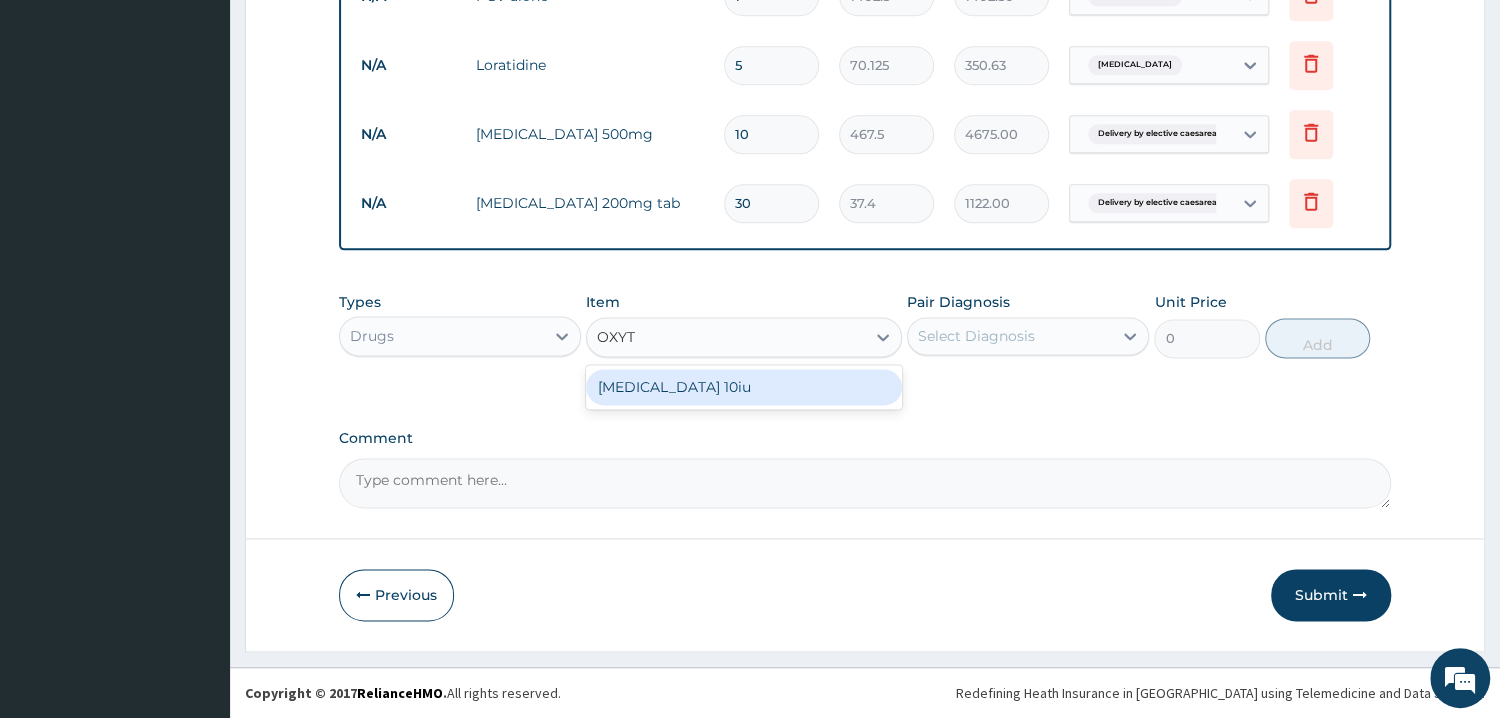 click on "Oxytocin 10iu" at bounding box center [744, 387] 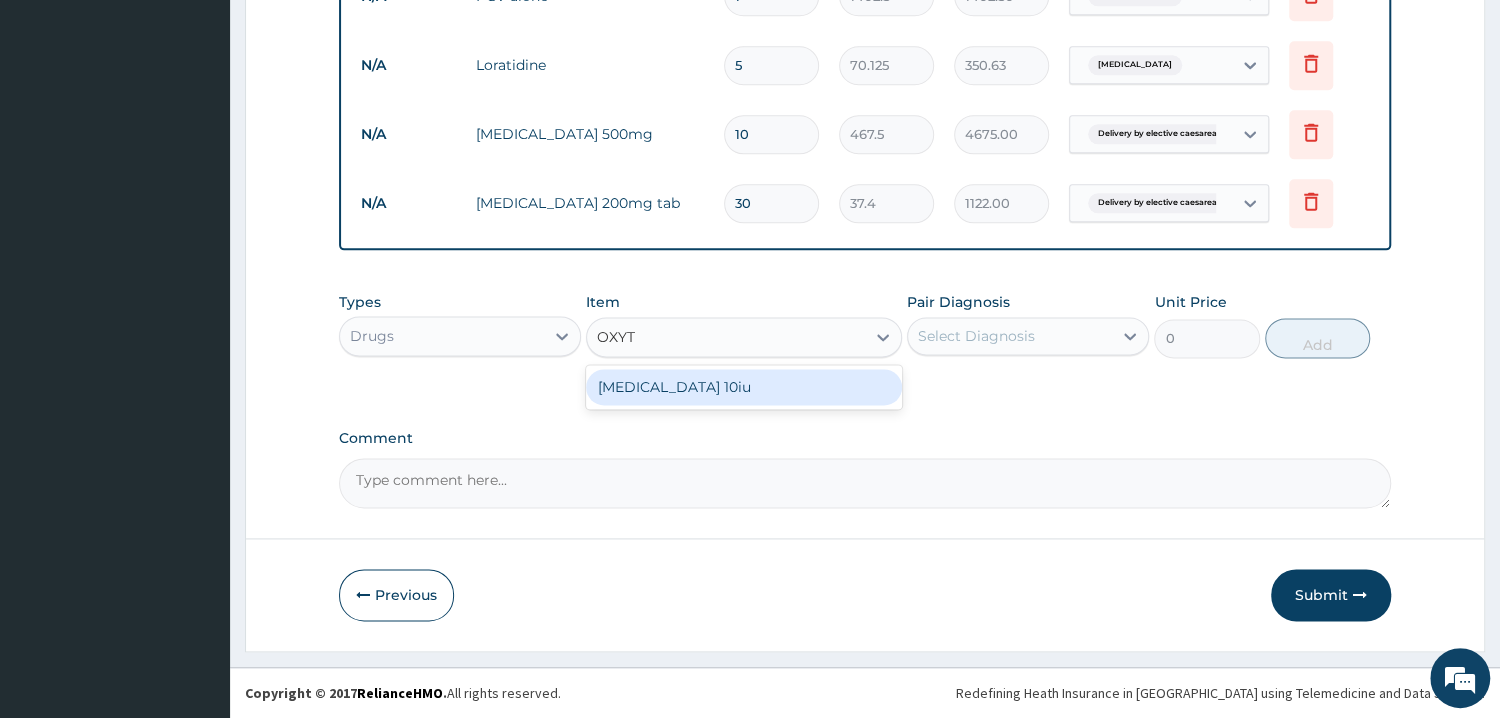 type 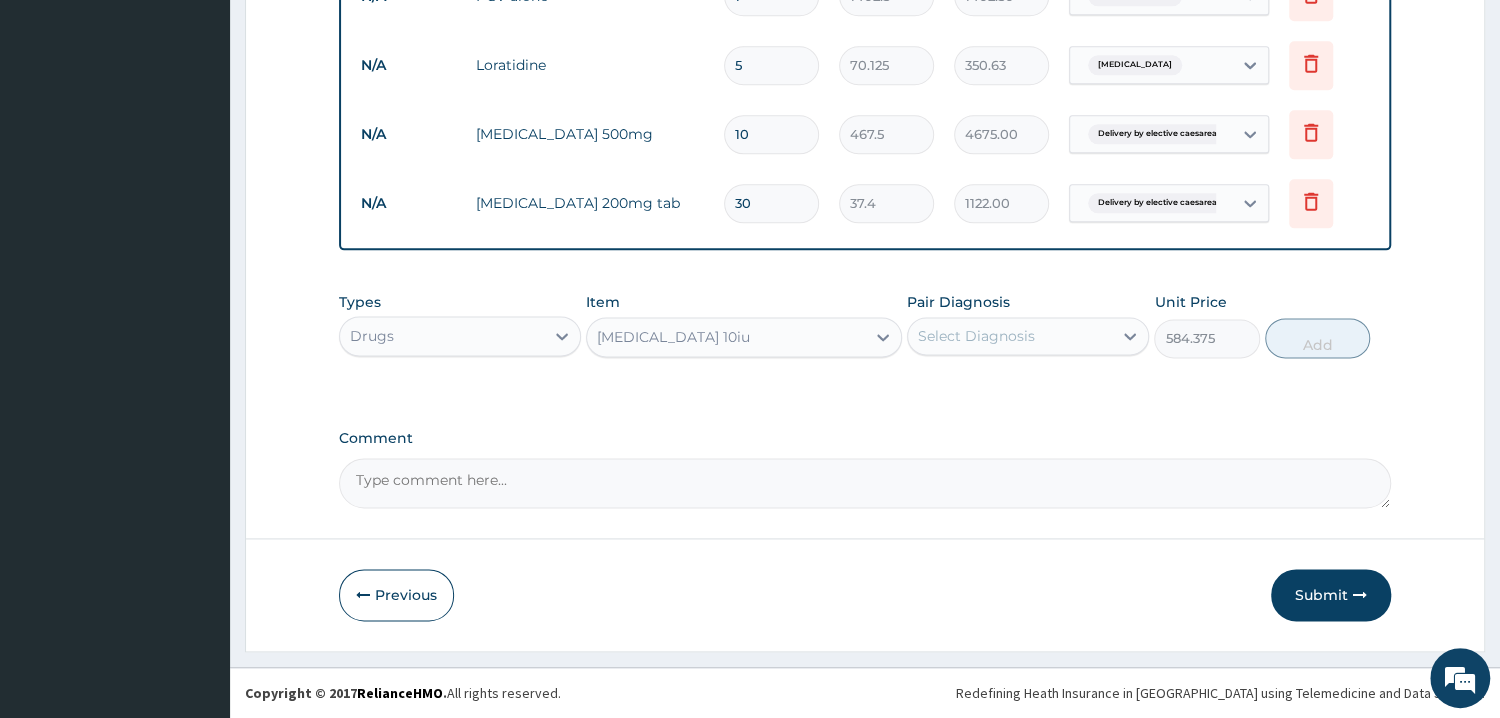 click on "Select Diagnosis" at bounding box center (1028, 336) 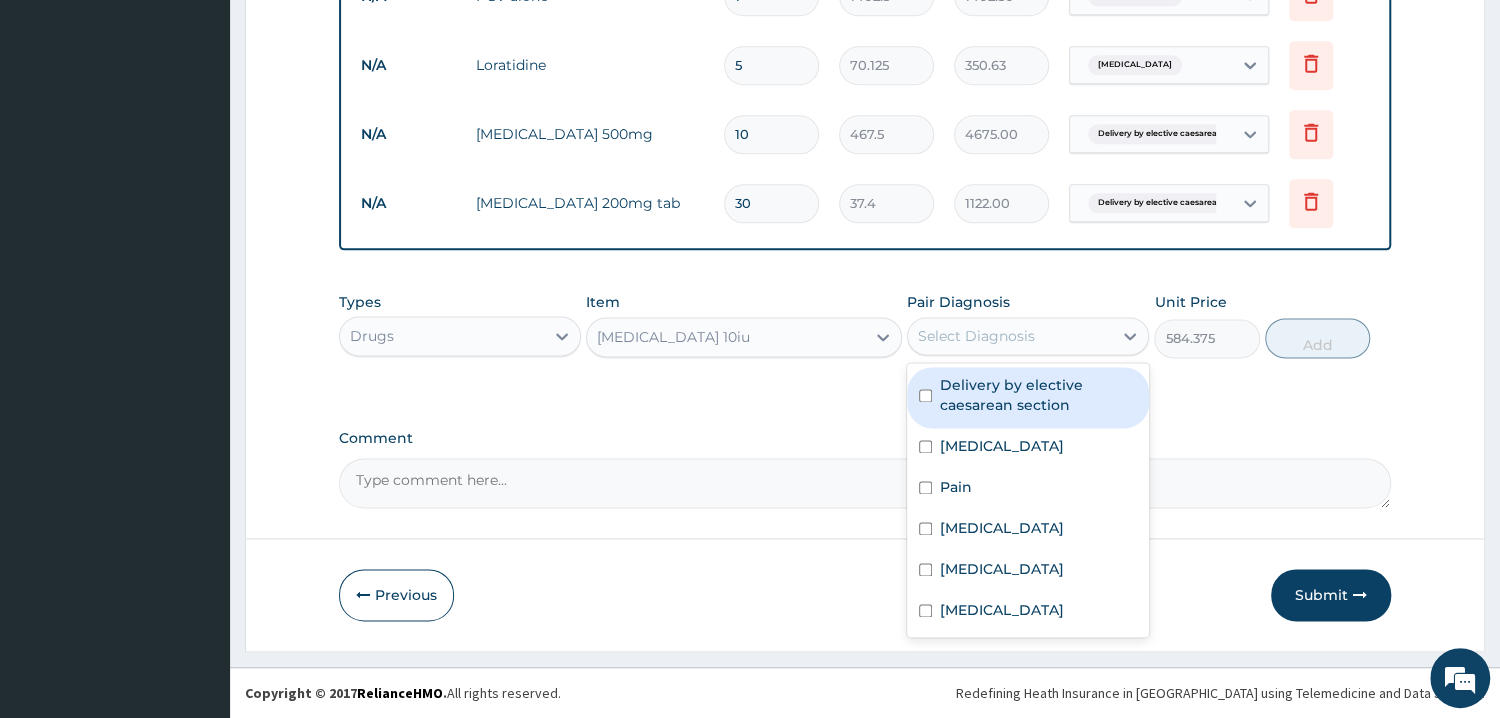 click on "Delivery by elective caesarean section" at bounding box center (1038, 395) 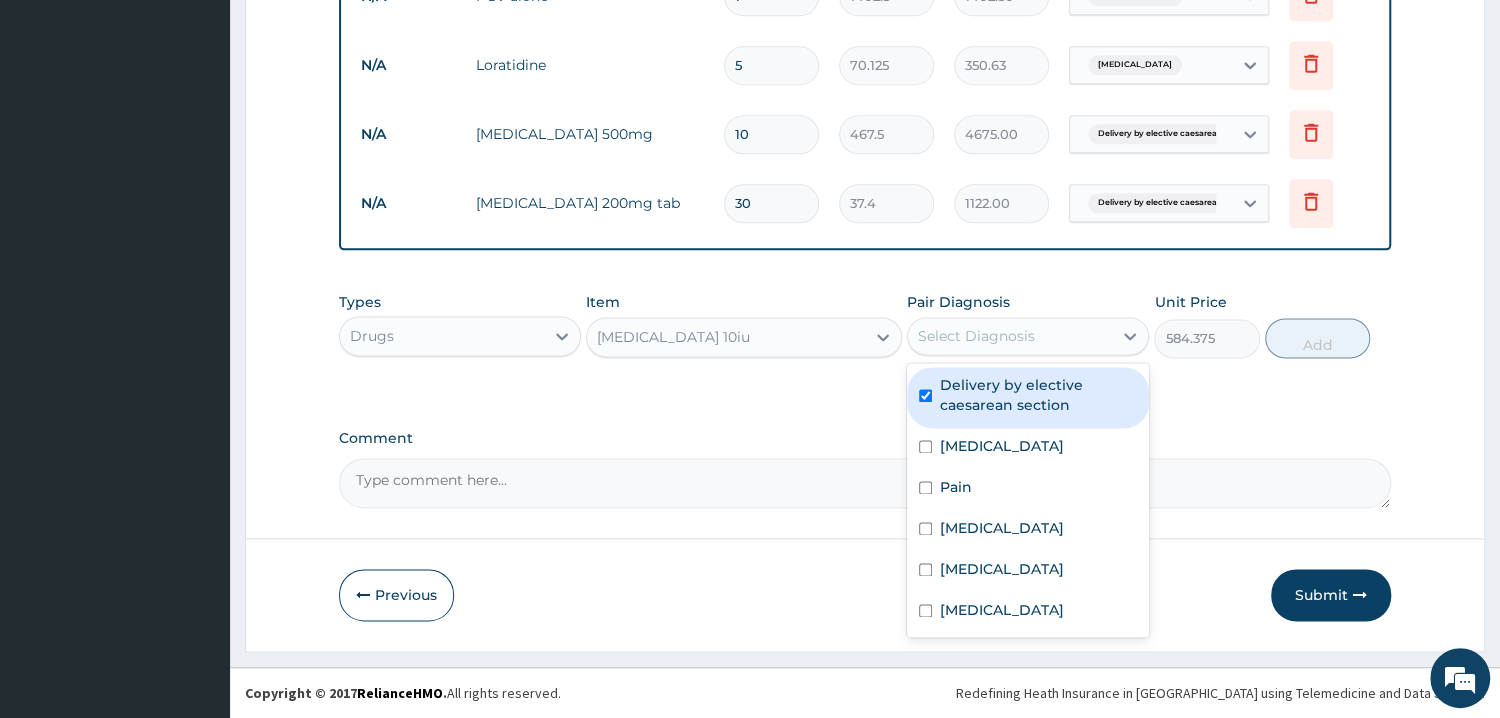 checkbox on "true" 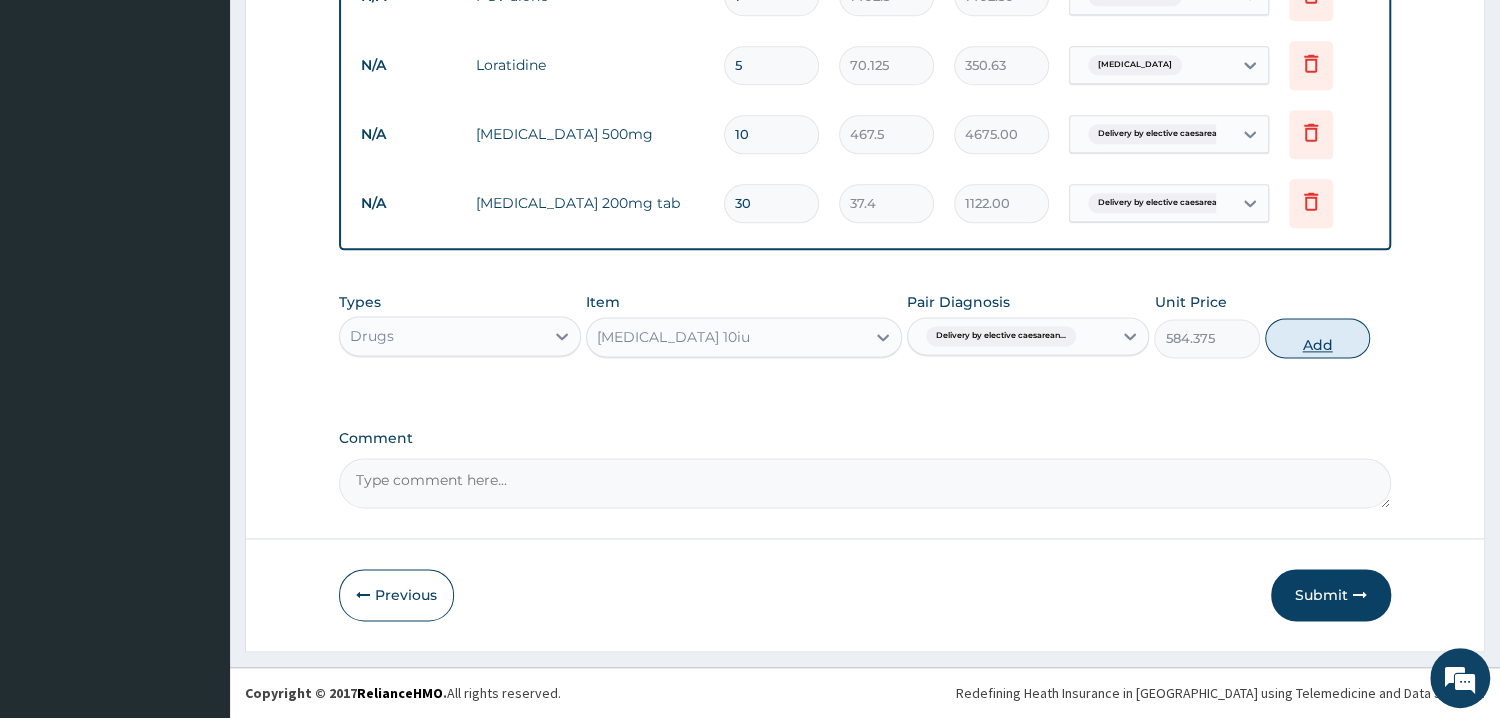 click on "Add" at bounding box center (1317, 338) 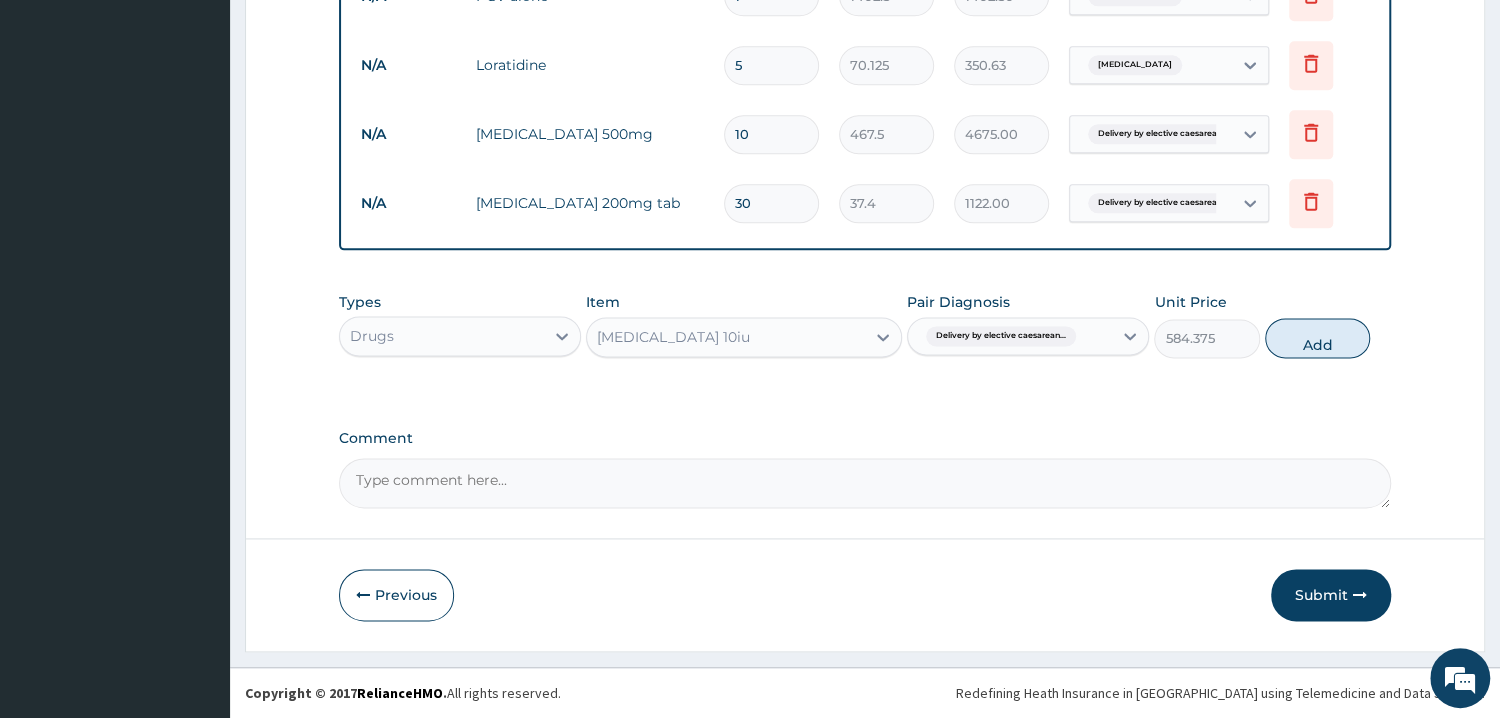 type on "0" 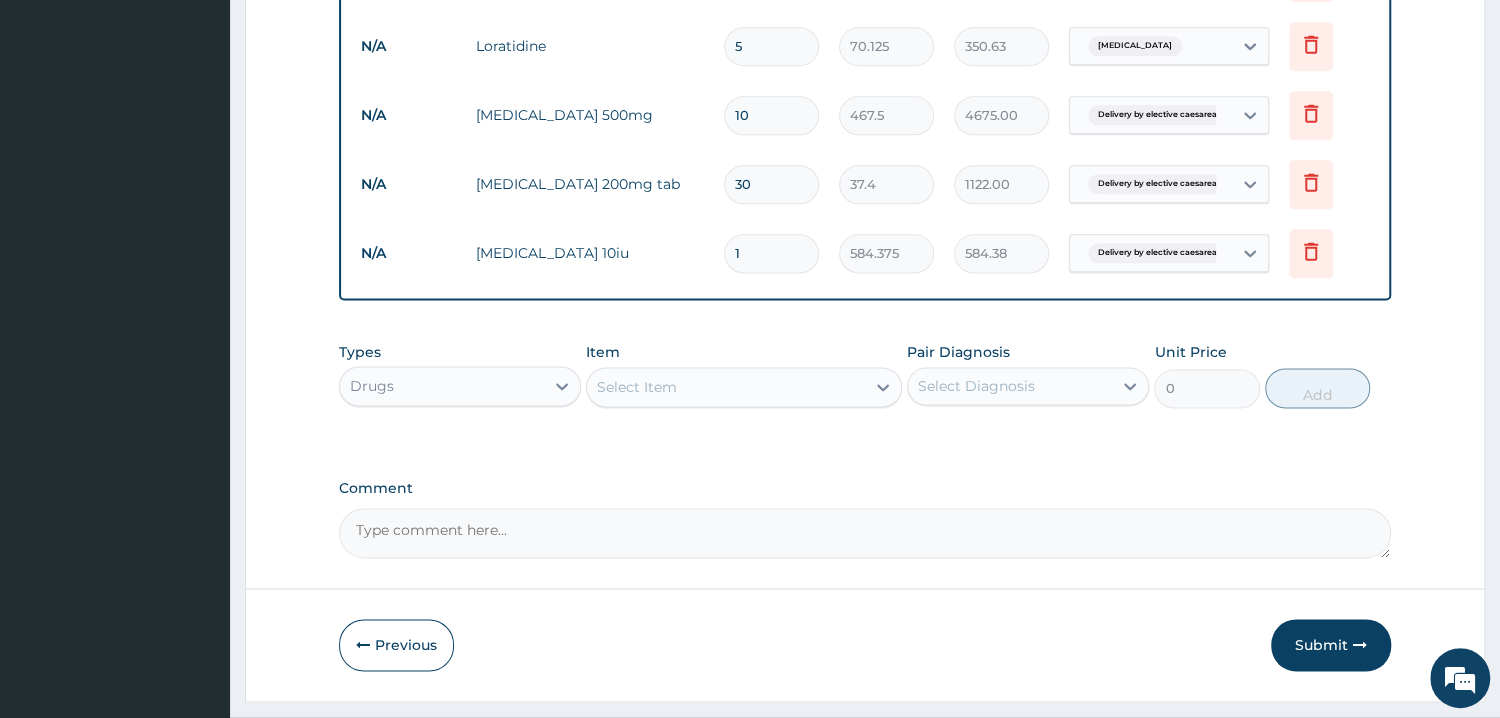type 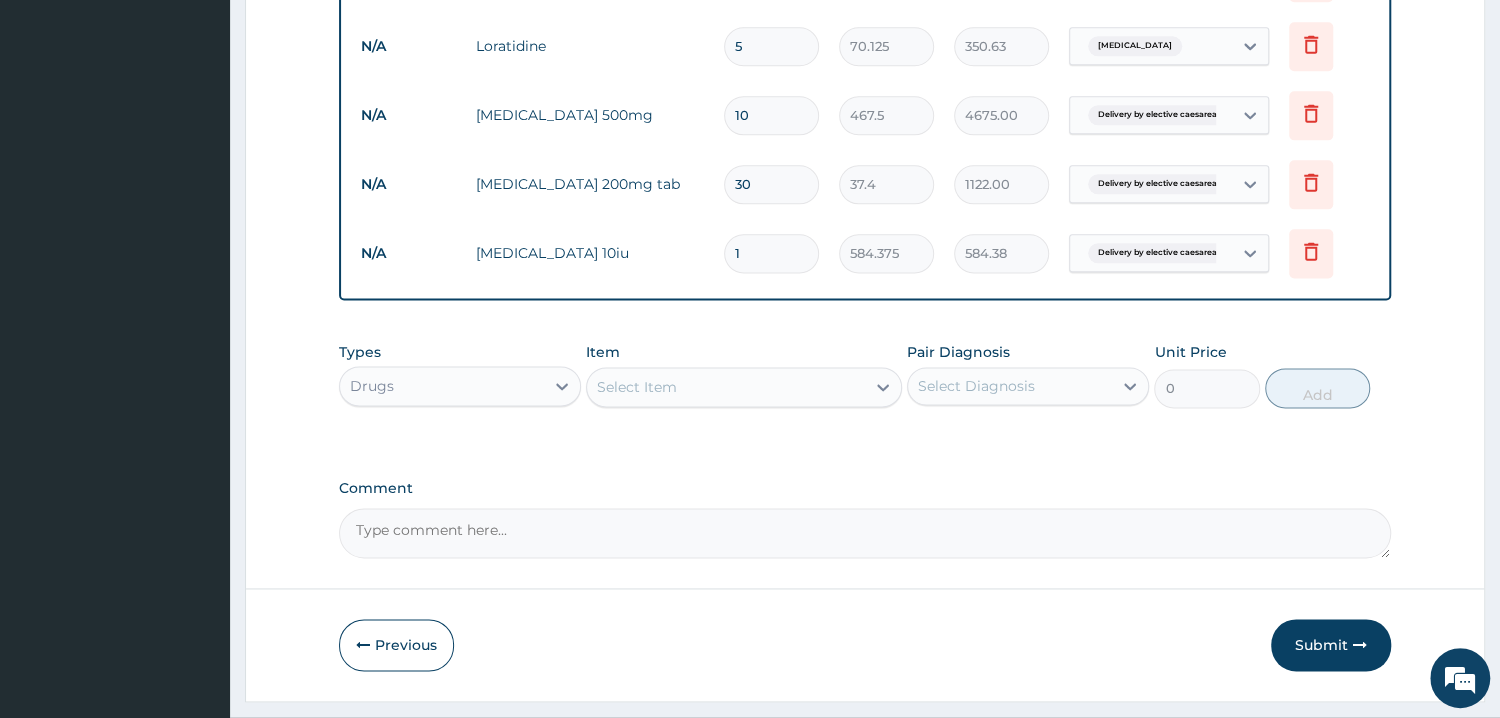 type on "0.00" 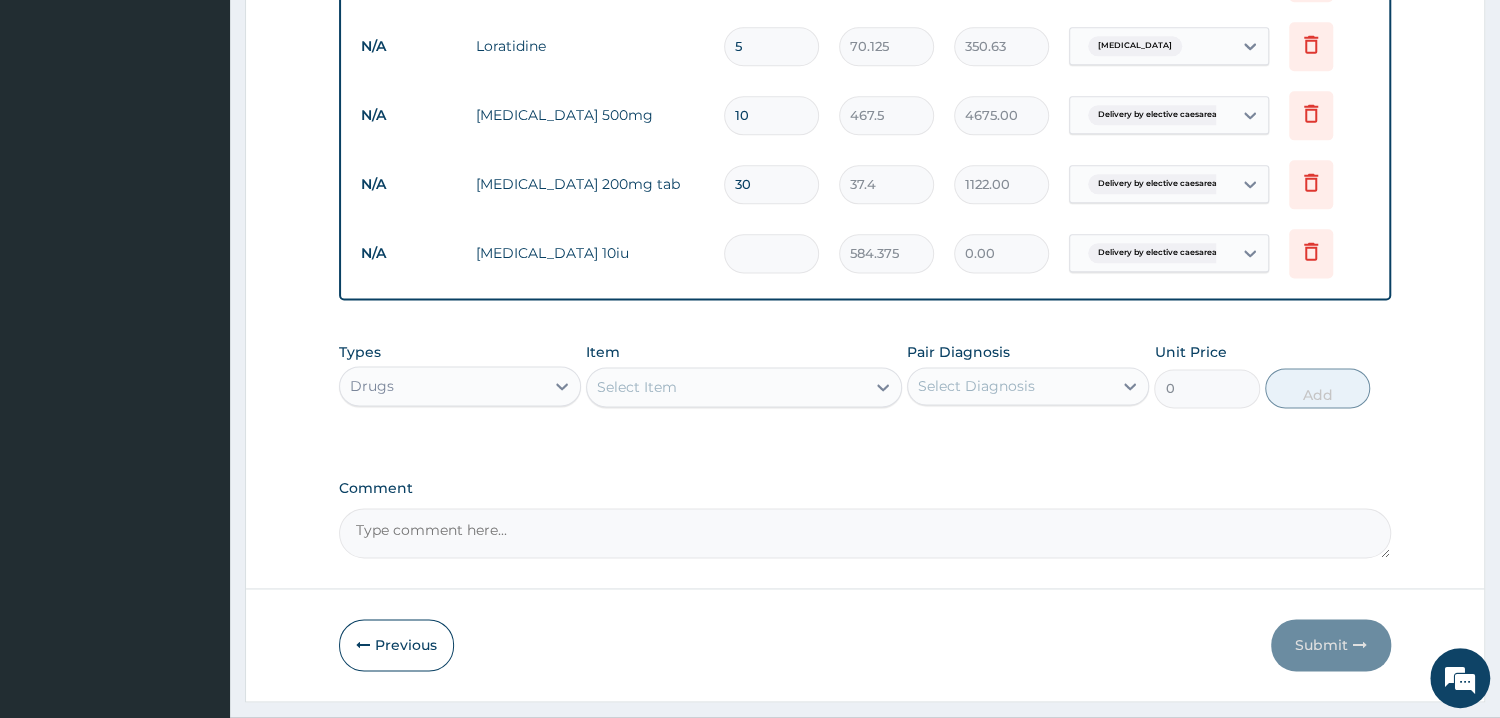type on "1" 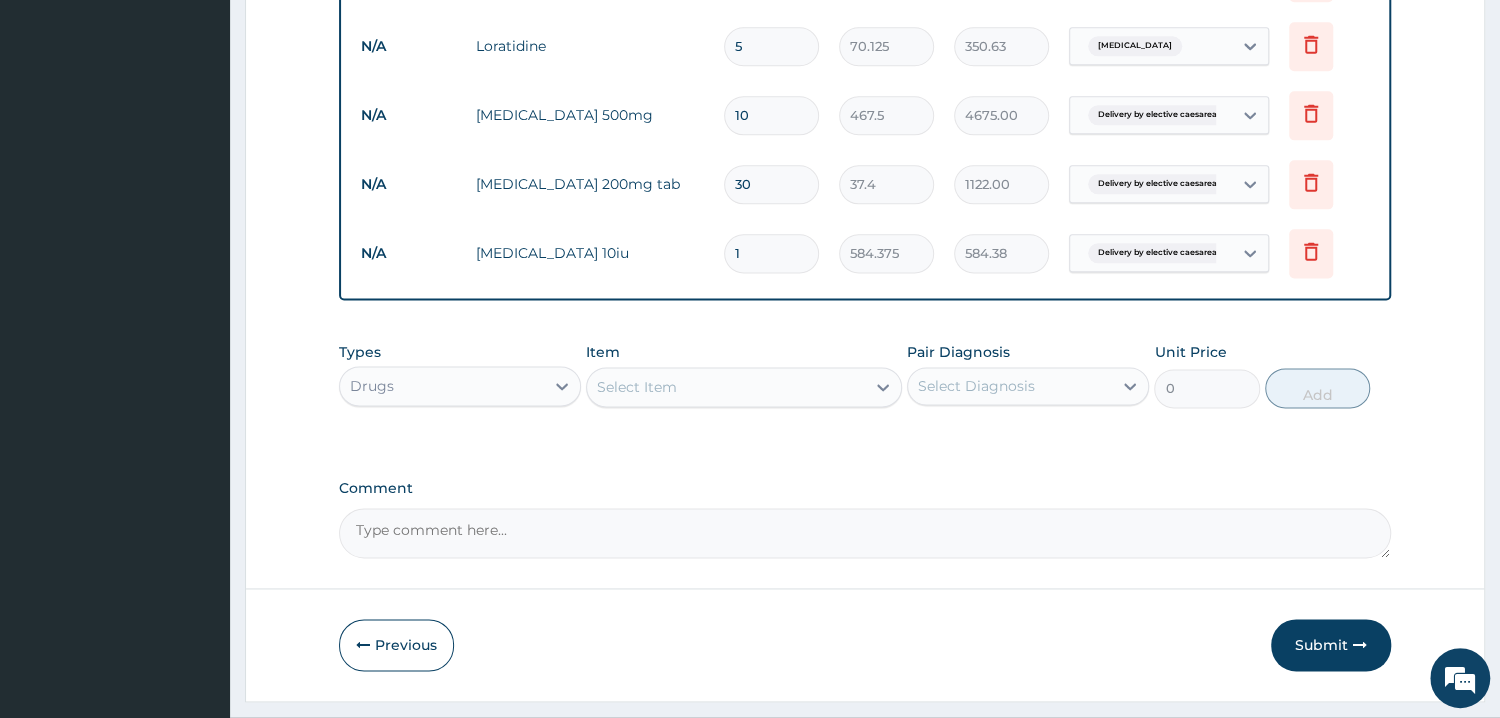 type on "13" 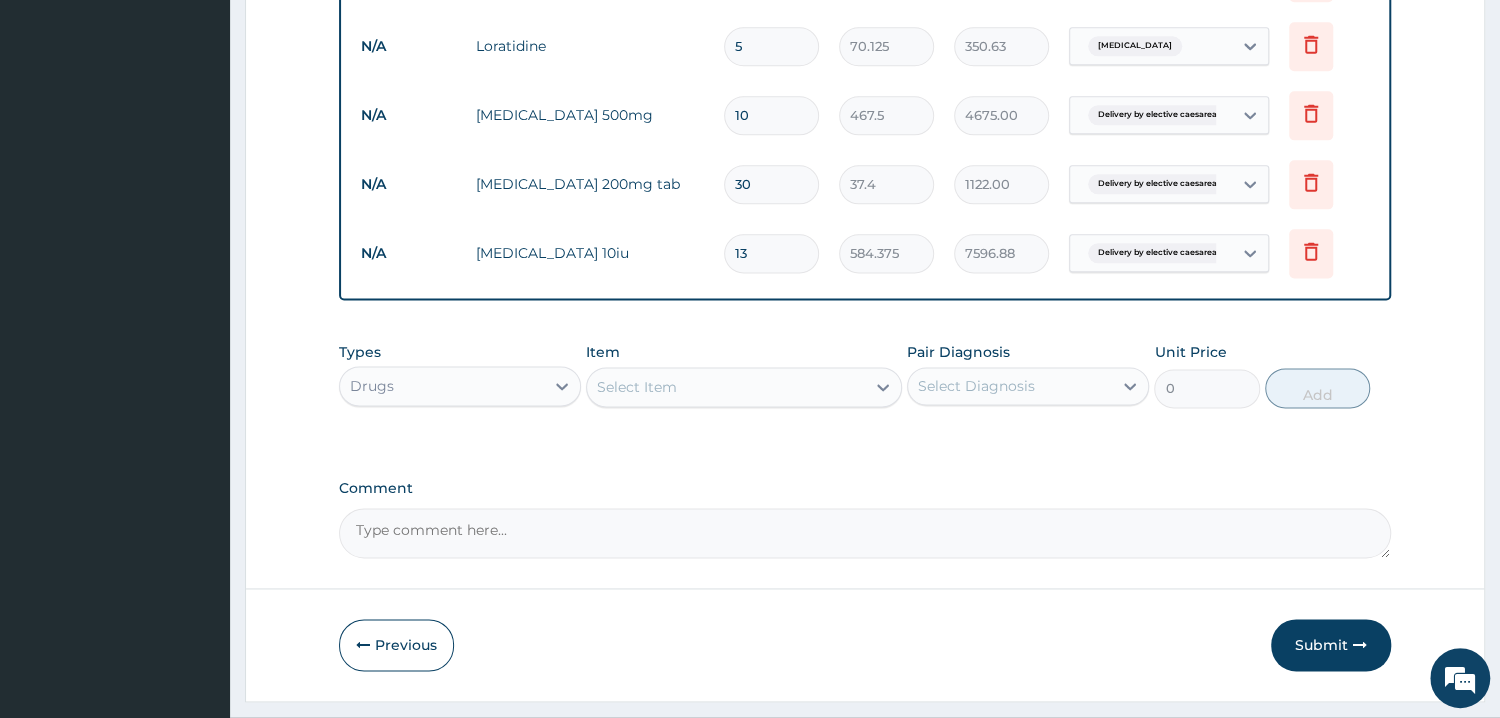 type on "13" 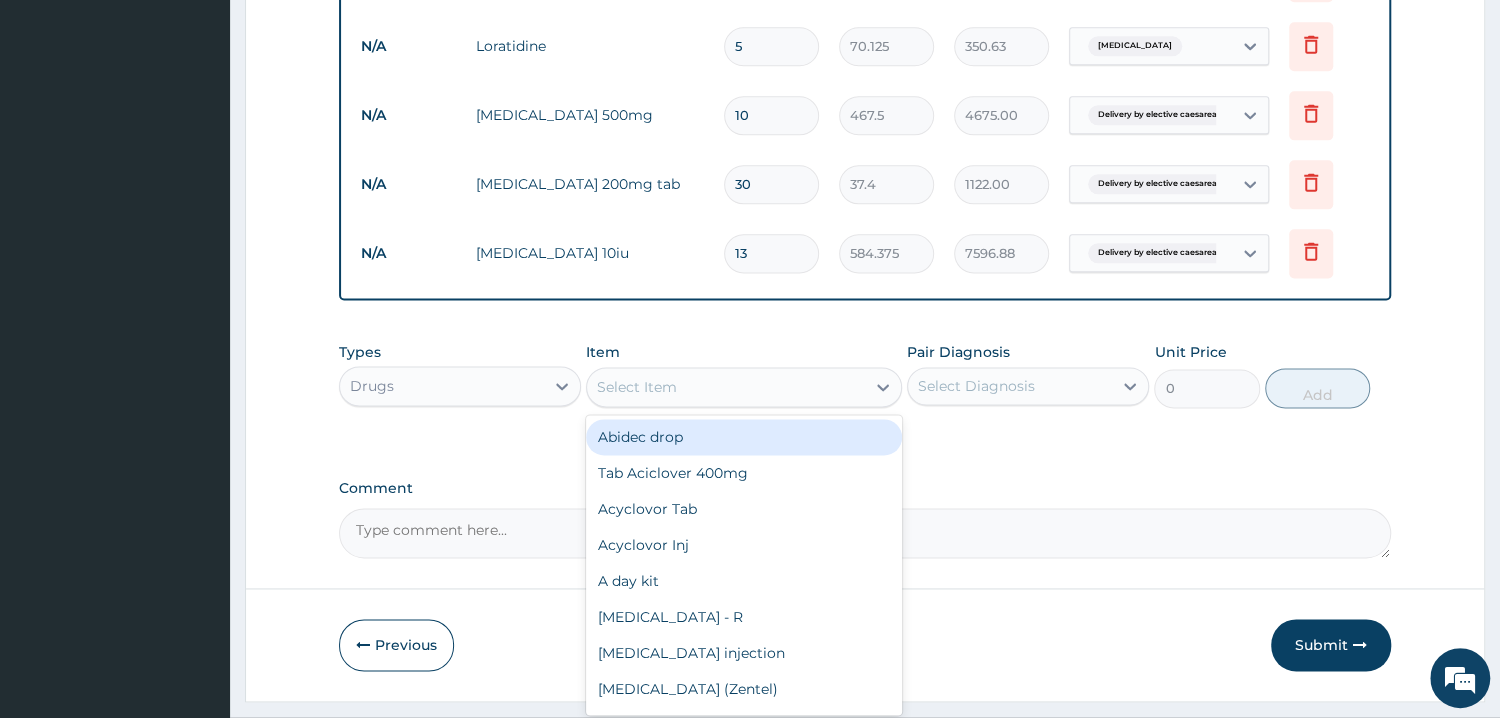 click on "Select Item" at bounding box center (726, 387) 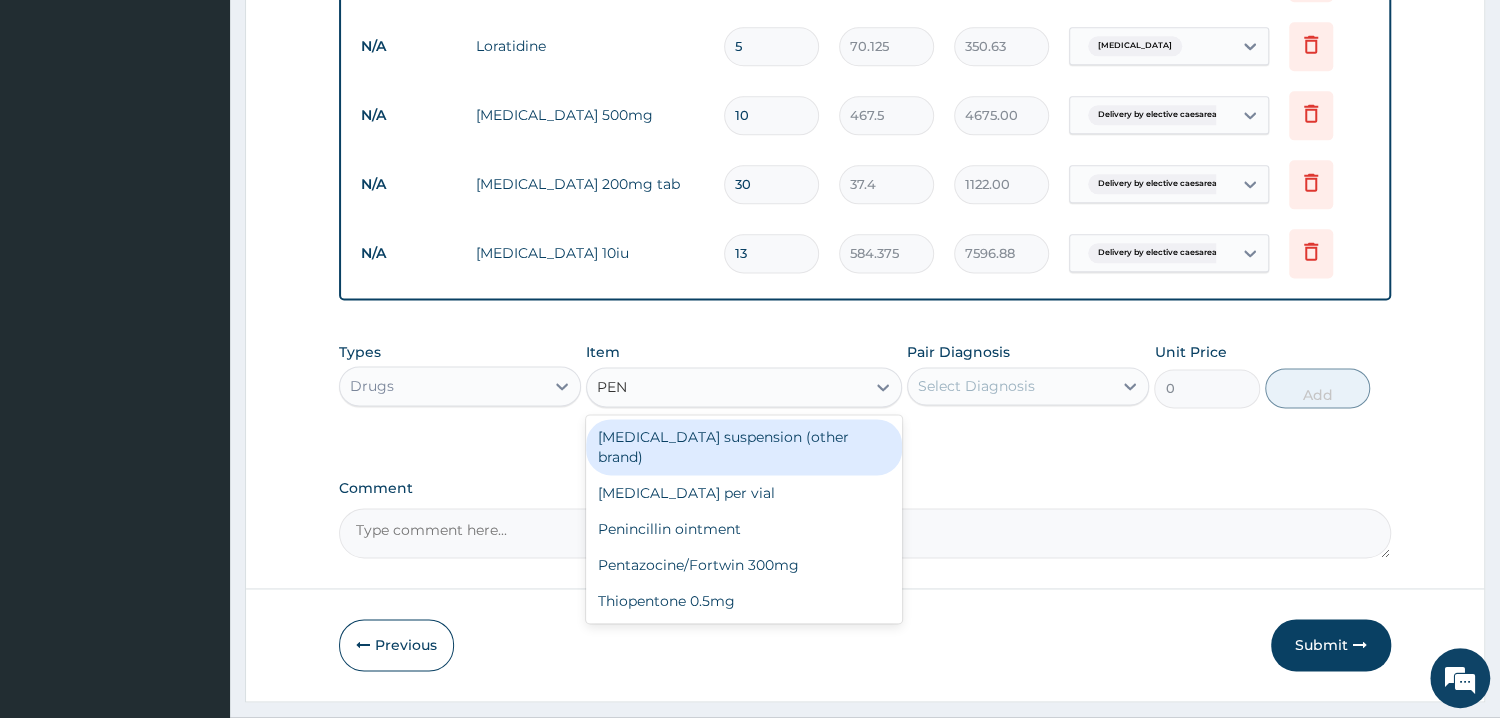 type on "PENT" 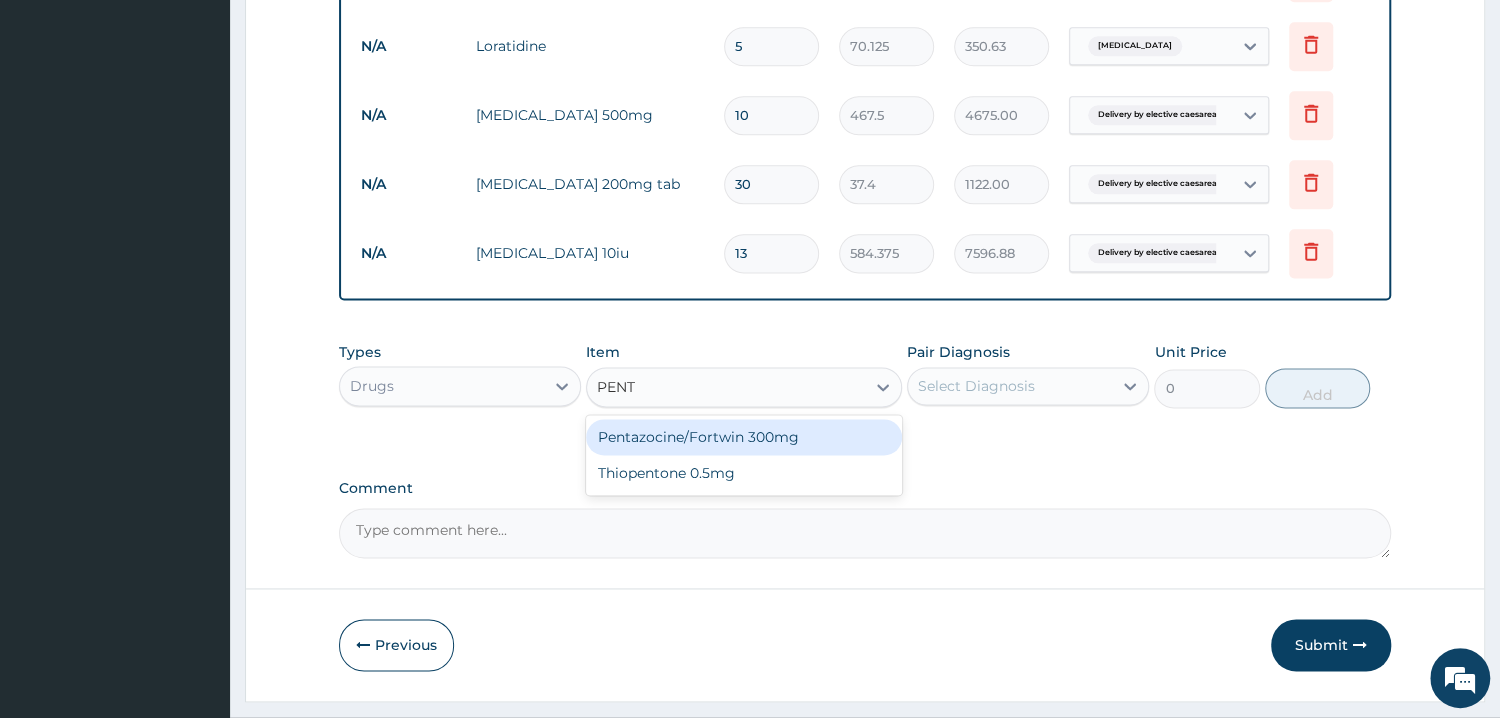 click on "Pentazocine/Fortwin 300mg" at bounding box center (744, 437) 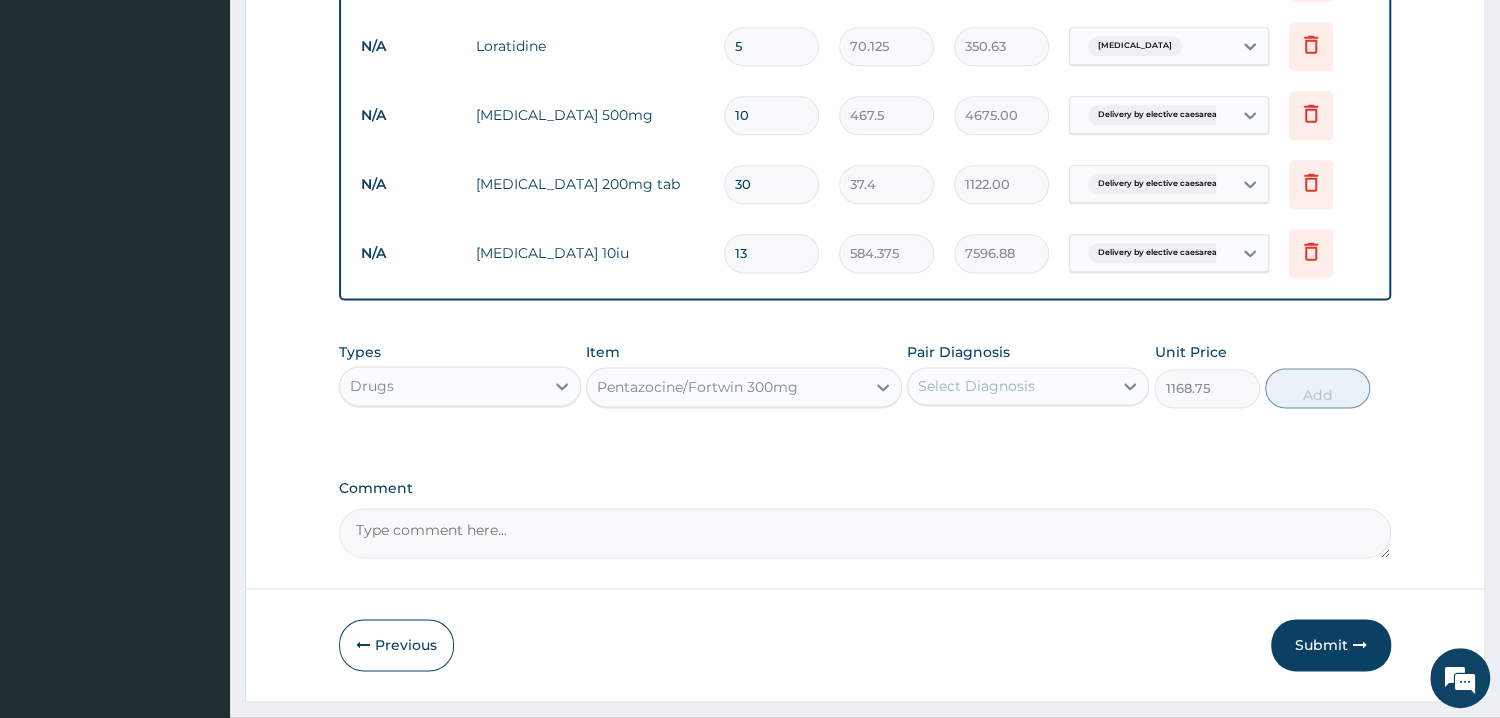 click on "Select Diagnosis" at bounding box center (1010, 386) 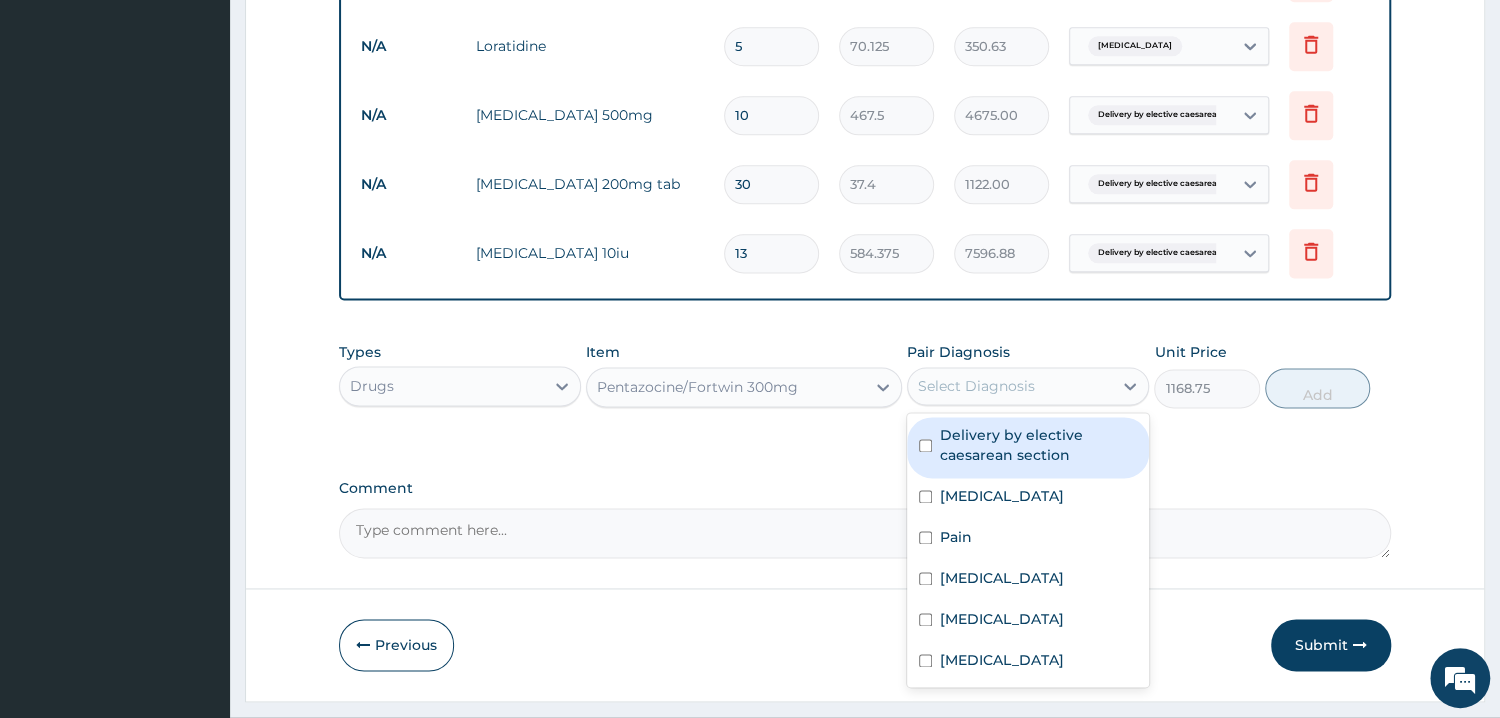 click on "Delivery by elective caesarean section" at bounding box center (1038, 445) 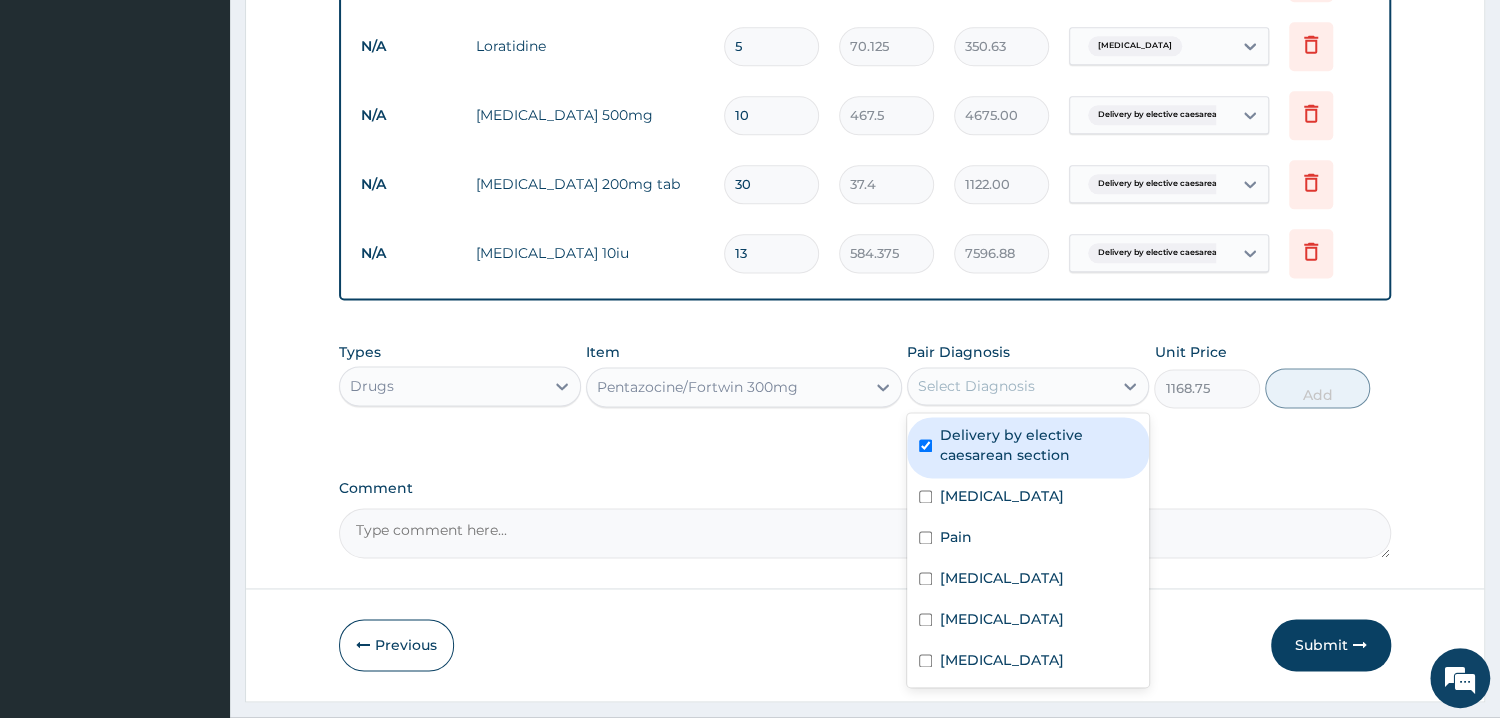 checkbox on "true" 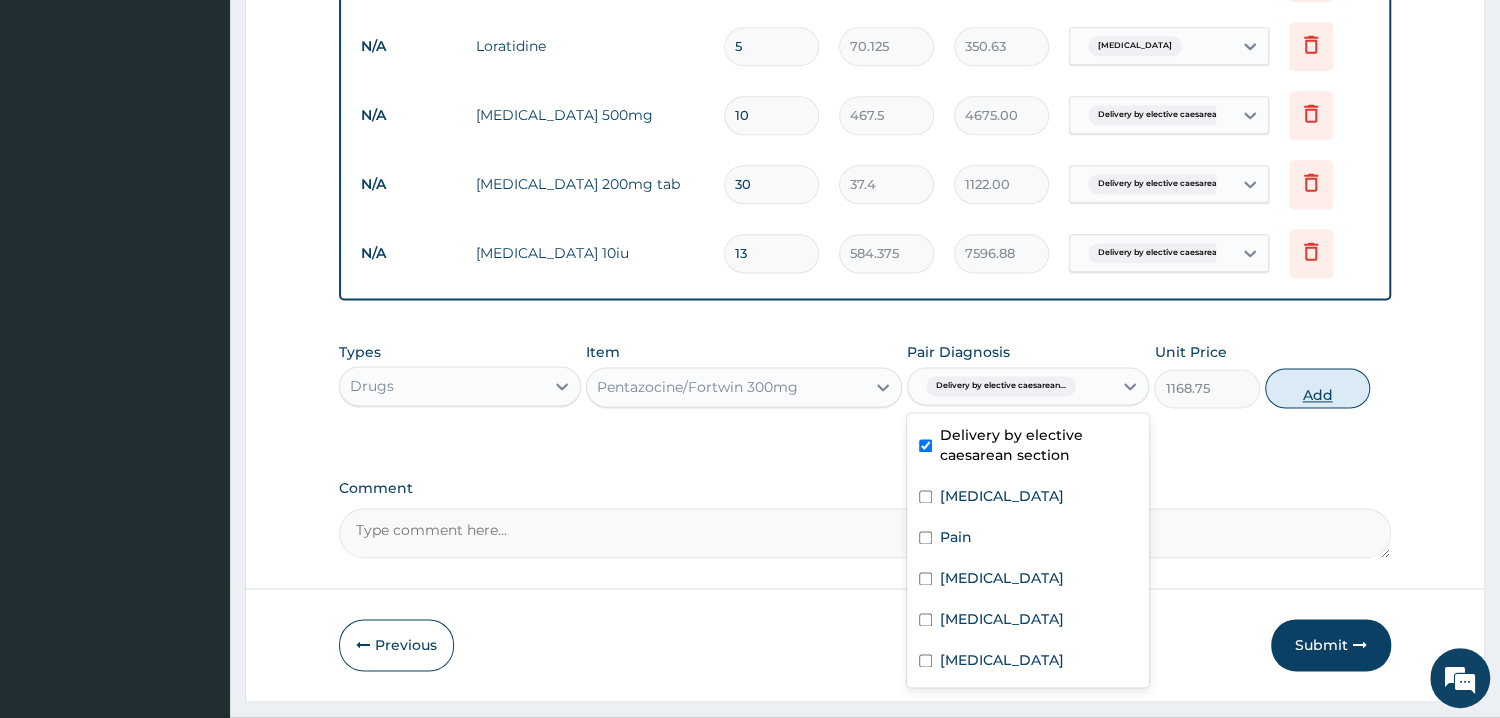 click on "Add" at bounding box center [1317, 388] 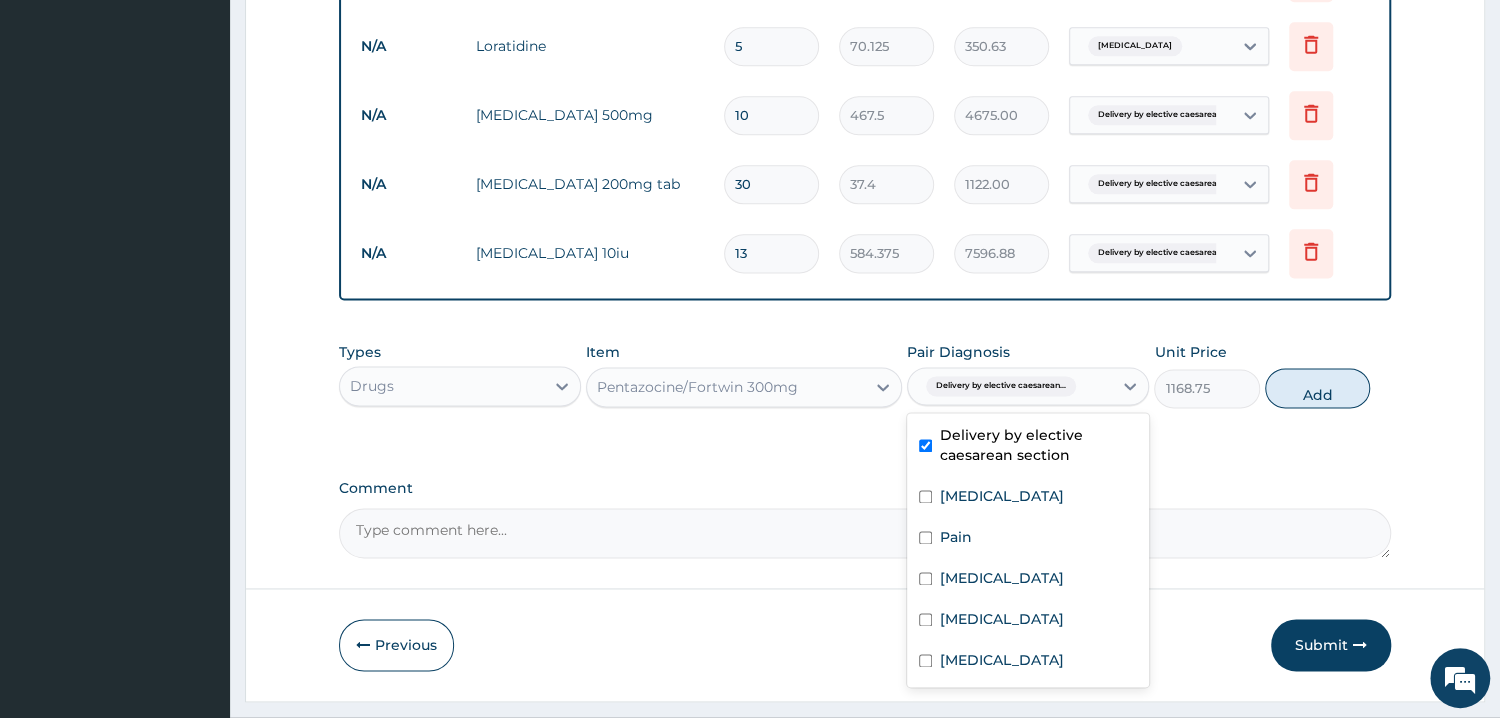 type on "0" 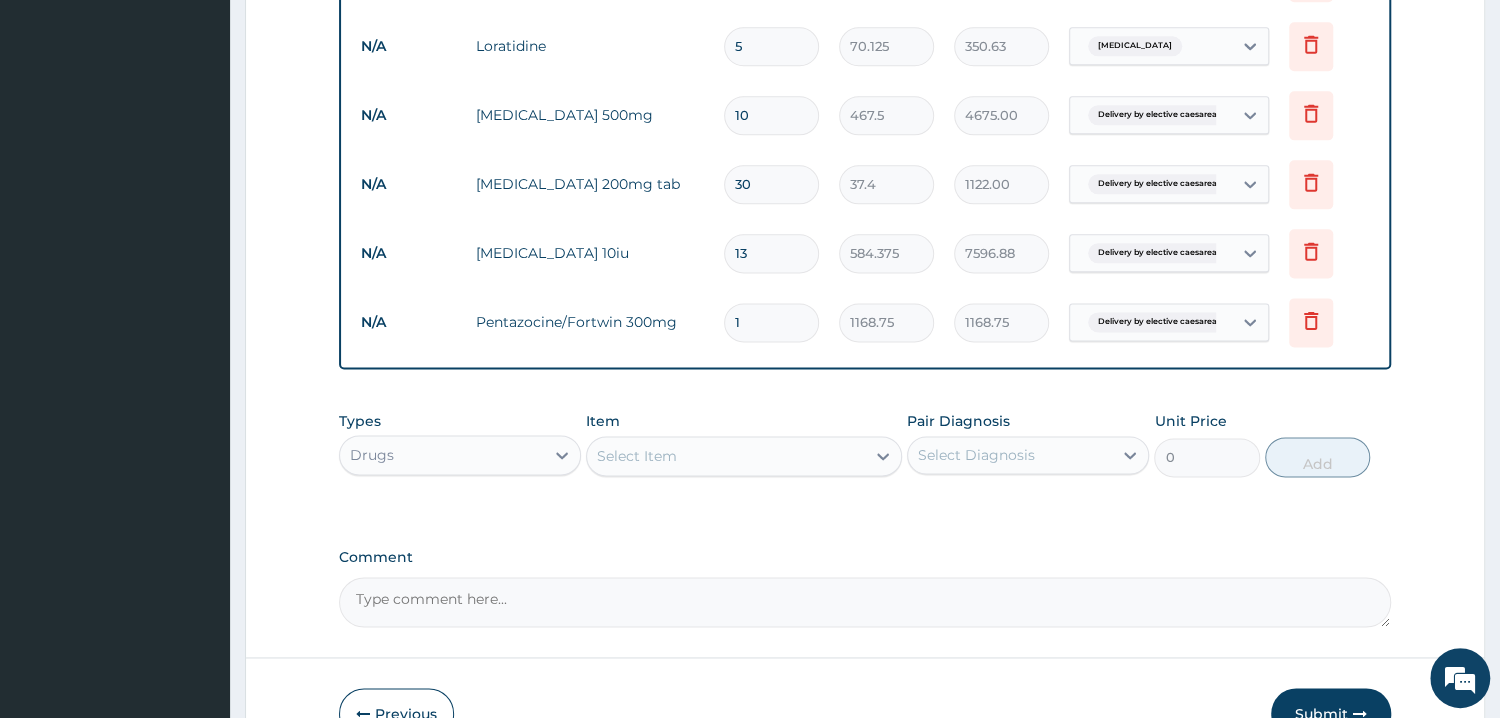 type 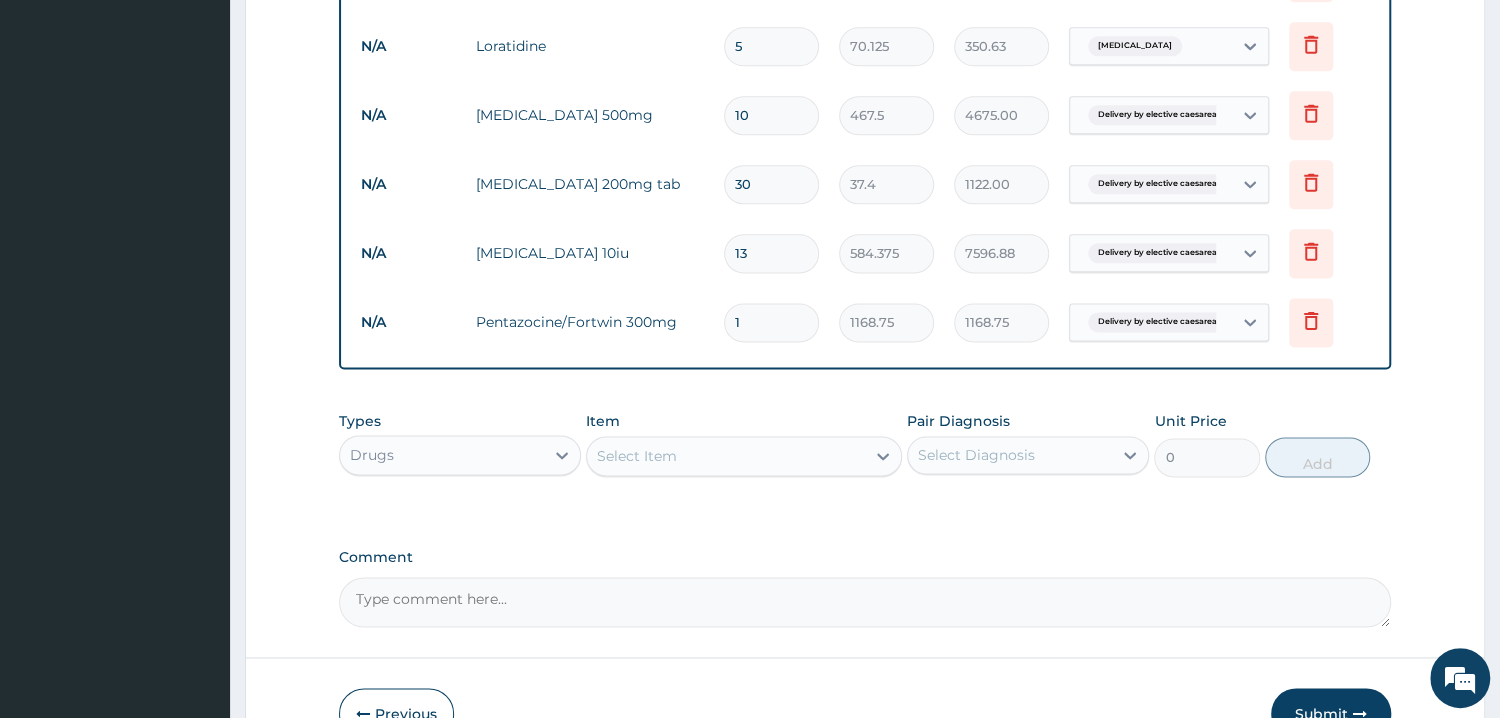 type on "0.00" 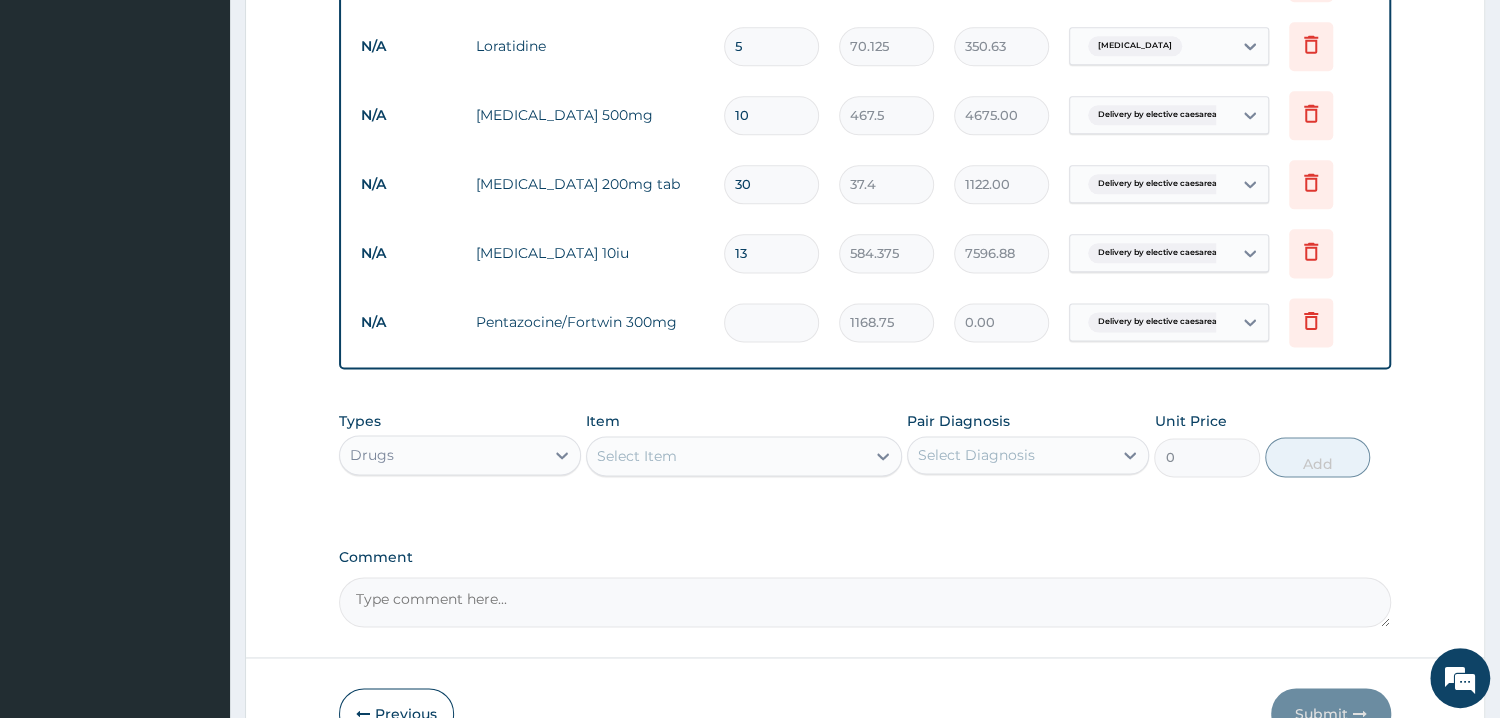 type on "9" 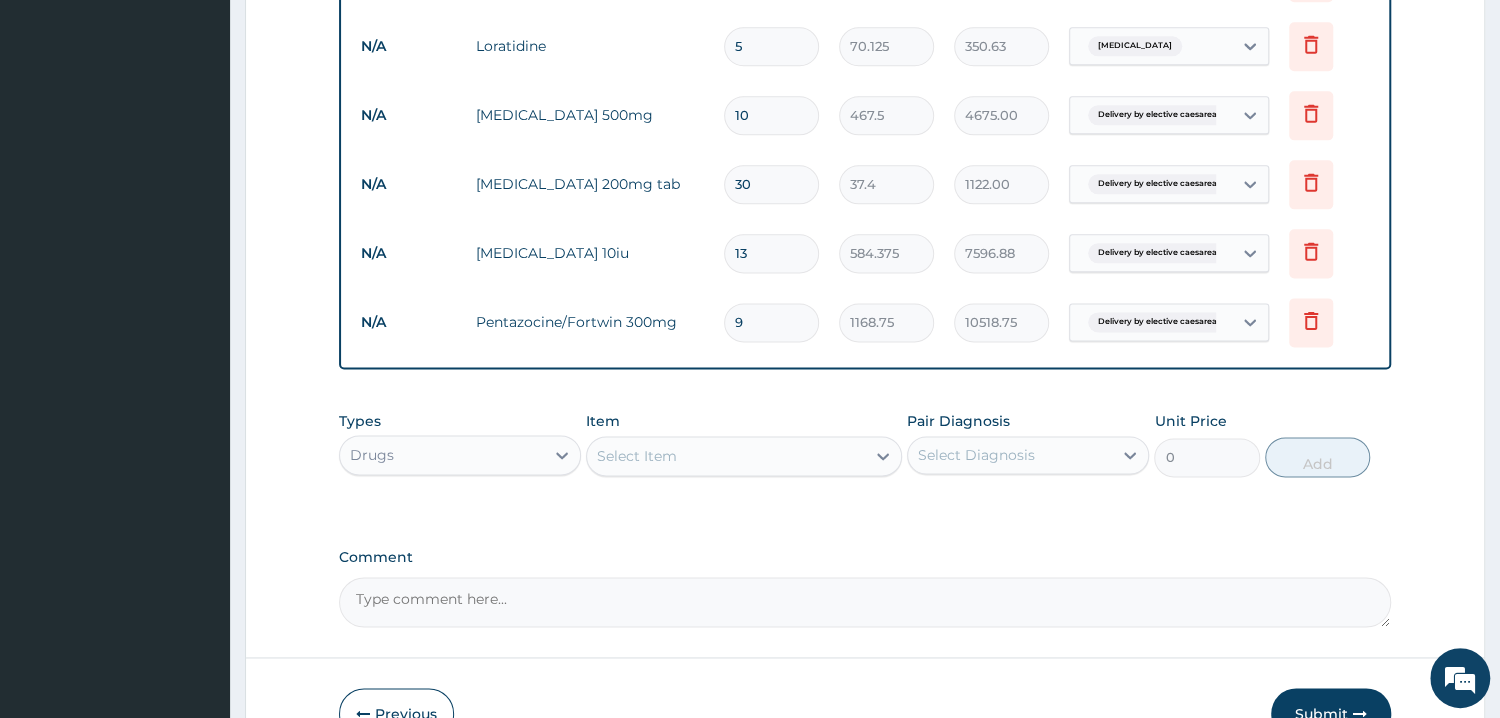 type on "9" 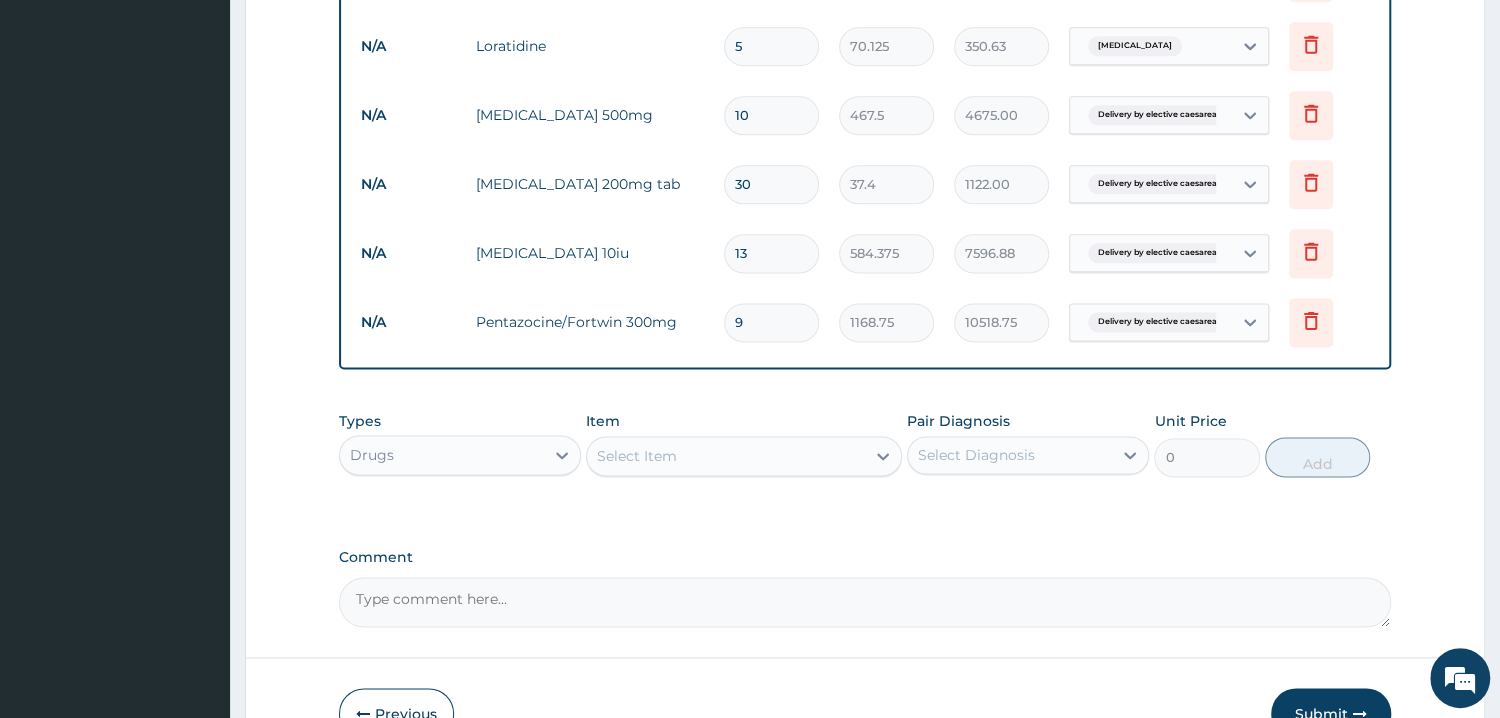 click on "Select Item" at bounding box center [726, 456] 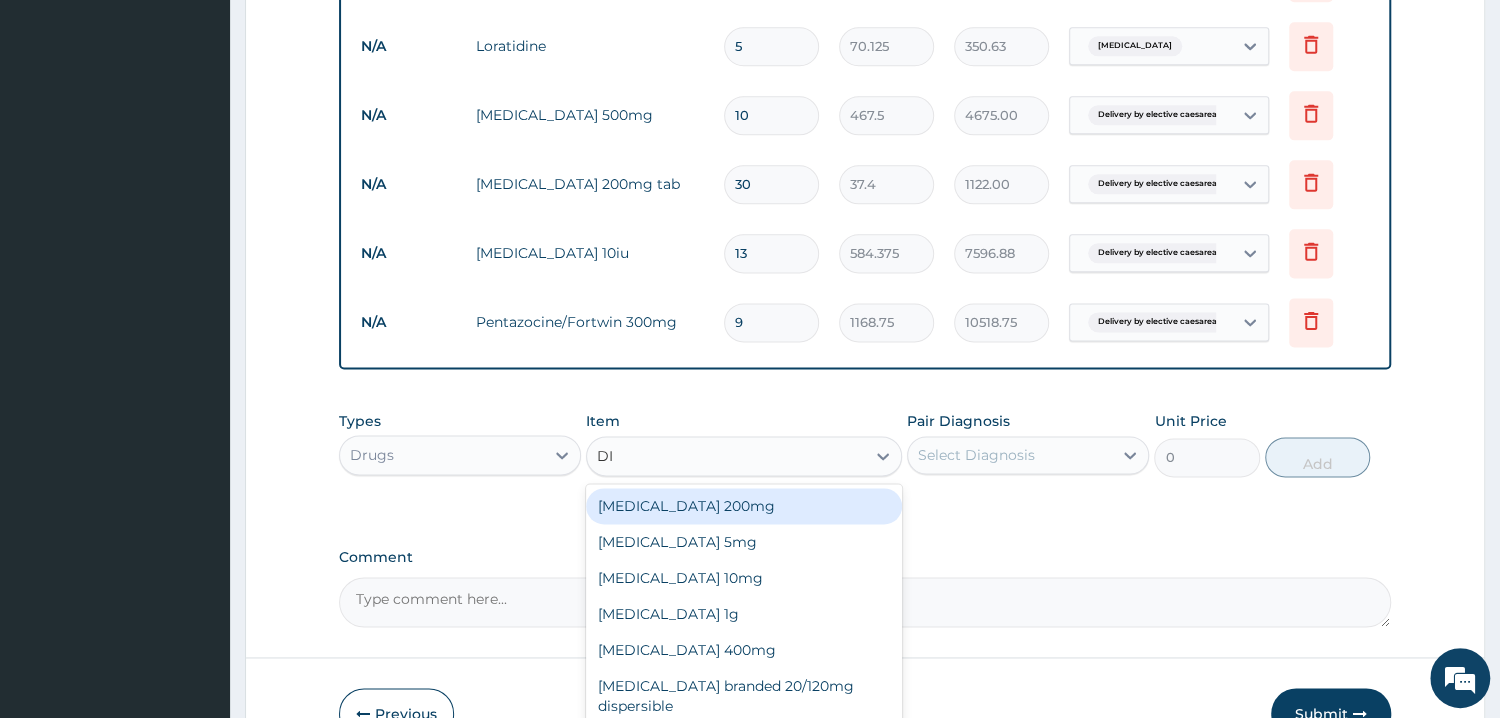 type on "DIC" 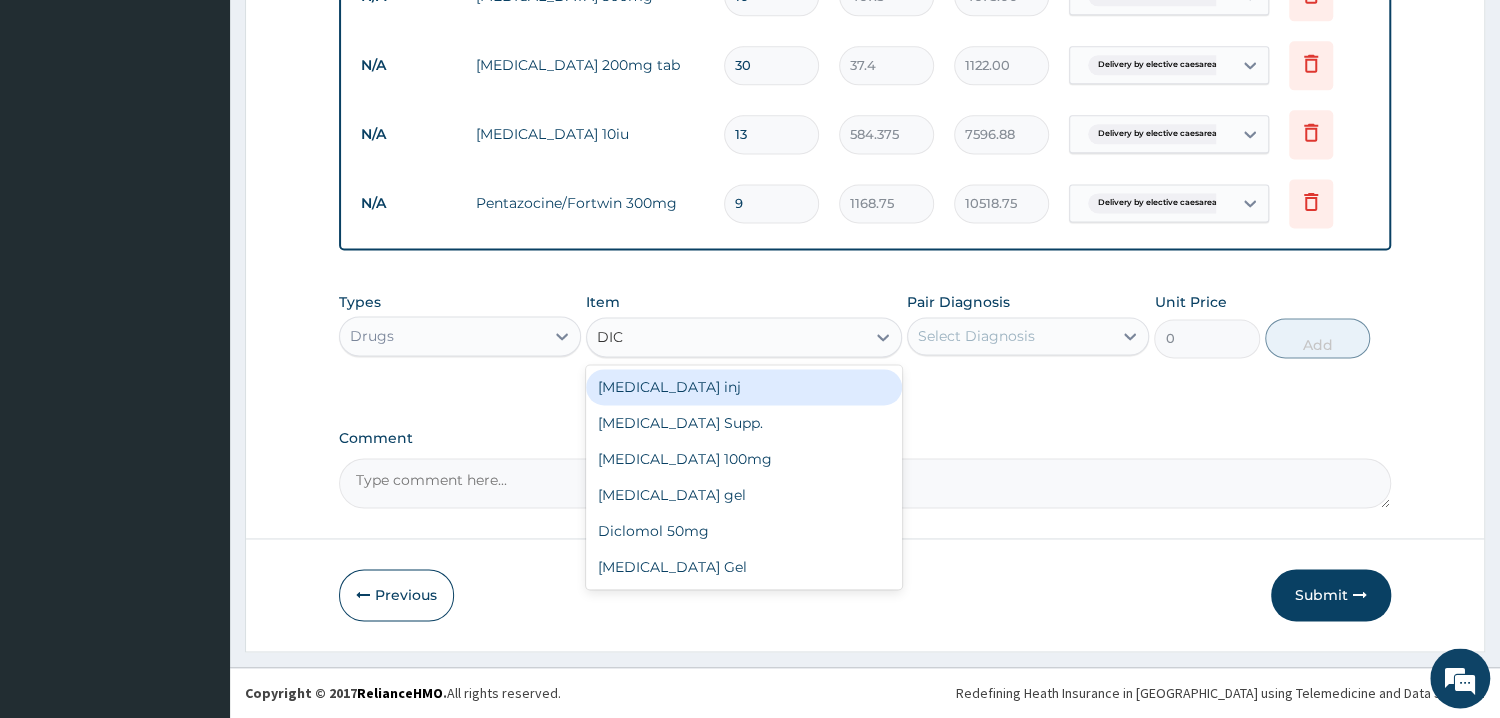 scroll, scrollTop: 1641, scrollLeft: 0, axis: vertical 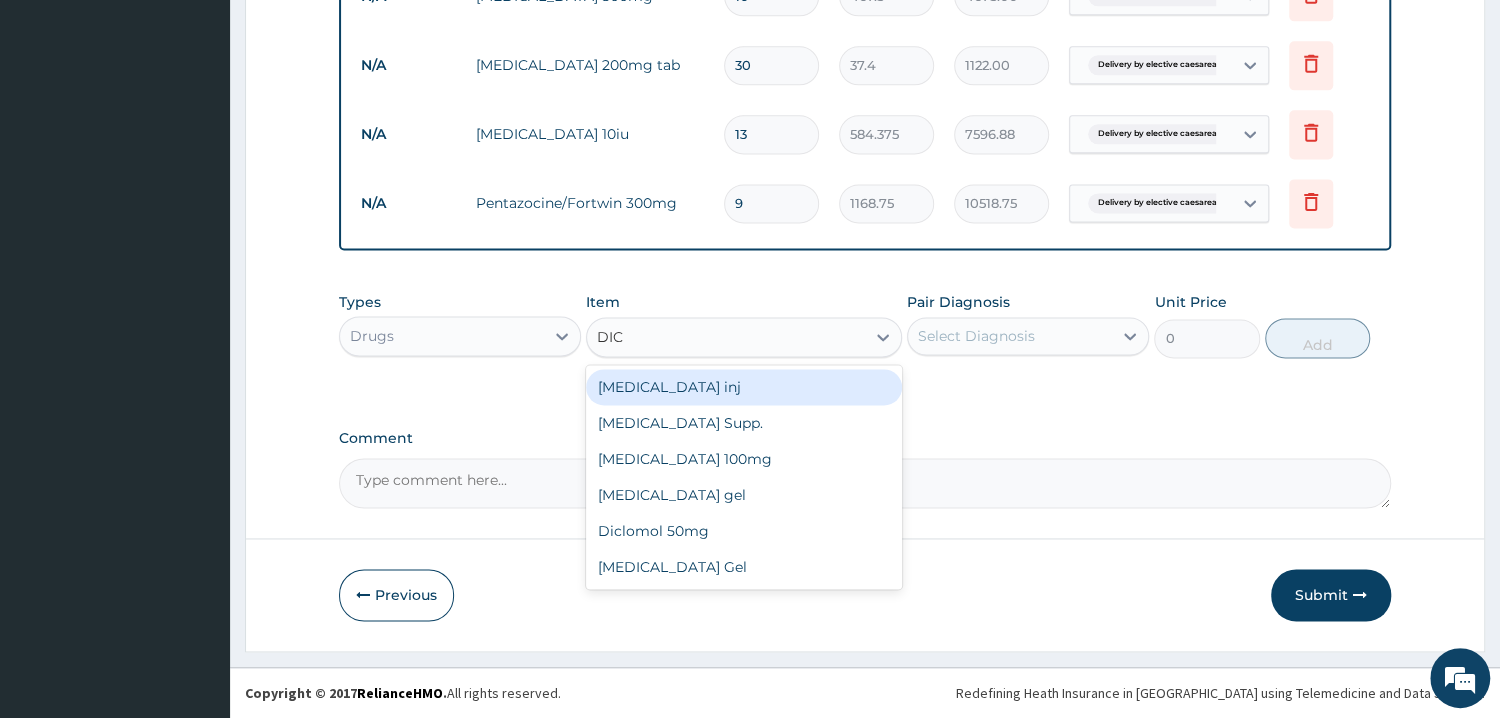 click on "Diclofenac inj" at bounding box center [744, 387] 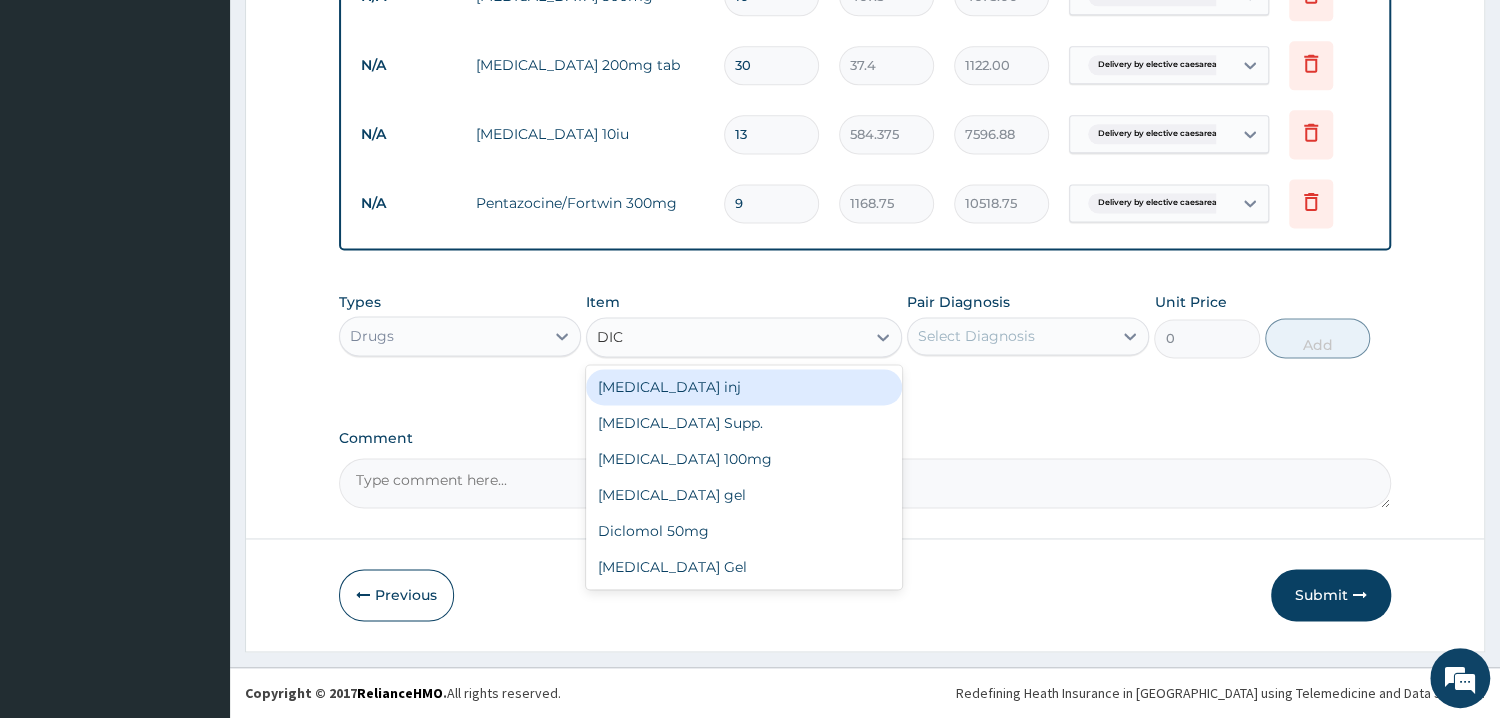 type 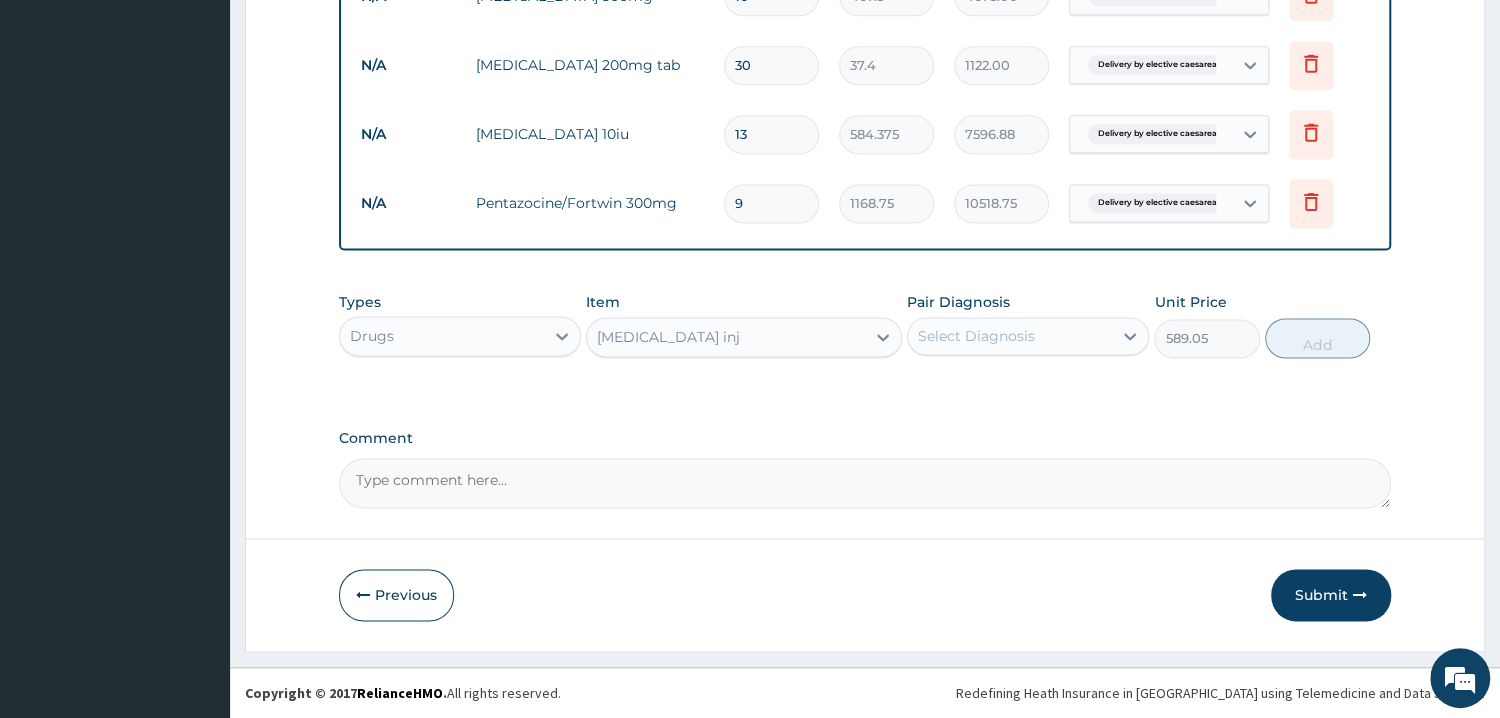 click on "Select Diagnosis" at bounding box center (1010, 336) 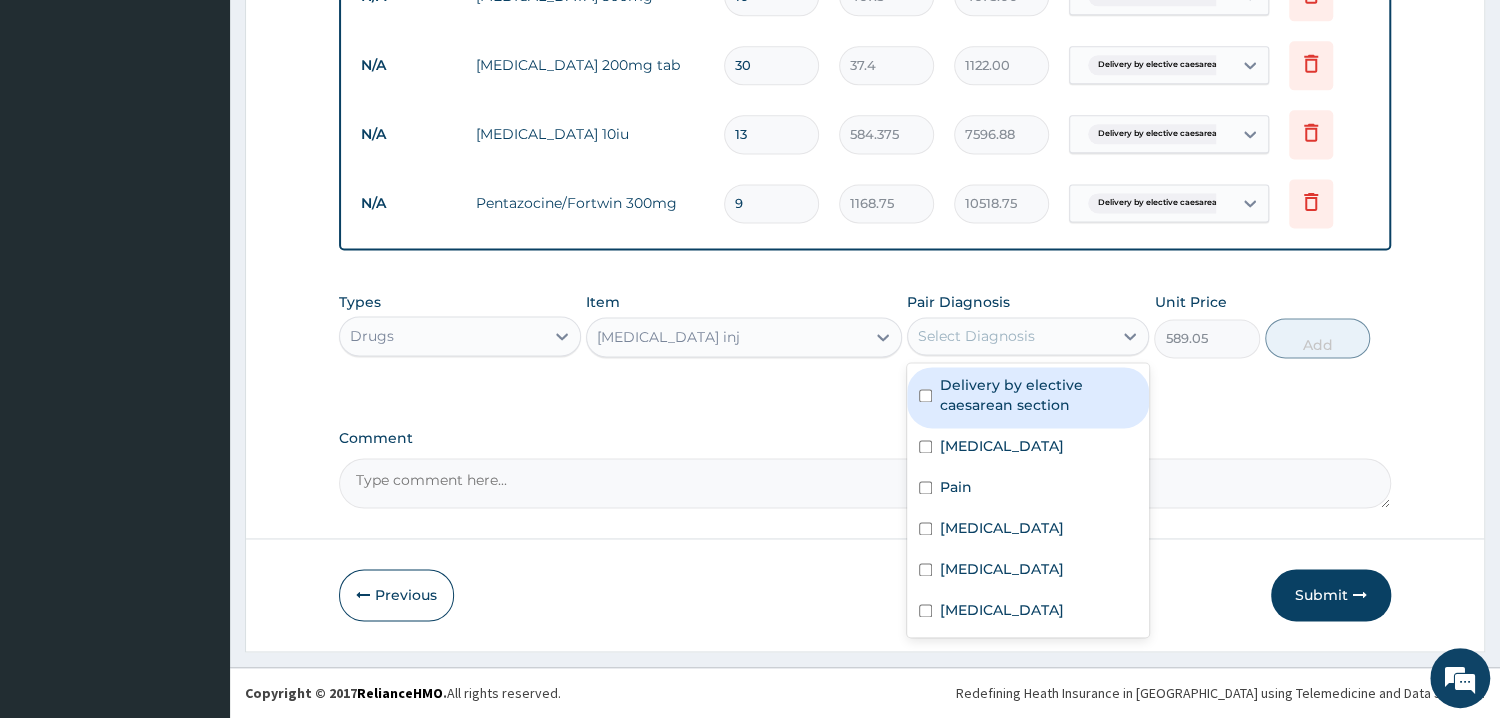 click on "Delivery by elective caesarean section" at bounding box center [1038, 395] 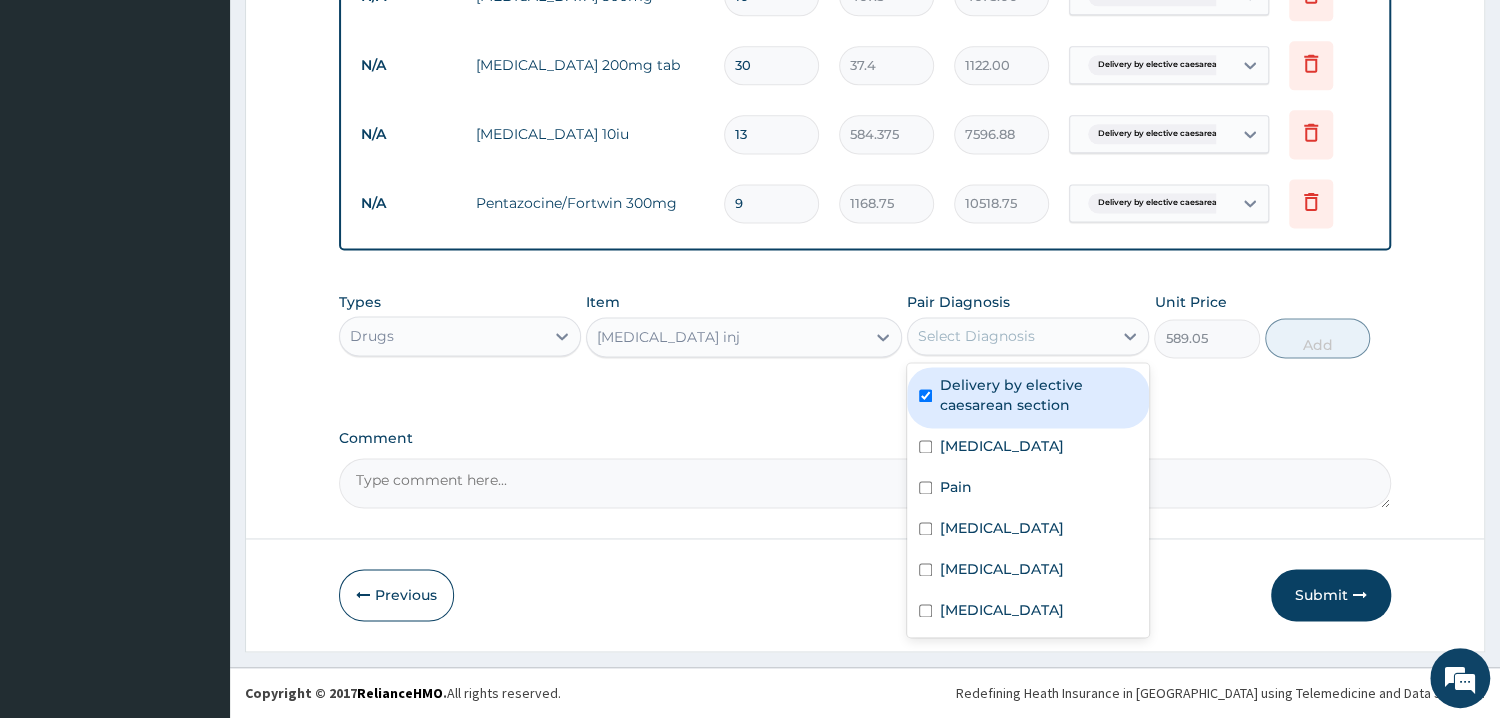checkbox on "true" 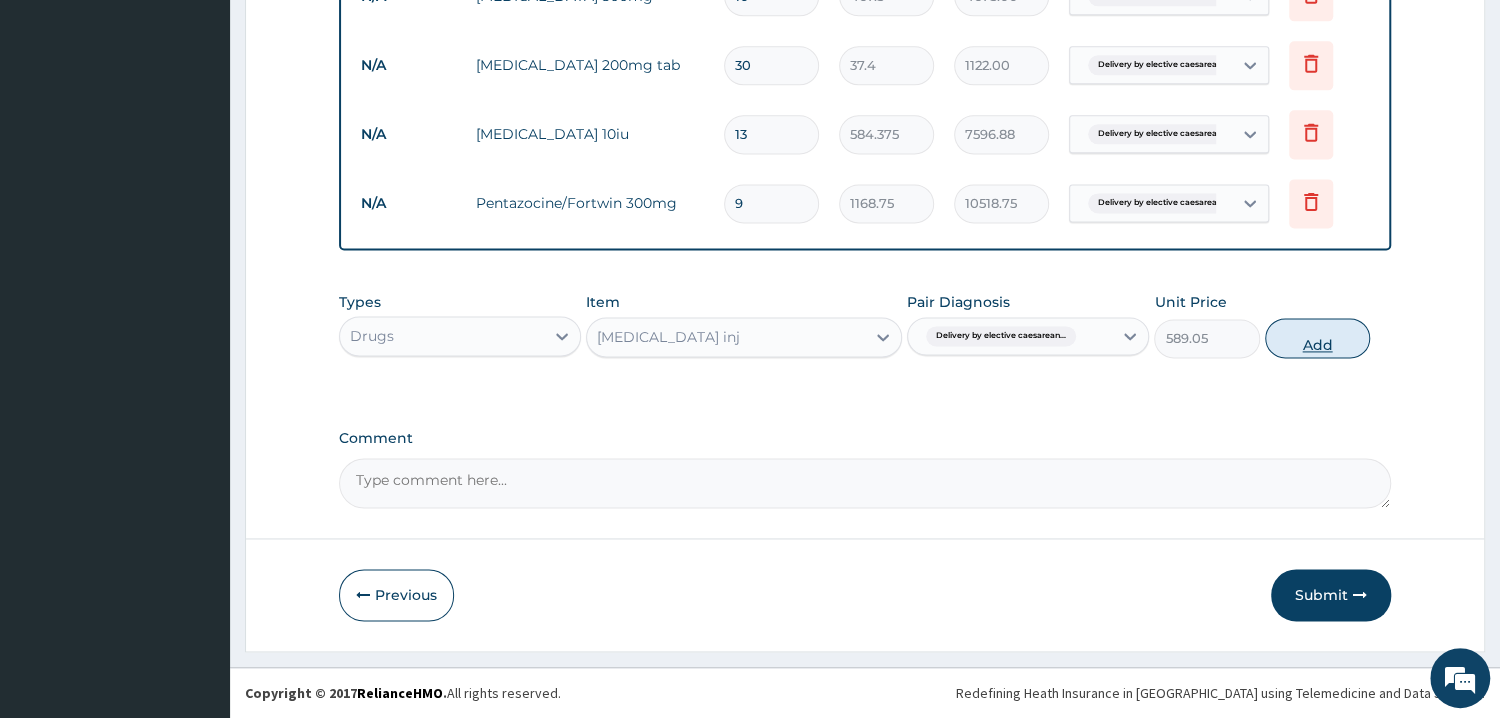 click on "Add" at bounding box center (1317, 338) 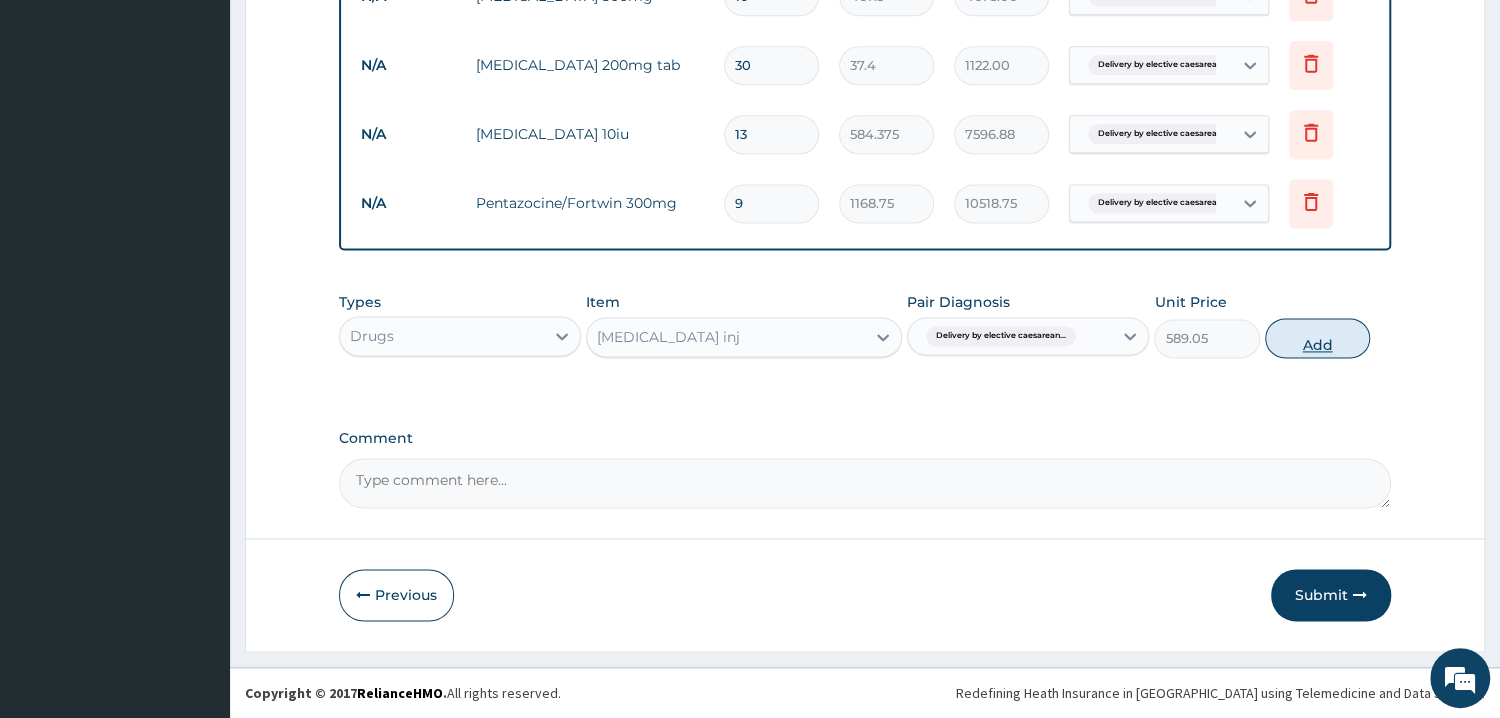 type on "0" 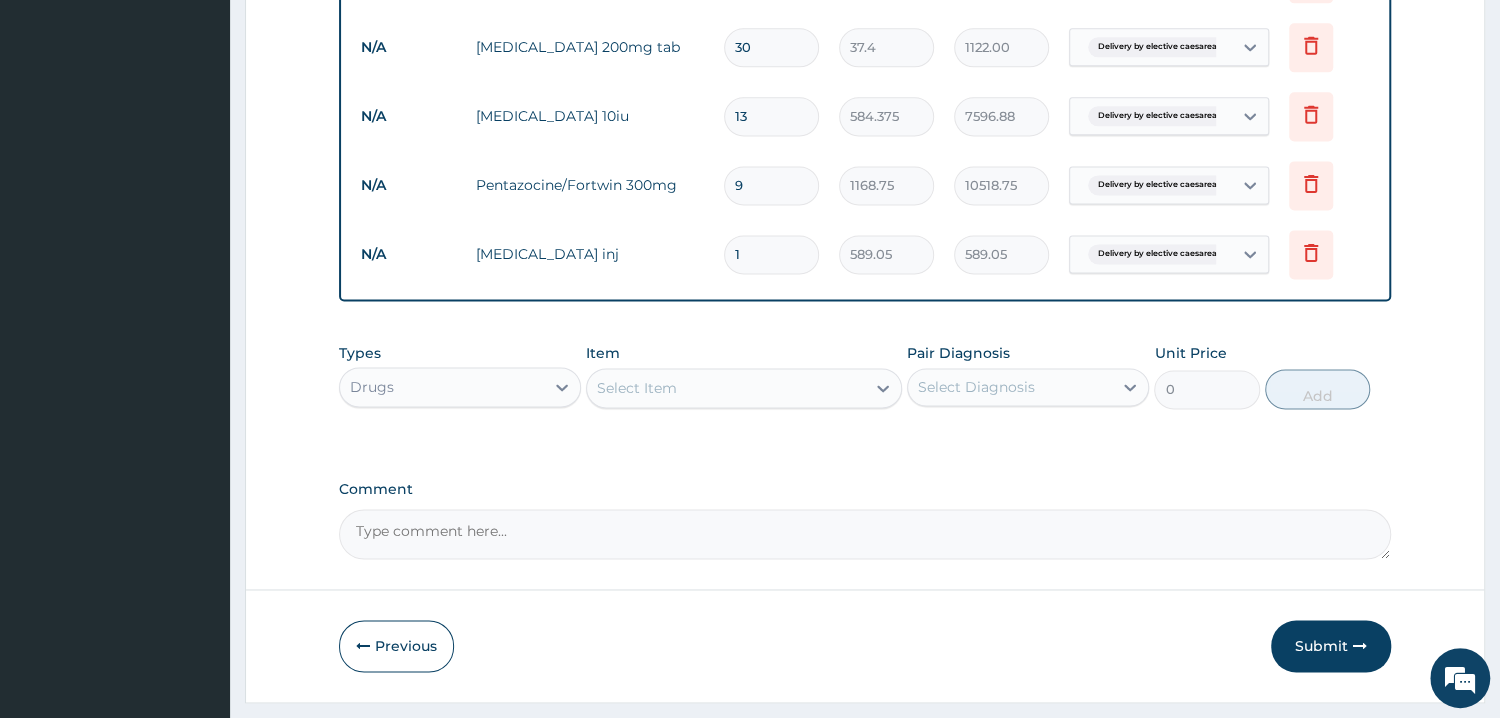 type 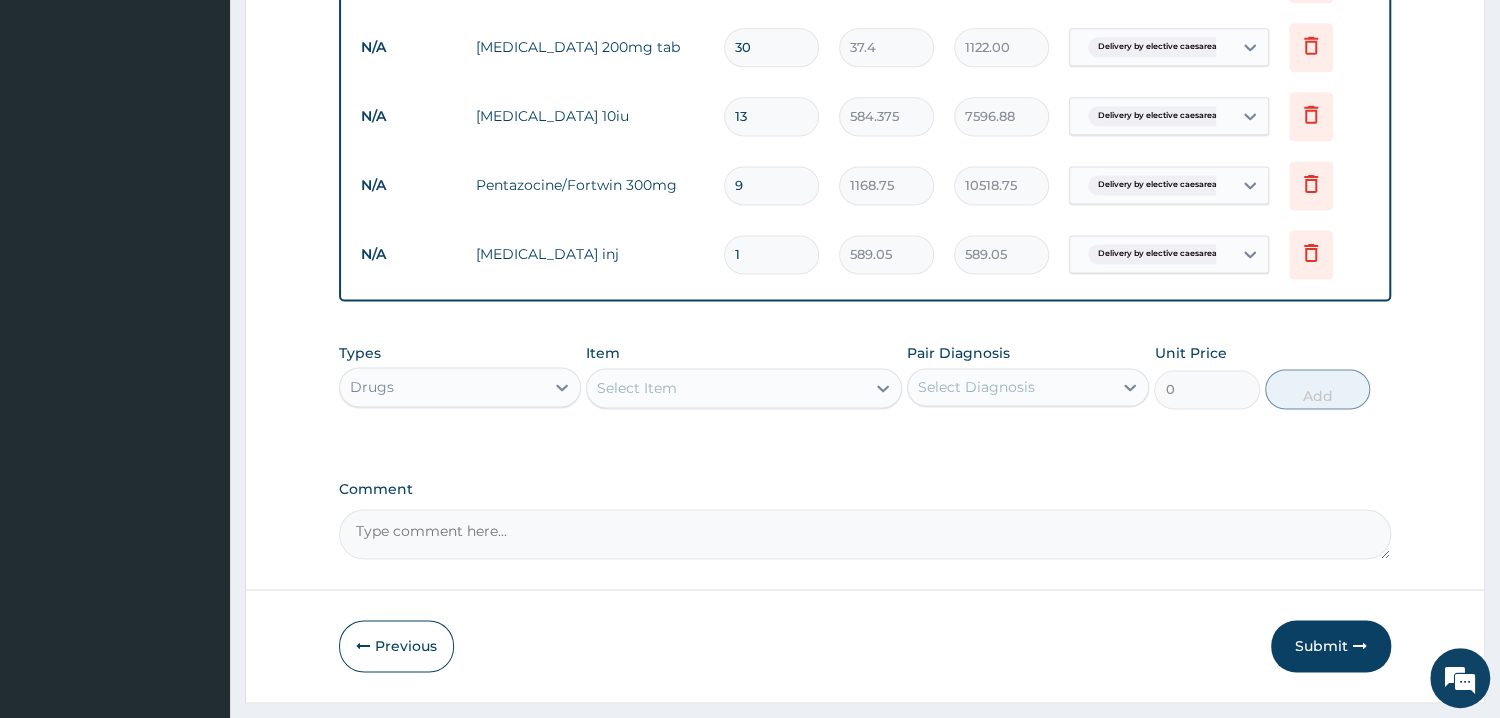 type on "0.00" 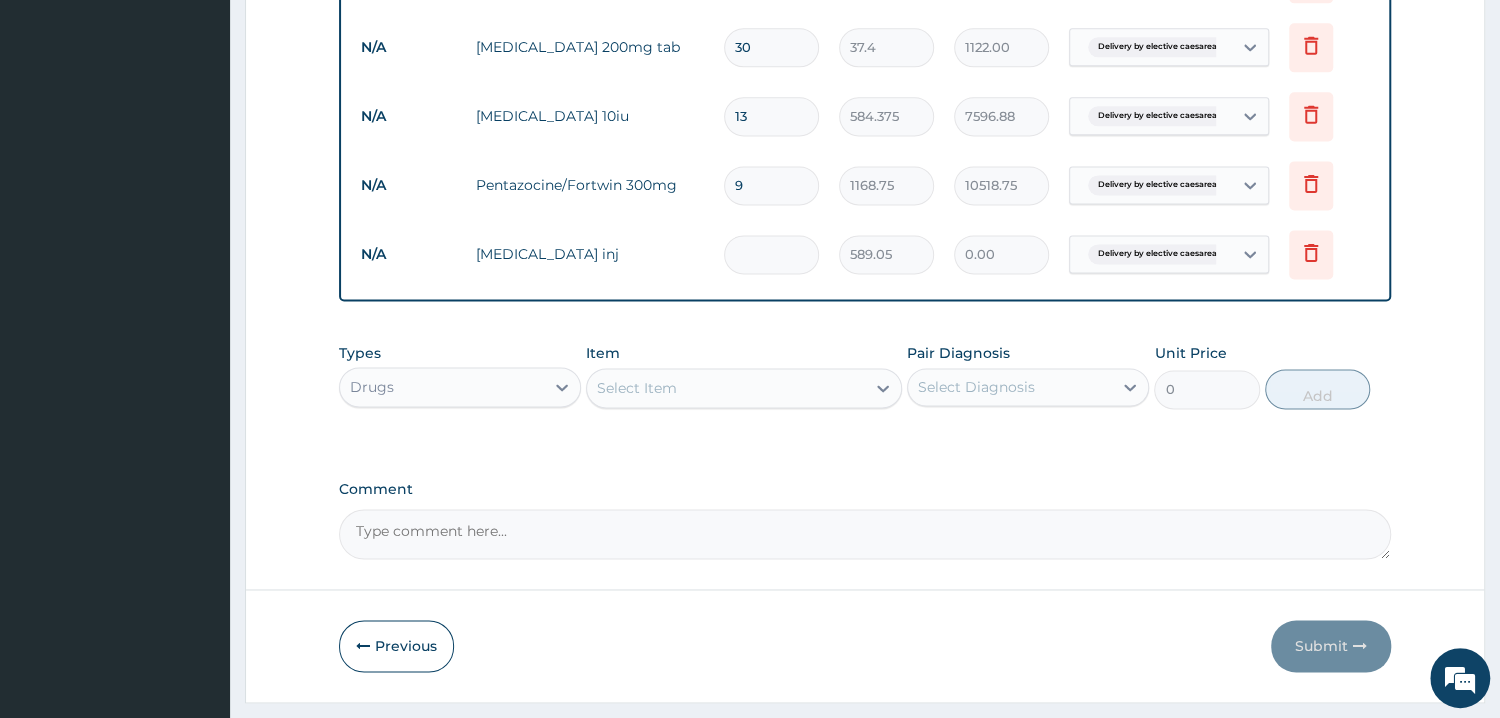 type on "3" 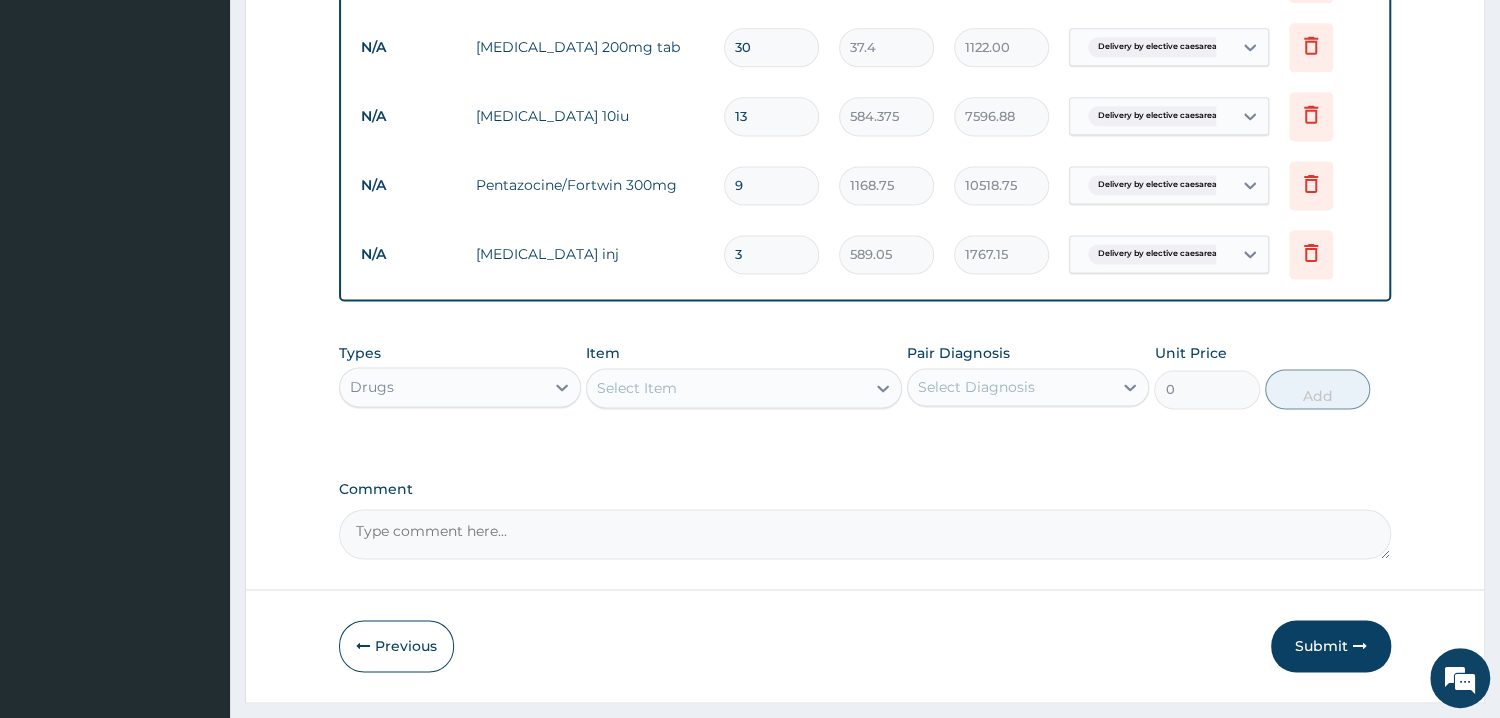 type on "3" 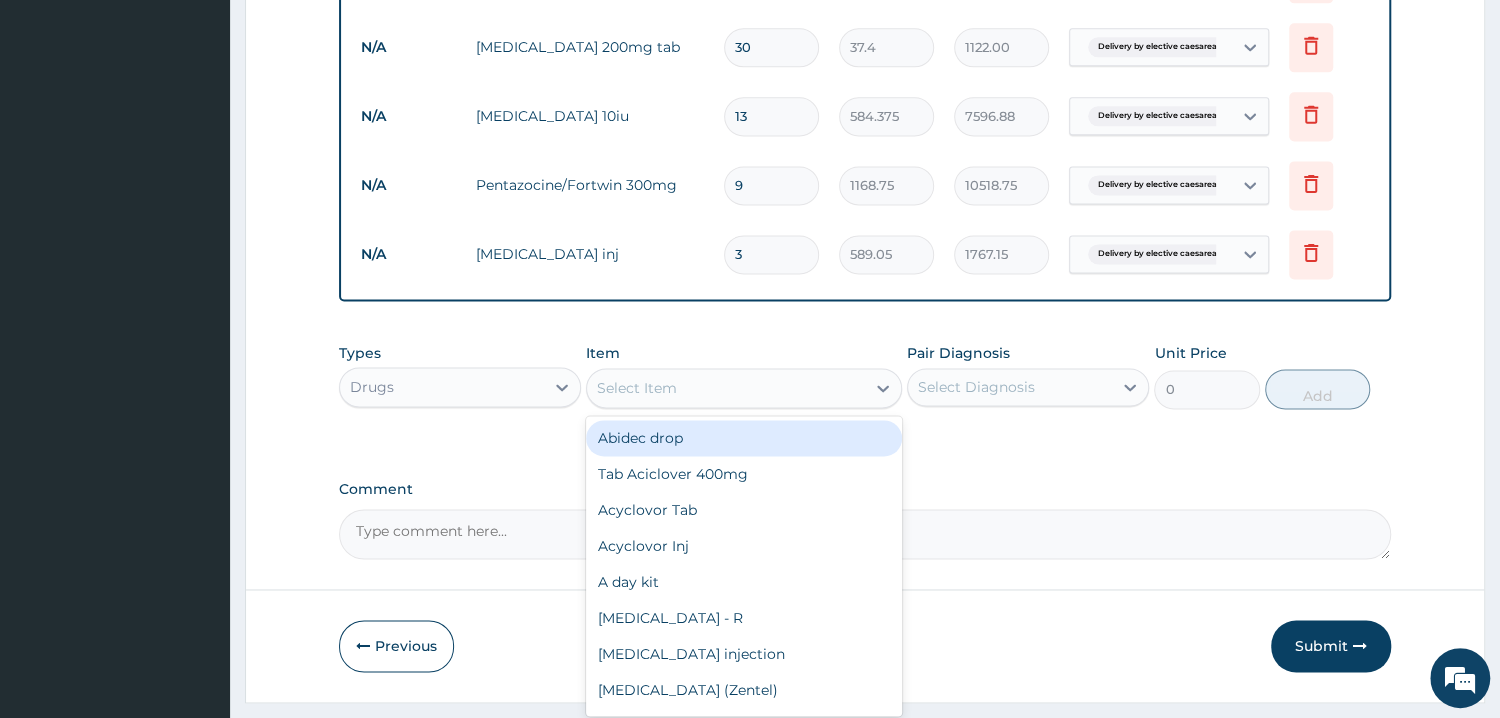 click on "Select Item" at bounding box center [726, 388] 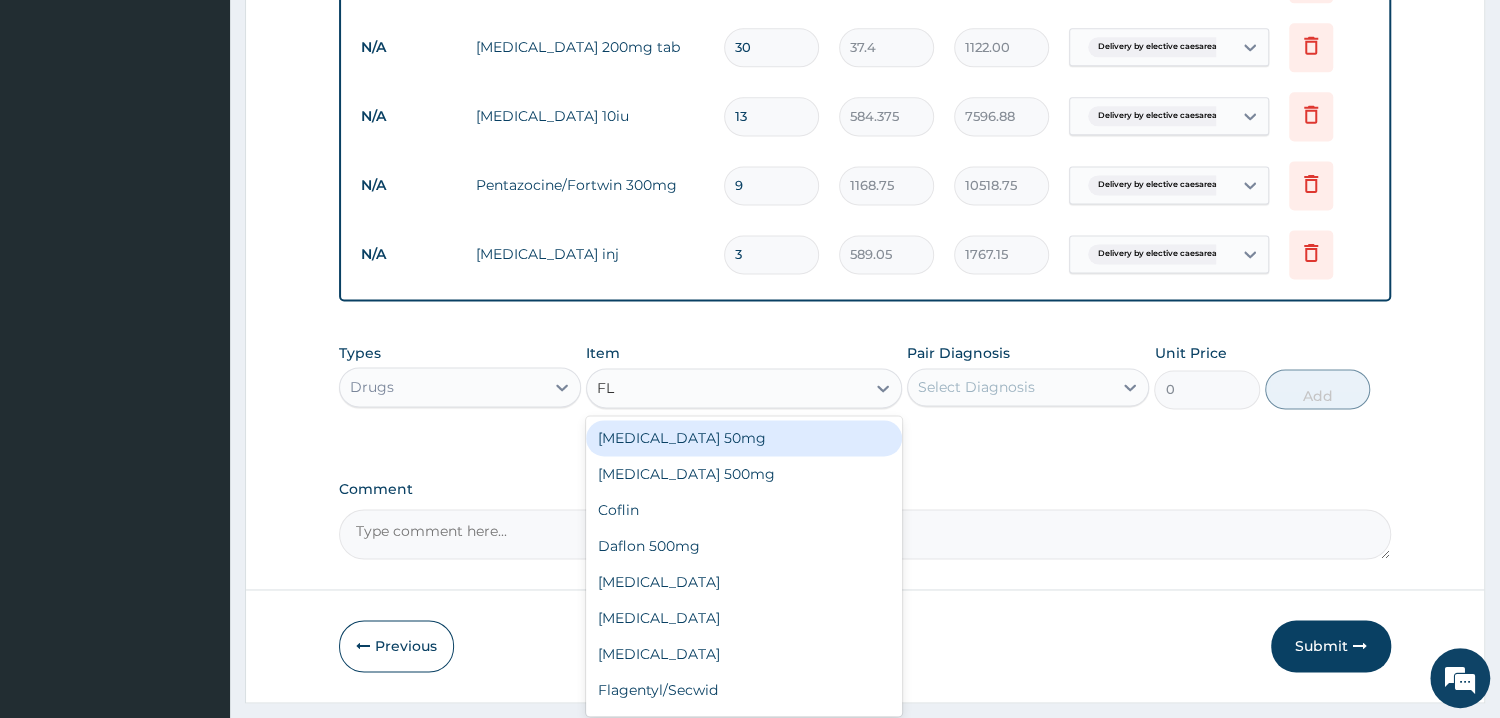 type on "FLA" 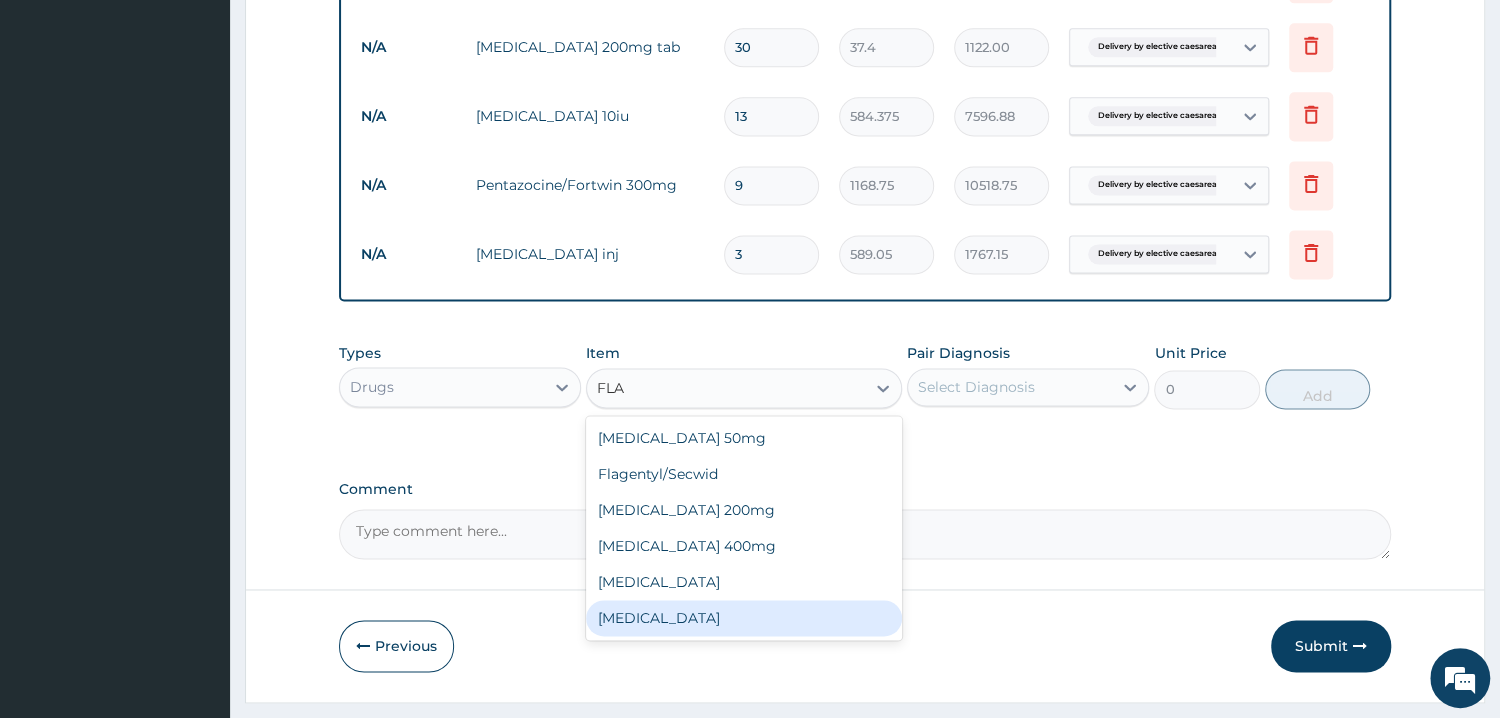 click on "[MEDICAL_DATA]" at bounding box center (744, 618) 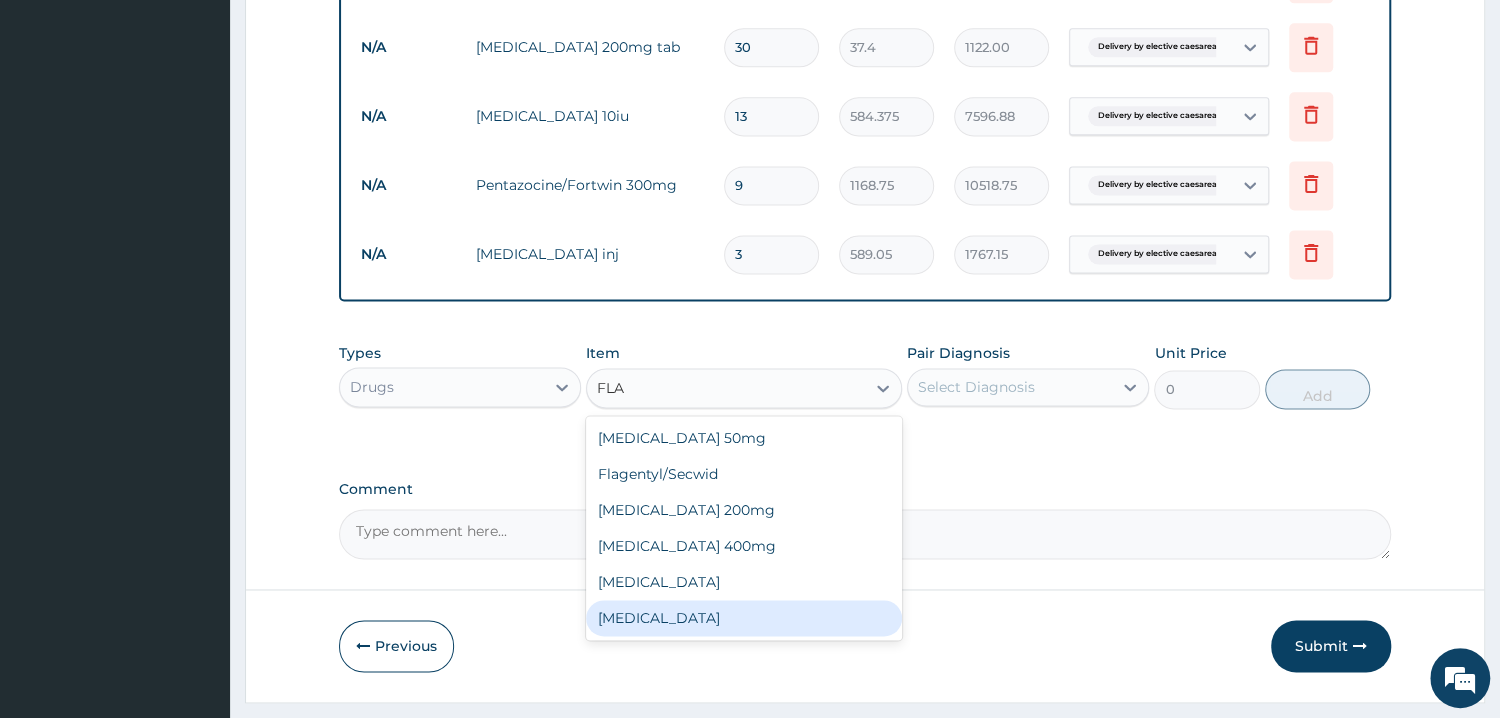 type 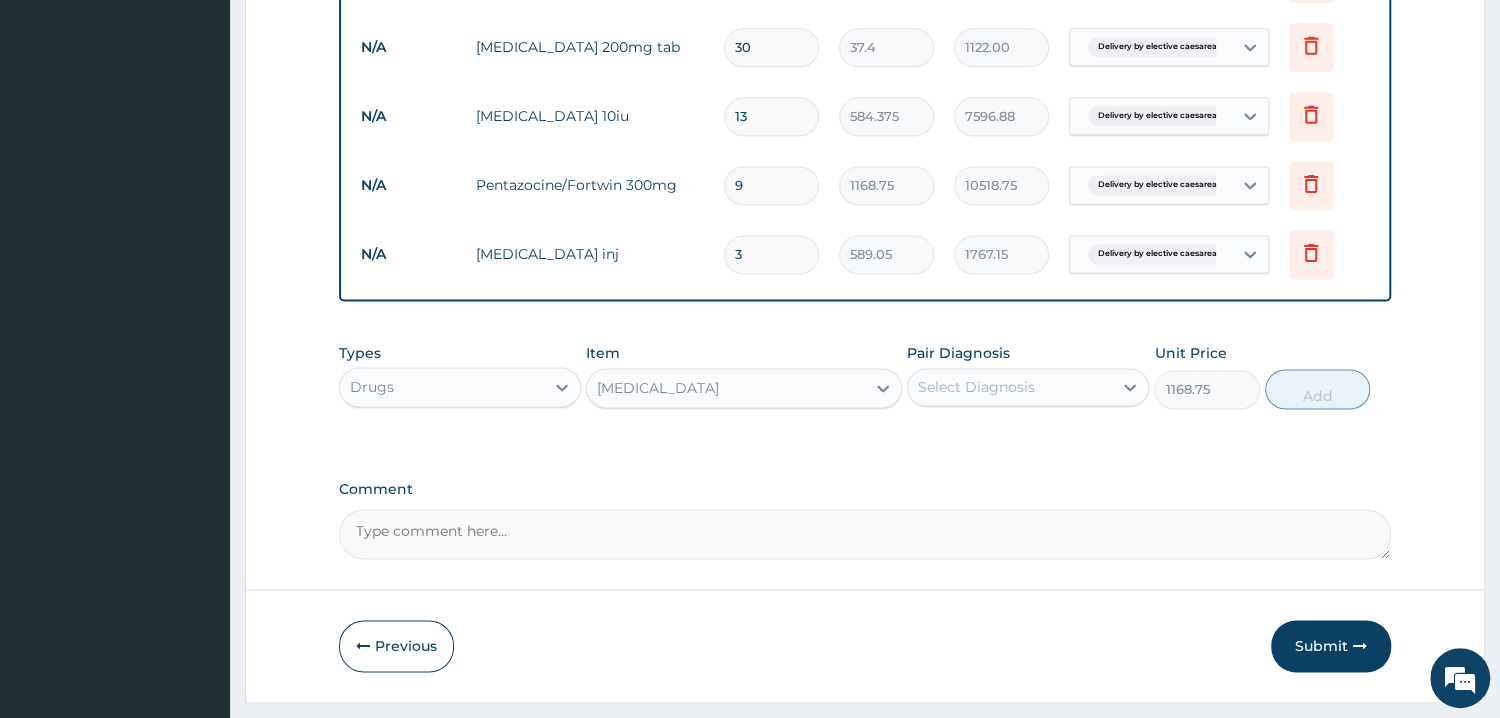 click on "Select Diagnosis" at bounding box center [1010, 387] 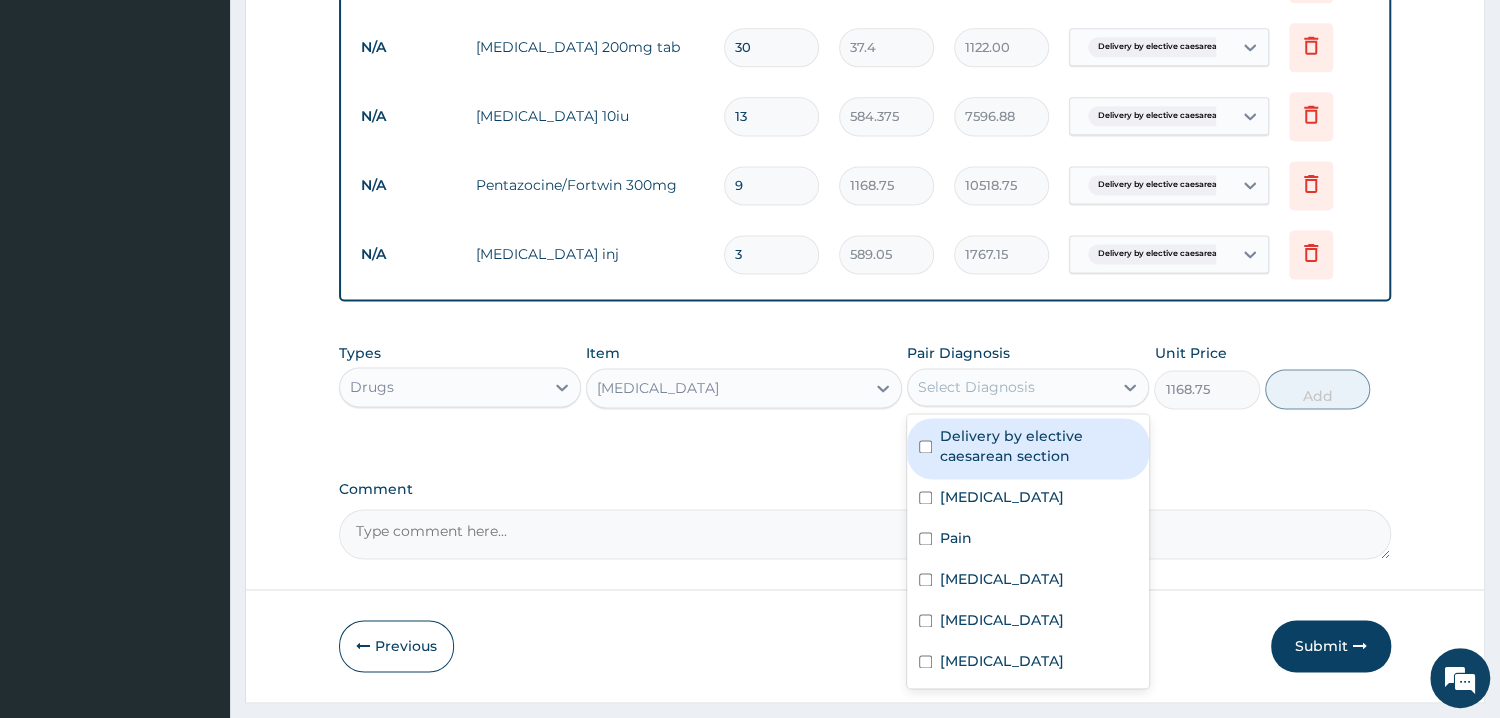 click on "Delivery by elective caesarean section" at bounding box center (1038, 446) 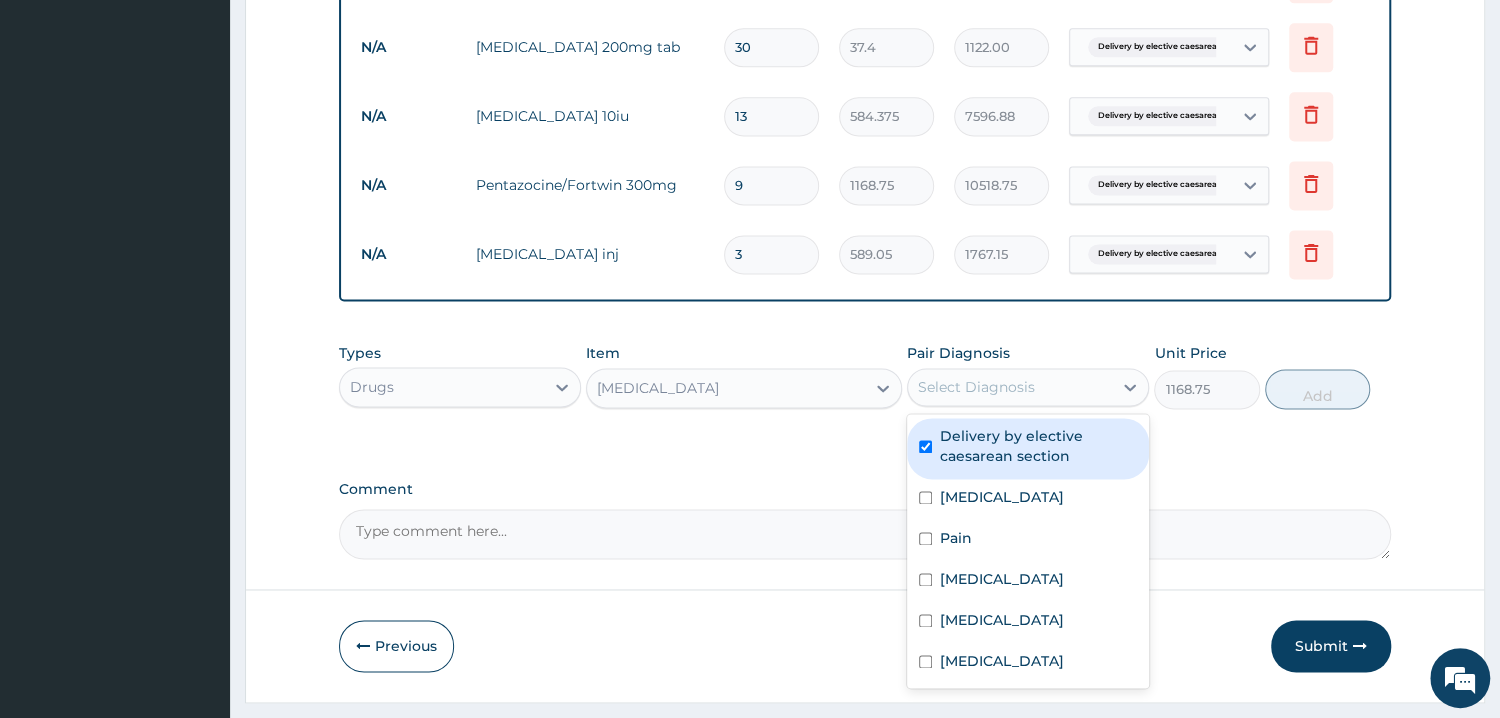 checkbox on "true" 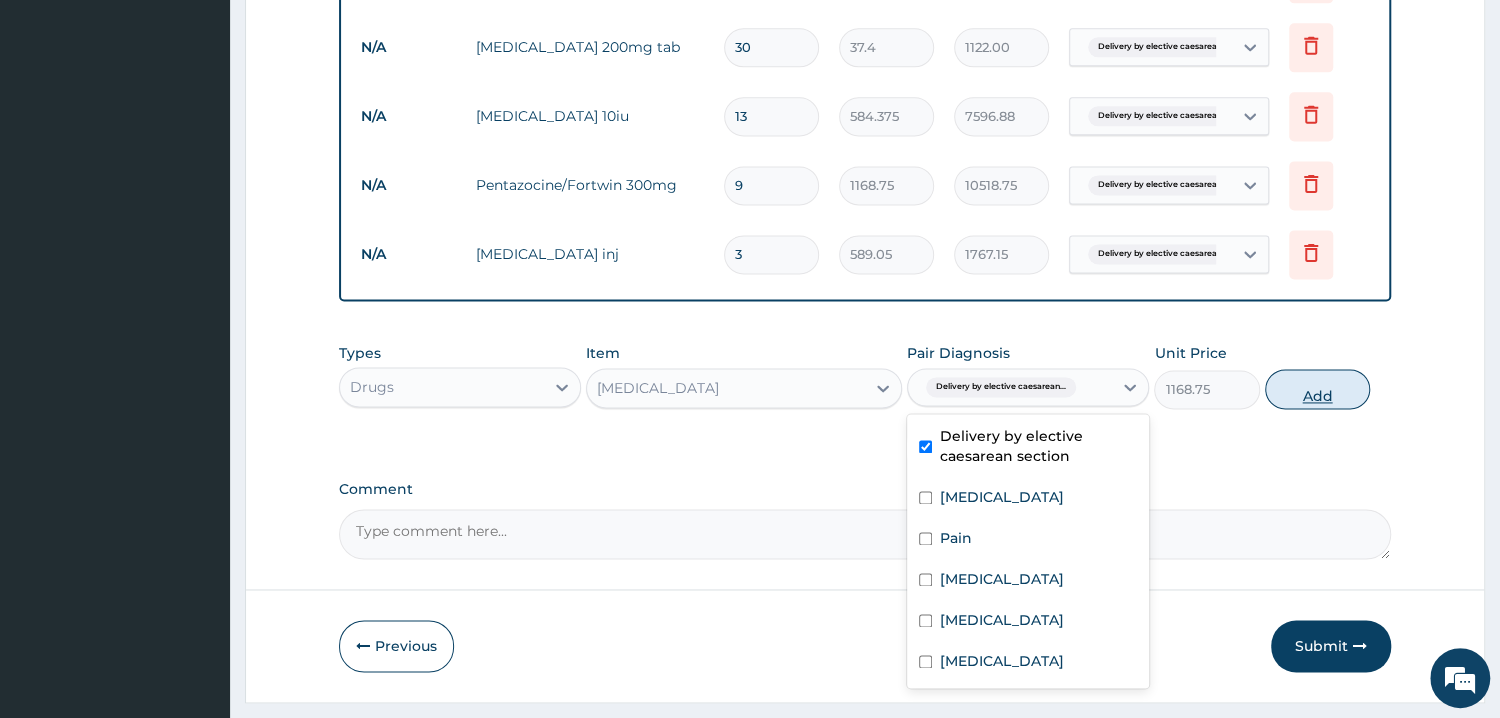 click on "Add" at bounding box center [1317, 389] 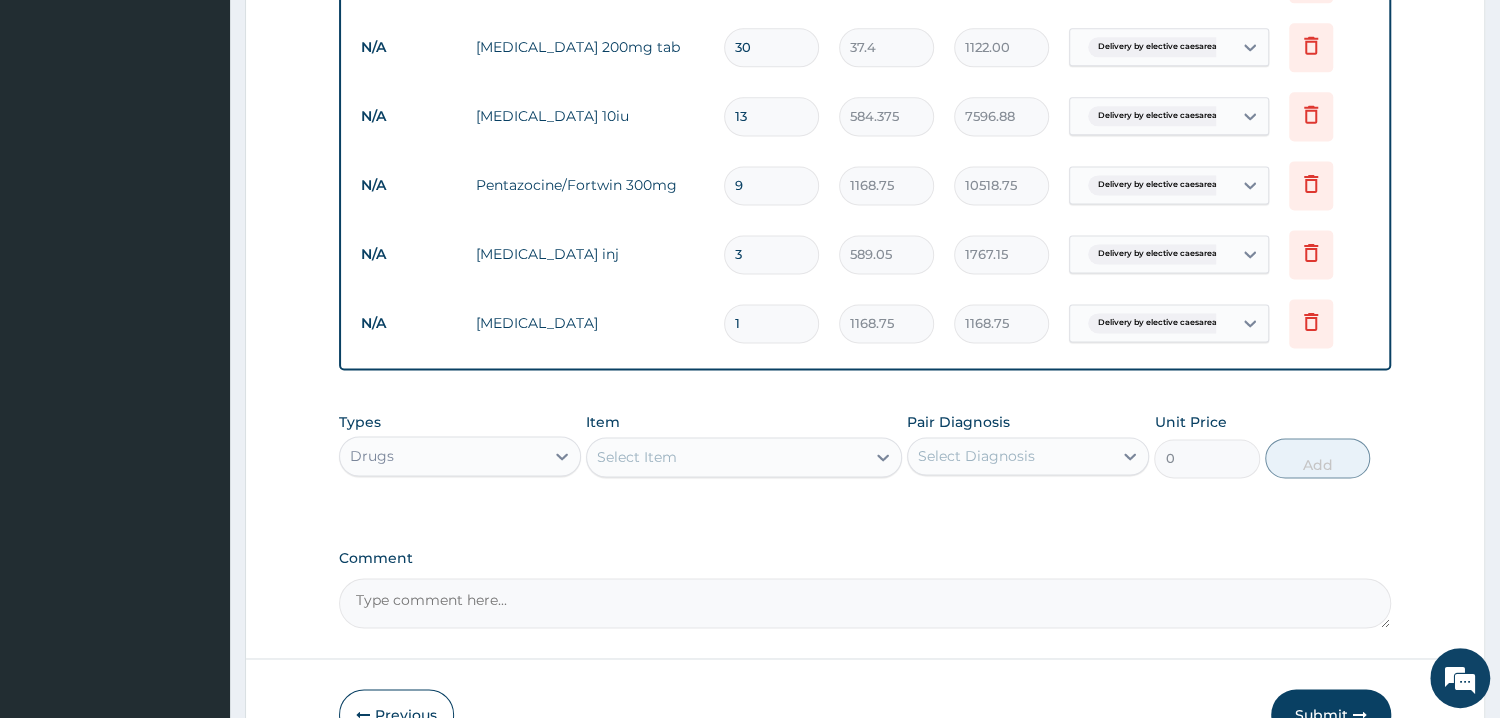 click on "1" at bounding box center (771, 323) 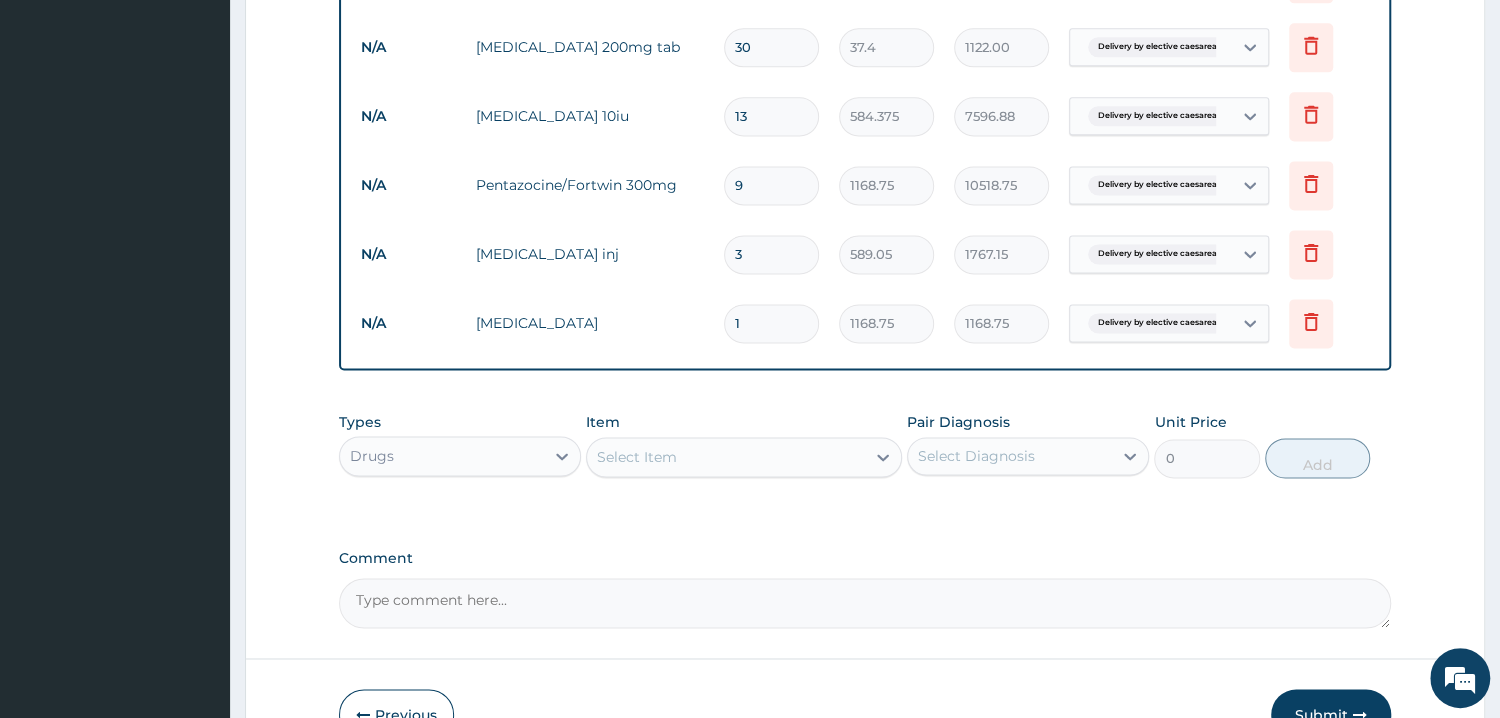 drag, startPoint x: 759, startPoint y: 342, endPoint x: 705, endPoint y: 337, distance: 54.230988 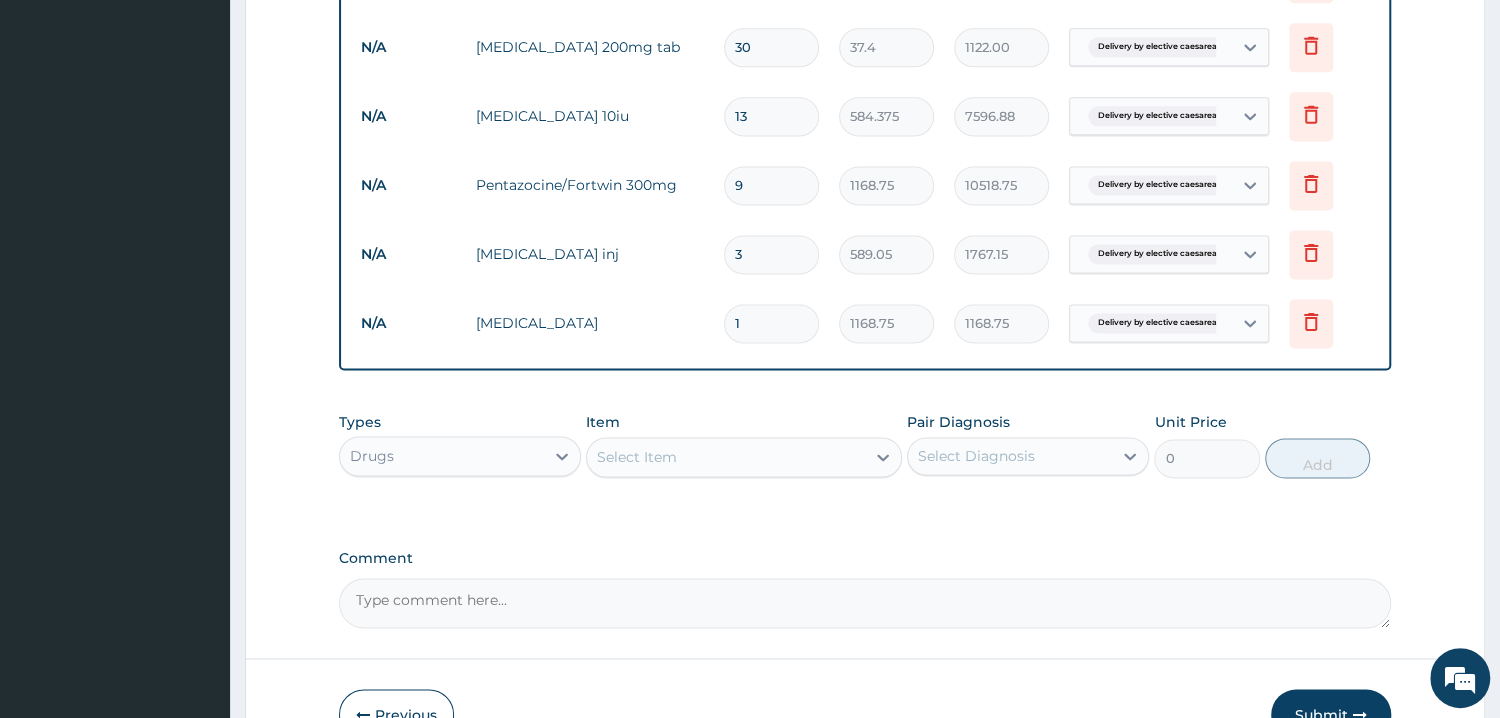 type on "8" 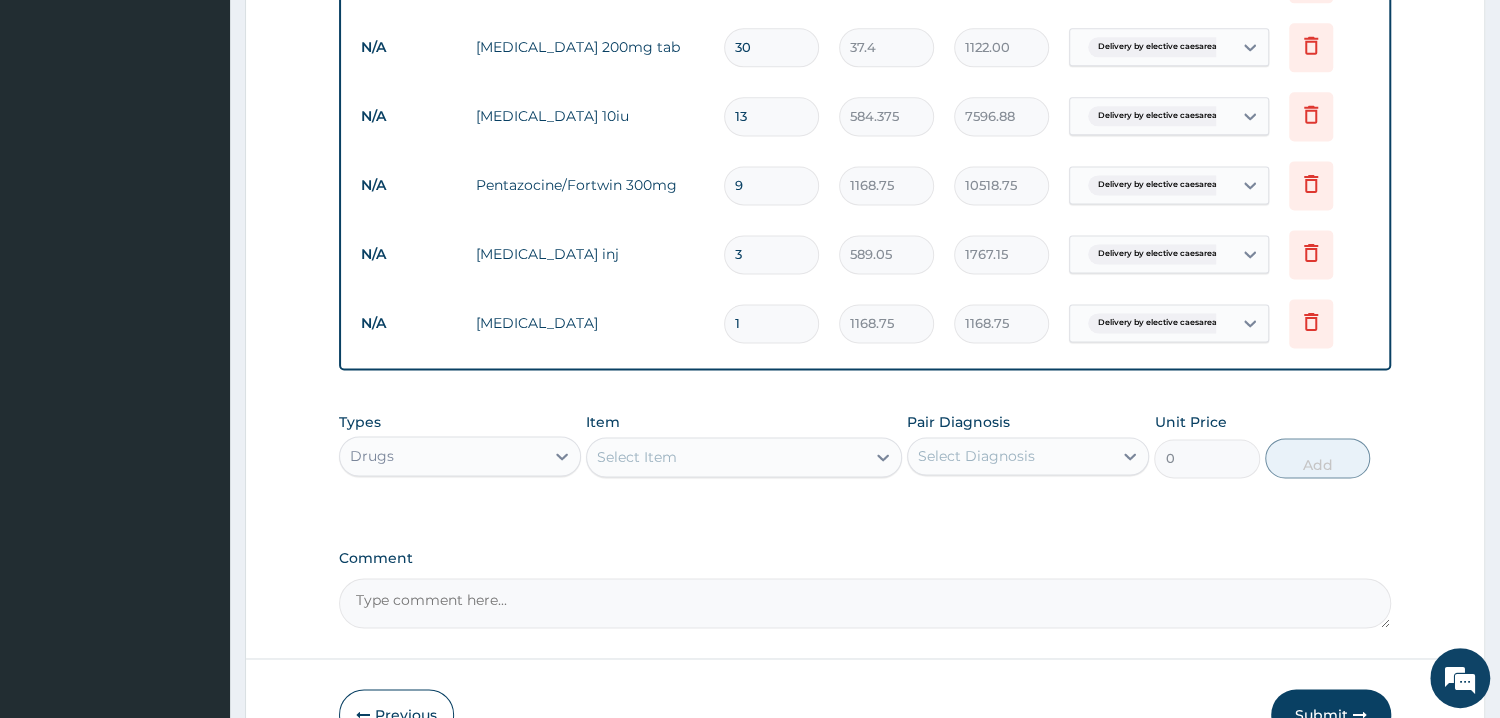 type on "9350.00" 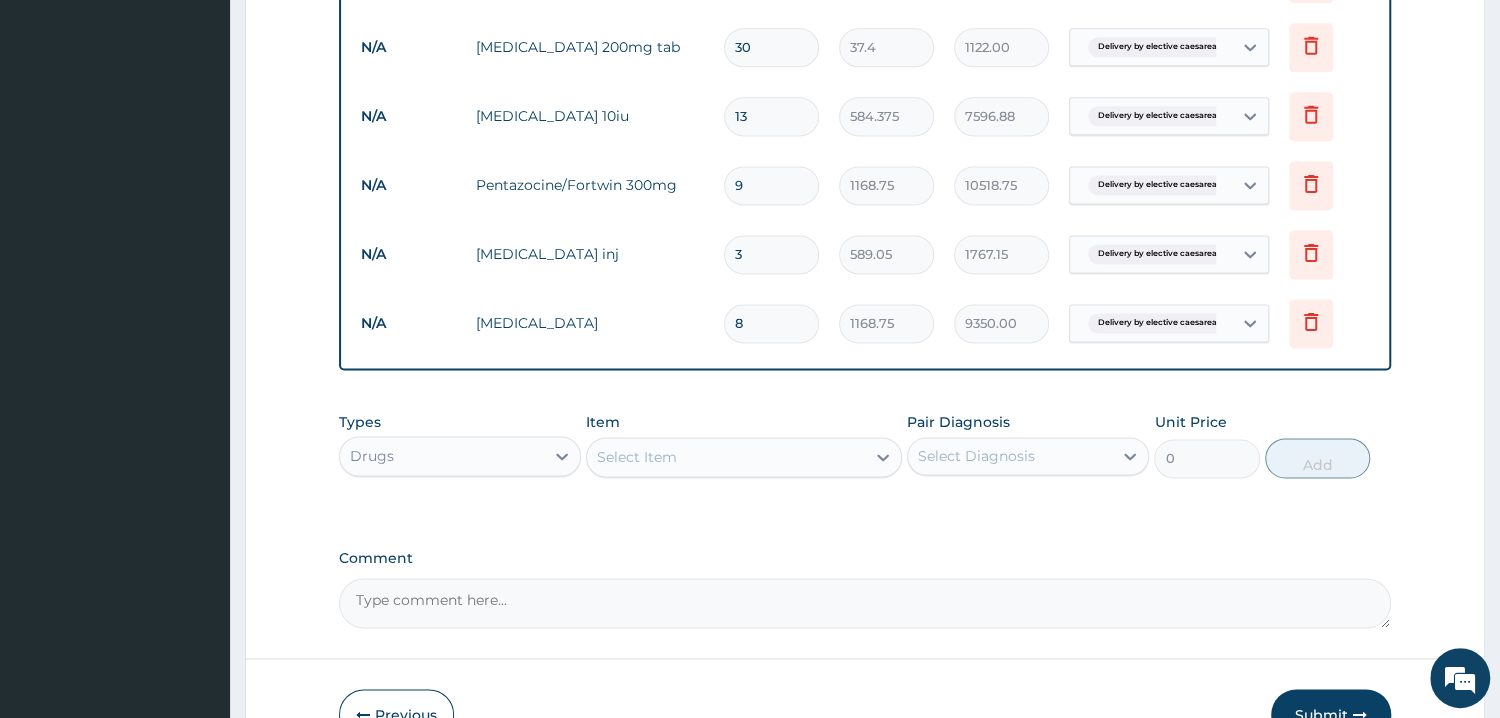 type on "8" 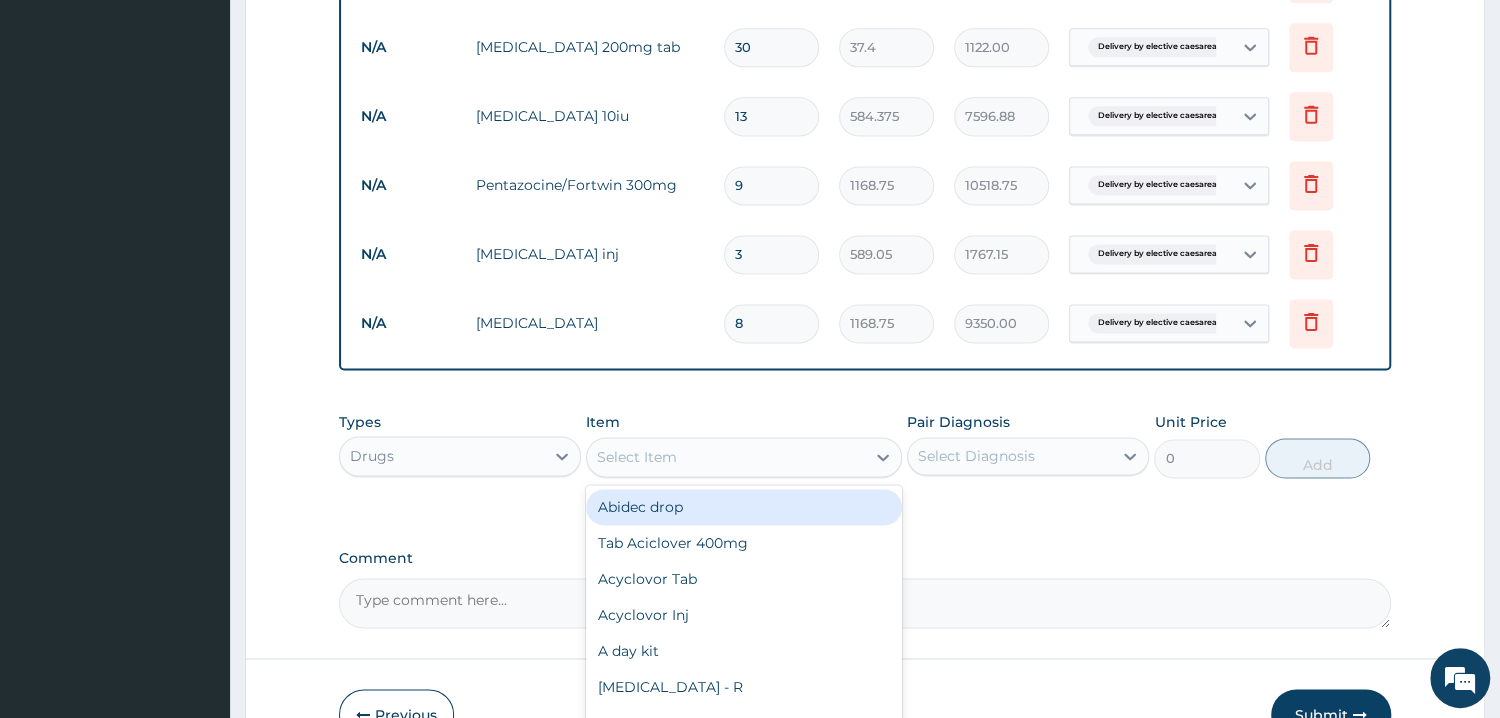 click on "Select Item" at bounding box center (726, 457) 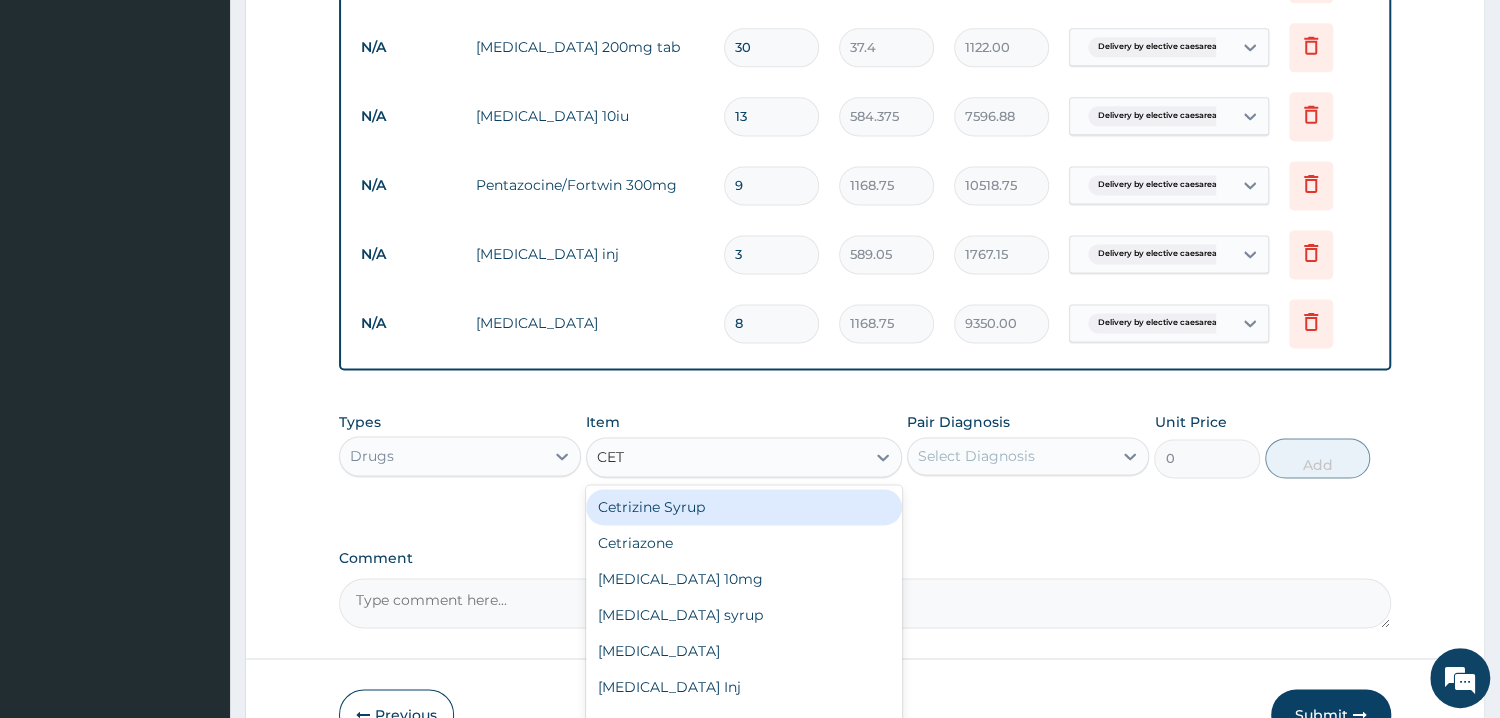 type on "CETR" 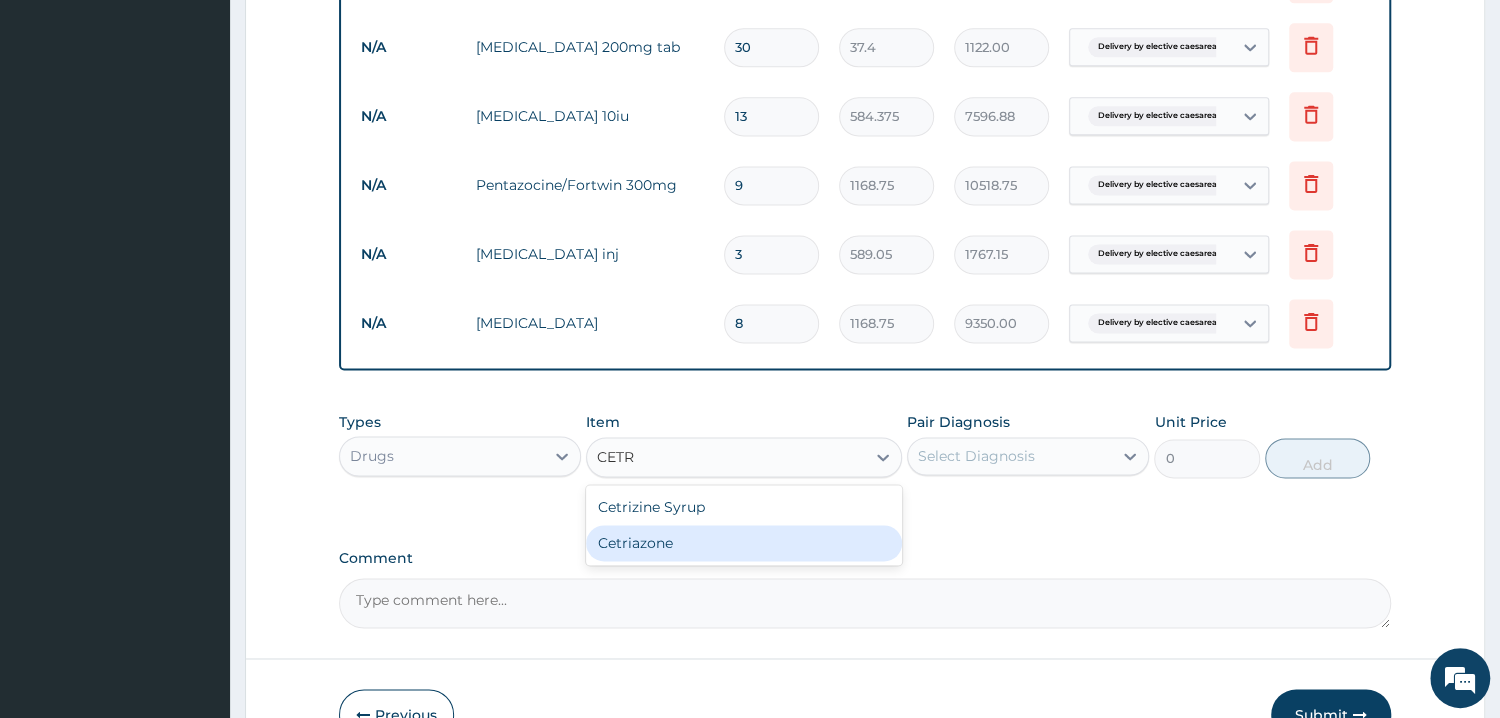 click on "Cetriazone" at bounding box center [744, 543] 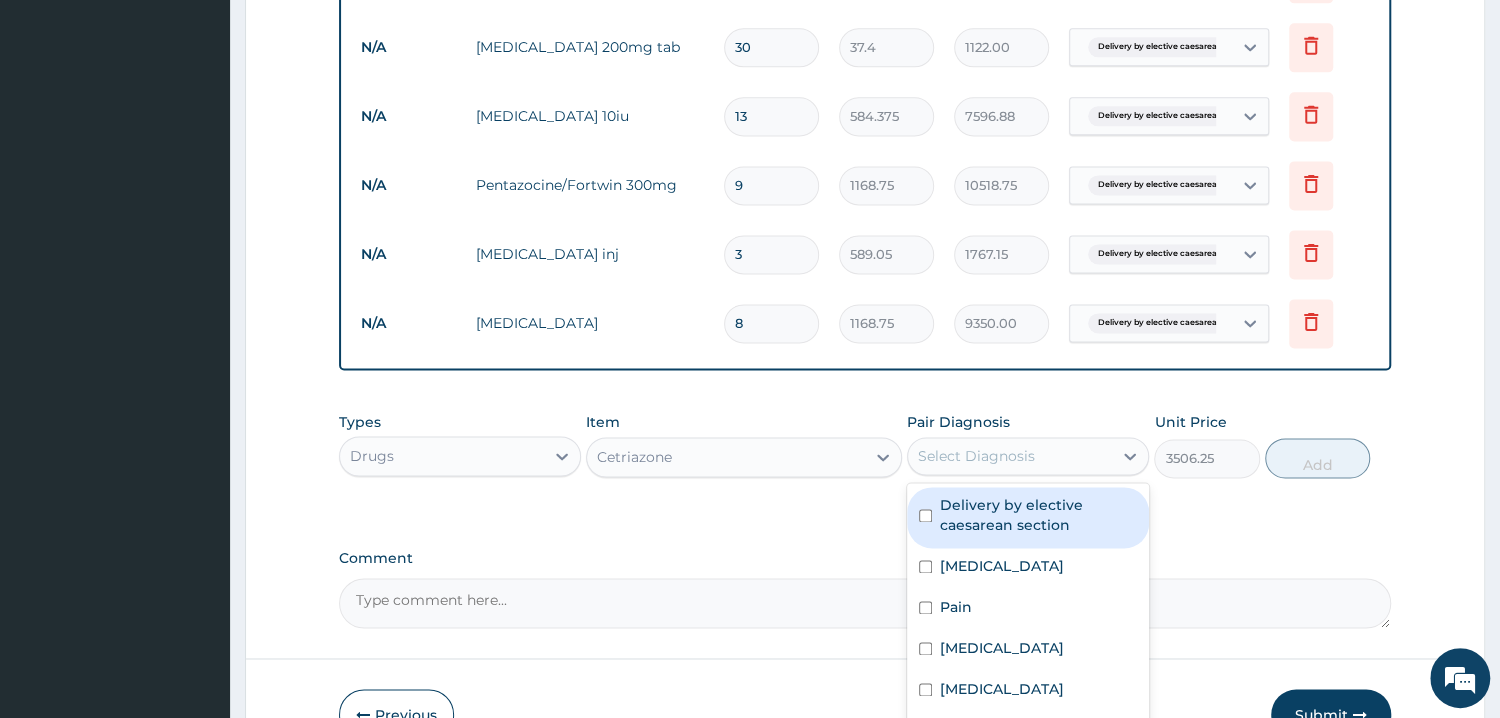 click on "Select Diagnosis" at bounding box center (976, 456) 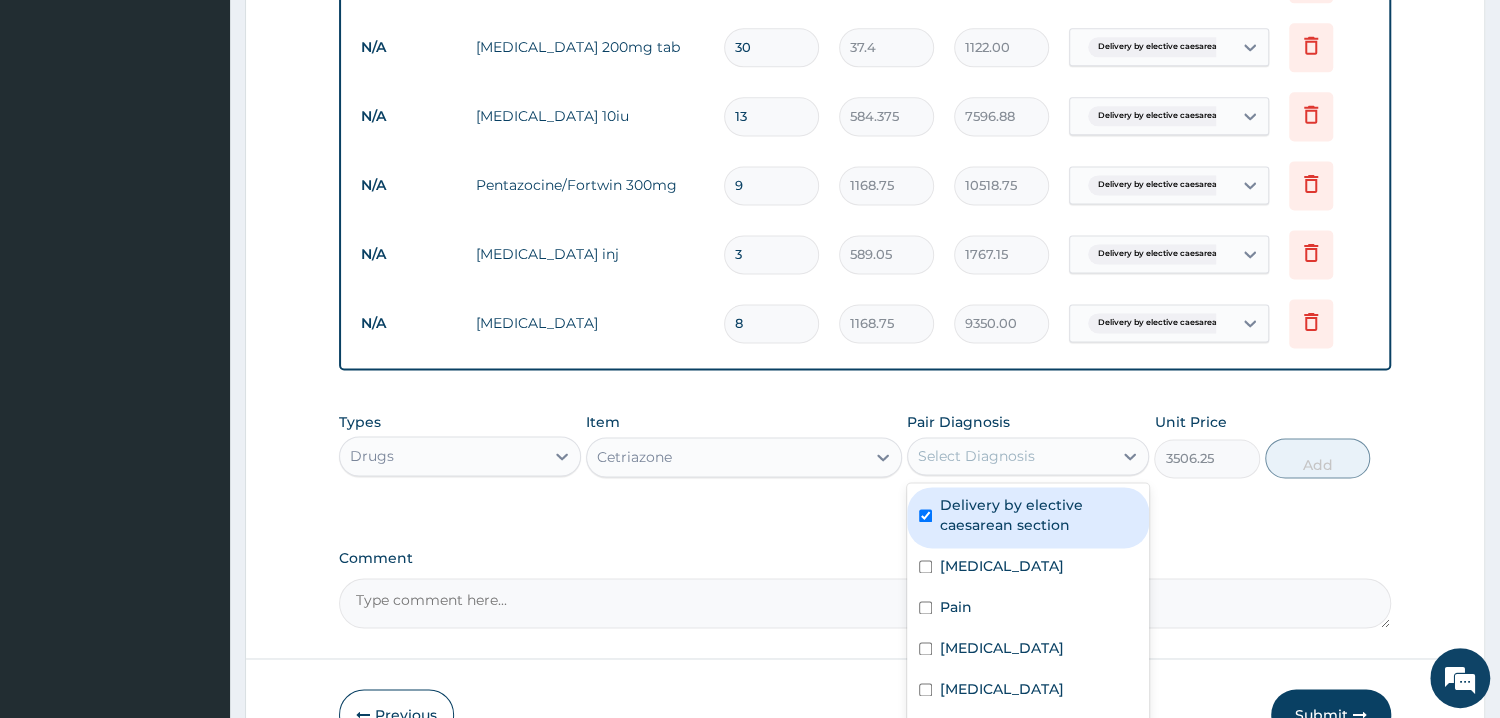 checkbox on "true" 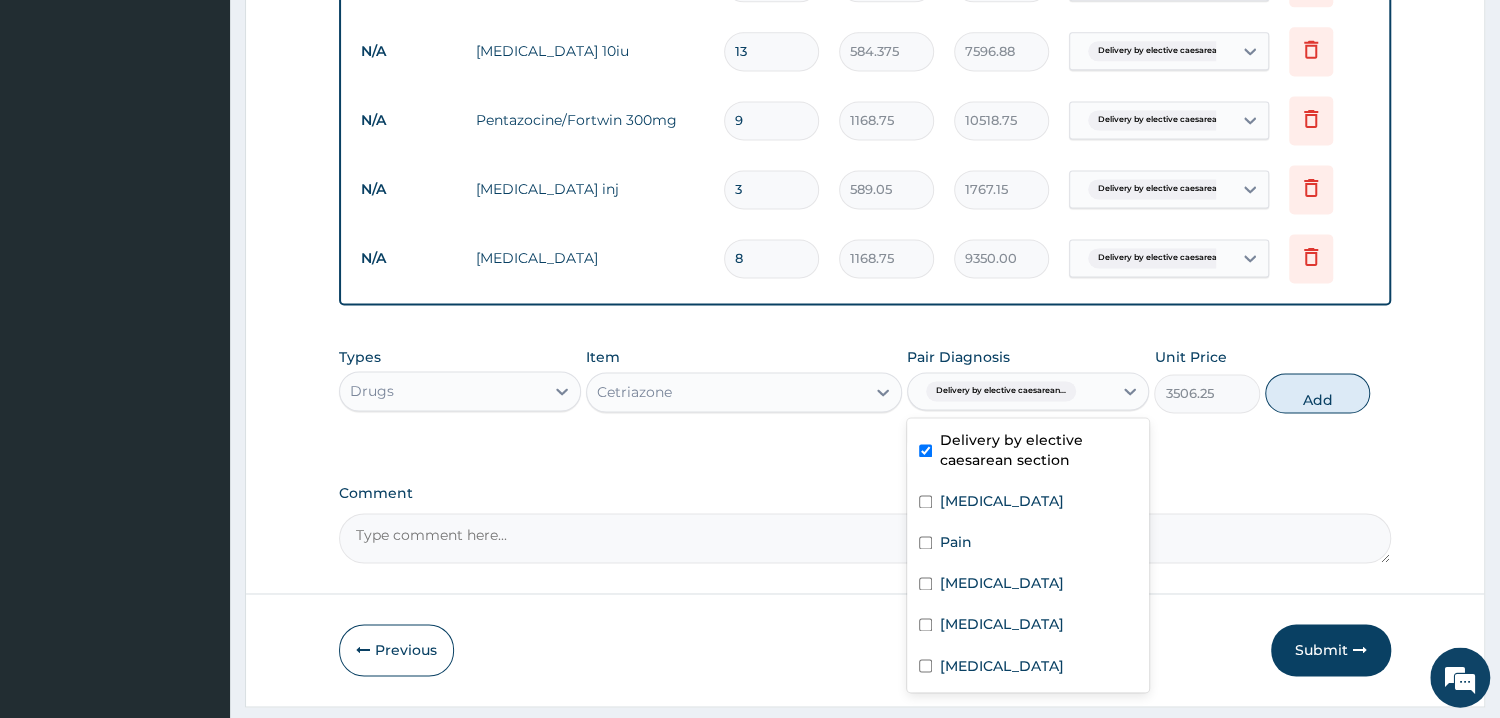 scroll, scrollTop: 1748, scrollLeft: 0, axis: vertical 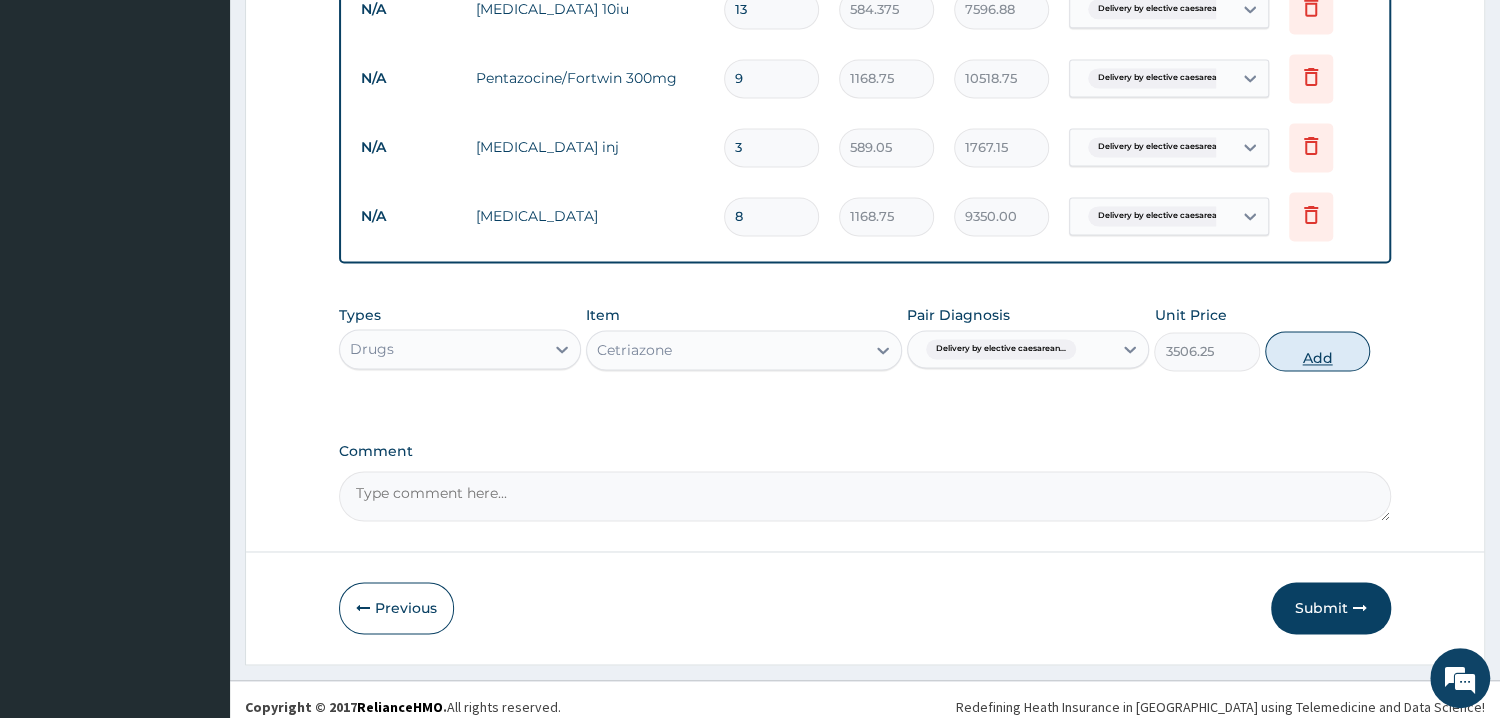 click on "Add" at bounding box center (1317, 351) 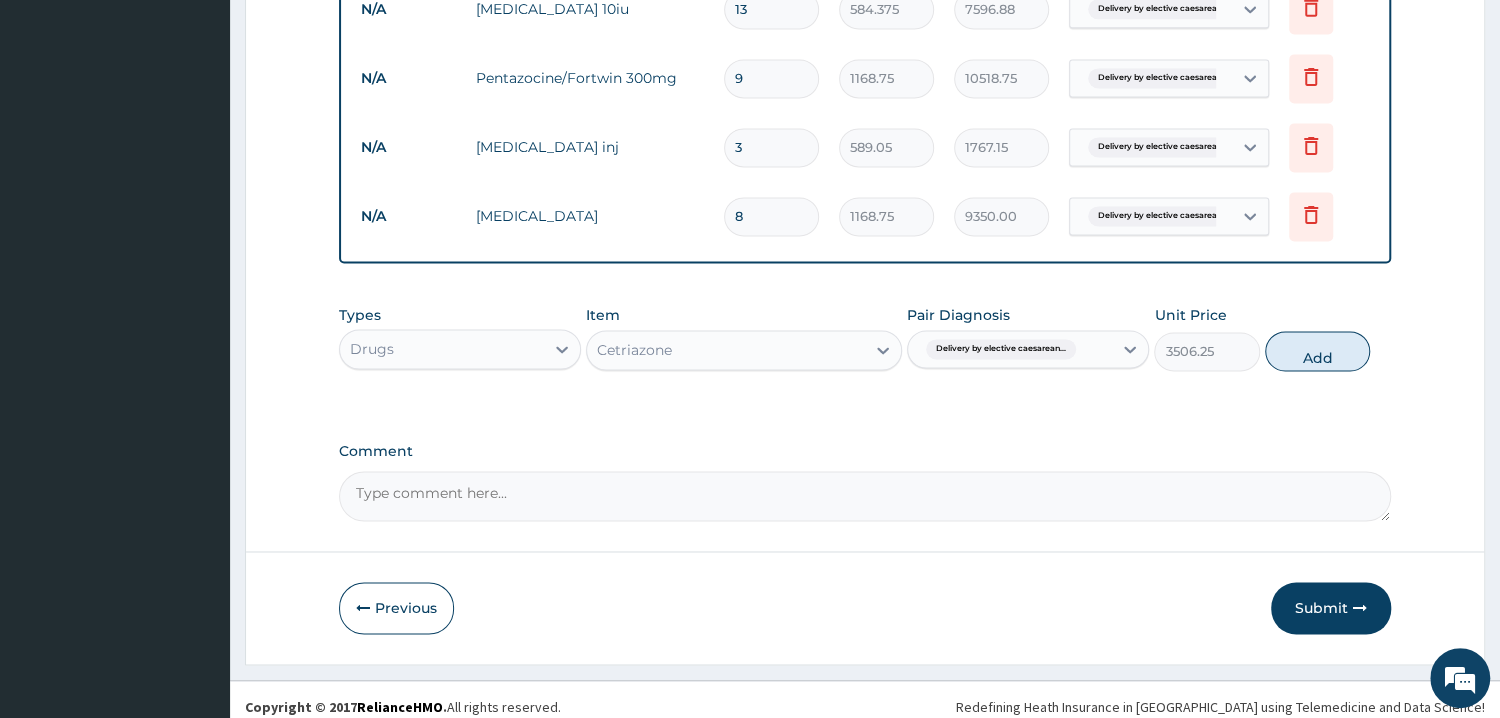 type on "0" 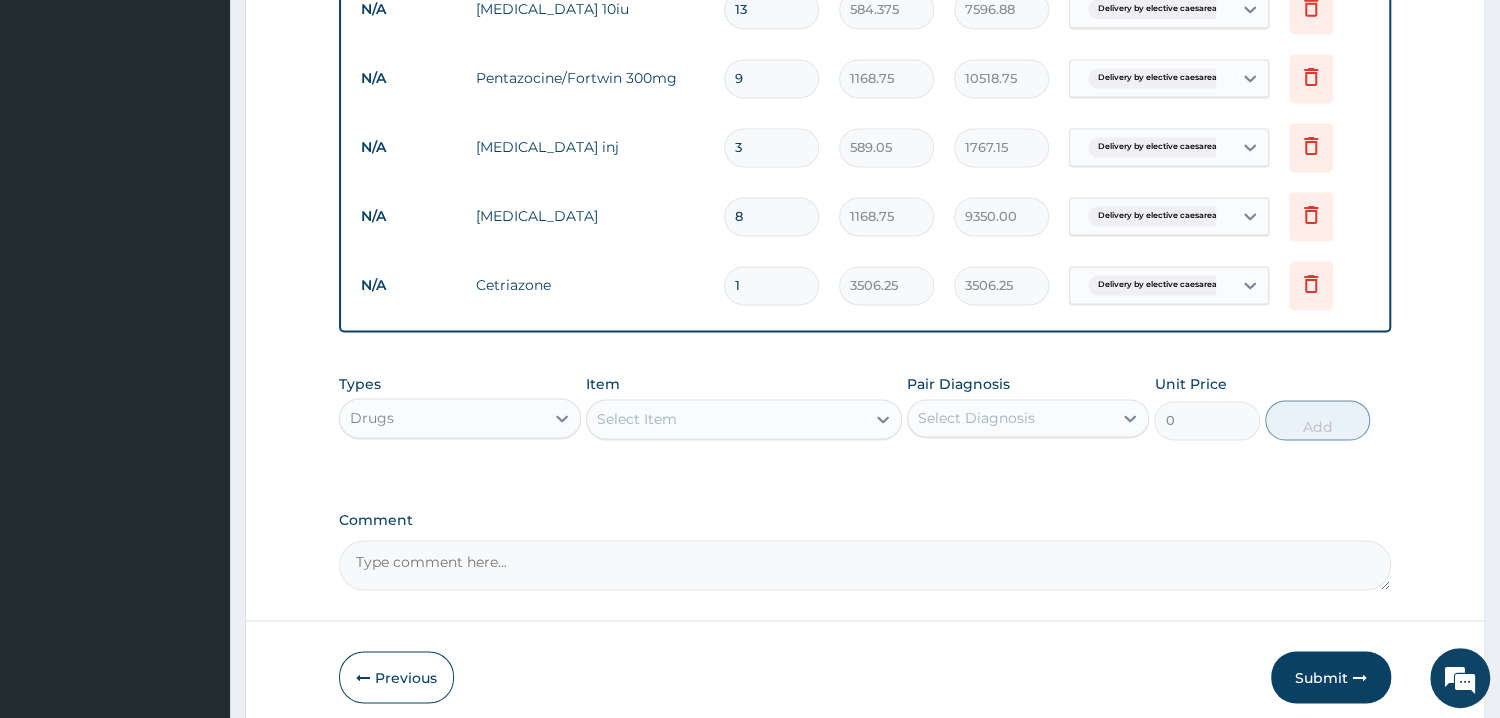 drag, startPoint x: 789, startPoint y: 297, endPoint x: 731, endPoint y: 307, distance: 58.855755 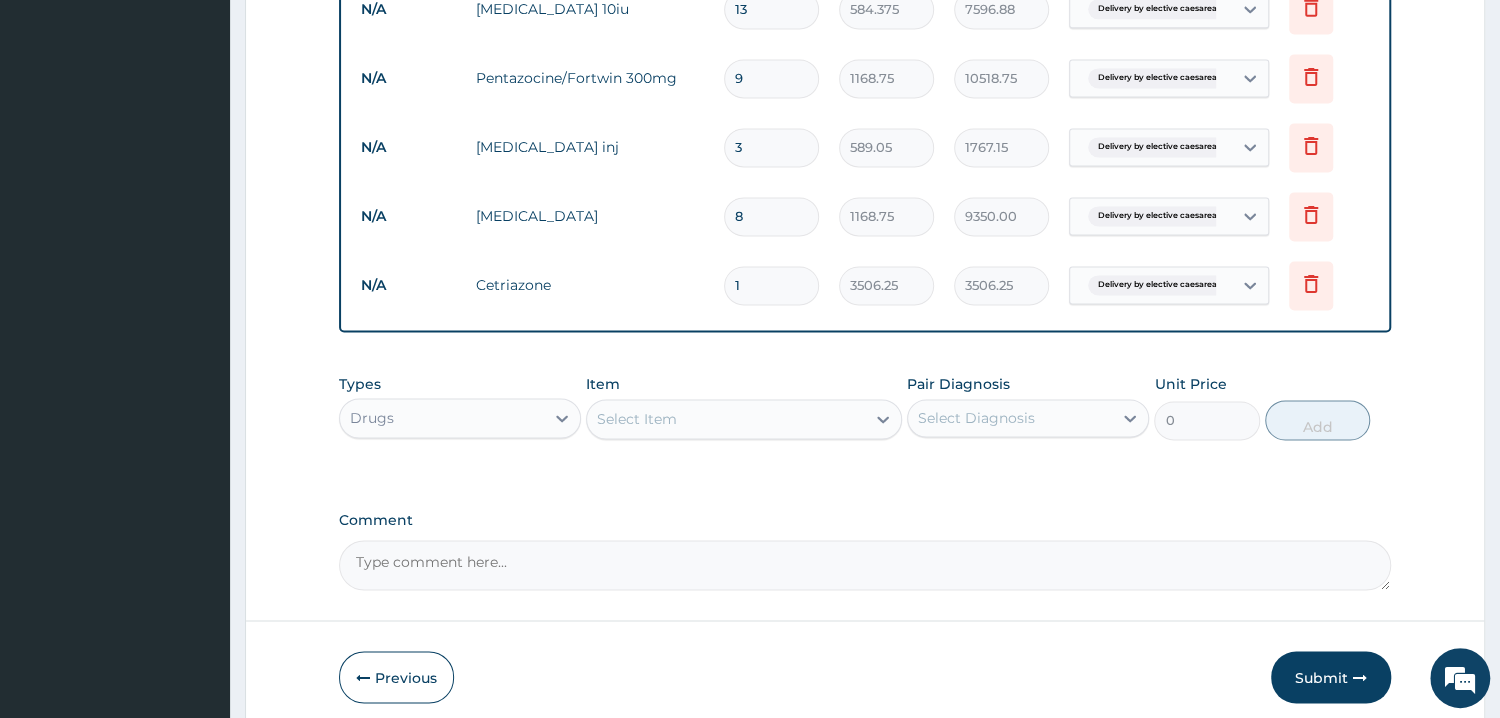 click on "1" at bounding box center [771, 285] 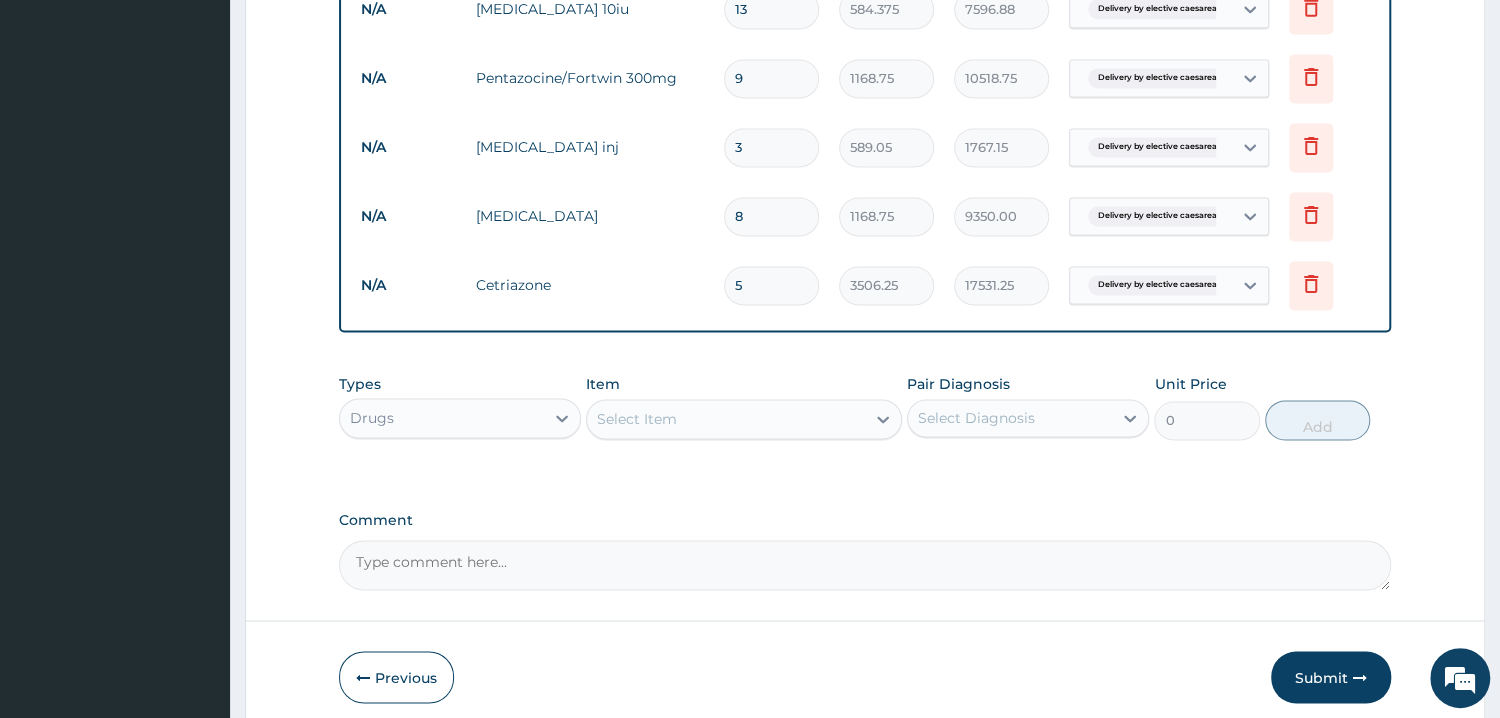 type on "5" 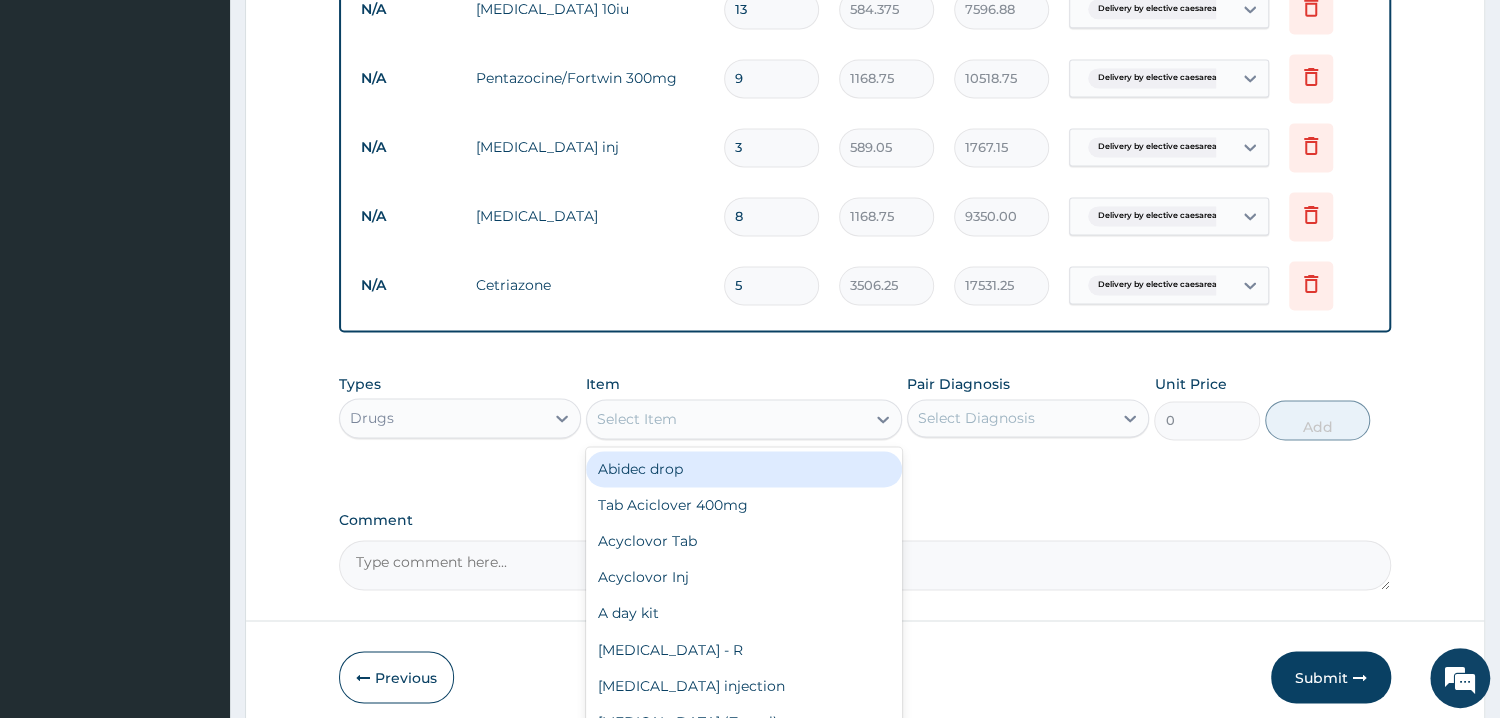 click on "Select Item" at bounding box center (726, 419) 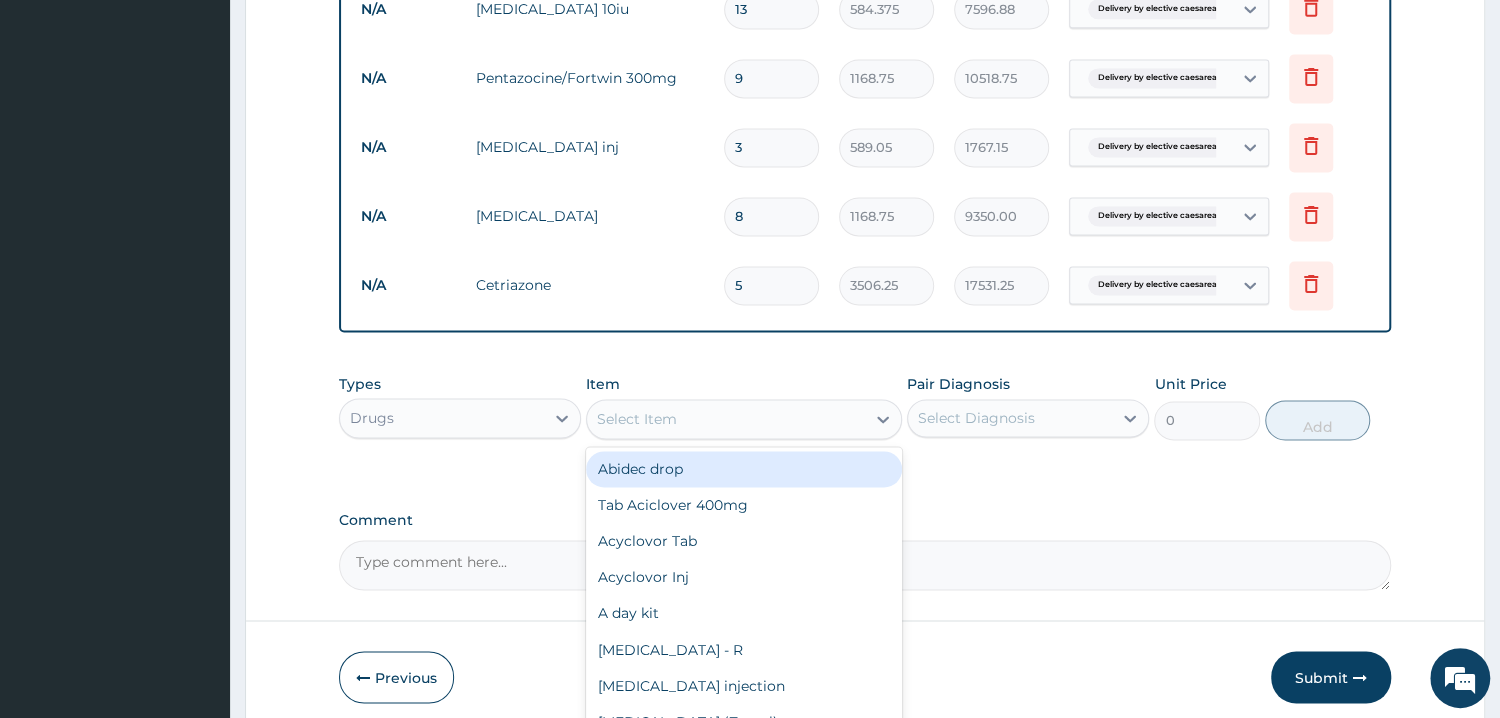 click on "Select Item" at bounding box center [726, 419] 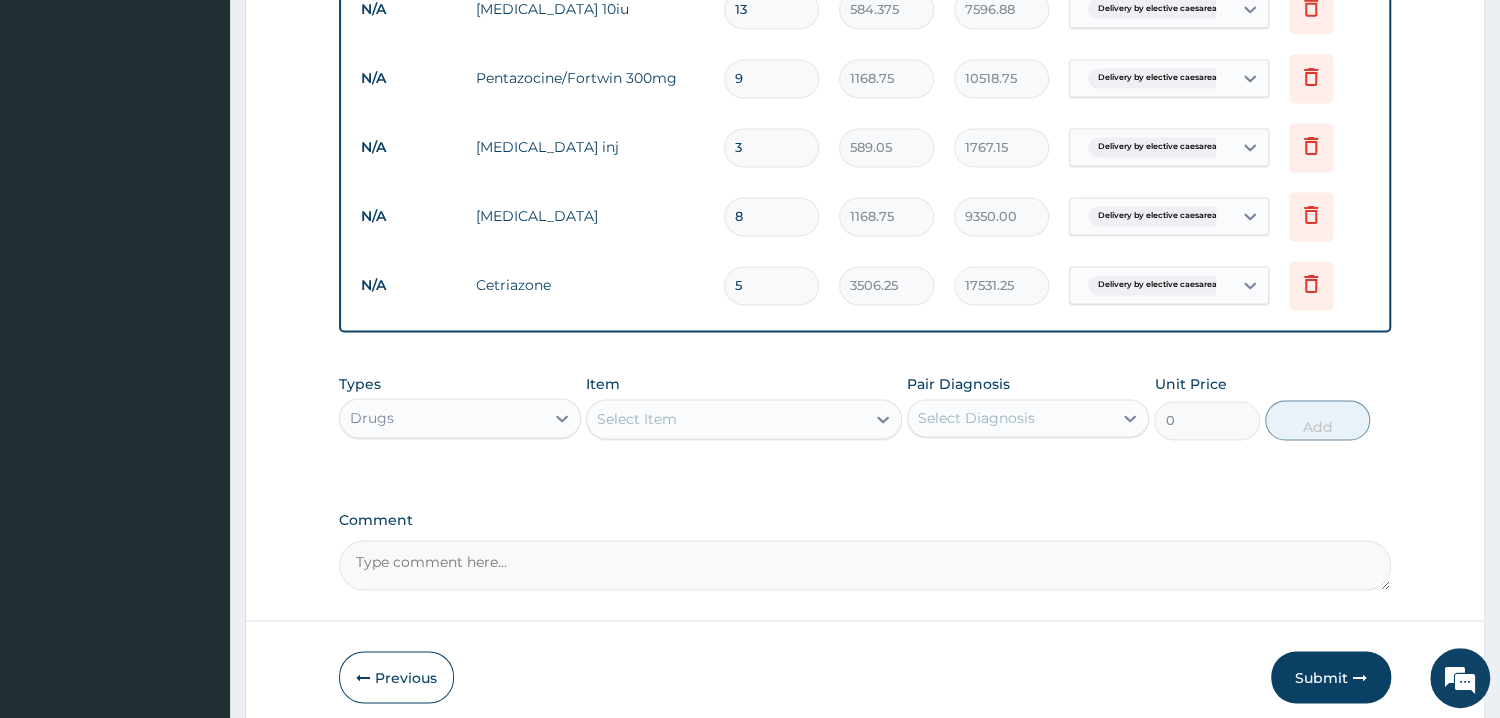 click on "Select Item" at bounding box center [726, 419] 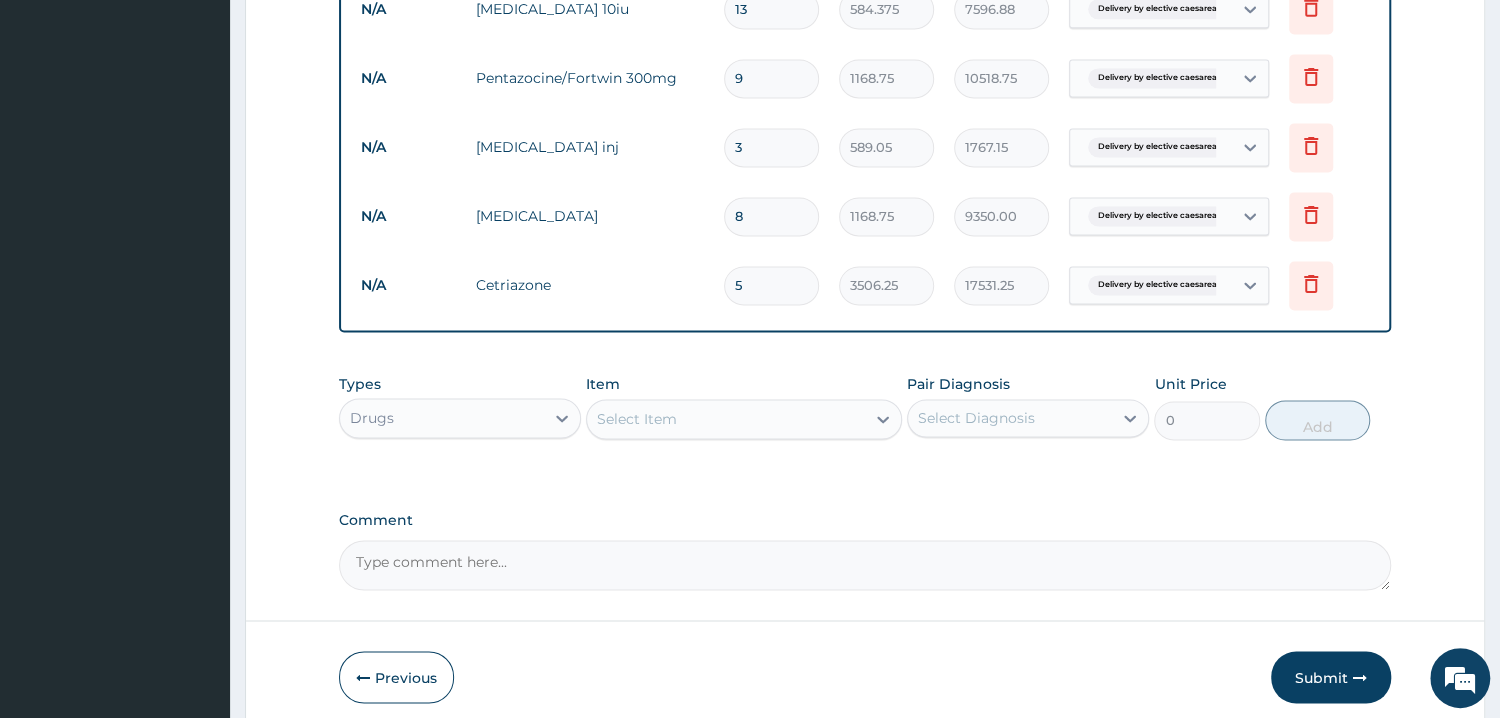 click on "Select Item" at bounding box center [726, 419] 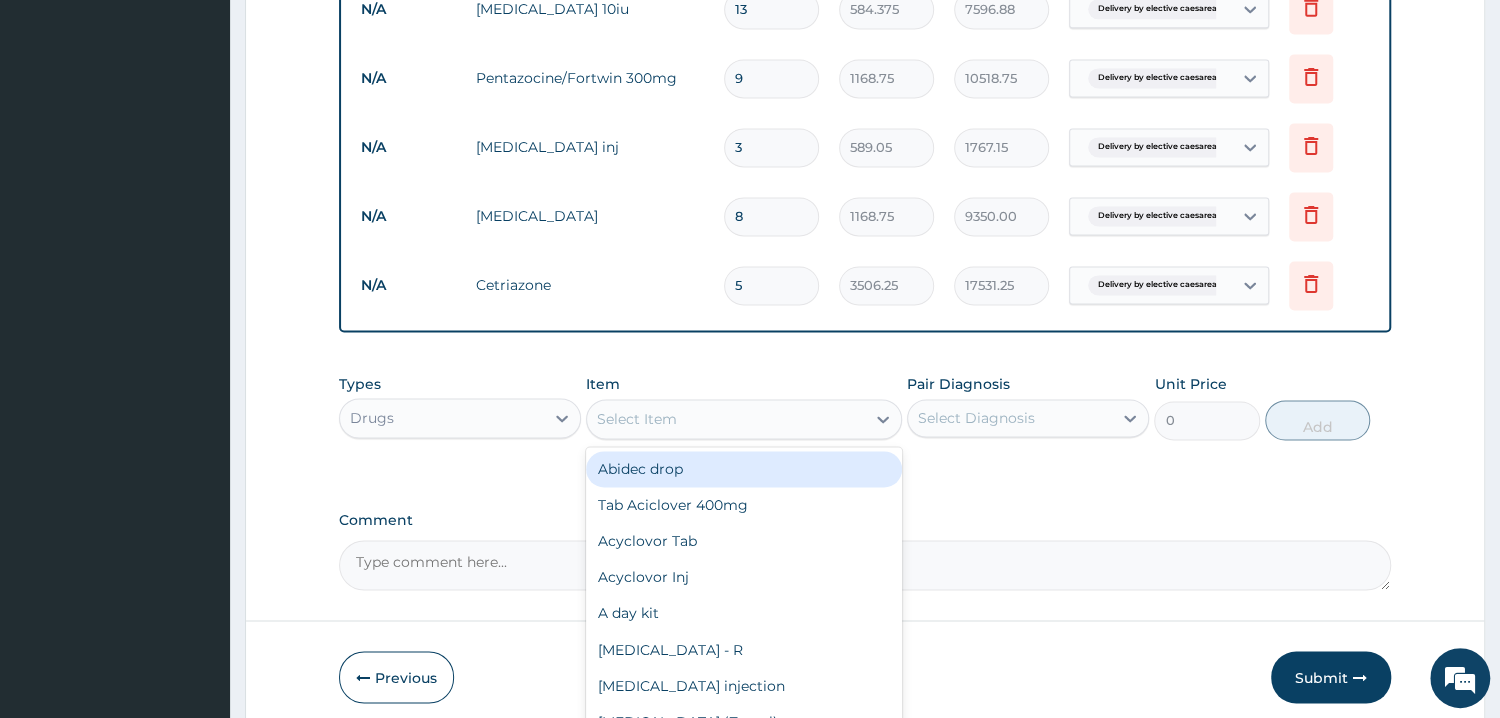 click on "Select Item" at bounding box center [726, 419] 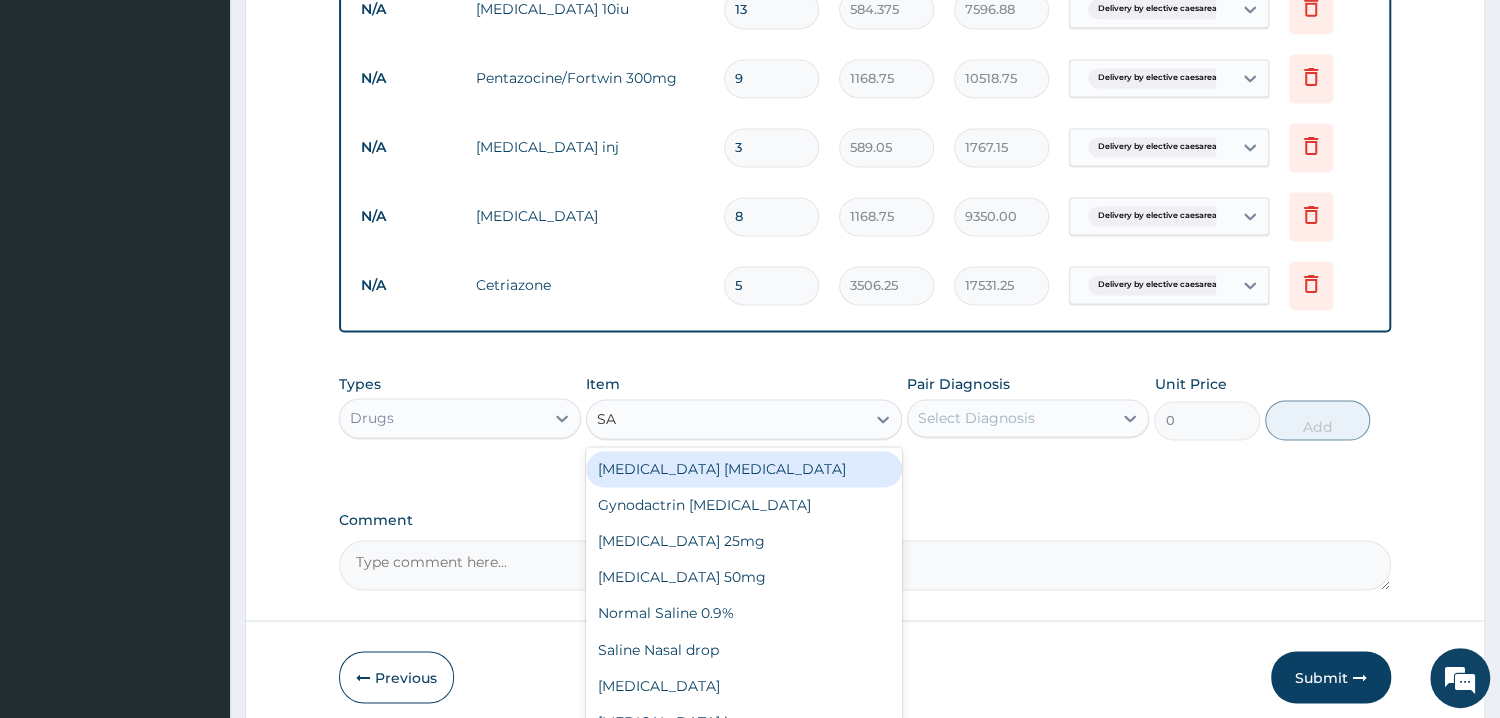 type on "SAL" 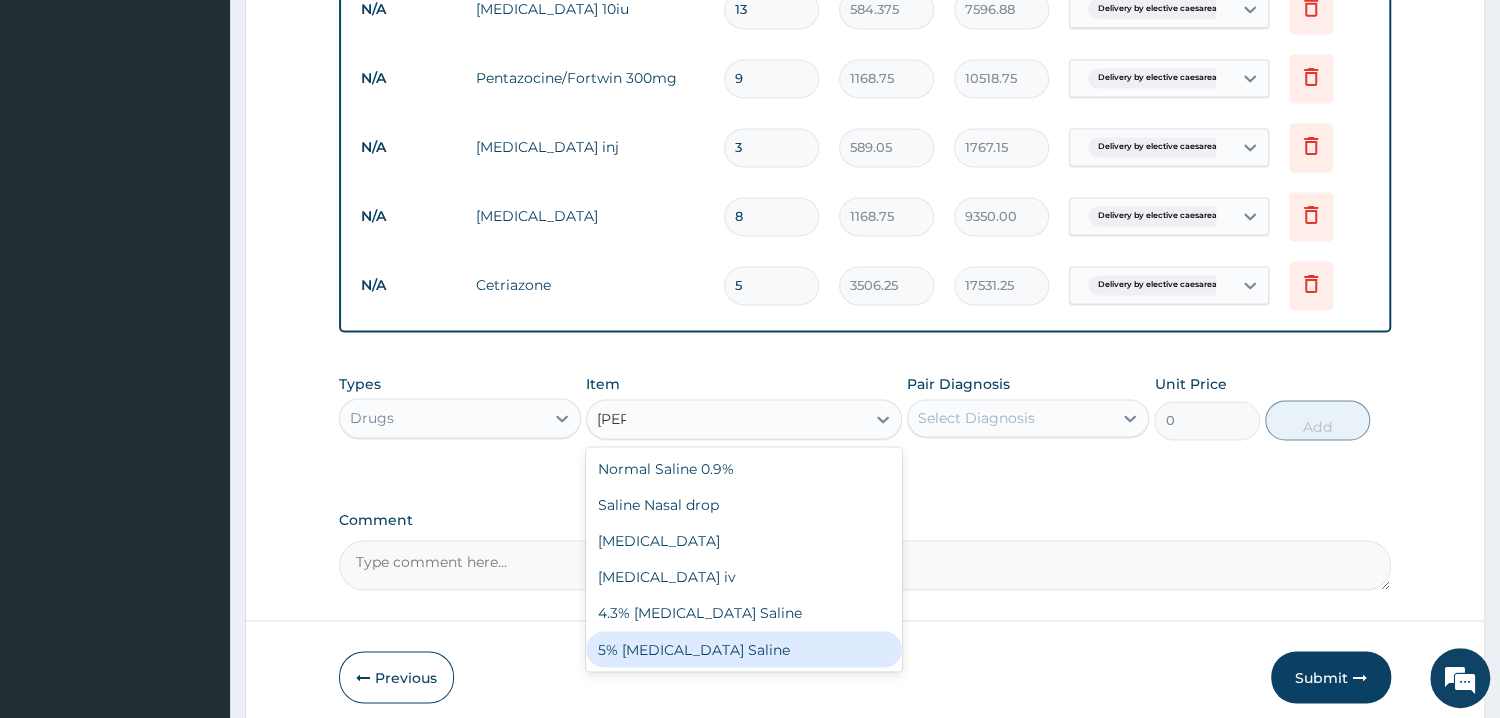 click on "5% [MEDICAL_DATA] Saline" at bounding box center [744, 649] 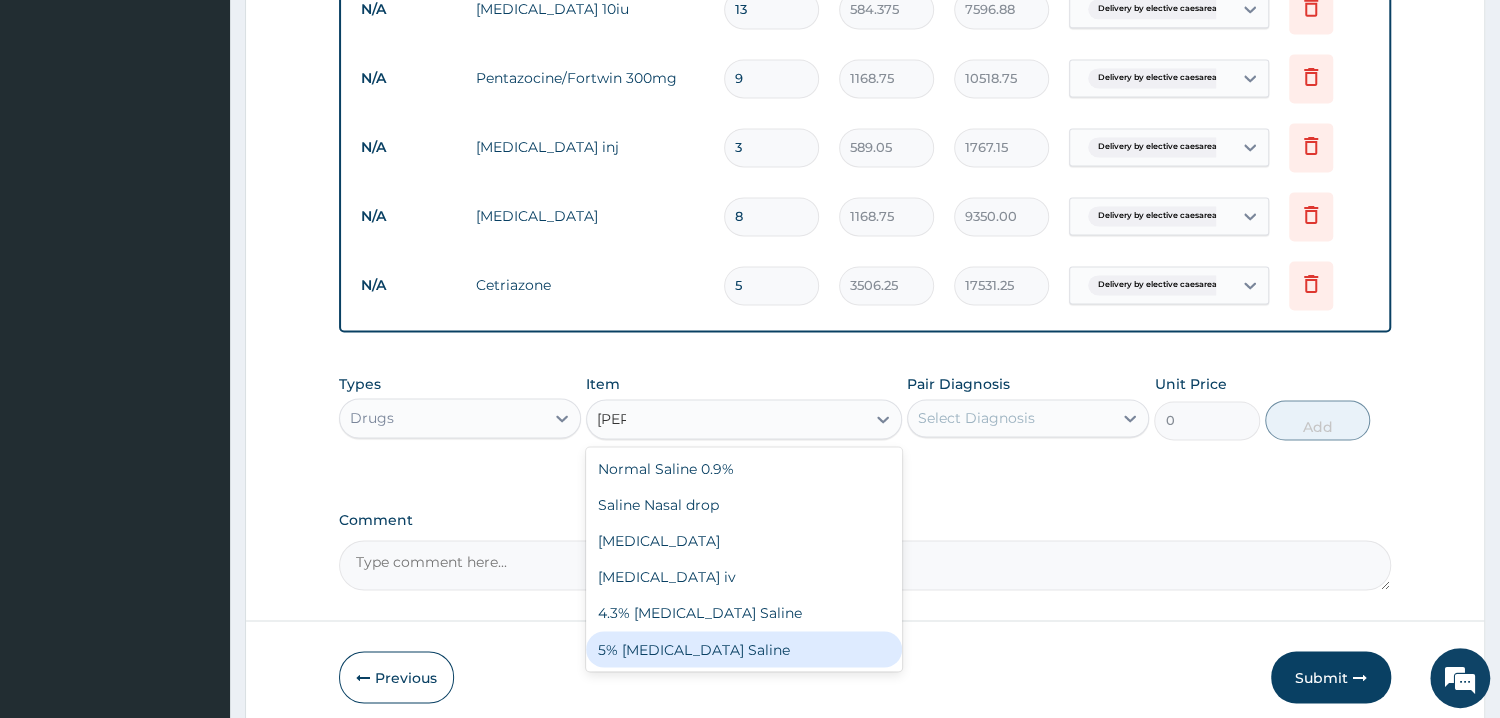type 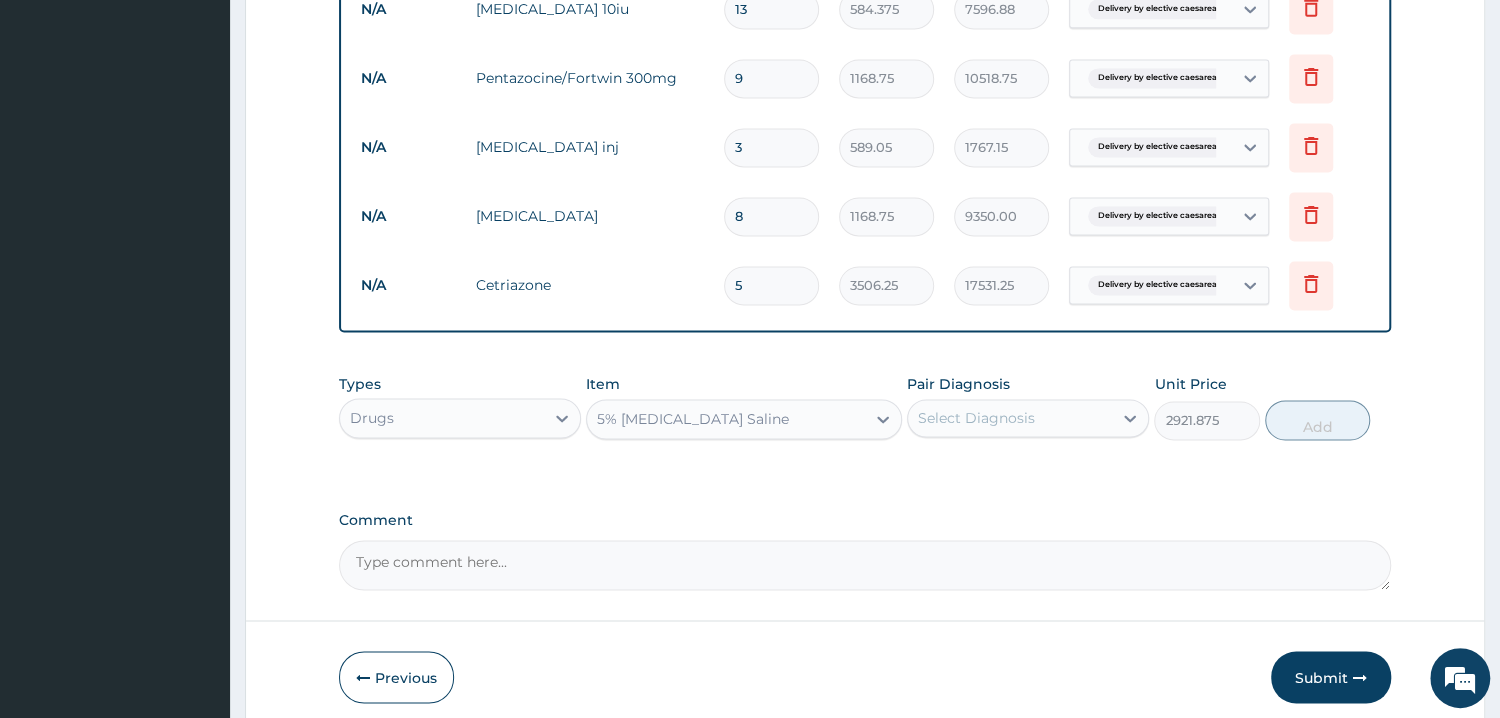 click on "Select Diagnosis" at bounding box center (1010, 418) 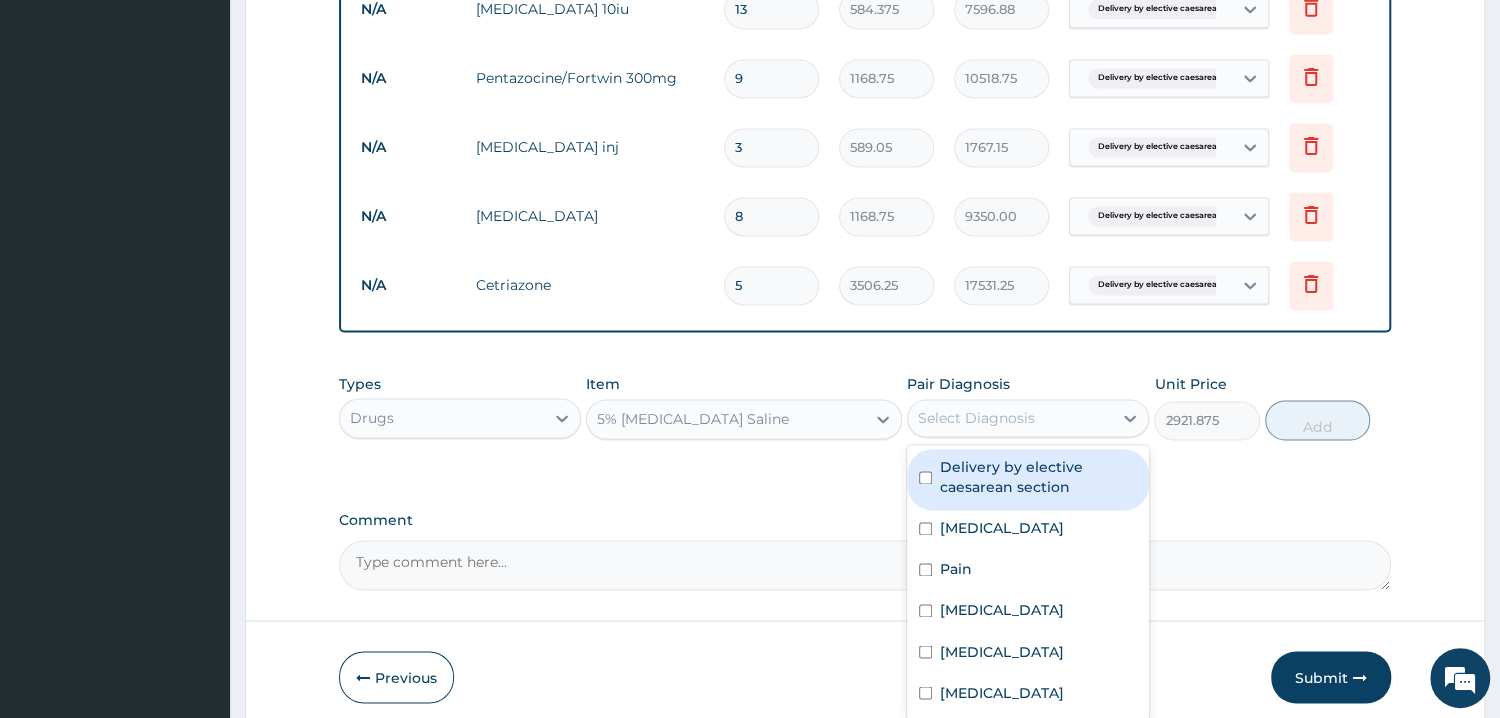 click on "Delivery by elective caesarean section" at bounding box center [1038, 477] 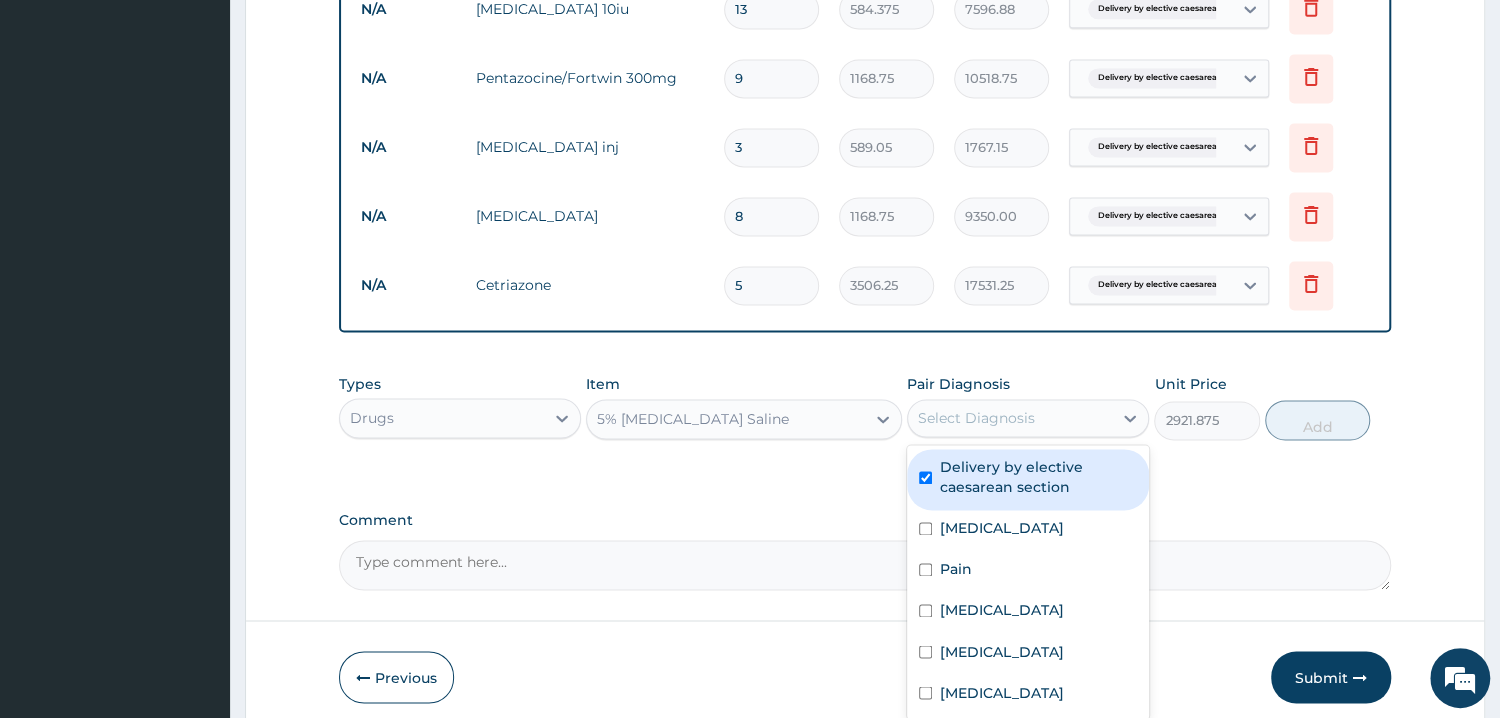 checkbox on "true" 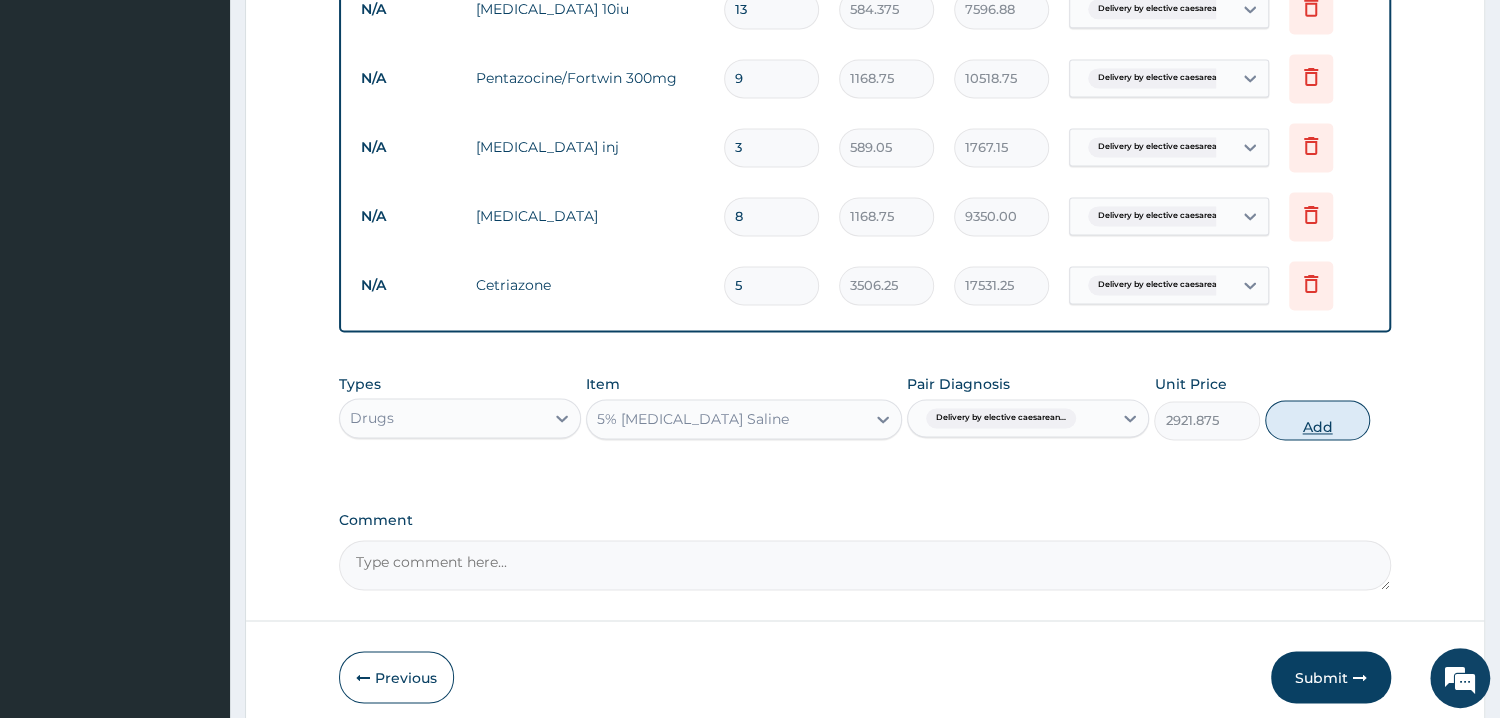 click on "Add" at bounding box center (1317, 420) 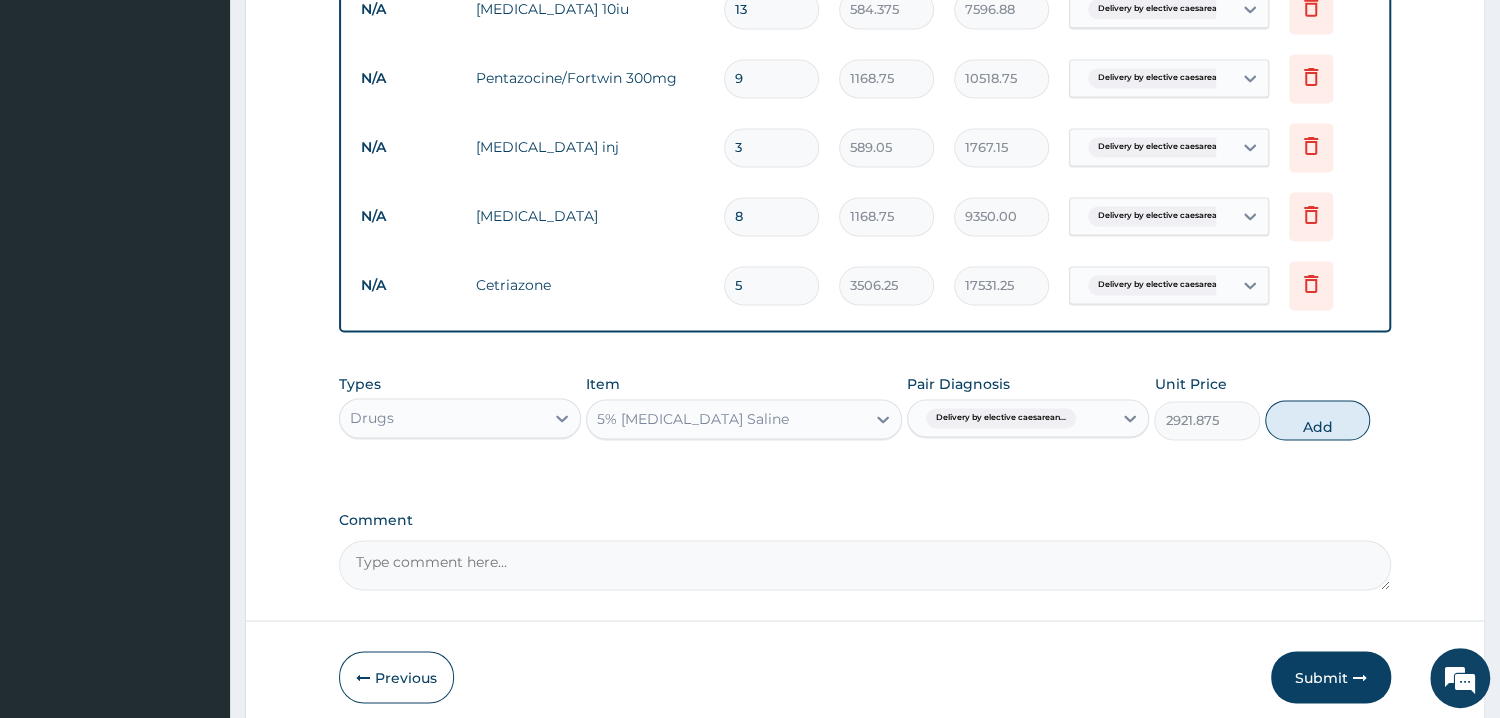 type on "0" 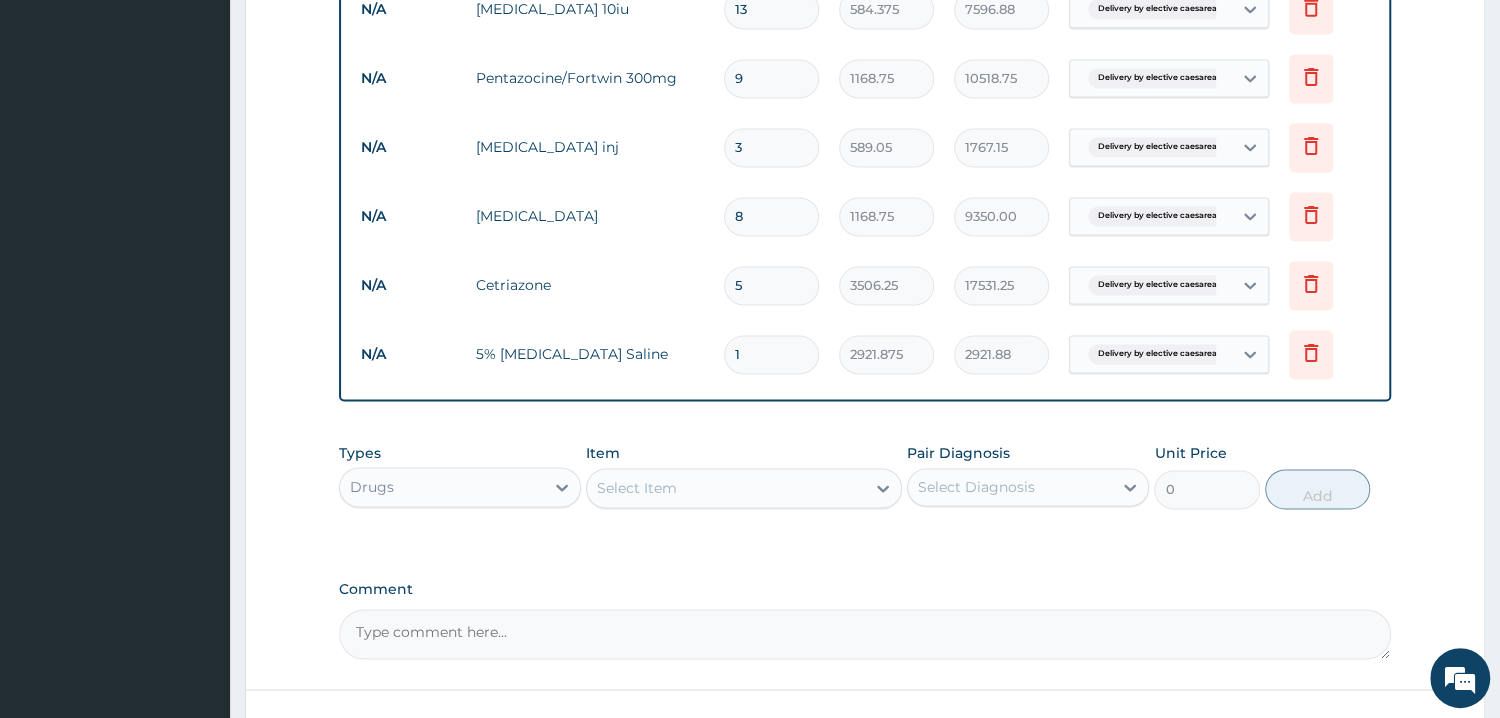 drag, startPoint x: 774, startPoint y: 382, endPoint x: 706, endPoint y: 383, distance: 68.007355 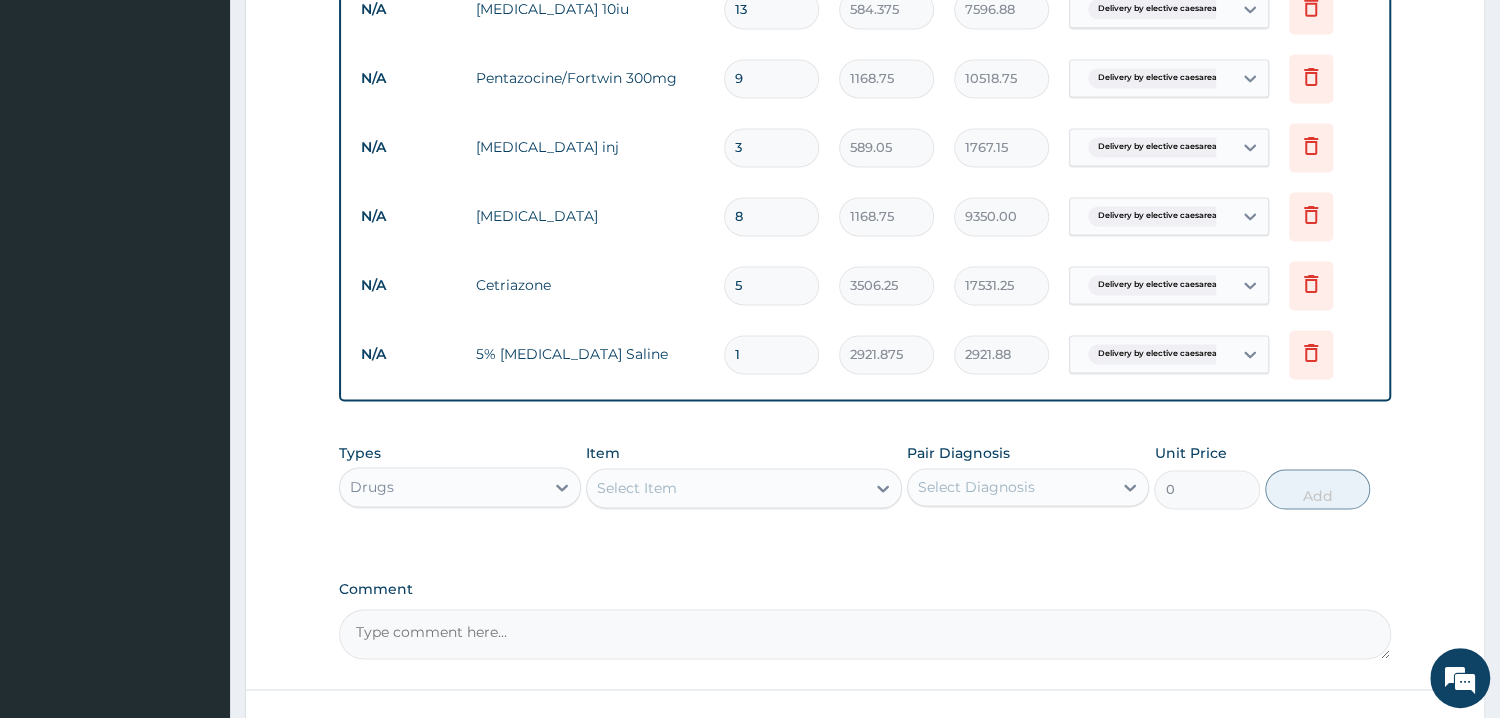 click on "1" at bounding box center [771, 354] 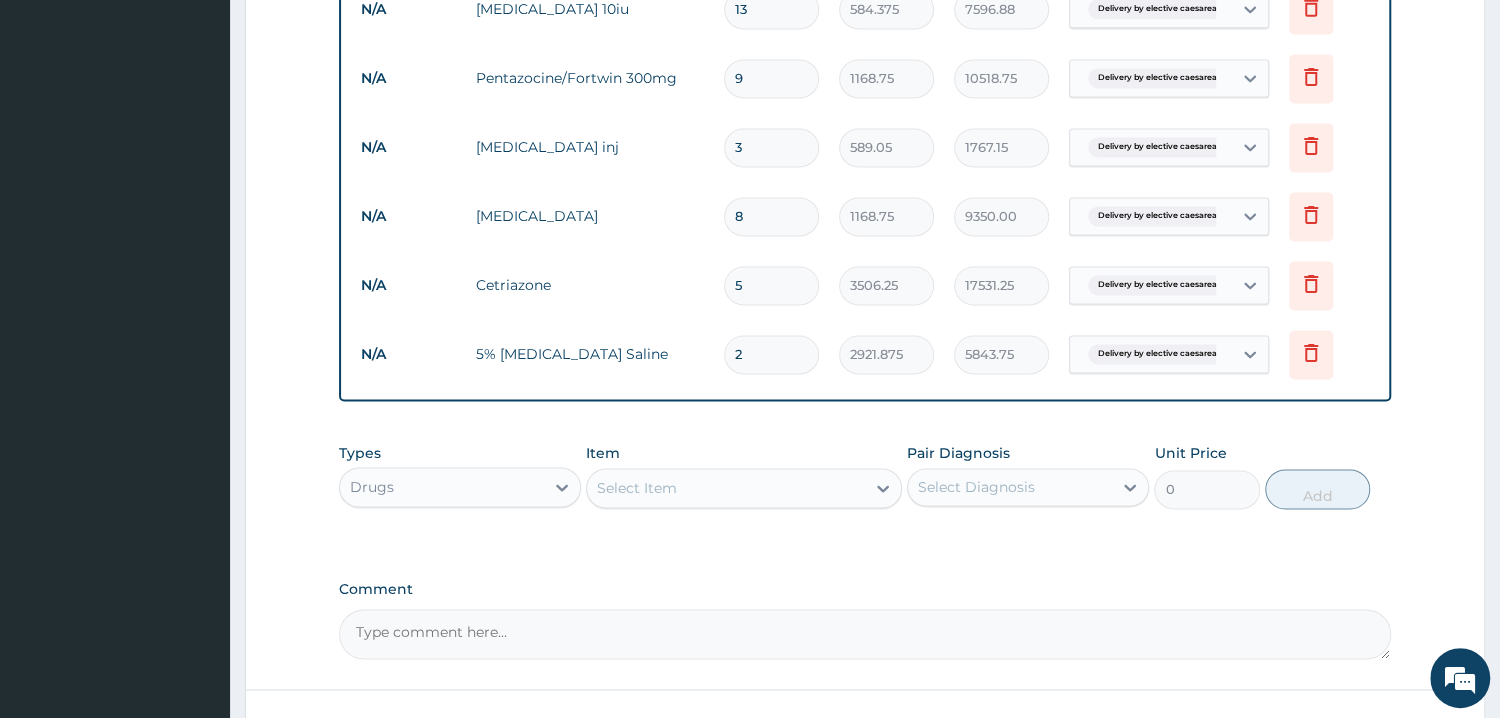 type on "2" 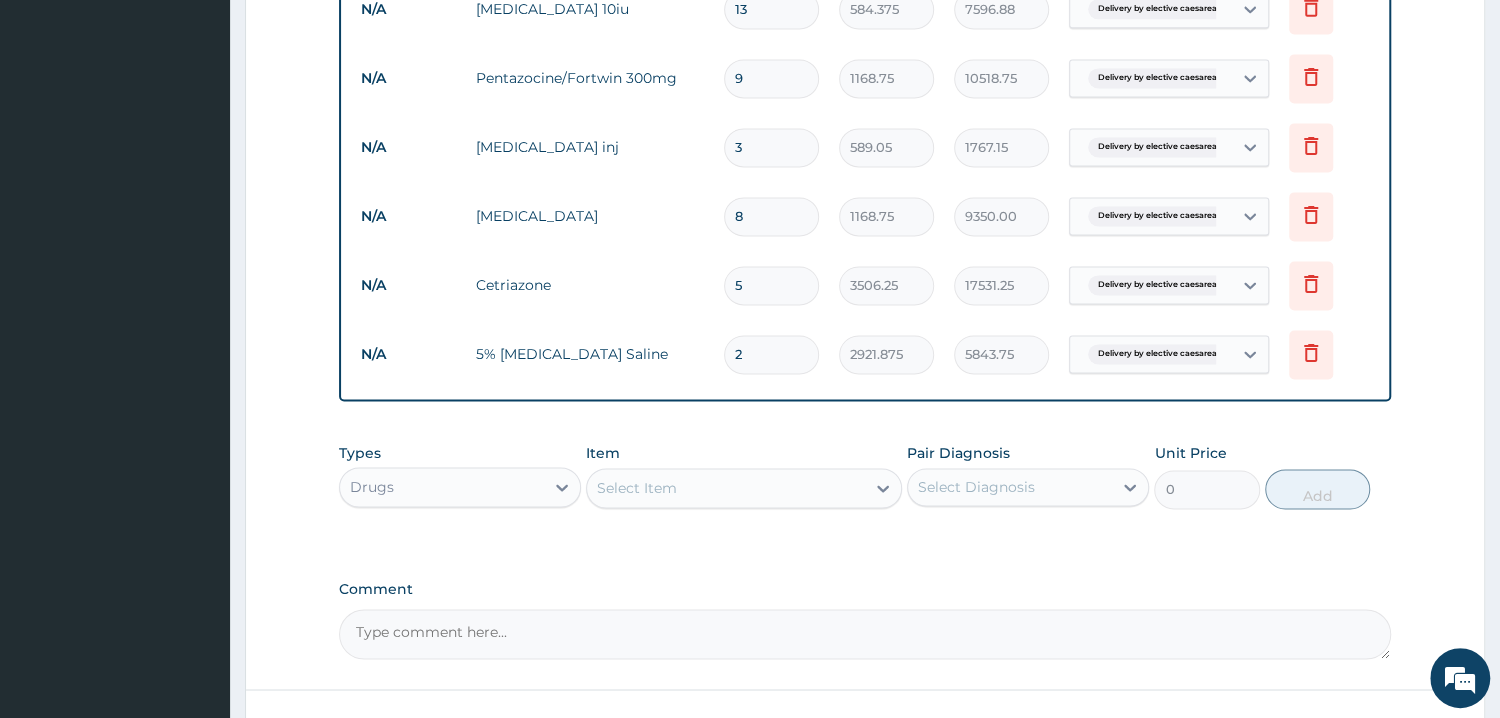 click on "Select Item" at bounding box center [726, 488] 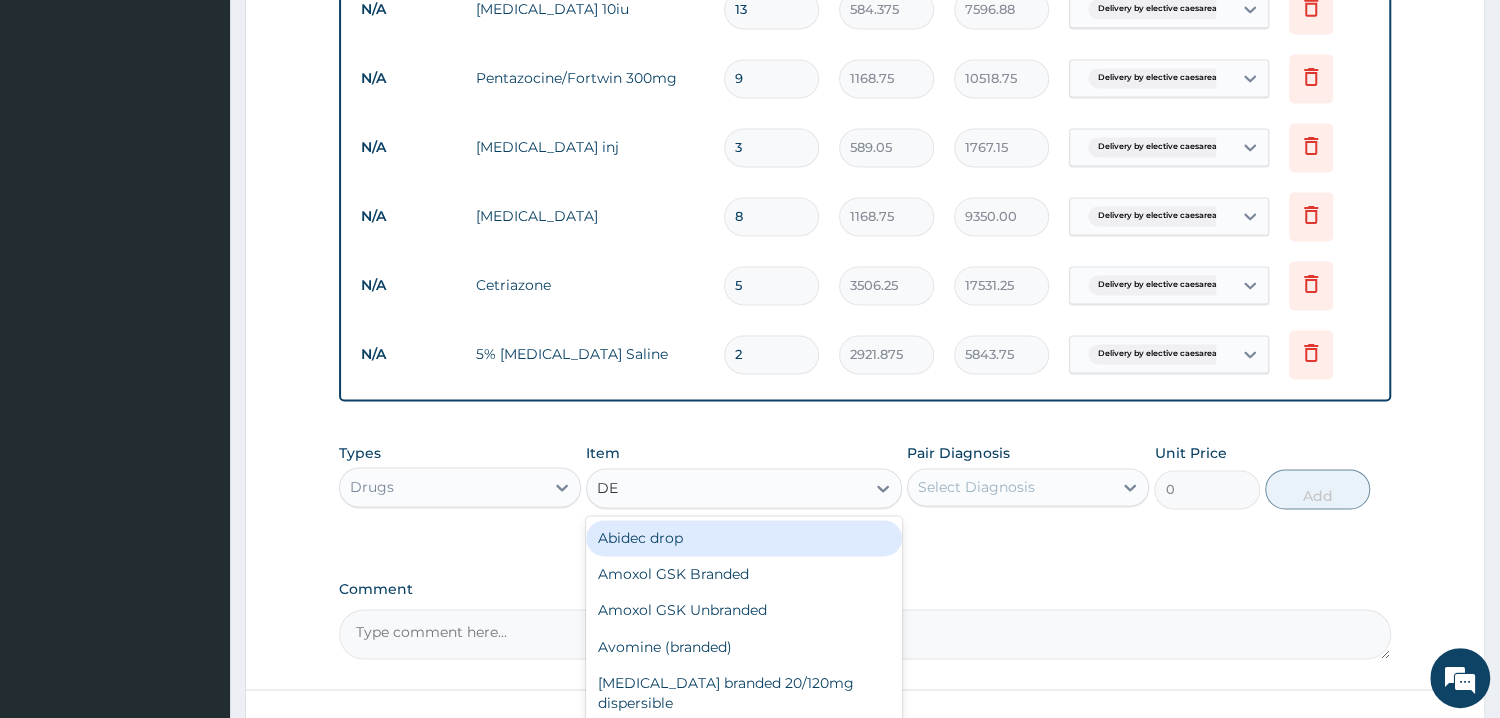type on "DEX" 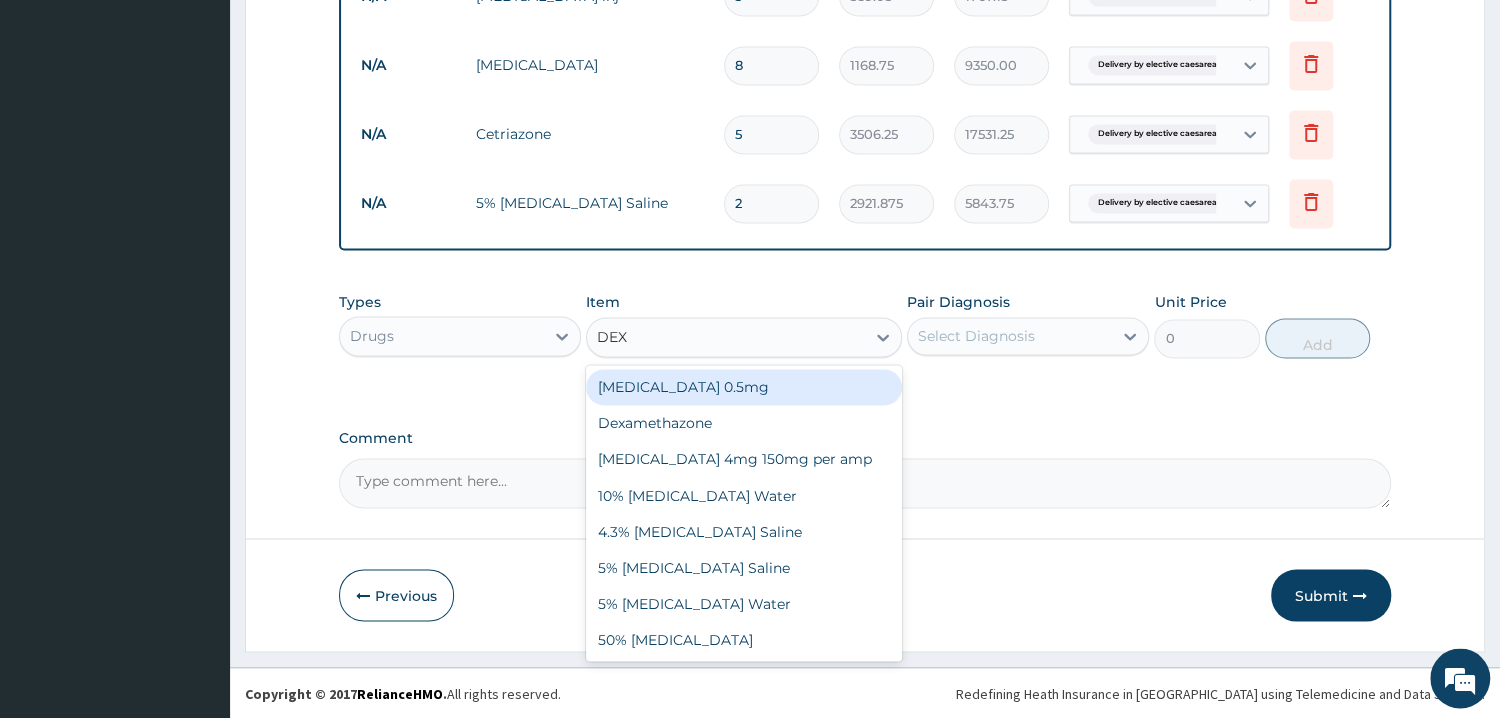 scroll, scrollTop: 1917, scrollLeft: 0, axis: vertical 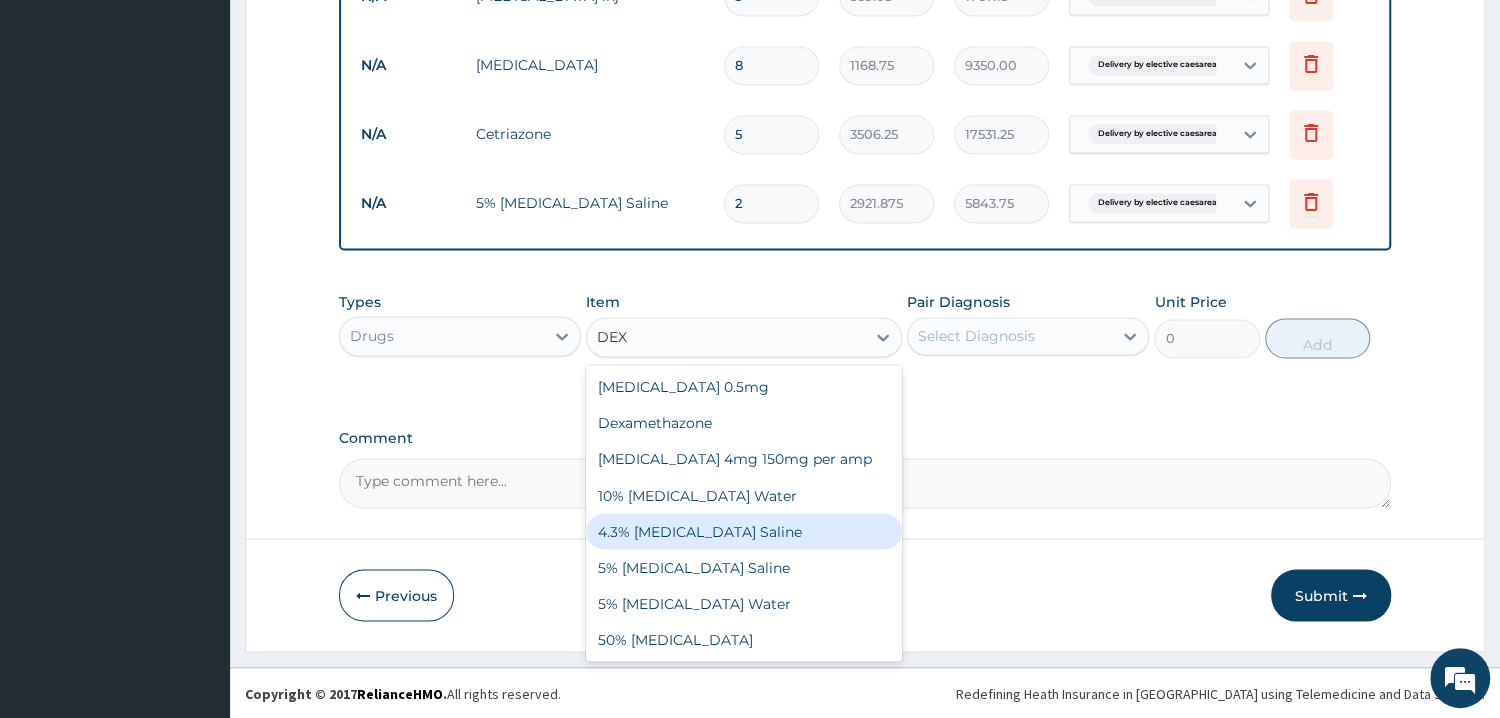 click on "4.3% [MEDICAL_DATA] Saline" at bounding box center [744, 531] 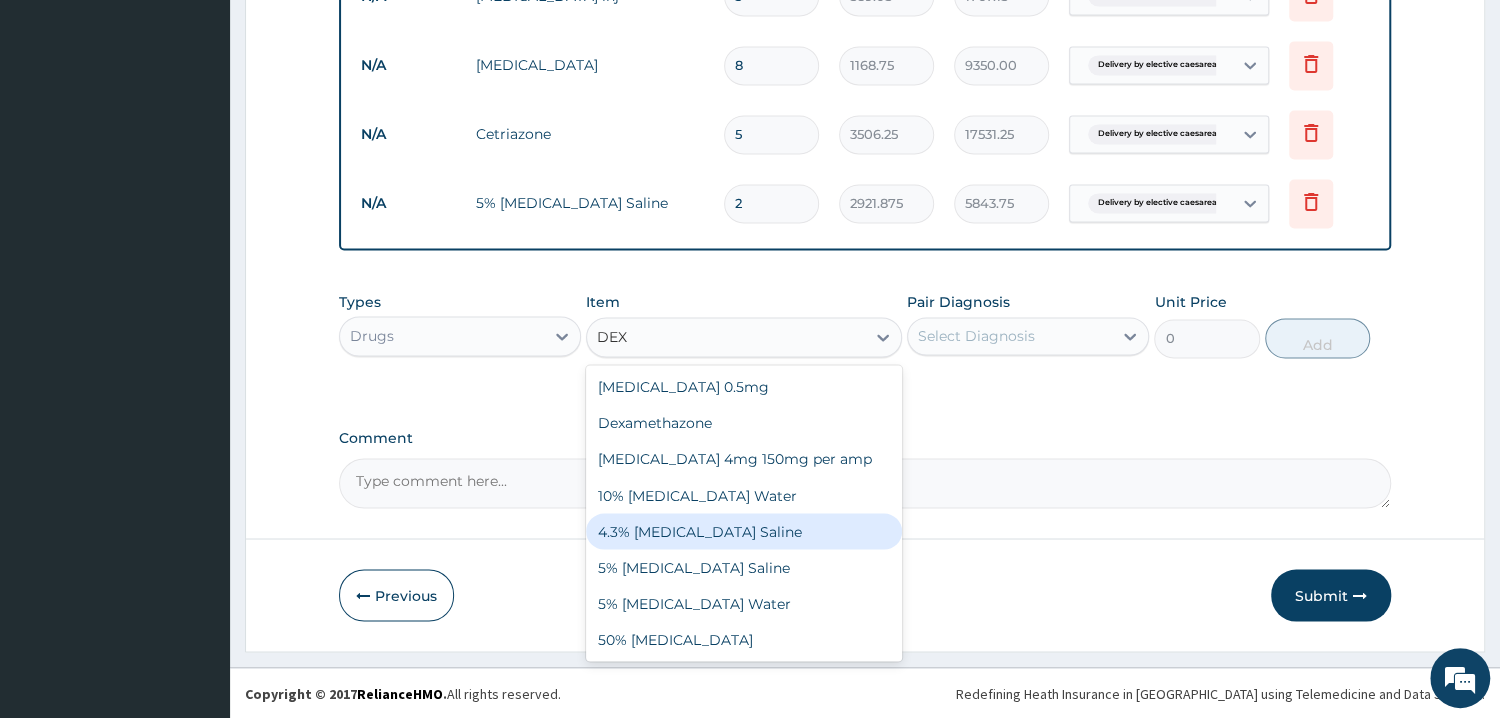 type 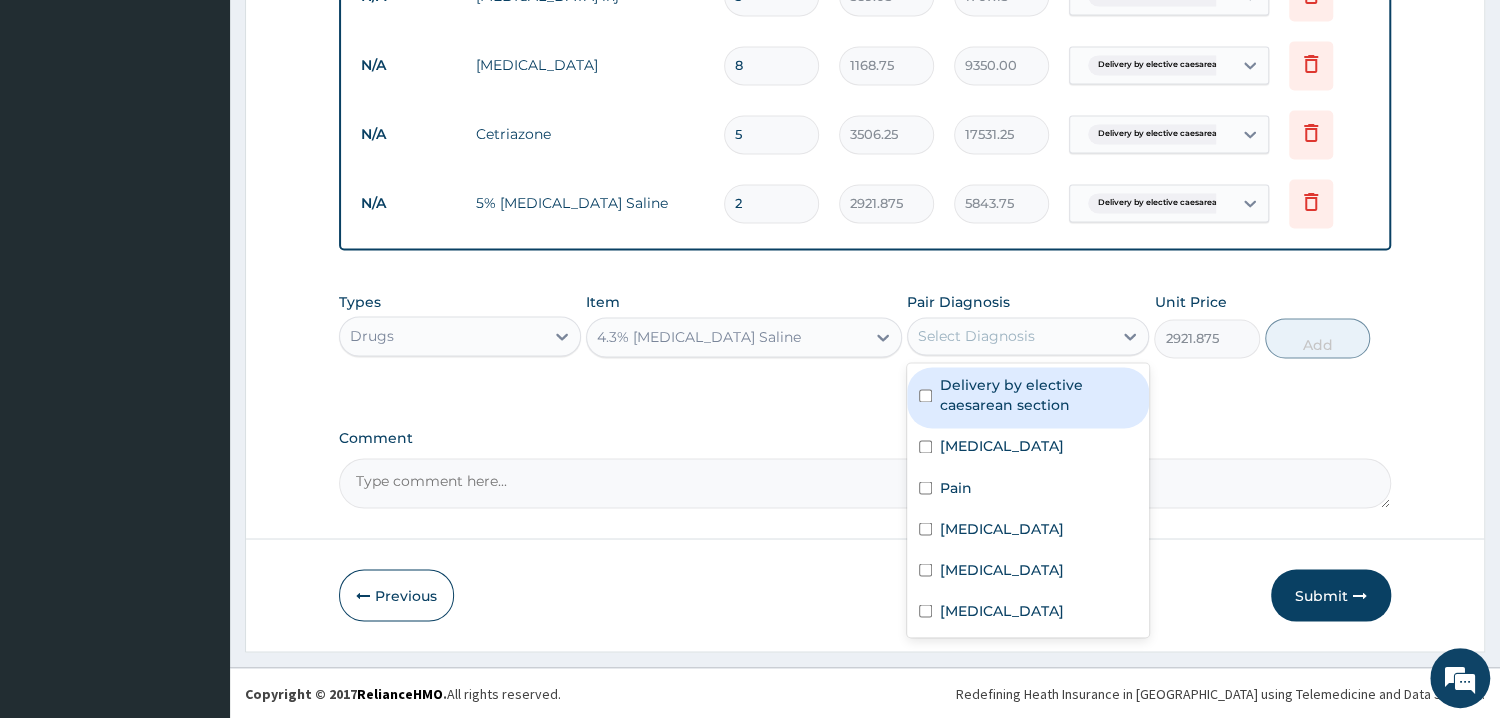 click on "Select Diagnosis" at bounding box center (1010, 336) 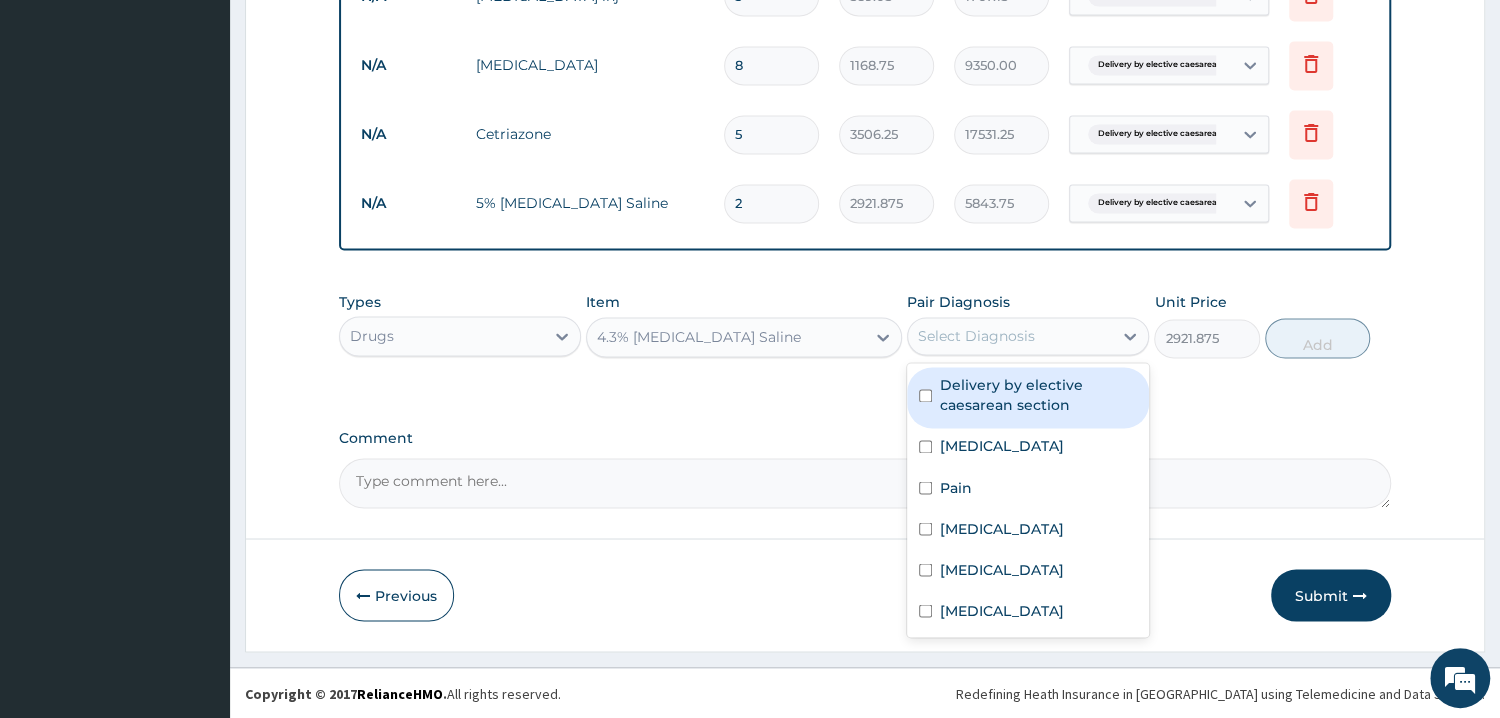 drag, startPoint x: 1043, startPoint y: 401, endPoint x: 1305, endPoint y: 360, distance: 265.1886 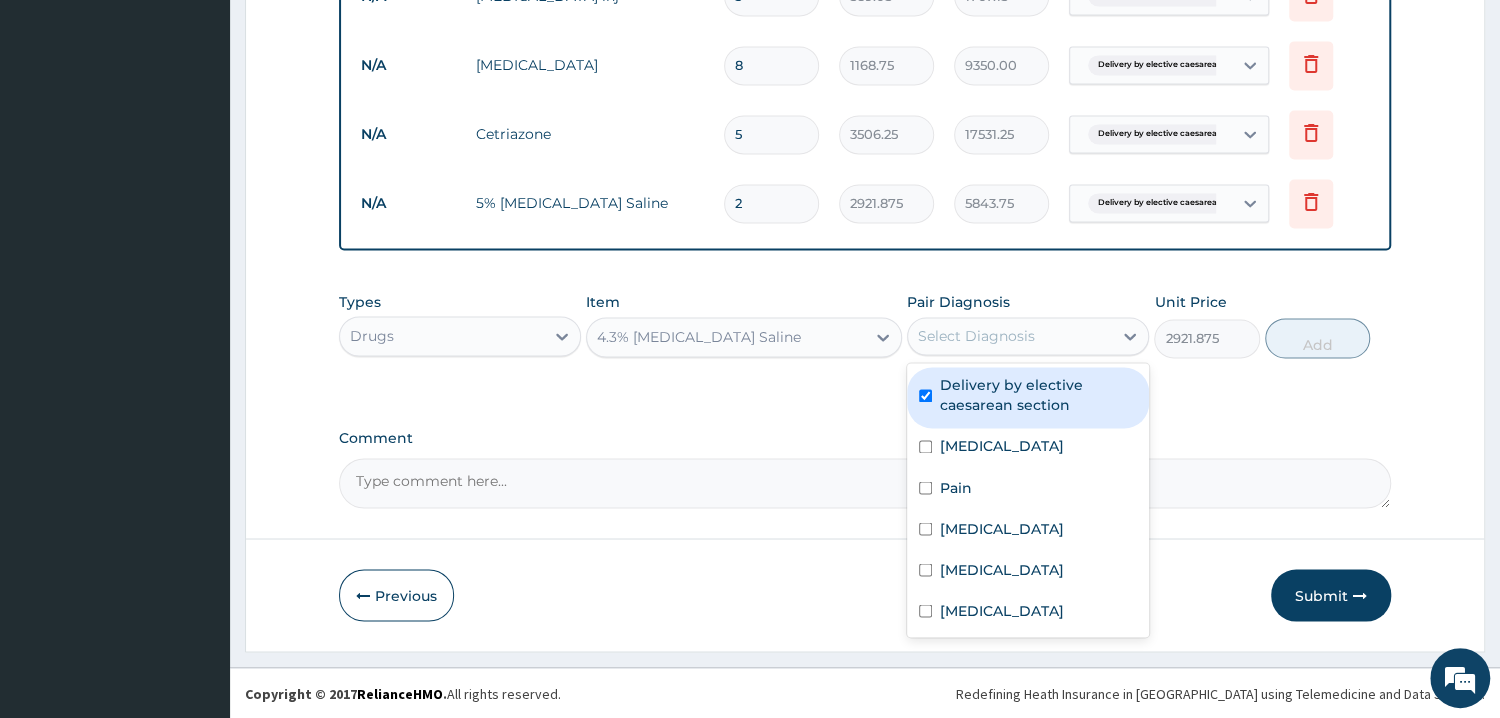 checkbox on "true" 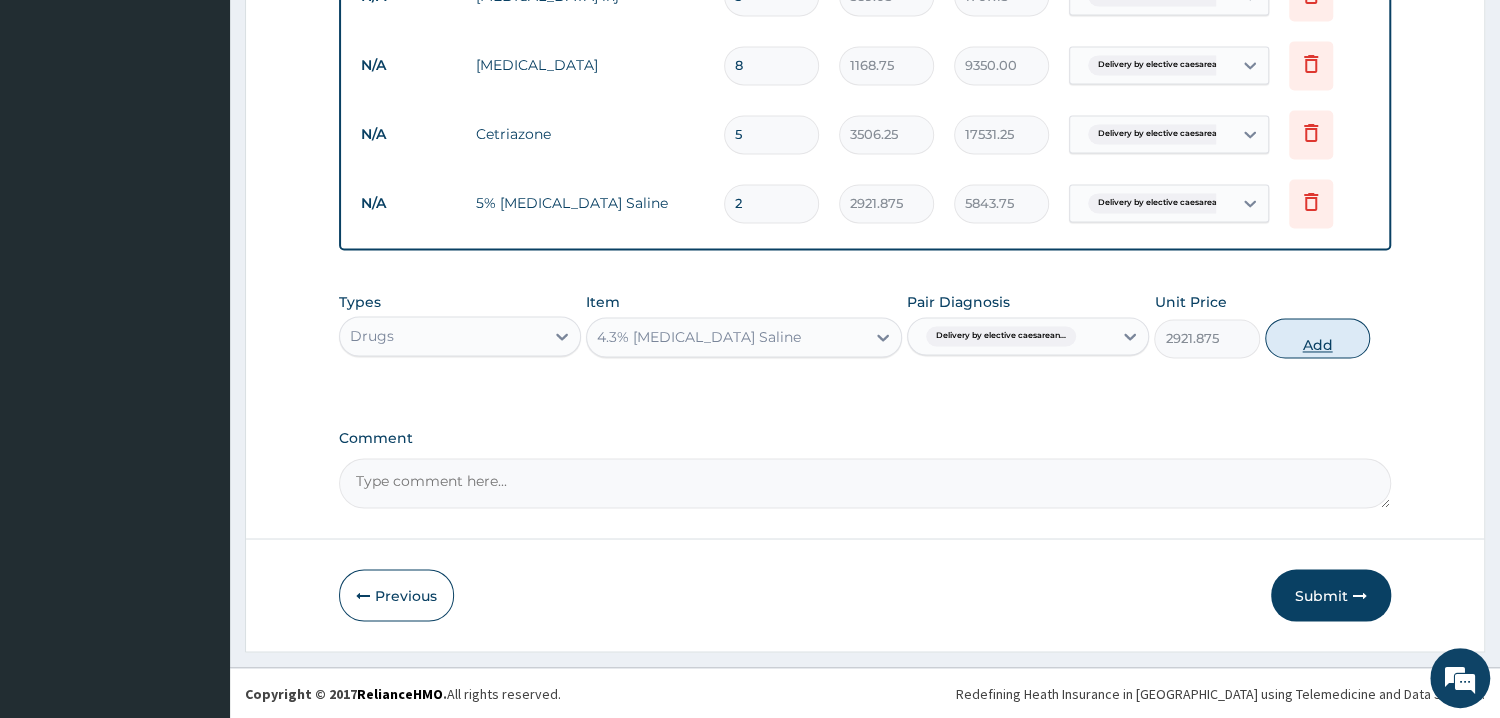click on "Add" at bounding box center (1317, 338) 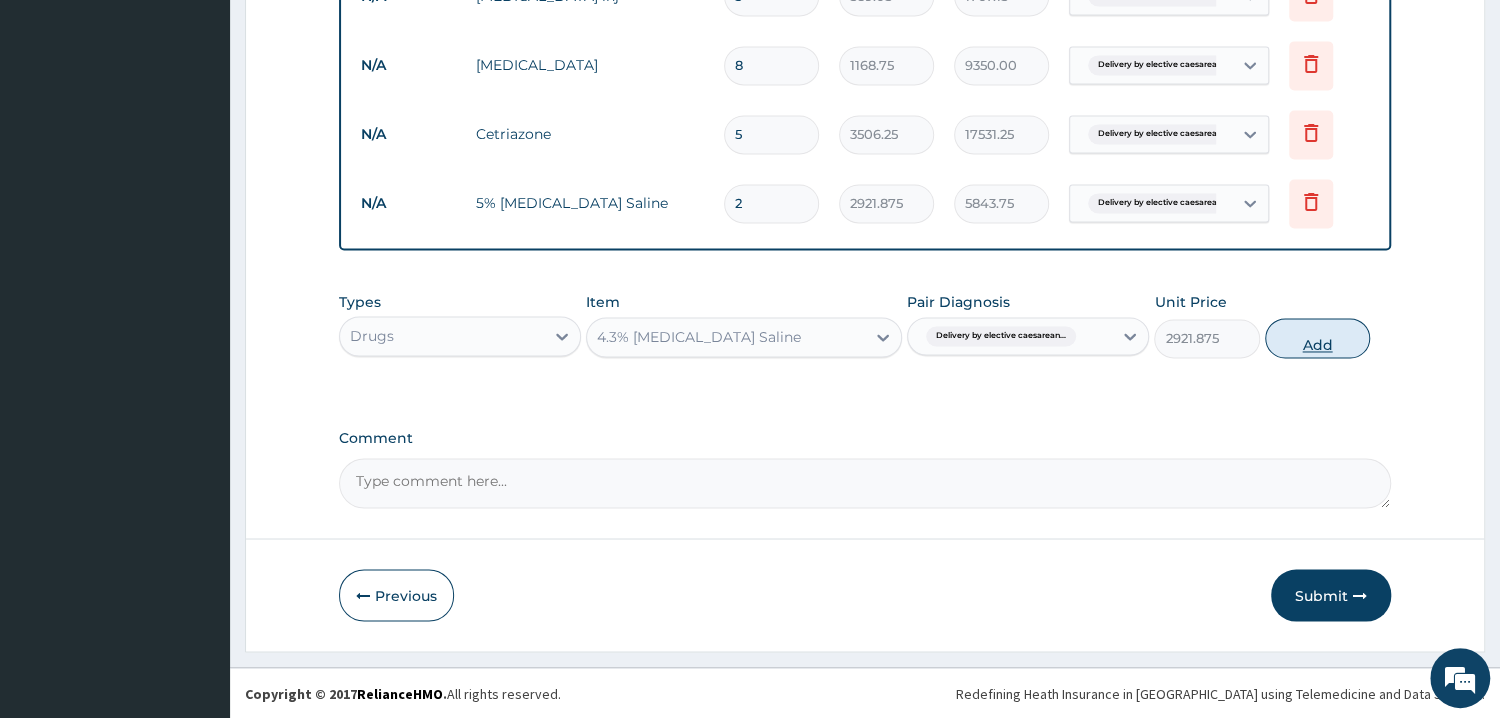 type on "0" 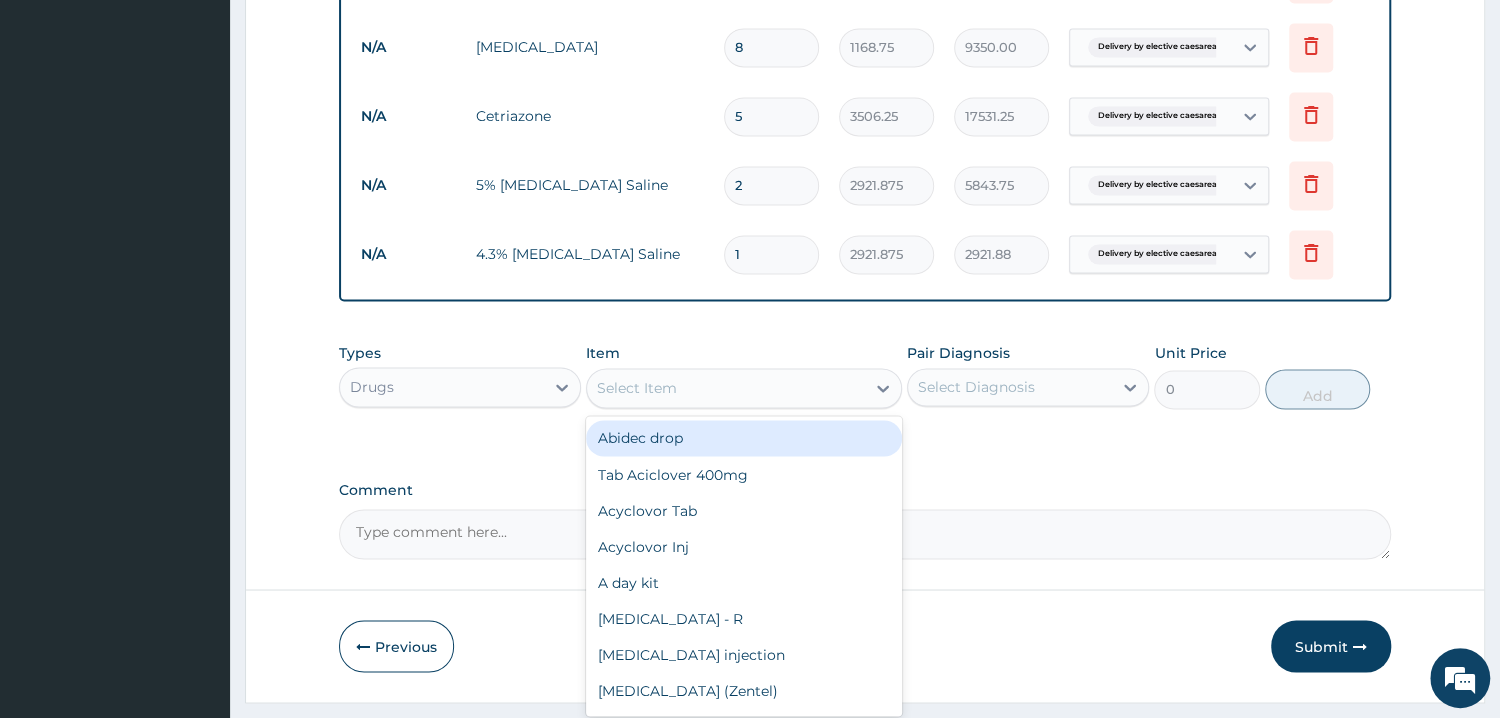 click on "Select Item" at bounding box center (726, 388) 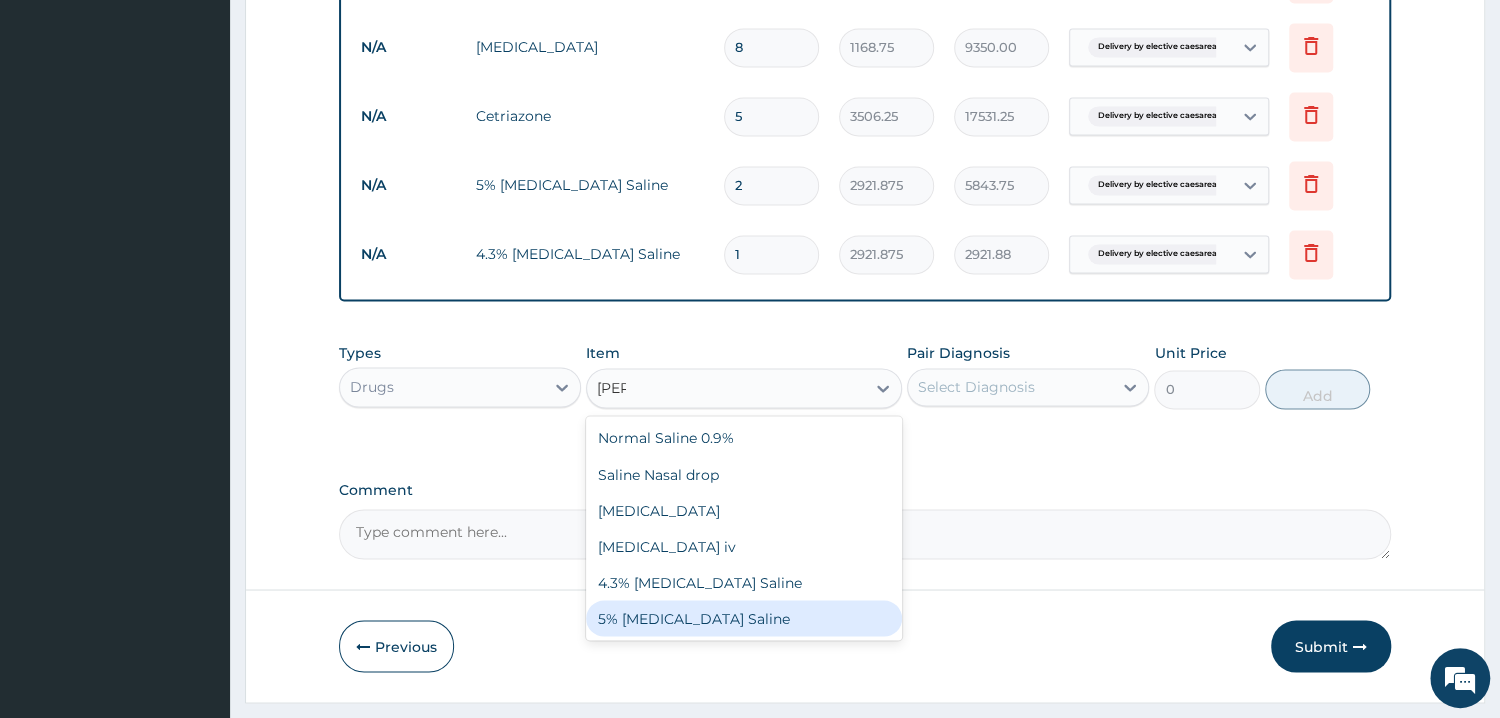 type on "SAL" 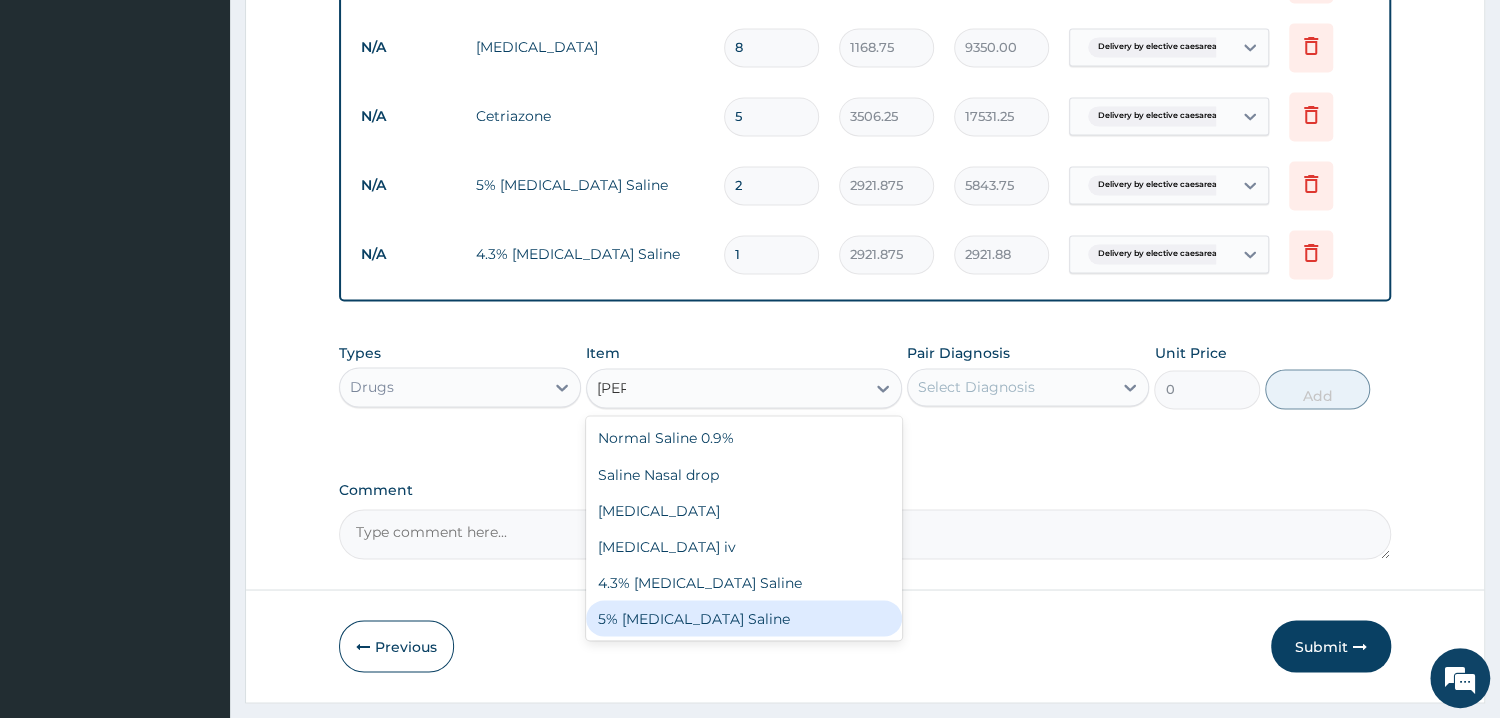 type 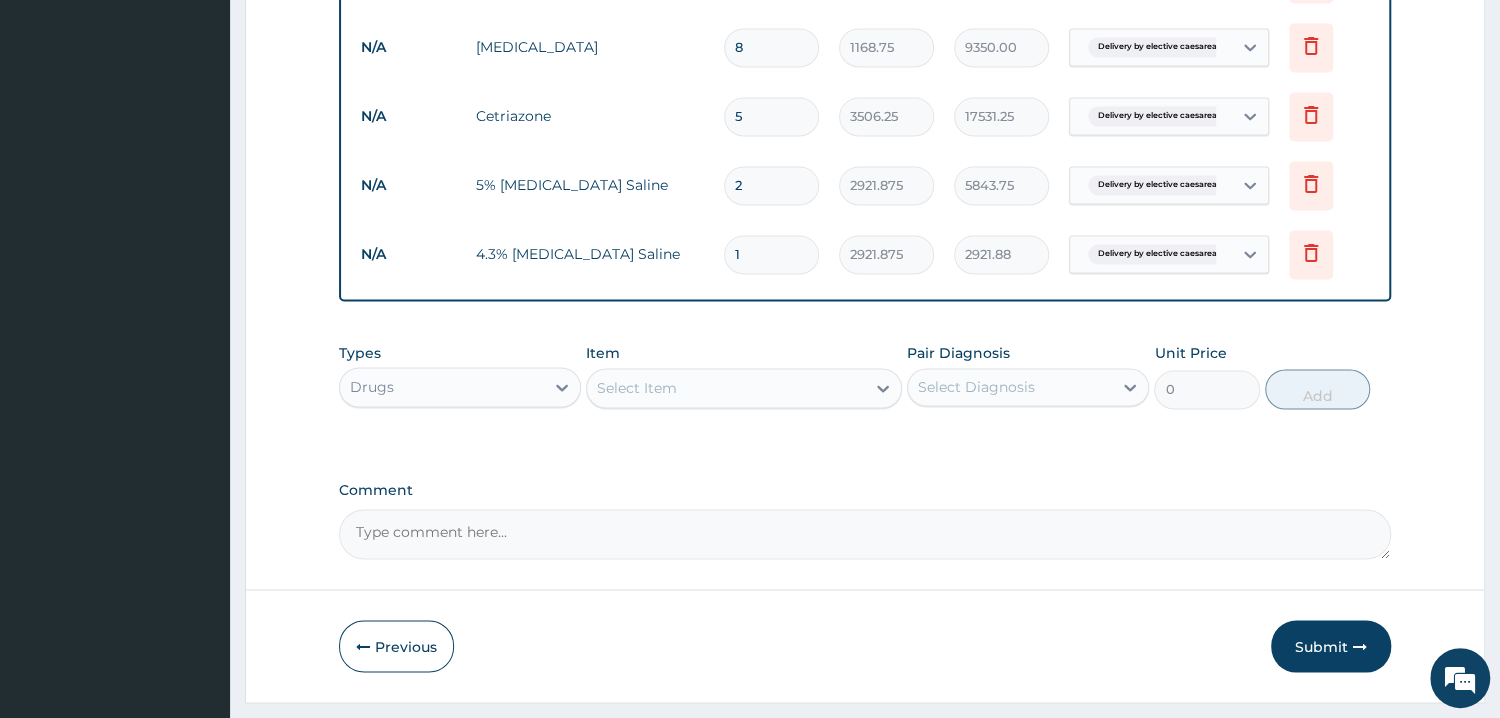 drag, startPoint x: 779, startPoint y: 200, endPoint x: 671, endPoint y: 228, distance: 111.5706 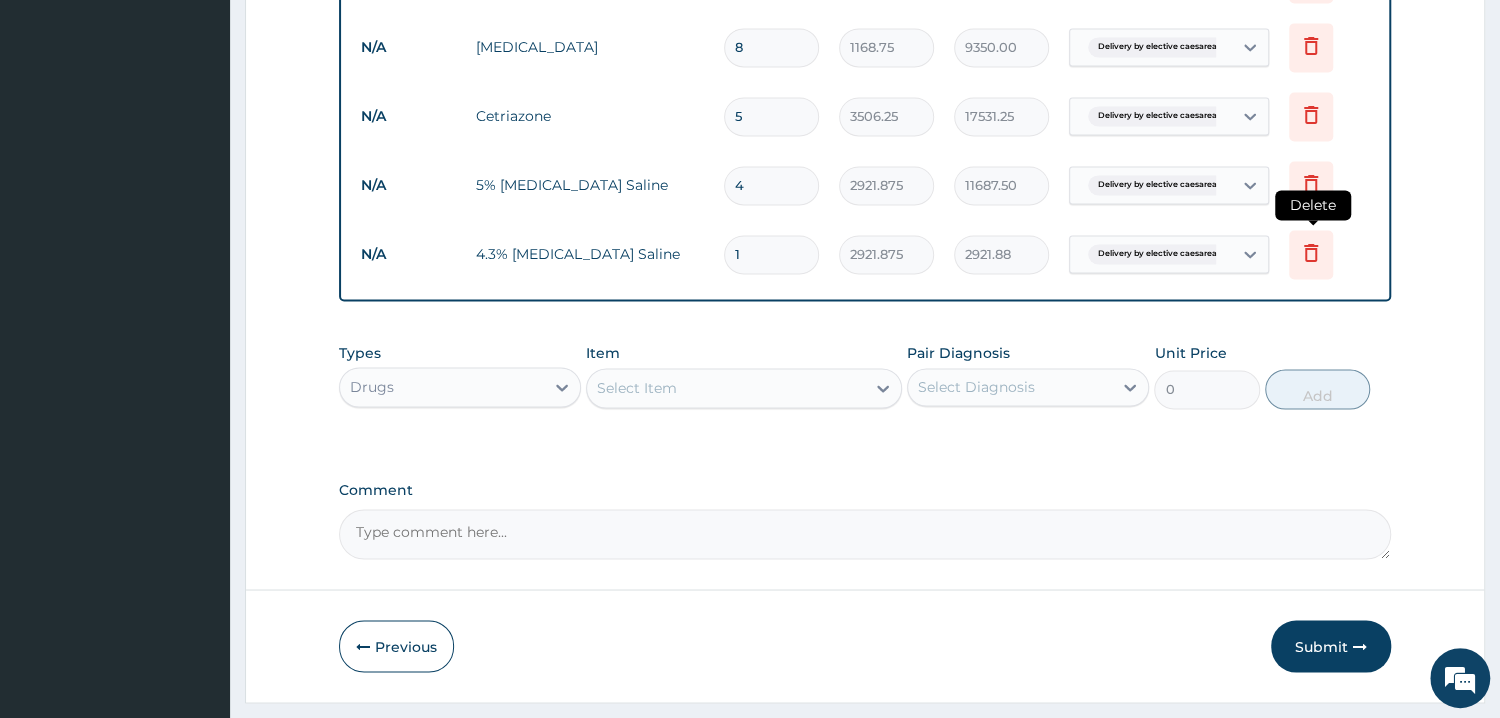 type on "4" 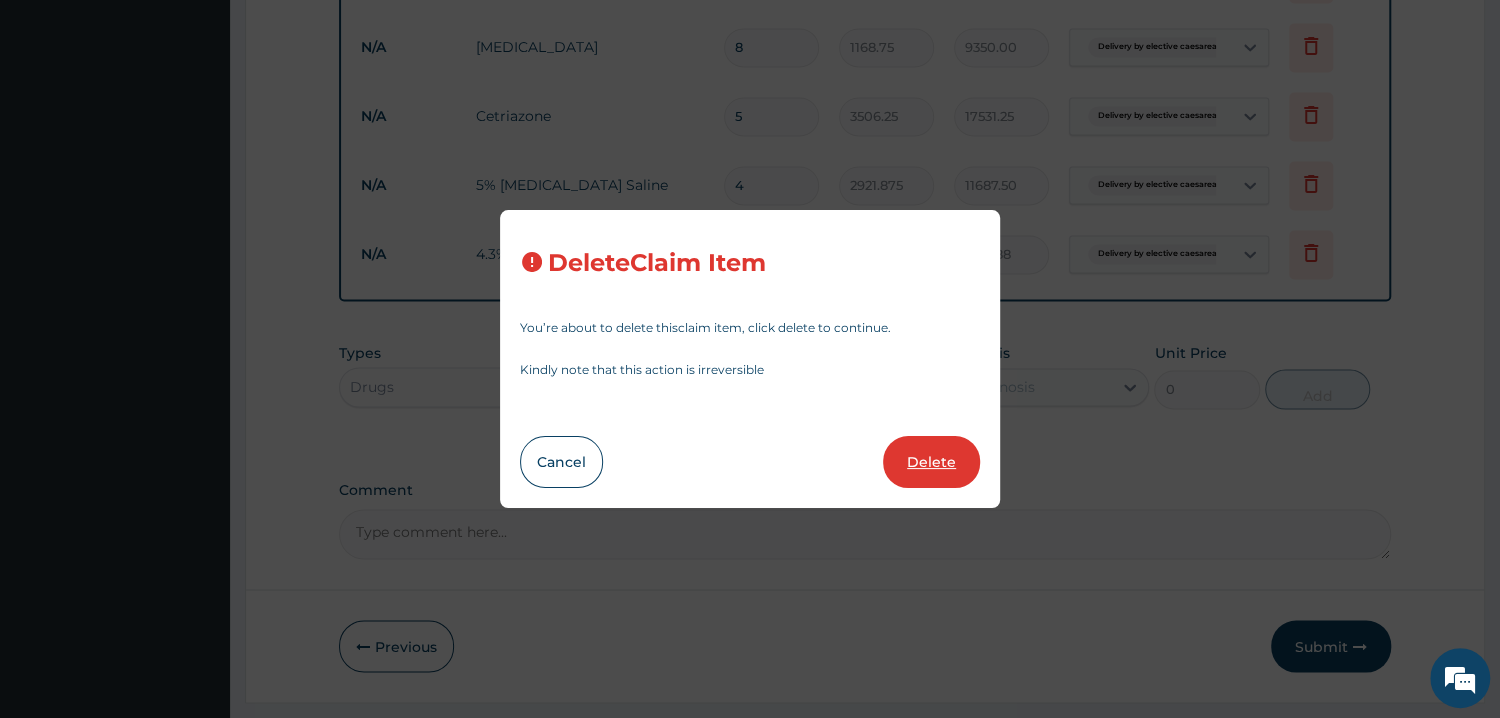 click on "Delete" at bounding box center [931, 462] 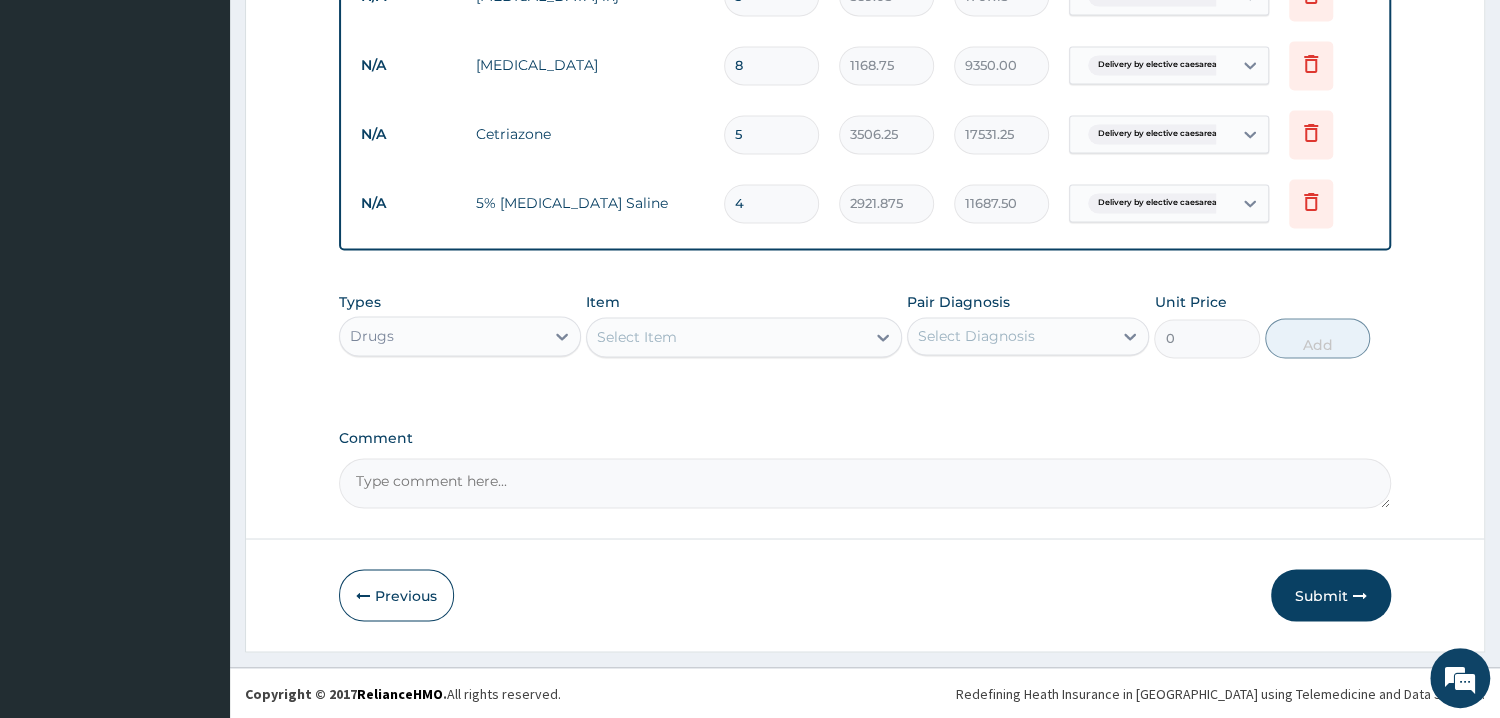click on "Comment" at bounding box center [865, 438] 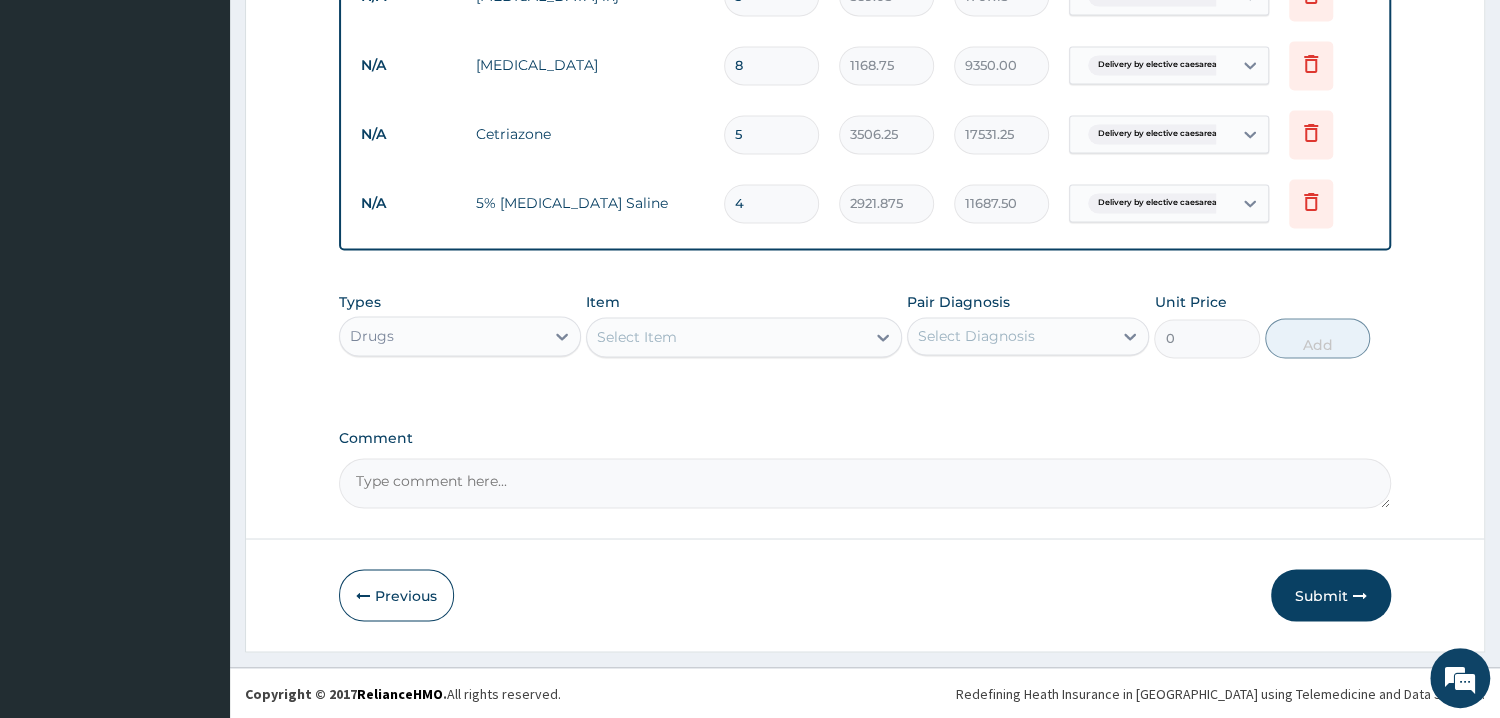 click on "Select Item" at bounding box center (726, 337) 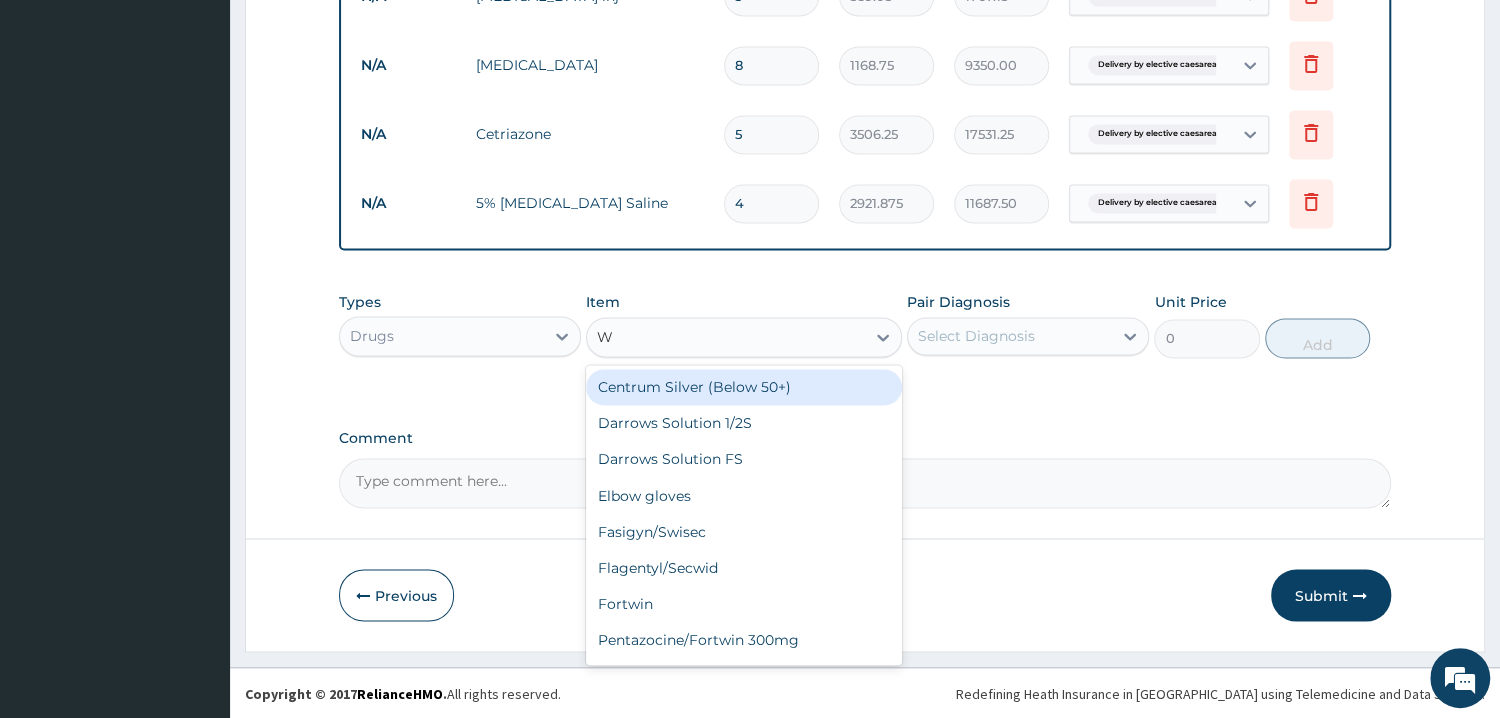 type on "WA" 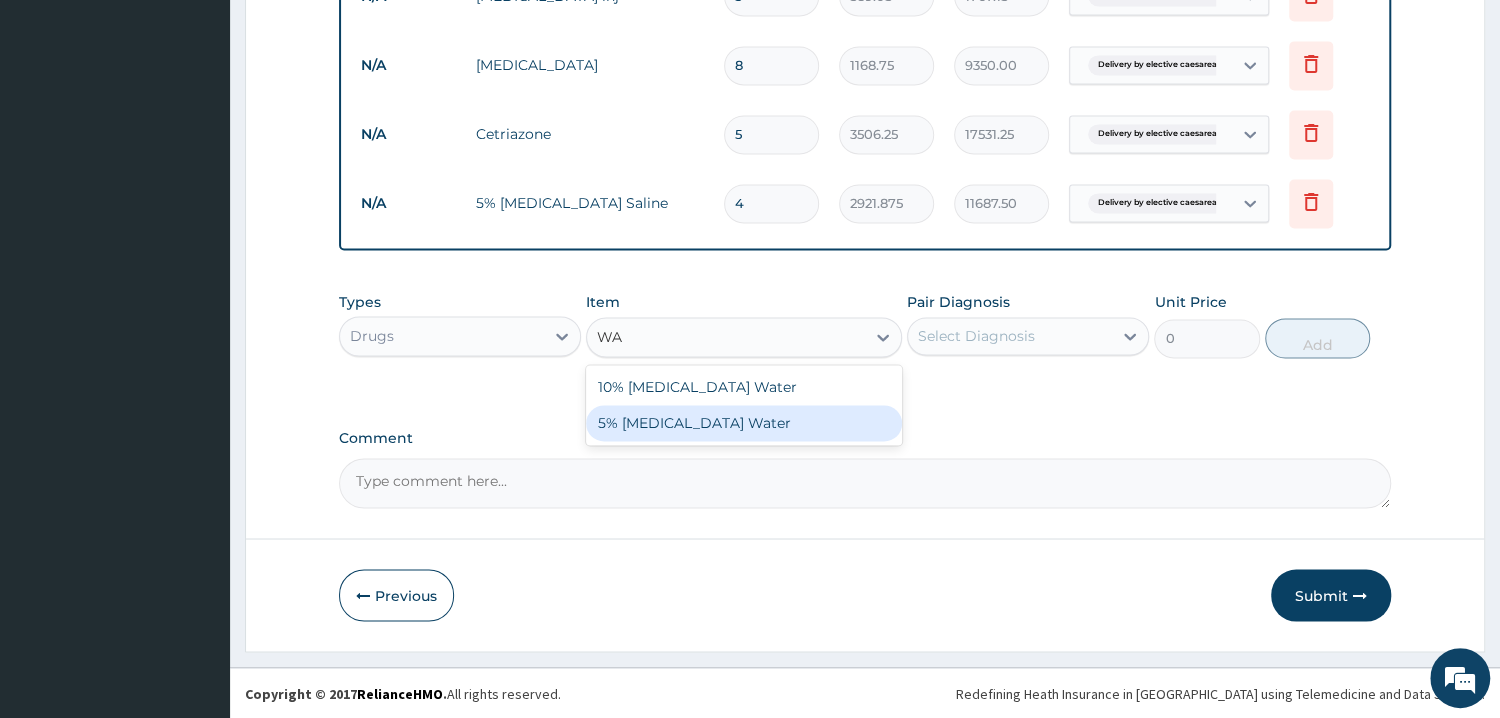 click on "5% [MEDICAL_DATA] Water" at bounding box center [744, 423] 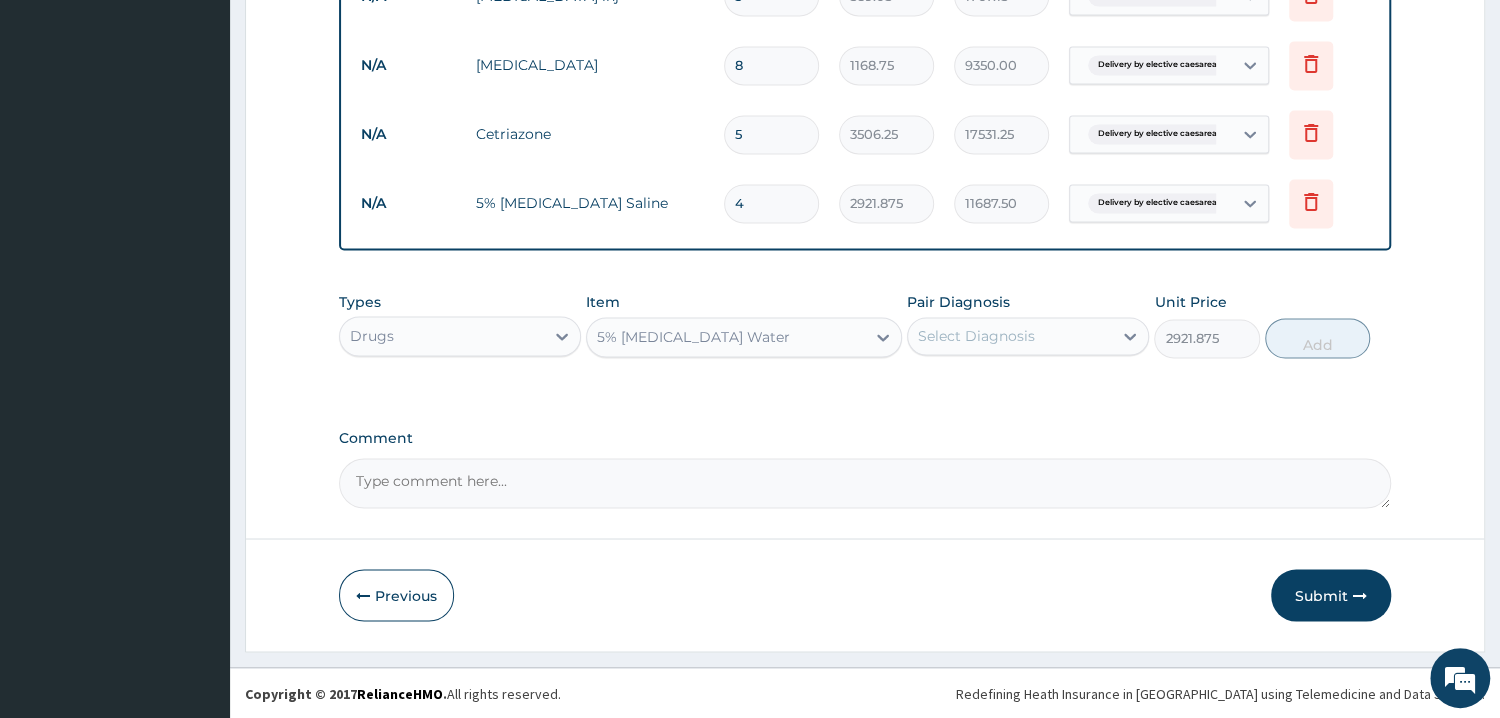 click on "Select Diagnosis" at bounding box center (976, 336) 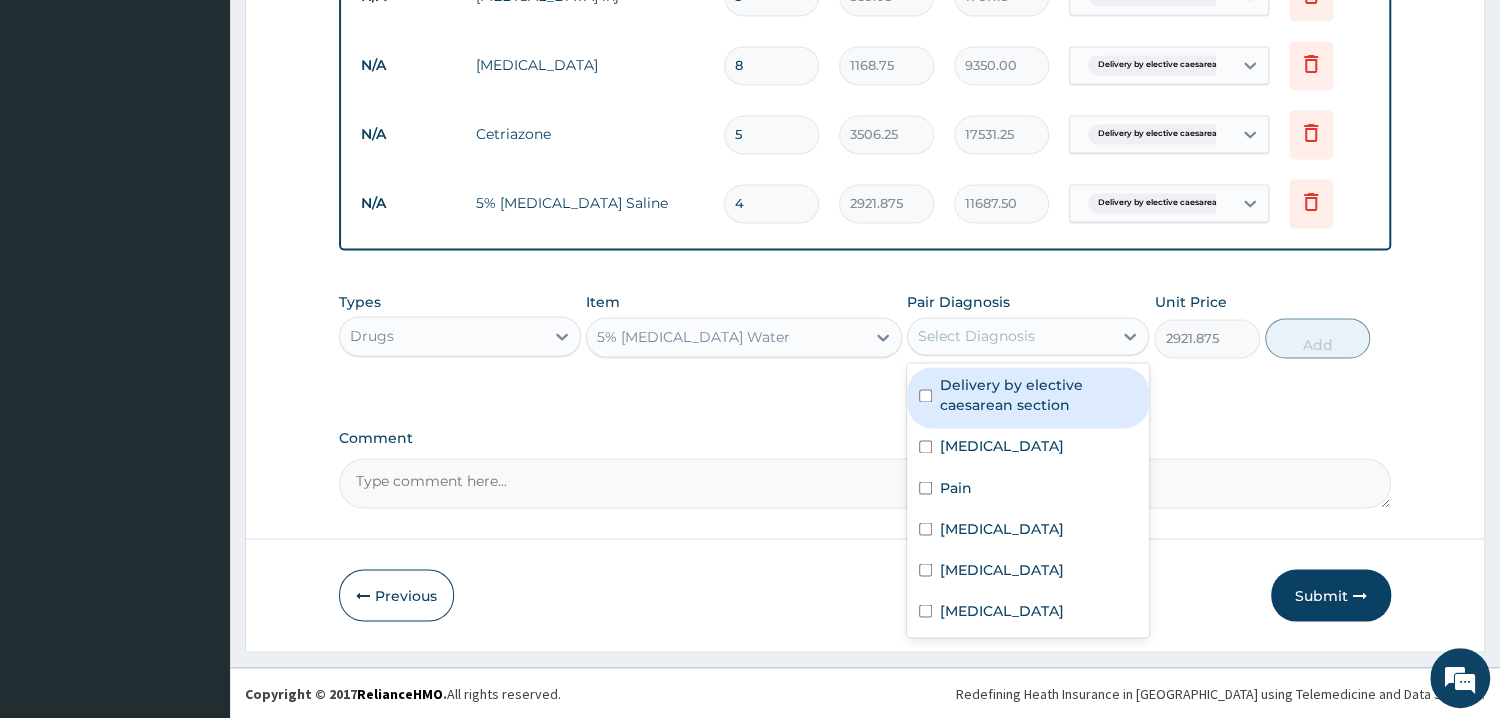 click on "Delivery by elective caesarean section" at bounding box center (1038, 395) 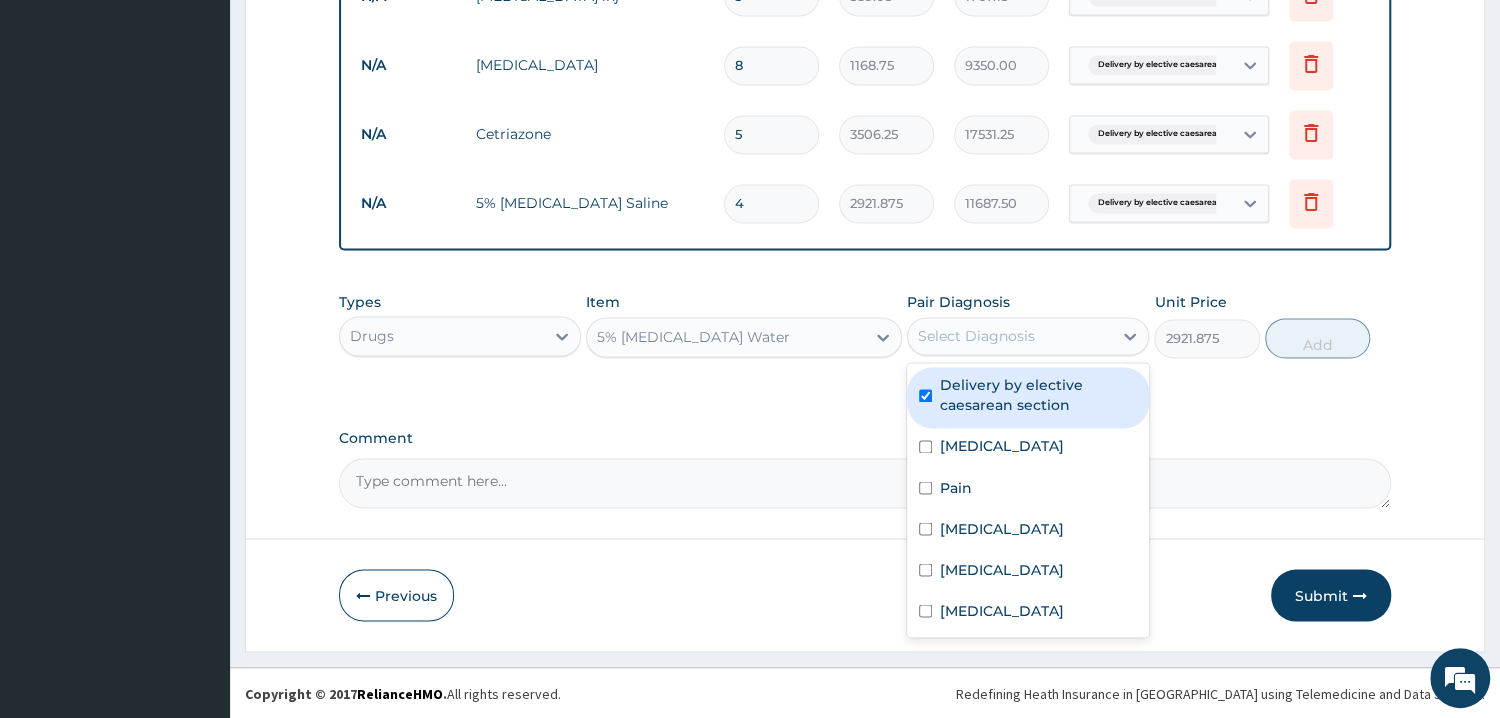 checkbox on "true" 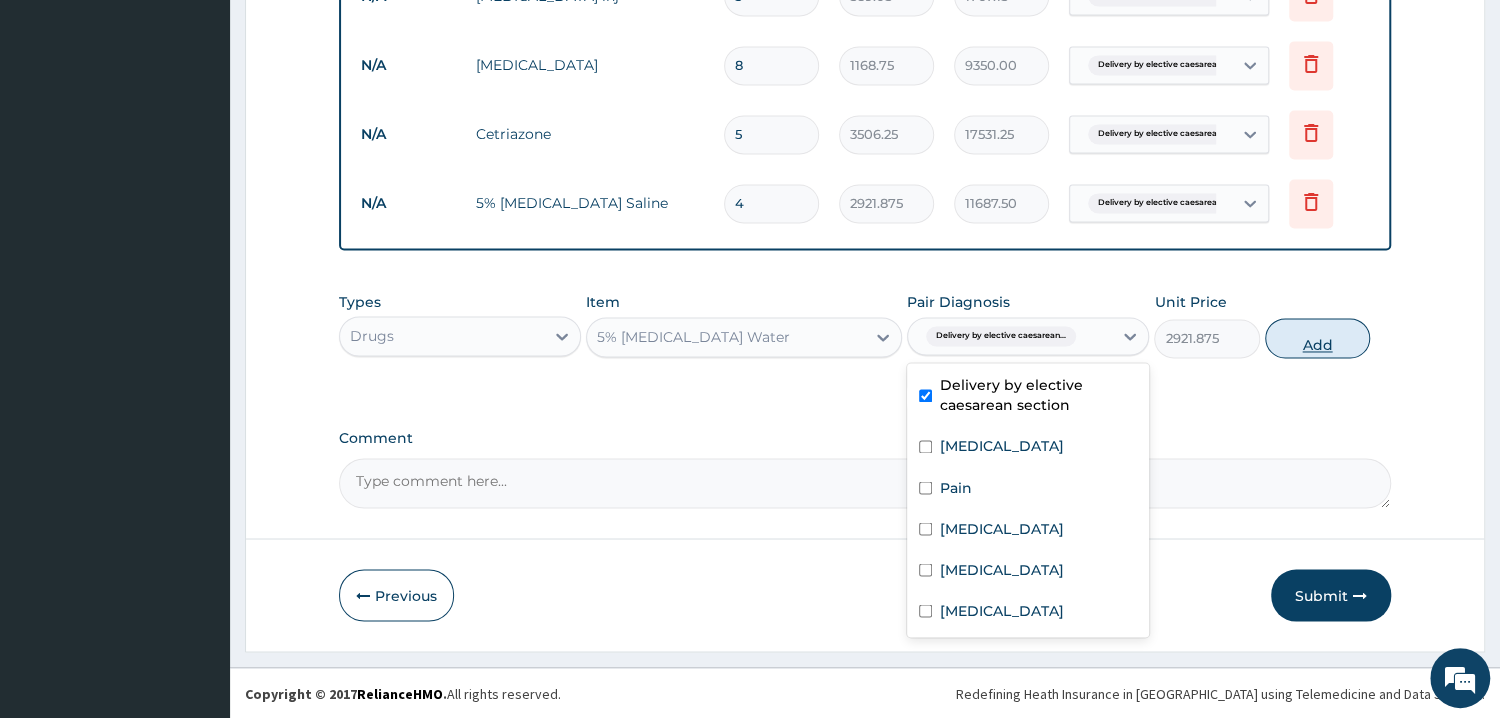click on "Add" at bounding box center [1317, 338] 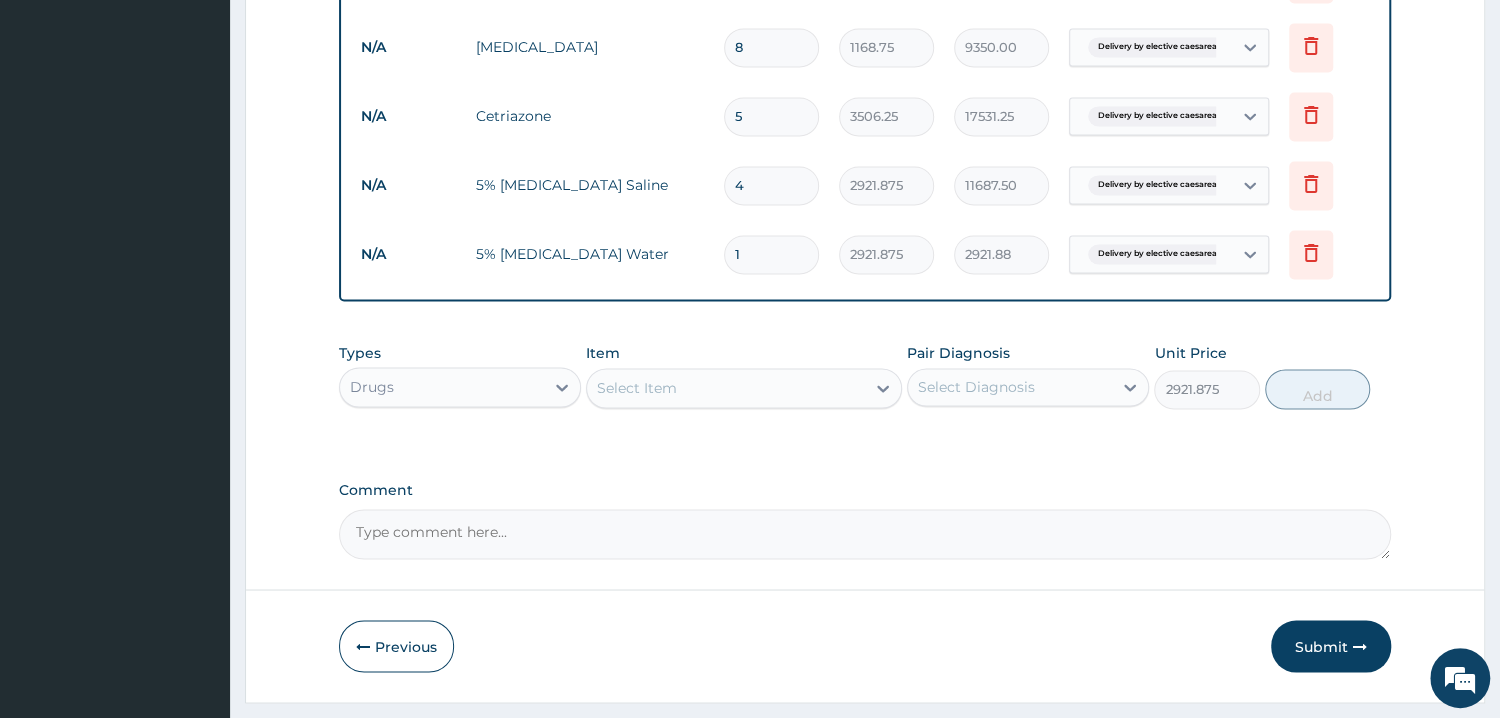 type on "0" 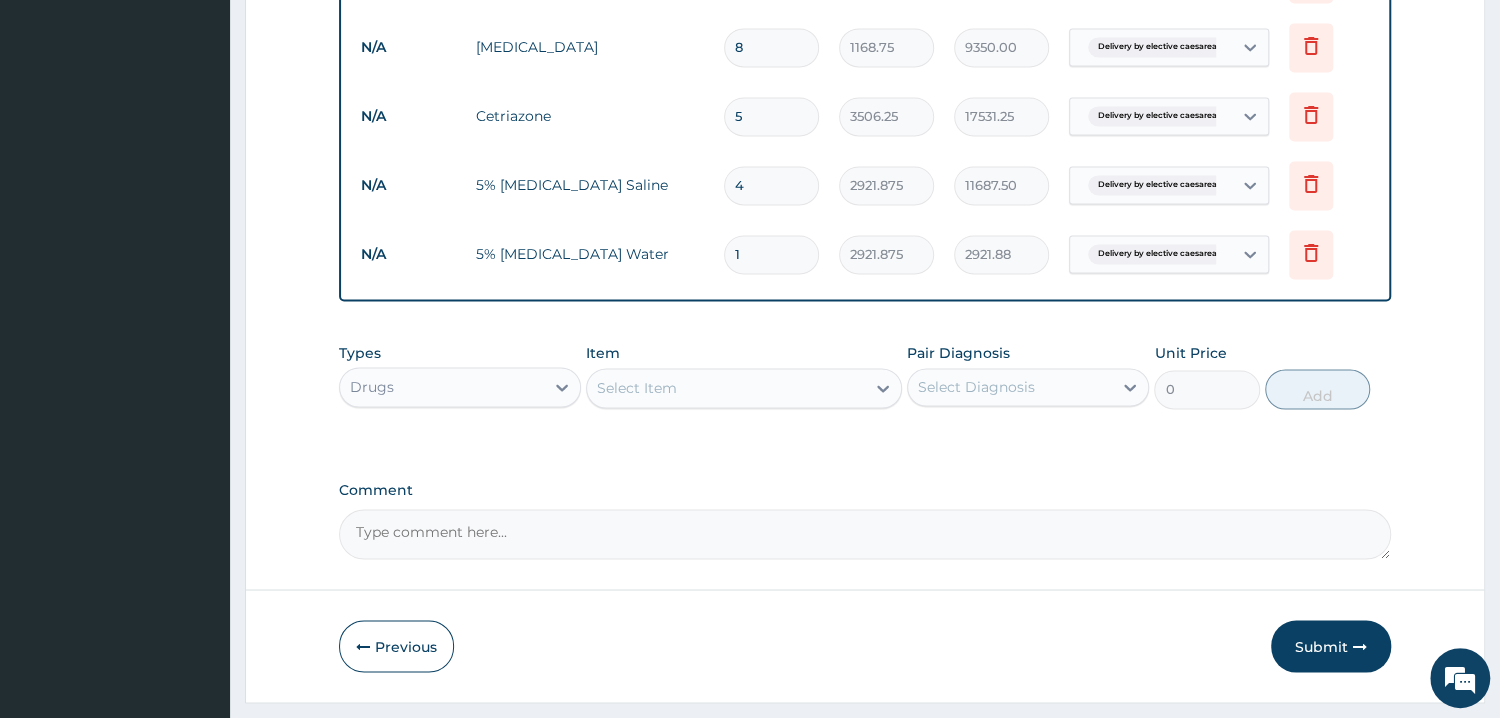 click on "1" at bounding box center (771, 254) 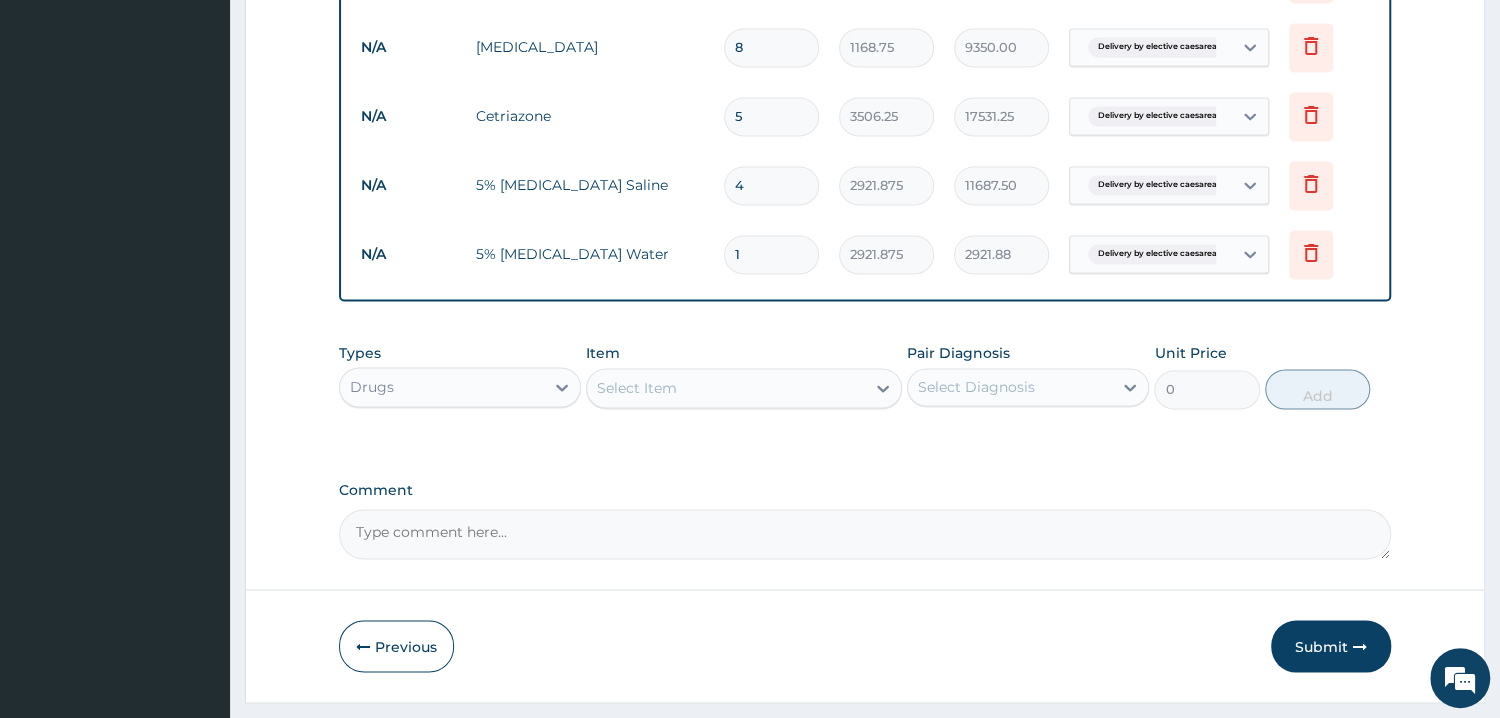 type on "4" 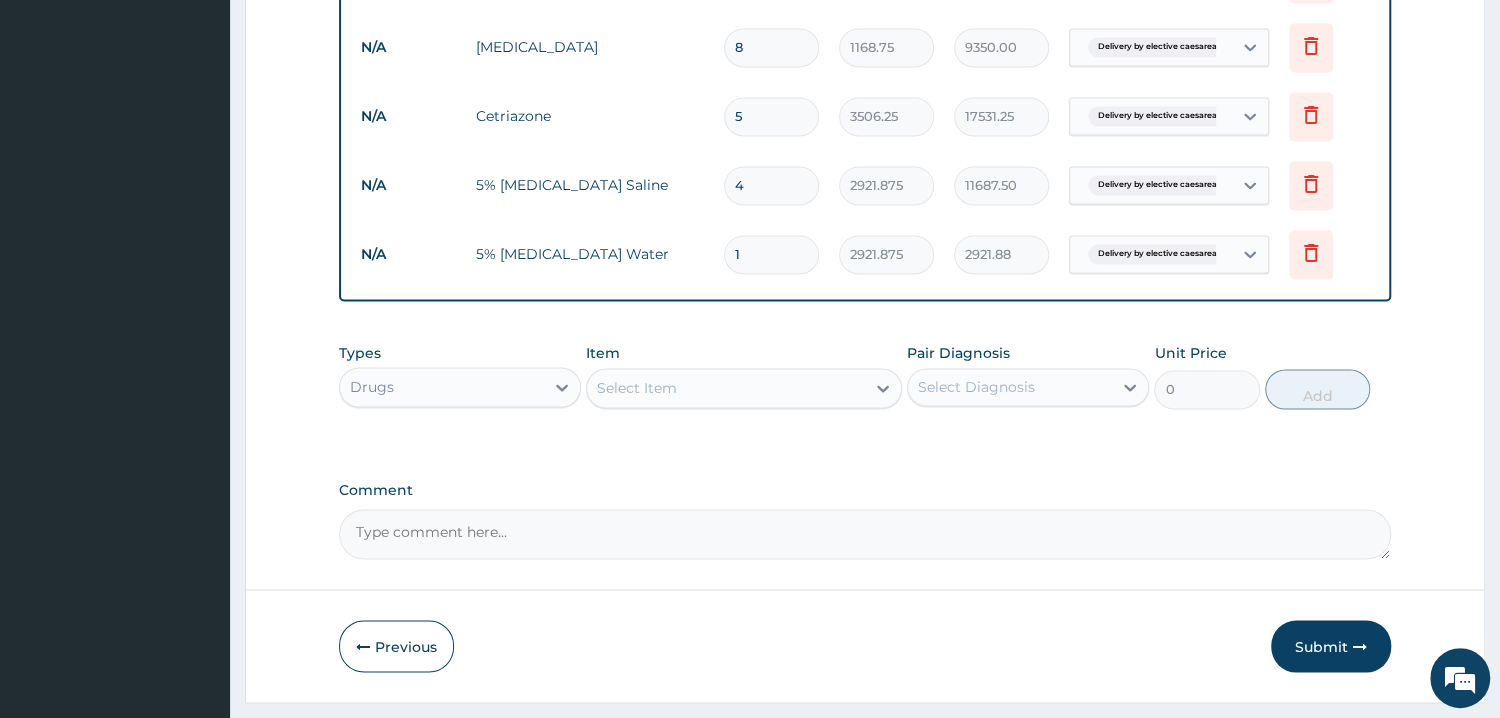 type on "11687.50" 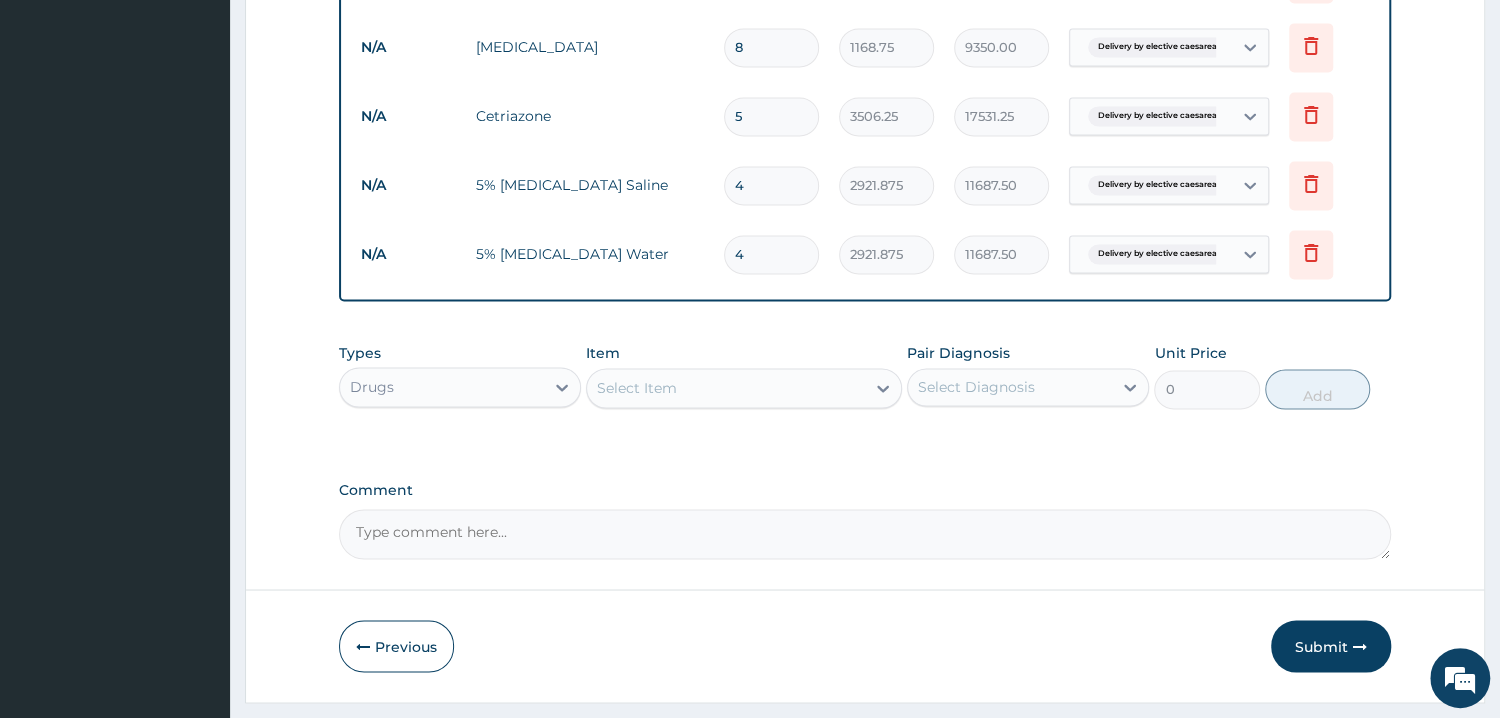 type on "4" 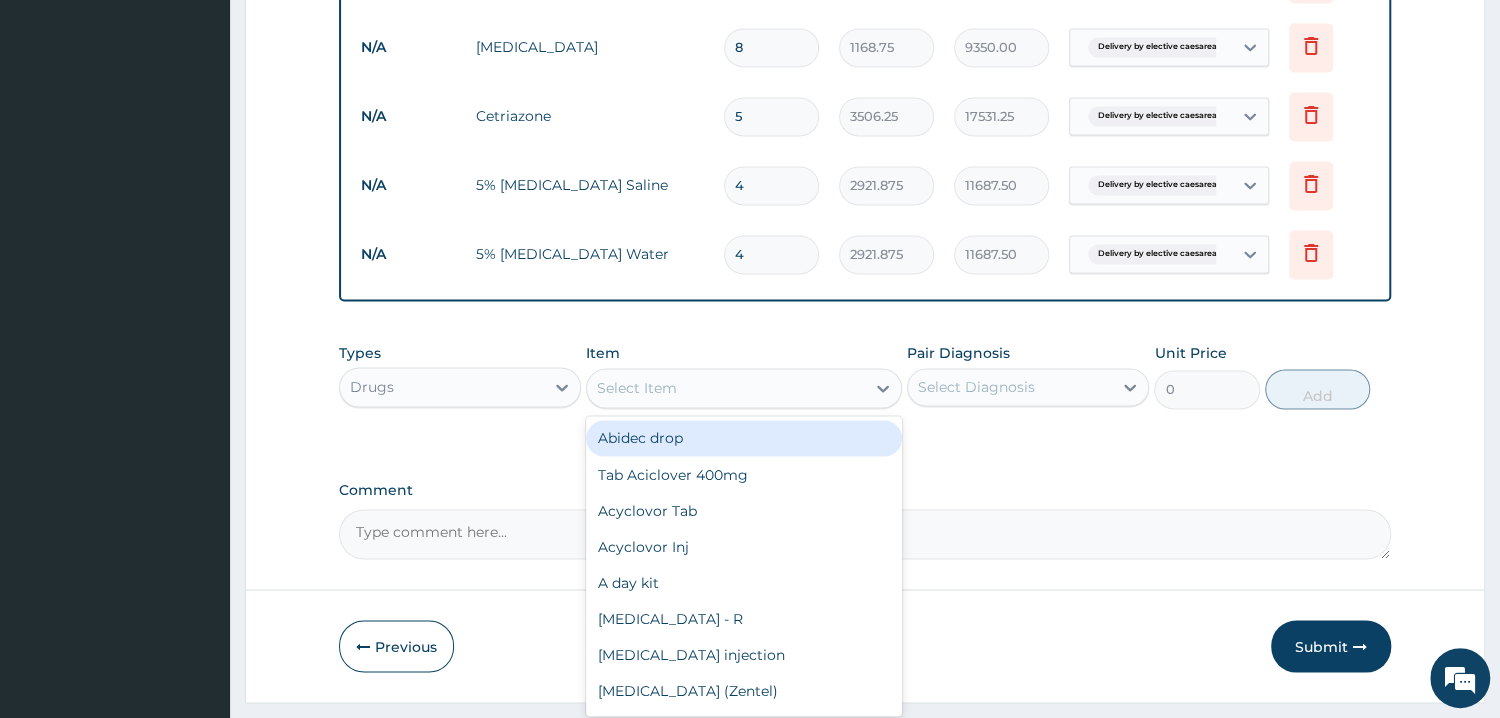 click on "Select Item" at bounding box center [726, 388] 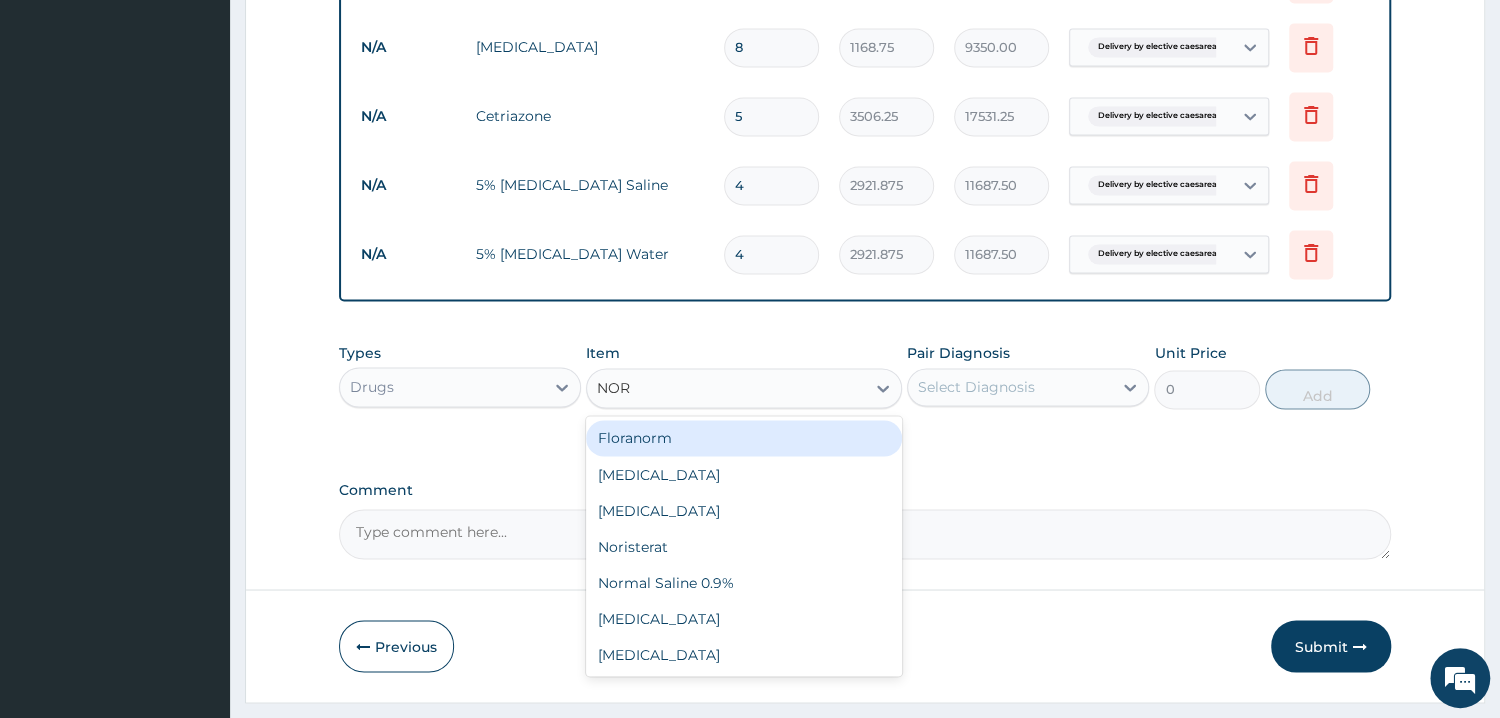 type on "NORM" 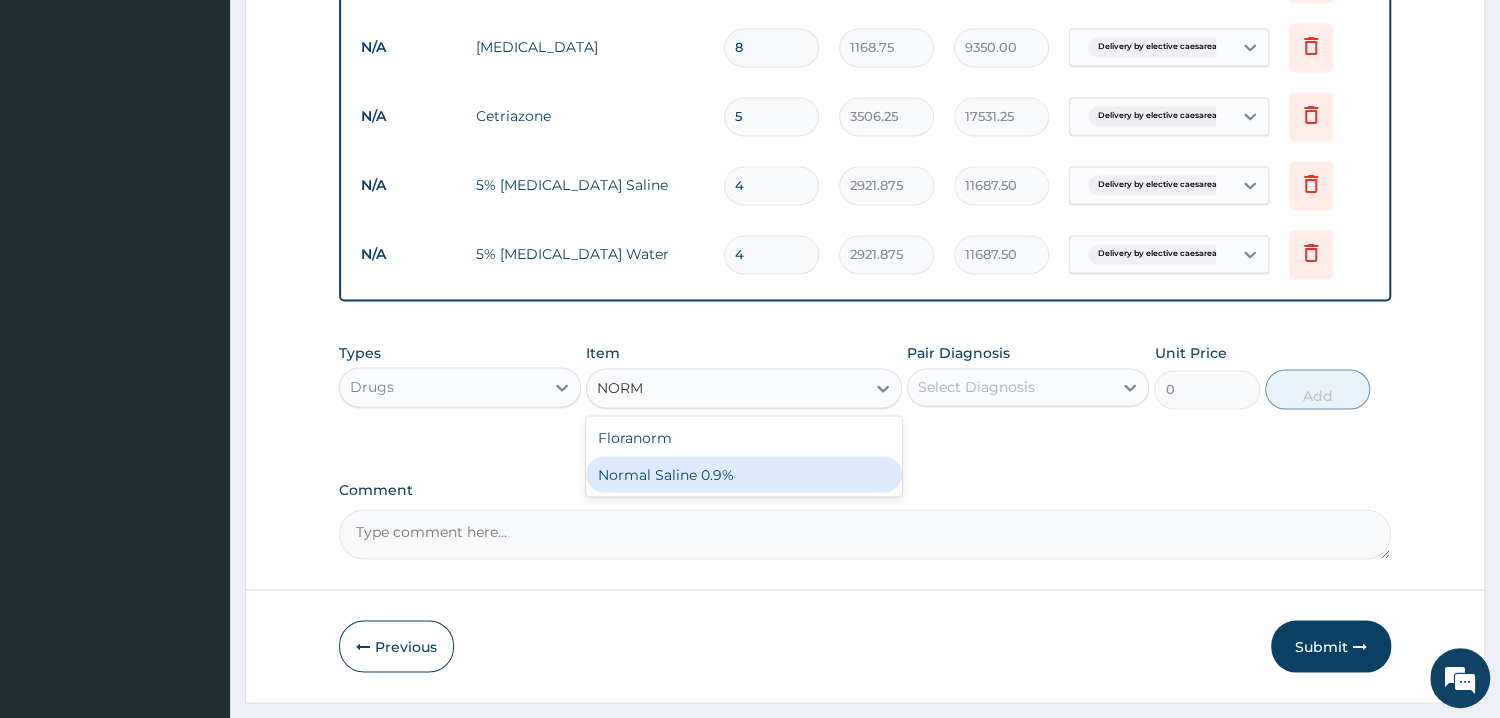 click on "Normal Saline 0.9%" at bounding box center (744, 474) 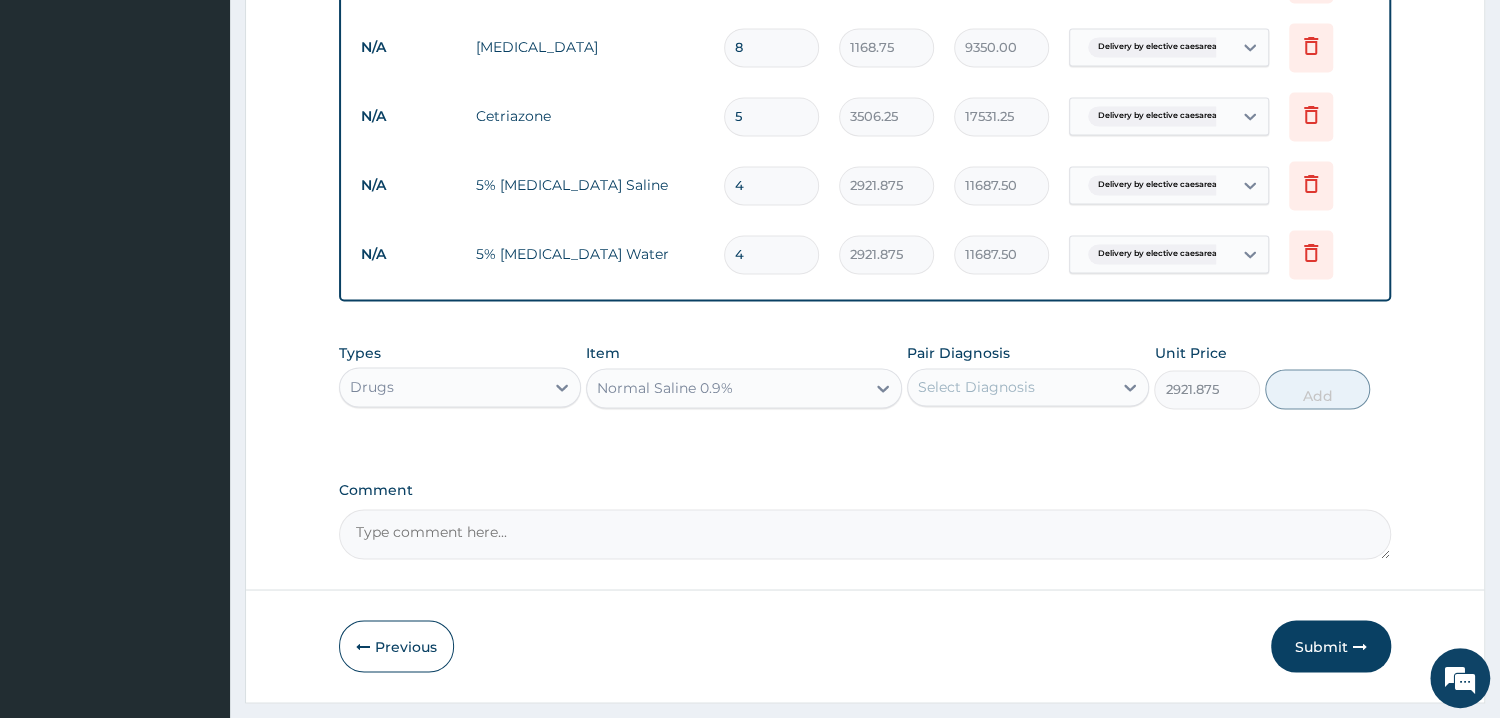 click on "Select Diagnosis" at bounding box center [976, 387] 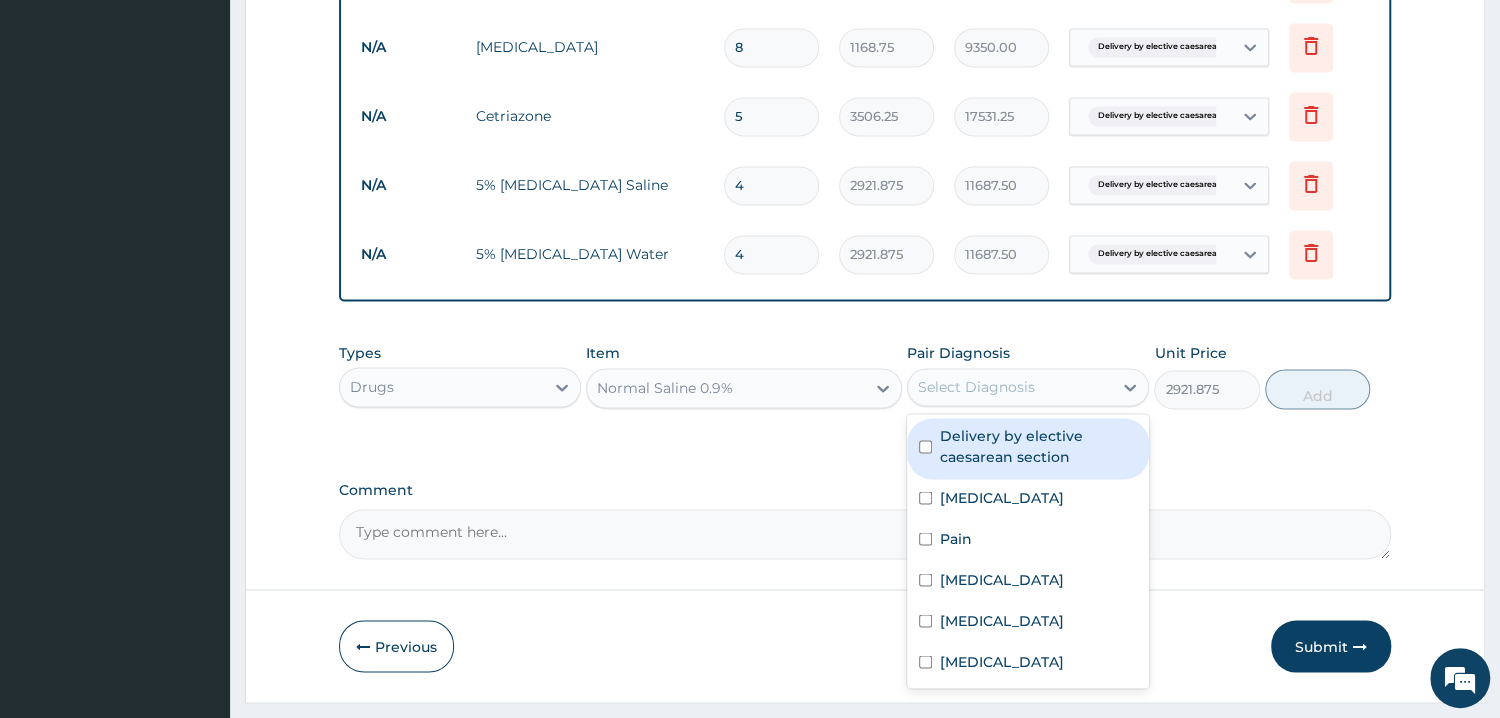 click on "Delivery by elective caesarean section" at bounding box center [1038, 446] 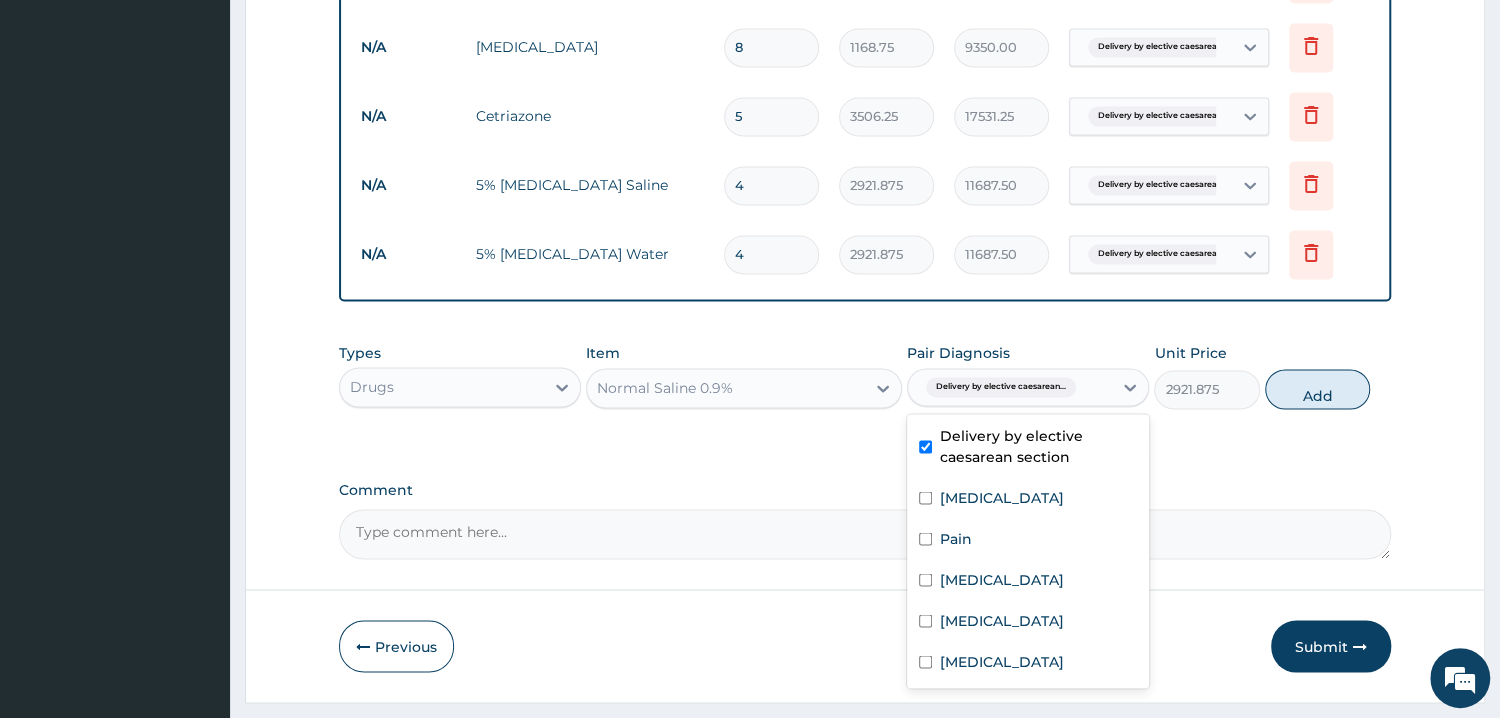 checkbox on "true" 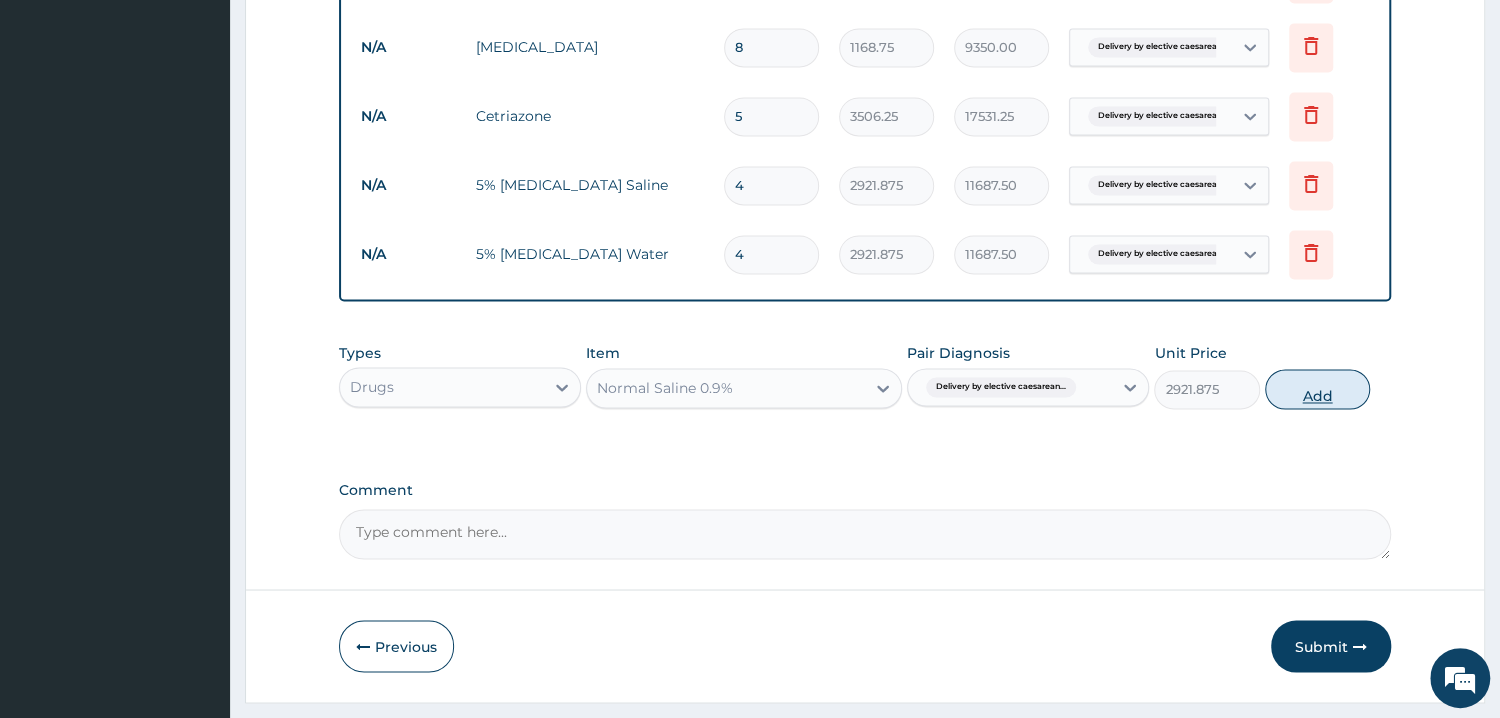 click on "Add" at bounding box center [1317, 389] 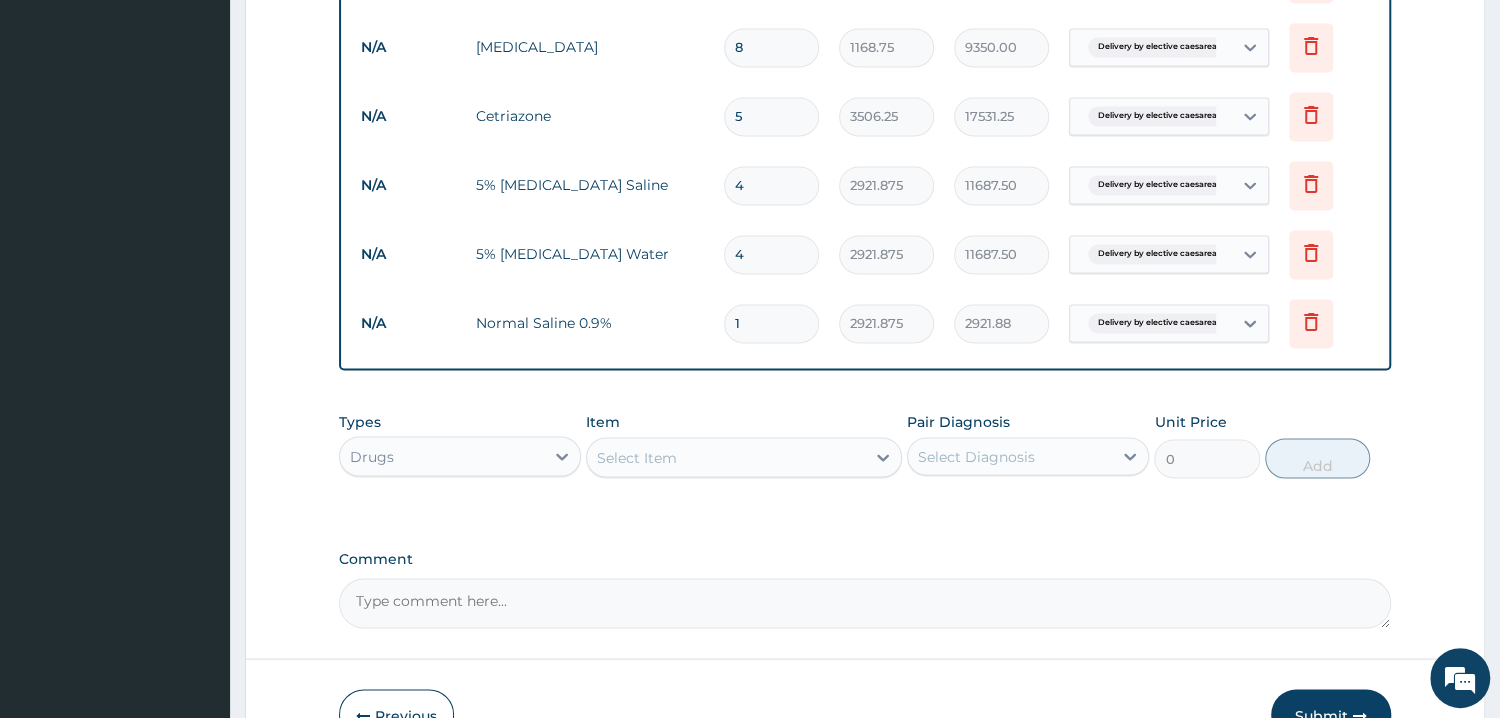 type on "13" 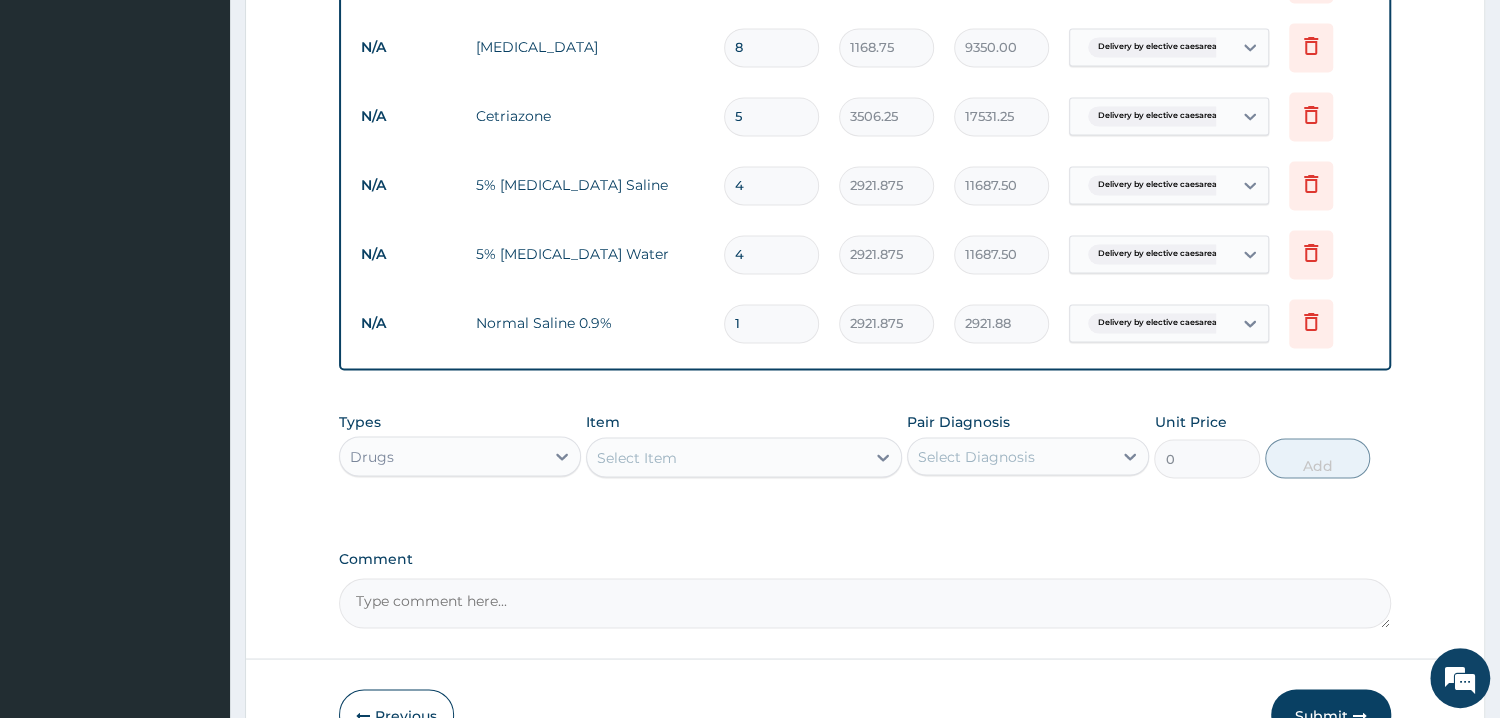 type on "37984.38" 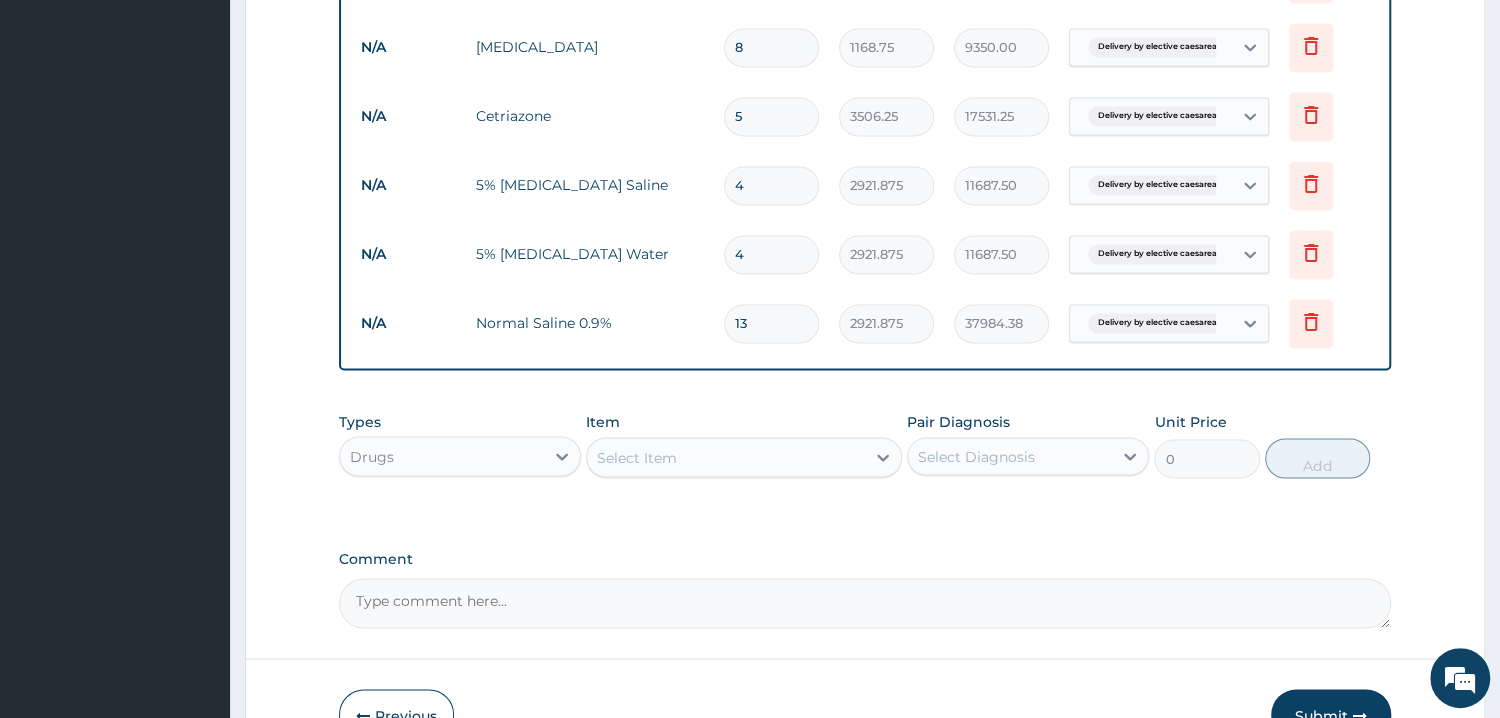 type on "13" 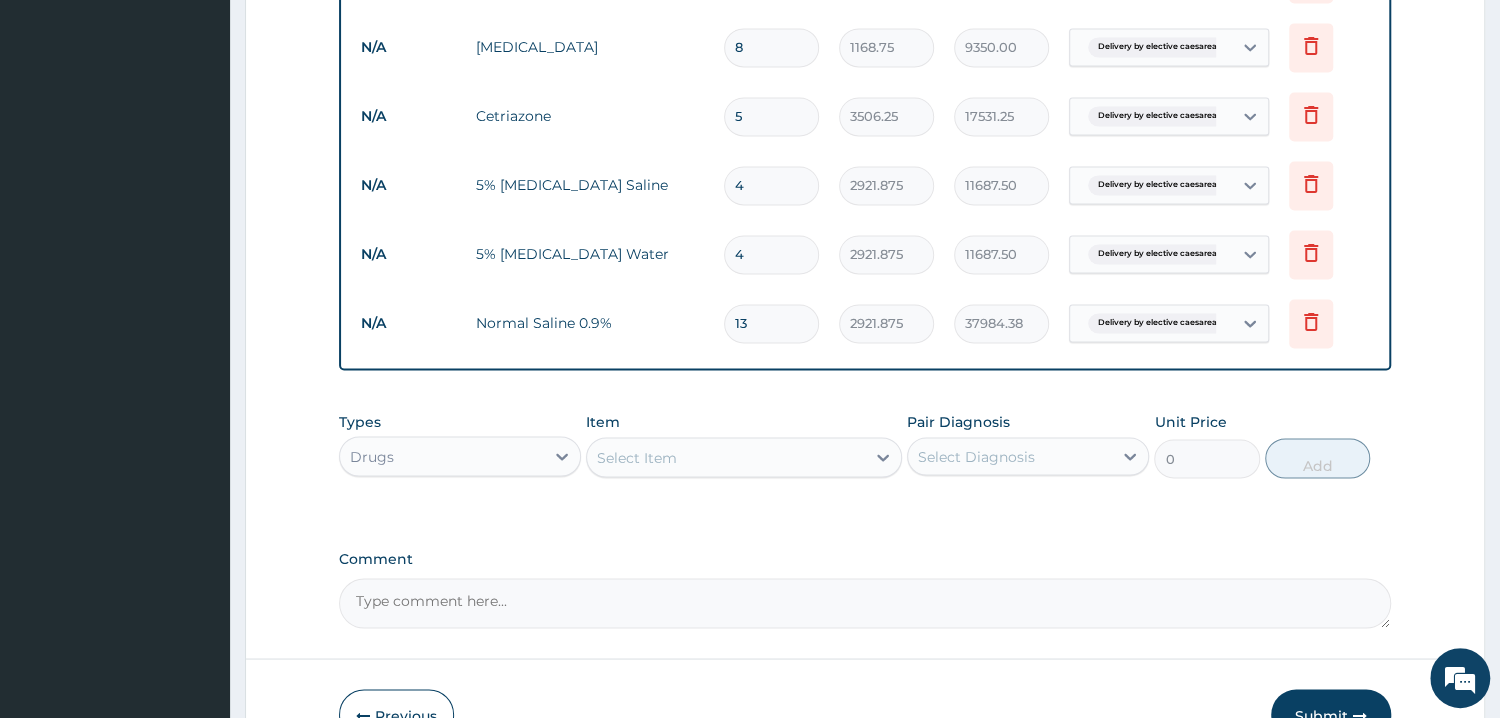click on "Types Drugs Item Select Item Pair Diagnosis Select Diagnosis Unit Price 0 Add" at bounding box center (865, 445) 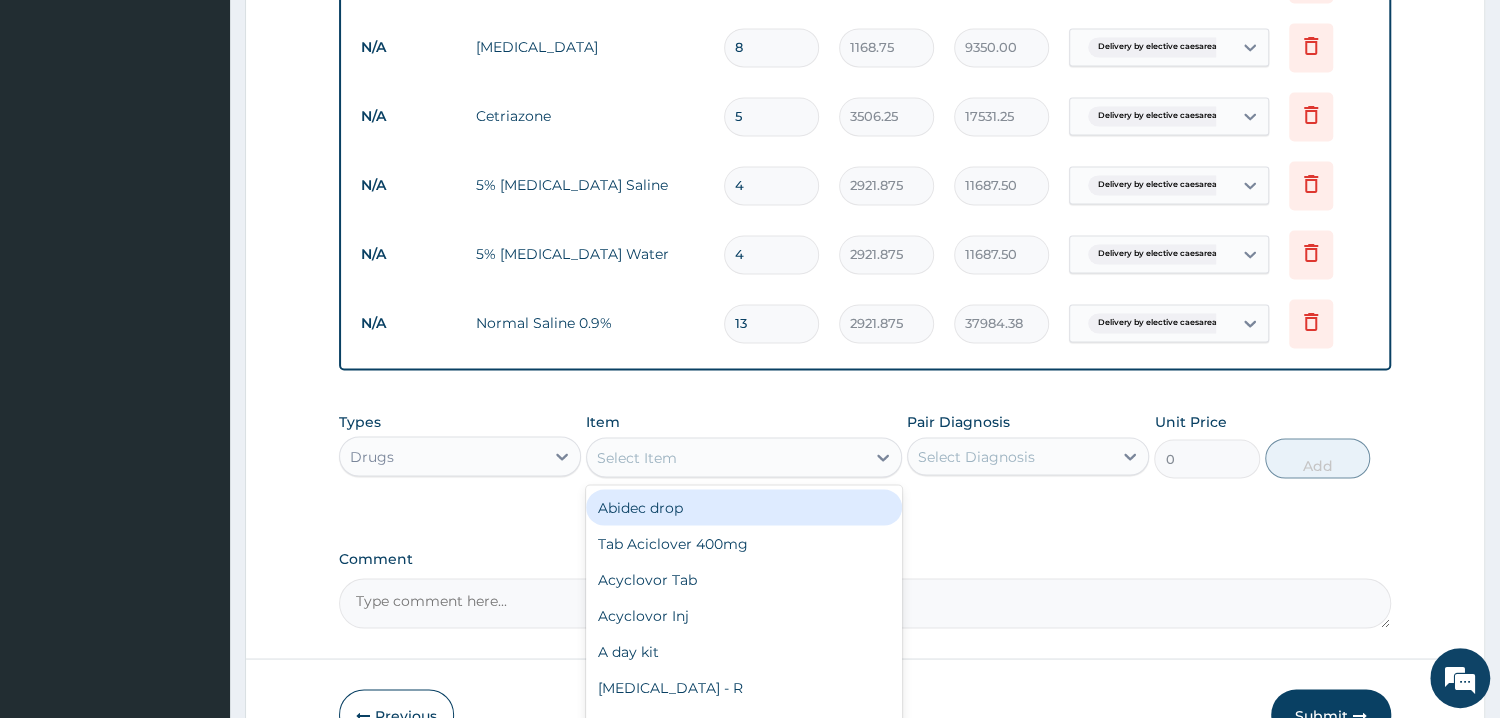 click on "Select Item" at bounding box center [637, 457] 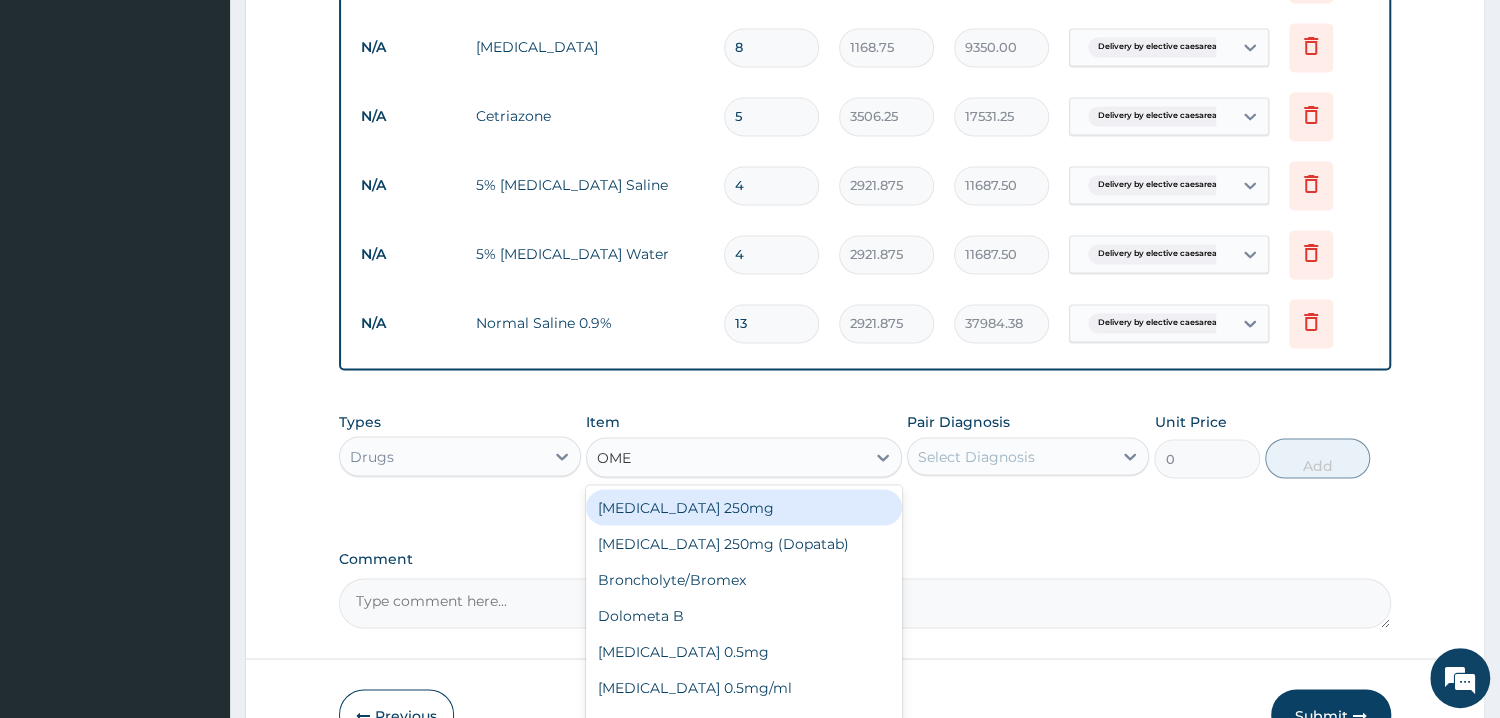 type on "OMEP" 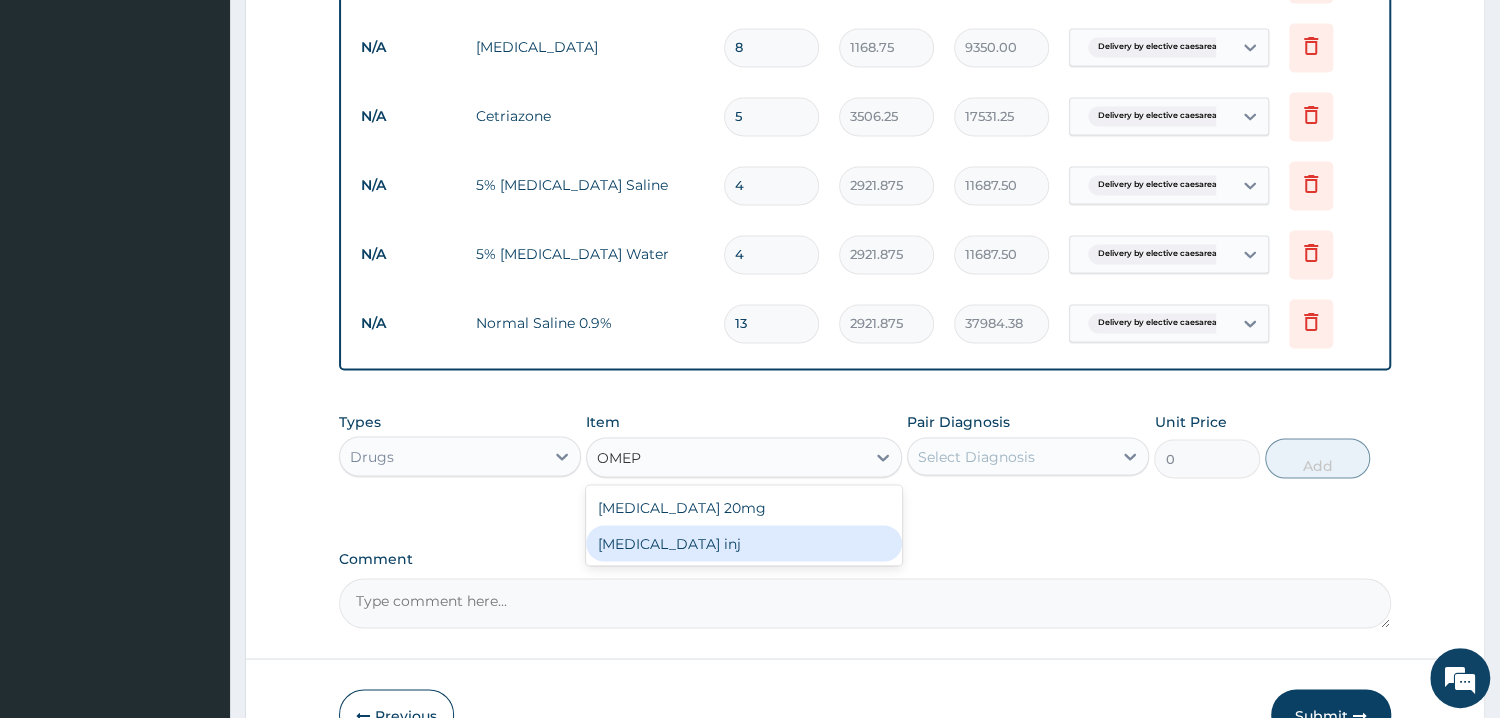 drag, startPoint x: 679, startPoint y: 566, endPoint x: 956, endPoint y: 514, distance: 281.8386 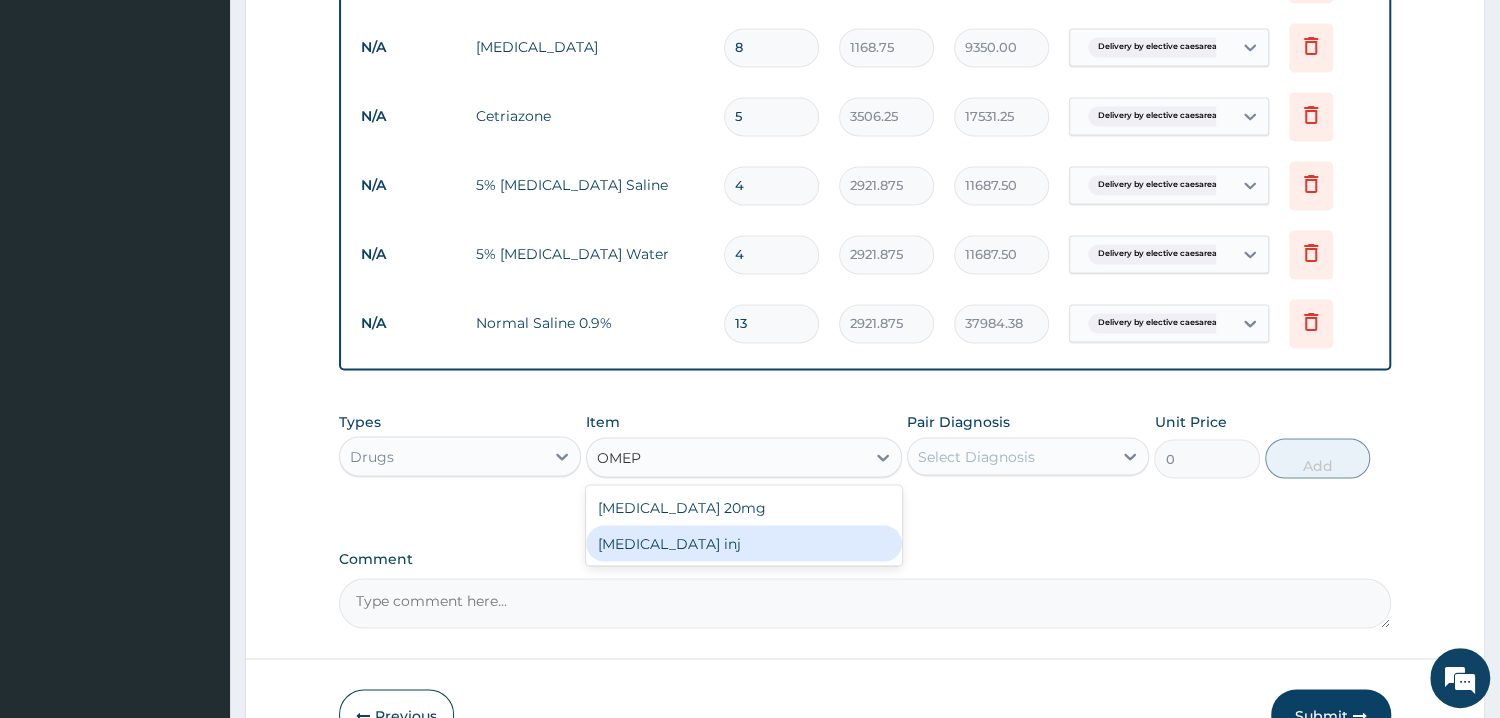 click on "[MEDICAL_DATA] inj" at bounding box center (744, 543) 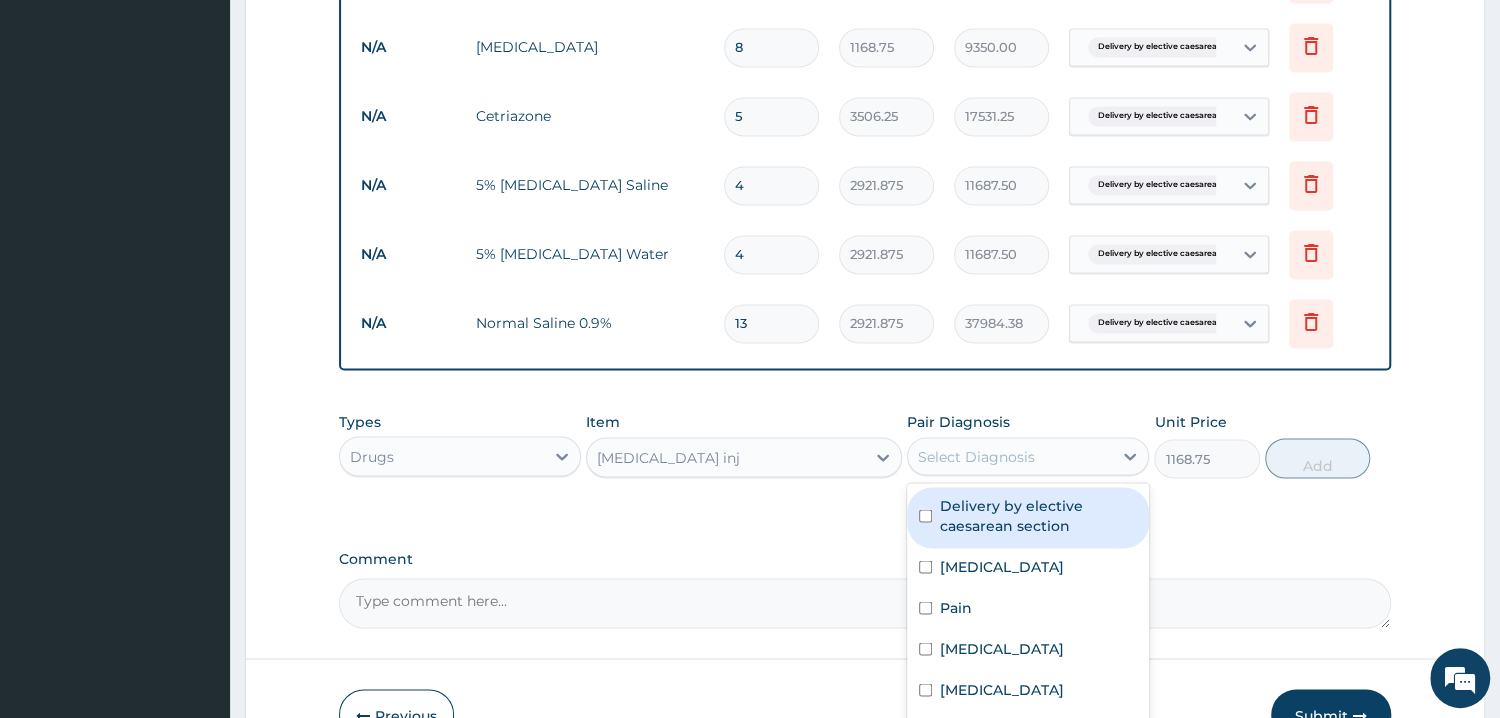 click on "Select Diagnosis" at bounding box center [1010, 456] 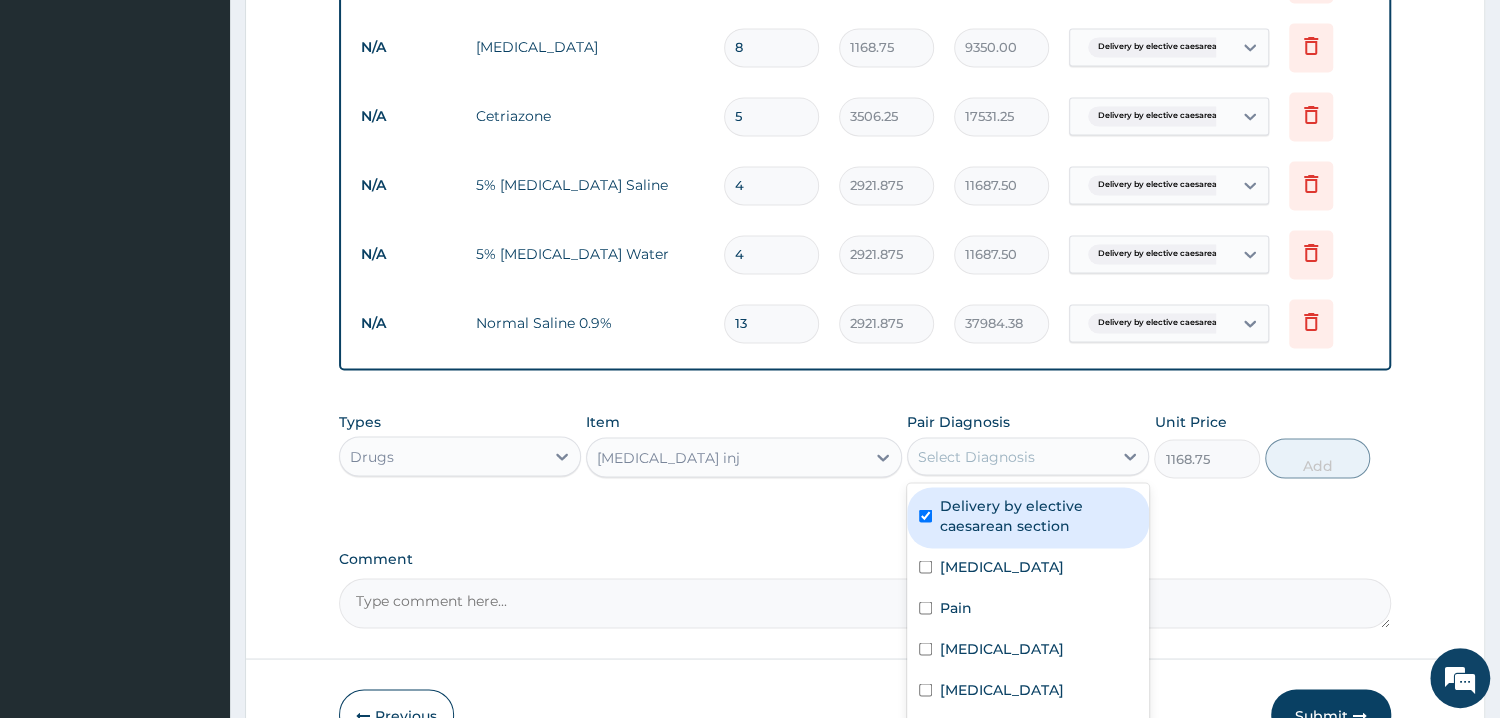 checkbox on "true" 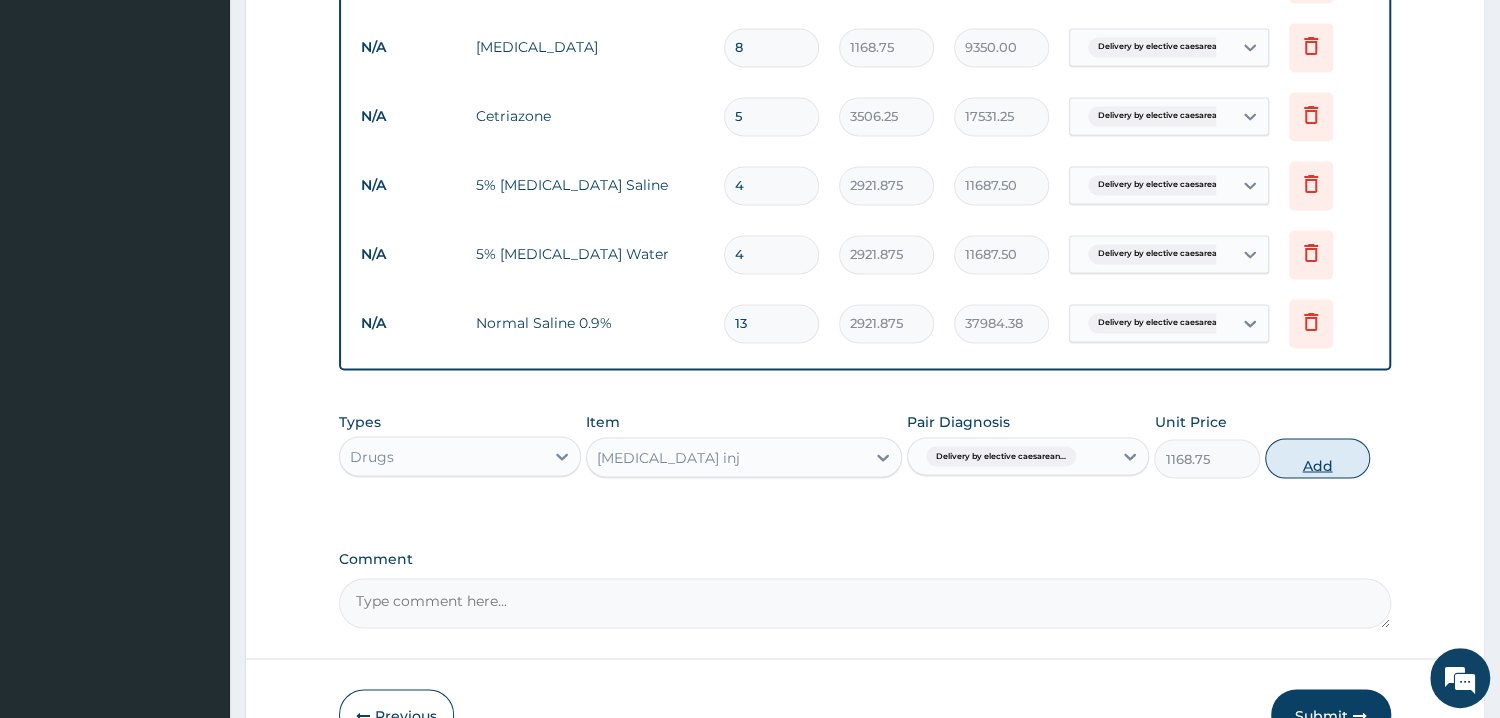 click on "Add" at bounding box center [1317, 458] 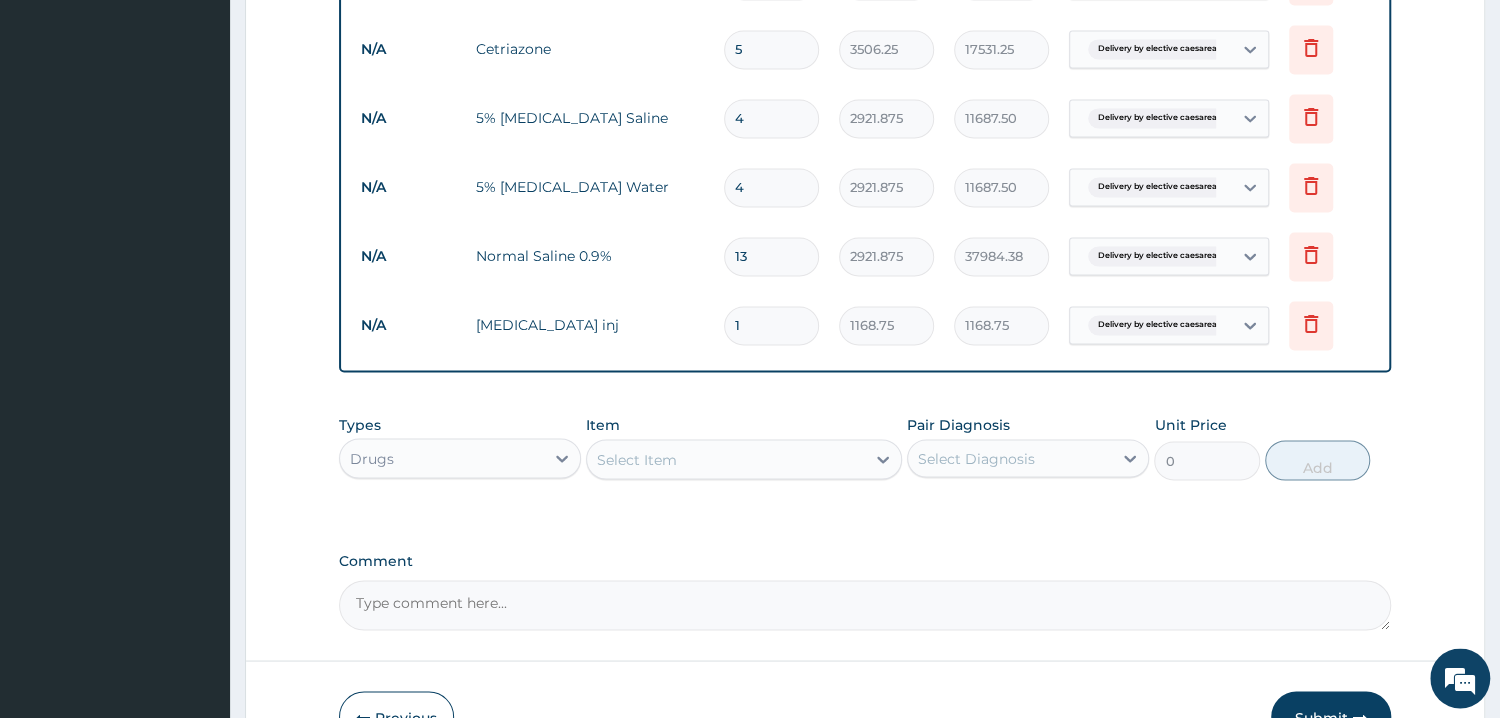 scroll, scrollTop: 2024, scrollLeft: 0, axis: vertical 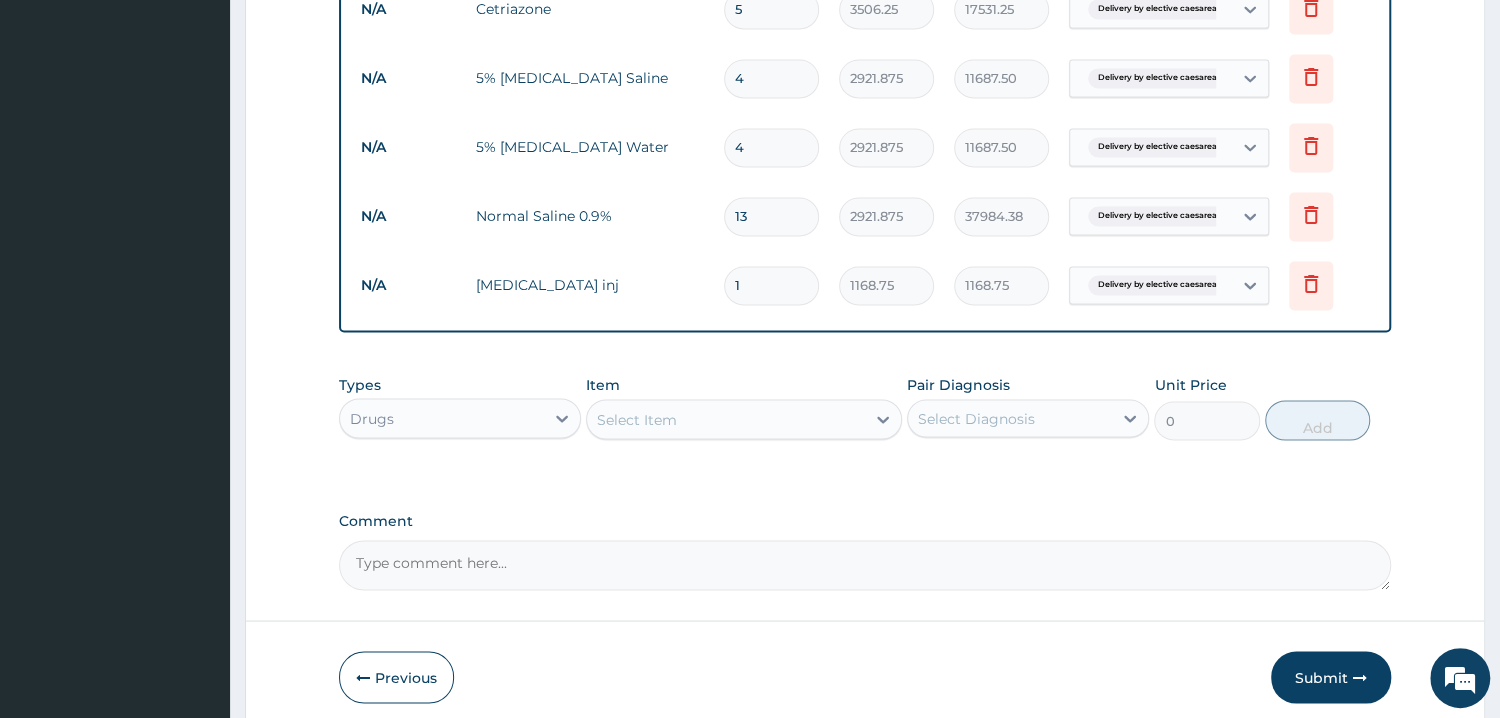 click on "Select Item" at bounding box center (637, 419) 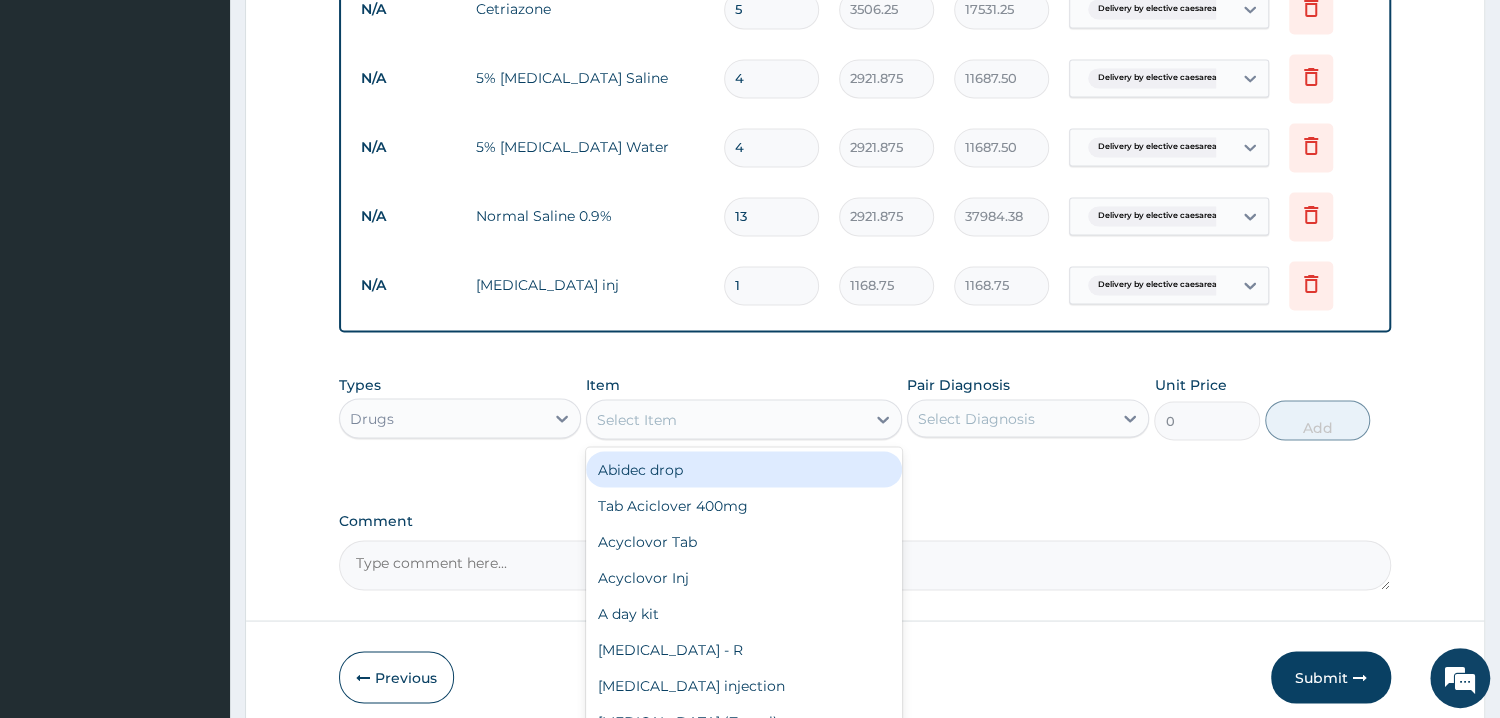 click on "Select Item" at bounding box center (637, 419) 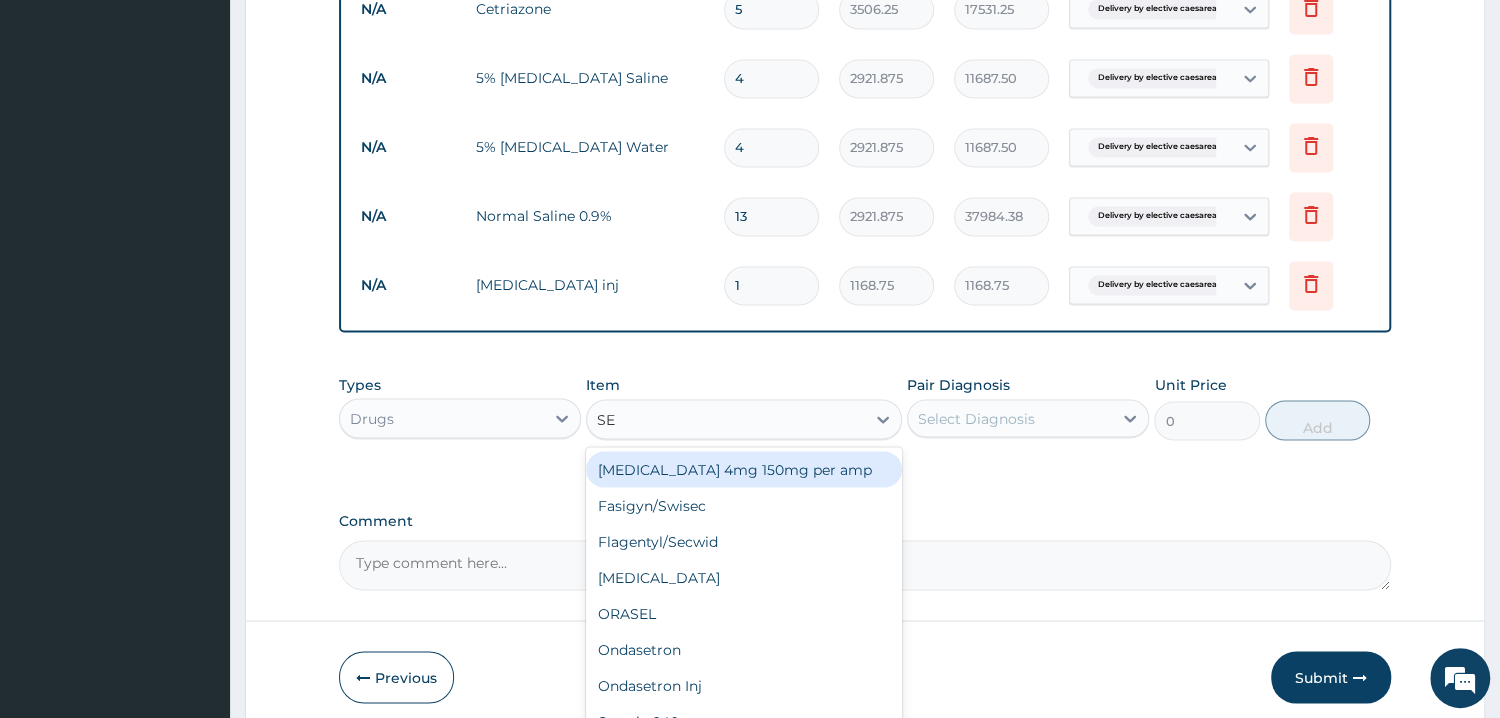 type on "SEC" 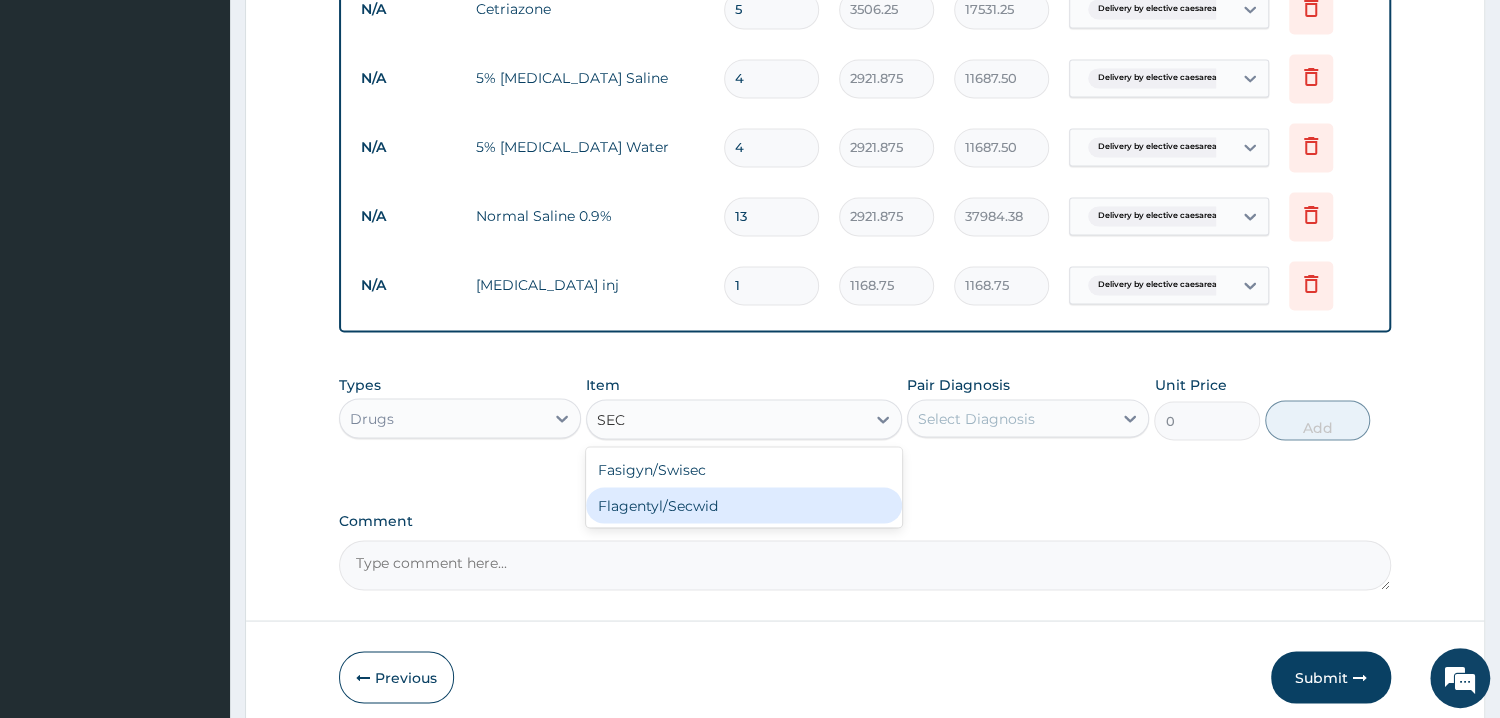 click on "Flagentyl/Secwid" at bounding box center [744, 505] 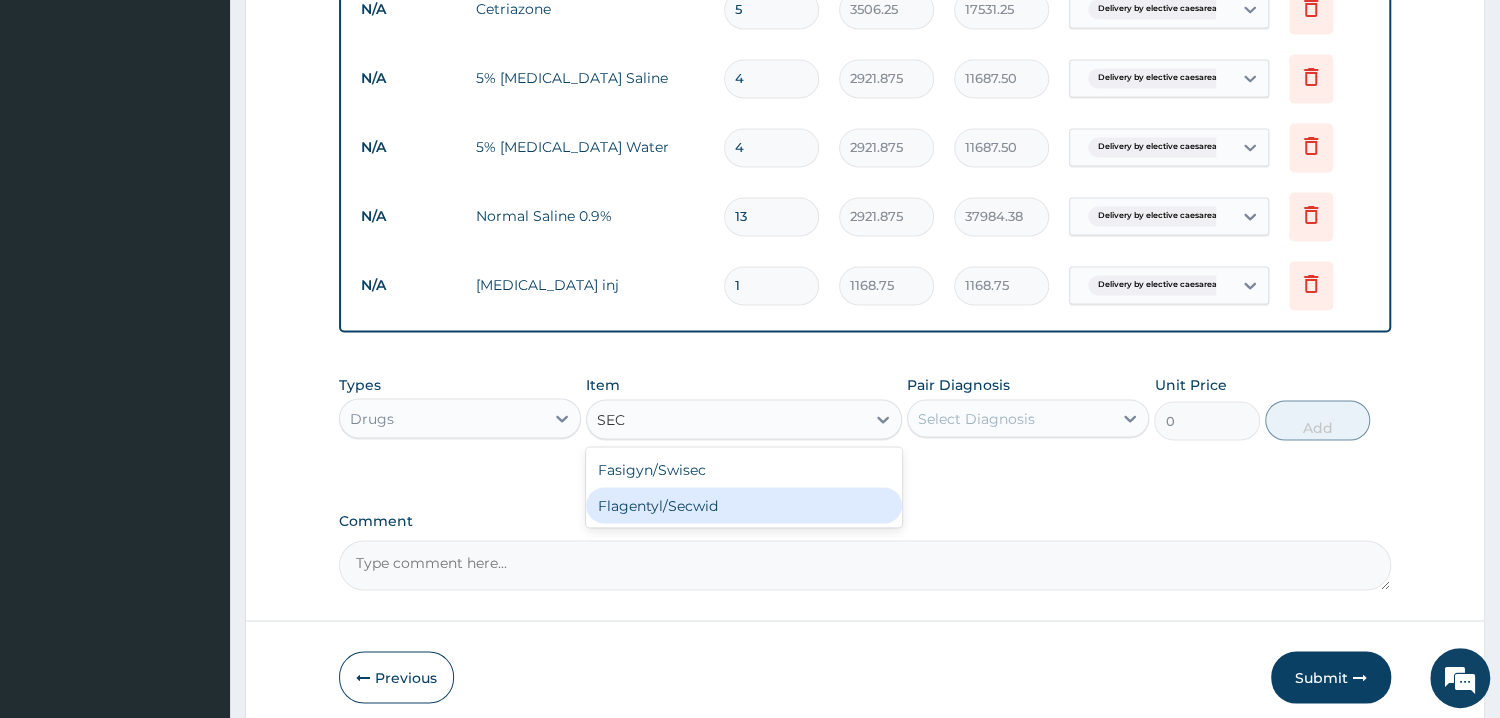type 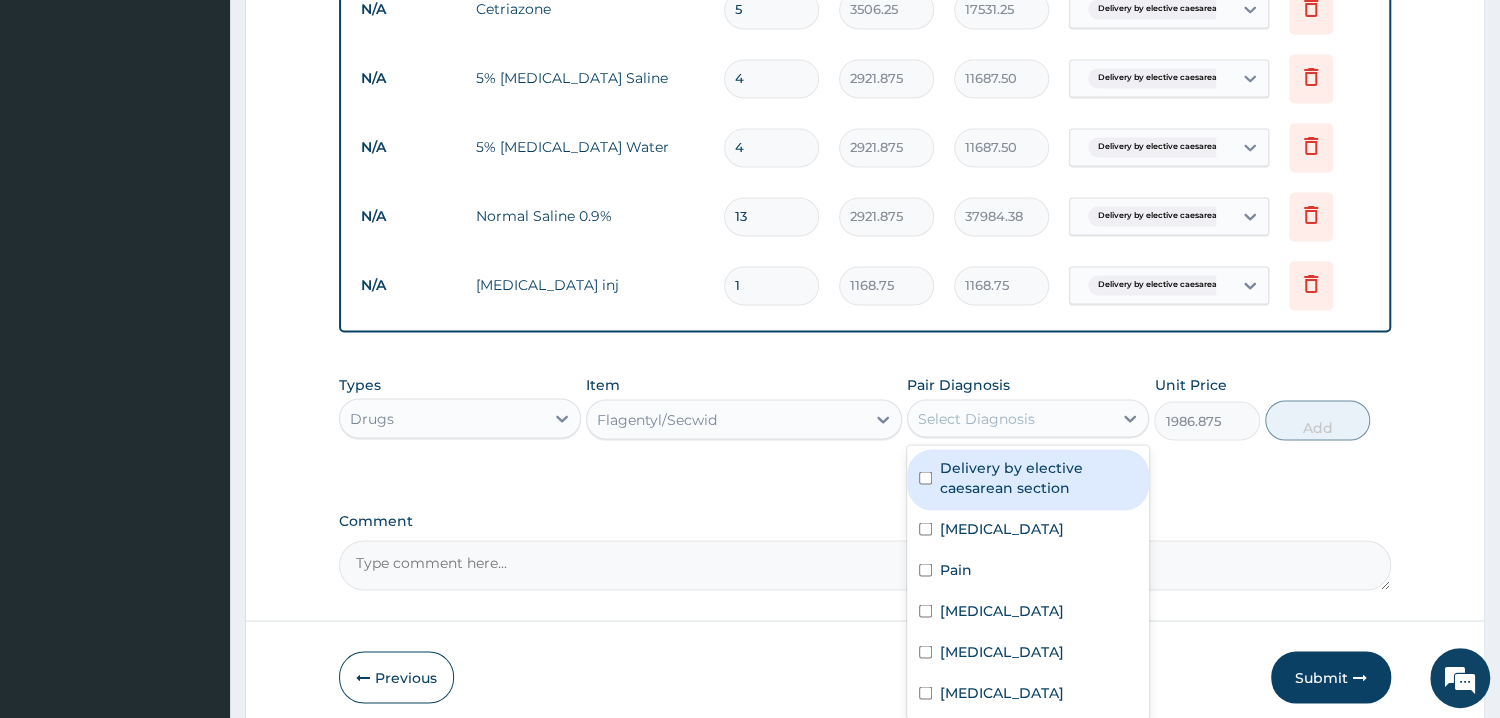 click on "Select Diagnosis" at bounding box center [976, 418] 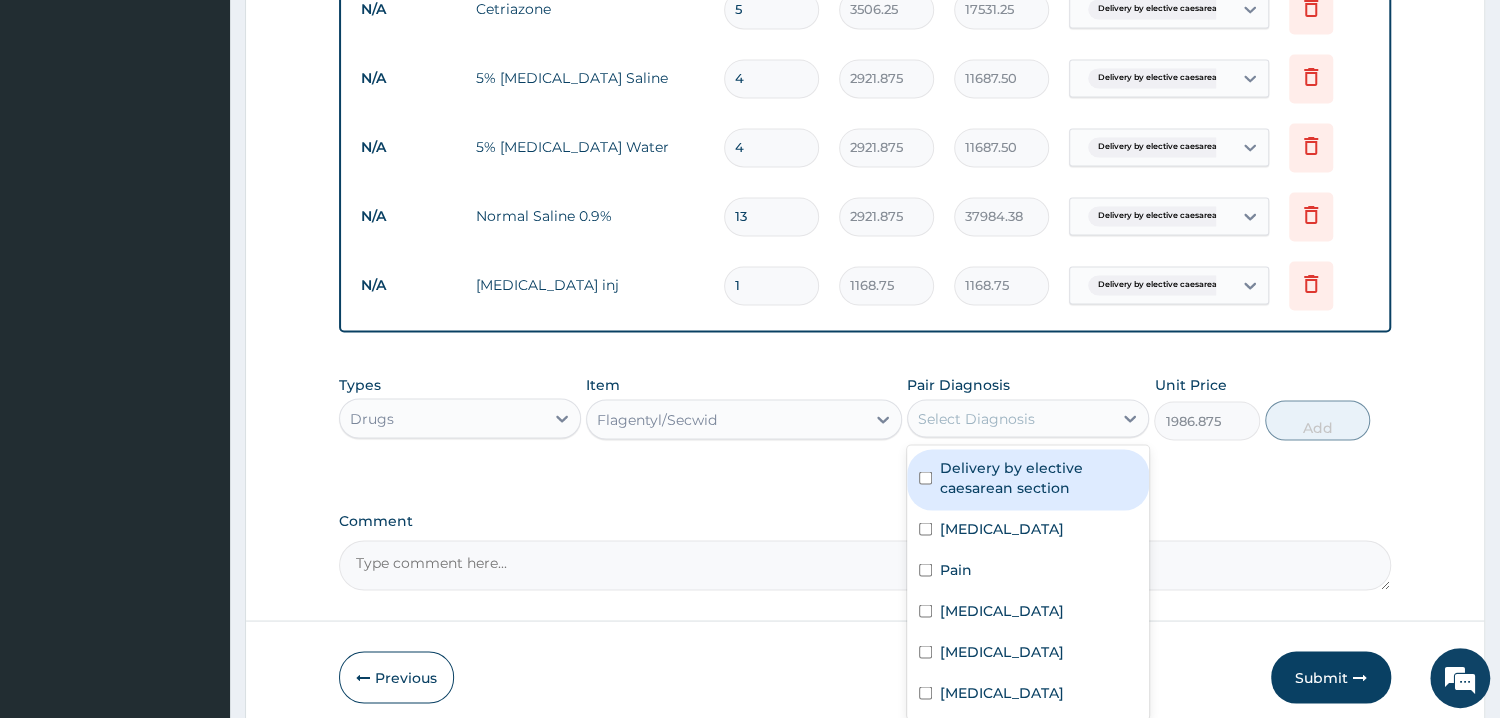 click on "Delivery by elective caesarean section" at bounding box center [1028, 479] 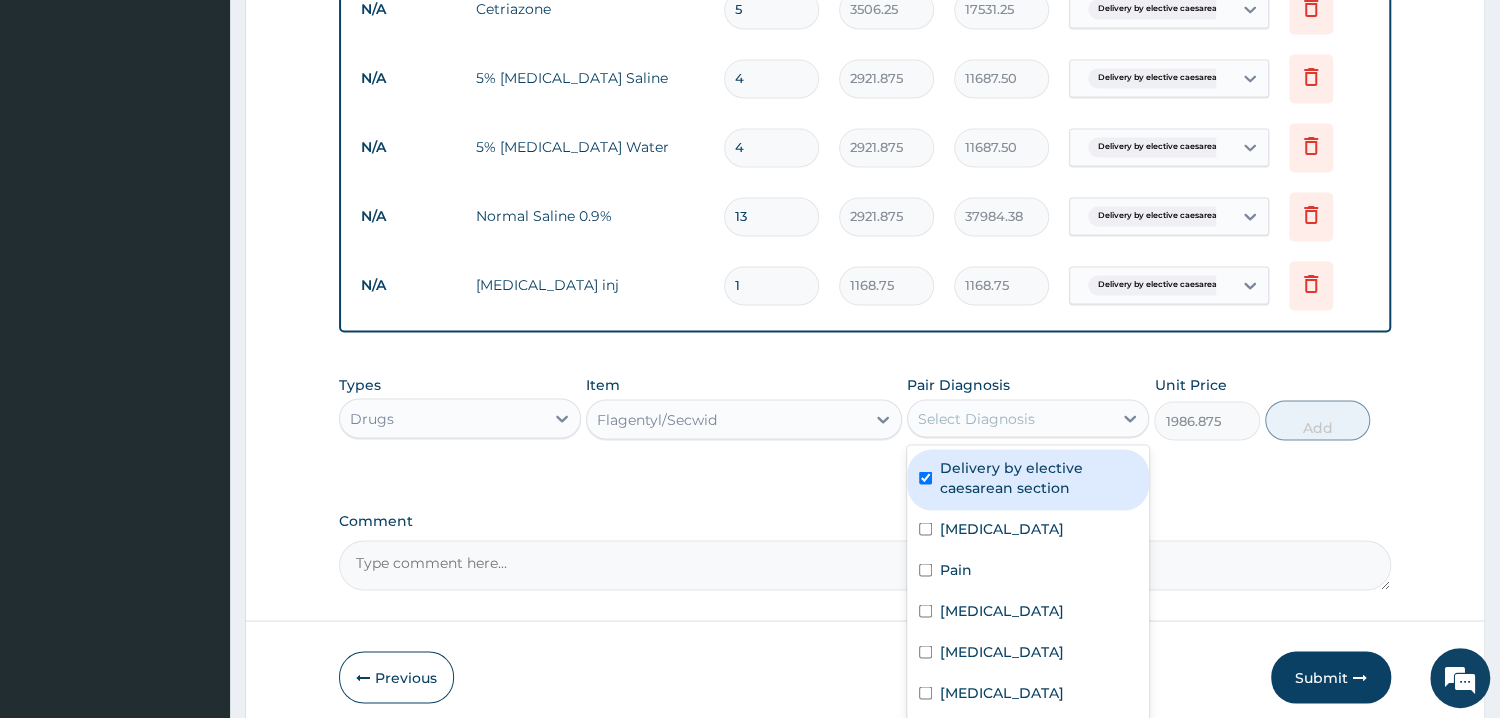 click on "Delivery by elective caesarean section" at bounding box center (1028, 479) 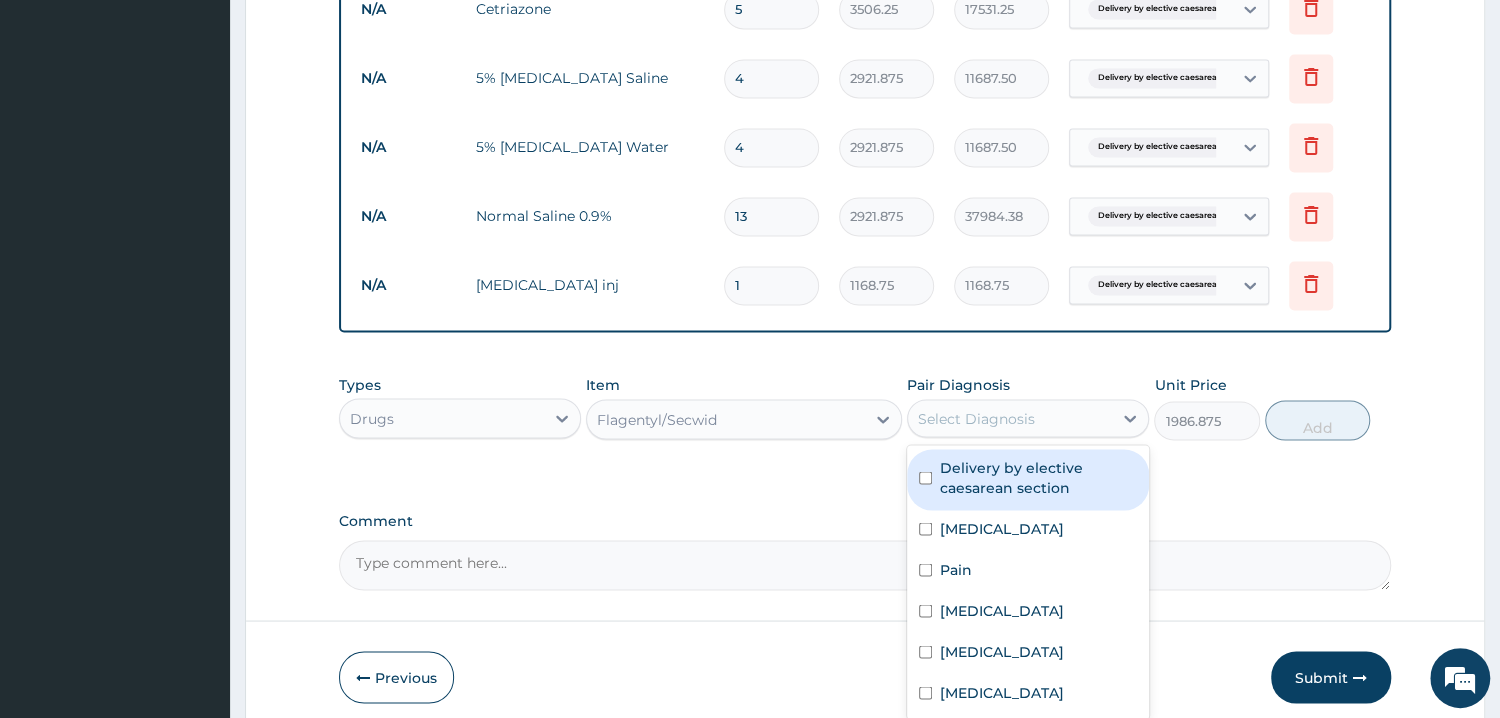 checkbox on "false" 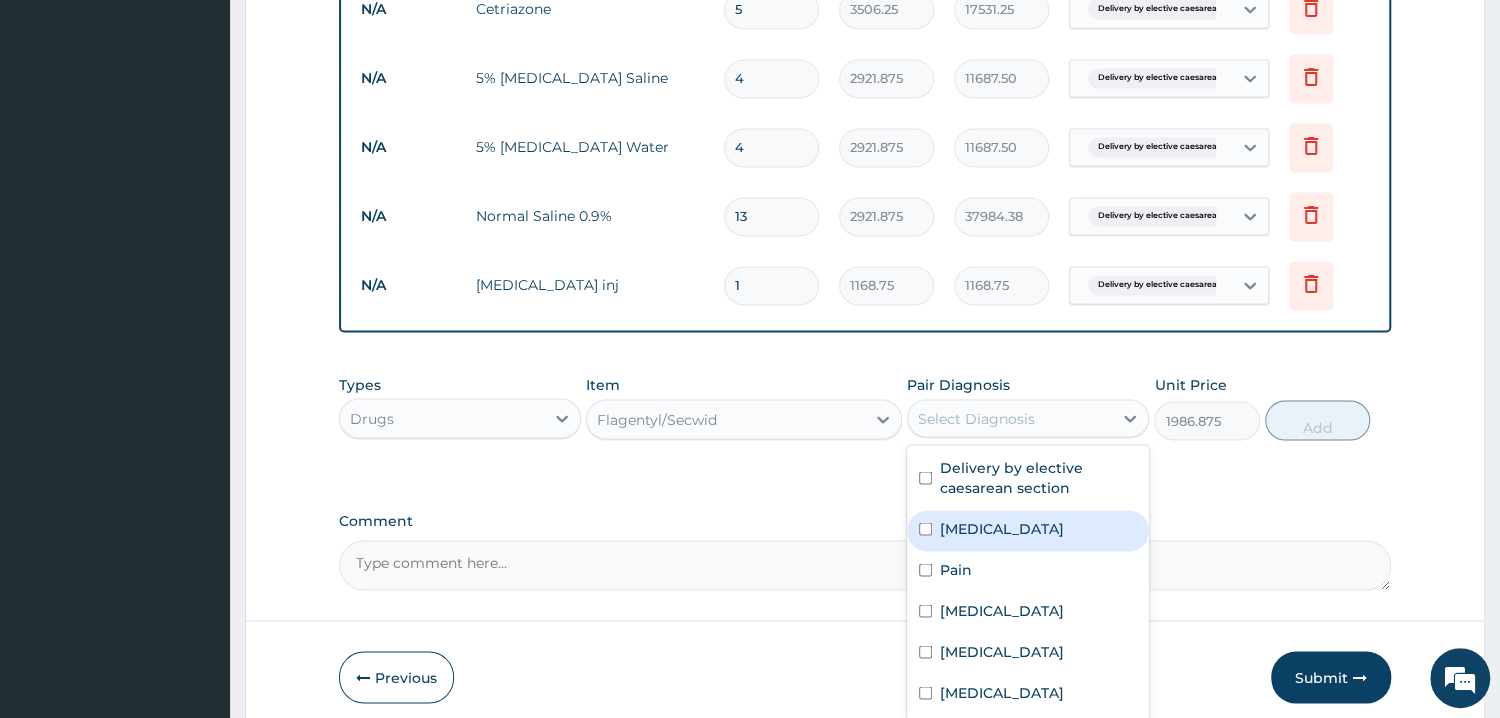 click on "Anemia" at bounding box center (1028, 530) 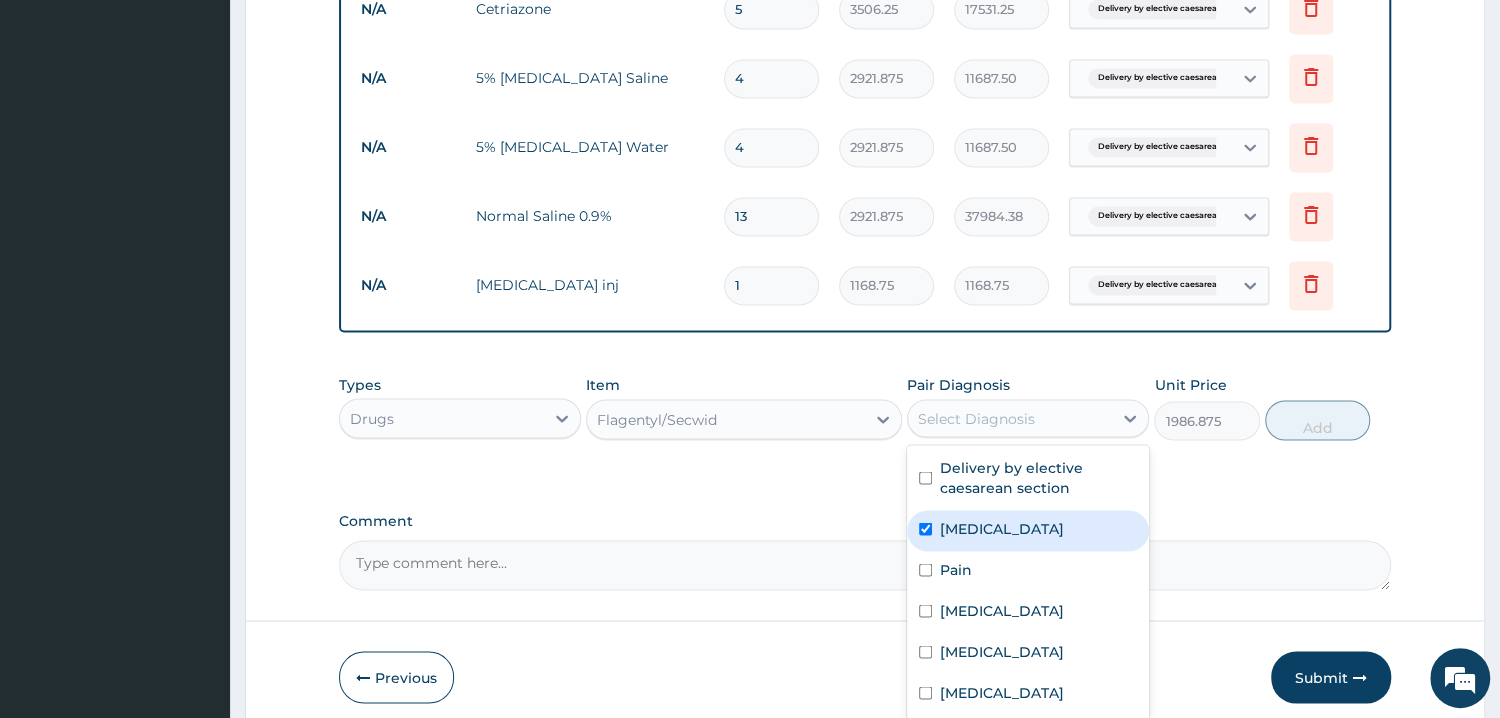 checkbox on "true" 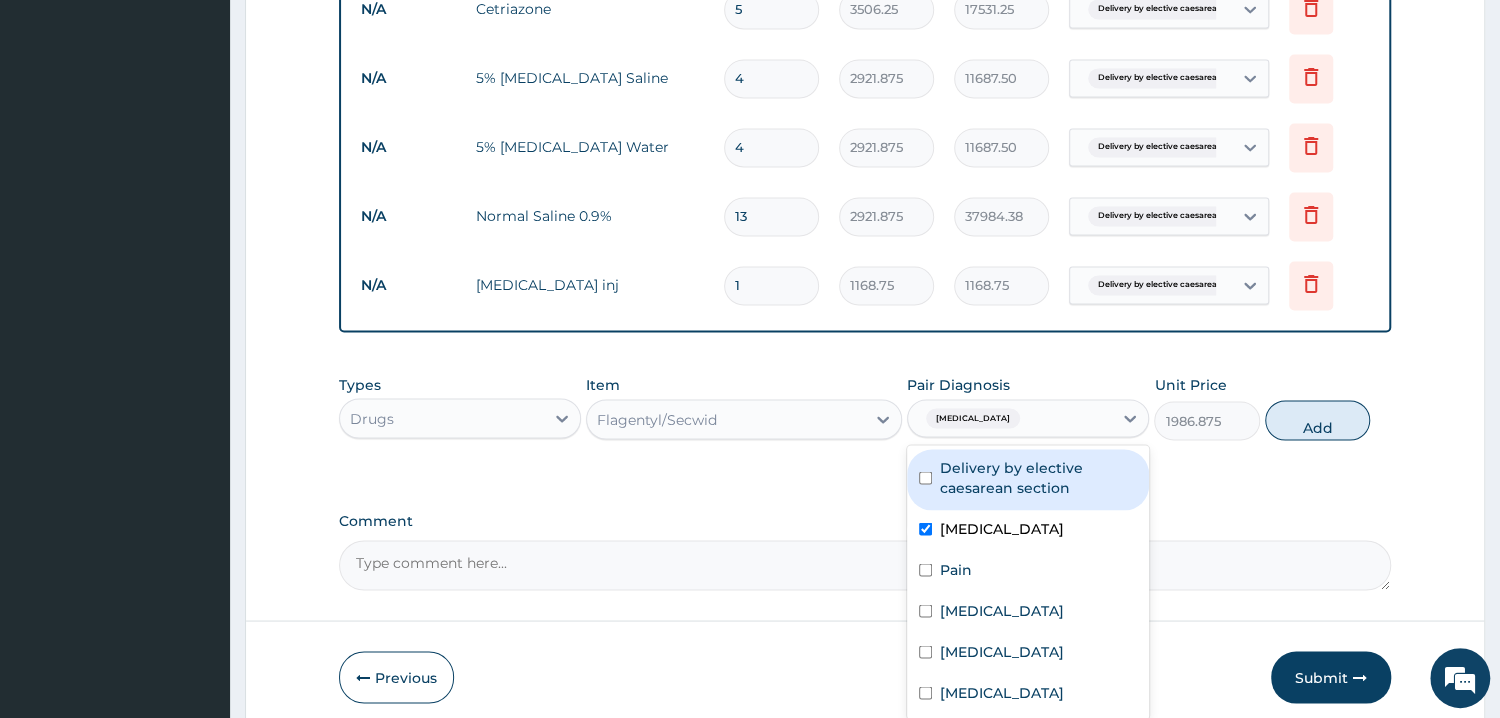click on "Delivery by elective caesarean section" at bounding box center (1038, 477) 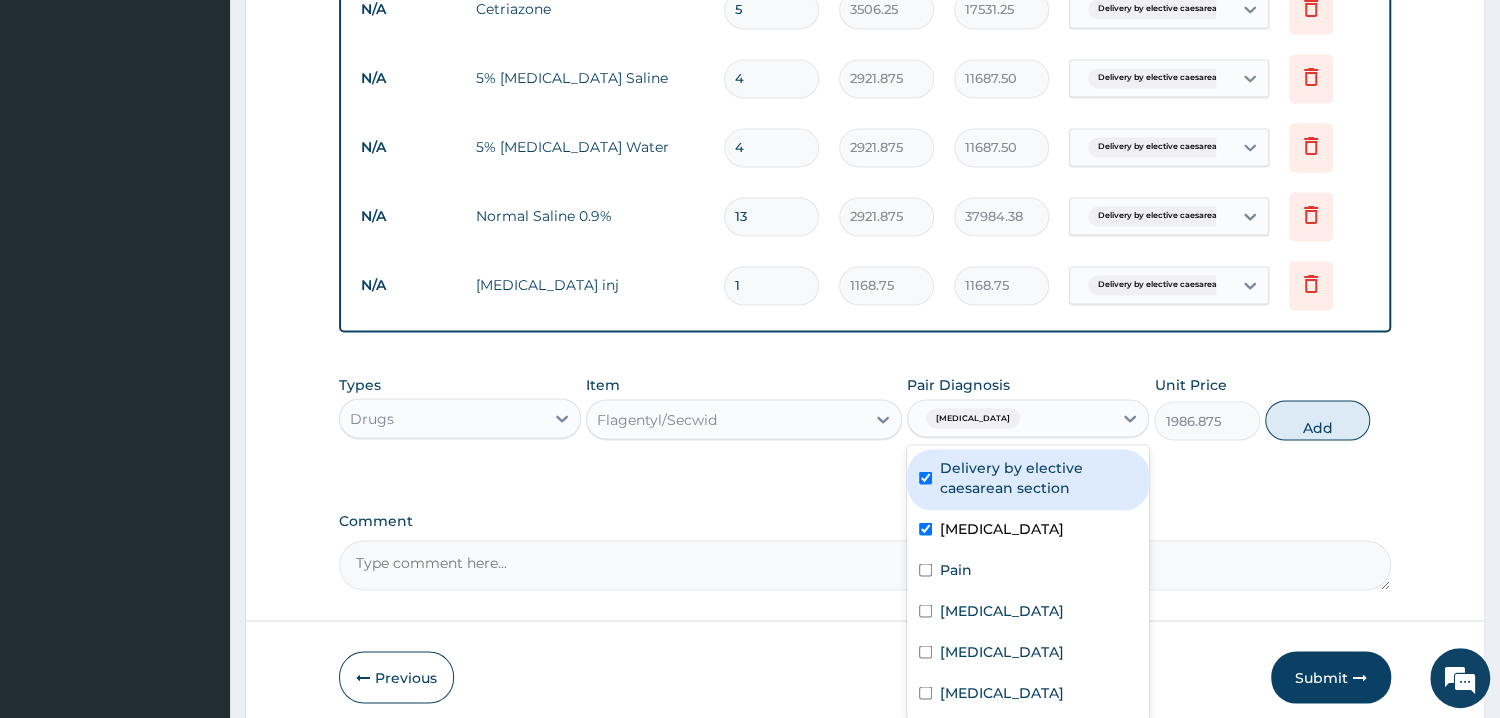 checkbox on "true" 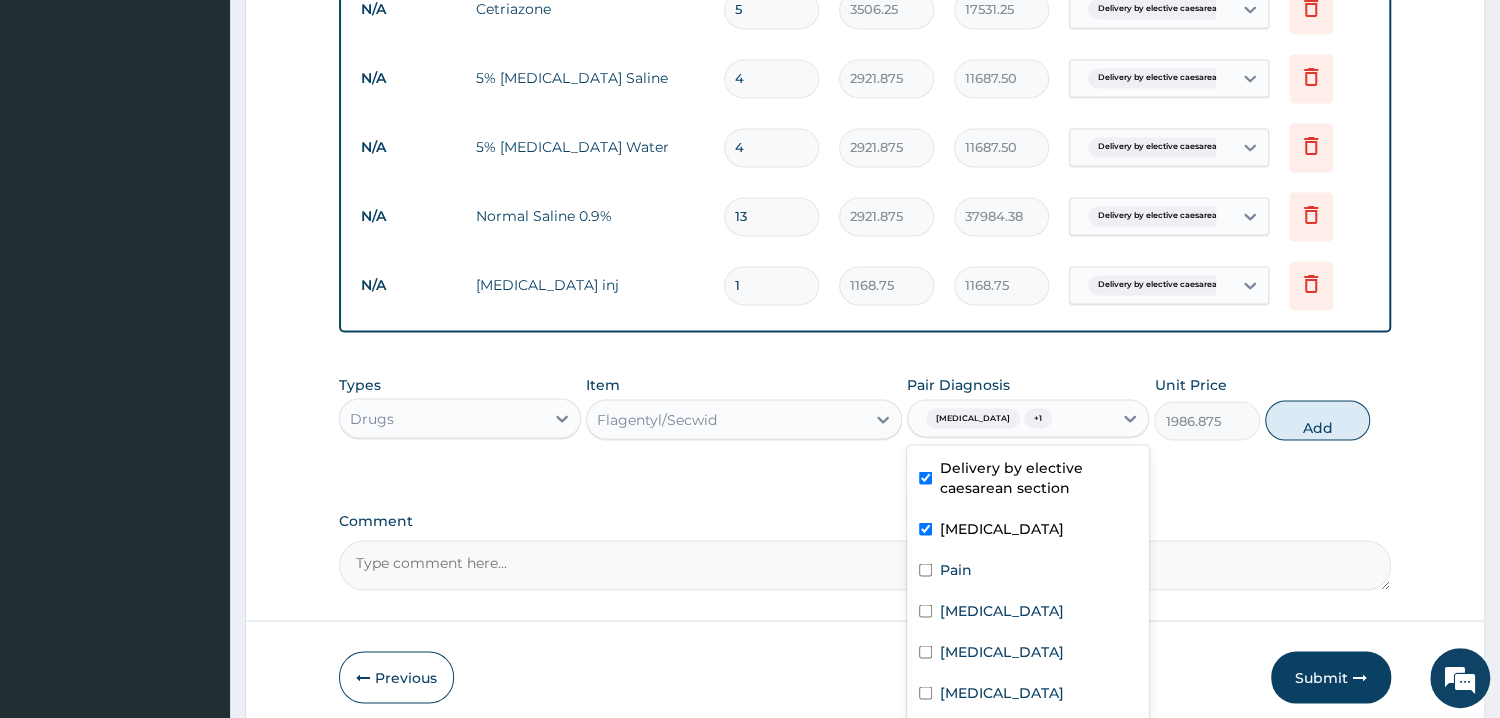 drag, startPoint x: 1049, startPoint y: 547, endPoint x: 1040, endPoint y: 600, distance: 53.75872 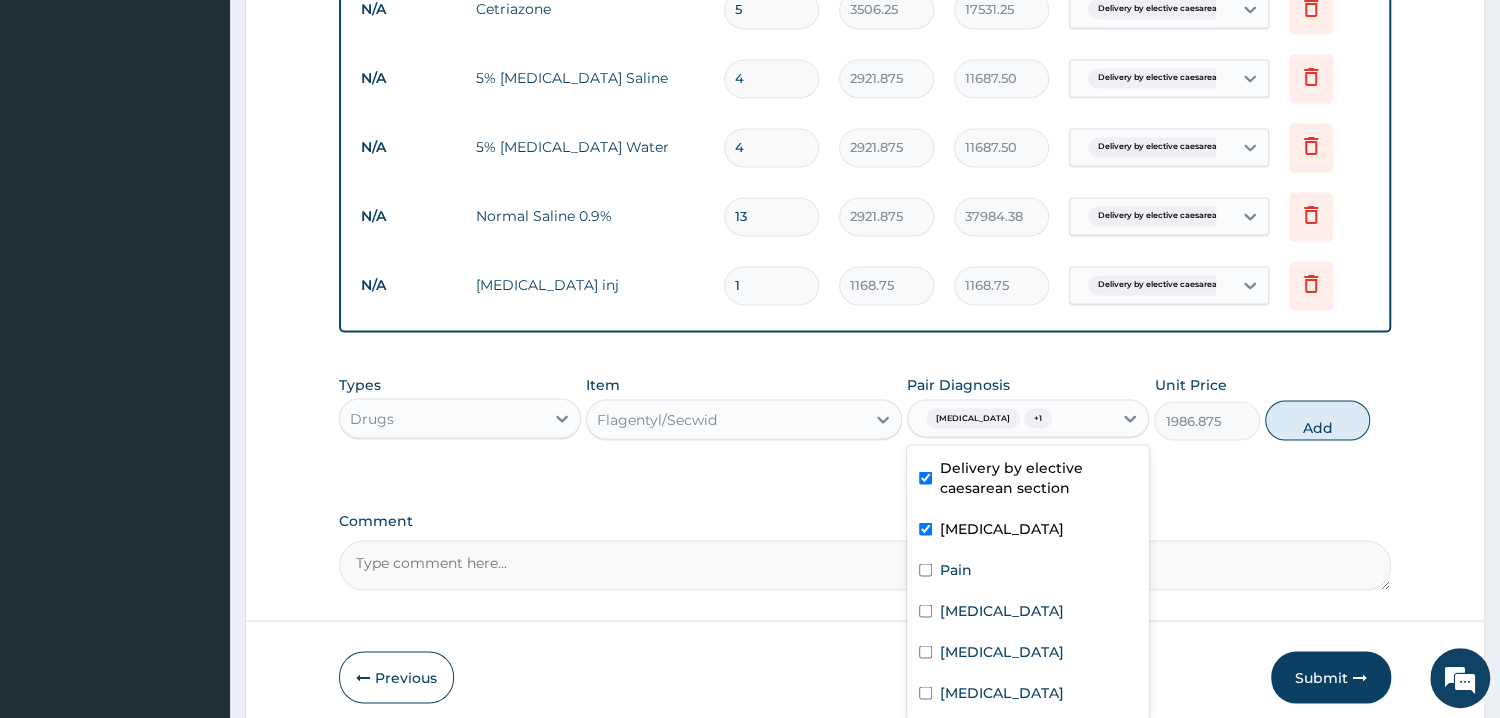 click on "Anemia" at bounding box center (1028, 530) 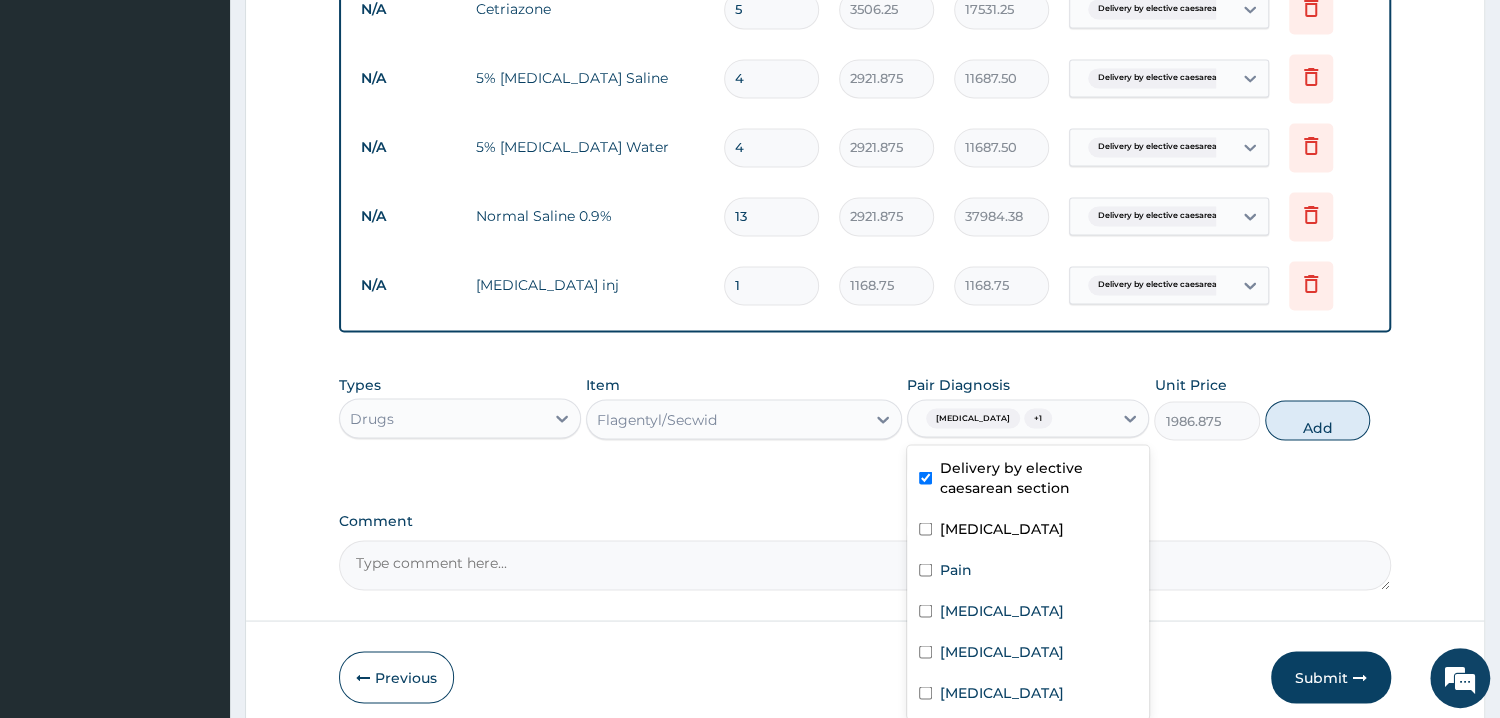 checkbox on "false" 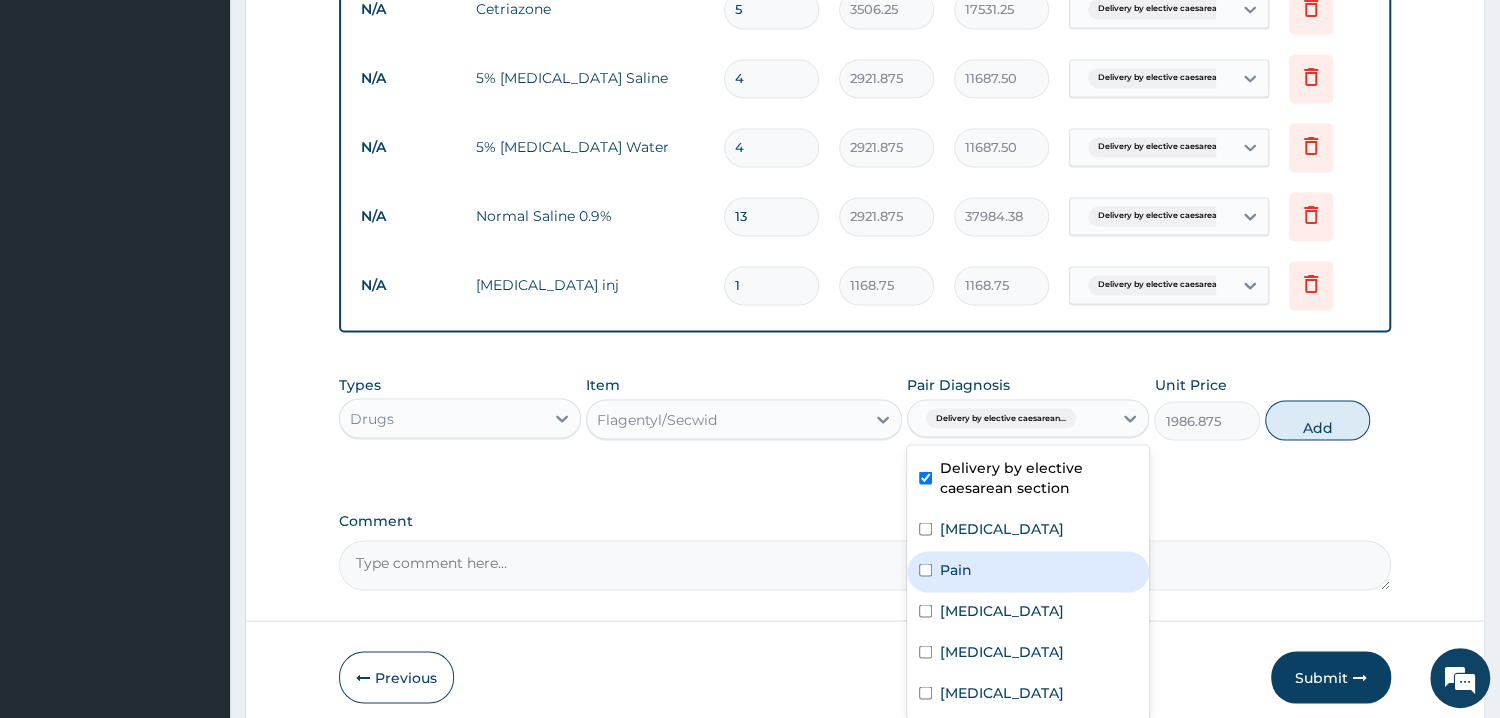 click on "Pain" at bounding box center [1028, 571] 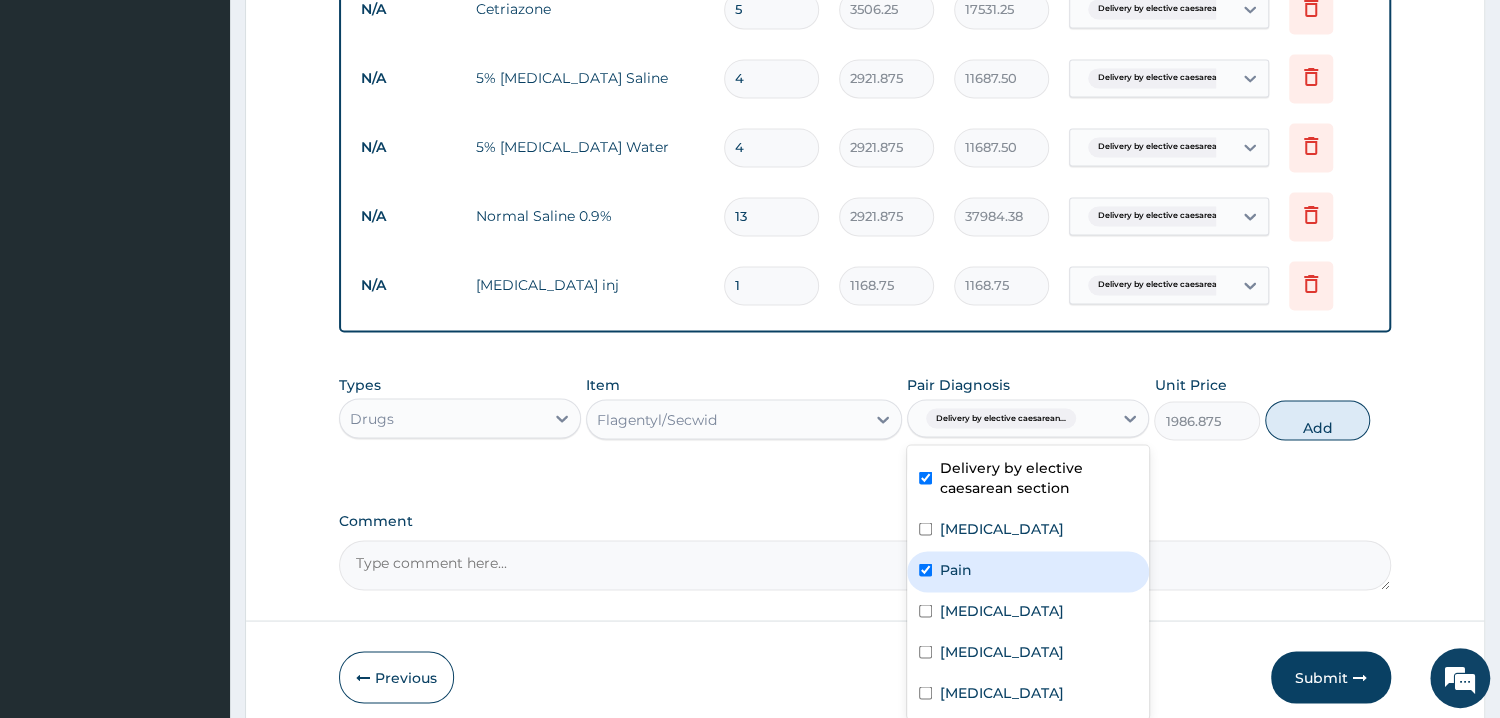 checkbox on "true" 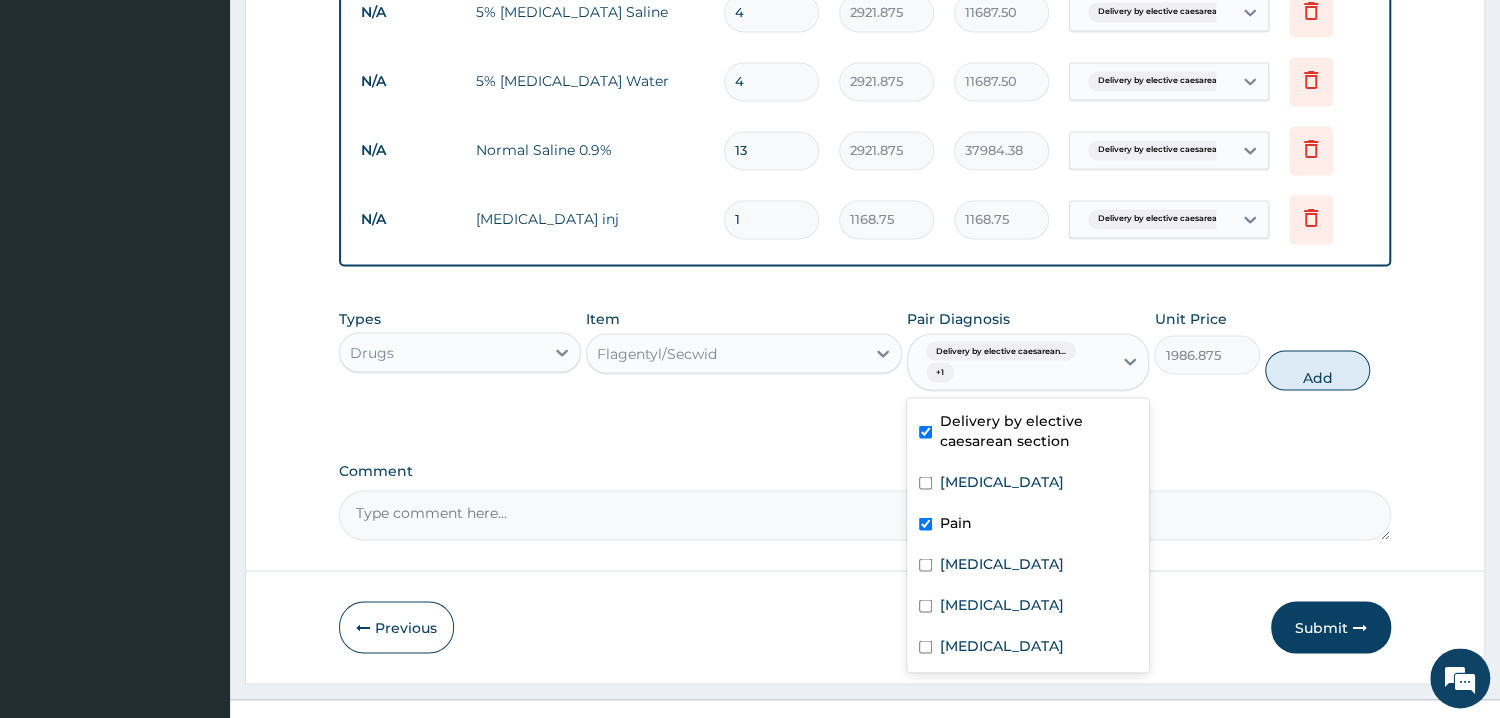 scroll, scrollTop: 2131, scrollLeft: 0, axis: vertical 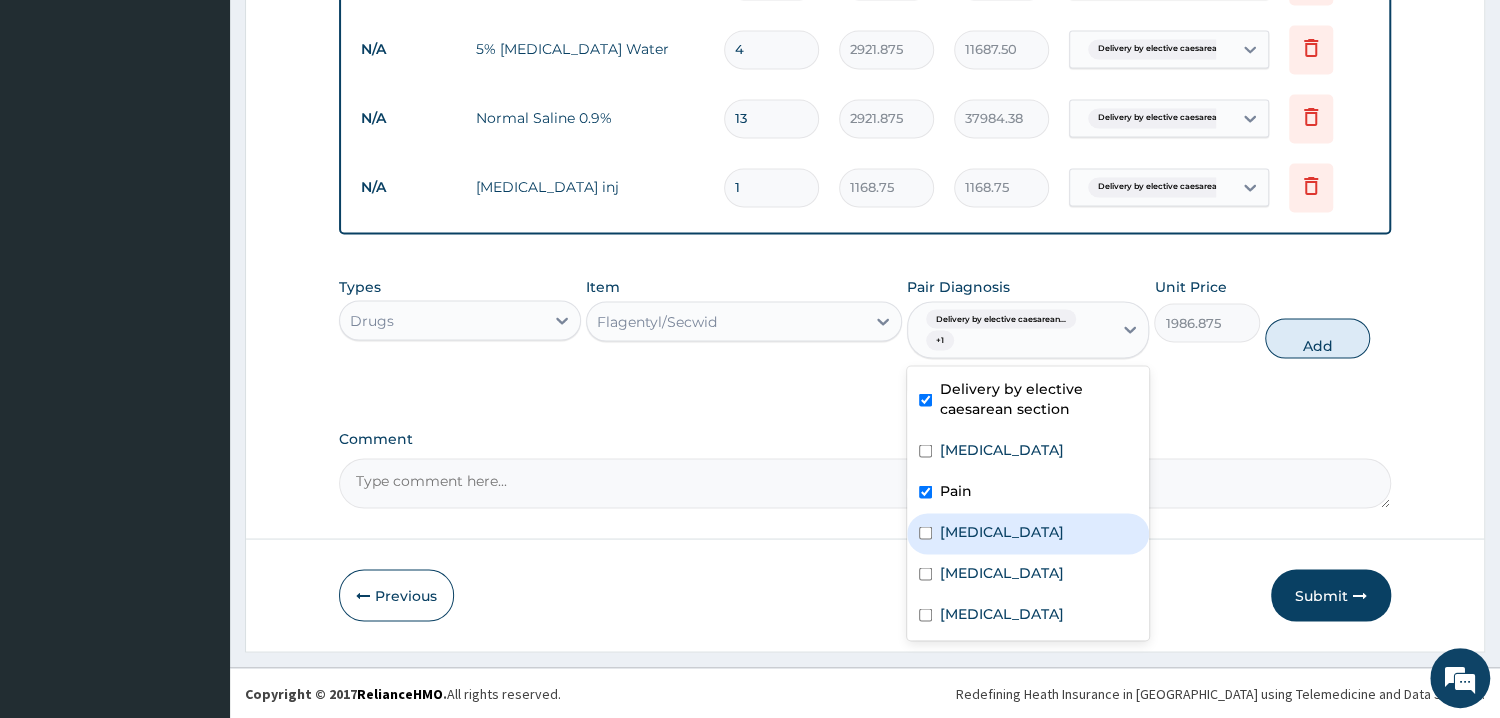 click on "[MEDICAL_DATA]" at bounding box center [1028, 533] 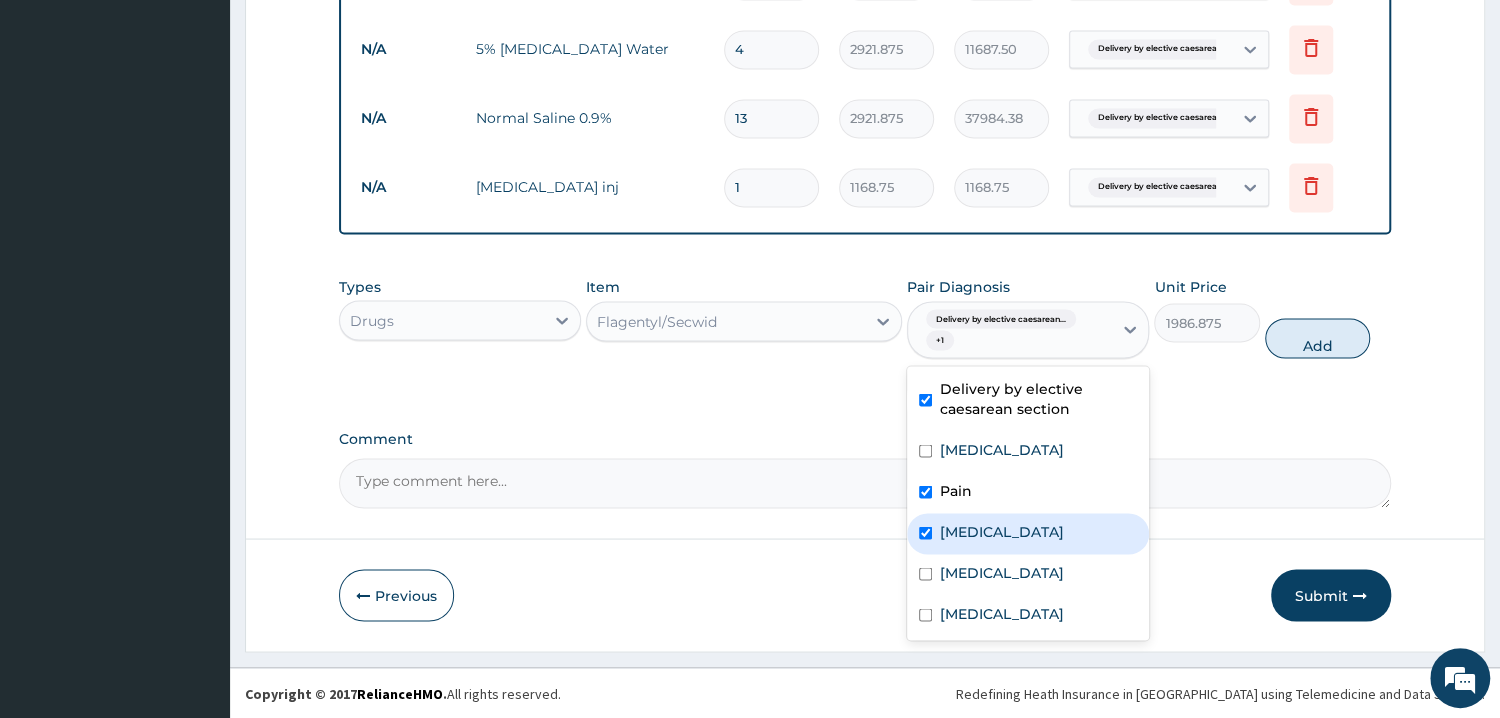 checkbox on "true" 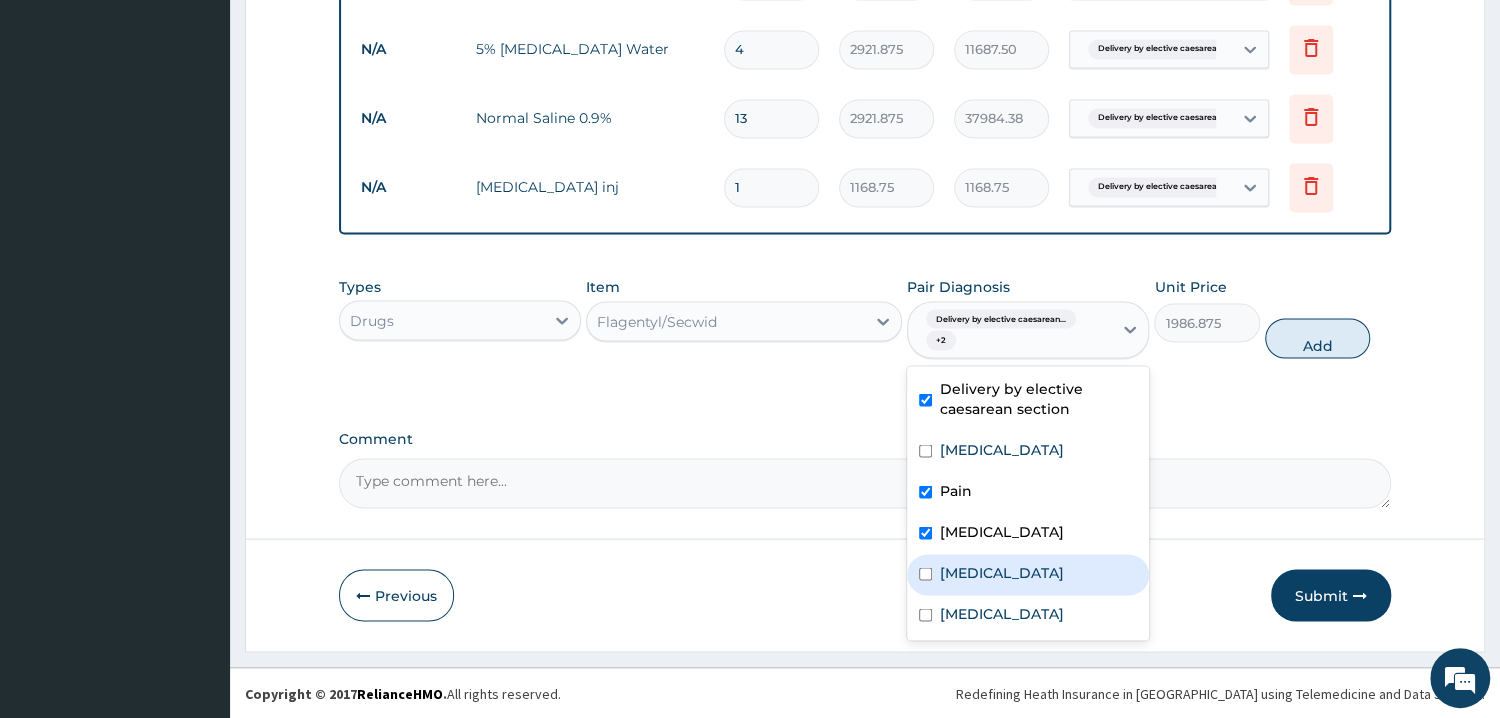 click on "Postprocedural fever" at bounding box center [1028, 574] 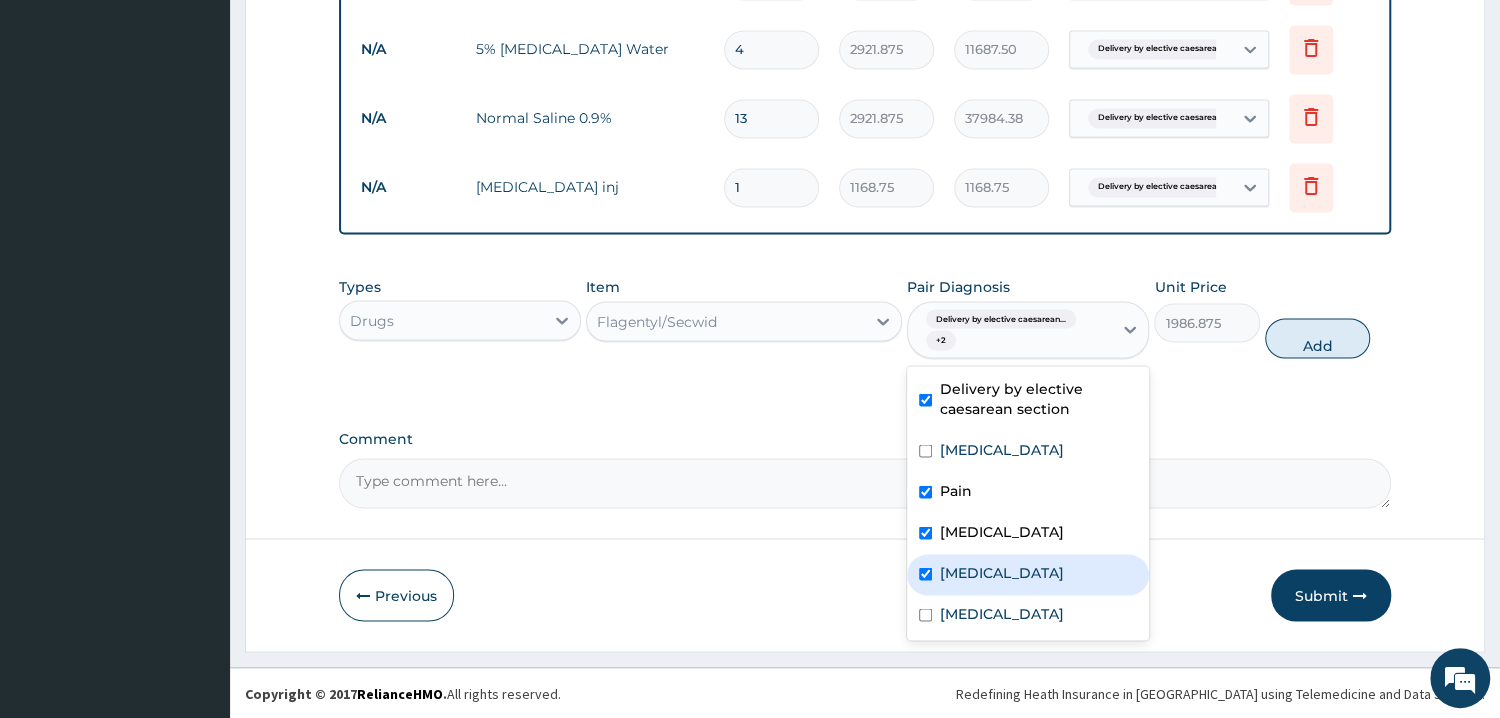 checkbox on "true" 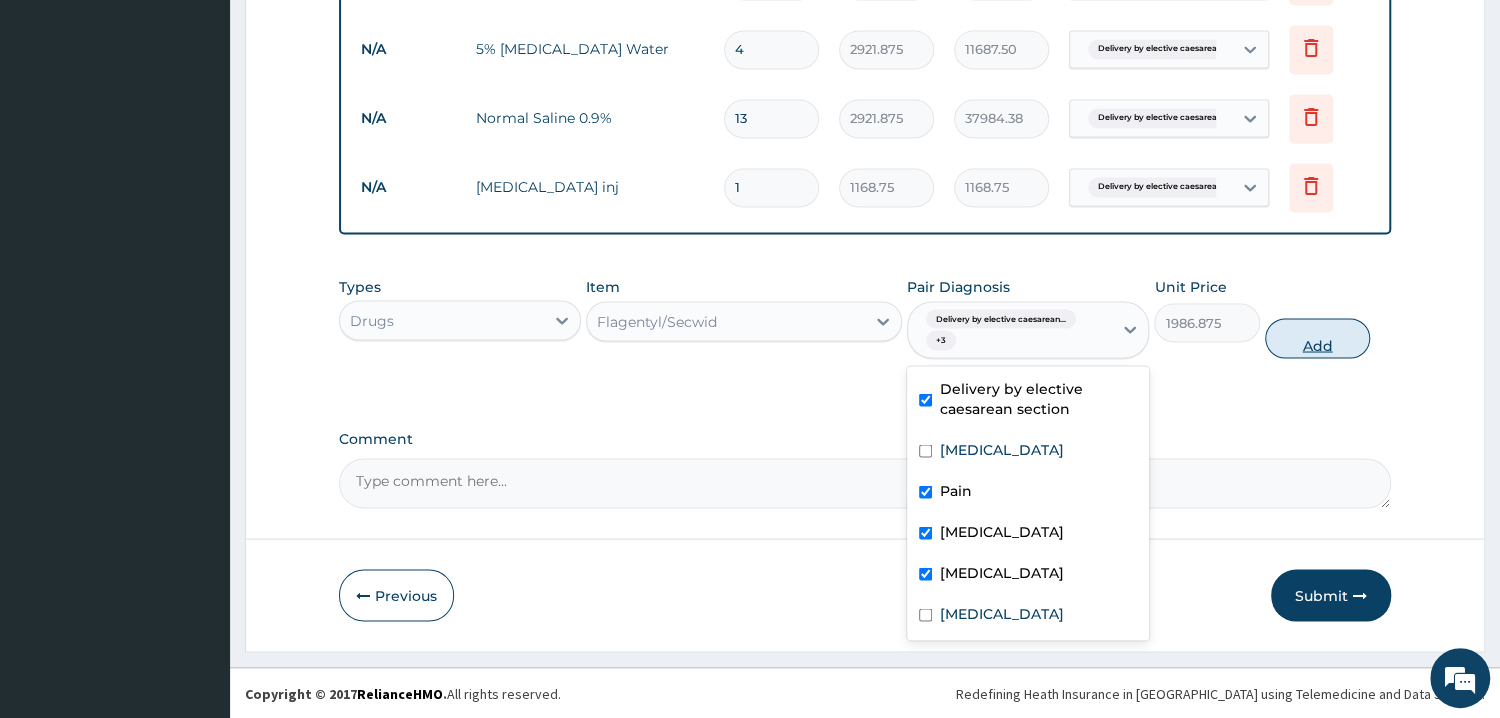 click on "Add" at bounding box center (1317, 338) 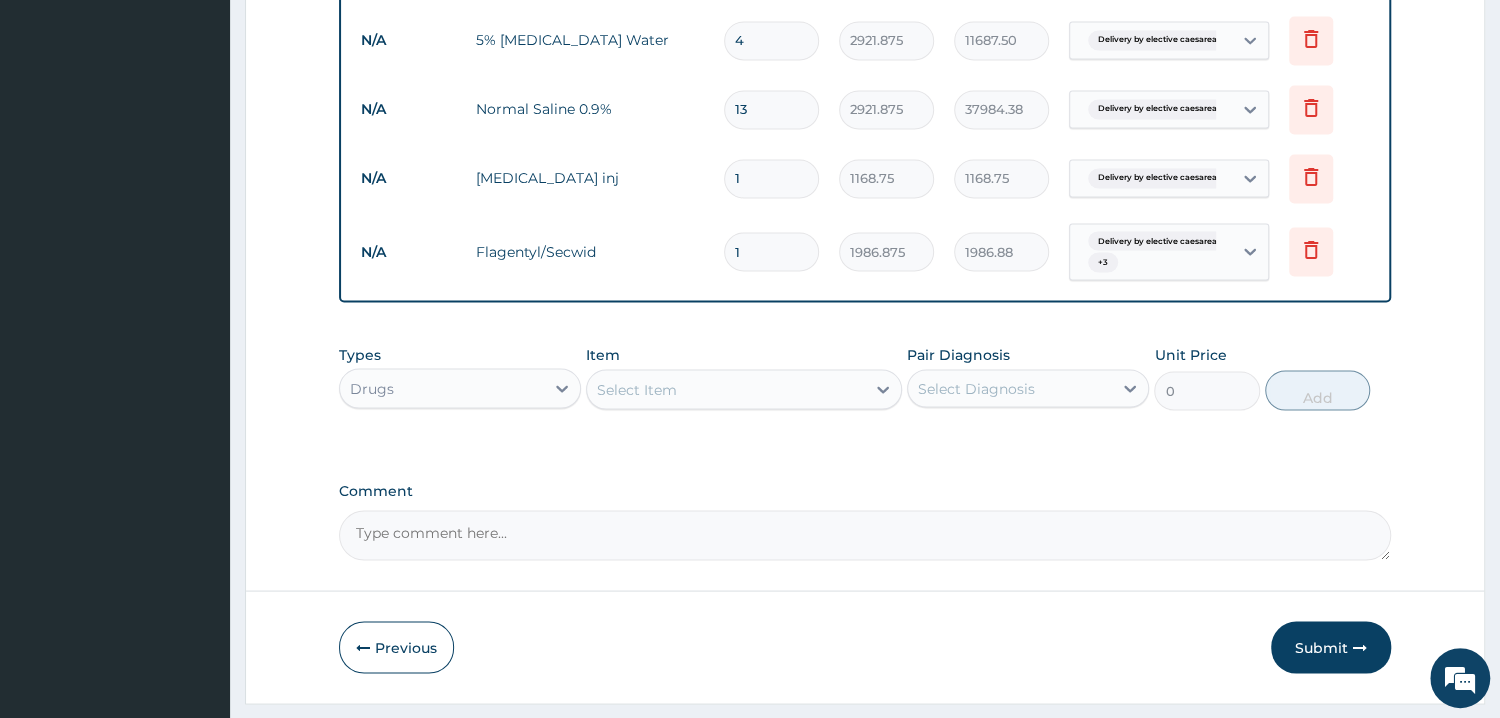 click on "Select Item" at bounding box center (726, 389) 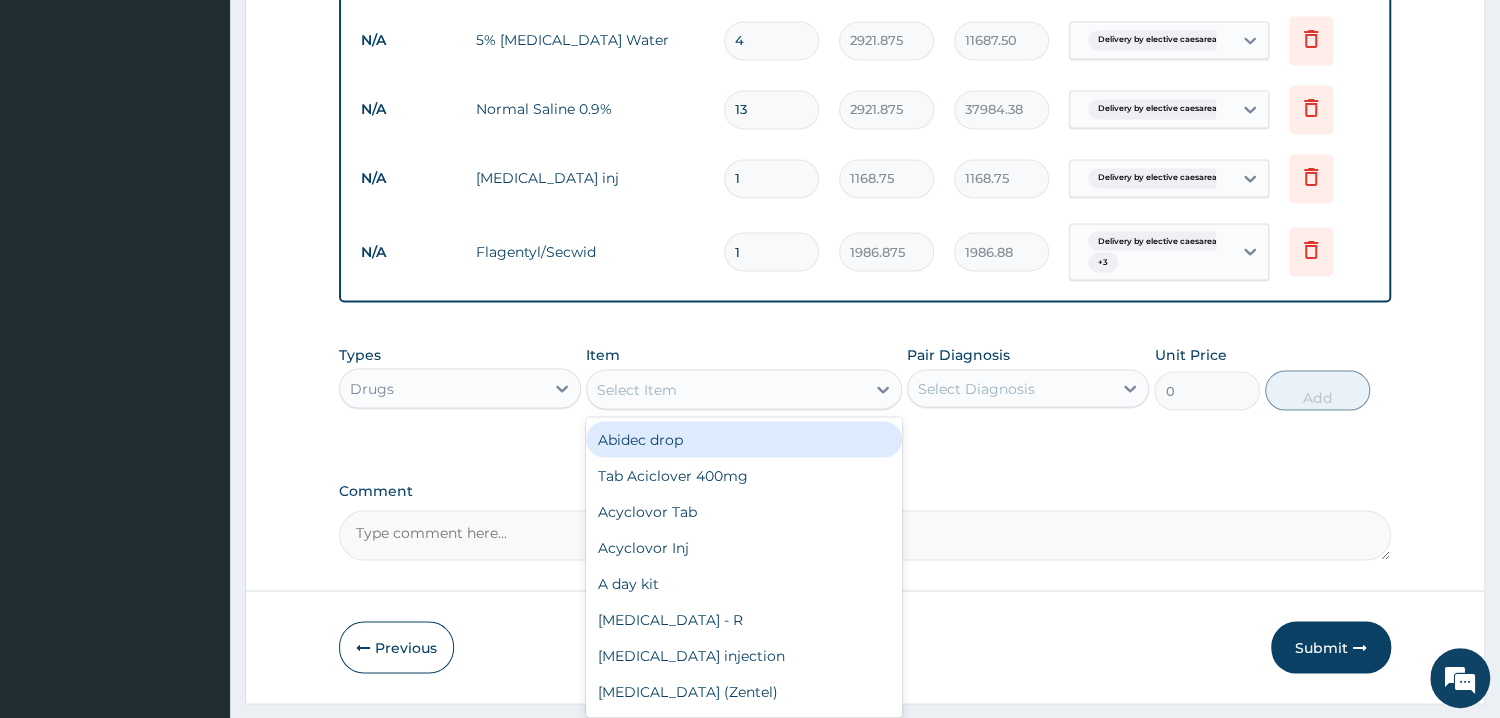 click on "Select Item" at bounding box center [726, 389] 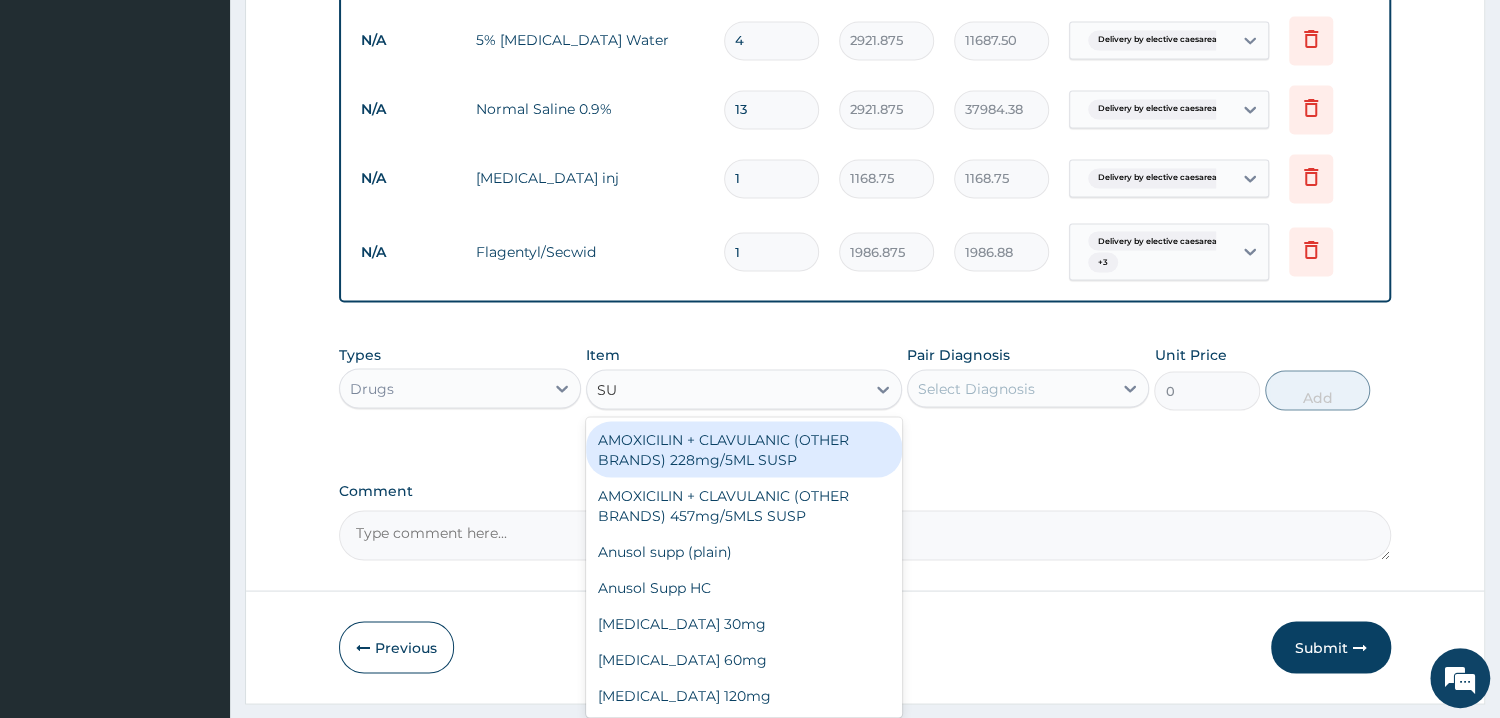 type on "SUB" 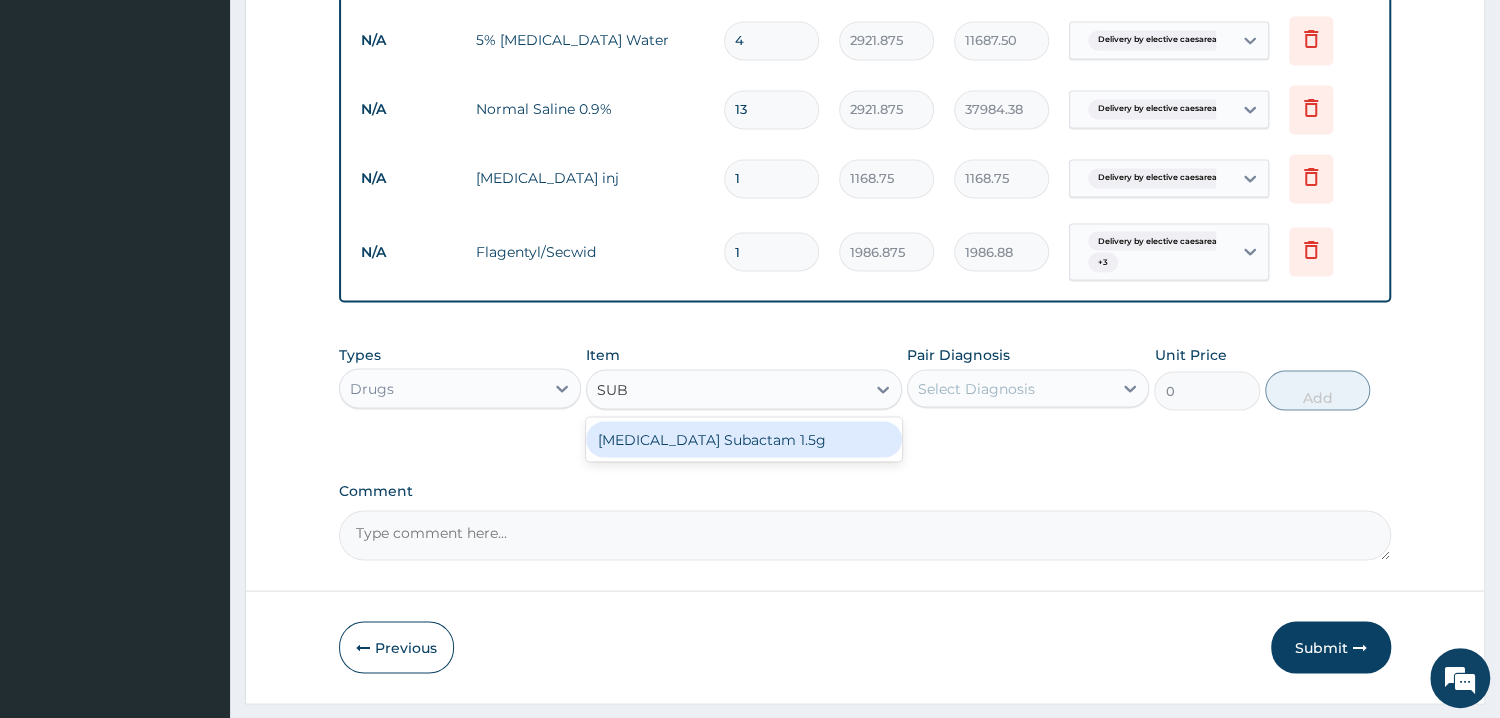 click on "[MEDICAL_DATA] Subactam 1.5g" at bounding box center (744, 439) 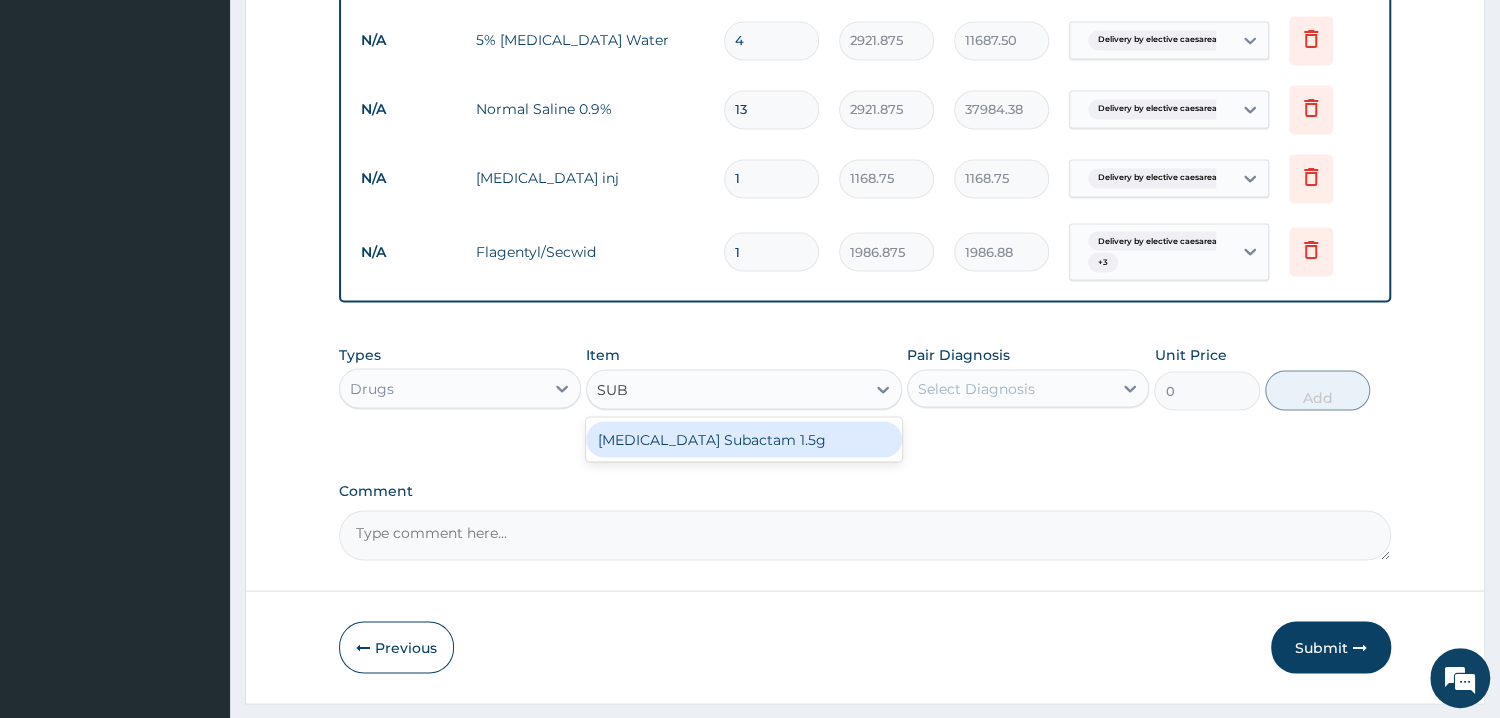 type 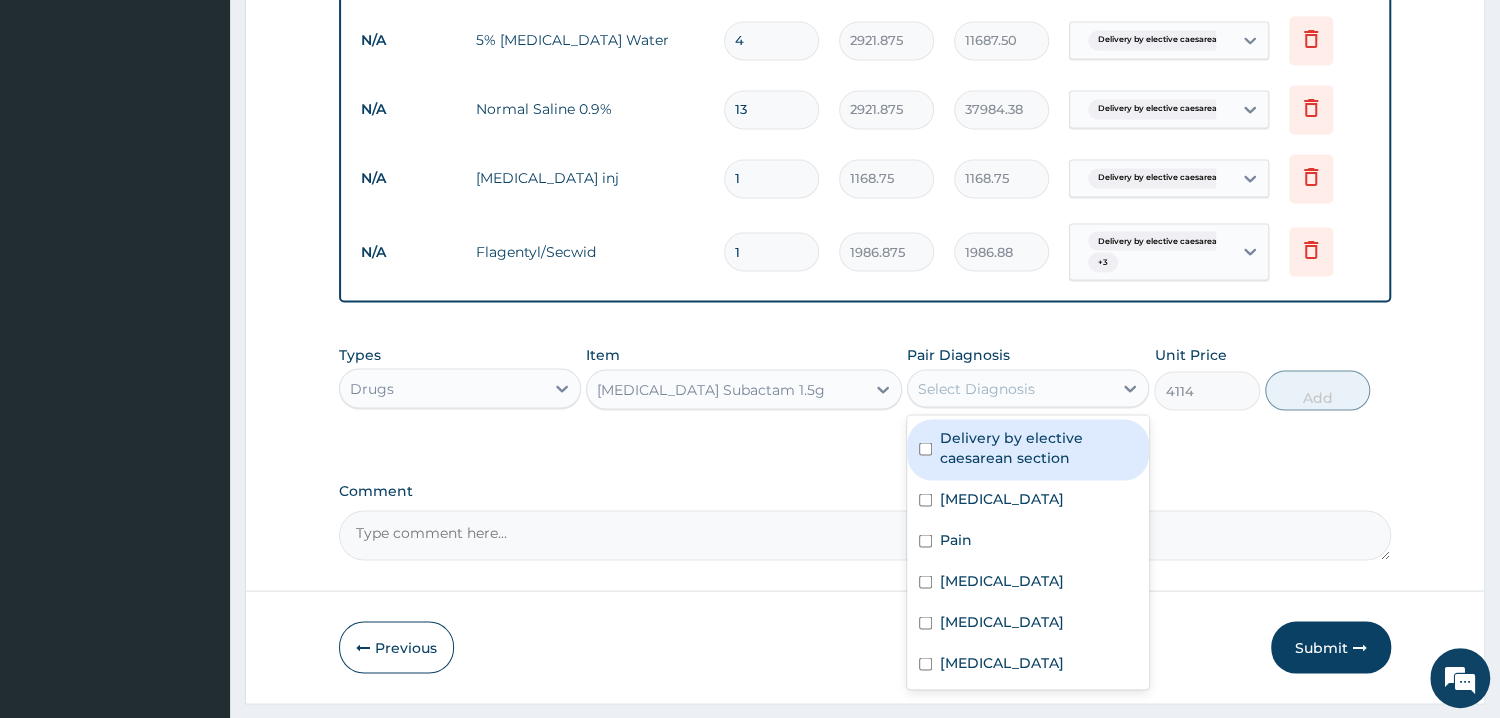 click on "Select Diagnosis" at bounding box center (976, 388) 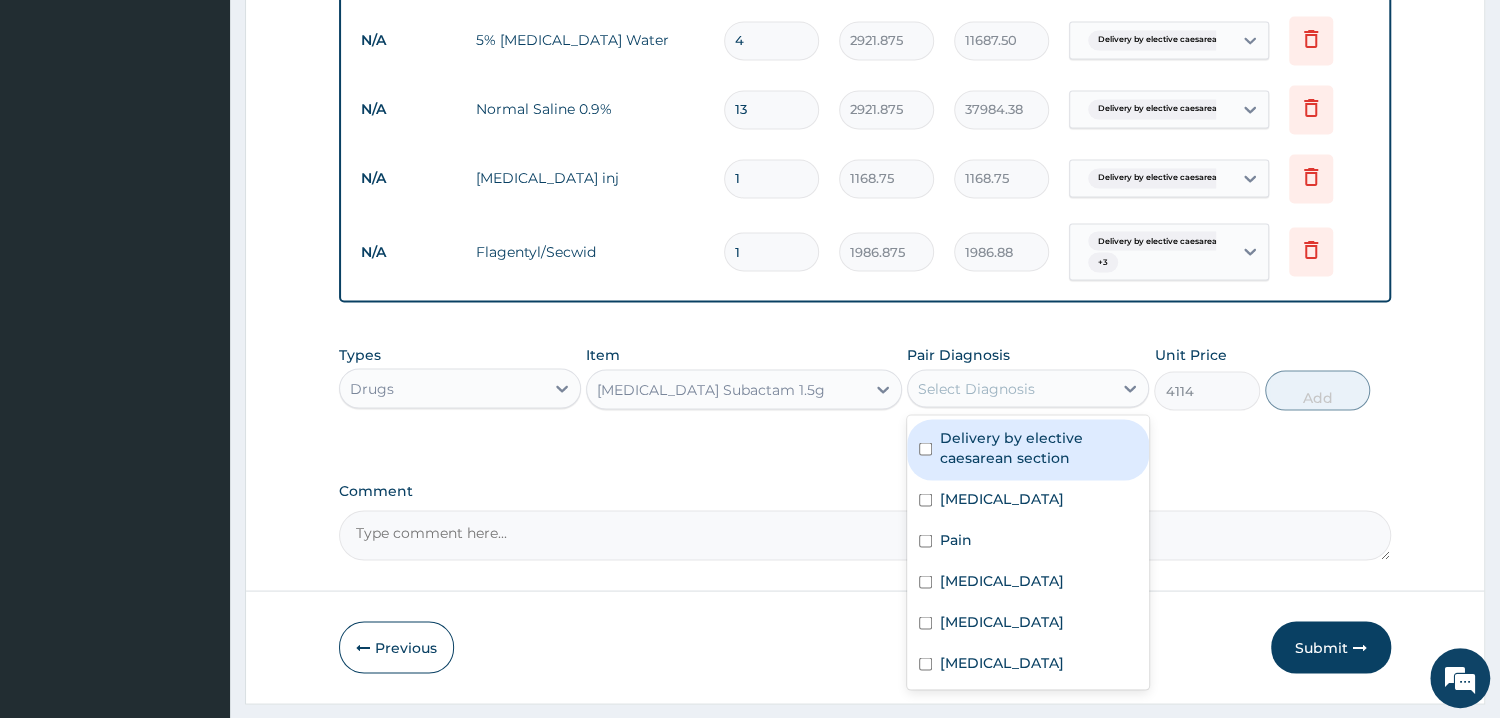 click on "Delivery by elective caesarean section" at bounding box center (1038, 447) 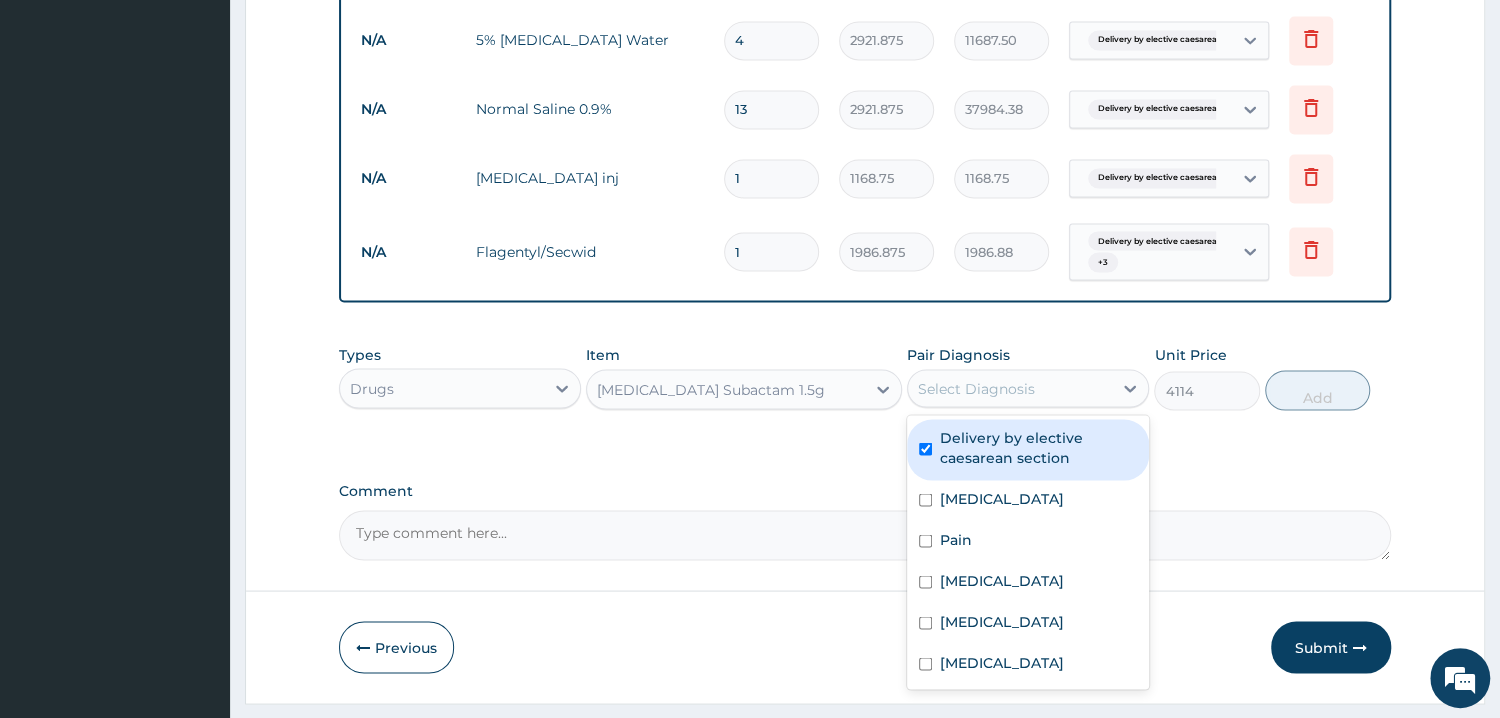 checkbox on "true" 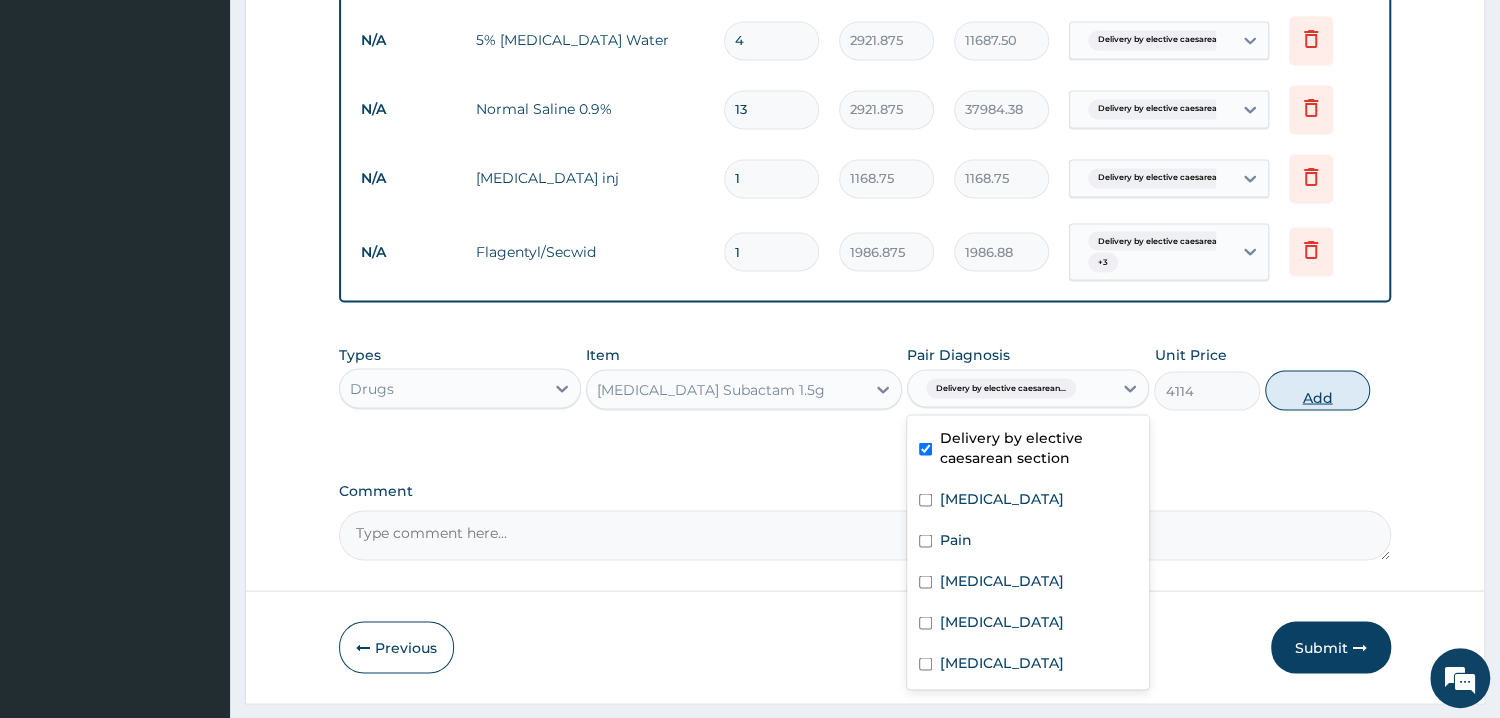 click on "Add" at bounding box center [1317, 390] 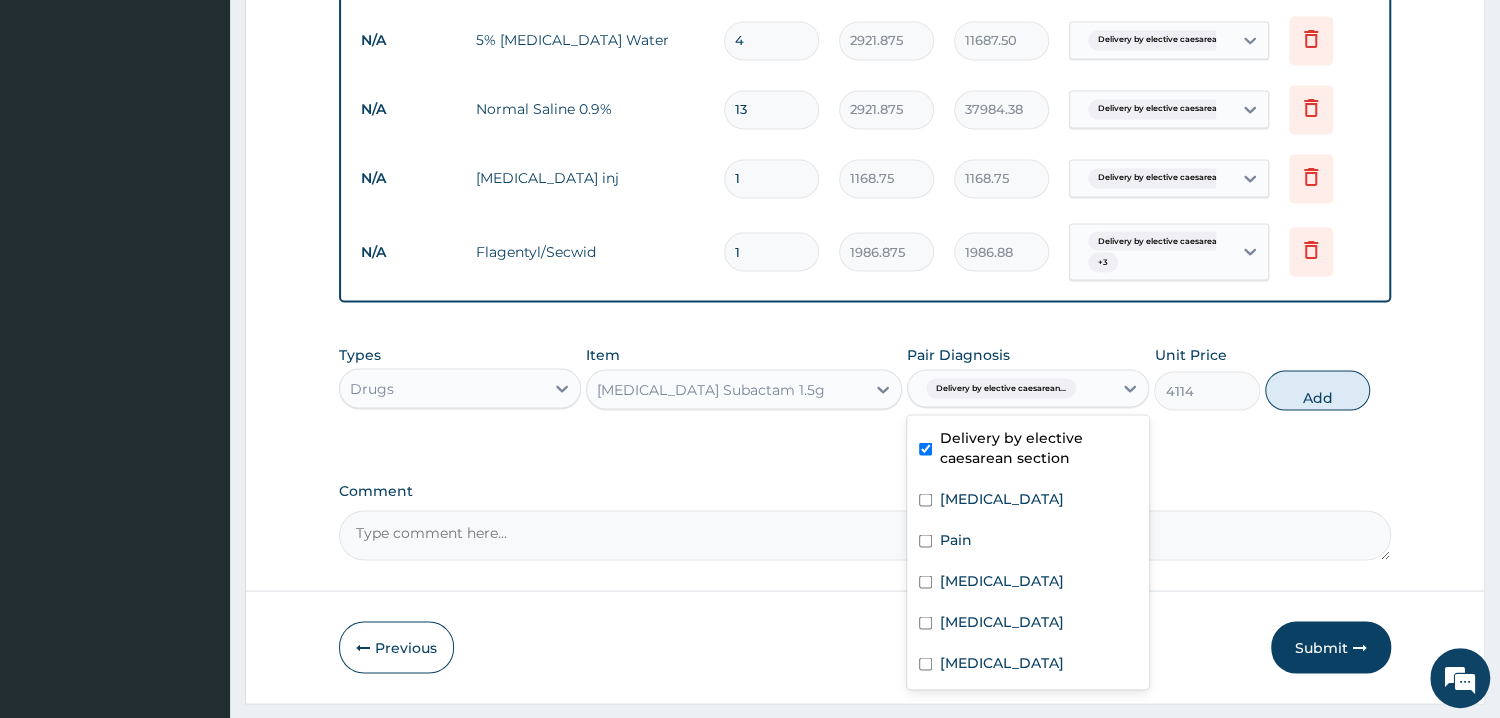 type on "0" 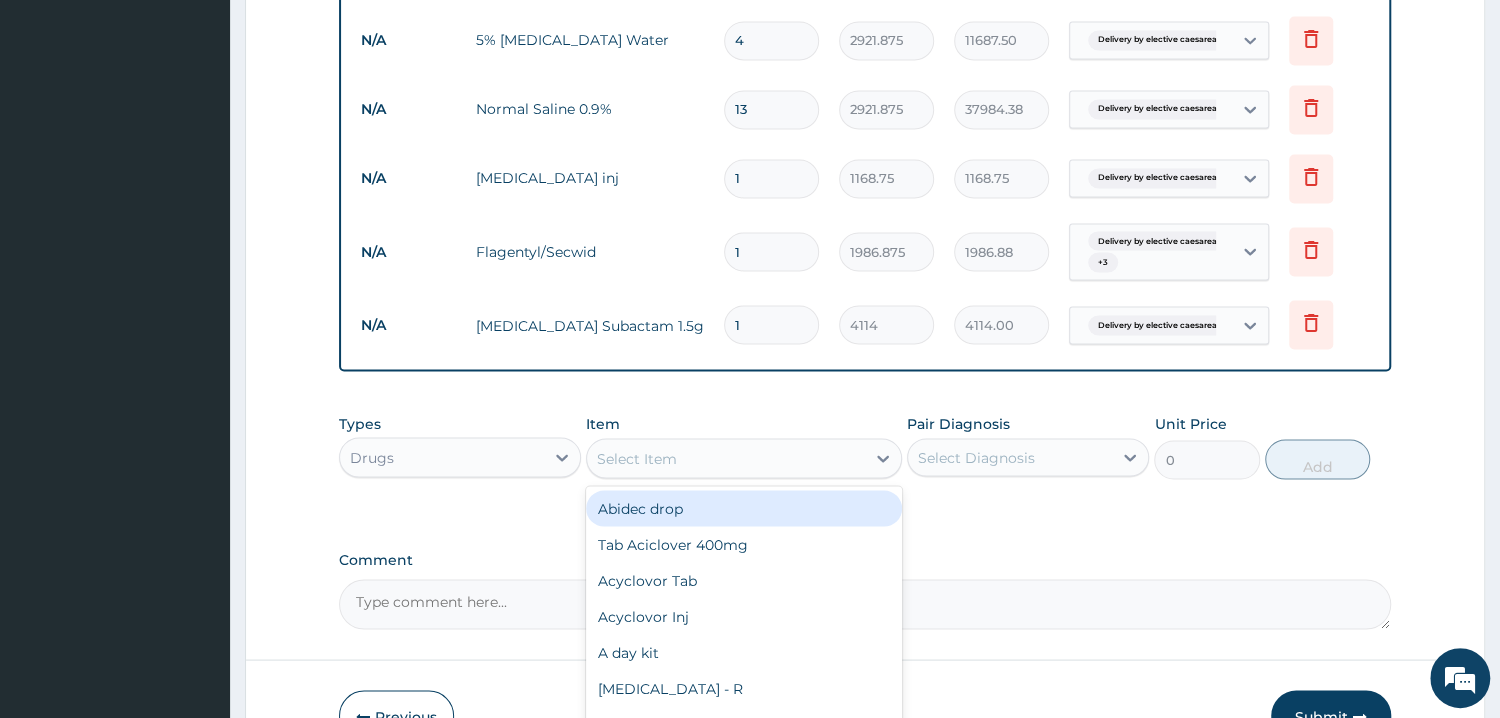click on "Select Item" at bounding box center [726, 458] 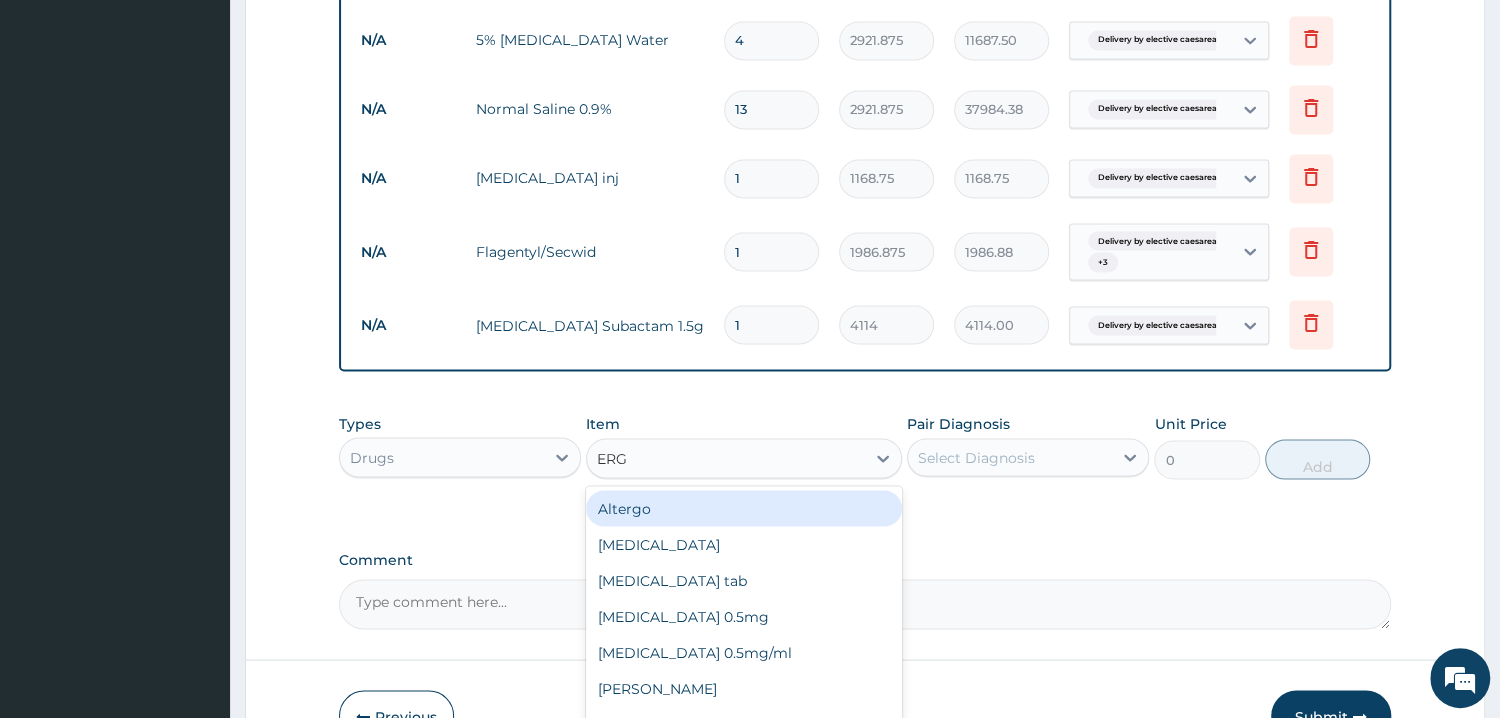 type on "ERGO" 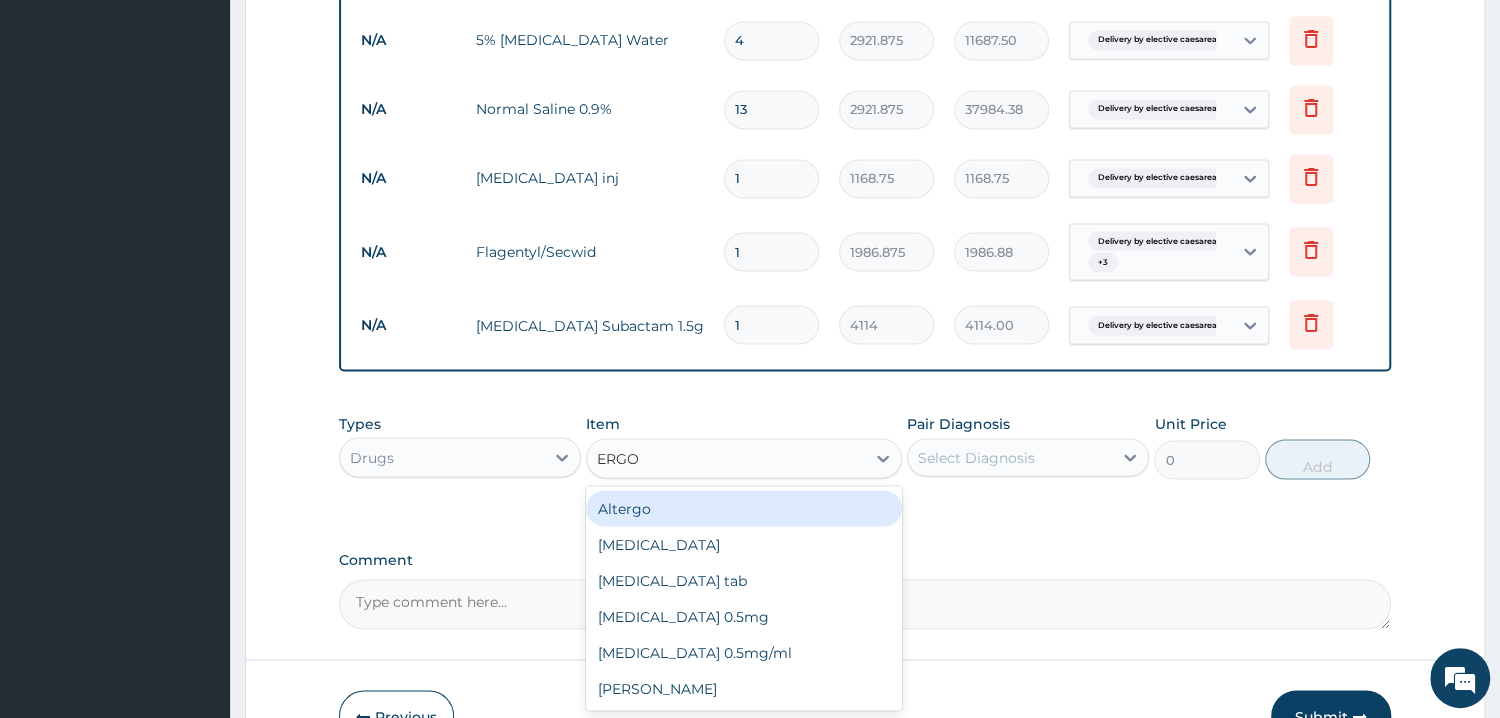 scroll, scrollTop: 2271, scrollLeft: 0, axis: vertical 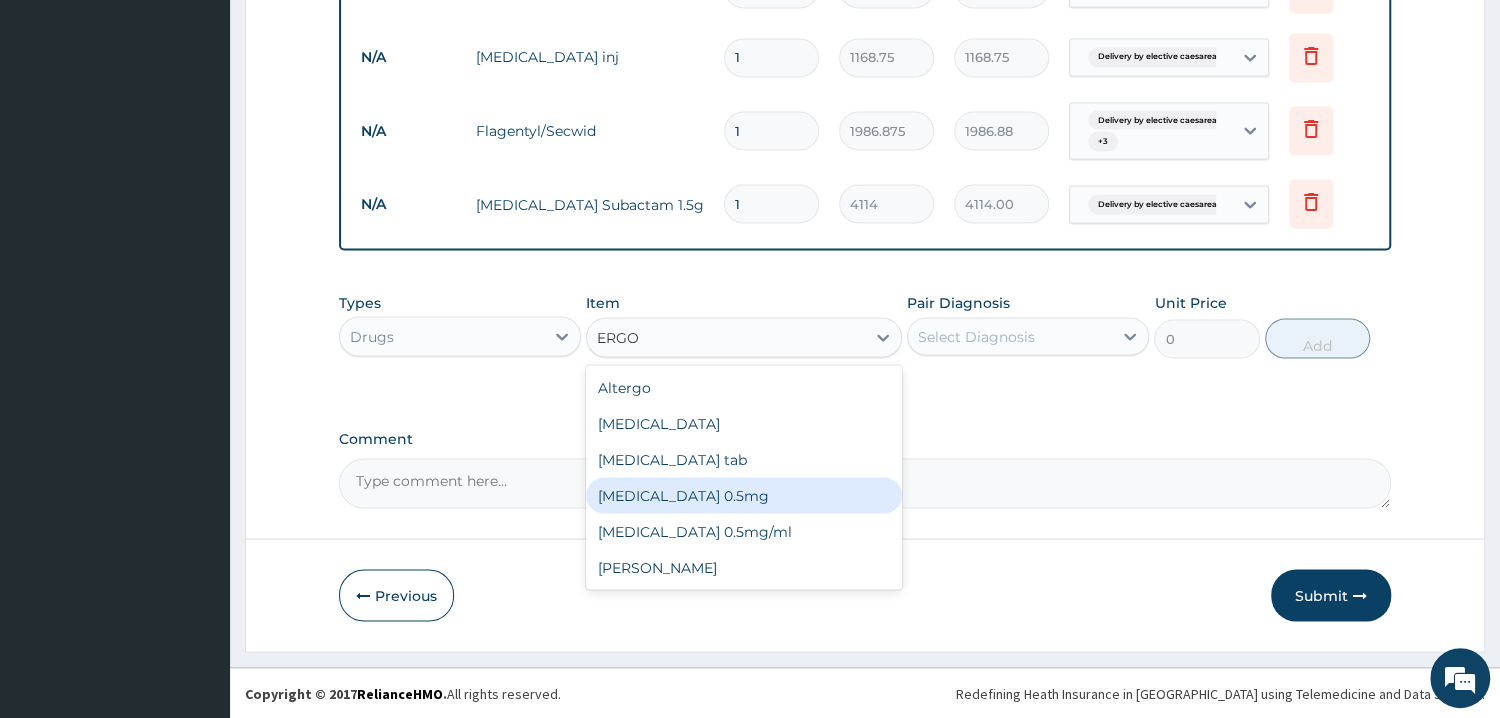 click on "[MEDICAL_DATA] 0.5mg" at bounding box center (744, 495) 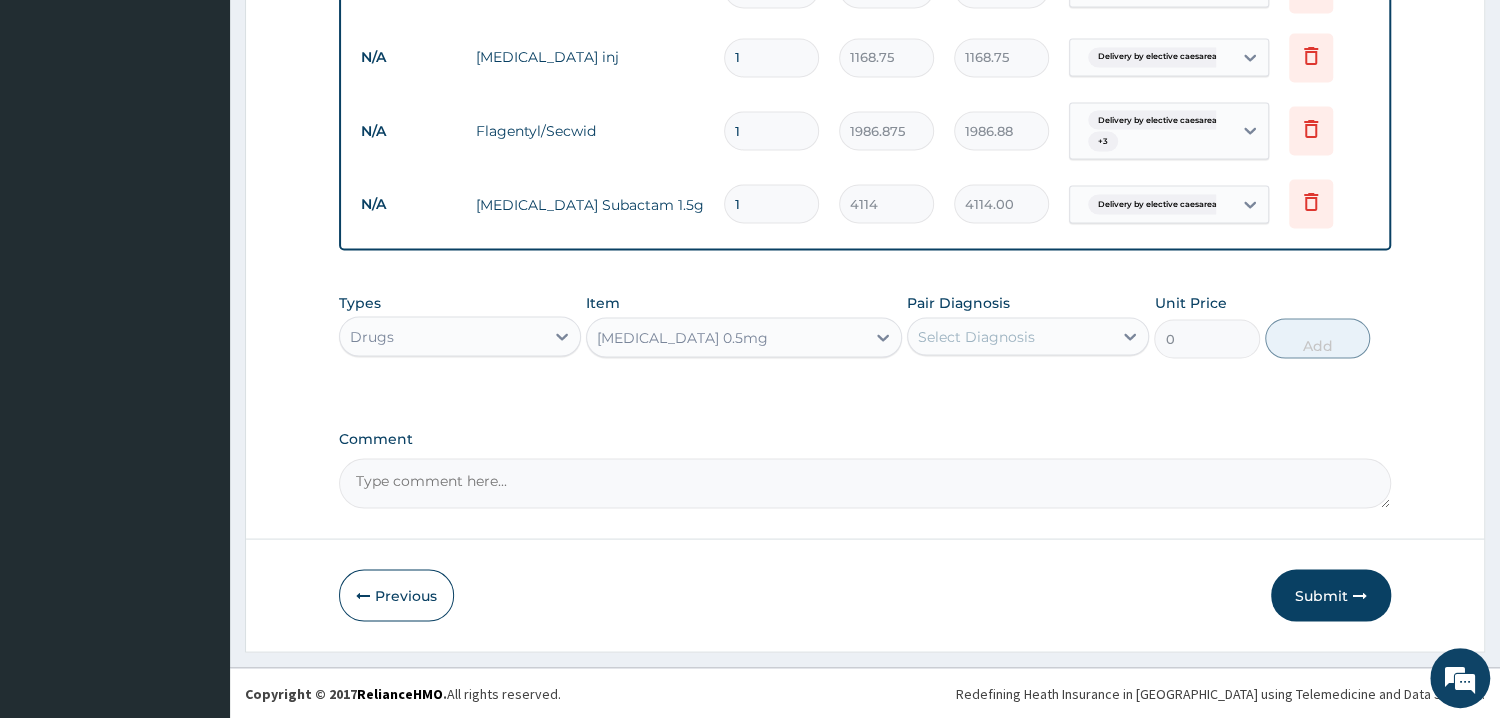 type 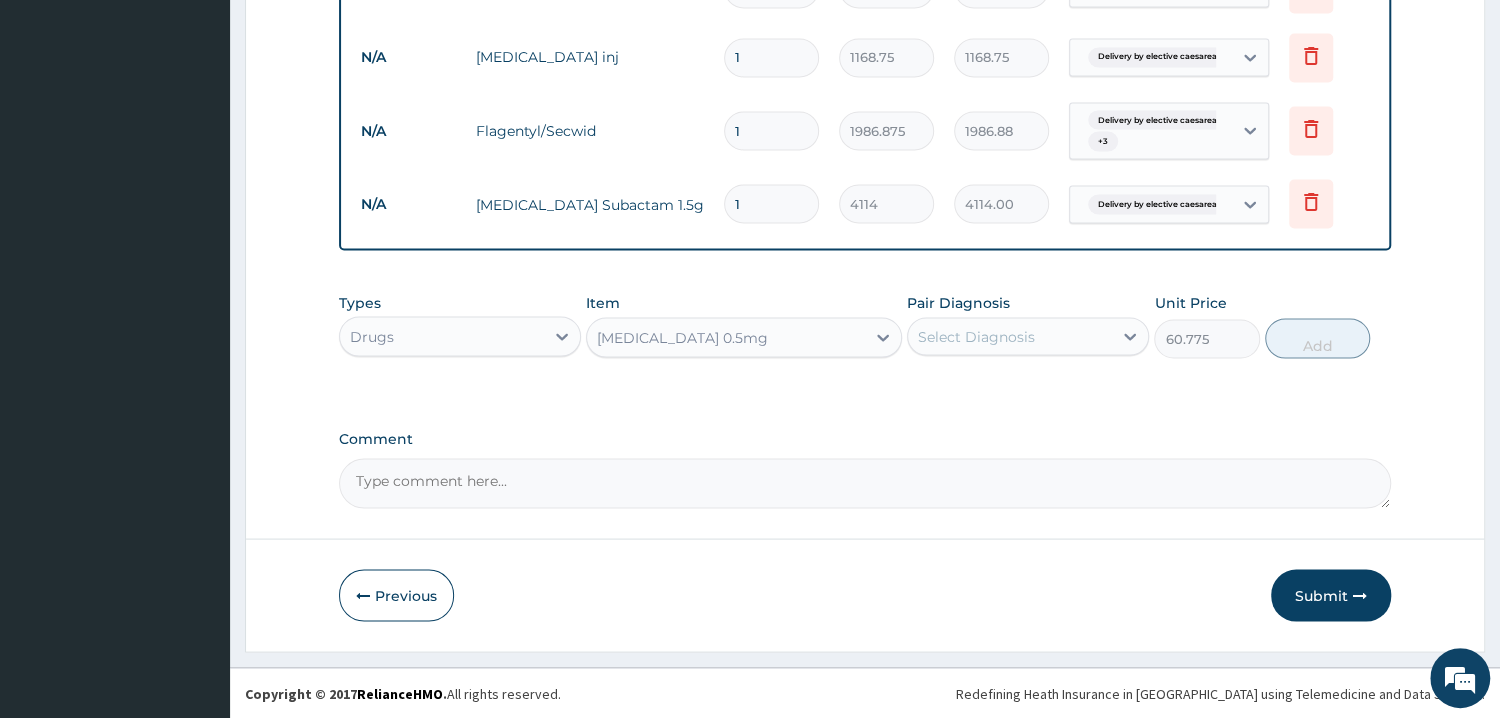 click on "Comment" at bounding box center [865, 483] 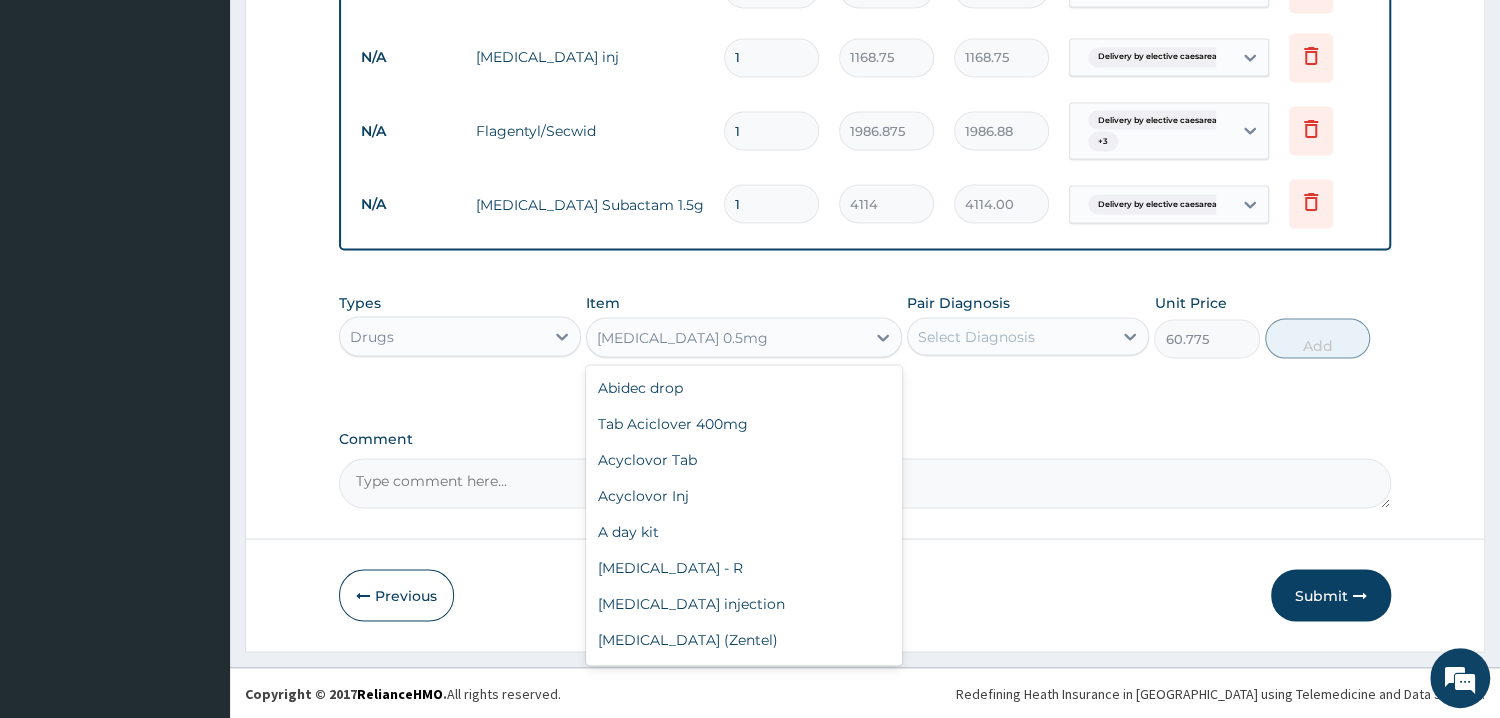 drag, startPoint x: 782, startPoint y: 343, endPoint x: 748, endPoint y: 516, distance: 176.30939 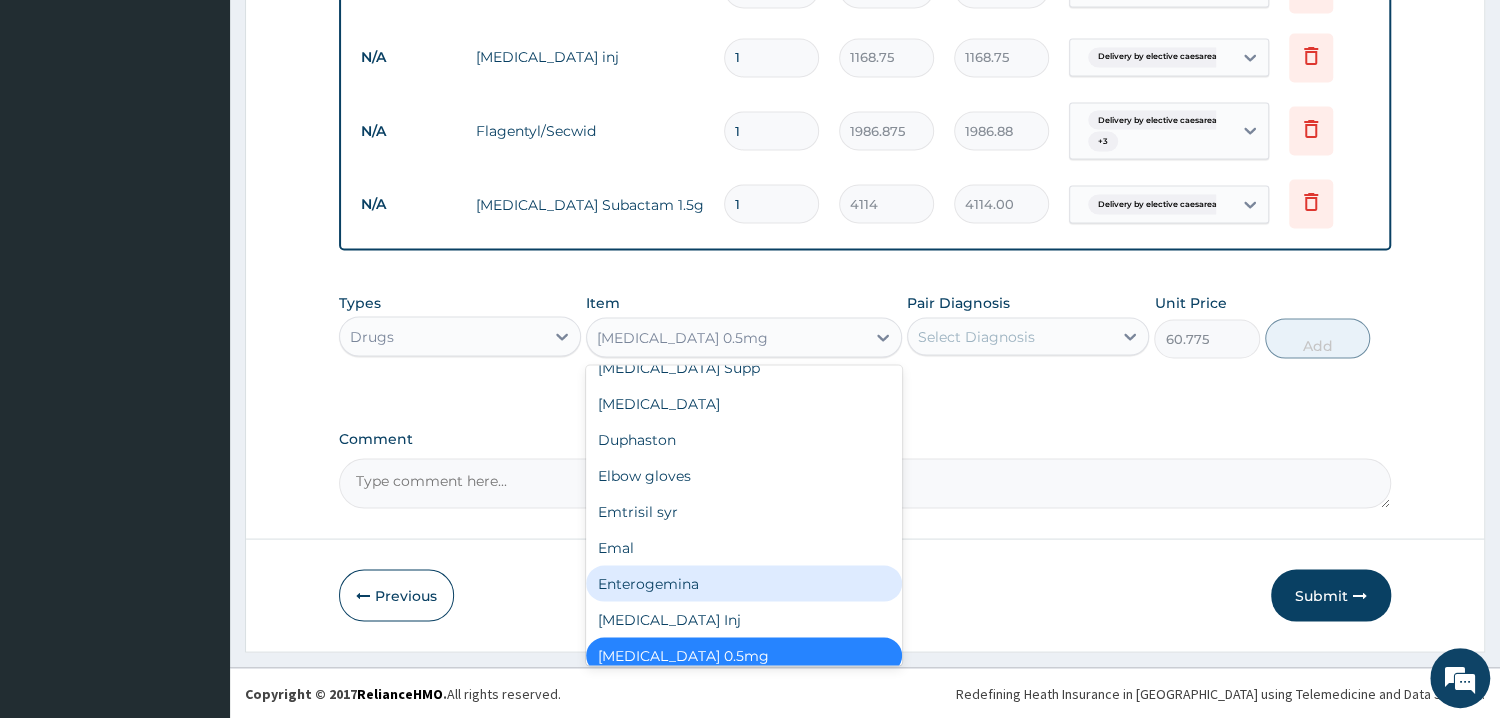 scroll, scrollTop: 5804, scrollLeft: 0, axis: vertical 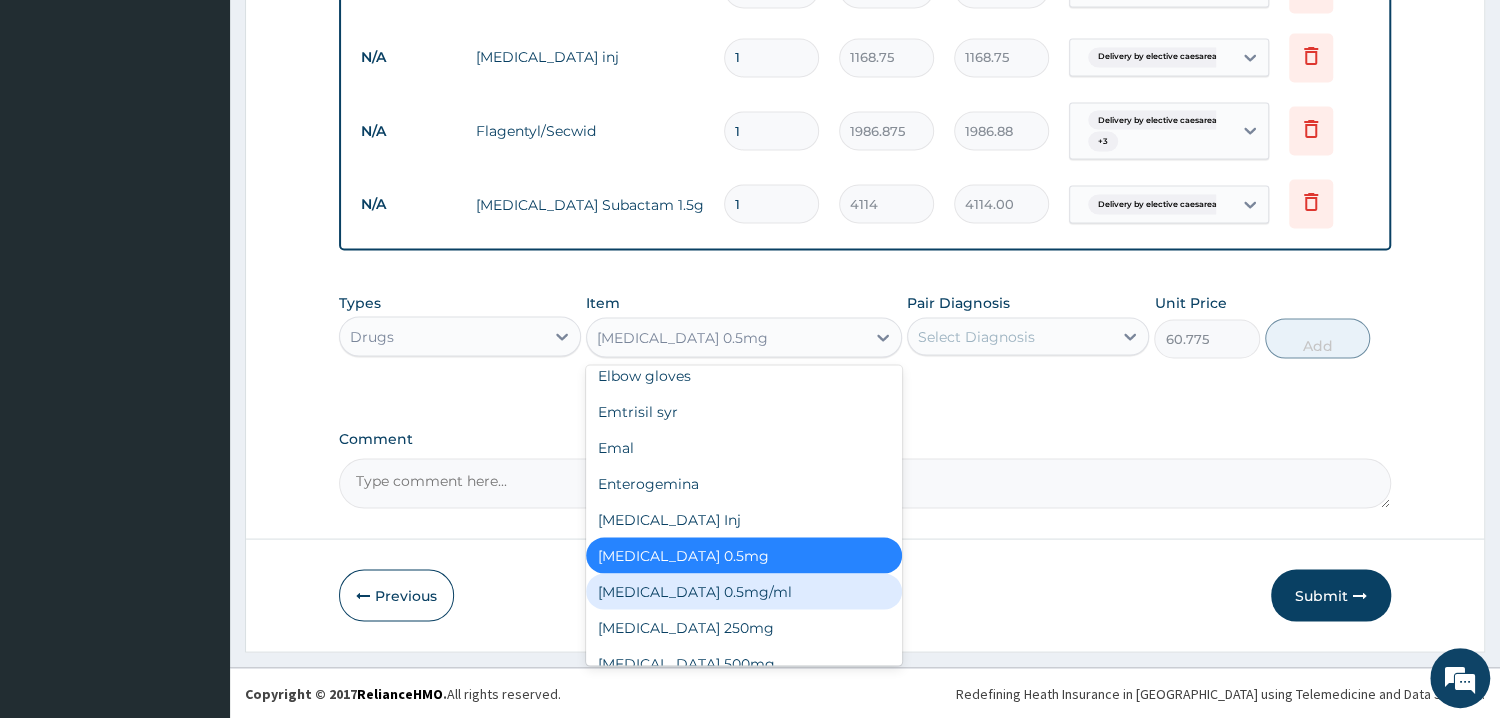 click on "[MEDICAL_DATA] 0.5mg/ml" at bounding box center (744, 591) 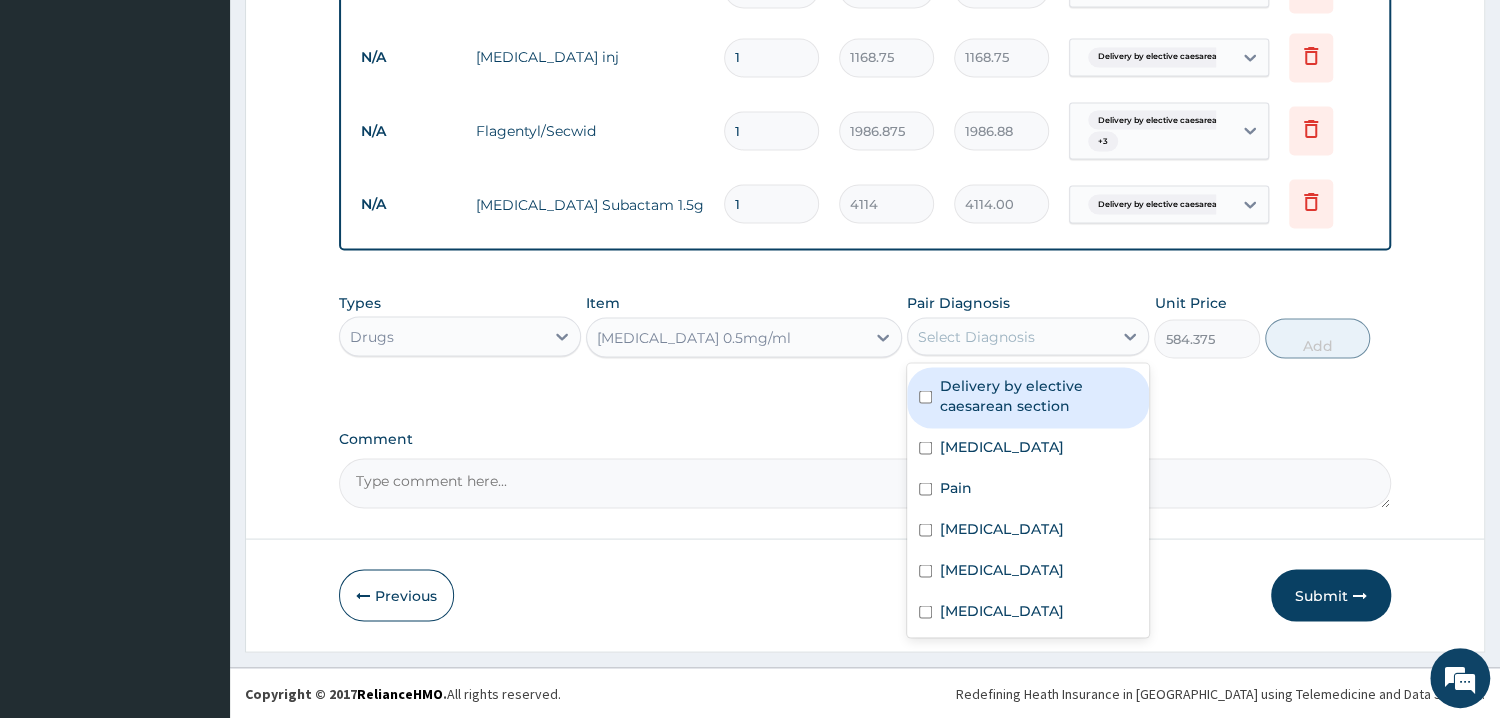click on "Select Diagnosis" at bounding box center [1010, 336] 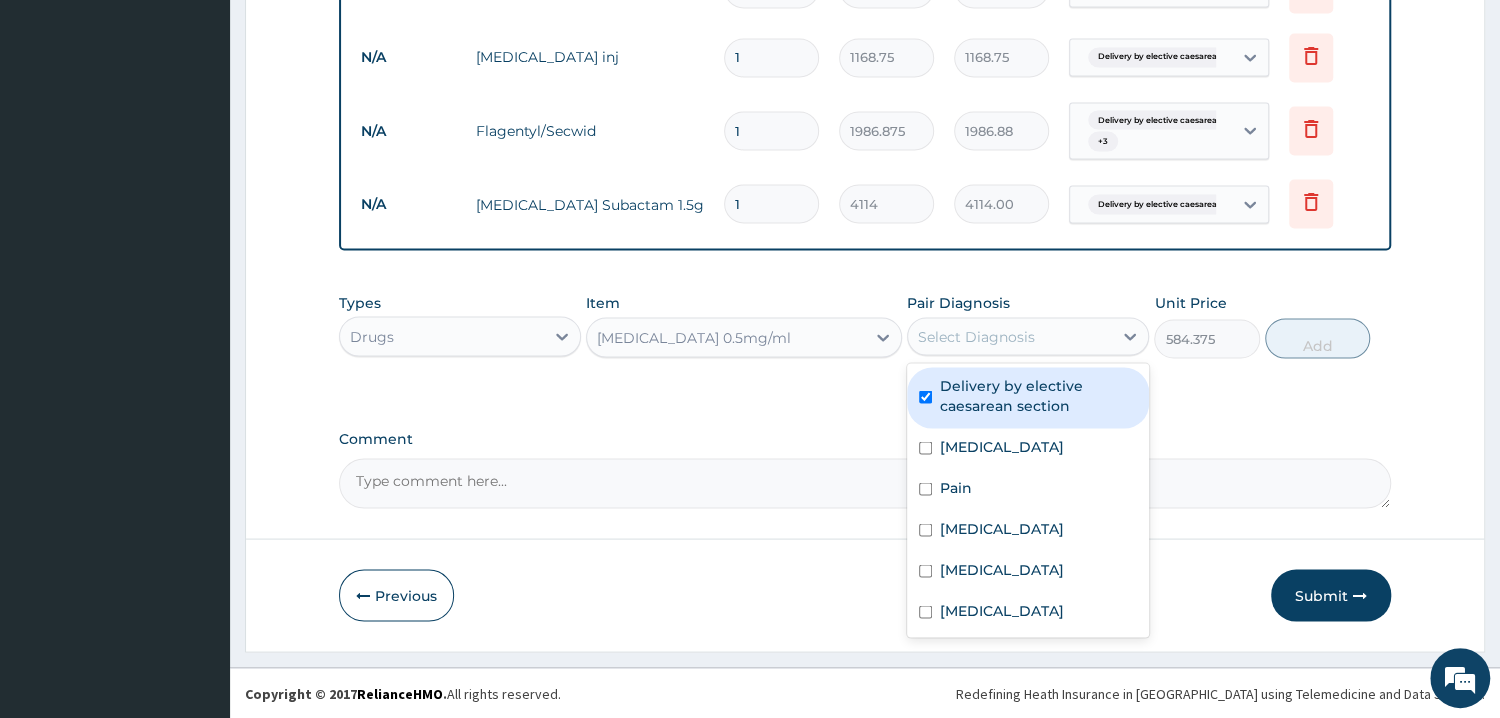 checkbox on "true" 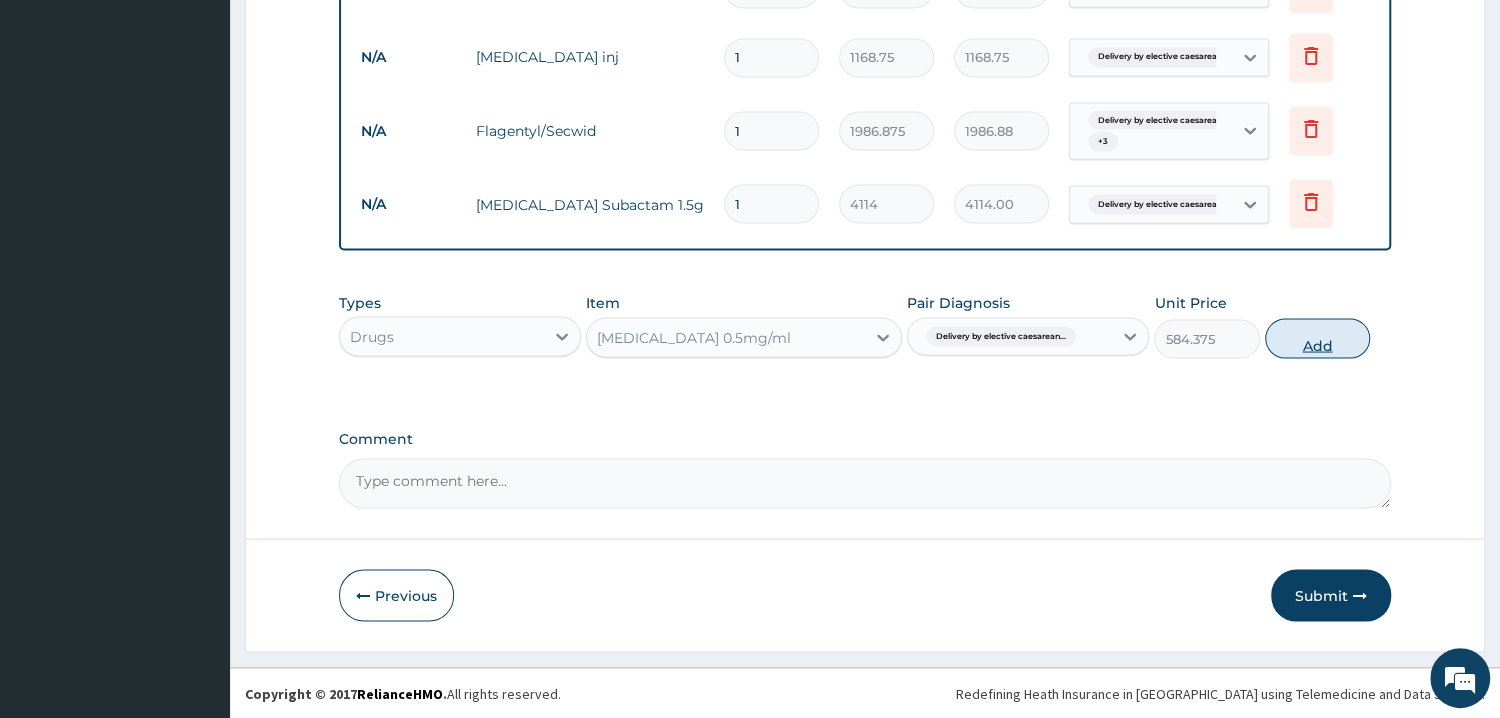 click on "Add" at bounding box center [1317, 338] 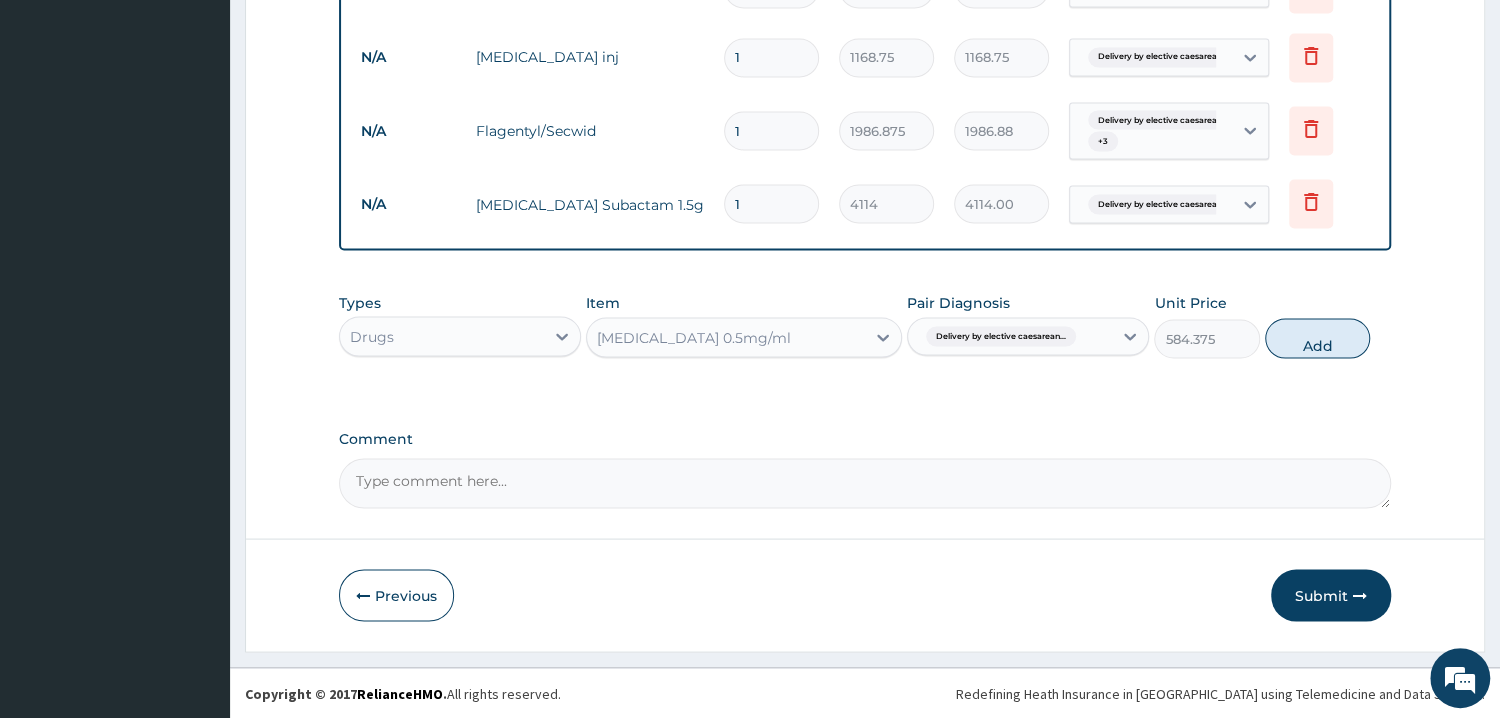 type on "0" 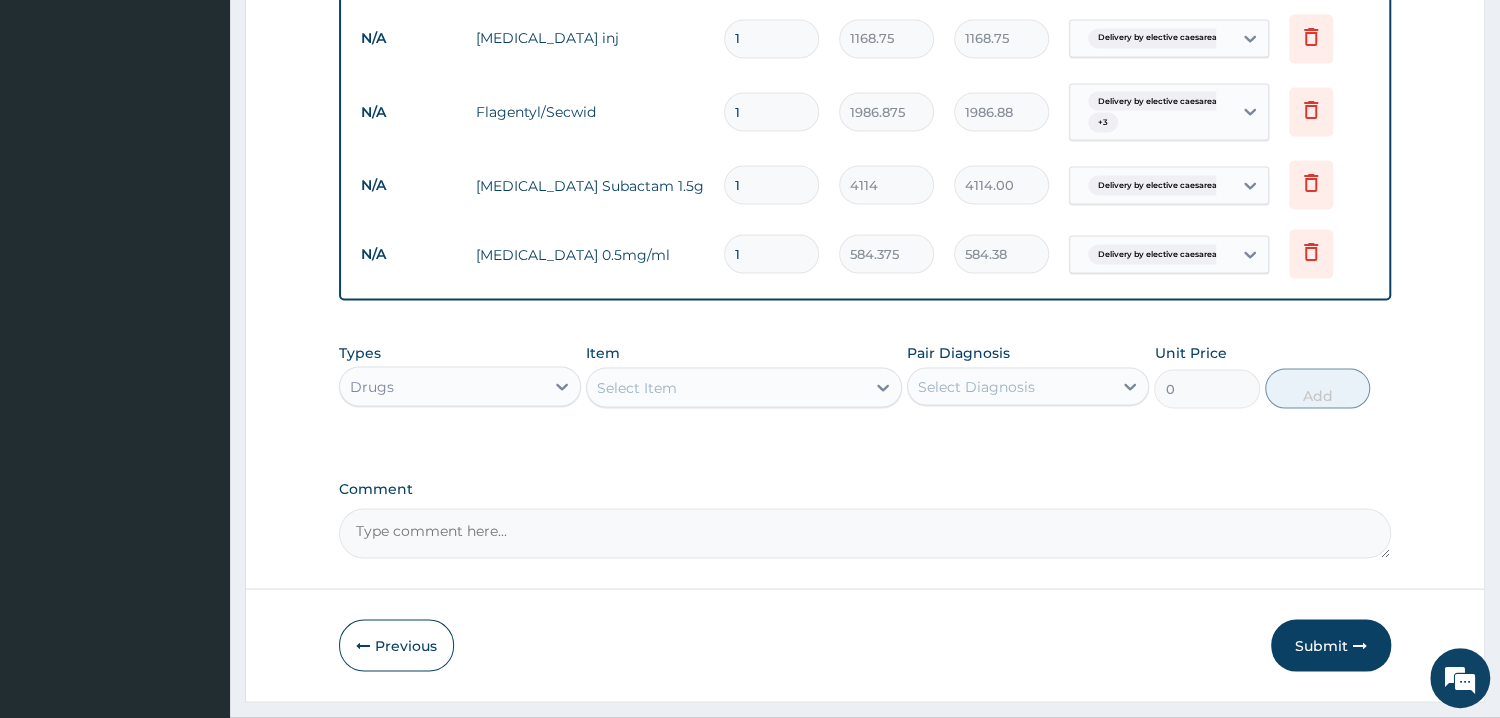 click on "Select Item" at bounding box center [726, 387] 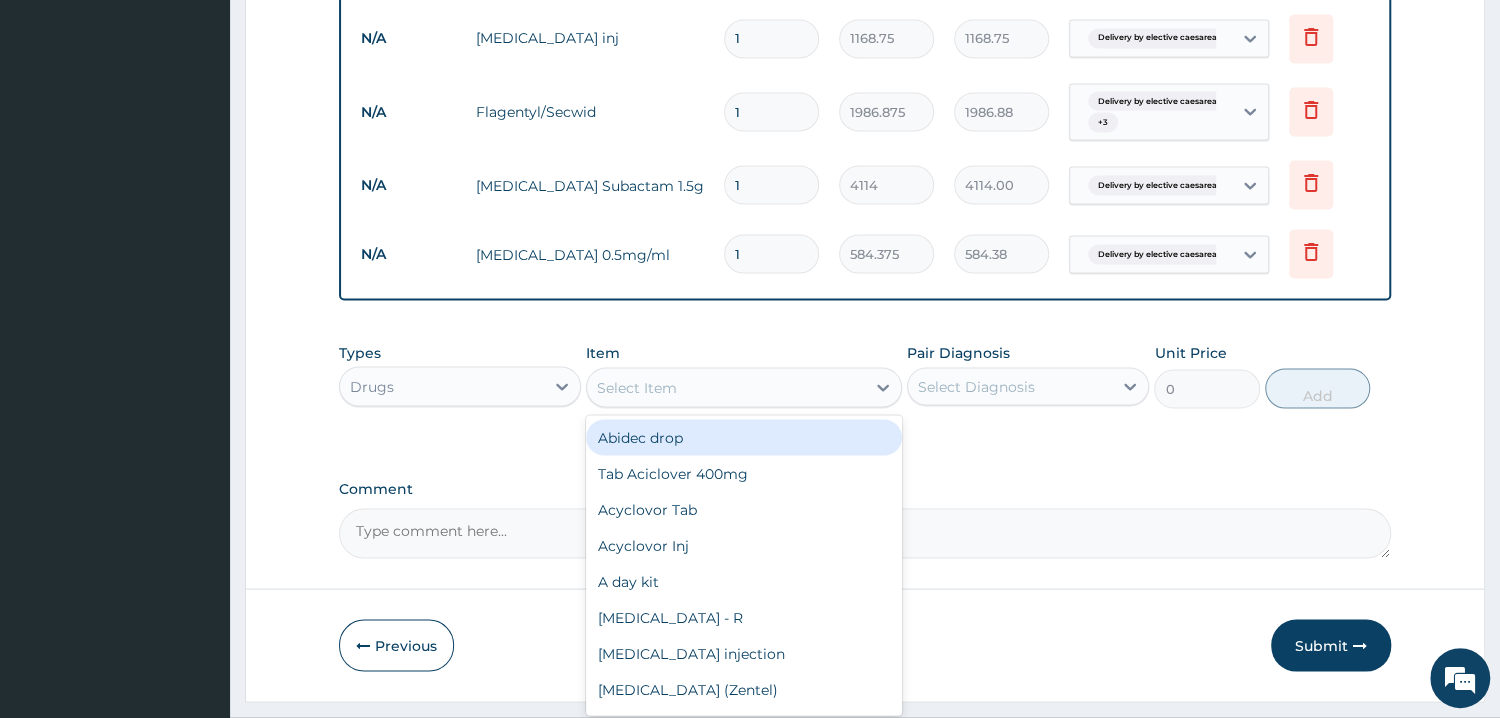 click on "Select Item" at bounding box center [726, 387] 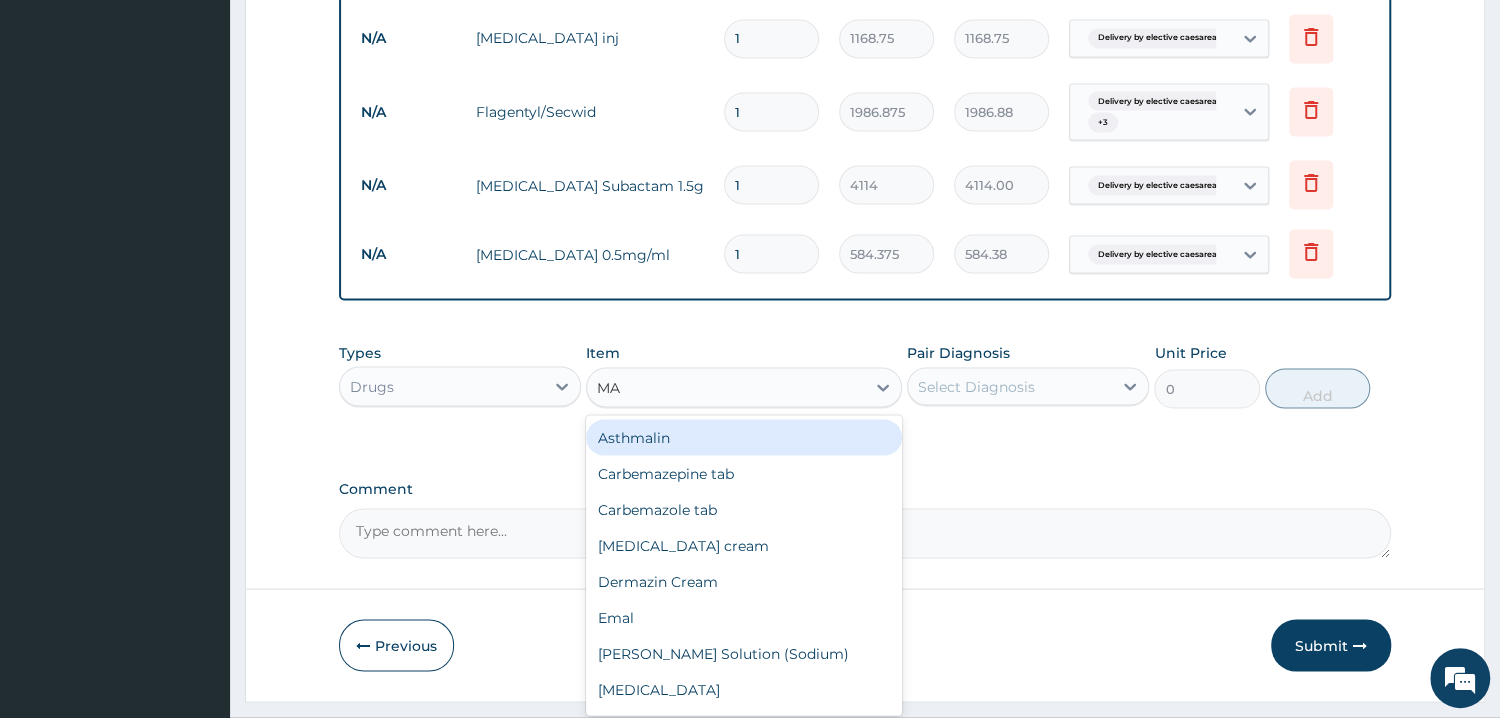 type on "MAX" 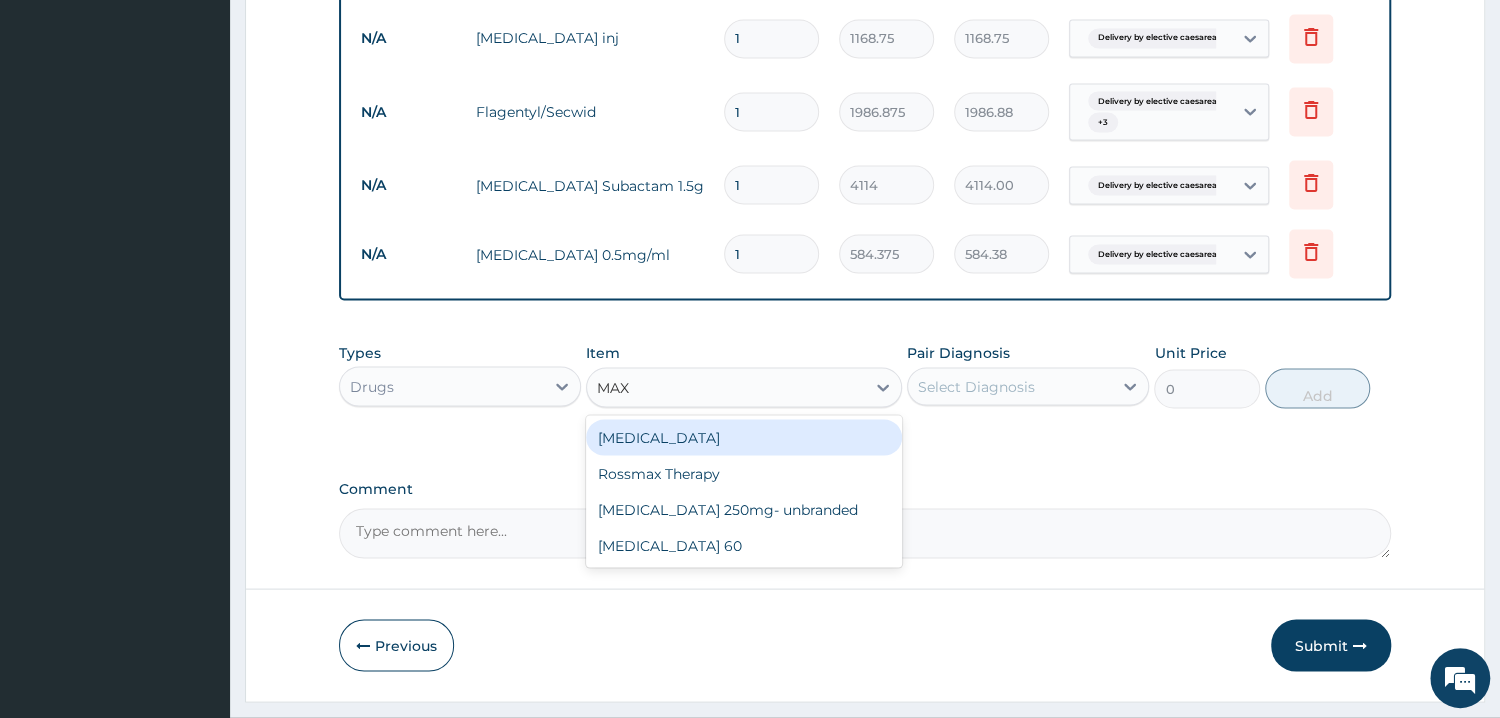 click on "[MEDICAL_DATA]" at bounding box center [744, 437] 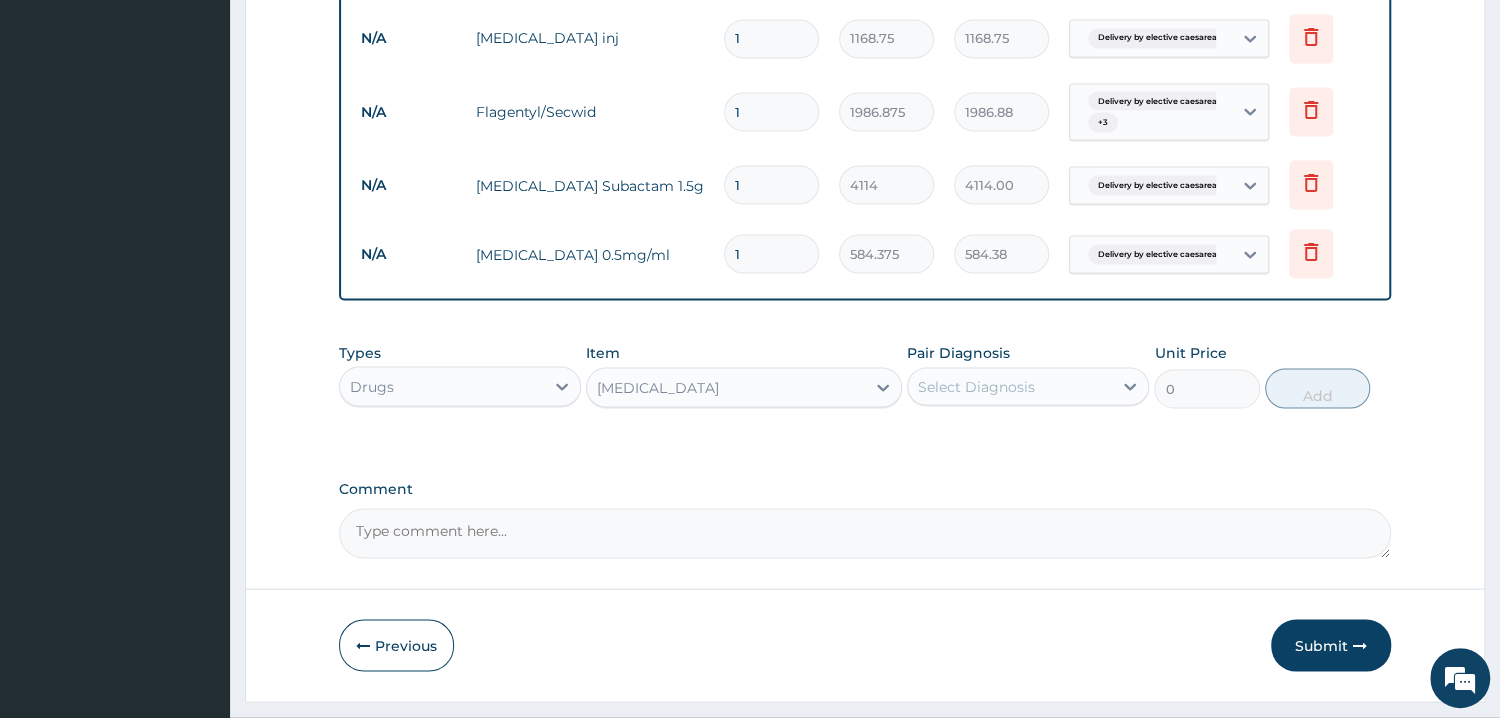 type 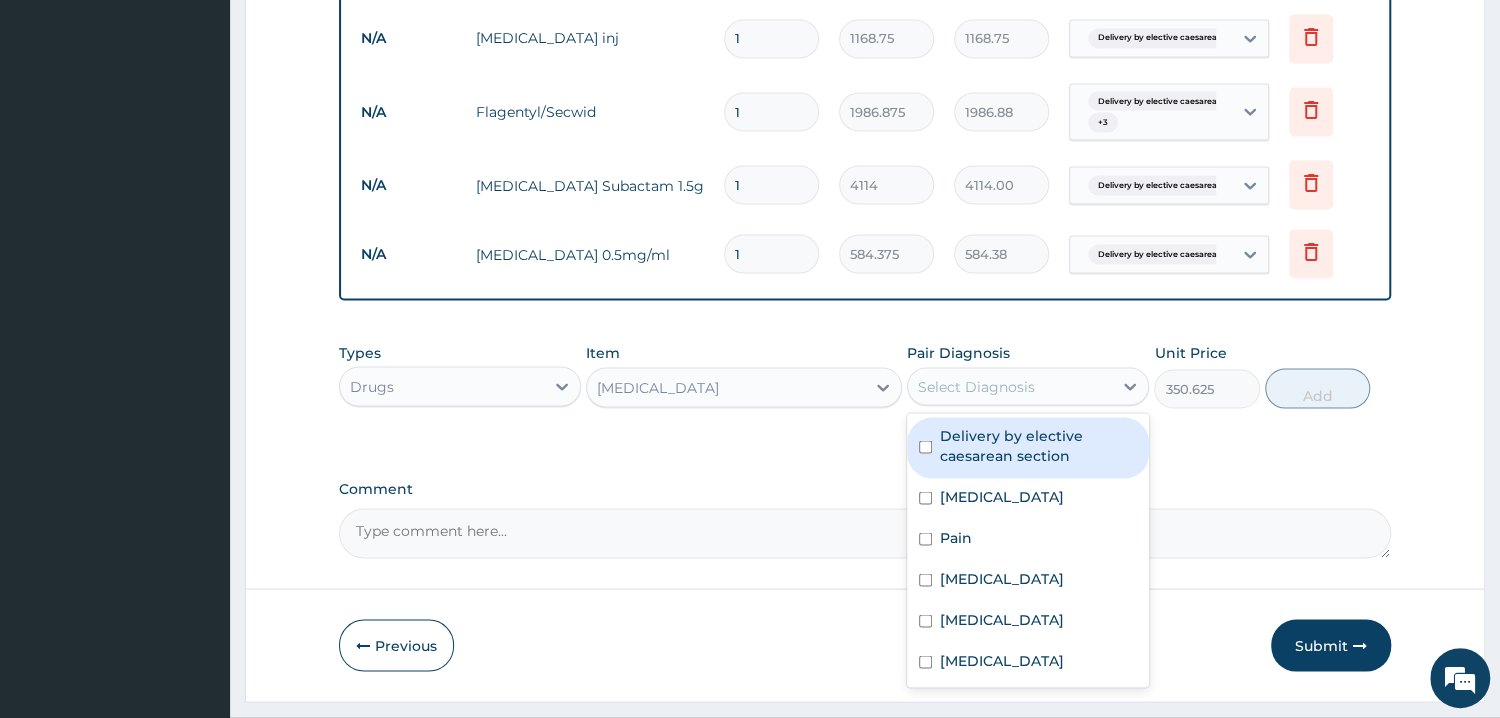 drag, startPoint x: 1032, startPoint y: 414, endPoint x: 1033, endPoint y: 489, distance: 75.00667 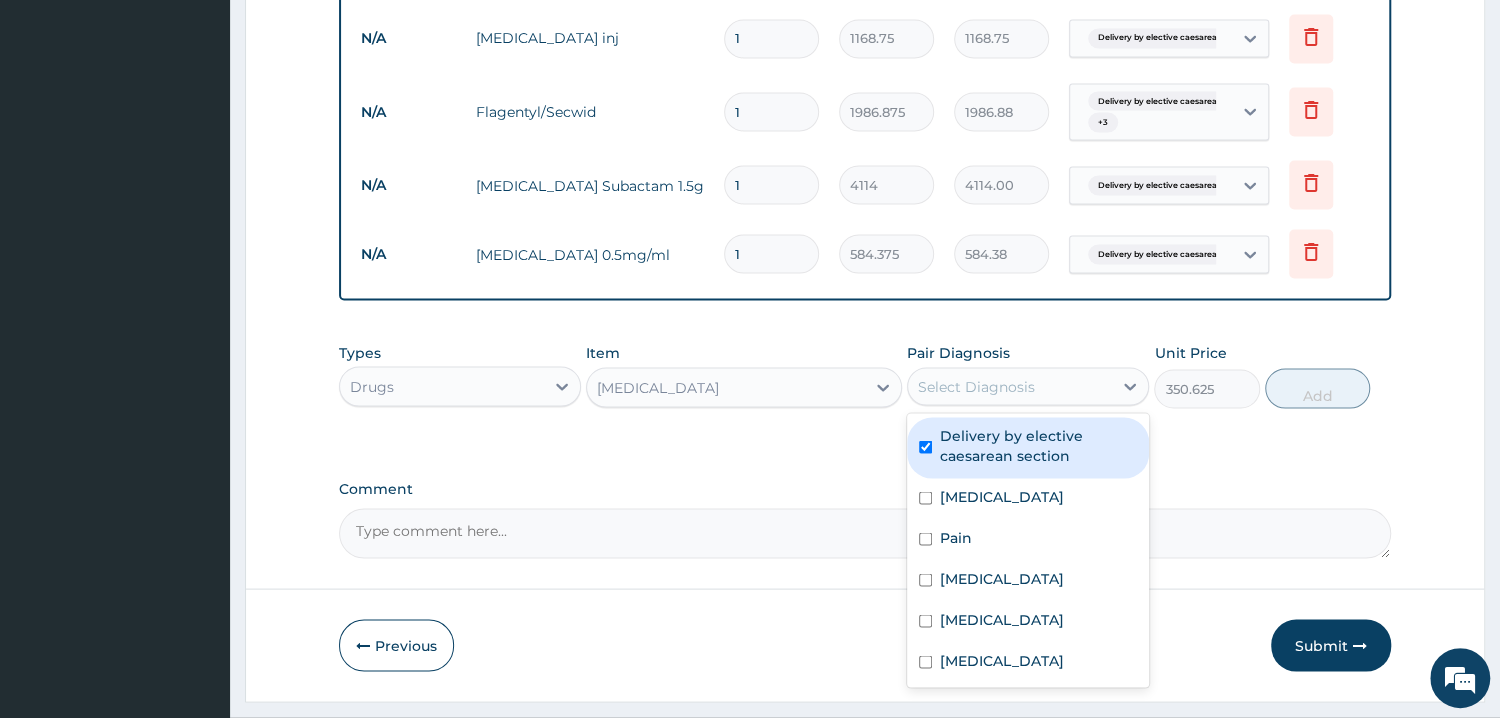 checkbox on "true" 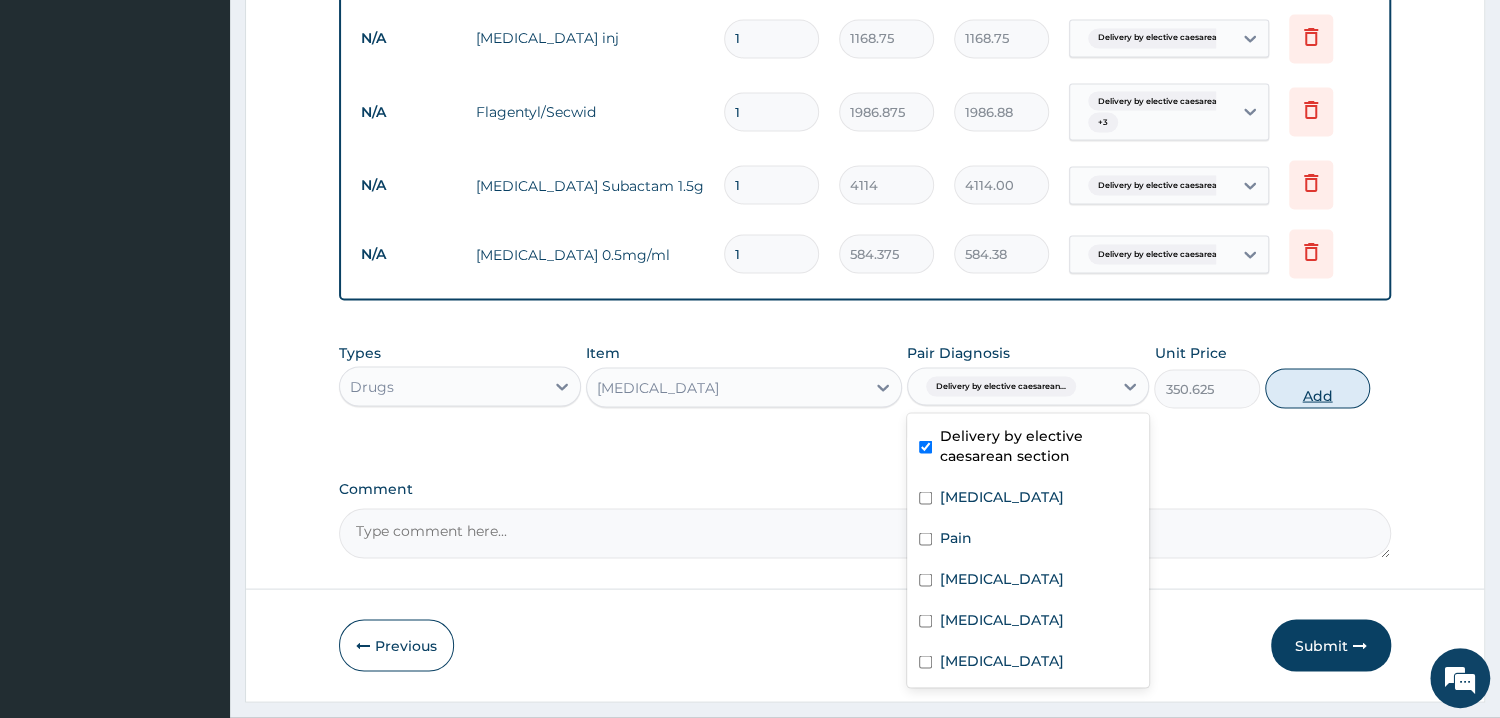click on "Add" at bounding box center [1317, 388] 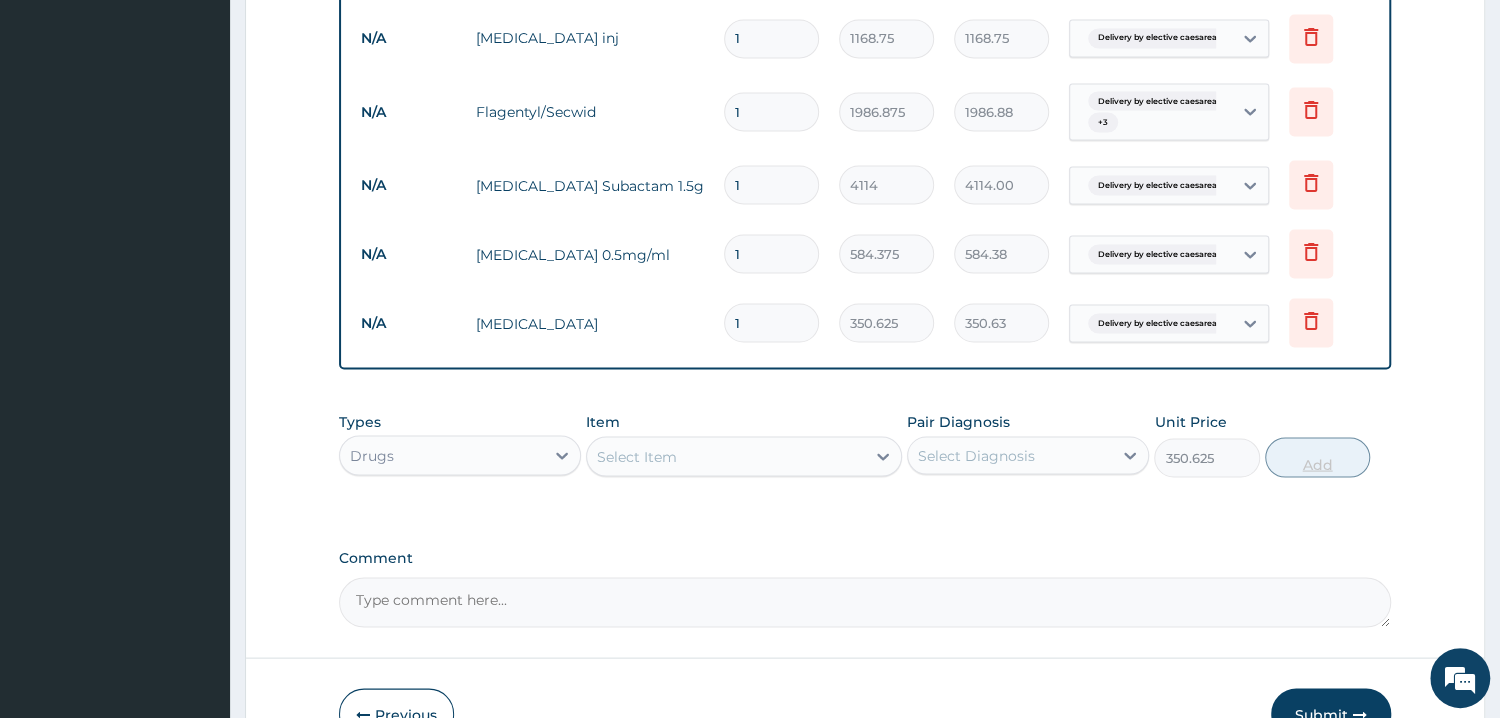 type on "0" 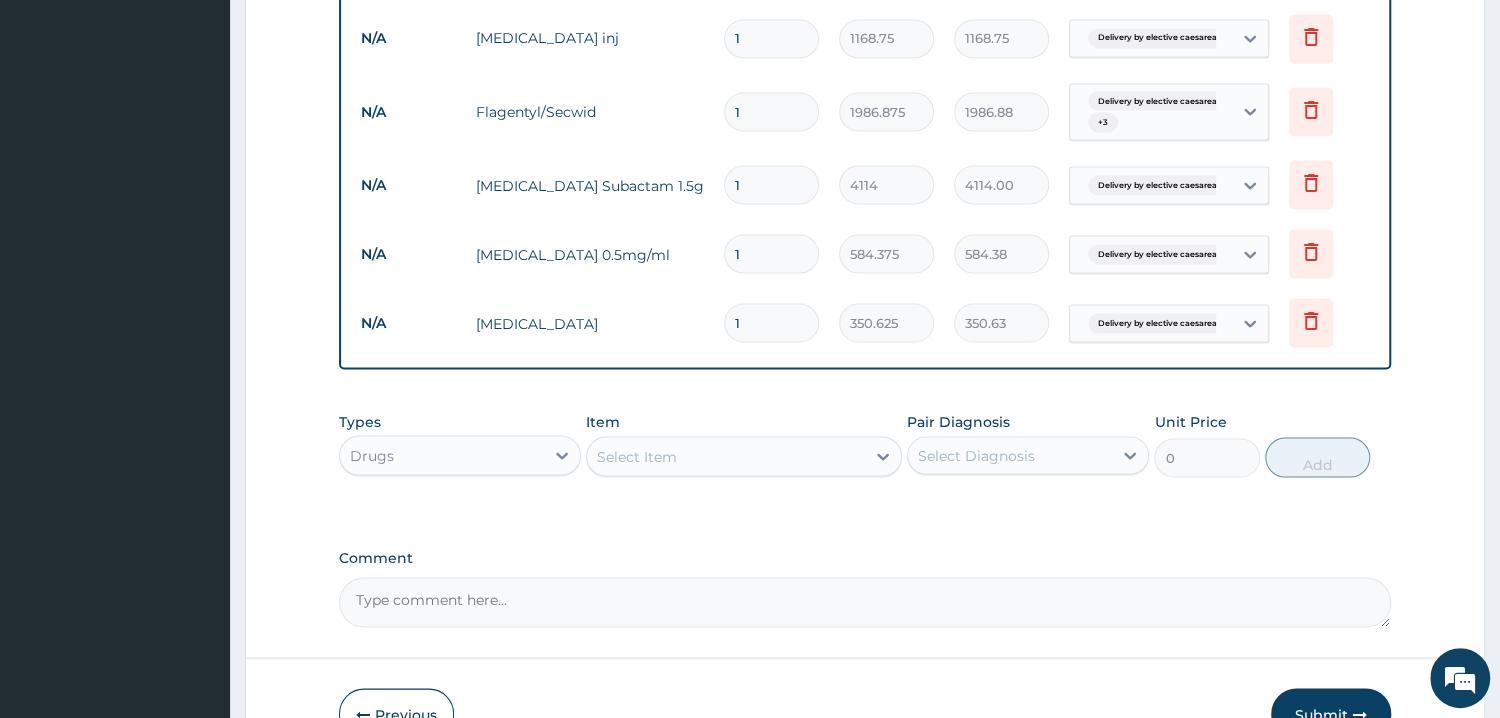 click on "Type Name Quantity Unit Price Total Price Pair Diagnosis Actions Procedures all private wards (feeding inclusive) 4 32250 129000.00 Delivery by elective caesarean... Delete Drugs ranfero -12 14 60.775 850.85 Anemia Delete Drugs cocodamol 8/500 mg 20 355.3 7106.00 Pain Delete Drugs inj clexane 40mg 6 14600 87600.00 Deep venous thrombosis Delete Procedures professional services (per day) 4 10000 40000.00 Pain  + 2 Delete Procedures gynaecologist consult 1 20000 20000.00 Anemia  + 4 Delete Procedures caesarian section global fee (excluding  blood and additional drugs) 1 756000 756000.00 Delivery by elective caesarean... Delete N/A Full Blood Count(FBC) 1 4675 4675.00 Anemia  + 1 Delete N/A Grouping & Xmatching only 1 4675 4675.00 Delivery by elective caesarean... Delete N/A PCV alone 1 1402.5 1402.50 Anemia Delete N/A Loratidine 5 70.125 350.63 Upper respiratory infection Delete N/A Cefuroxime 500mg 10 467.5 4675.00 Delivery by elective caesarean... Delete N/A Metronidazole 200mg tab 30 37.4 1122.00 Delete N/A 9" at bounding box center [865, -579] 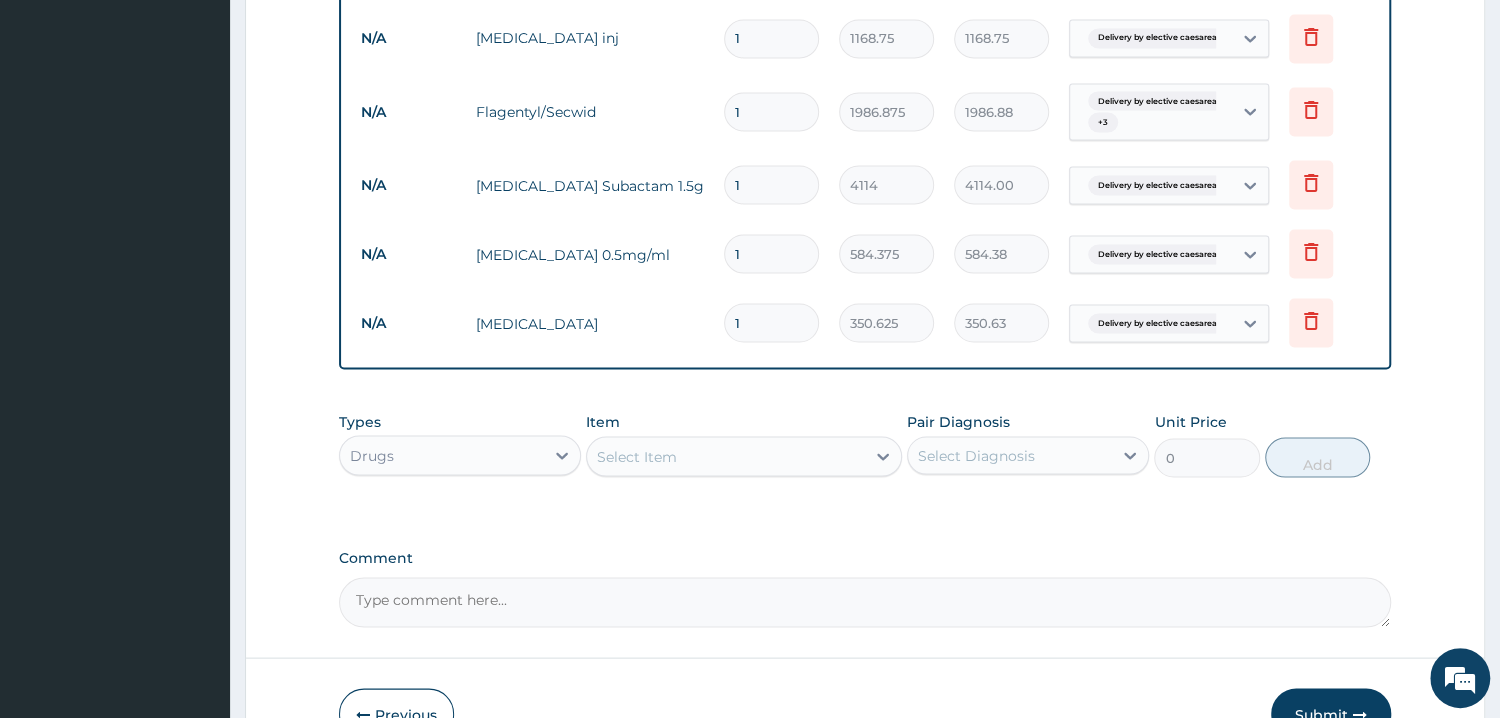 click on "N/A Maxolon 1 350.625 350.63 Delivery by elective caesarean... Delete" at bounding box center [865, 322] 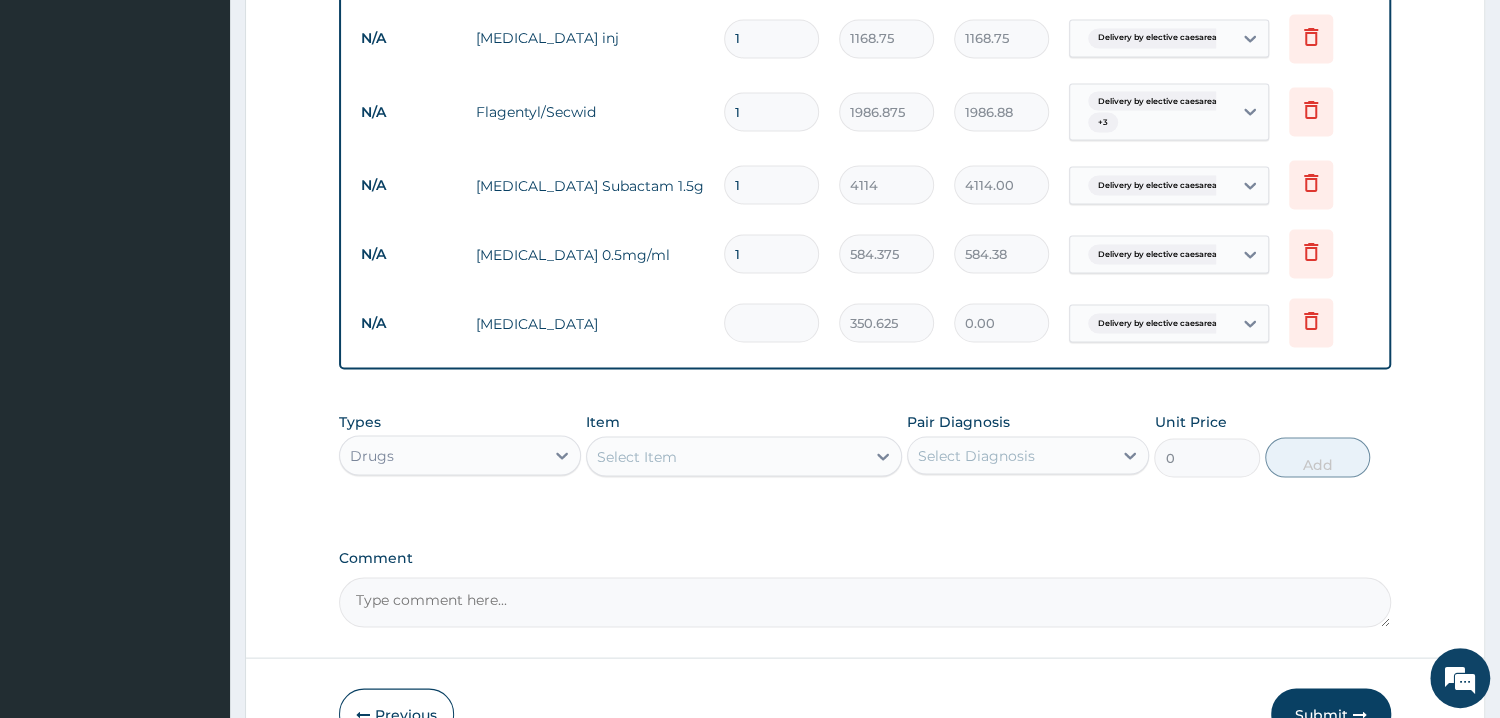 type on "2" 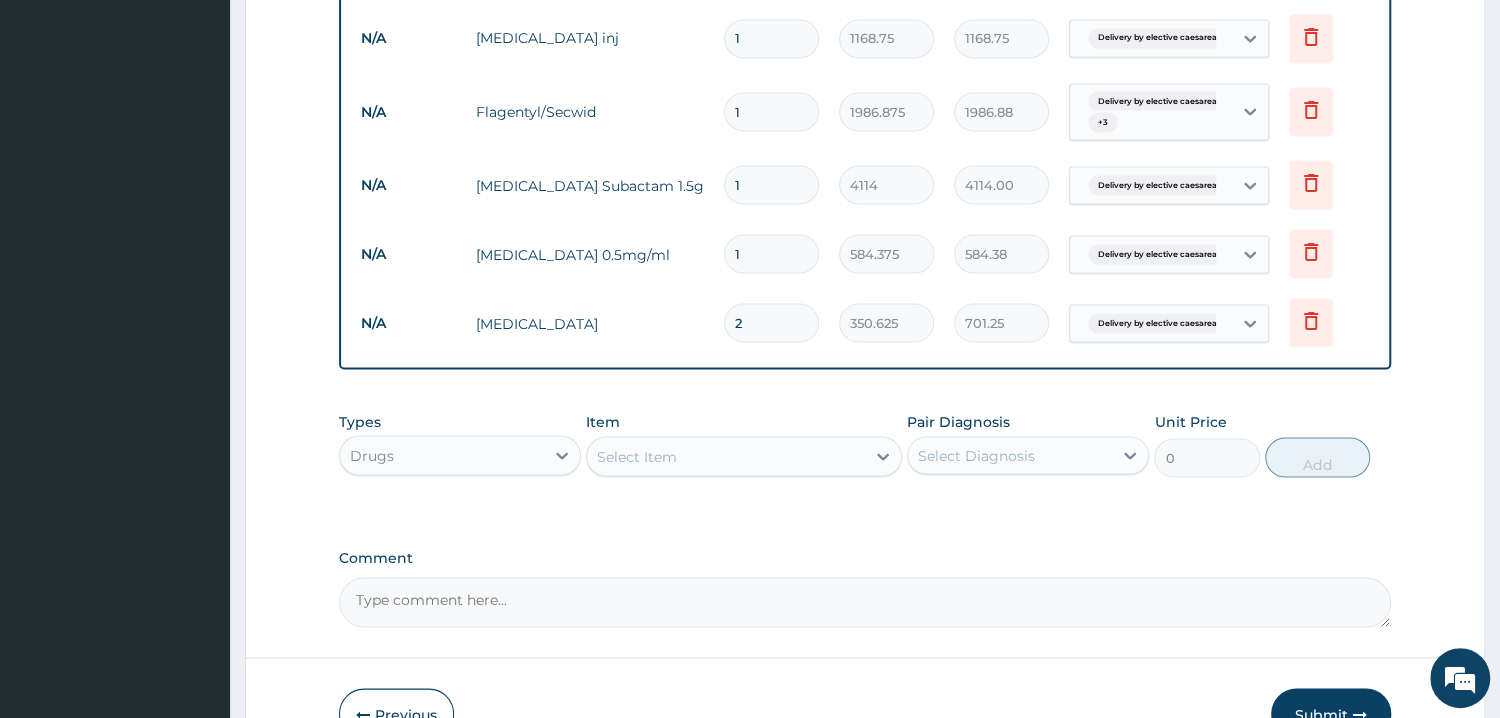 type on "2" 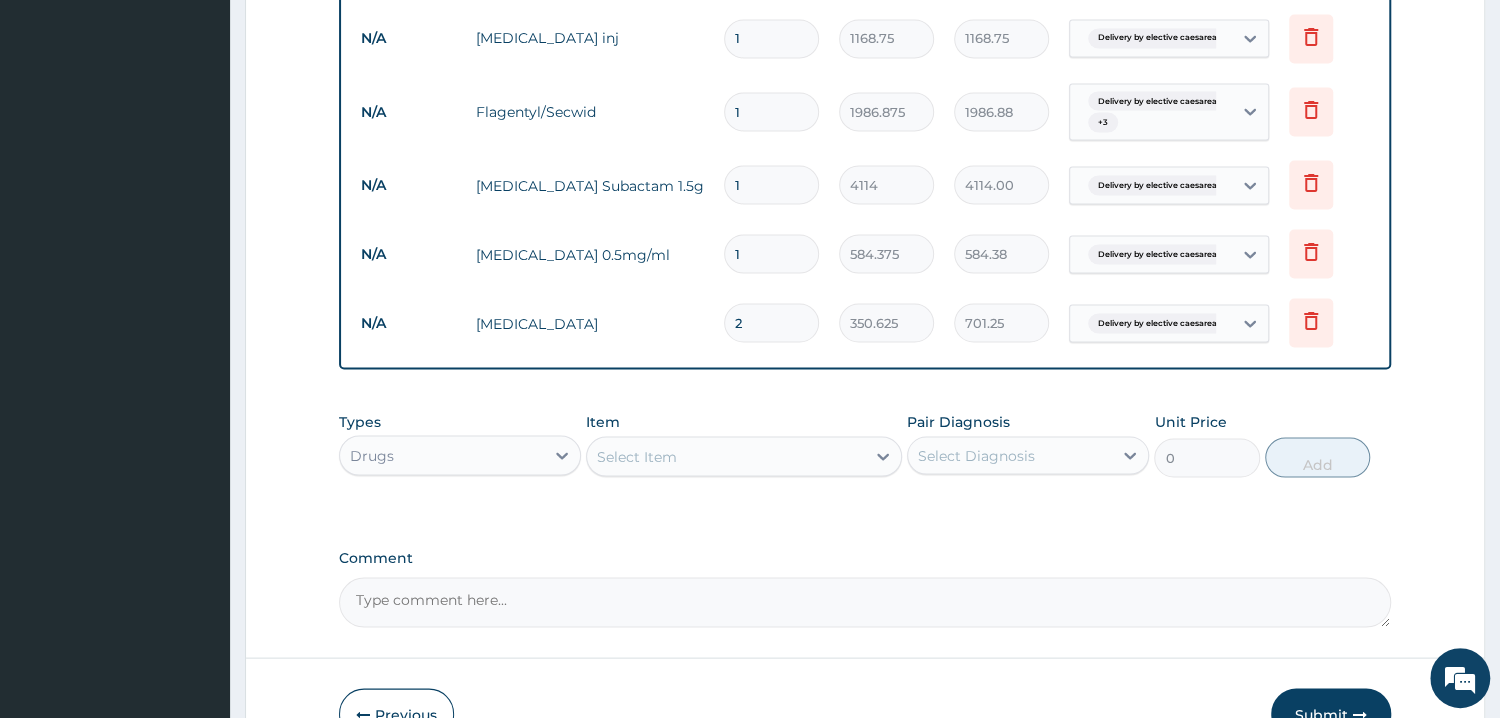 click on "Select Item" at bounding box center [726, 456] 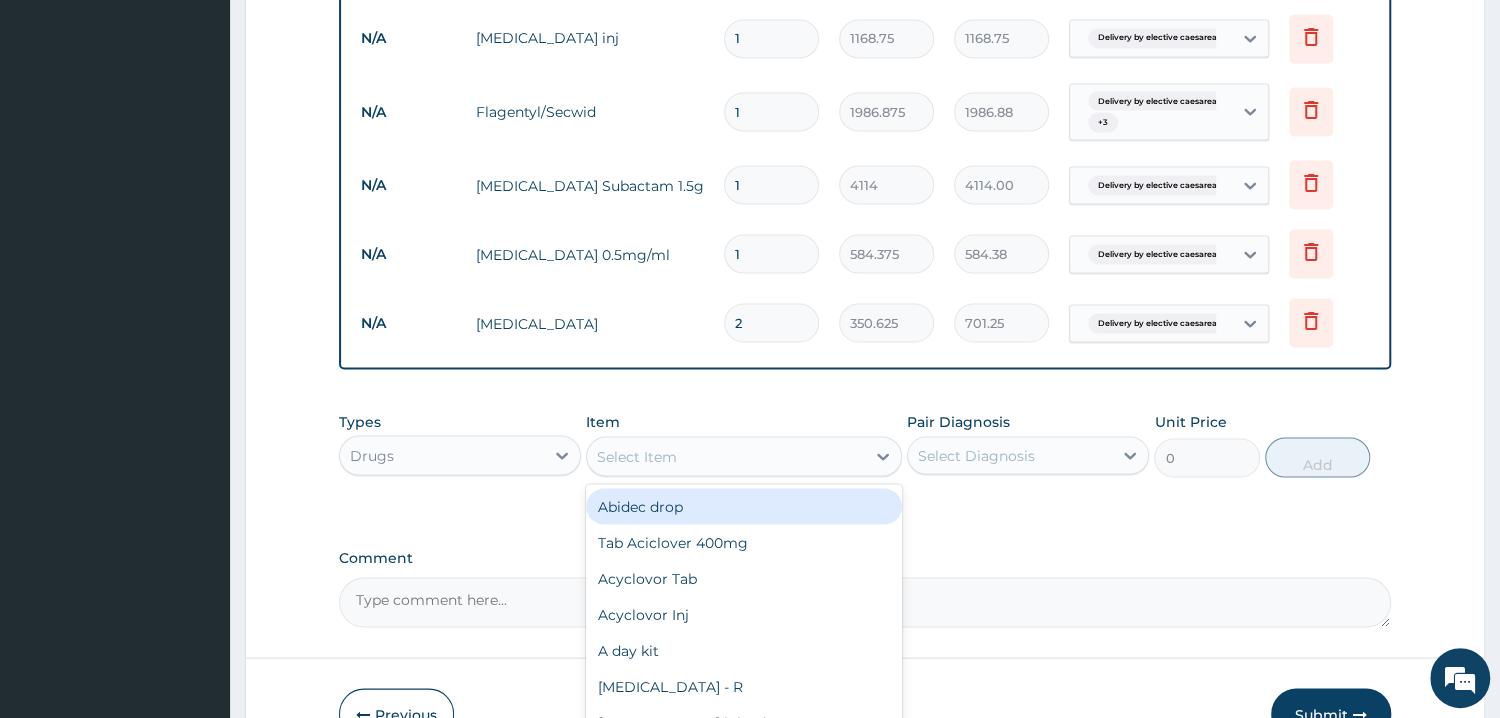 click on "Select Item" at bounding box center (726, 456) 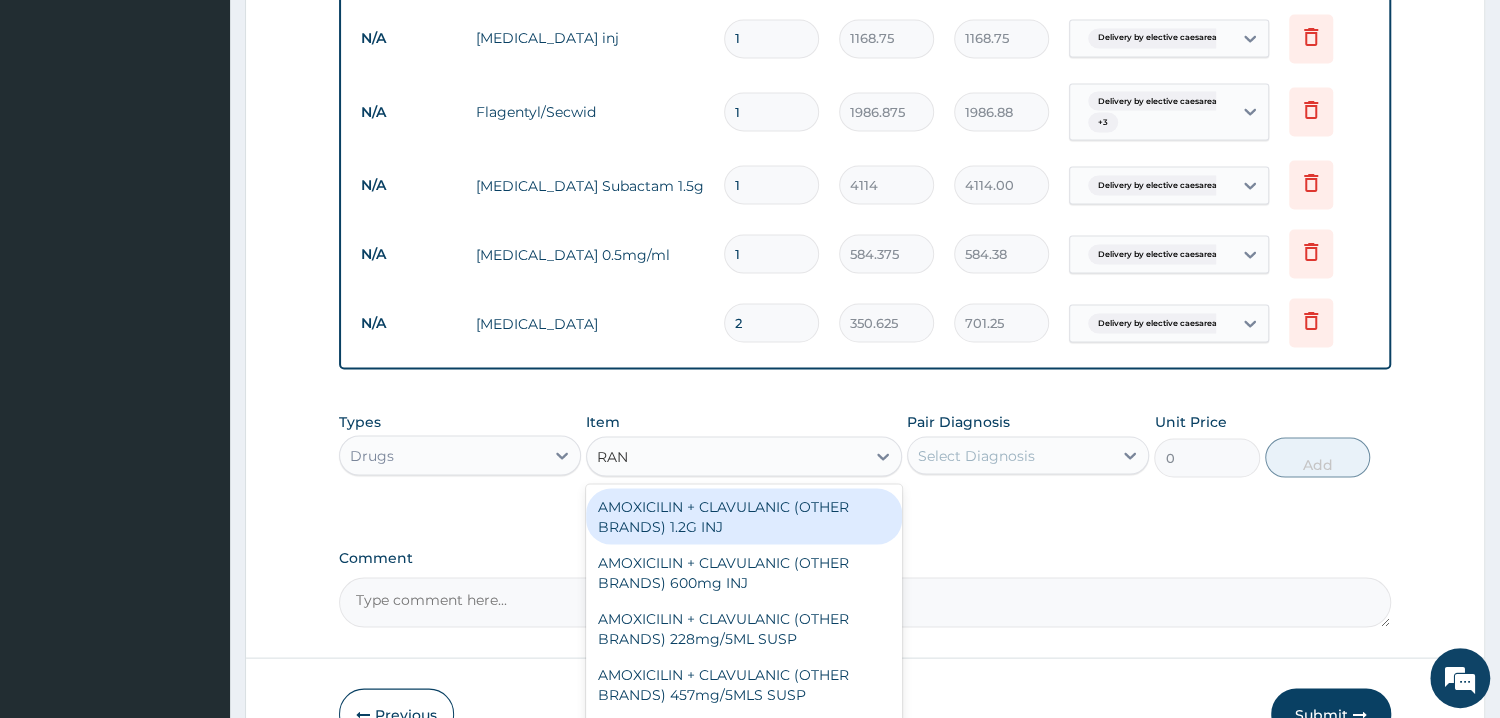 type on "RANI" 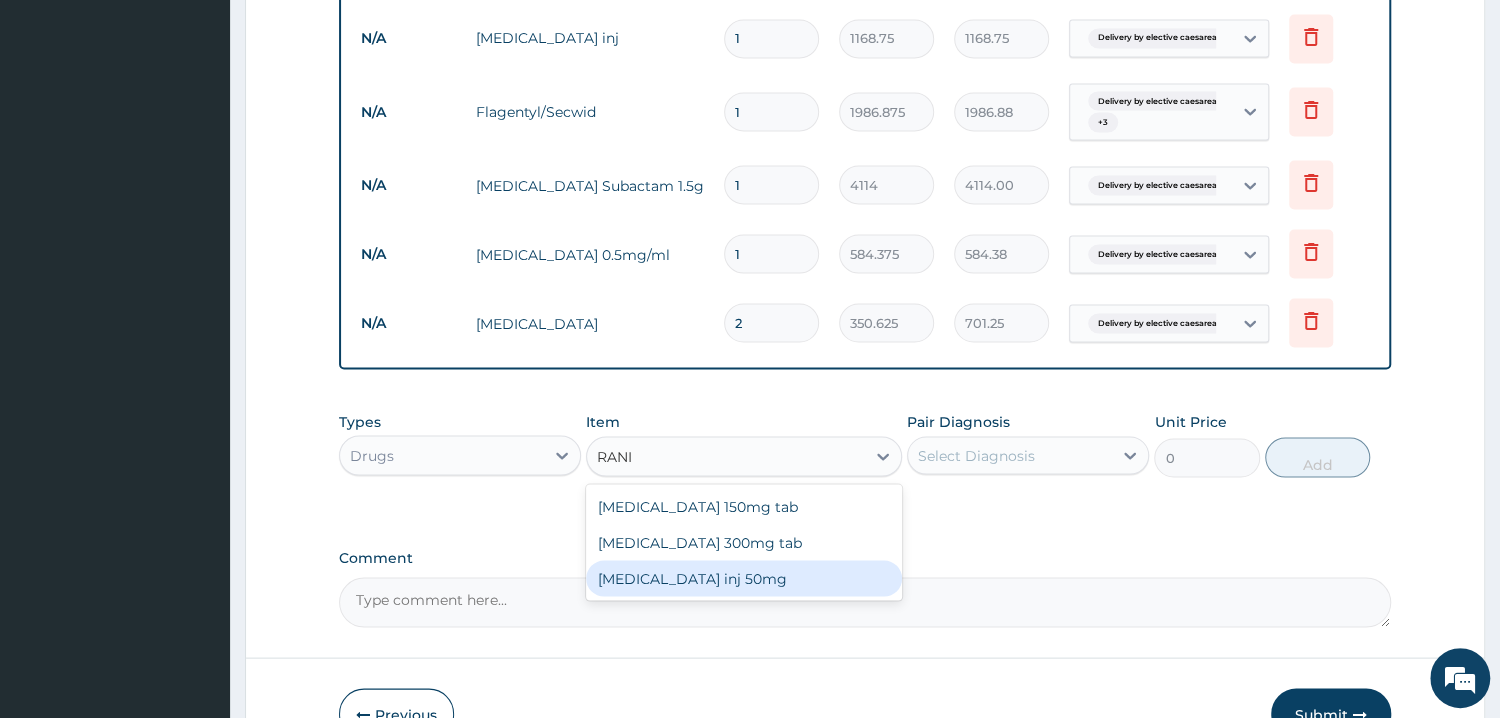 click on "[MEDICAL_DATA] inj 50mg" at bounding box center (744, 578) 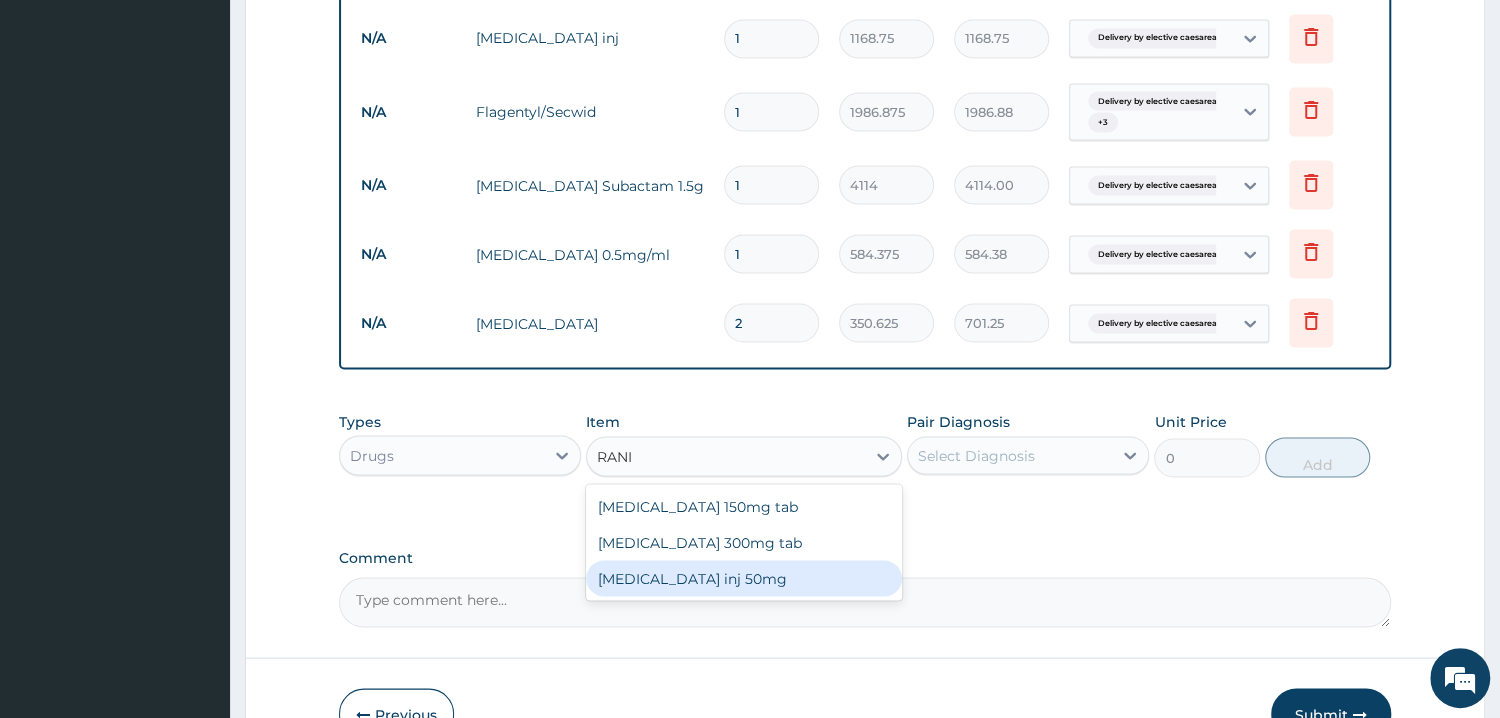 type 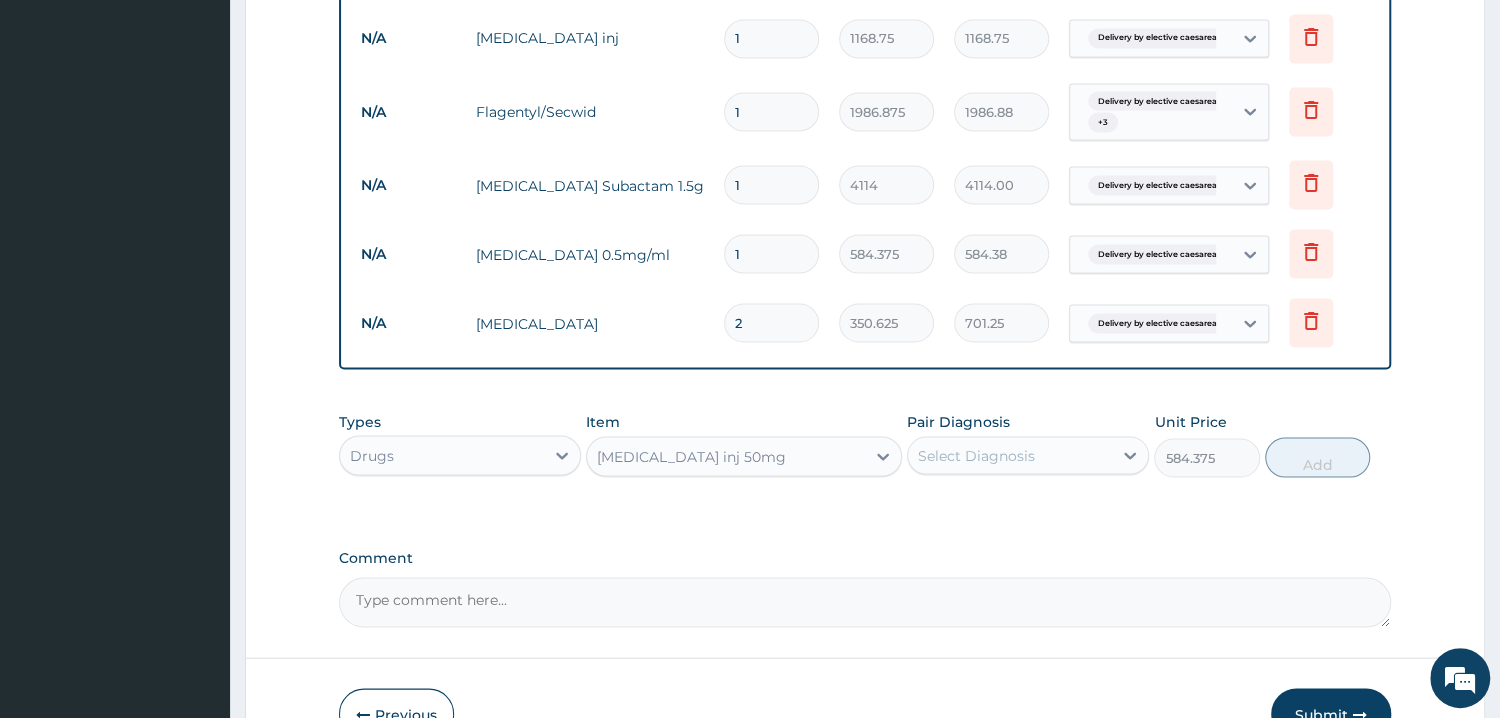 click on "Select Diagnosis" at bounding box center (976, 455) 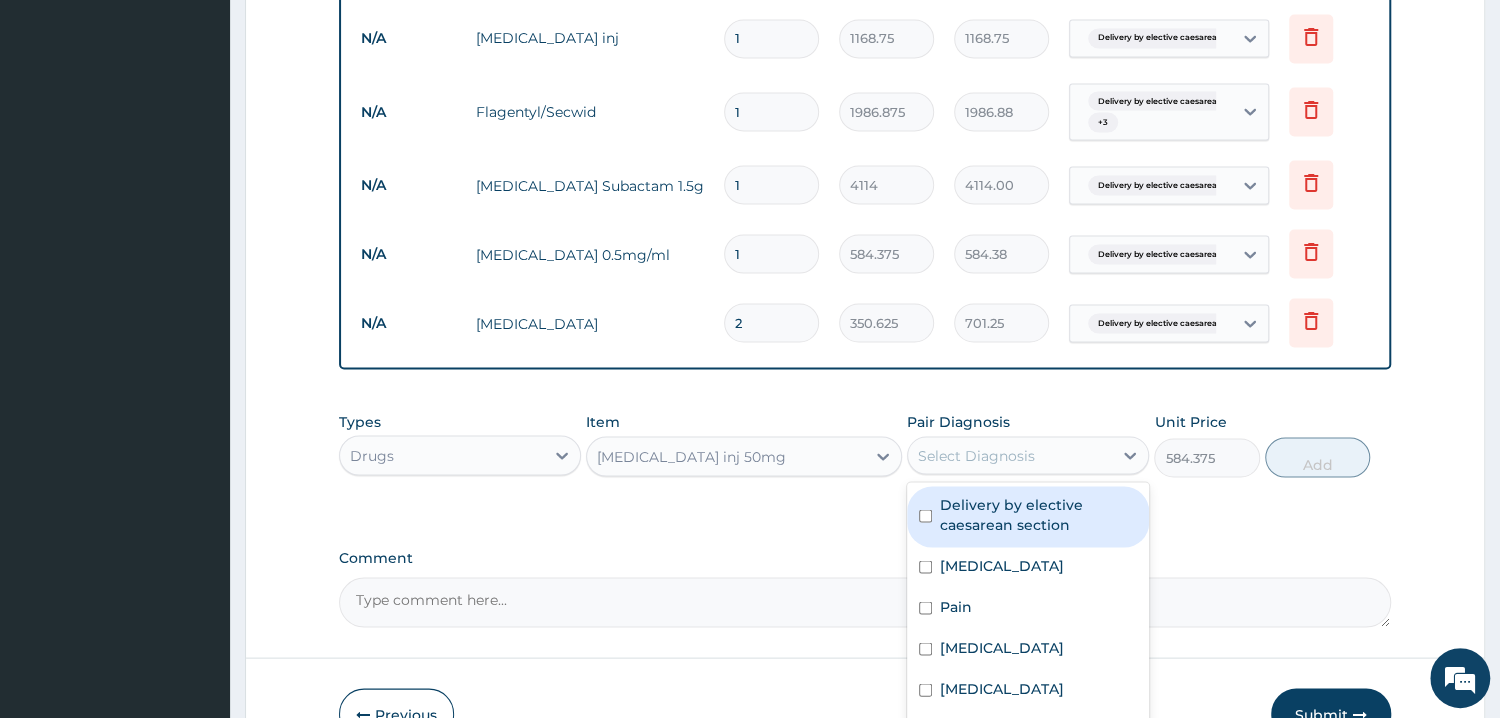 click on "Delivery by elective caesarean section" at bounding box center [1038, 514] 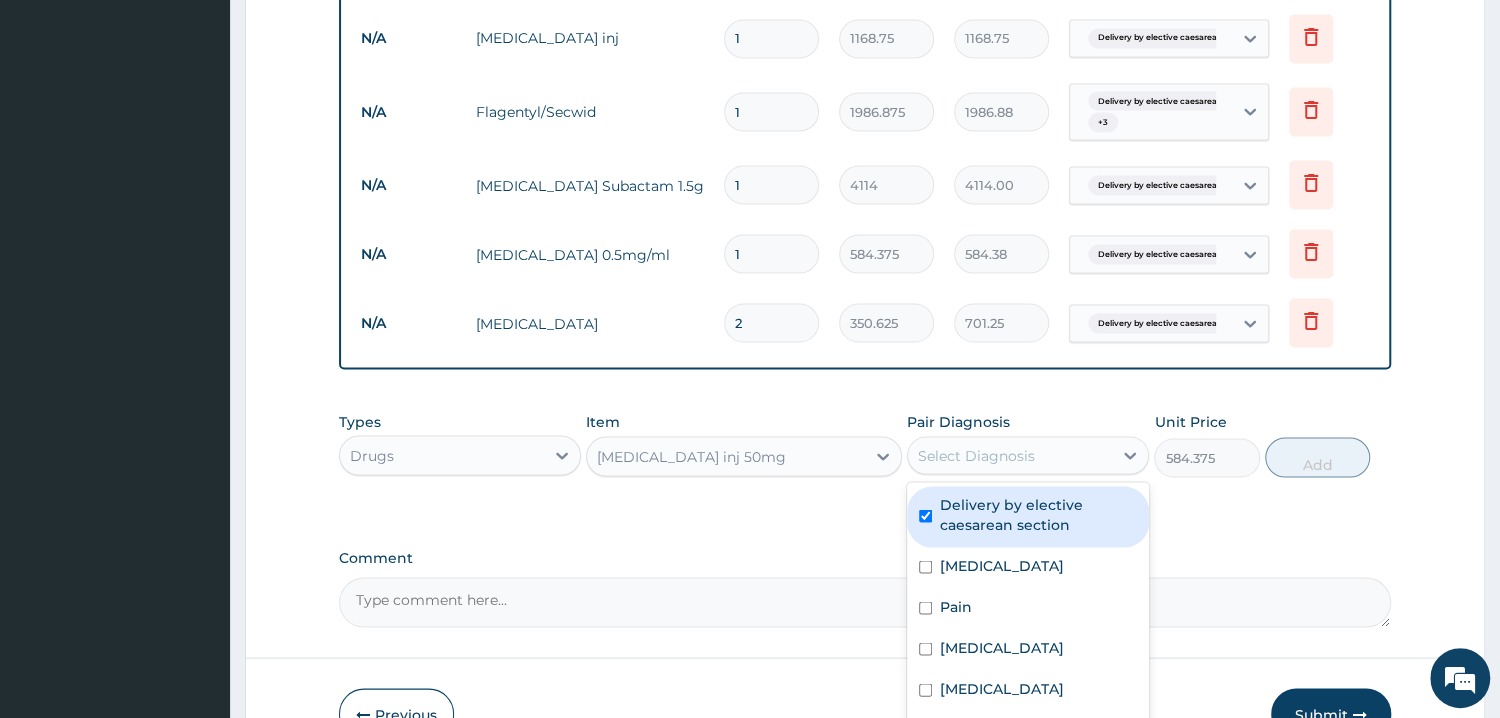 checkbox on "true" 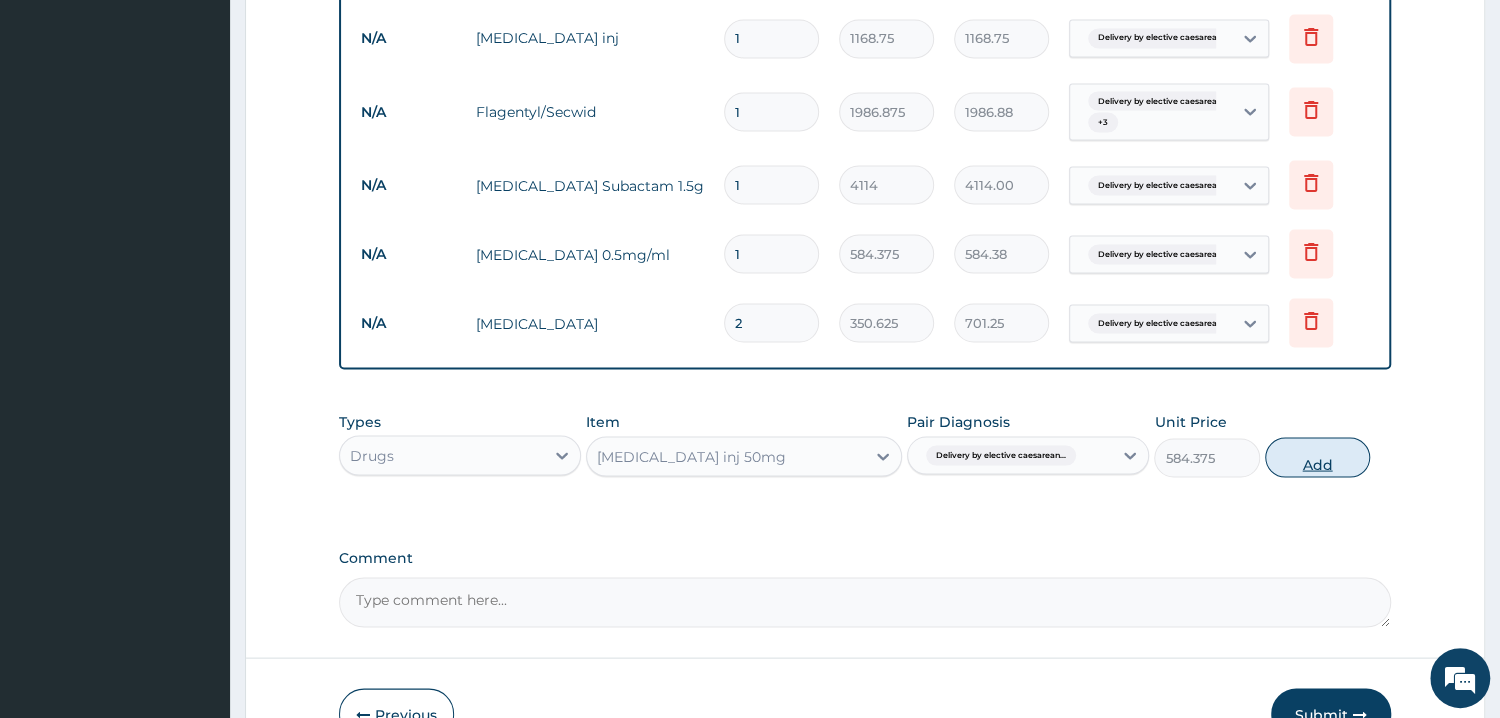 click on "Add" at bounding box center [1317, 457] 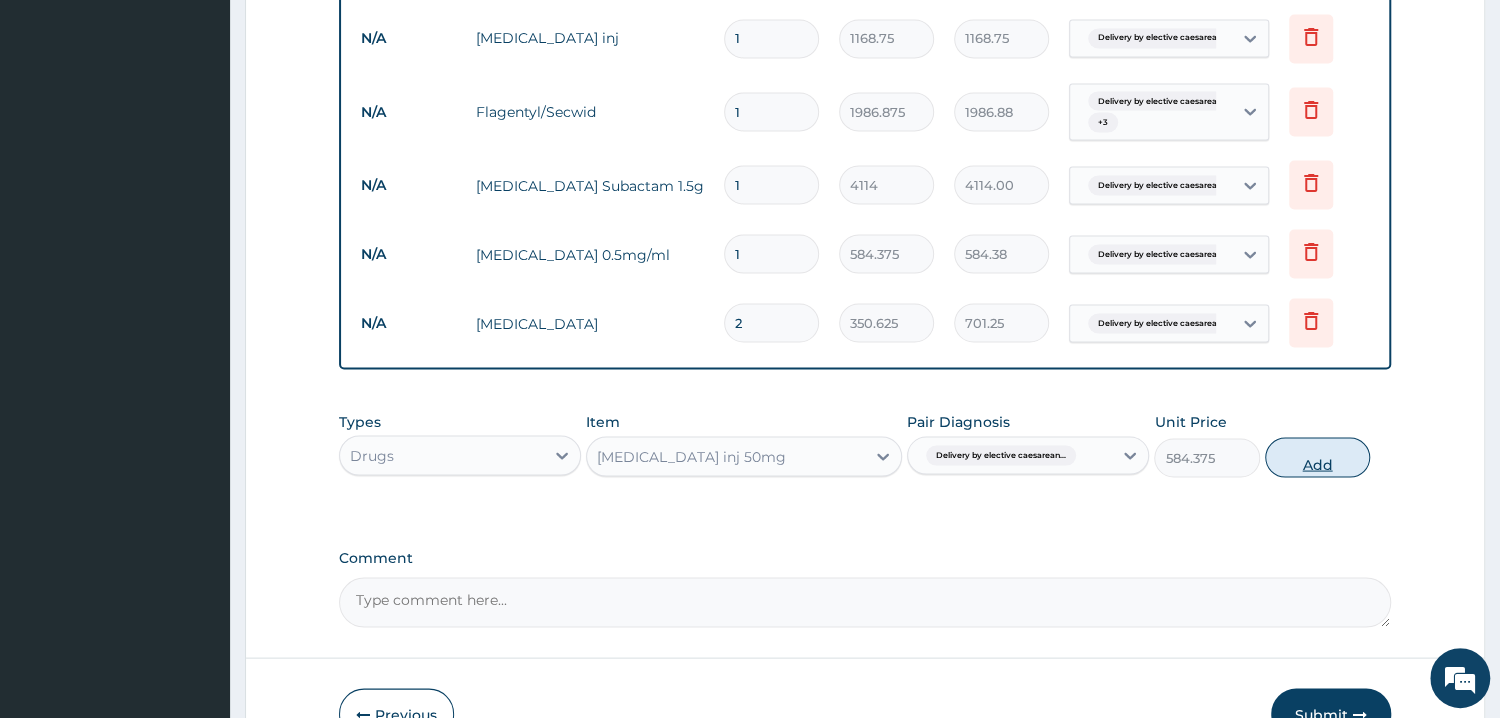 type on "0" 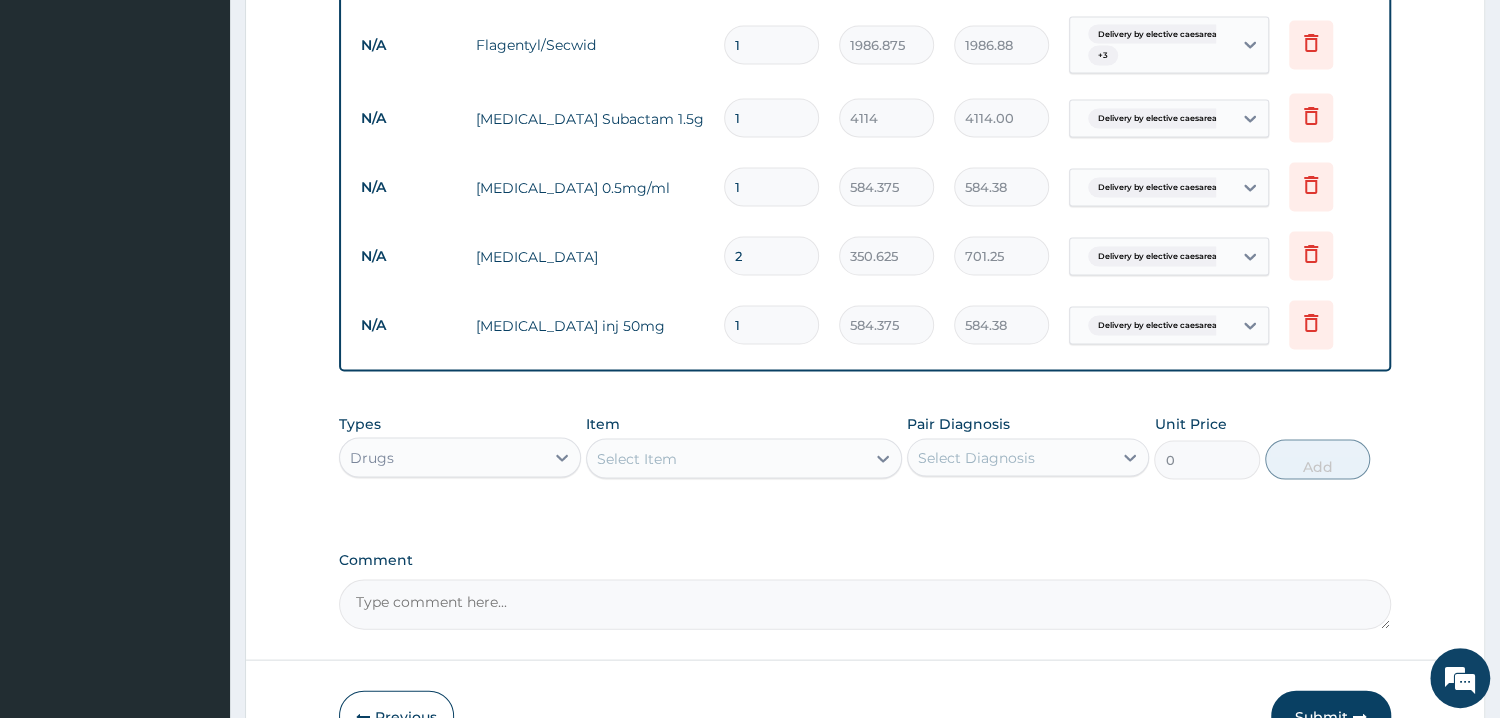 scroll, scrollTop: 2378, scrollLeft: 0, axis: vertical 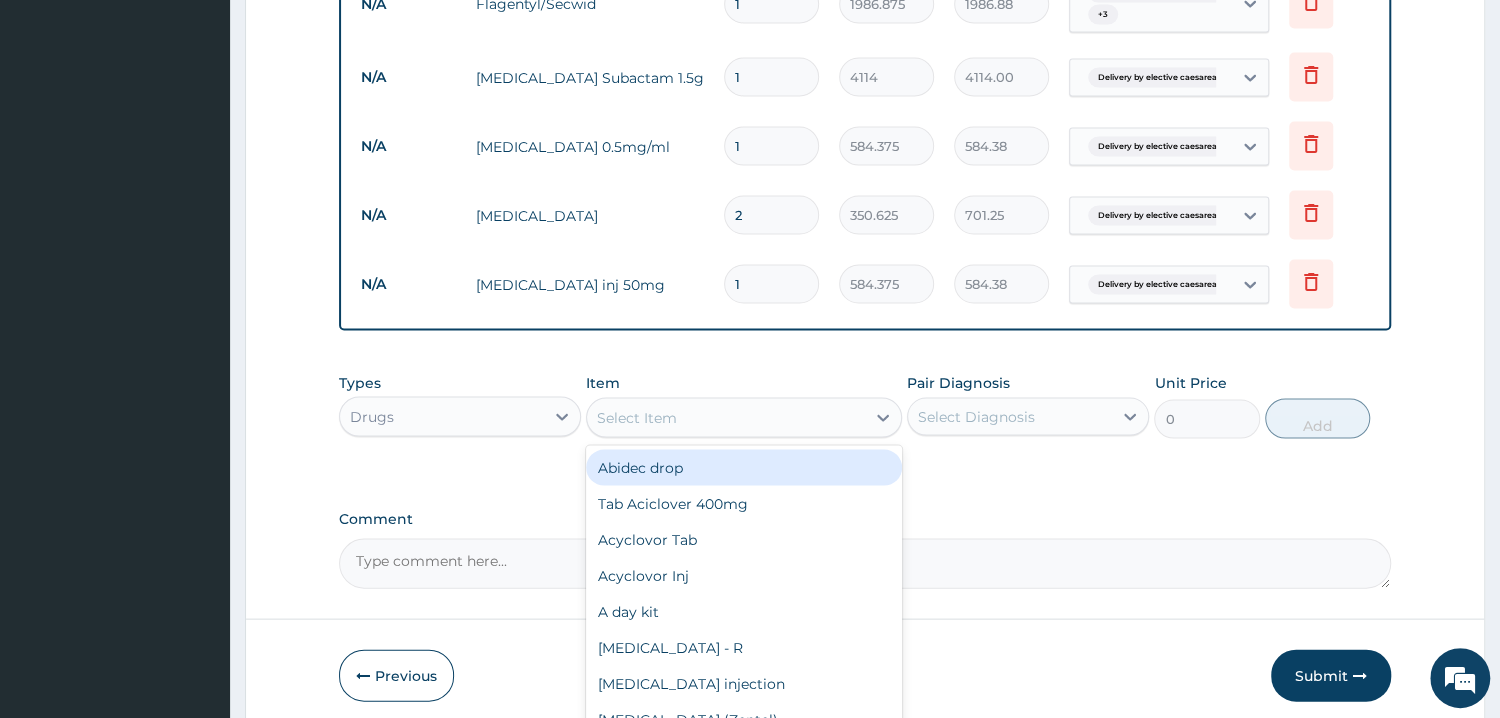 click on "Select Item" at bounding box center (726, 418) 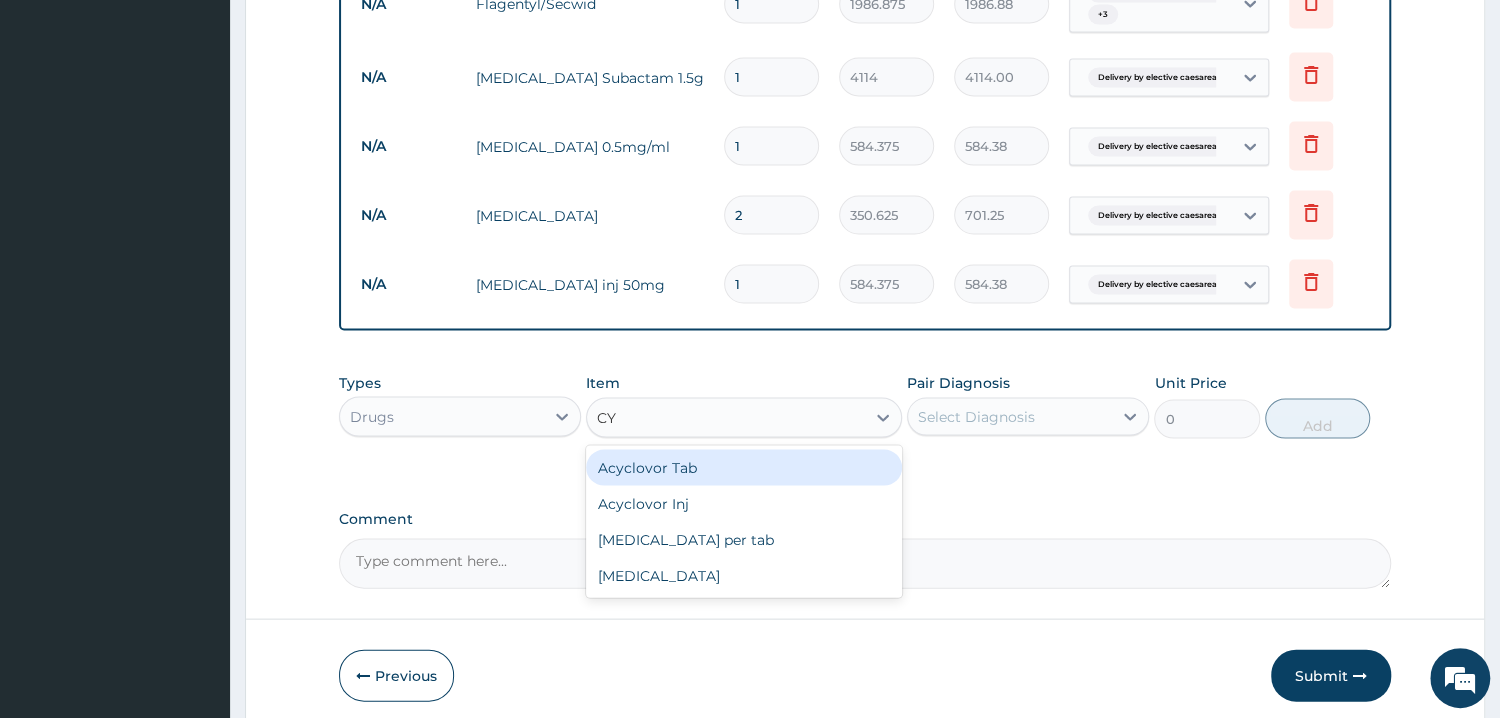 type on "CYT" 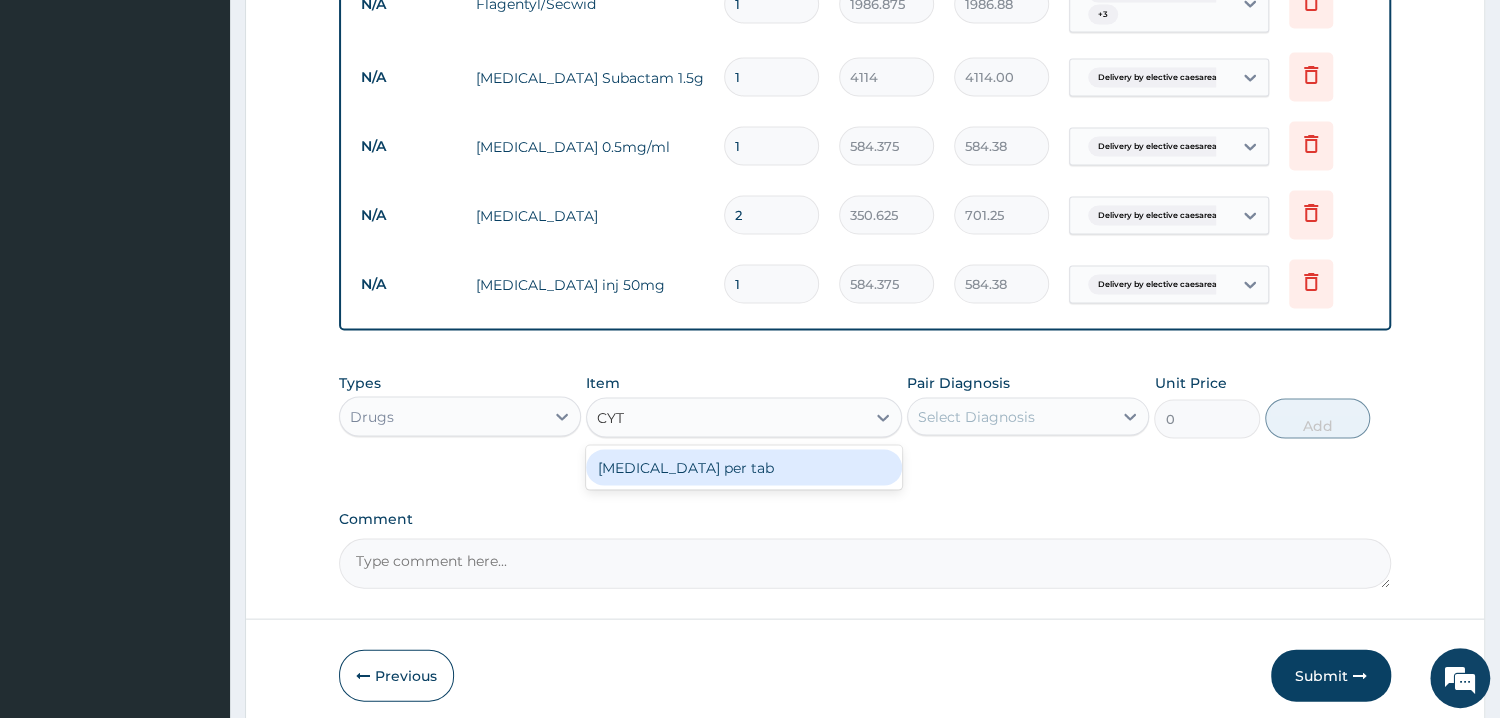click on "[MEDICAL_DATA] per tab" at bounding box center [744, 468] 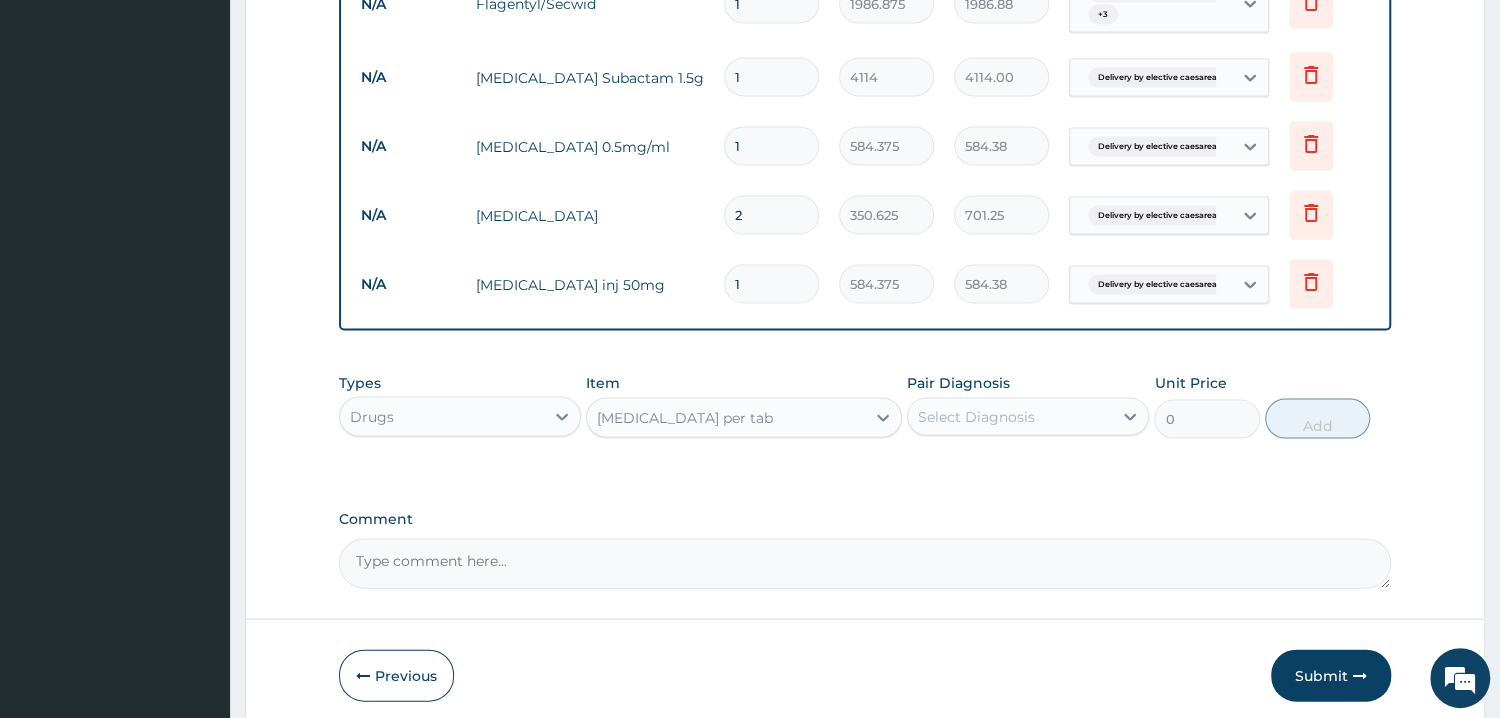 type 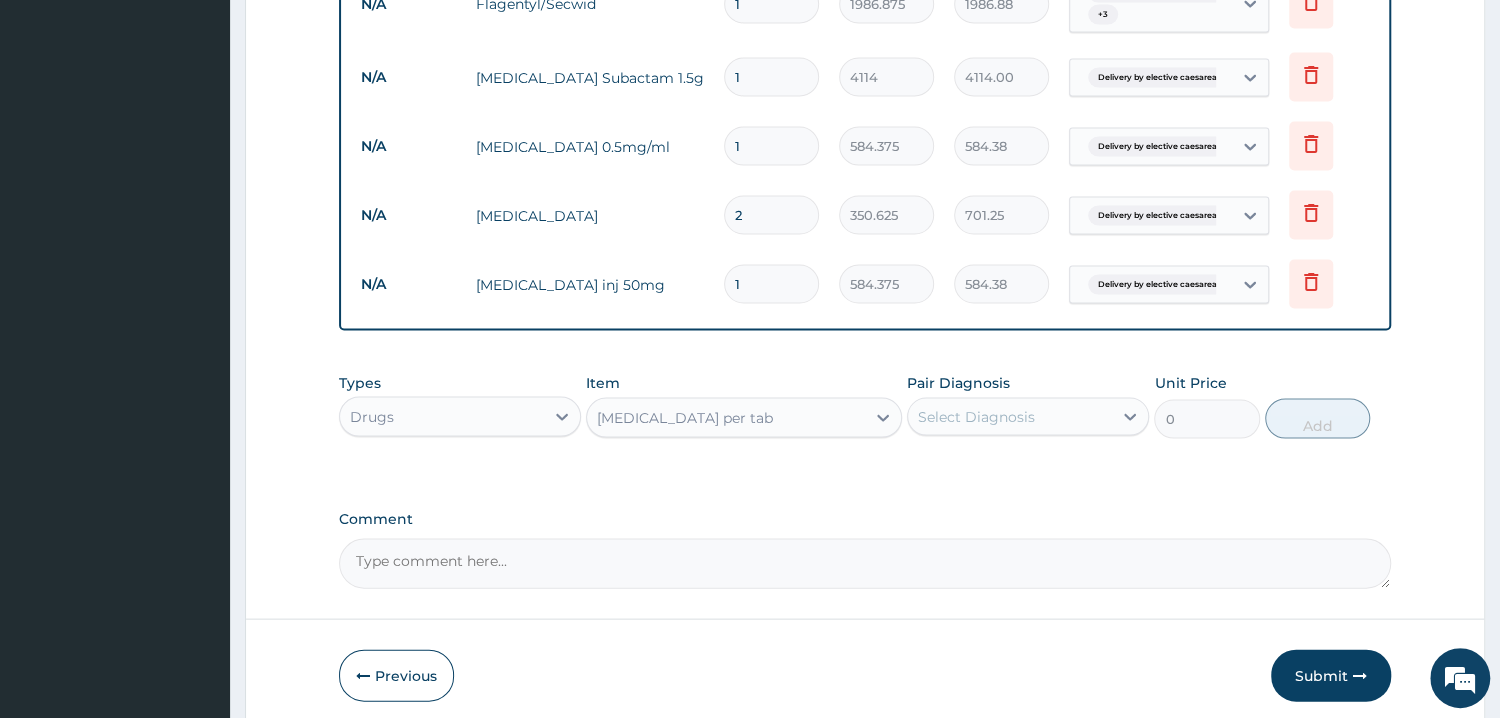type on "589.05" 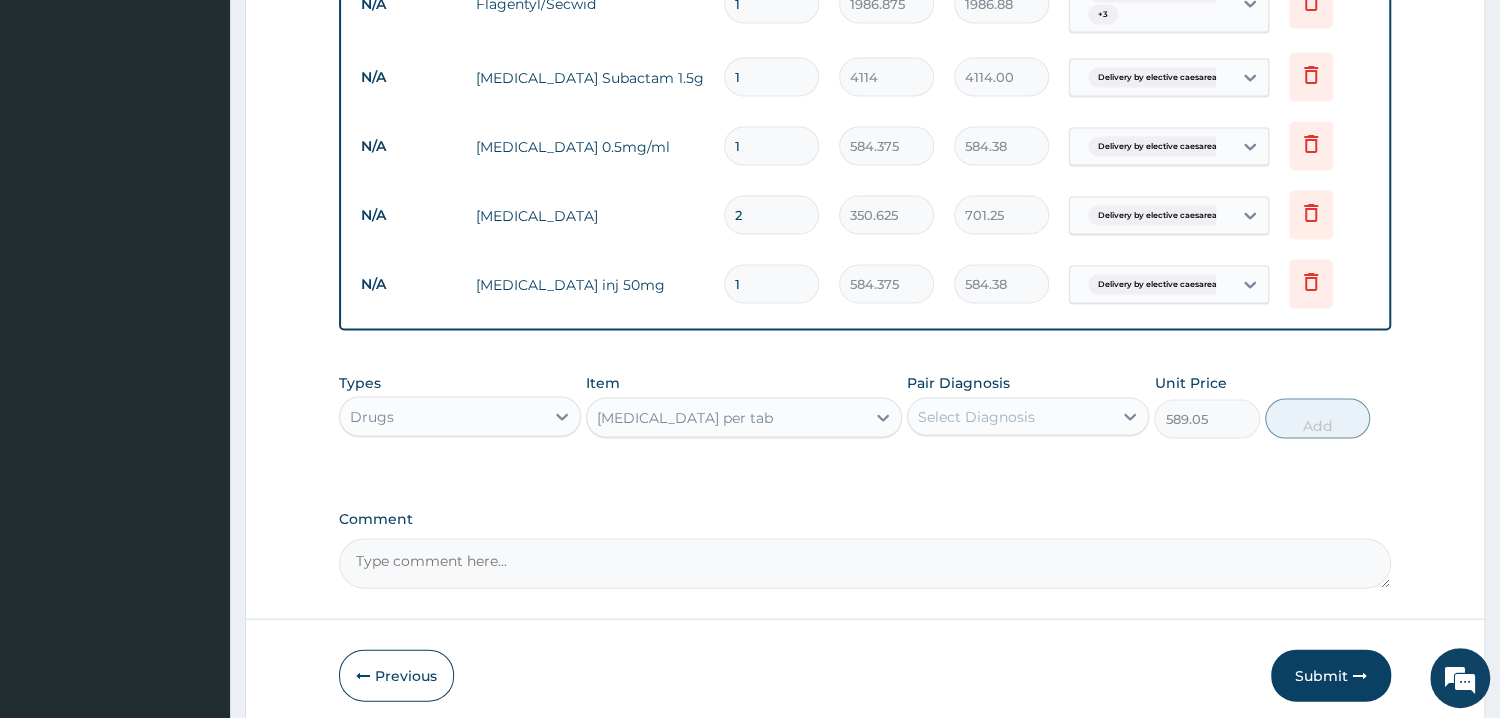 click on "Types Drugs Item Cytotec per tab Pair Diagnosis Select Diagnosis Unit Price 589.05 Add" at bounding box center (865, 421) 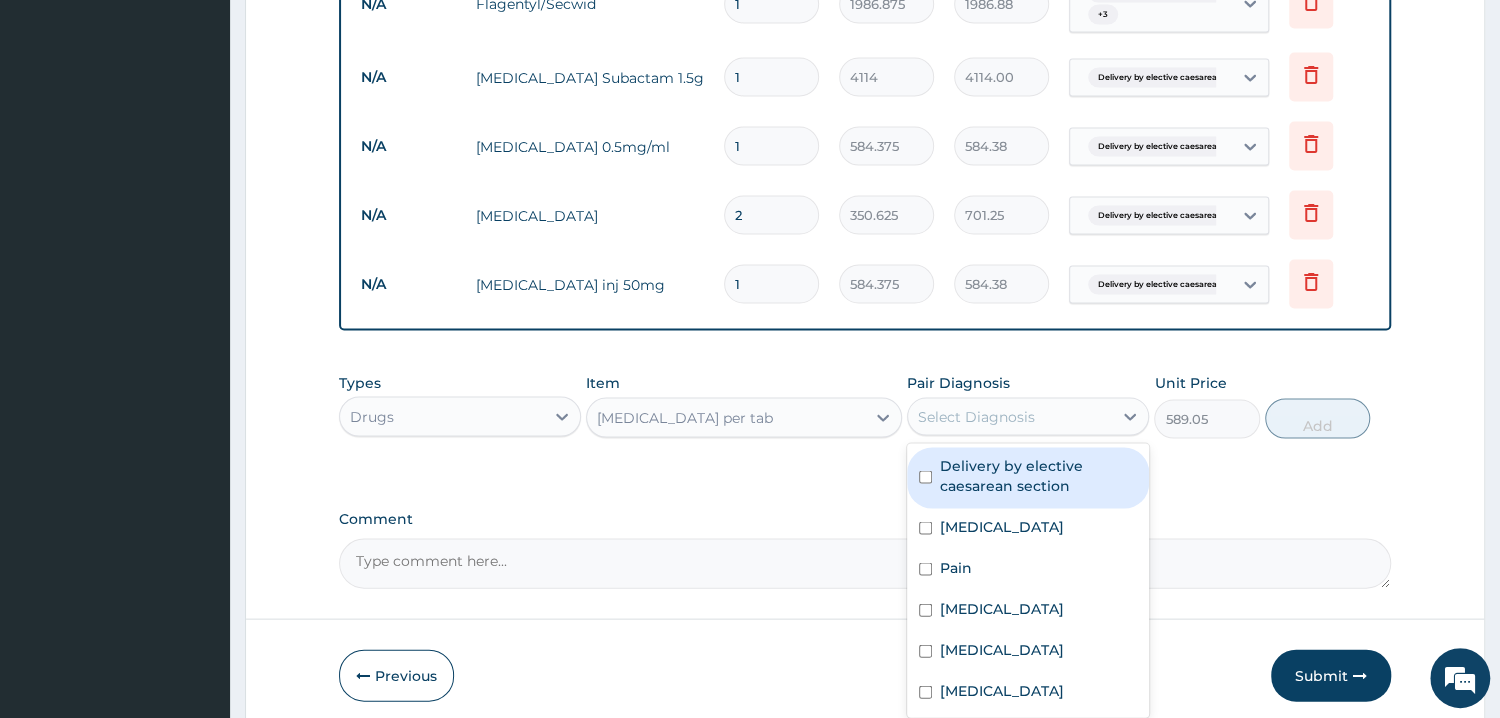 click on "Select Diagnosis" at bounding box center [1010, 417] 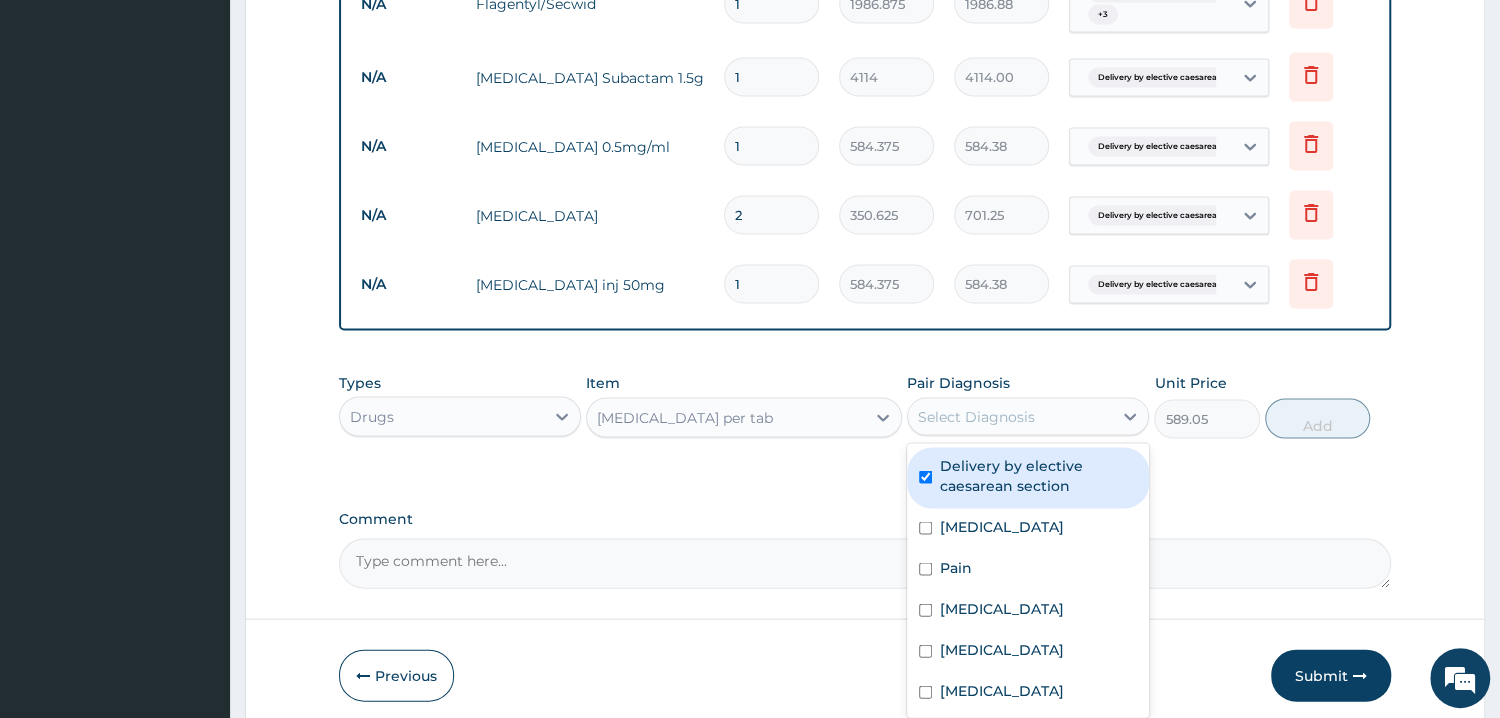 checkbox on "true" 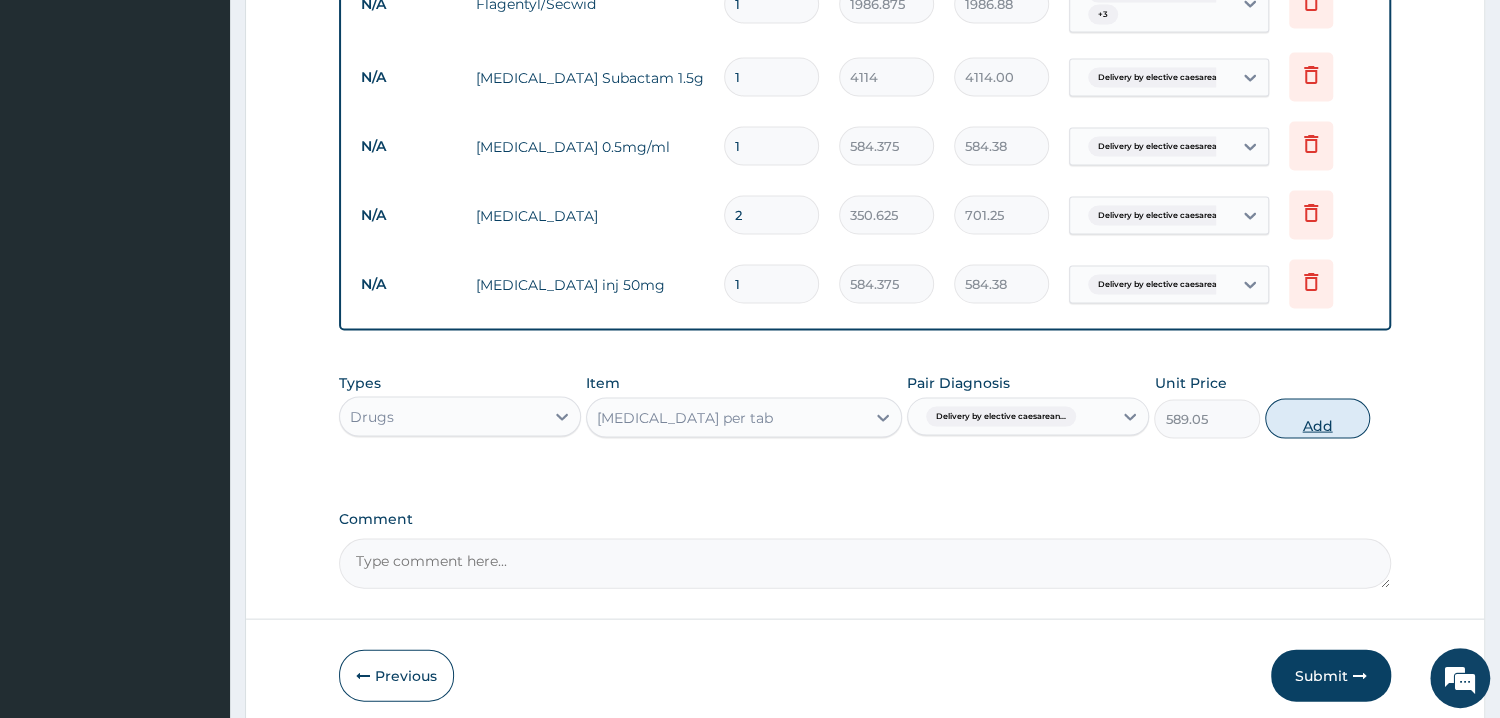click on "Add" at bounding box center [1317, 419] 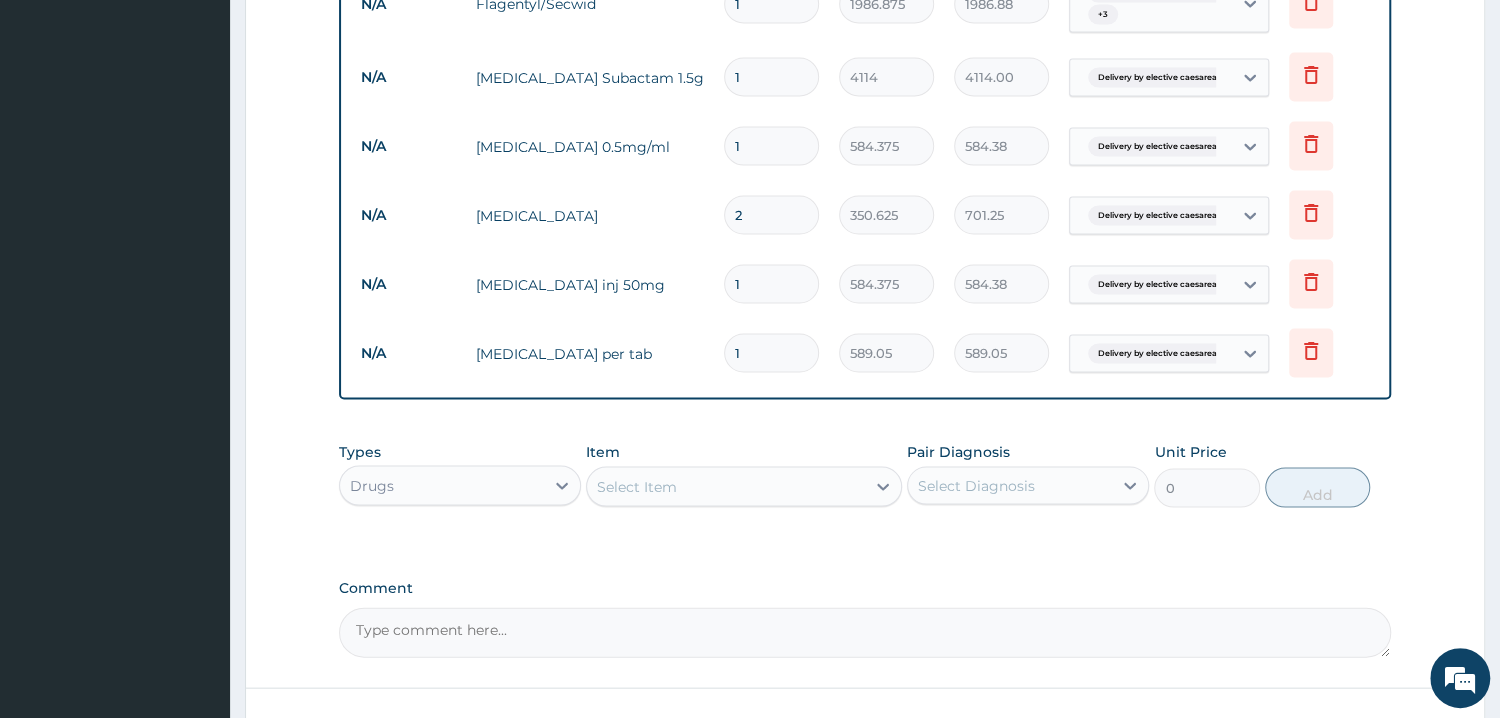 drag, startPoint x: 769, startPoint y: 387, endPoint x: 692, endPoint y: 395, distance: 77.41447 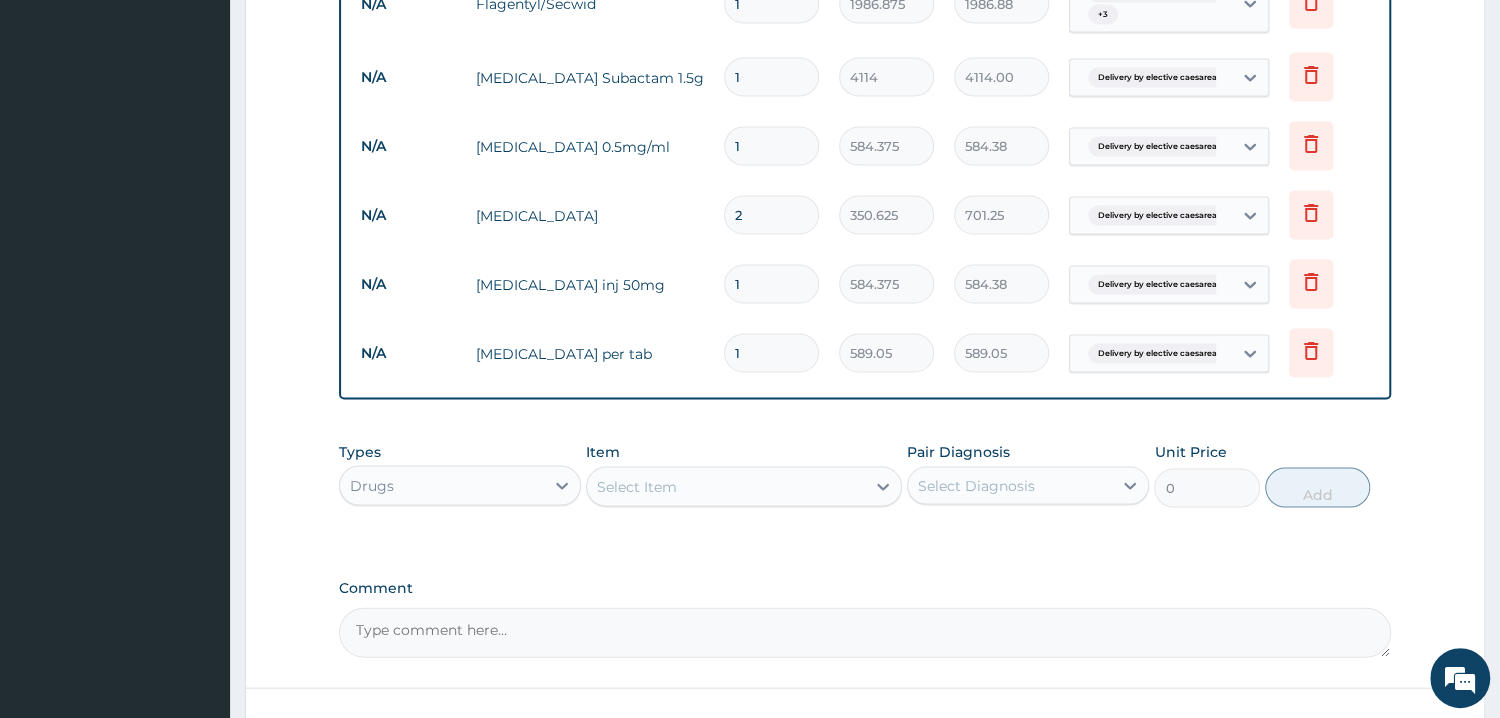 click on "1" at bounding box center (771, 353) 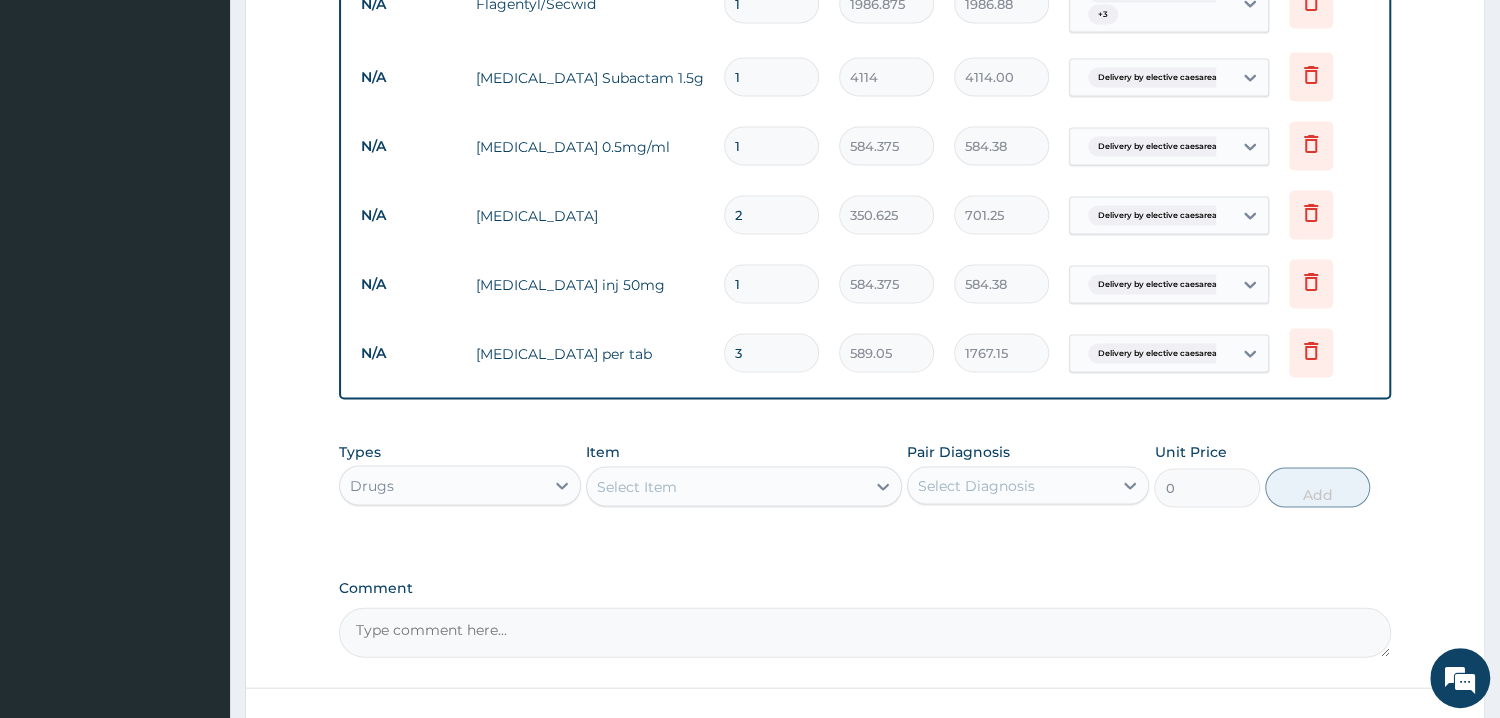 type 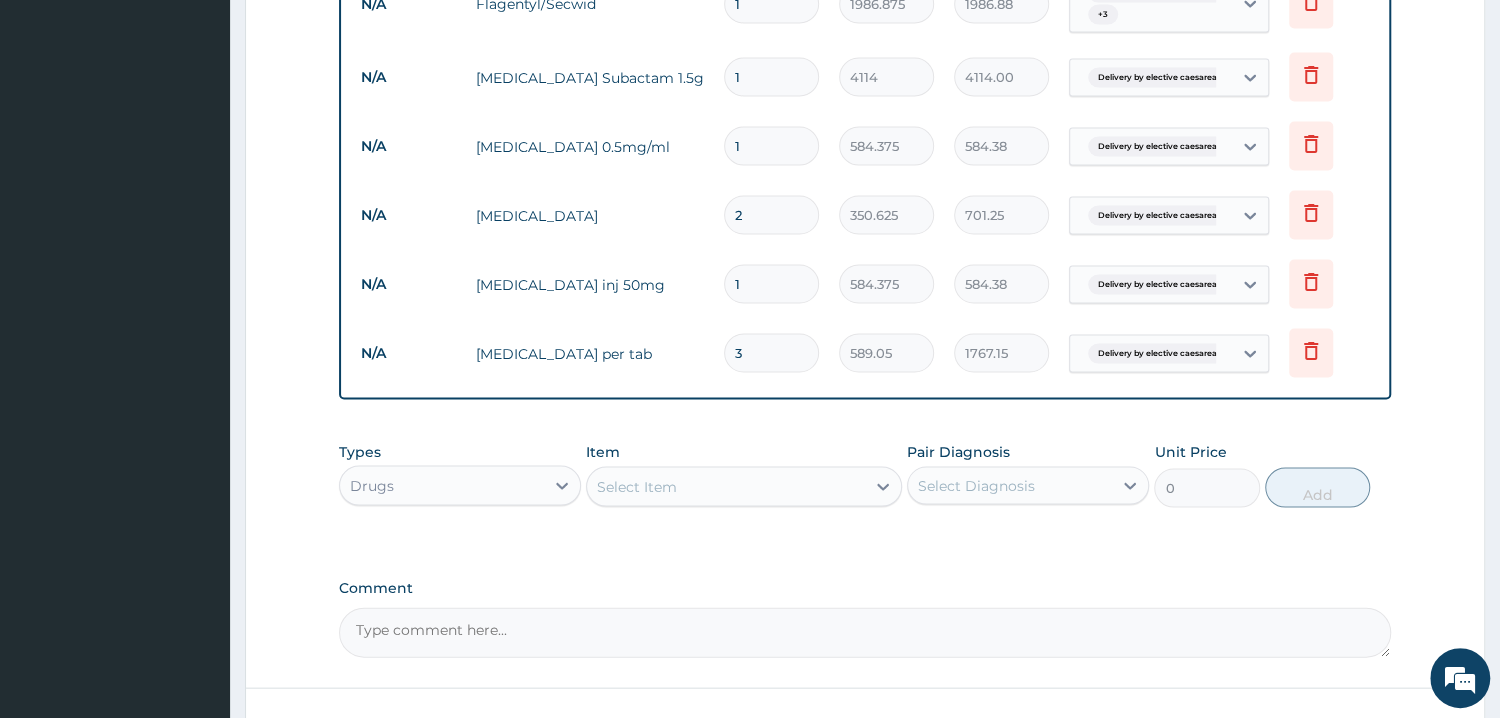 click on "Select Item" at bounding box center (726, 487) 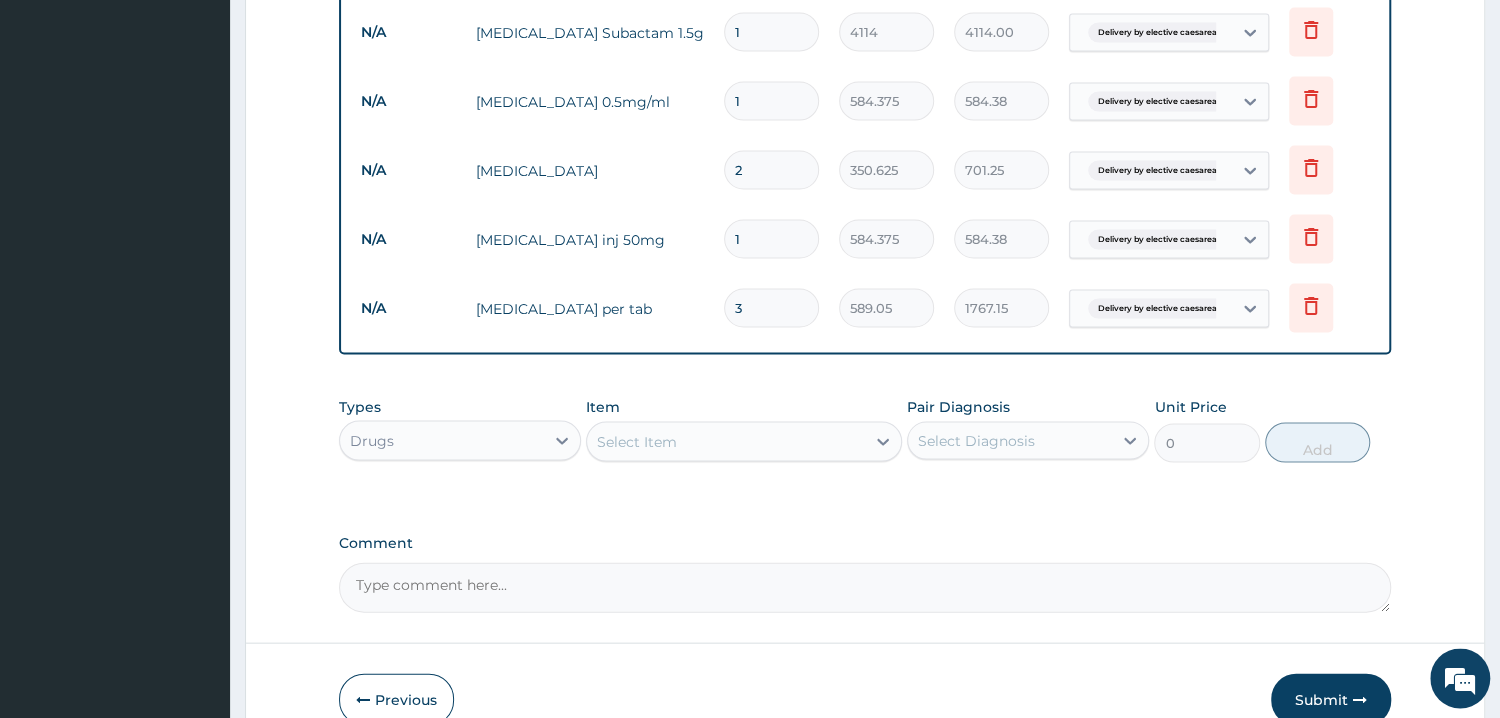 scroll, scrollTop: 2439, scrollLeft: 0, axis: vertical 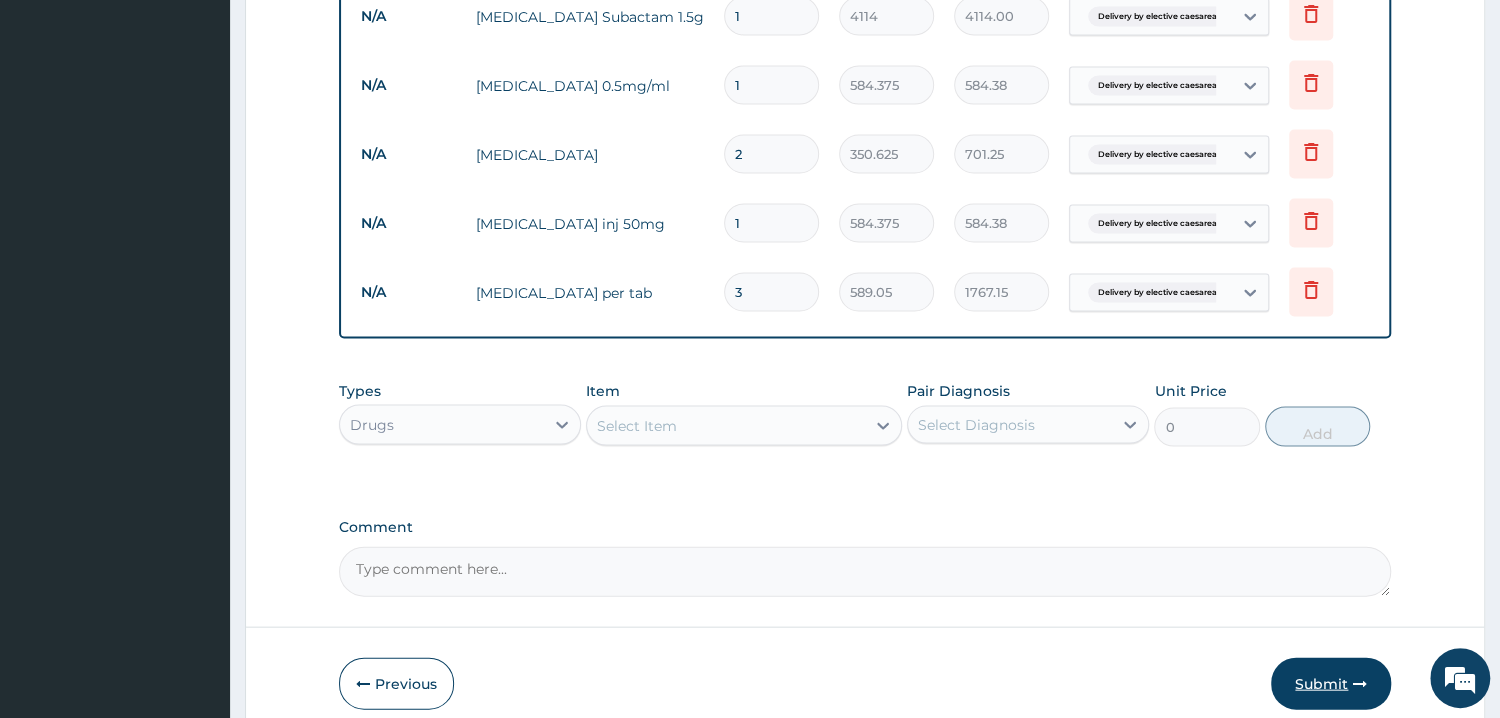 click on "Submit" at bounding box center (1331, 684) 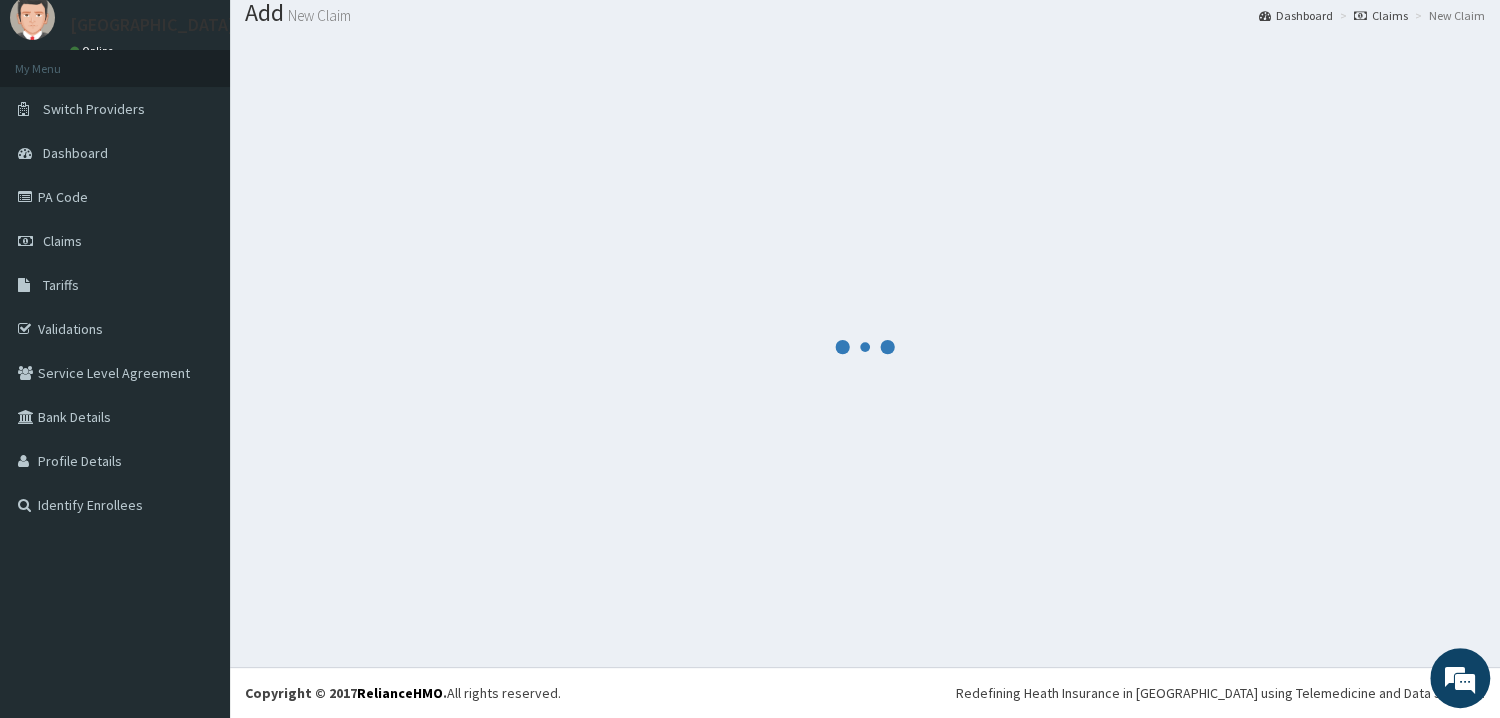 scroll, scrollTop: 64, scrollLeft: 0, axis: vertical 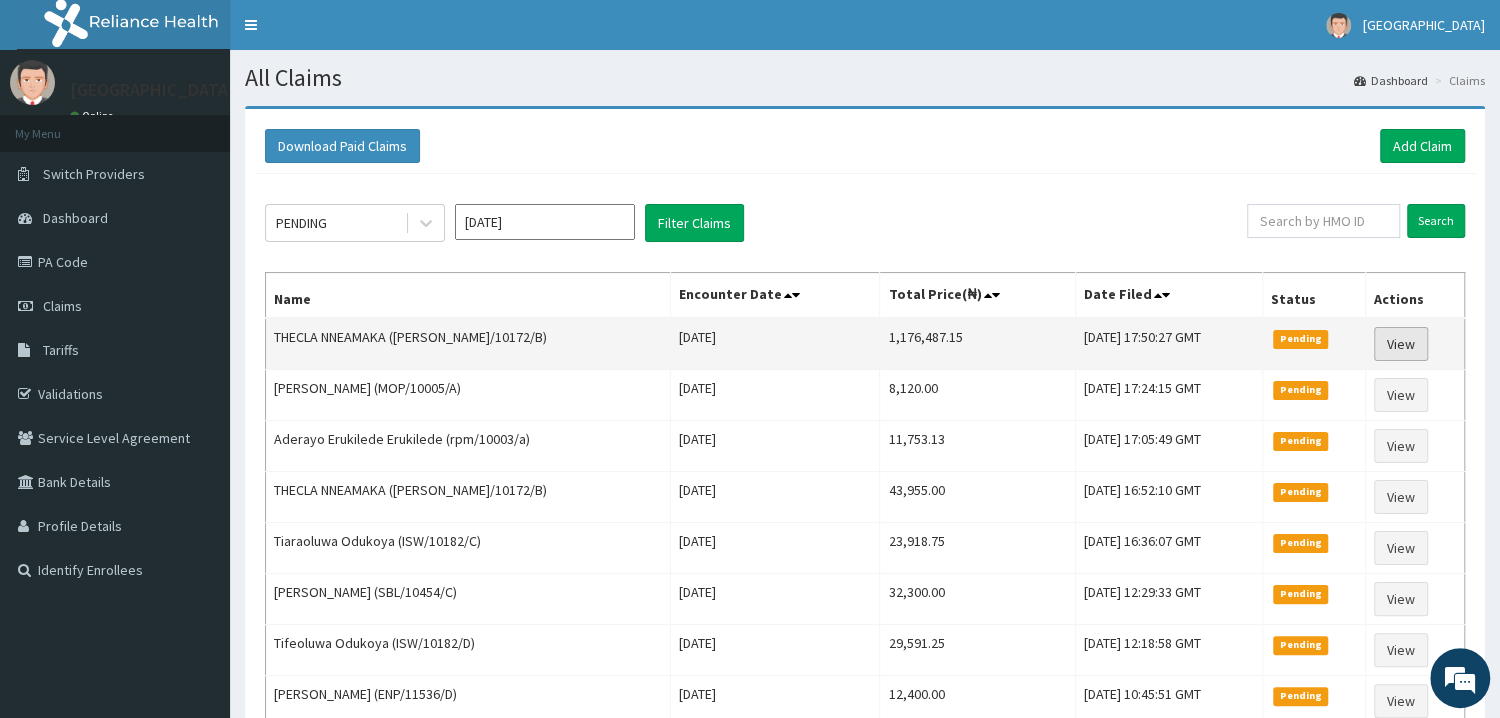 click on "View" at bounding box center [1401, 344] 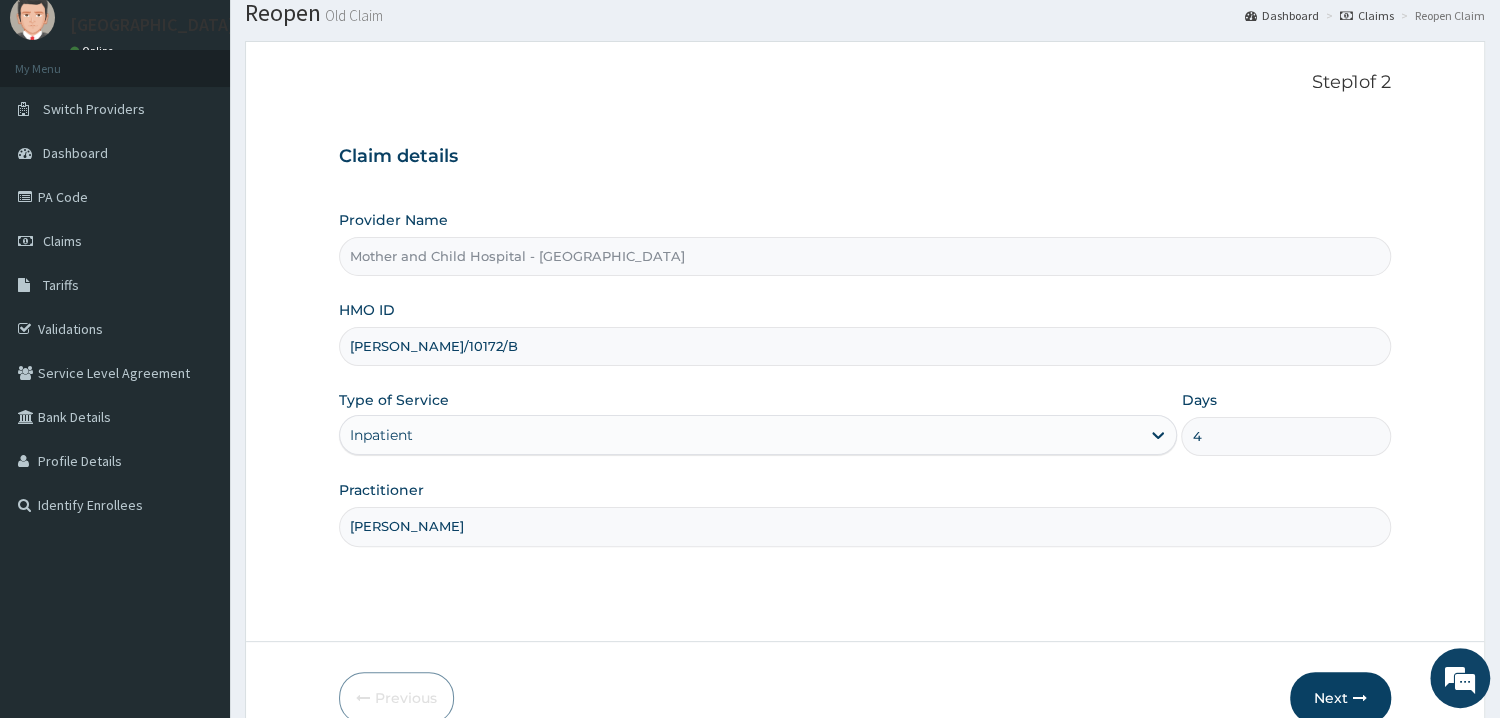 scroll, scrollTop: 168, scrollLeft: 0, axis: vertical 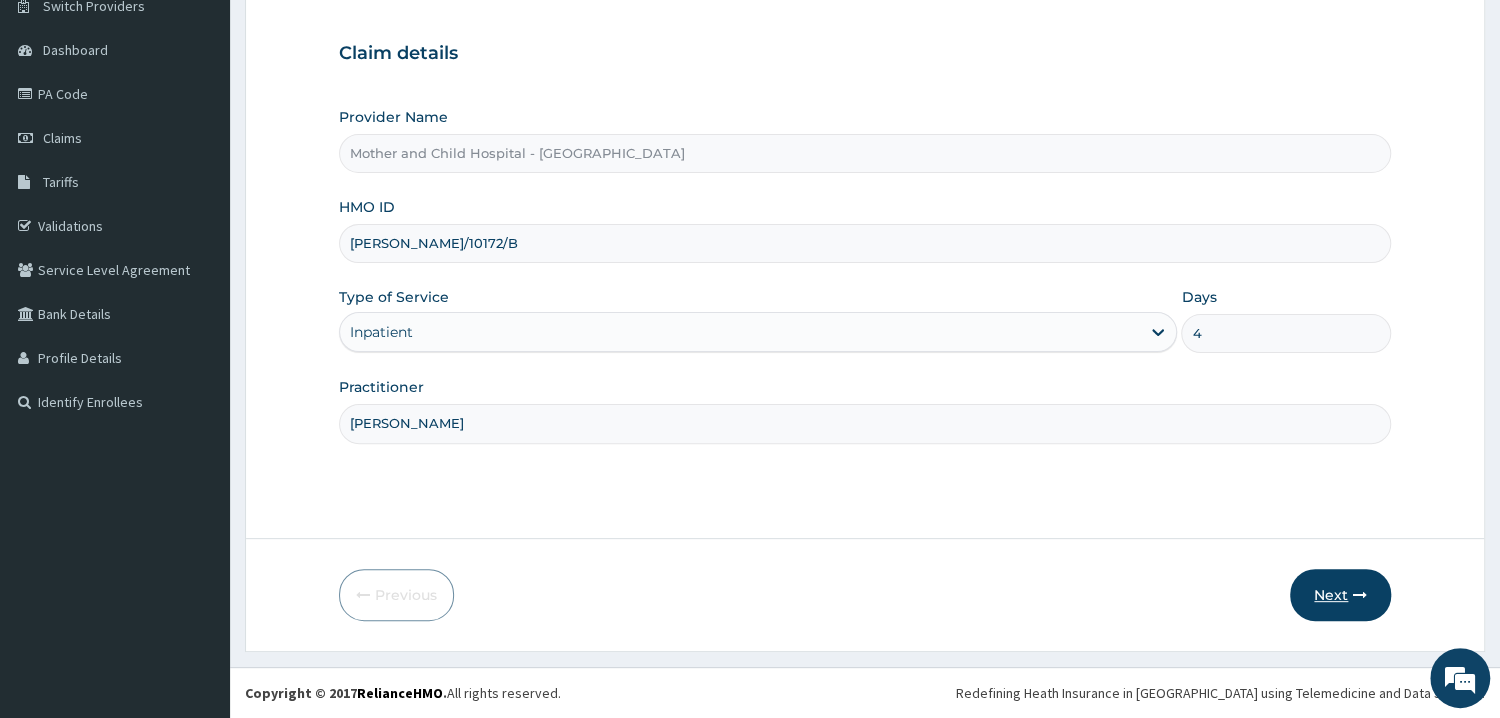 click on "Next" at bounding box center (1340, 595) 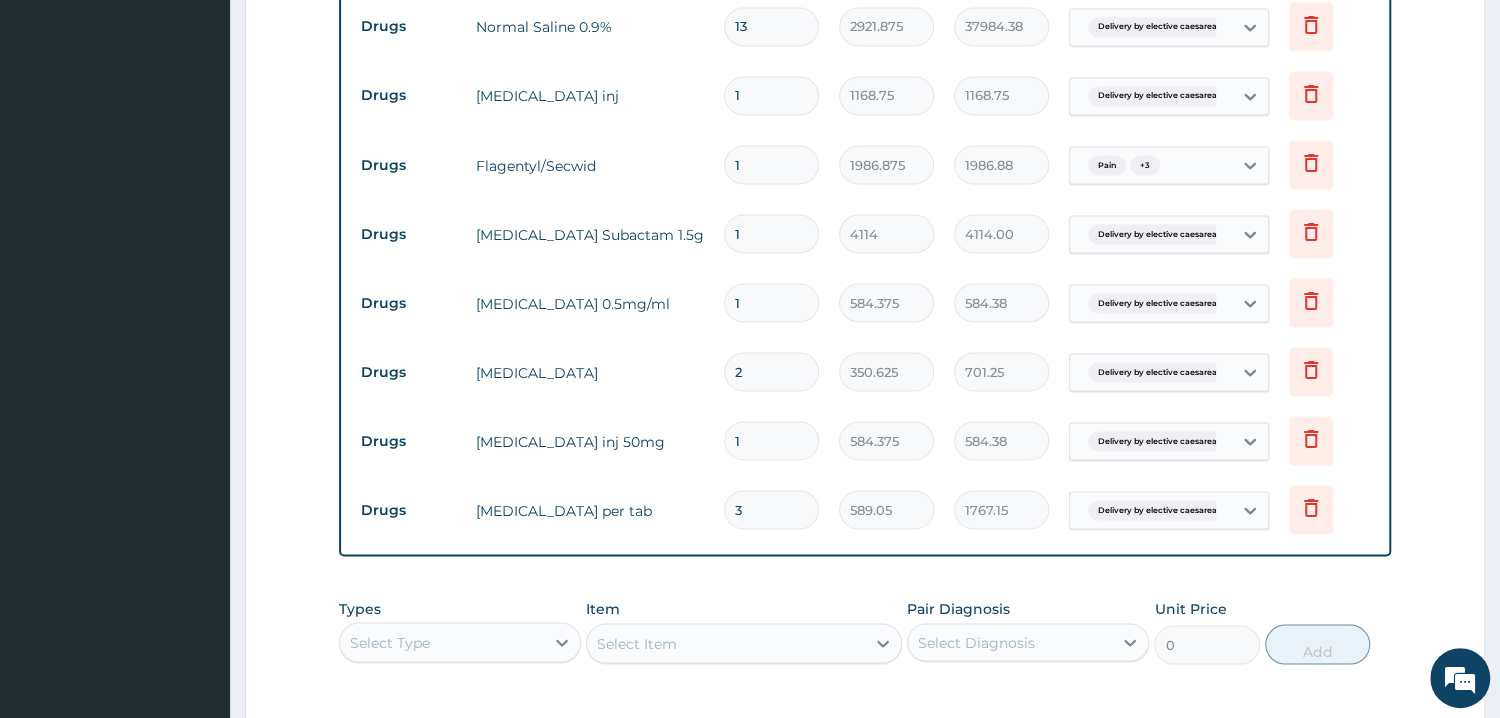 scroll, scrollTop: 2437, scrollLeft: 0, axis: vertical 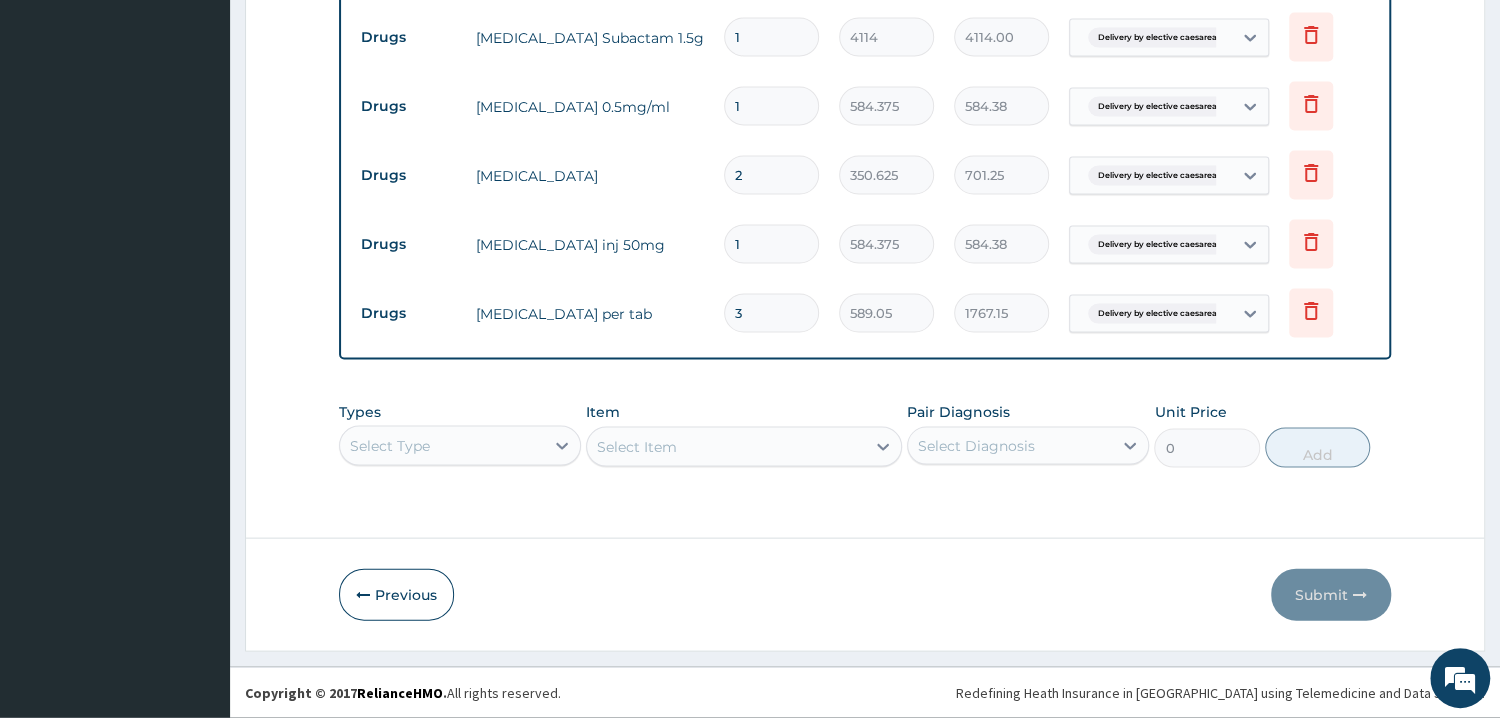 click on "Types Select Type" at bounding box center (460, 435) 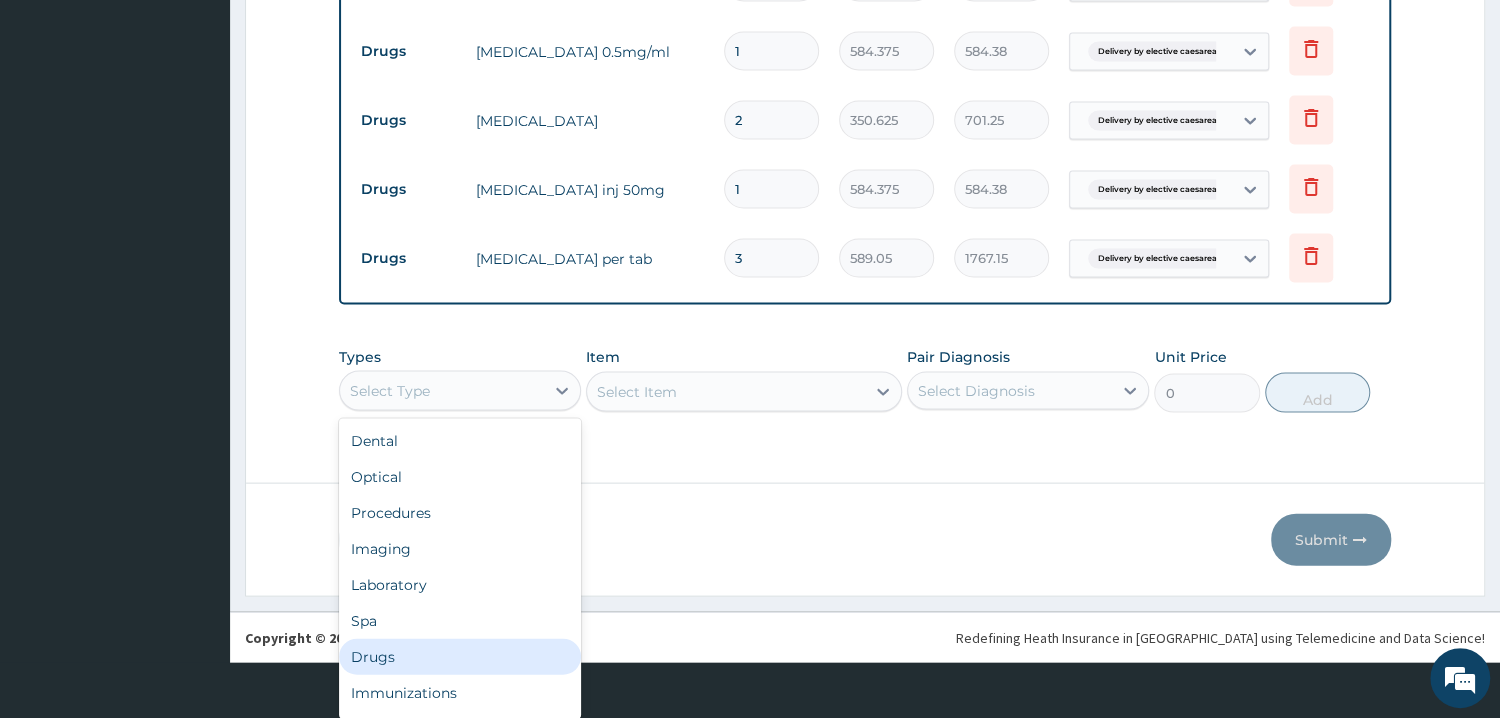 scroll, scrollTop: 0, scrollLeft: 0, axis: both 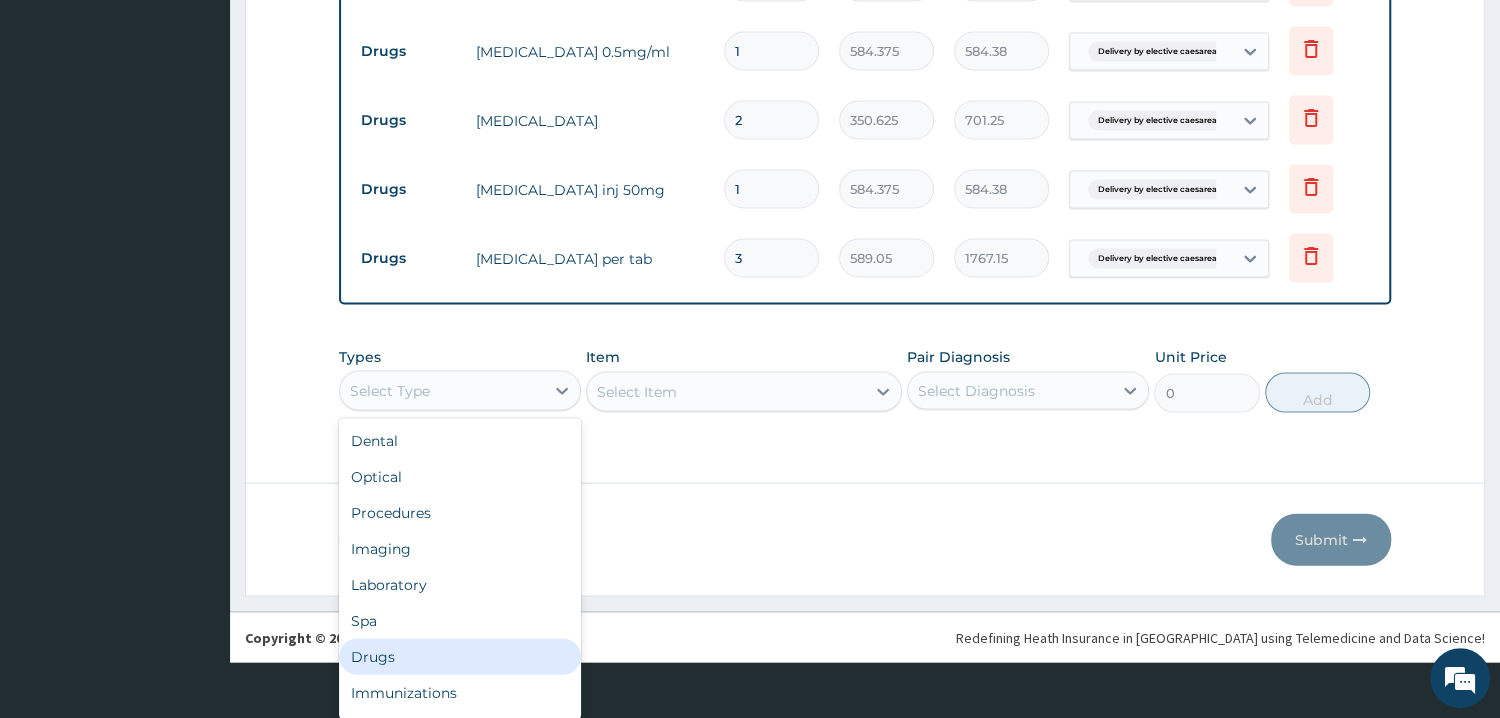 click on "Drugs" at bounding box center [460, 657] 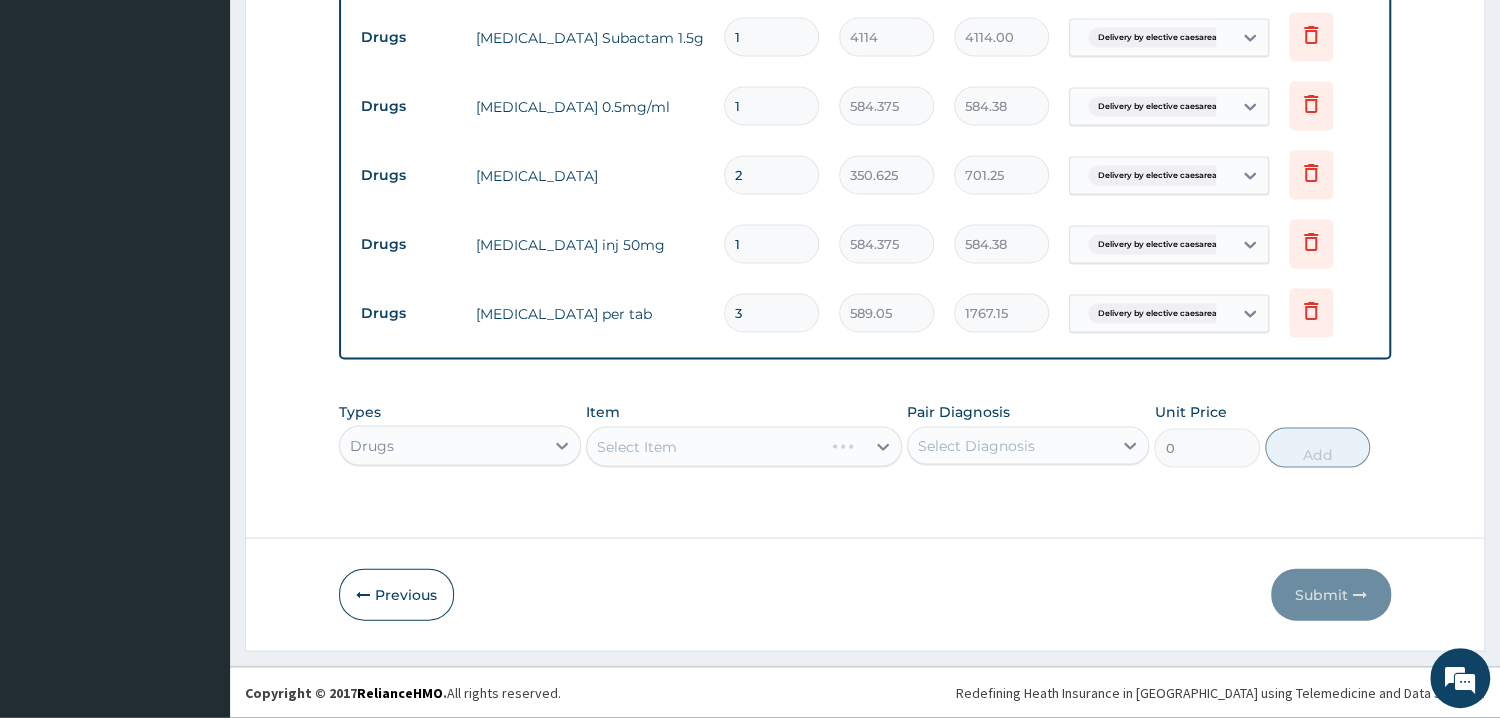 scroll, scrollTop: 0, scrollLeft: 0, axis: both 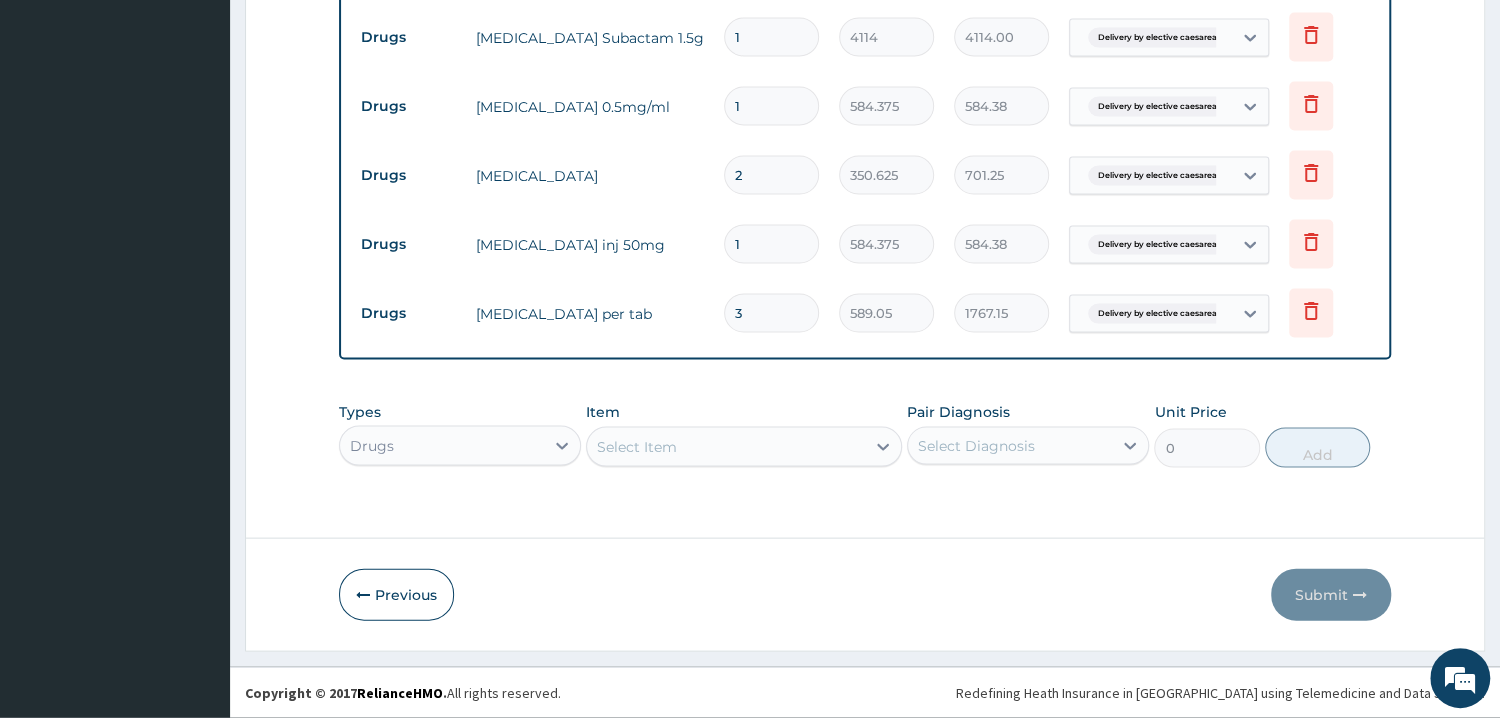 click on "Select is focused ,type to refine list, press Down to open the menu,  Select Item" at bounding box center (744, 447) 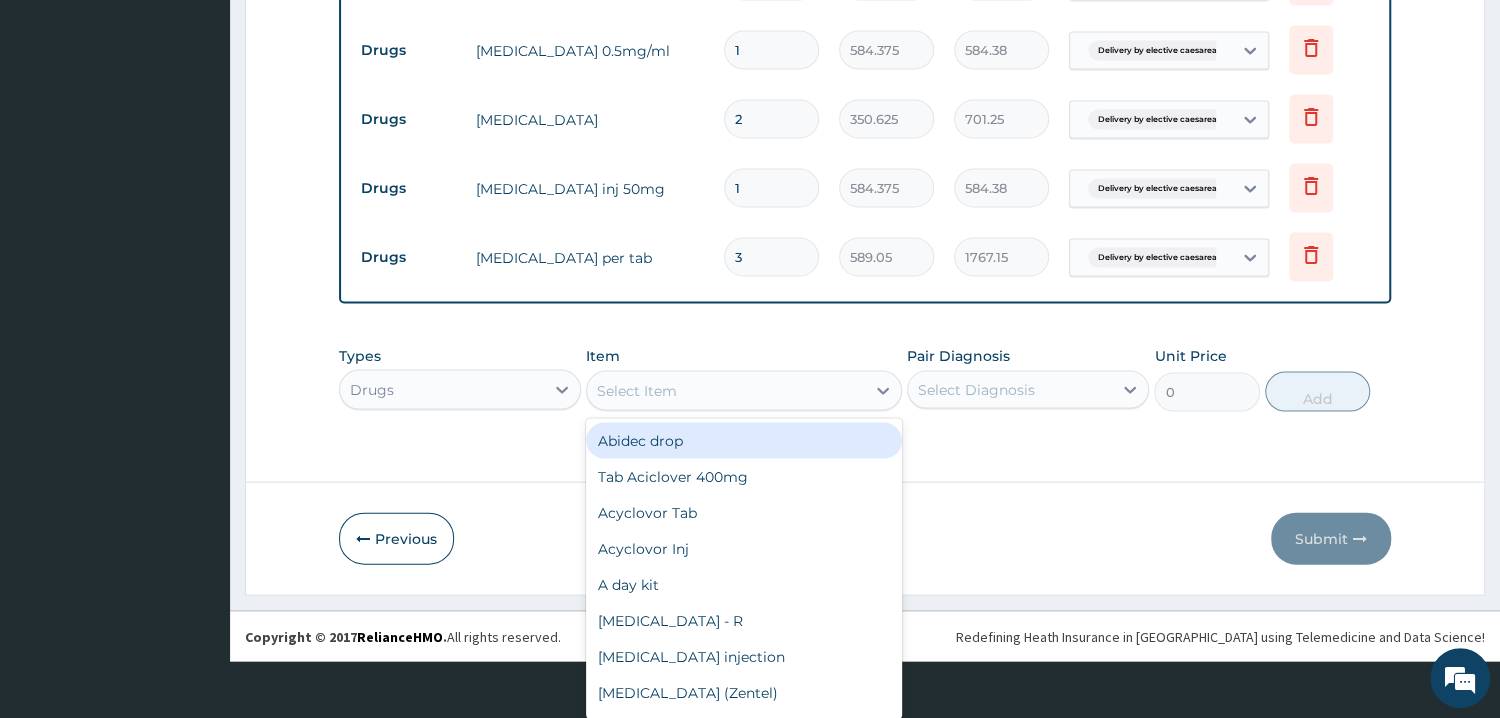 scroll, scrollTop: 56, scrollLeft: 0, axis: vertical 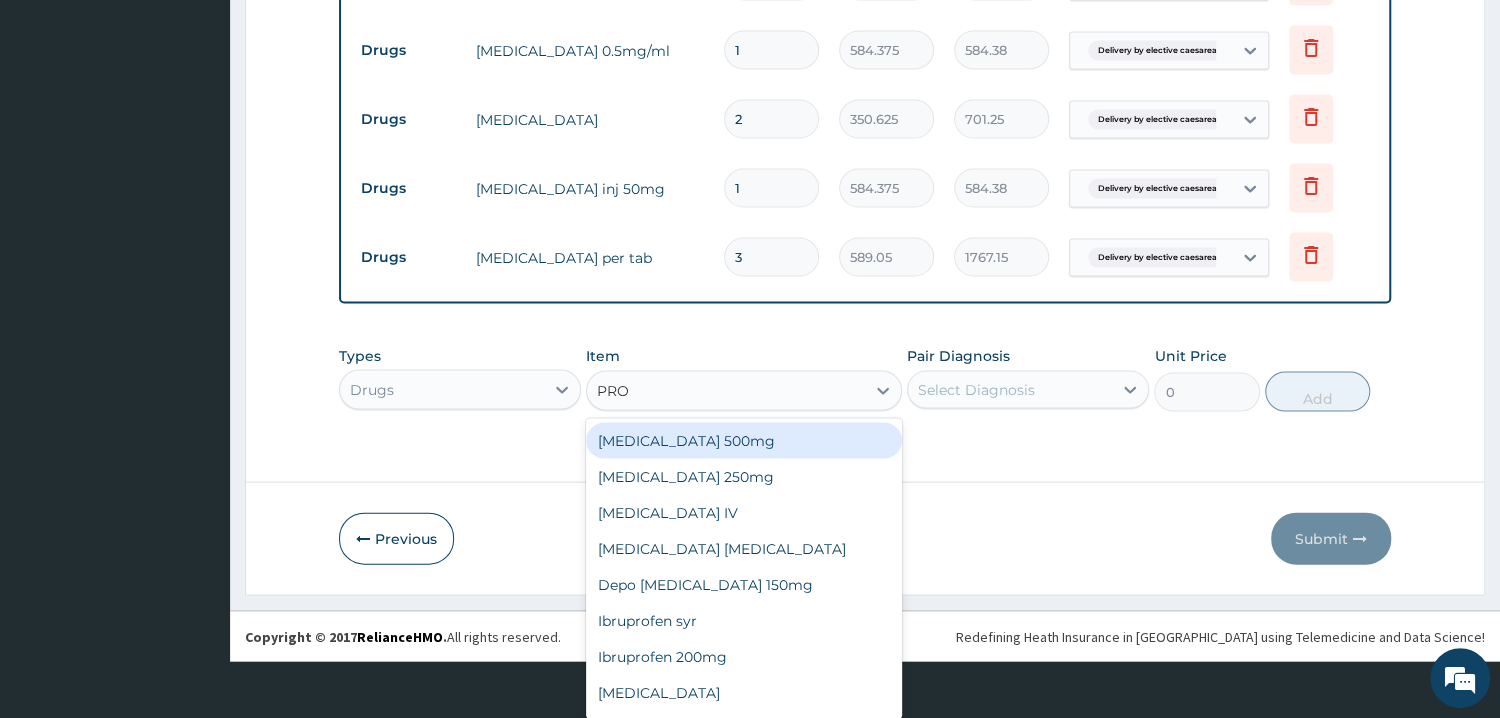 type on "PROM" 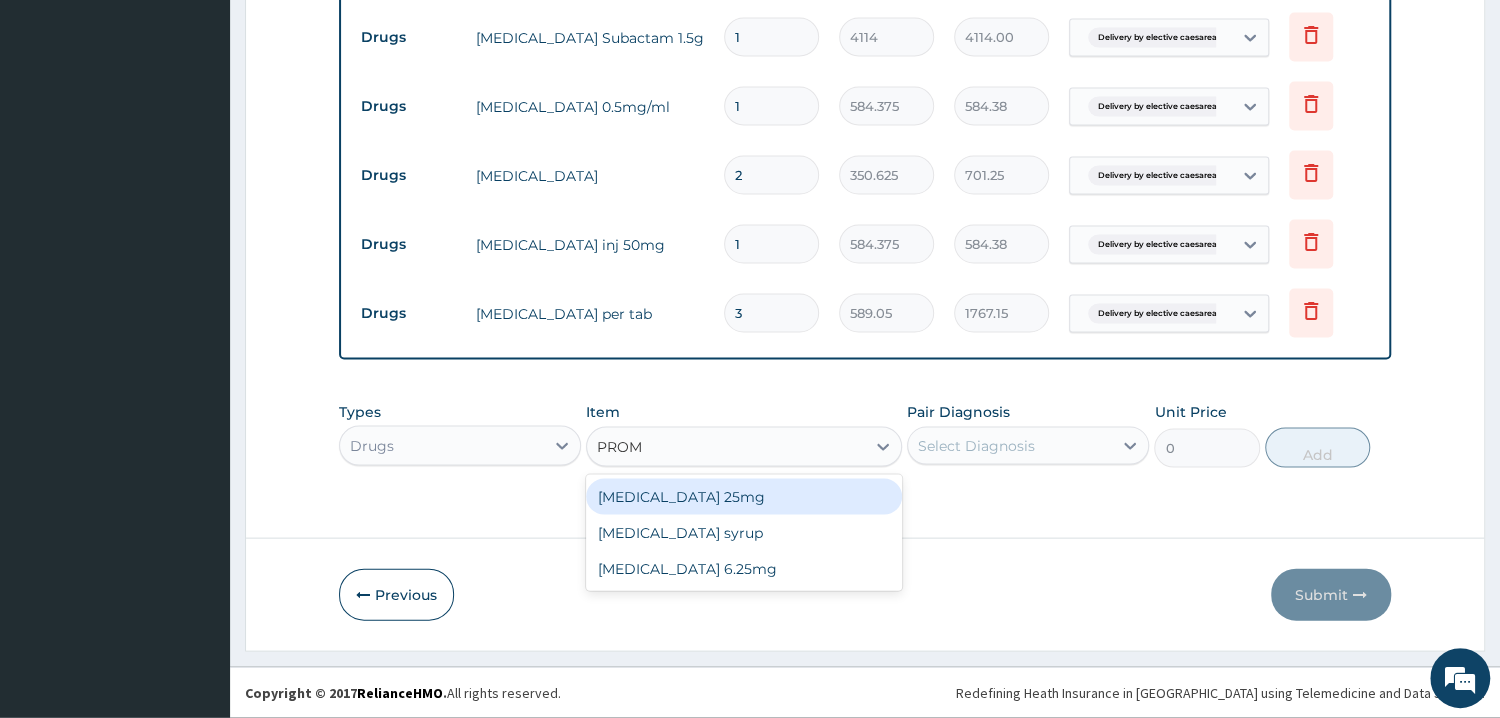 scroll, scrollTop: 0, scrollLeft: 0, axis: both 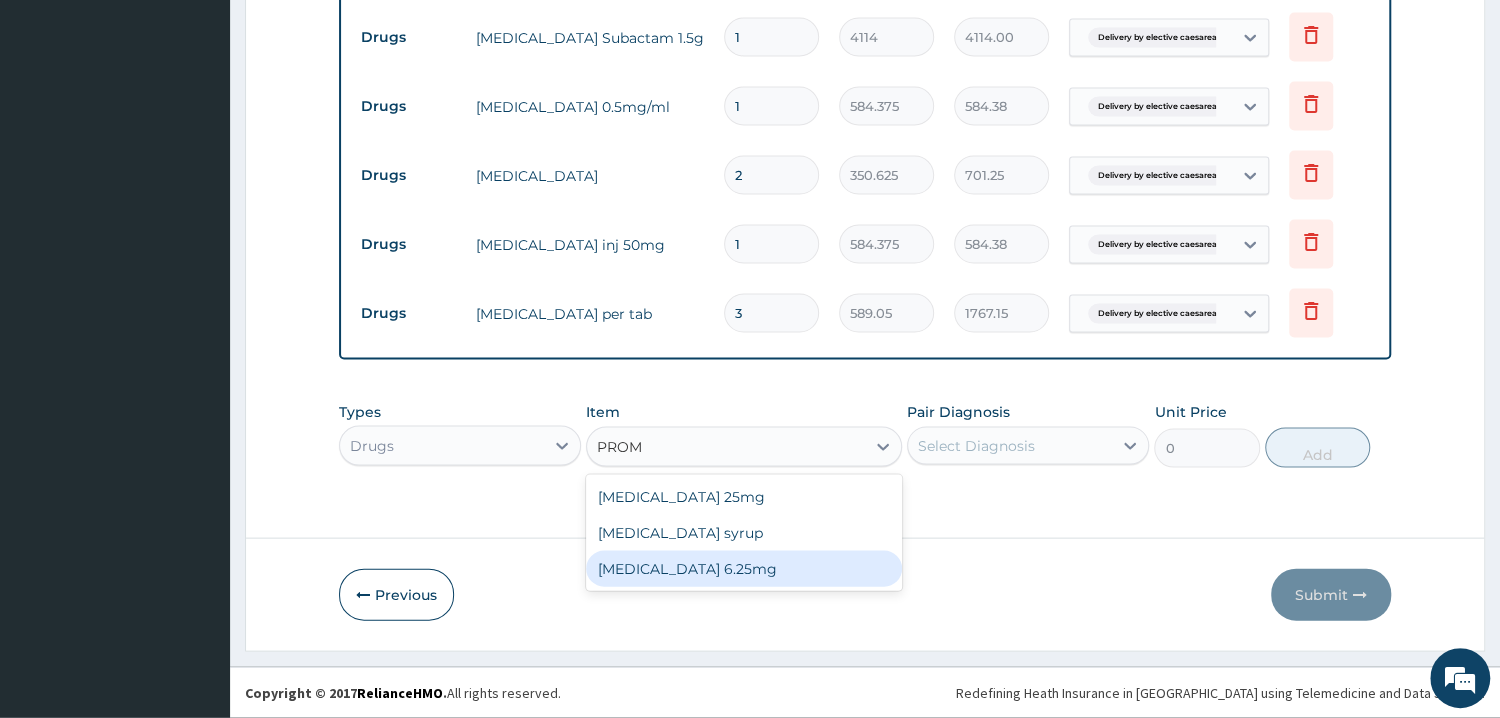 click on "Promethazine 6.25mg" at bounding box center [744, 569] 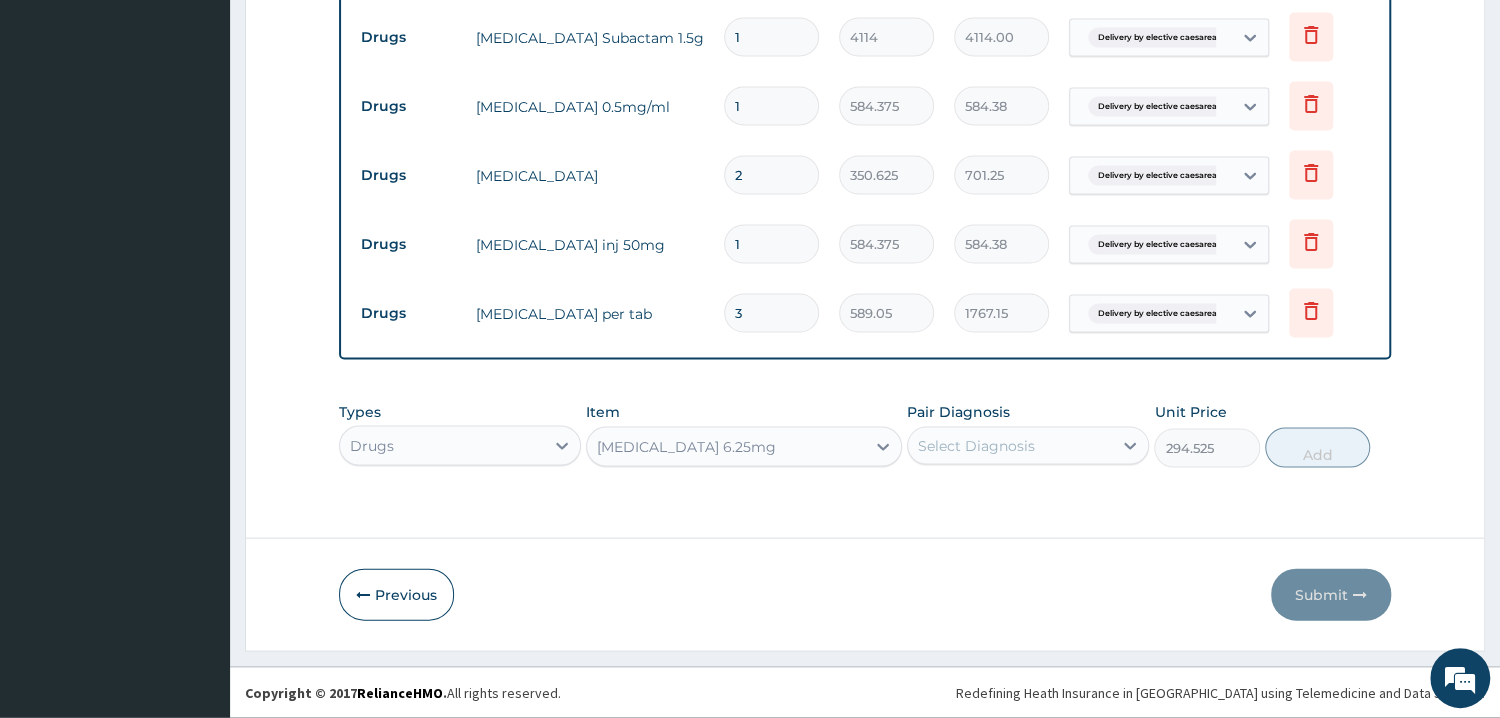 click on "Step  2  of 2 PA Code / Prescription Code PA/A920C8 PA/968699 PA/9F8224 PA/B3DF64 Encounter Date 09-07-2025 Important Notice Please enter PA codes before entering items that are not attached to a PA code   All diagnoses entered must be linked to a claim item. Diagnosis & Claim Items that are visible but inactive cannot be edited because they were imported from an already approved PA code. Diagnosis Delivery by elective caesarean section confirmed Anemia confirmed Pain confirmed Deep venous thrombosis confirmed Postprocedural fever confirmed Upper respiratory infection Confirmed NB: All diagnosis must be linked to a claim item Claim Items Type Name Quantity Unit Price Total Price Pair Diagnosis Actions Procedures all private wards (feeding inclusive) 4 32250 129000.00 Delivery by elective caesarean... Delete Drugs ranfero -12 14 60.775 850.85 Anemia Delete Drugs cocodamol 8/500 mg 20 355.3 7106.00 Pain Delete Drugs inj clexane 40mg 6 14600 87600.00 Deep venous thrombosis Delete Procedures 4 10000 40000.00 Pain" at bounding box center [865, -822] 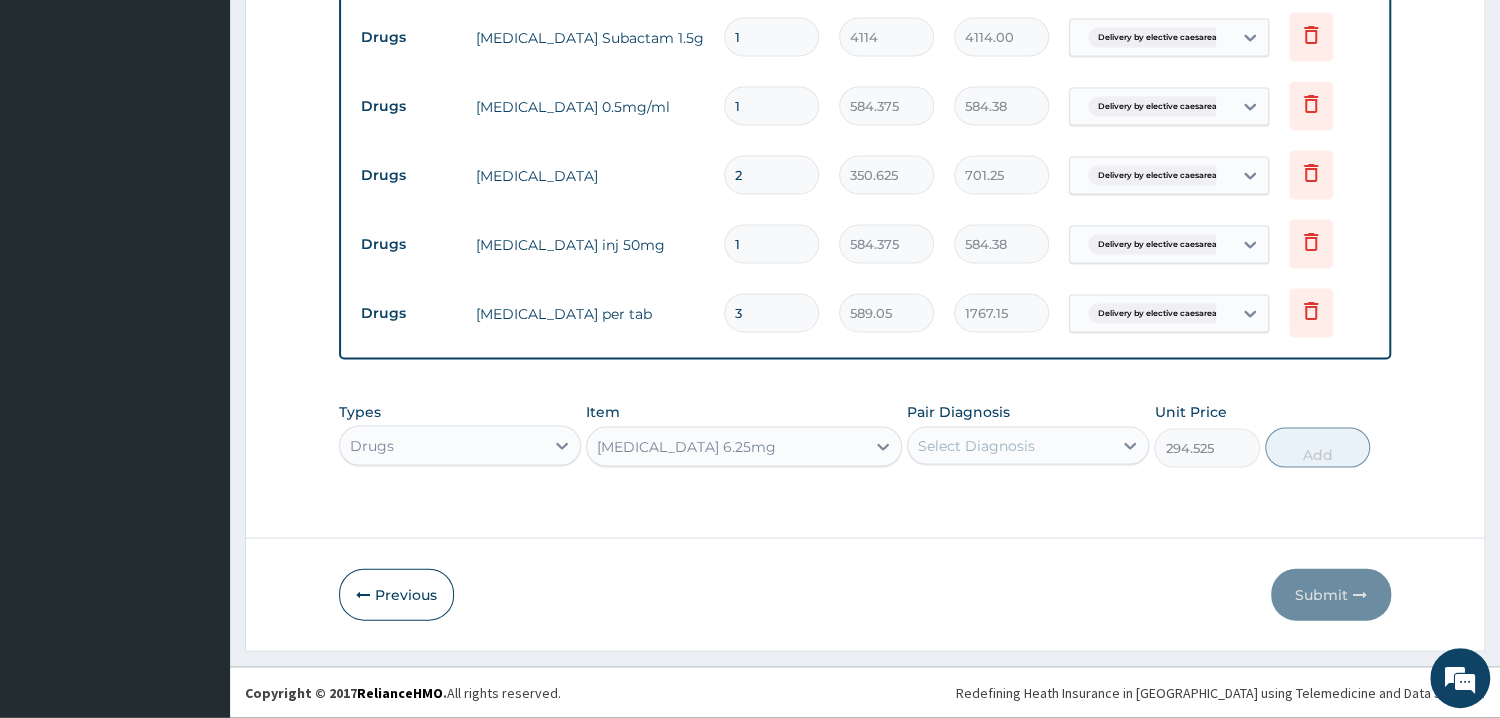 click on "Types Drugs Item Promethazine 6.25mg Pair Diagnosis Select Diagnosis Unit Price 294.525 Add" at bounding box center [865, 435] 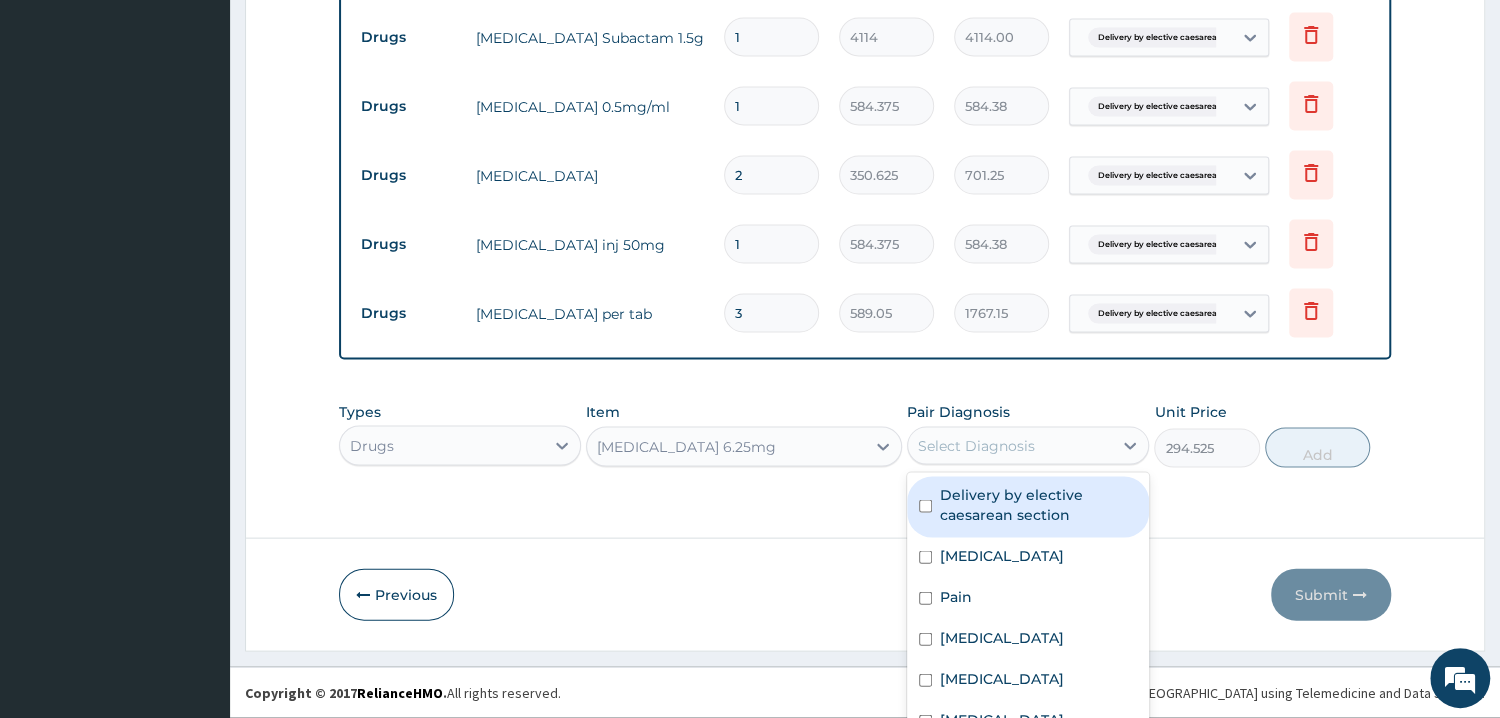 scroll, scrollTop: 28, scrollLeft: 0, axis: vertical 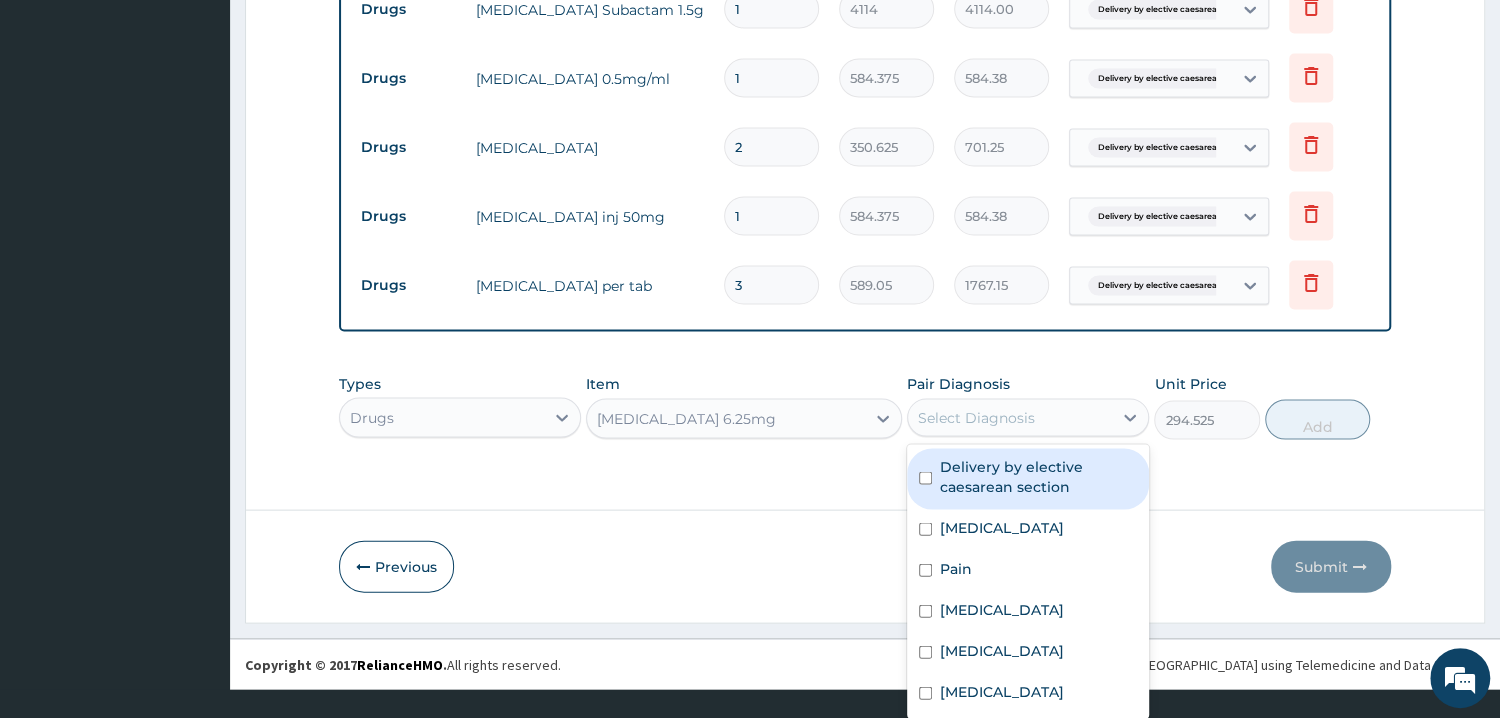 drag, startPoint x: 1004, startPoint y: 475, endPoint x: 1233, endPoint y: 471, distance: 229.03493 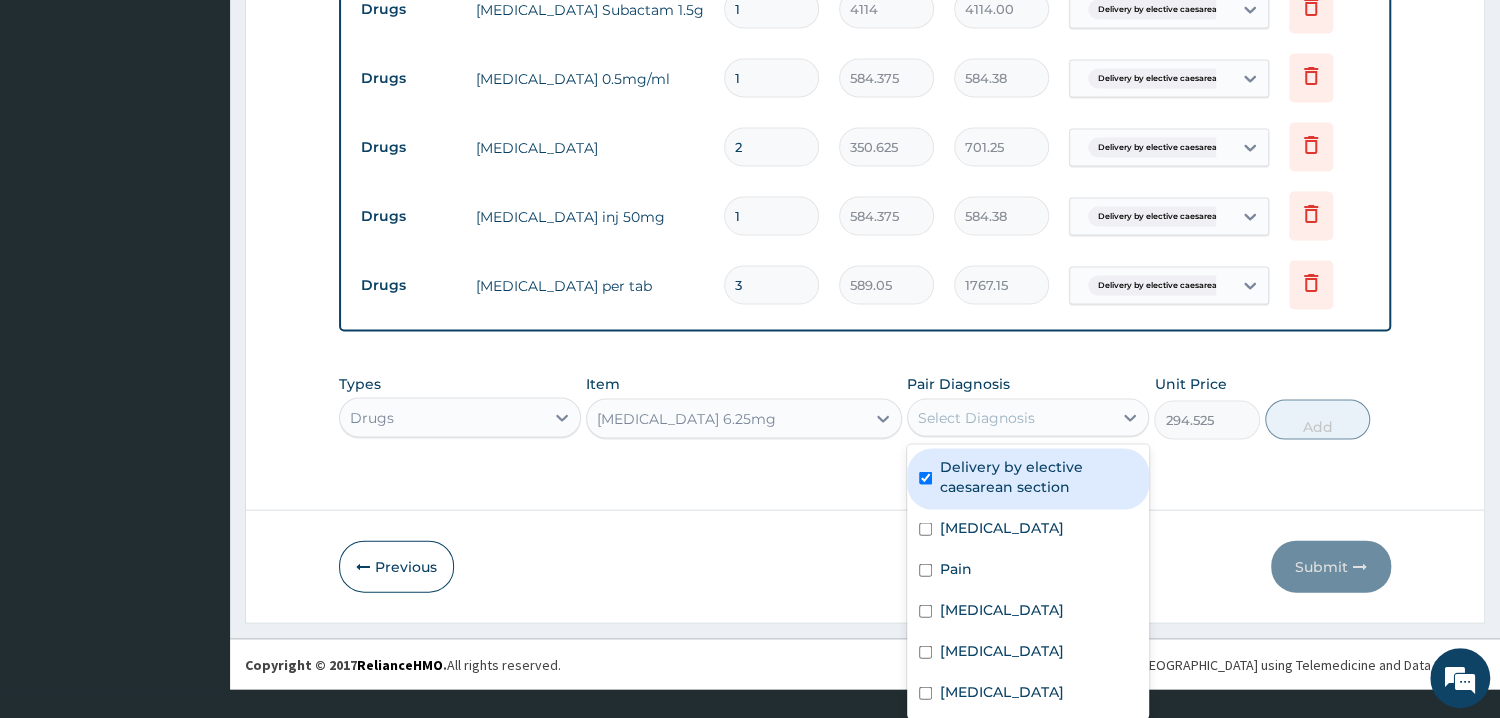 checkbox on "true" 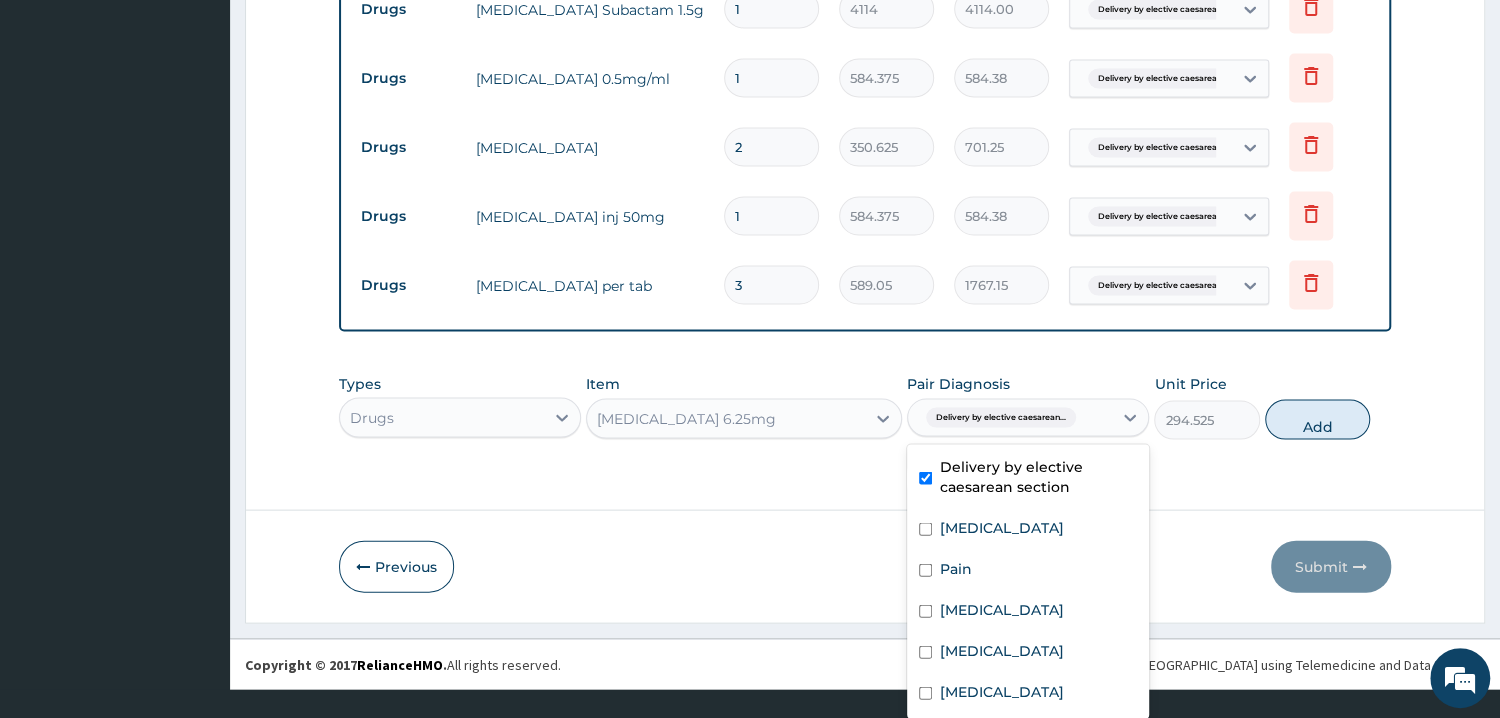 scroll, scrollTop: 0, scrollLeft: 0, axis: both 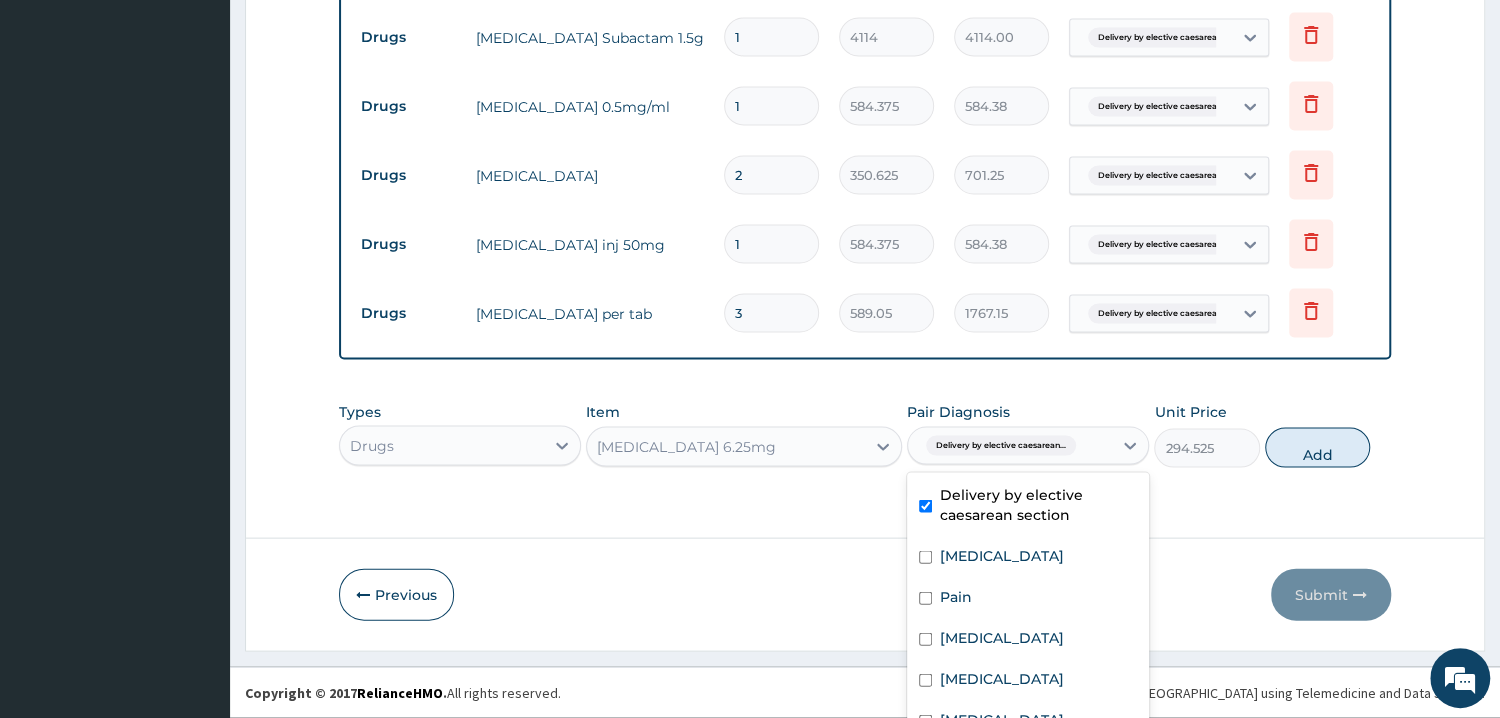 click on "Types Drugs Item Promethazine 6.25mg Pair Diagnosis option Delivery by elective caesarean section, selected. option Delivery by elective caesarean section selected, 1 of 6. 6 results available. Use Up and Down to choose options, press Enter to select the currently focused option, press Escape to exit the menu, press Tab to select the option and exit the menu. Delivery by elective caesarean... Delivery by elective caesarean section Anemia Pain Deep venous thrombosis Postprocedural fever Upper respiratory infection Unit Price 294.525 Add" at bounding box center (865, 435) 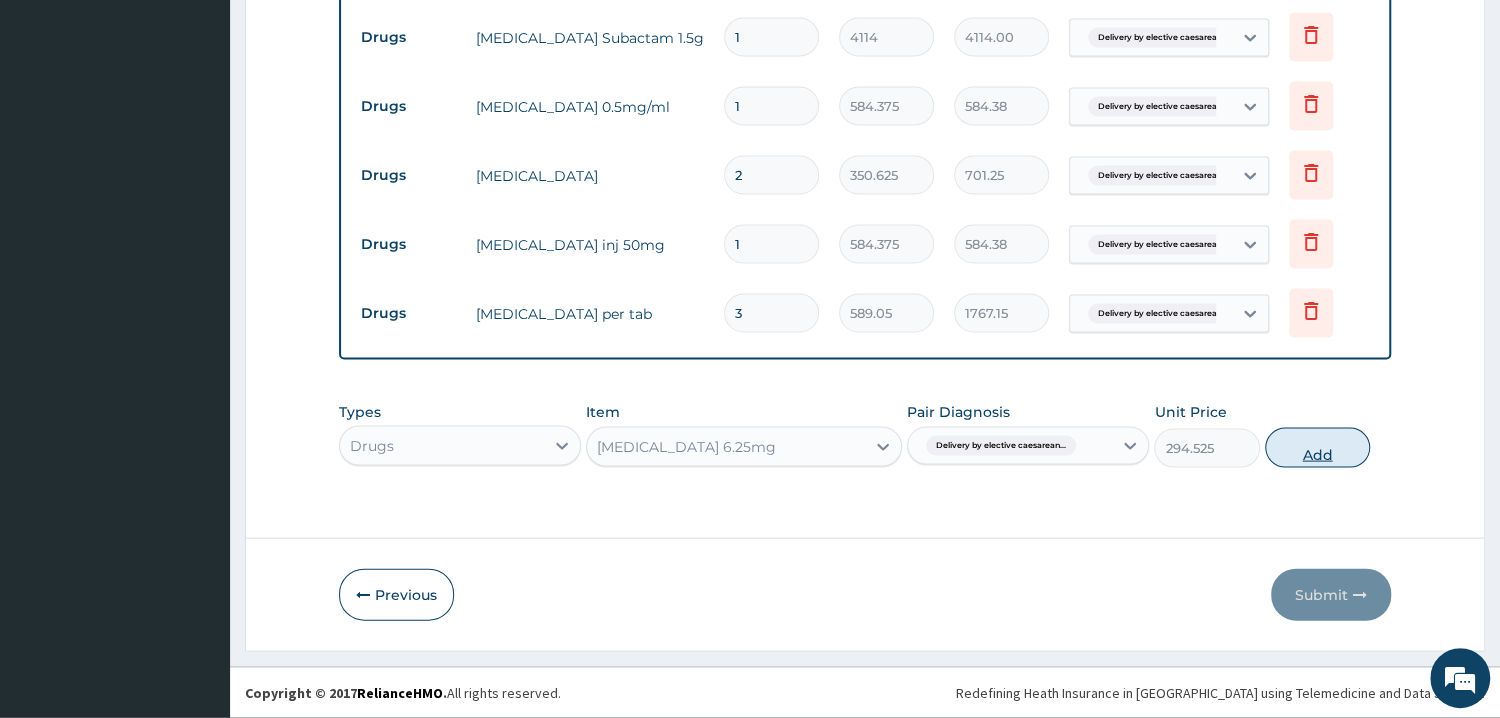 click on "Add" at bounding box center [1317, 448] 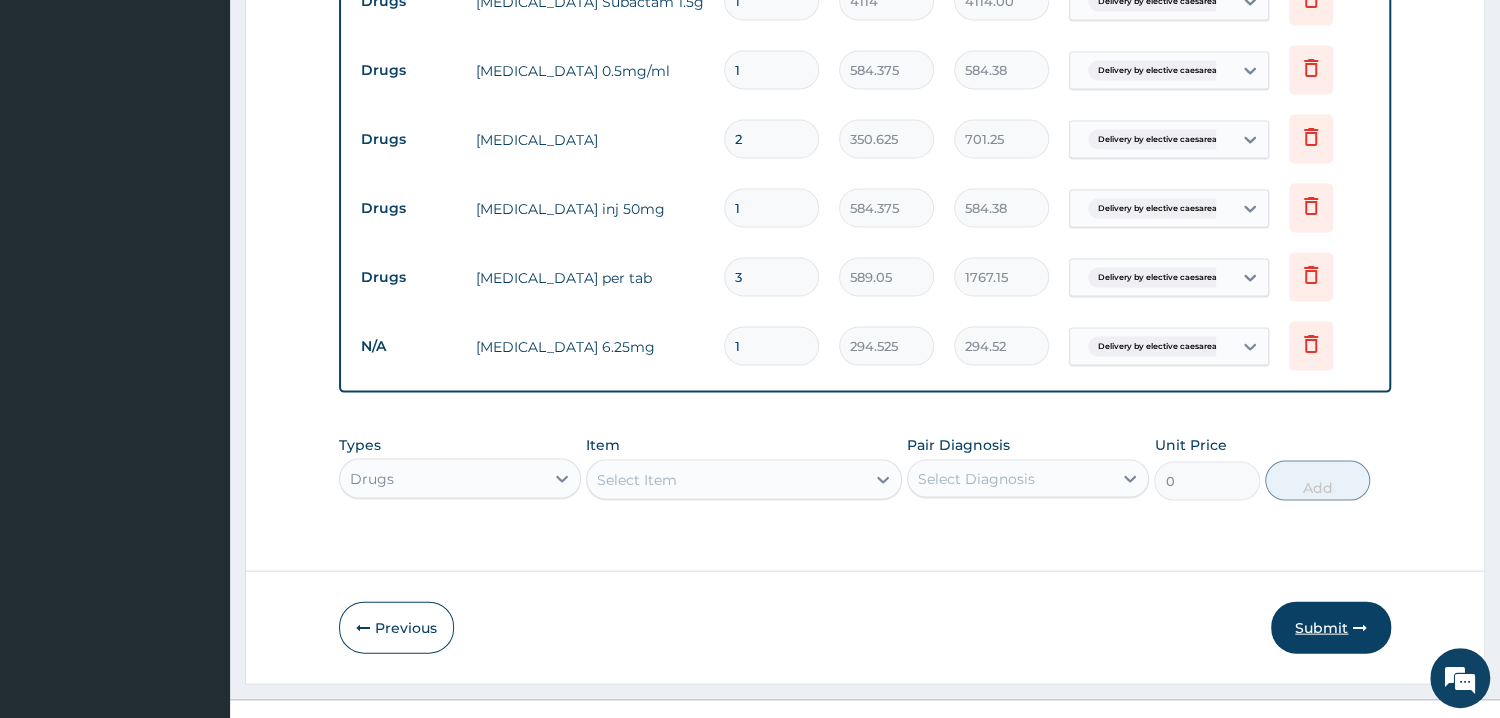 click on "Submit" at bounding box center [1331, 628] 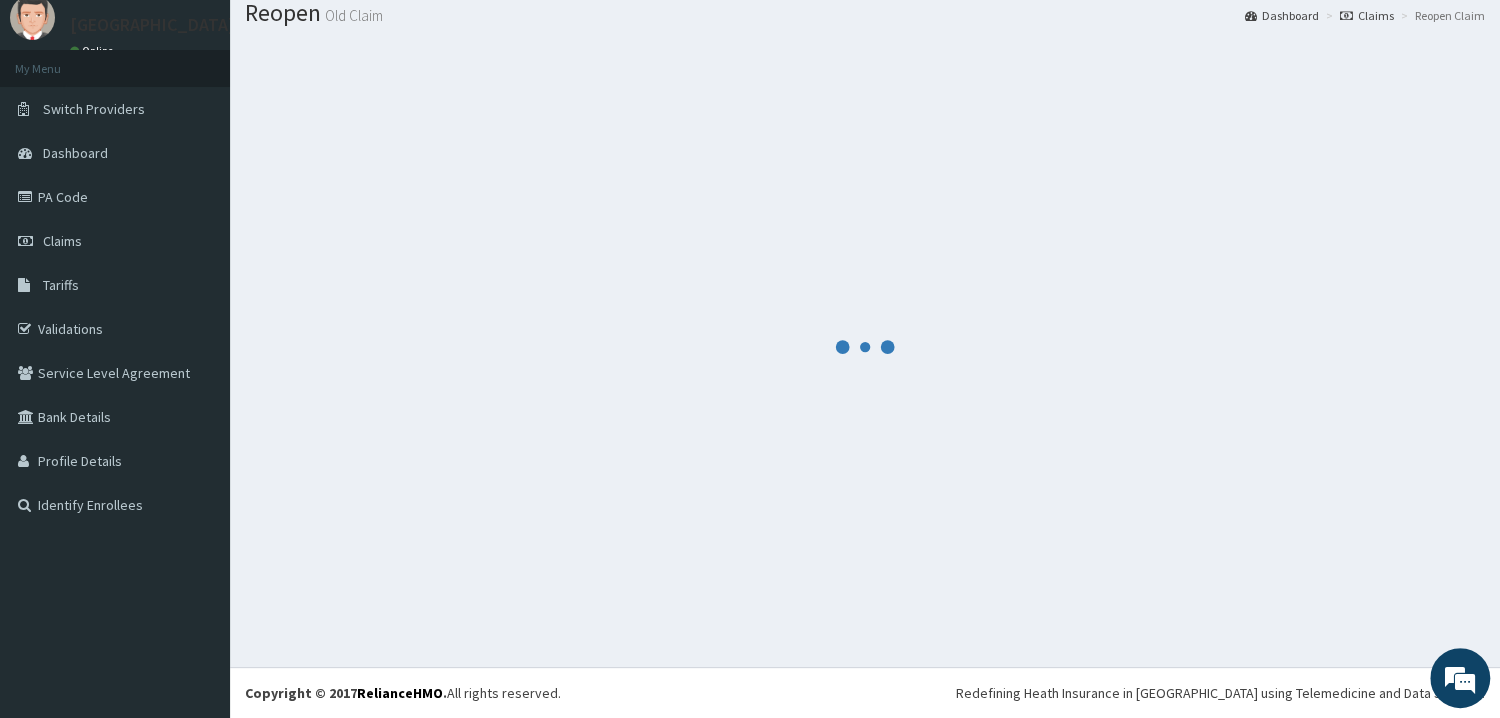 scroll, scrollTop: 64, scrollLeft: 0, axis: vertical 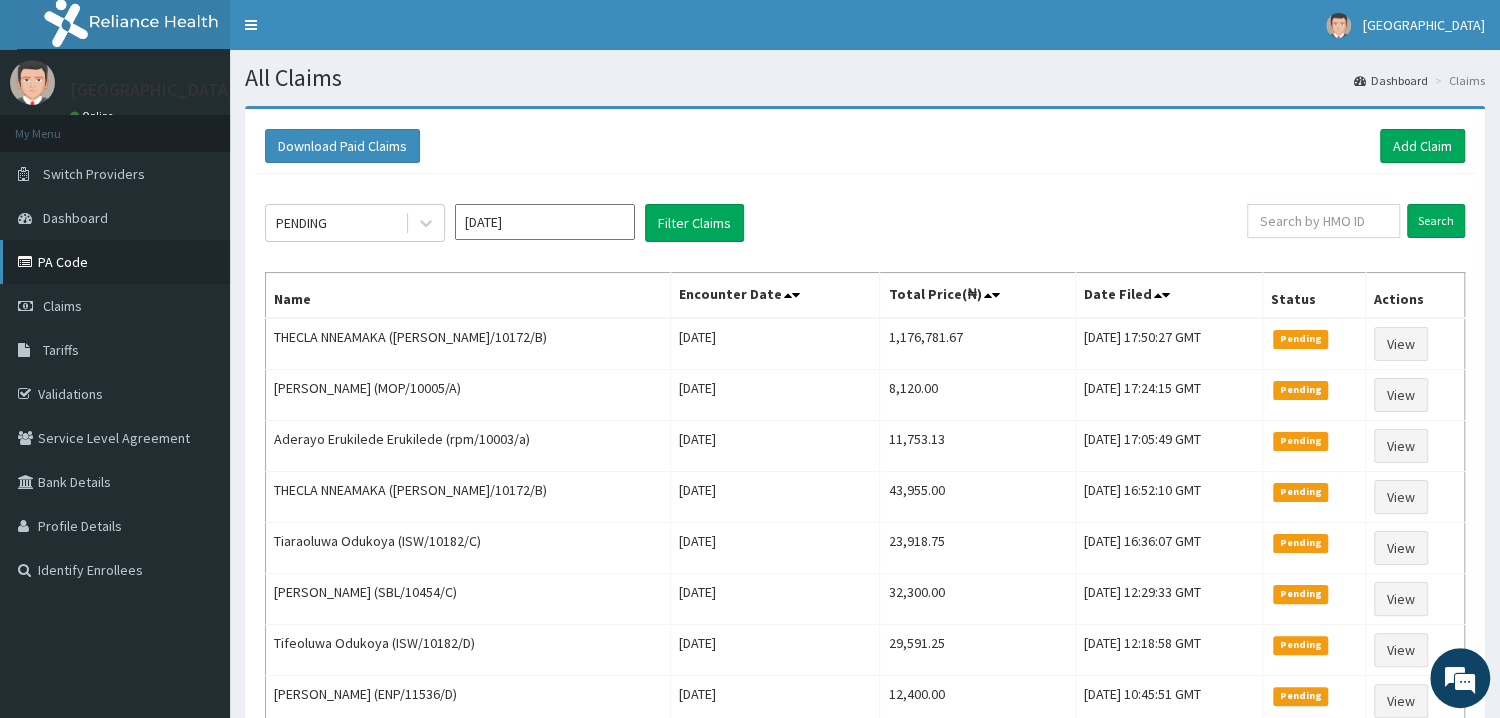 click on "PA Code" at bounding box center [115, 262] 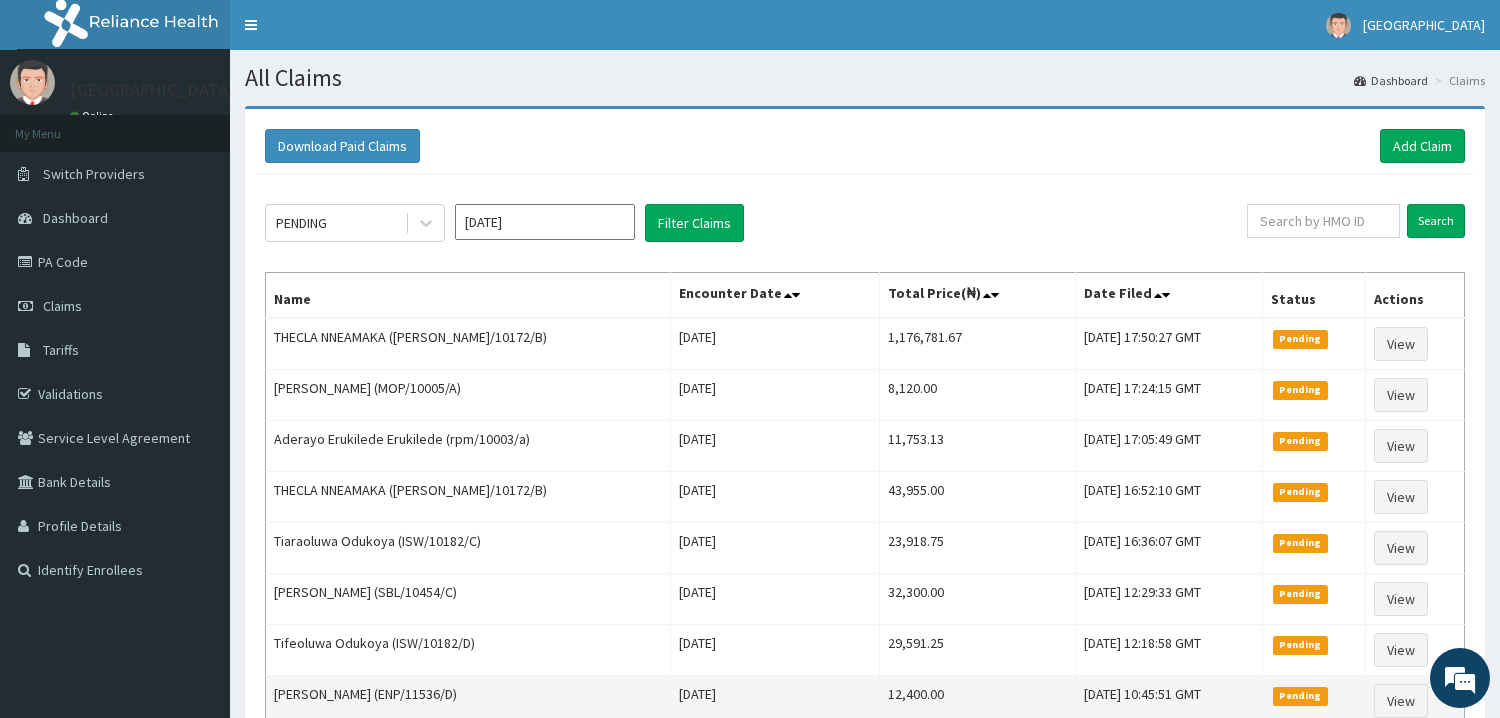 scroll, scrollTop: 0, scrollLeft: 0, axis: both 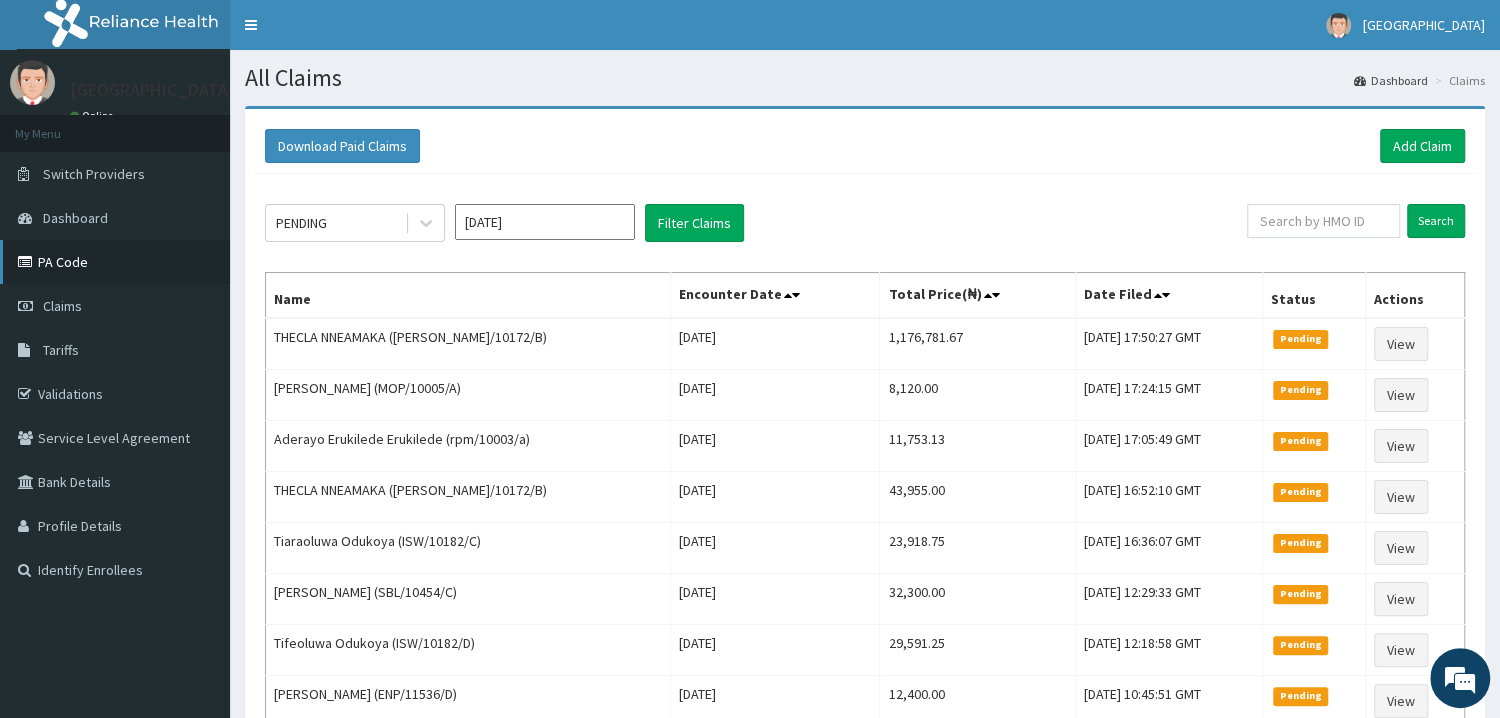 click on "PA Code" at bounding box center (115, 262) 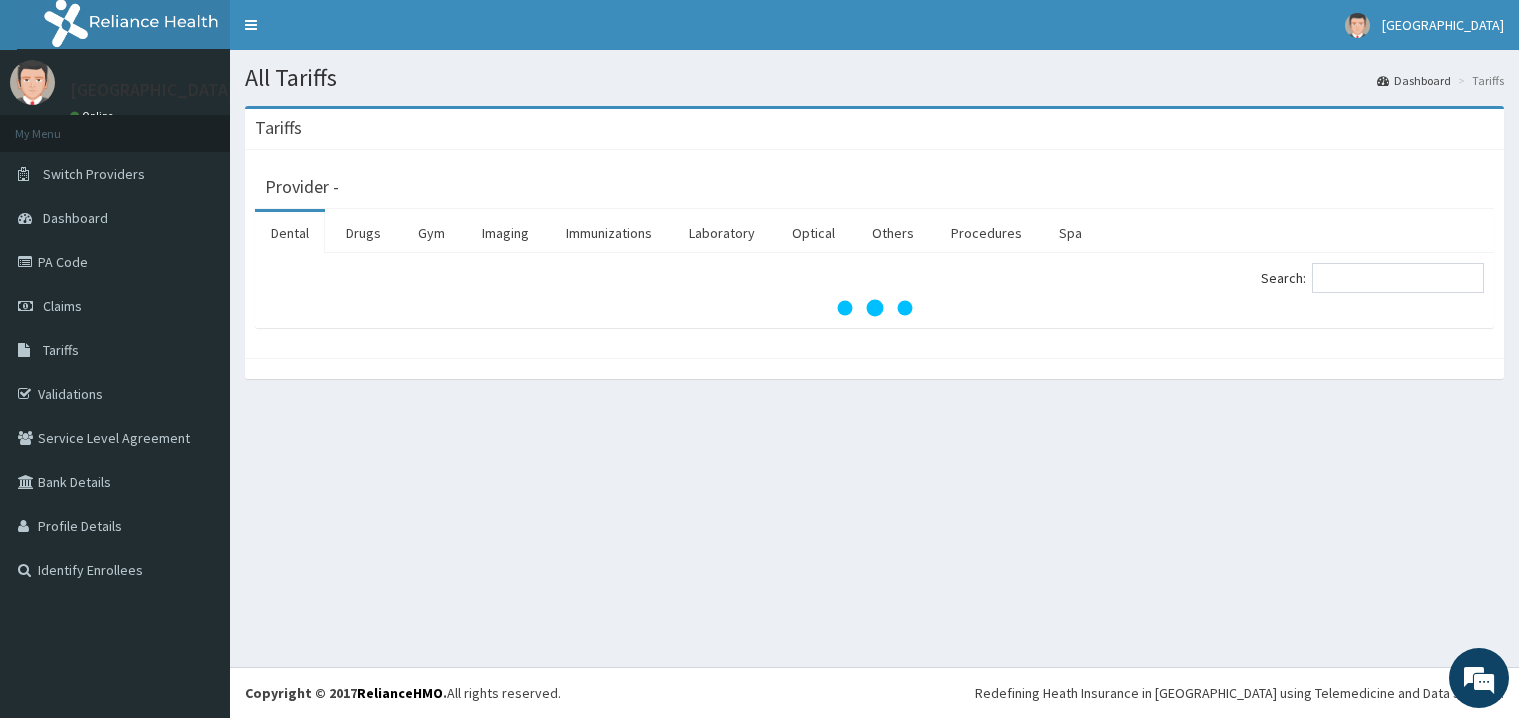 scroll, scrollTop: 0, scrollLeft: 0, axis: both 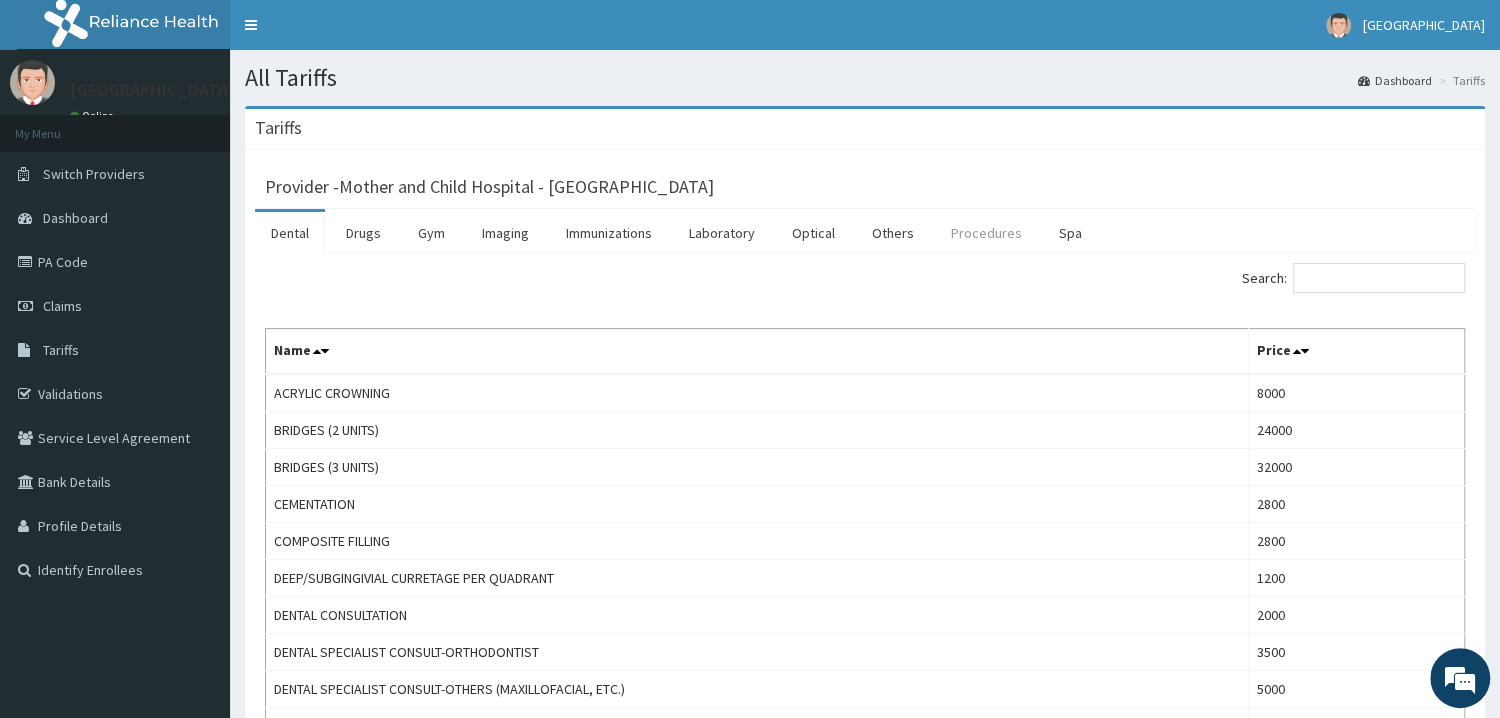 click on "Procedures" at bounding box center (986, 233) 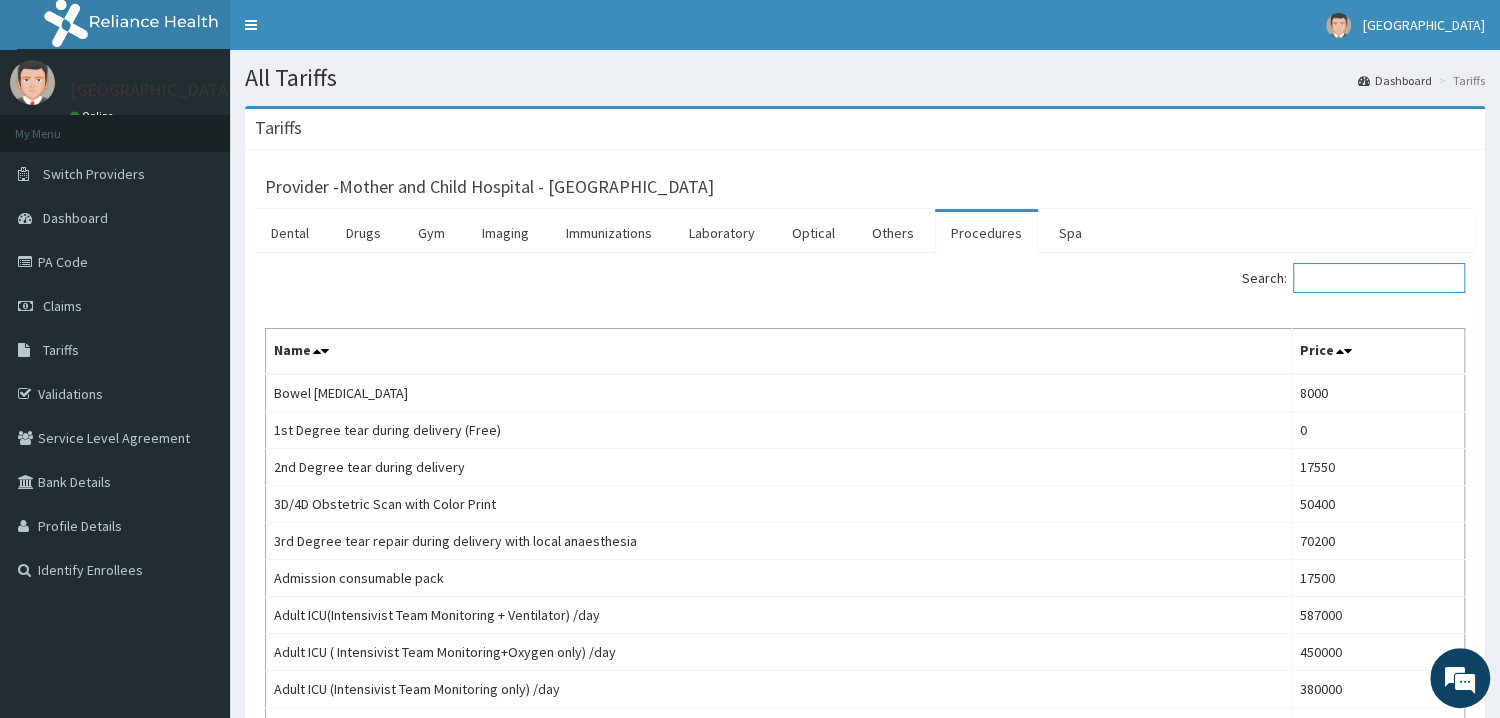 click on "Search:" at bounding box center (1379, 278) 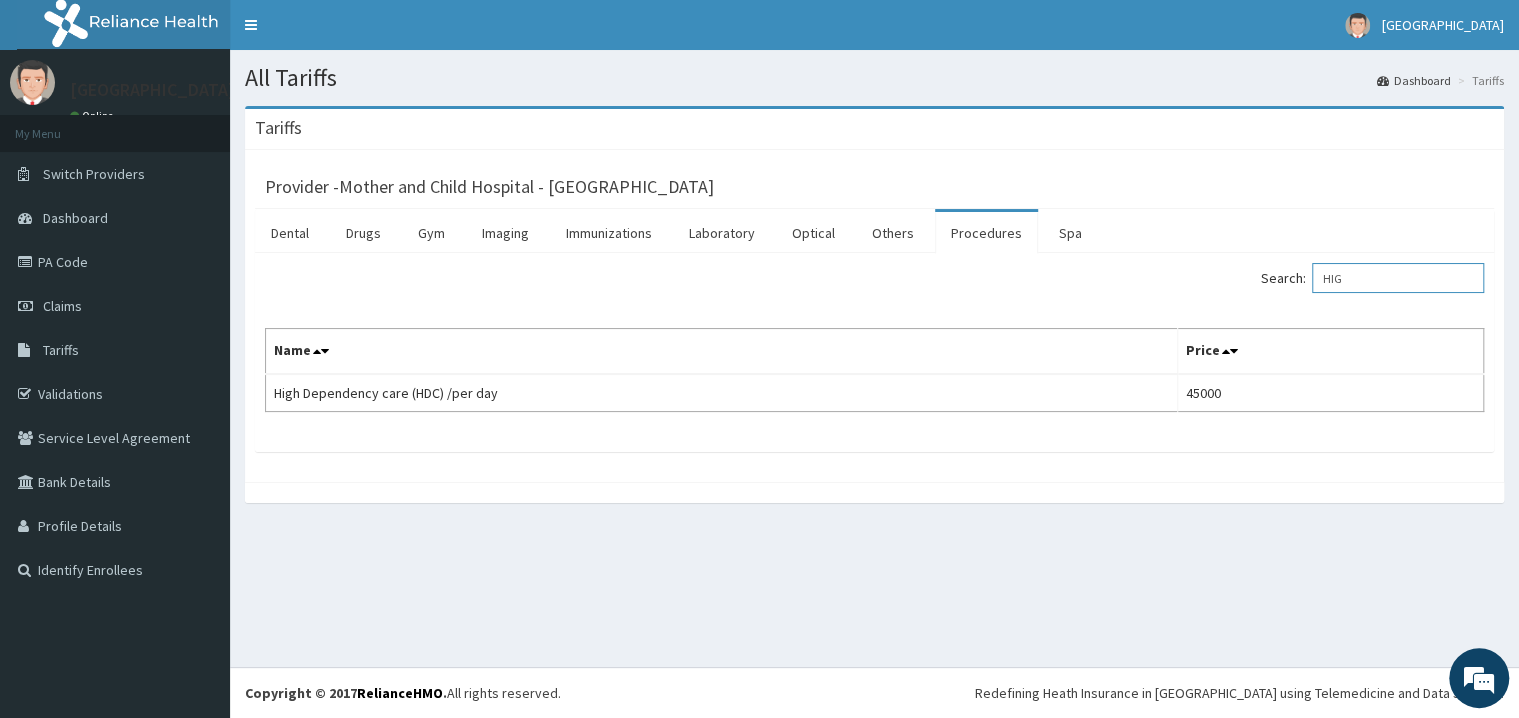 type on "HIG" 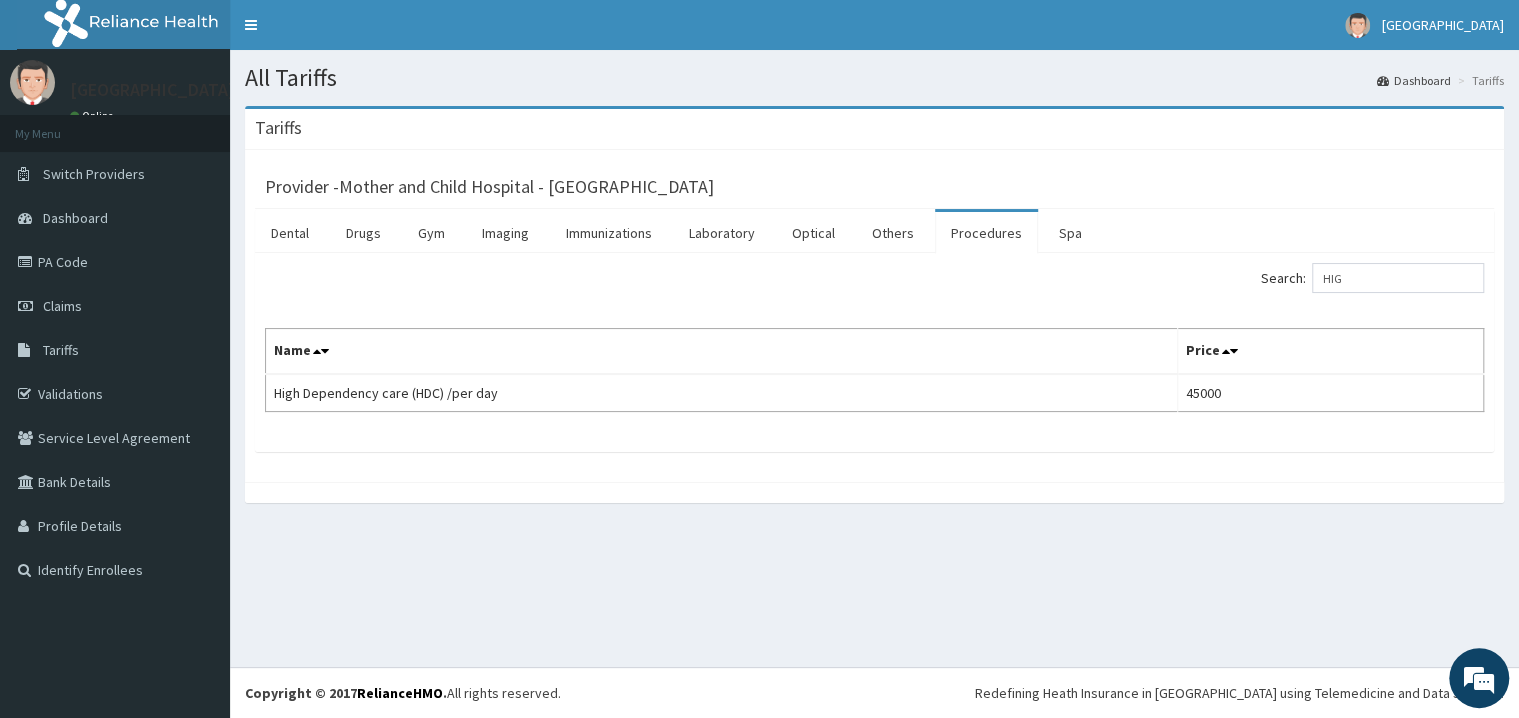 scroll, scrollTop: 0, scrollLeft: 0, axis: both 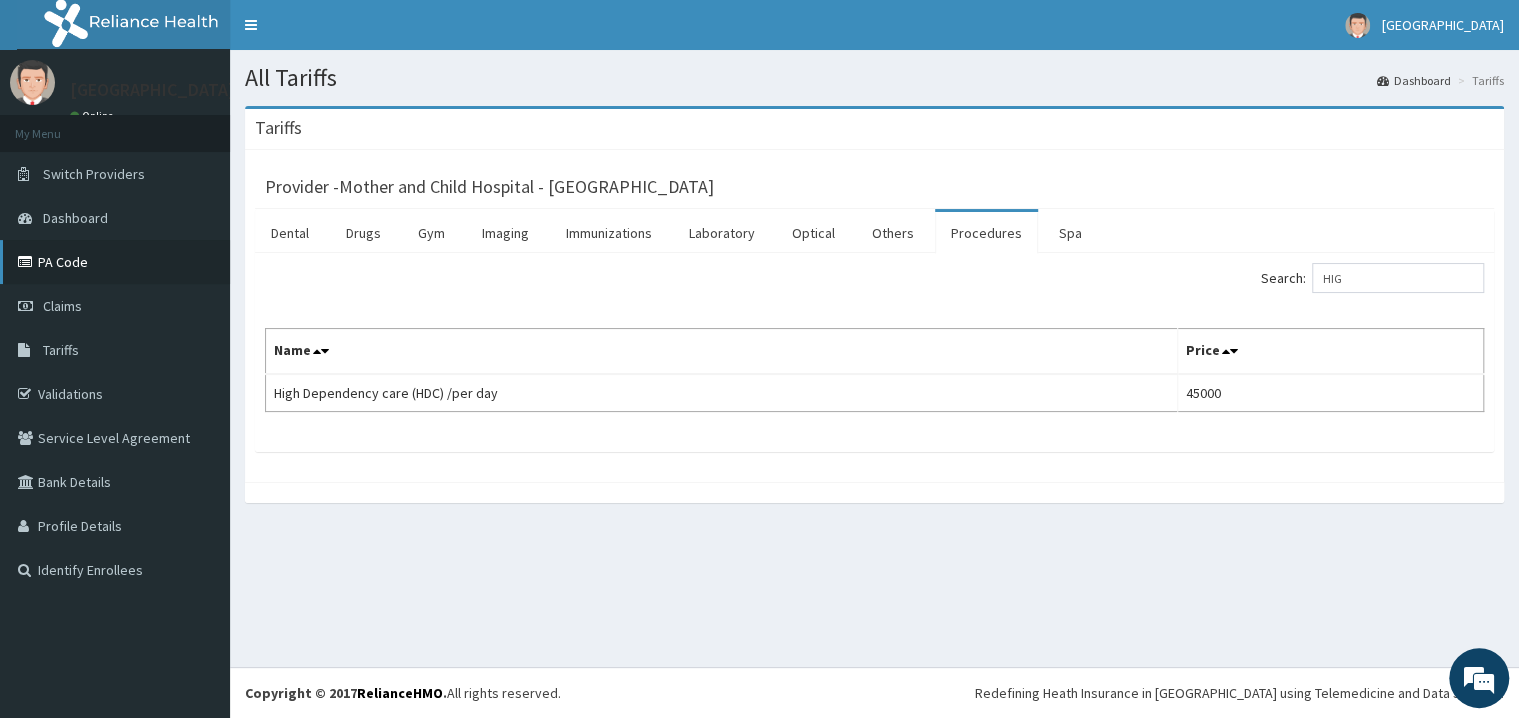 click on "PA Code" at bounding box center (115, 262) 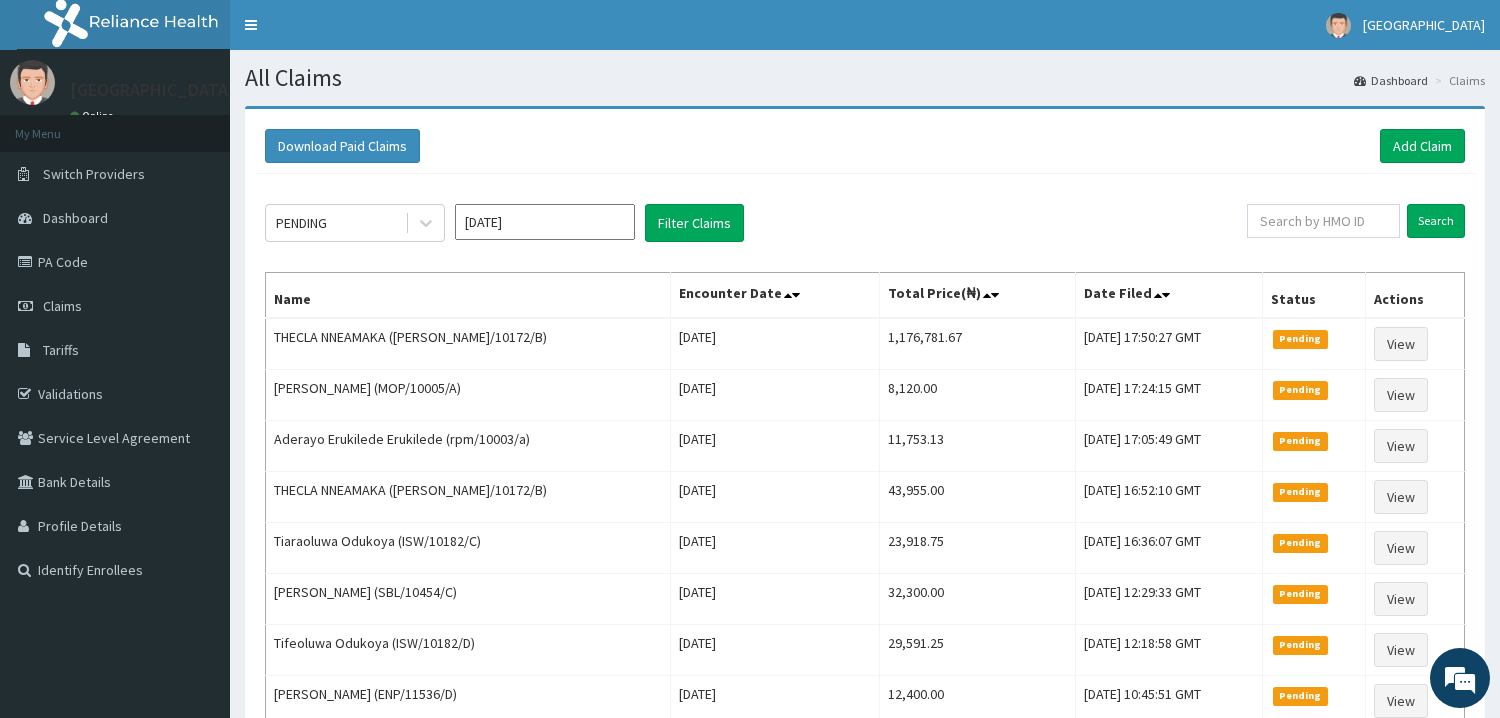 scroll, scrollTop: 0, scrollLeft: 0, axis: both 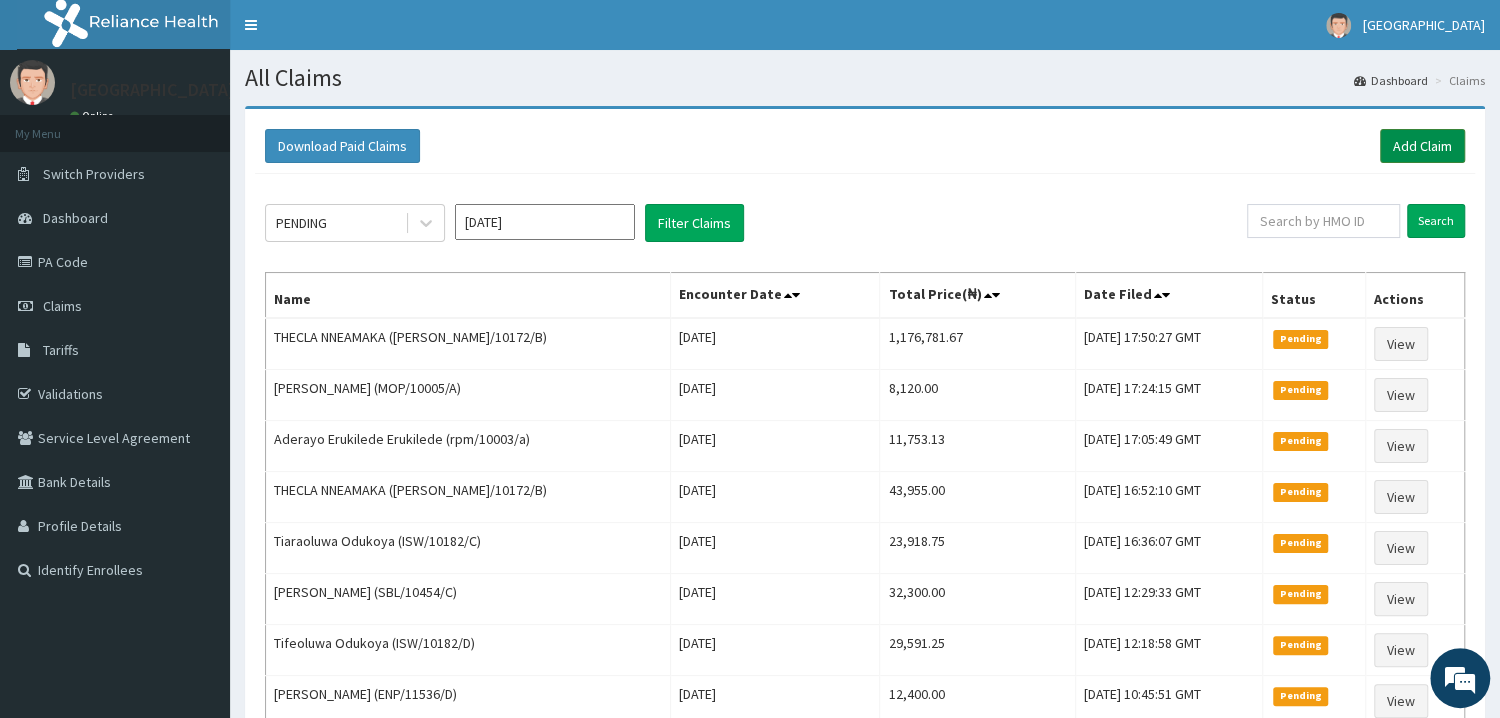 click on "Add Claim" at bounding box center [1422, 146] 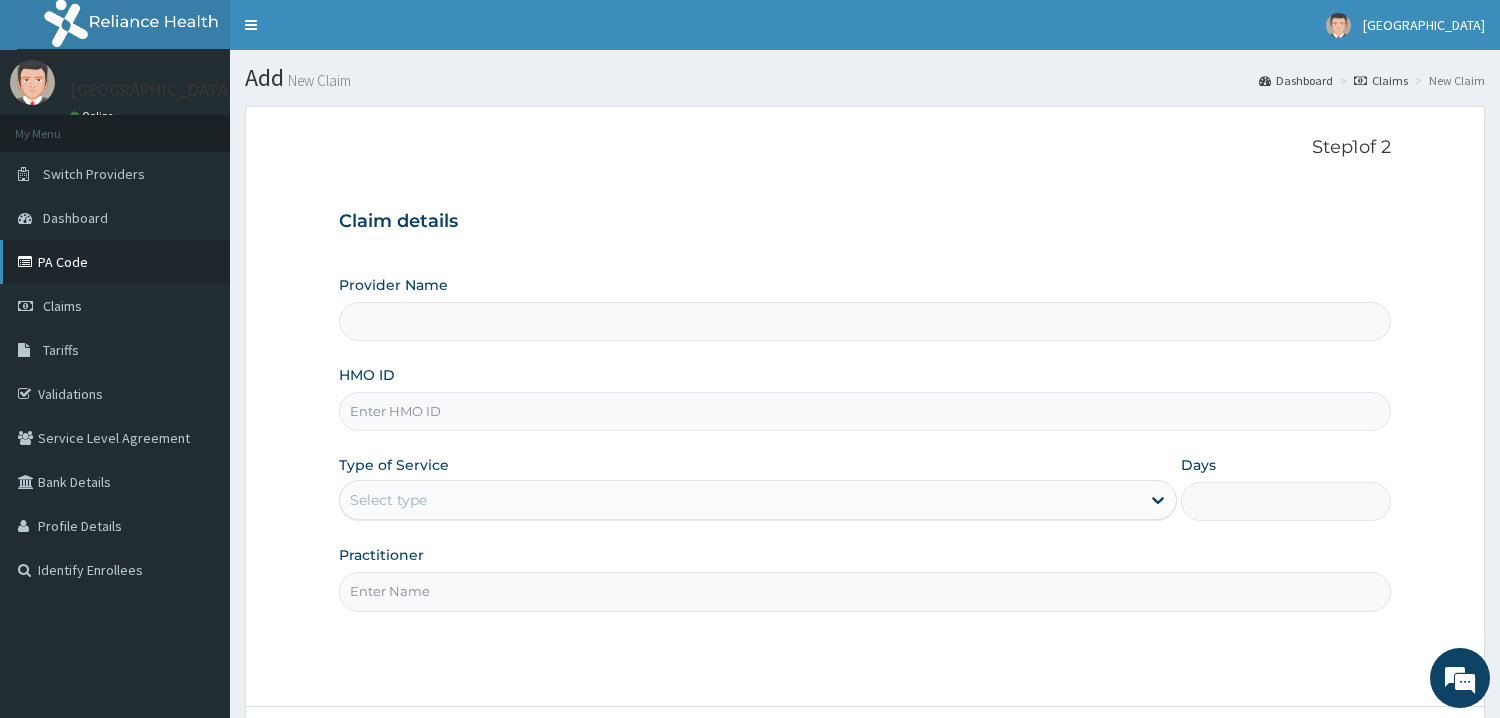 scroll, scrollTop: 0, scrollLeft: 0, axis: both 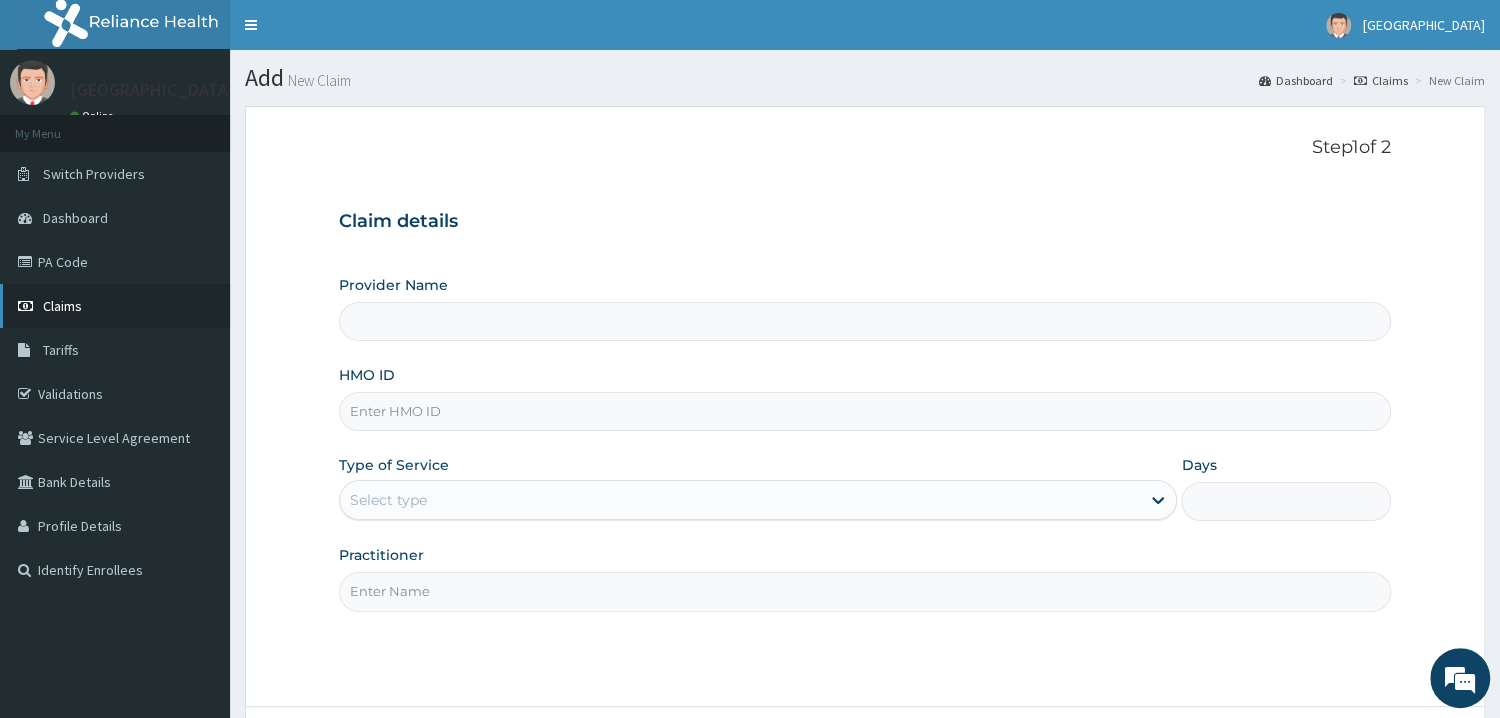 type on "Mother and Child Hospital - [GEOGRAPHIC_DATA]" 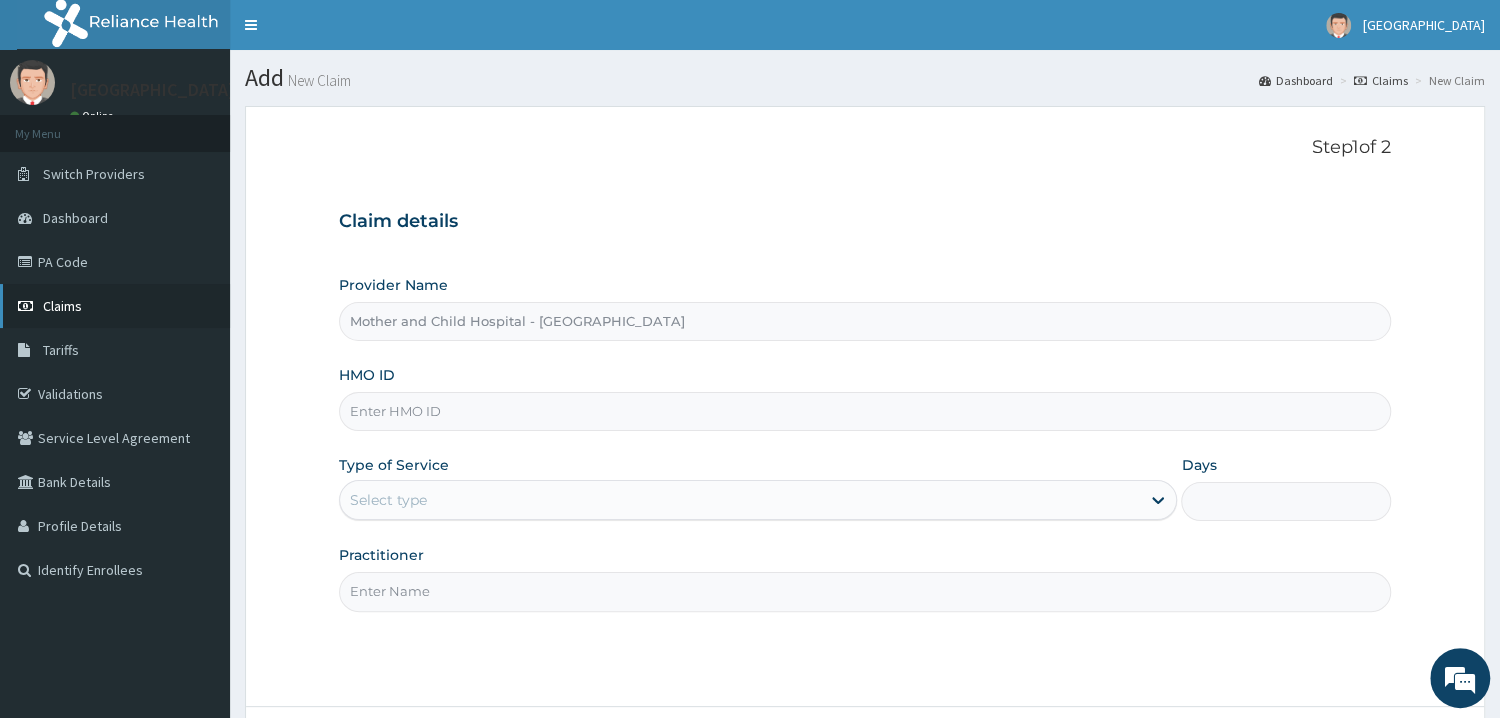 click on "Claims" at bounding box center (115, 306) 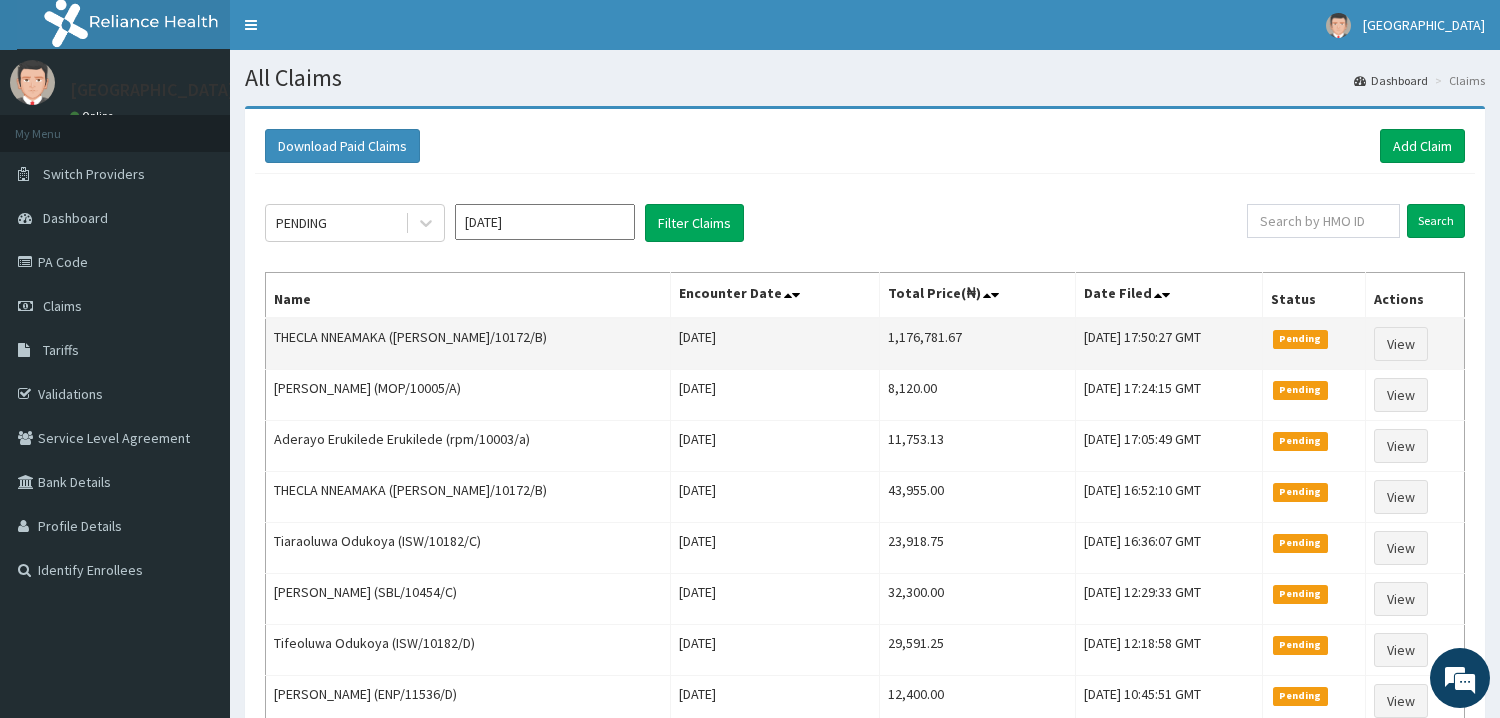 scroll, scrollTop: 0, scrollLeft: 0, axis: both 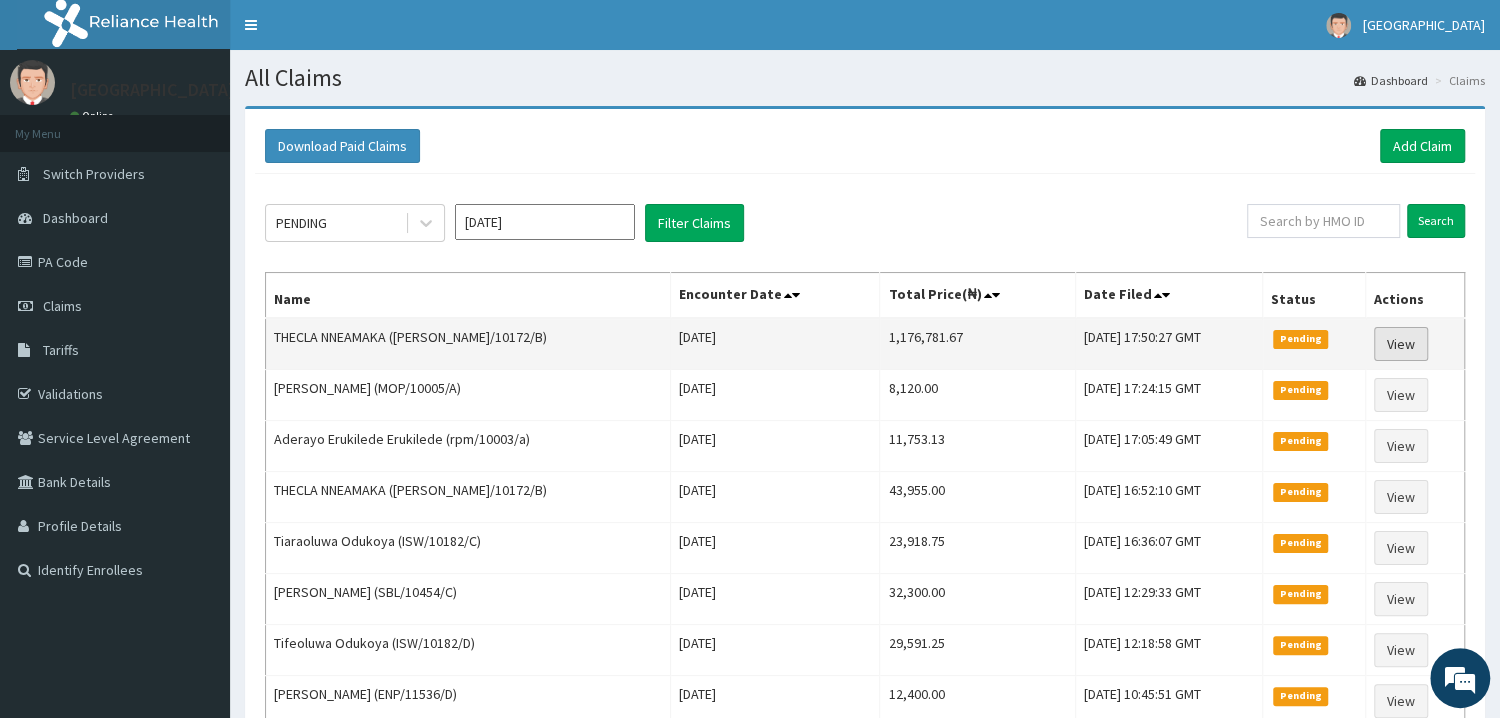 click on "View" at bounding box center (1401, 344) 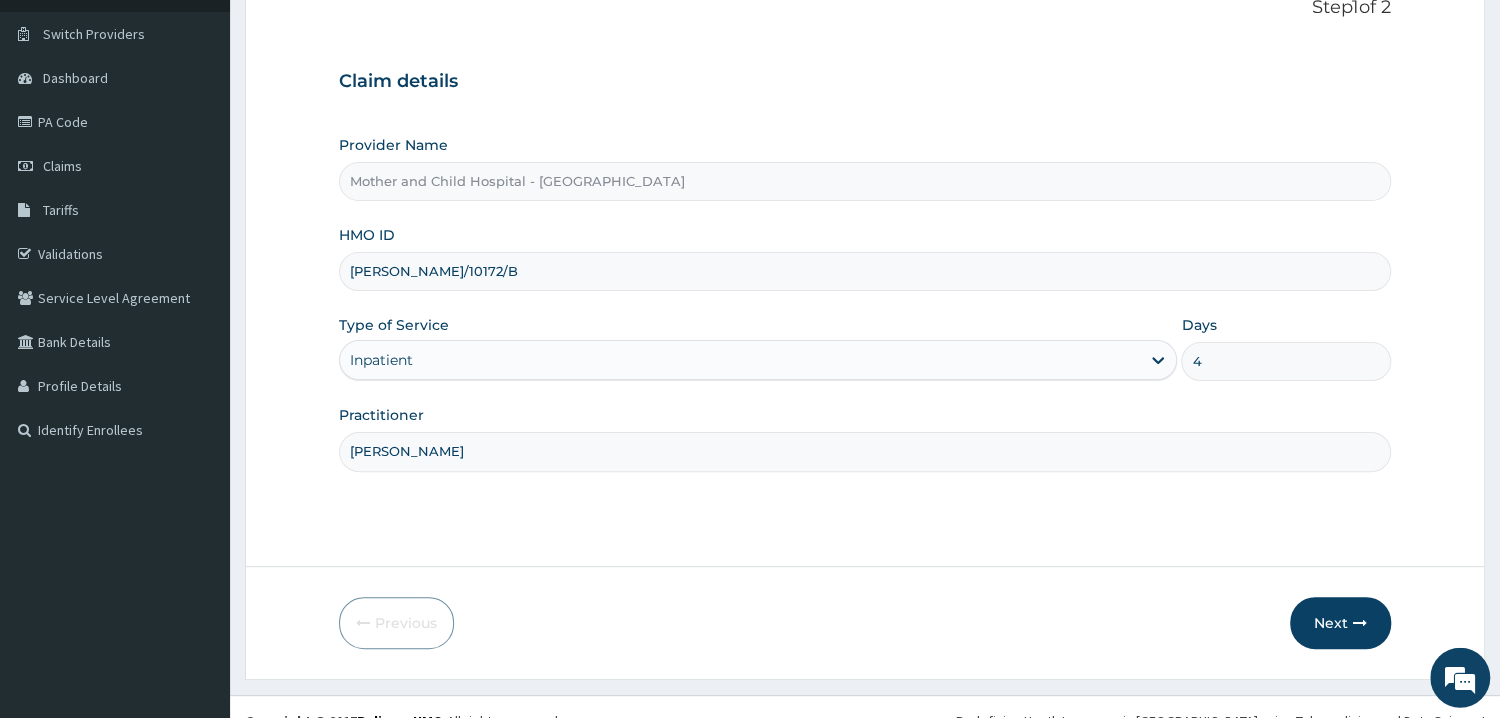 scroll, scrollTop: 168, scrollLeft: 0, axis: vertical 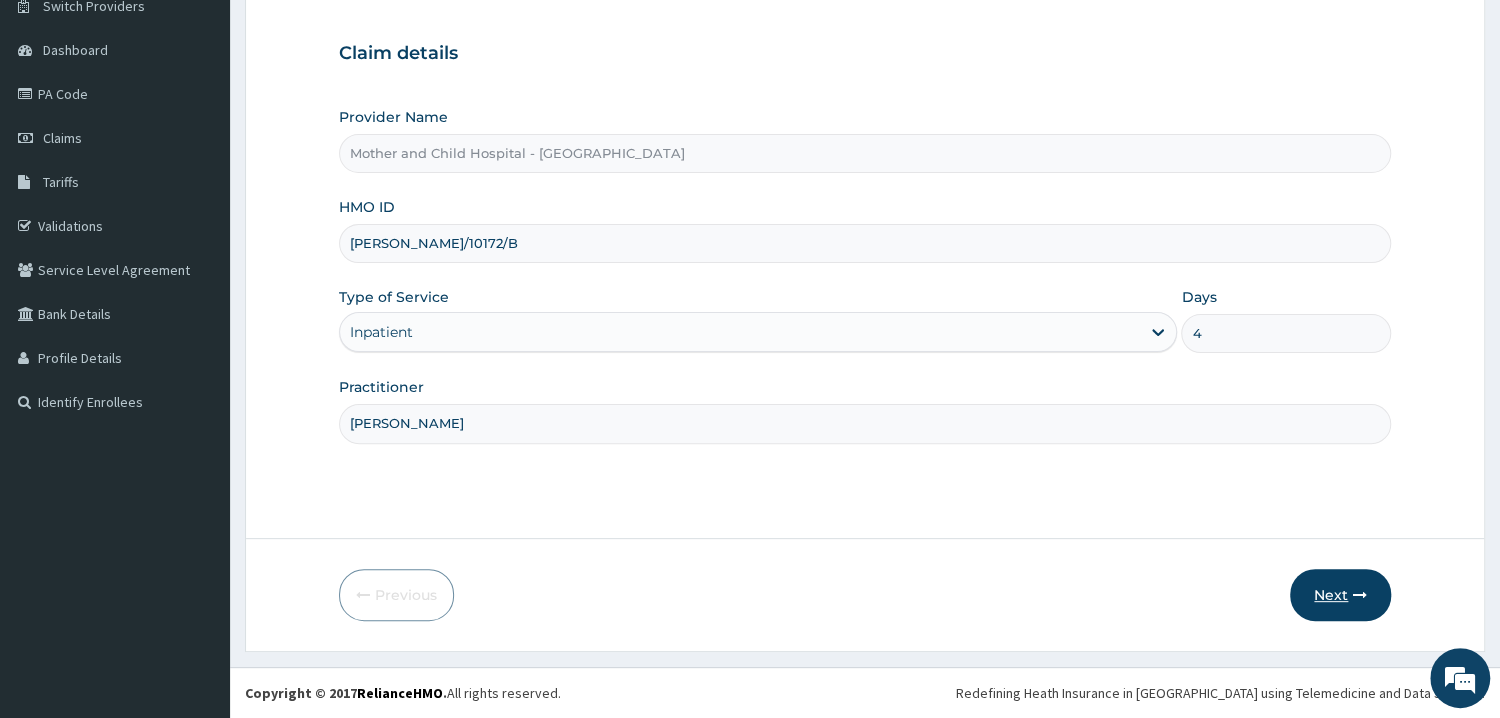 click on "Next" at bounding box center (1340, 595) 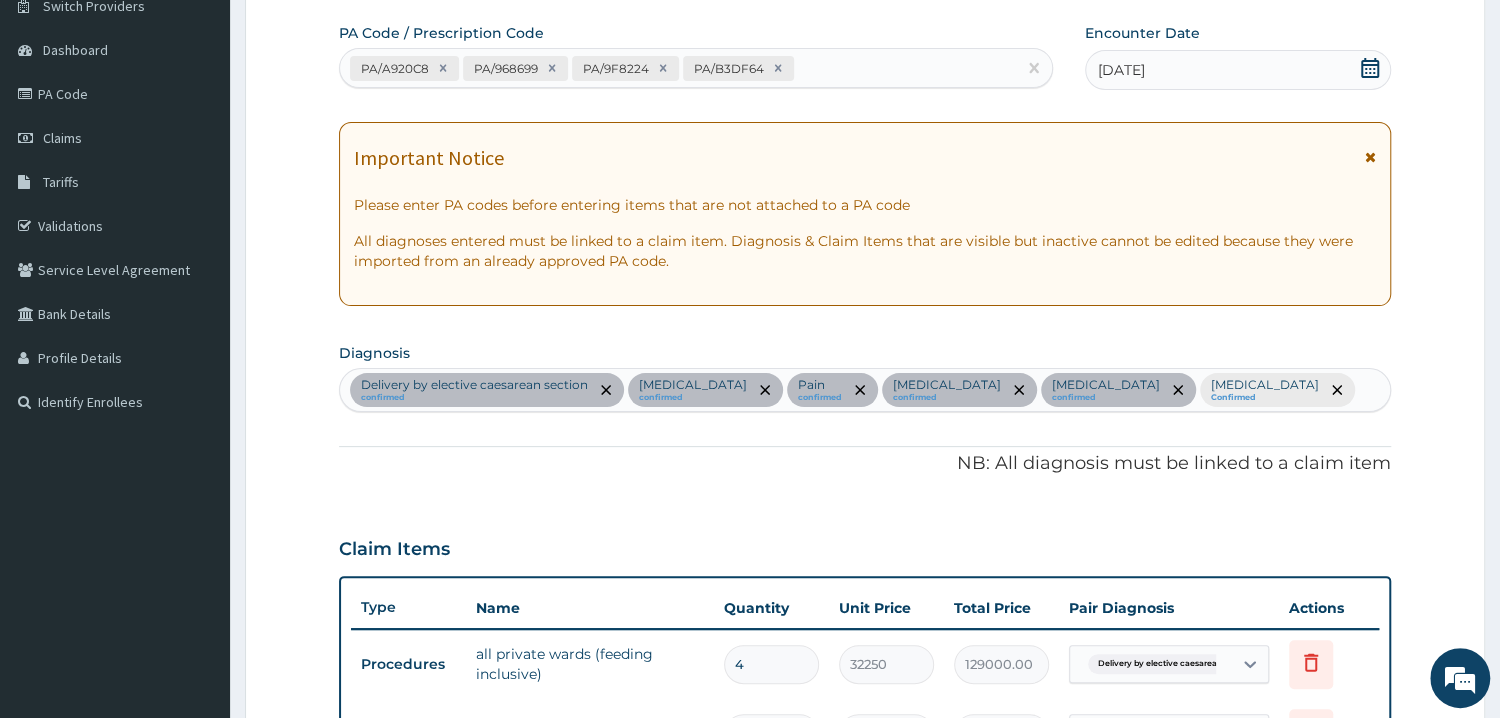 click on "PA/A920C8 PA/968699 PA/9F8224 PA/B3DF64" at bounding box center (678, 68) 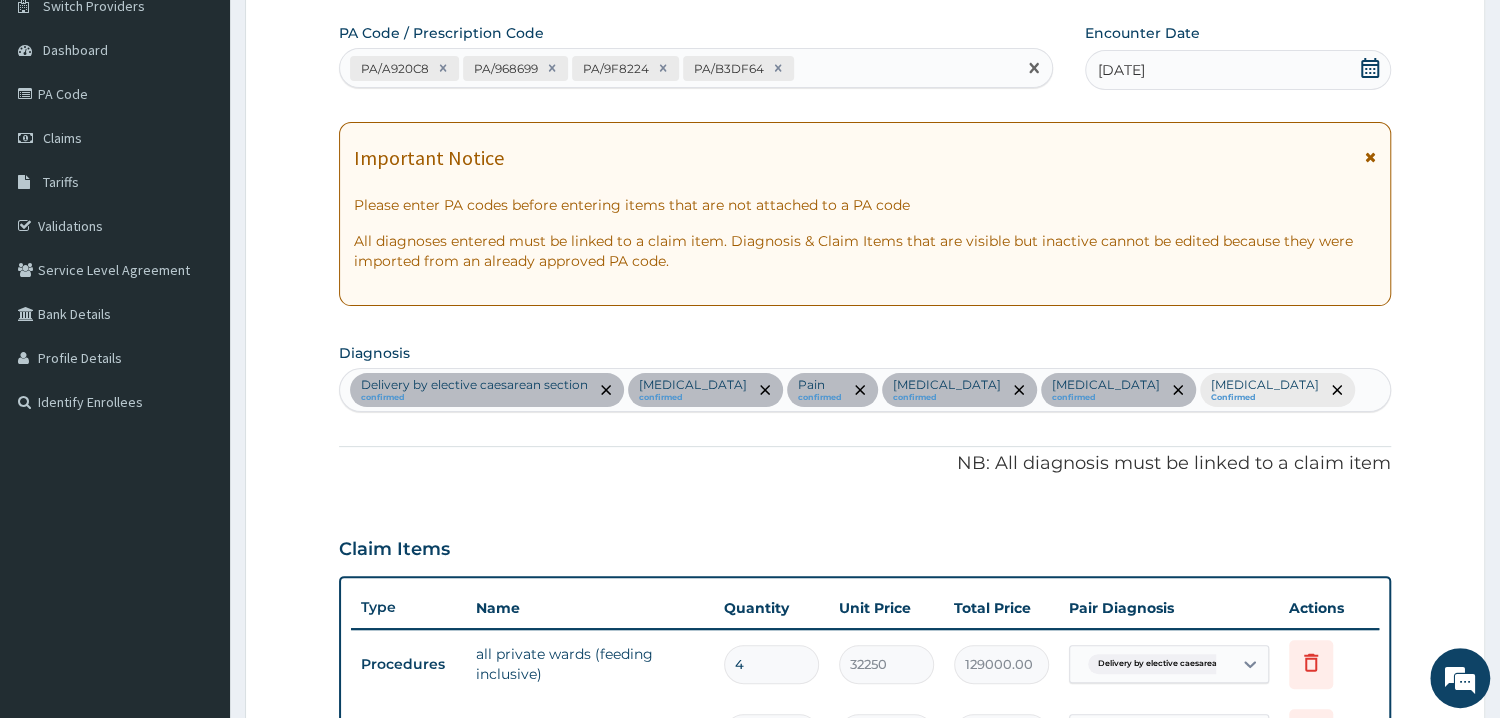 paste on "PA/763217" 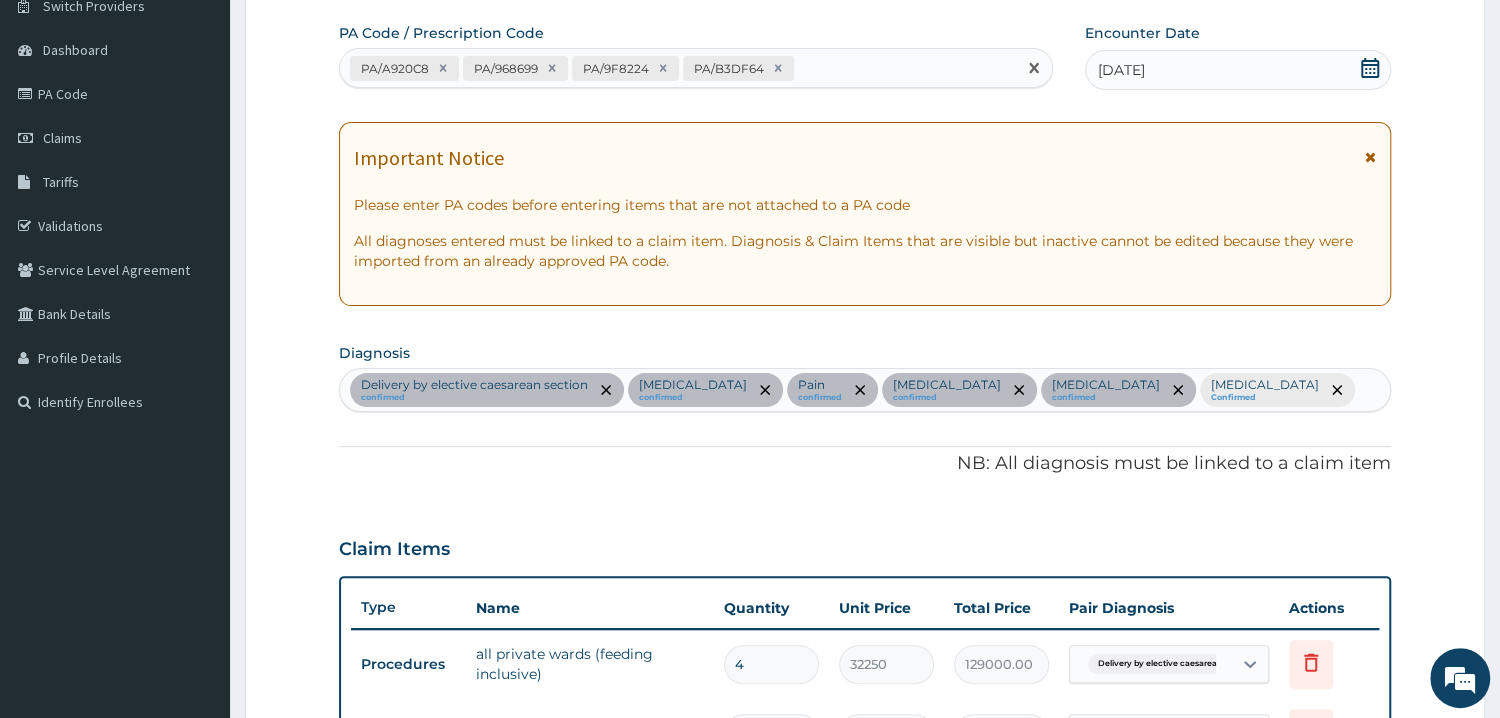 type on "PA/763217" 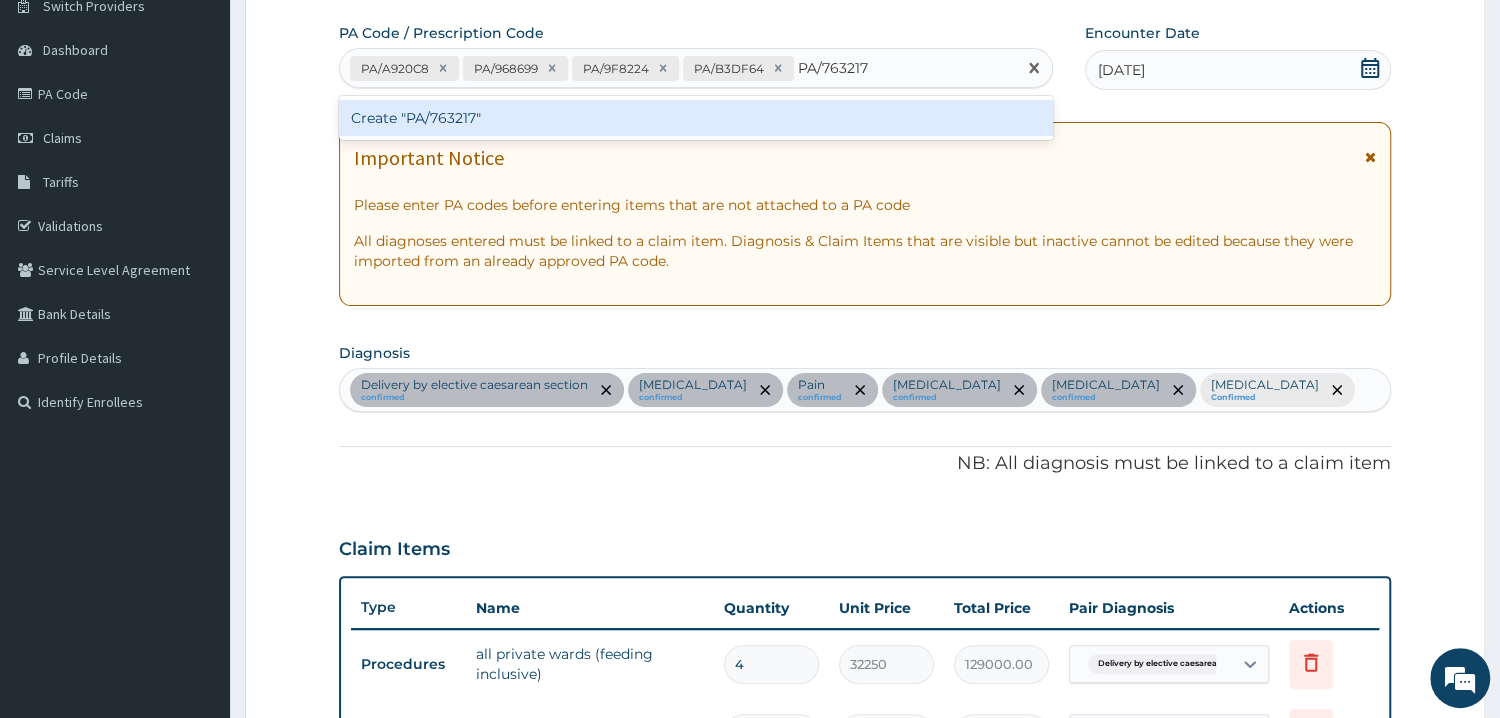 type 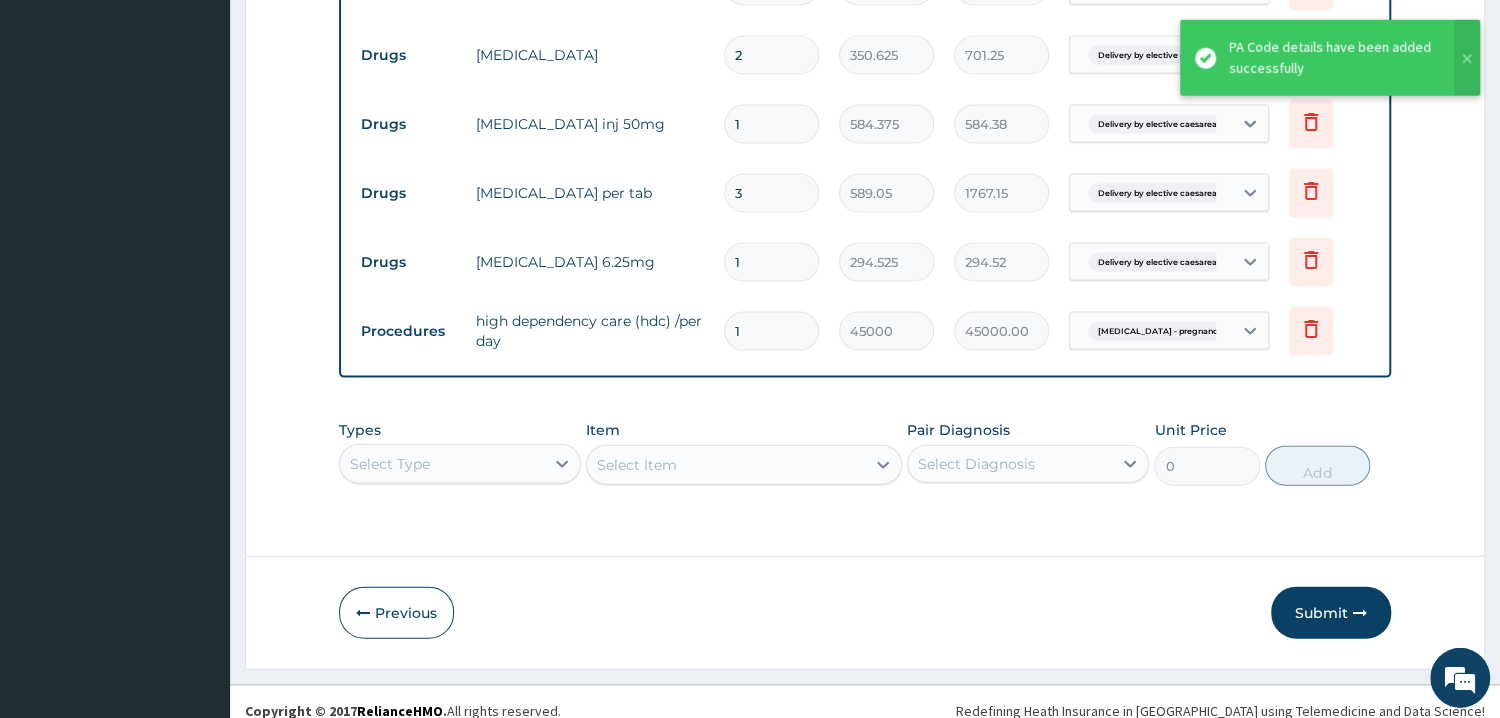 scroll, scrollTop: 2575, scrollLeft: 0, axis: vertical 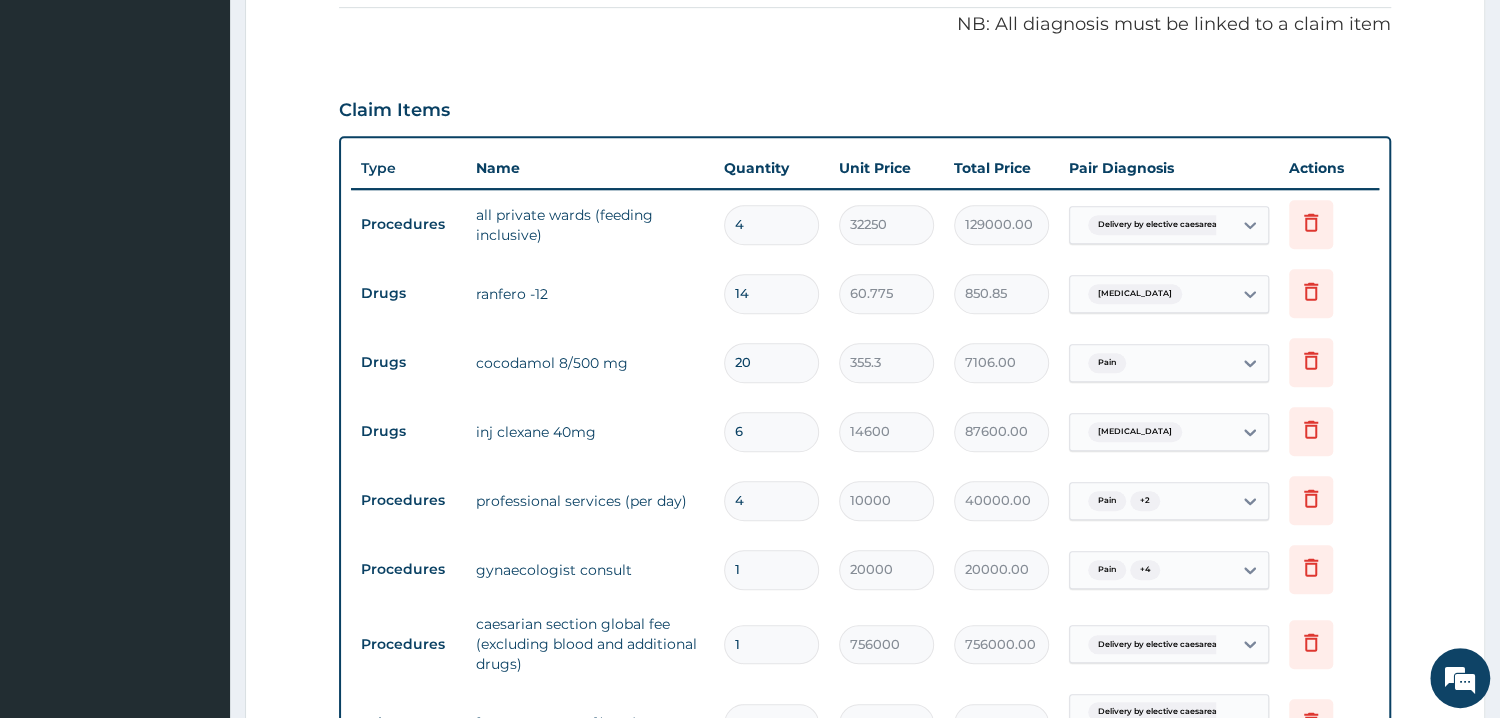 drag, startPoint x: 793, startPoint y: 229, endPoint x: 700, endPoint y: 236, distance: 93.26307 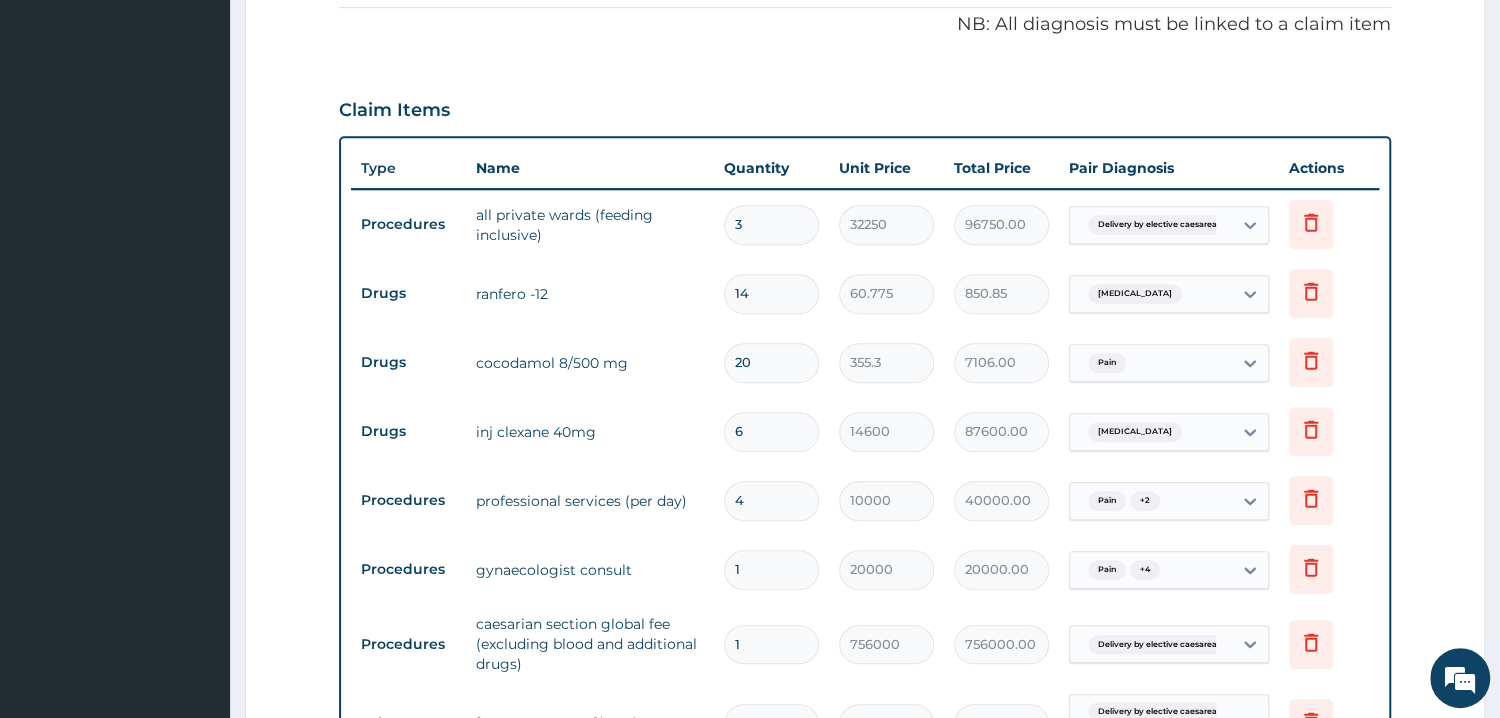 type on "3" 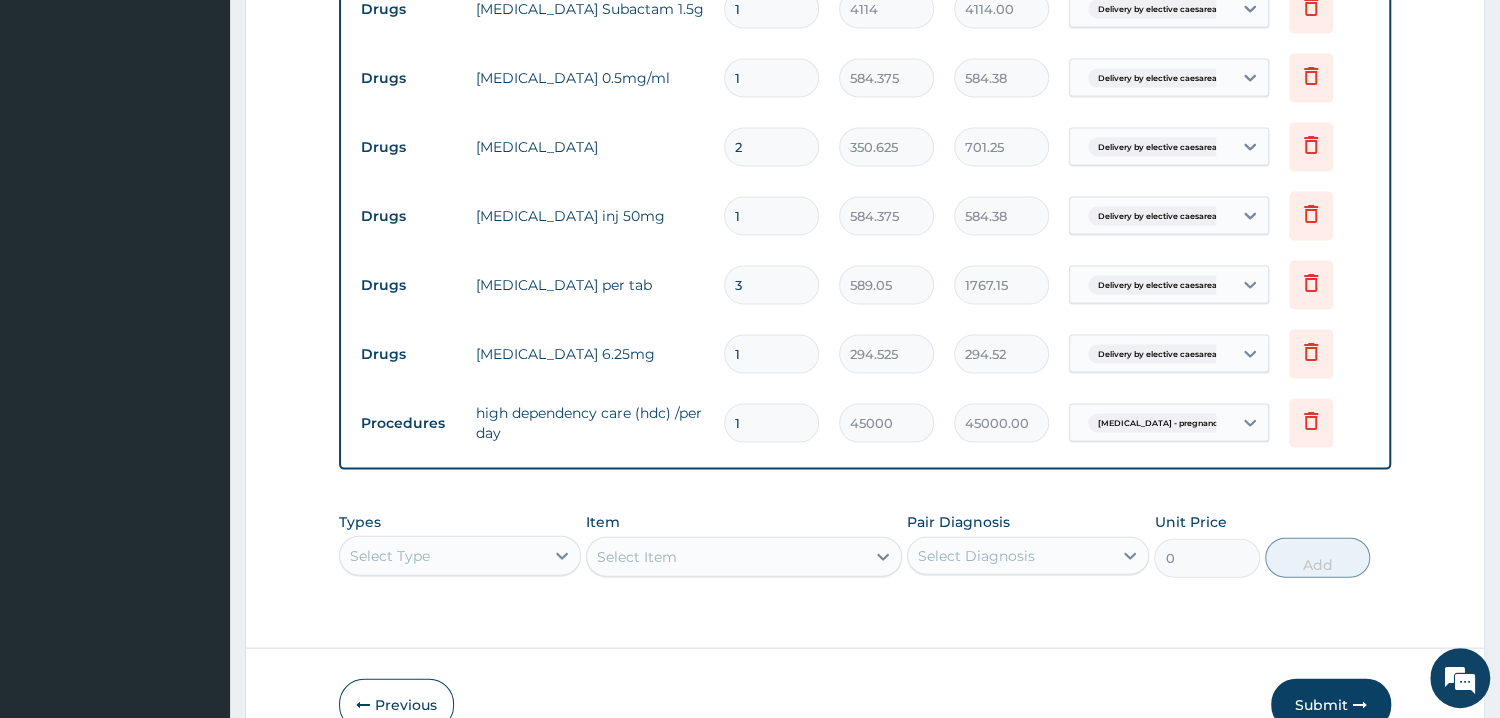 scroll, scrollTop: 2575, scrollLeft: 0, axis: vertical 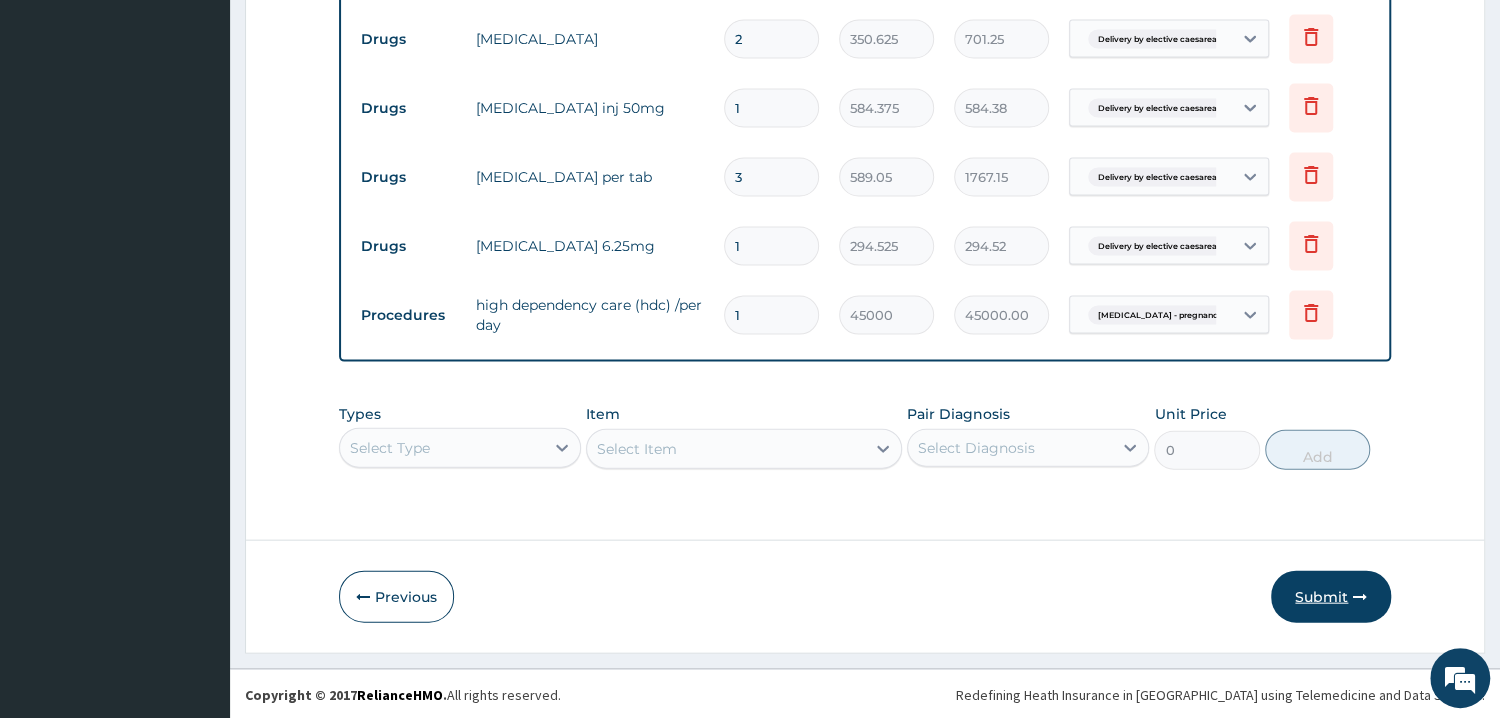 click on "Submit" at bounding box center (1331, 597) 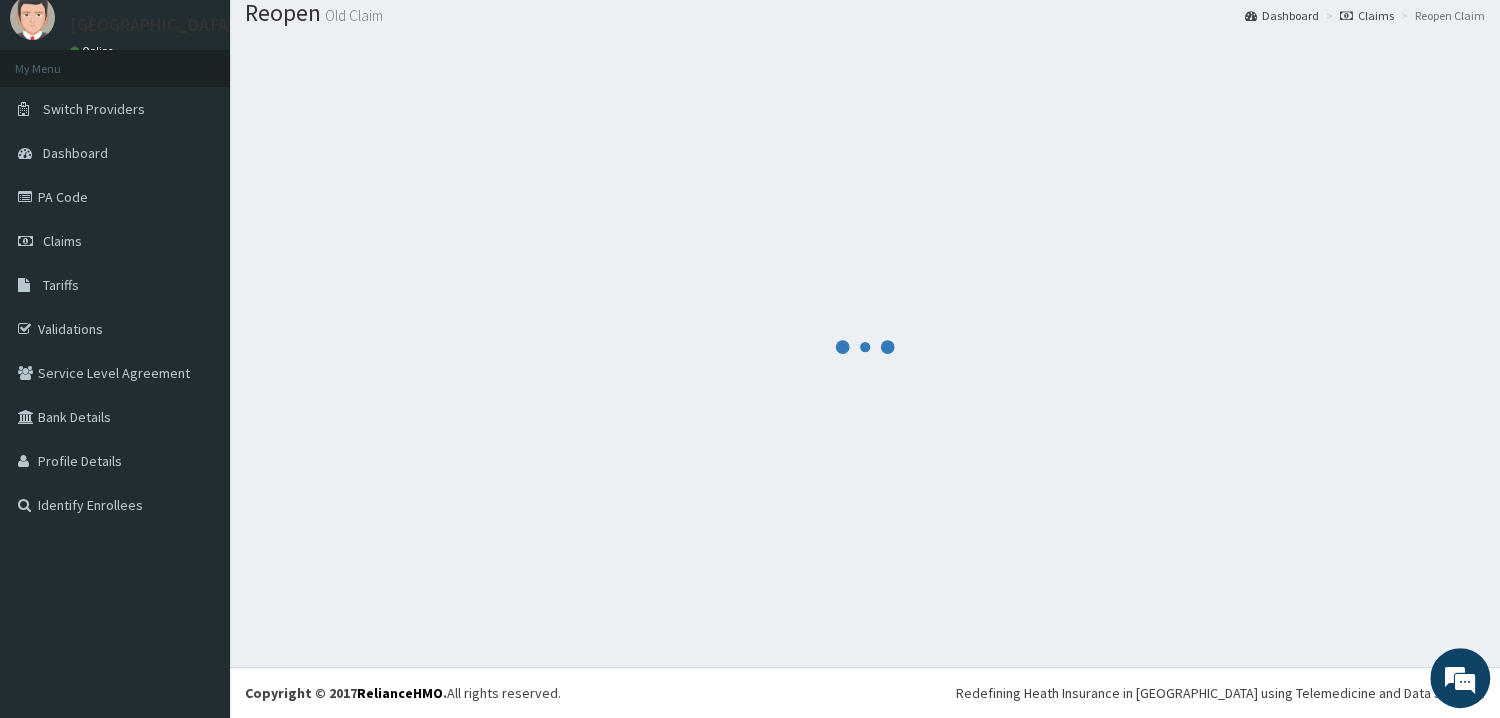 scroll, scrollTop: 64, scrollLeft: 0, axis: vertical 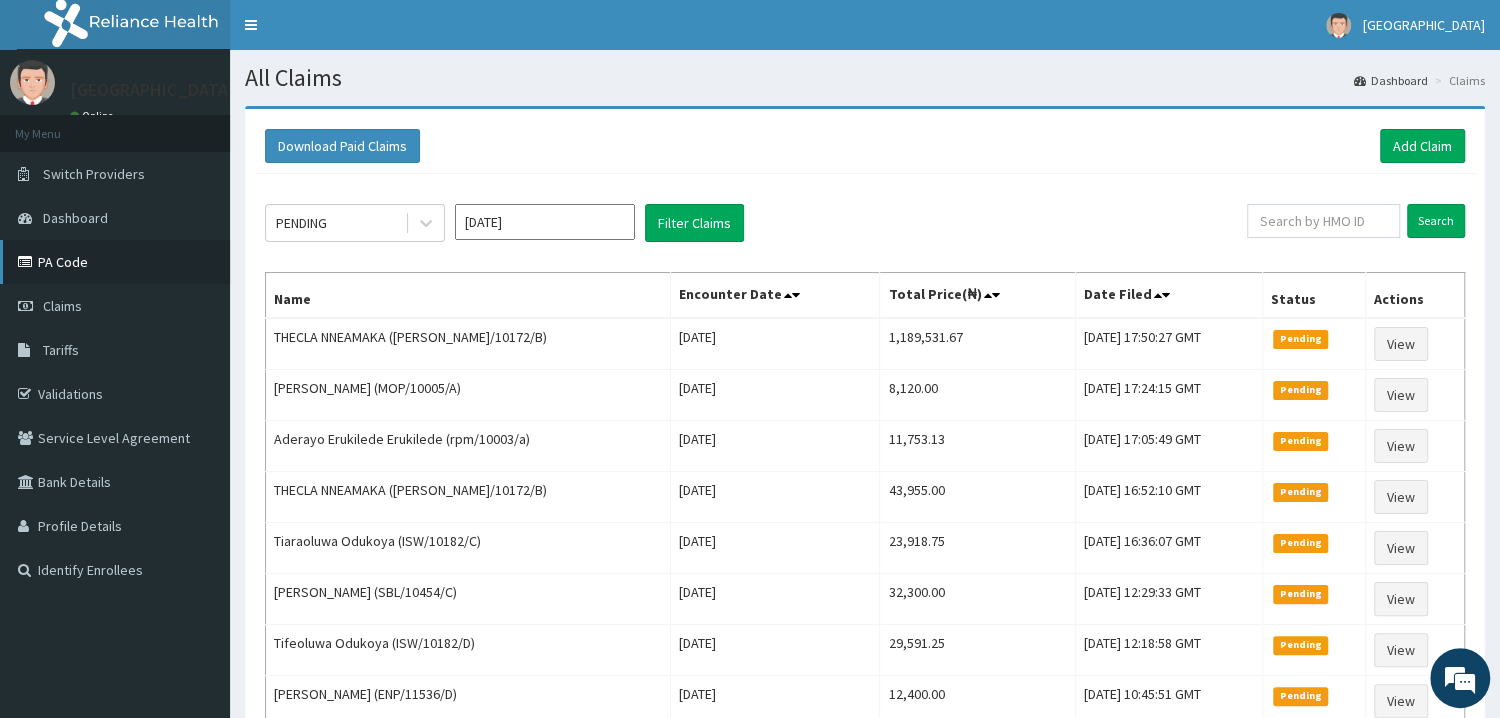 click on "PA Code" at bounding box center (115, 262) 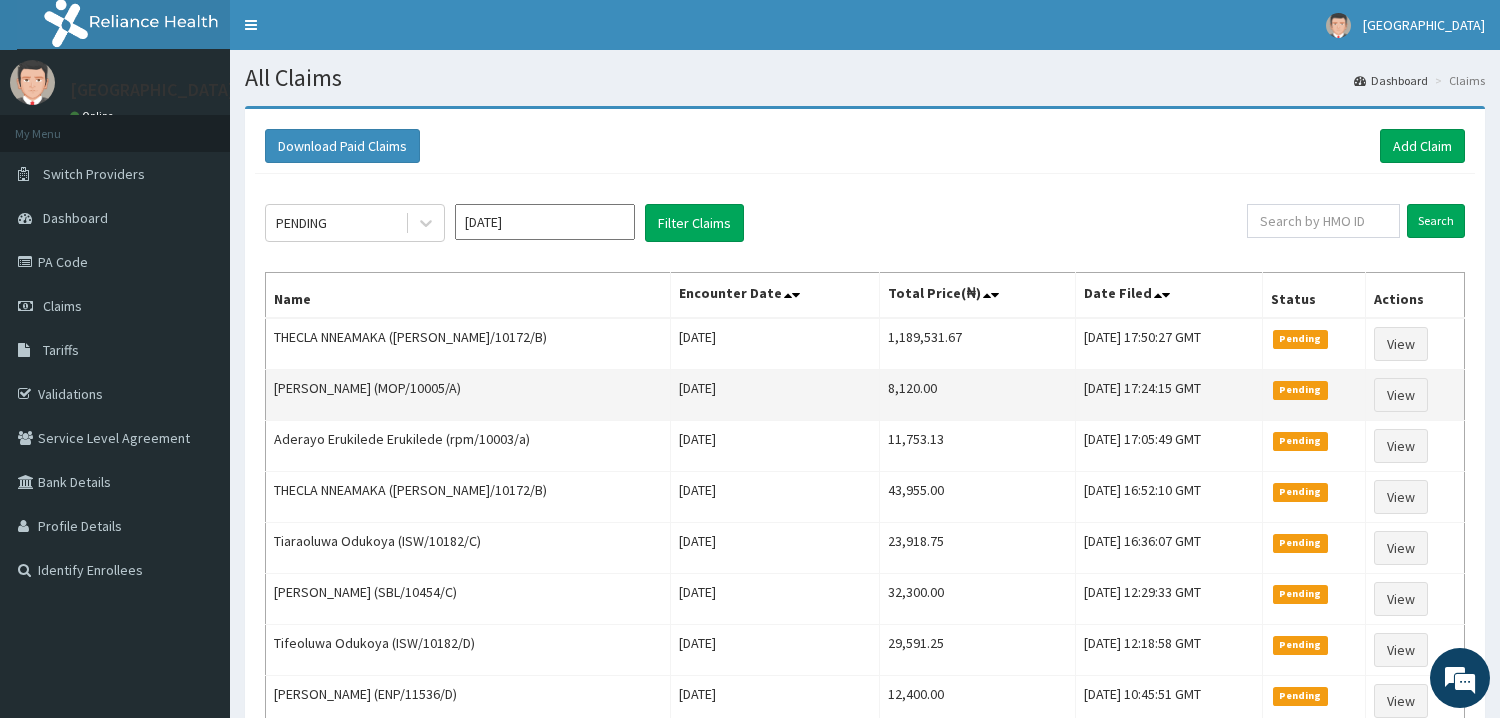 scroll, scrollTop: 0, scrollLeft: 0, axis: both 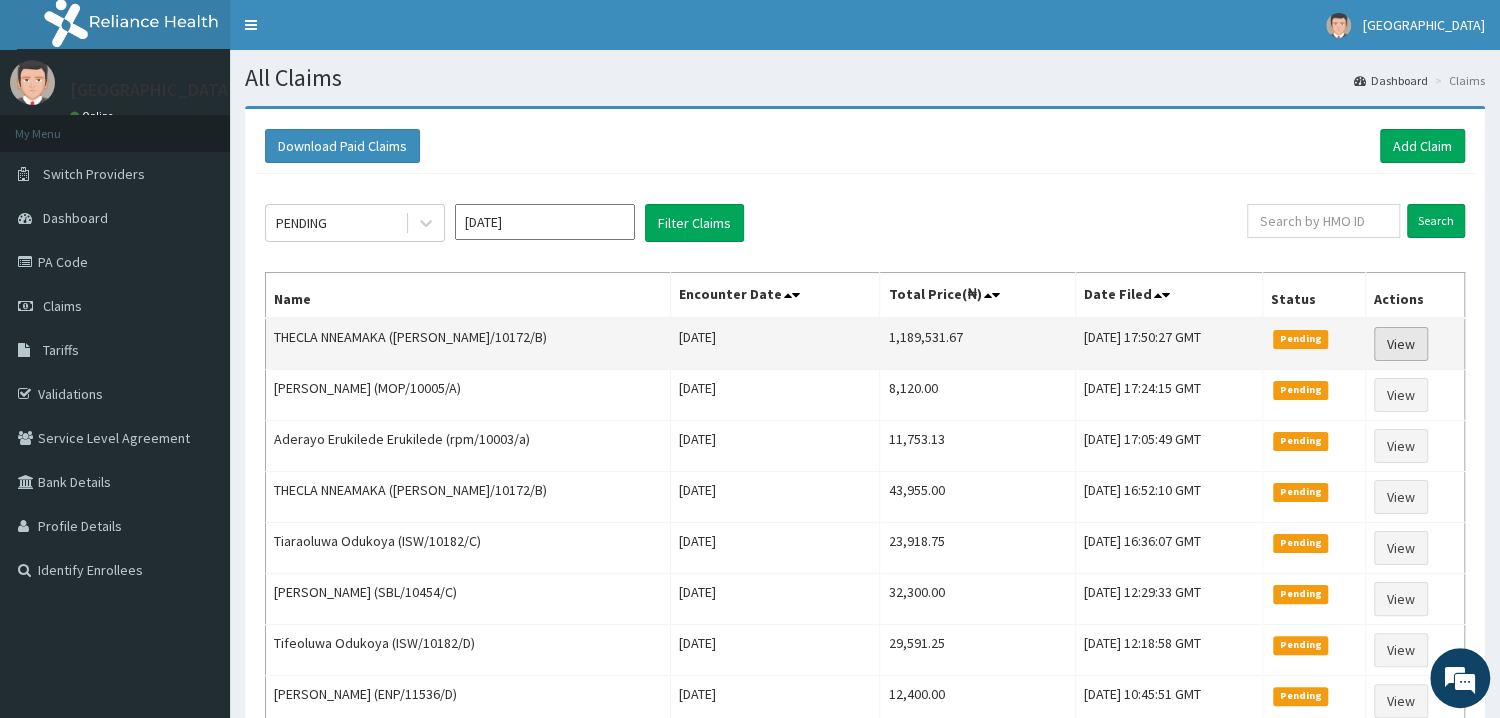 click on "View" at bounding box center (1401, 344) 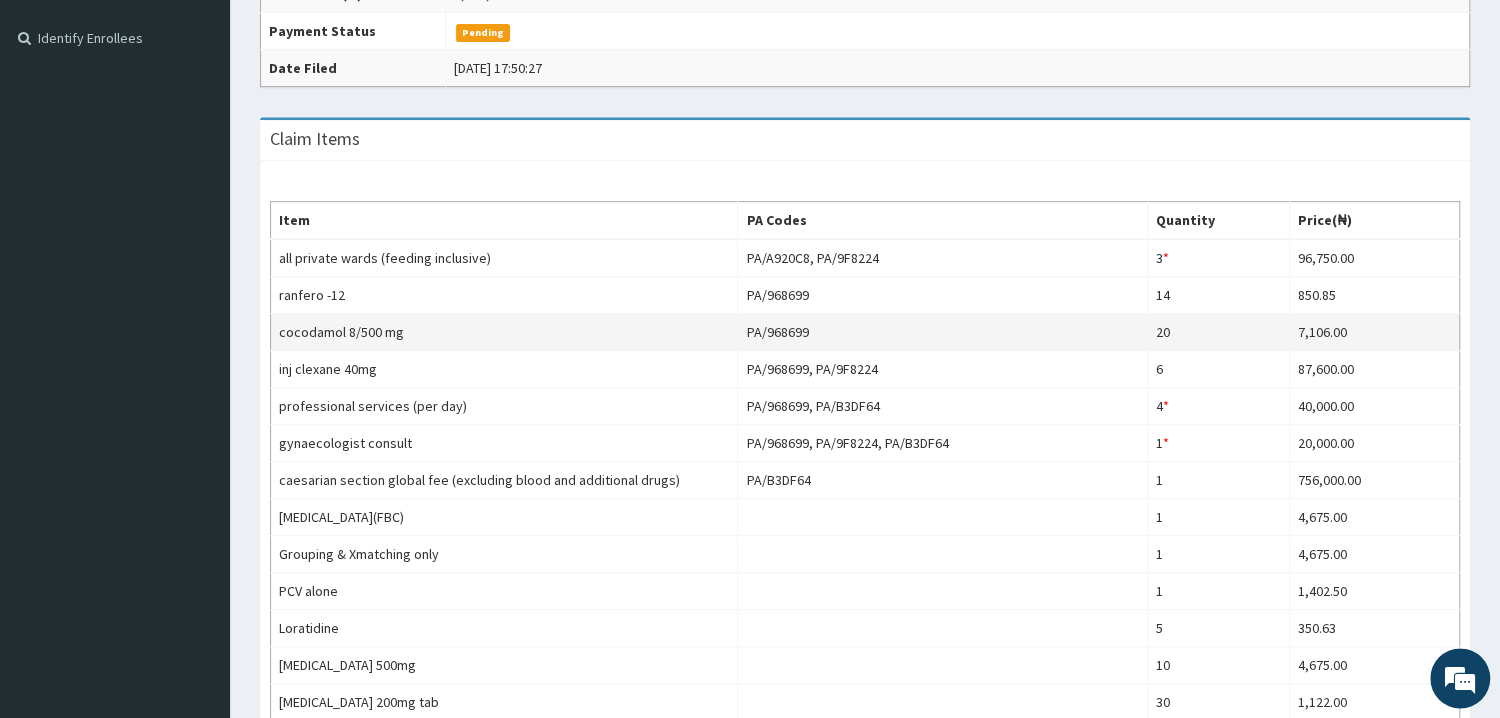 scroll, scrollTop: 536, scrollLeft: 0, axis: vertical 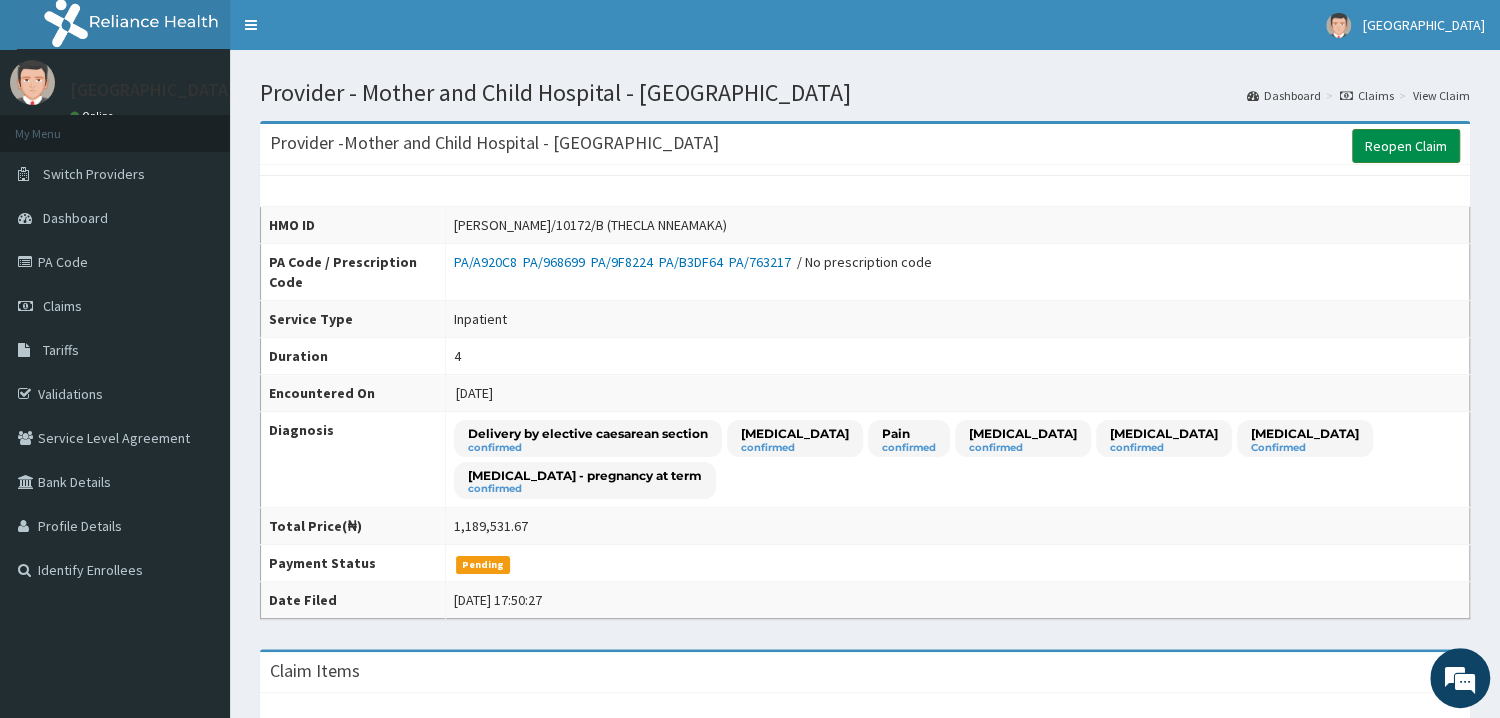 click on "Reopen Claim" at bounding box center [1406, 146] 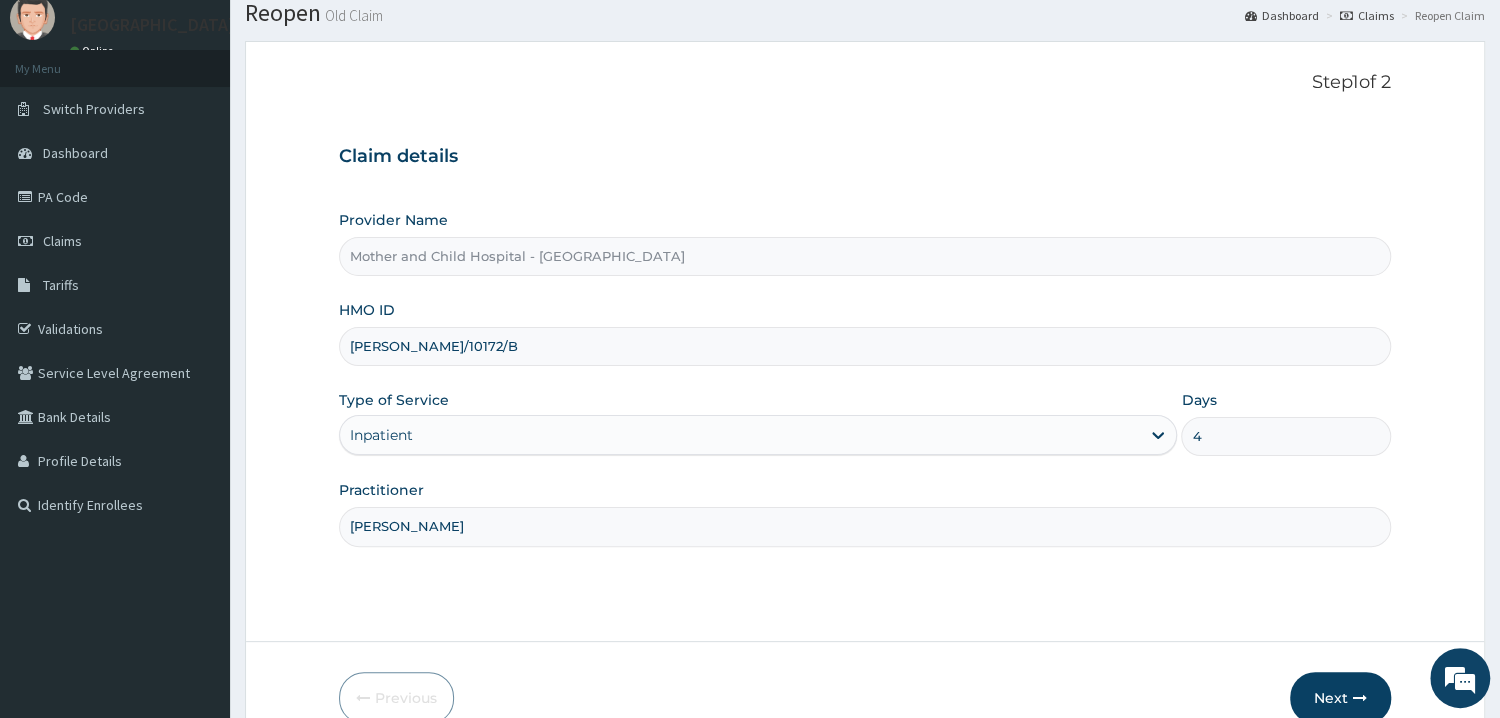 scroll, scrollTop: 168, scrollLeft: 0, axis: vertical 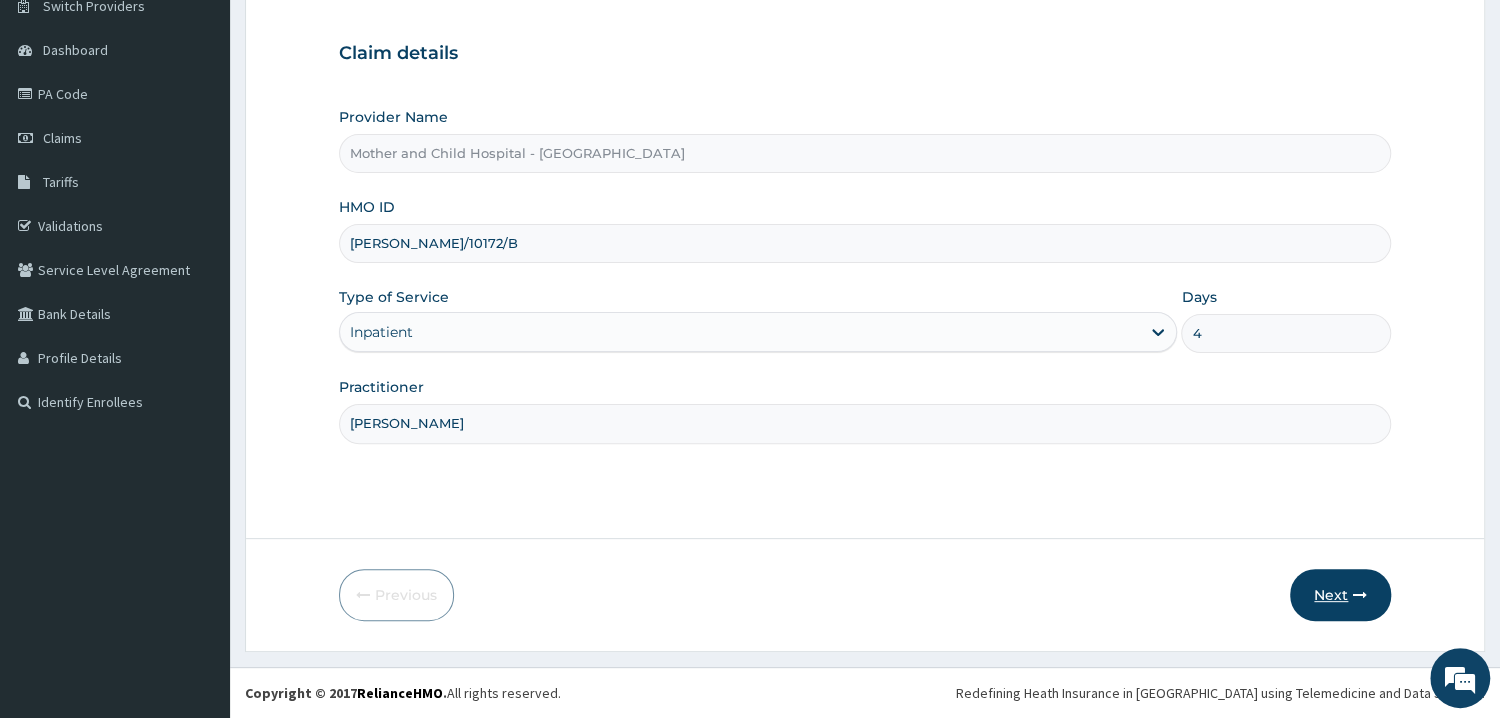 click on "Next" at bounding box center (1340, 595) 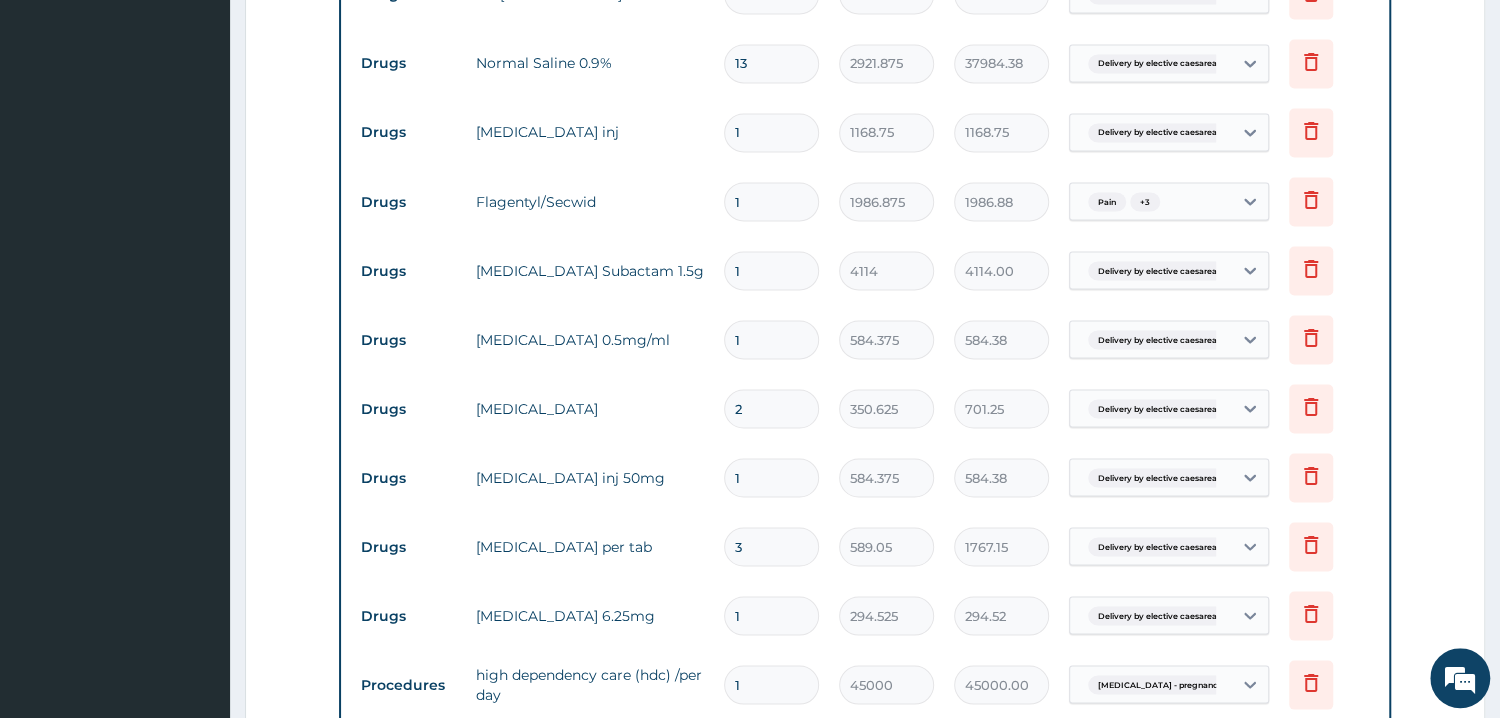 scroll, scrollTop: 2575, scrollLeft: 0, axis: vertical 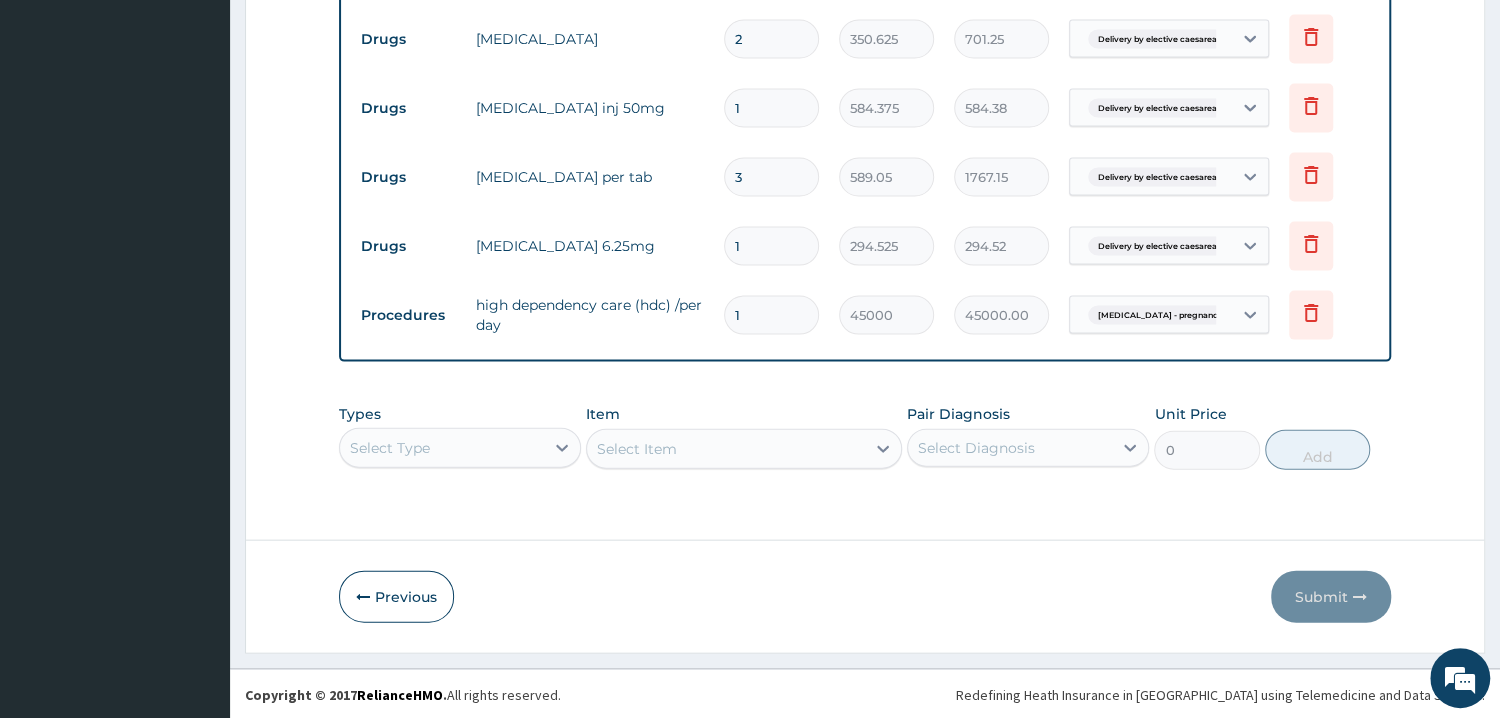 click on "Select Type" at bounding box center (460, 448) 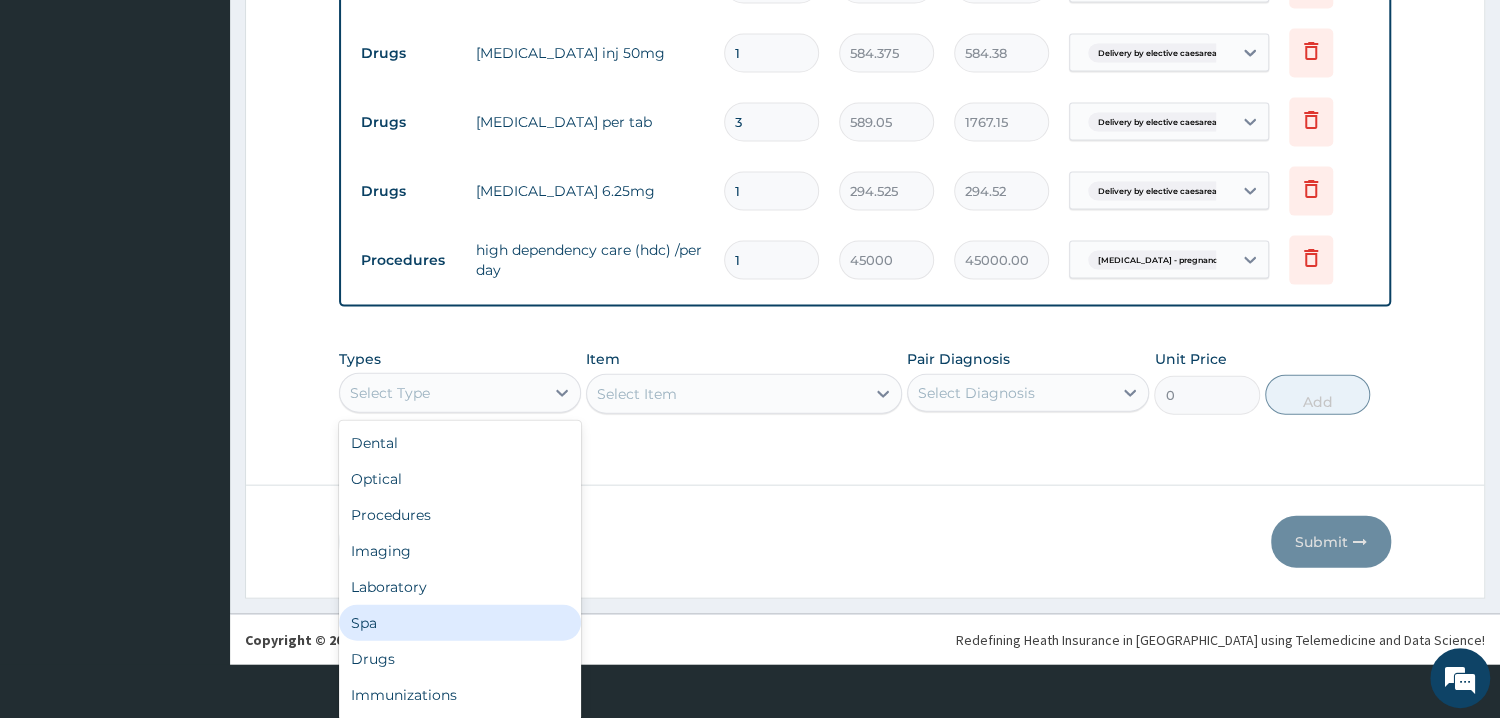 scroll, scrollTop: 68, scrollLeft: 0, axis: vertical 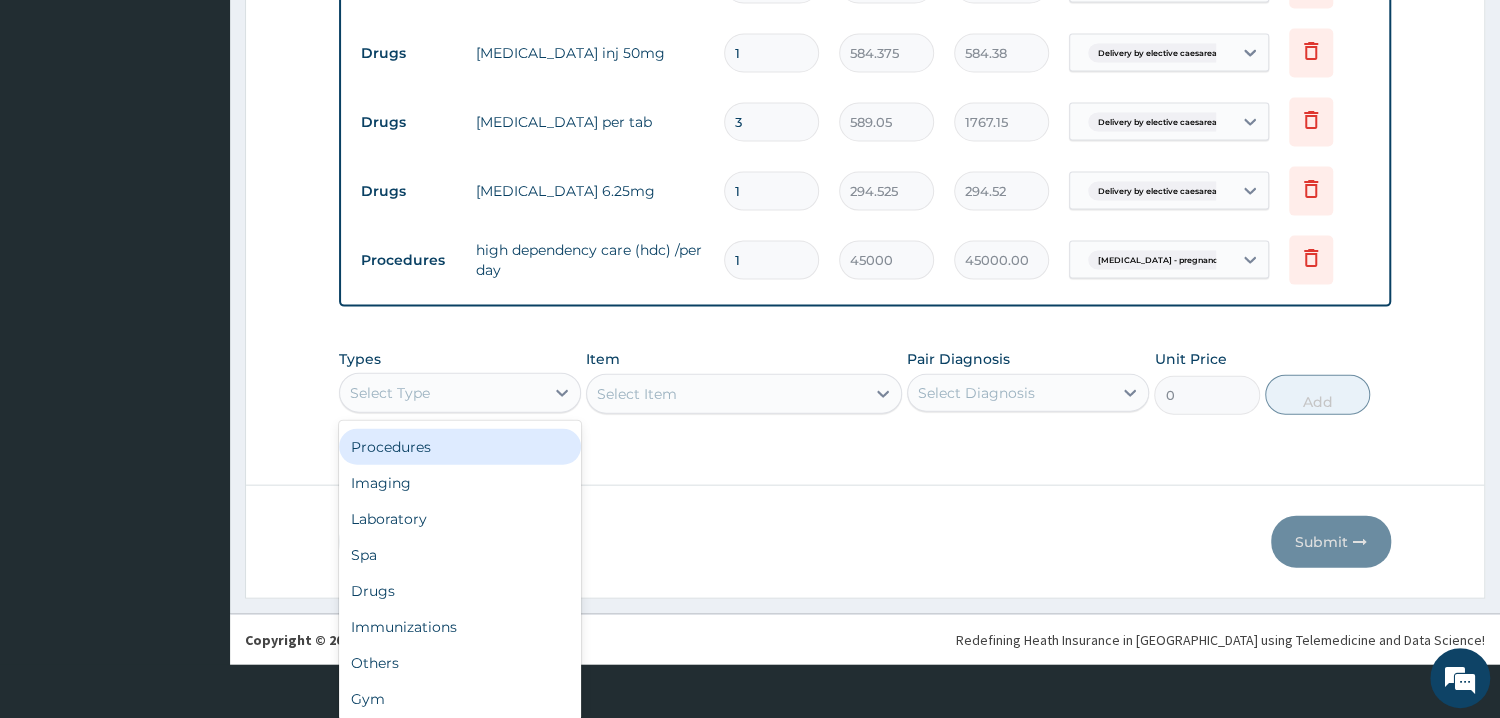 click on "Procedures" at bounding box center (460, 447) 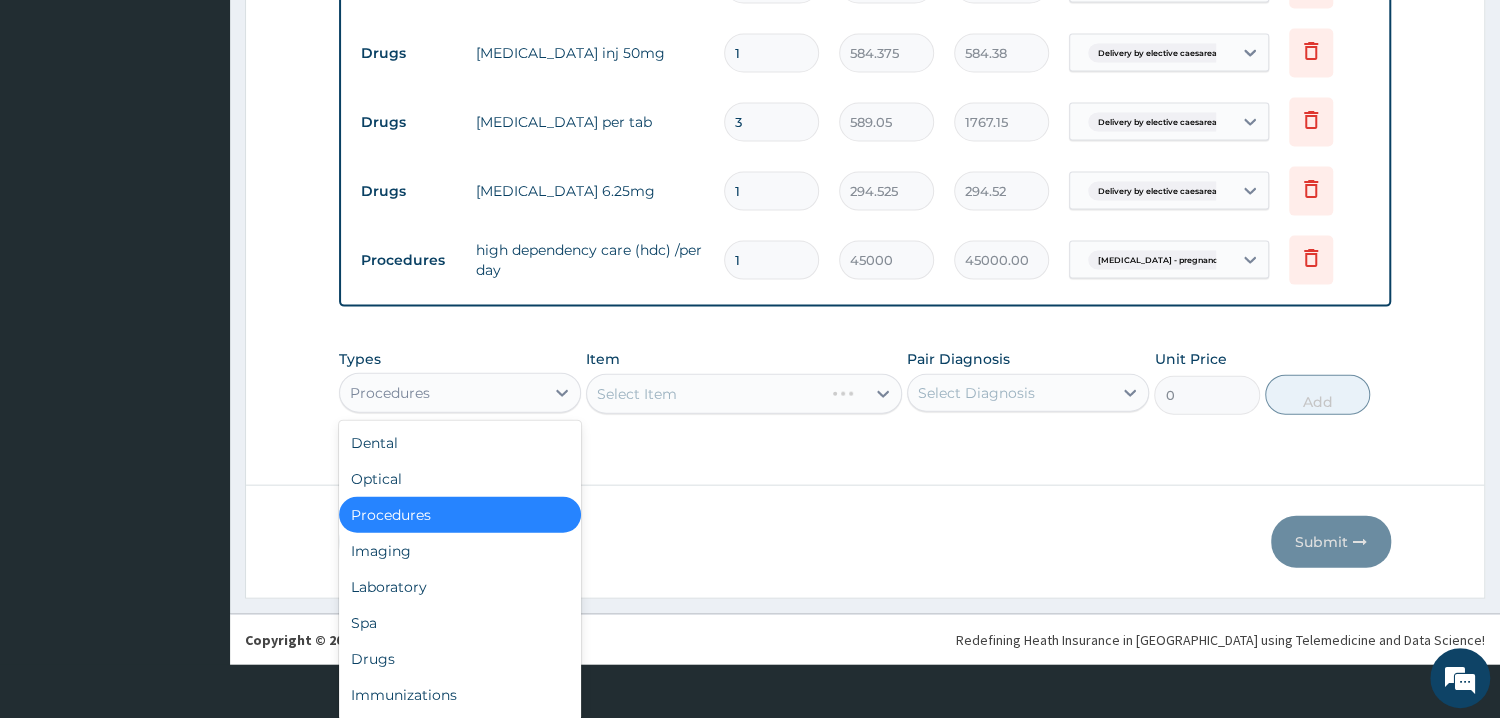 scroll, scrollTop: 55, scrollLeft: 0, axis: vertical 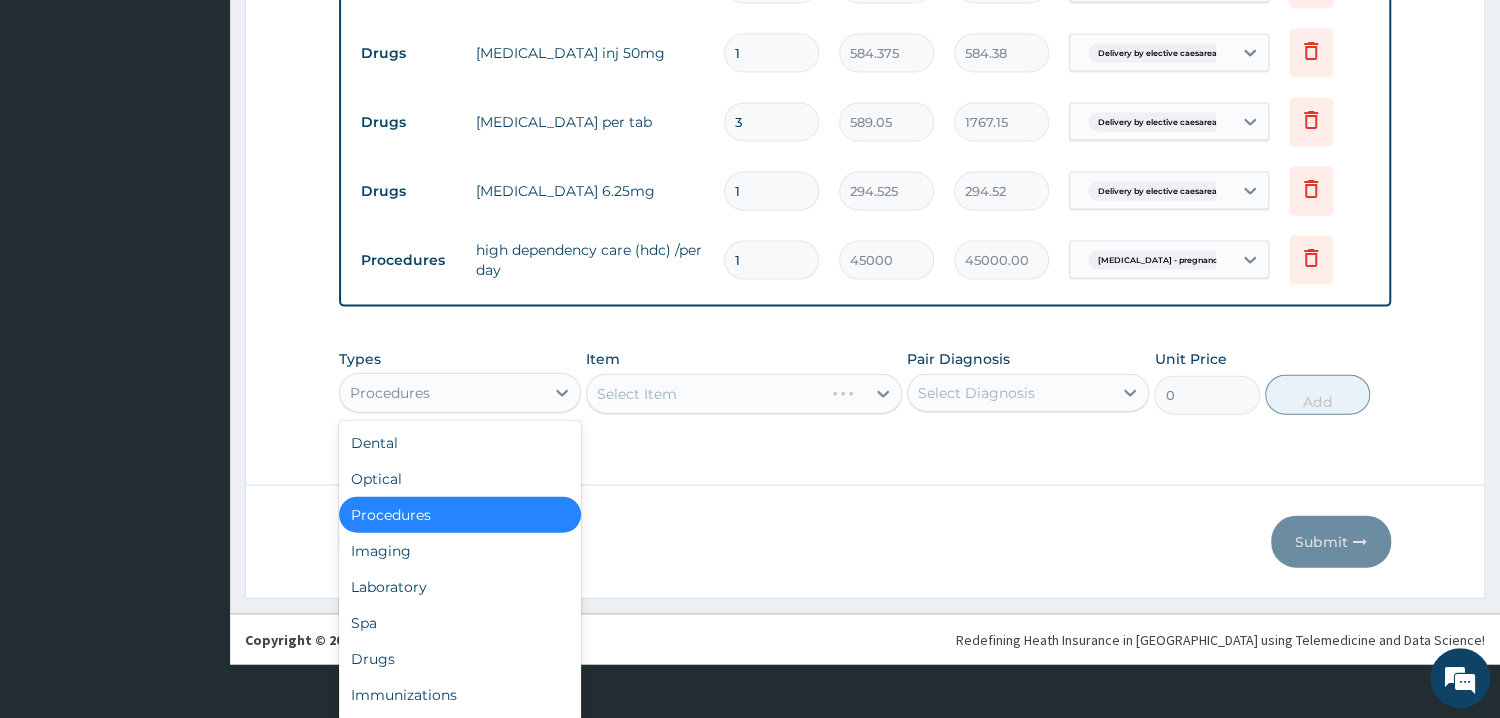 click on "Procedures" at bounding box center [460, 515] 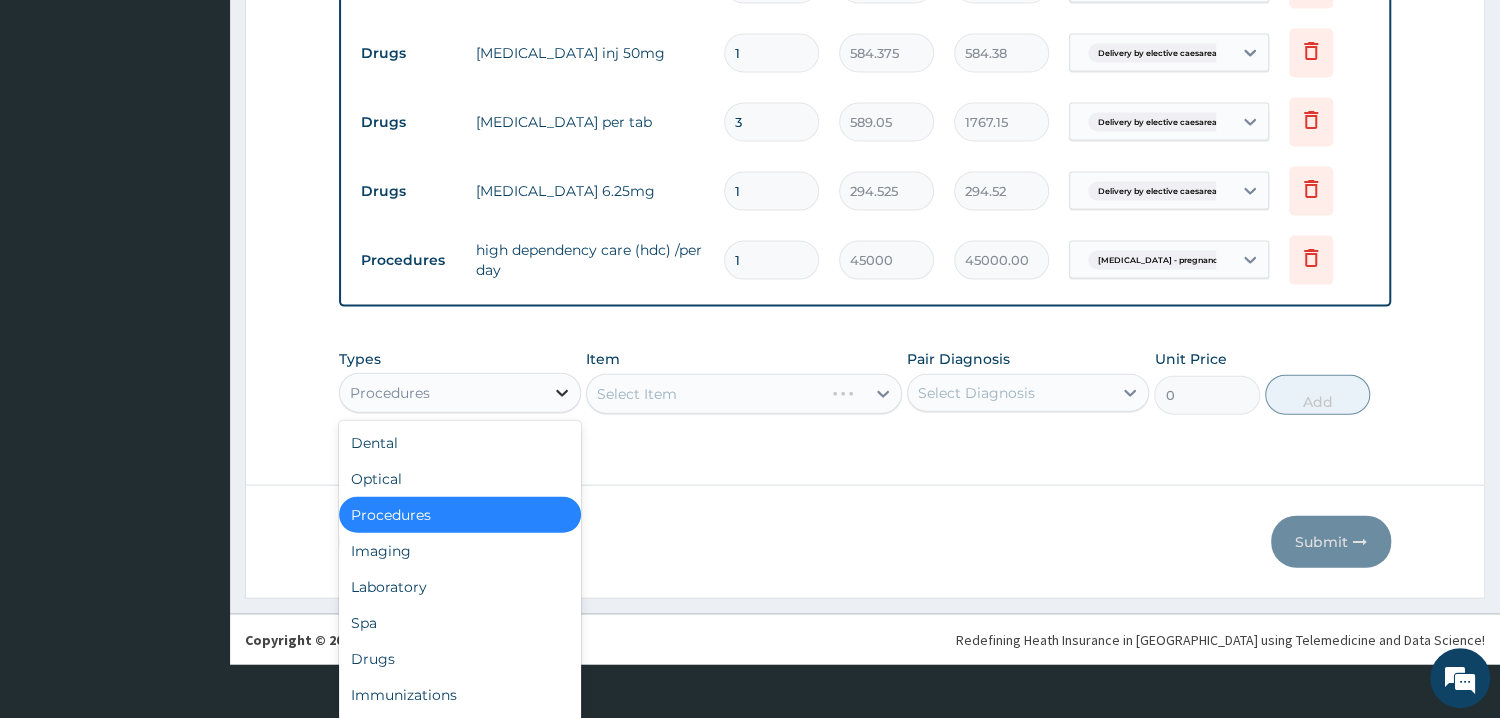 scroll, scrollTop: 0, scrollLeft: 0, axis: both 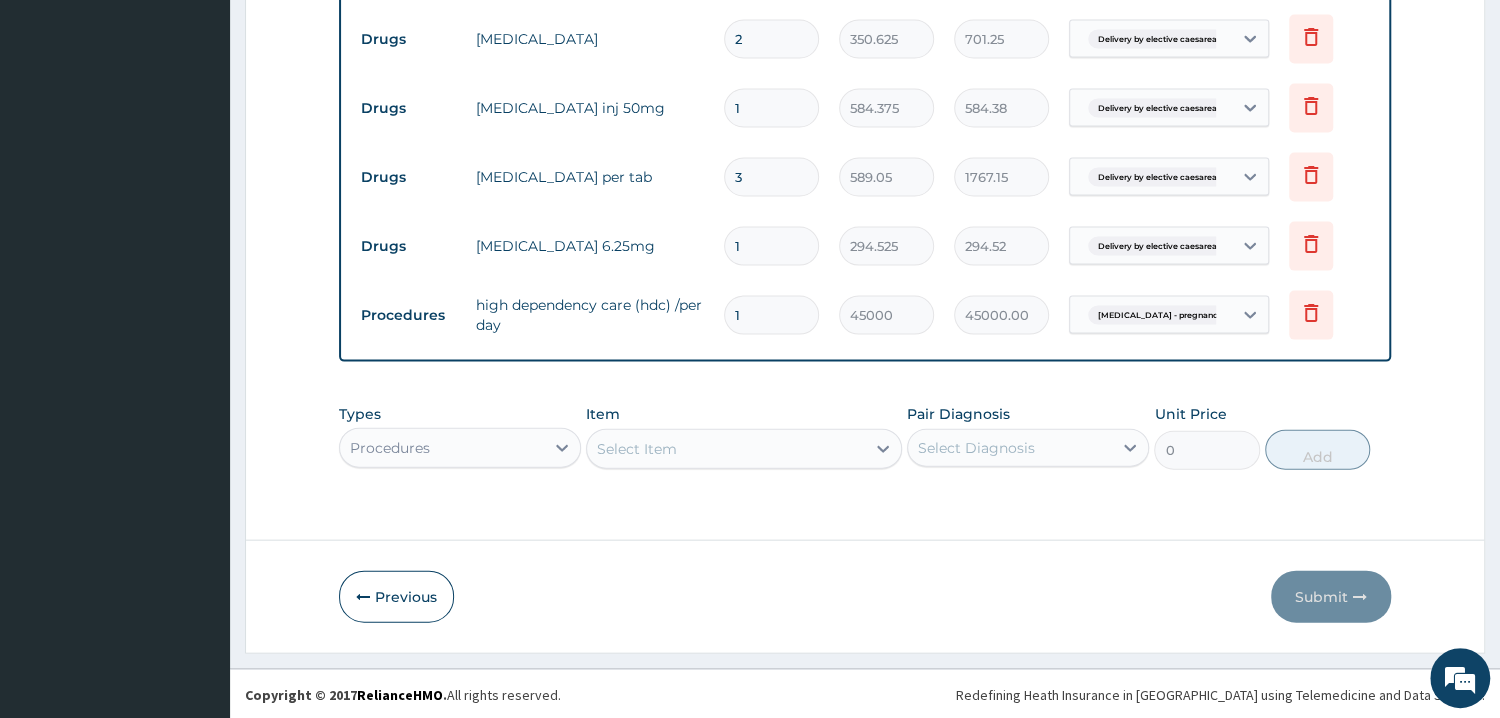 click on "Select Item" at bounding box center [744, 449] 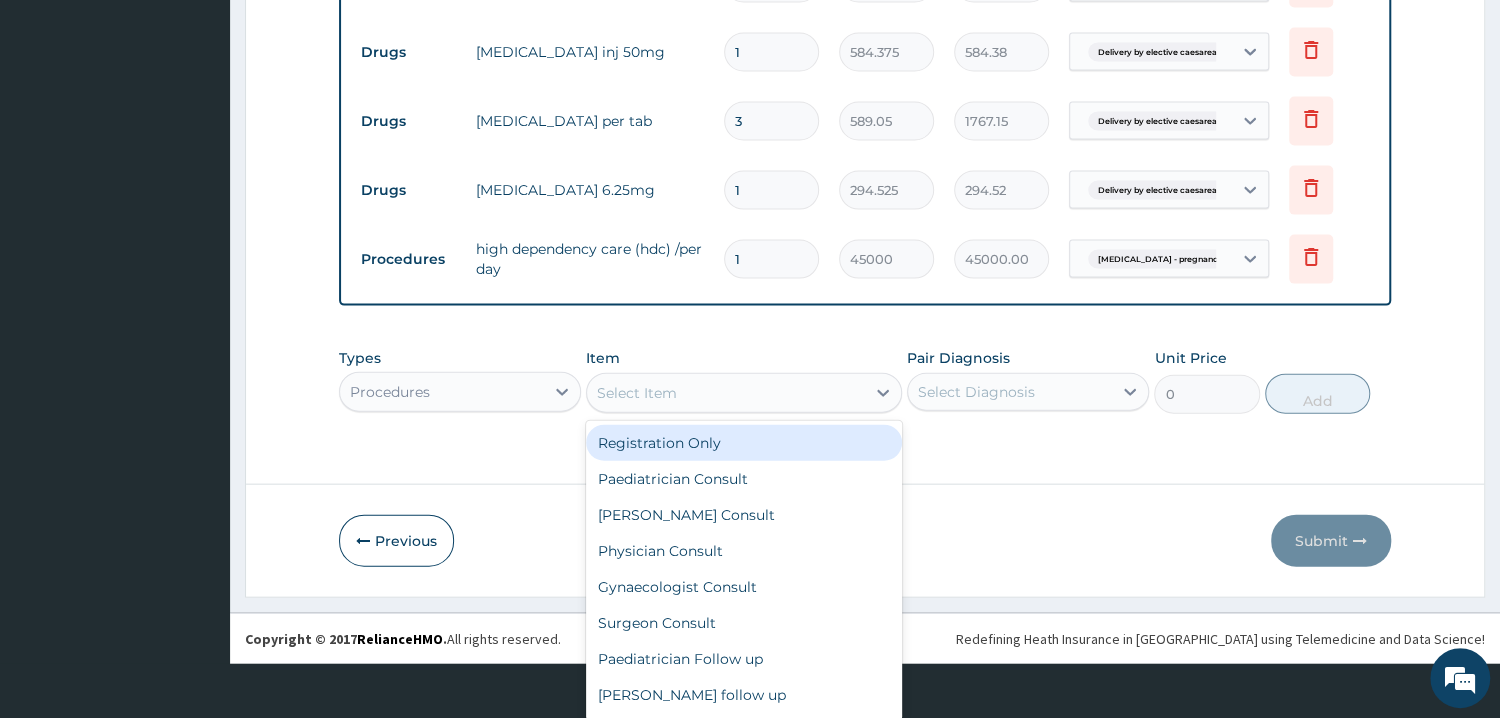 scroll, scrollTop: 57, scrollLeft: 0, axis: vertical 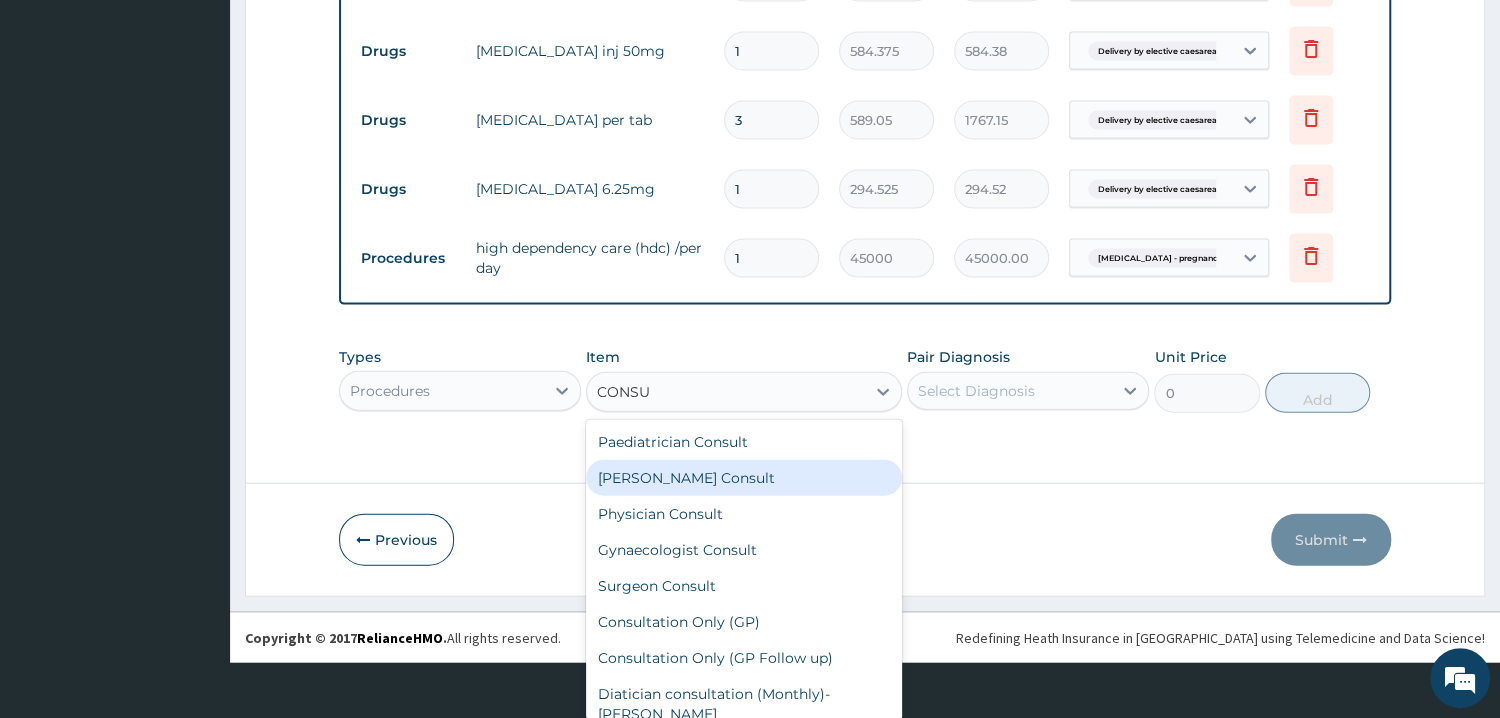 type on "CONSUM" 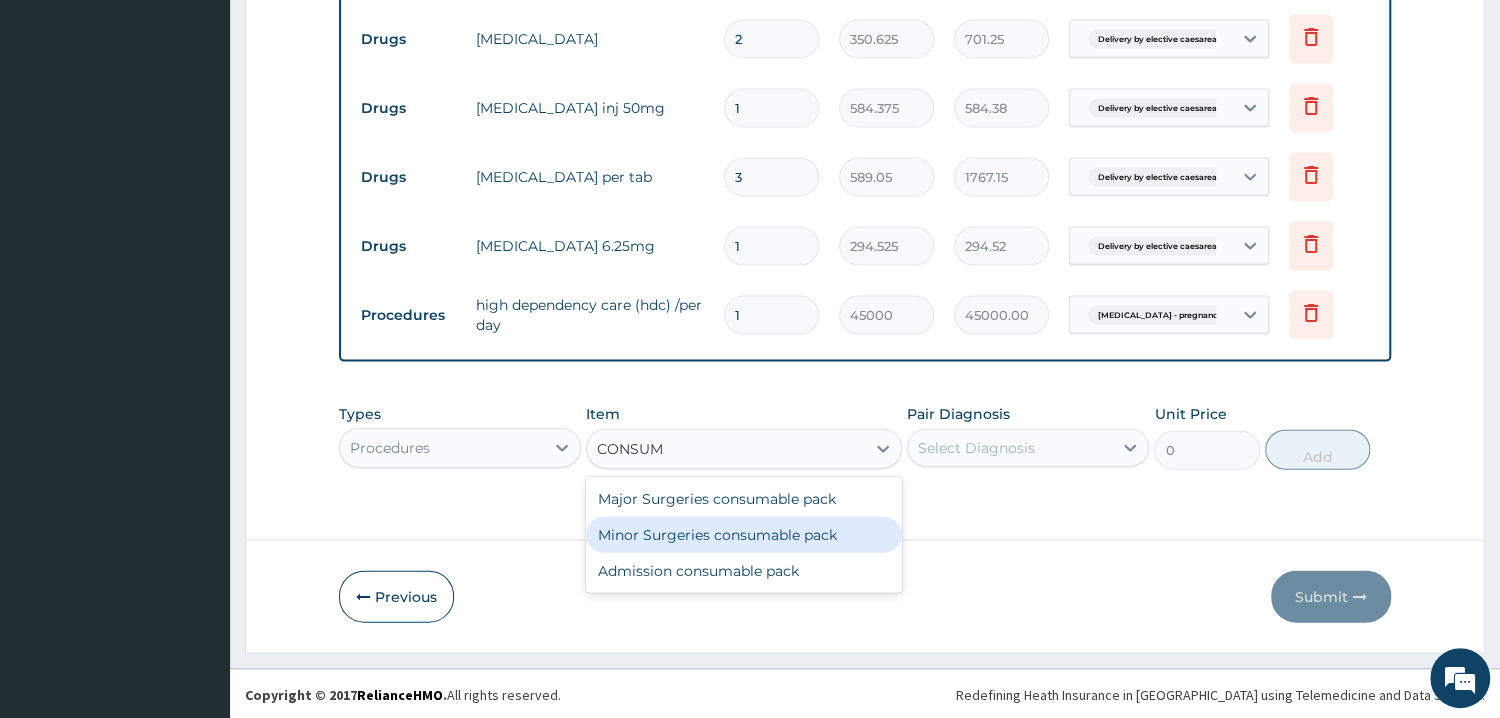 scroll, scrollTop: 0, scrollLeft: 0, axis: both 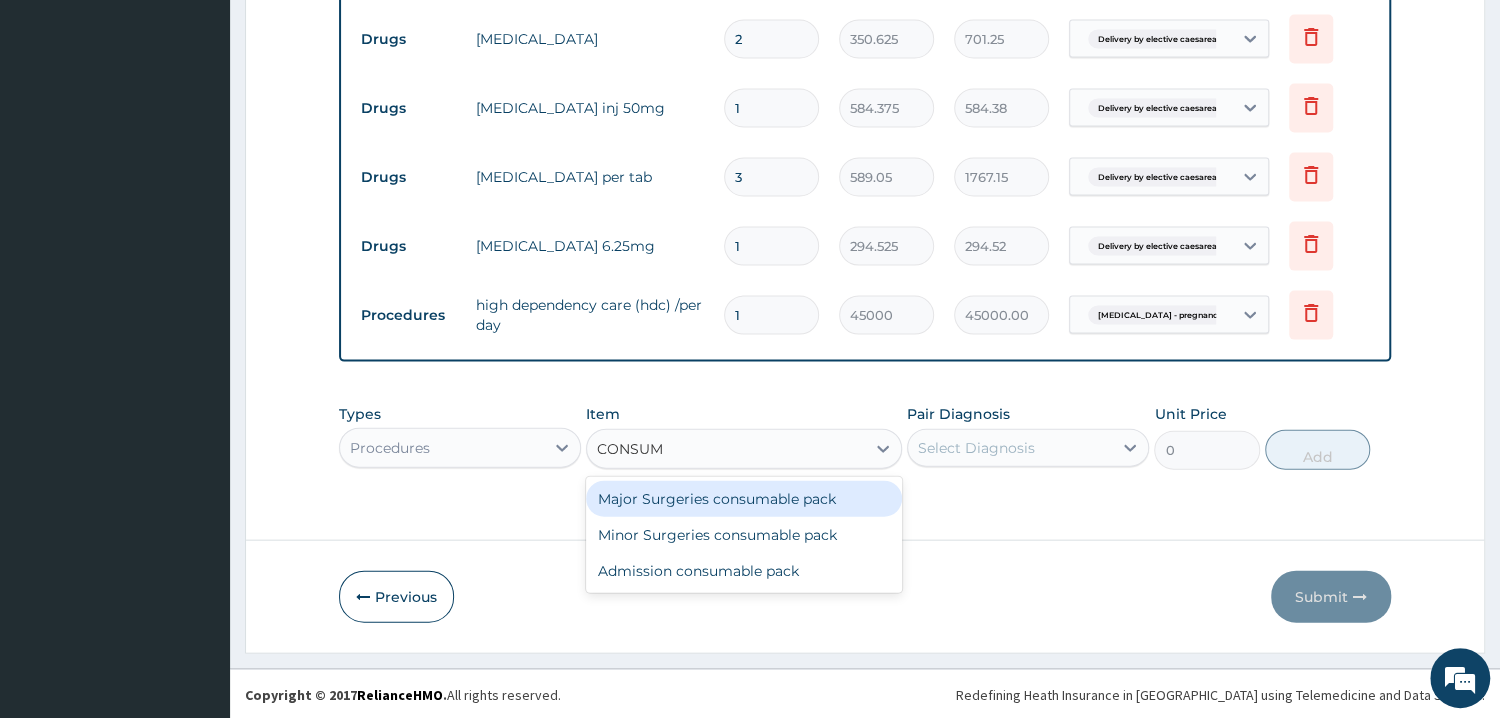 click on "Major Surgeries consumable pack" at bounding box center (744, 499) 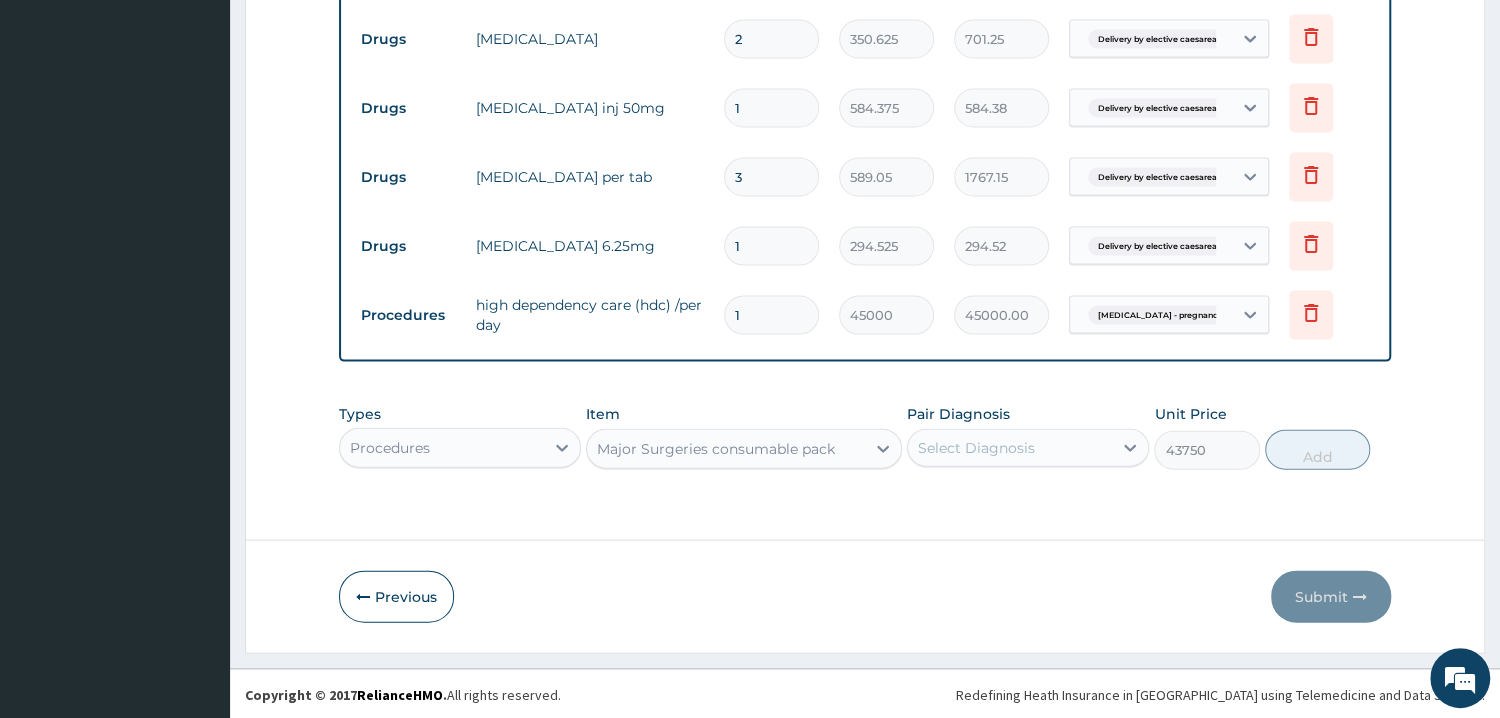 click on "Select Diagnosis" at bounding box center (1028, 448) 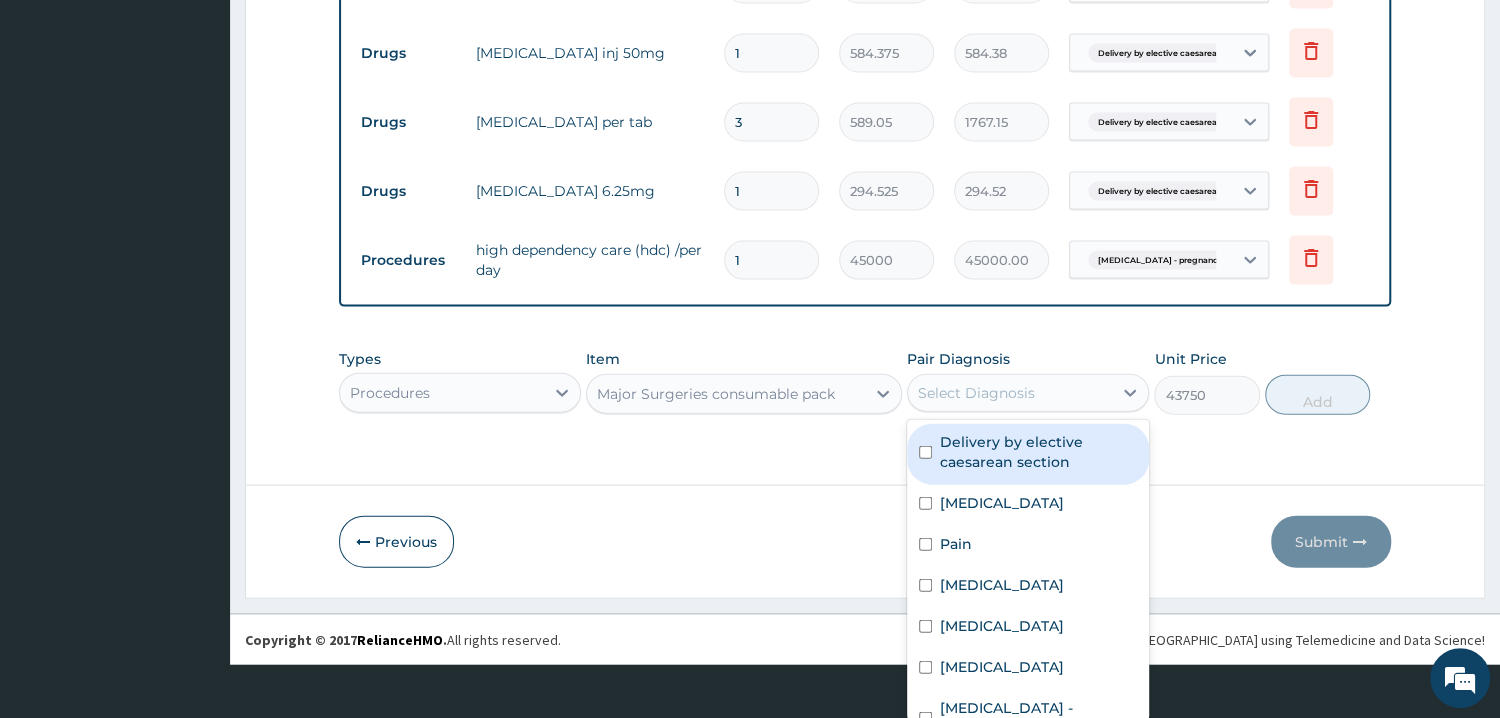 scroll, scrollTop: 55, scrollLeft: 0, axis: vertical 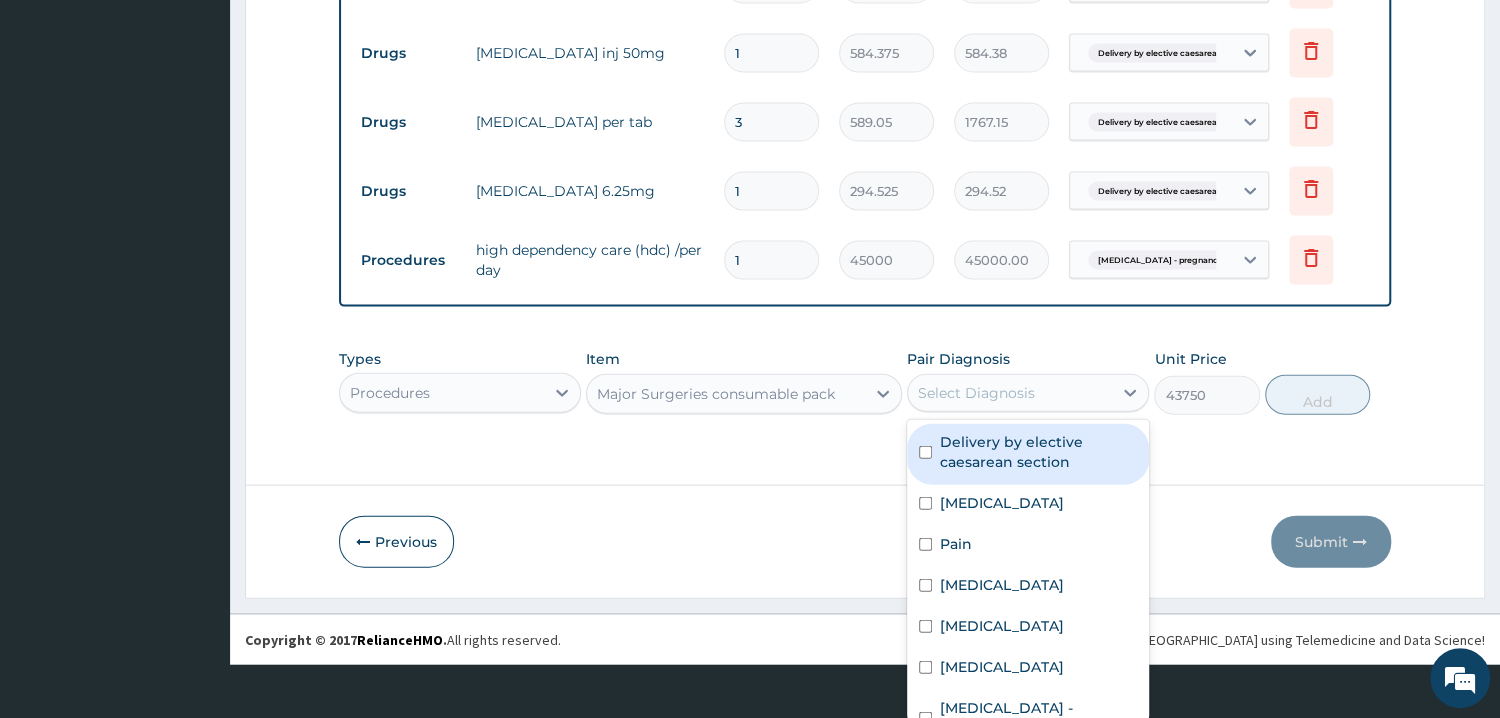 click on "Delivery by elective caesarean section" at bounding box center [1038, 452] 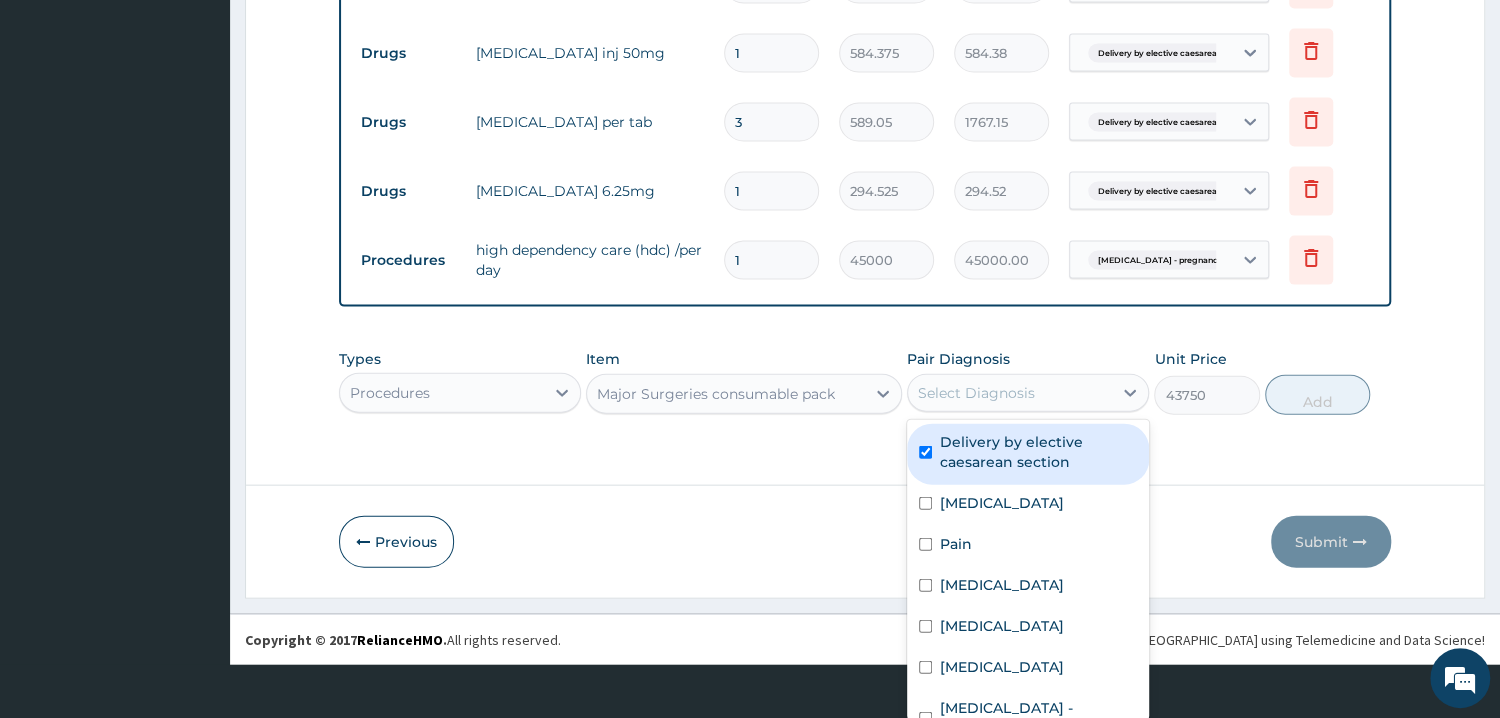 checkbox on "true" 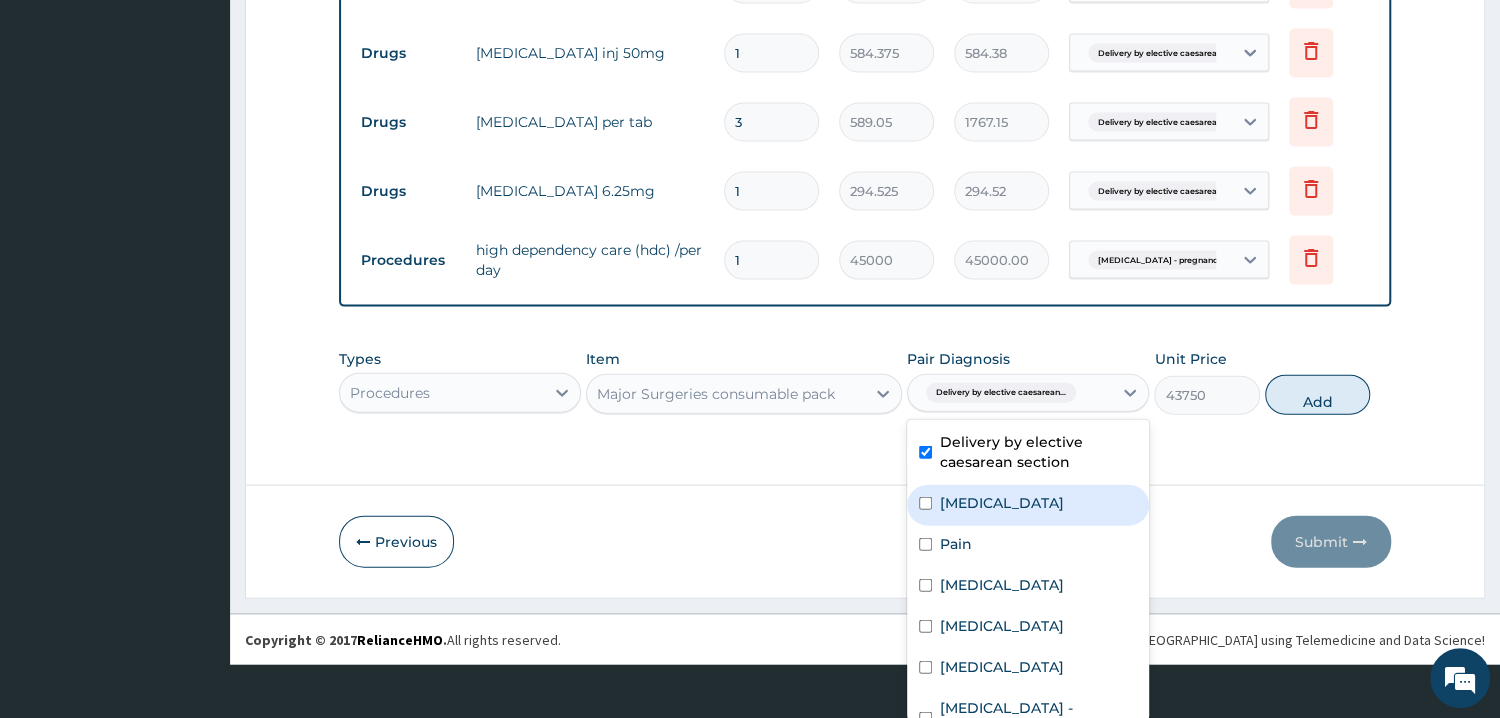 click on "Anemia" at bounding box center (1028, 505) 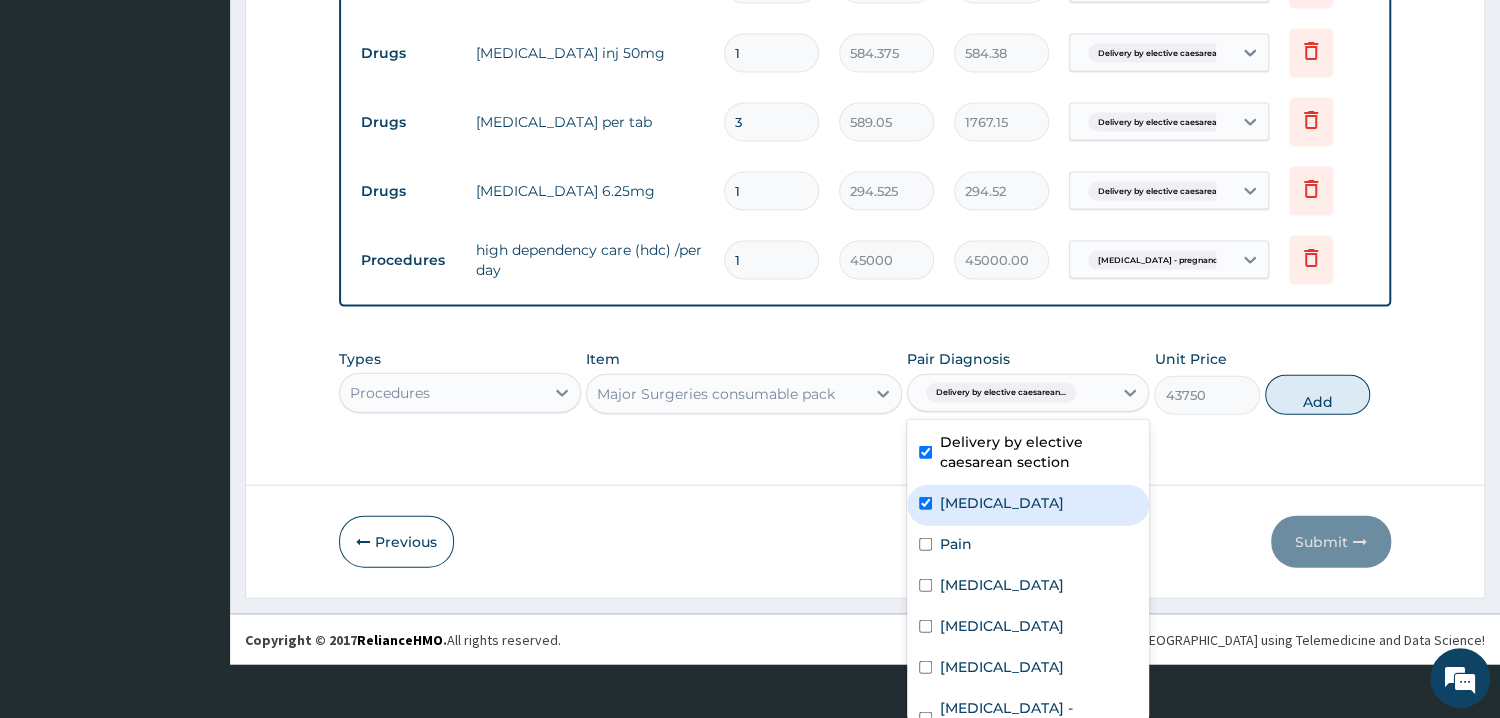 checkbox on "true" 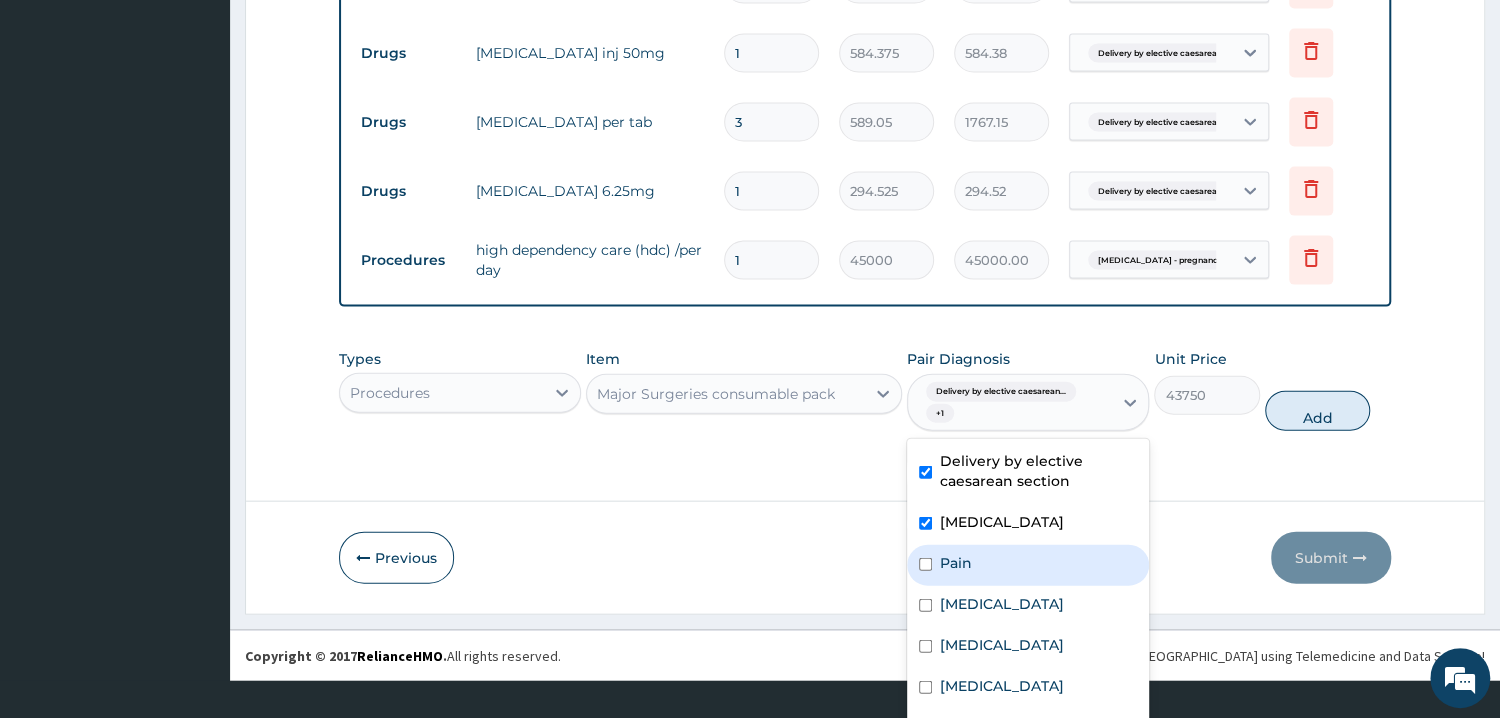 click on "Pain" at bounding box center [1028, 565] 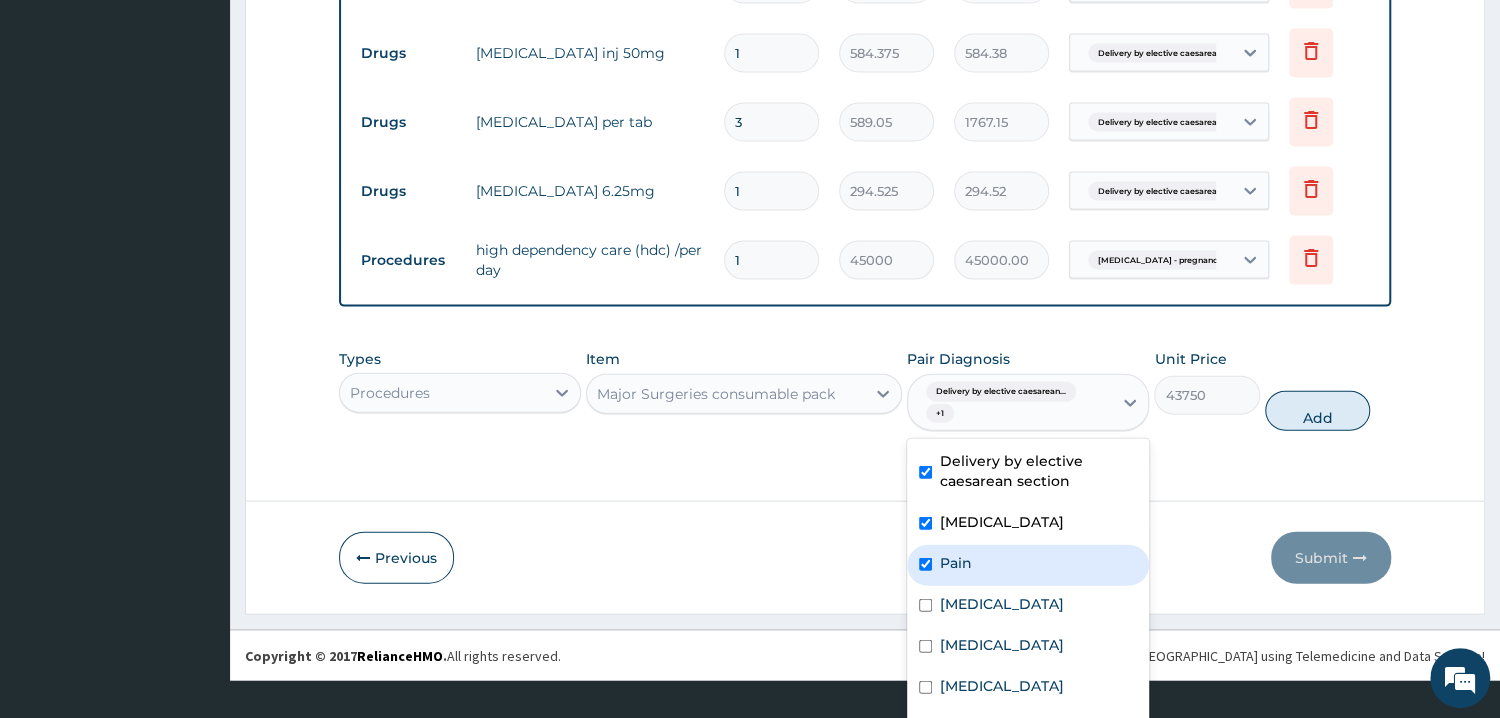 checkbox on "true" 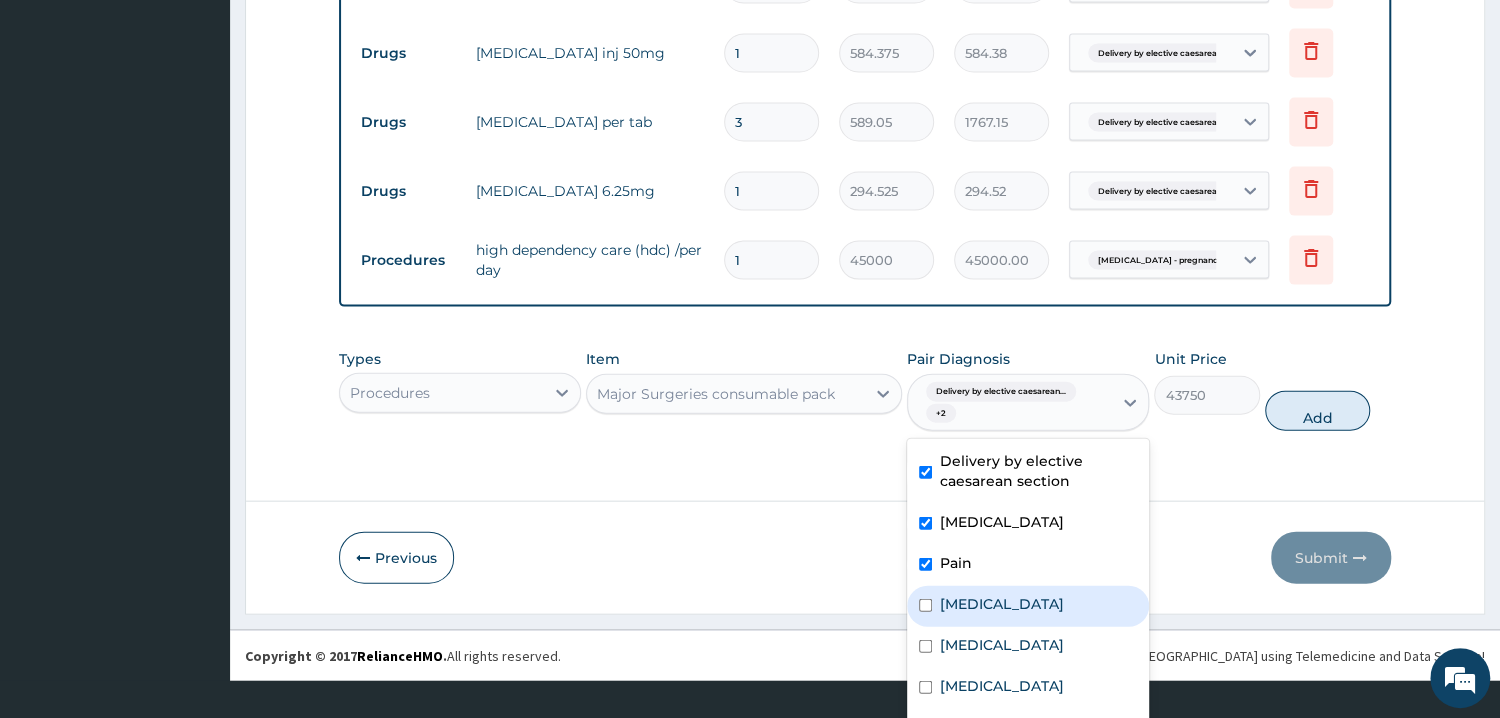 click on "Deep venous thrombosis" at bounding box center [1002, 604] 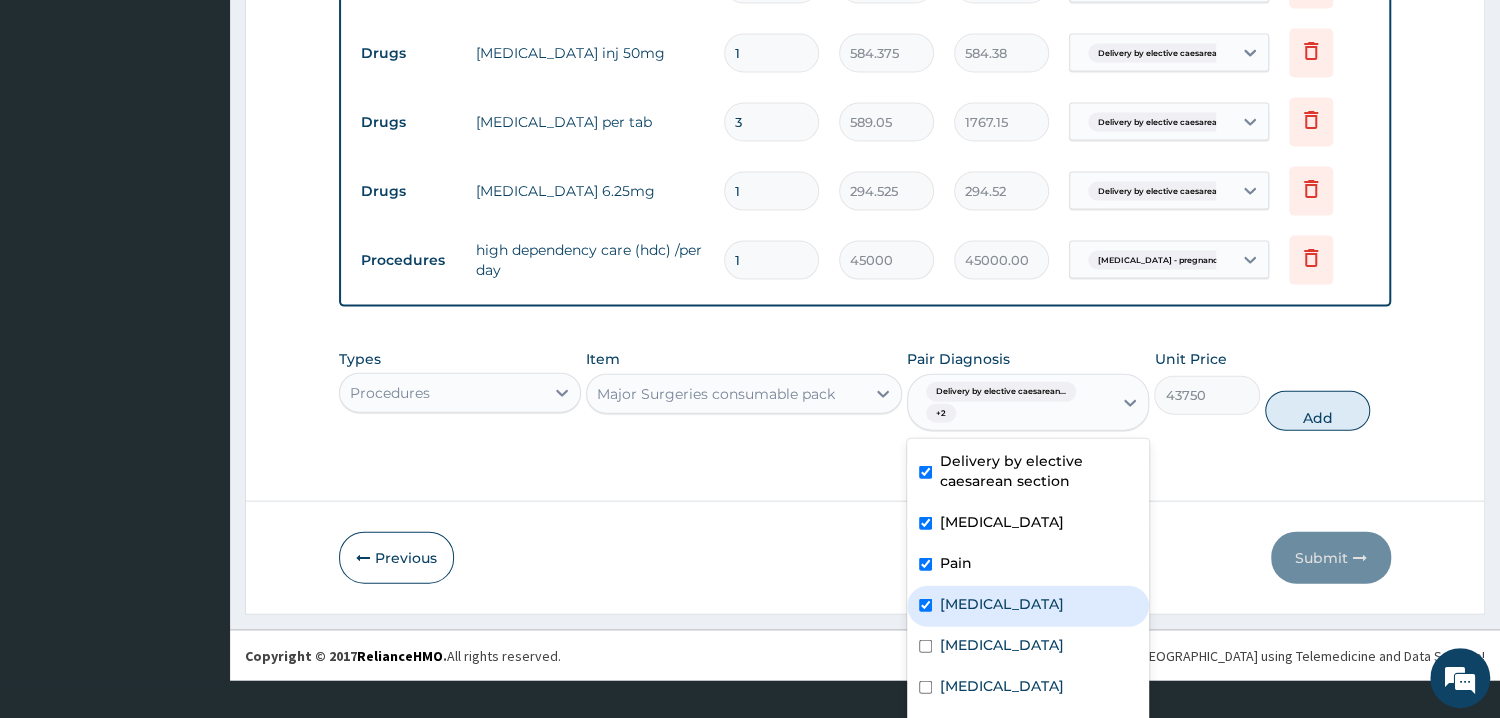 checkbox on "true" 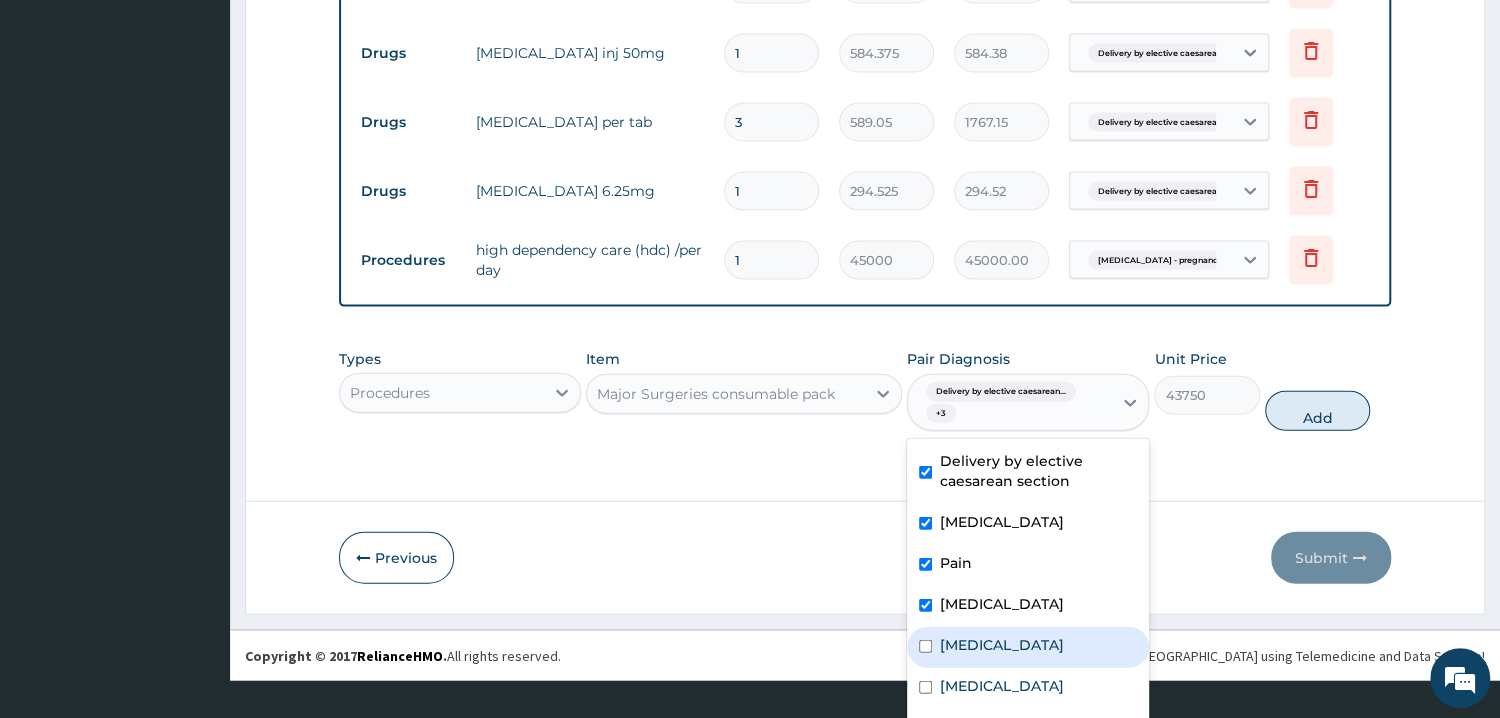 click on "Postprocedural fever" at bounding box center (1002, 645) 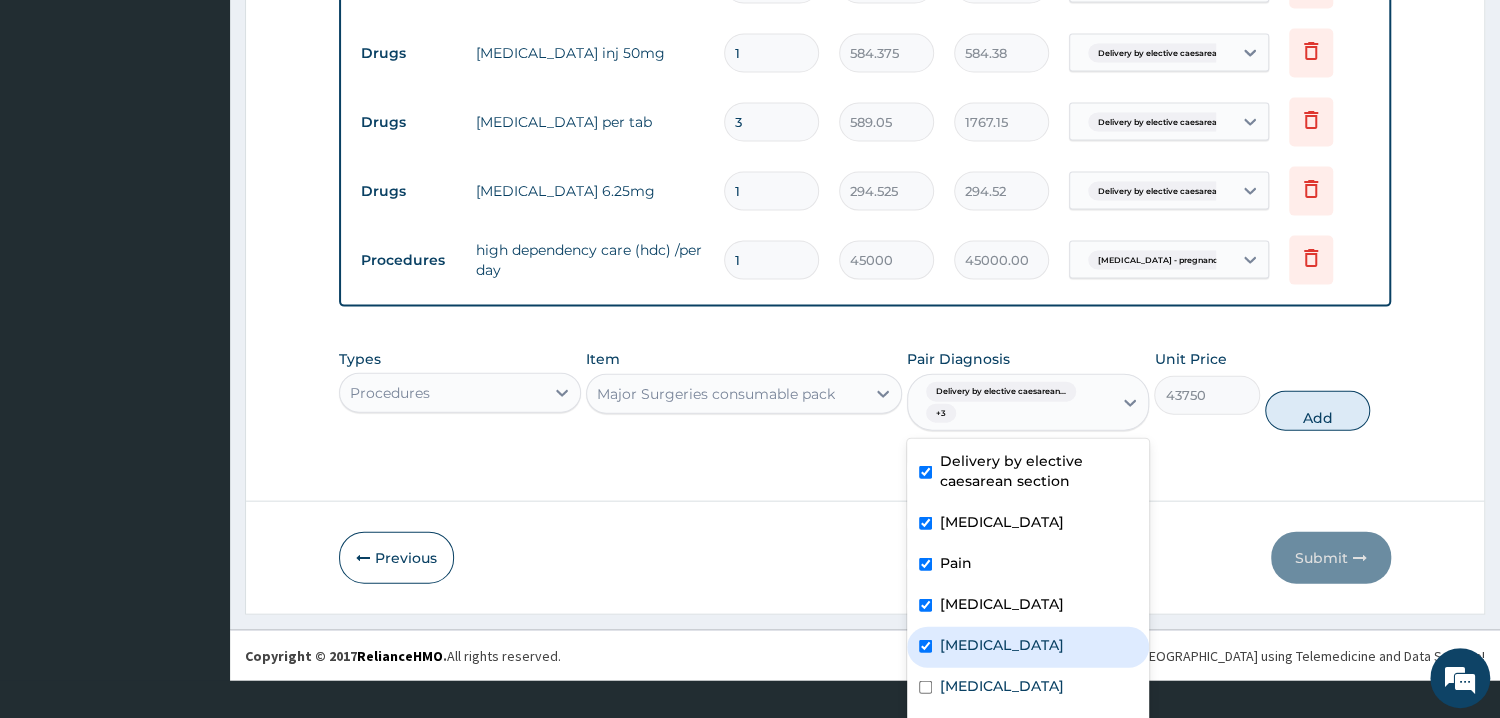 checkbox on "true" 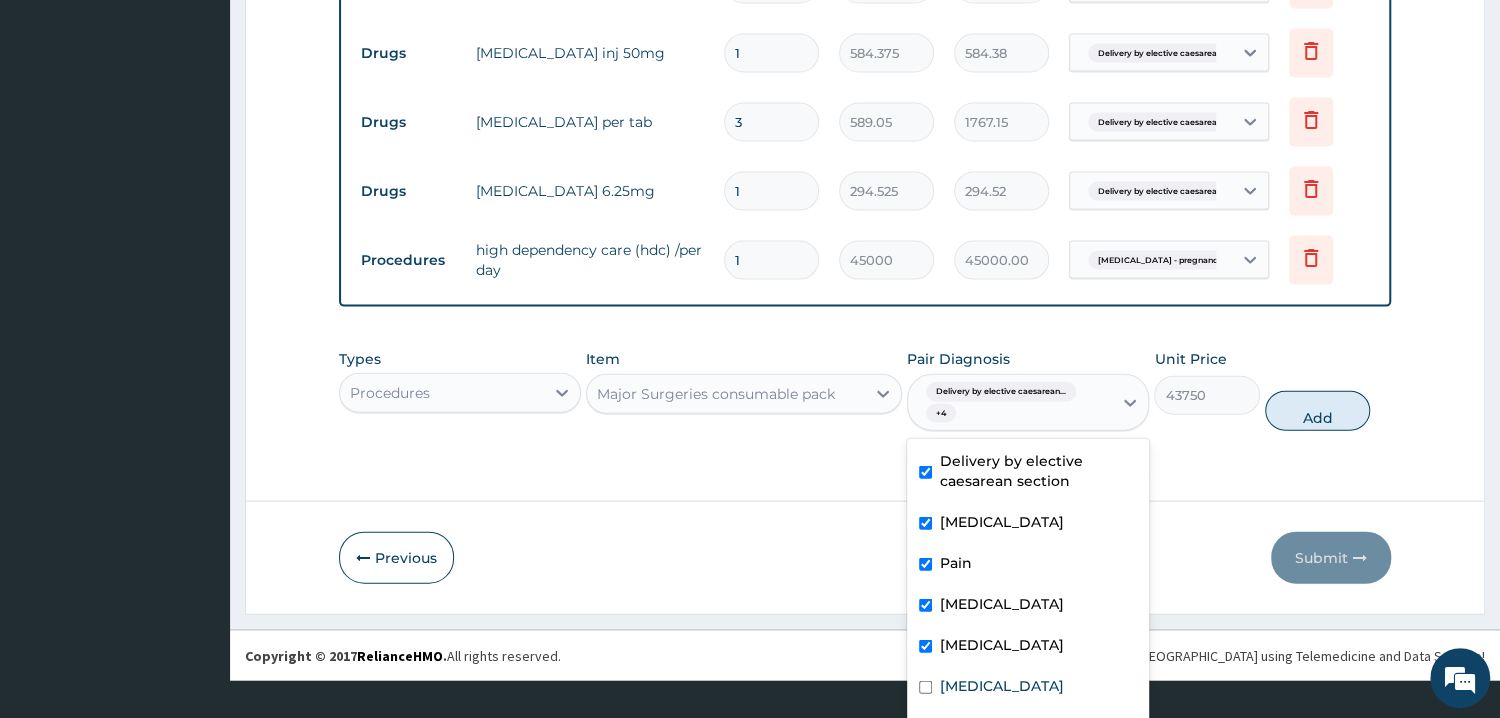 scroll, scrollTop: 75, scrollLeft: 0, axis: vertical 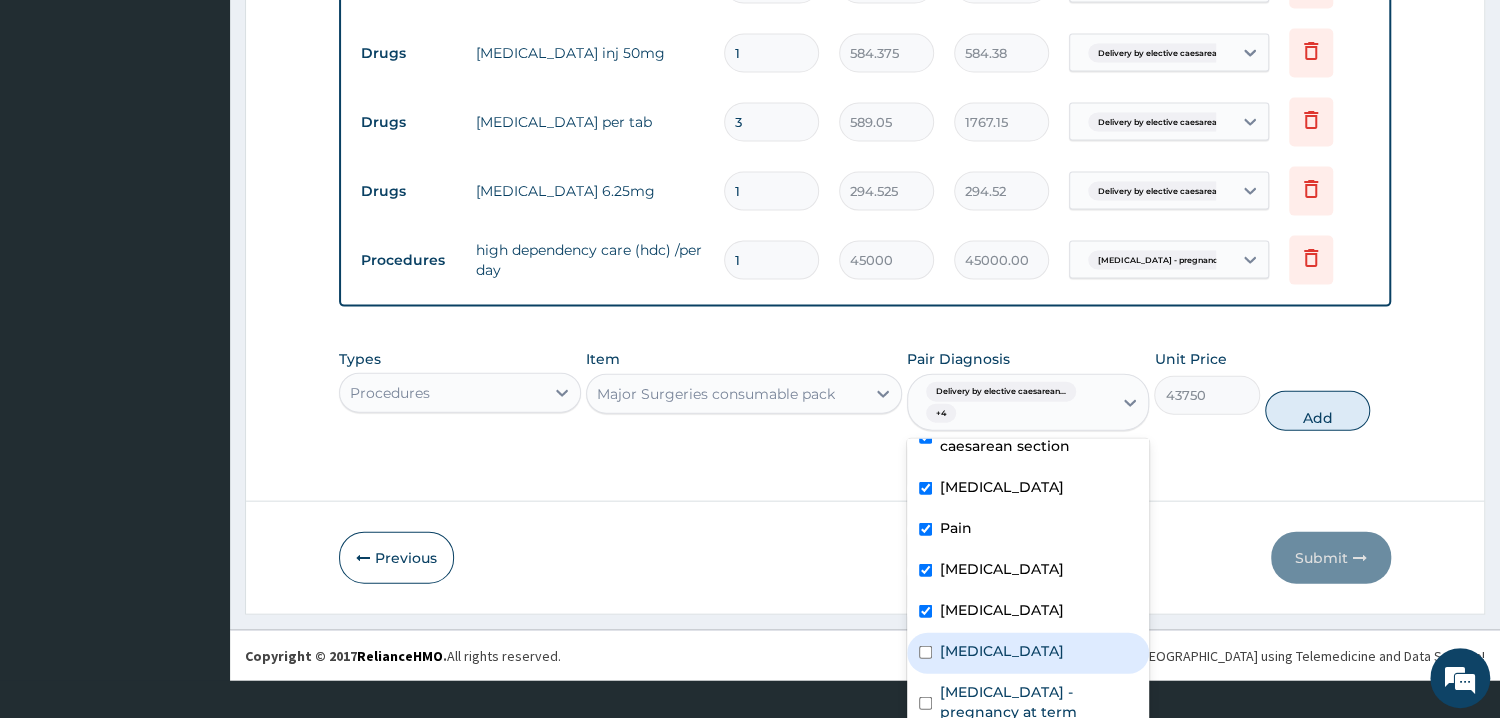 click on "Upper respiratory infection" at bounding box center [1002, 651] 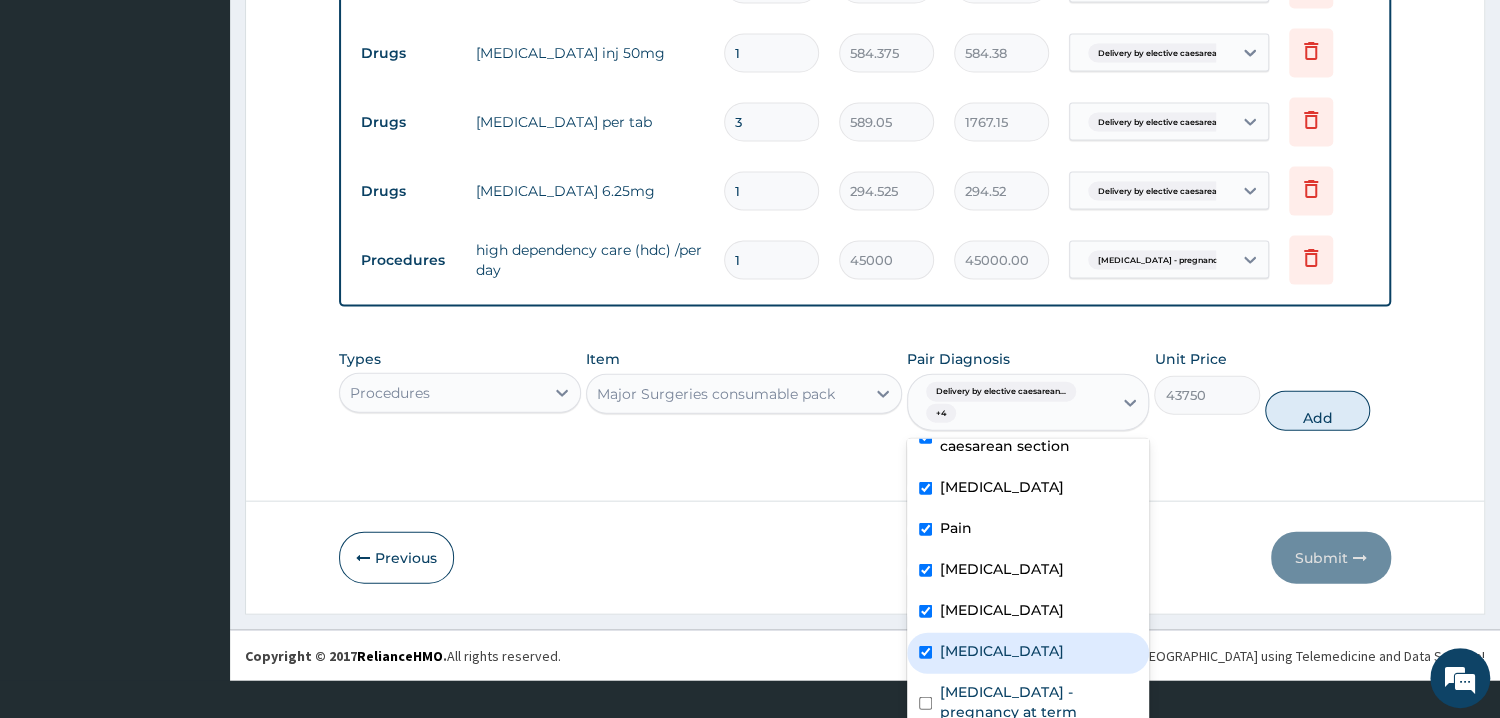 checkbox on "true" 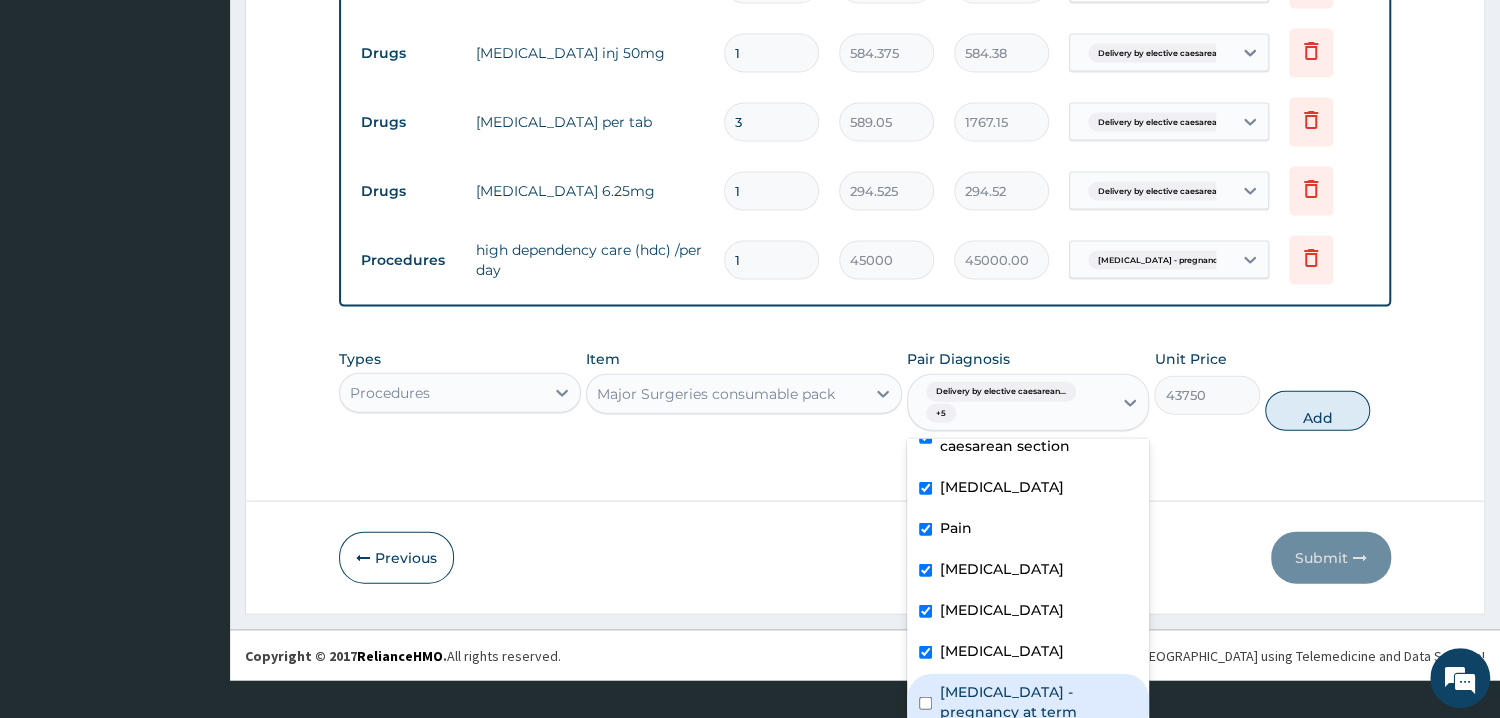 click on "Cesarean section - pregnancy at term" at bounding box center (1038, 702) 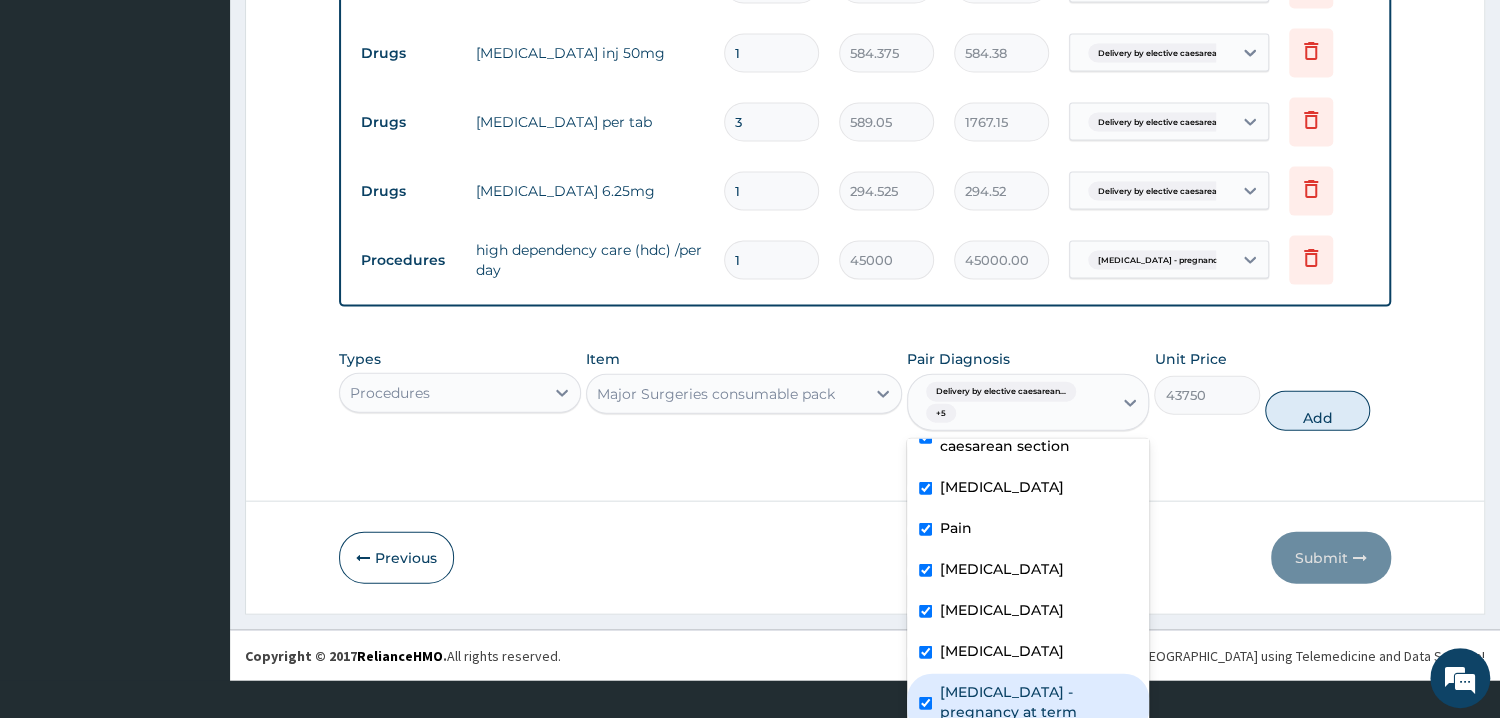 checkbox on "true" 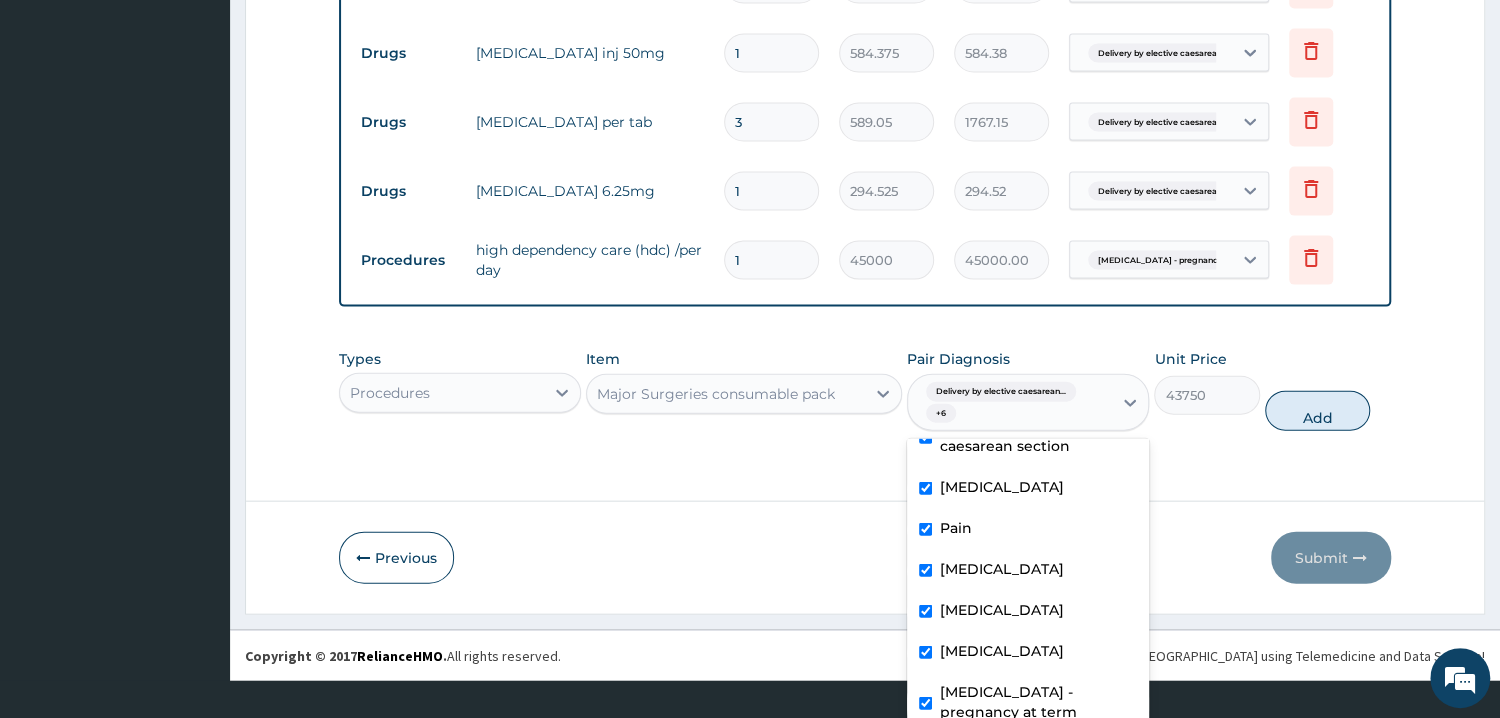 scroll, scrollTop: 0, scrollLeft: 0, axis: both 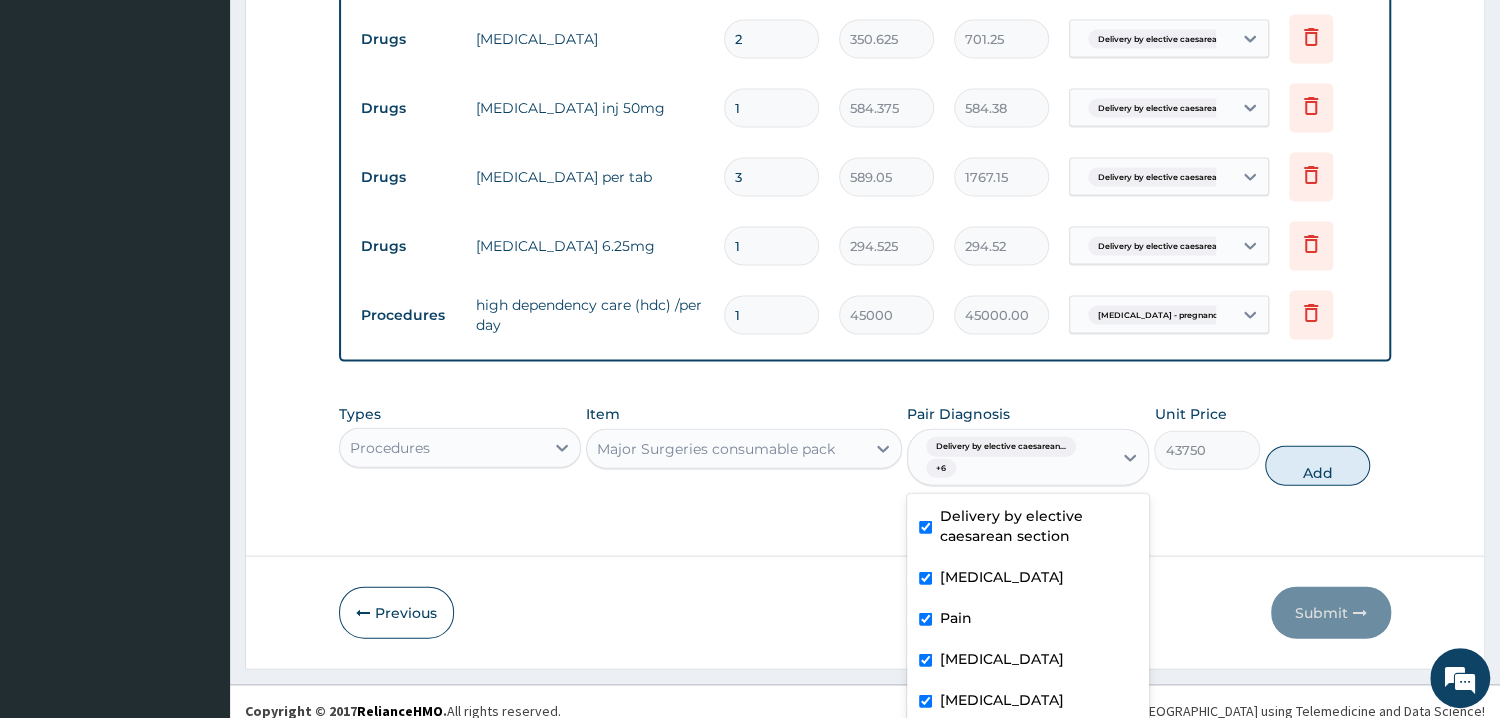 click on "Step  2  of 2 PA Code / Prescription Code PA/A920C8 PA/968699 PA/9F8224 PA/B3DF64 PA/763217 Encounter Date 11-07-2025 Important Notice Please enter PA codes before entering items that are not attached to a PA code   All diagnoses entered must be linked to a claim item. Diagnosis & Claim Items that are visible but inactive cannot be edited because they were imported from an already approved PA code. Diagnosis Delivery by elective caesarean section confirmed Anemia confirmed Pain confirmed Deep venous thrombosis confirmed Postprocedural fever confirmed Upper respiratory infection Confirmed Cesarean section - pregnancy at term confirmed NB: All diagnosis must be linked to a claim item Claim Items Type Name Quantity Unit Price Total Price Pair Diagnosis Actions Procedures all private wards (feeding inclusive) 3 32250 96750.00 Delivery by elective caesarean... Delete Drugs ranfero -12 14 60.775 850.85 Anemia Delete Drugs cocodamol 8/500 mg 20 355.3 7106.00 Pain Delete Drugs inj clexane 40mg 6 14600 87600.00 Delete" at bounding box center [865, -900] 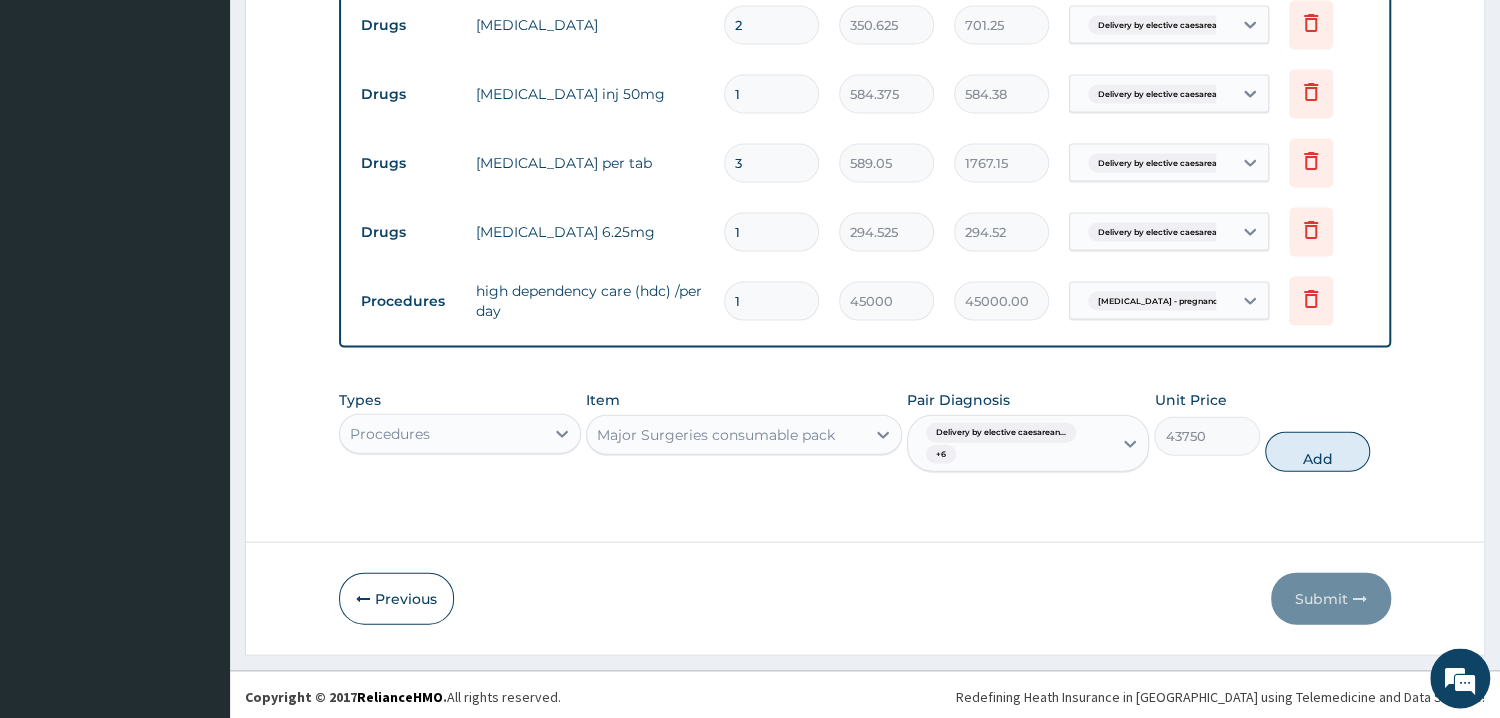 scroll, scrollTop: 2591, scrollLeft: 0, axis: vertical 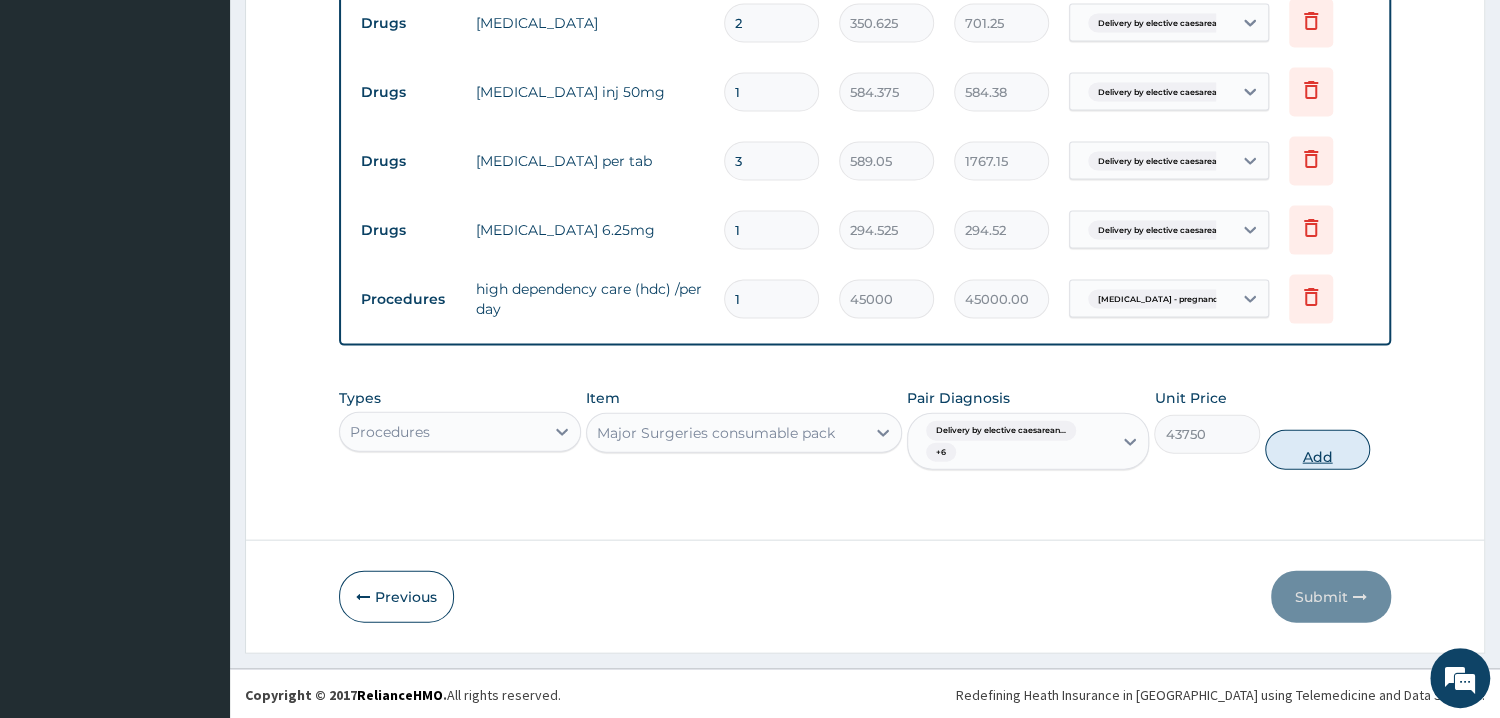 click on "Add" at bounding box center [1317, 450] 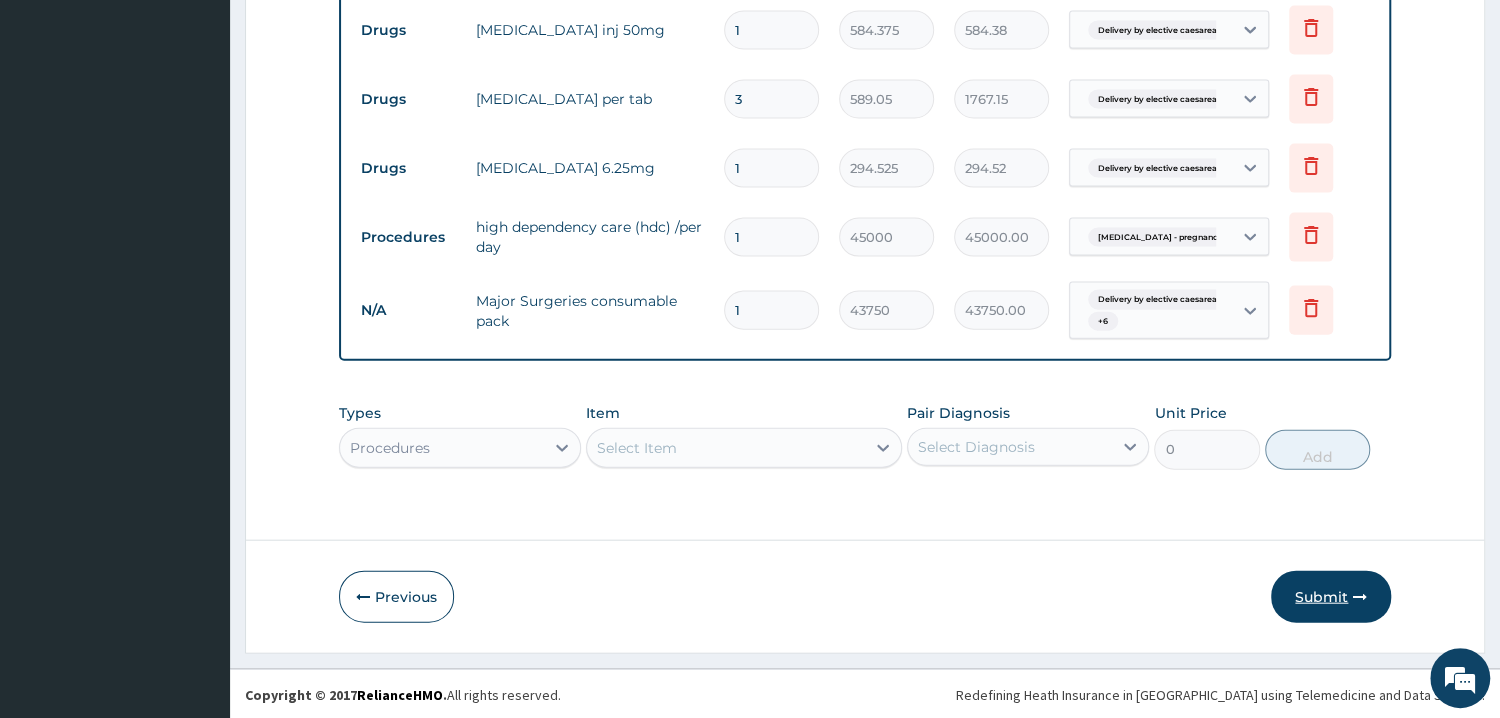click on "Submit" at bounding box center [1331, 597] 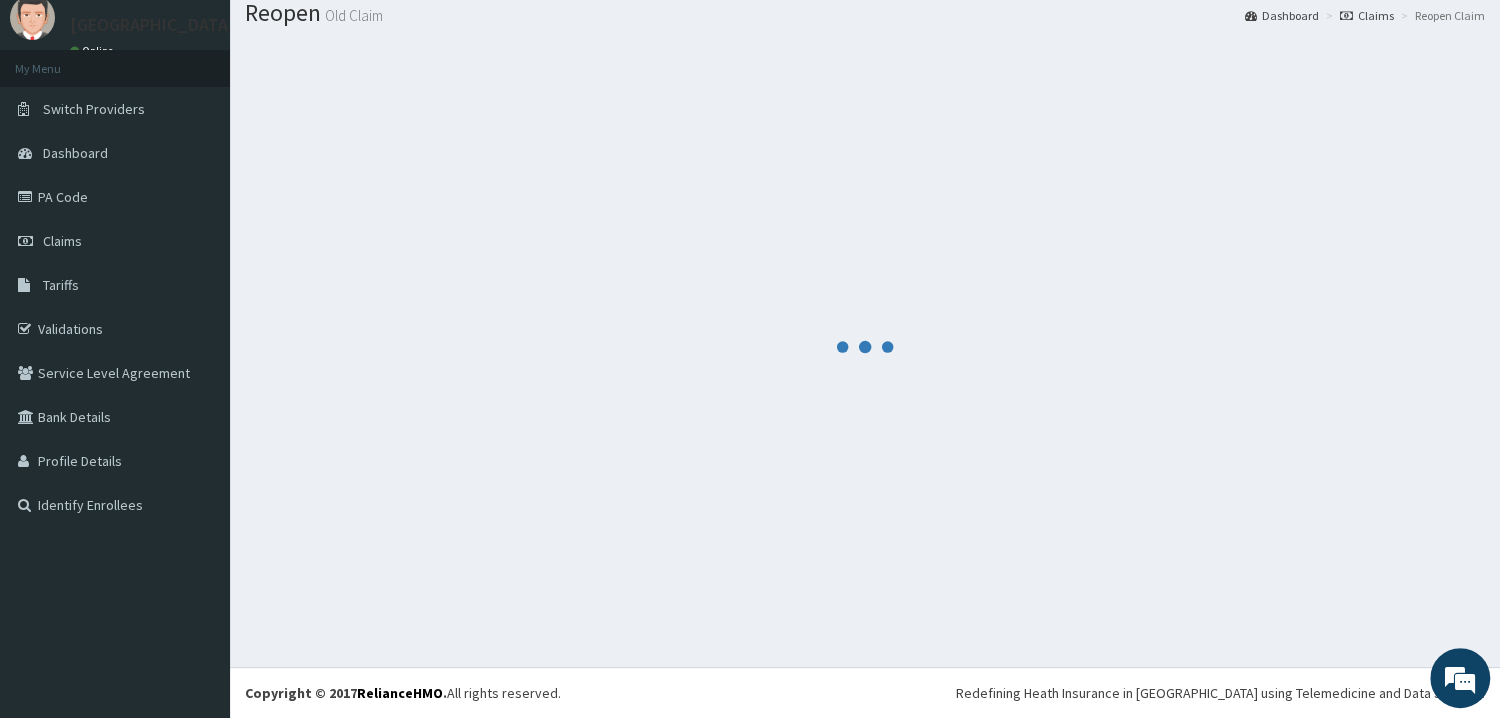 scroll, scrollTop: 64, scrollLeft: 0, axis: vertical 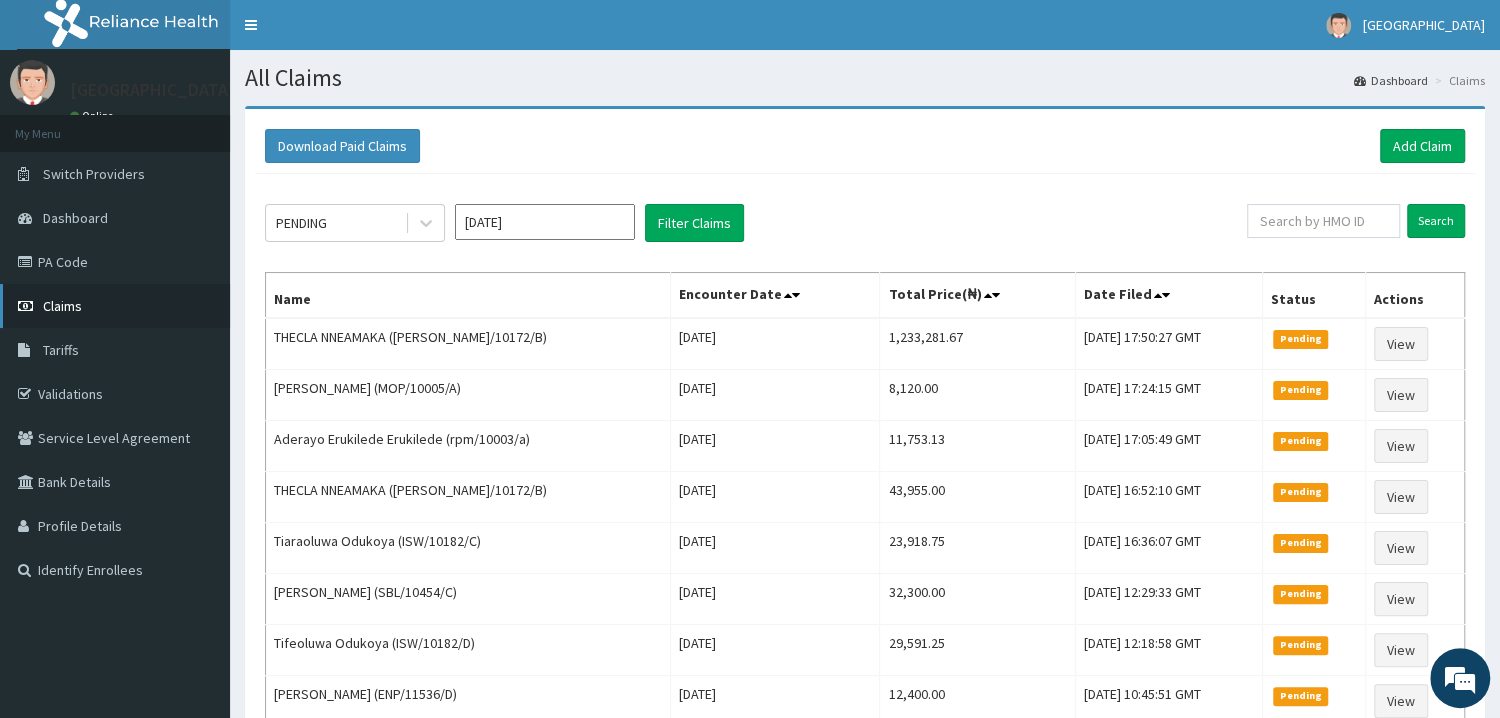 click on "Claims" at bounding box center [62, 306] 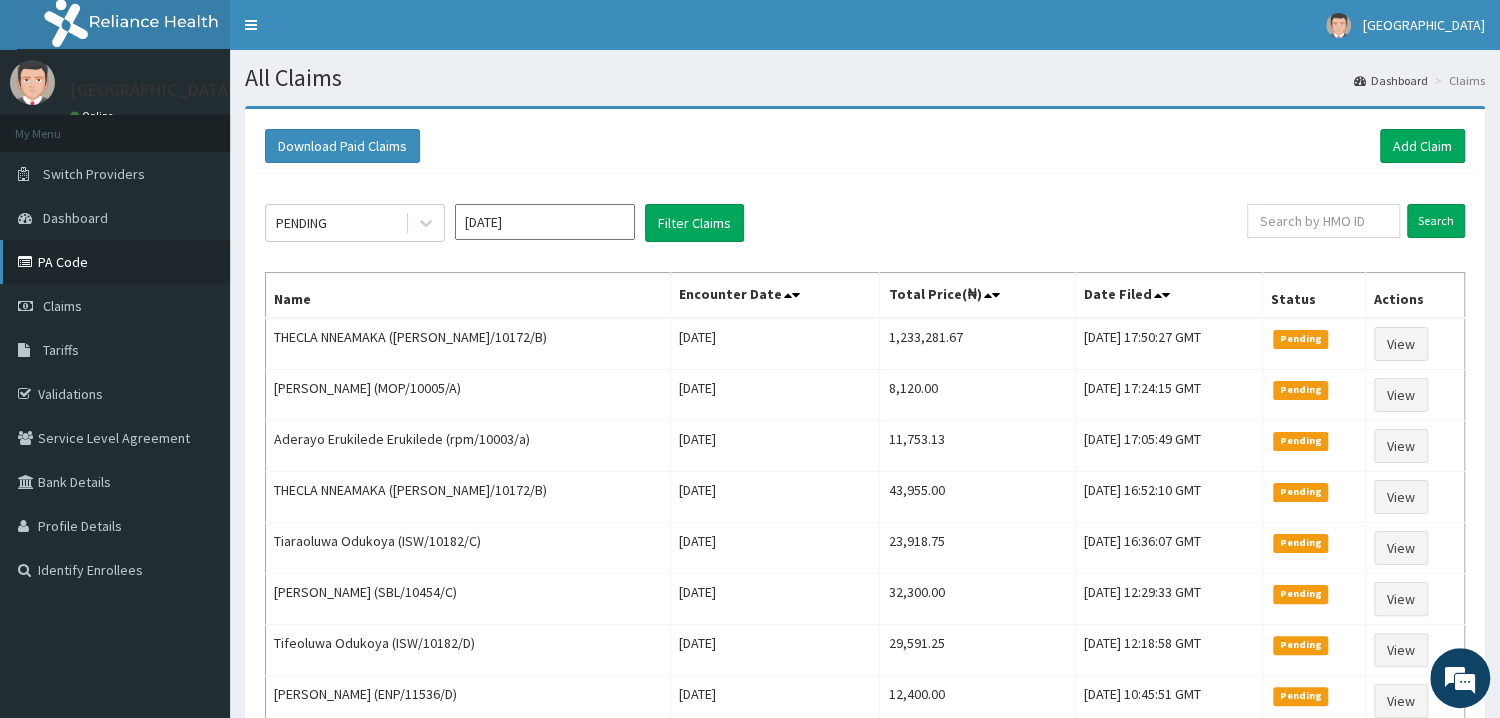 click on "PA Code" at bounding box center (115, 262) 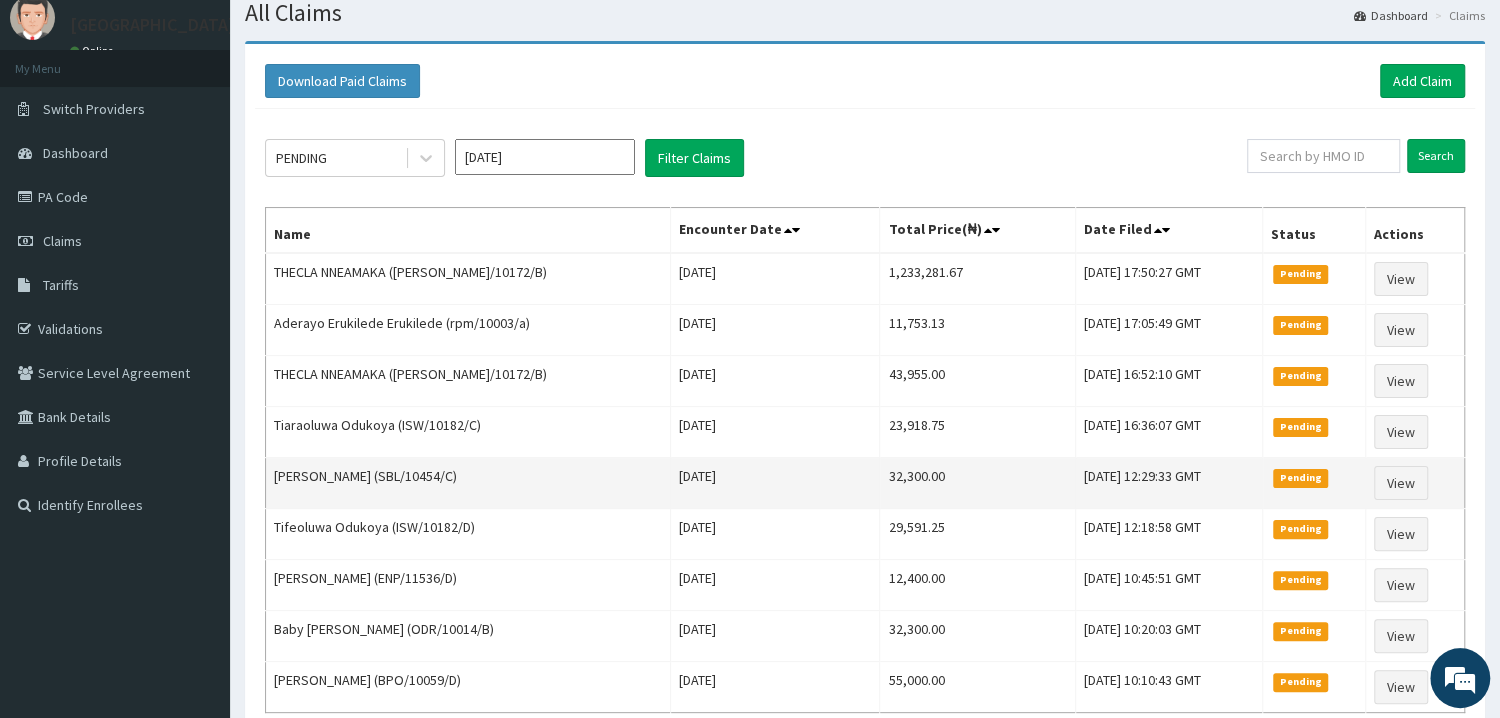 scroll, scrollTop: 107, scrollLeft: 0, axis: vertical 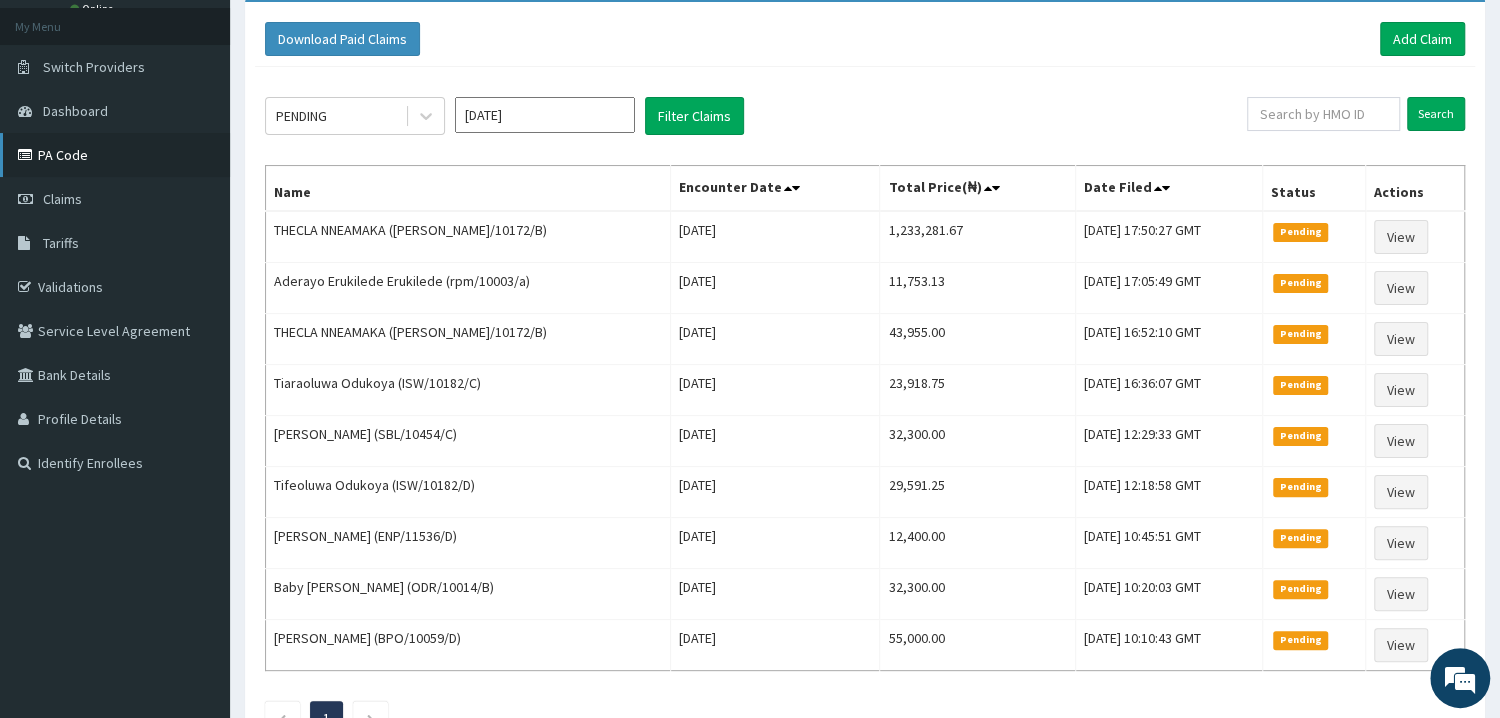 click on "PA Code" at bounding box center (115, 155) 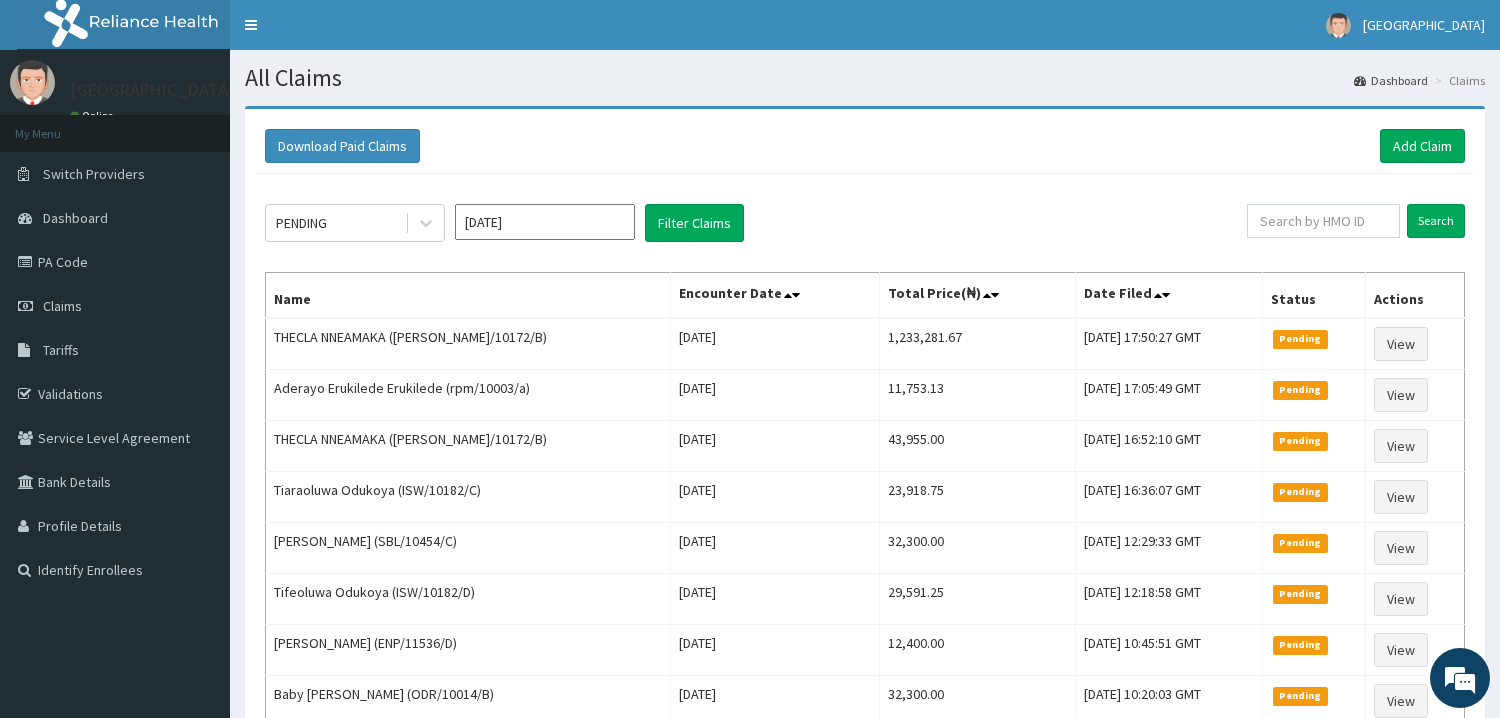 scroll, scrollTop: 0, scrollLeft: 0, axis: both 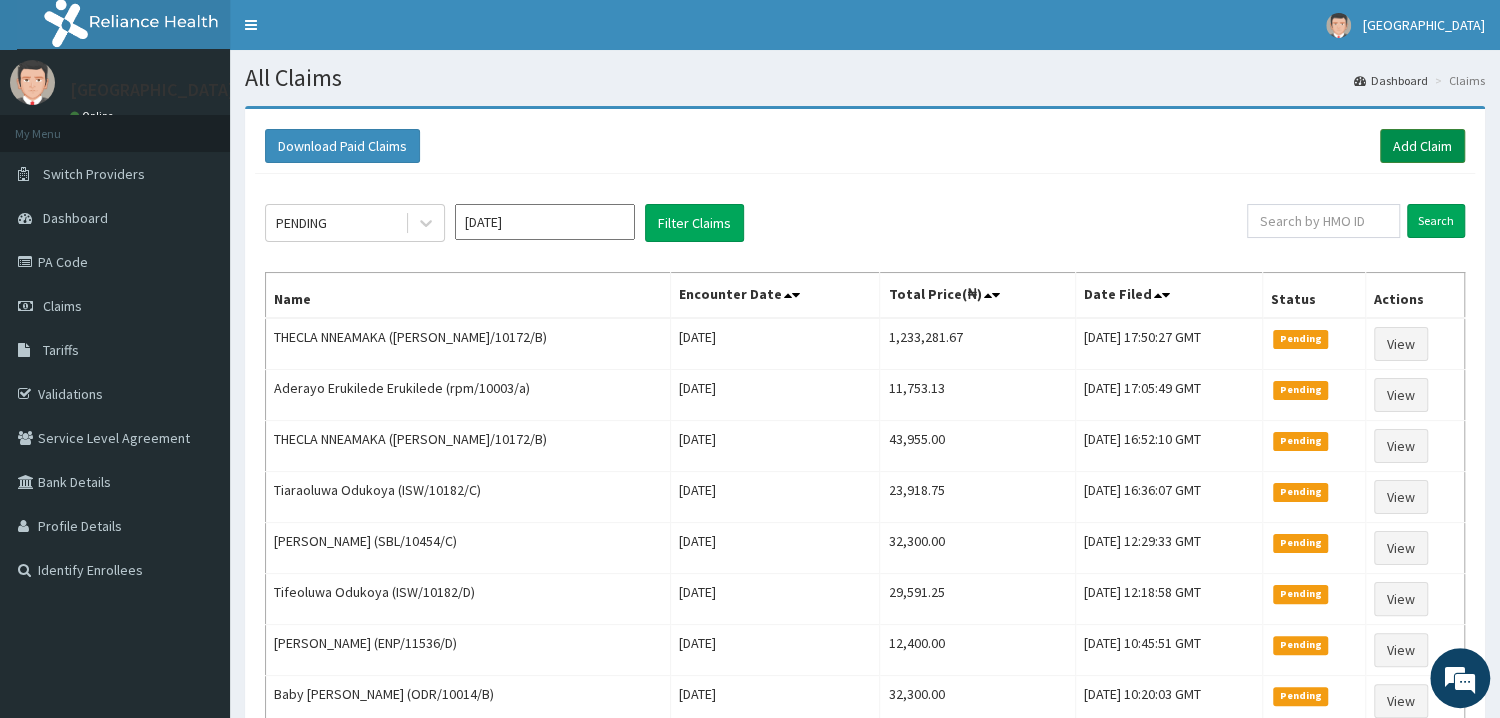 click on "Add Claim" at bounding box center [1422, 146] 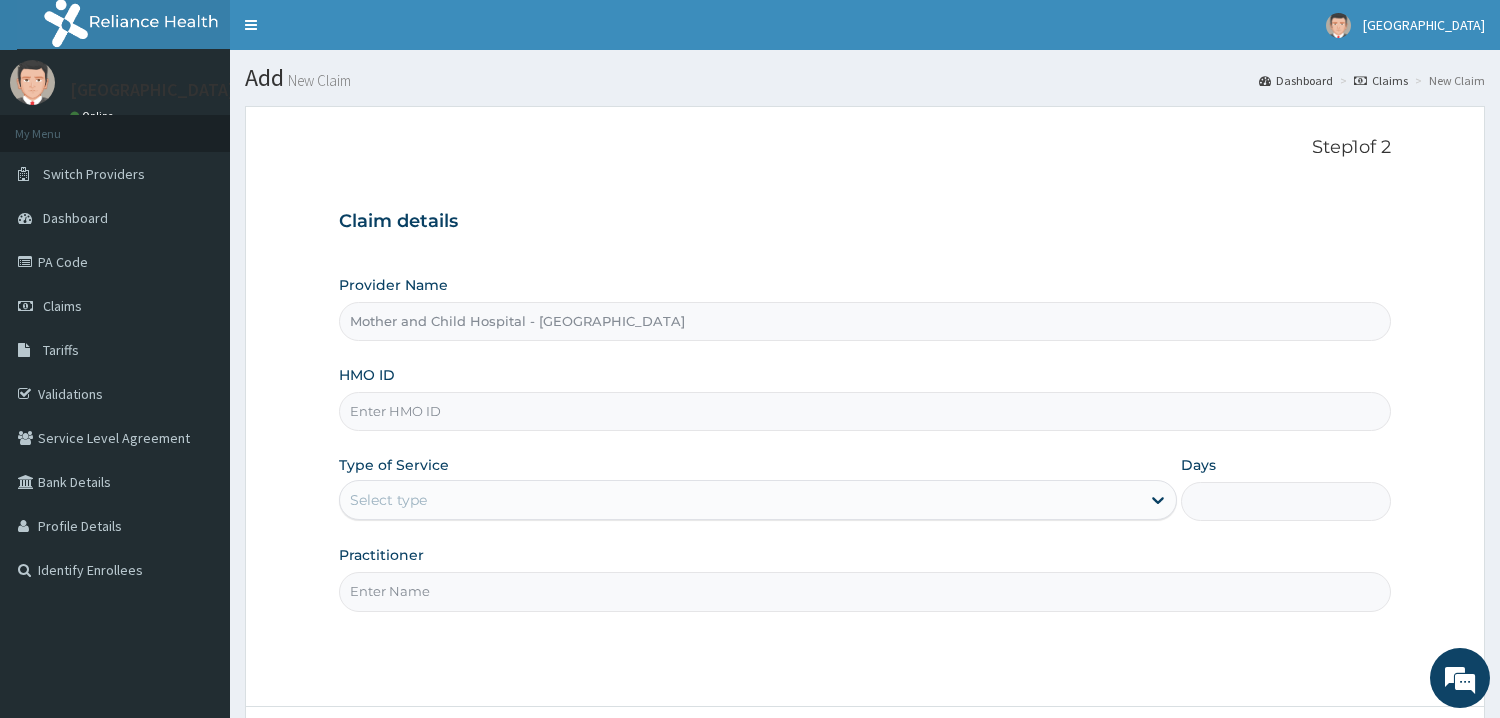 scroll, scrollTop: 0, scrollLeft: 0, axis: both 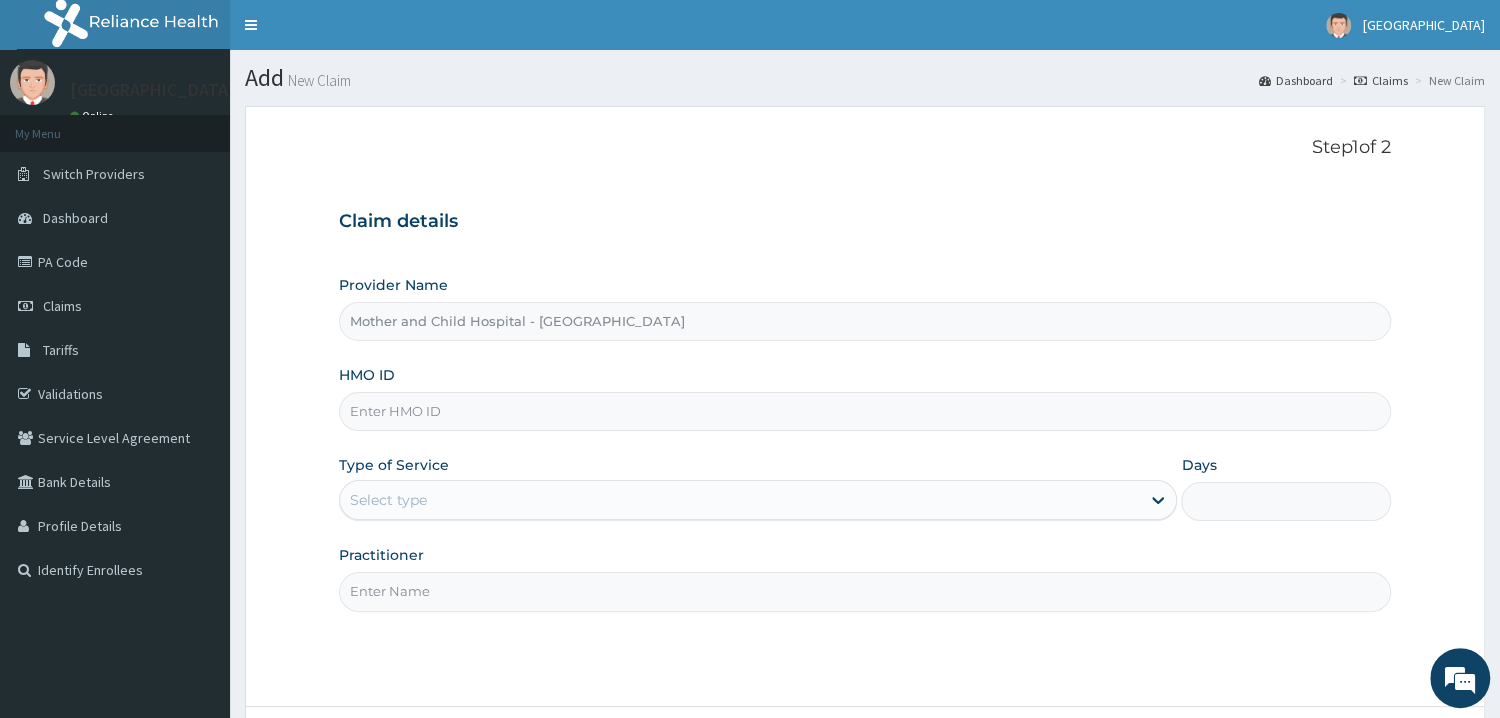click on "HMO ID" at bounding box center (865, 411) 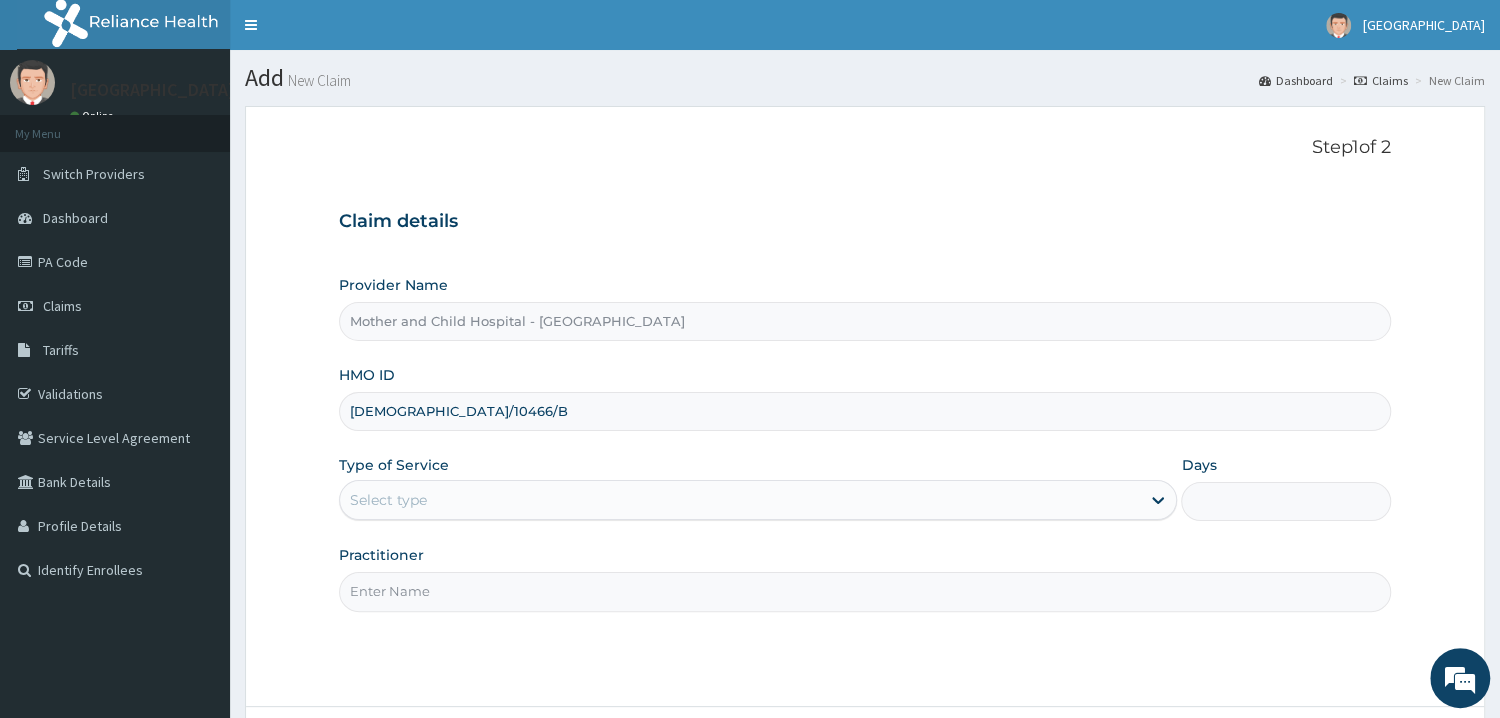 type on "[DEMOGRAPHIC_DATA]/10466/B" 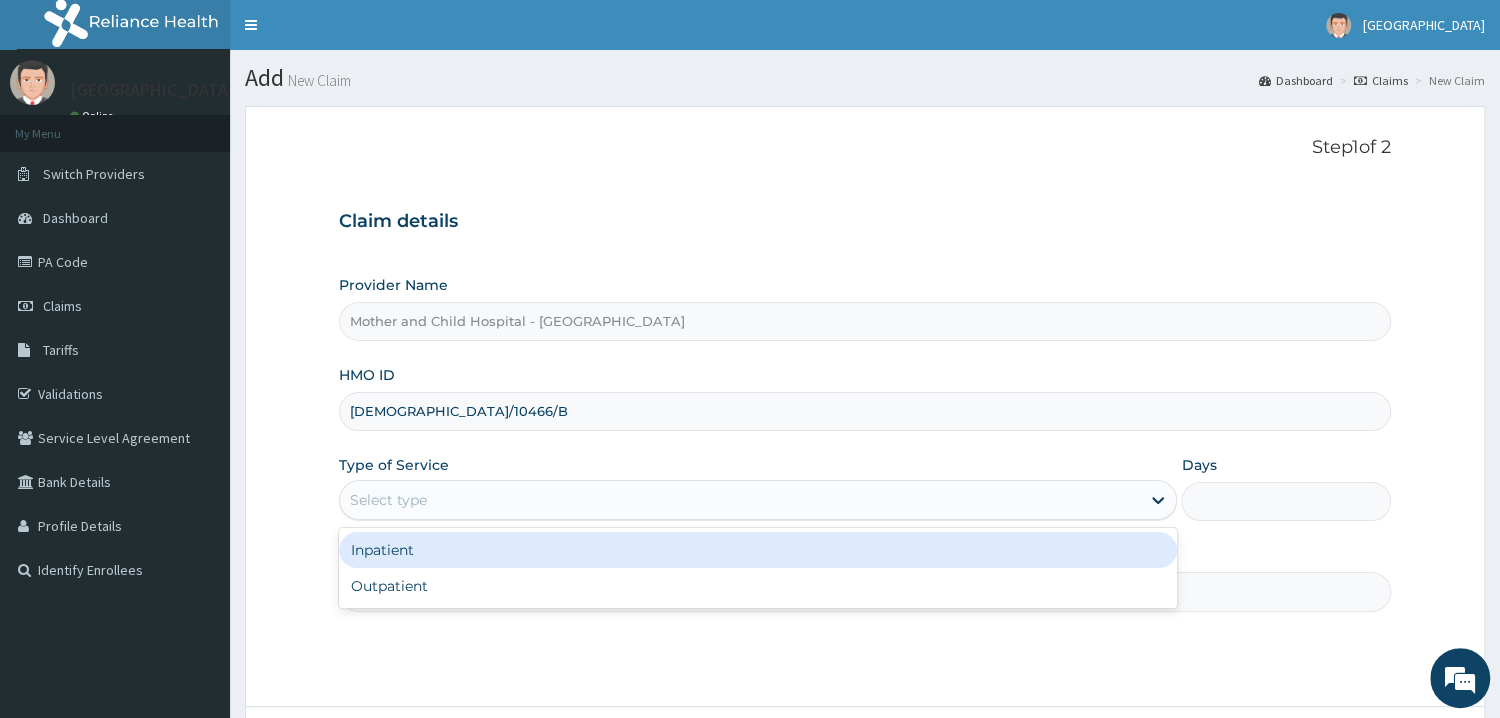 drag, startPoint x: 463, startPoint y: 536, endPoint x: 509, endPoint y: 536, distance: 46 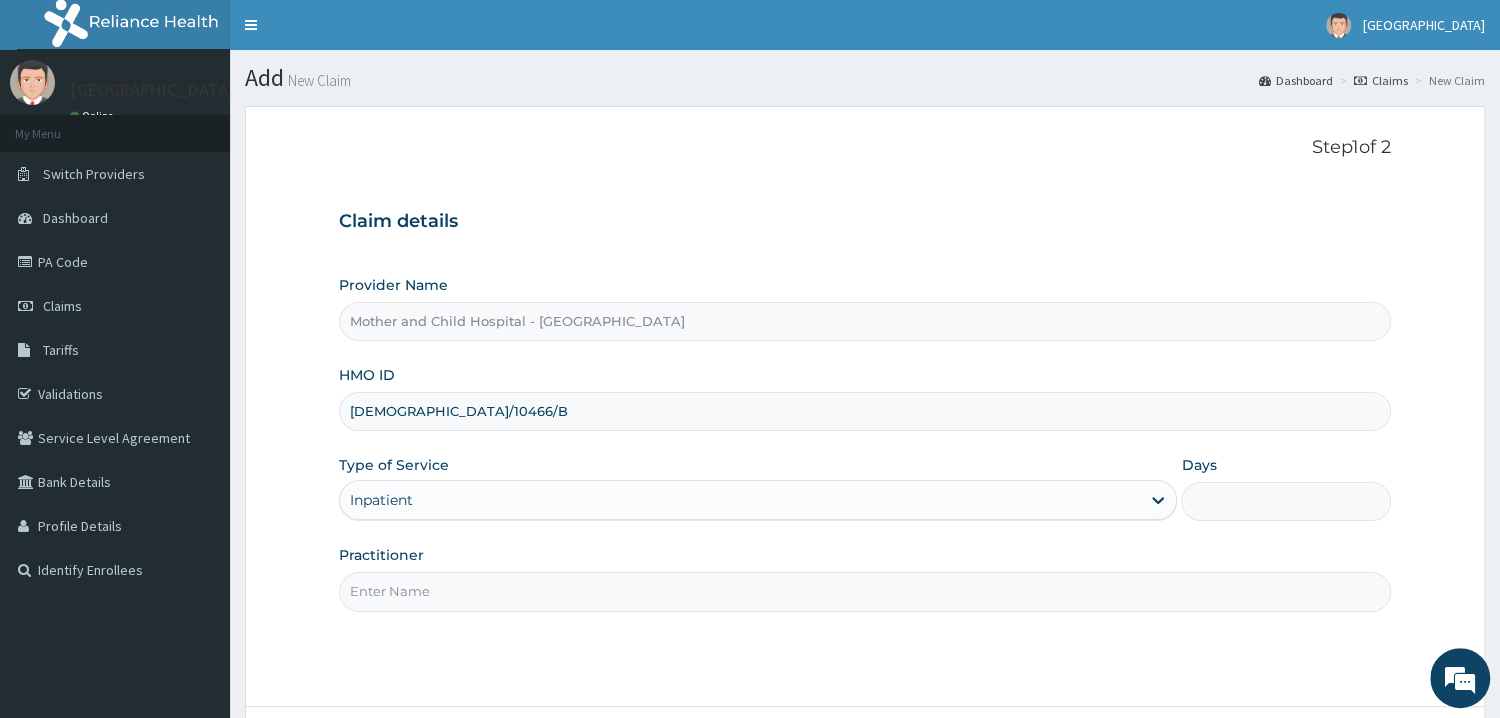 click on "Days" at bounding box center [1286, 501] 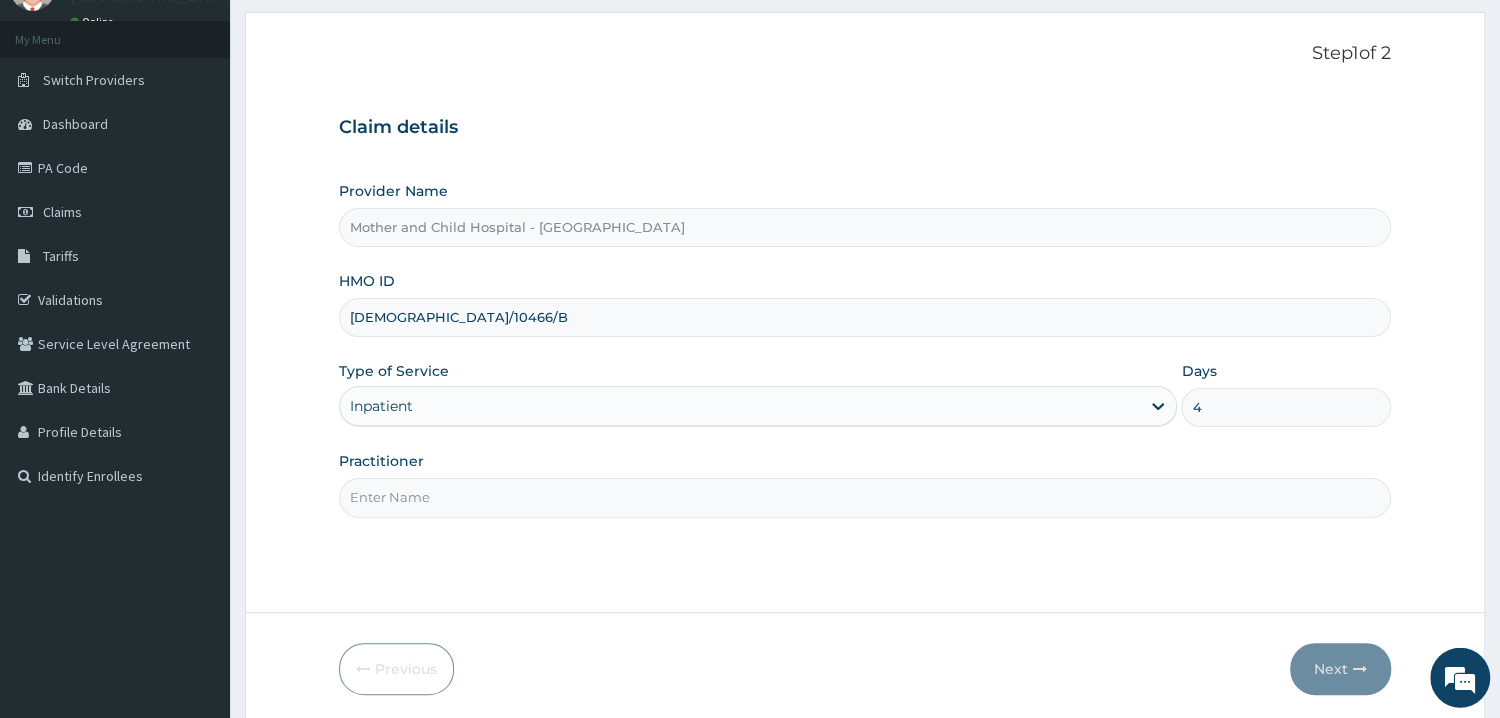 scroll, scrollTop: 168, scrollLeft: 0, axis: vertical 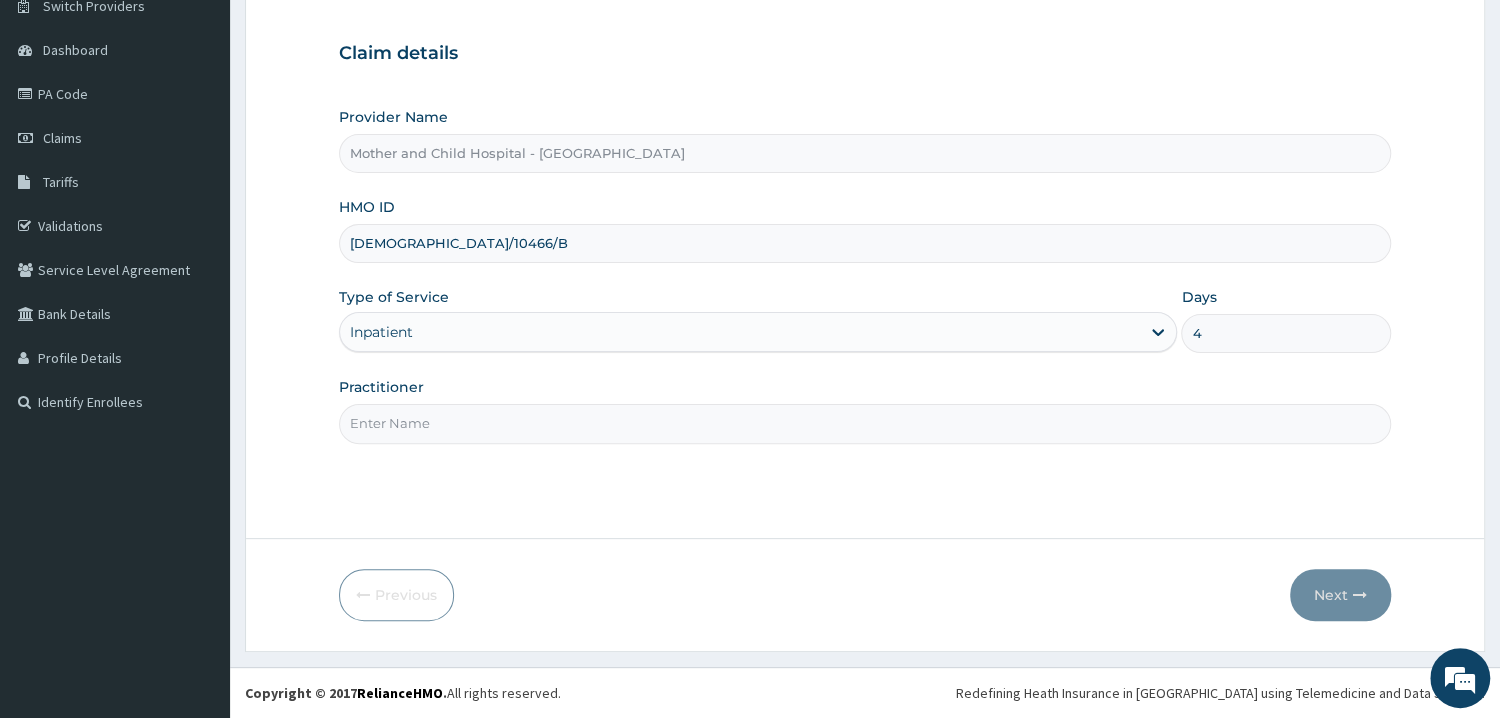 type on "4" 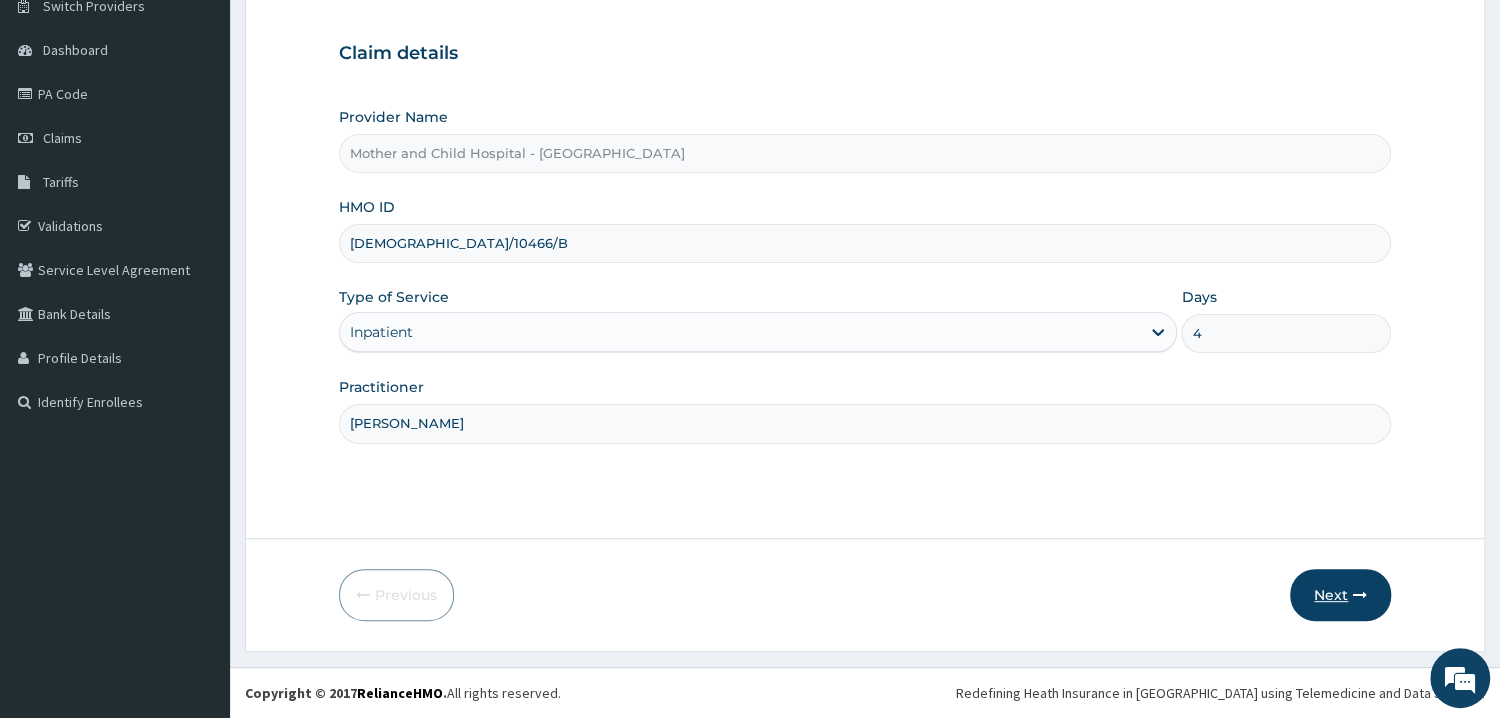 type on "[PERSON_NAME]" 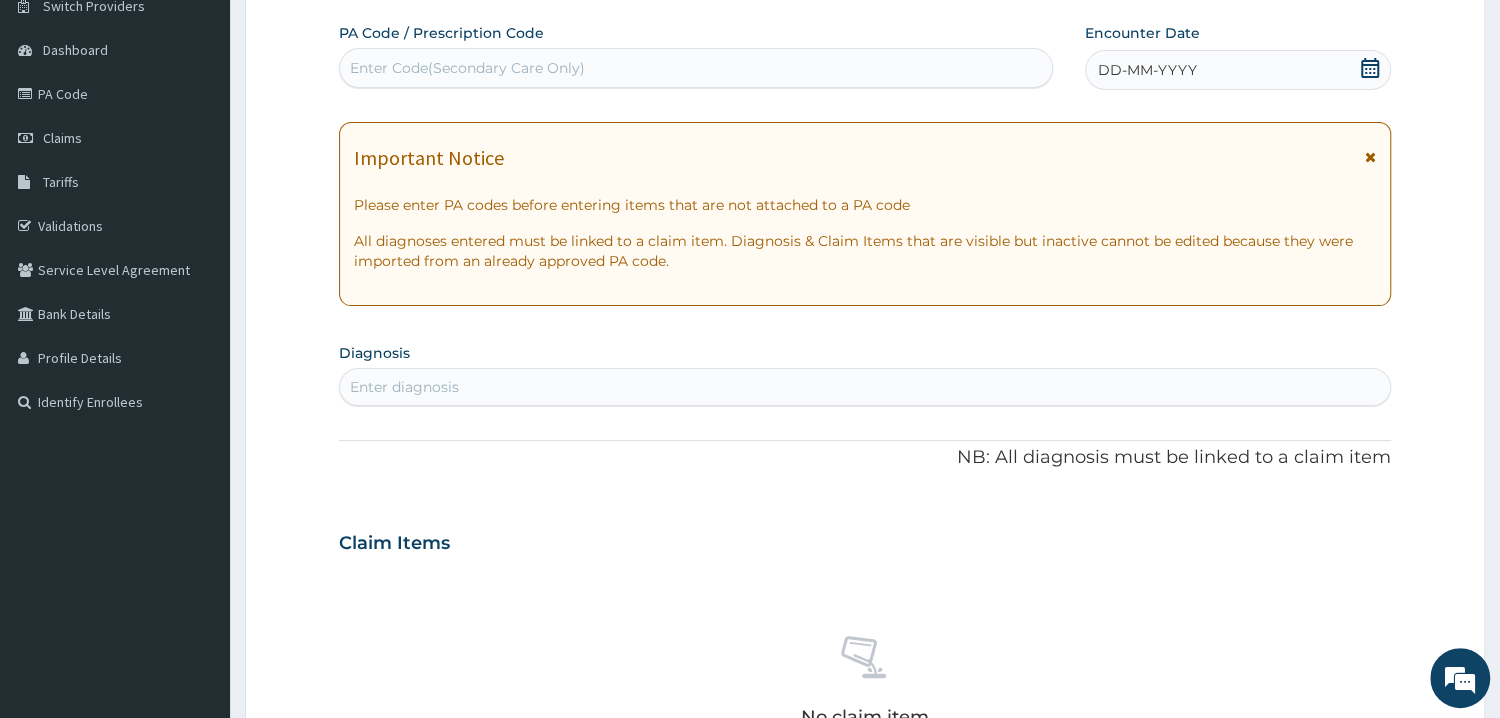 click on "Enter Code(Secondary Care Only)" at bounding box center [696, 68] 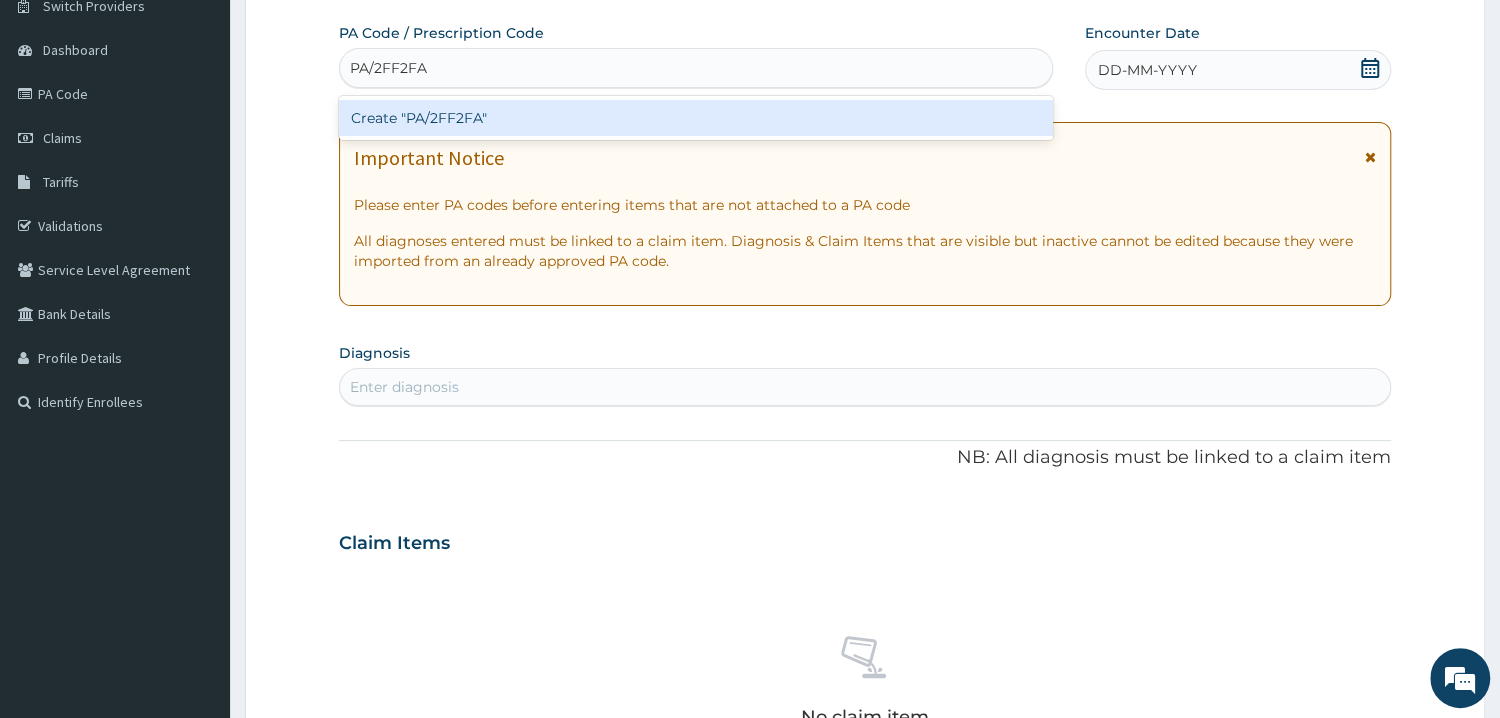 type on "PA/2FF2FA" 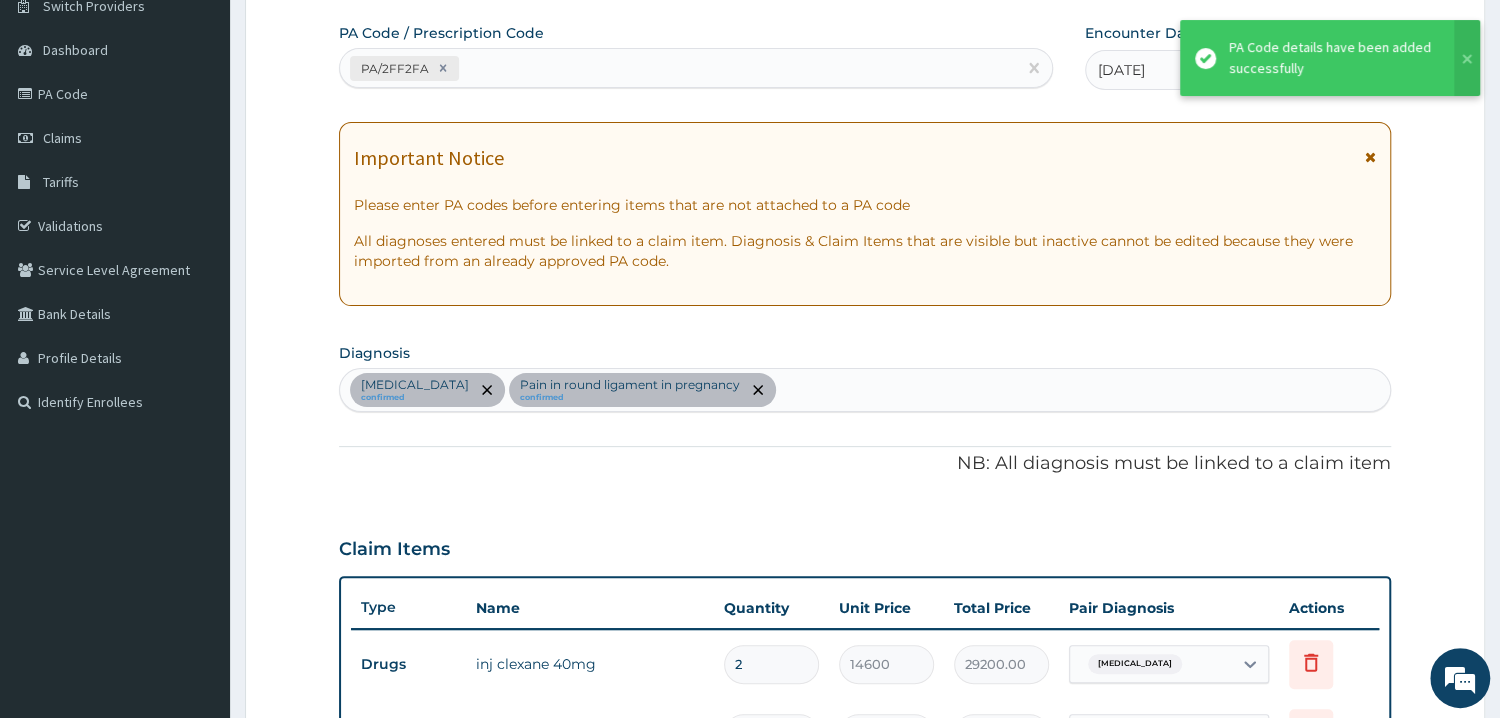 scroll, scrollTop: 692, scrollLeft: 0, axis: vertical 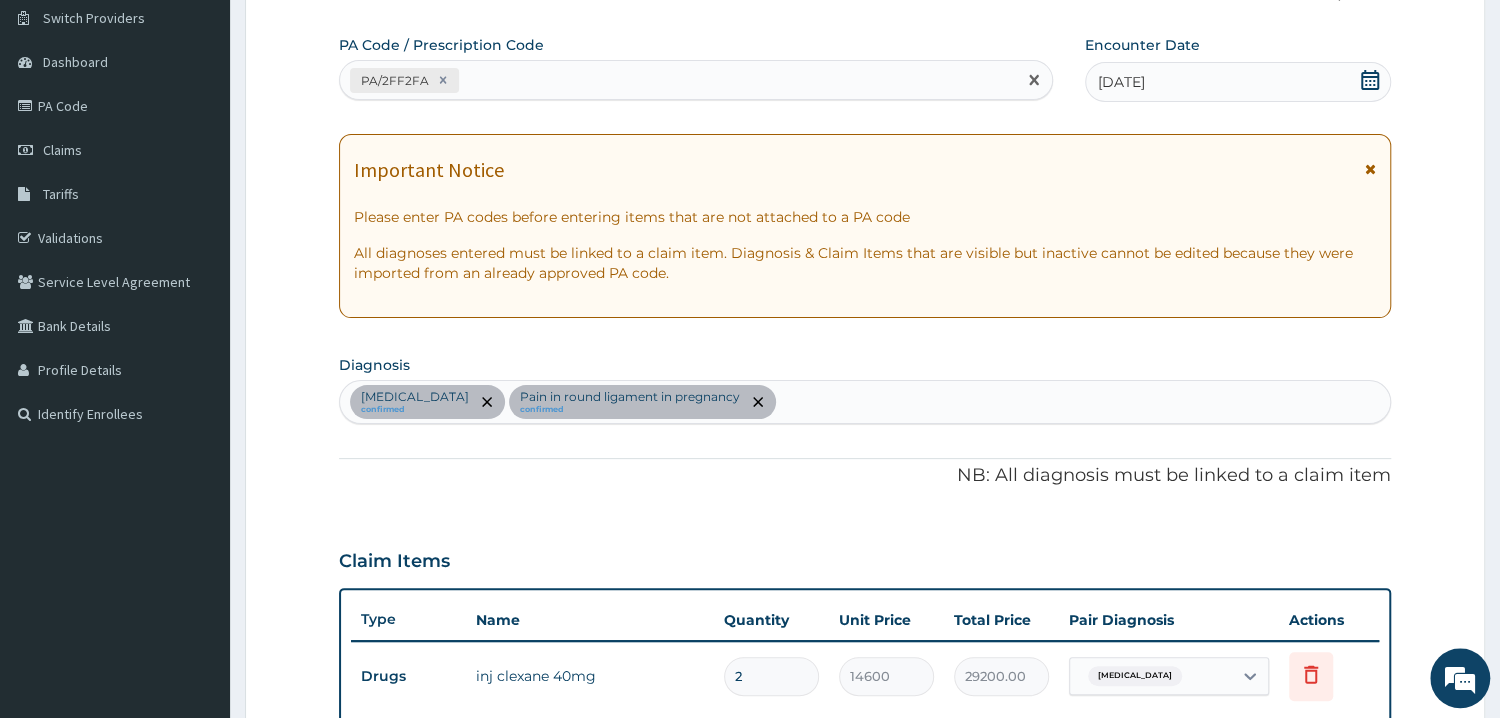 click on "PA/2FF2FA" at bounding box center [678, 80] 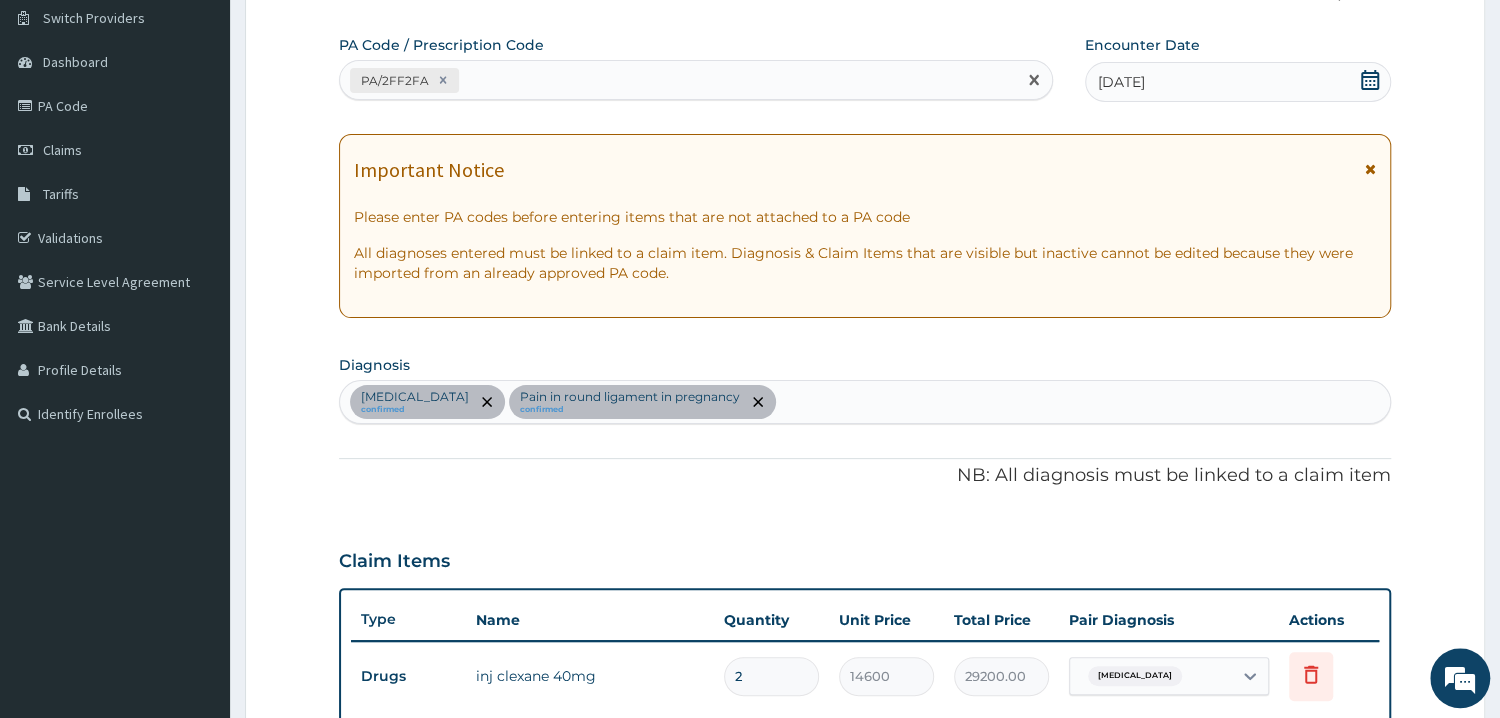 paste on "PA/DC30A2" 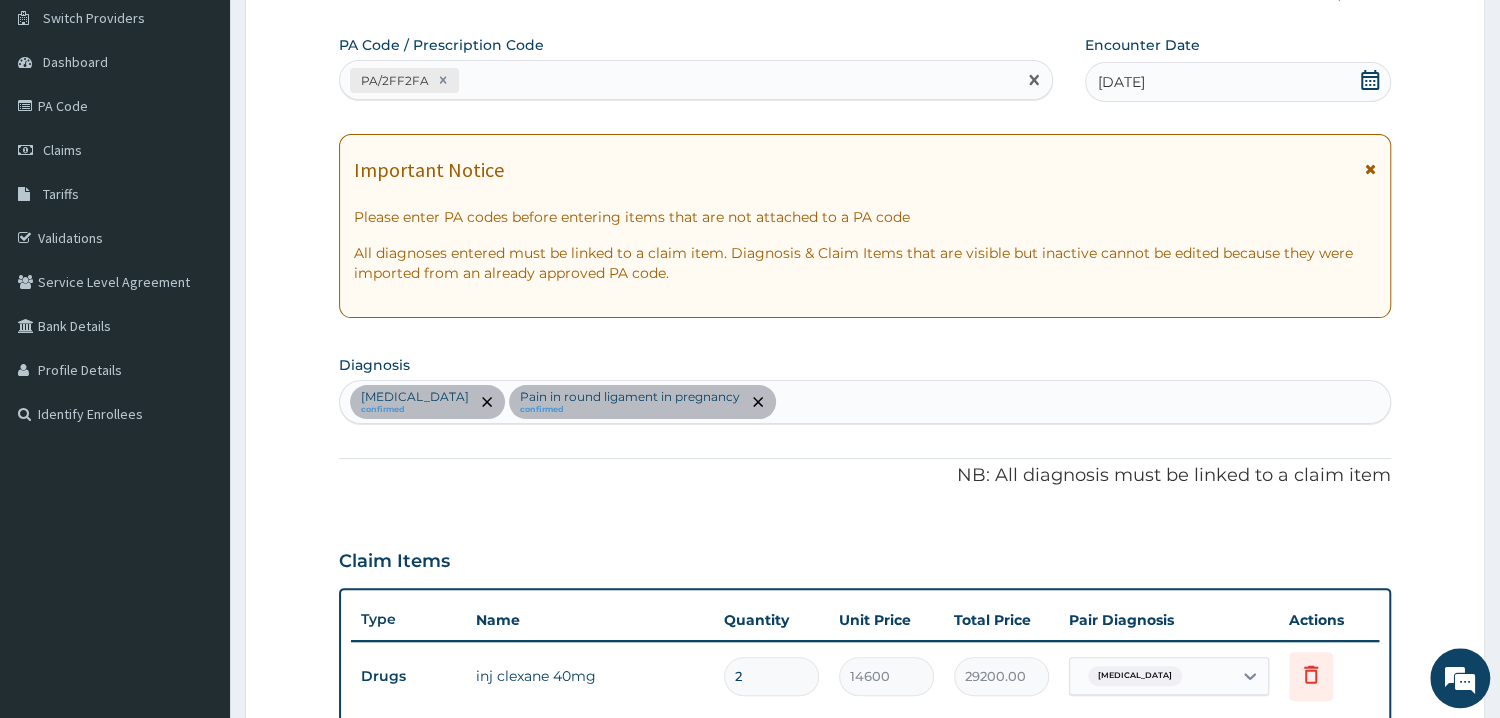 type on "PA/DC30A2" 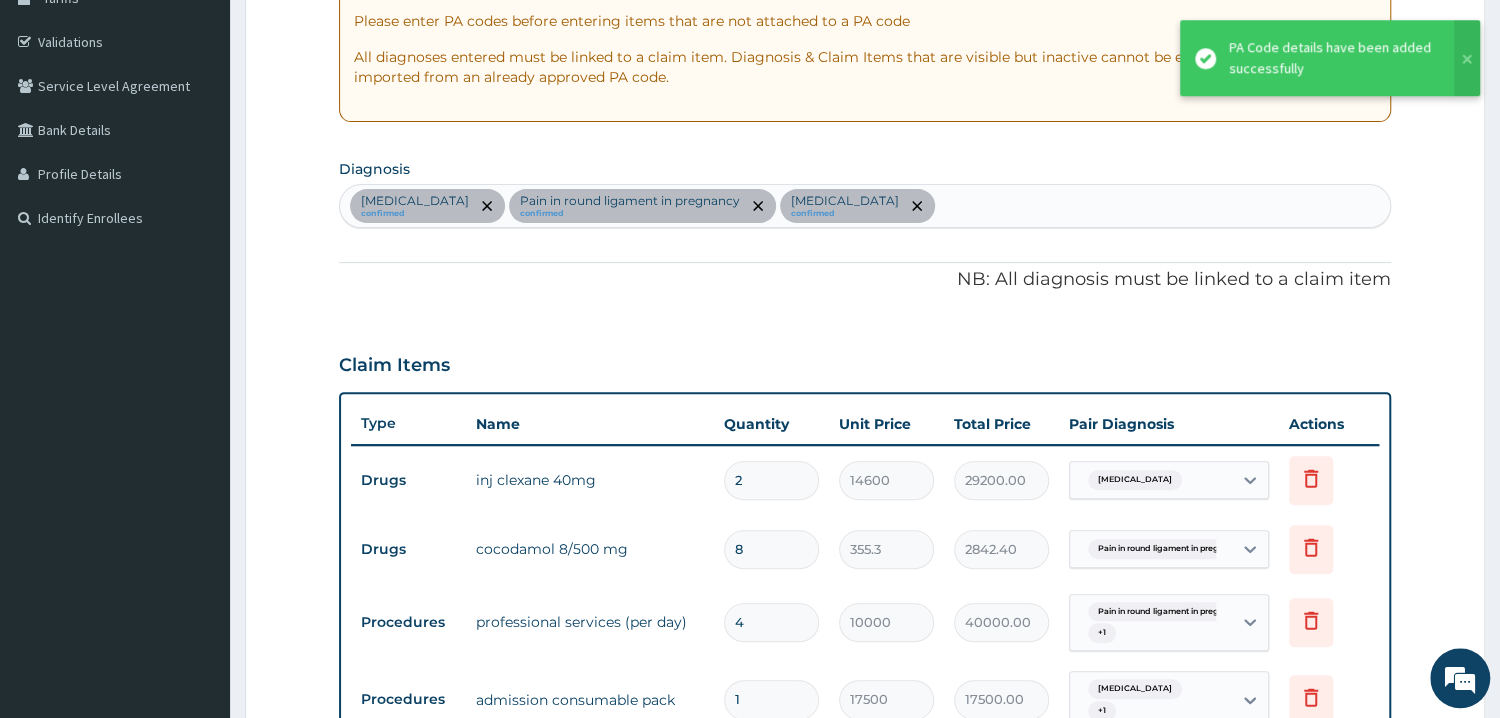 scroll, scrollTop: 336, scrollLeft: 0, axis: vertical 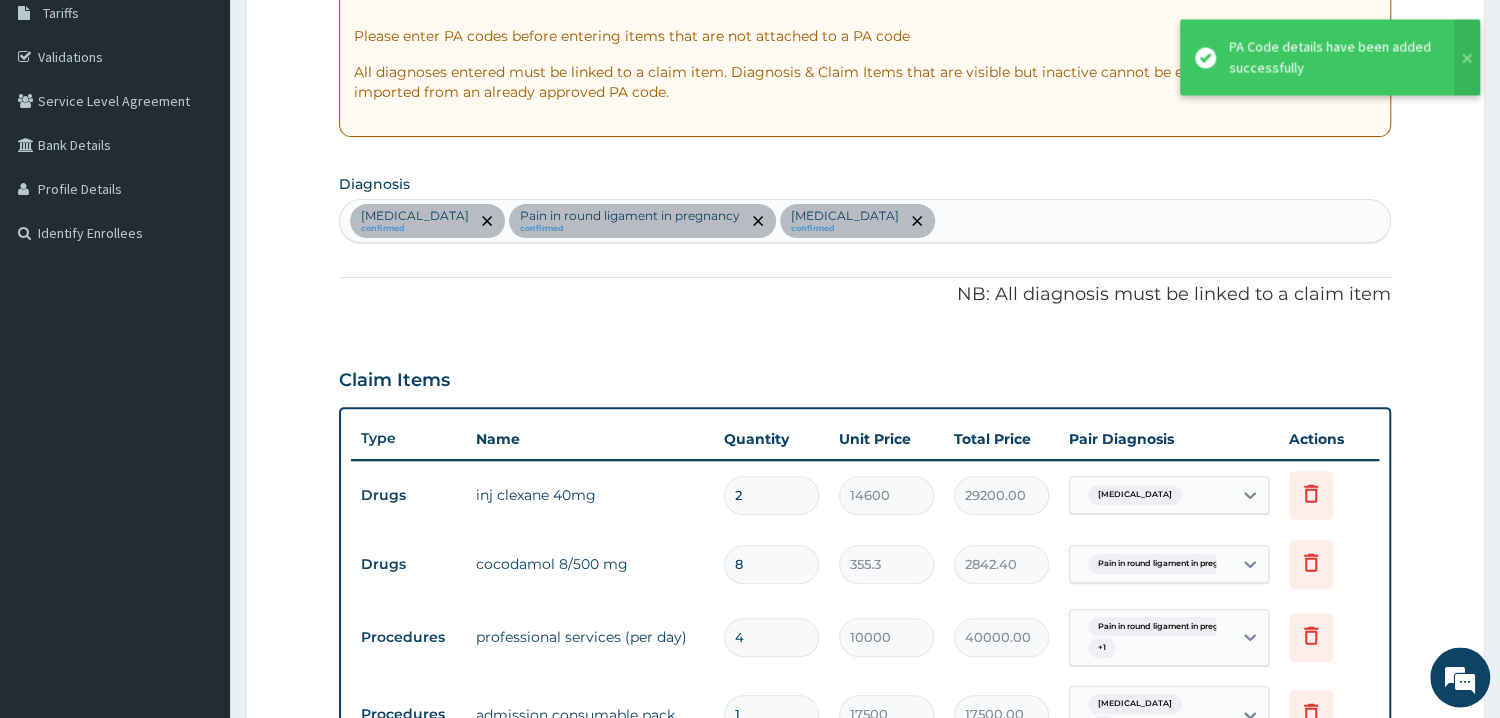 click on "NB: All diagnosis must be linked to a claim item" at bounding box center [865, 296] 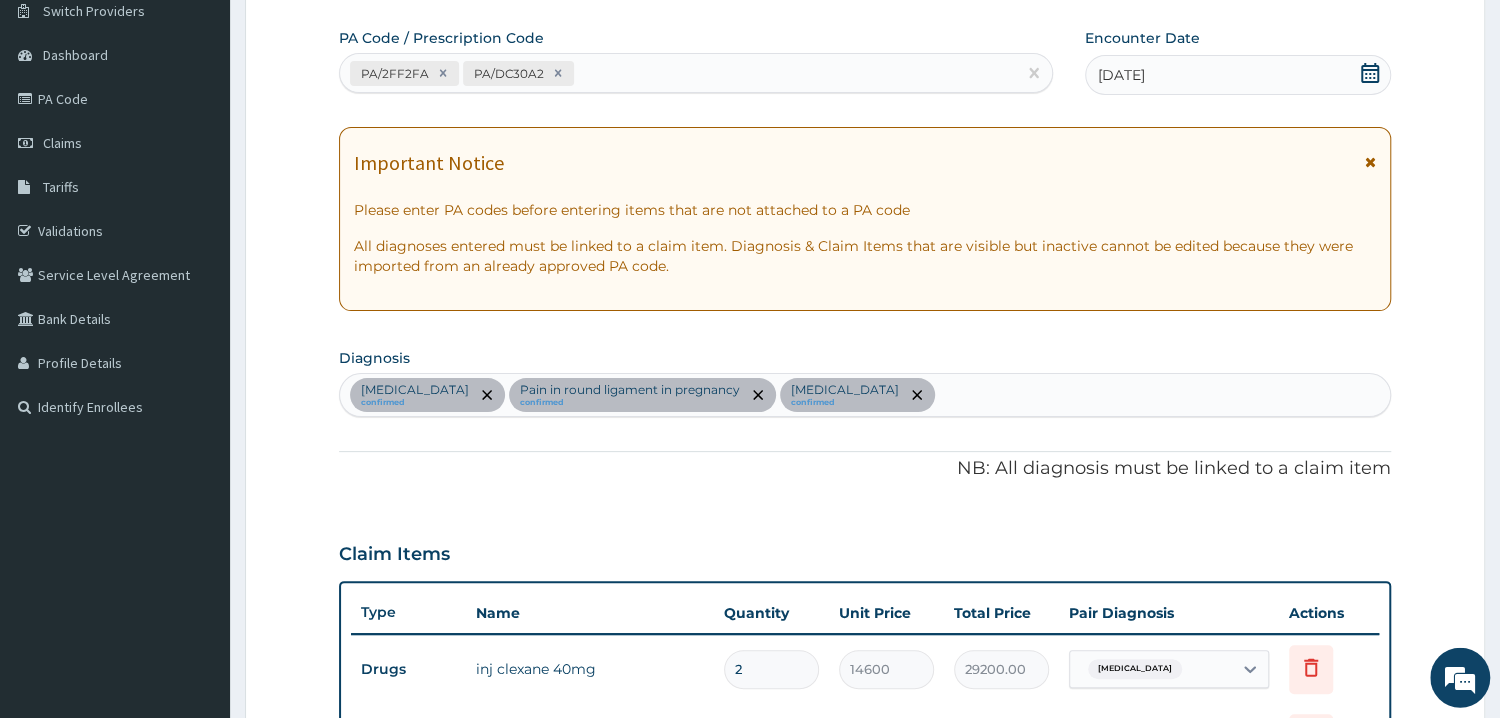 scroll, scrollTop: 121, scrollLeft: 0, axis: vertical 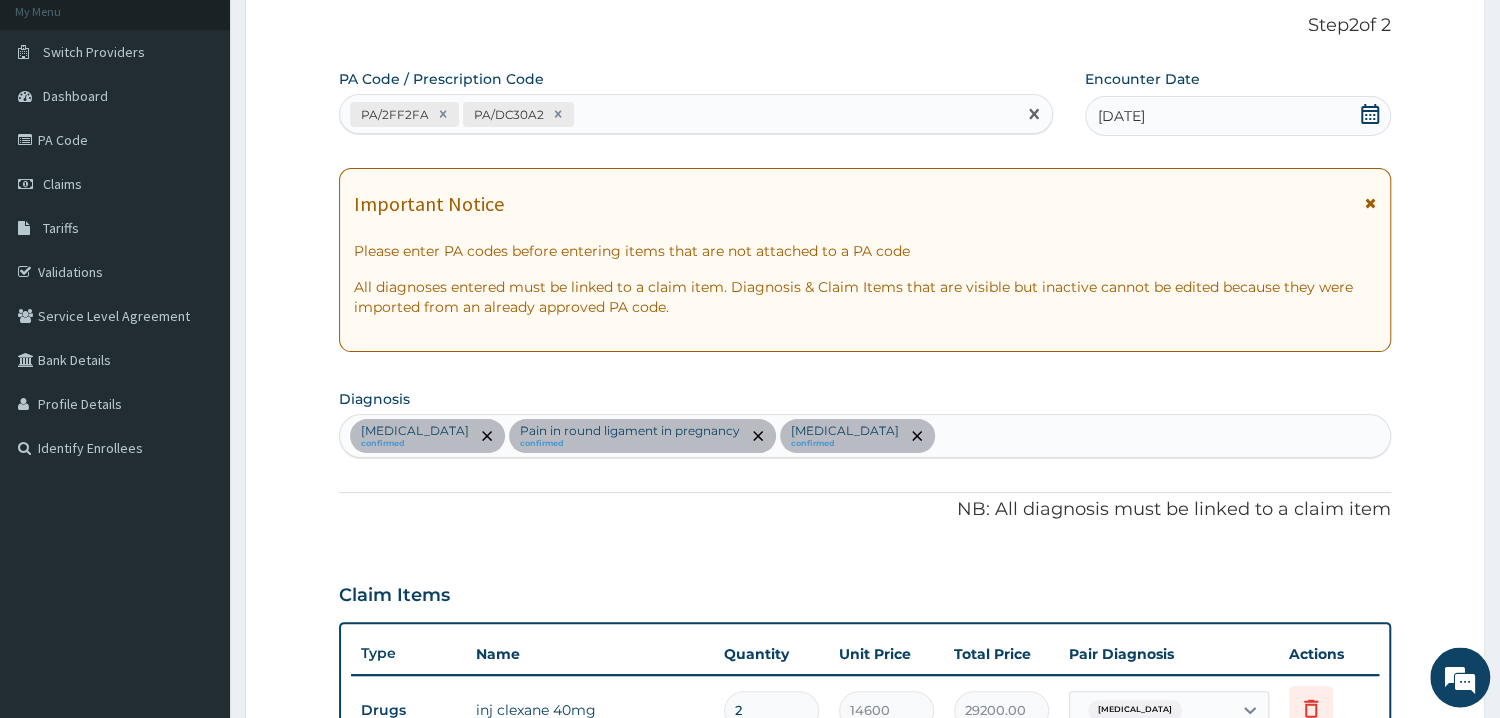 click on "PA/2FF2FA PA/DC30A2" at bounding box center [678, 115] 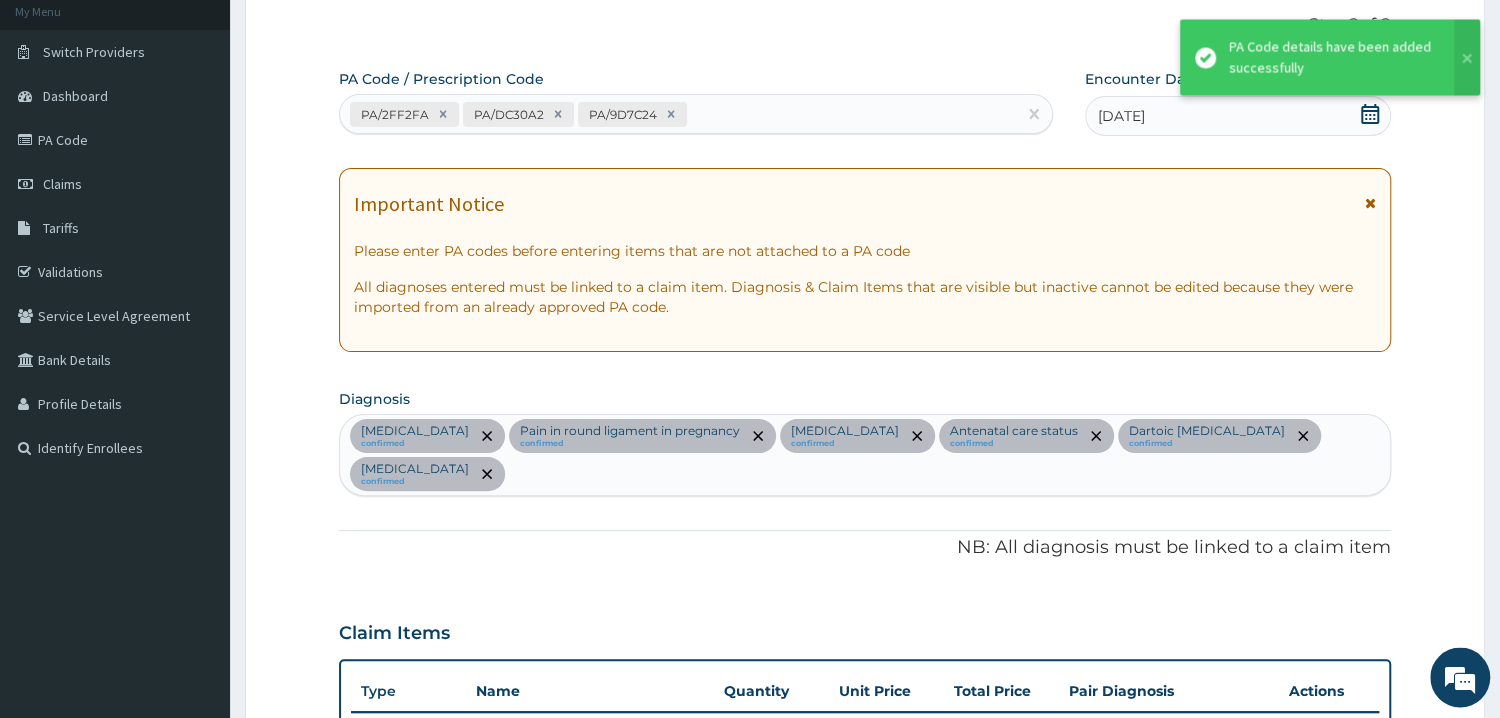 scroll, scrollTop: 872, scrollLeft: 0, axis: vertical 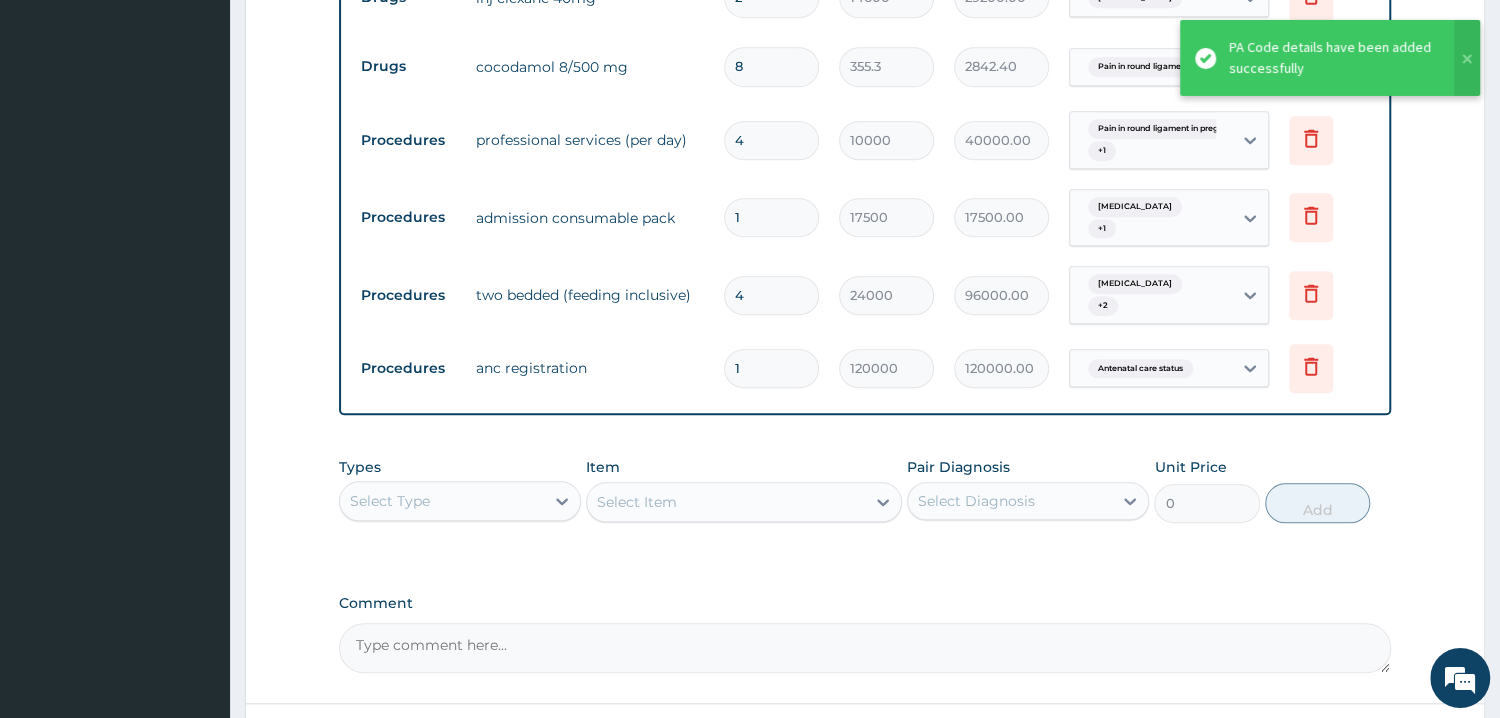 click on "PA Code / Prescription Code PA/2FF2FA PA/DC30A2 PA/9D7C24 Encounter Date [DATE] Important Notice Please enter PA codes before entering items that are not attached to a PA code   All diagnoses entered must be linked to a claim item. Diagnosis & Claim Items that are visible but inactive cannot be edited because they were imported from an already approved PA code. Diagnosis [MEDICAL_DATA] confirmed Pain in round ligament in pregnancy confirmed [MEDICAL_DATA] confirmed Antenatal care status confirmed Dartoic [MEDICAL_DATA] confirmed [MEDICAL_DATA] confirmed NB: All diagnosis must be linked to a claim item Claim Items Type Name Quantity Unit Price Total Price Pair Diagnosis Actions Drugs inj clexane 40mg 2 14600 29200.00 [MEDICAL_DATA] Delete Drugs cocodamol 8/500 mg 8 355.3 2842.40 Pain in round ligament in preg... Delete Procedures professional services (per day) 4 10000 40000.00 Pain in round ligament in preg...  + 1 Delete Procedures admission consumable pack 1 17500 17500.00 [MEDICAL_DATA]  + 1" at bounding box center [865, -4] 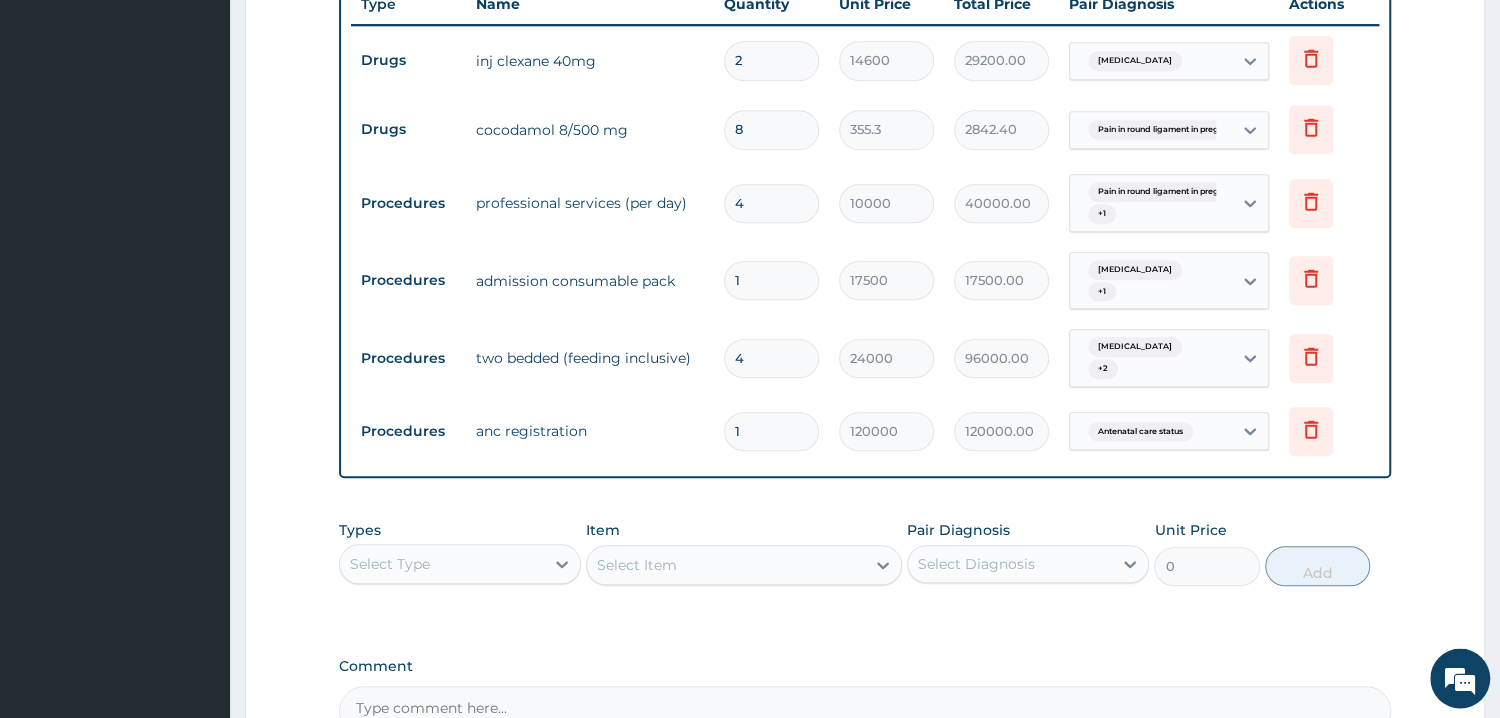 scroll, scrollTop: 872, scrollLeft: 0, axis: vertical 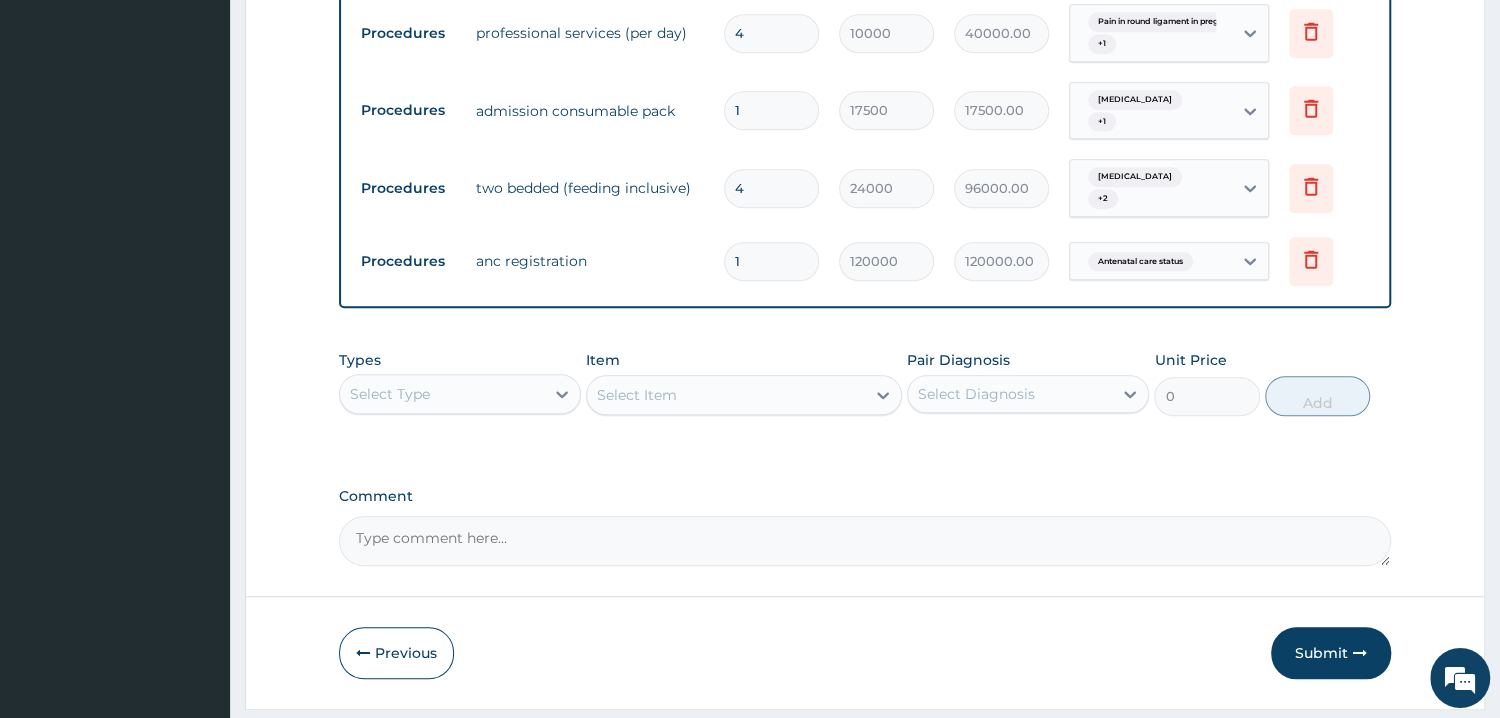 click on "Select Type" at bounding box center (442, 394) 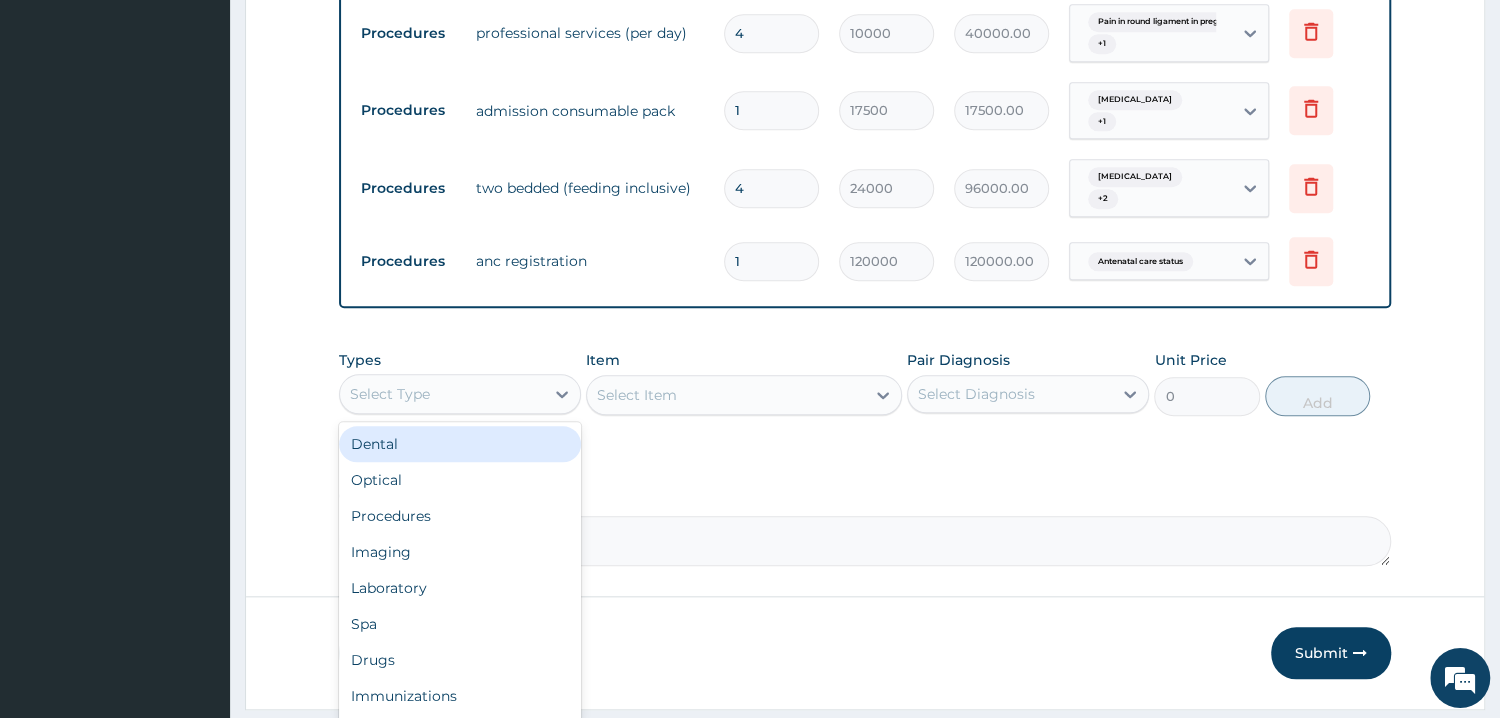 click on "Select Type" at bounding box center (442, 394) 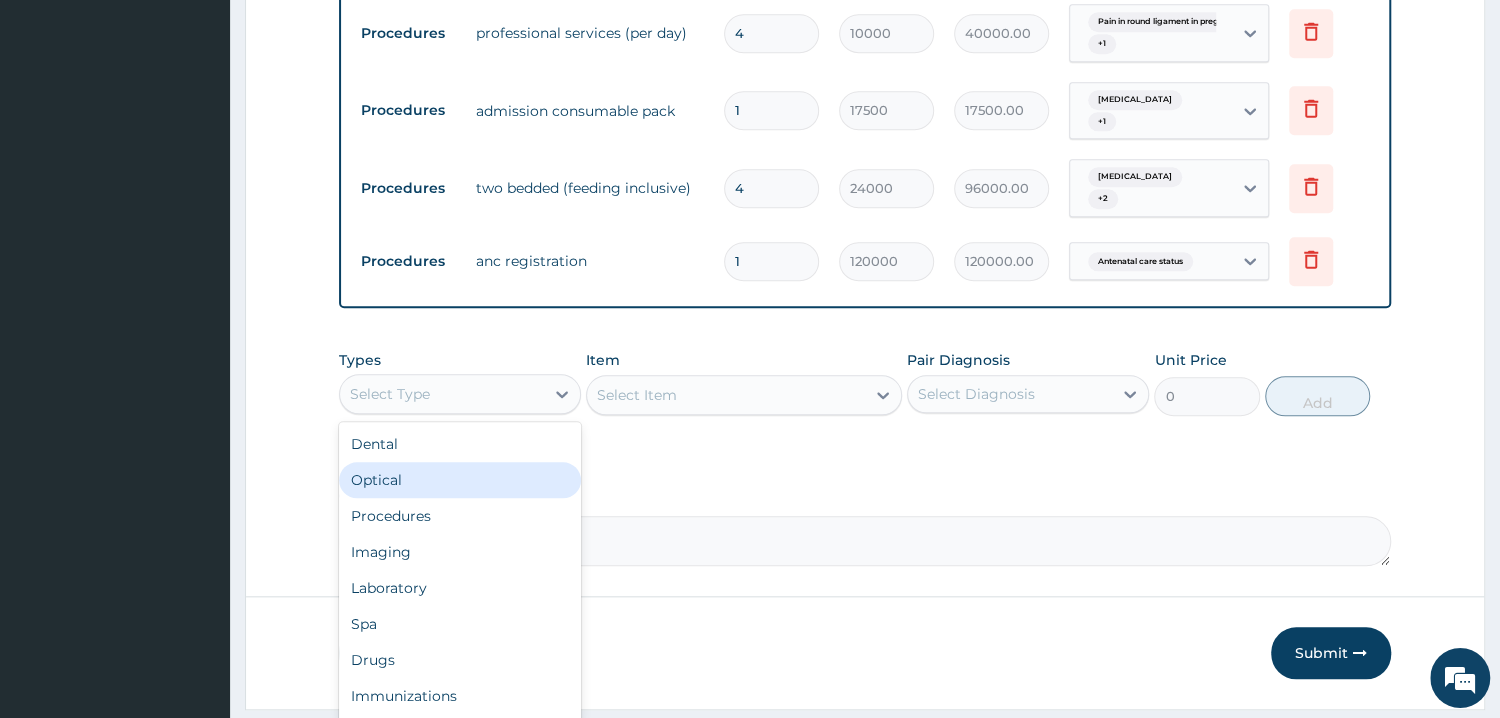 click on "Item Select Item" at bounding box center (744, 383) 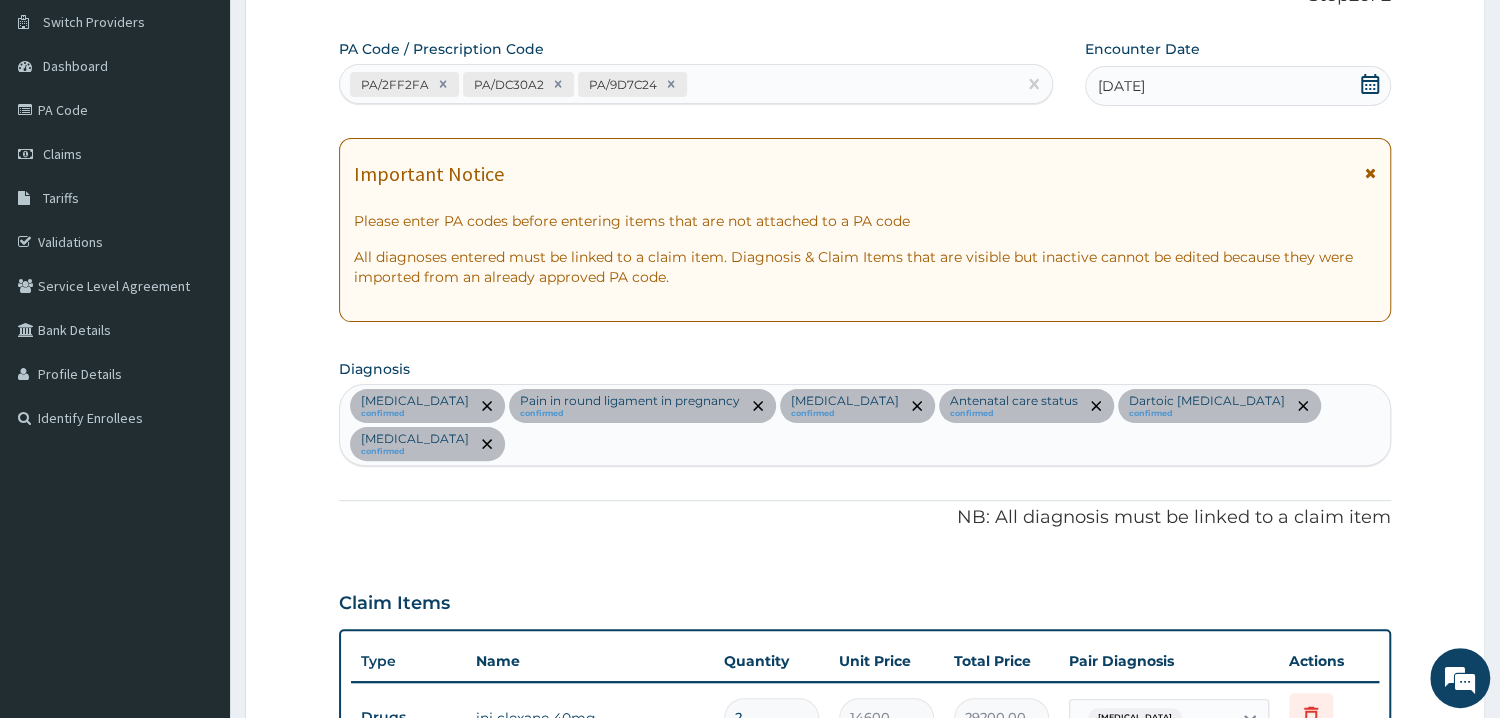 scroll, scrollTop: 14, scrollLeft: 0, axis: vertical 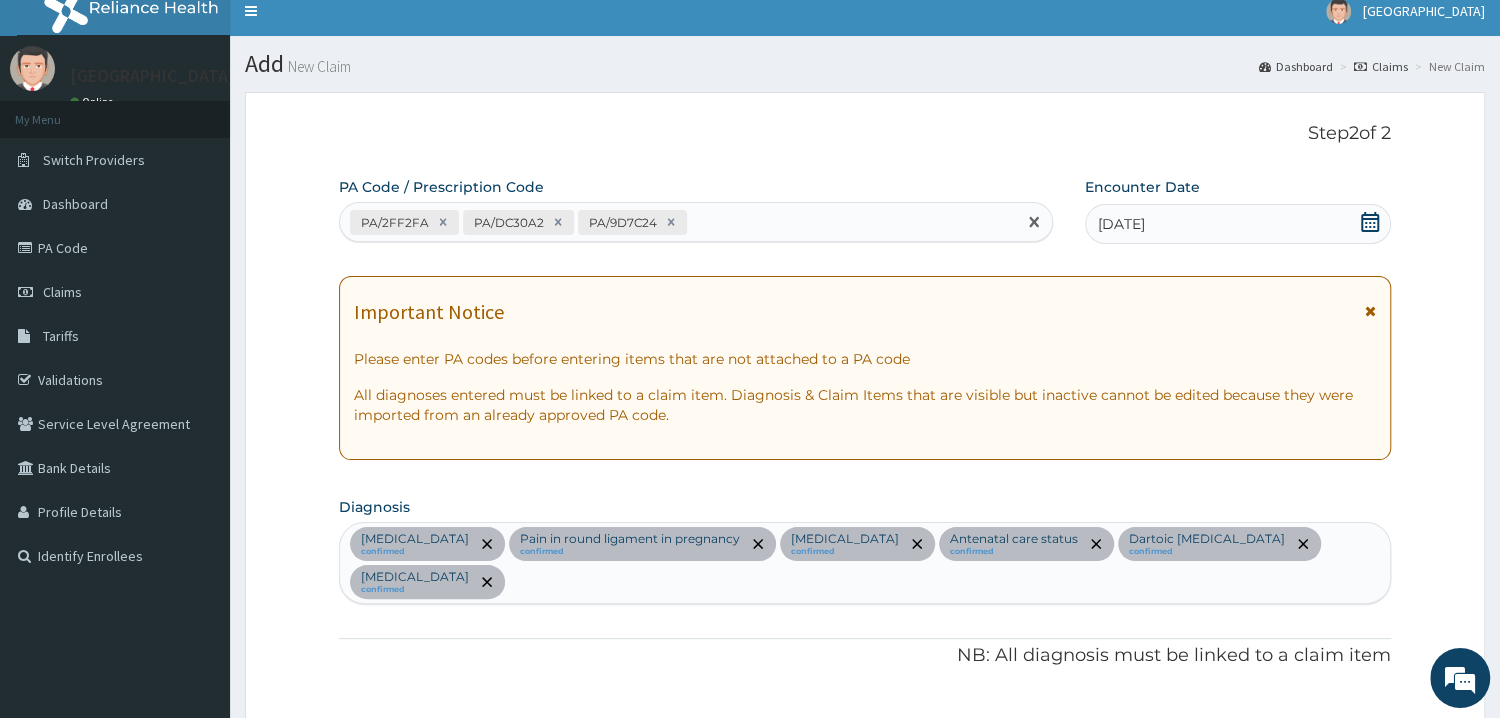 click on "PA/2FF2FA PA/DC30A2 PA/9D7C24" at bounding box center (678, 222) 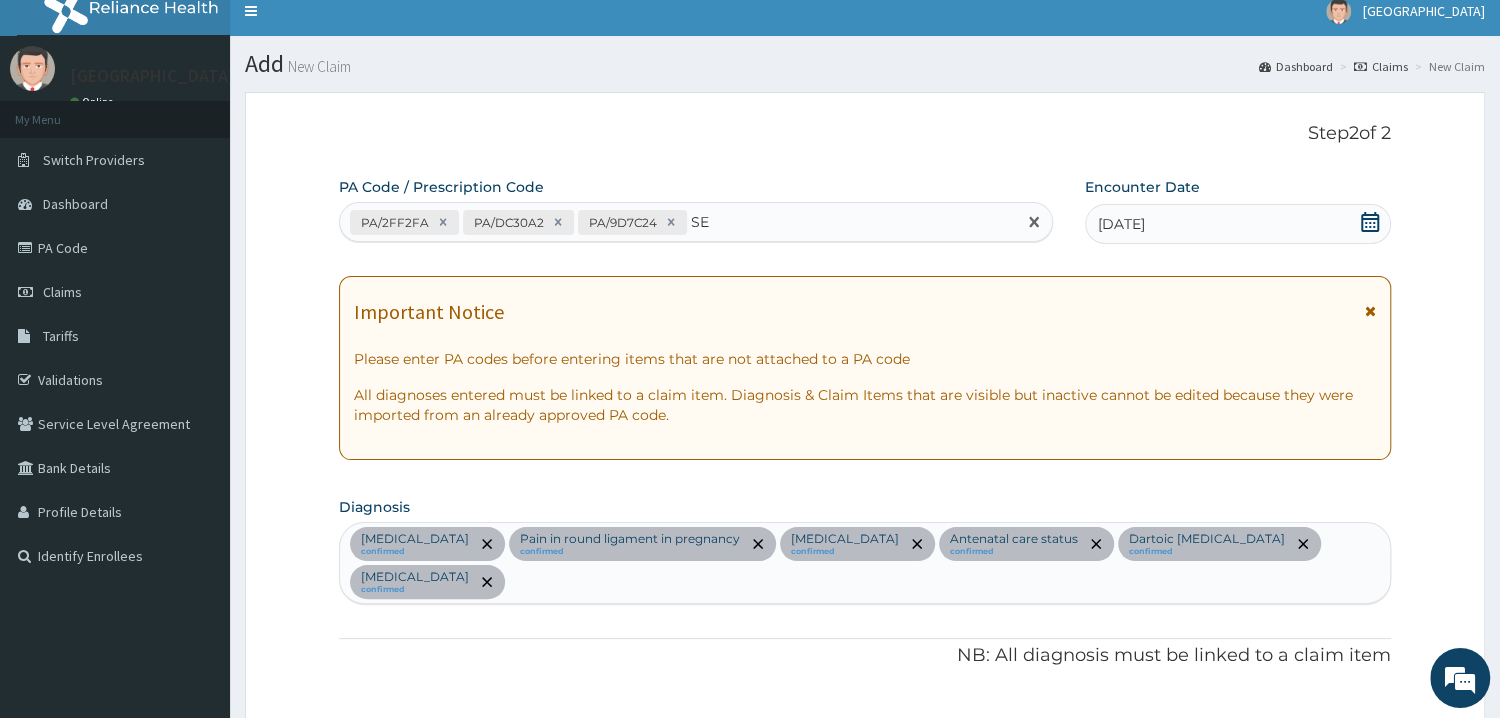 type on "S" 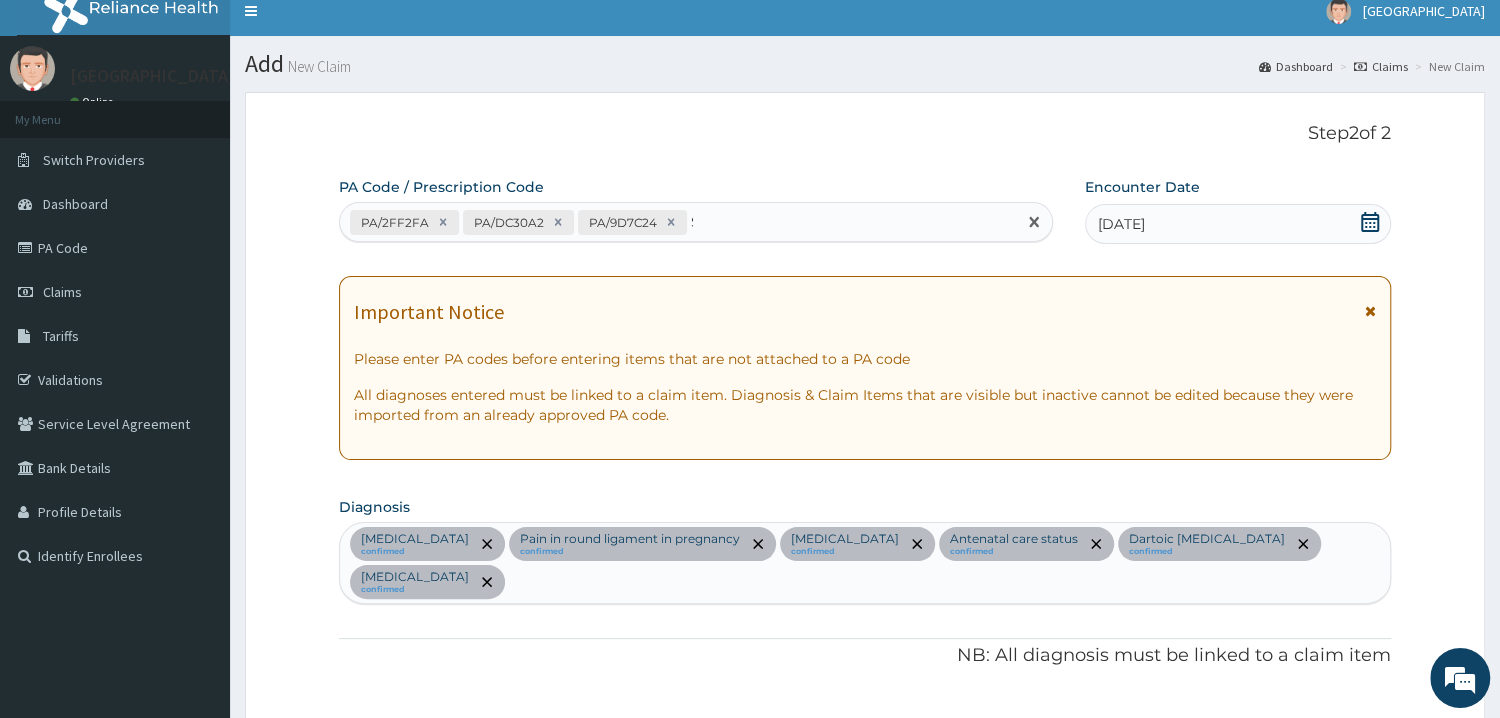 type 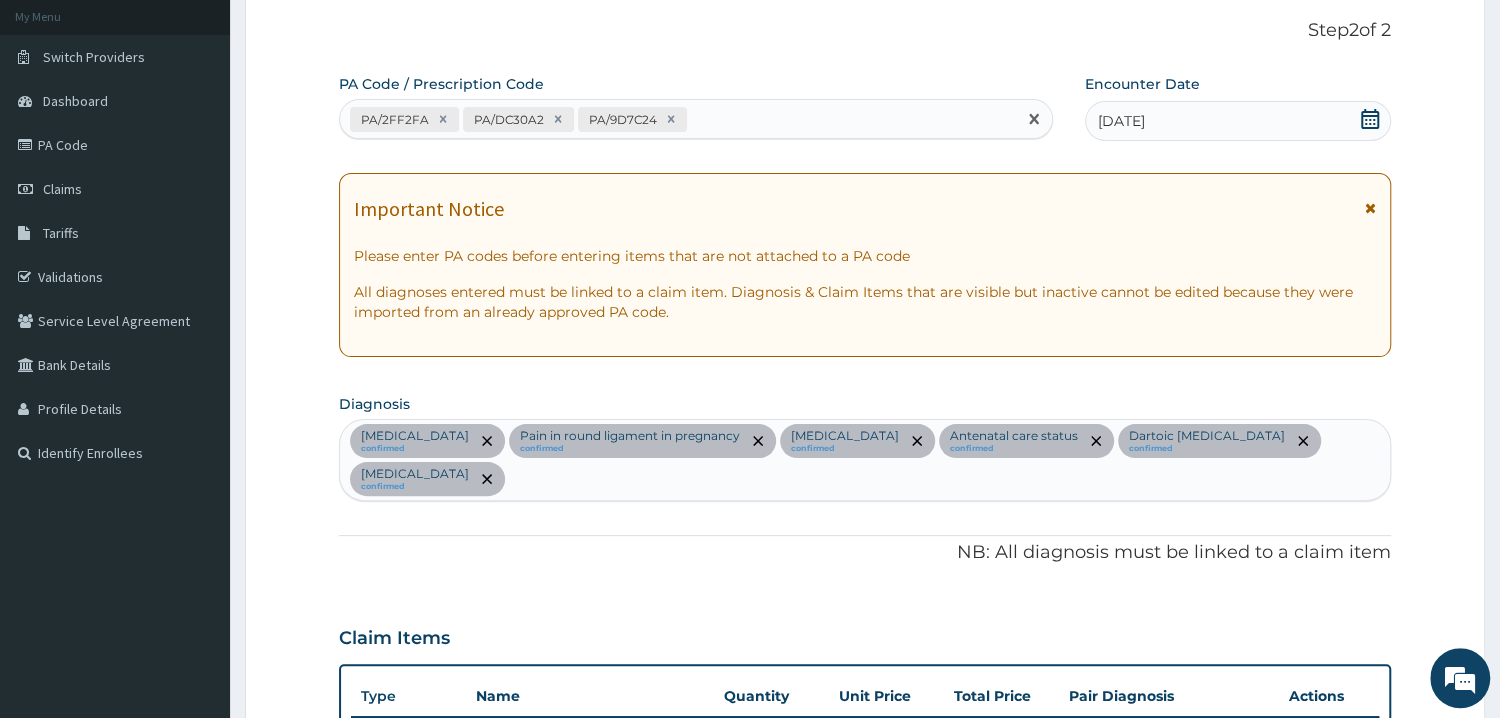 scroll, scrollTop: 121, scrollLeft: 0, axis: vertical 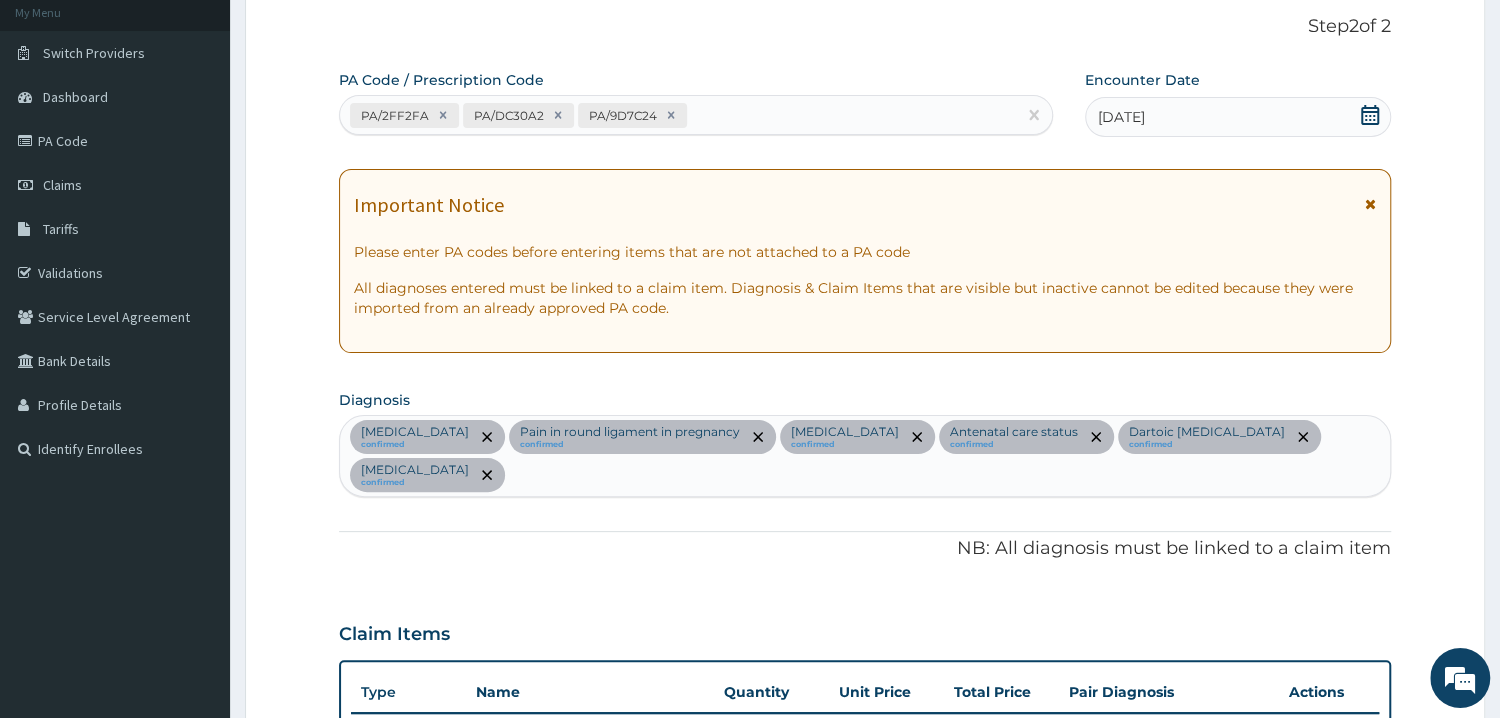 click on "[MEDICAL_DATA] confirmed Pain in round ligament in pregnancy confirmed [MEDICAL_DATA] confirmed Antenatal care status confirmed Dartoic [MEDICAL_DATA] confirmed [MEDICAL_DATA] confirmed" at bounding box center (865, 456) 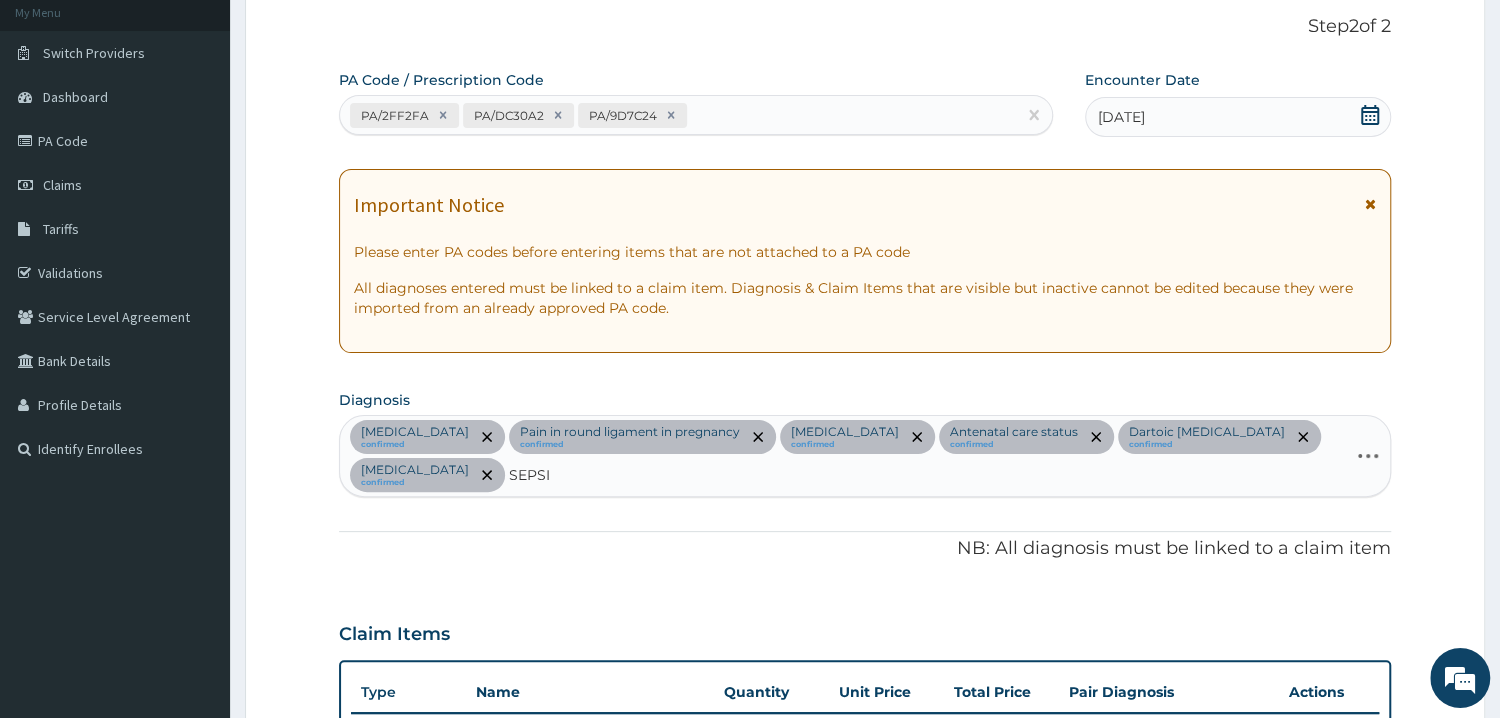 type on "[MEDICAL_DATA]" 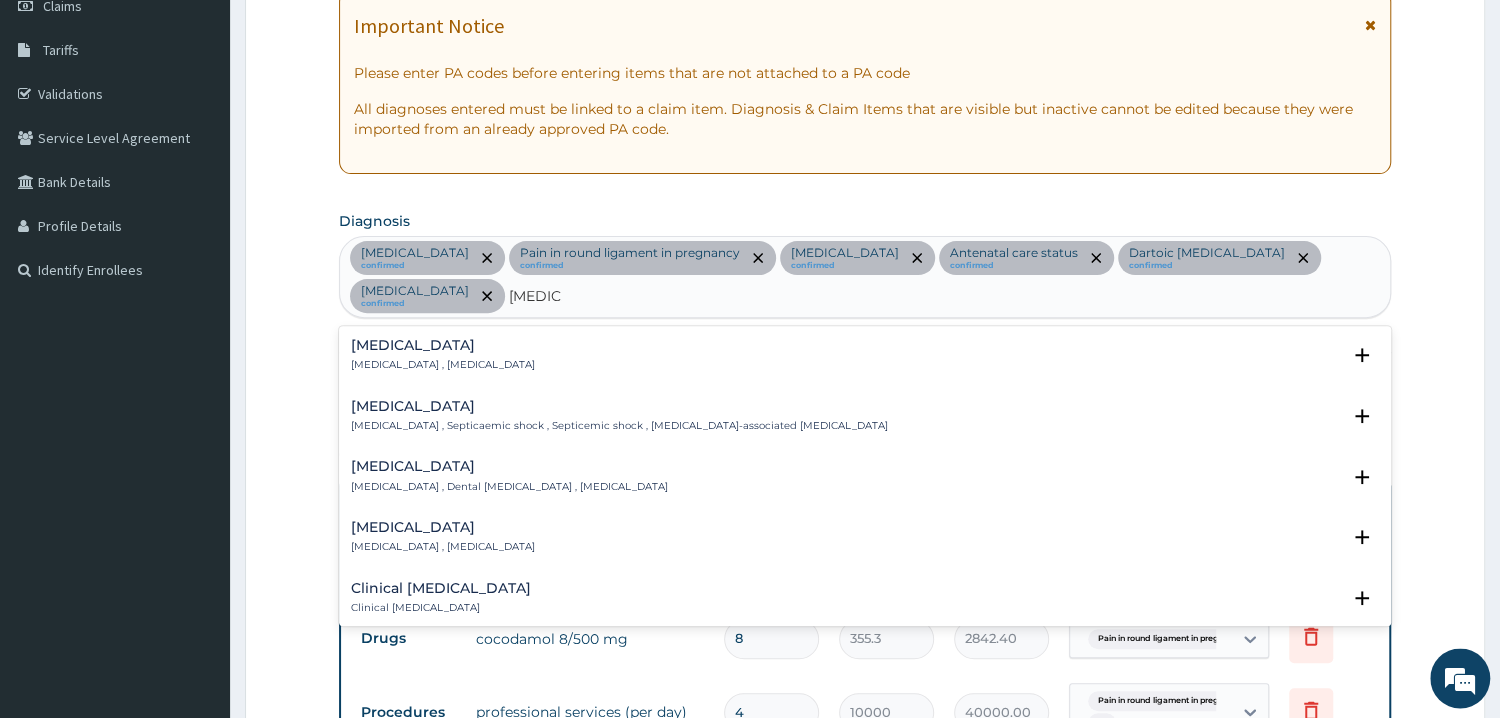 scroll, scrollTop: 443, scrollLeft: 0, axis: vertical 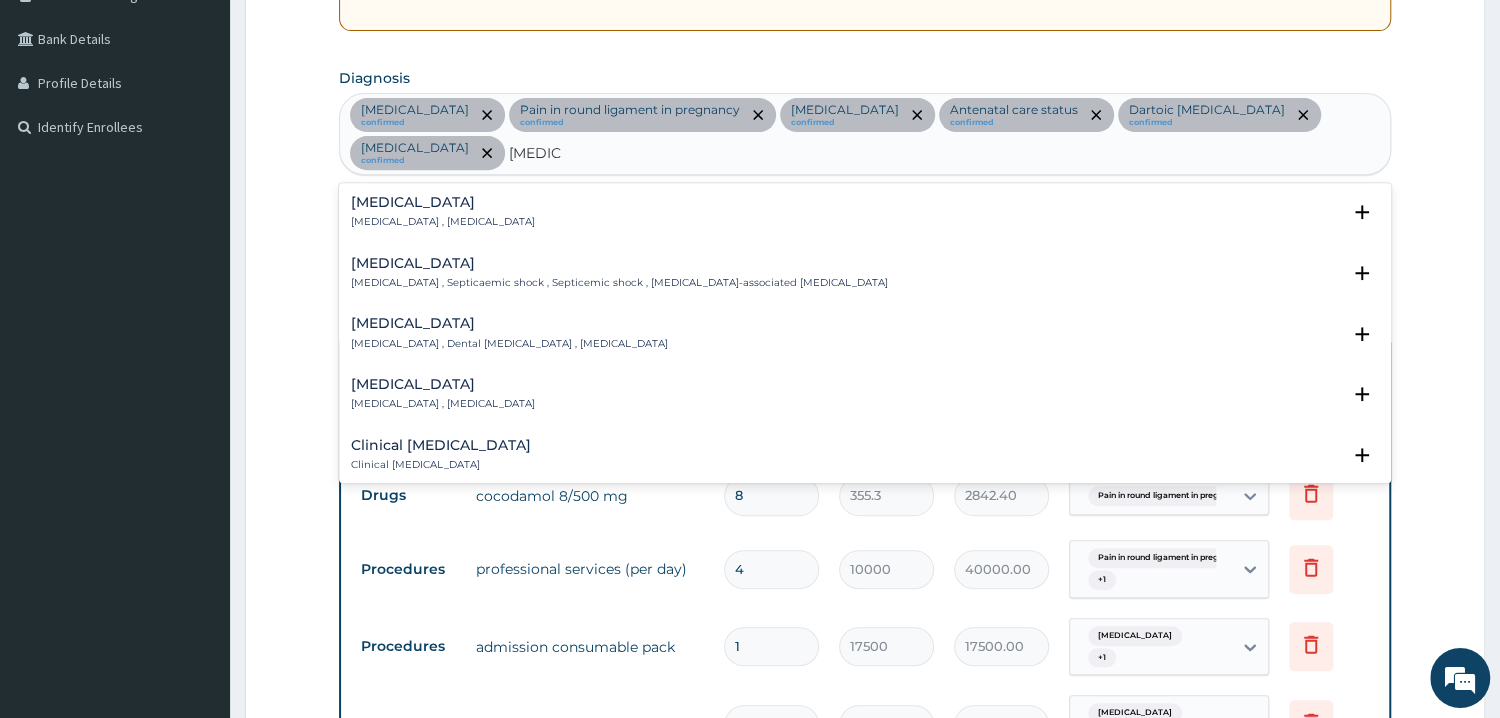 click on "[MEDICAL_DATA] [MEDICAL_DATA] , [MEDICAL_DATA]" at bounding box center (443, 212) 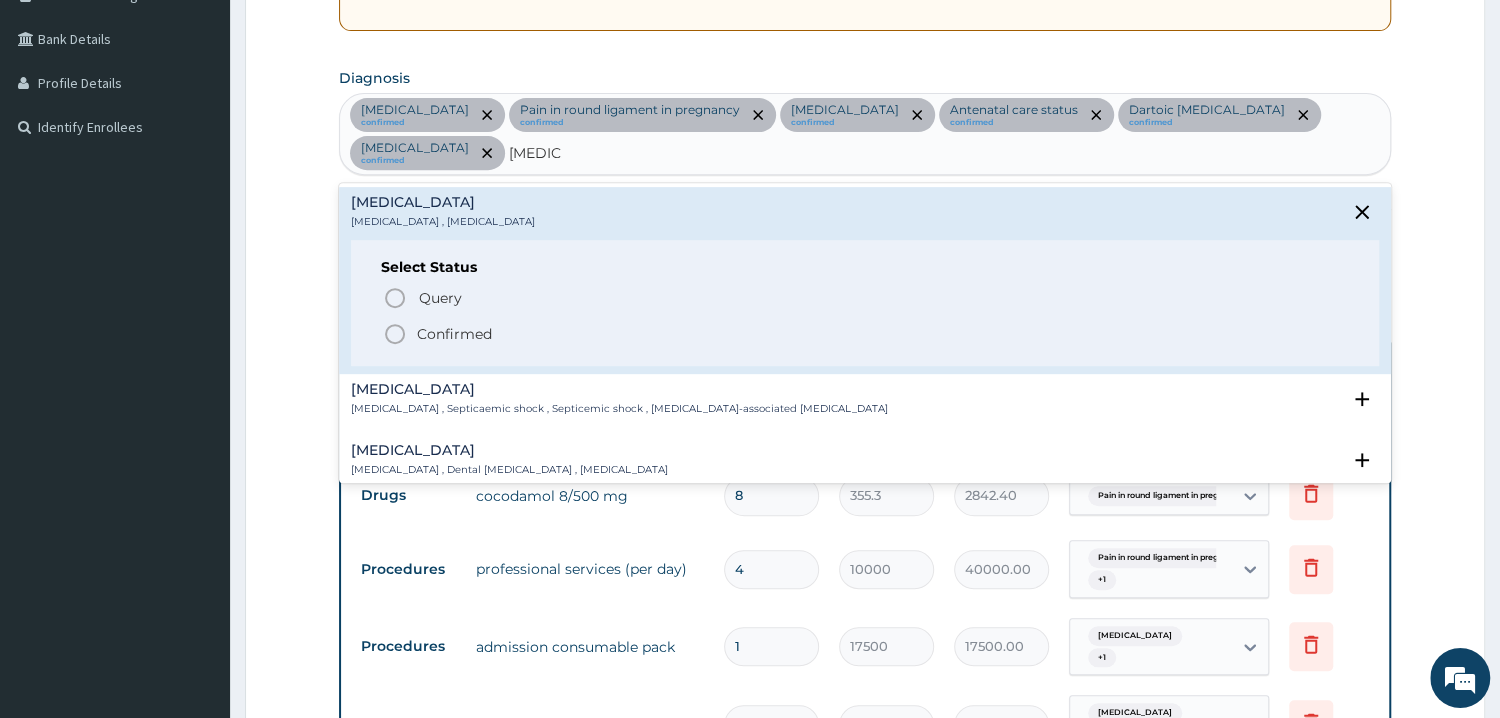 click 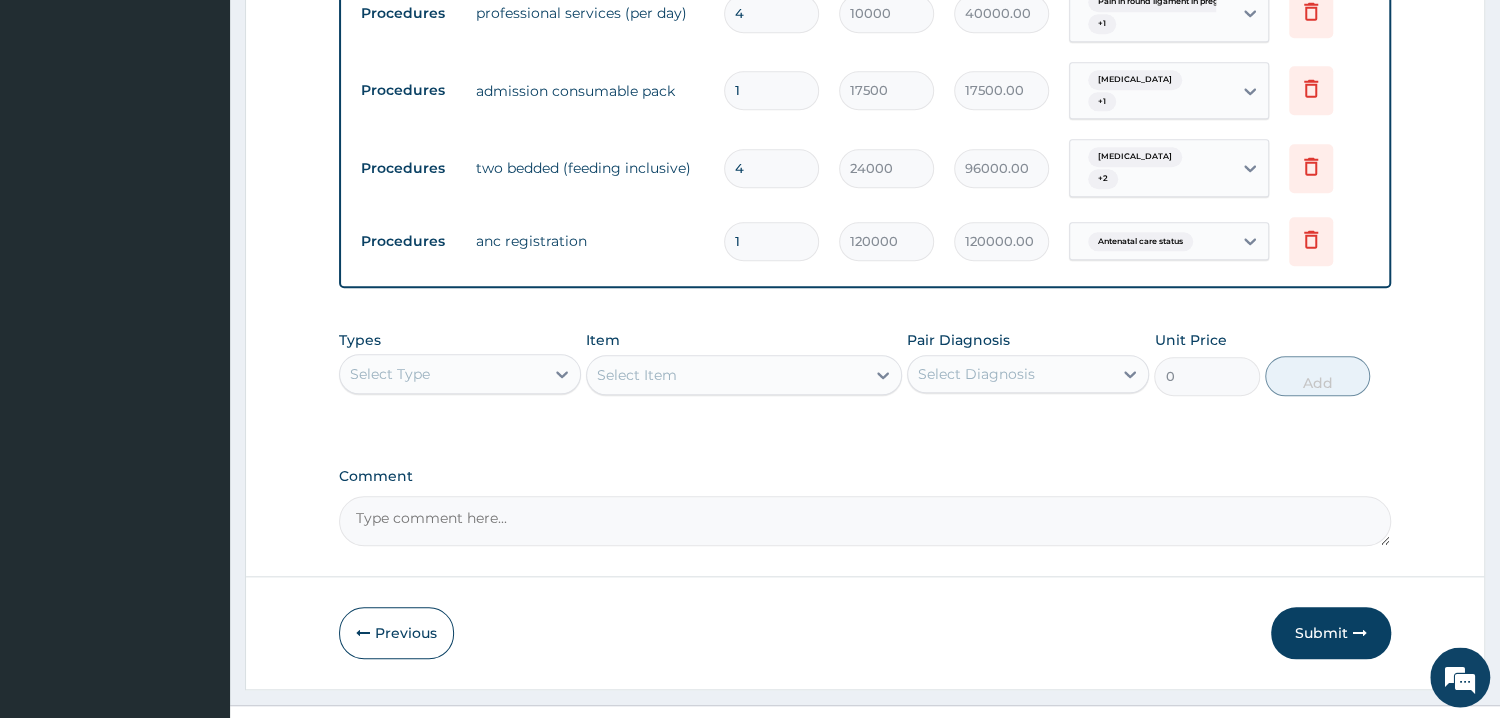 scroll, scrollTop: 1027, scrollLeft: 0, axis: vertical 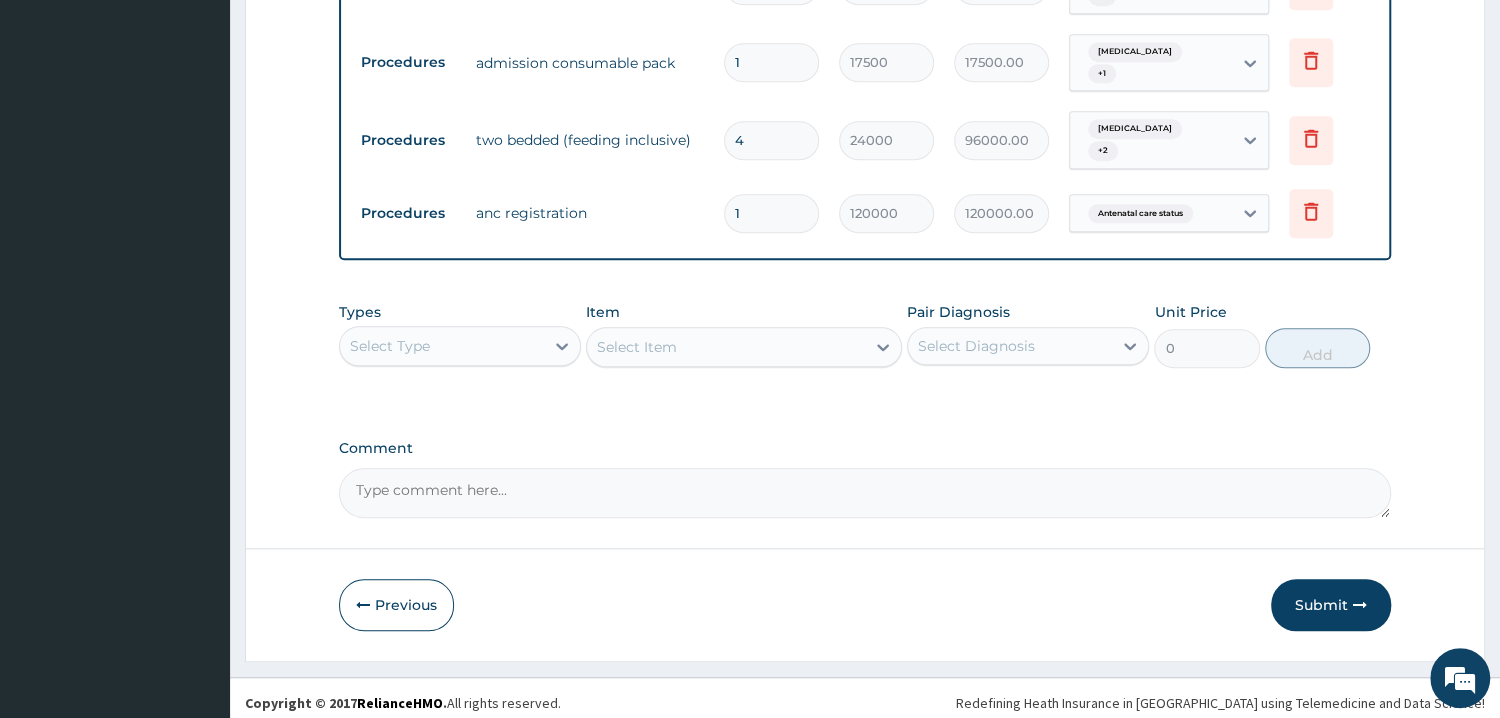 click on "Select Type" at bounding box center [390, 346] 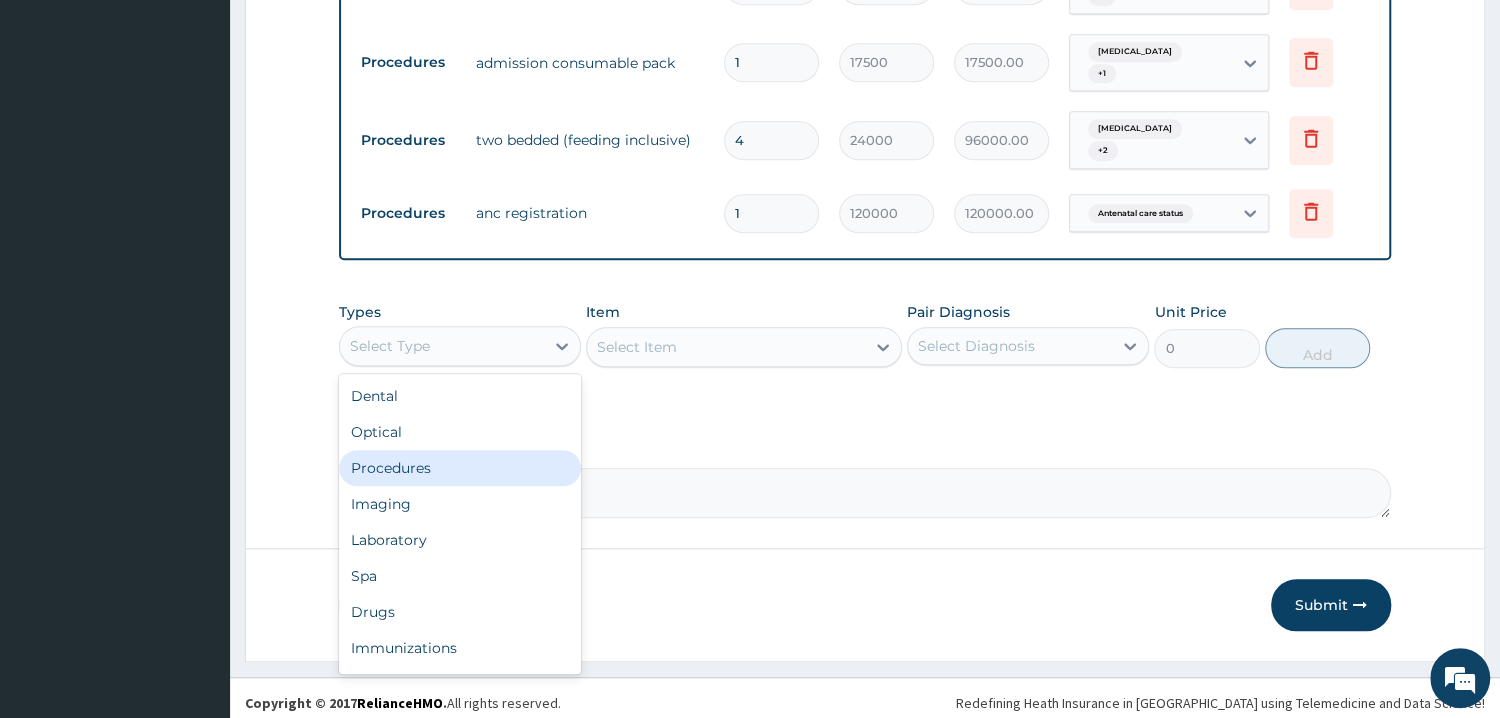 click on "Procedures" at bounding box center [460, 468] 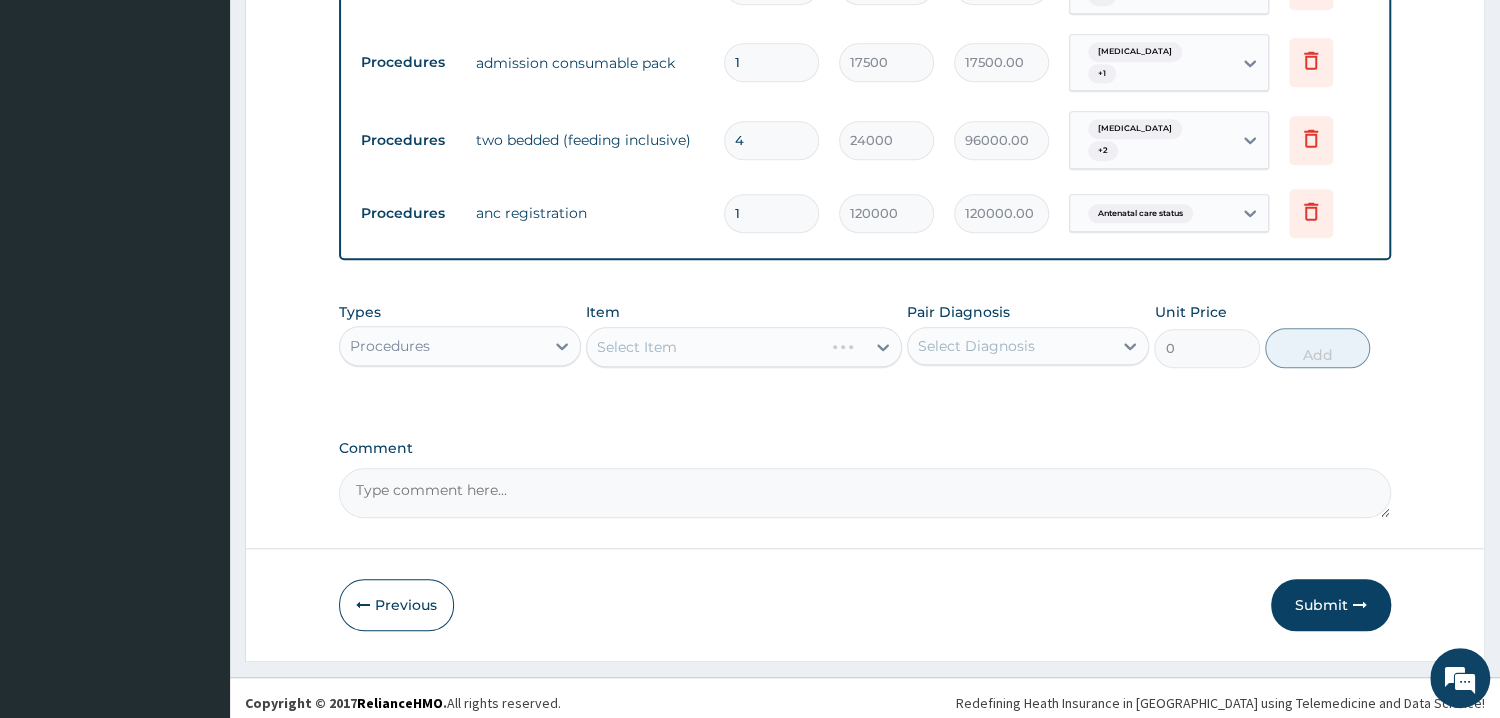 click on "Comment" at bounding box center [865, 479] 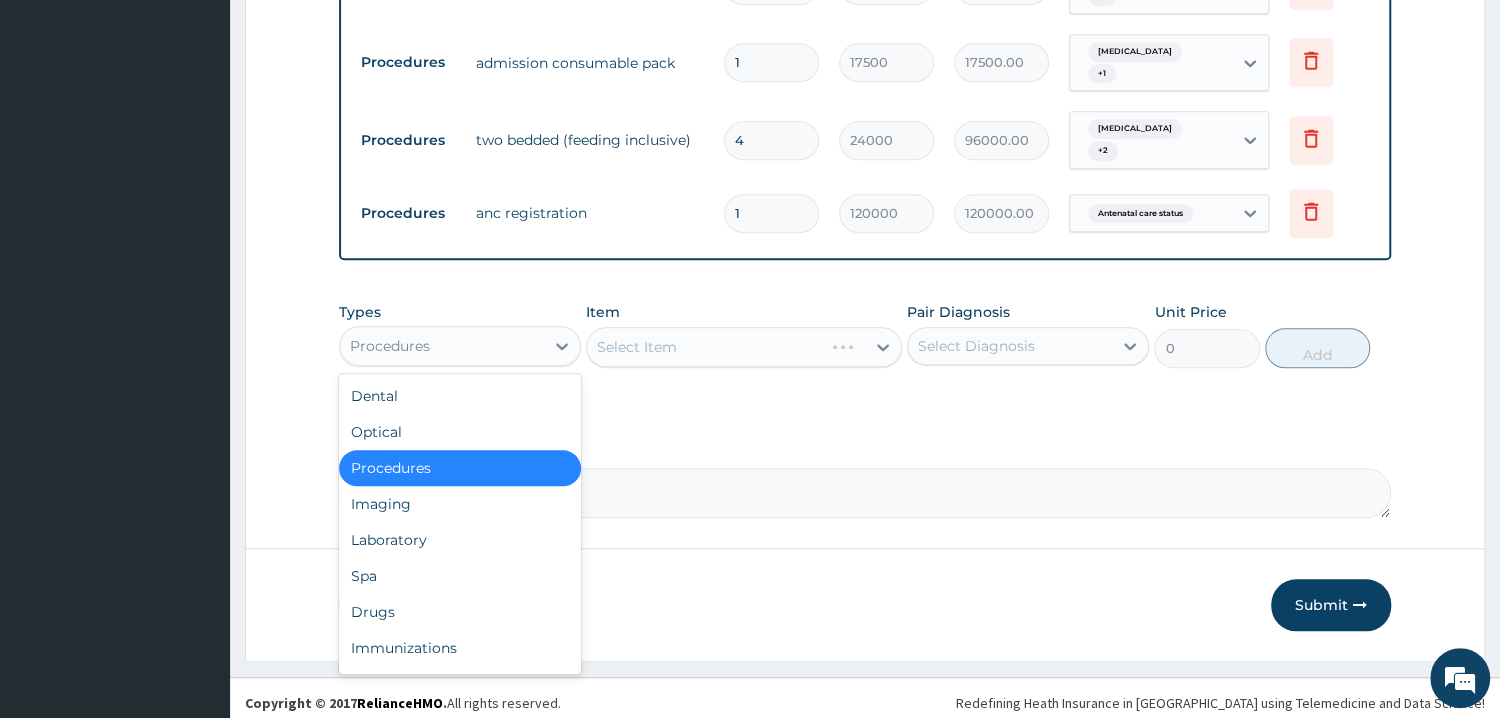 drag, startPoint x: 543, startPoint y: 338, endPoint x: 514, endPoint y: 462, distance: 127.345985 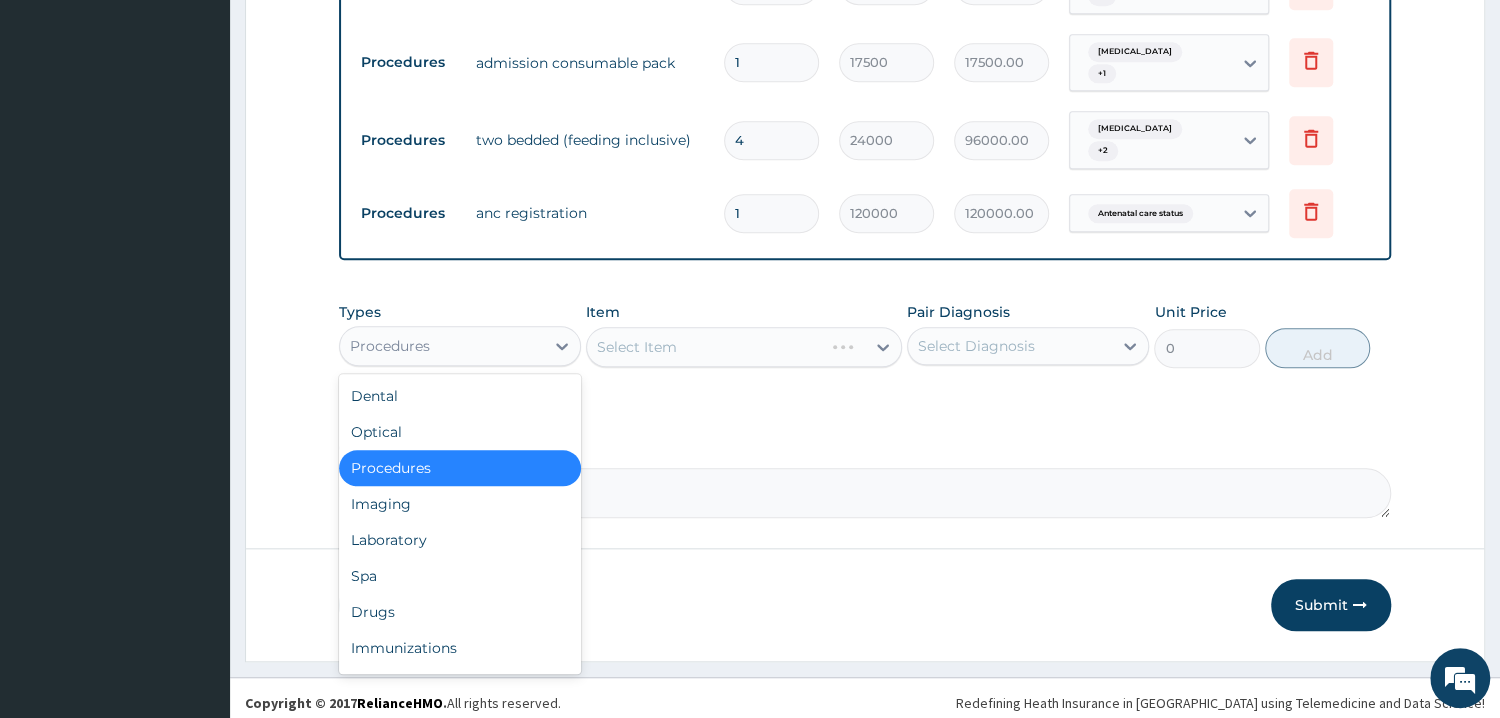 click on "Procedures" at bounding box center [442, 346] 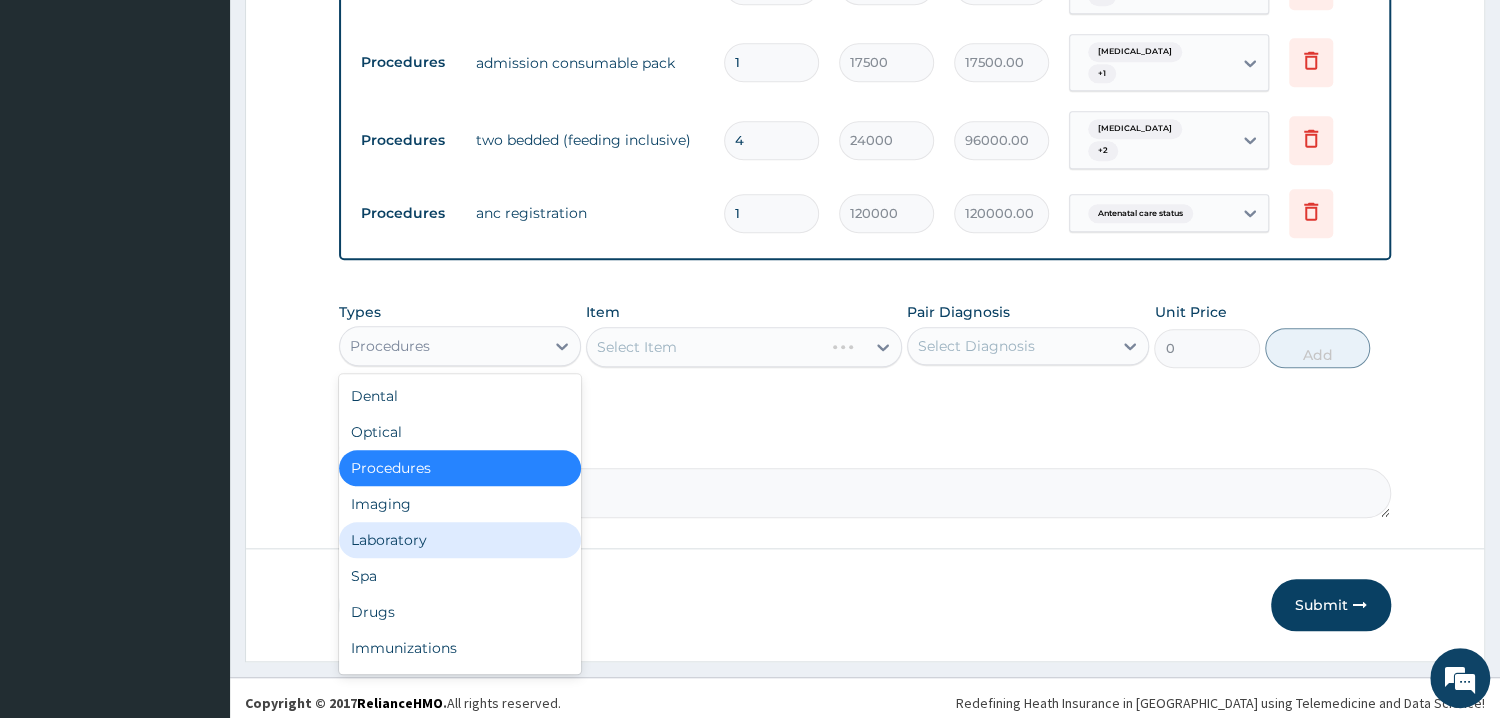 click on "Laboratory" at bounding box center (460, 540) 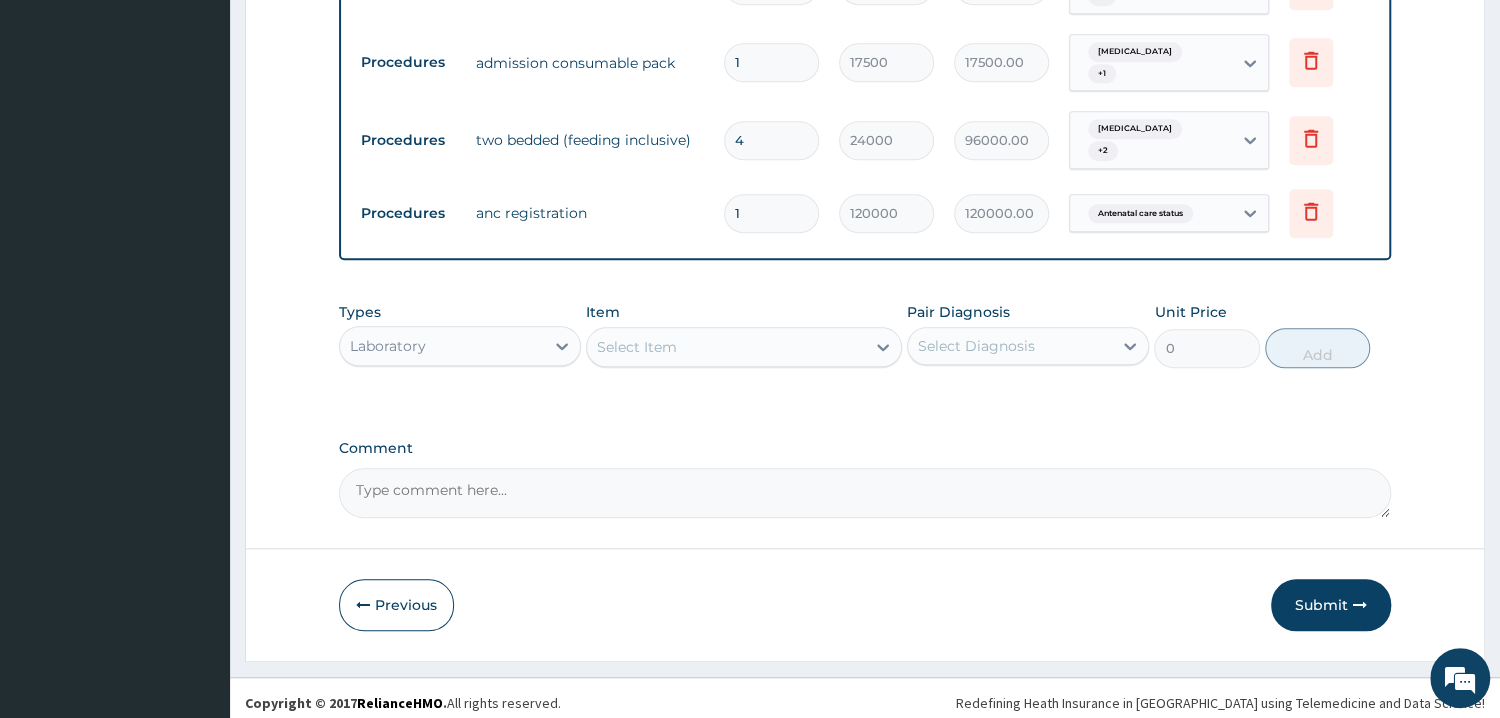 click on "Select Item" at bounding box center [726, 347] 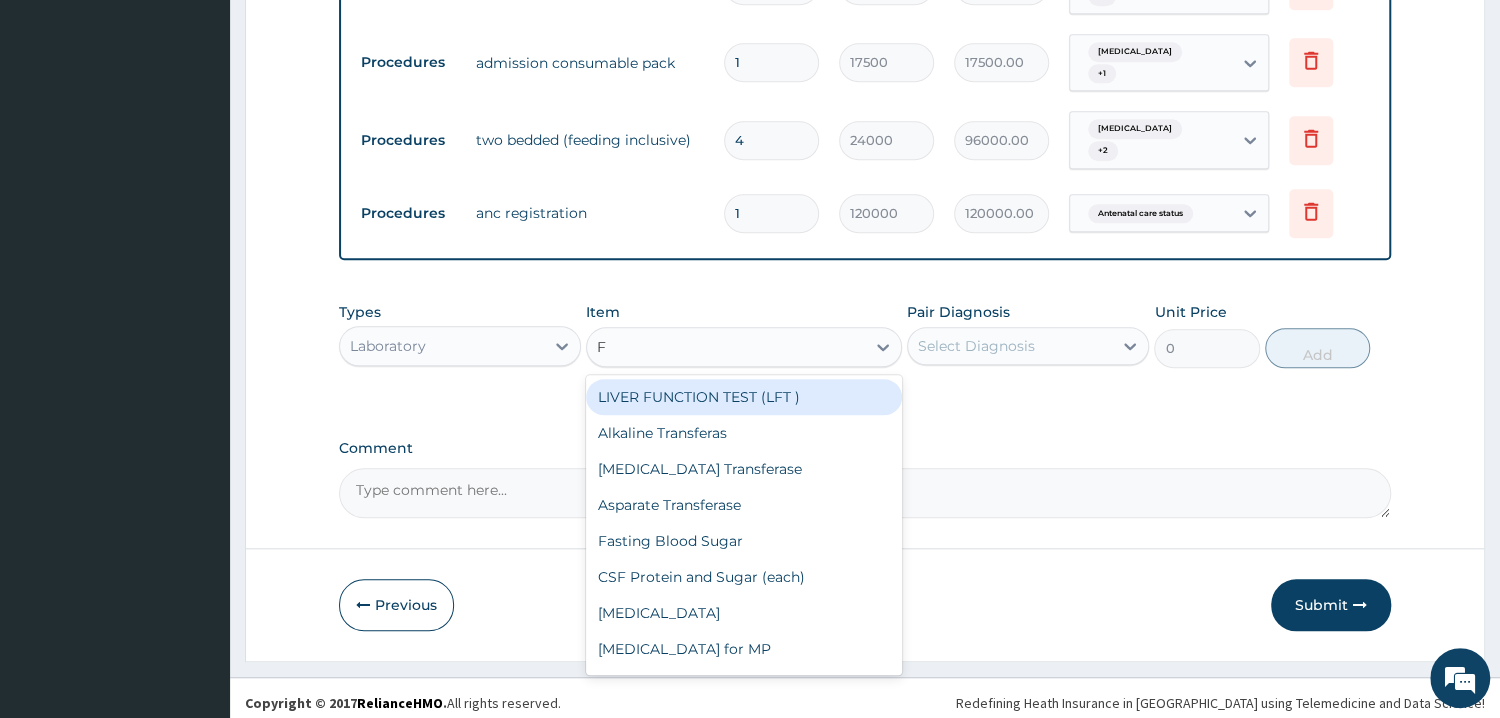 type on "FB" 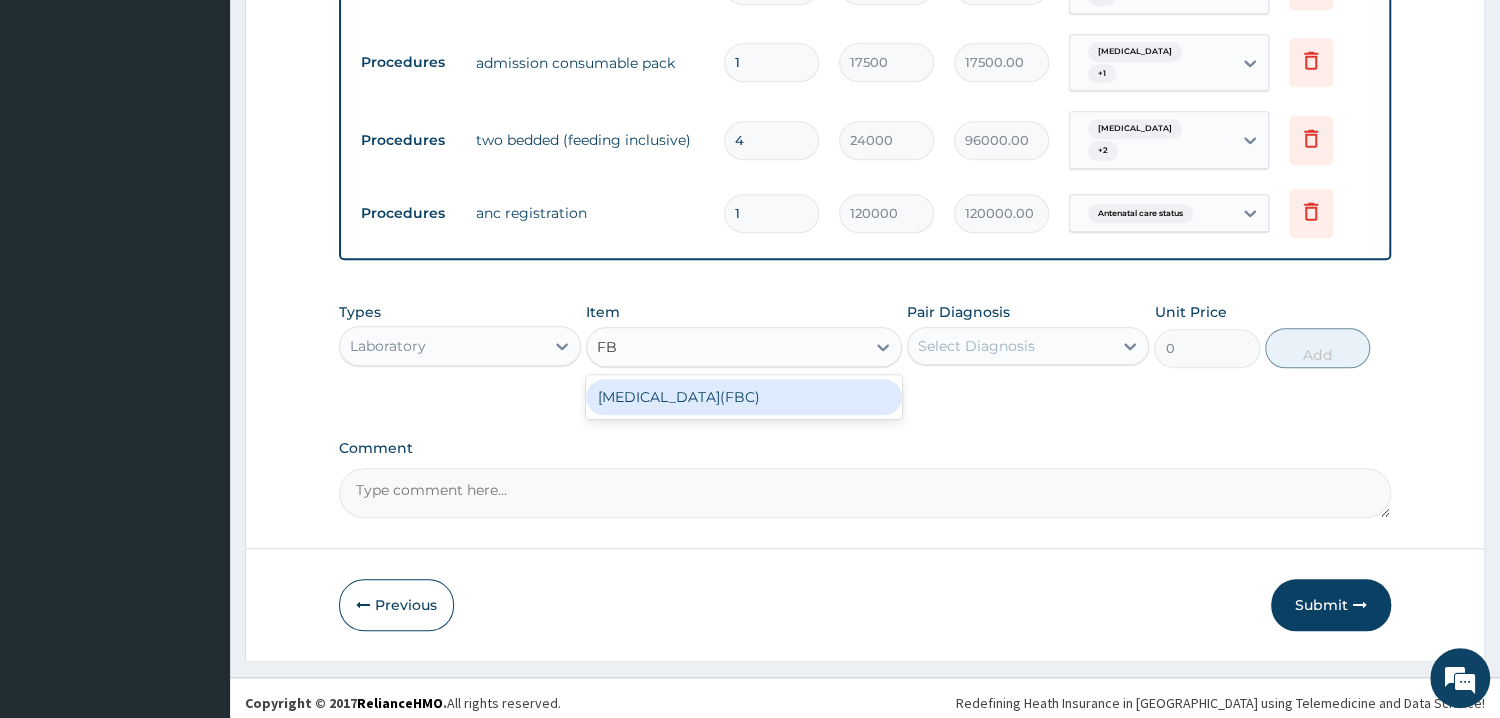 click on "[MEDICAL_DATA](FBC)" at bounding box center (744, 397) 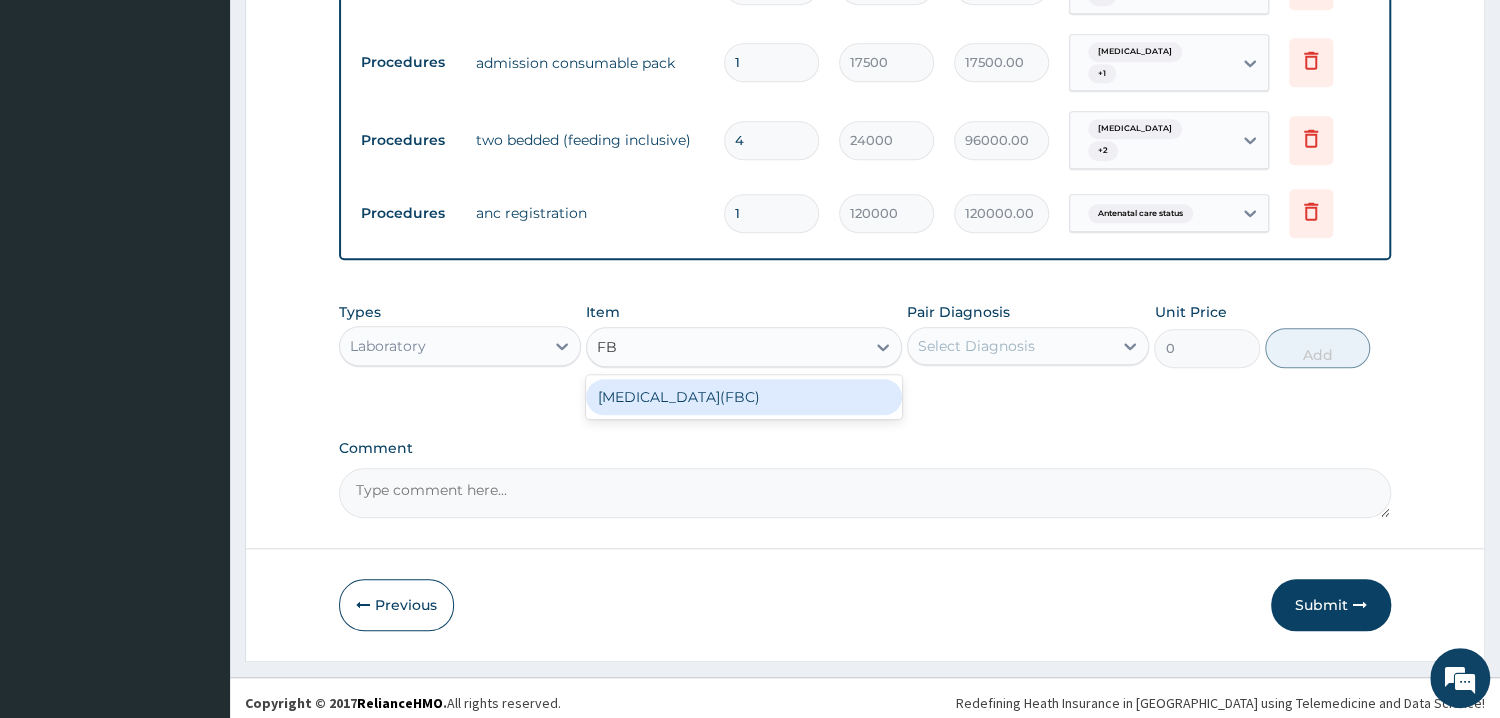 type 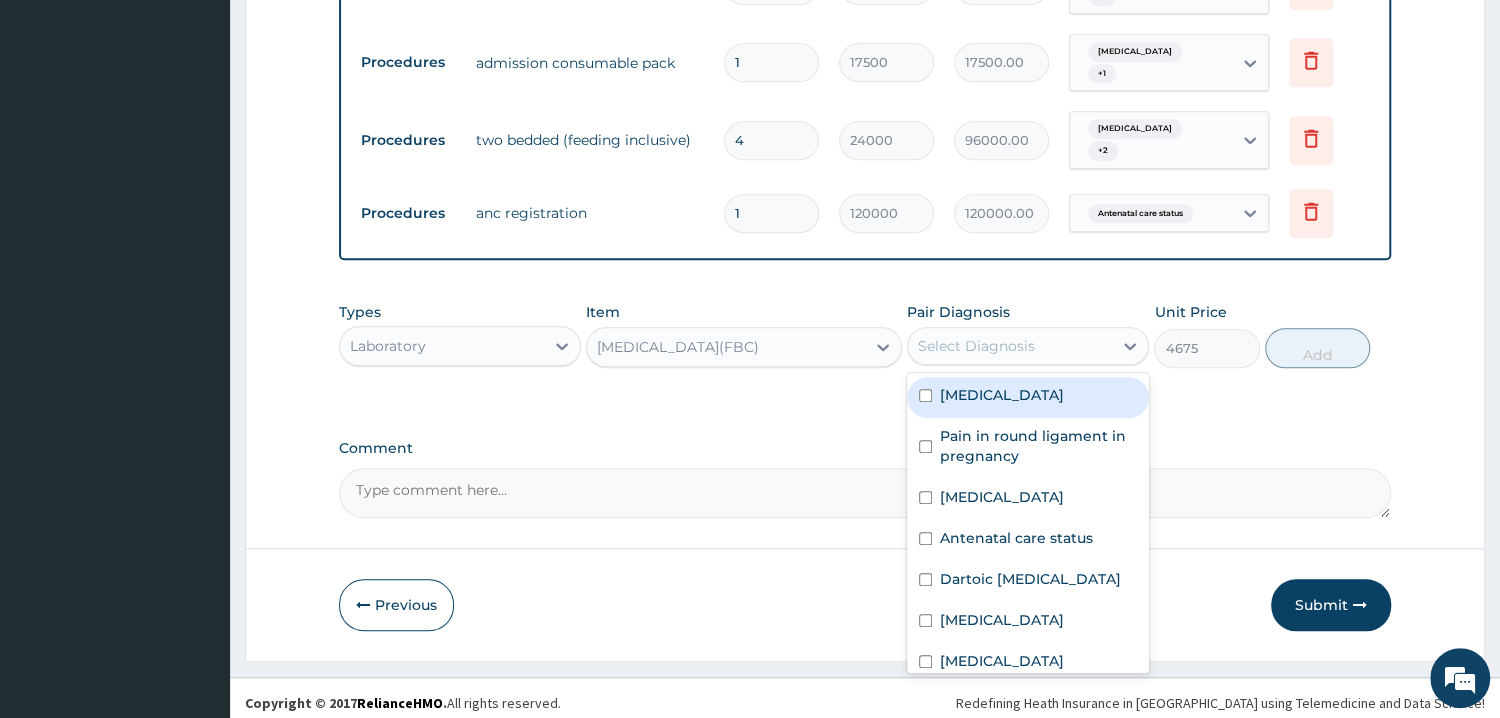 drag, startPoint x: 1016, startPoint y: 332, endPoint x: 1025, endPoint y: 401, distance: 69.58448 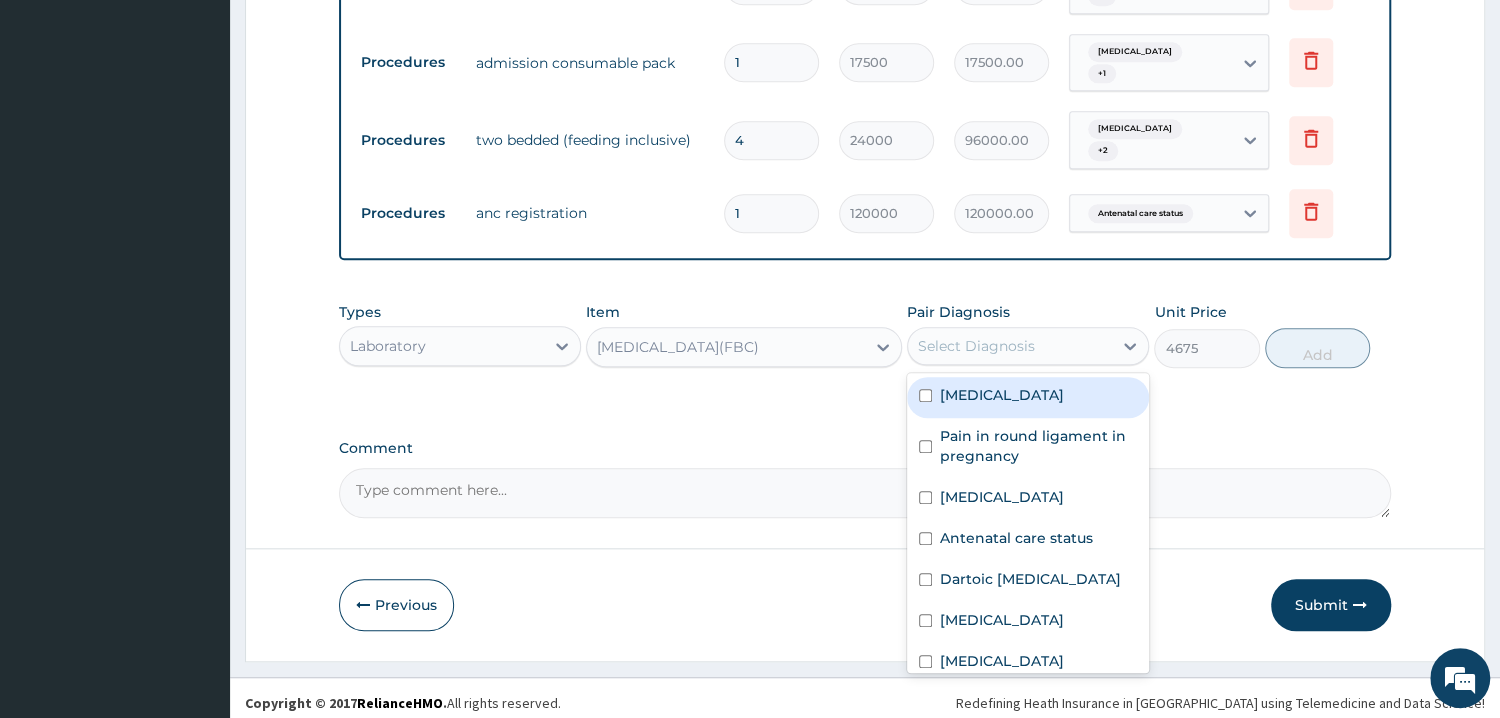 click on "Select Diagnosis" at bounding box center [976, 346] 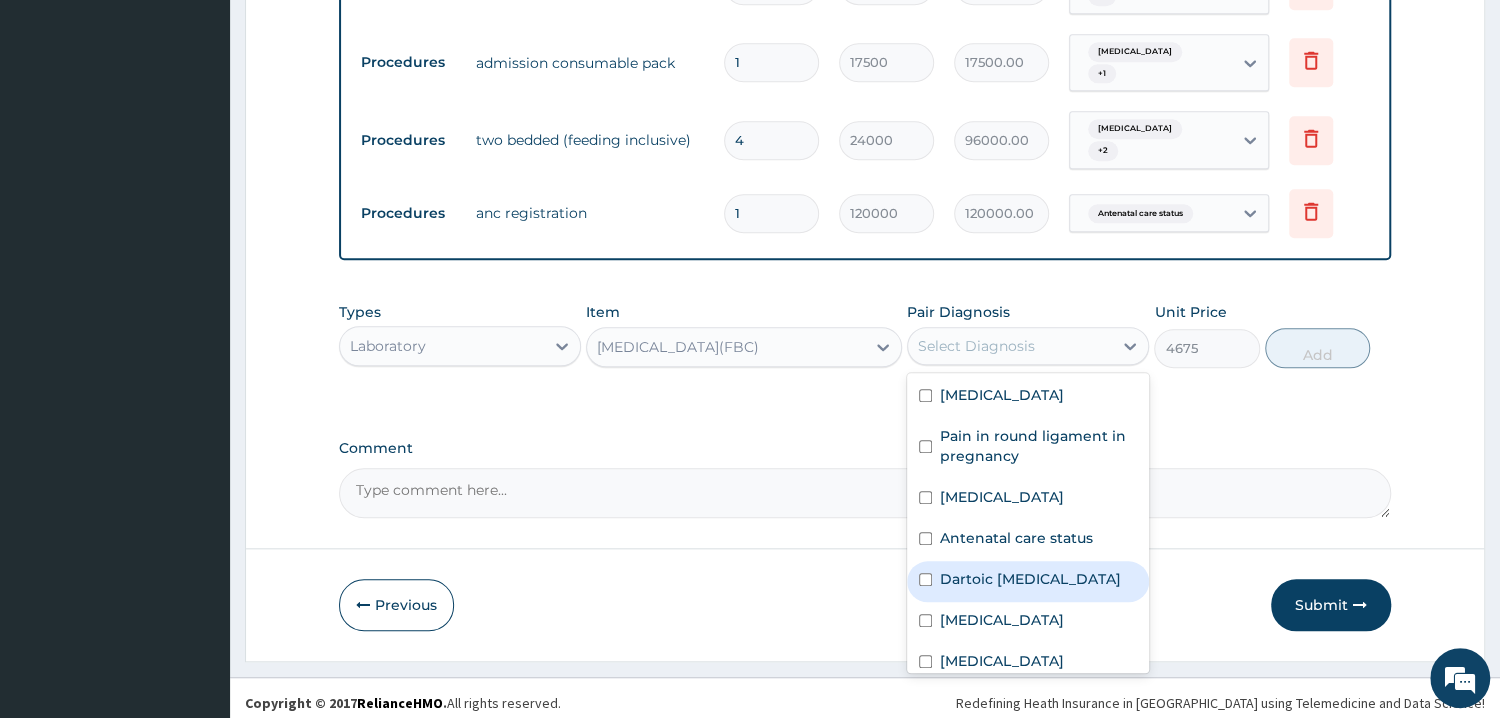 scroll, scrollTop: 36, scrollLeft: 0, axis: vertical 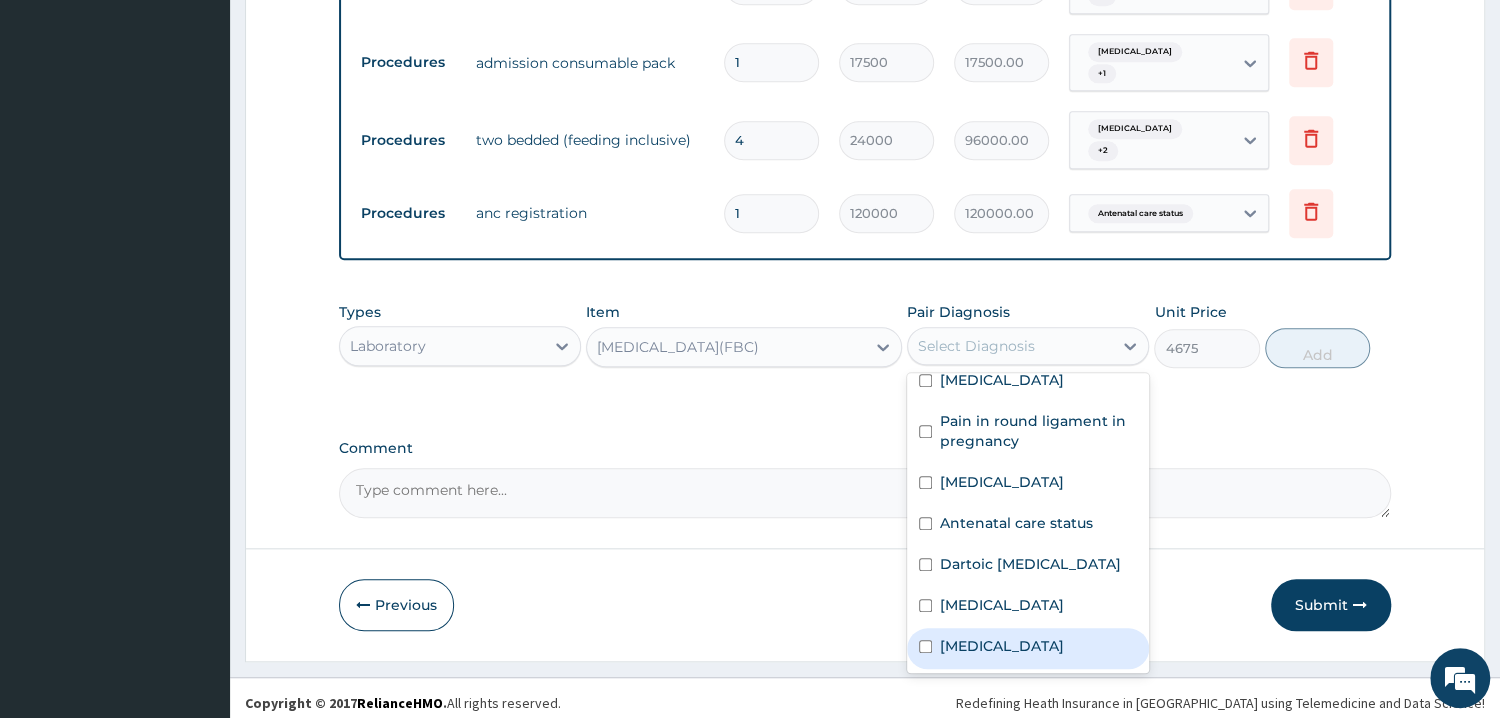 click on "[MEDICAL_DATA]" at bounding box center (1028, 648) 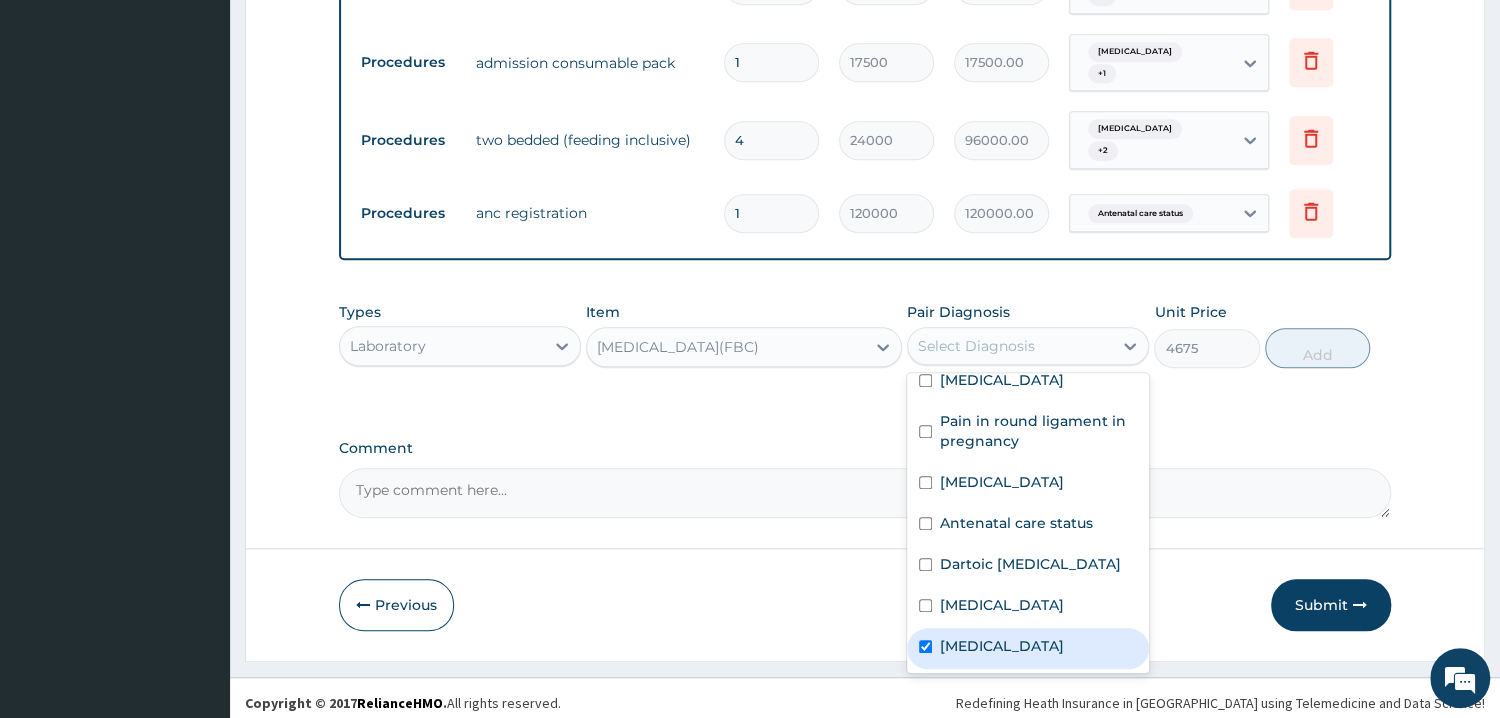 checkbox on "true" 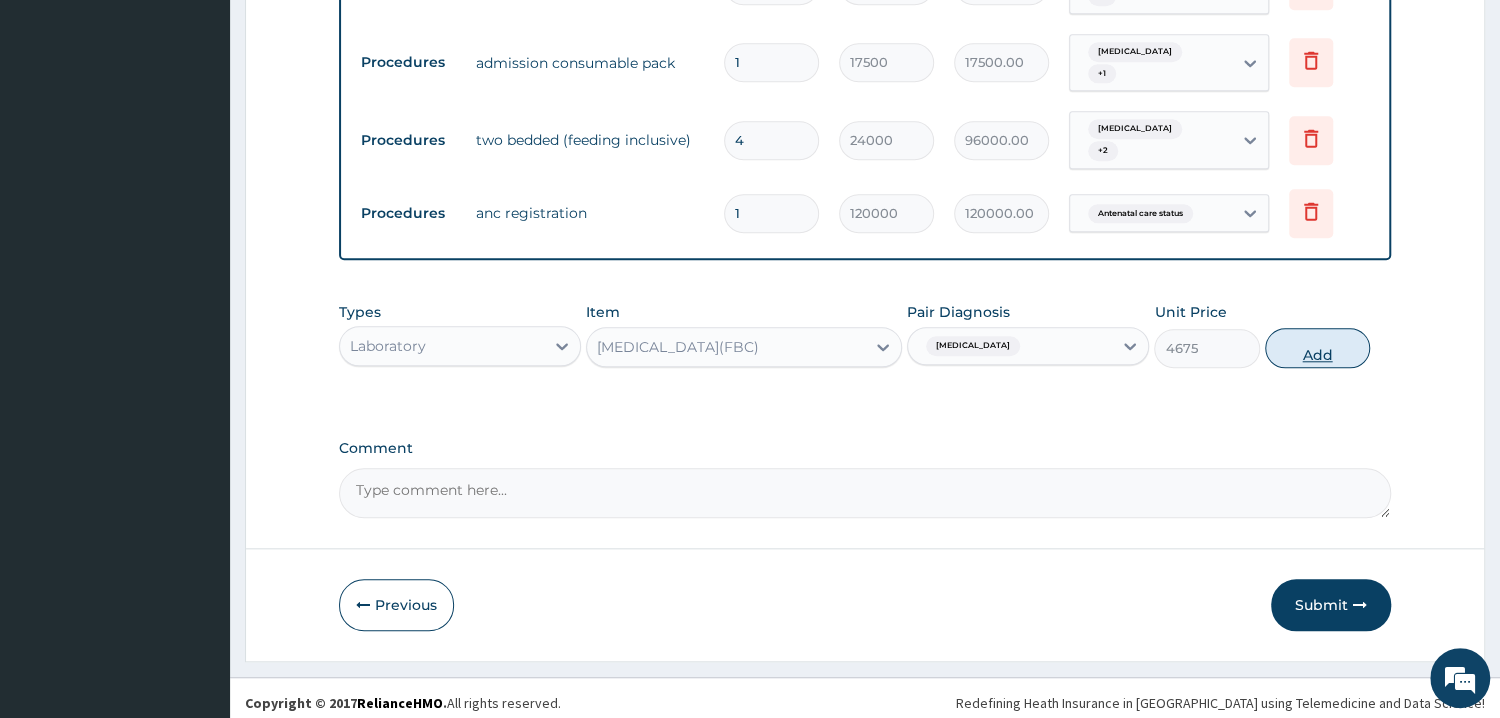 click on "Add" at bounding box center [1317, 348] 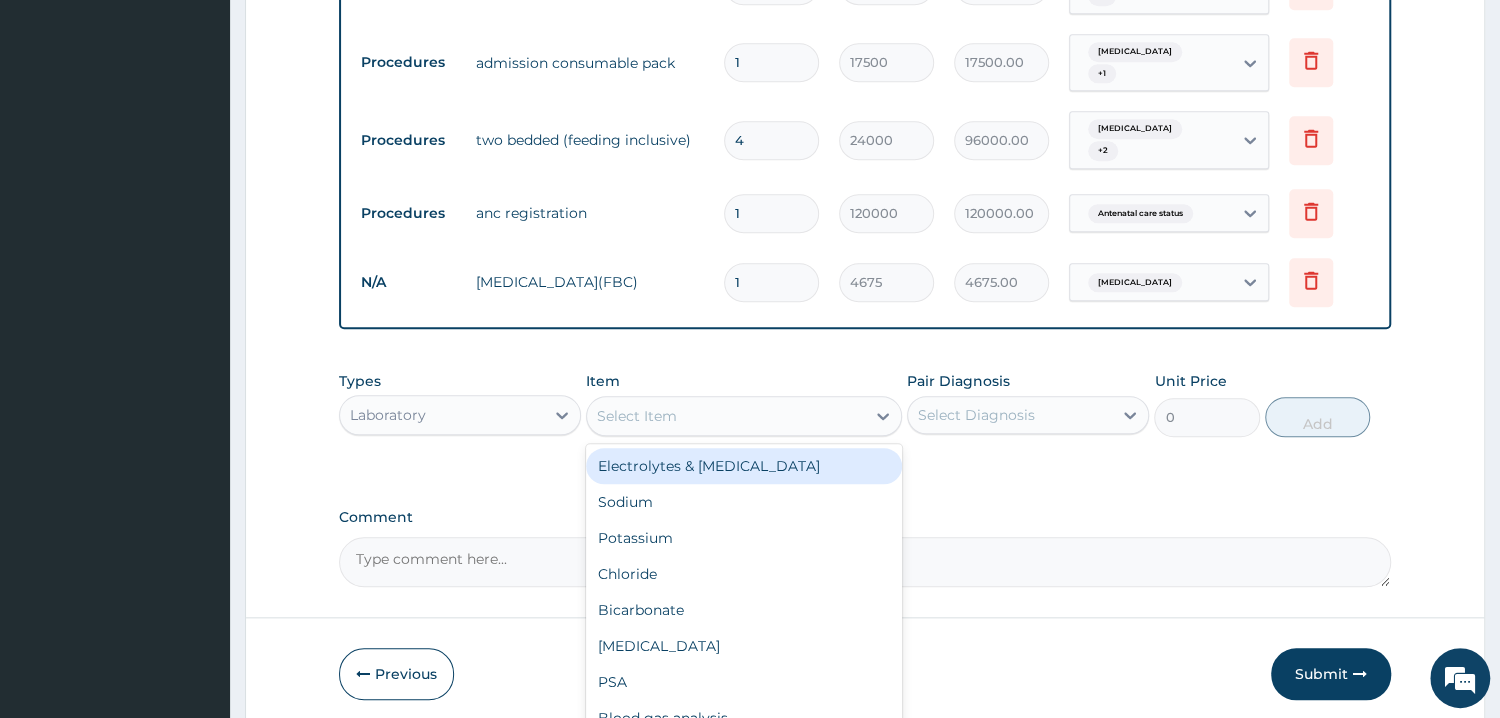 click on "Select Item" at bounding box center [637, 416] 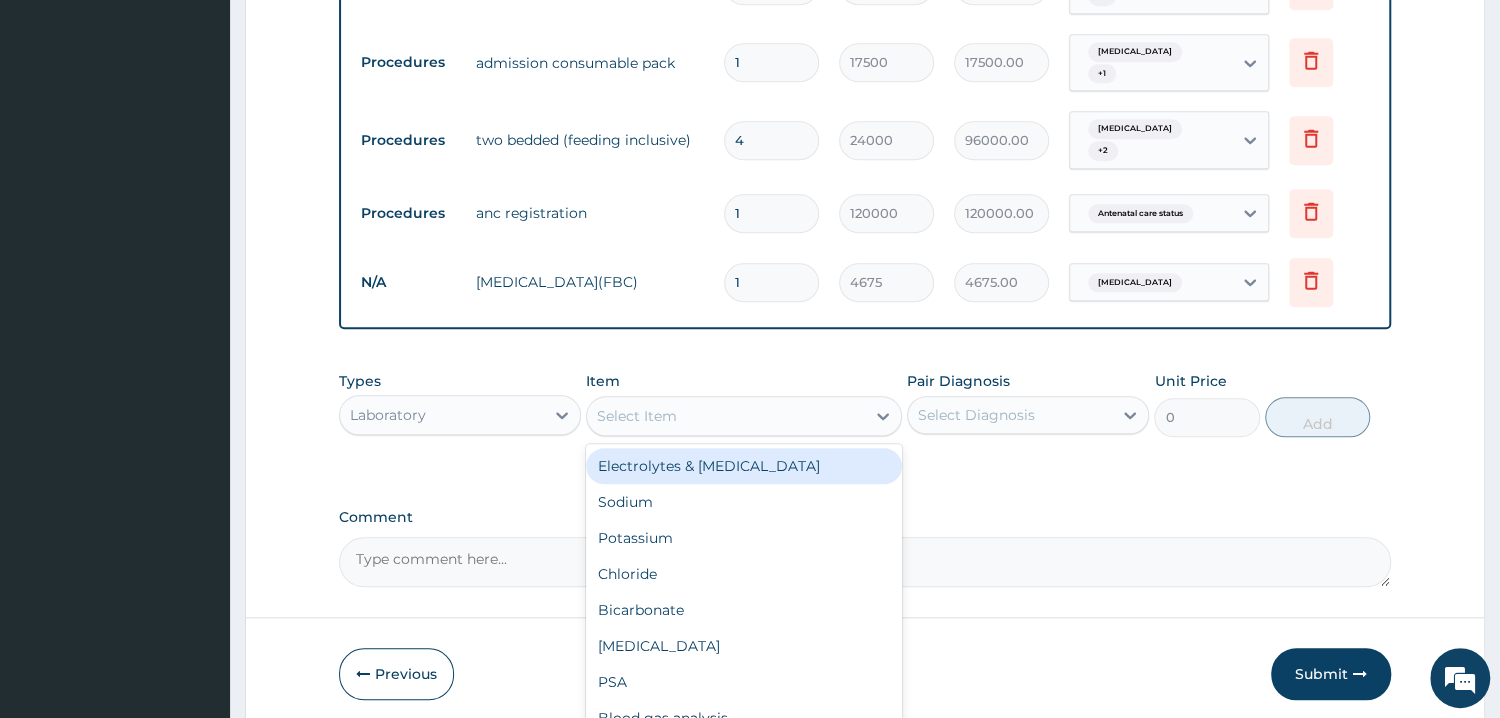 click on "Select Item" at bounding box center (637, 416) 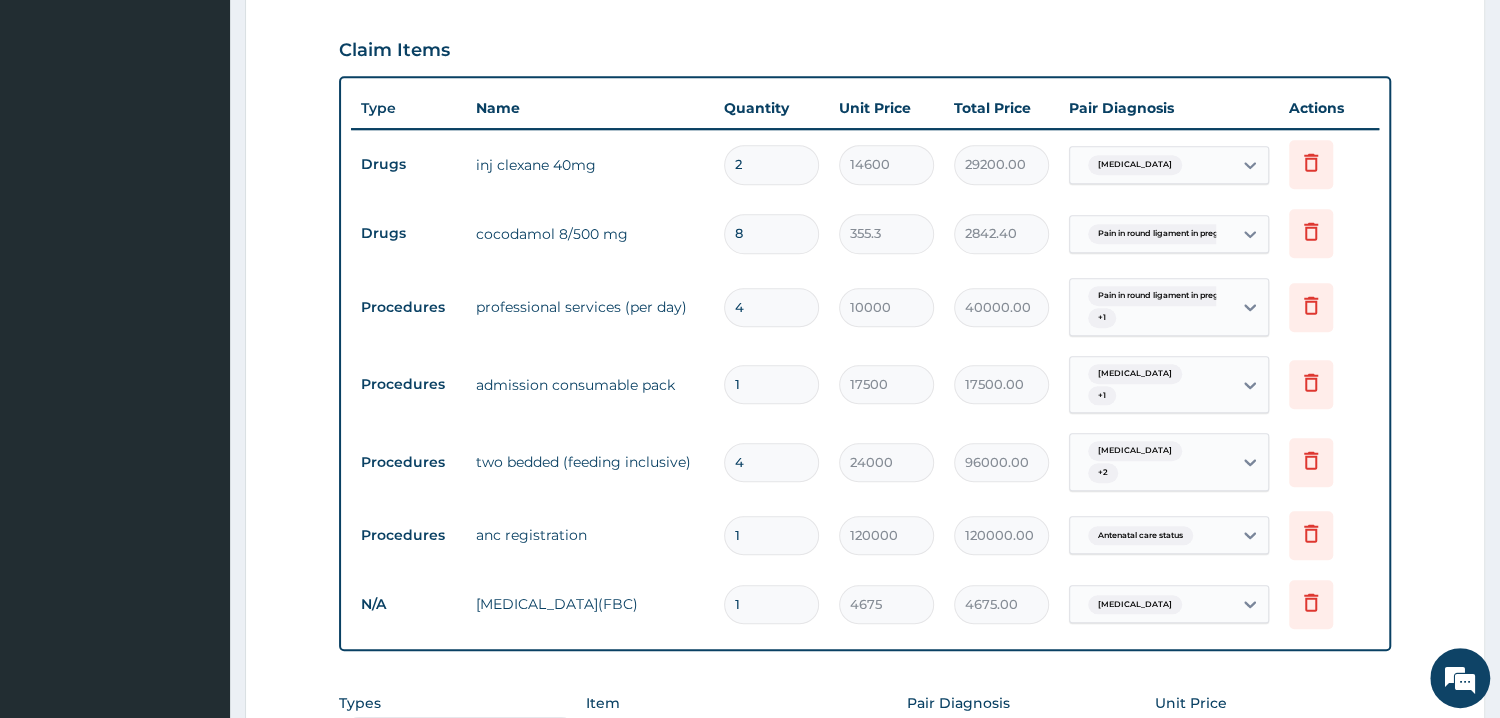 scroll, scrollTop: 276, scrollLeft: 0, axis: vertical 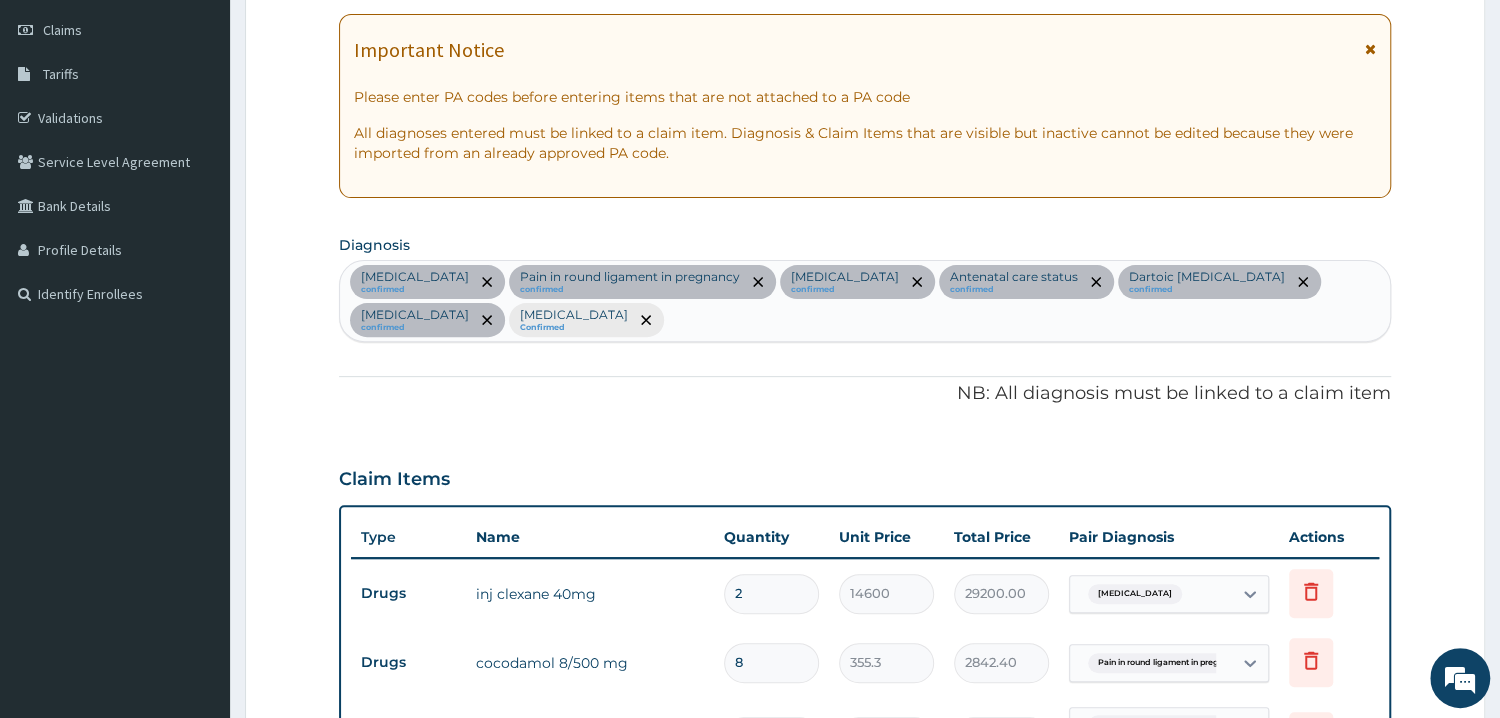 click on "[MEDICAL_DATA] confirmed Pain in round ligament in pregnancy confirmed [MEDICAL_DATA] confirmed Antenatal care status confirmed Dartoic [MEDICAL_DATA] confirmed [MEDICAL_DATA] confirmed [MEDICAL_DATA] Confirmed" at bounding box center [865, 301] 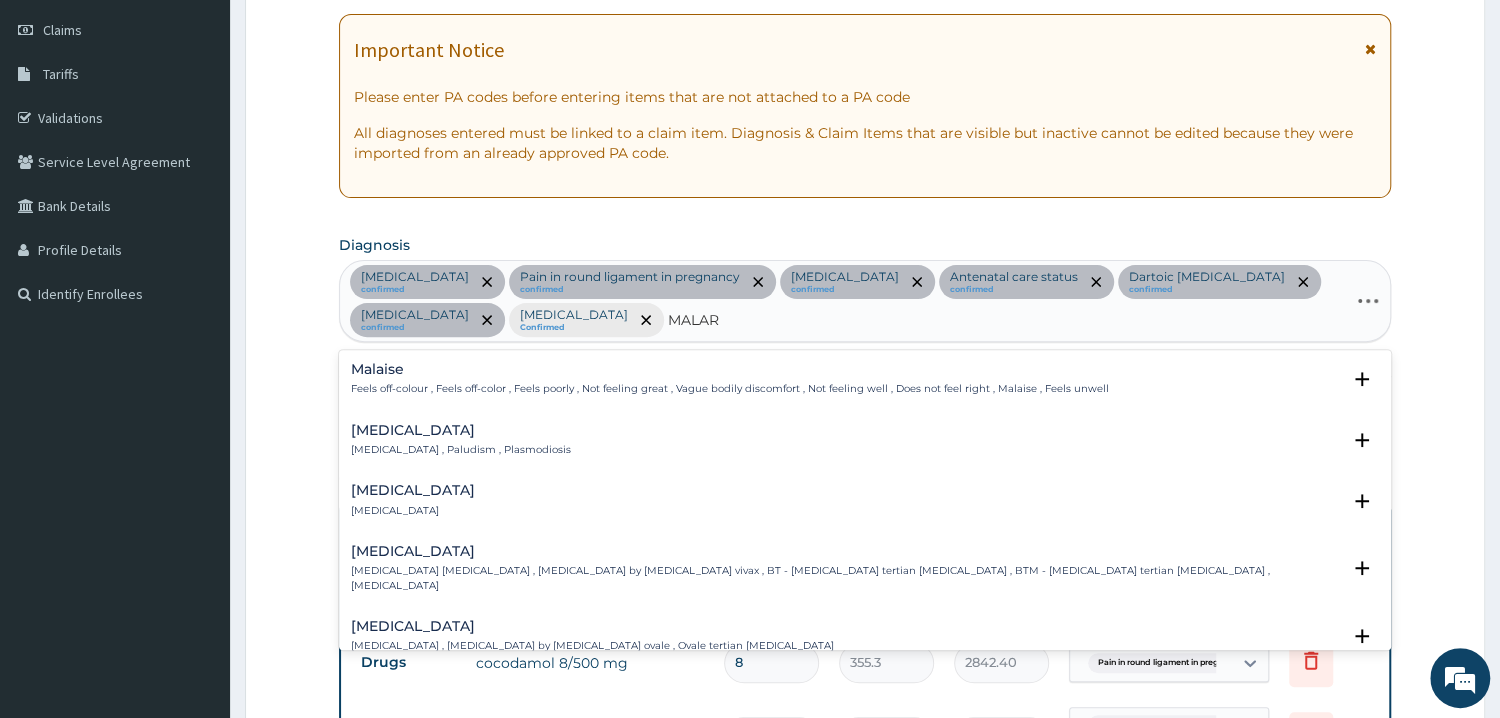 type on "MALARI" 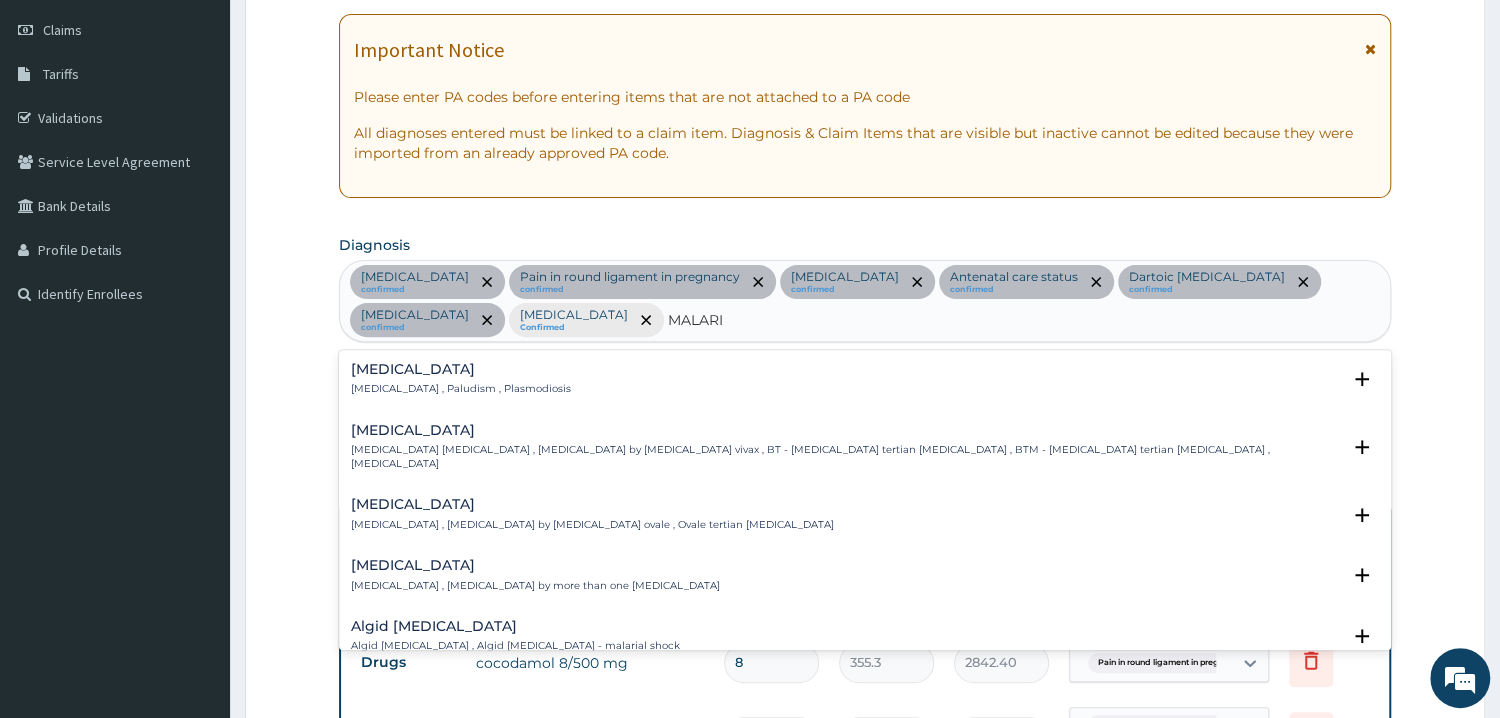 click on "[MEDICAL_DATA] , Paludism , Plasmodiosis" at bounding box center (461, 389) 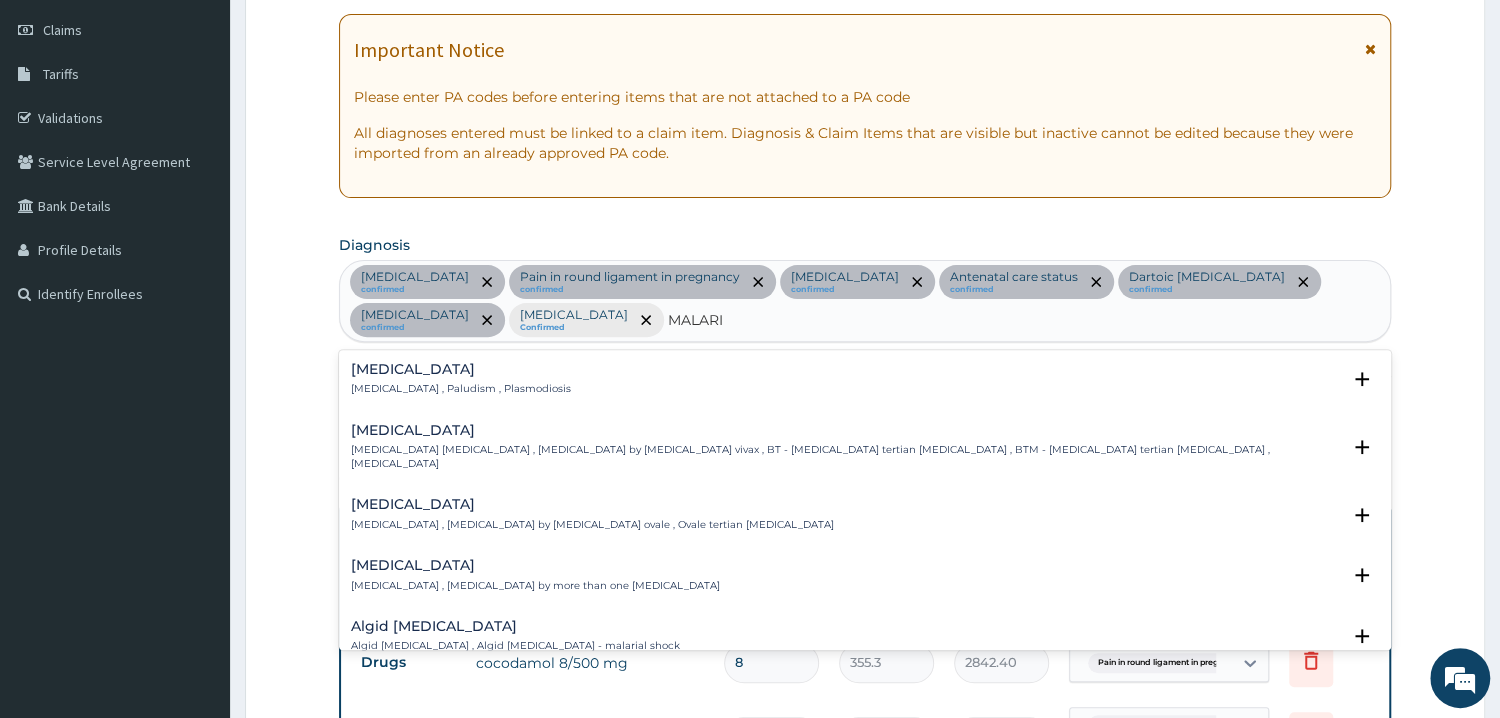 click on "[MEDICAL_DATA] , Paludism , Plasmodiosis" at bounding box center (461, 389) 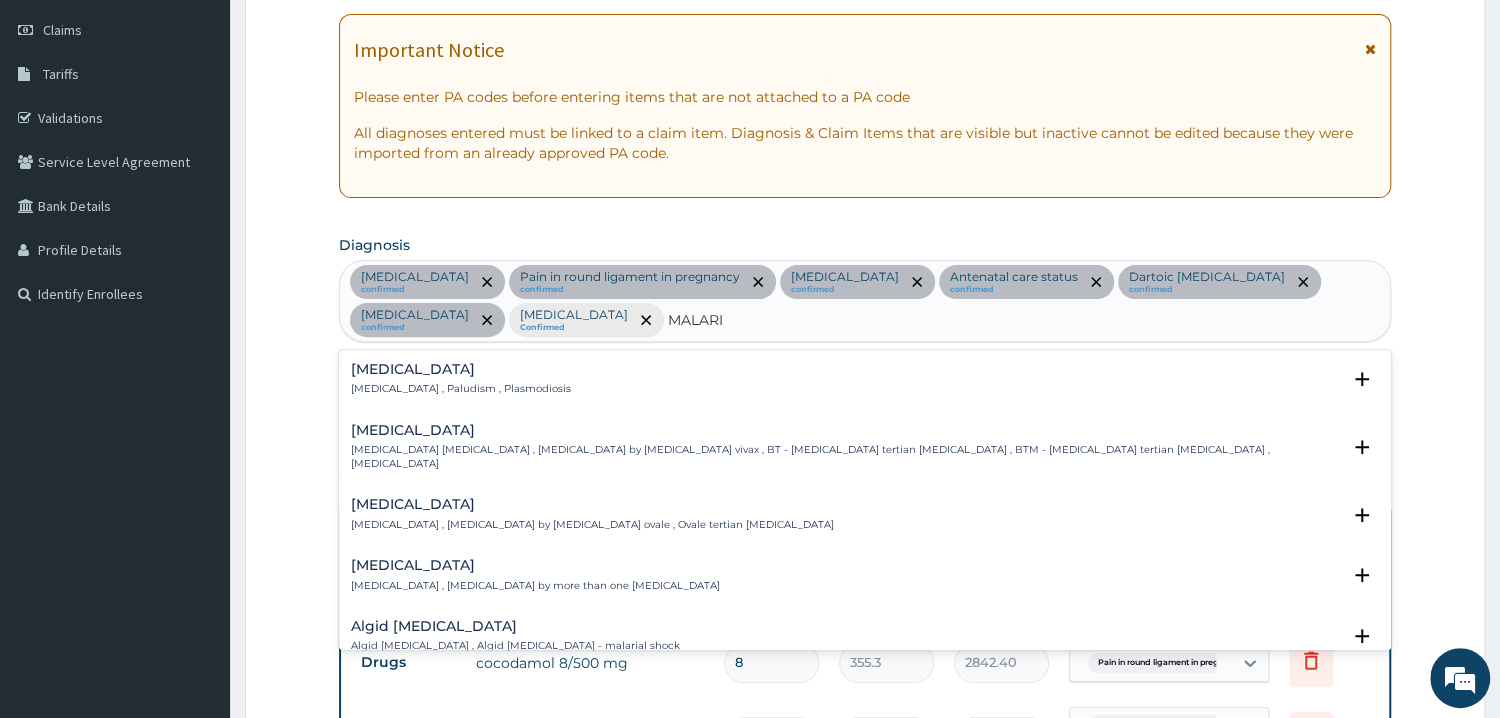 click on "[MEDICAL_DATA] [MEDICAL_DATA] , Paludism , Plasmodiosis Select Status Query Query covers suspected (?), Keep in view (kiv), Ruled out (r/o) Confirmed" at bounding box center [865, 384] 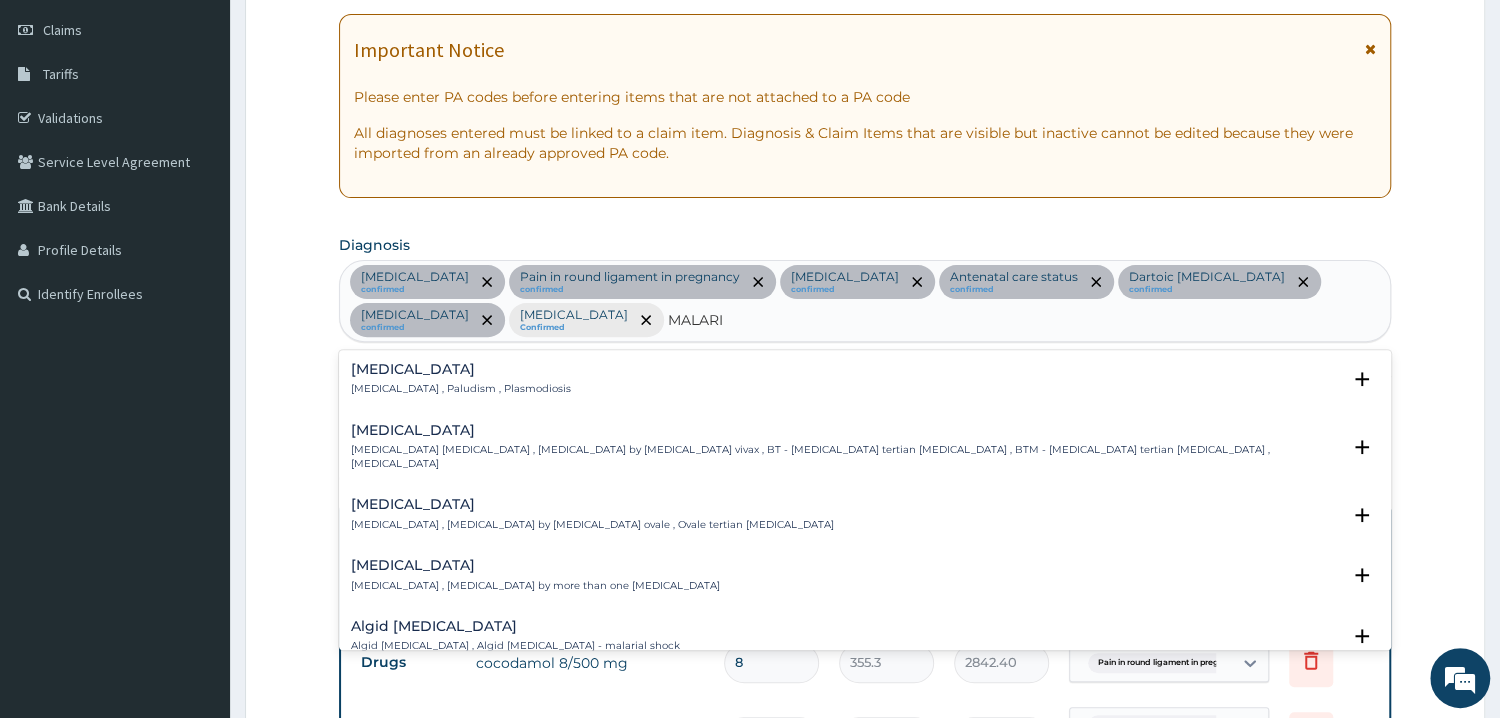 click on "[MEDICAL_DATA] , Paludism , Plasmodiosis" at bounding box center (461, 389) 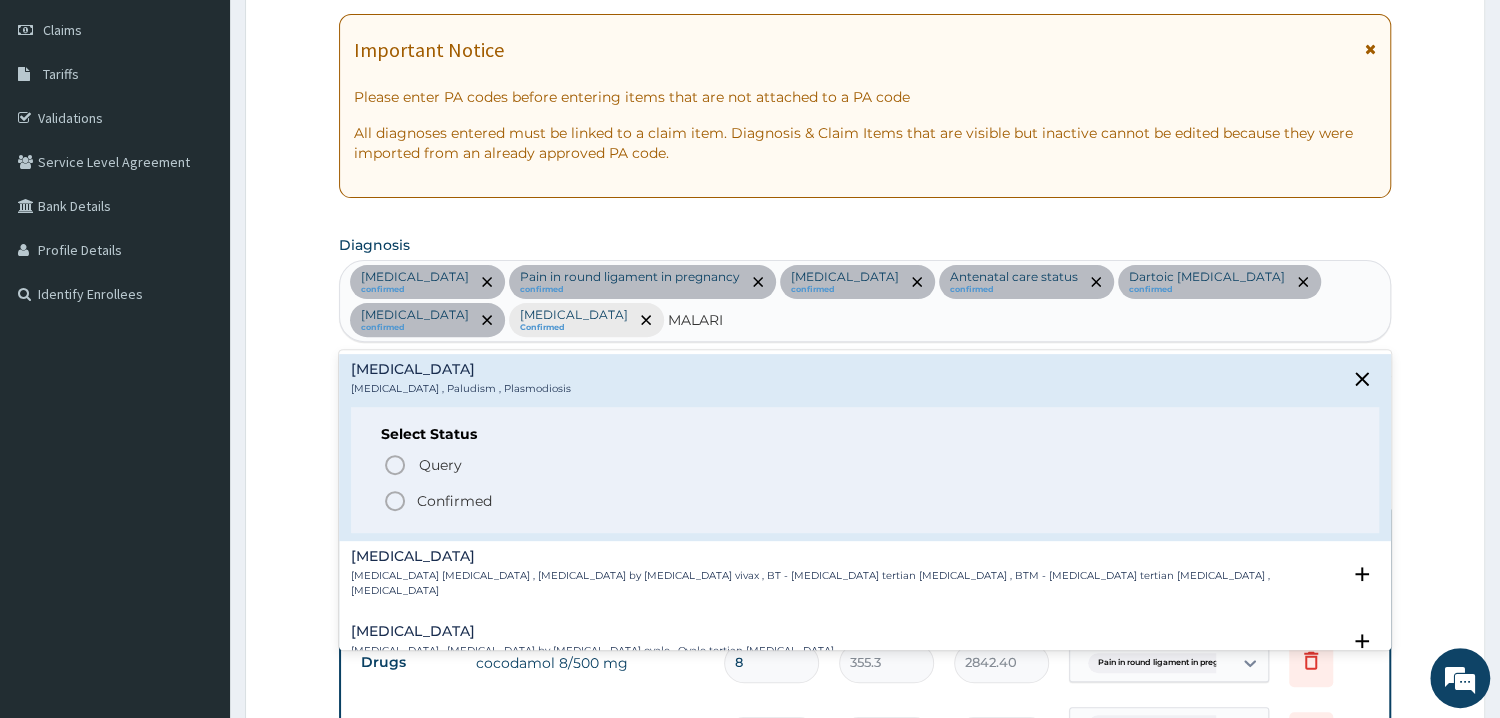 click on "Confirmed" at bounding box center [454, 501] 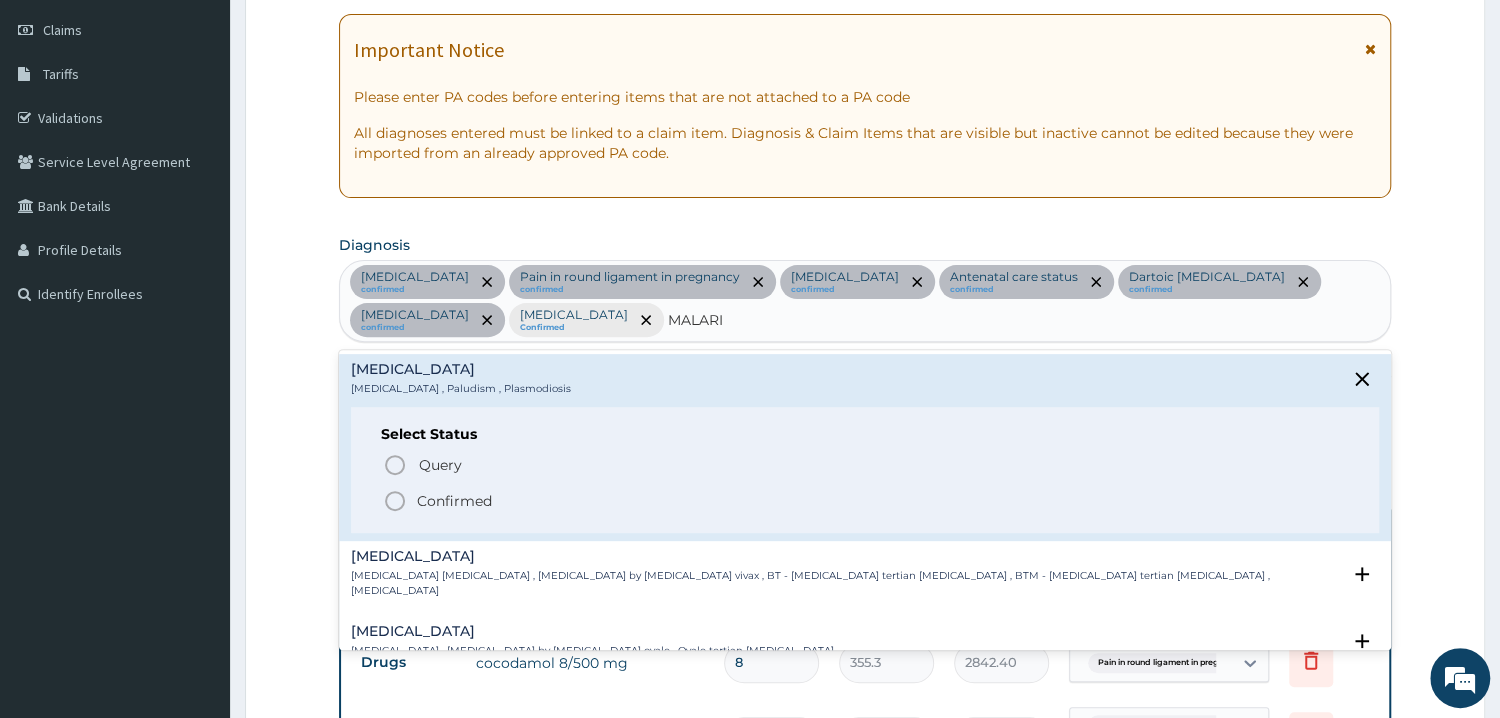 type 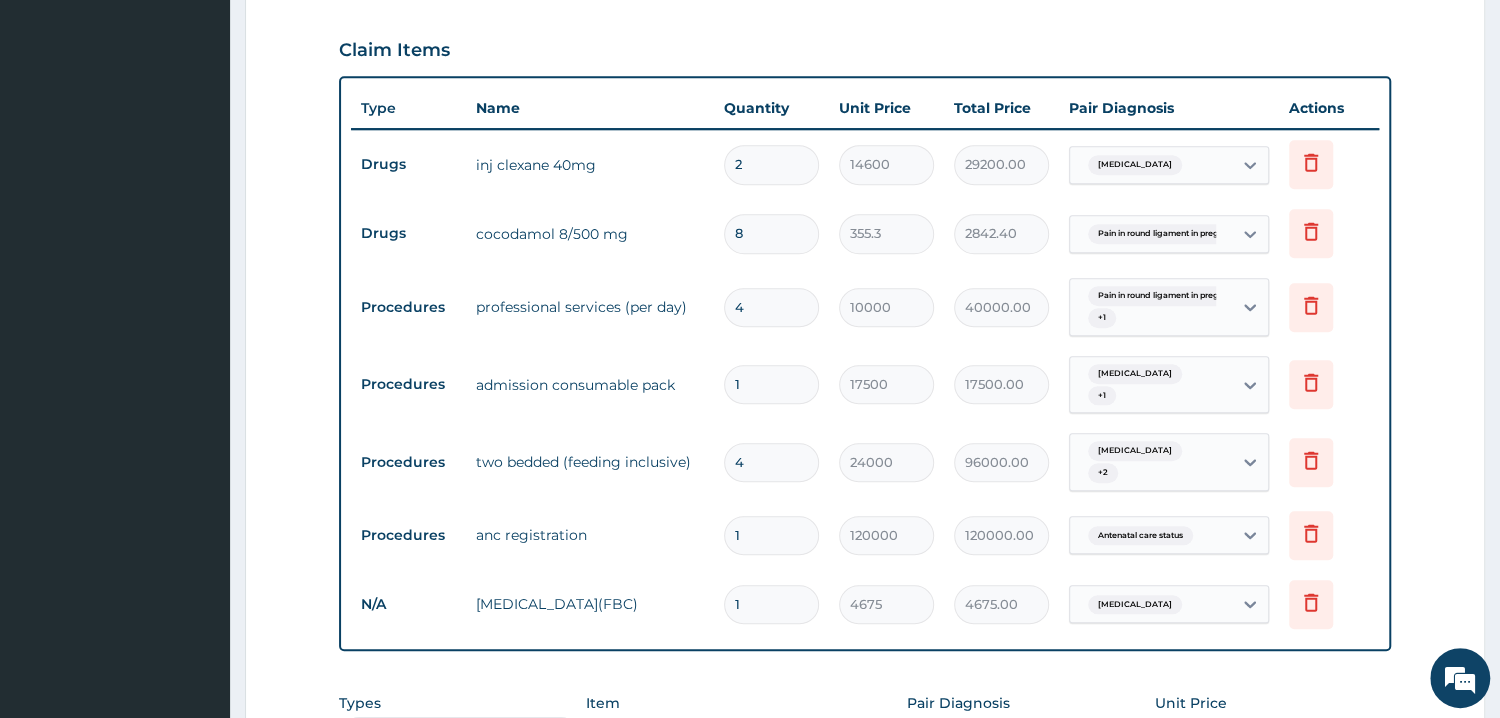 scroll, scrollTop: 1096, scrollLeft: 0, axis: vertical 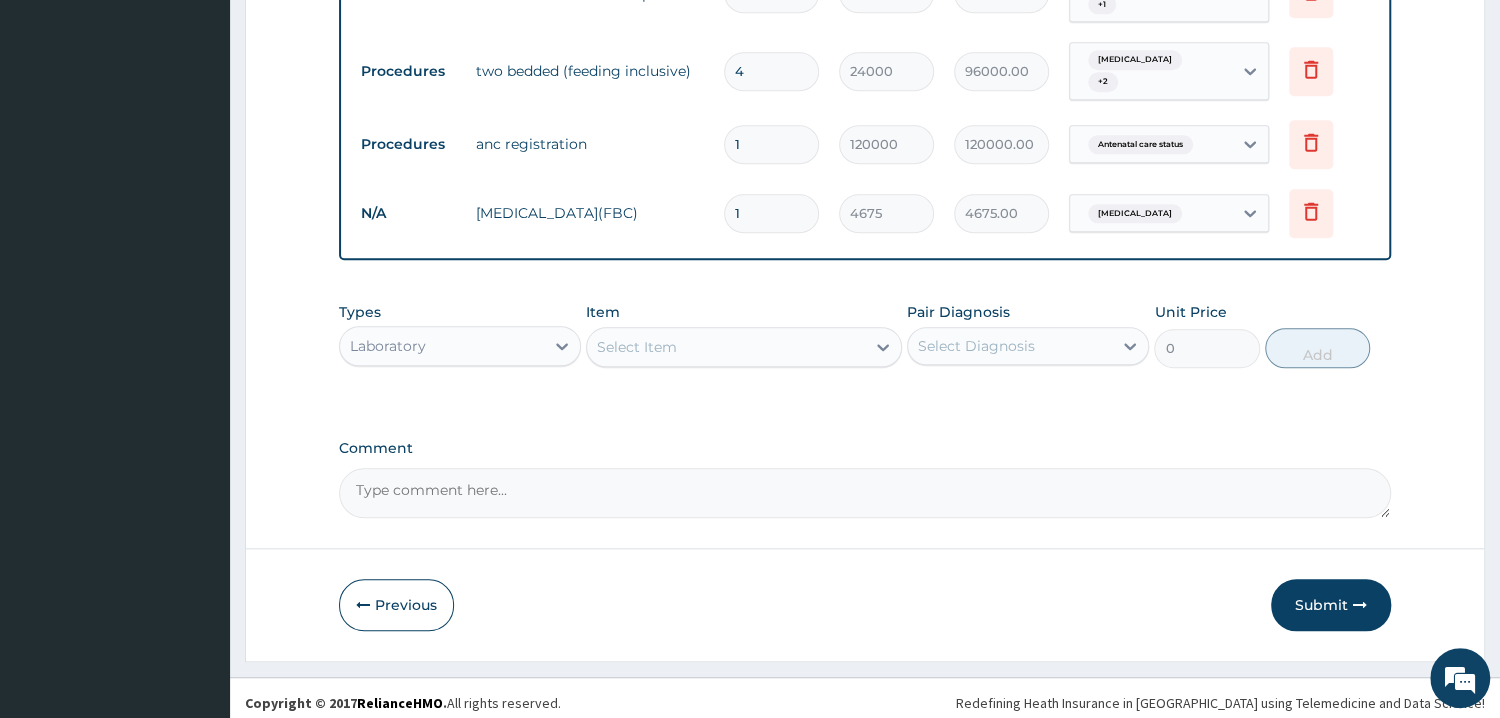 click on "Select Item" at bounding box center [726, 347] 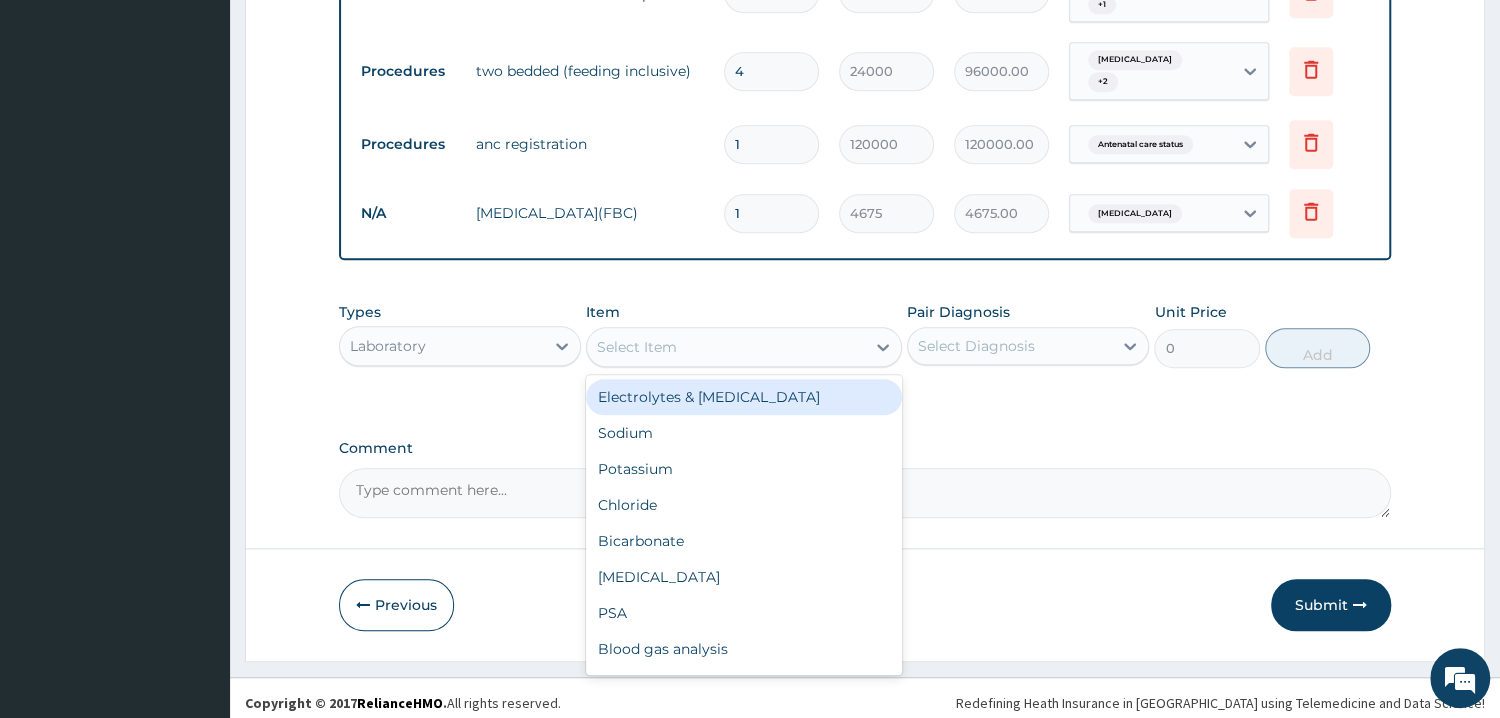 click on "Select Item" at bounding box center (726, 347) 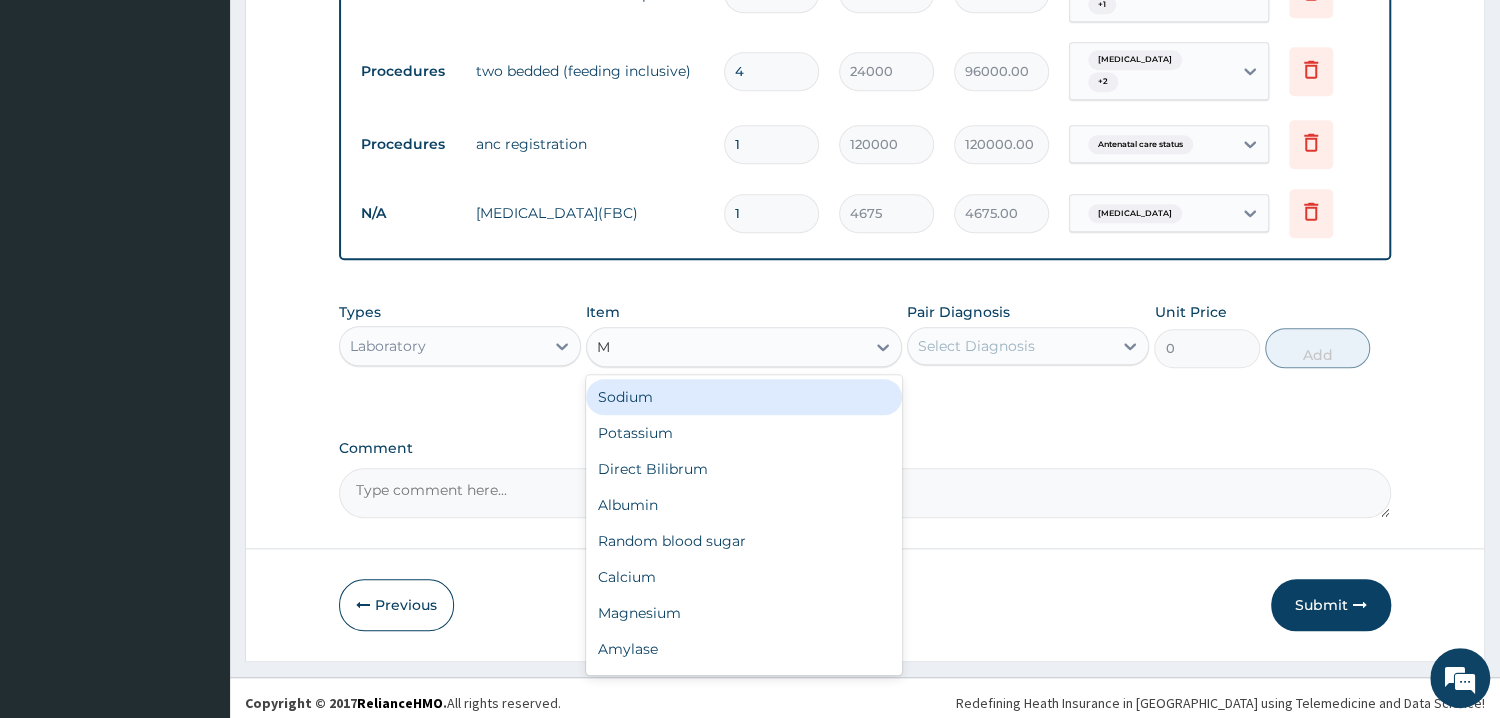 type on "MP" 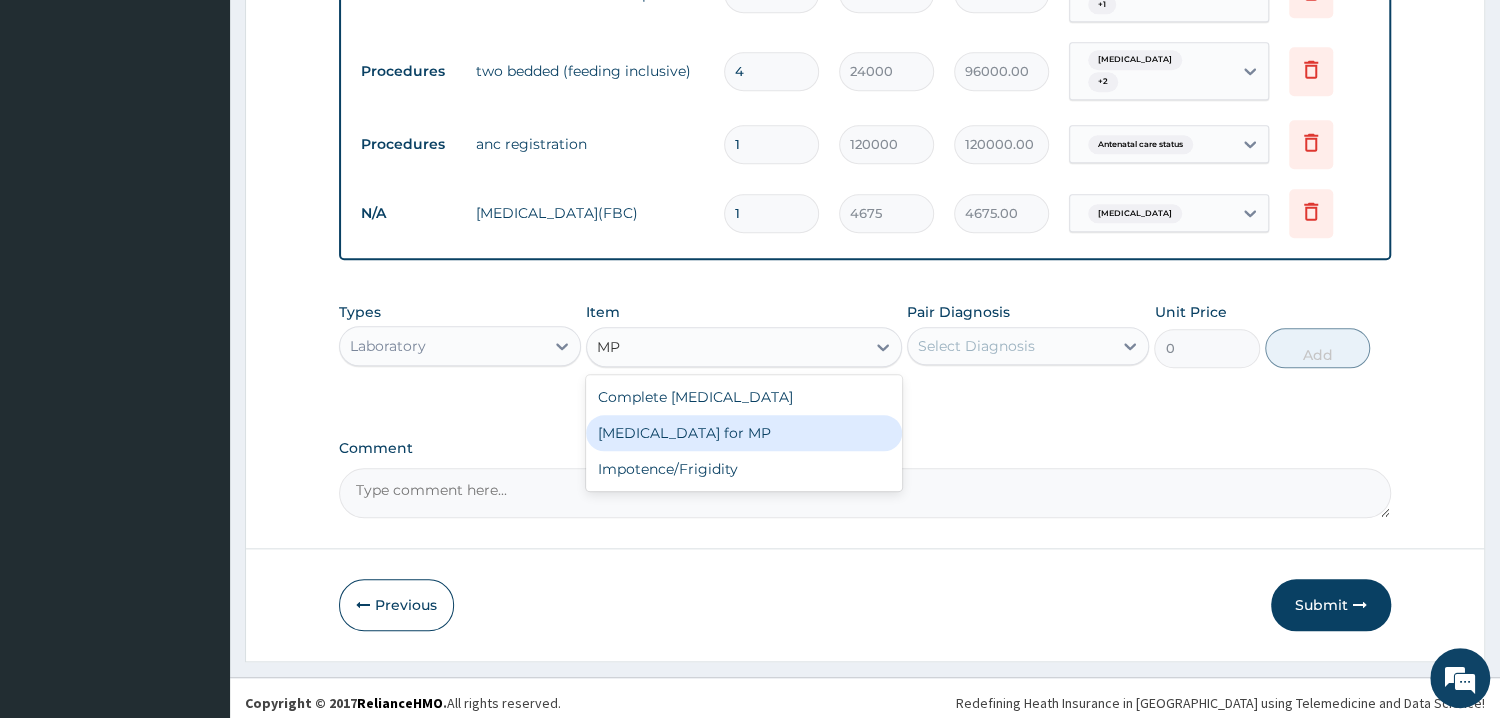 click on "[MEDICAL_DATA] for MP" at bounding box center (744, 433) 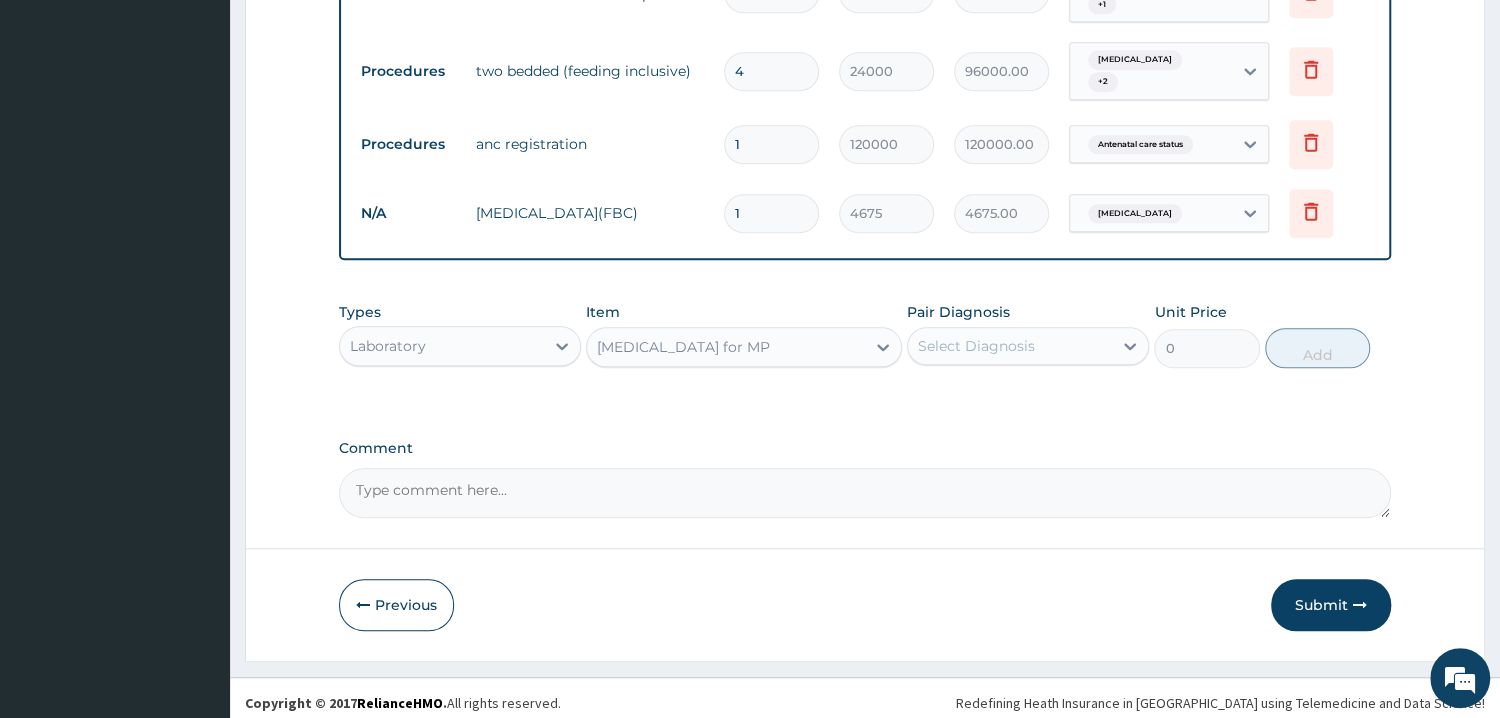 type 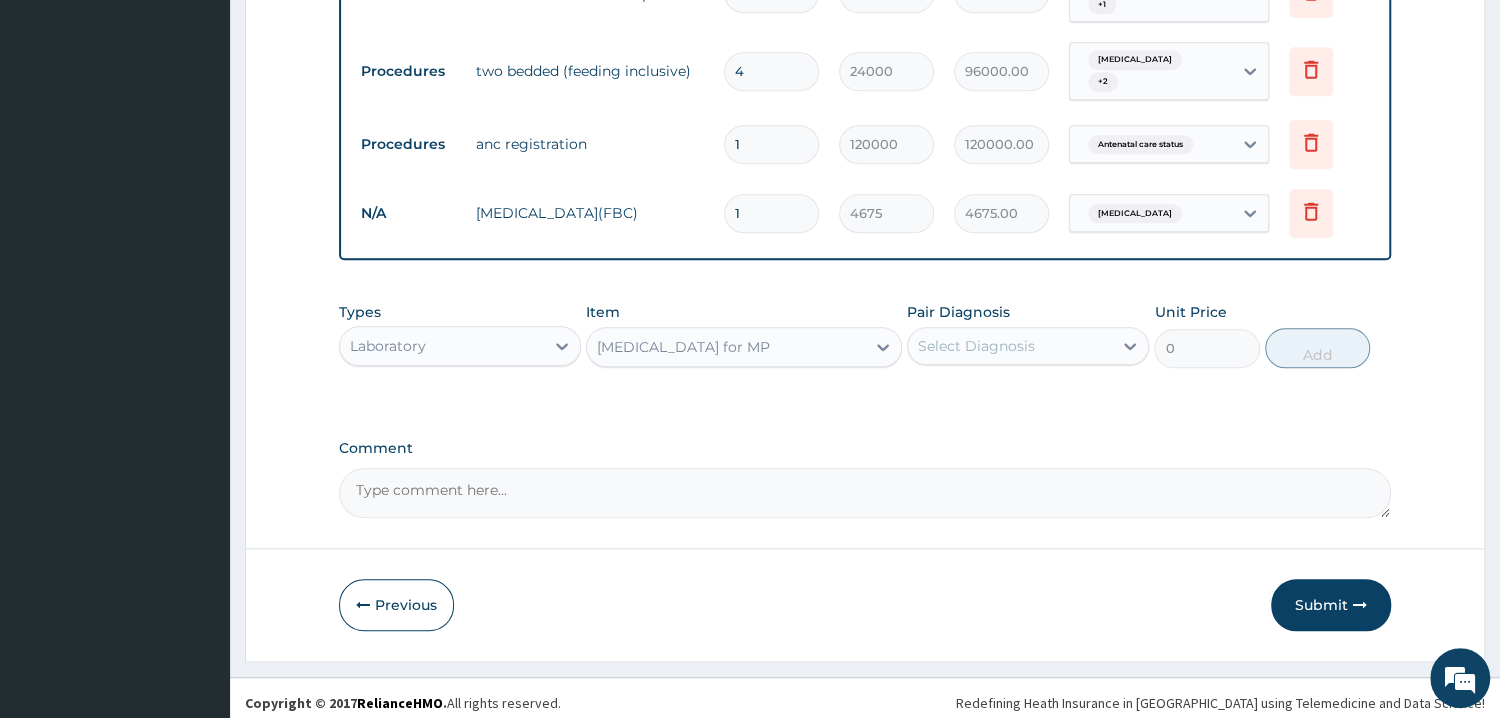 type on "1870" 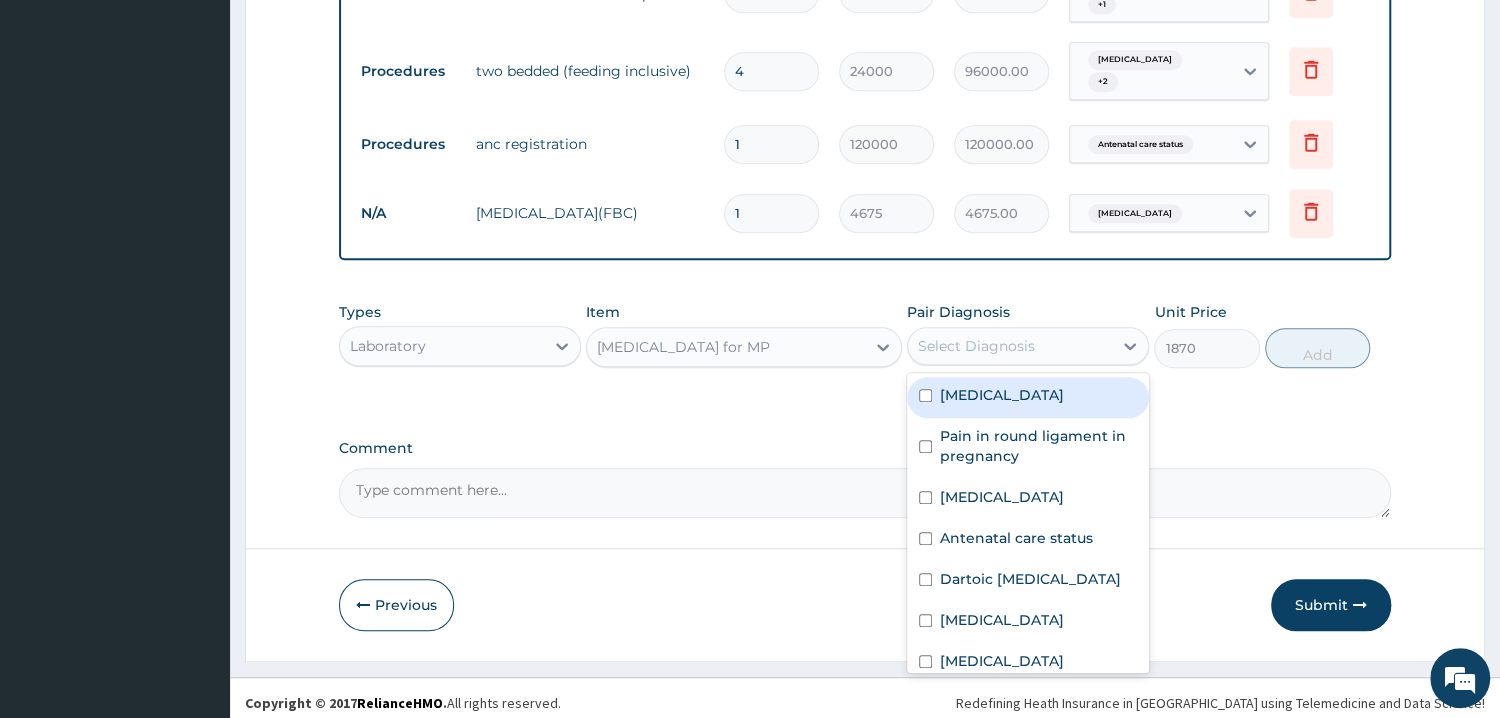 click on "Select Diagnosis" at bounding box center [1010, 346] 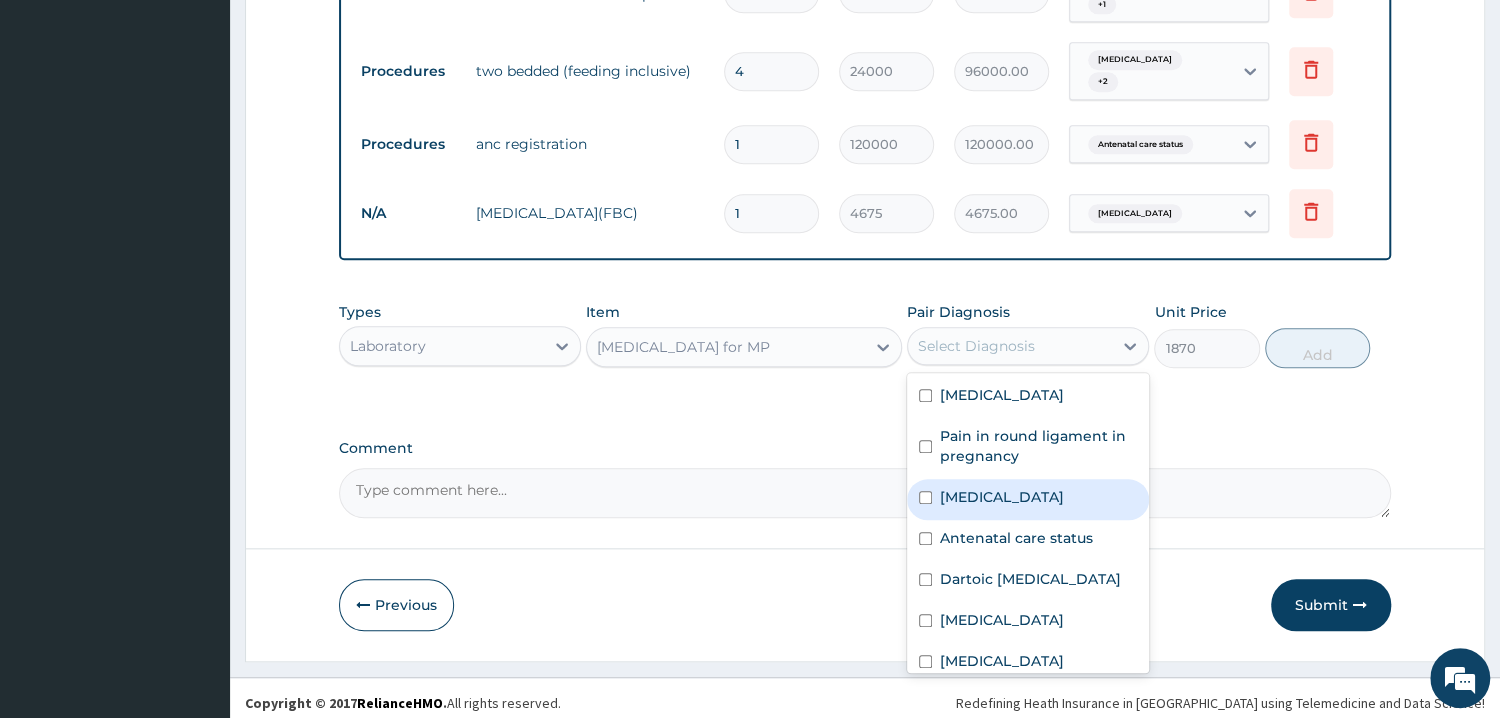 scroll, scrollTop: 76, scrollLeft: 0, axis: vertical 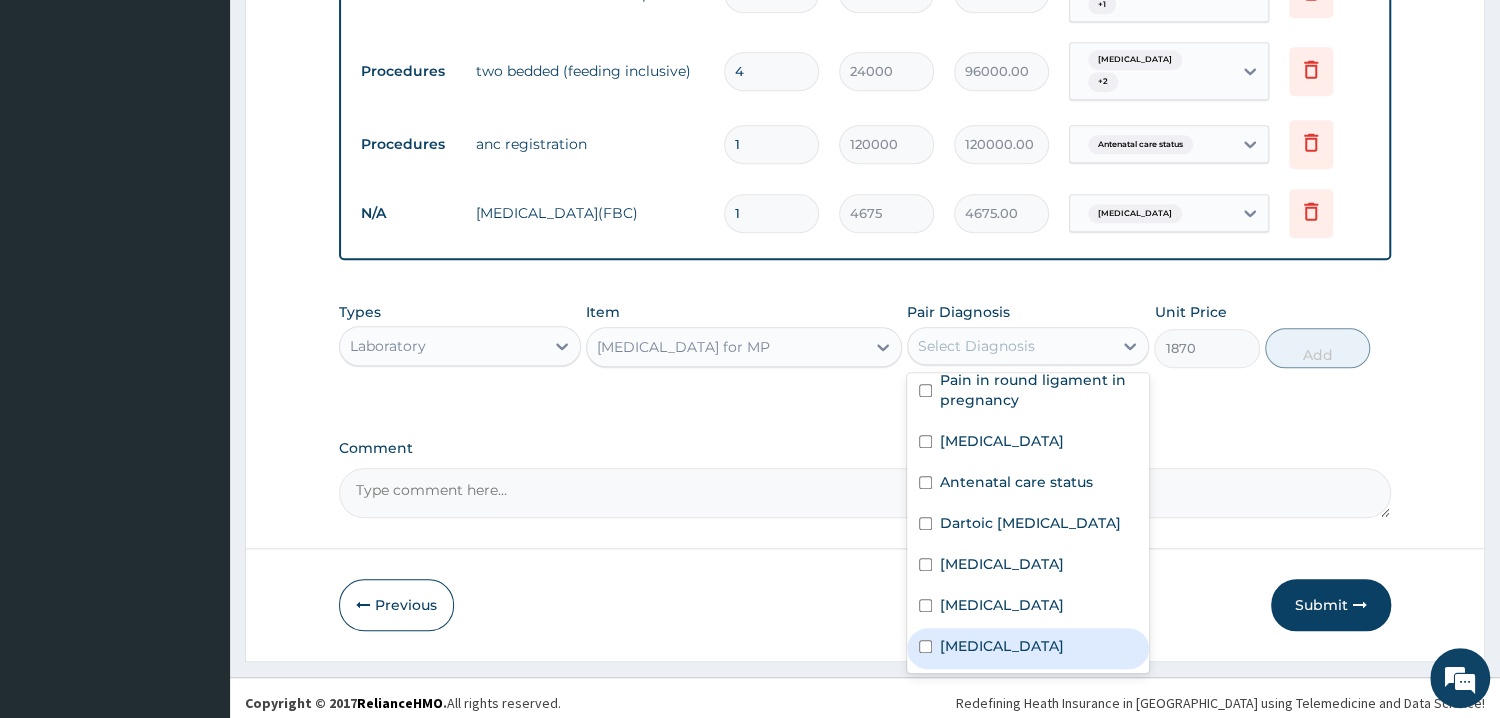 click on "[MEDICAL_DATA]" at bounding box center (1028, 648) 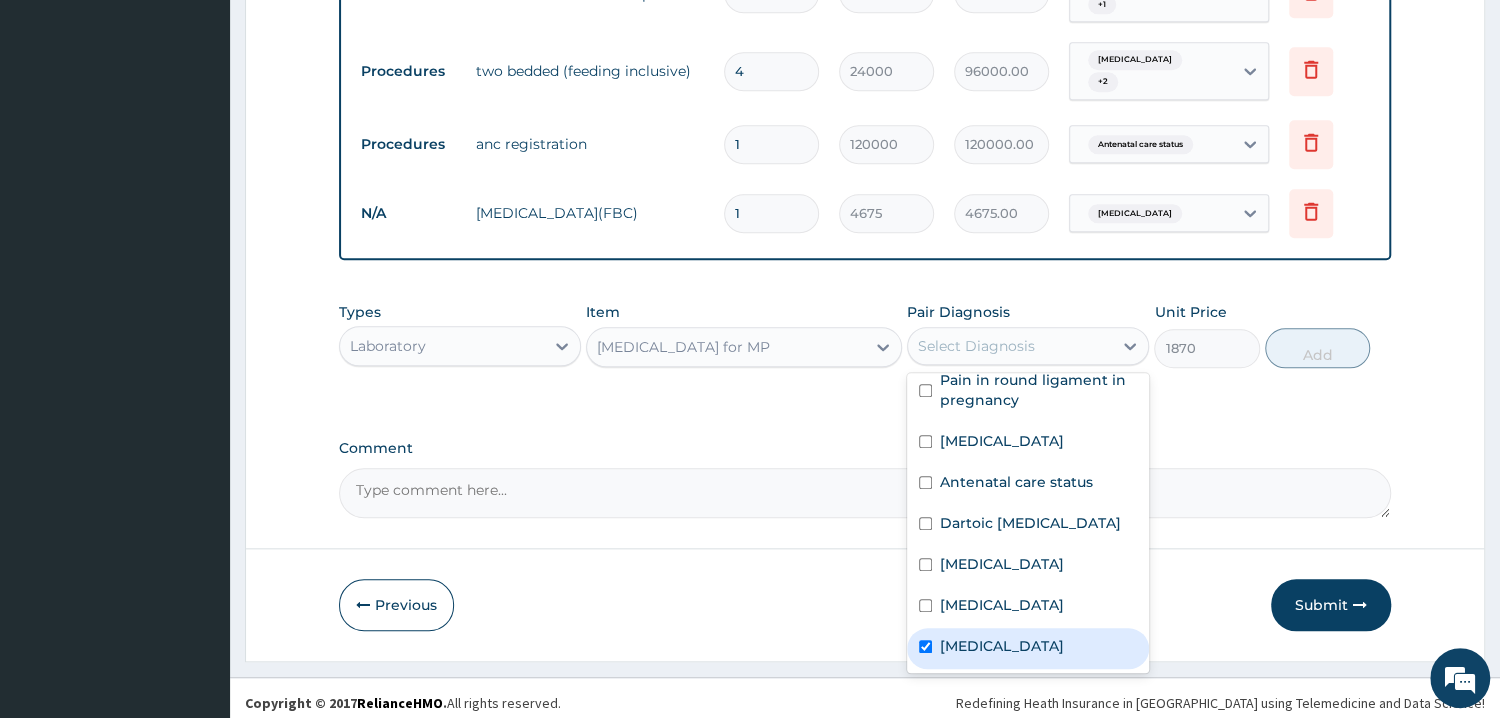 checkbox on "true" 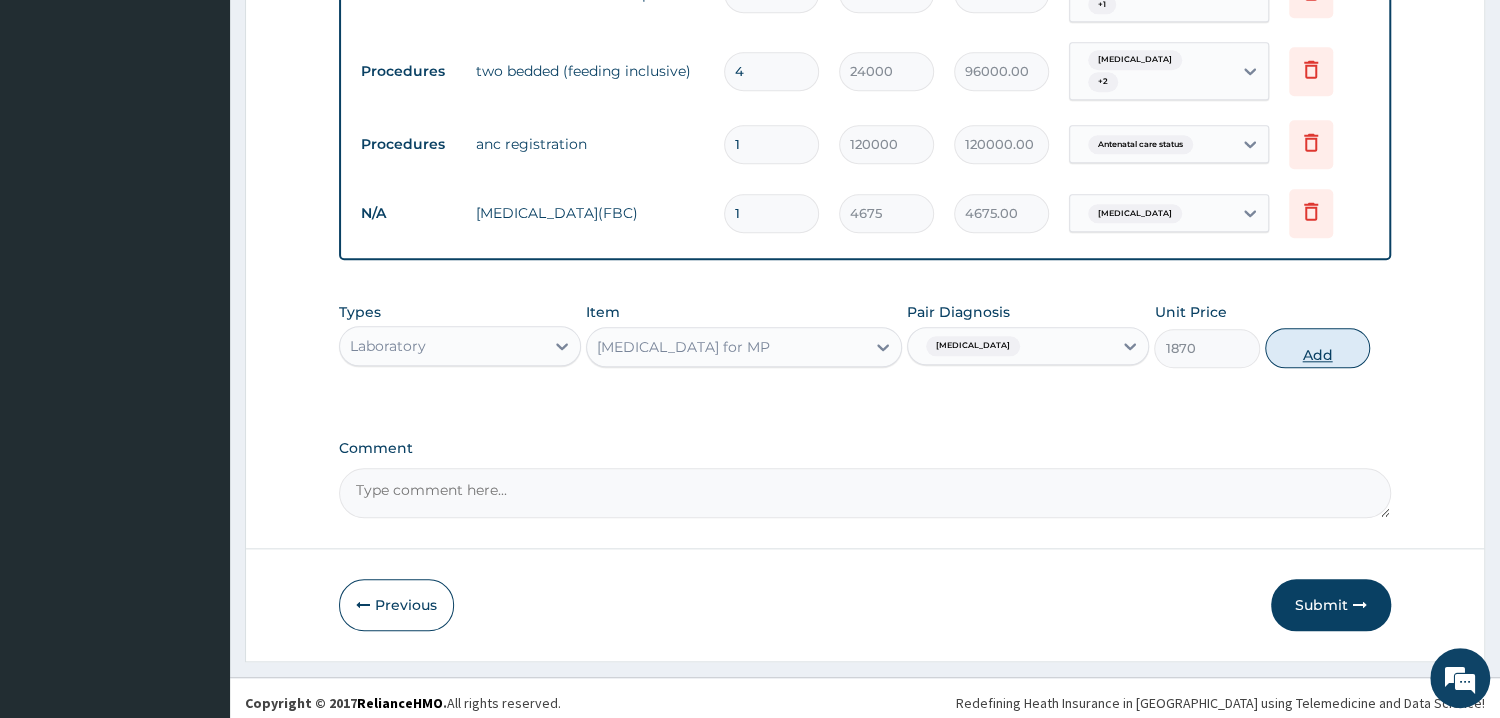click on "Add" at bounding box center (1317, 348) 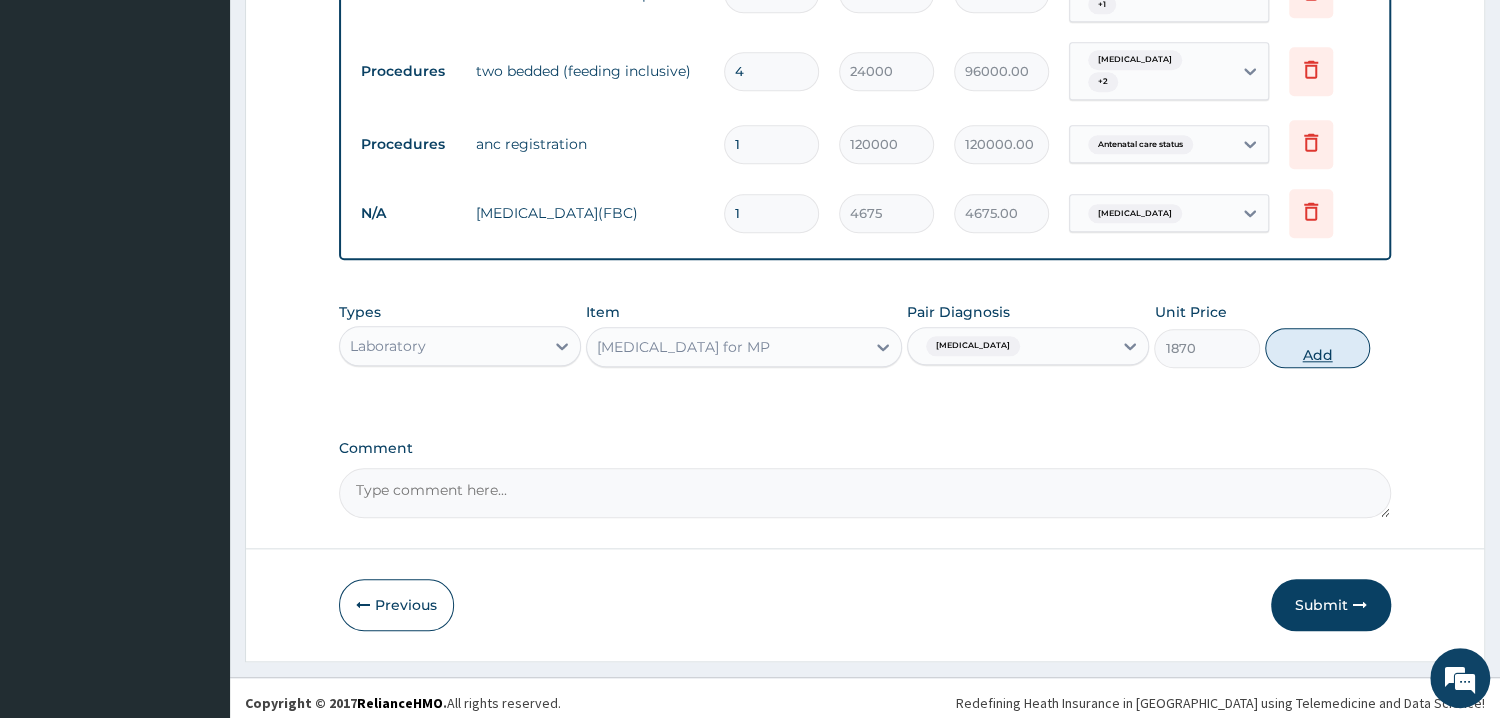 type on "0" 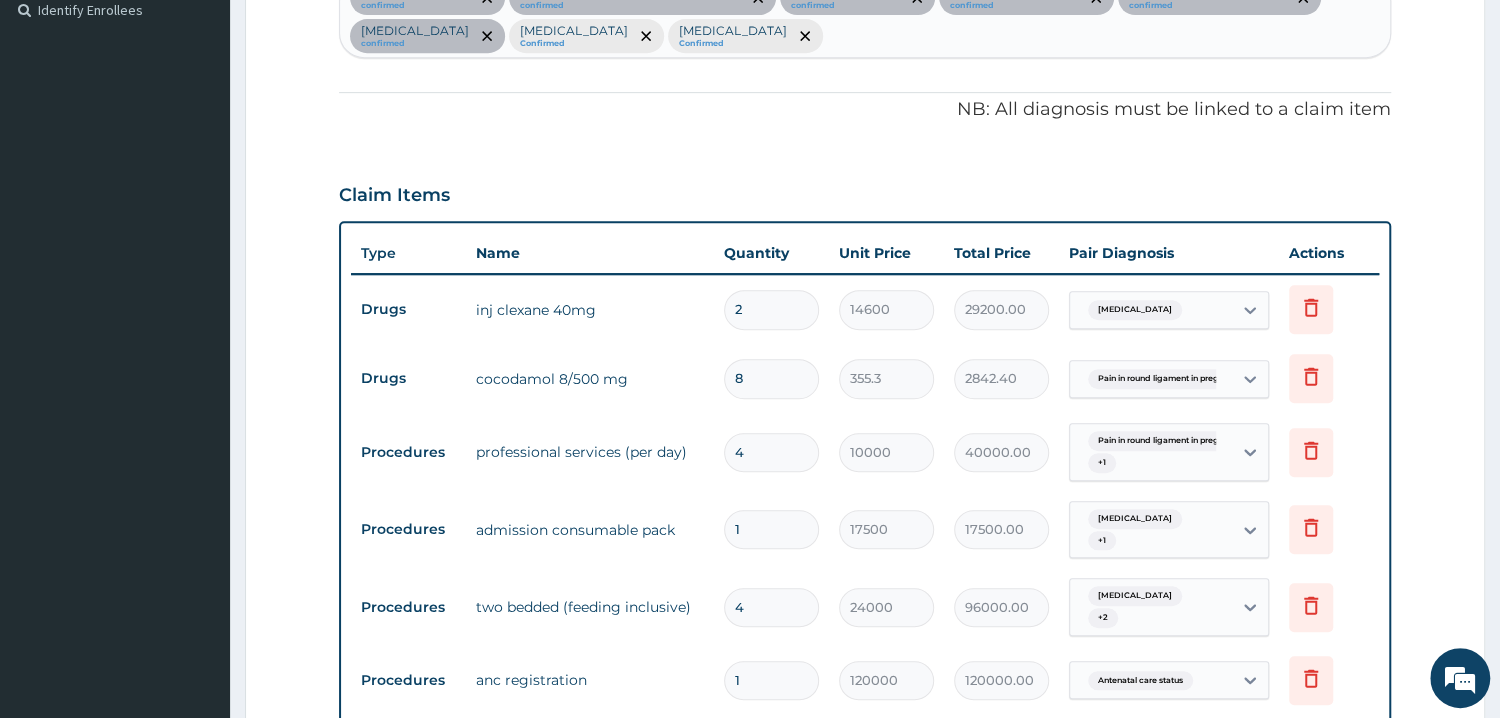 scroll, scrollTop: 131, scrollLeft: 0, axis: vertical 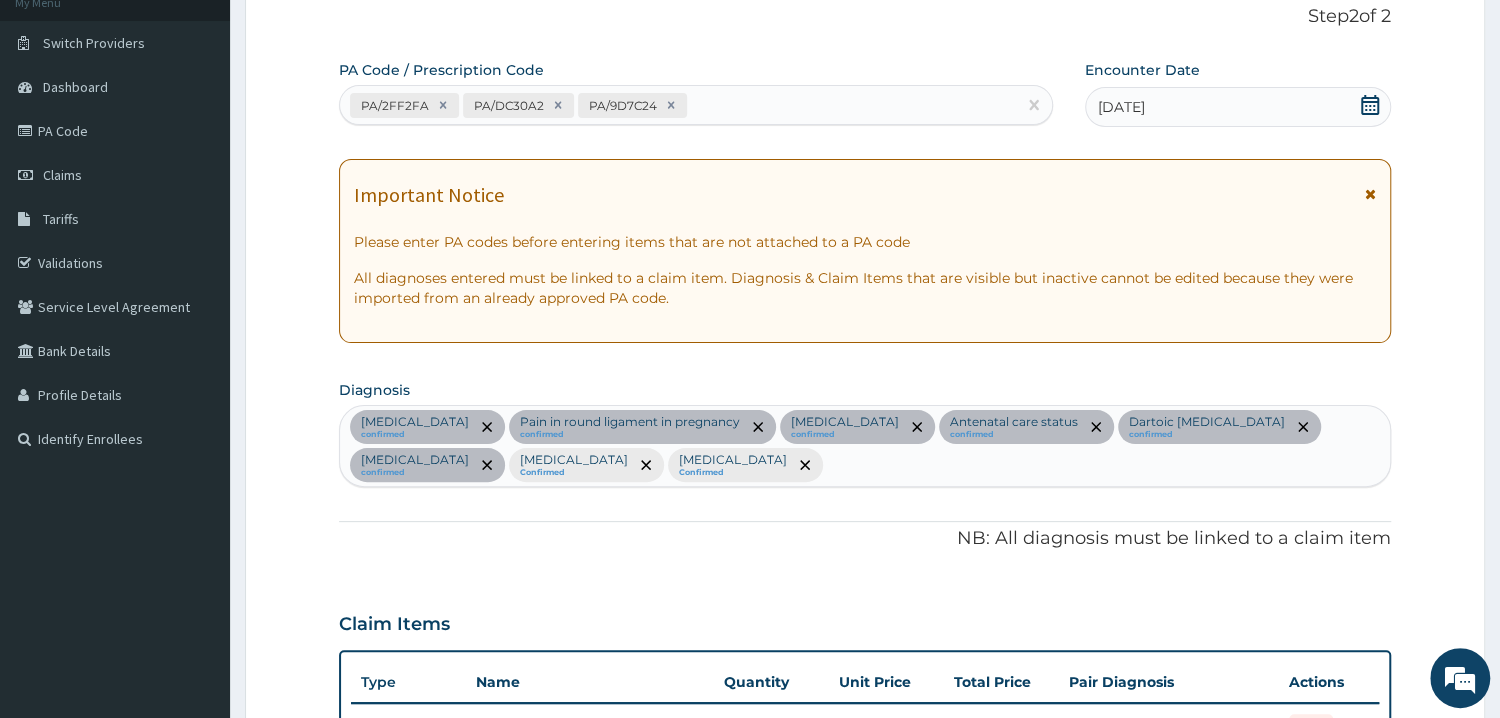 click on "[MEDICAL_DATA] confirmed Pain in round ligament in pregnancy confirmed [MEDICAL_DATA] confirmed Antenatal care status confirmed Dartoic [MEDICAL_DATA] confirmed [MEDICAL_DATA] confirmed [MEDICAL_DATA] Confirmed [MEDICAL_DATA] Confirmed" at bounding box center (865, 446) 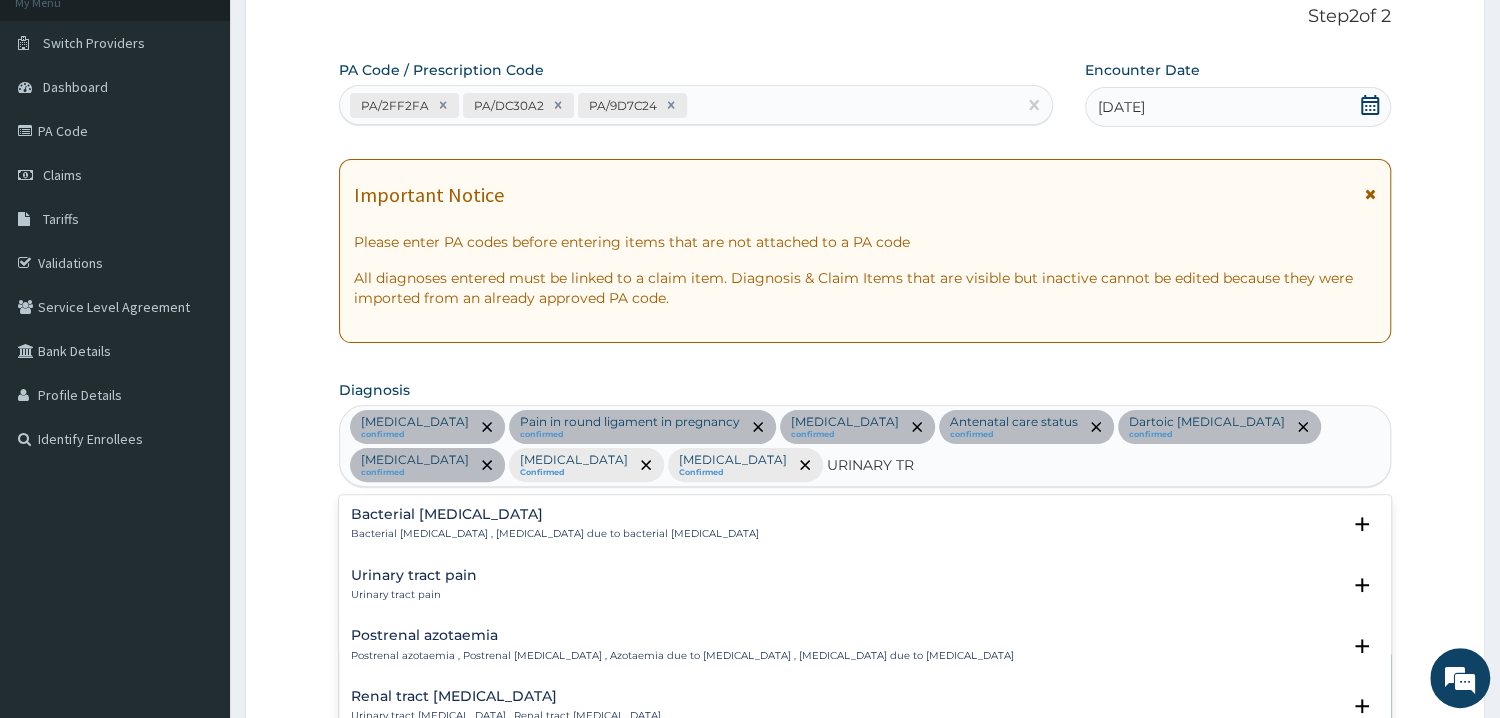 type on "URINARY TRA" 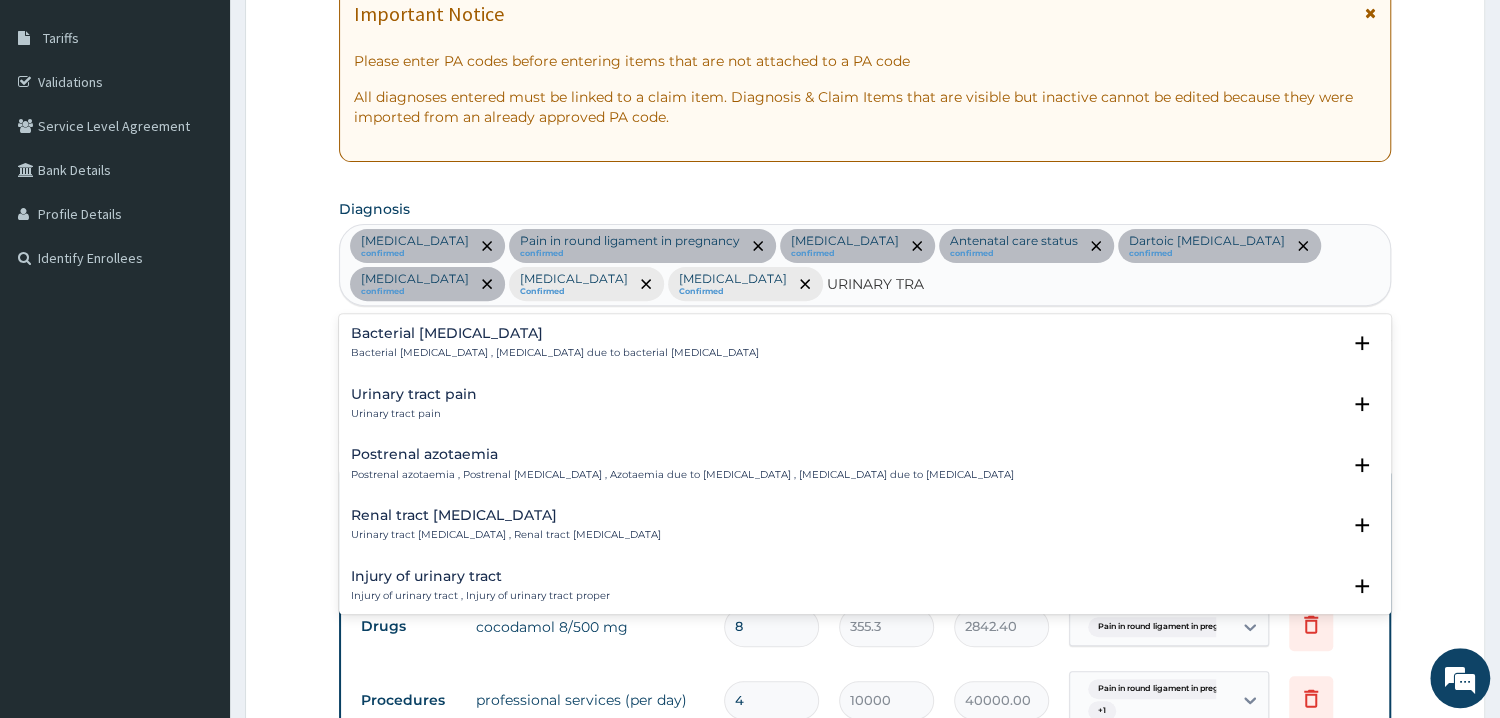 scroll, scrollTop: 453, scrollLeft: 0, axis: vertical 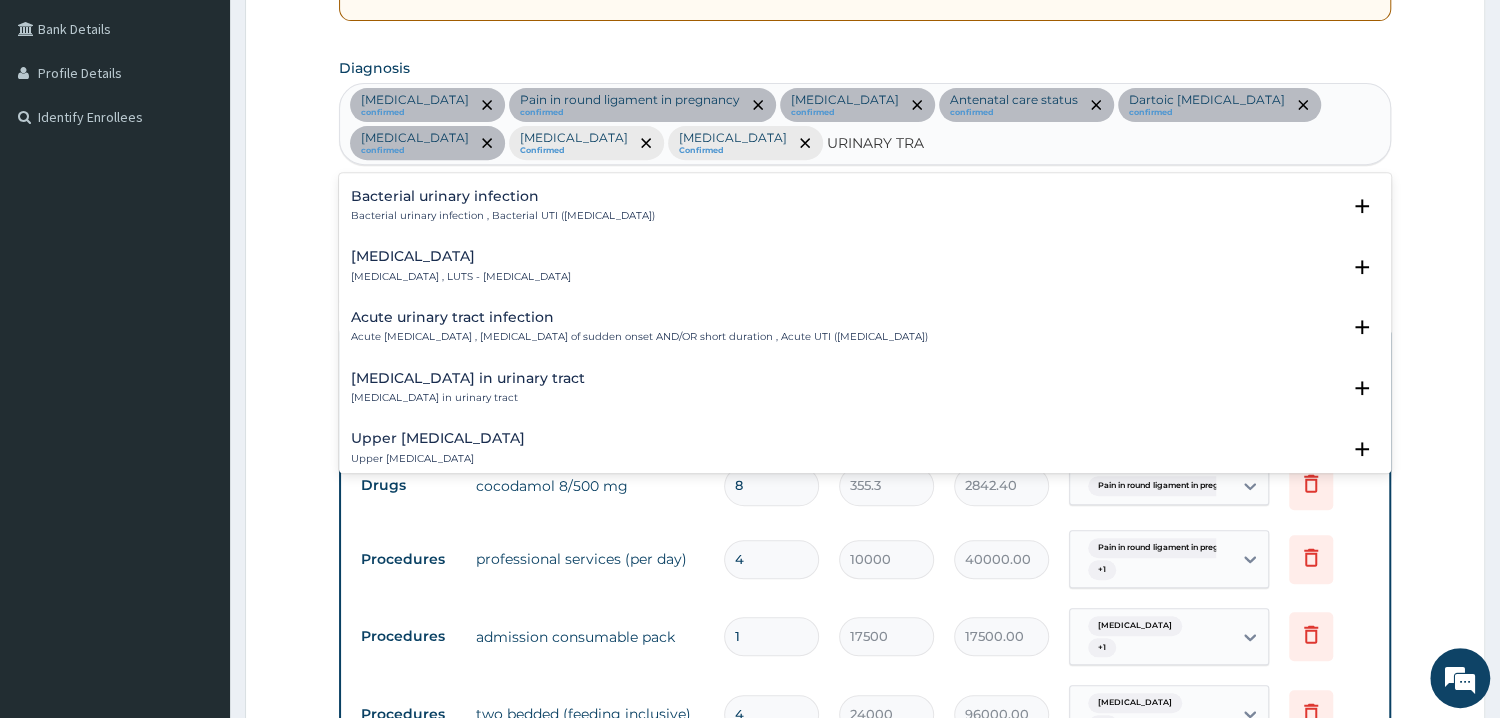 click on "Acute [MEDICAL_DATA] Acute [MEDICAL_DATA] , [MEDICAL_DATA] of sudden onset AND/OR short duration , Acute UTI ([MEDICAL_DATA])" at bounding box center (639, 327) 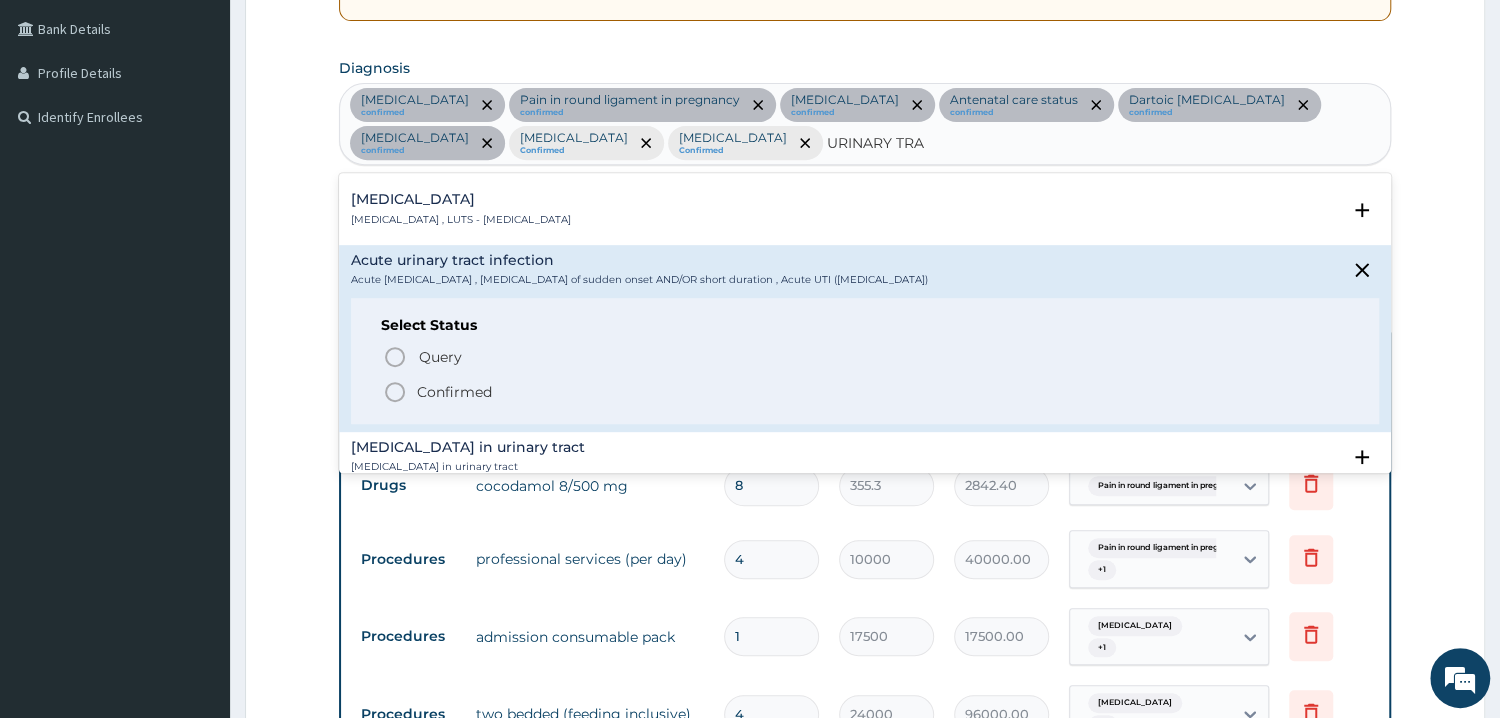 scroll, scrollTop: 704, scrollLeft: 0, axis: vertical 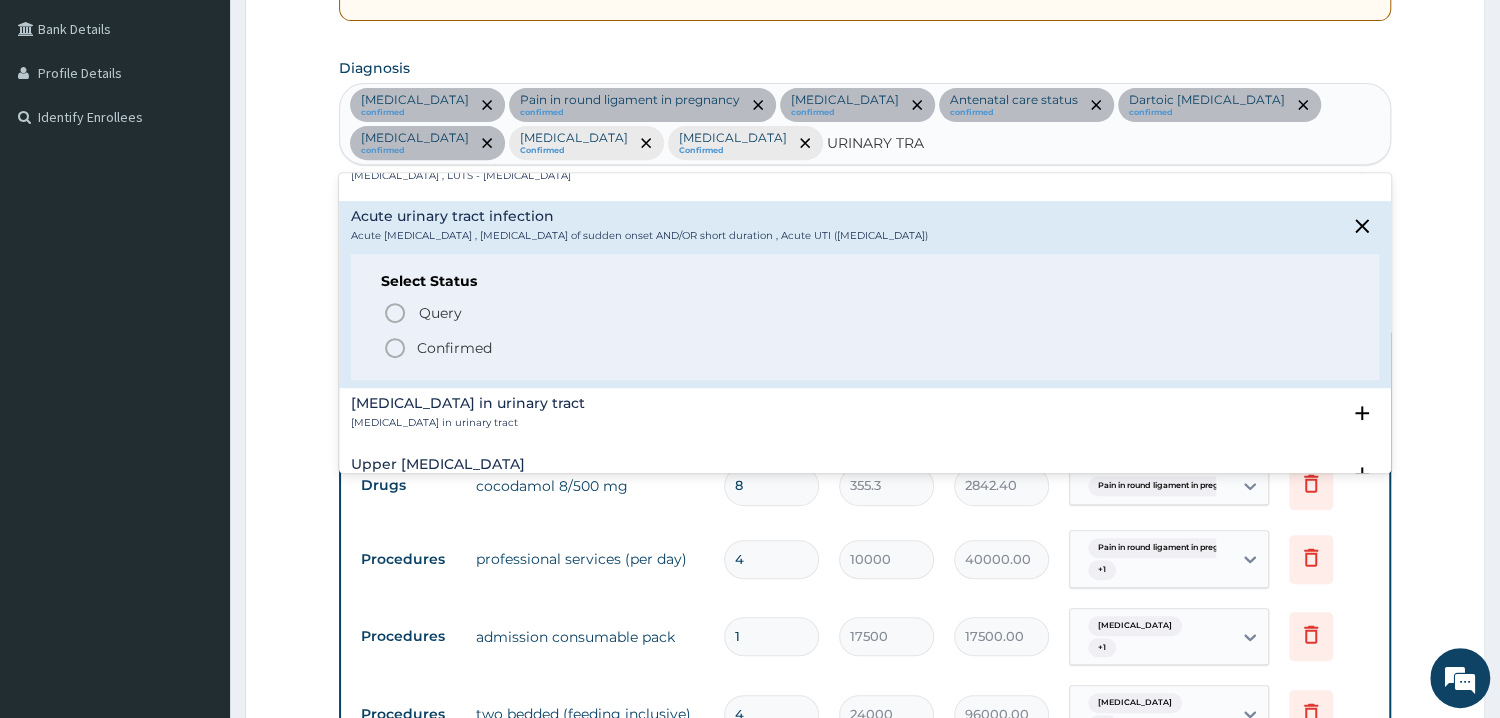 click on "Confirmed" at bounding box center (454, 348) 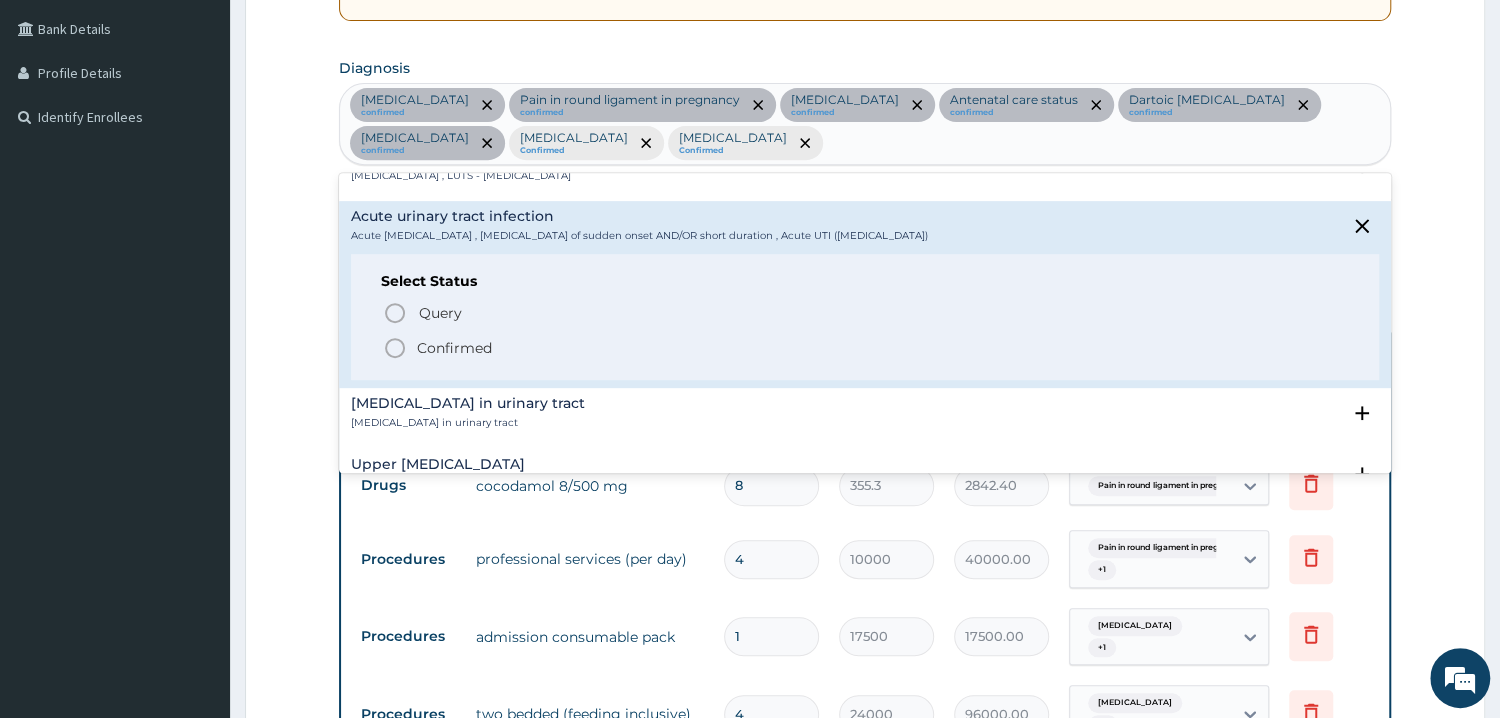 click on "Type Name Quantity Unit Price Total Price Pair Diagnosis Actions" at bounding box center (865, 360) 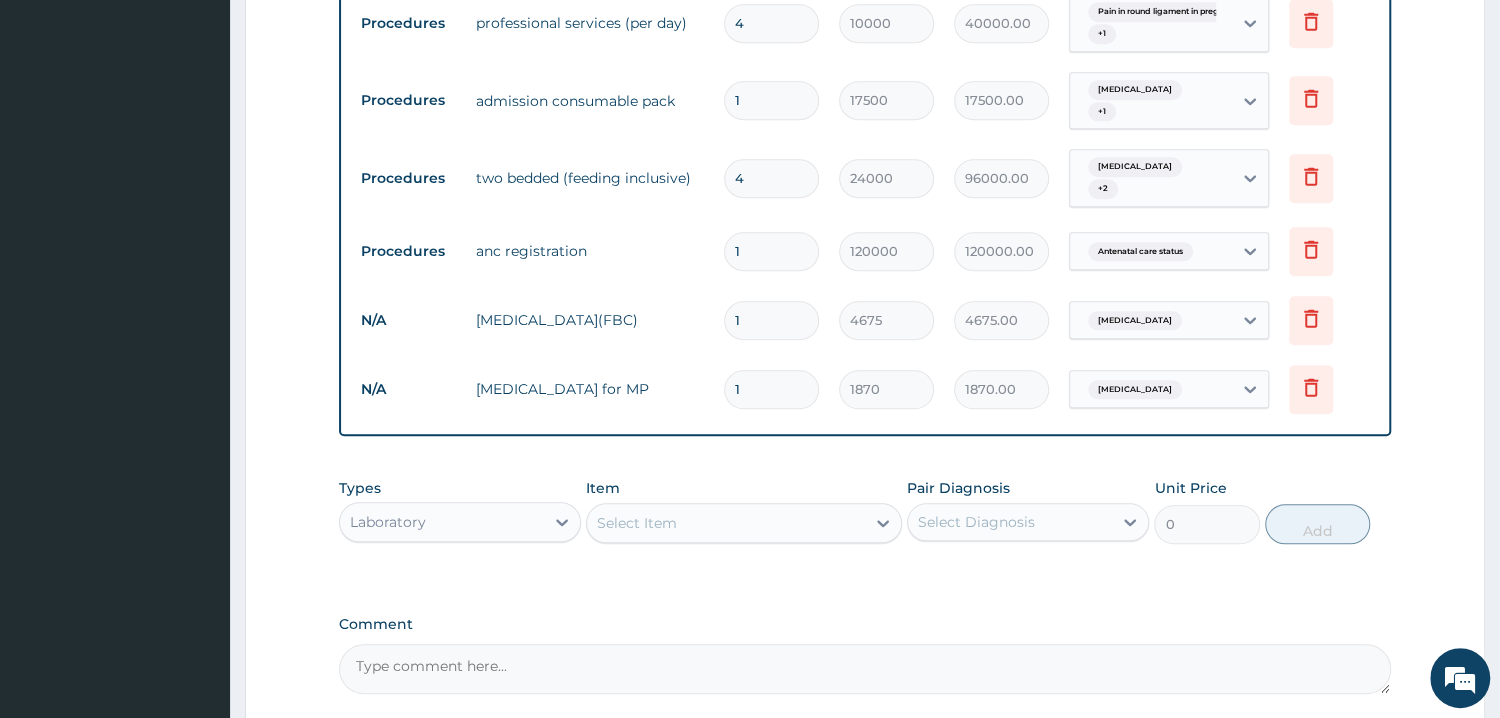 scroll, scrollTop: 1096, scrollLeft: 0, axis: vertical 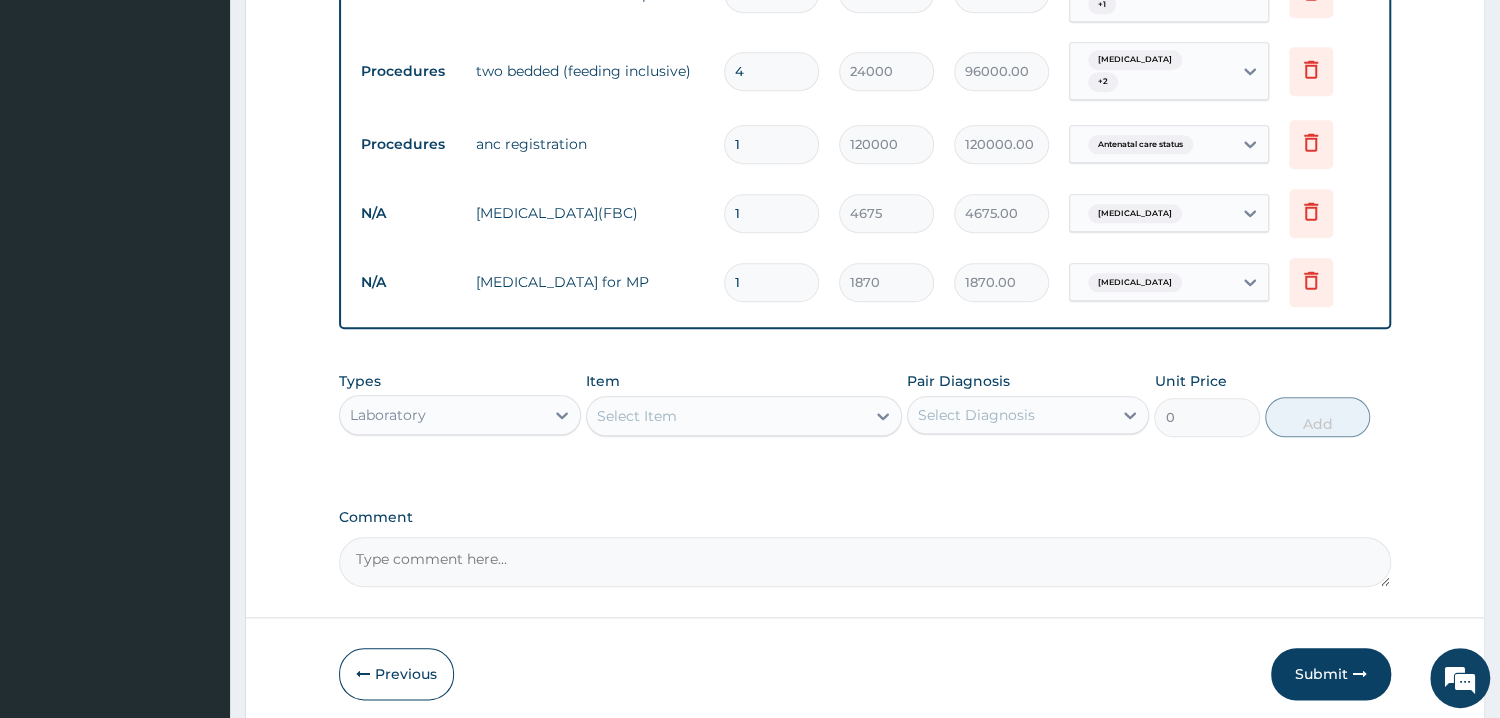 click on "Select Item" at bounding box center [726, 416] 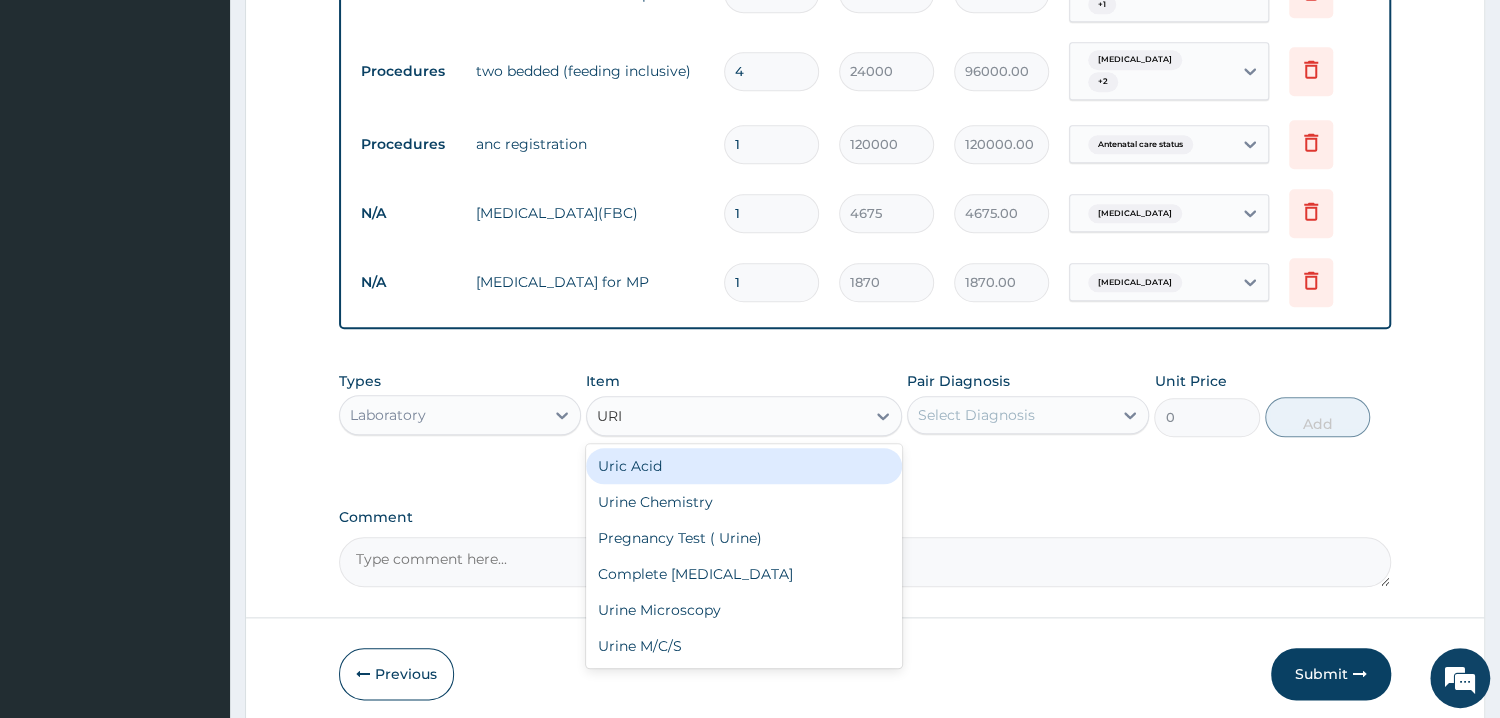 type on "URIN" 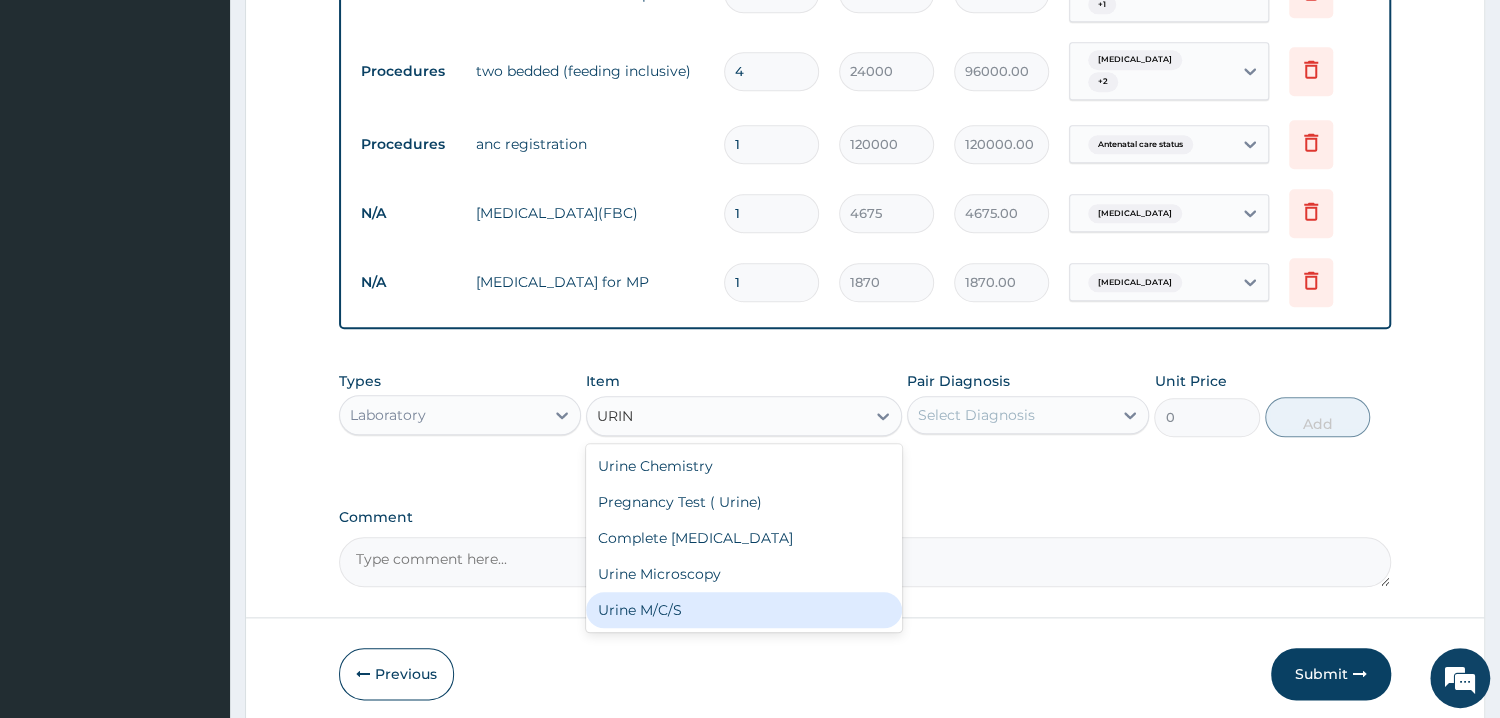 click on "Urine M/C/S" at bounding box center [744, 610] 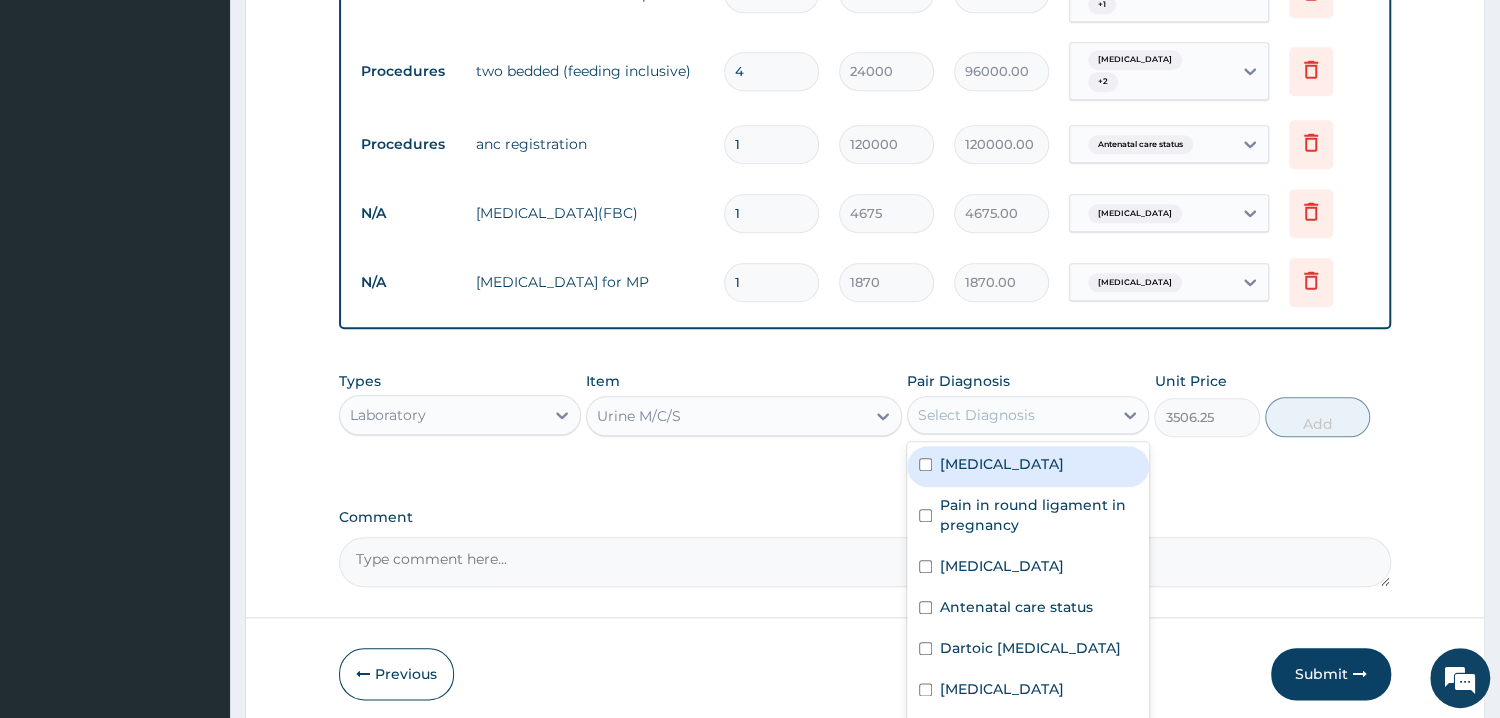 drag, startPoint x: 1016, startPoint y: 412, endPoint x: 1046, endPoint y: 495, distance: 88.25531 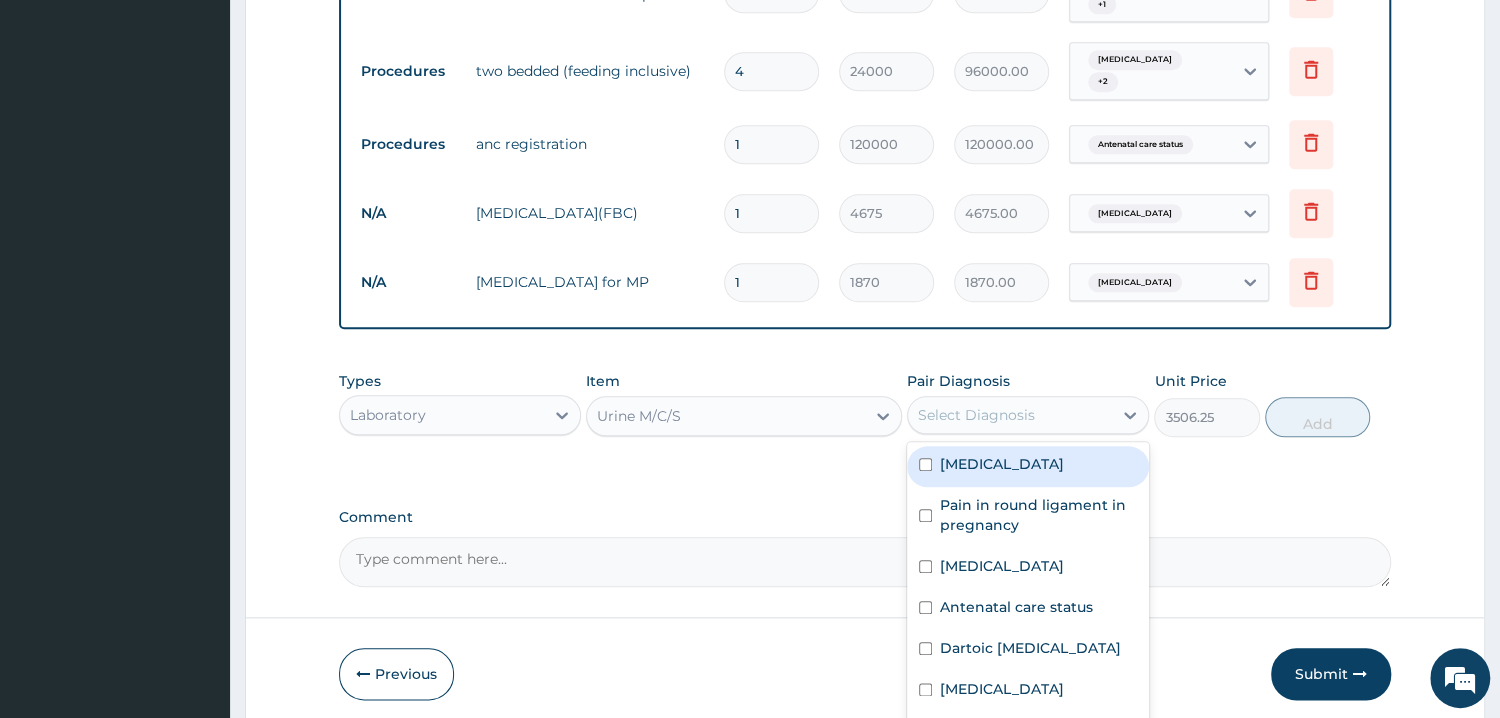 click on "Select Diagnosis" at bounding box center (976, 415) 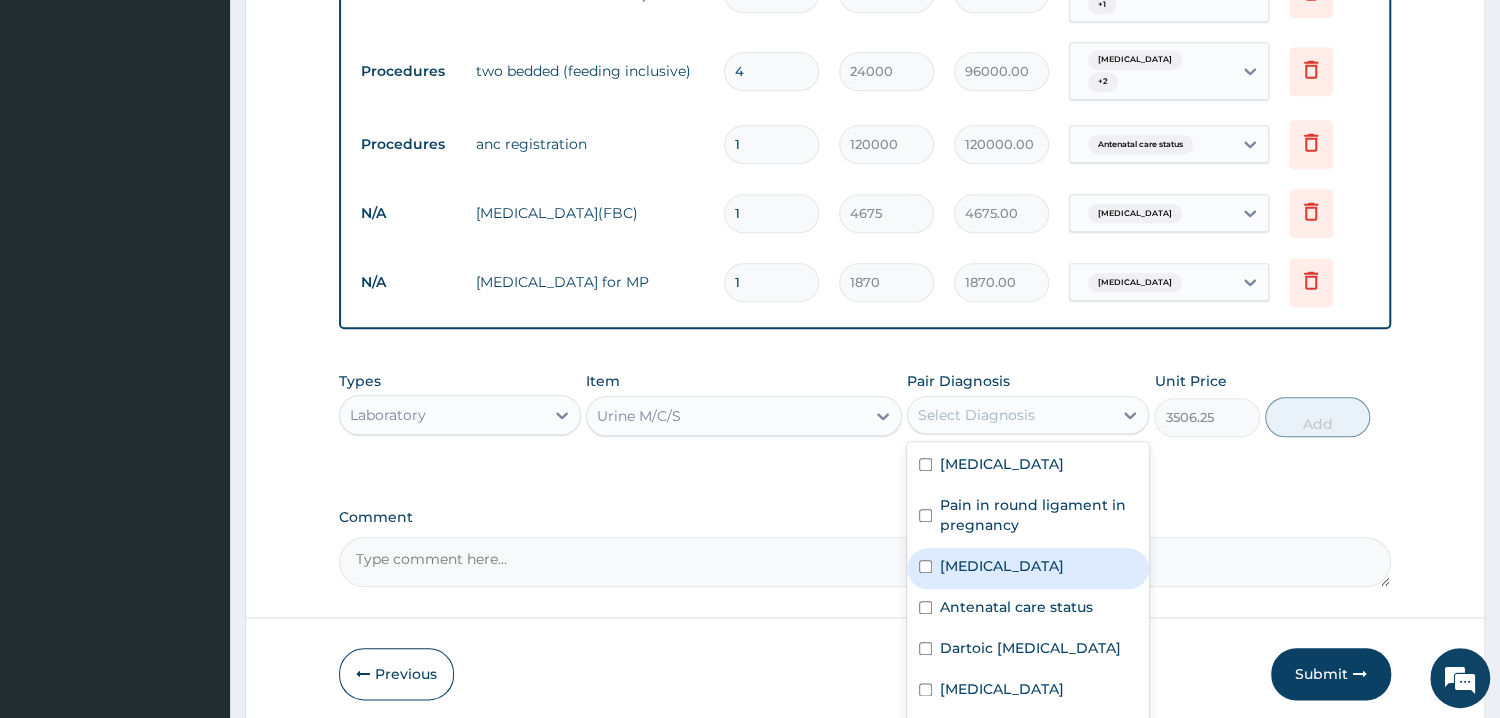 scroll, scrollTop: 137, scrollLeft: 0, axis: vertical 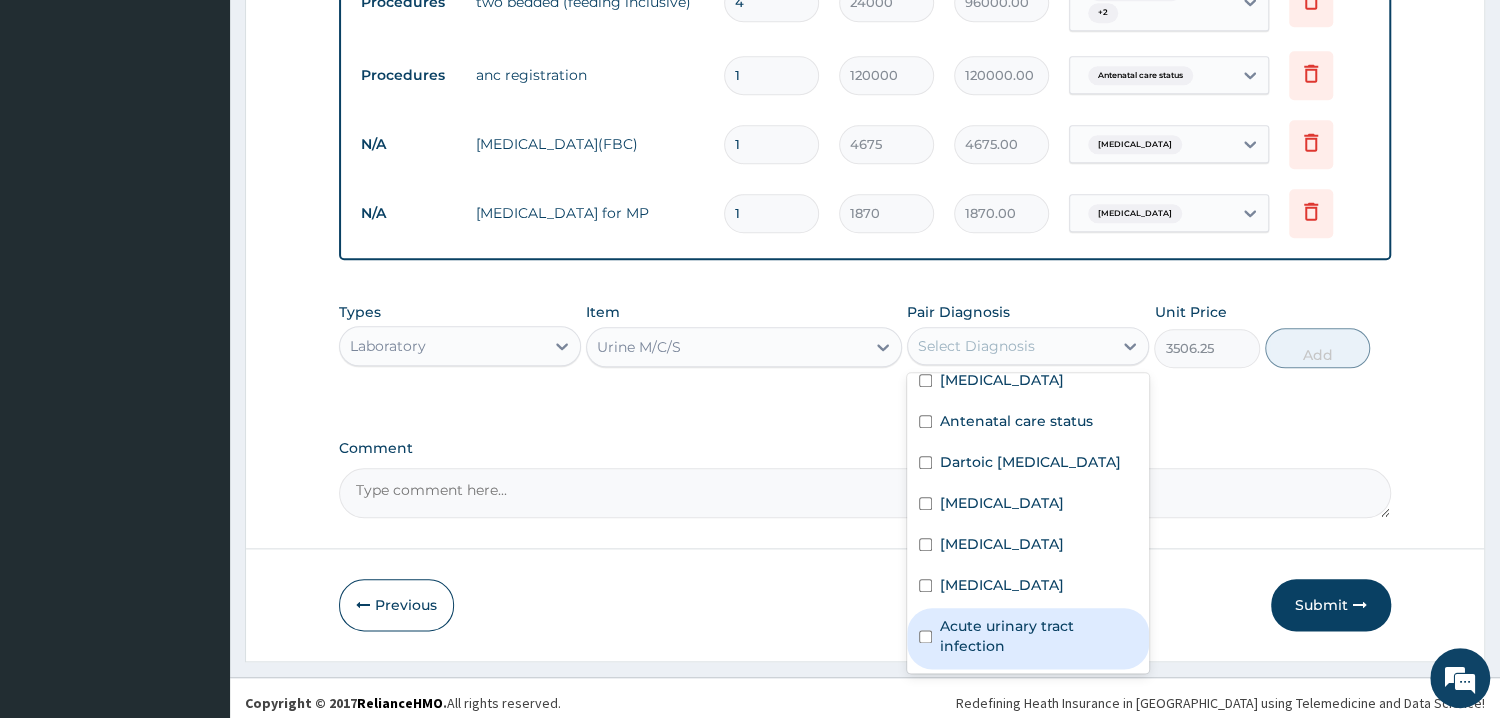click on "Acute urinary tract infection" at bounding box center [1038, 636] 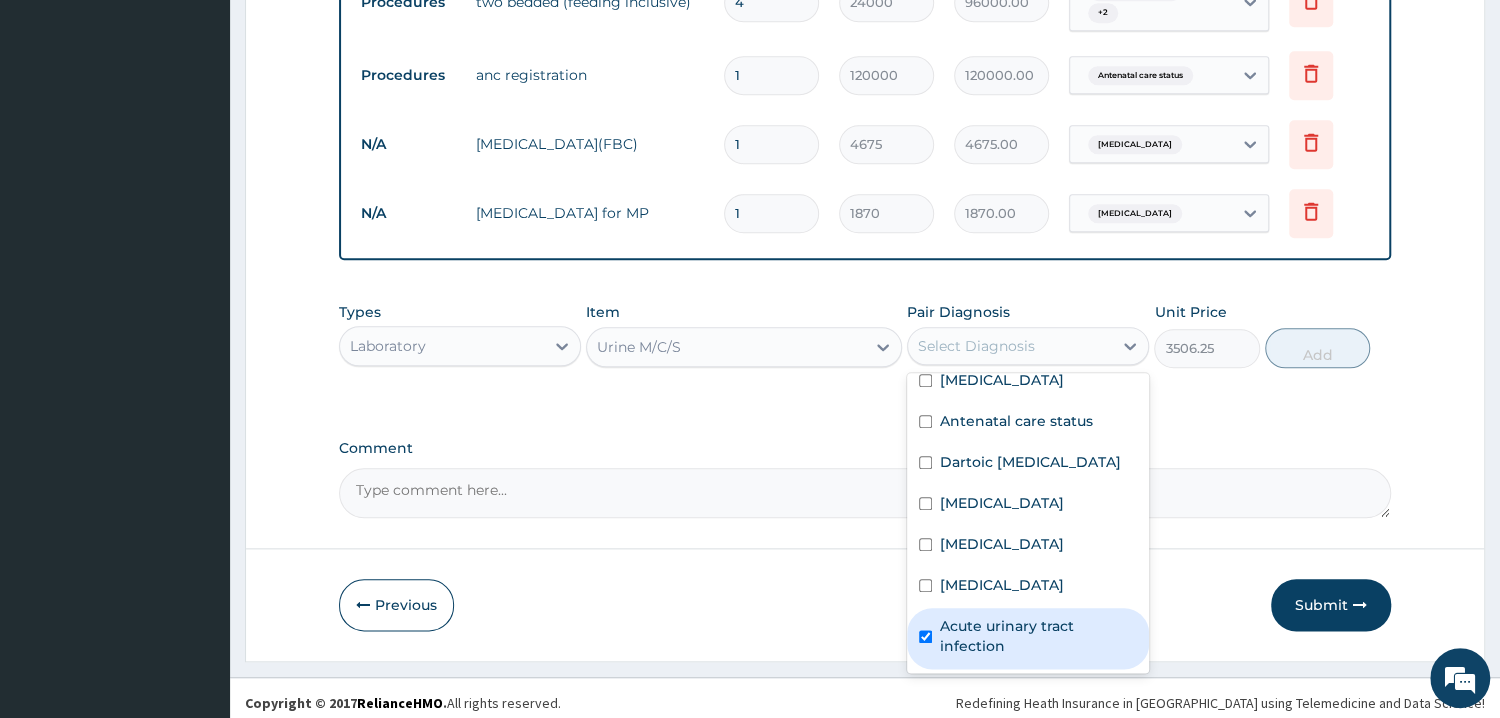 checkbox on "true" 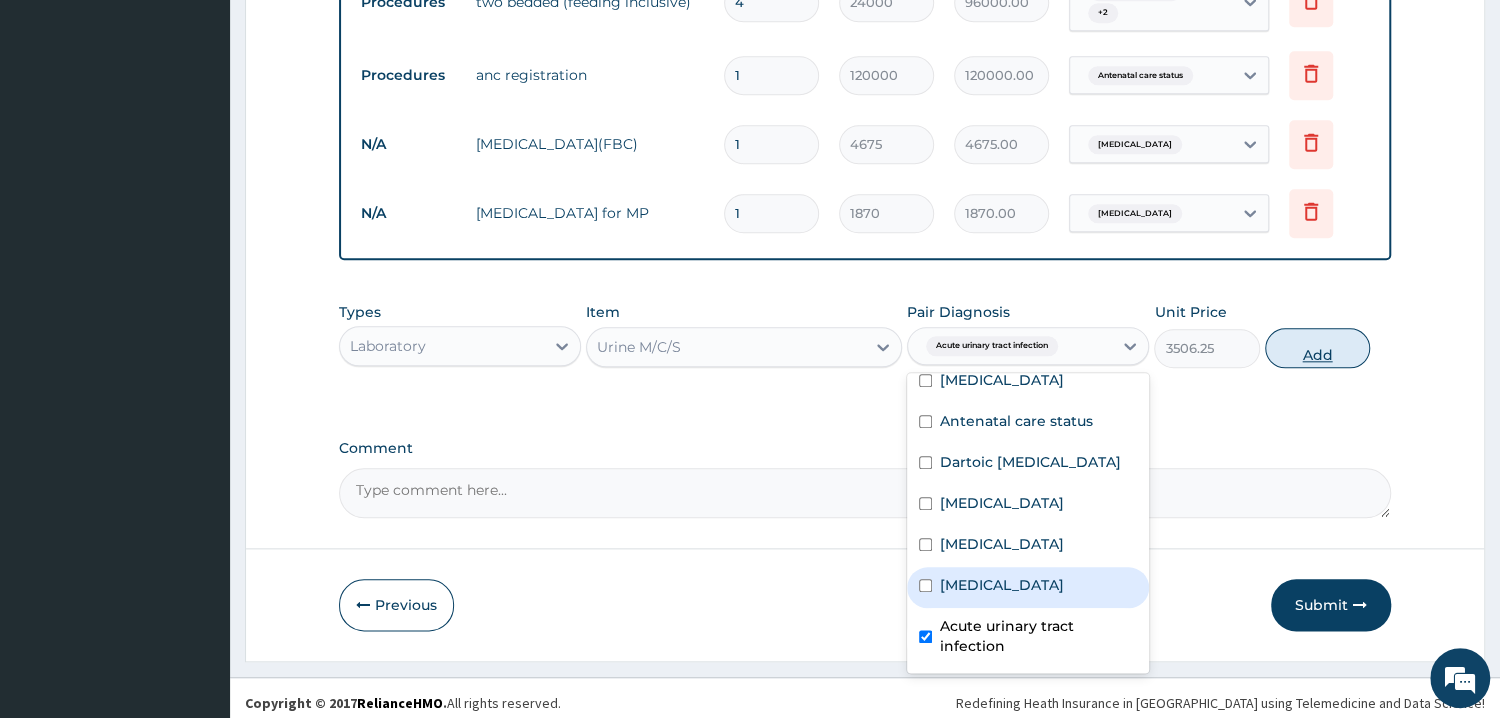 click on "Add" at bounding box center [1317, 348] 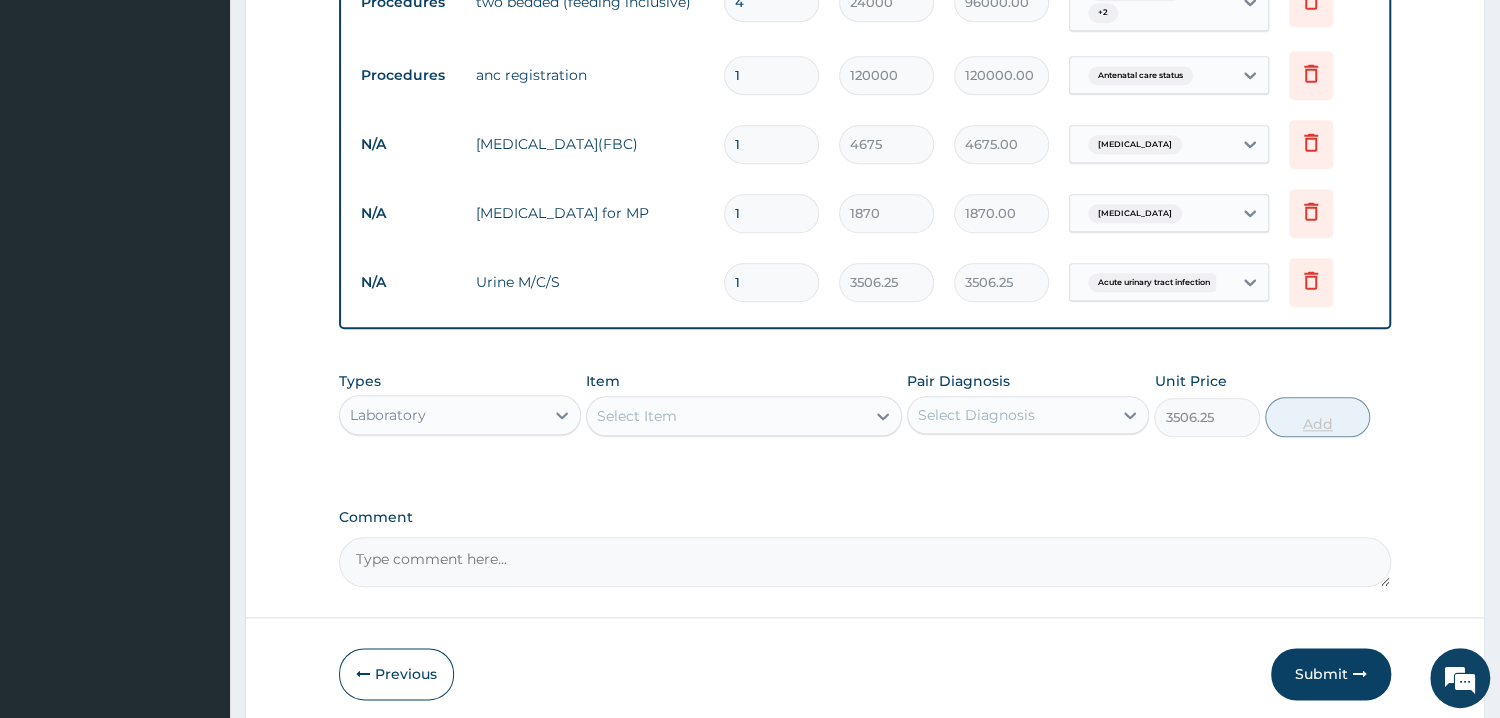 type on "0" 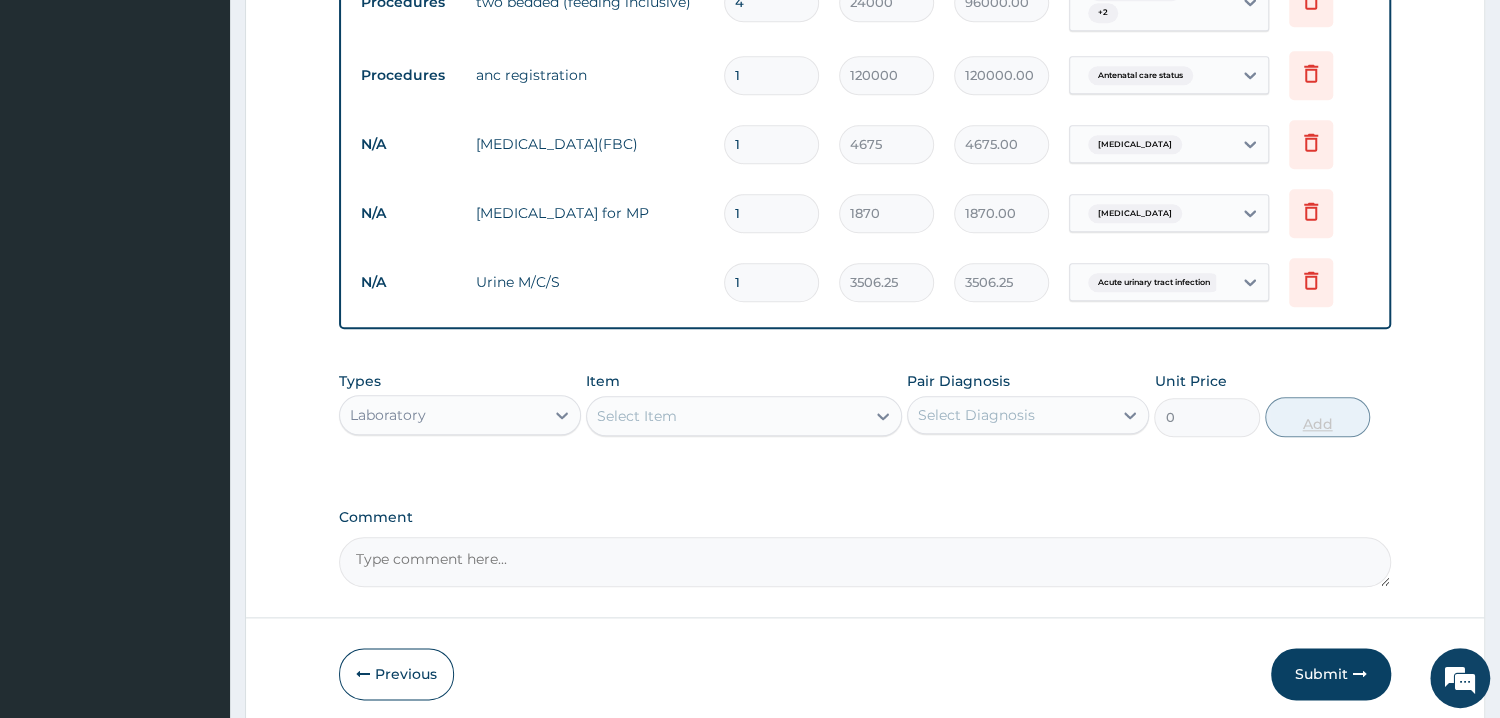 click on "PA Code / Prescription Code PA/2FF2FA PA/DC30A2 PA/9D7C24 Encounter Date [DATE] Important Notice Please enter PA codes before entering items that are not attached to a PA code   All diagnoses entered must be linked to a claim item. Diagnosis & Claim Items that are visible but inactive cannot be edited because they were imported from an already approved PA code. Diagnosis [MEDICAL_DATA] confirmed Pain in round ligament in pregnancy confirmed [MEDICAL_DATA] confirmed Antenatal care status confirmed Dartoic [MEDICAL_DATA] confirmed [MEDICAL_DATA] confirmed [MEDICAL_DATA] Confirmed [MEDICAL_DATA] Confirmed Acute [MEDICAL_DATA] Confirmed NB: All diagnosis must be linked to a claim item Claim Items Type Name Quantity Unit Price Total Price Pair Diagnosis Actions Drugs inj clexane 40mg 2 14600 29200.00 [MEDICAL_DATA] Delete Drugs cocodamol 8/500 mg 8 355.3 2842.40 Pain in round ligament in preg... Delete Procedures professional services (per day) 4 10000 40000.00 Pain in round ligament in preg...  + 1 Delete 1  + 1" at bounding box center [865, -194] 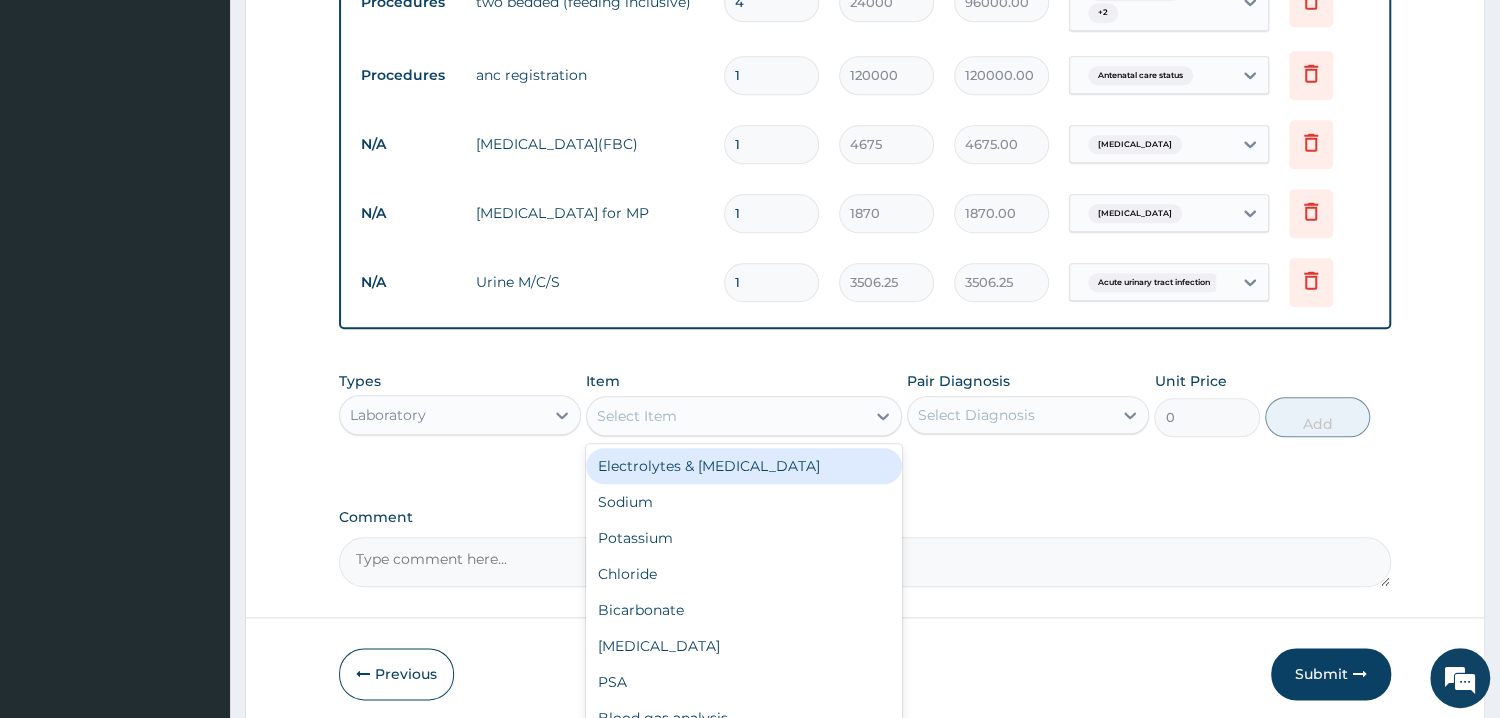 click on "Select Item" at bounding box center [726, 416] 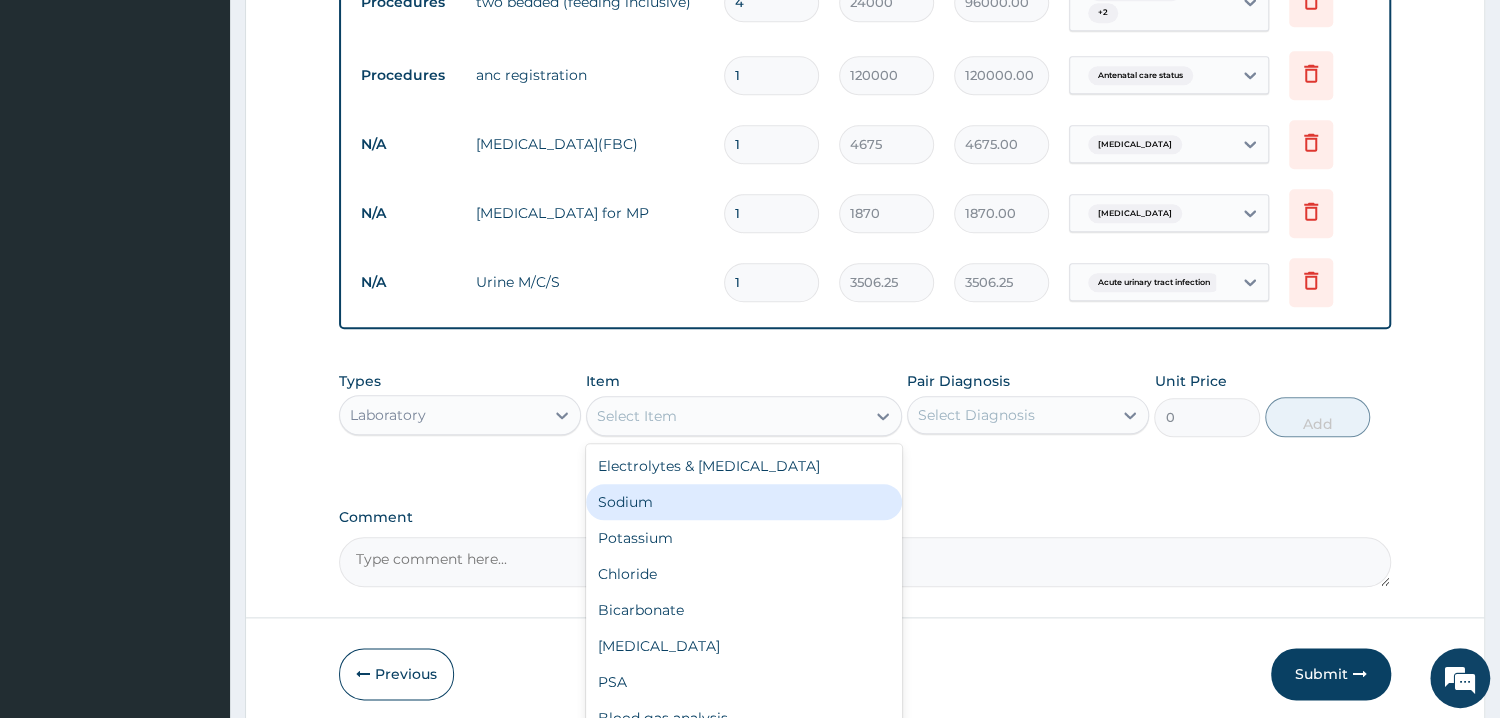 click on "Laboratory" at bounding box center (442, 415) 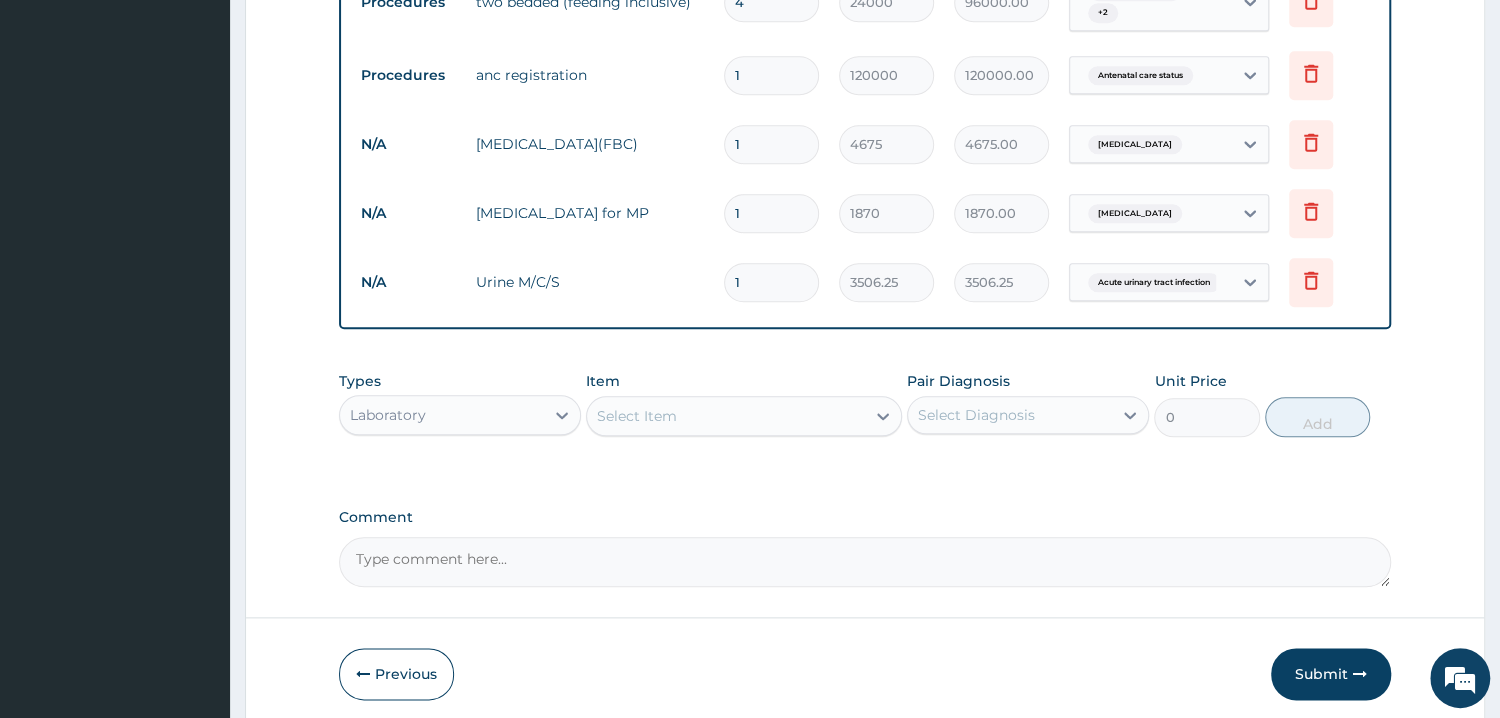 click on "Laboratory" at bounding box center [442, 415] 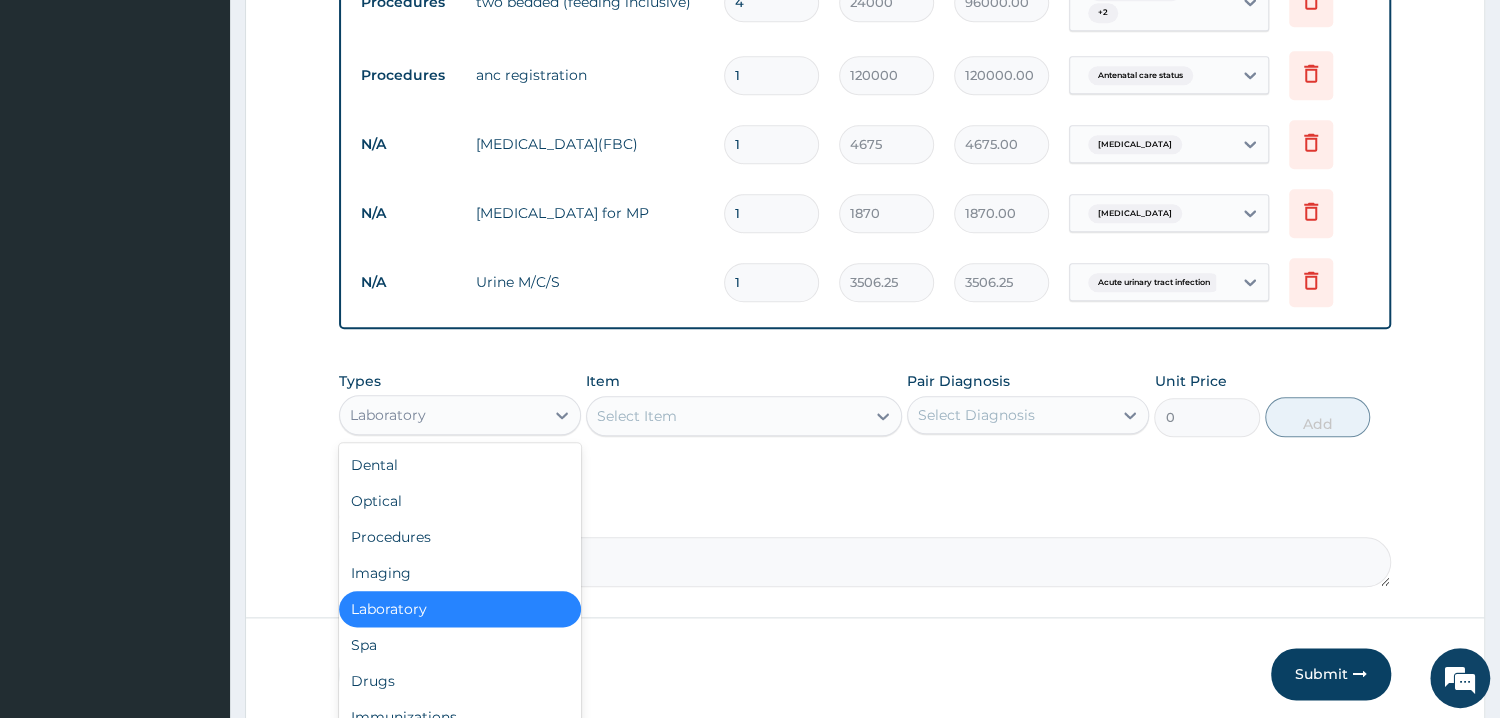click on "Laboratory" at bounding box center (442, 415) 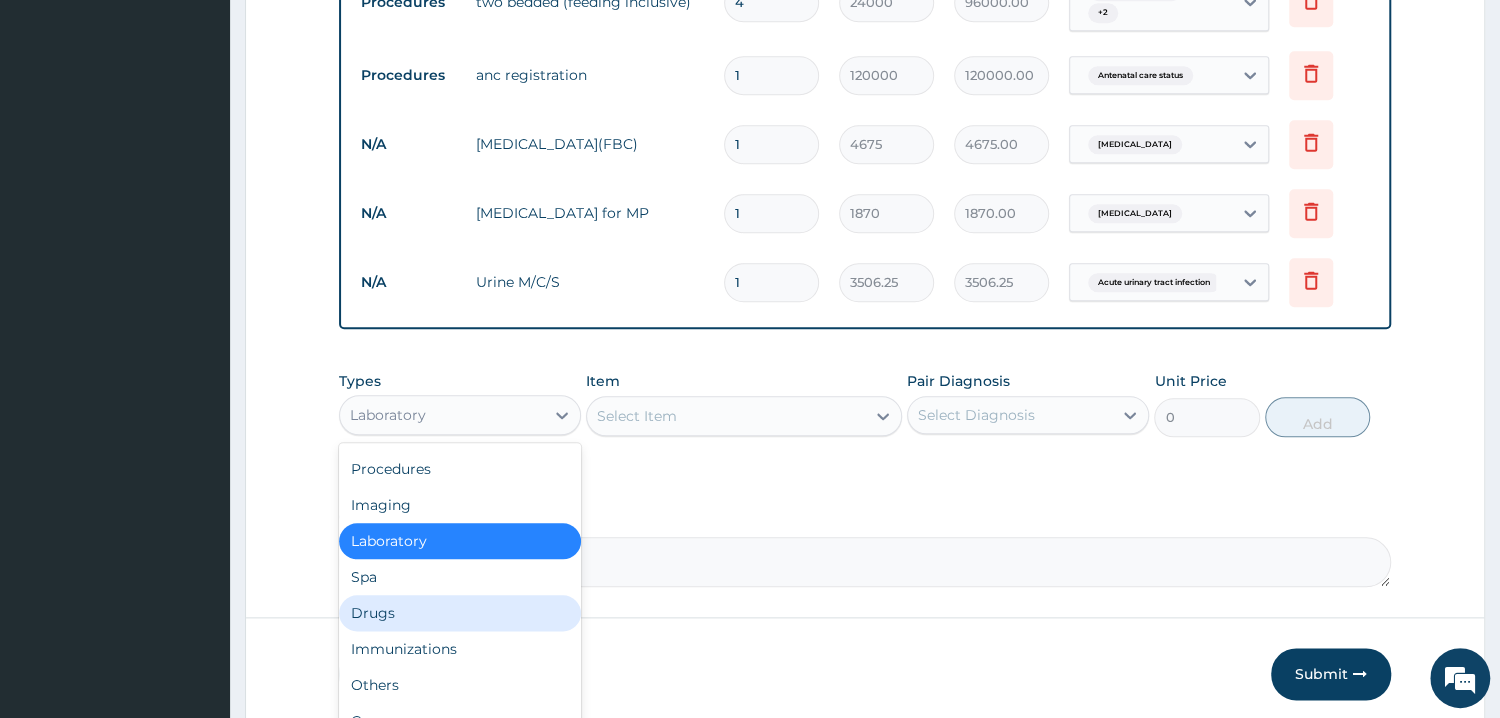 click on "Drugs" at bounding box center (460, 613) 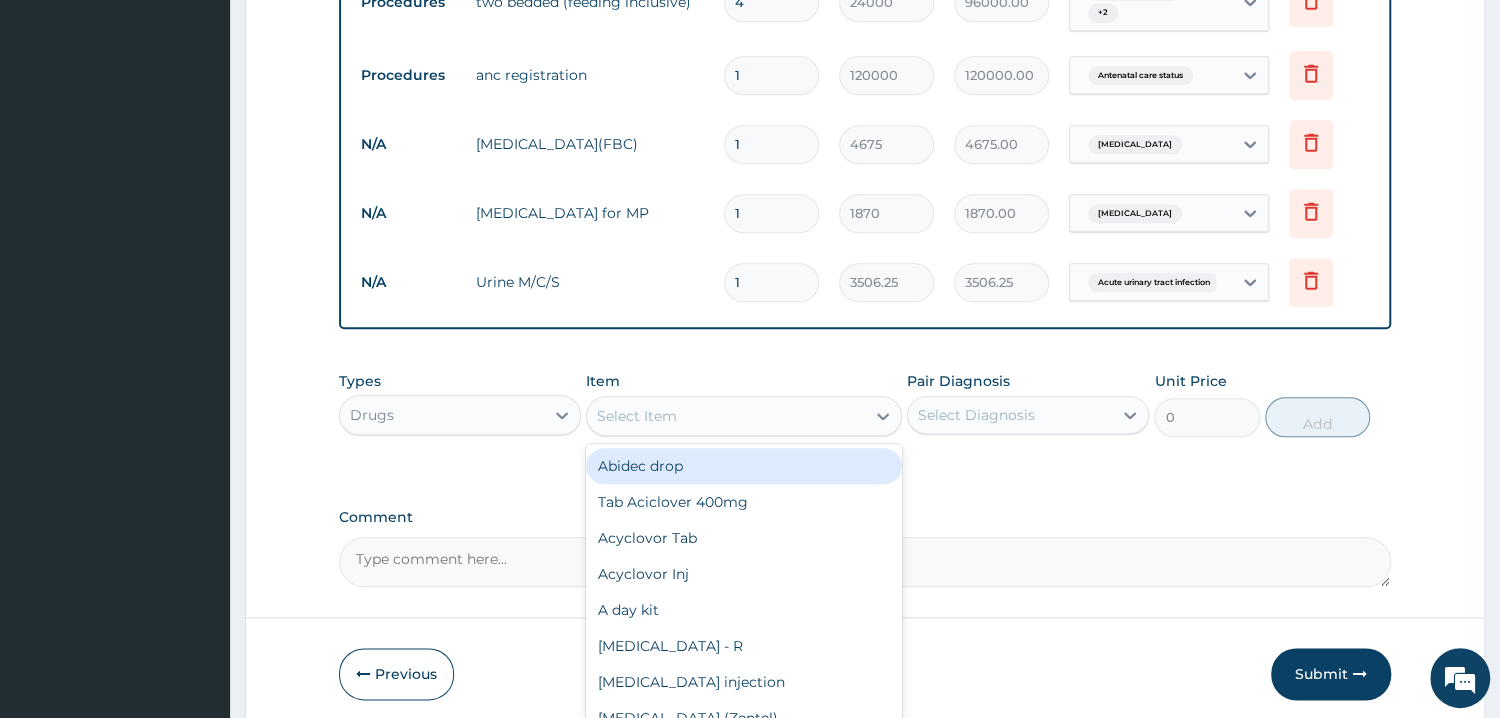 click on "Select Item" at bounding box center (726, 416) 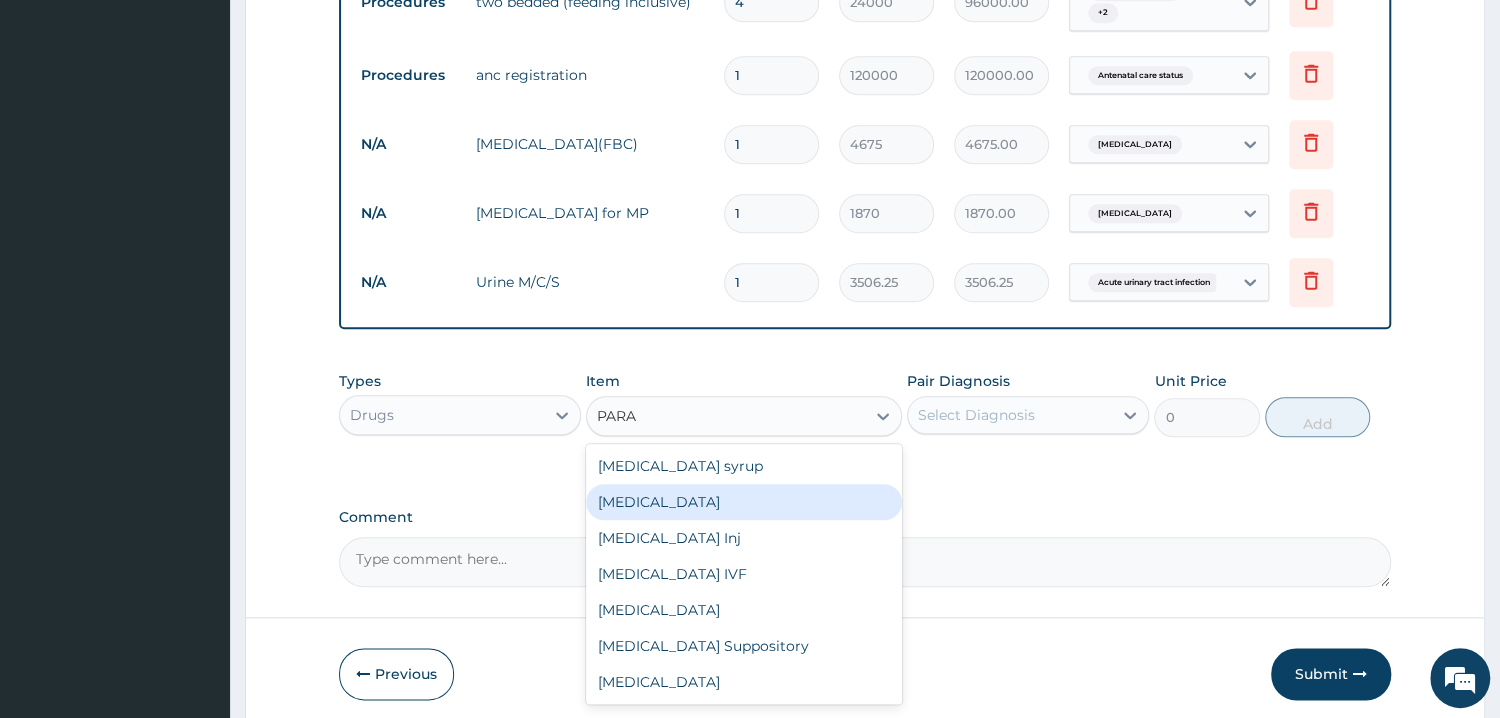 type on "PARA" 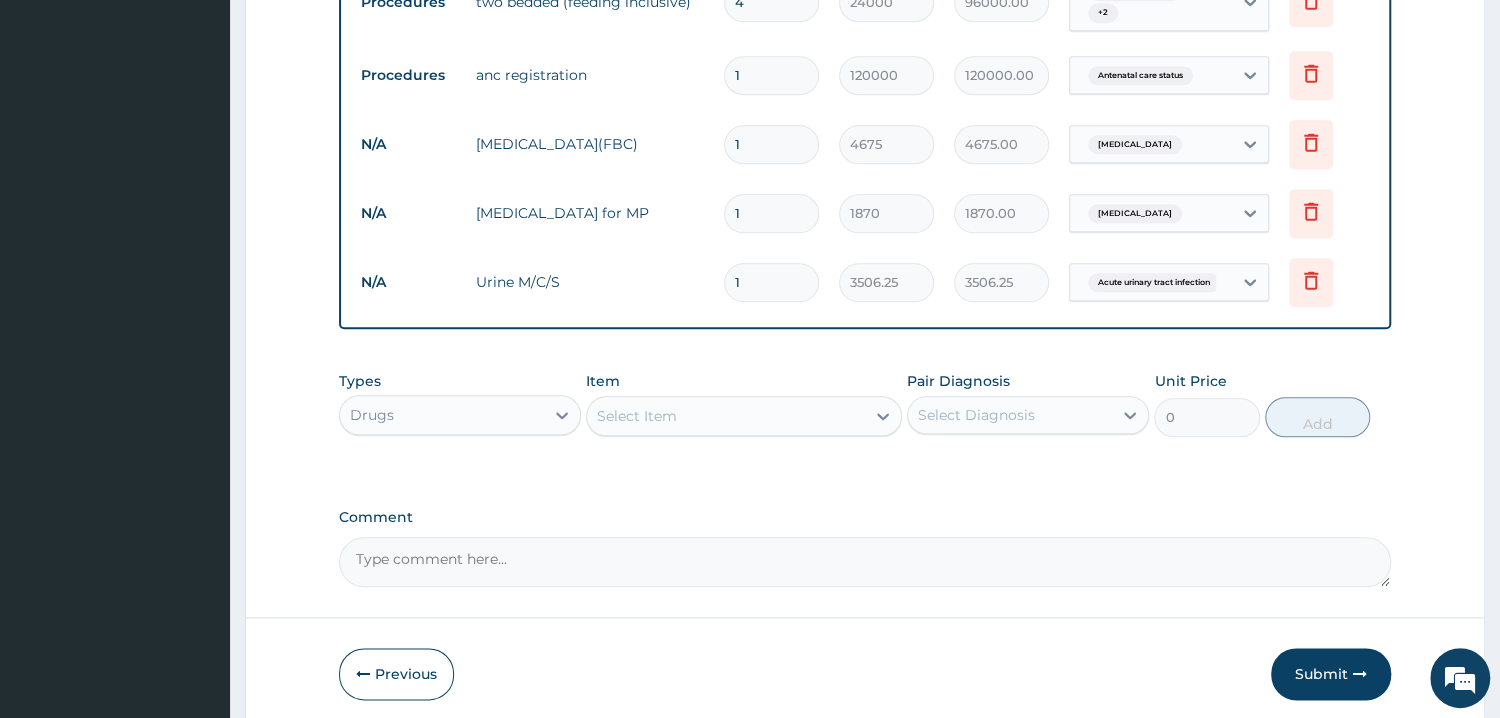 click on "Comment" at bounding box center [865, 517] 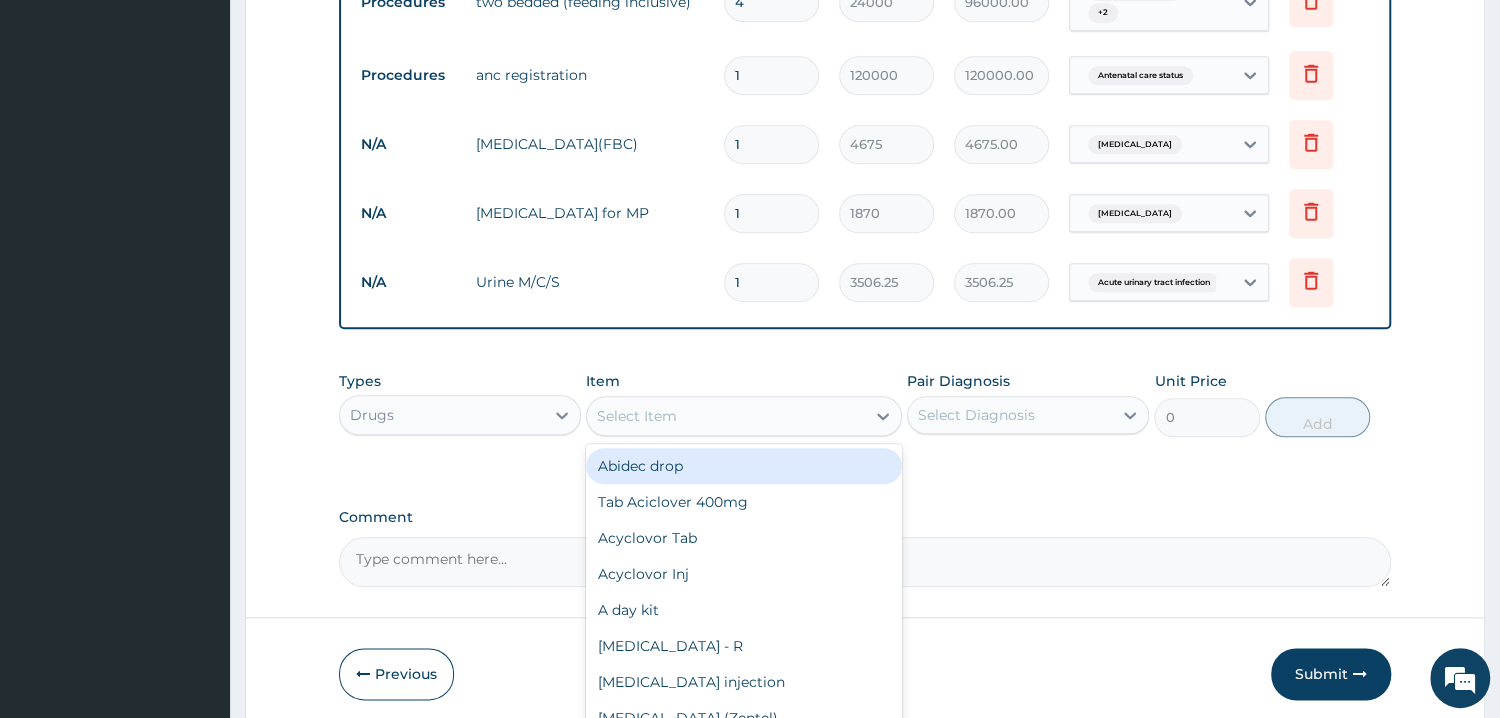 click on "Select Item" at bounding box center (726, 416) 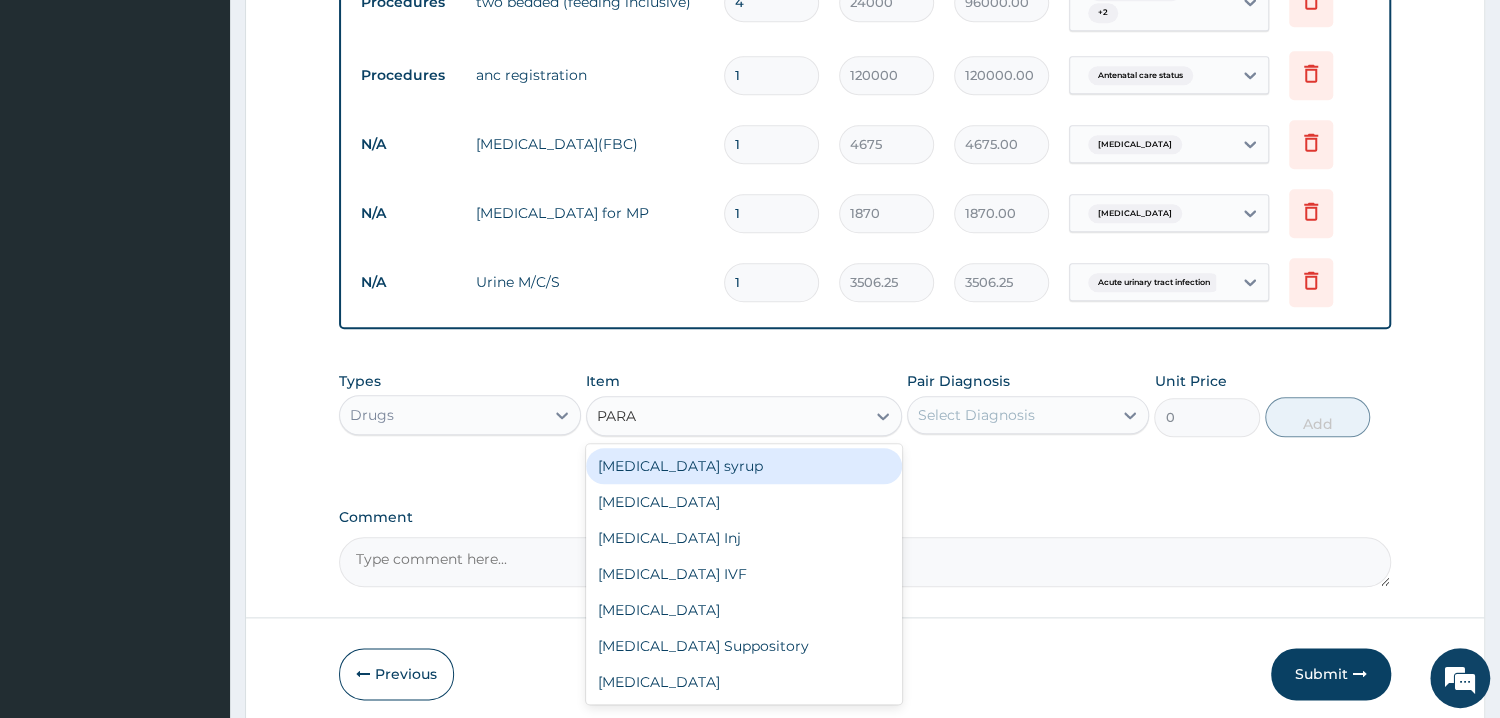 type on "PARAC" 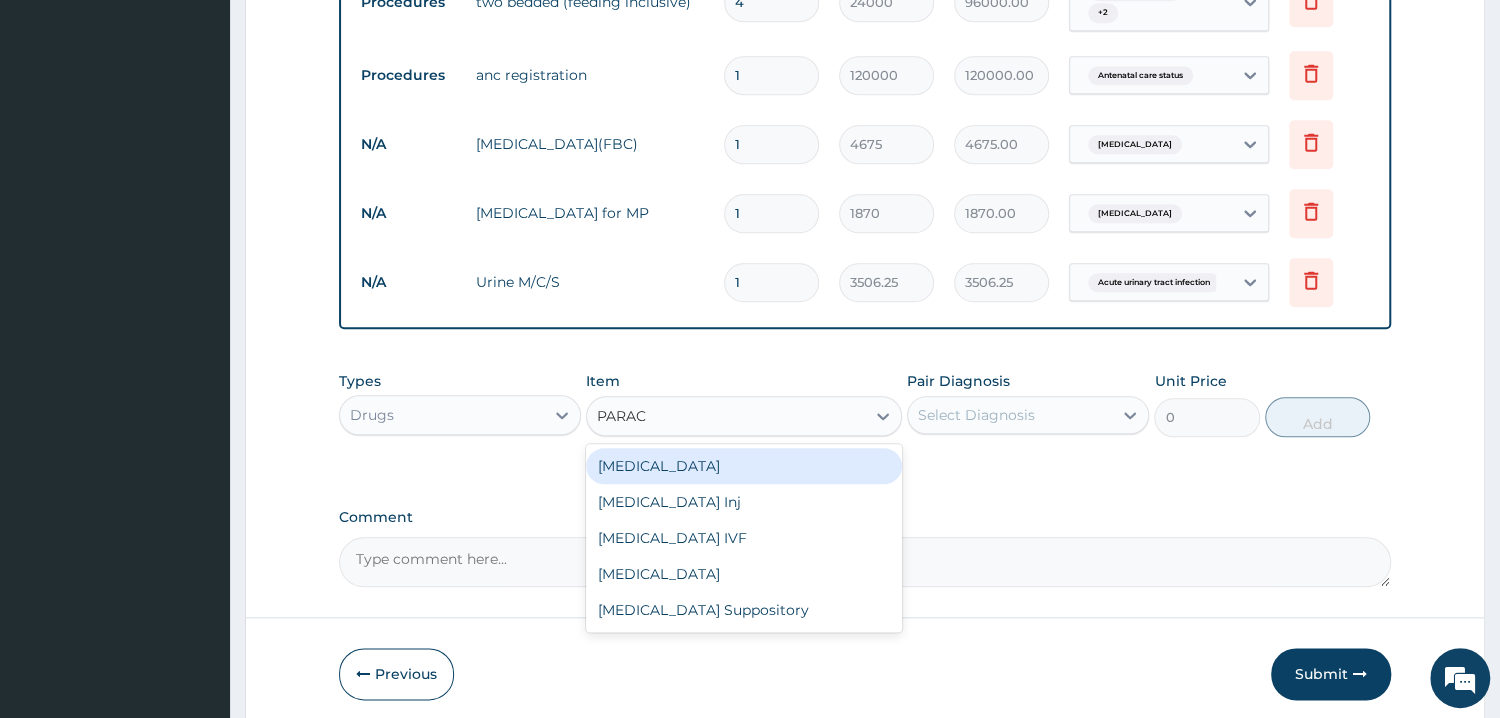 click on "[MEDICAL_DATA]" at bounding box center [744, 466] 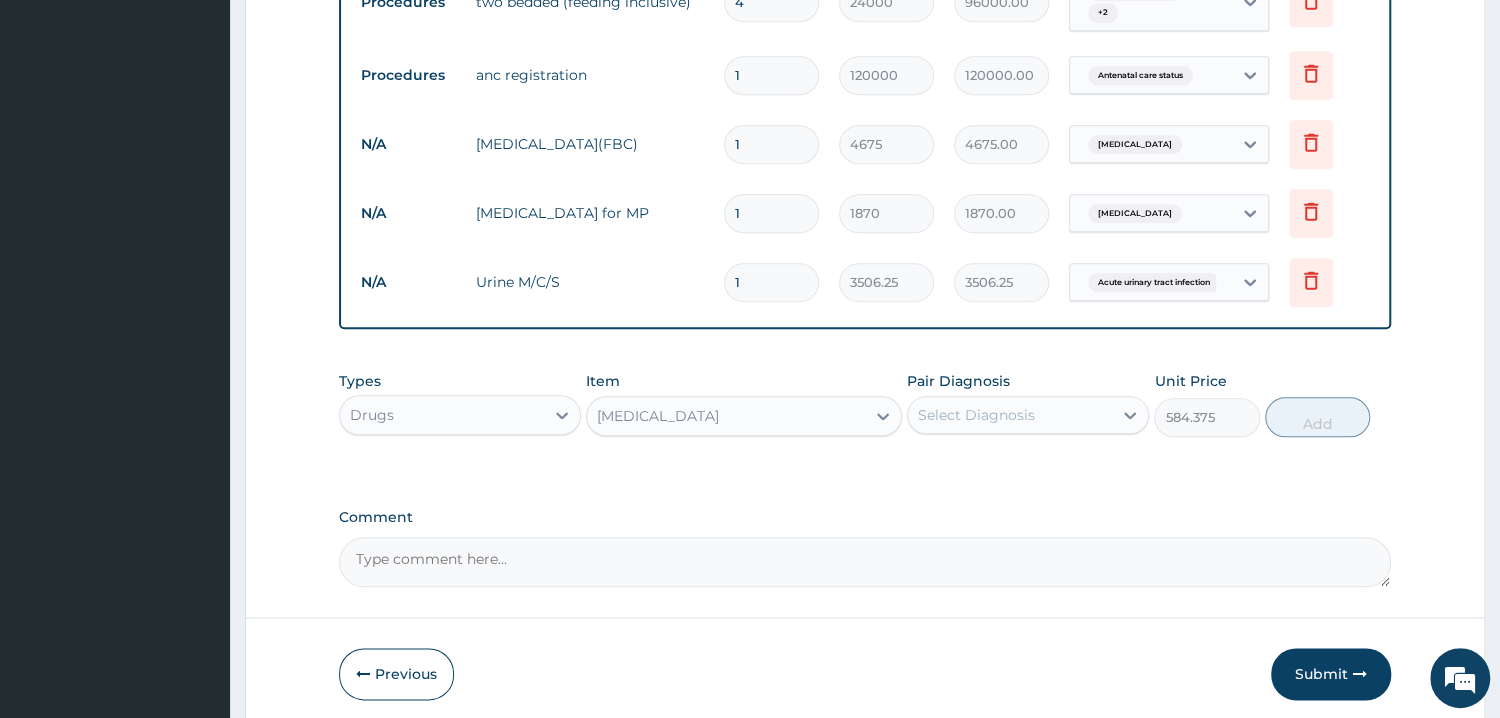 drag, startPoint x: 1004, startPoint y: 386, endPoint x: 1017, endPoint y: 403, distance: 21.400934 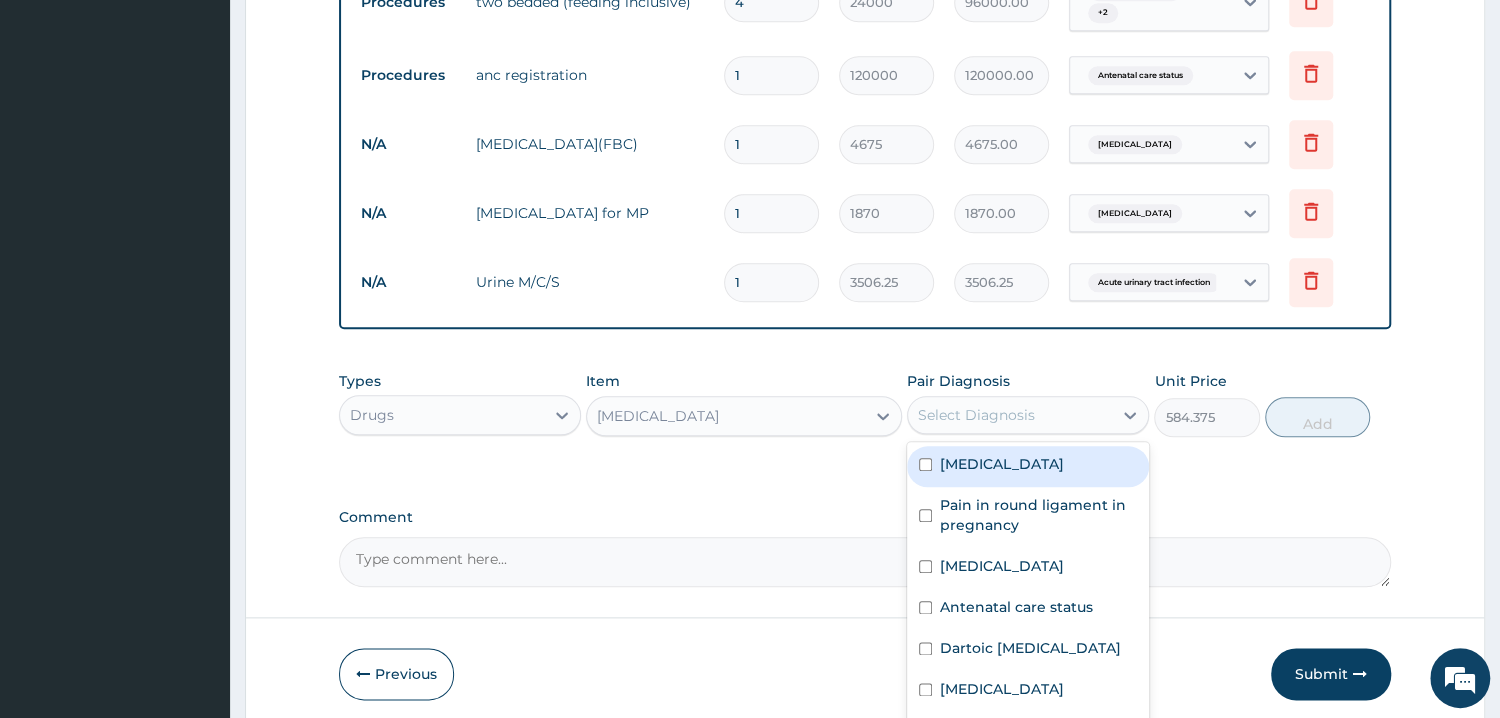 click on "[MEDICAL_DATA]" at bounding box center (658, 416) 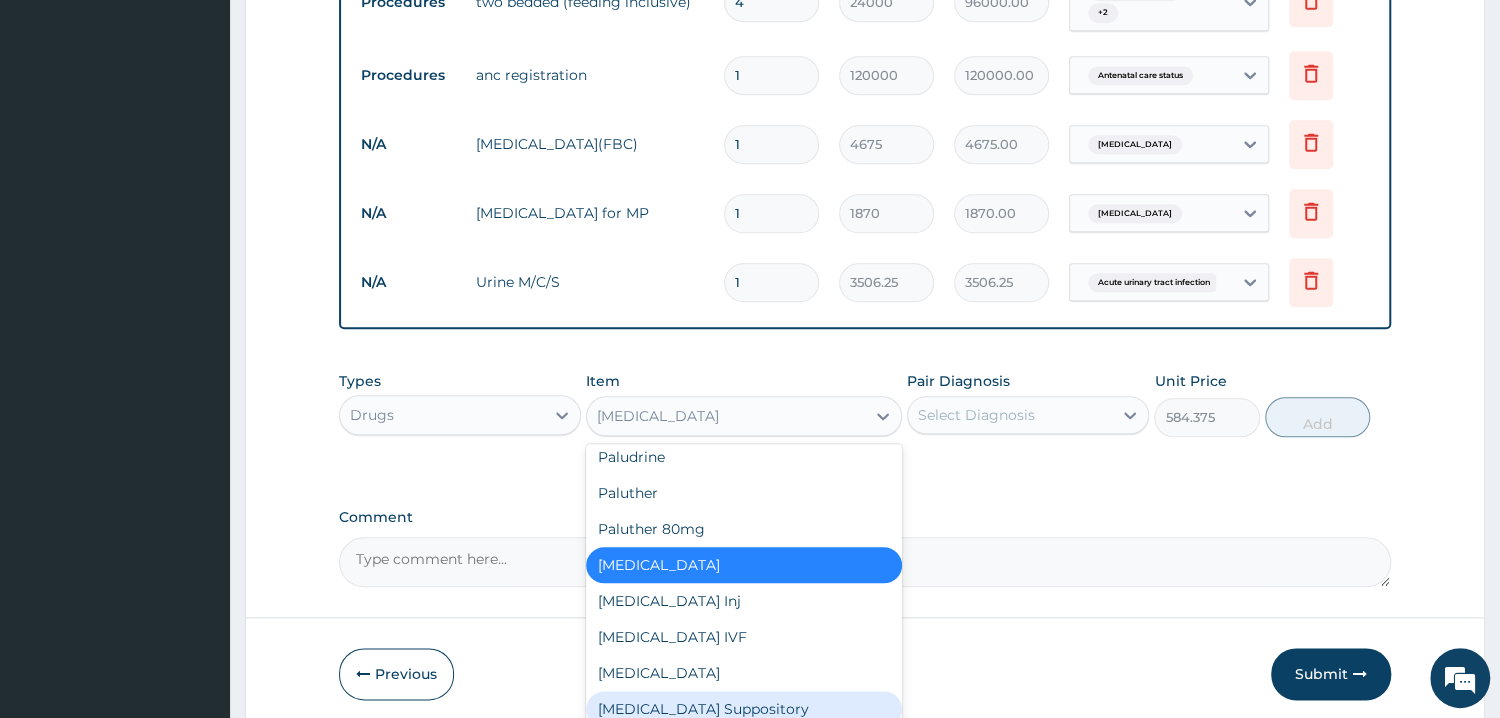 scroll, scrollTop: 10841, scrollLeft: 0, axis: vertical 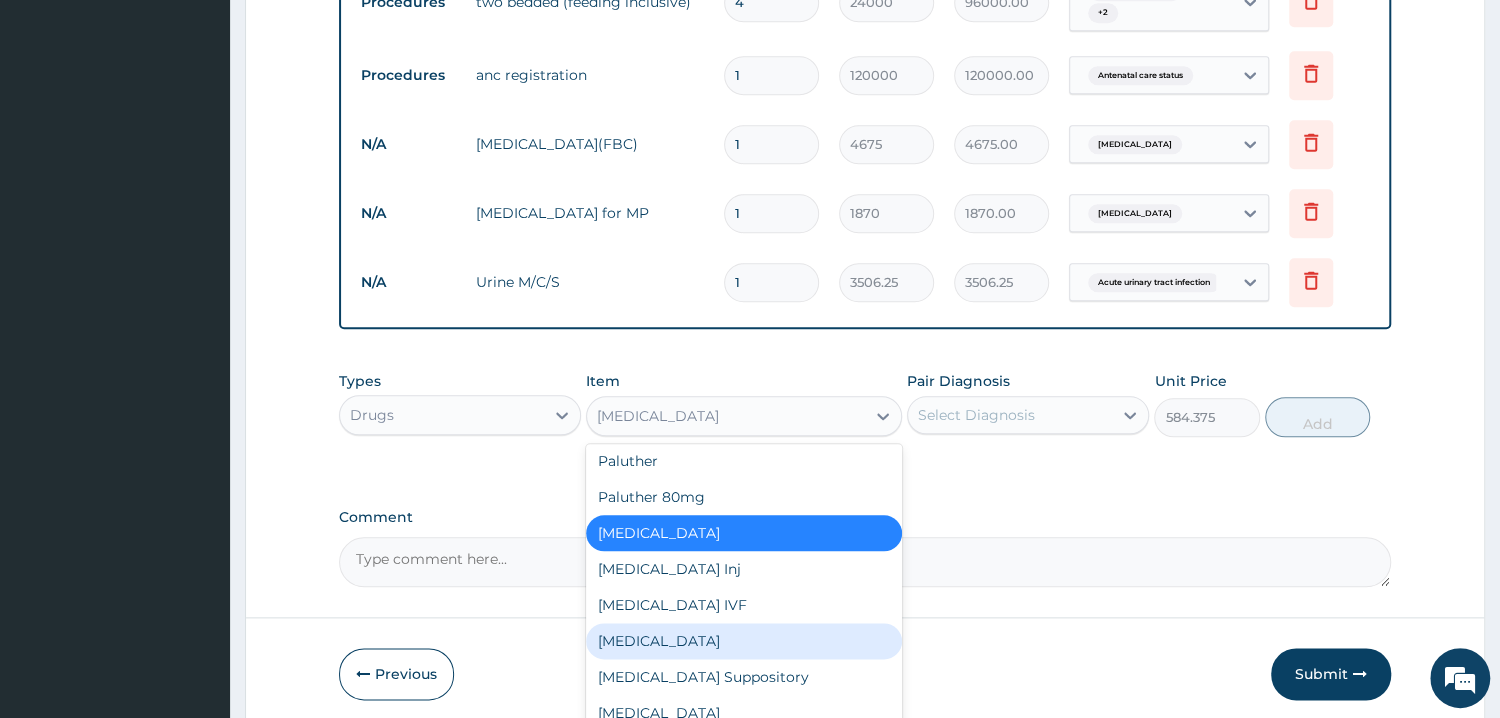 click on "[MEDICAL_DATA]" at bounding box center (744, 641) 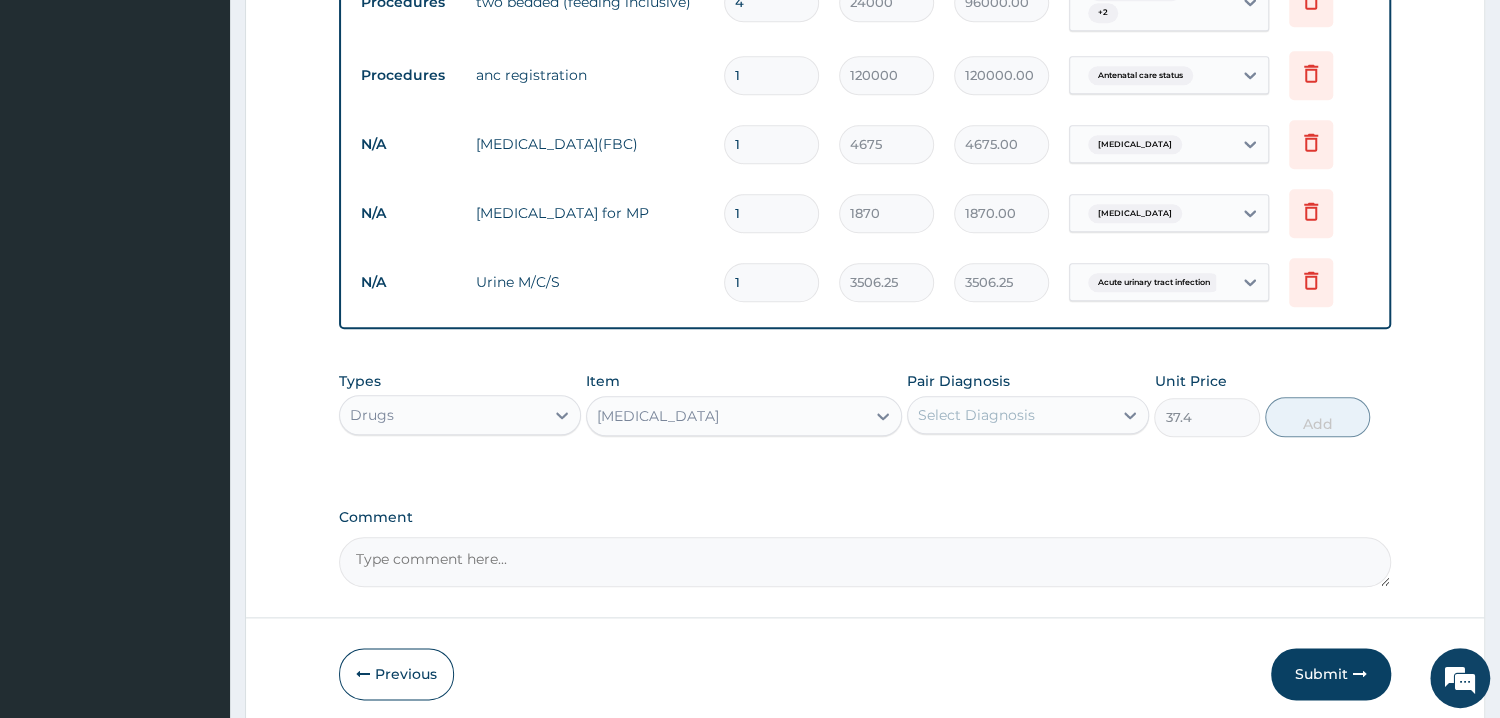 click on "Select Diagnosis" at bounding box center [1010, 415] 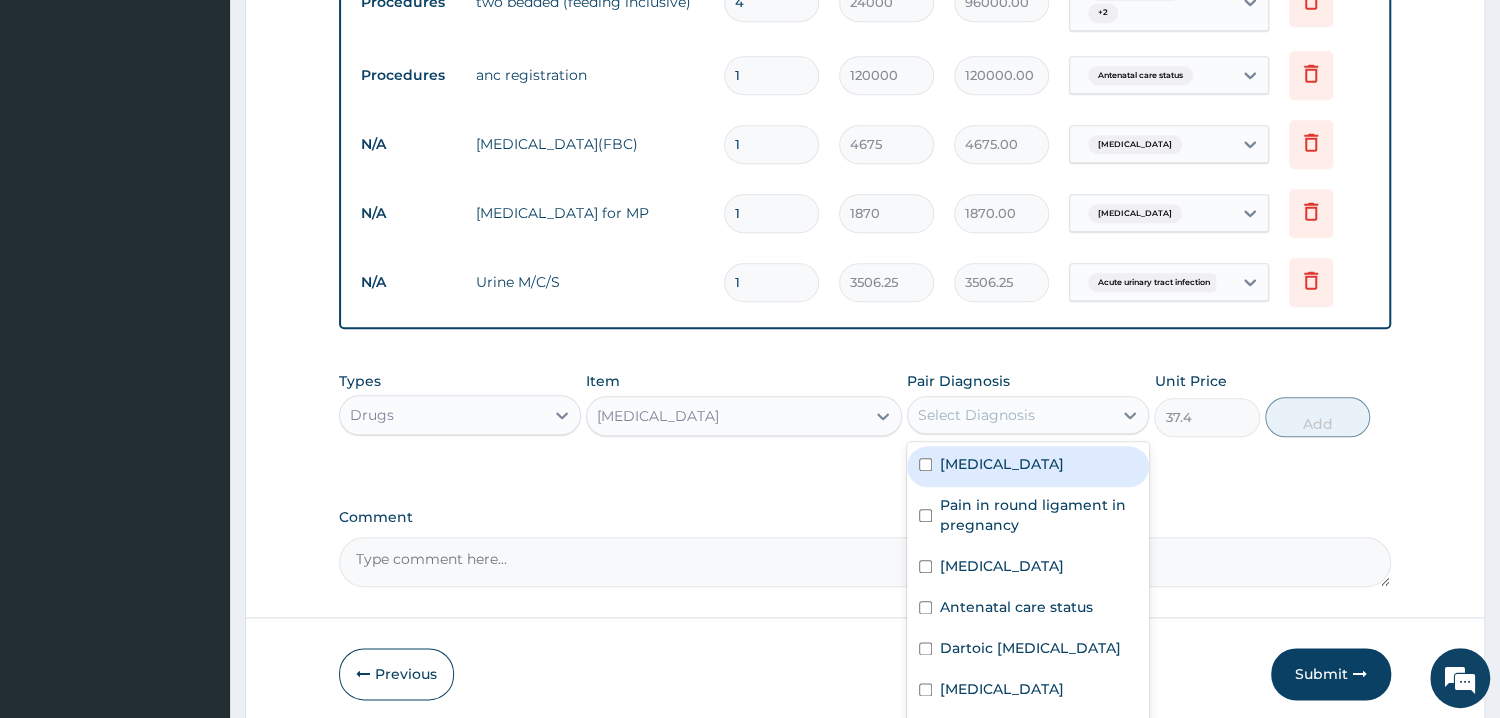 click on "Select Diagnosis" at bounding box center (1010, 415) 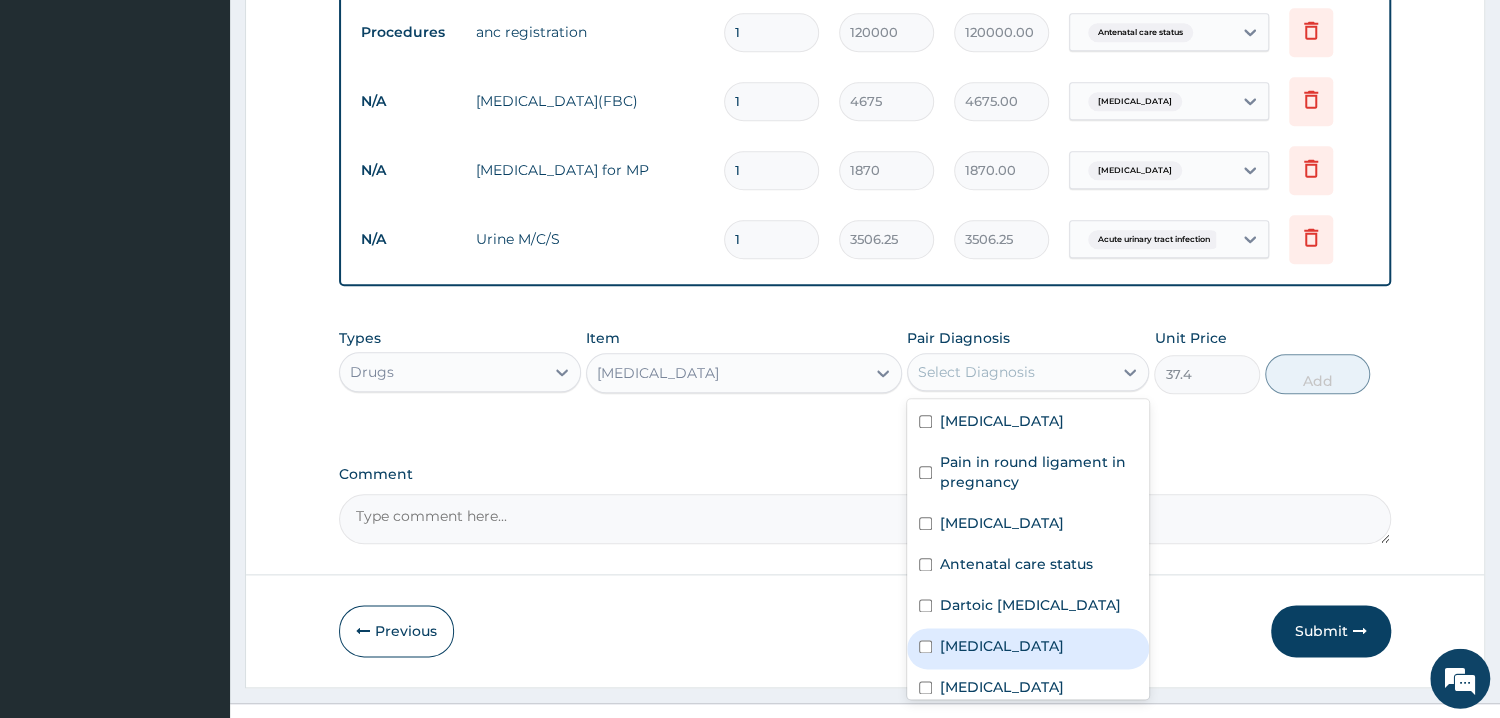 scroll, scrollTop: 1233, scrollLeft: 0, axis: vertical 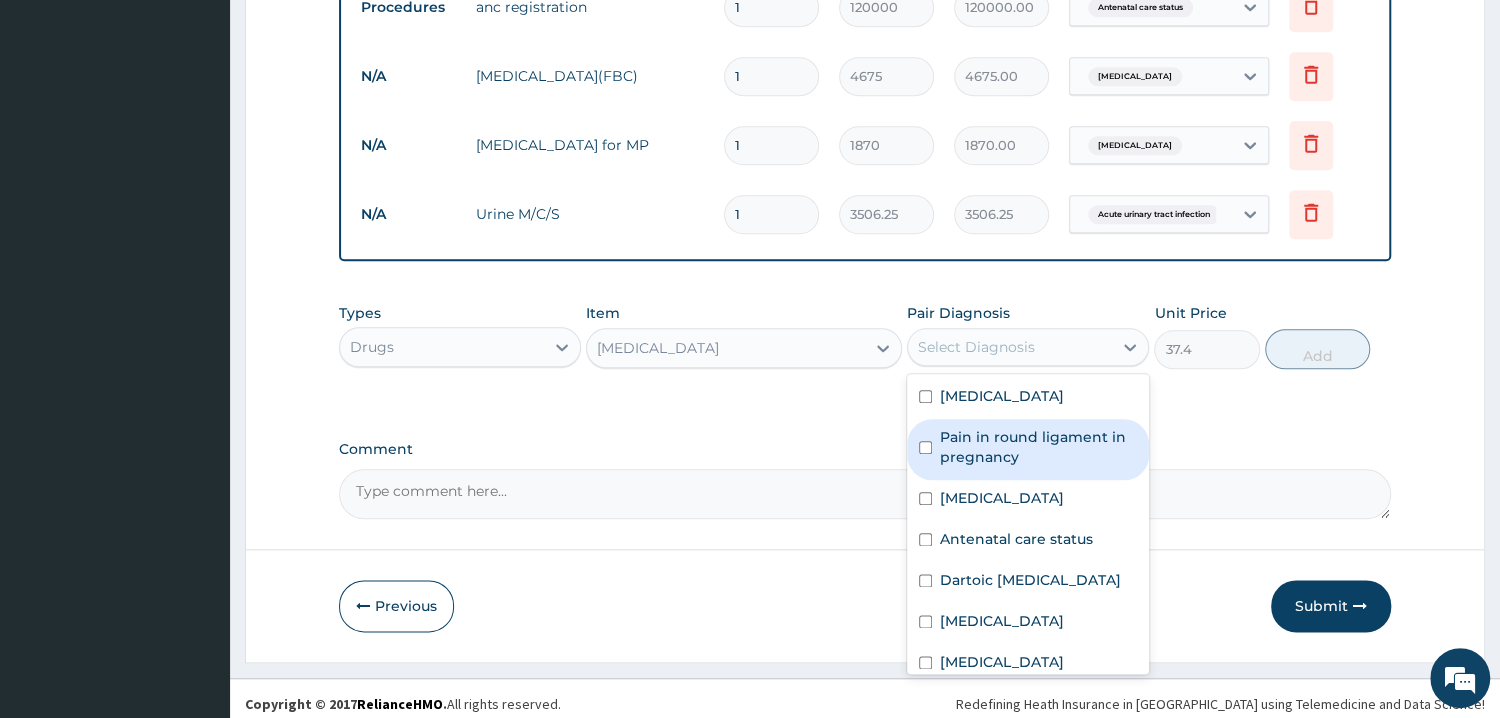 click on "Pain in round ligament in pregnancy" at bounding box center [1038, 447] 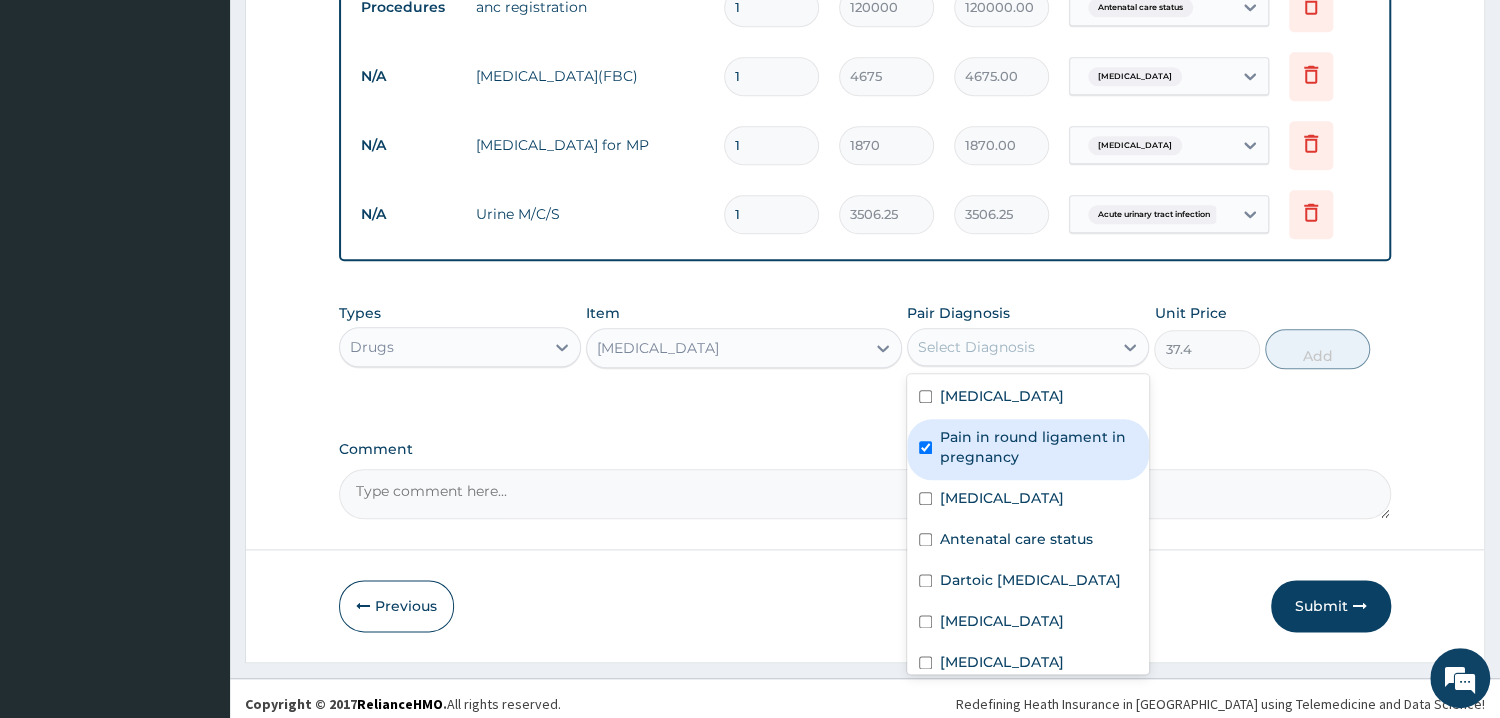 checkbox on "true" 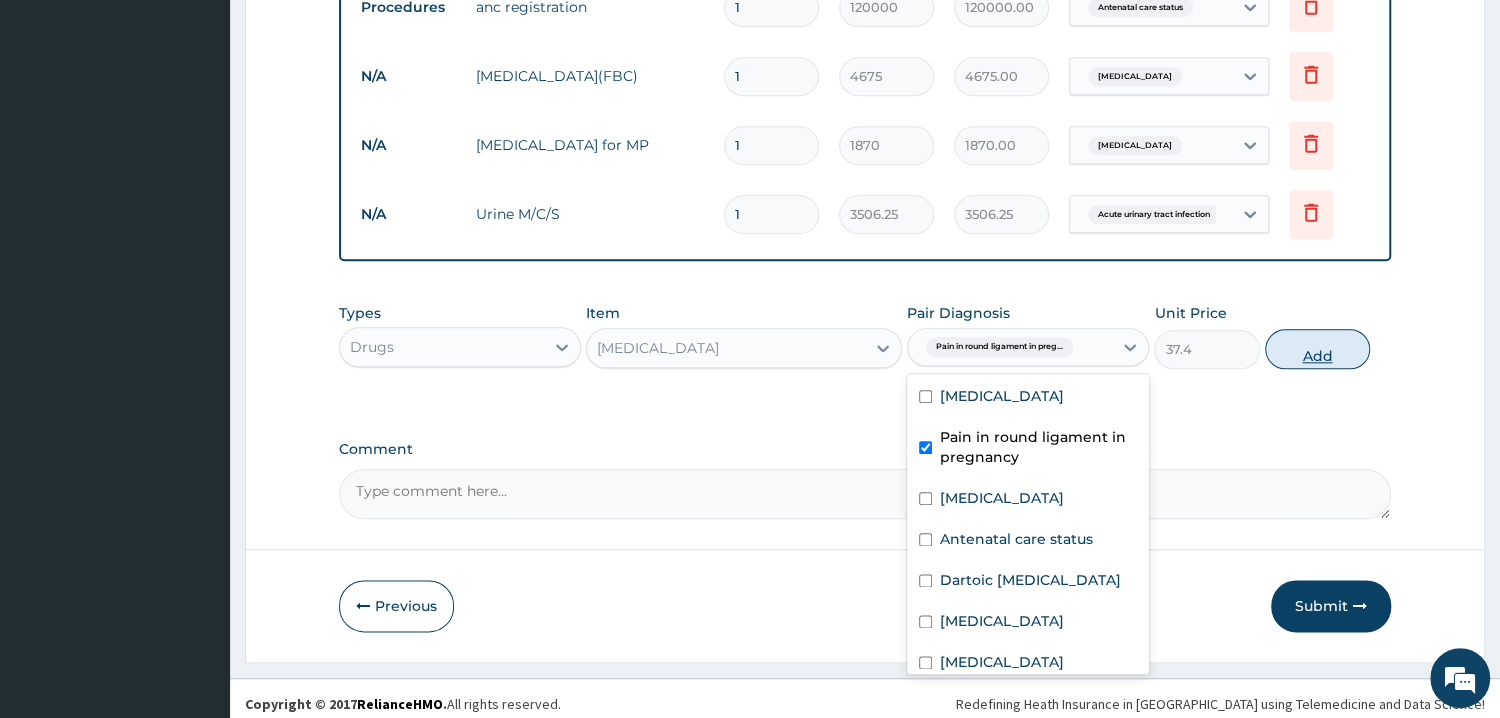 click on "Add" at bounding box center (1317, 349) 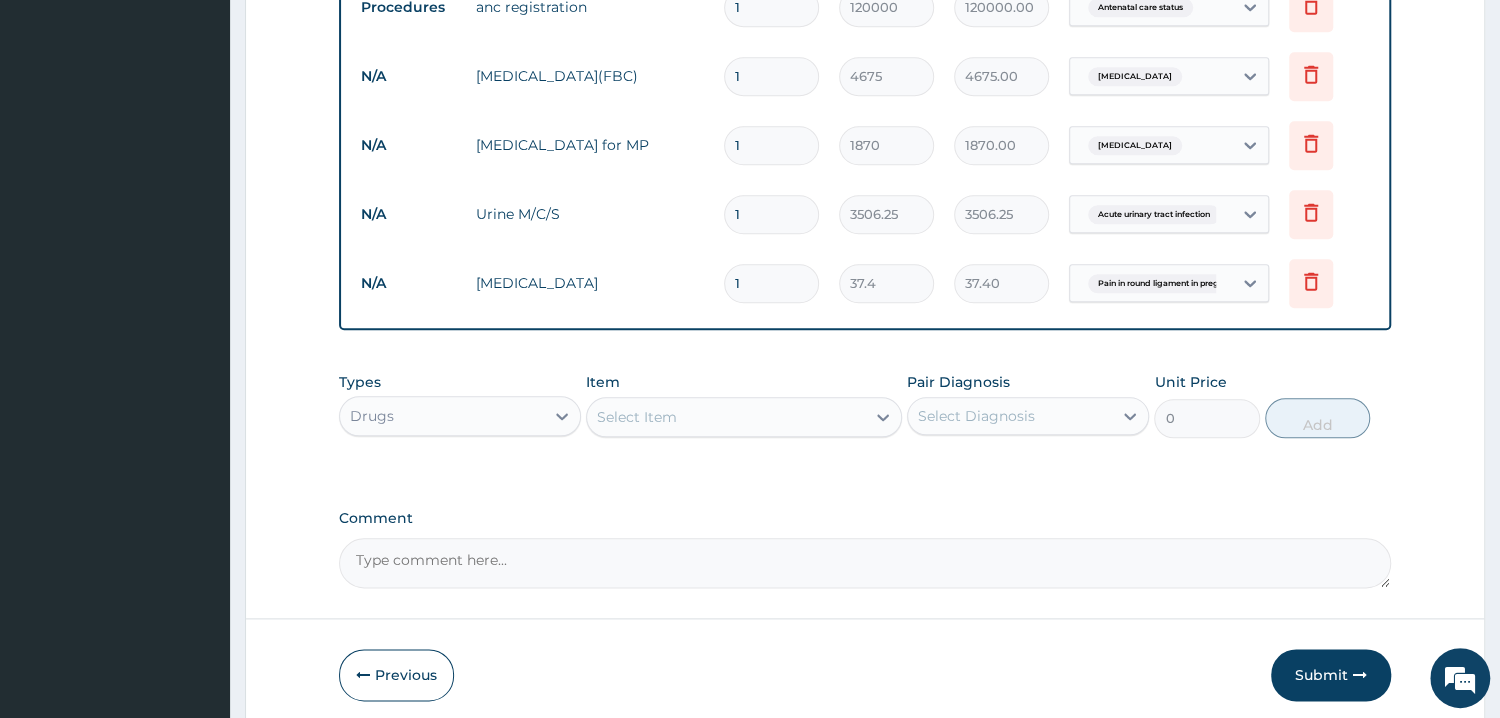 type on "18" 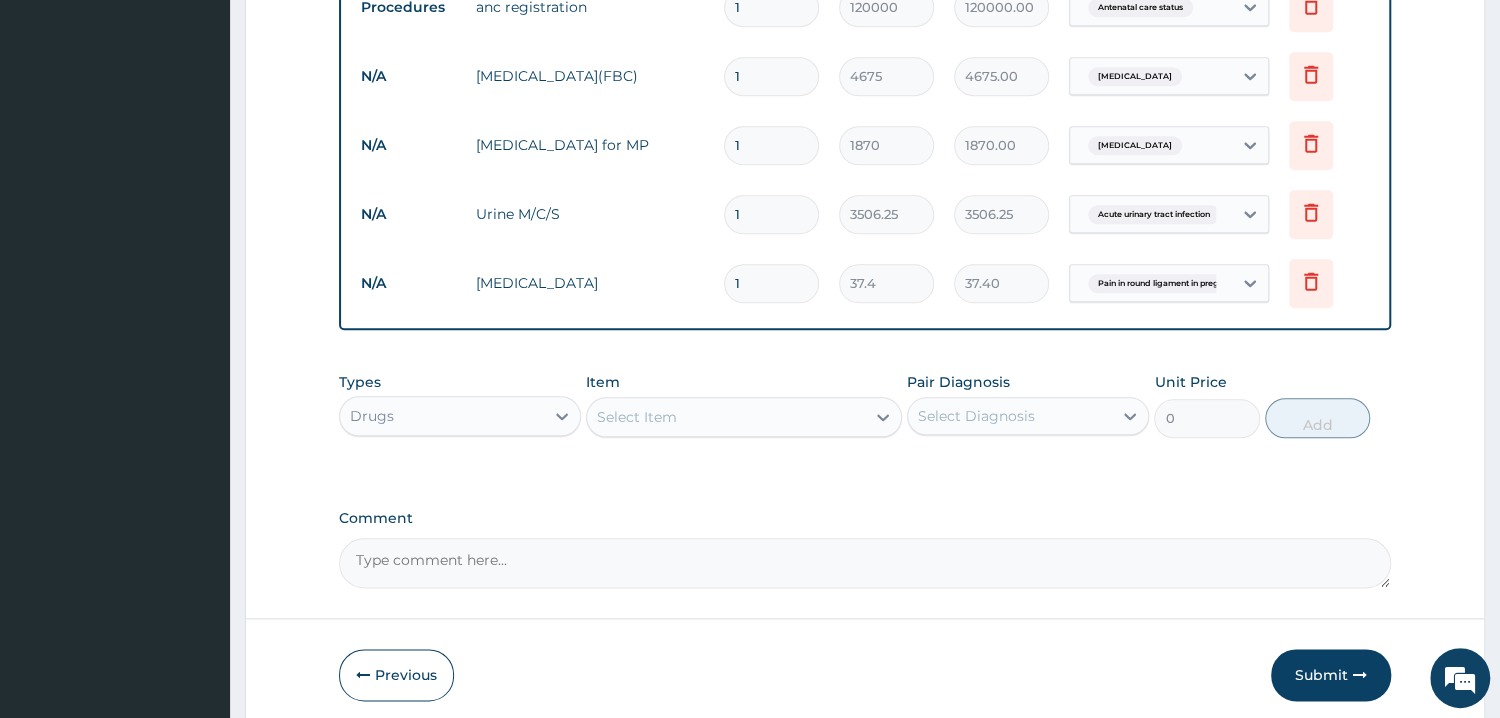 type on "673.20" 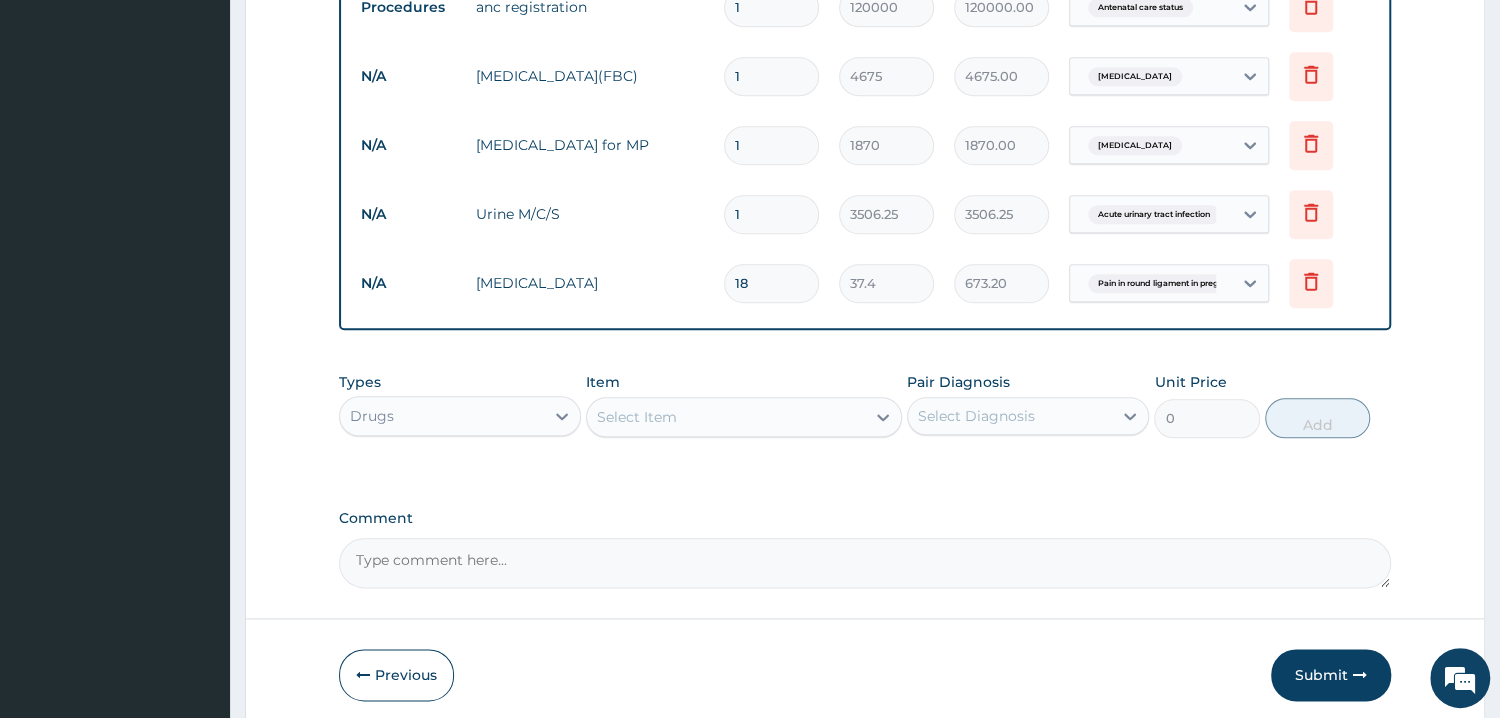 type on "18" 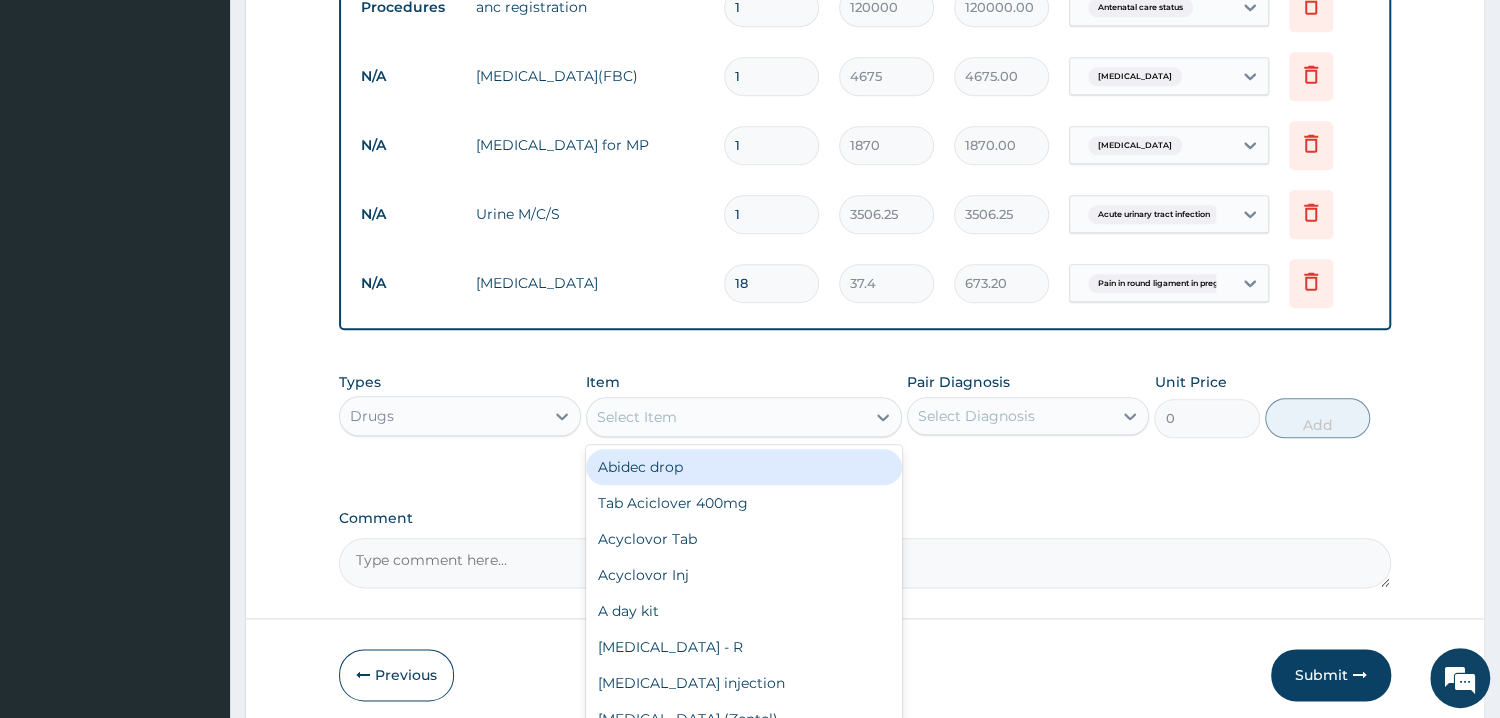 click on "Select Item" at bounding box center [726, 417] 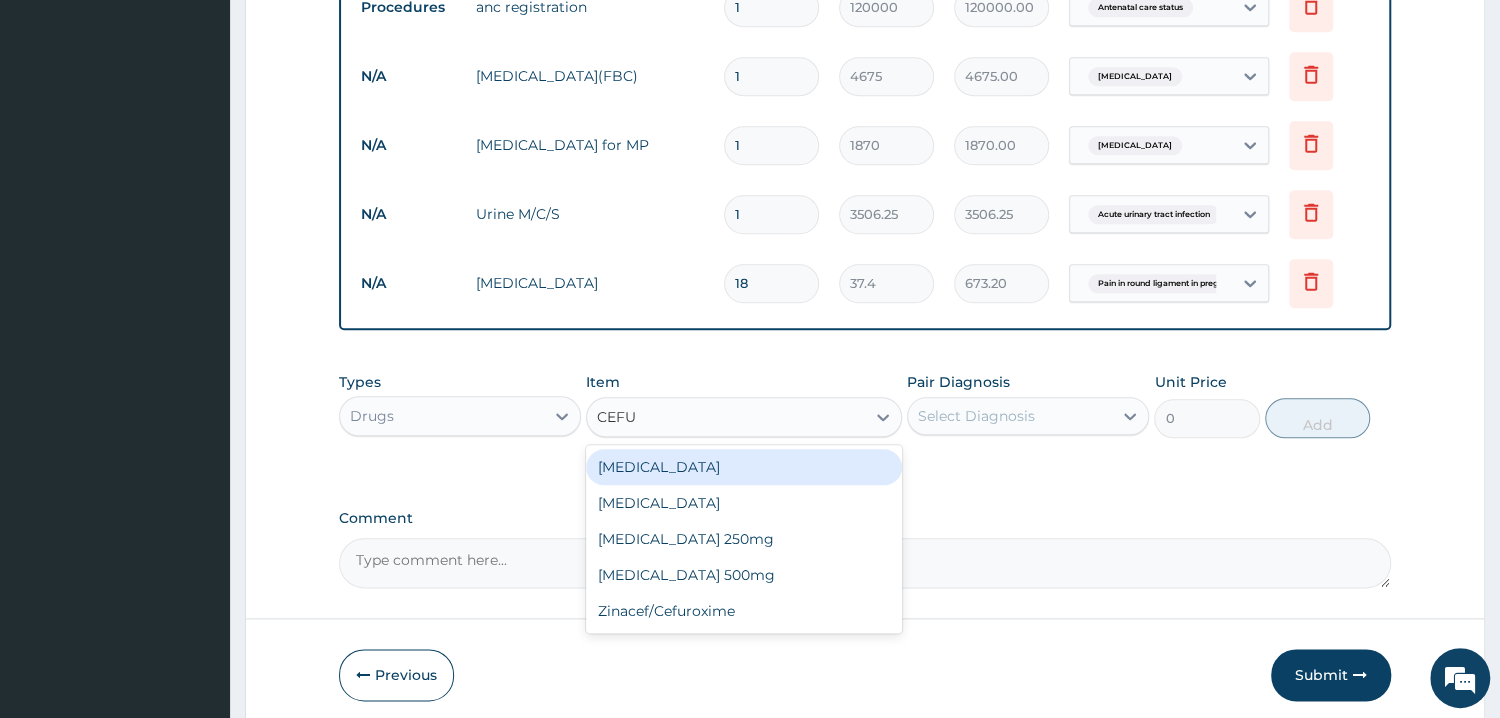 type on "CEFUR" 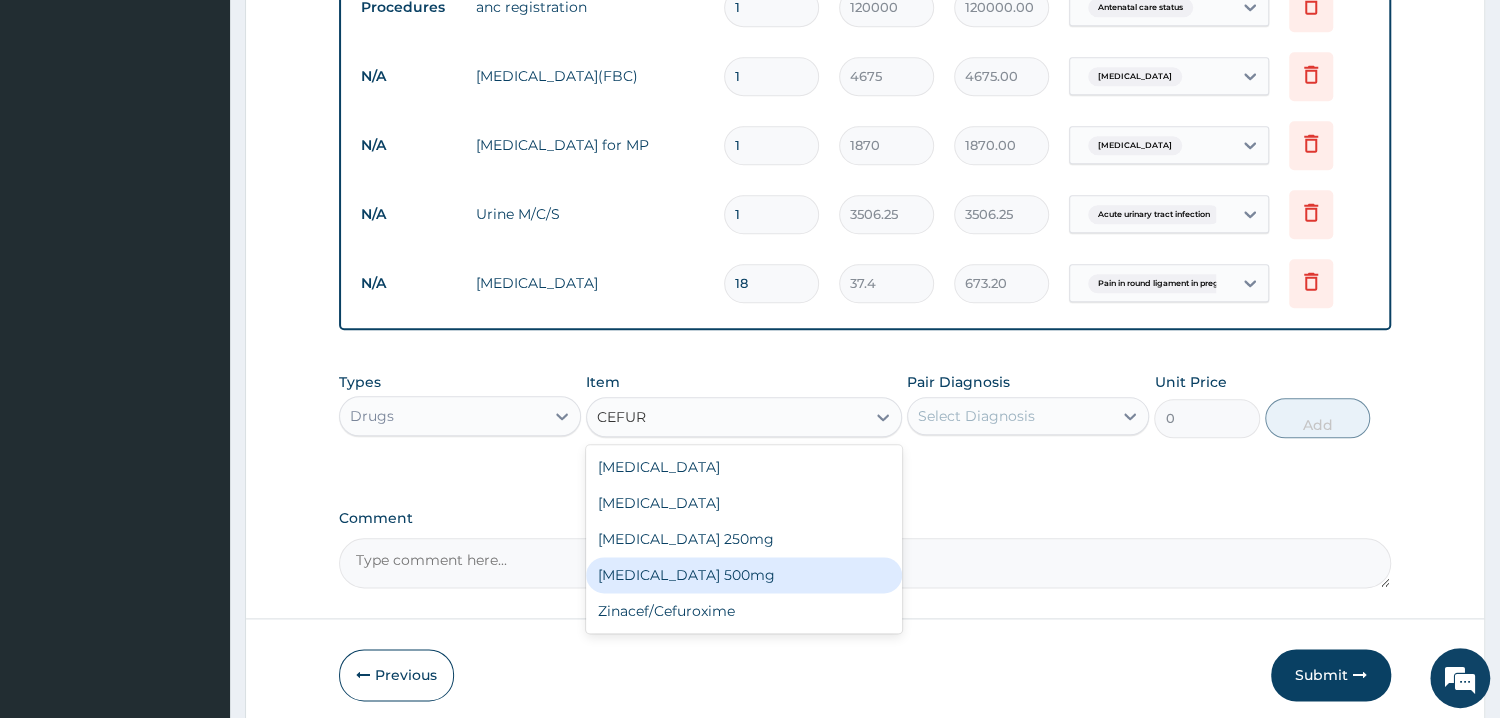 click on "[MEDICAL_DATA] 500mg" at bounding box center [744, 575] 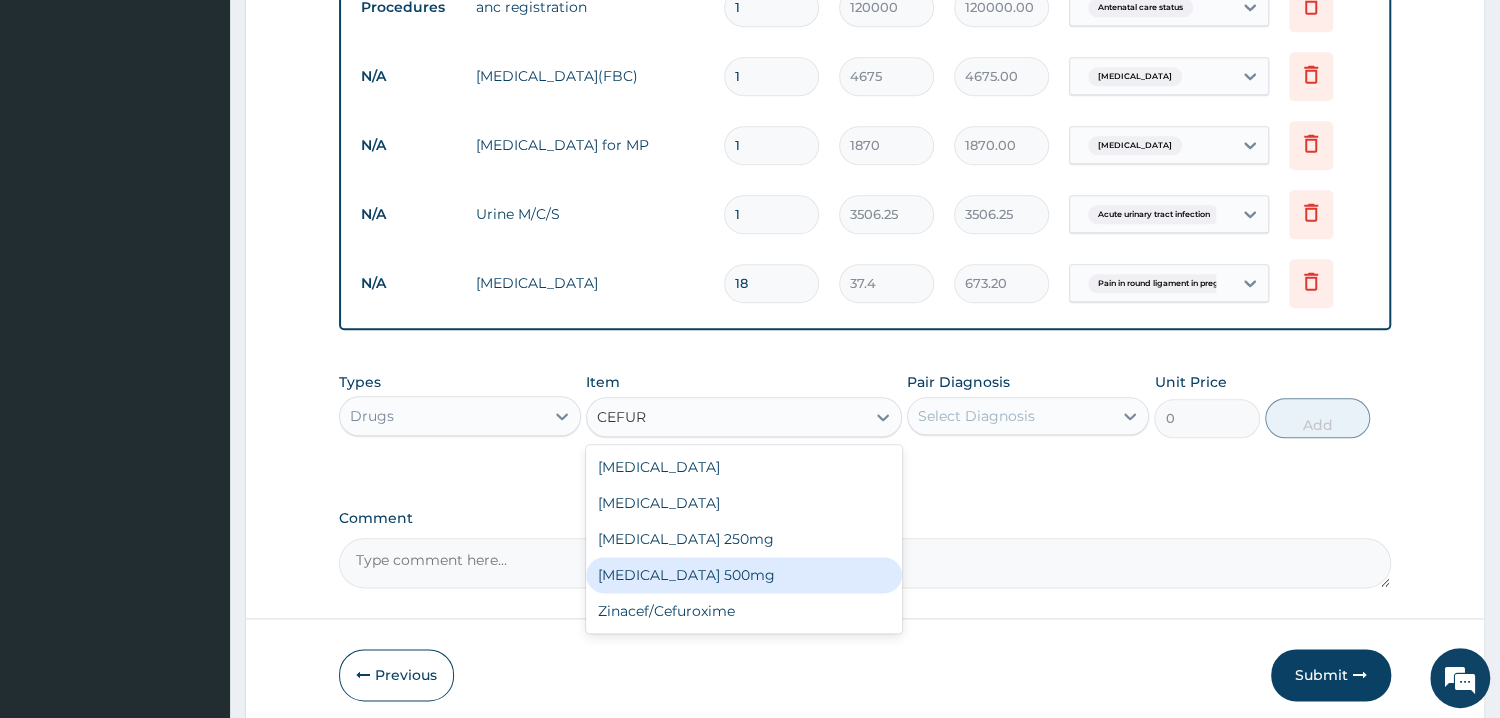 type 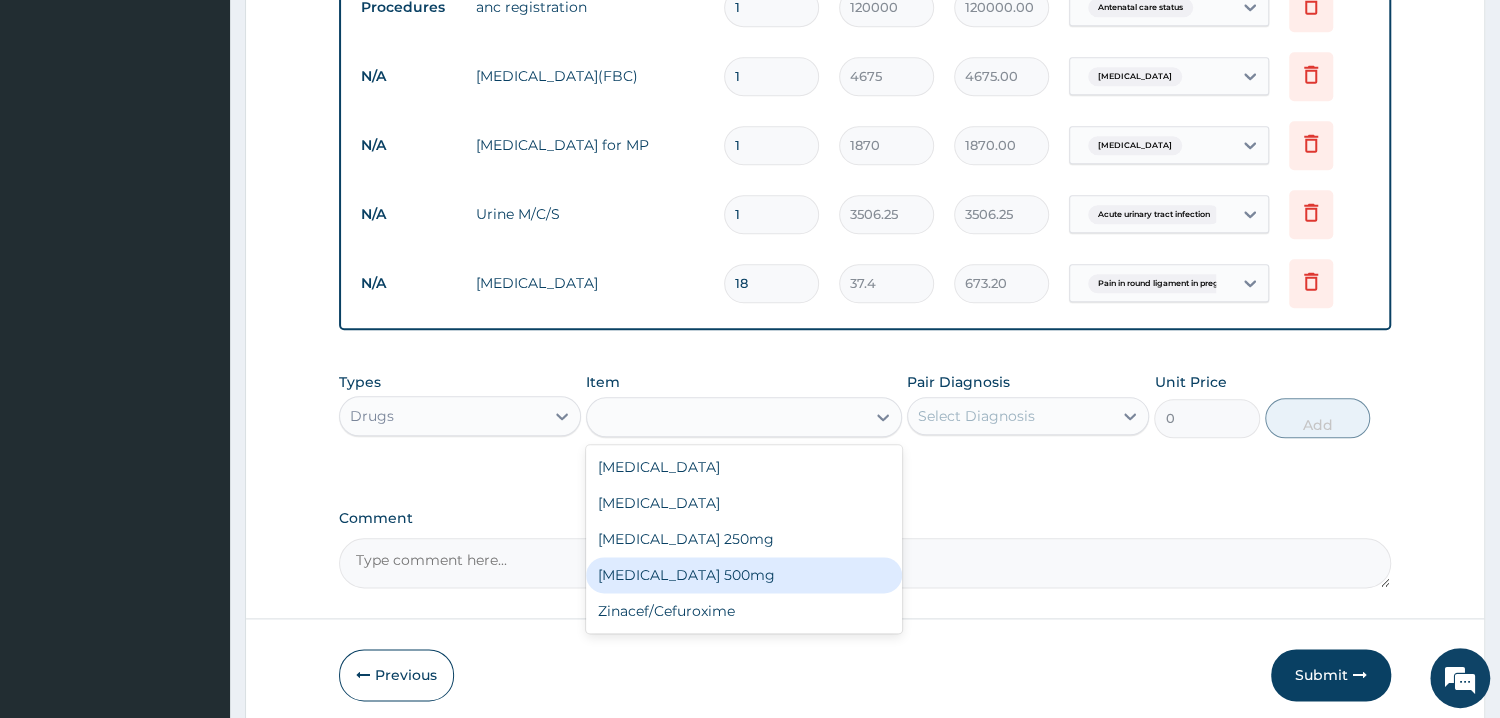 type on "467.5" 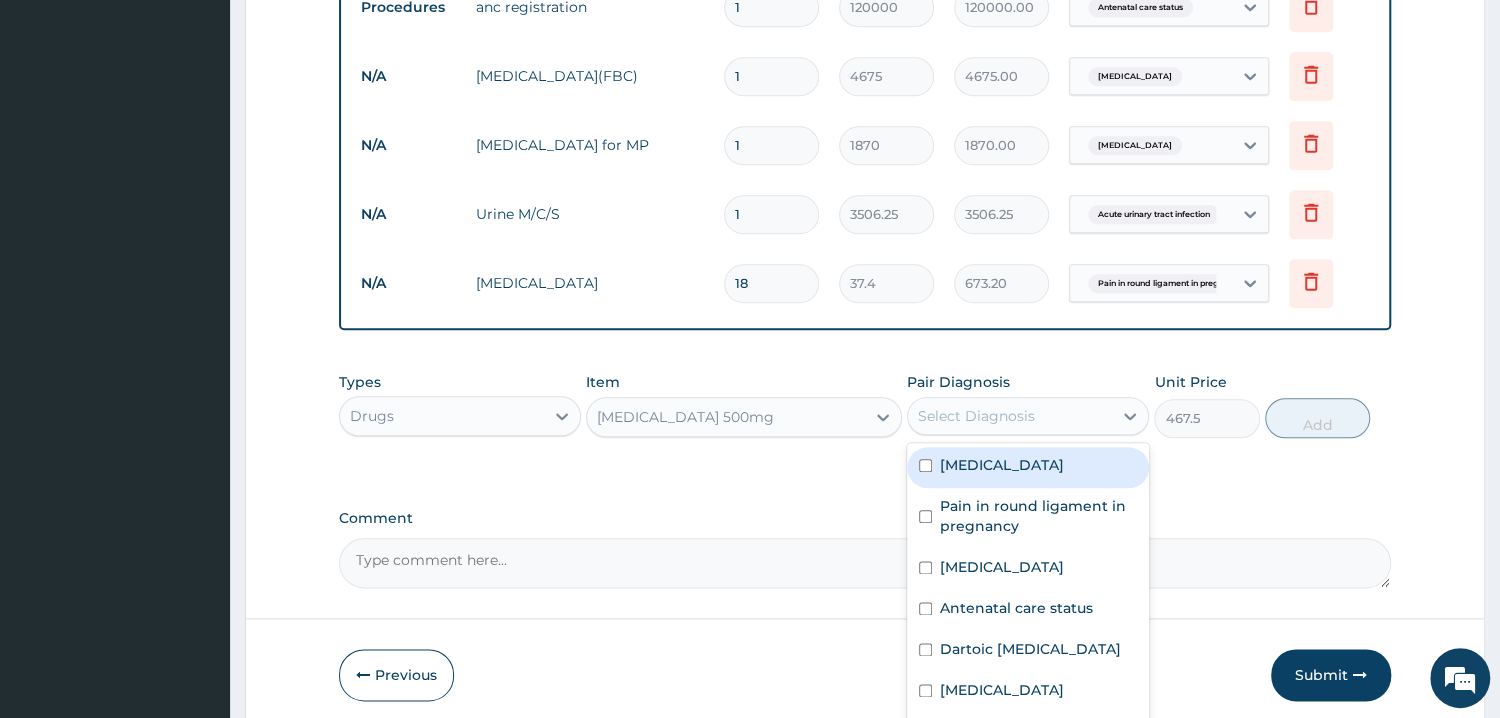 click on "Select Diagnosis" at bounding box center [976, 416] 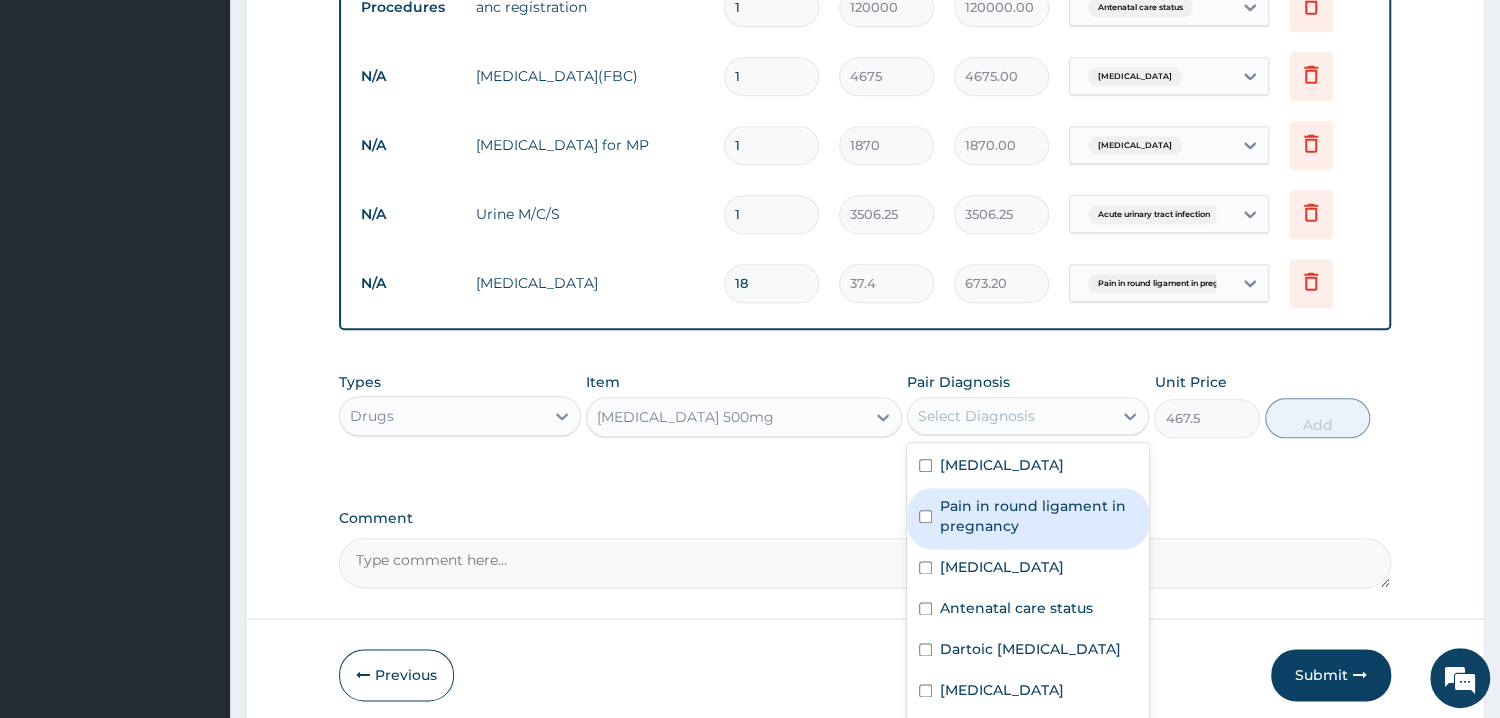 click on "Pain in round ligament in pregnancy" at bounding box center (1038, 516) 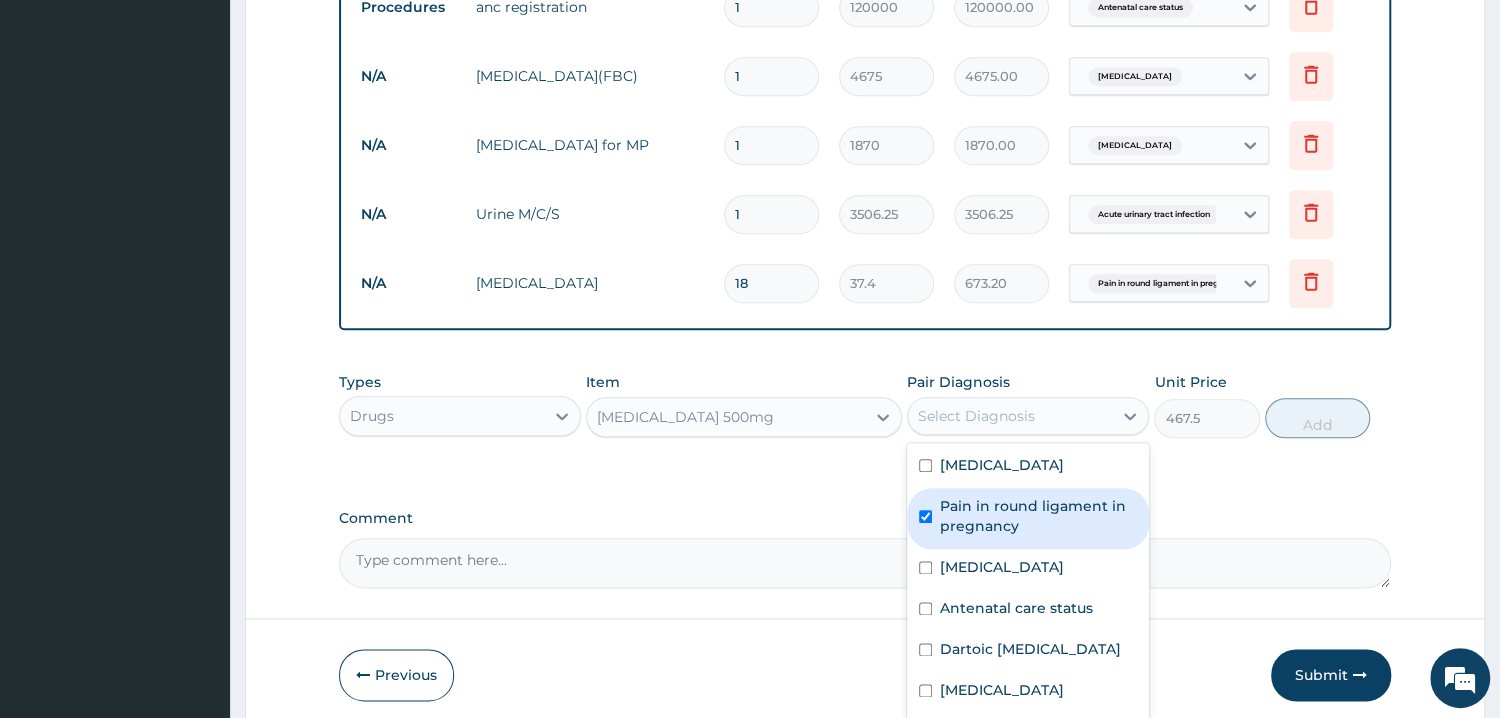 checkbox on "true" 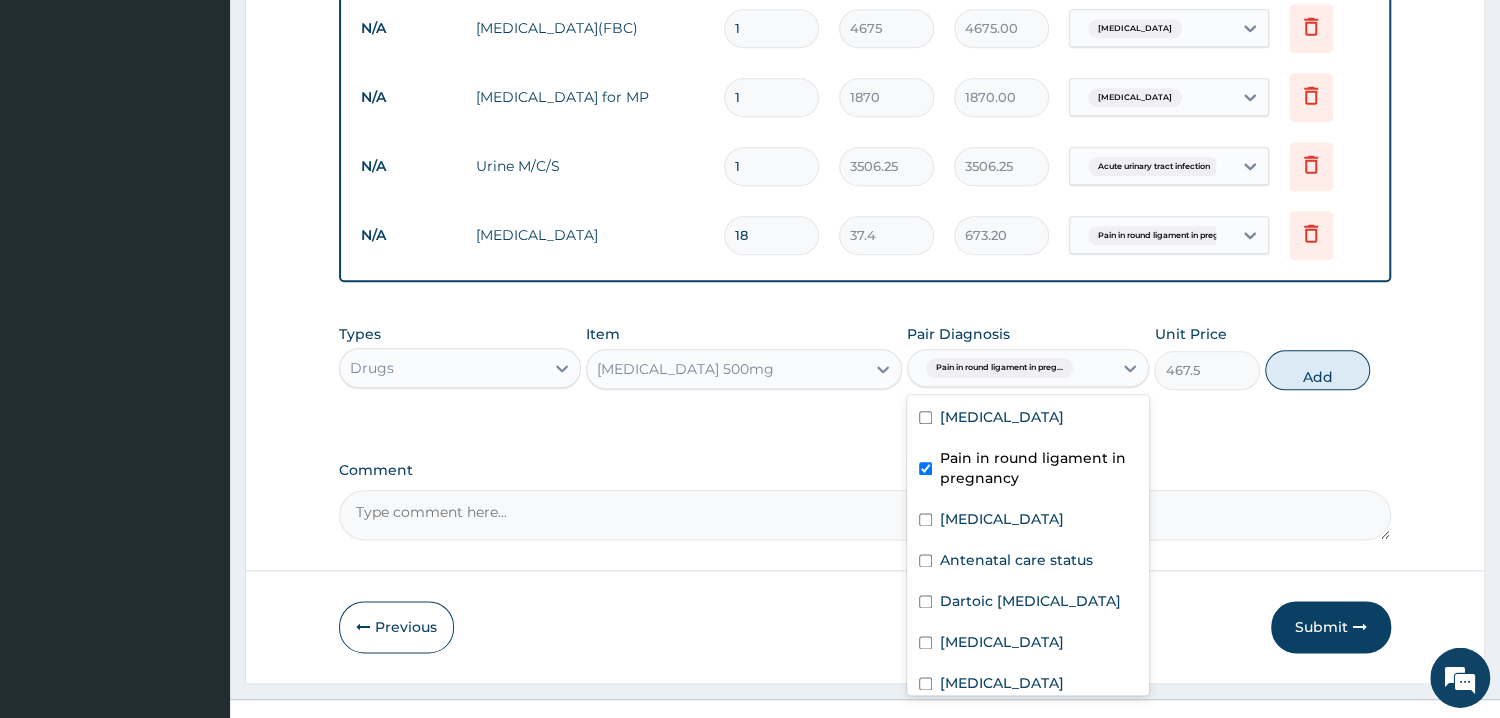 scroll, scrollTop: 1303, scrollLeft: 0, axis: vertical 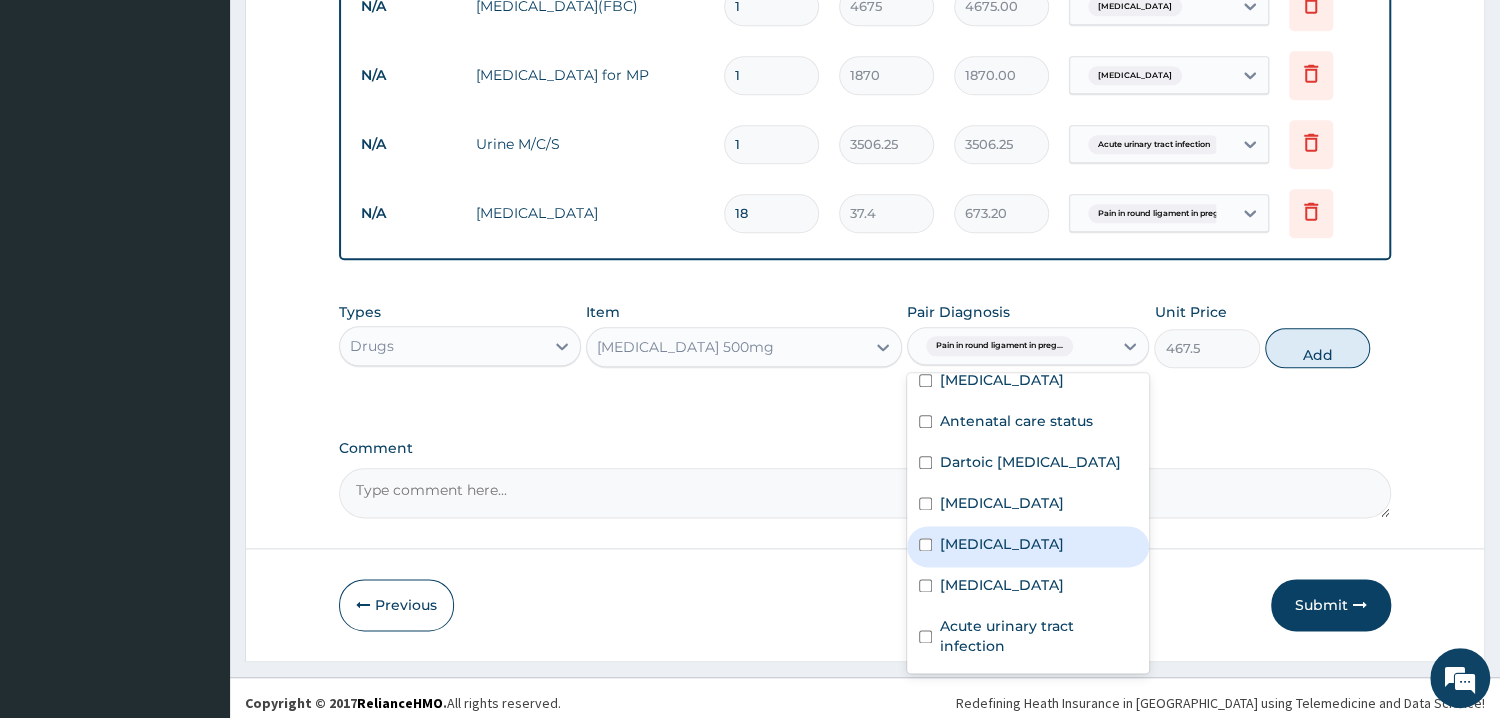 click on "[MEDICAL_DATA]" at bounding box center [1028, 546] 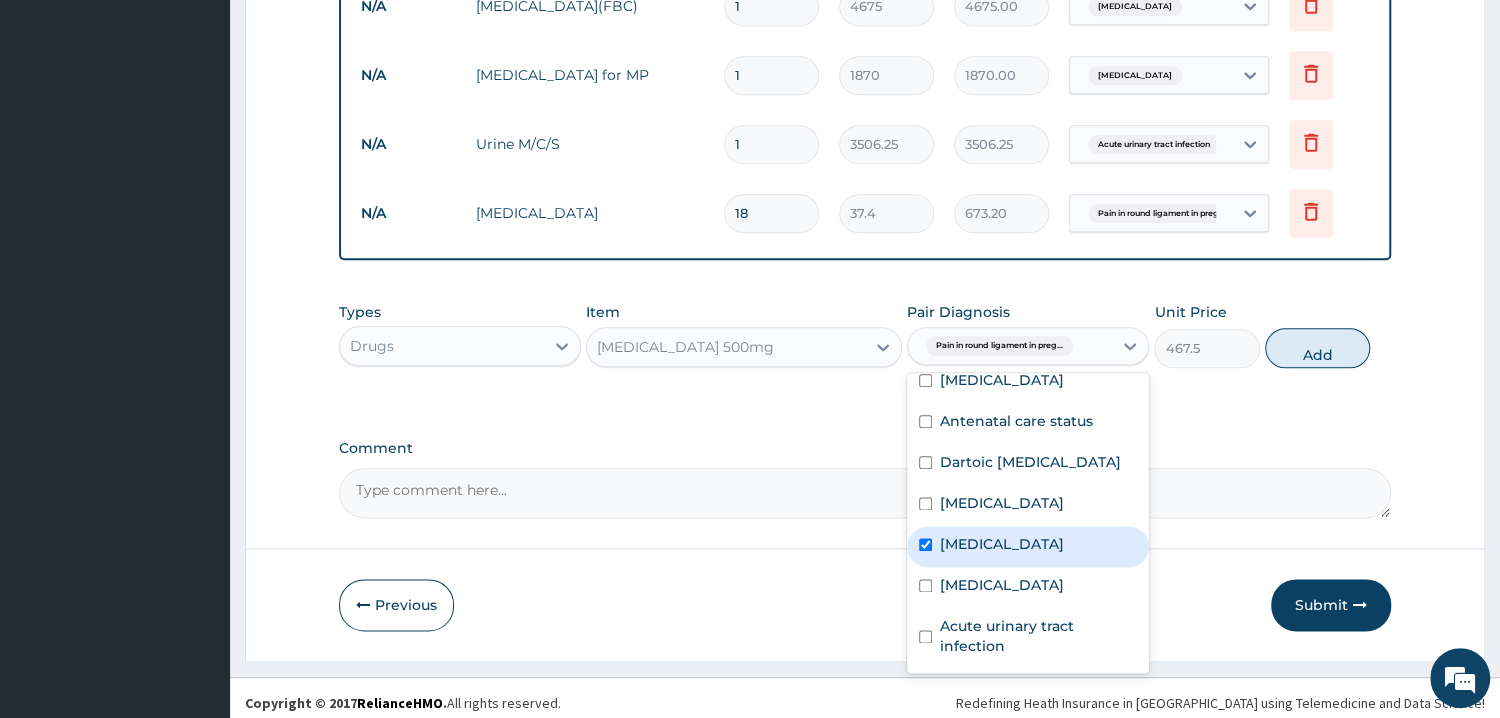 checkbox on "true" 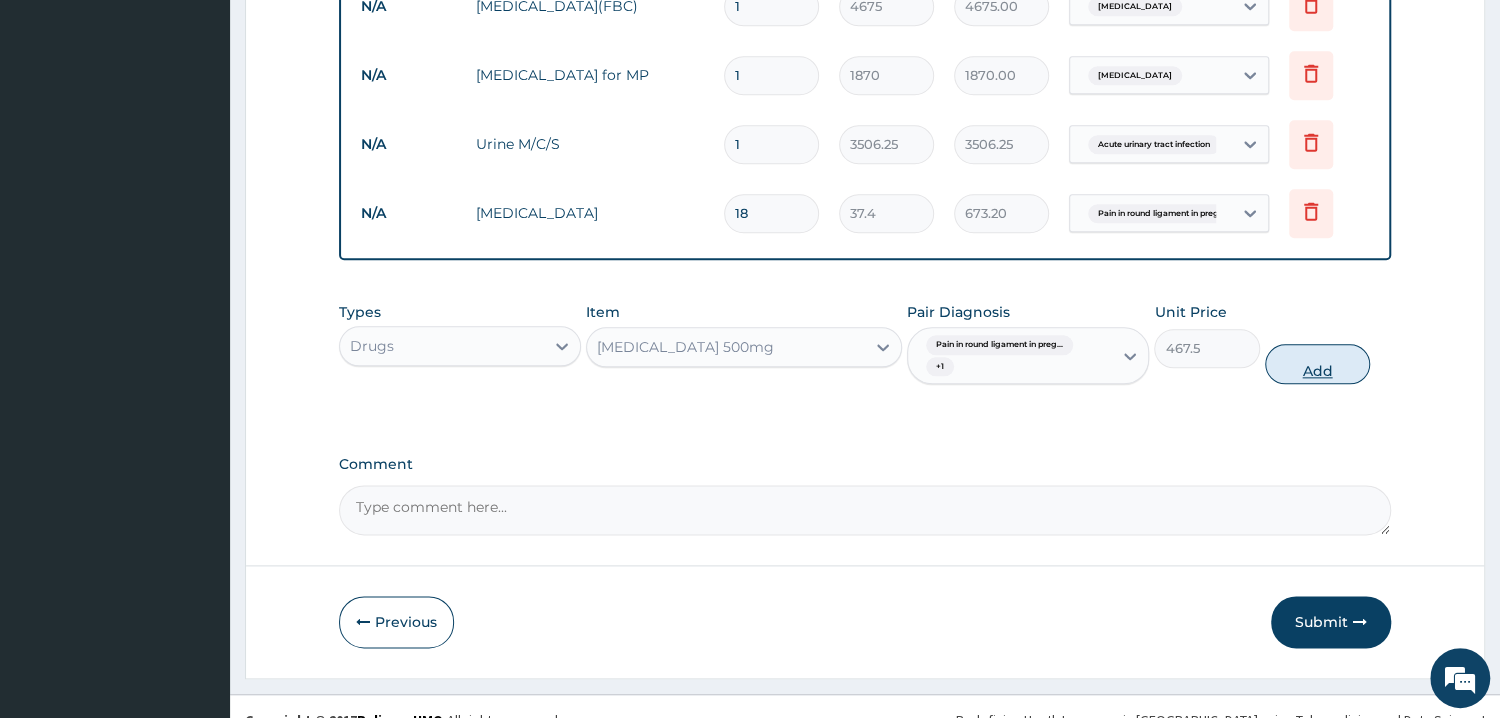 click on "Add" at bounding box center [1317, 364] 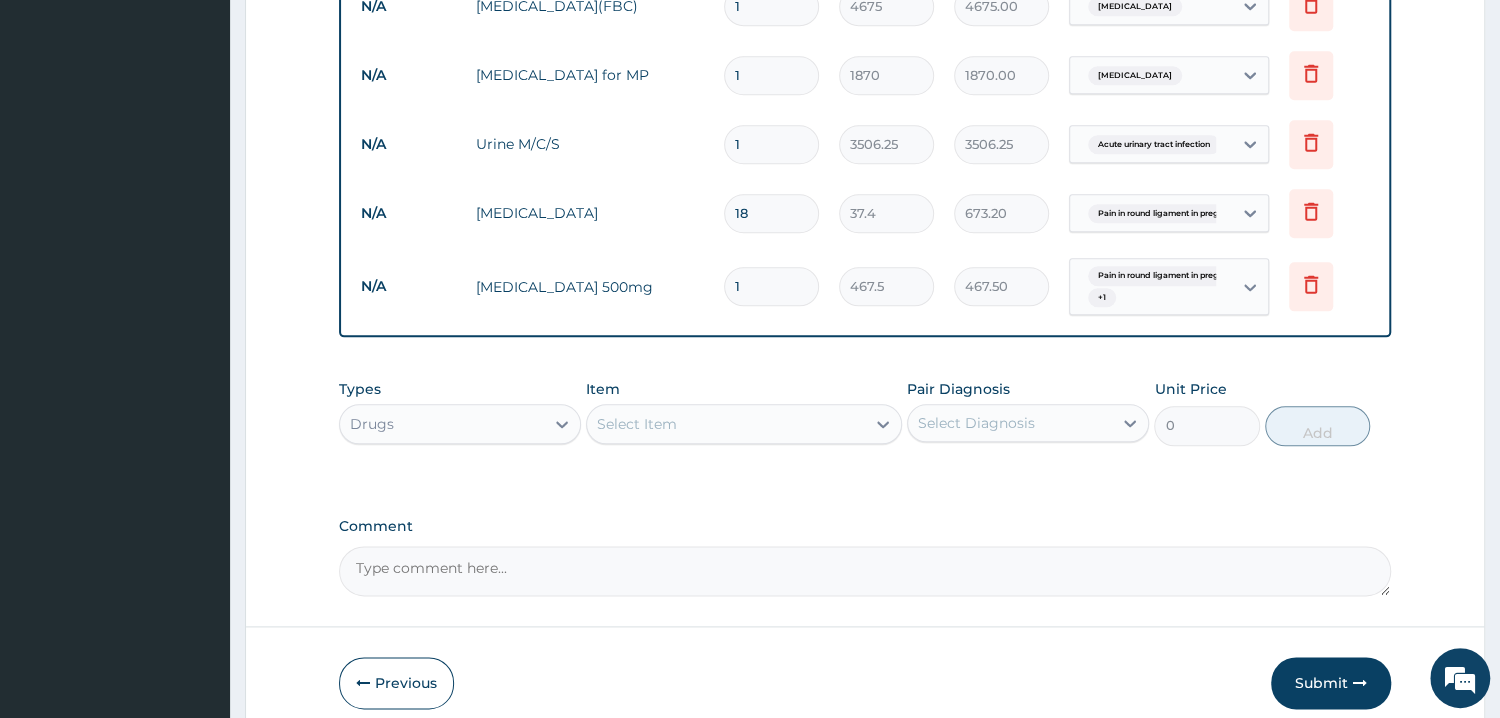 type on "10" 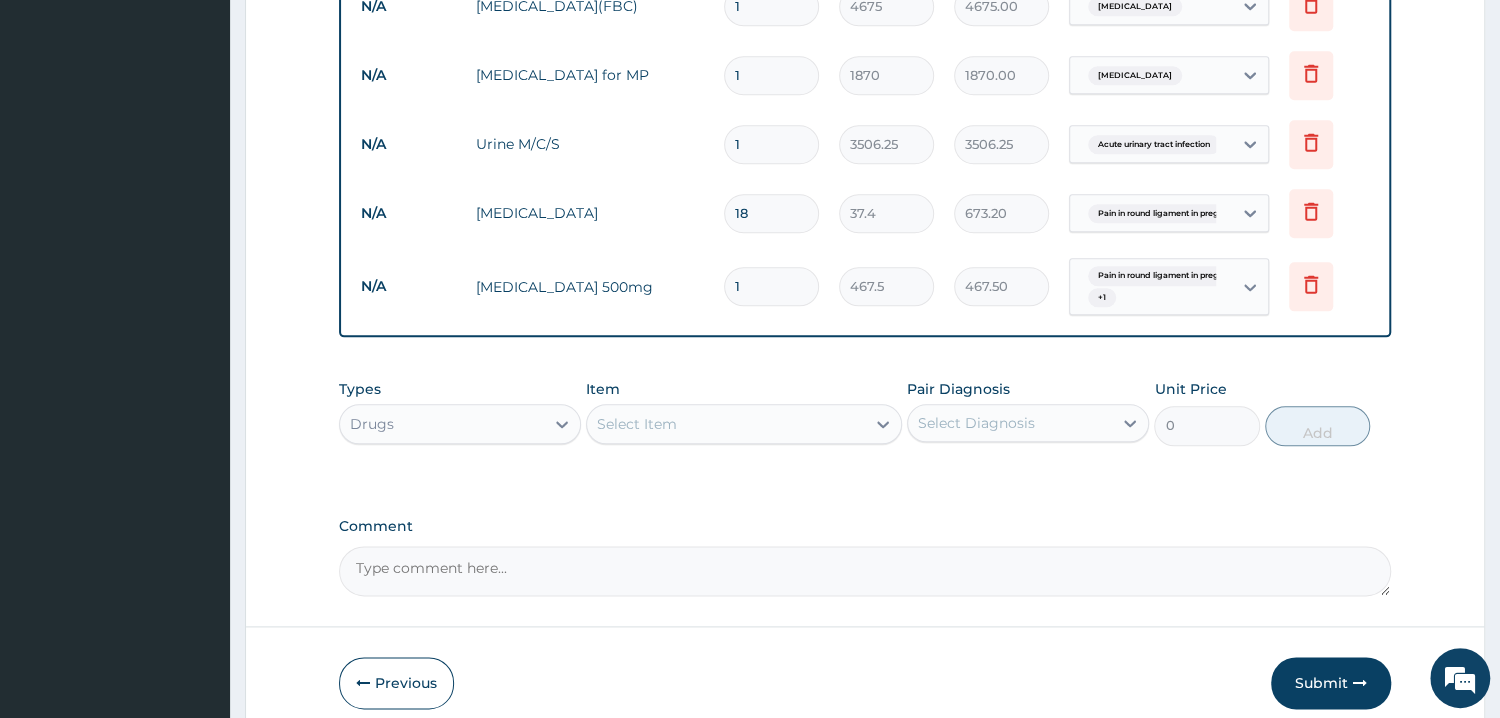 type on "4675.00" 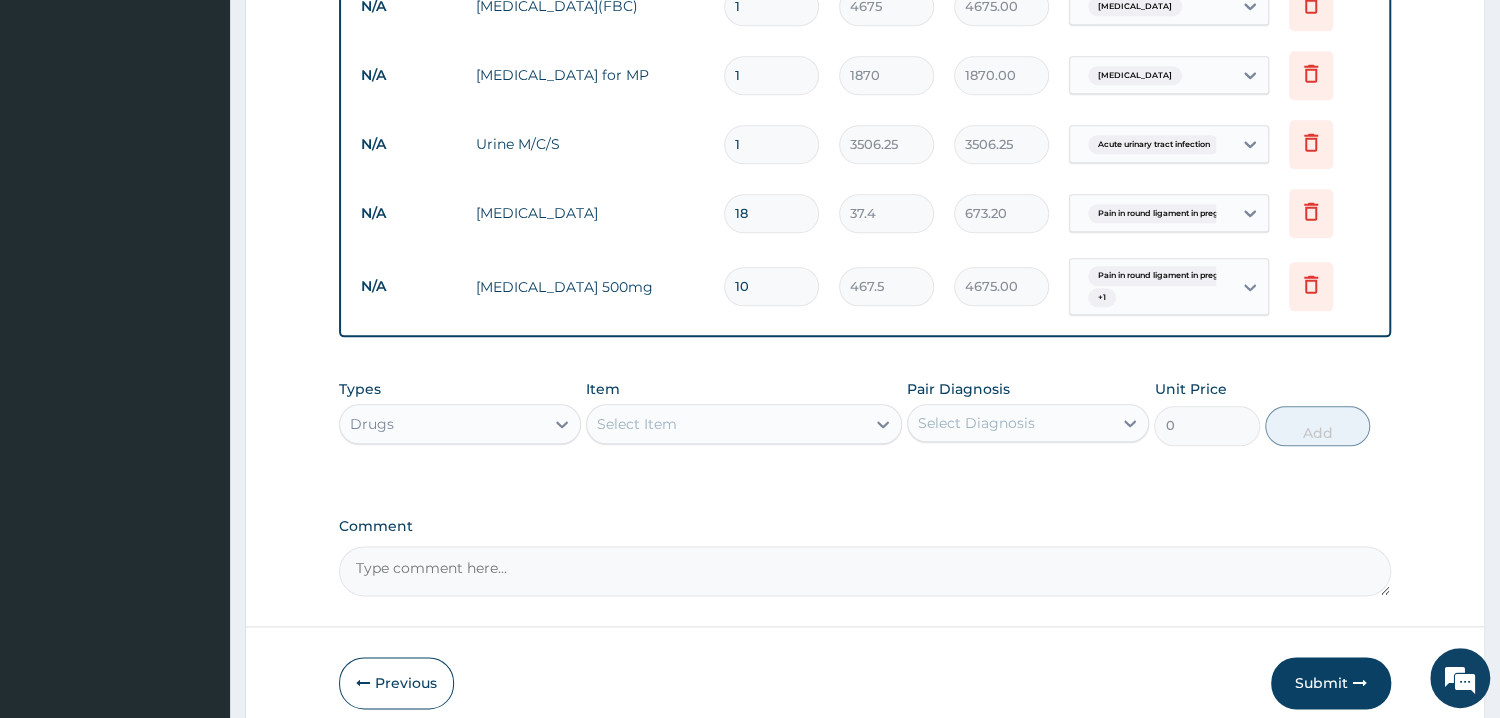 type on "10" 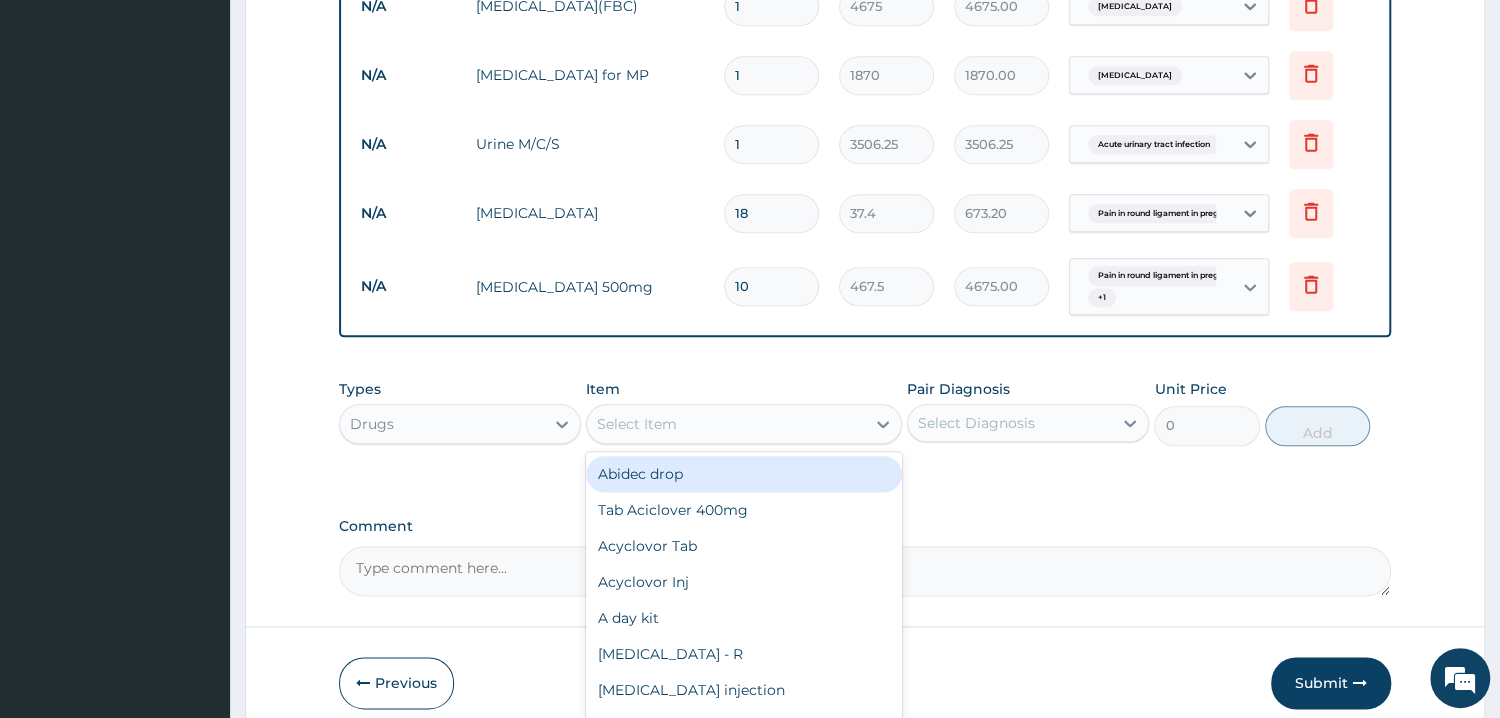 click on "Select Item" at bounding box center [726, 424] 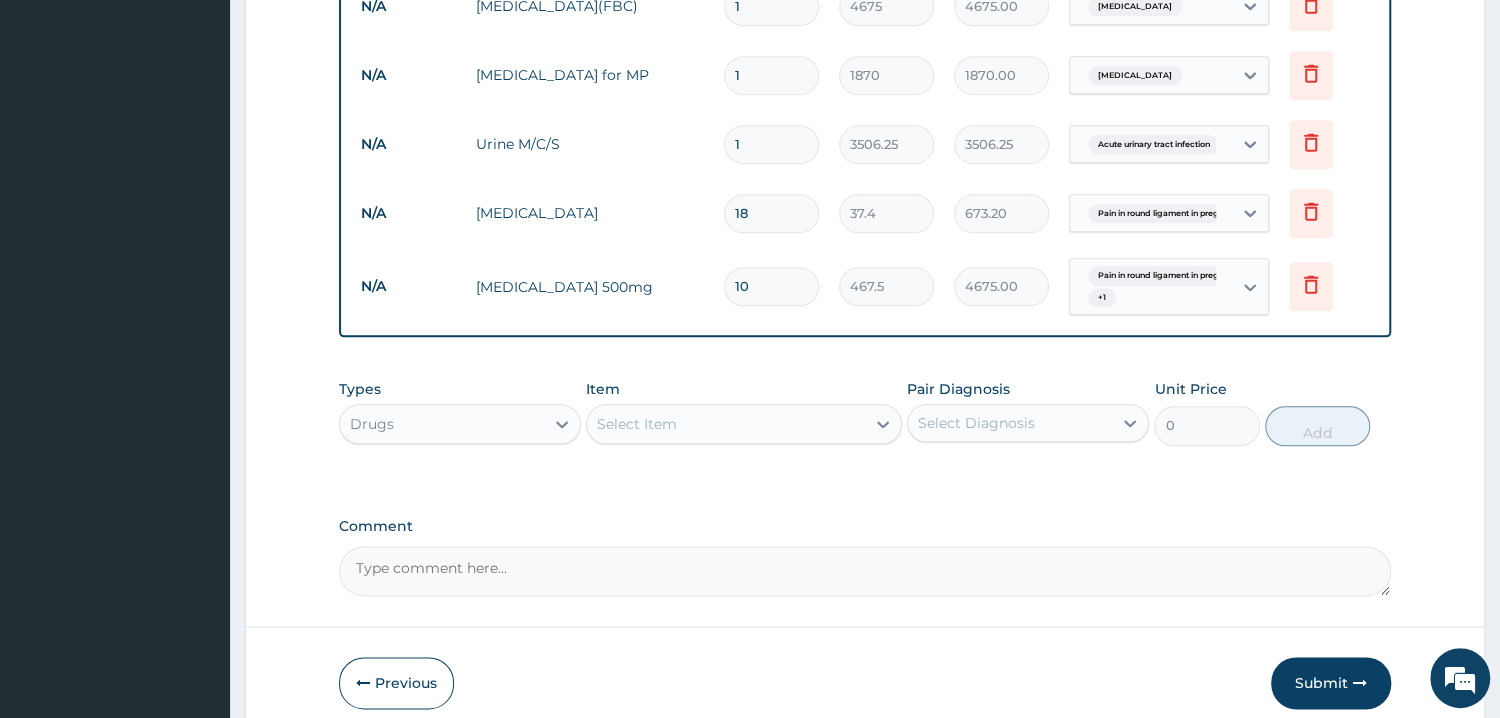 click on "Select Item" at bounding box center (726, 424) 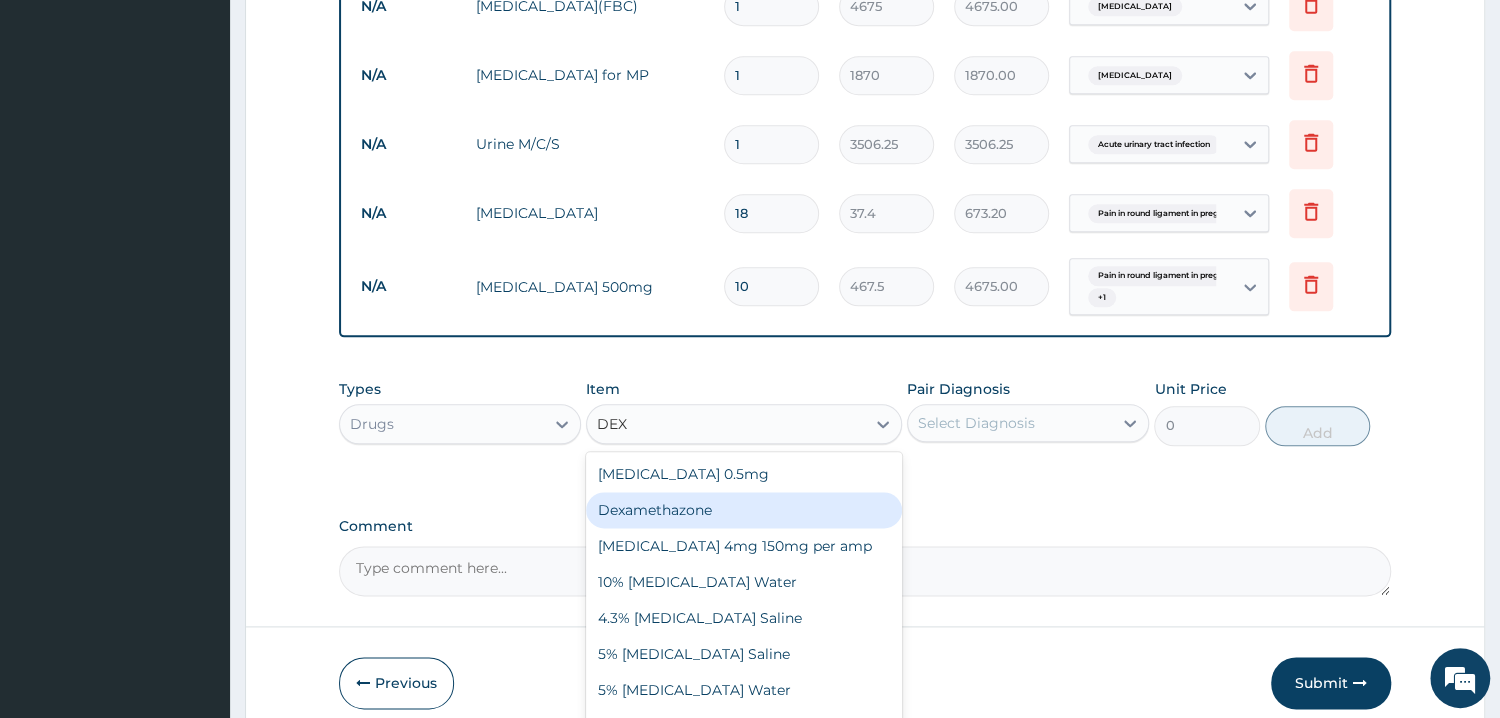 type on "DEXA" 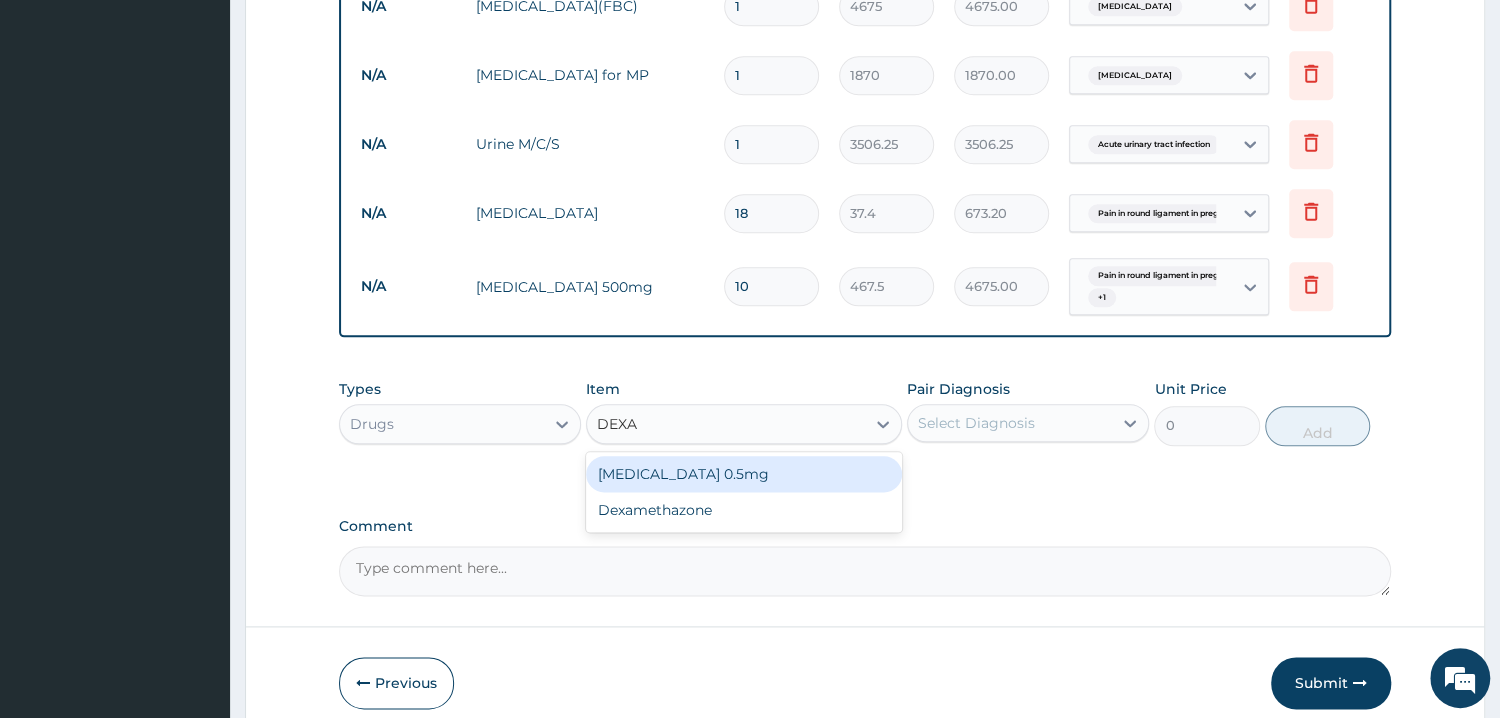 click on "[MEDICAL_DATA] 0.5mg" at bounding box center (744, 474) 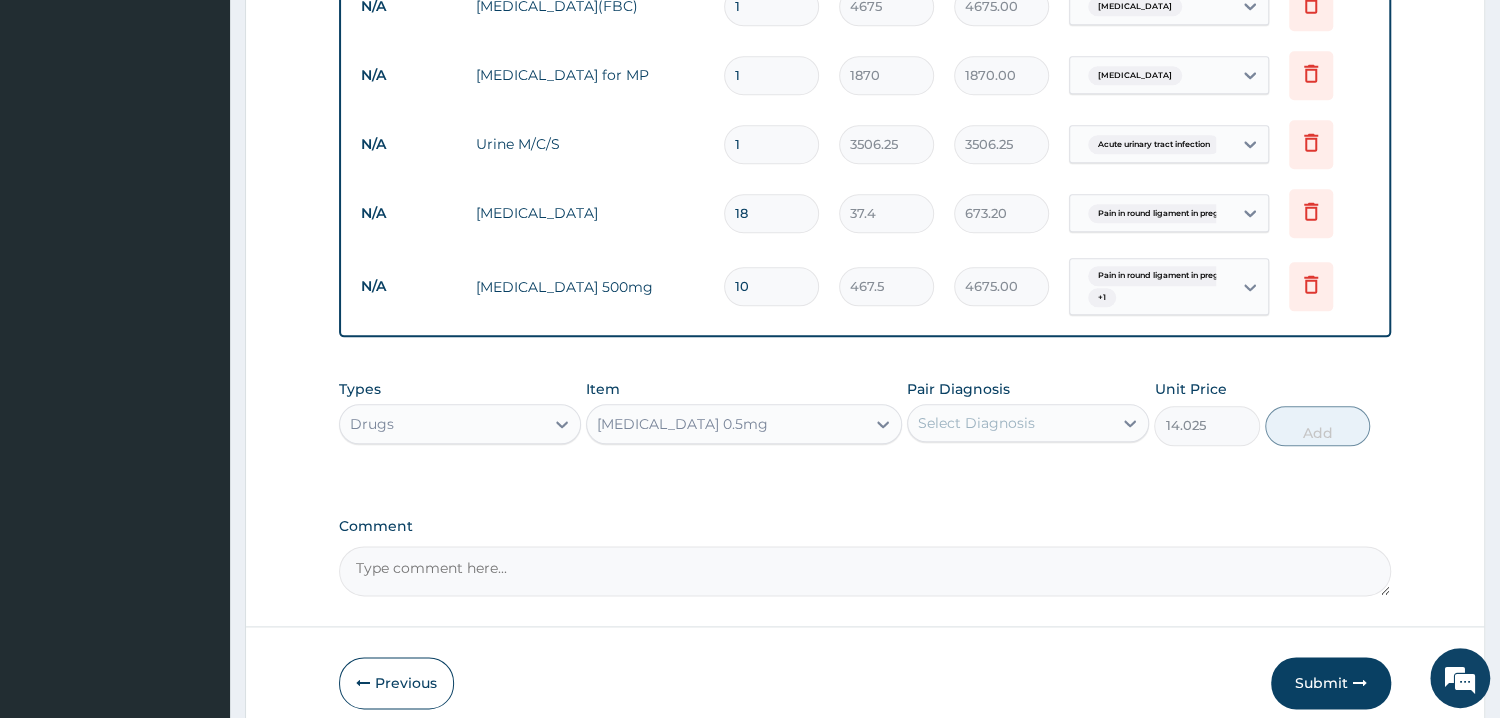click on "[MEDICAL_DATA] 0.5mg" at bounding box center [682, 424] 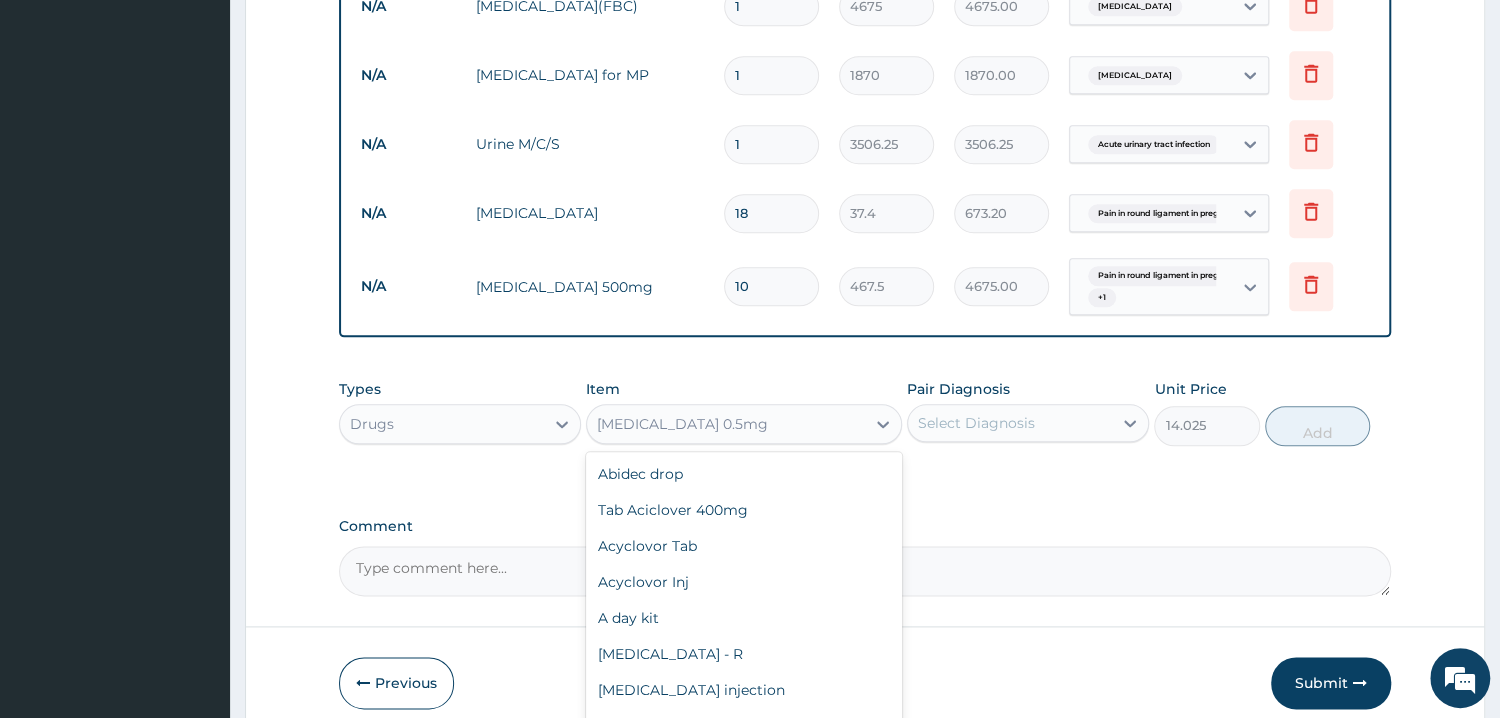 scroll, scrollTop: 4840, scrollLeft: 0, axis: vertical 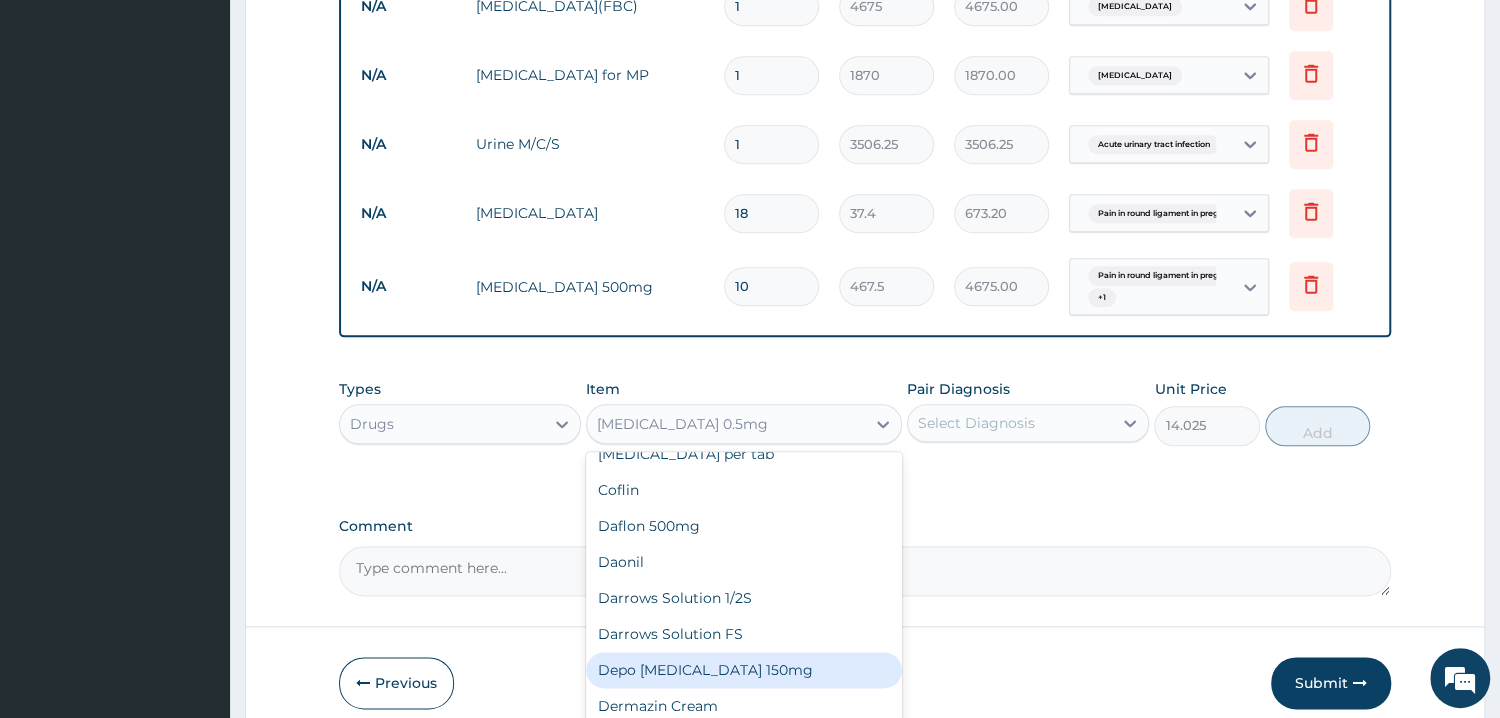 click on "Depo [MEDICAL_DATA] 150mg" at bounding box center [744, 670] 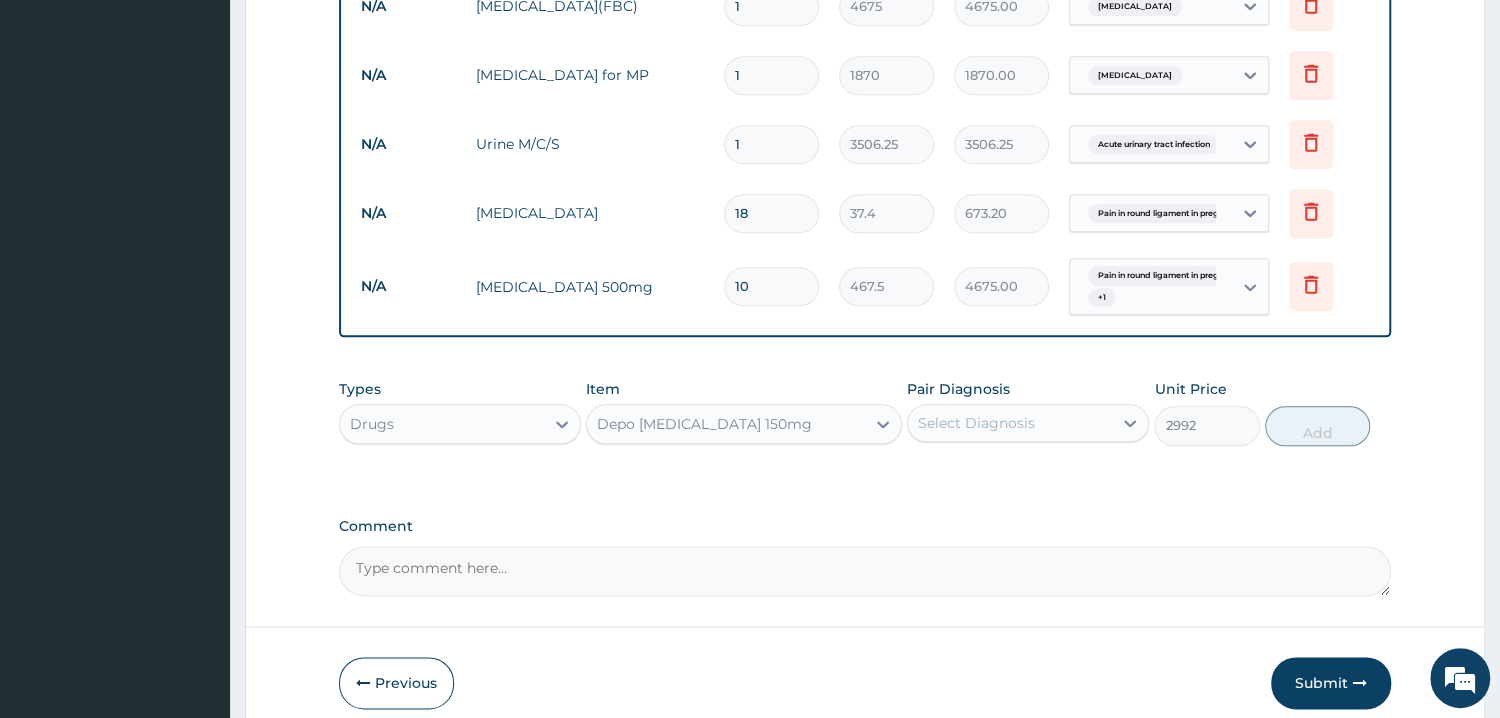 click on "Item option Depo [MEDICAL_DATA] 150mg, selected.   Select is focused ,type to refine list, press Down to open the menu,  Depo [MEDICAL_DATA] 150mg" at bounding box center [744, 412] 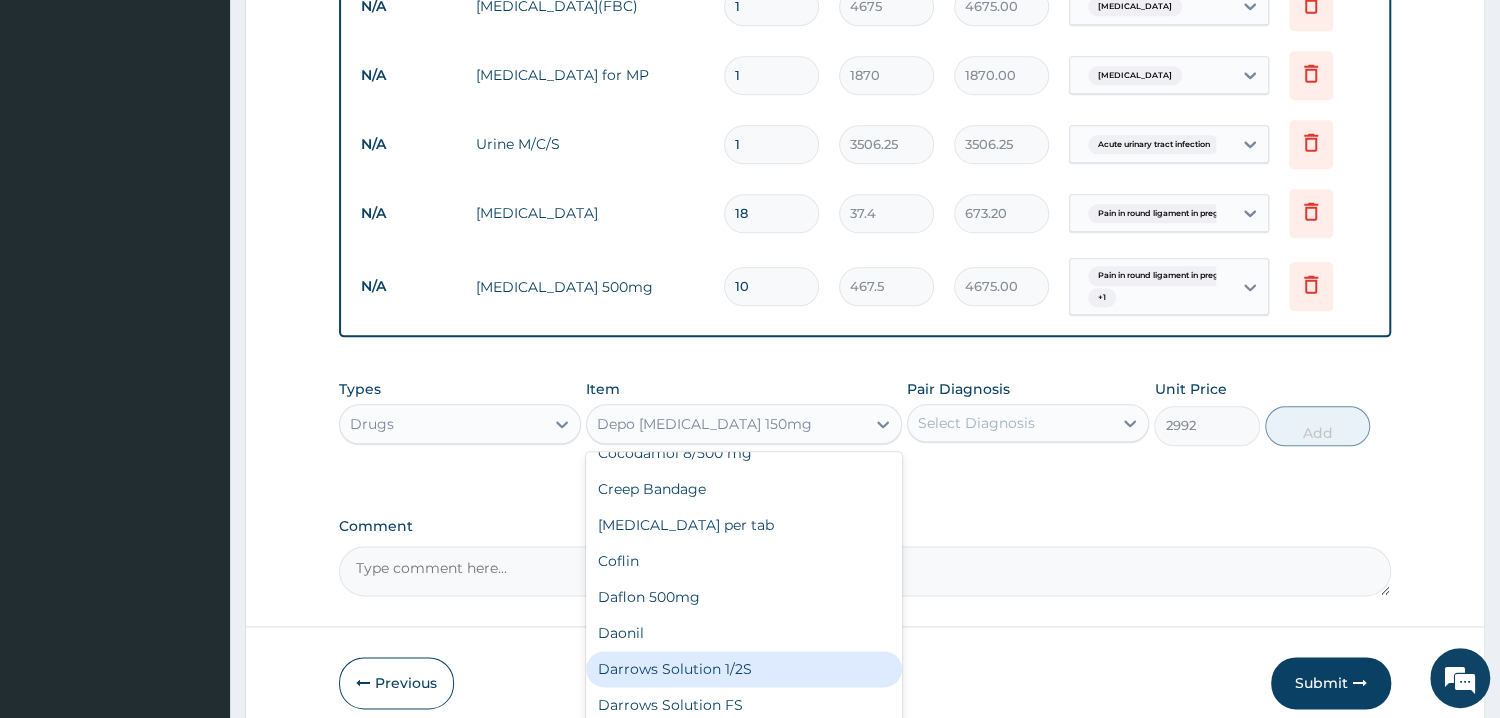 scroll, scrollTop: 5070, scrollLeft: 0, axis: vertical 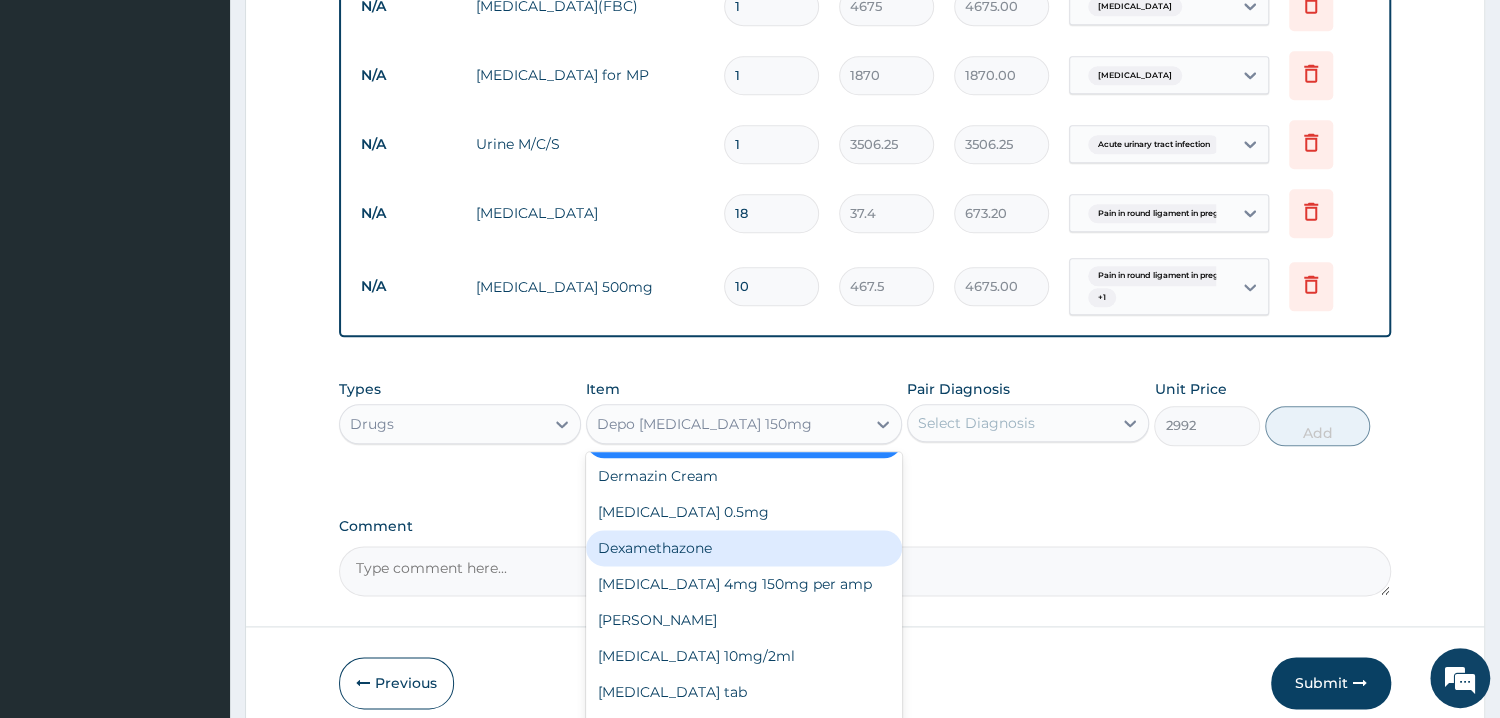 click on "Dexamethazone" at bounding box center (744, 548) 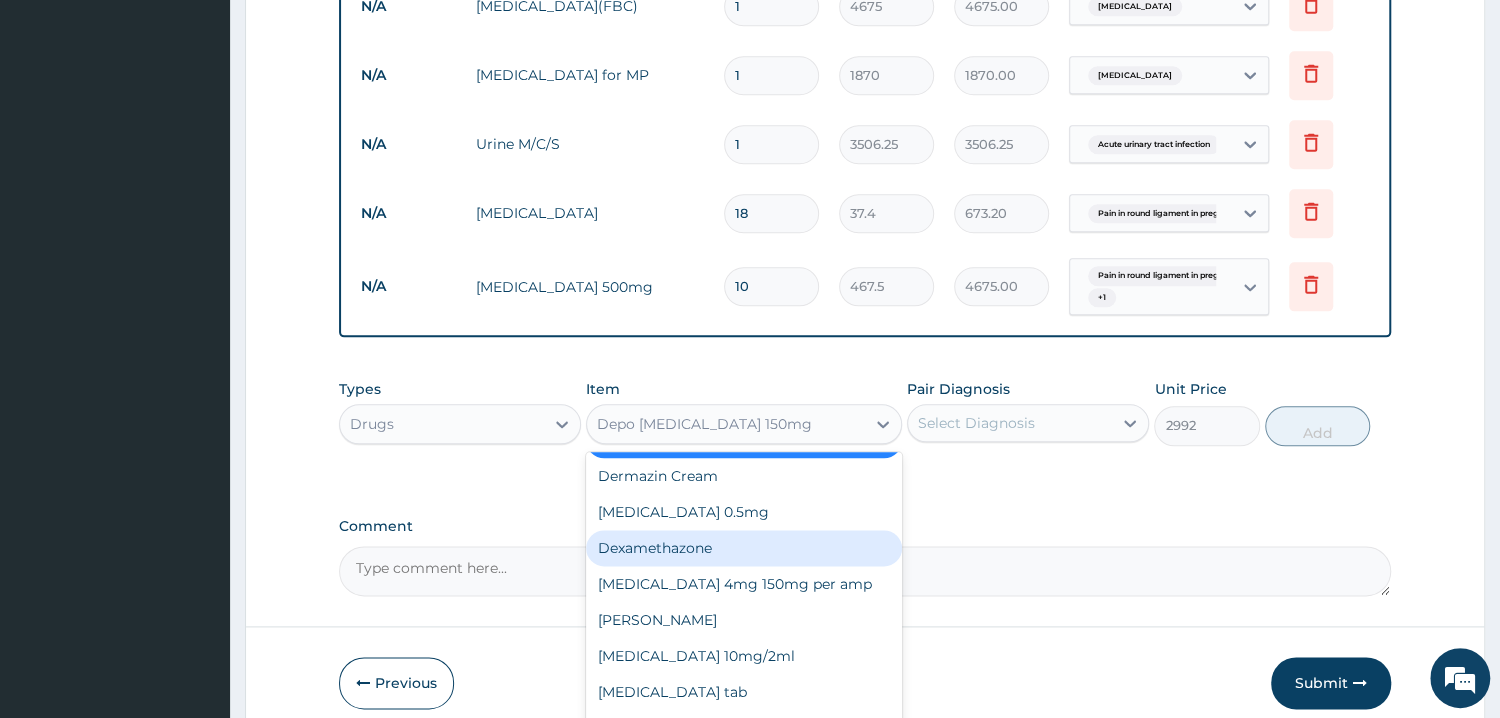 type on "299.2" 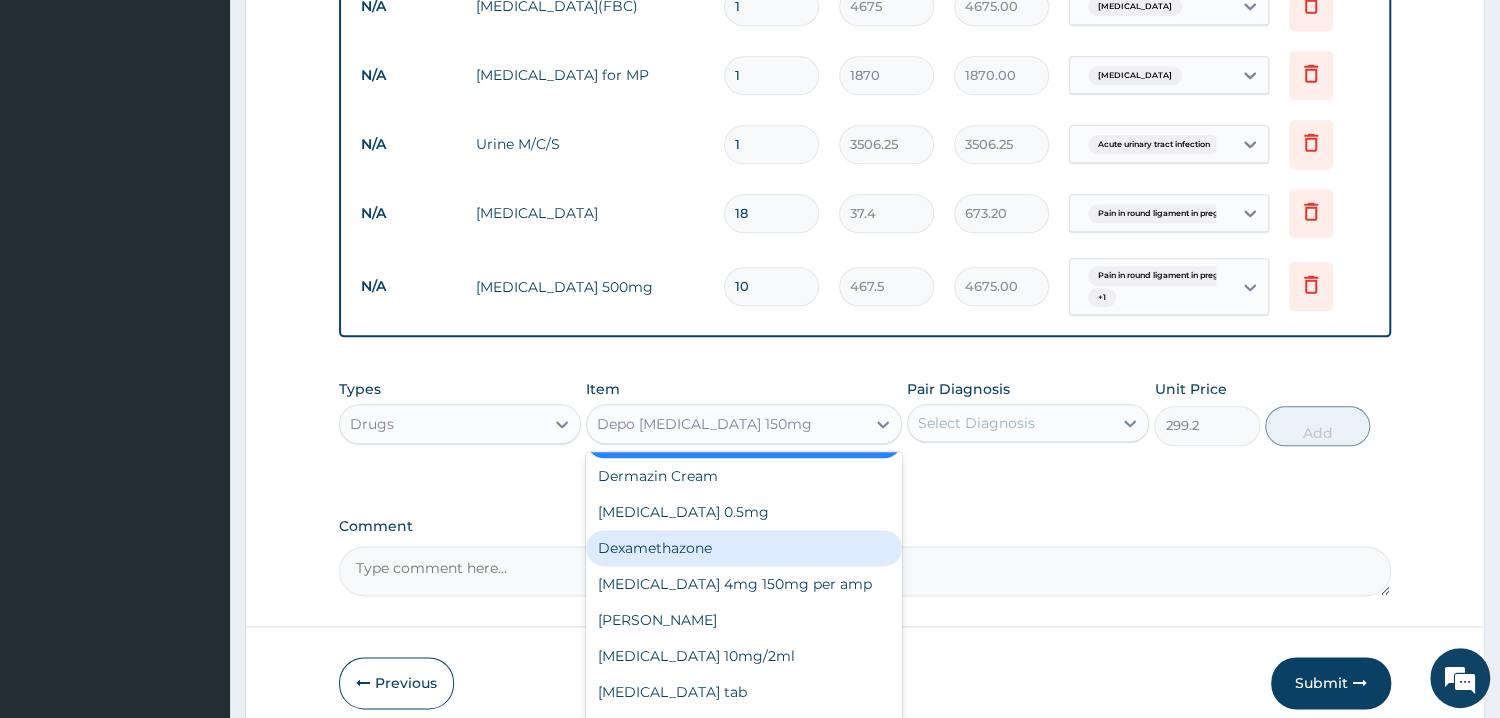 click on "PA Code / Prescription Code PA/2FF2FA PA/DC30A2 PA/9D7C24 Encounter Date [DATE] Important Notice Please enter PA codes before entering items that are not attached to a PA code   All diagnoses entered must be linked to a claim item. Diagnosis & Claim Items that are visible but inactive cannot be edited because they were imported from an already approved PA code. Diagnosis [MEDICAL_DATA] confirmed Pain in round ligament in pregnancy confirmed [MEDICAL_DATA] confirmed Antenatal care status confirmed Dartoic [MEDICAL_DATA] confirmed [MEDICAL_DATA] confirmed [MEDICAL_DATA] Confirmed [MEDICAL_DATA] Confirmed Acute [MEDICAL_DATA] Confirmed NB: All diagnosis must be linked to a claim item Claim Items Type Name Quantity Unit Price Total Price Pair Diagnosis Actions Drugs inj clexane 40mg 2 14600 29200.00 [MEDICAL_DATA] Delete Drugs cocodamol 8/500 mg 8 355.3 2842.40 Pain in round ligament in preg... Delete Procedures professional services (per day) 4 10000 40000.00 Pain in round ligament in preg...  + 1 Delete 1  + 1" at bounding box center [865, -259] 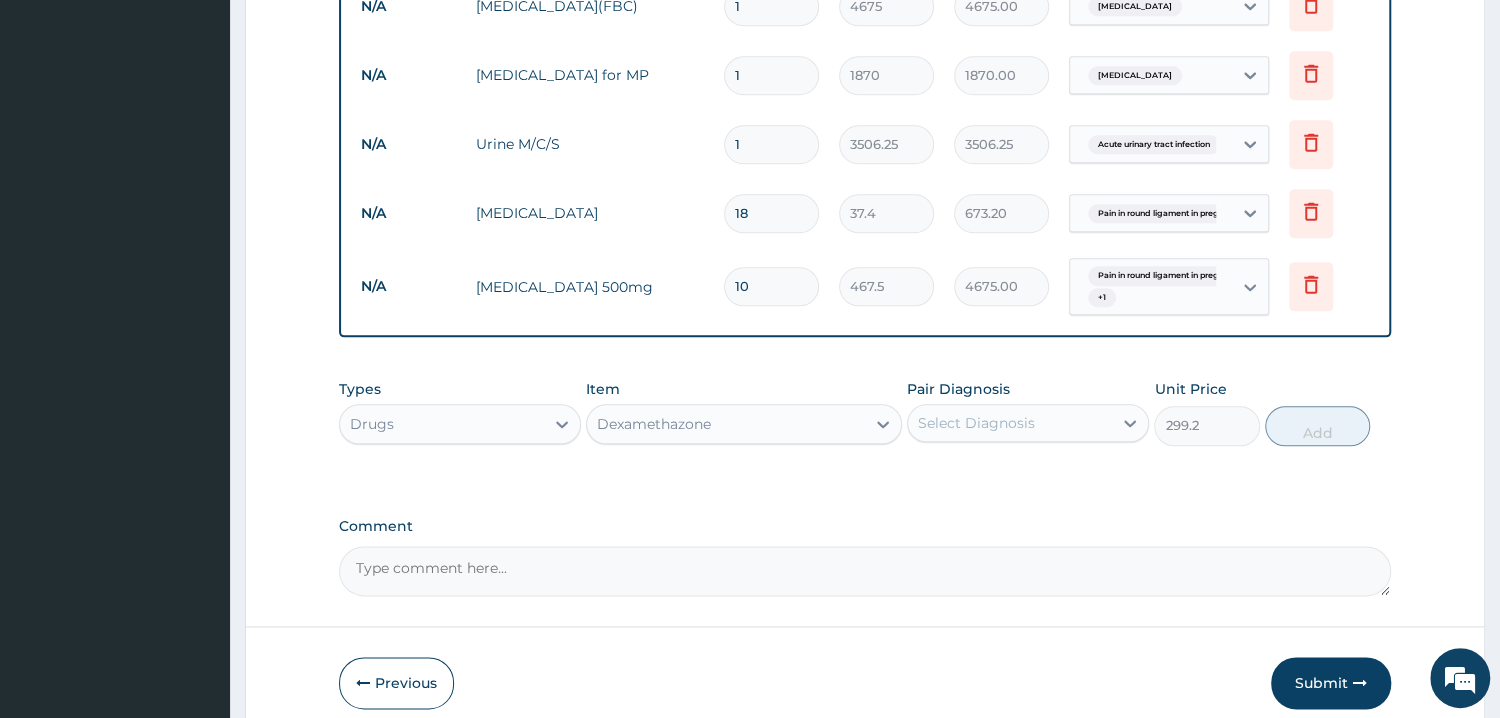 click on "Select Diagnosis" at bounding box center (1028, 423) 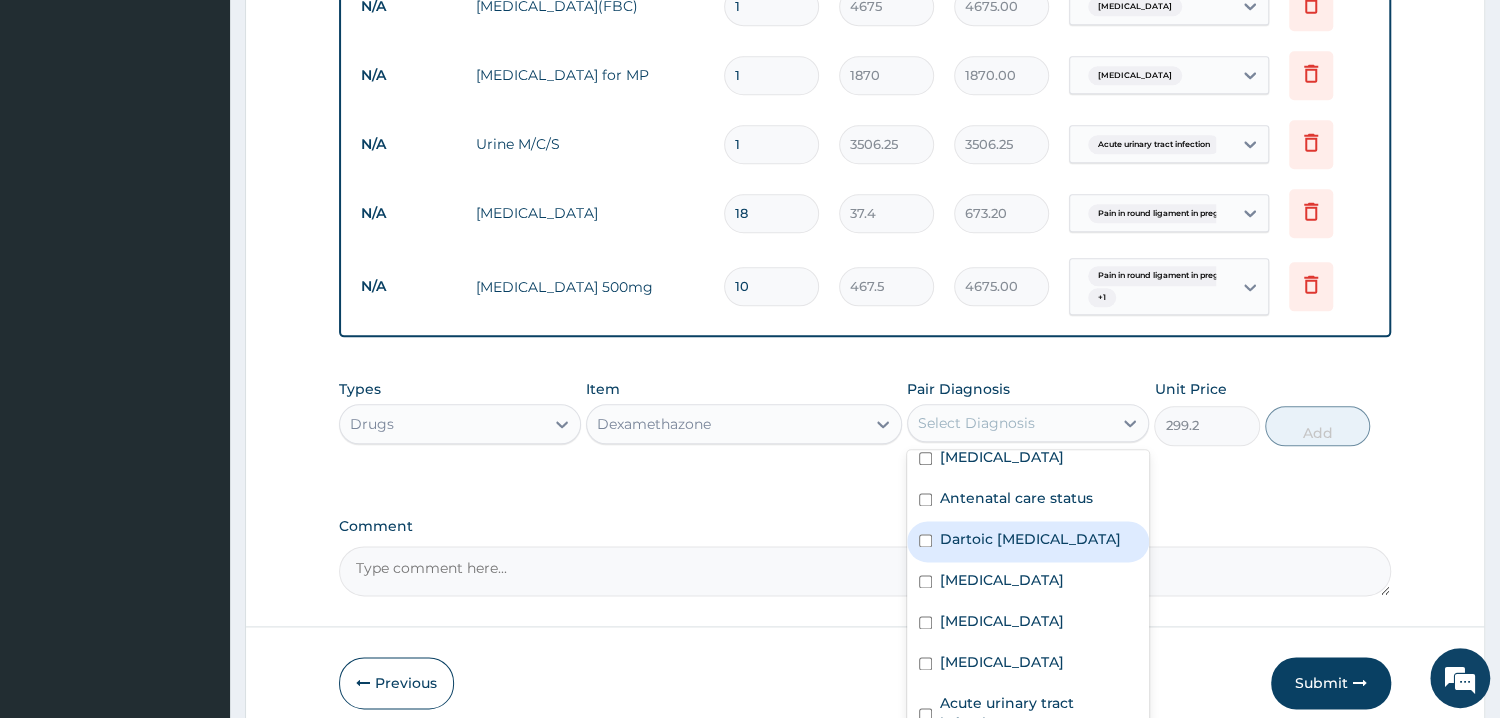 scroll, scrollTop: 137, scrollLeft: 0, axis: vertical 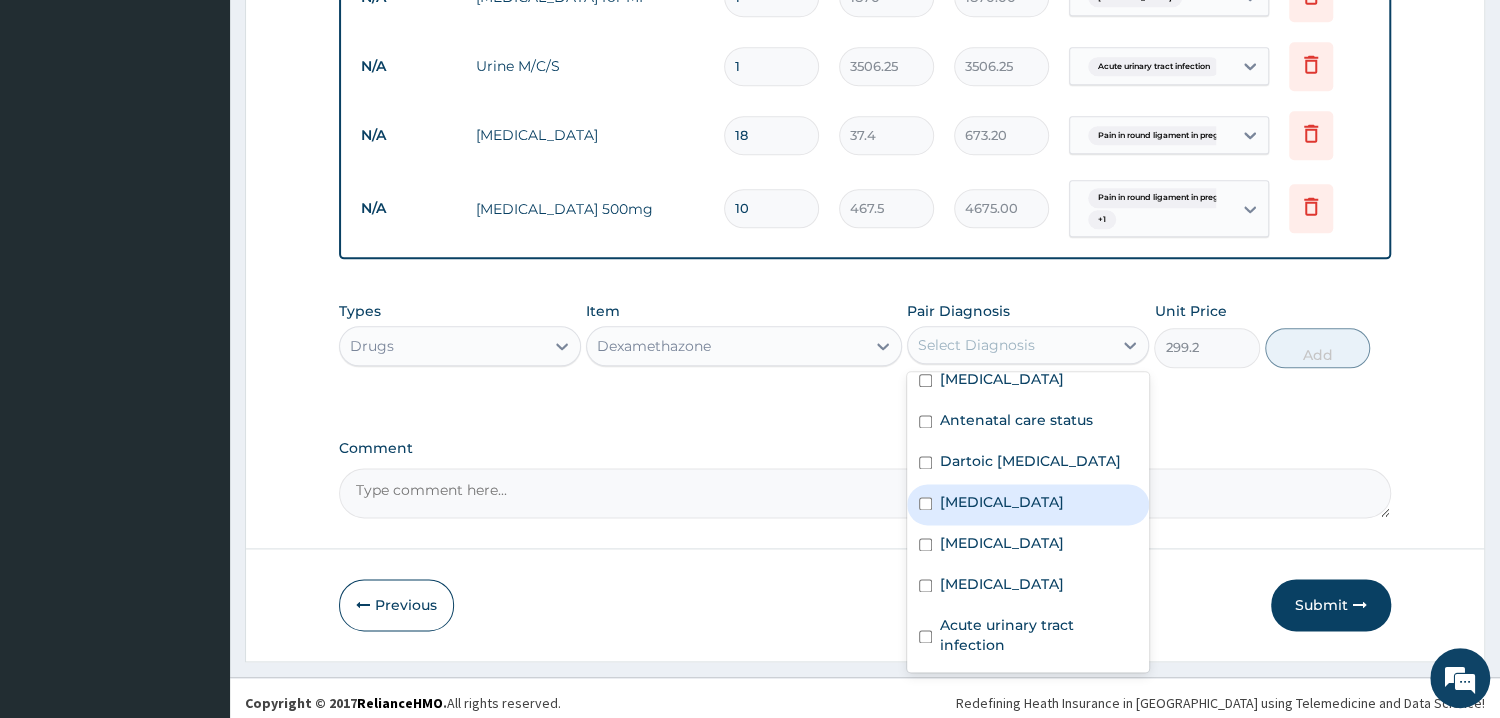 click on "[MEDICAL_DATA]" at bounding box center (1028, 504) 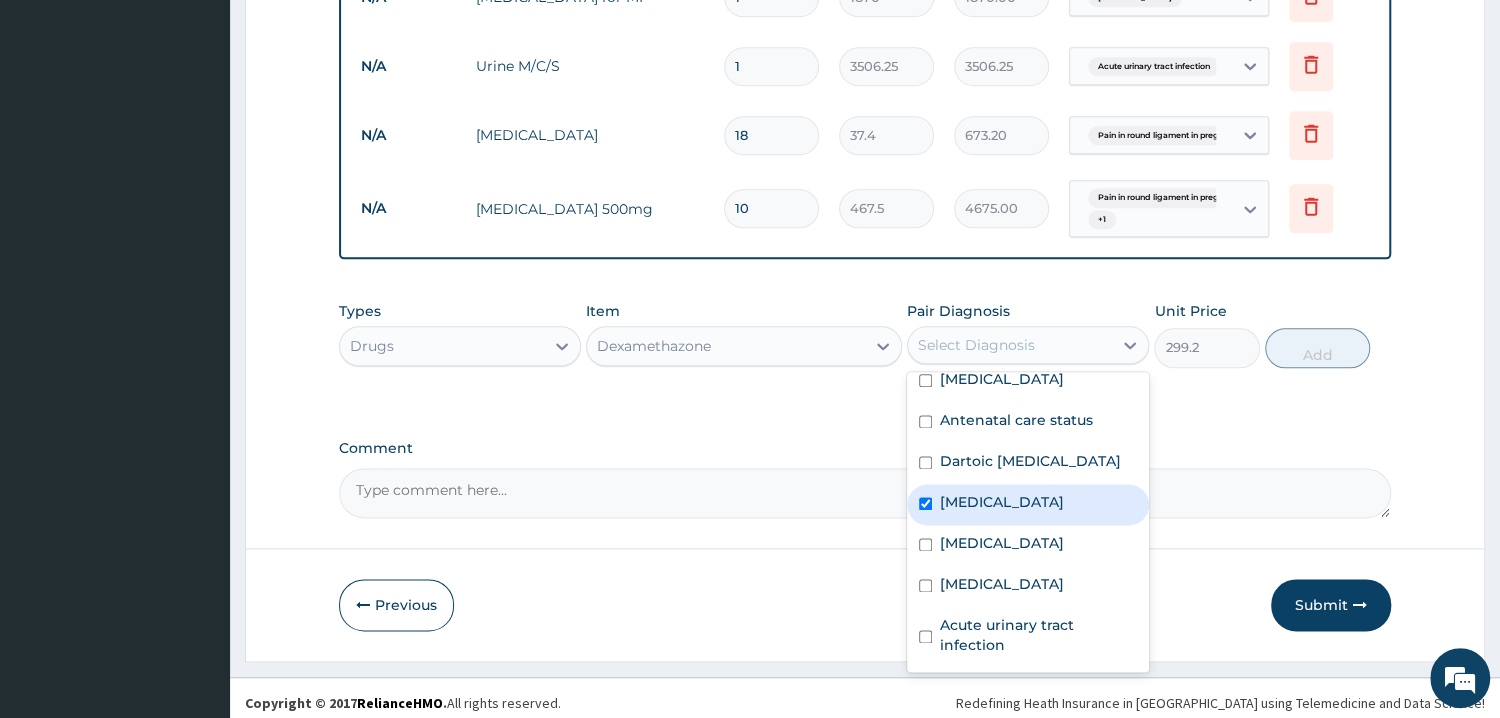 click on "[MEDICAL_DATA]" at bounding box center [1028, 504] 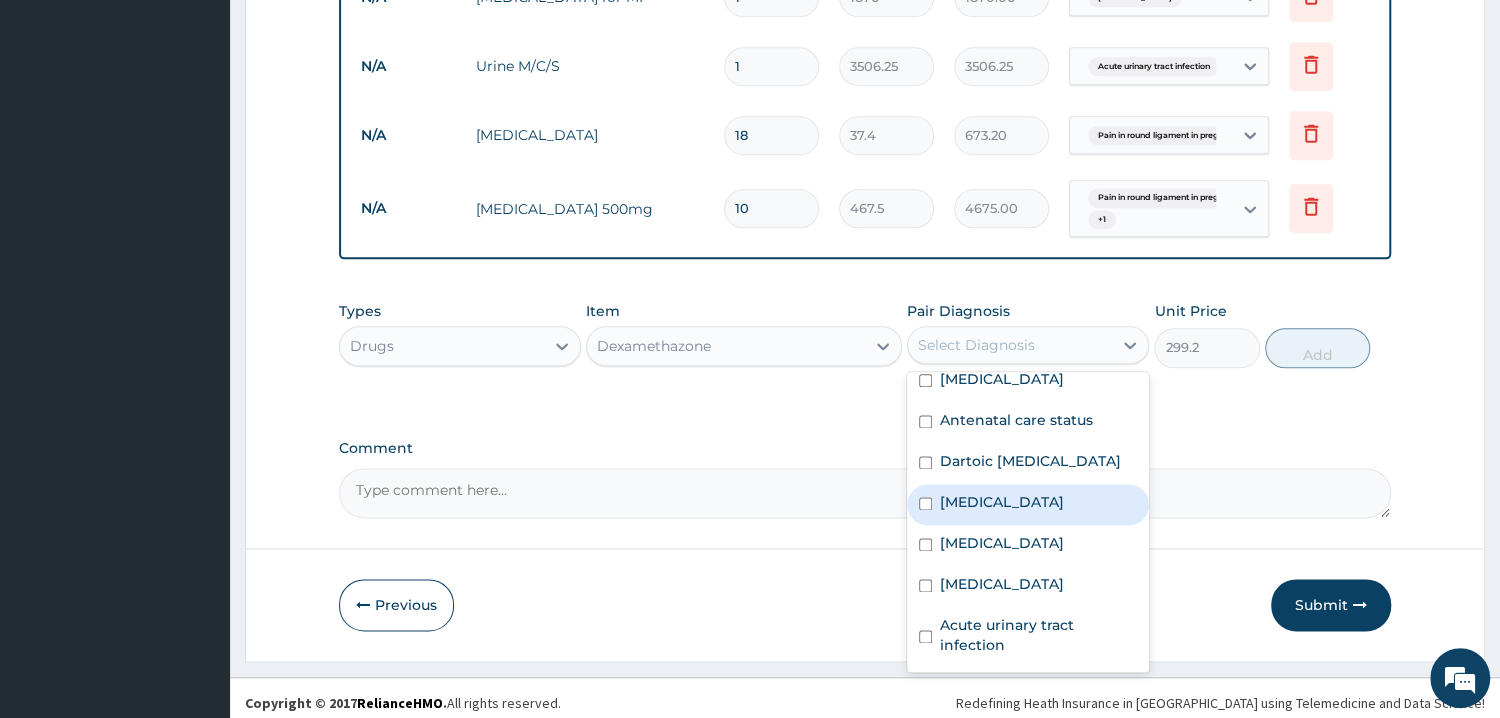 click on "[MEDICAL_DATA]" at bounding box center (1002, 502) 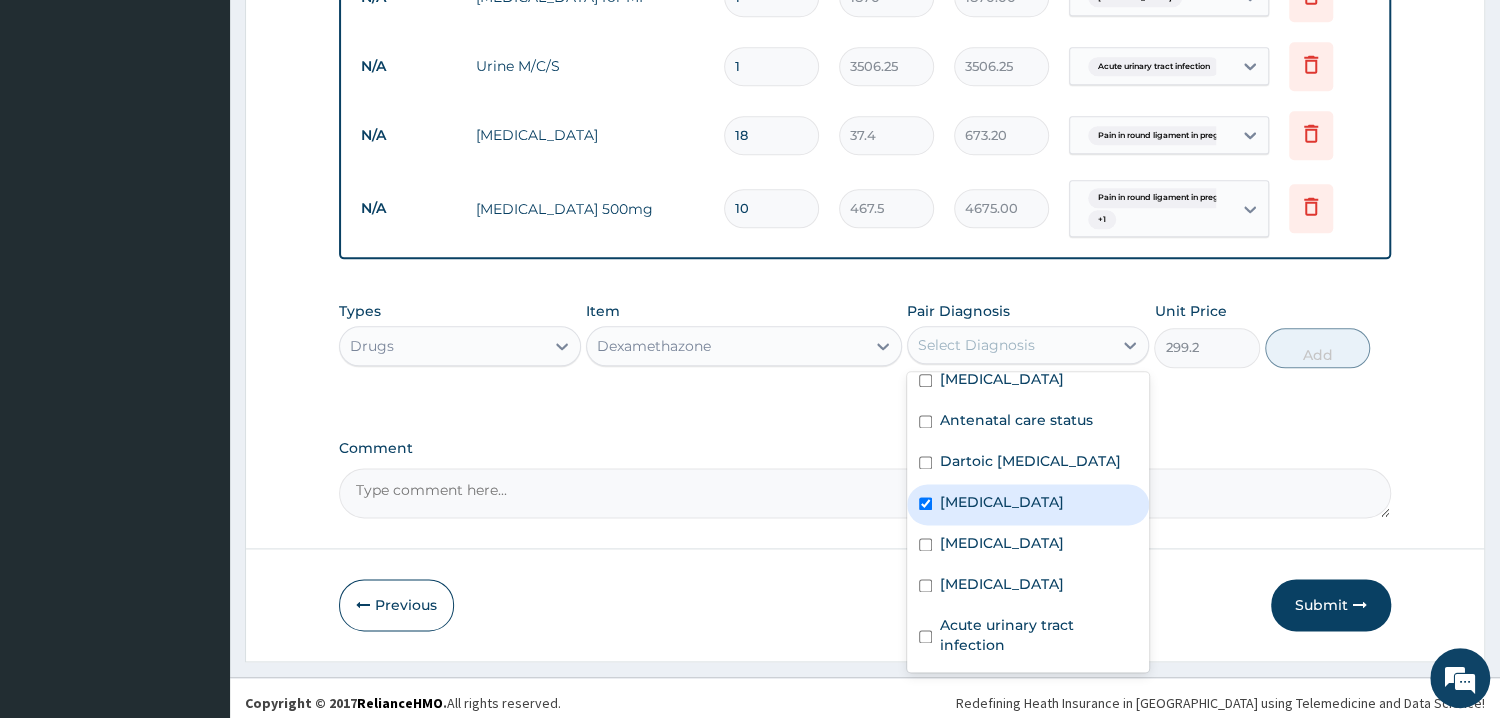 click on "[MEDICAL_DATA]" at bounding box center [1002, 502] 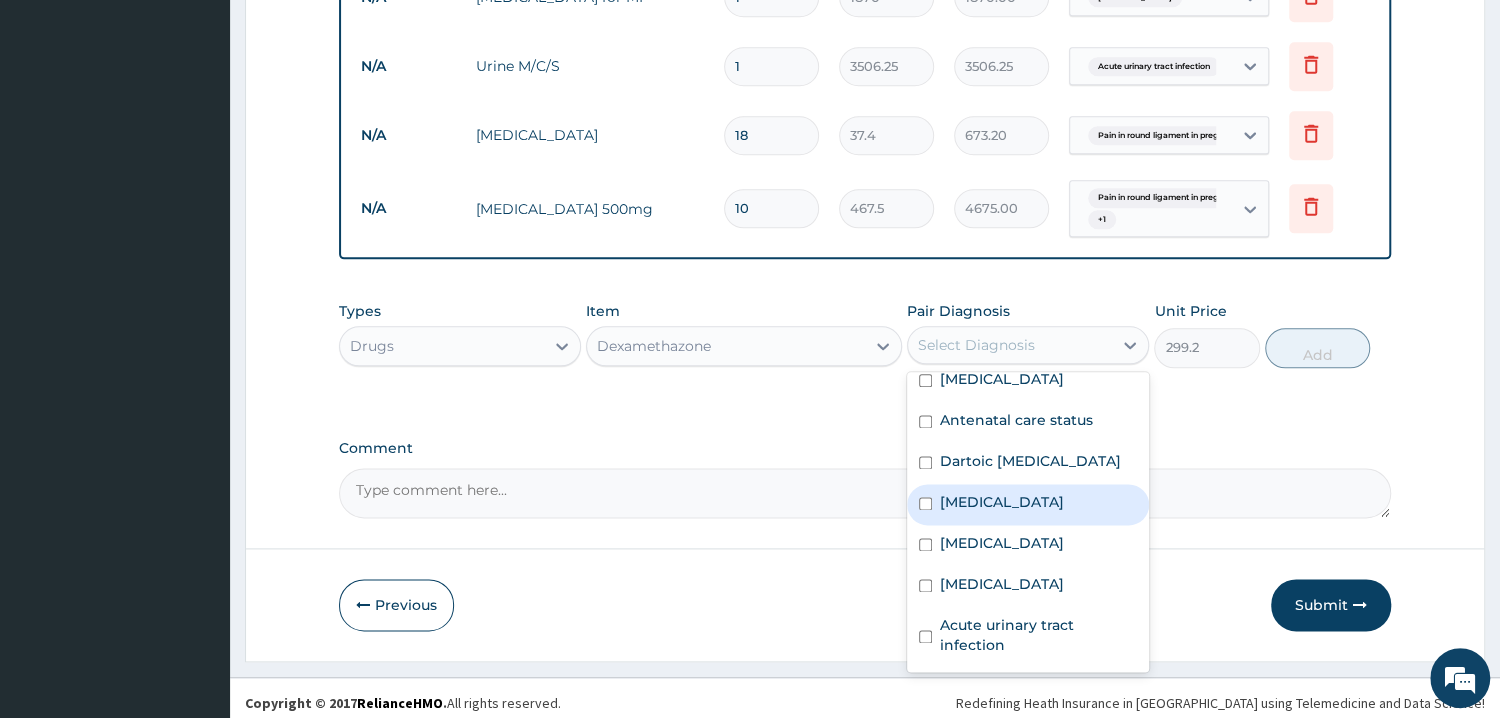 click on "[MEDICAL_DATA]" at bounding box center [1002, 502] 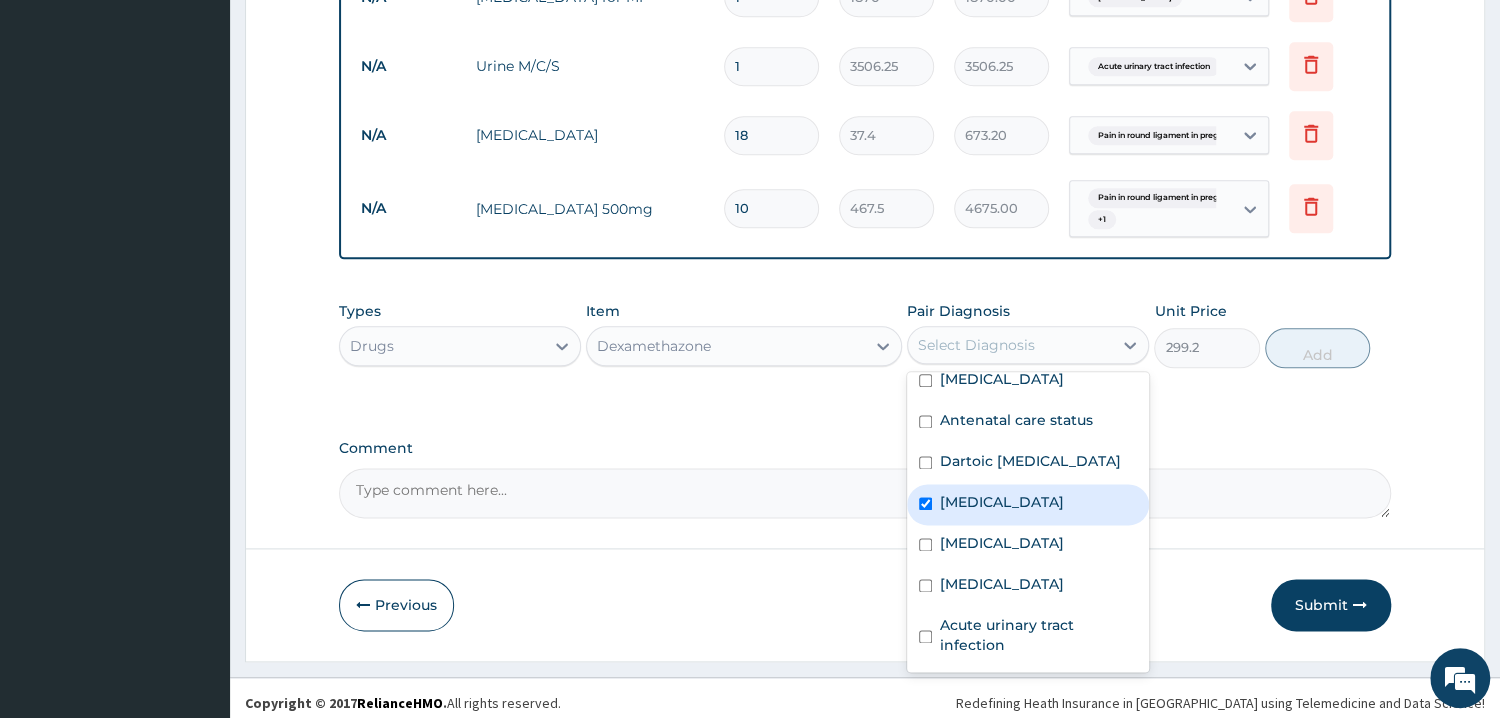 click on "[MEDICAL_DATA]" at bounding box center [1002, 502] 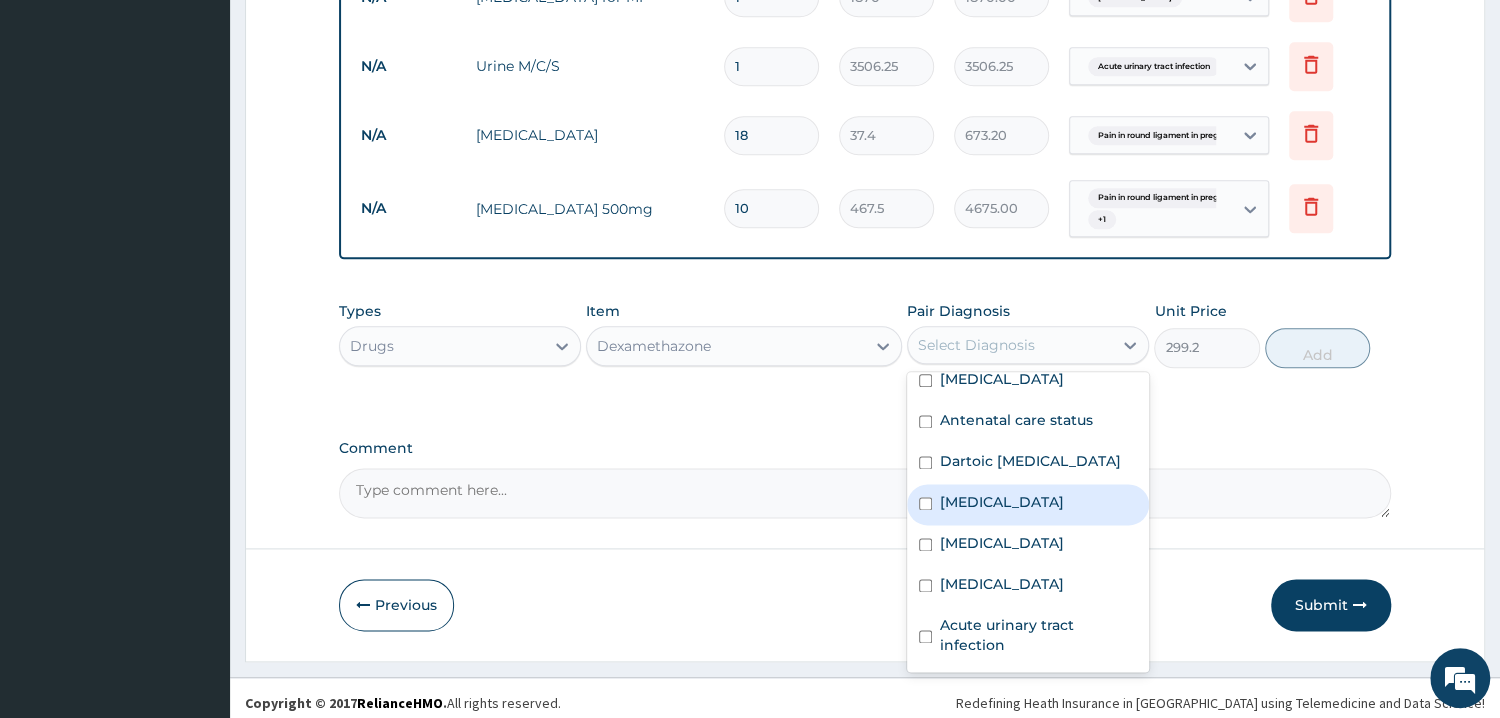 click on "[MEDICAL_DATA]" at bounding box center [1028, 504] 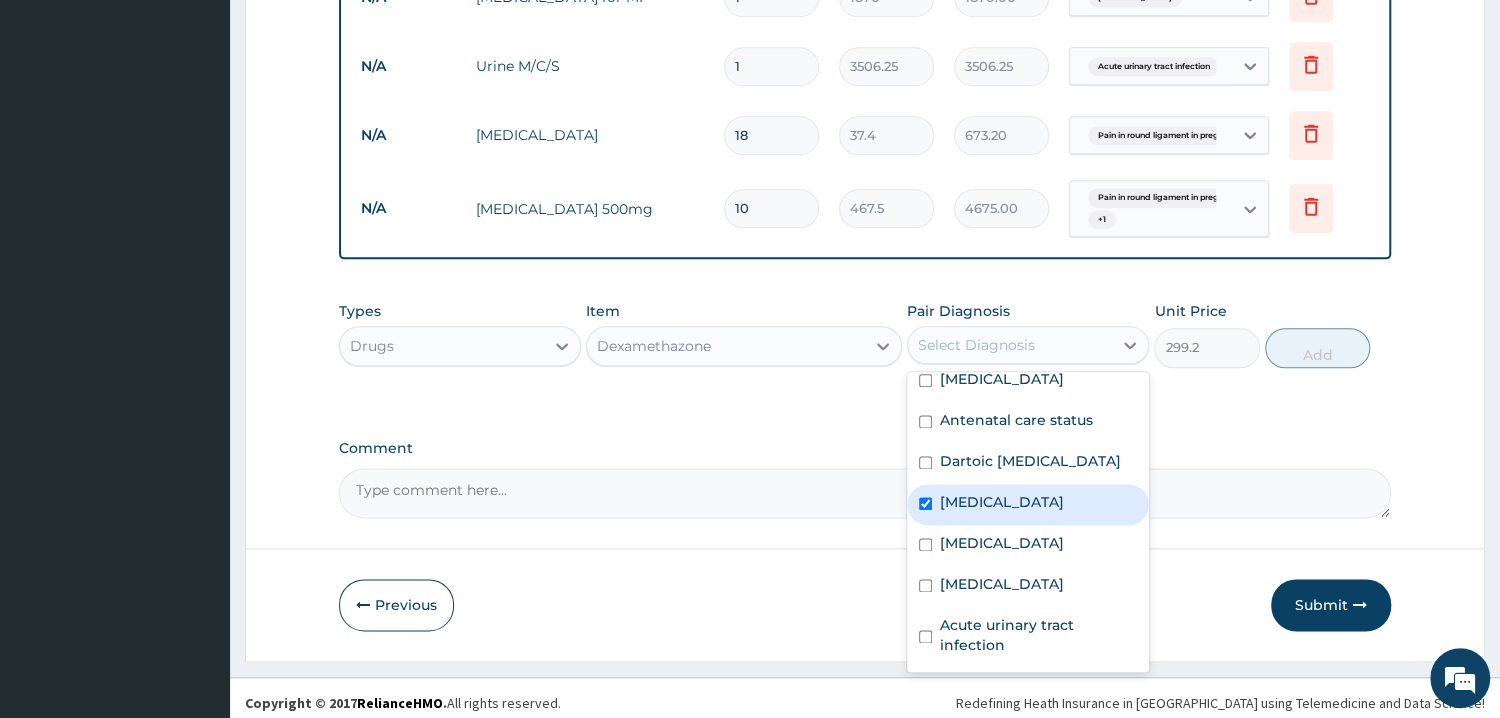 click on "[MEDICAL_DATA]" at bounding box center [1028, 504] 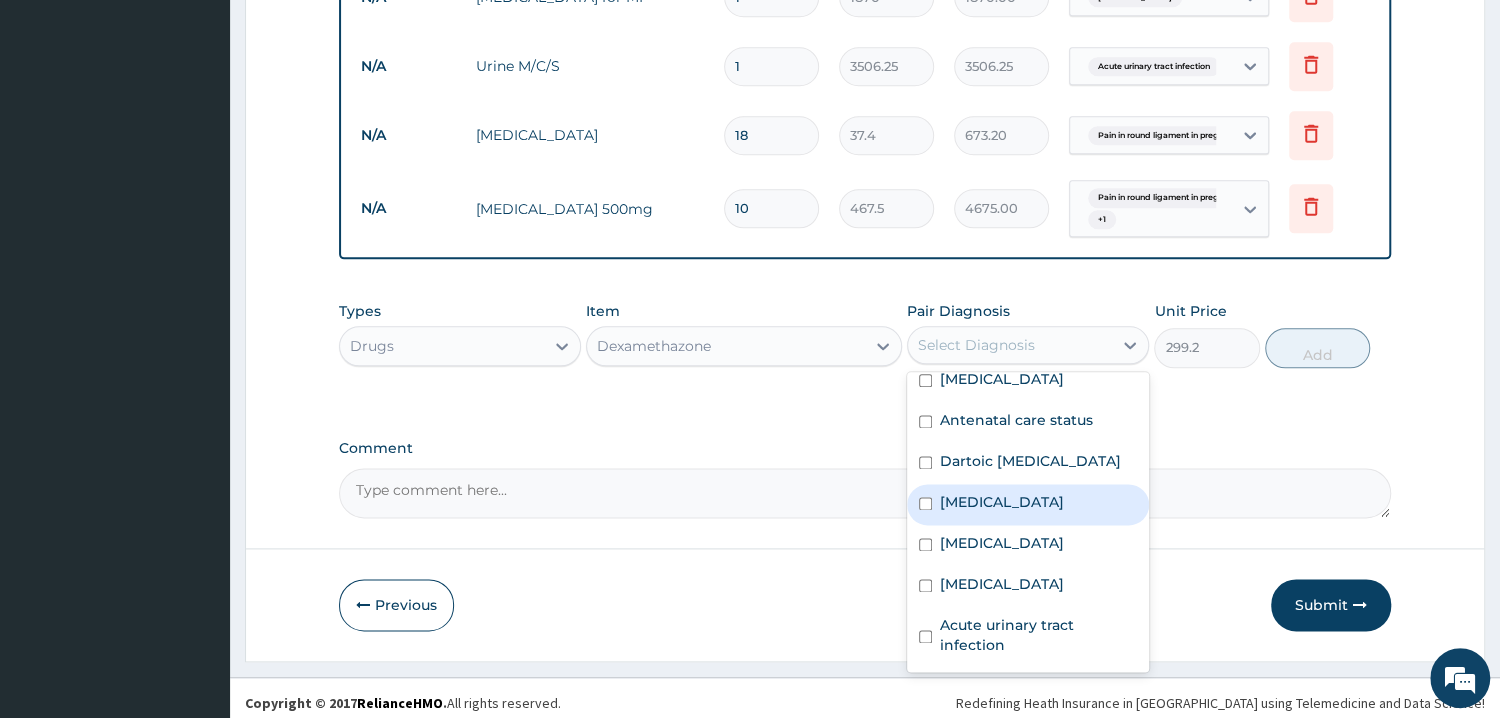click at bounding box center (925, 503) 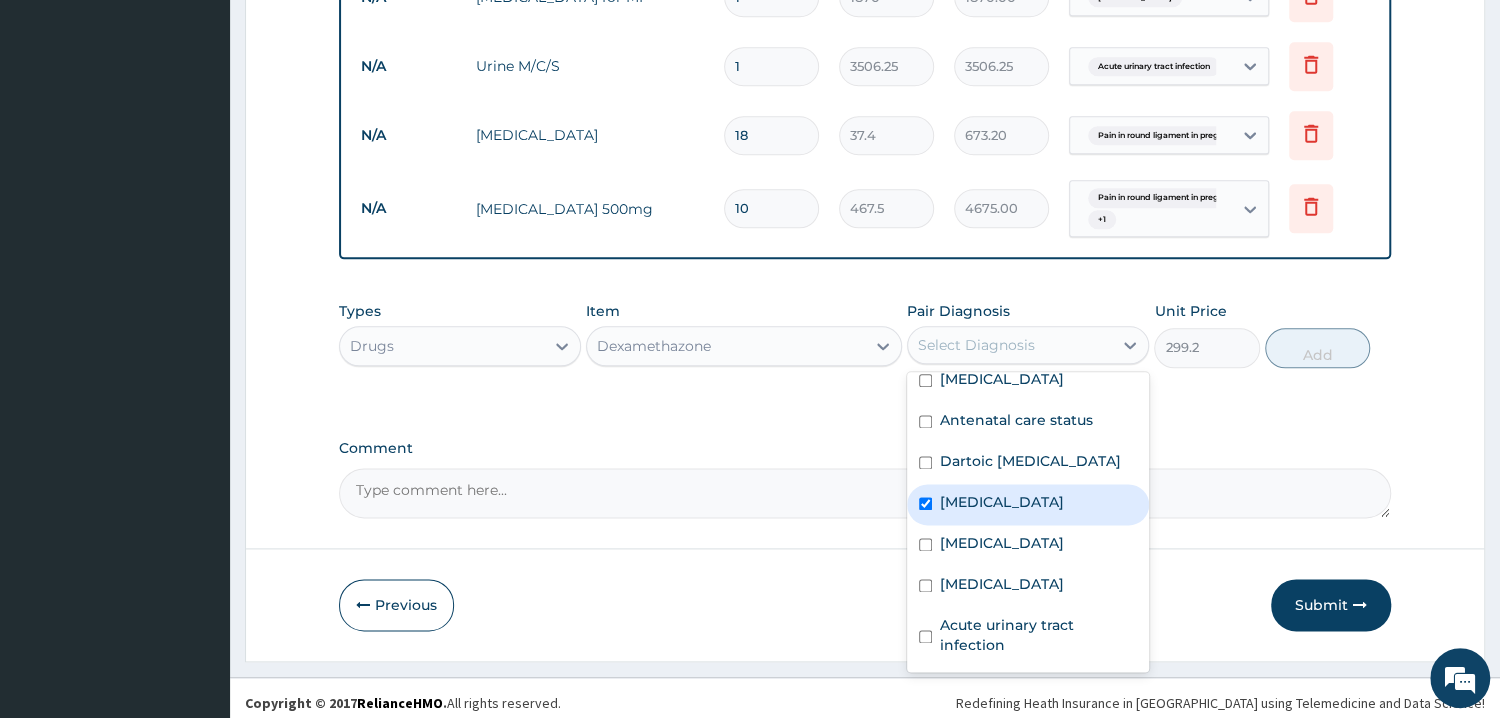 checkbox on "true" 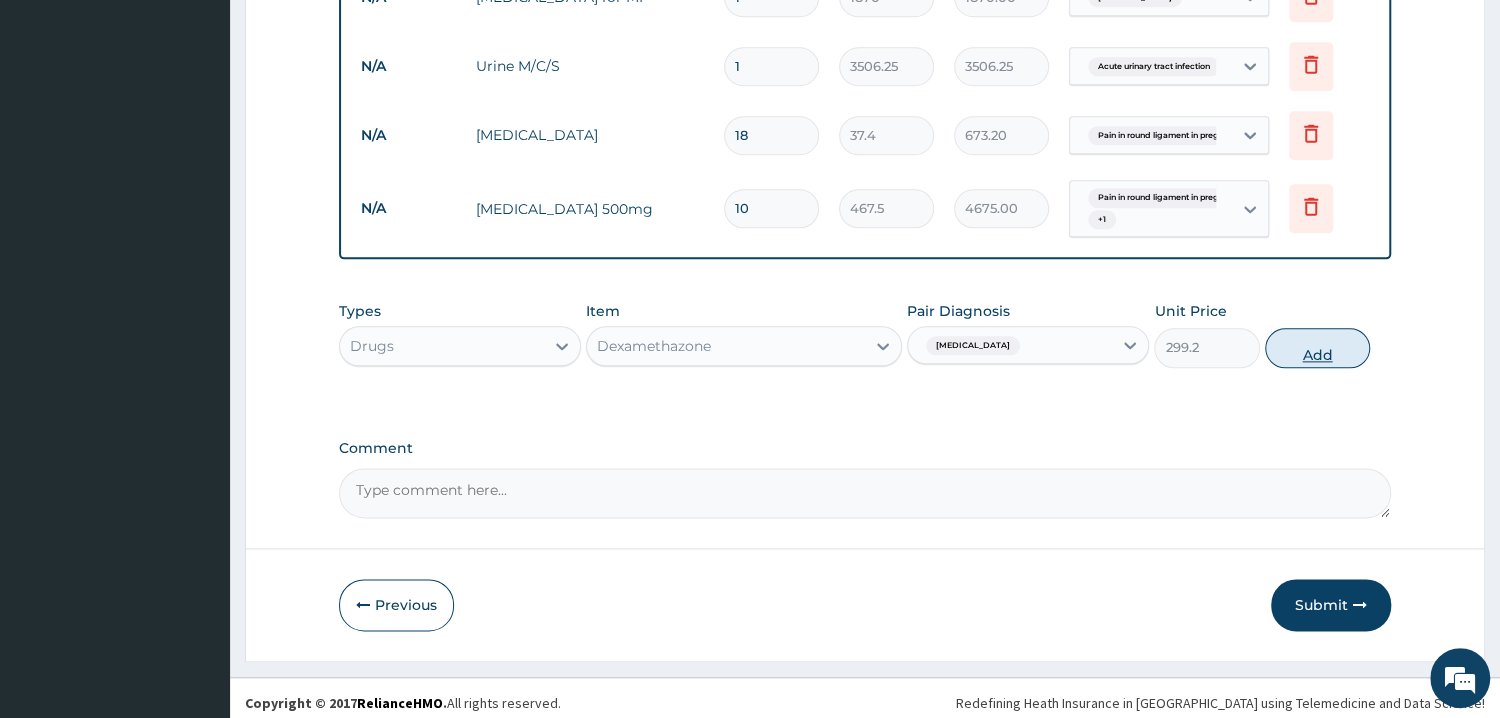 click on "Add" at bounding box center [1317, 348] 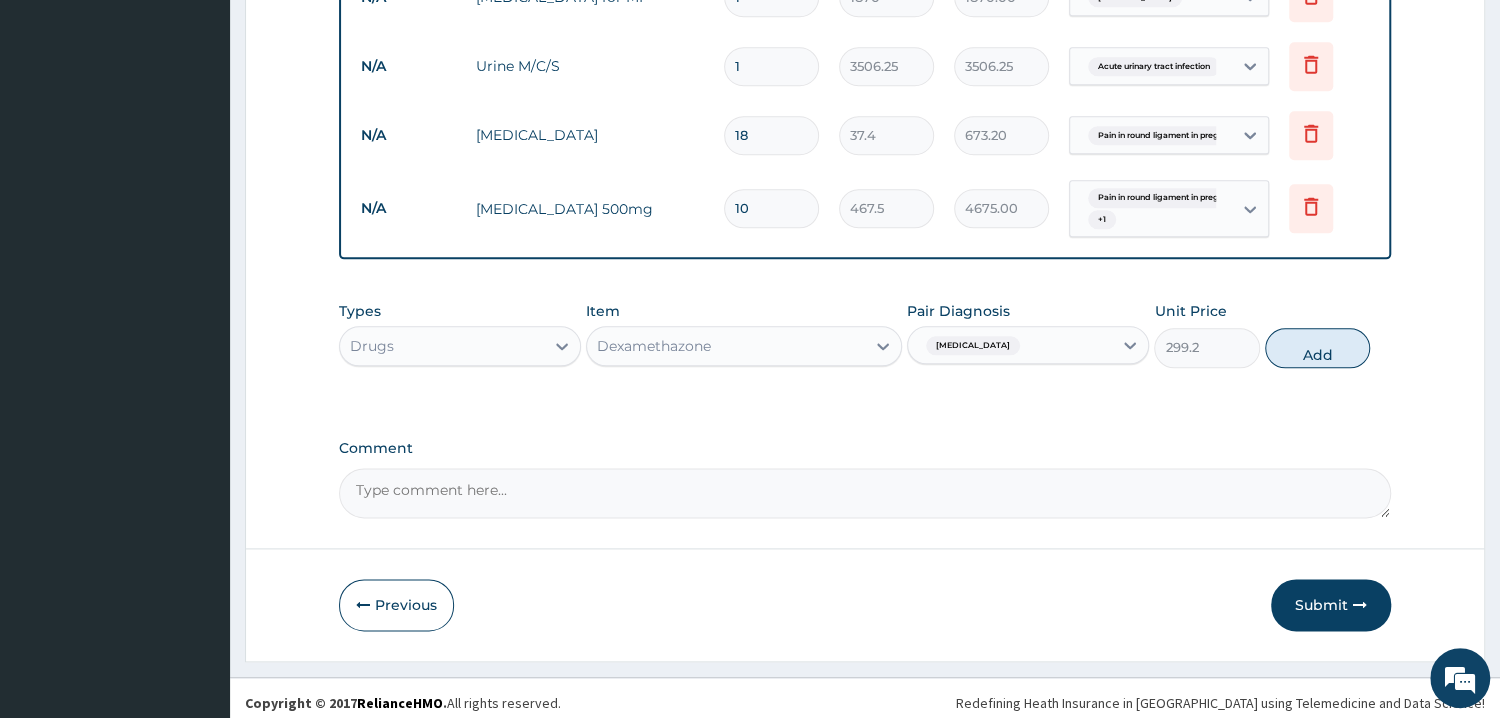 type on "0" 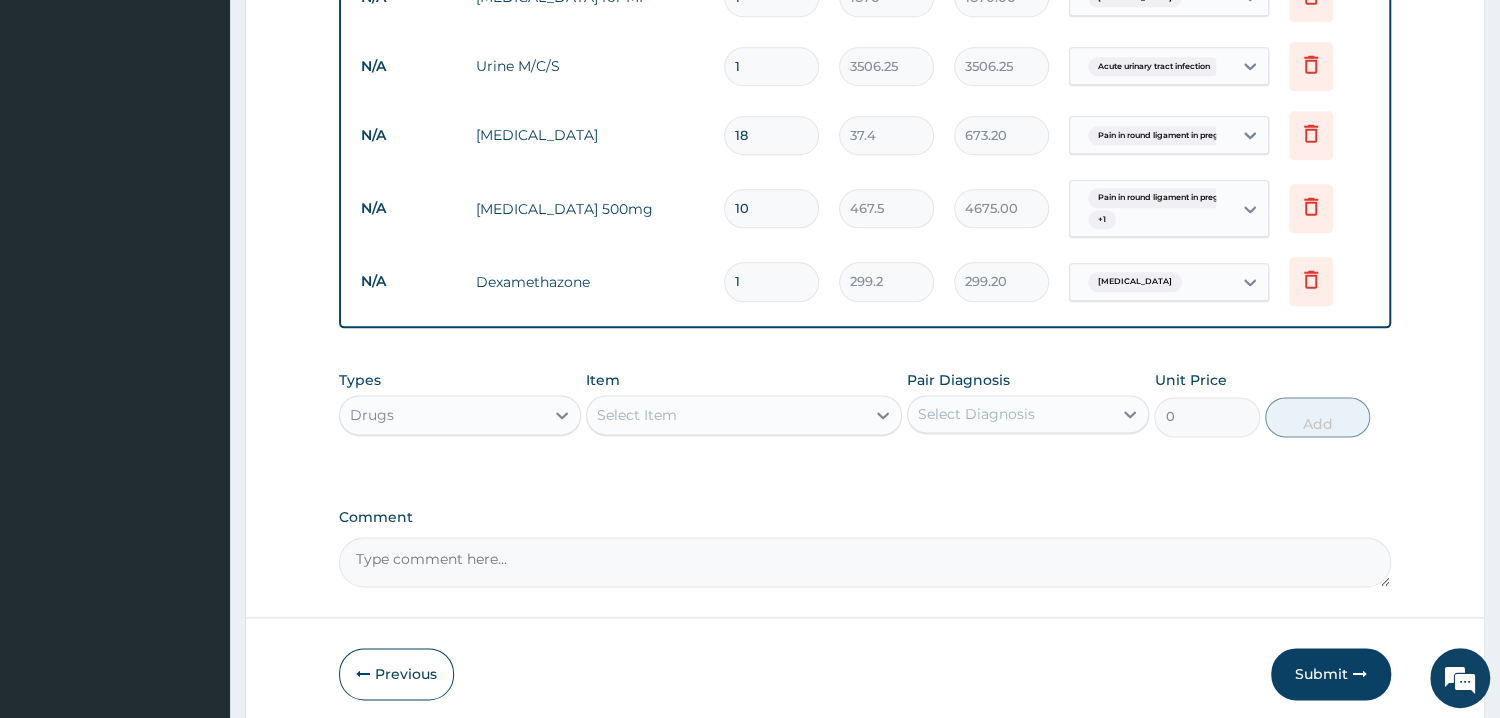 type 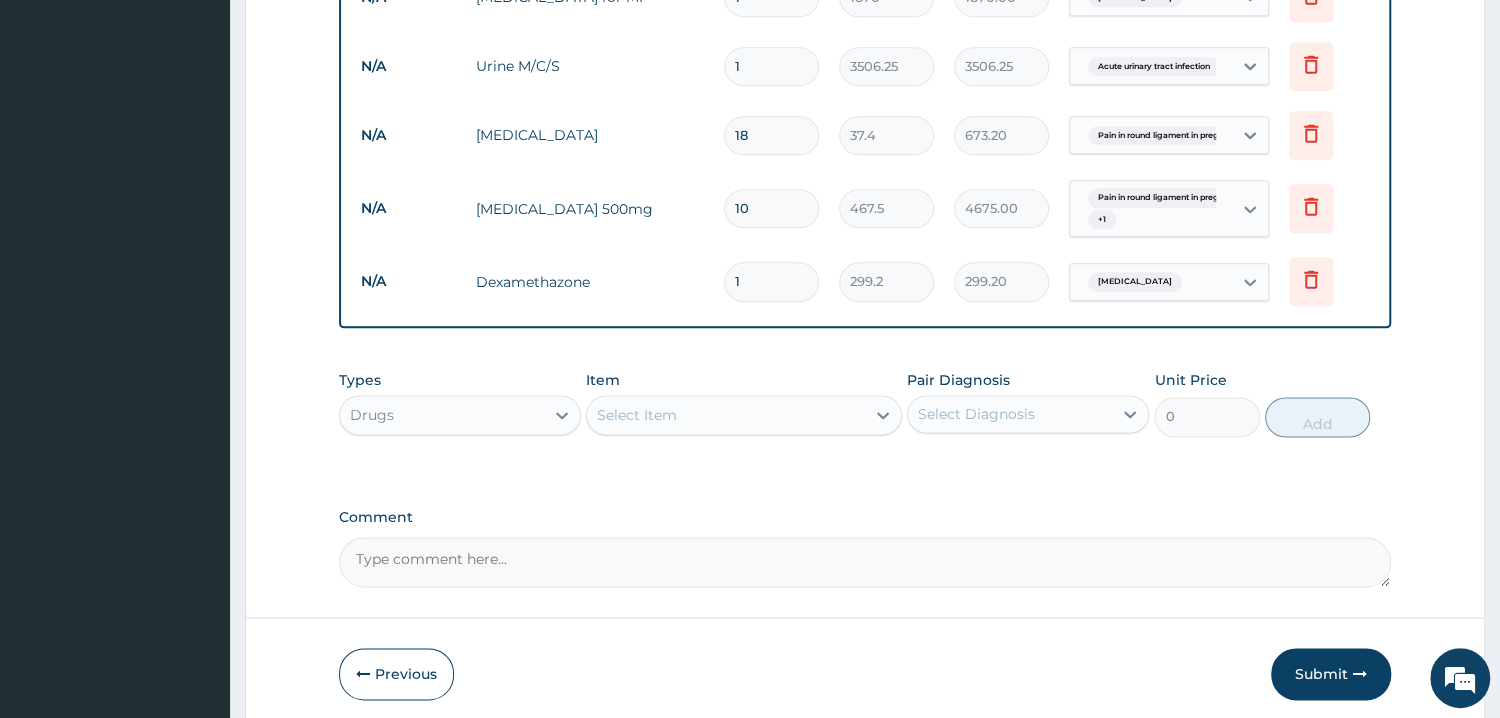 type on "0.00" 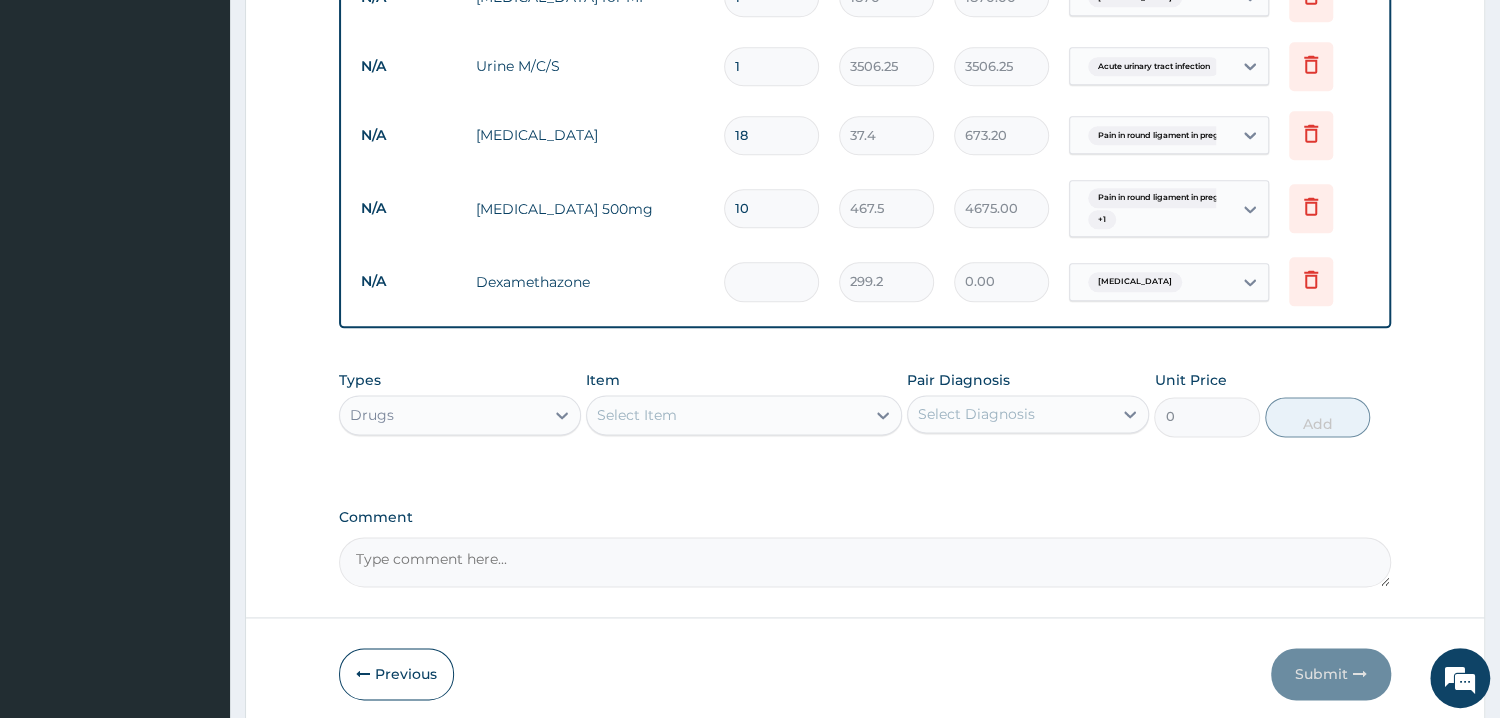 type on "3" 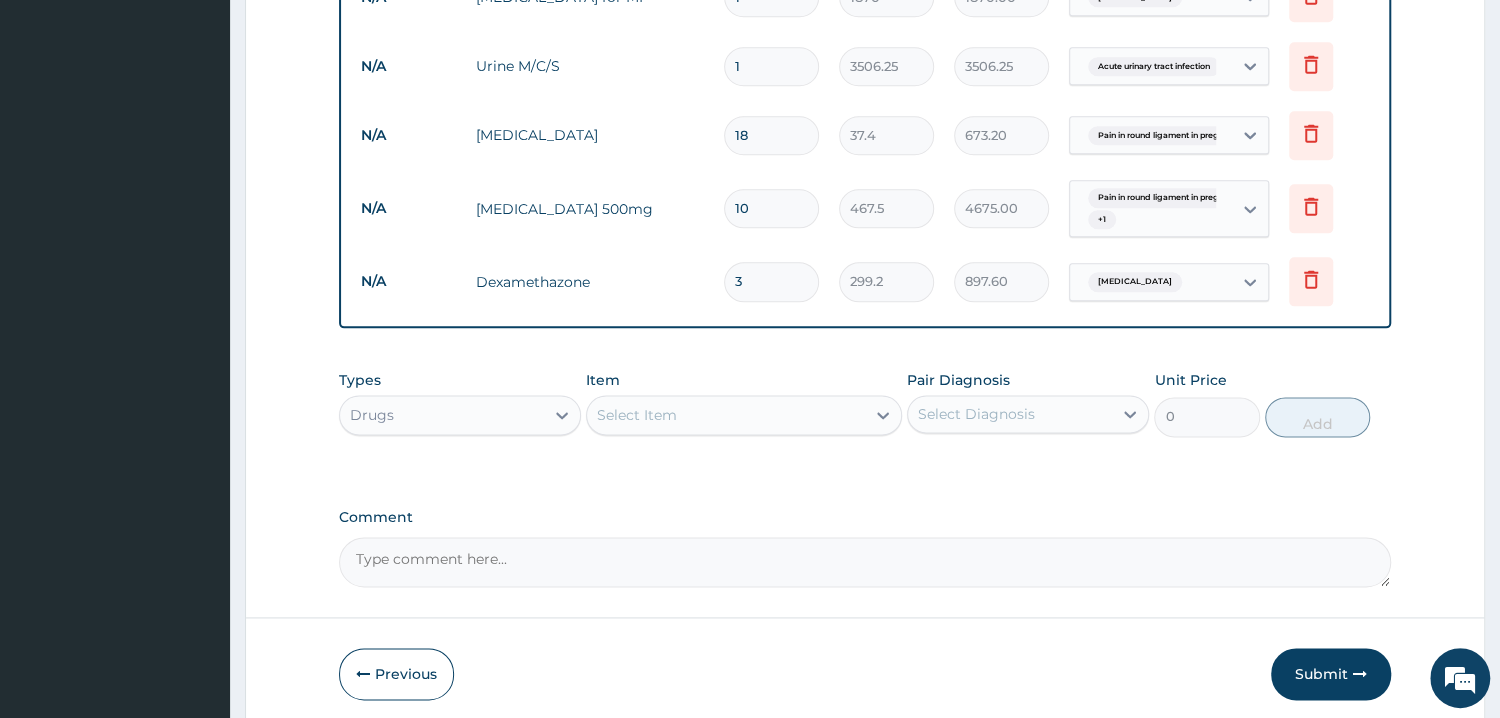 type on "3" 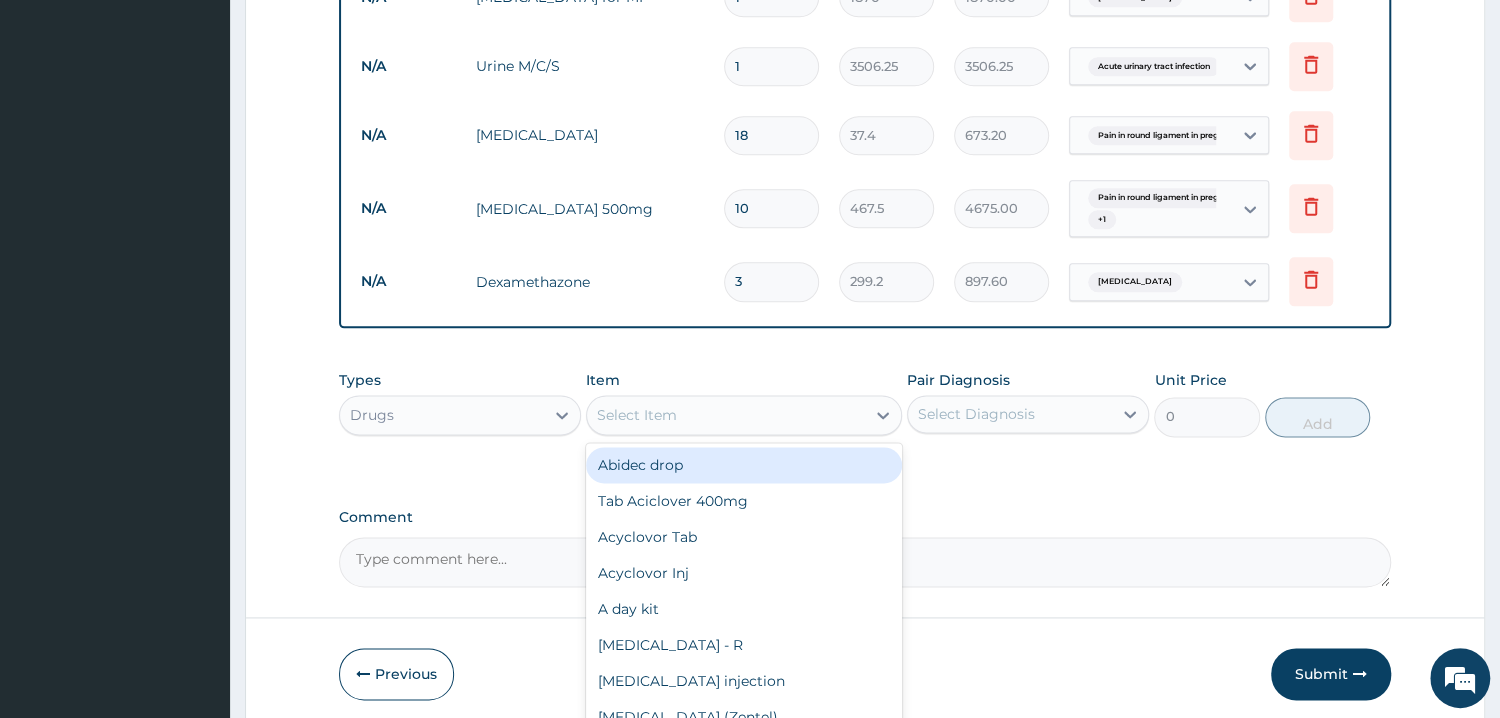 click on "Select Item" at bounding box center [726, 415] 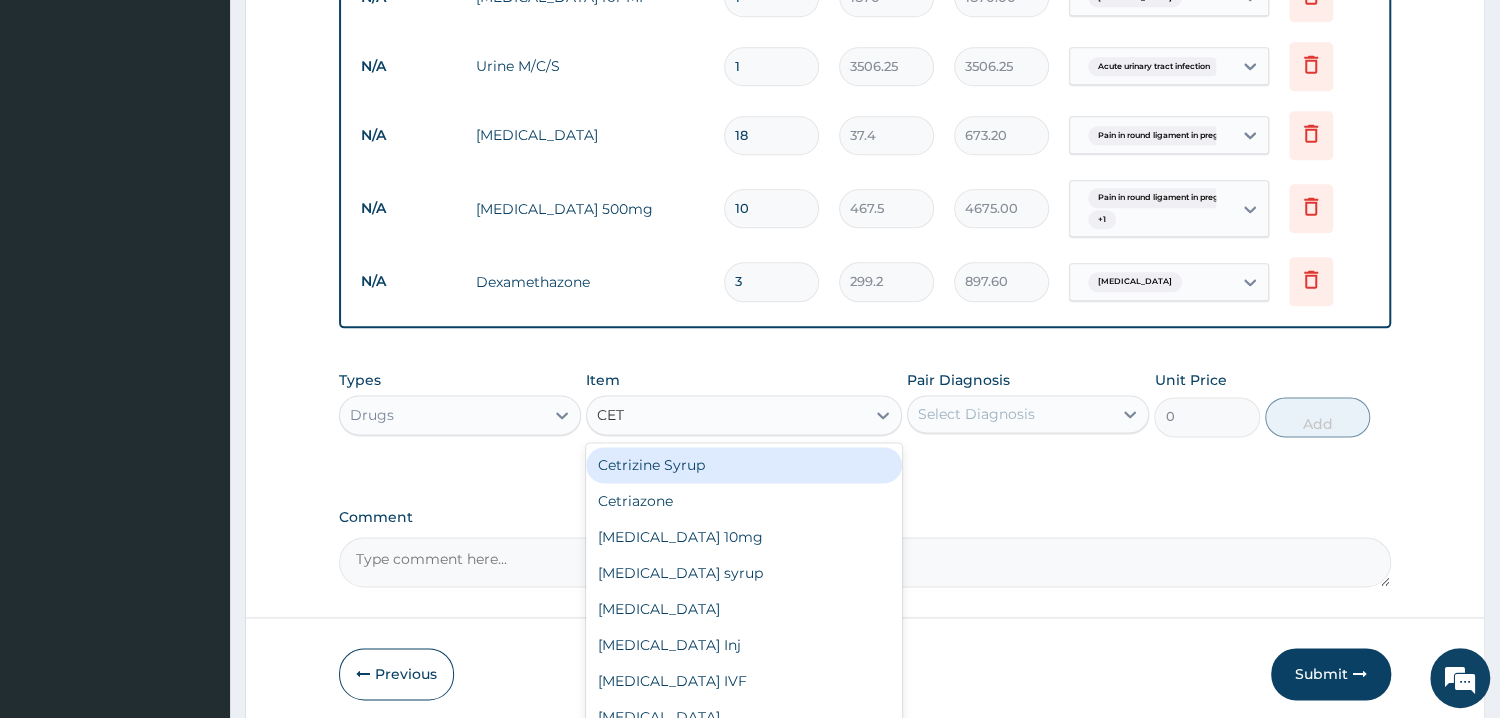 type on "CETR" 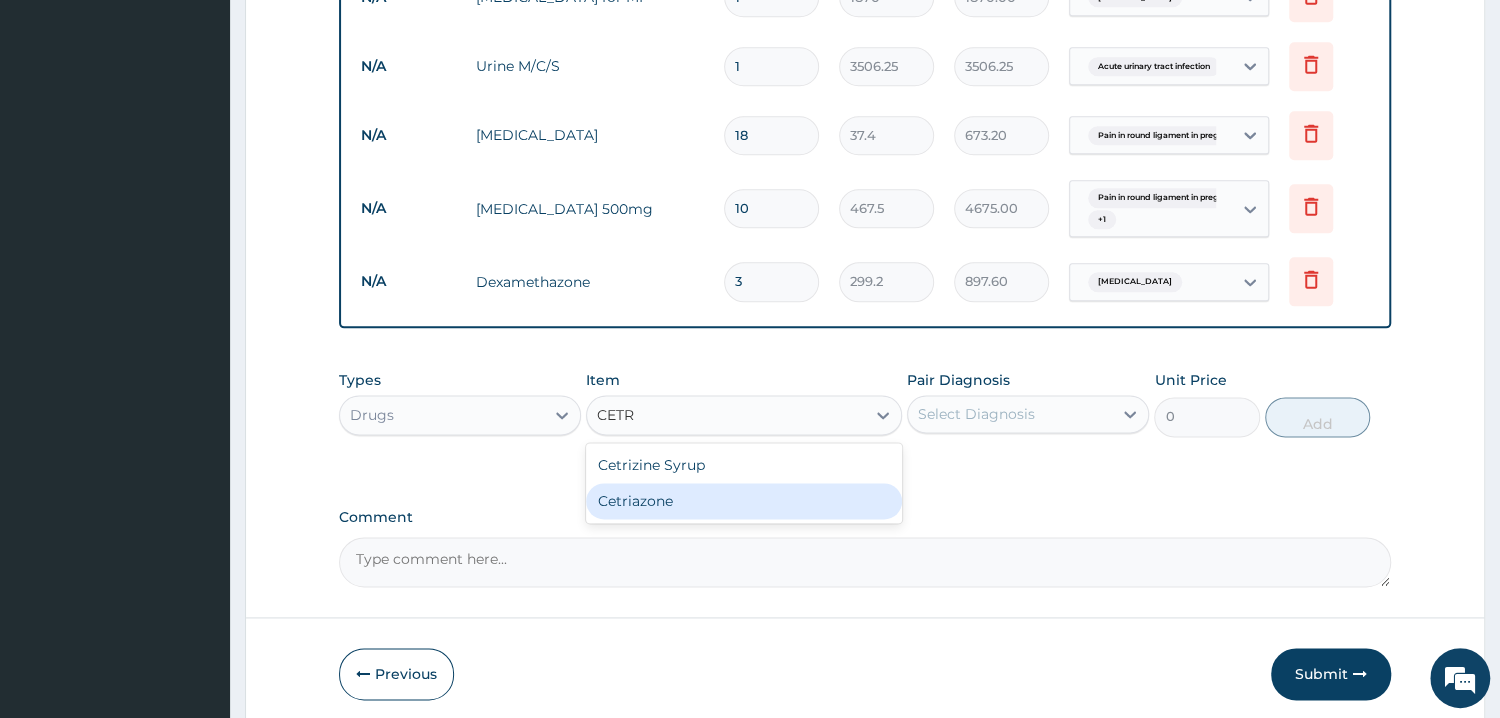 click on "Cetriazone" at bounding box center [744, 501] 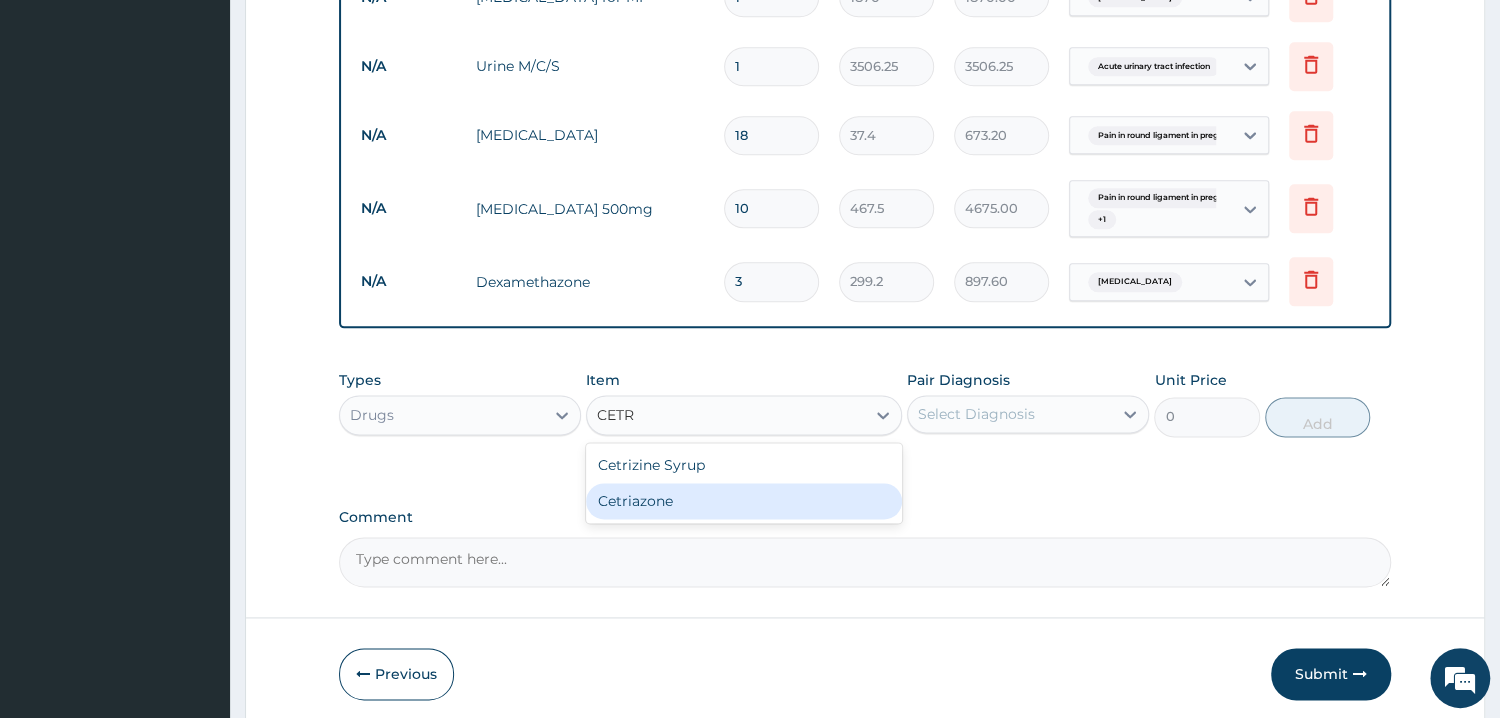 type 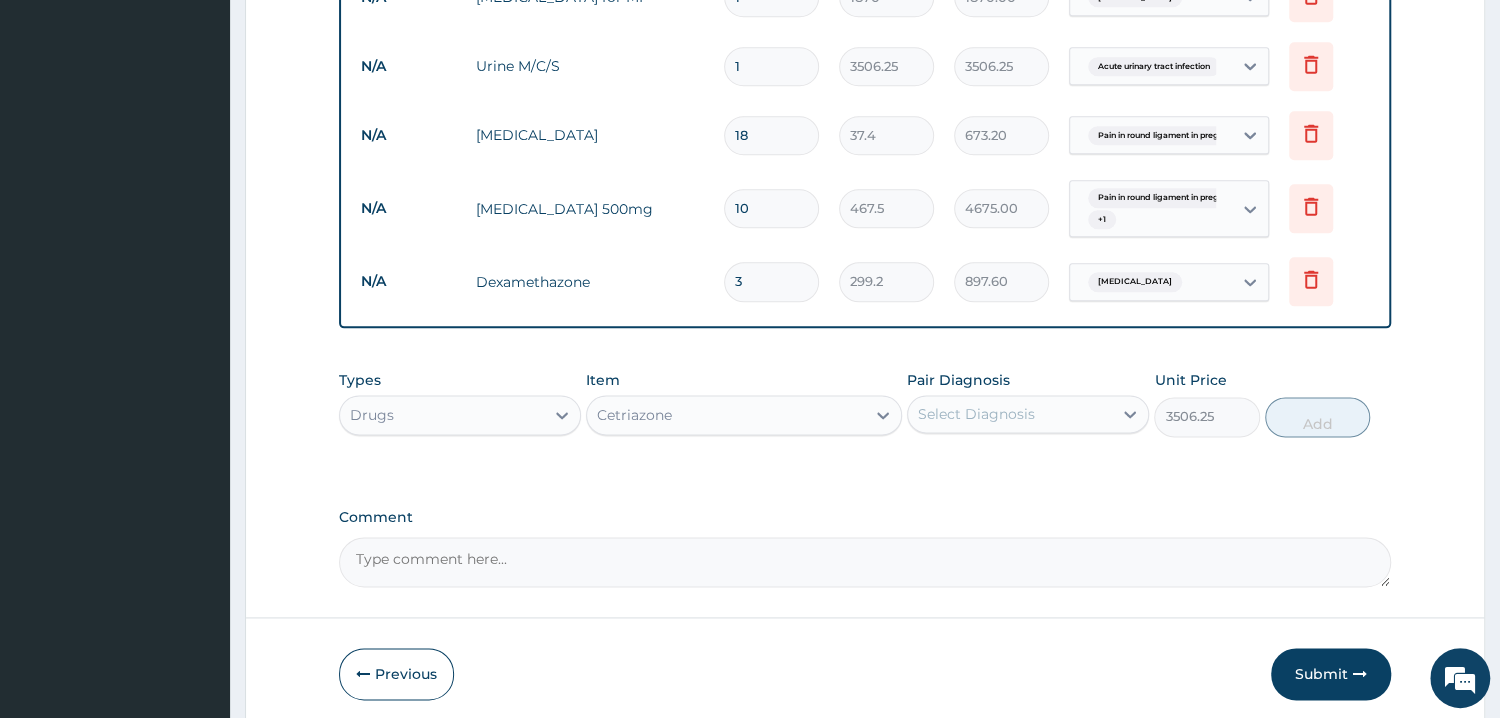 click on "Types Drugs Item Cetriazone Pair Diagnosis Select Diagnosis Unit Price 3506.25 Add" at bounding box center (865, 403) 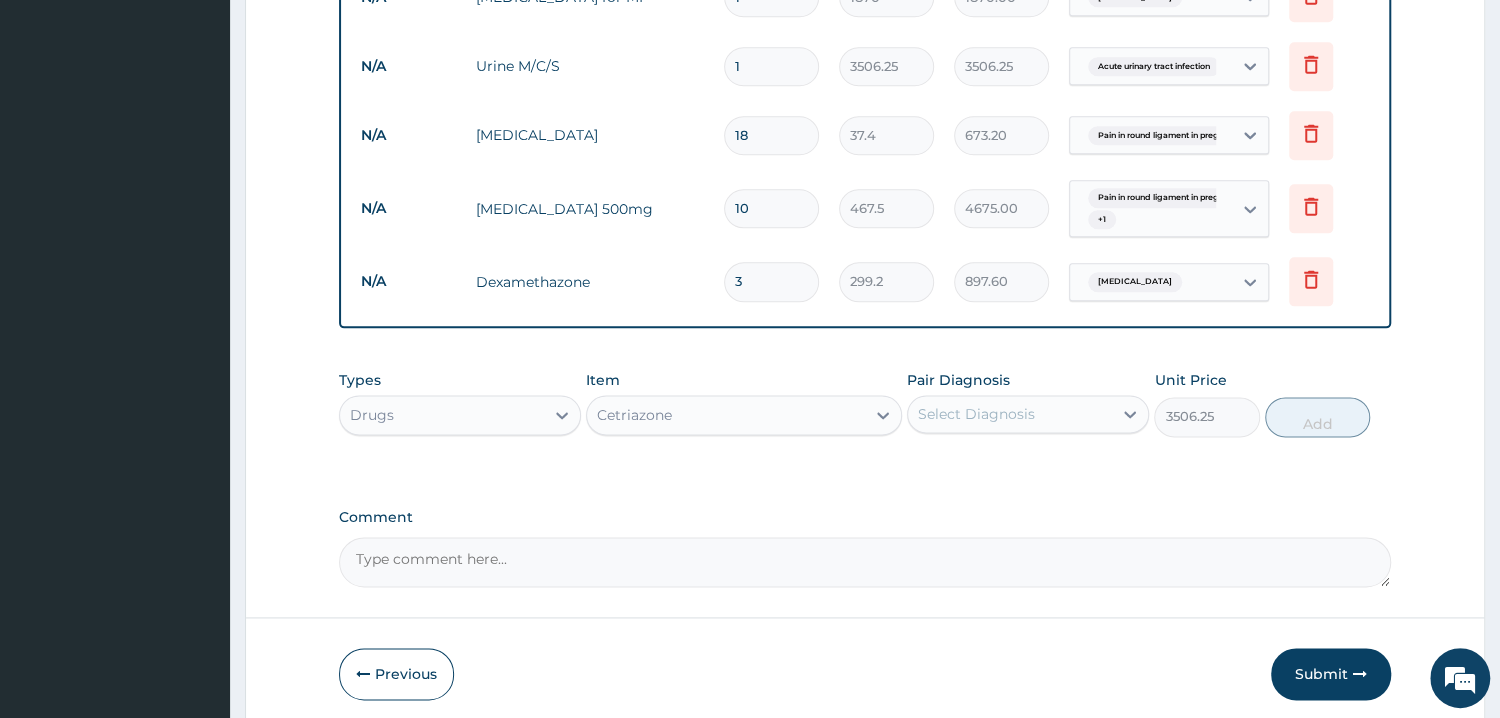 click on "Select Diagnosis" at bounding box center (976, 414) 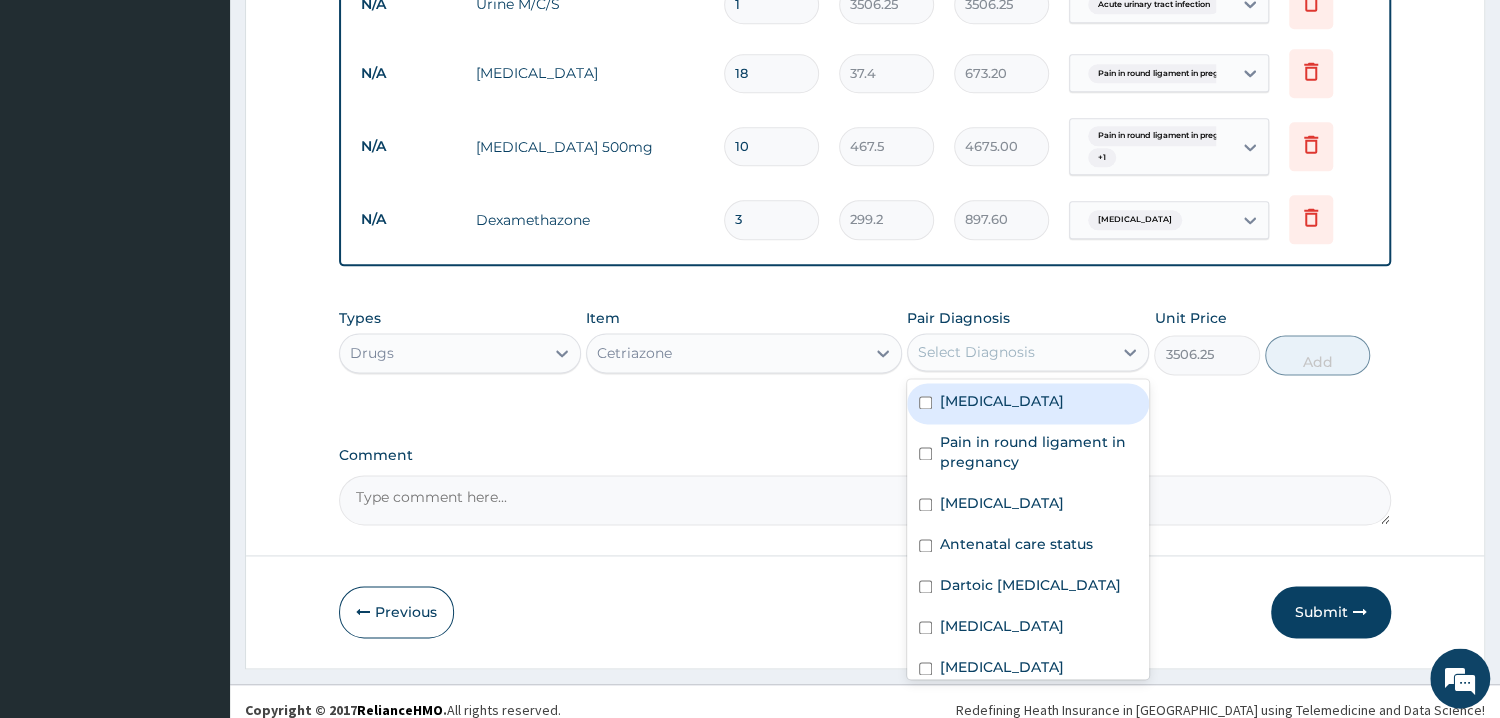 scroll, scrollTop: 1450, scrollLeft: 0, axis: vertical 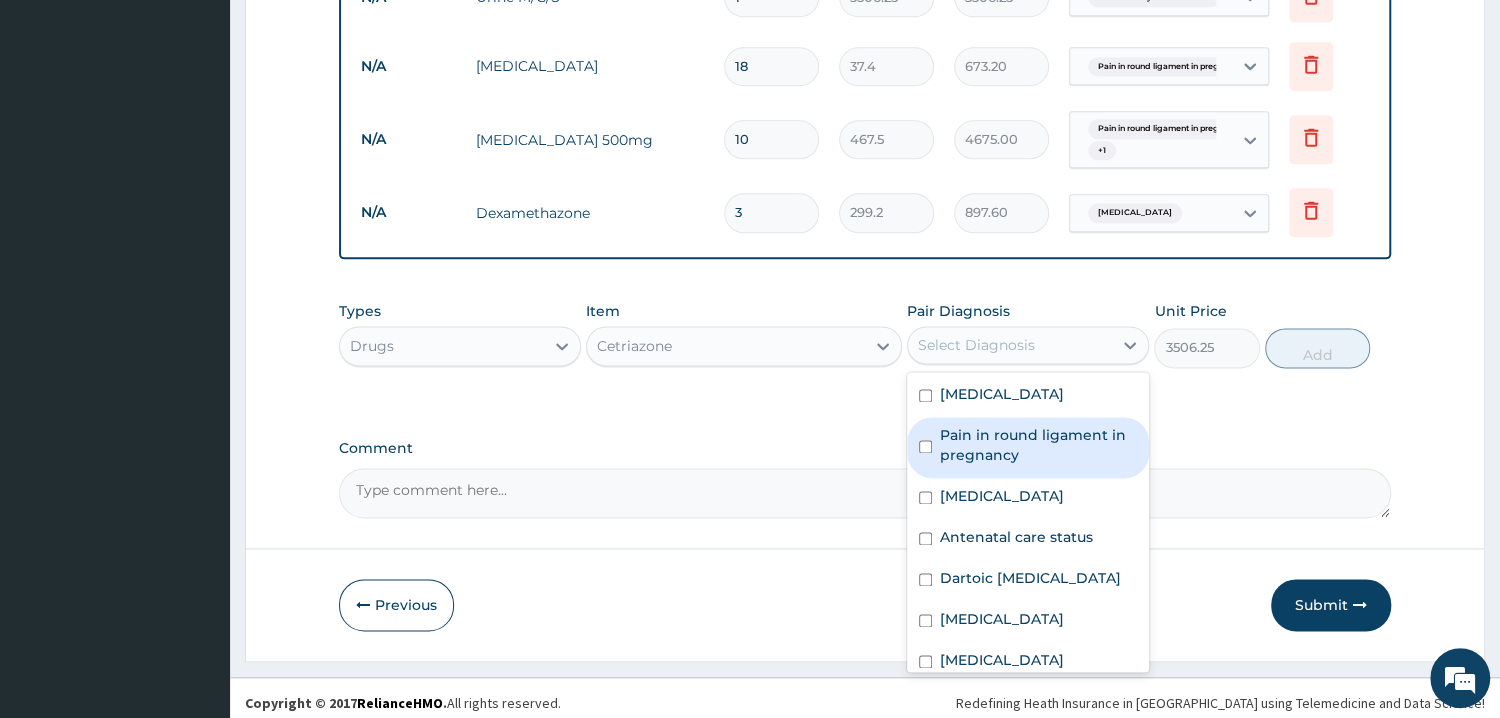 click on "Pain in round ligament in pregnancy" at bounding box center (1038, 445) 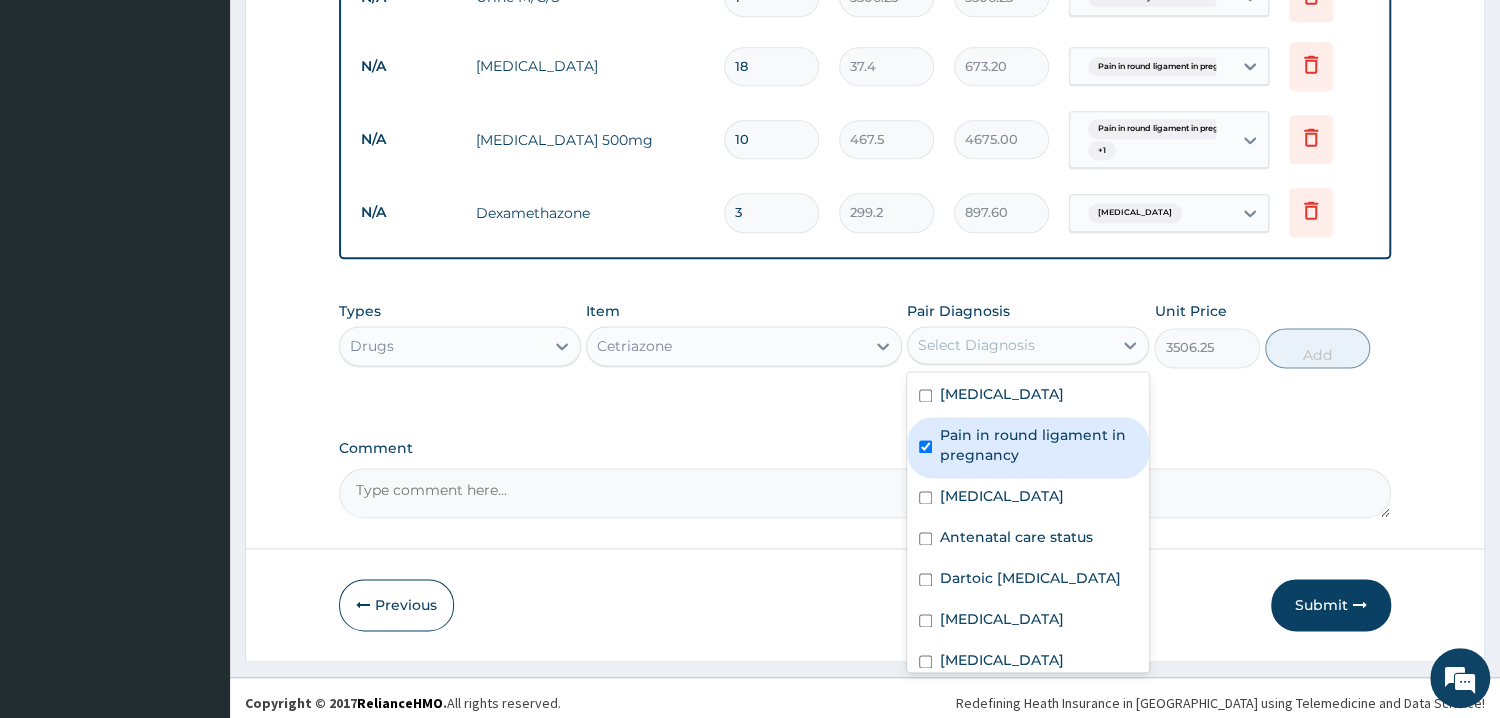 checkbox on "true" 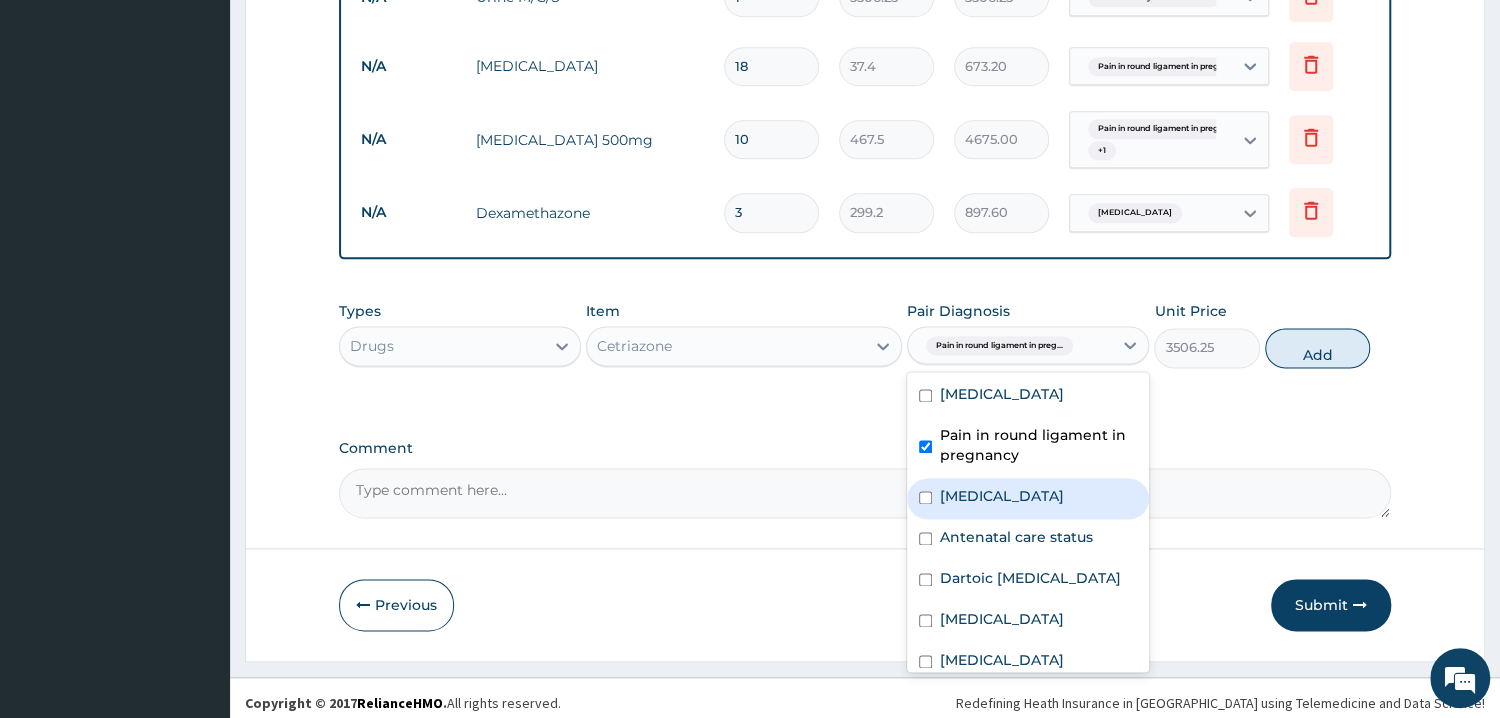 scroll, scrollTop: 101, scrollLeft: 0, axis: vertical 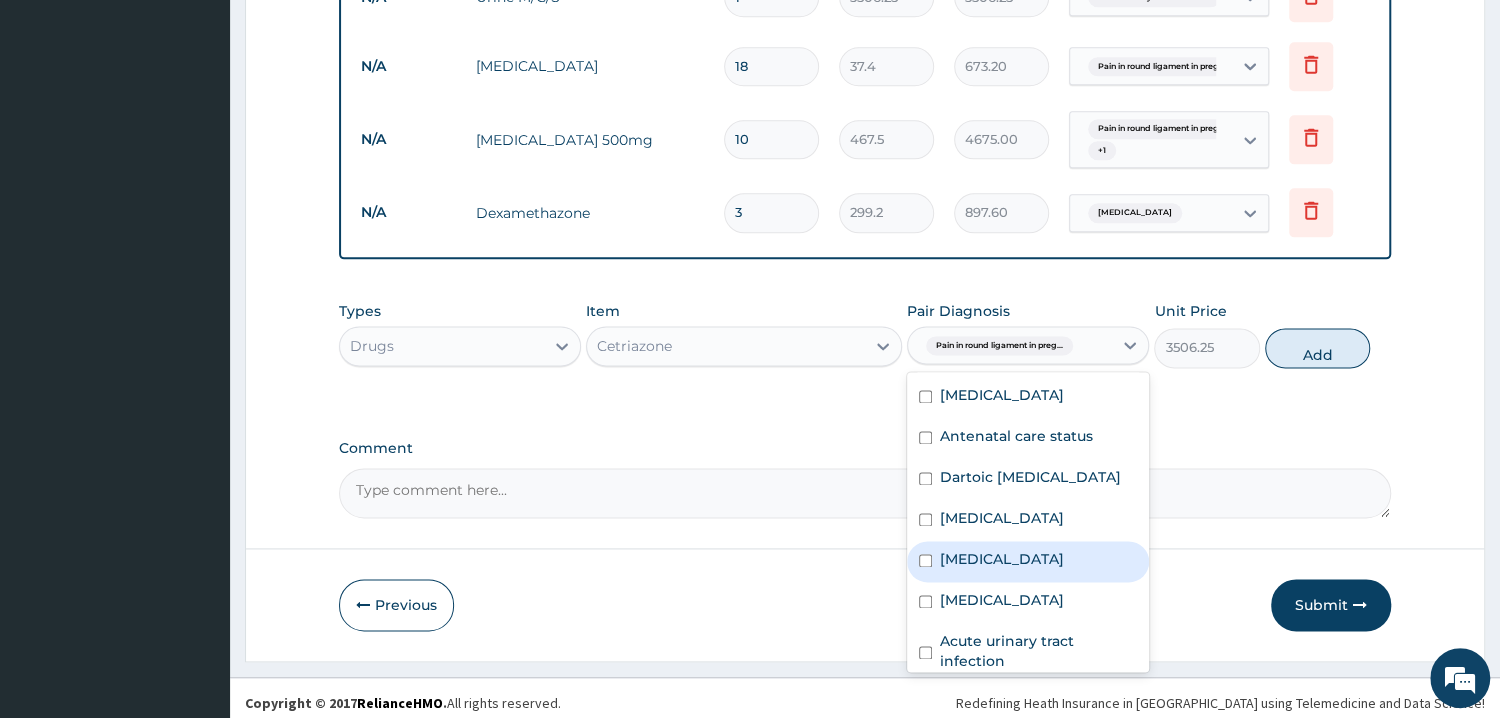click on "[MEDICAL_DATA]" at bounding box center (1028, 561) 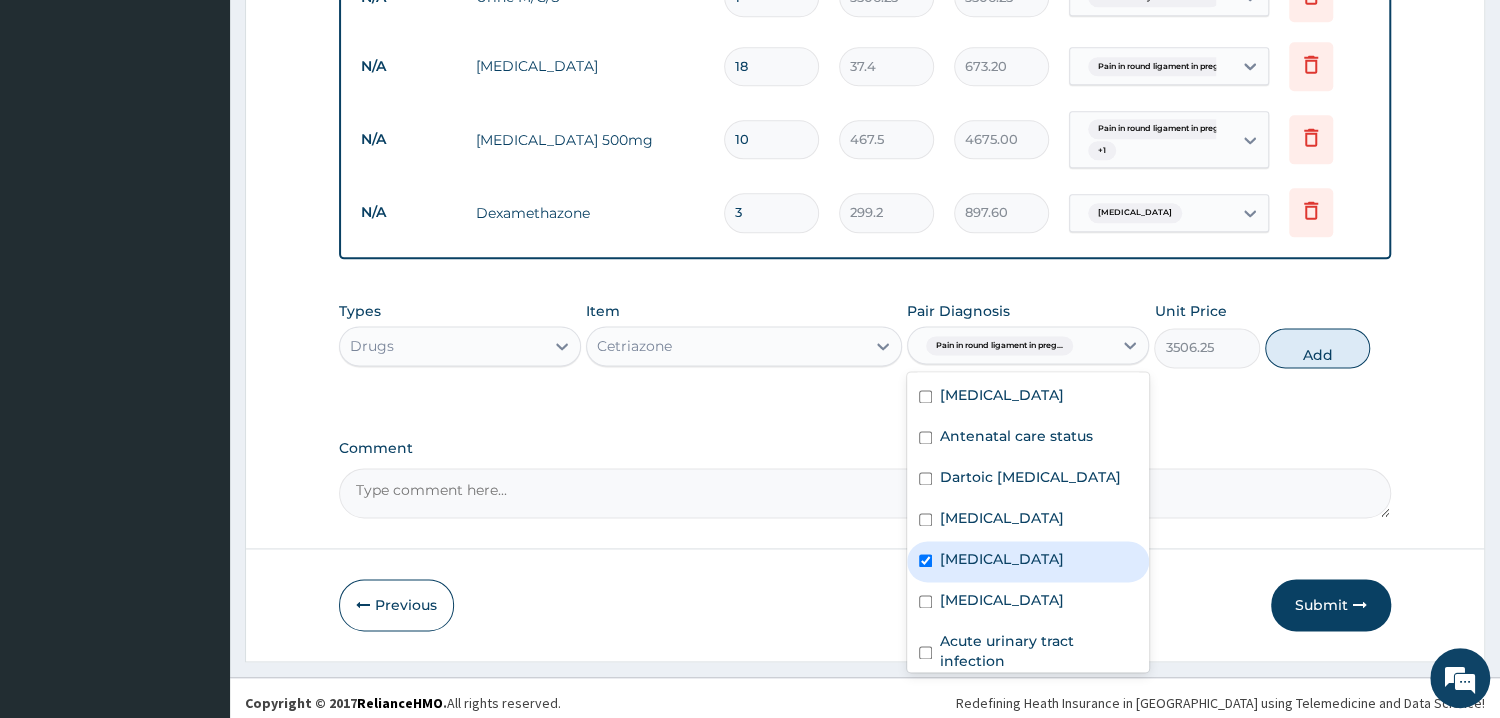 checkbox on "true" 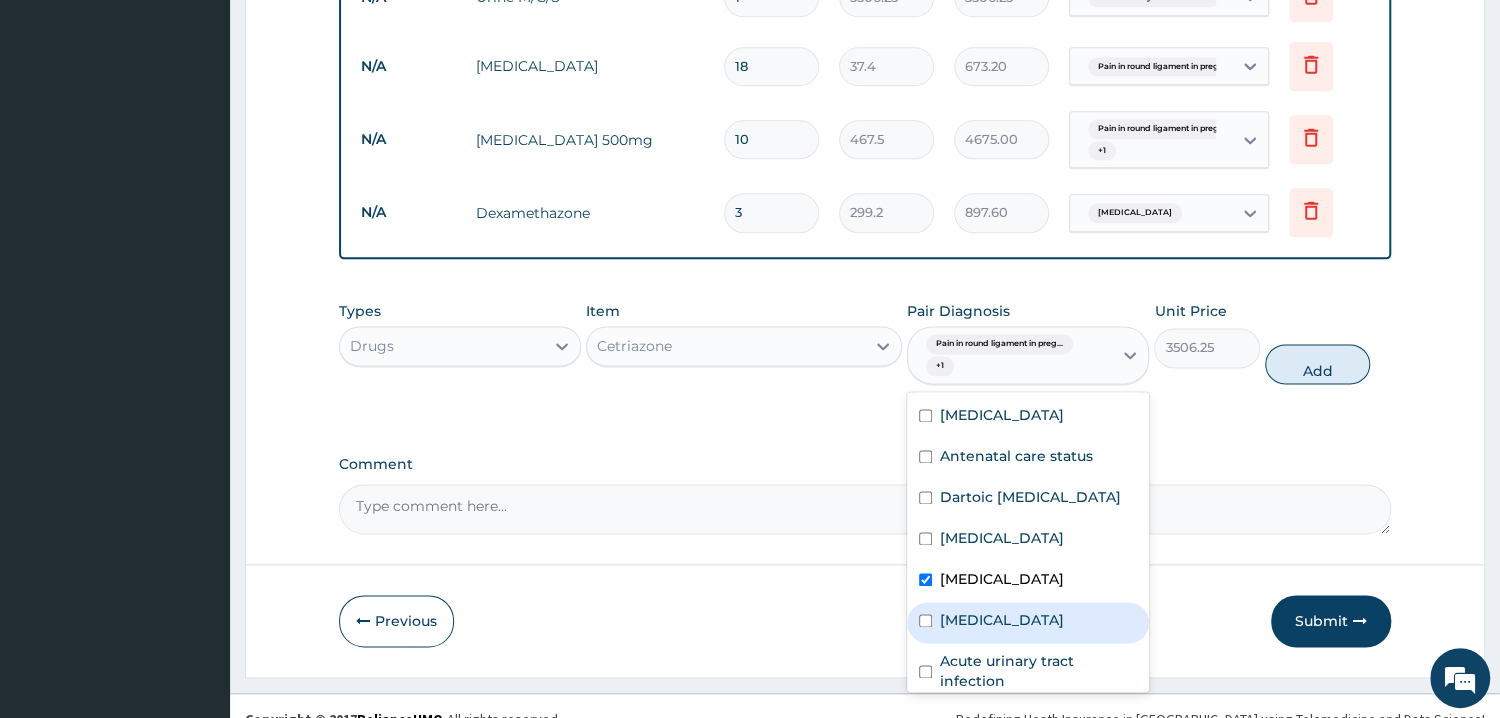 click on "[MEDICAL_DATA]" at bounding box center (1028, 622) 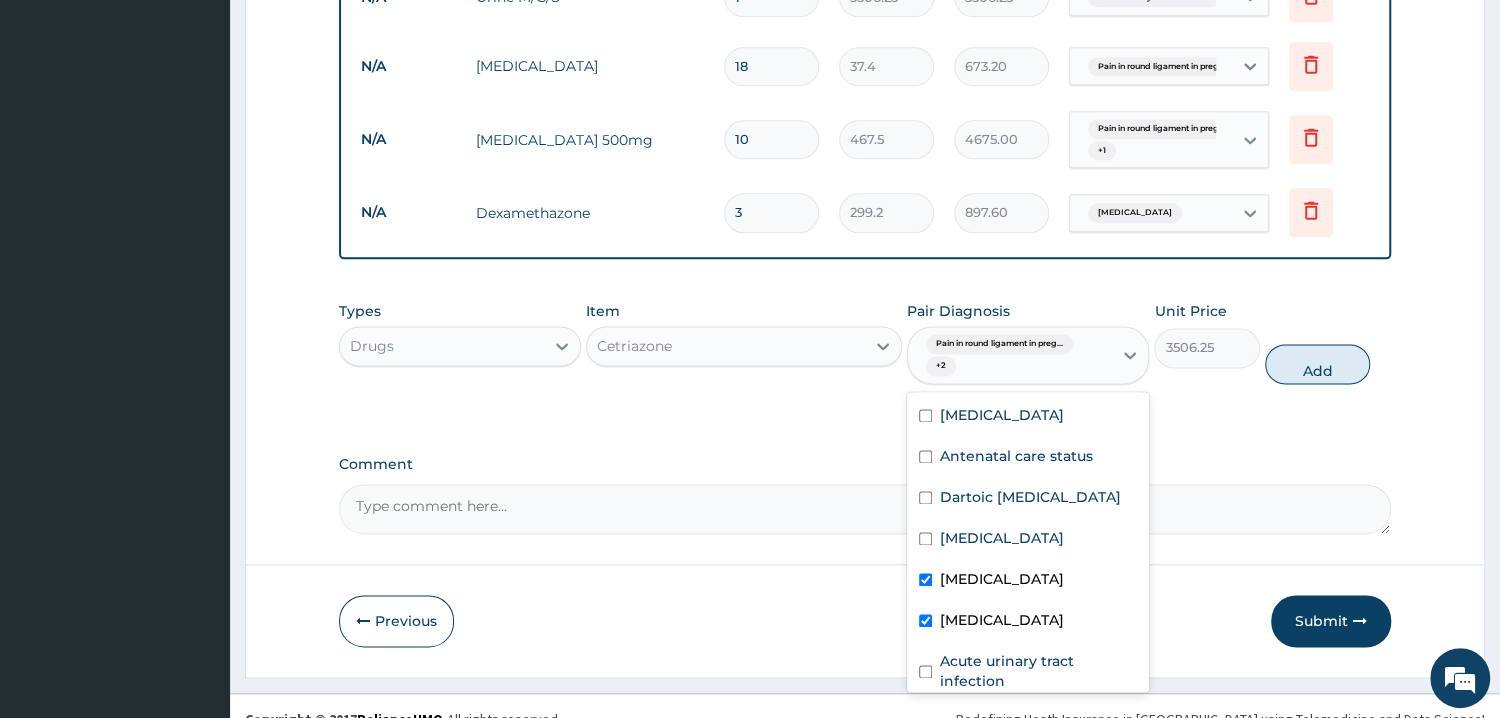 click on "[MEDICAL_DATA]" at bounding box center [1028, 622] 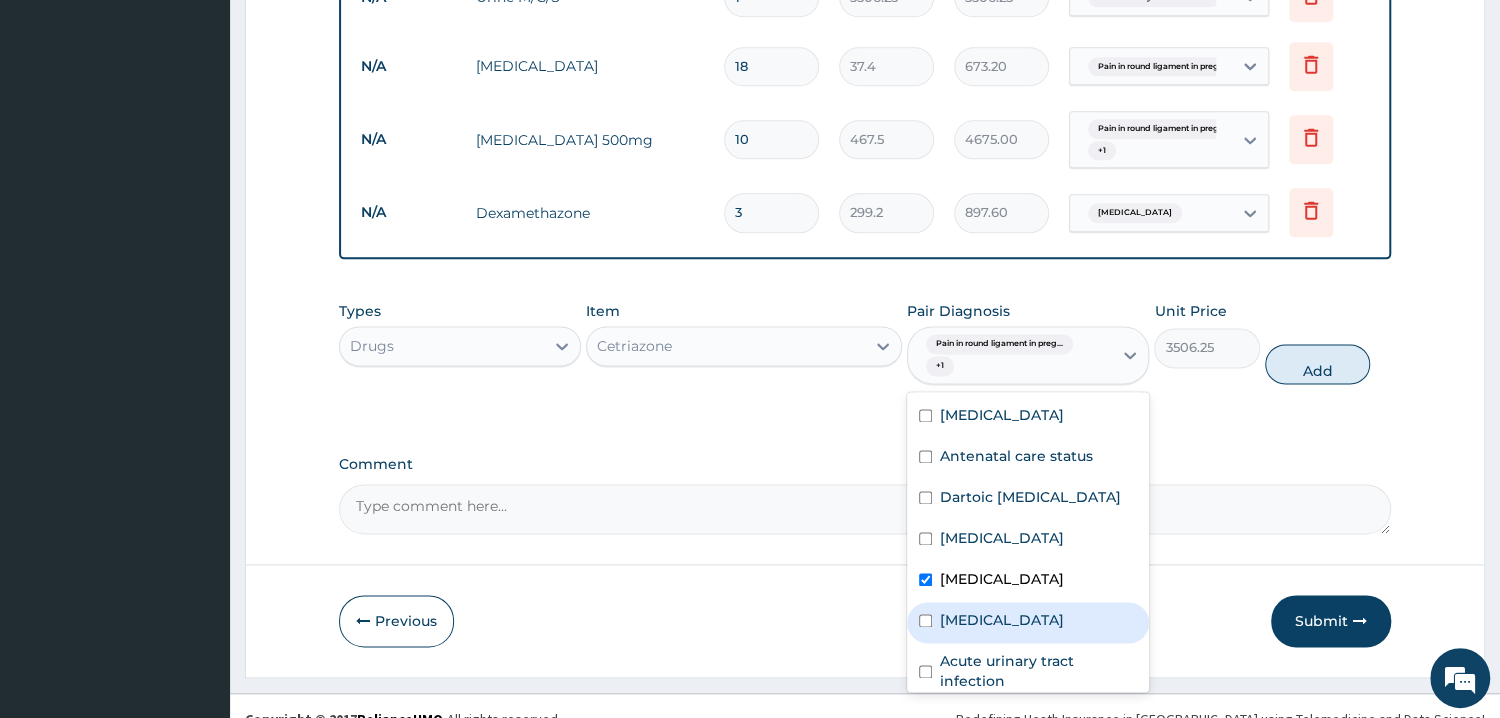 click on "[MEDICAL_DATA]" at bounding box center (1002, 620) 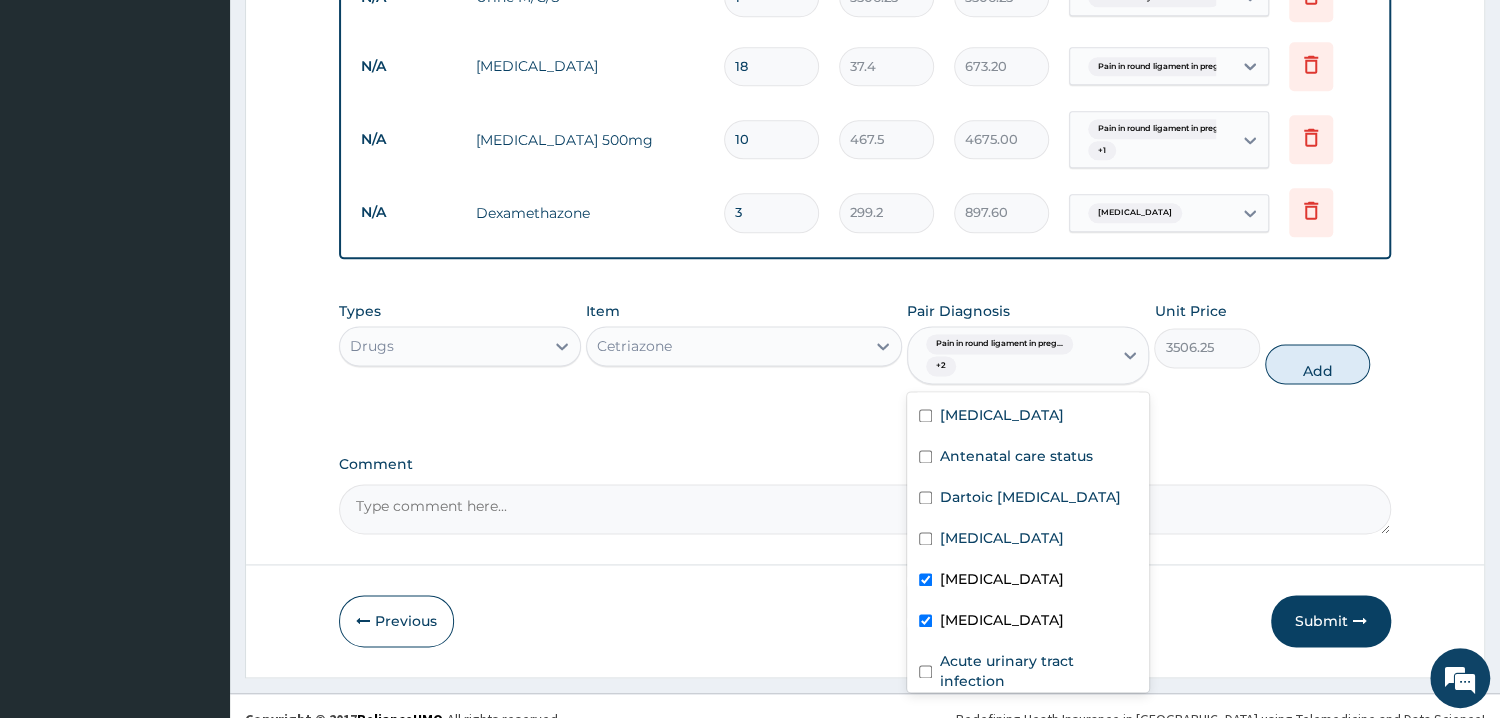 checkbox on "true" 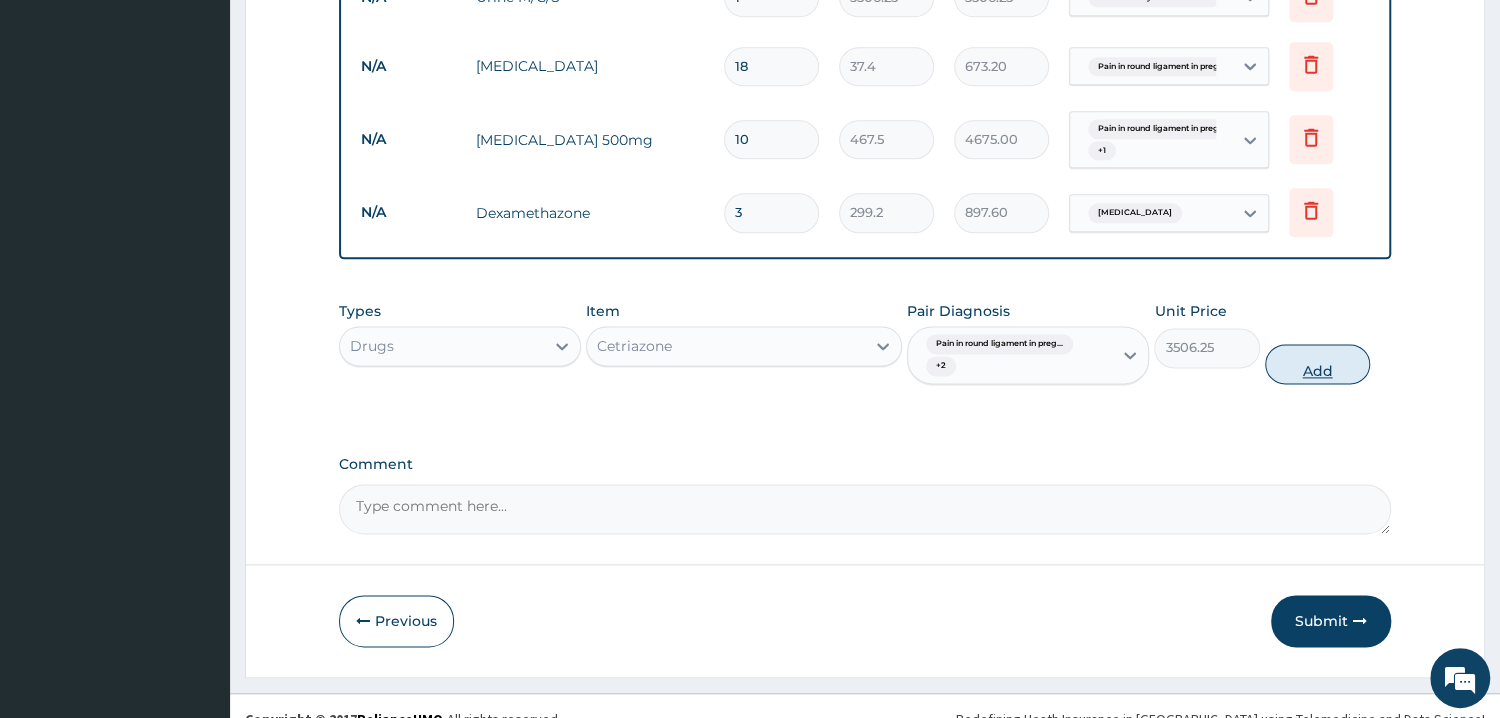 click on "Add" at bounding box center (1317, 364) 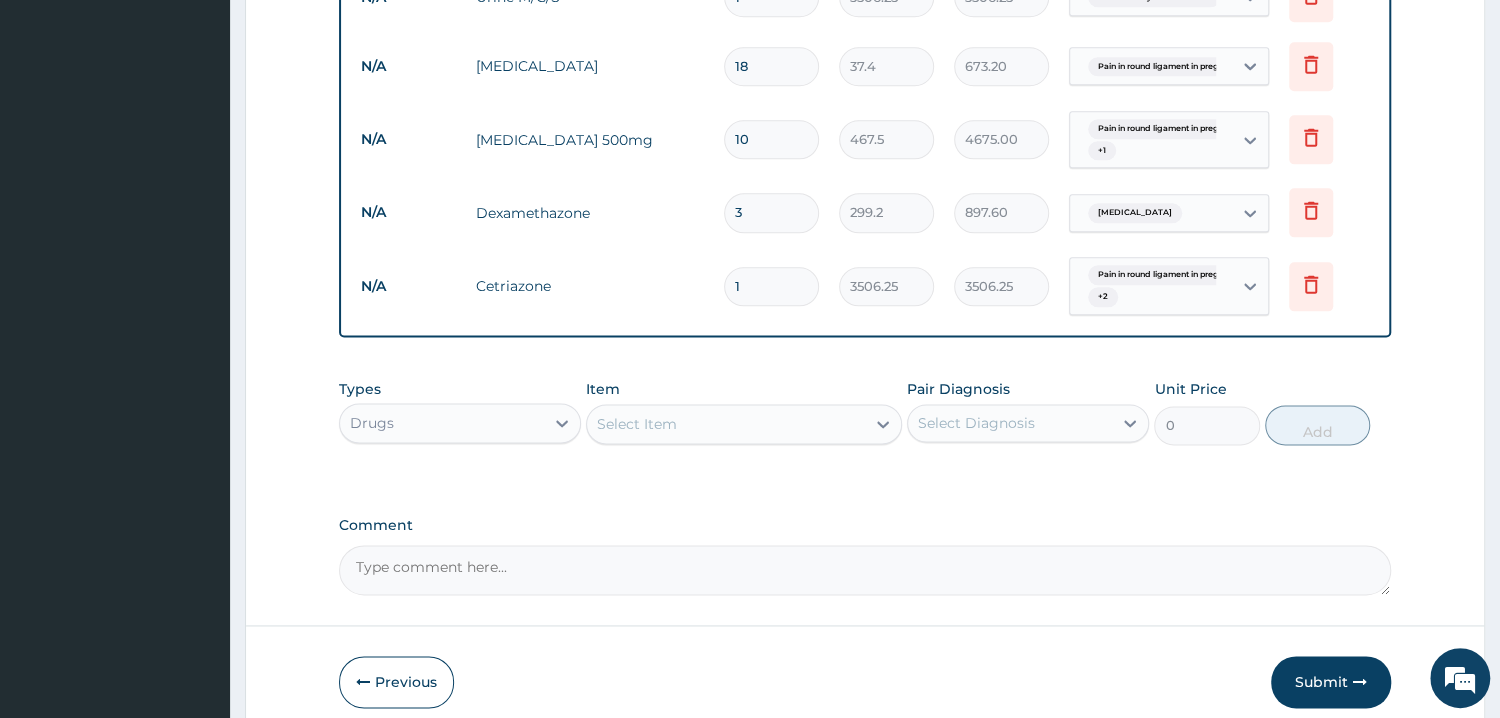 type 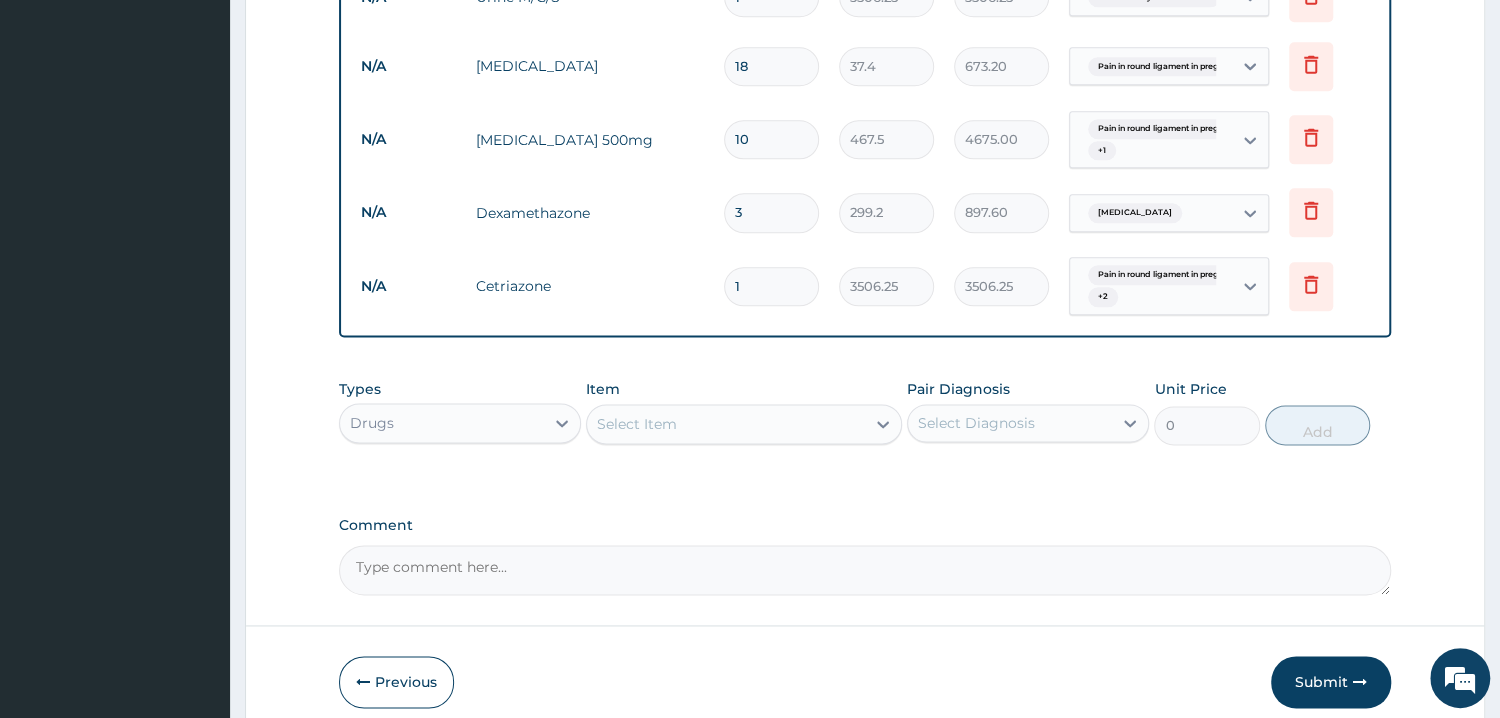 type on "0.00" 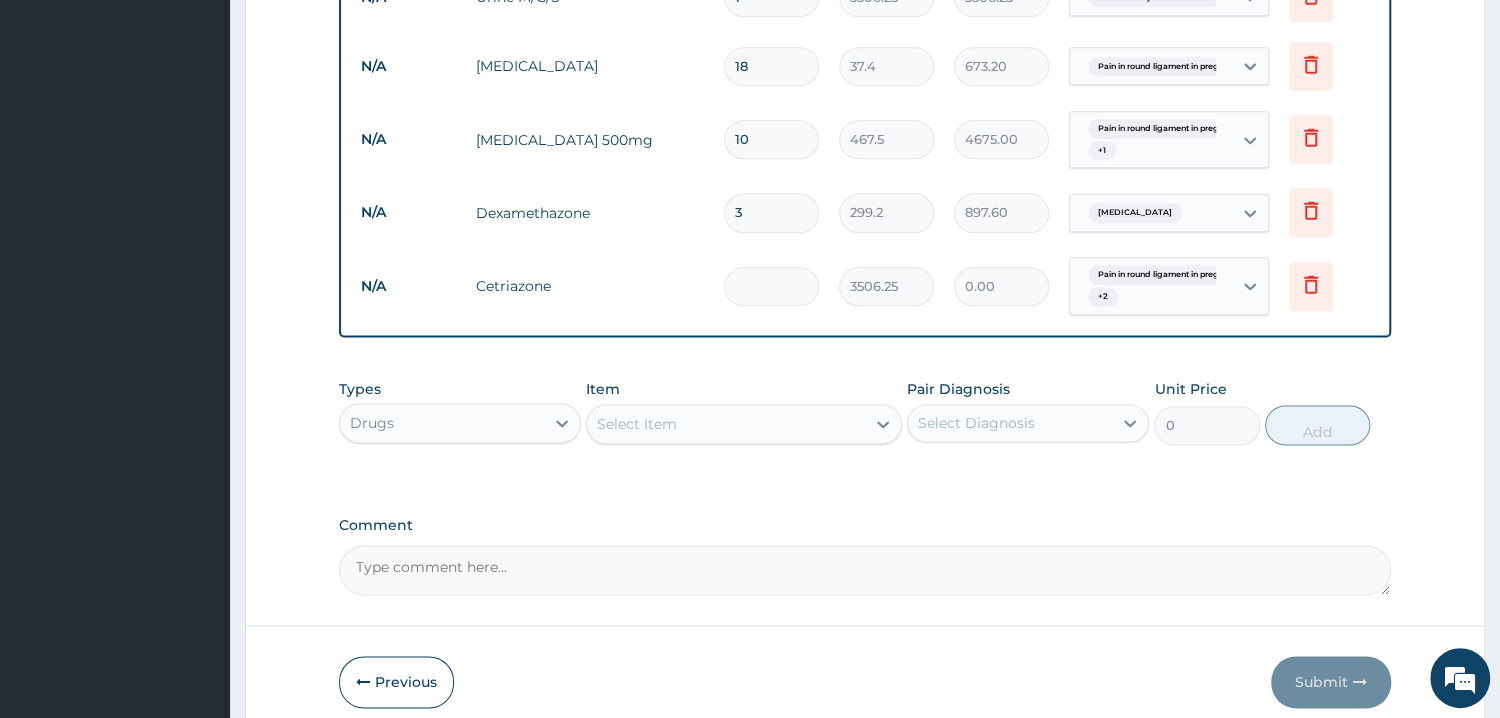 type on "5" 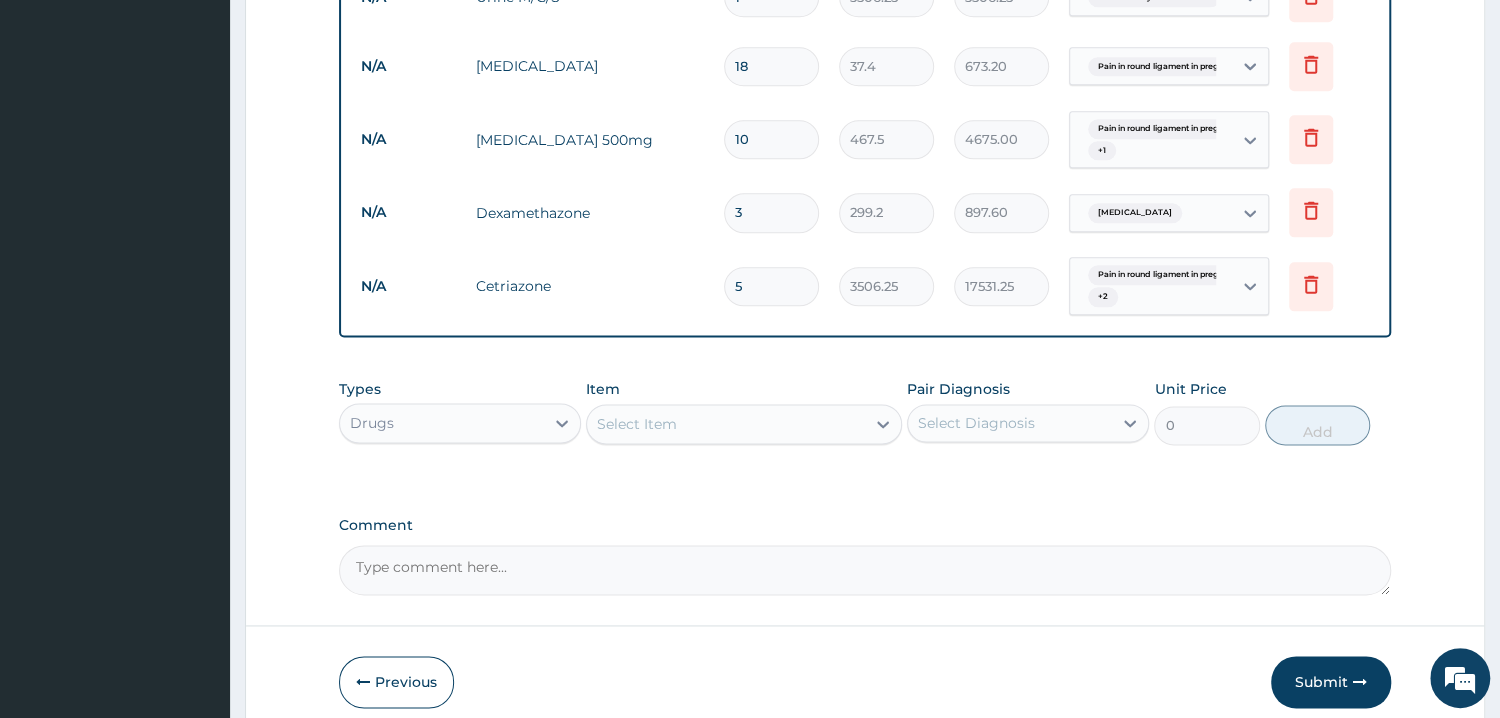 type on "5" 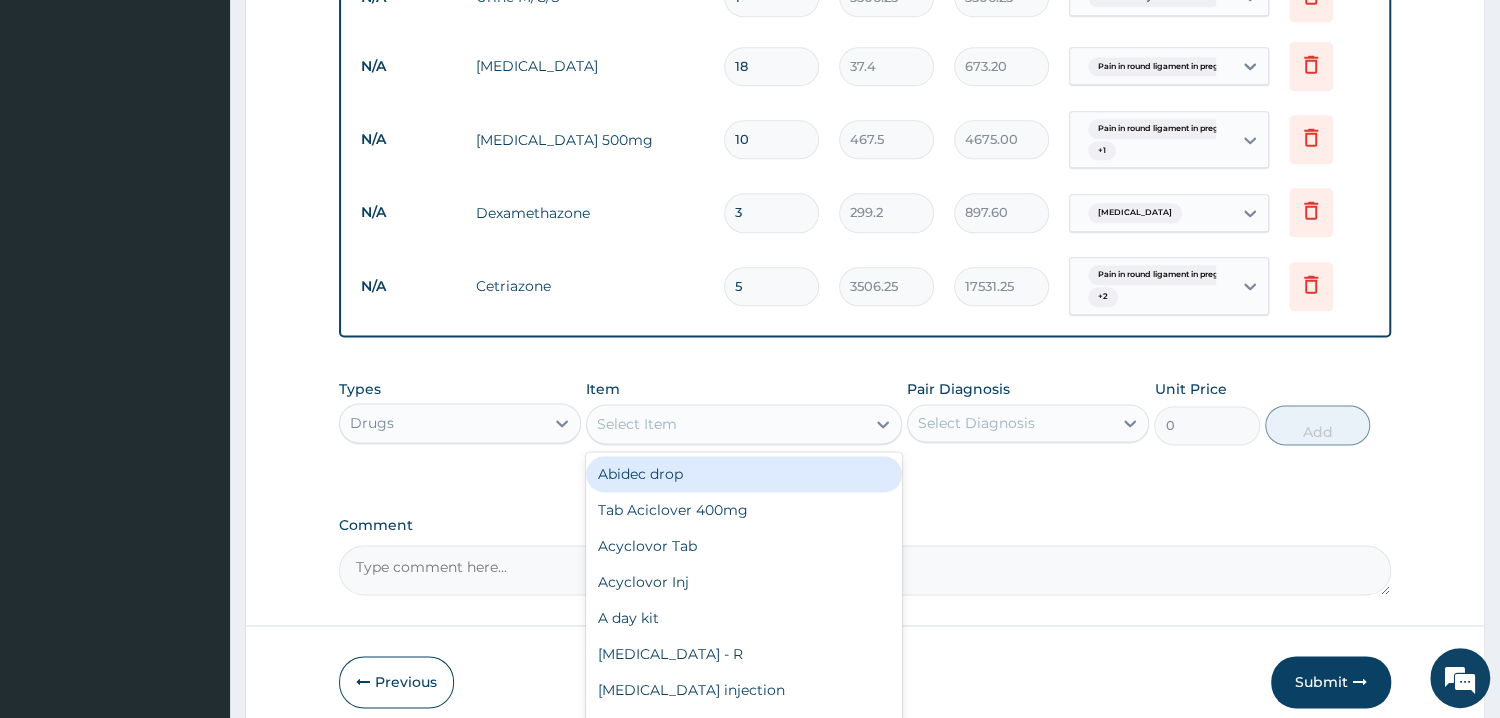 click on "Select Item" at bounding box center [726, 424] 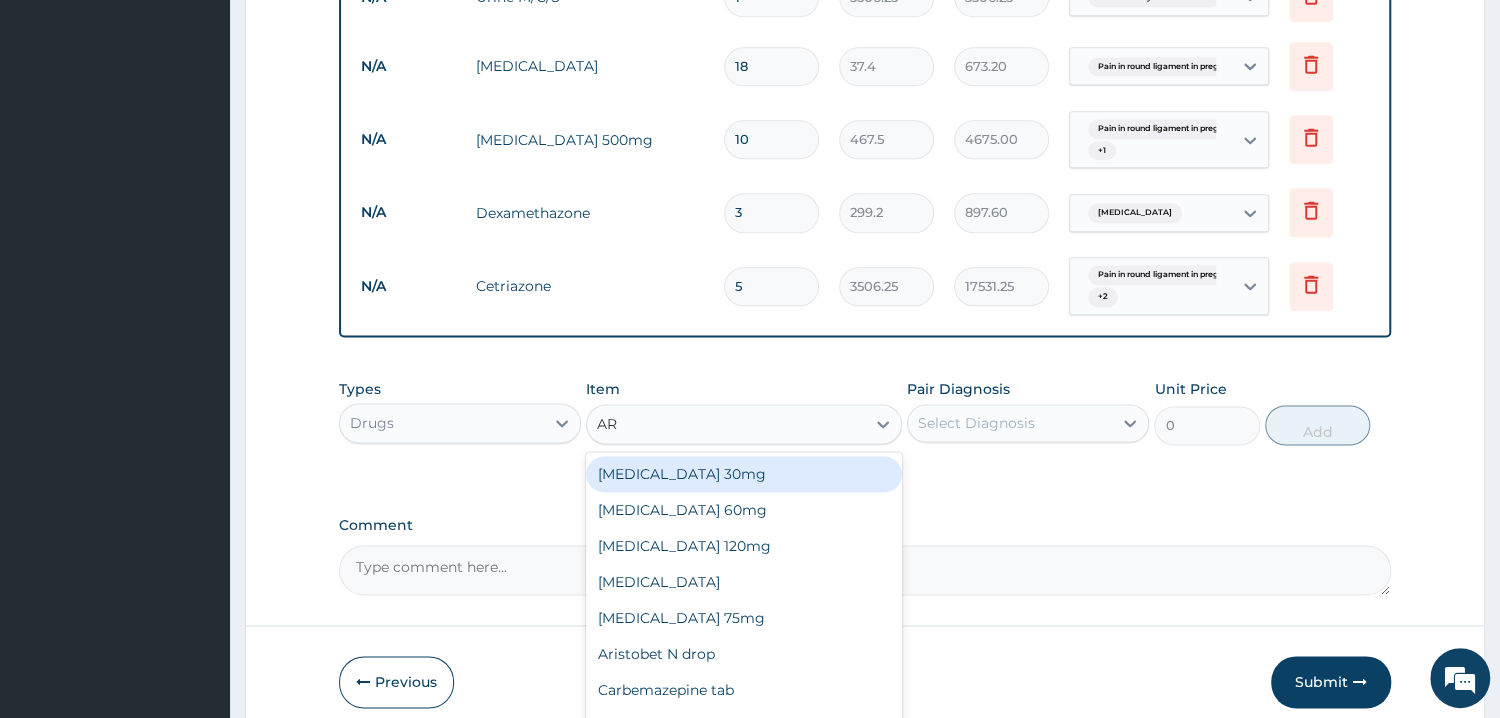 type on "ART" 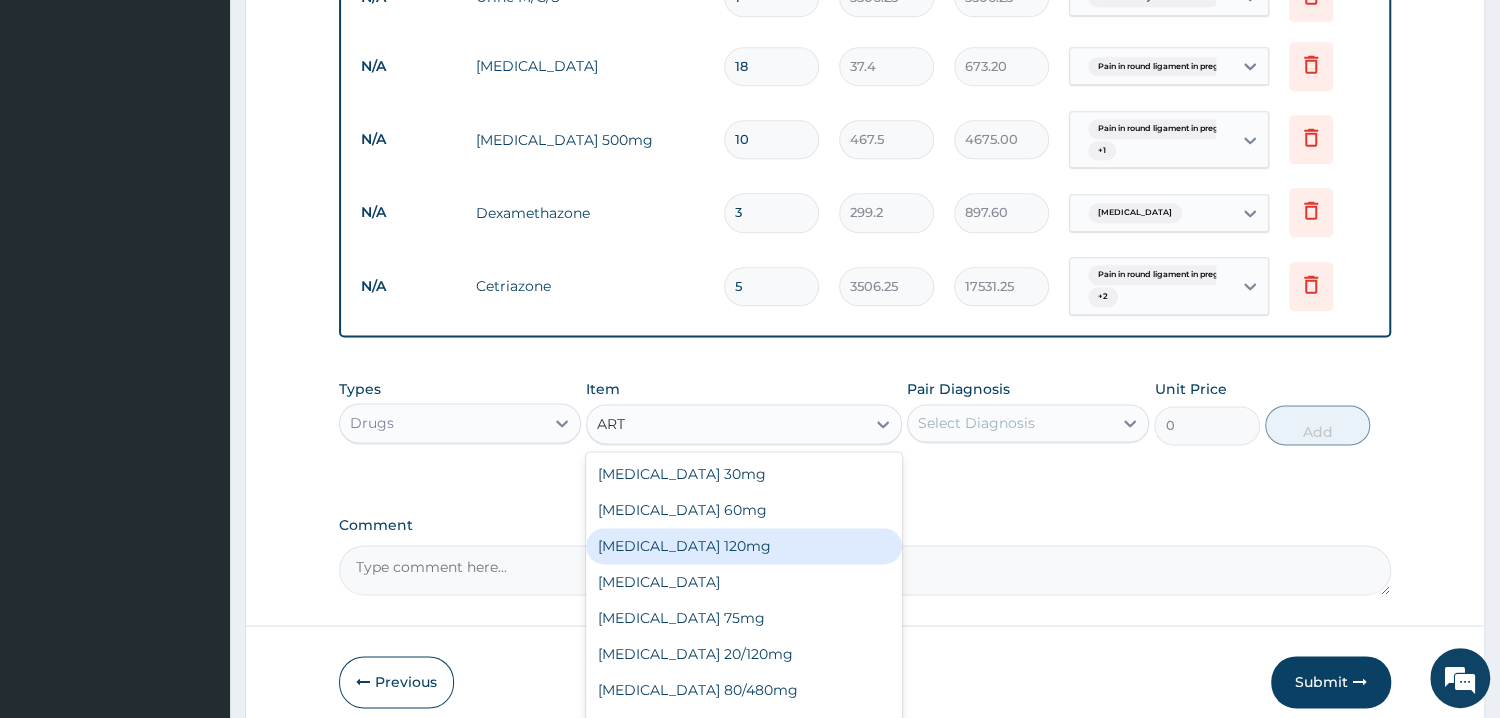 click on "[MEDICAL_DATA] 120mg" at bounding box center (744, 546) 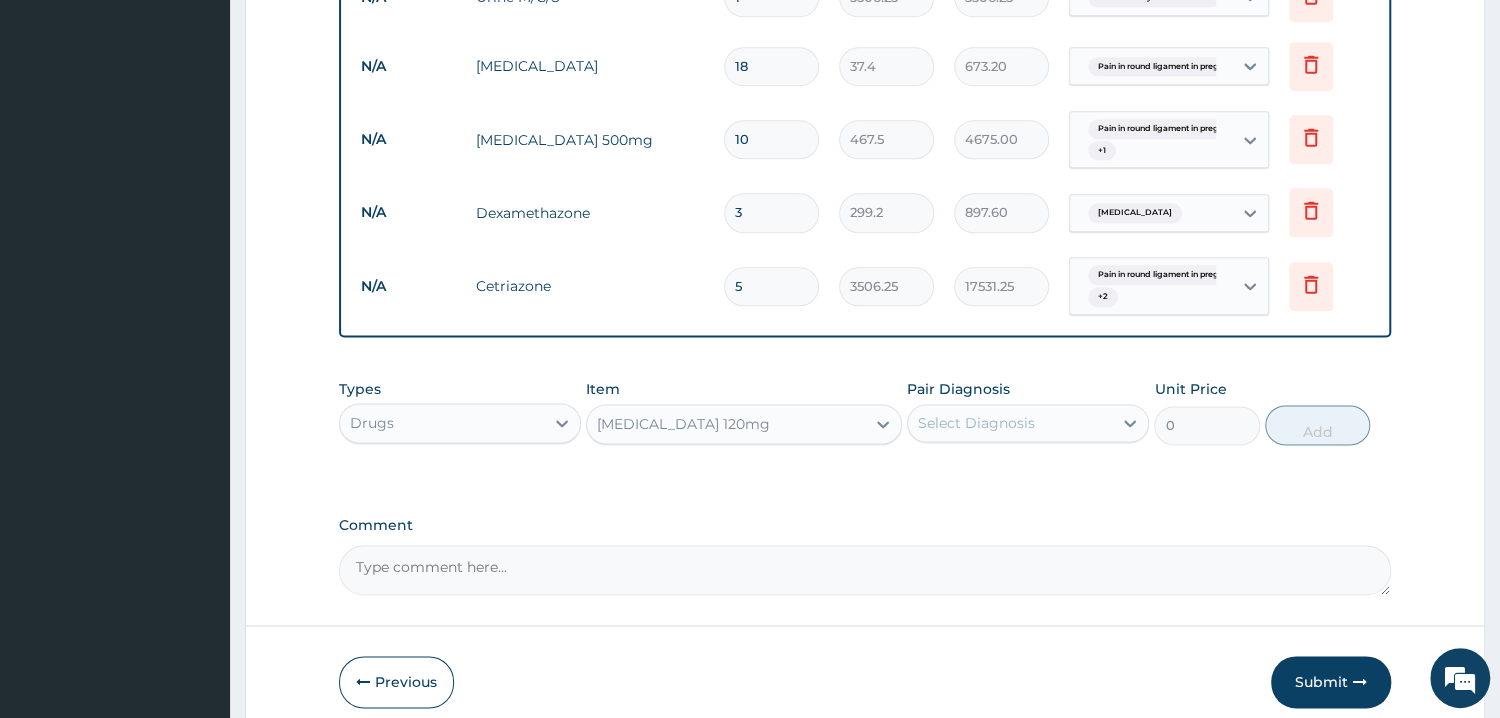 type 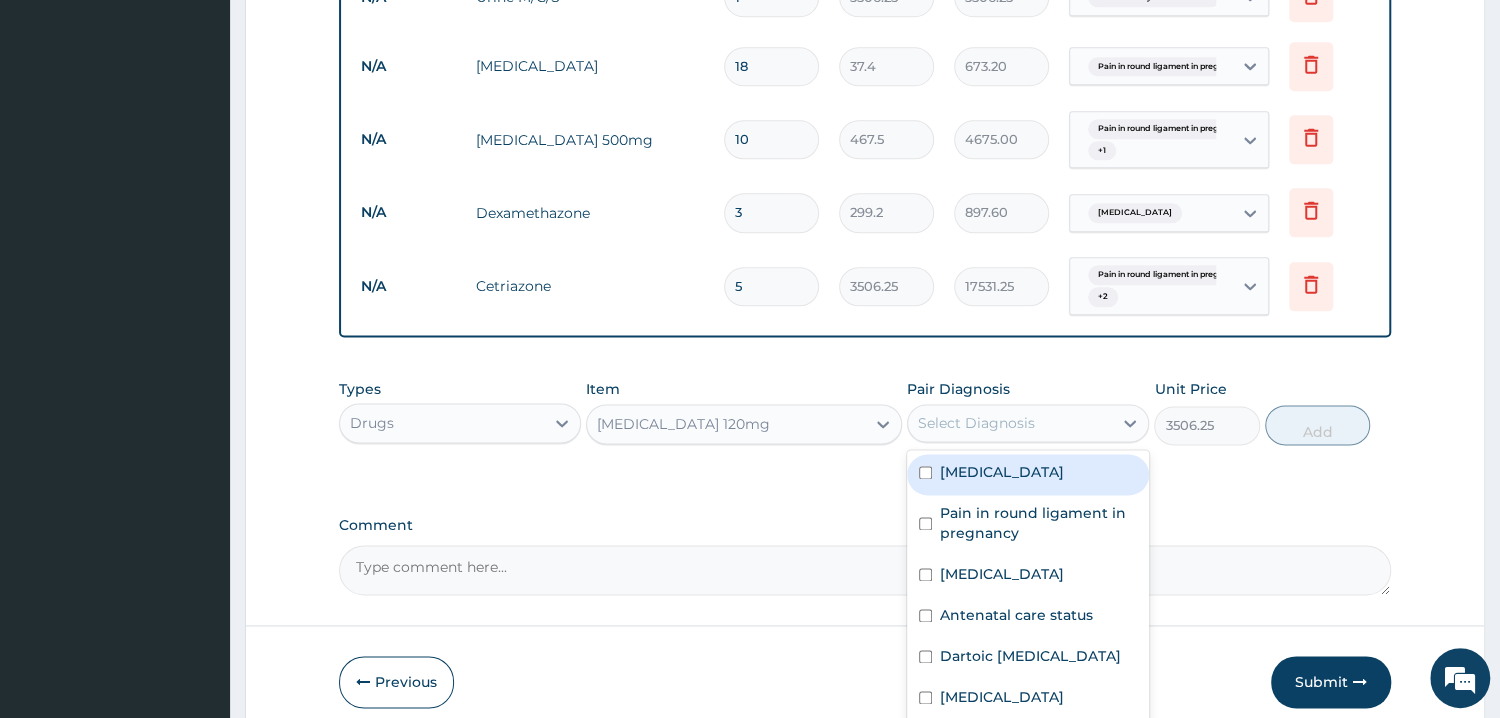 click on "Select Diagnosis" at bounding box center (1010, 423) 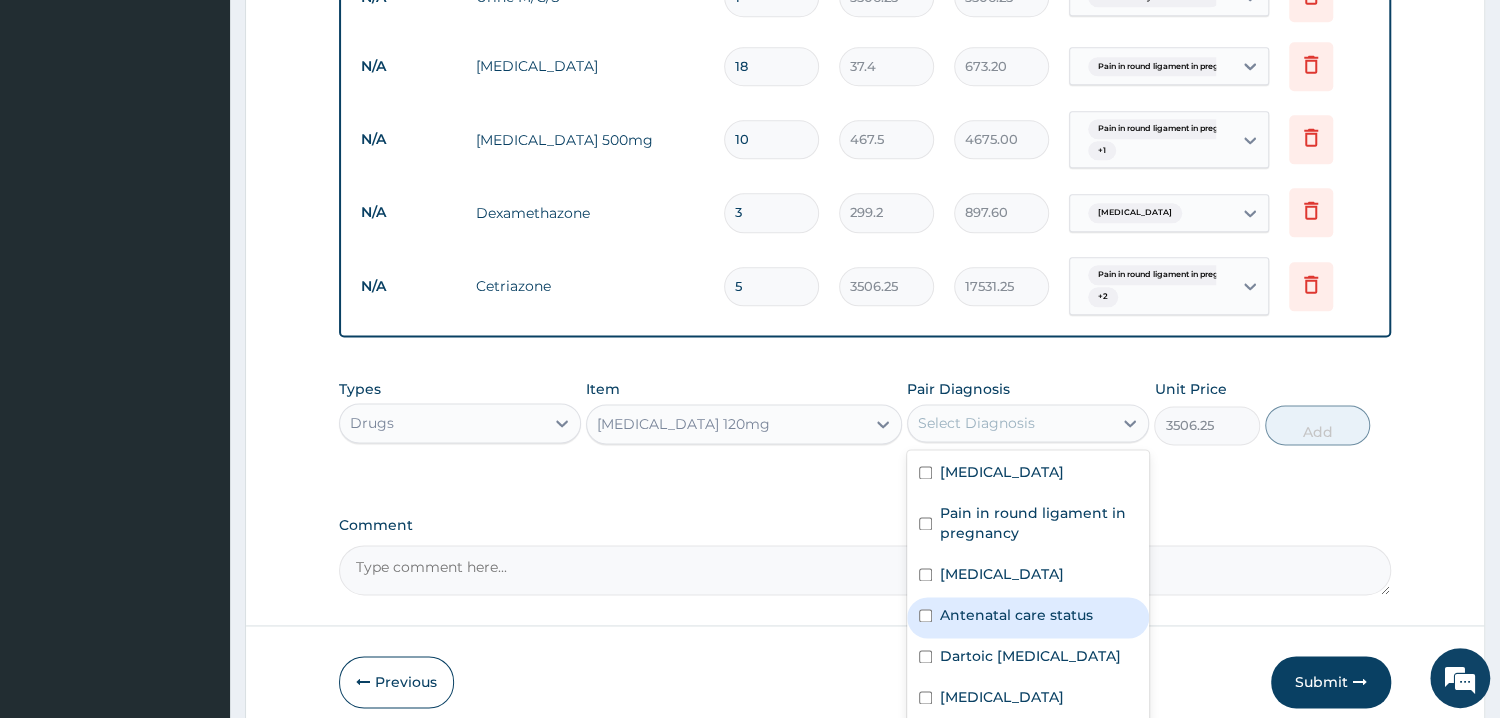 scroll, scrollTop: 136, scrollLeft: 0, axis: vertical 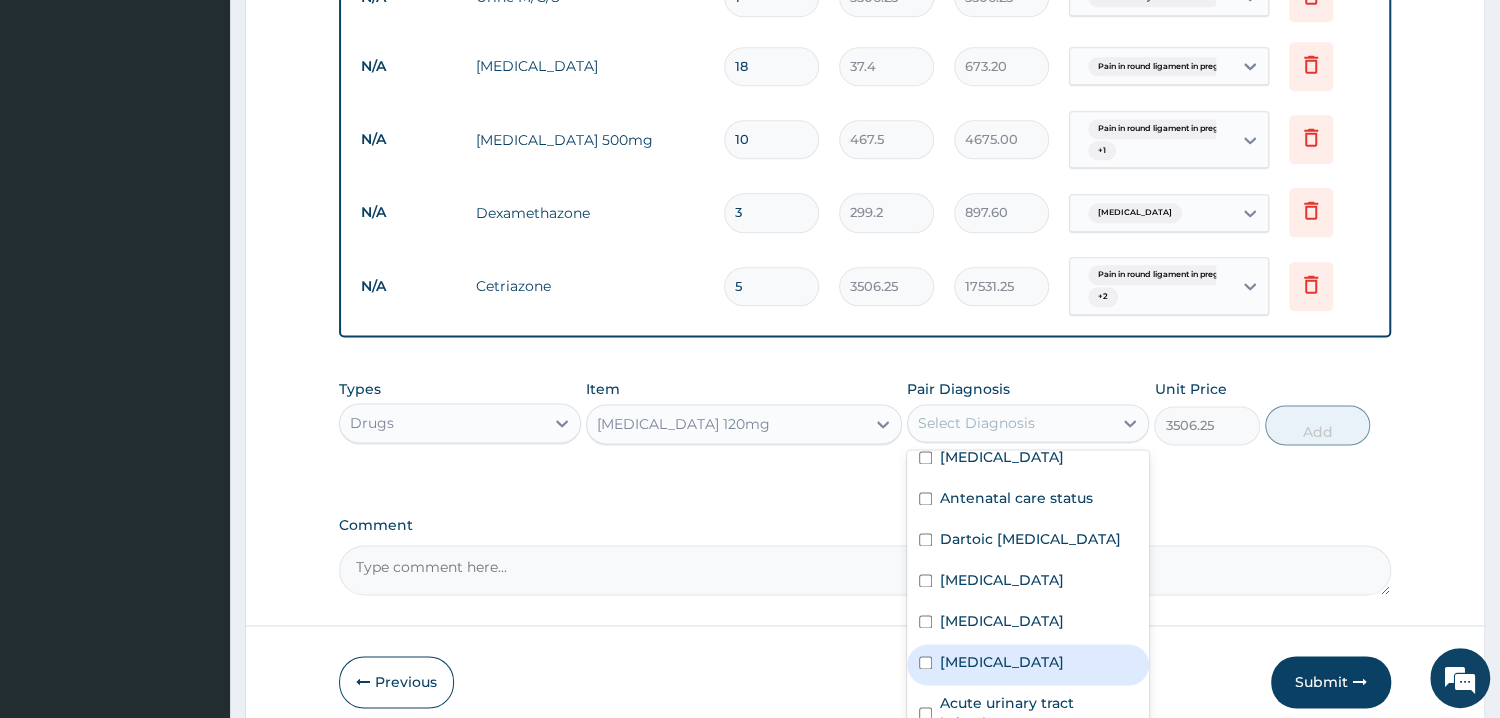 click on "[MEDICAL_DATA]" at bounding box center [1028, 664] 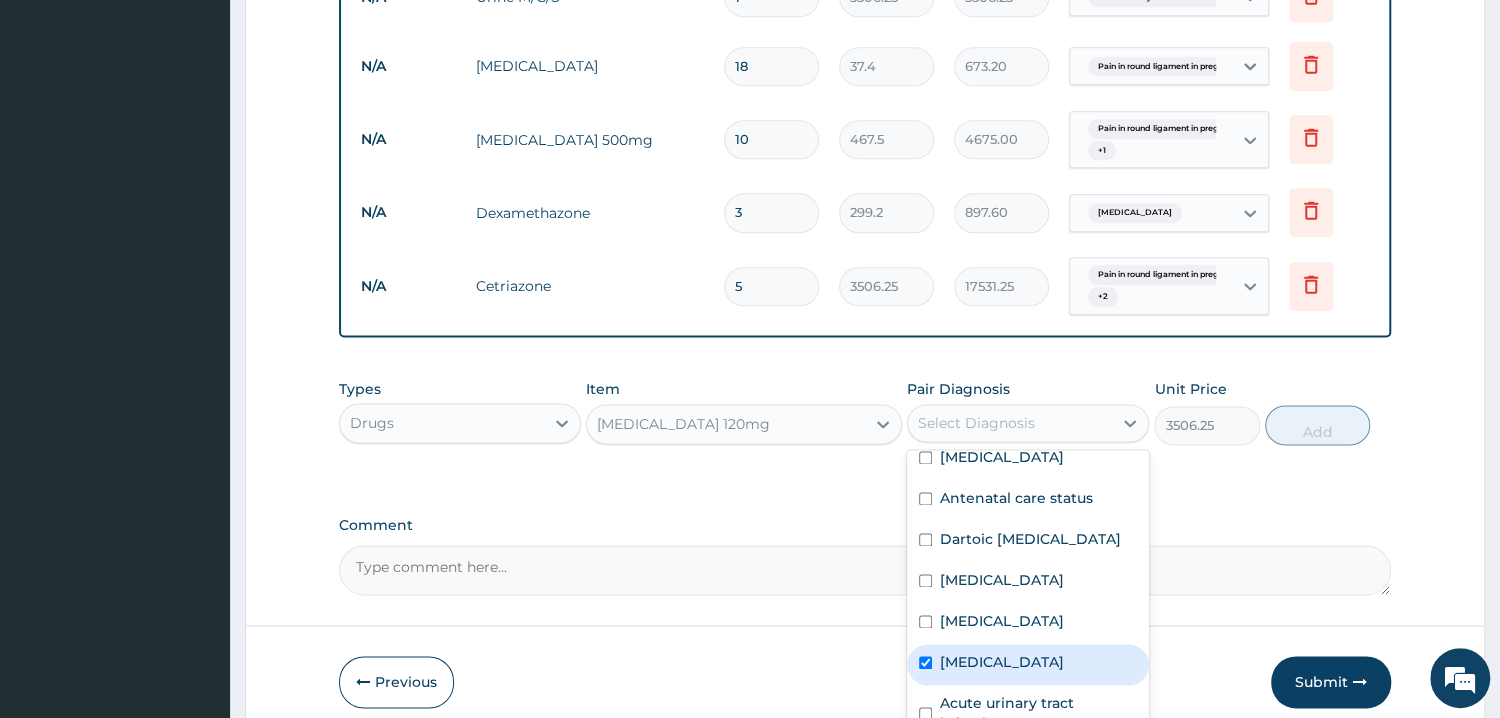 click on "[MEDICAL_DATA]" at bounding box center [1028, 664] 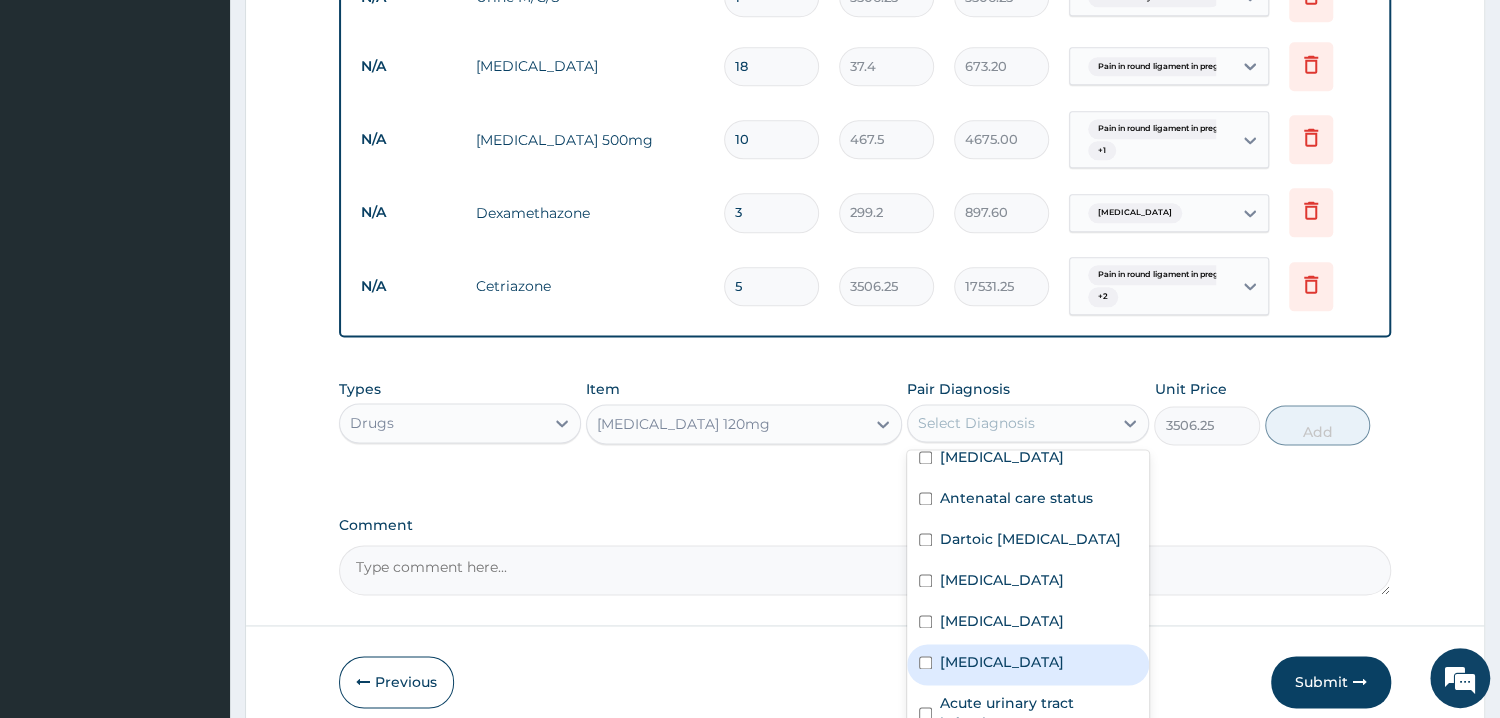 click on "[MEDICAL_DATA]" at bounding box center (1028, 664) 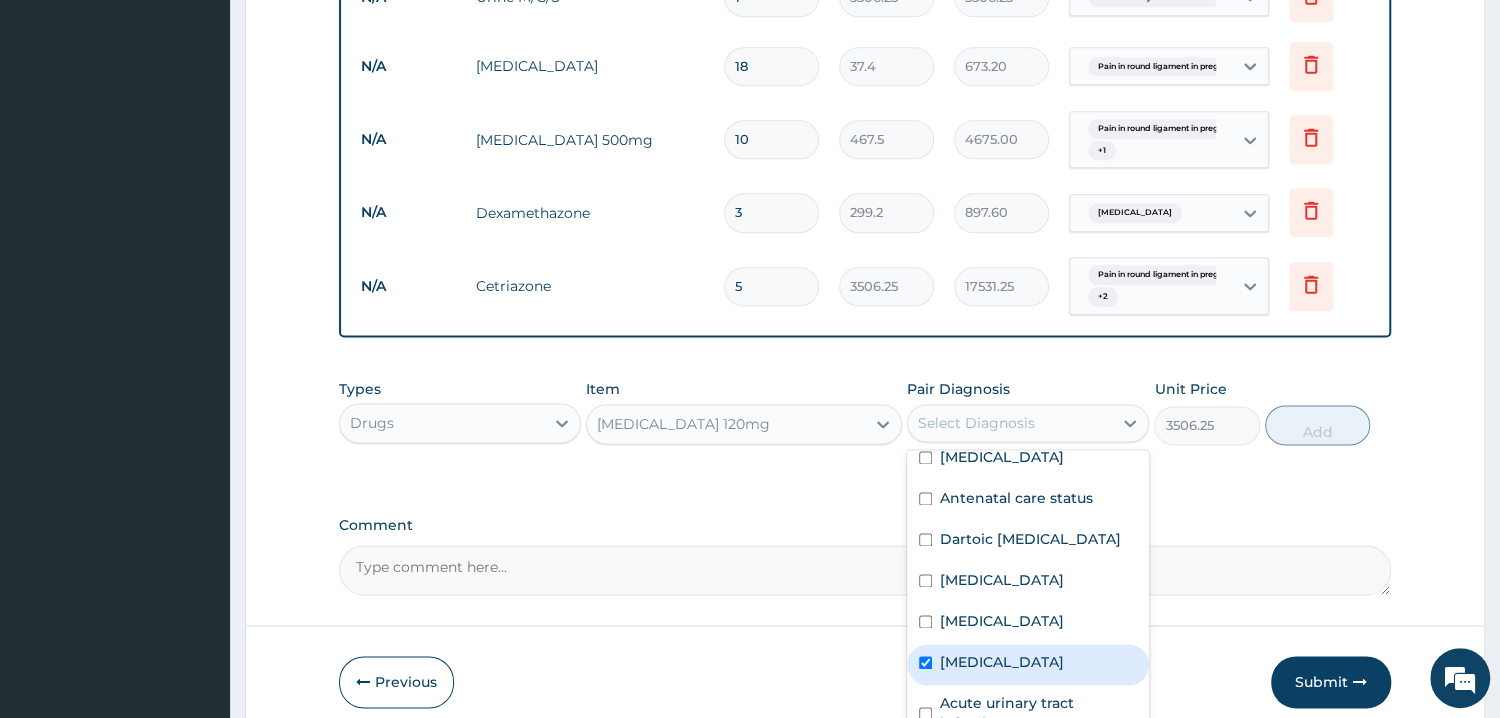checkbox on "true" 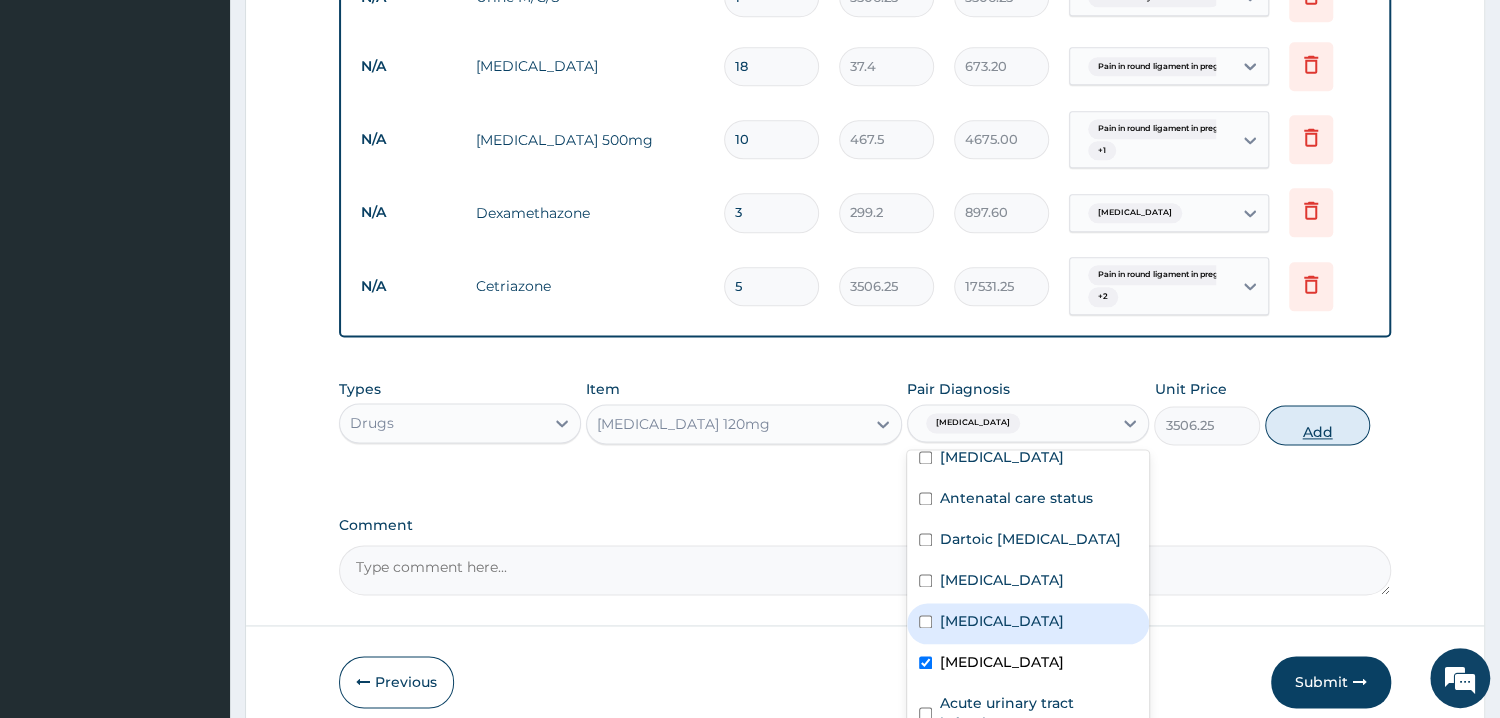 click on "Add" at bounding box center (1317, 425) 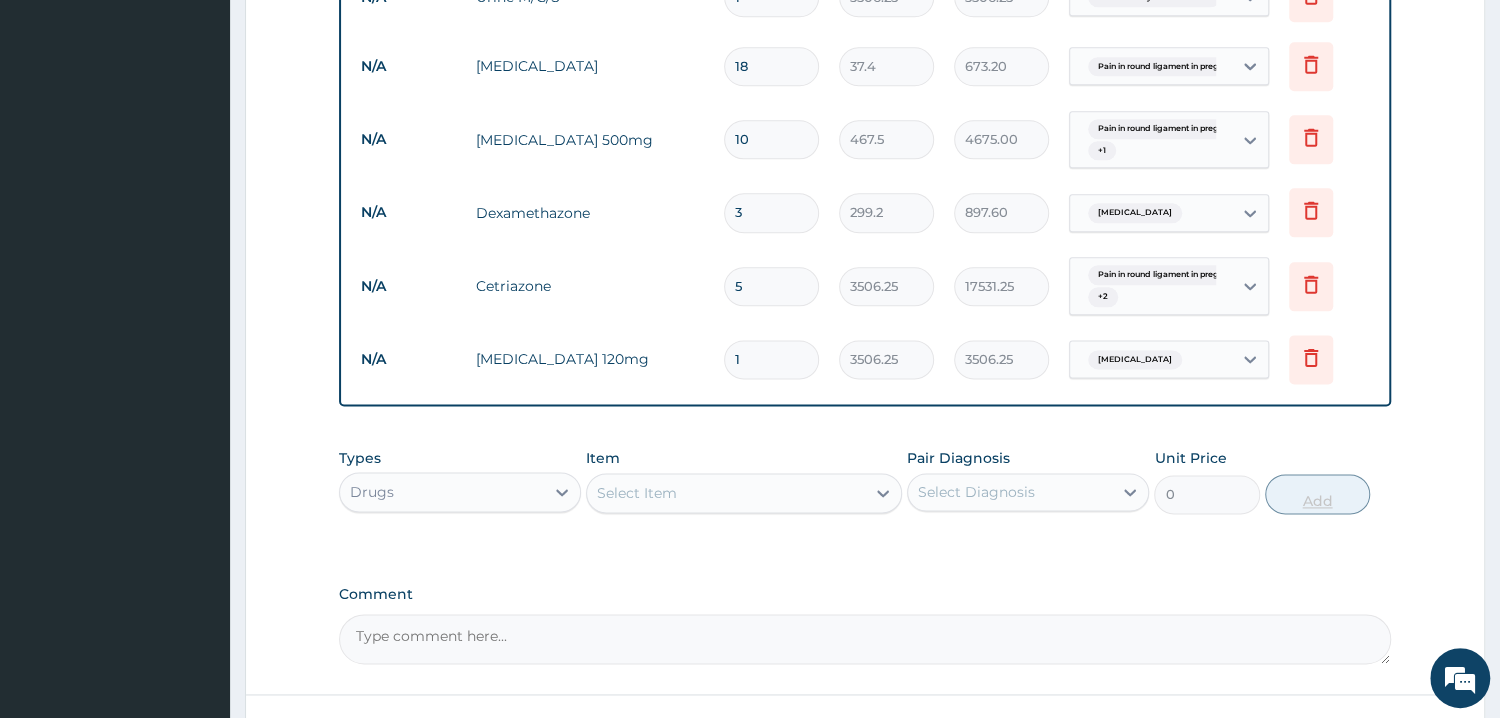 click on "PA Code / Prescription Code PA/2FF2FA PA/DC30A2 PA/9D7C24 Encounter Date [DATE] Important Notice Please enter PA codes before entering items that are not attached to a PA code   All diagnoses entered must be linked to a claim item. Diagnosis & Claim Items that are visible but inactive cannot be edited because they were imported from an already approved PA code. Diagnosis [MEDICAL_DATA] confirmed Pain in round ligament in pregnancy confirmed [MEDICAL_DATA] confirmed Antenatal care status confirmed Dartoic [MEDICAL_DATA] confirmed [MEDICAL_DATA] confirmed [MEDICAL_DATA] Confirmed [MEDICAL_DATA] Confirmed Acute [MEDICAL_DATA] Confirmed NB: All diagnosis must be linked to a claim item Claim Items Type Name Quantity Unit Price Total Price Pair Diagnosis Actions Drugs inj clexane 40mg 2 14600 29200.00 [MEDICAL_DATA] Delete Drugs cocodamol 8/500 mg 8 355.3 2842.40 Pain in round ligament in preg... Delete Procedures professional services (per day) 4 10000 40000.00 Pain in round ligament in preg...  + 1 Delete 1  + 1" at bounding box center (865, -298) 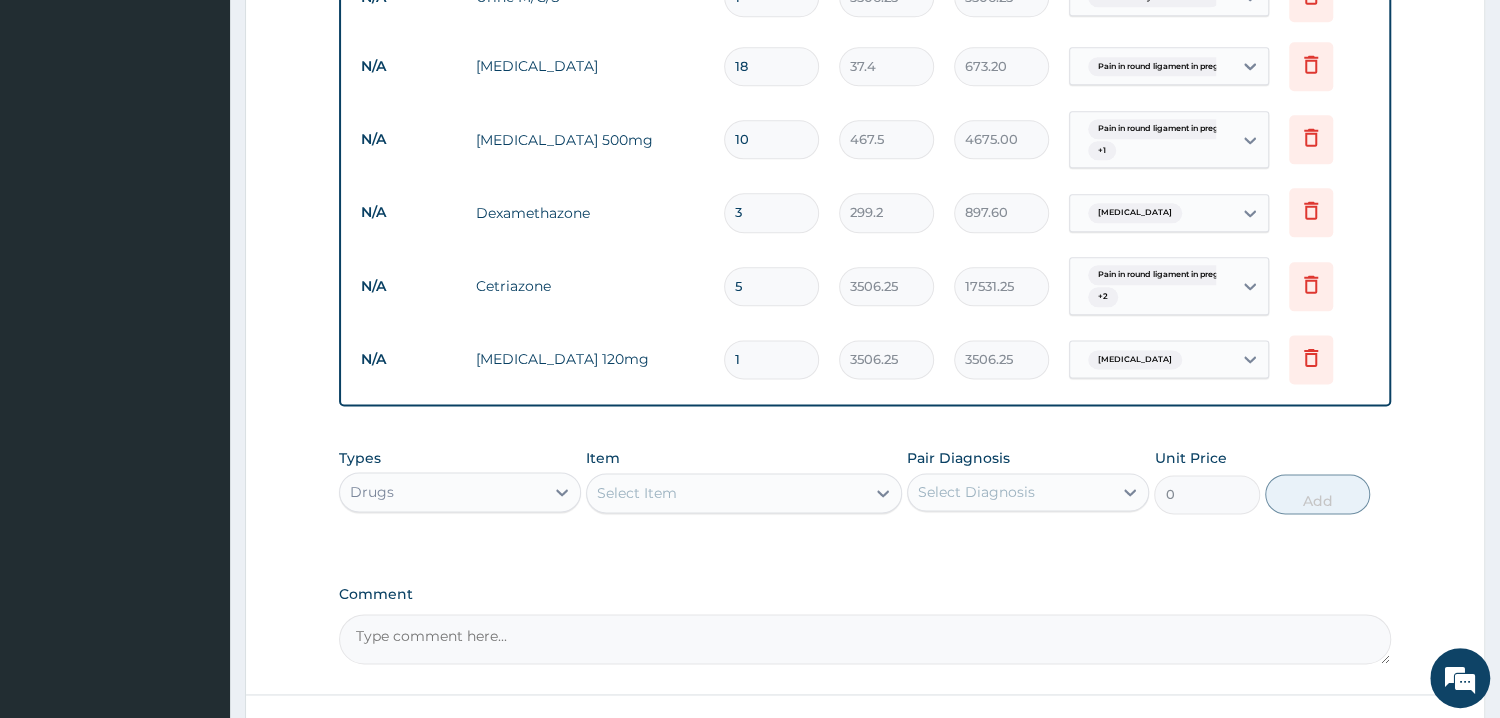 click on "1" at bounding box center (771, 359) 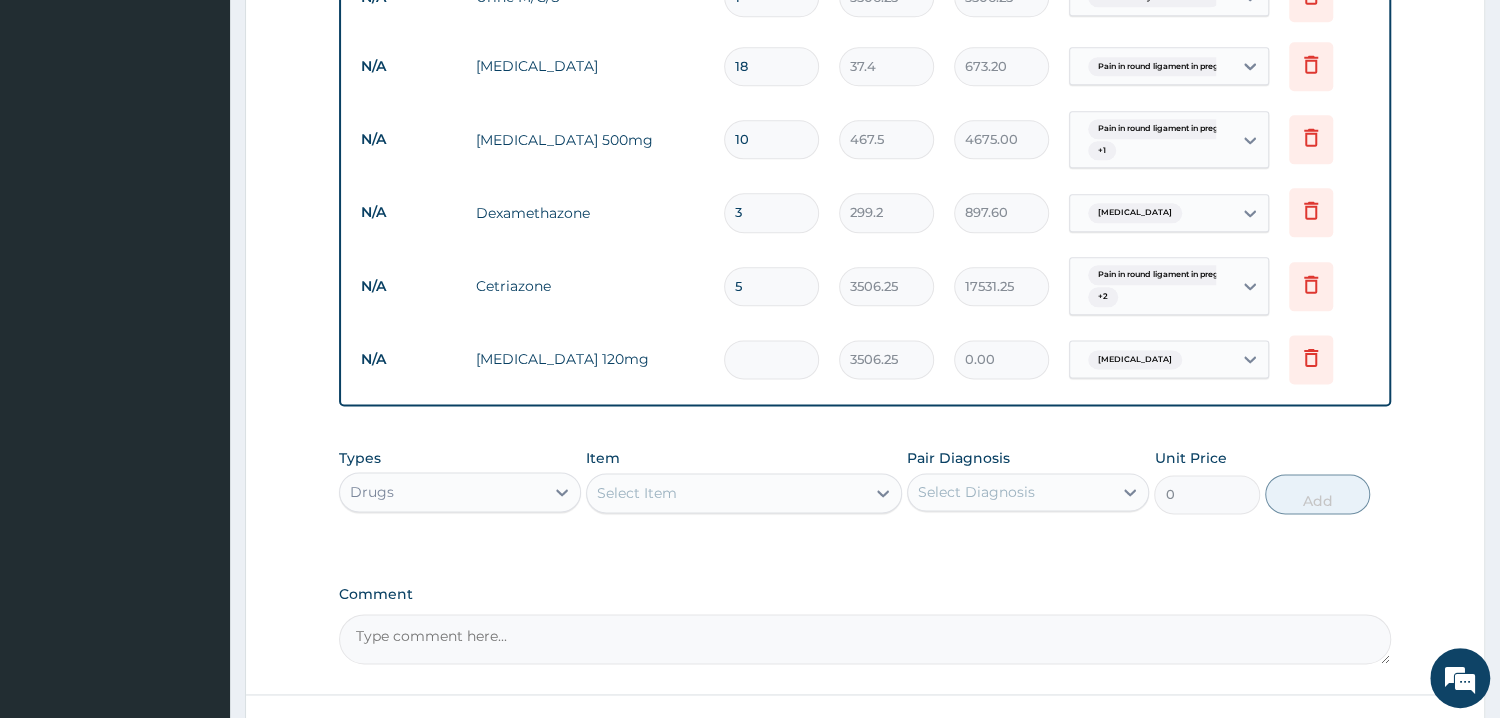 type on "3" 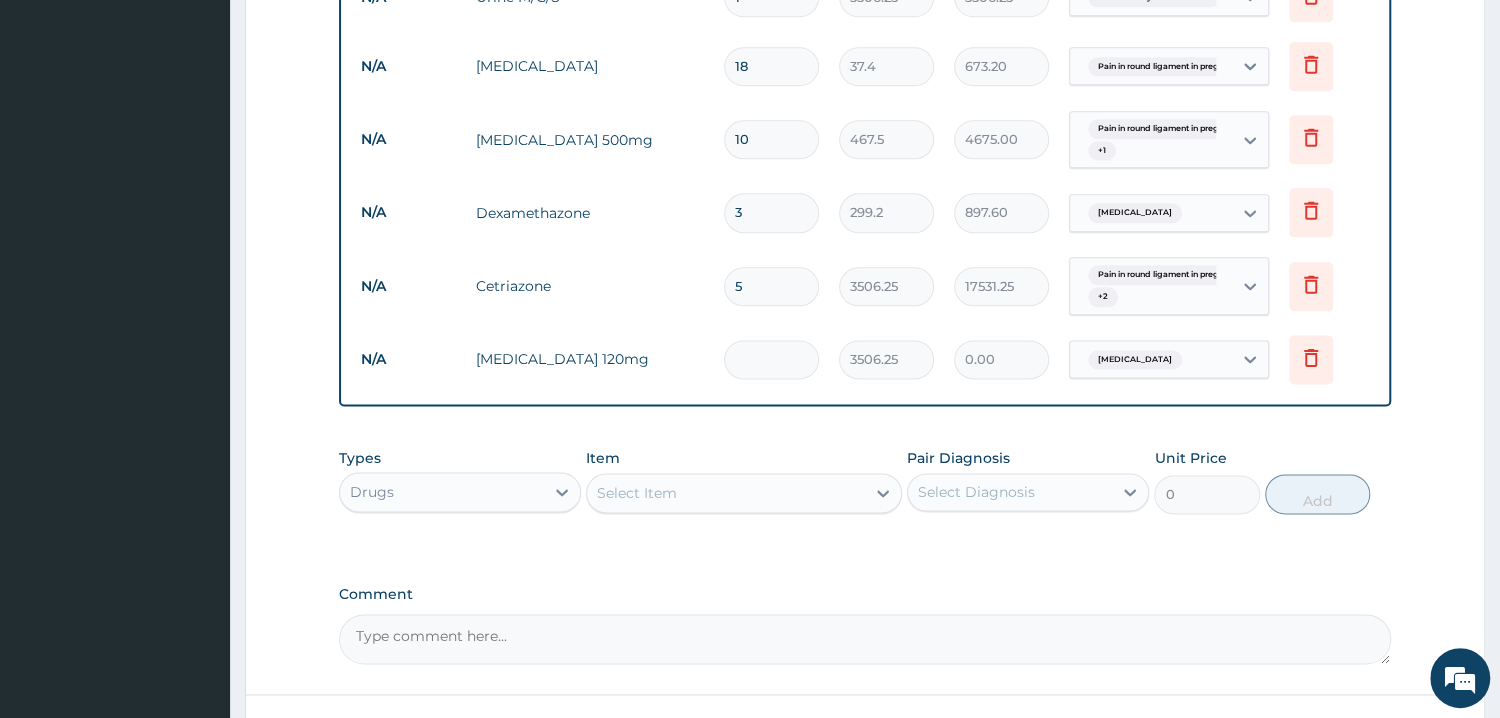 type on "10518.75" 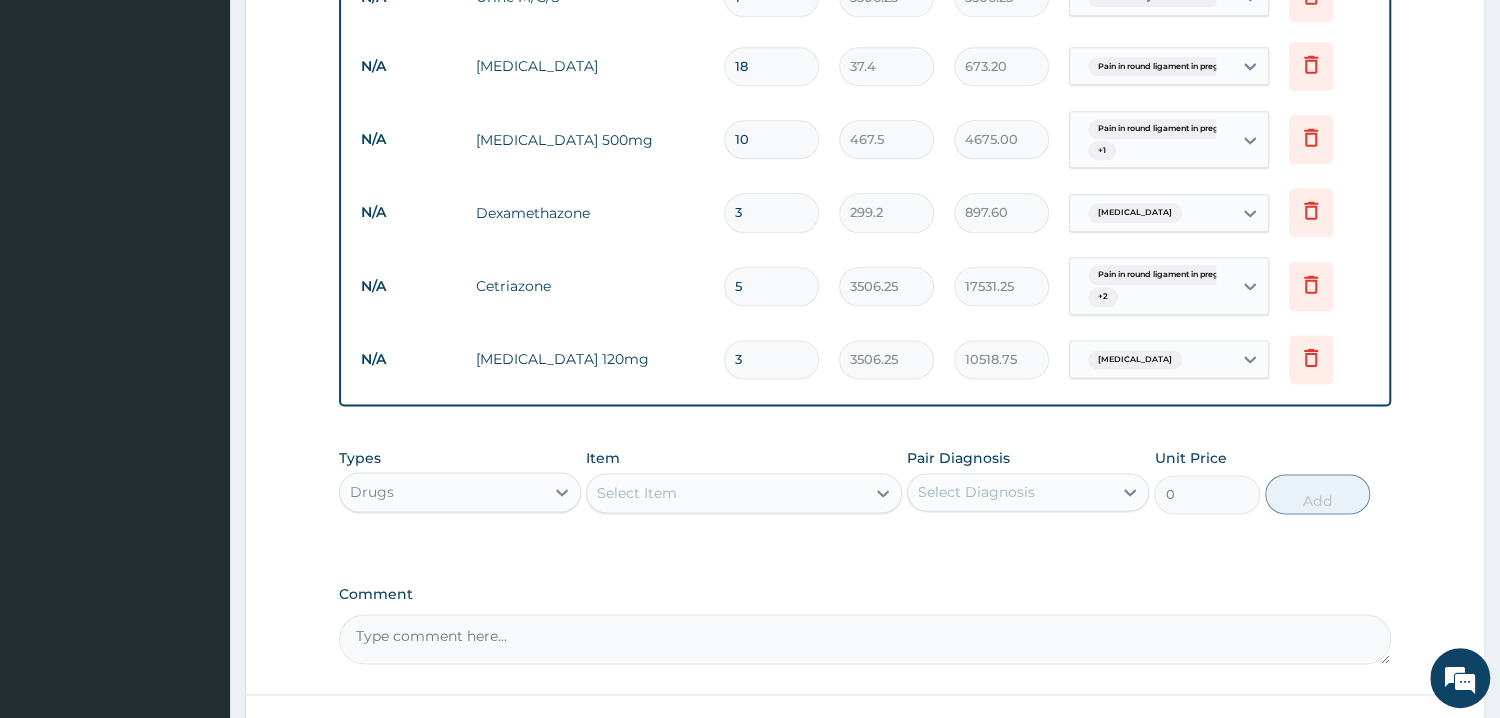 type on "3" 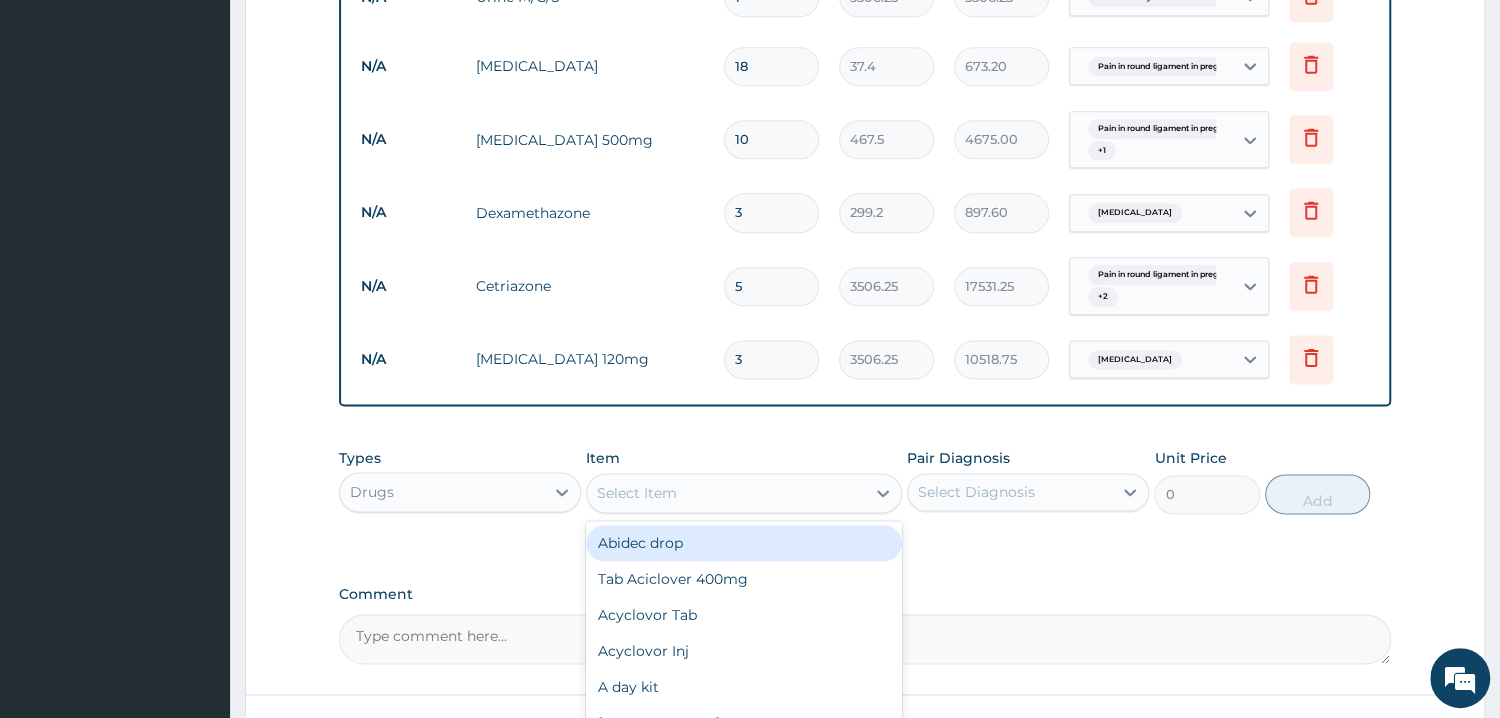 click on "Select Item" at bounding box center [637, 493] 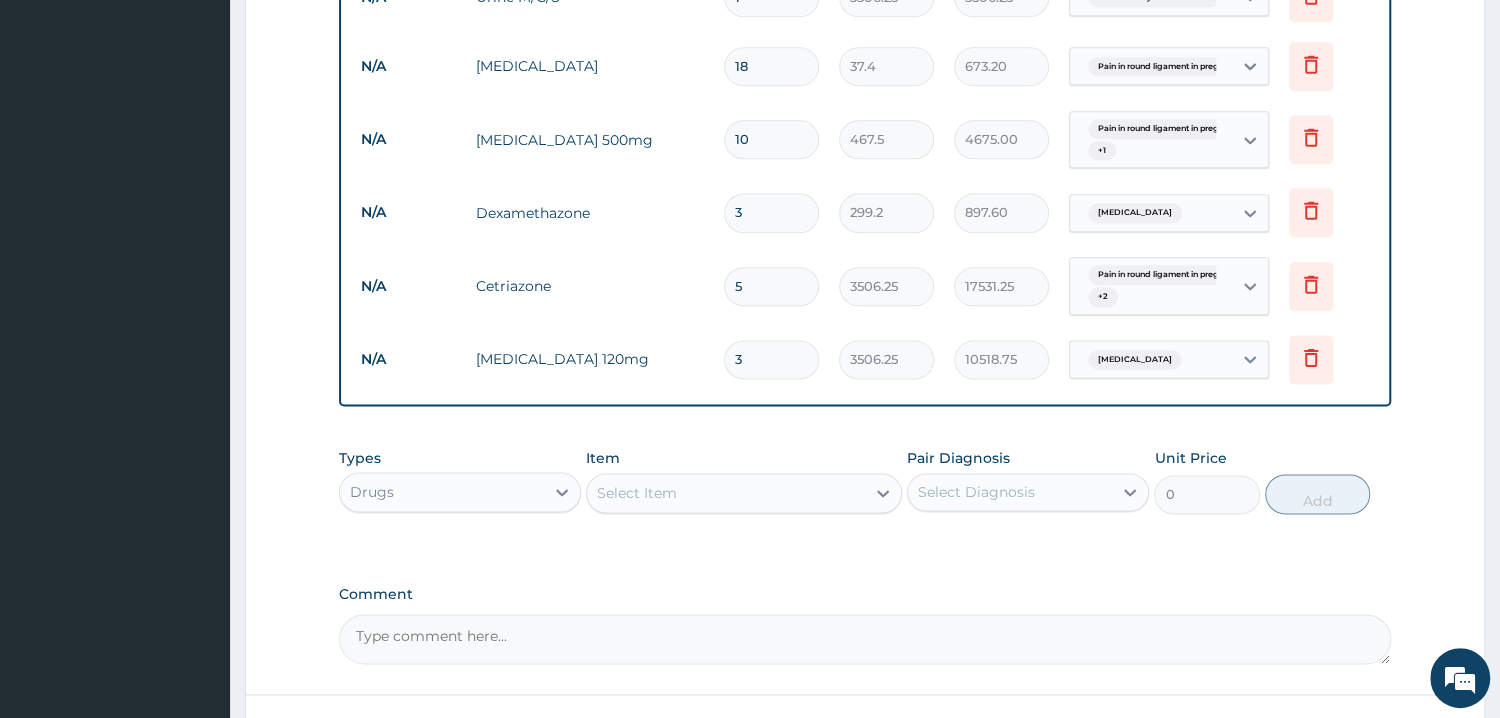 click on "Select Item" at bounding box center (637, 493) 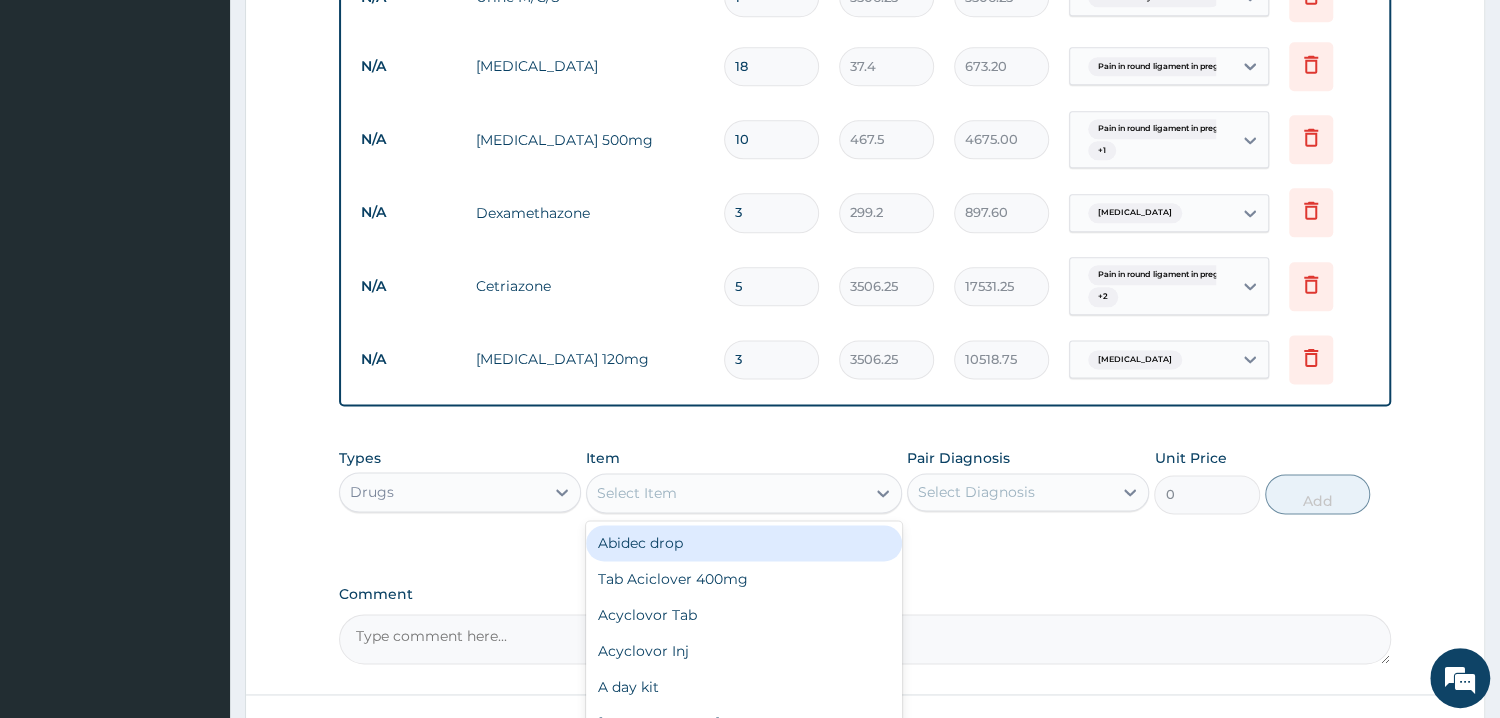 click on "Select Item" at bounding box center (637, 493) 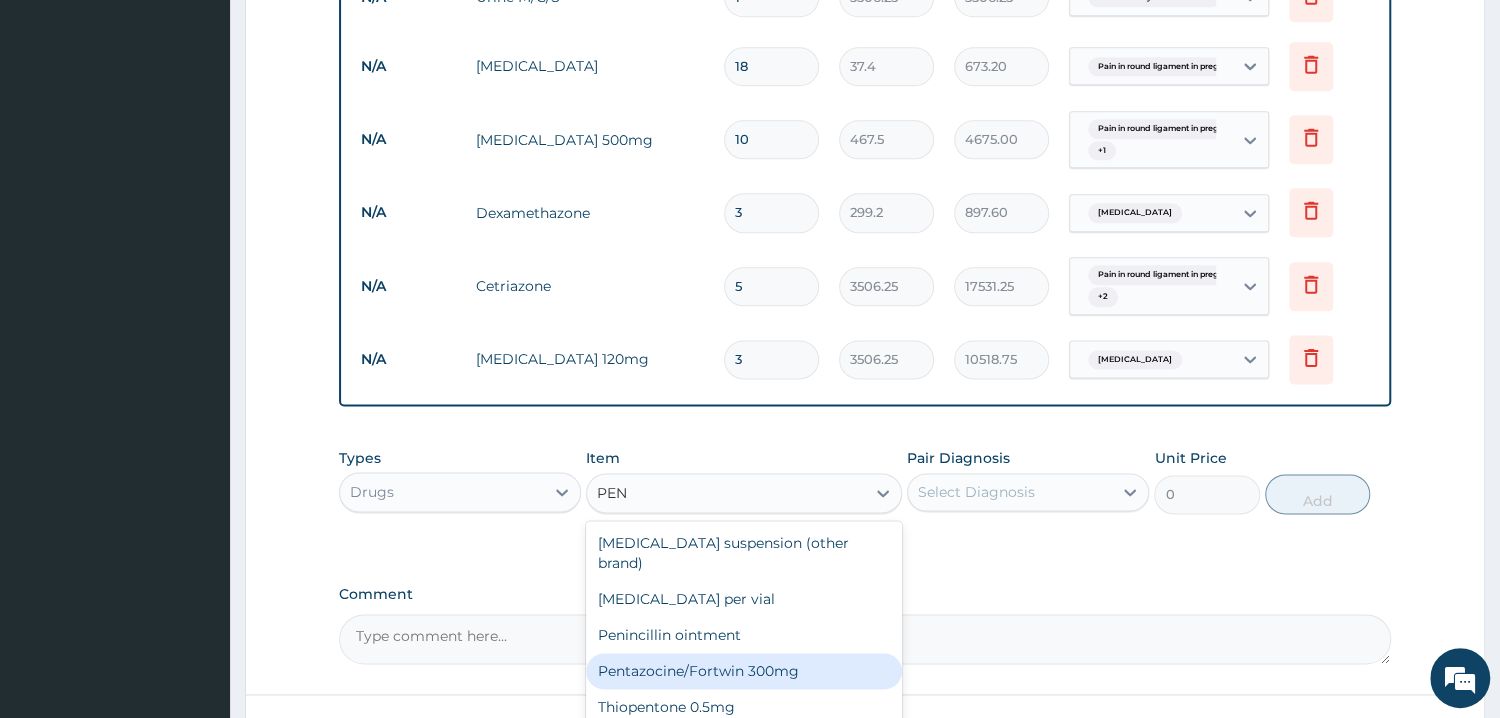 type on "PEN" 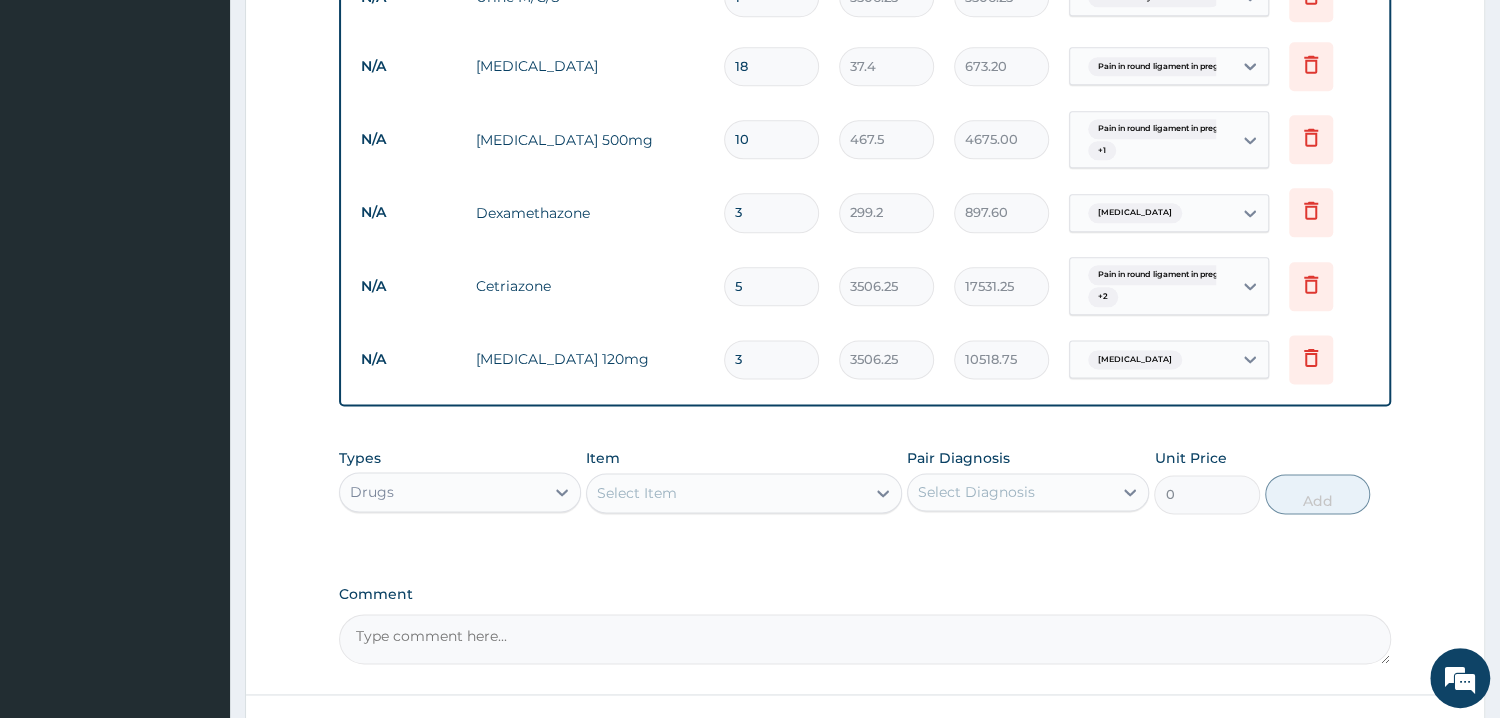 click on "Comment" at bounding box center (865, 639) 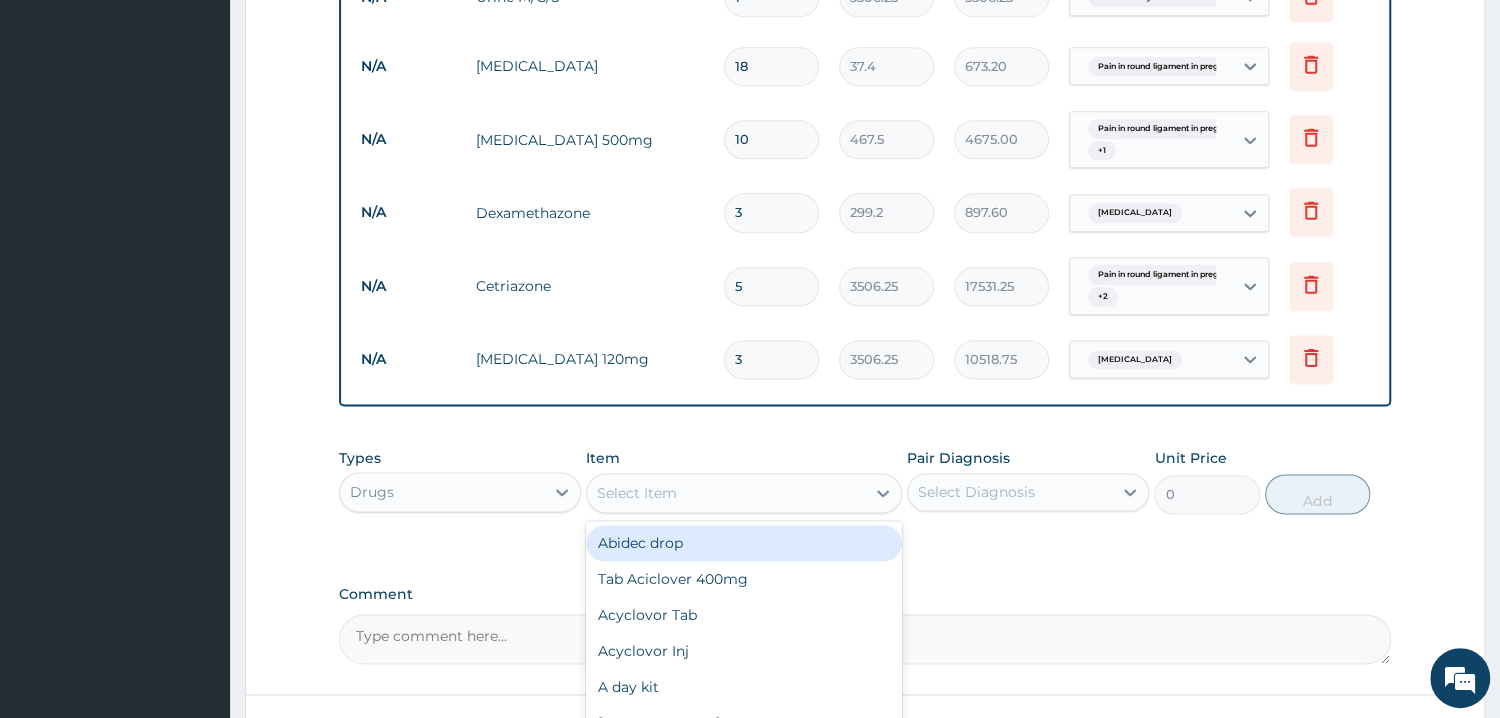 click on "Select Item" at bounding box center (637, 493) 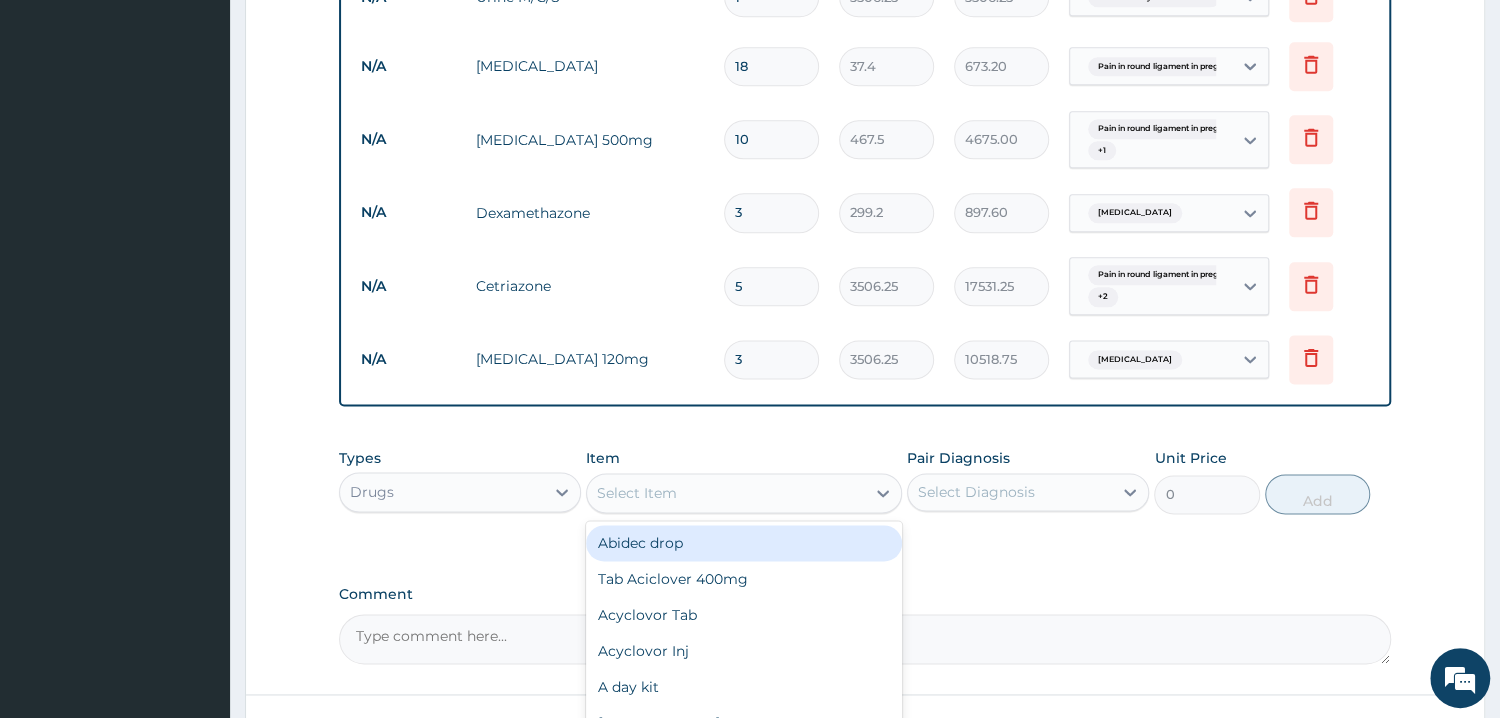 click on "Select Item" at bounding box center [637, 493] 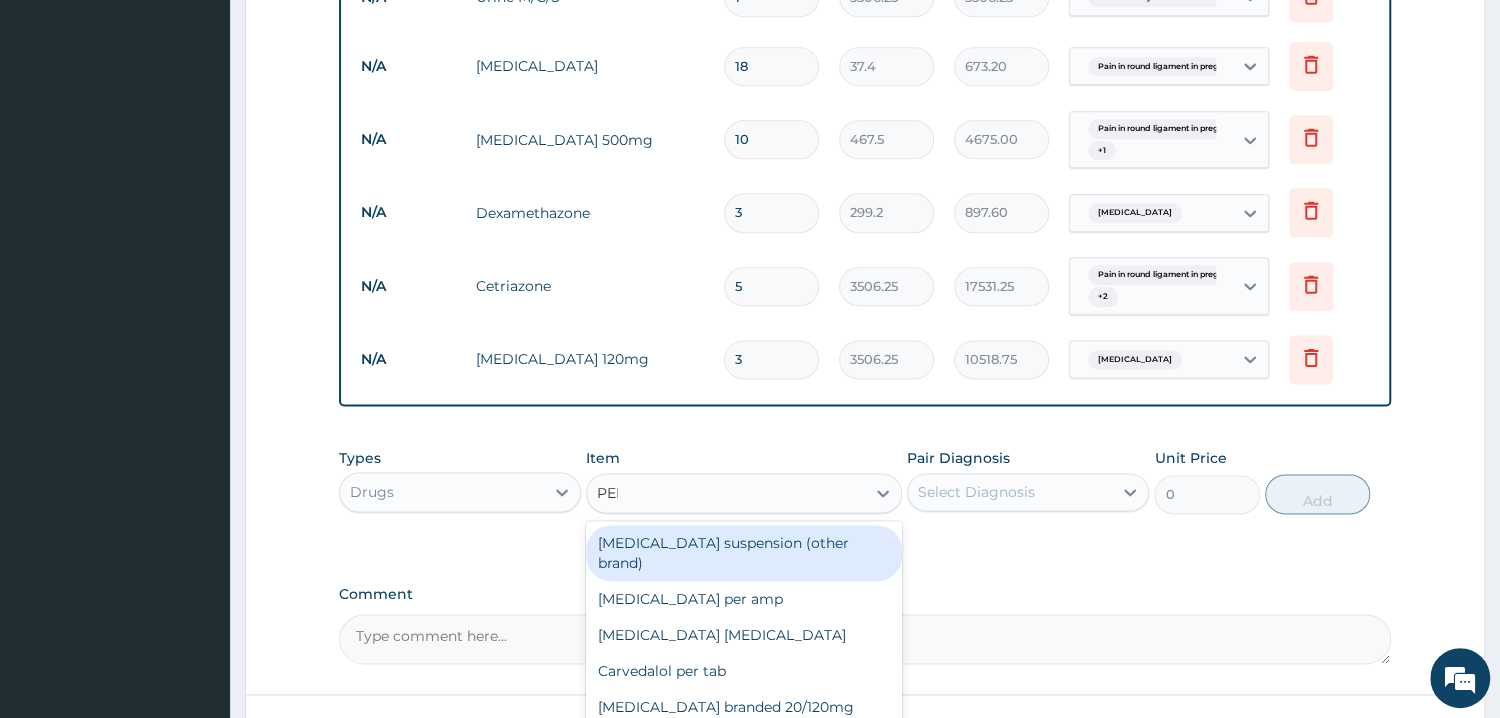 type on "PENT" 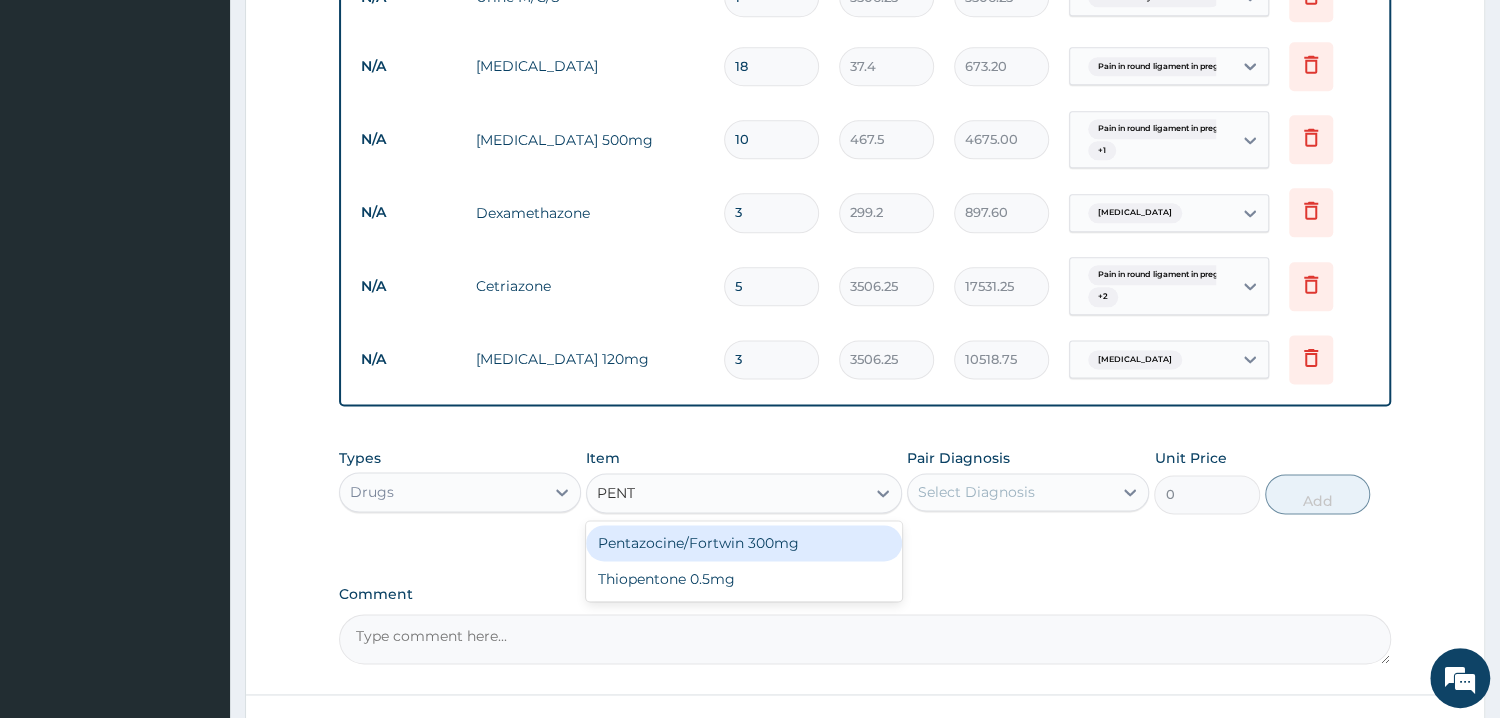 click on "Pentazocine/Fortwin 300mg" at bounding box center [744, 543] 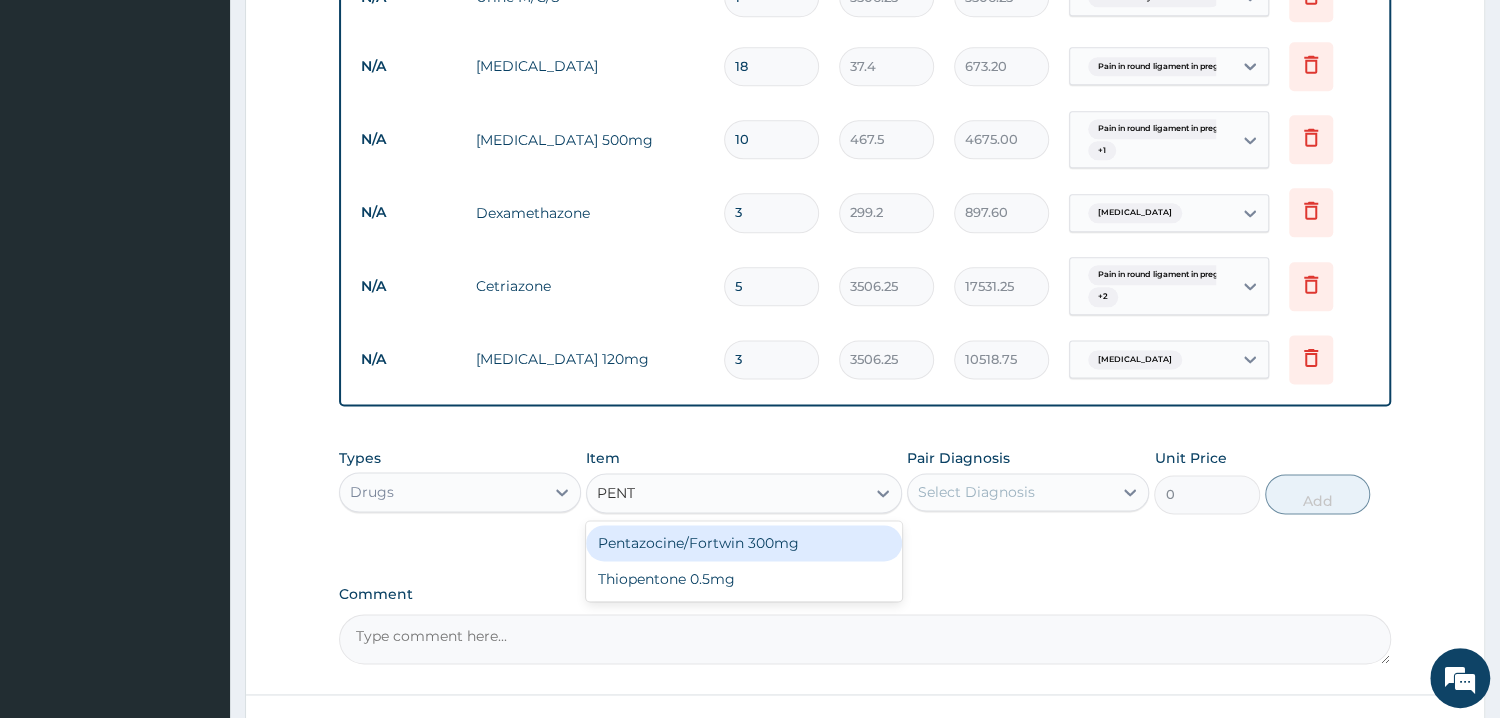 type 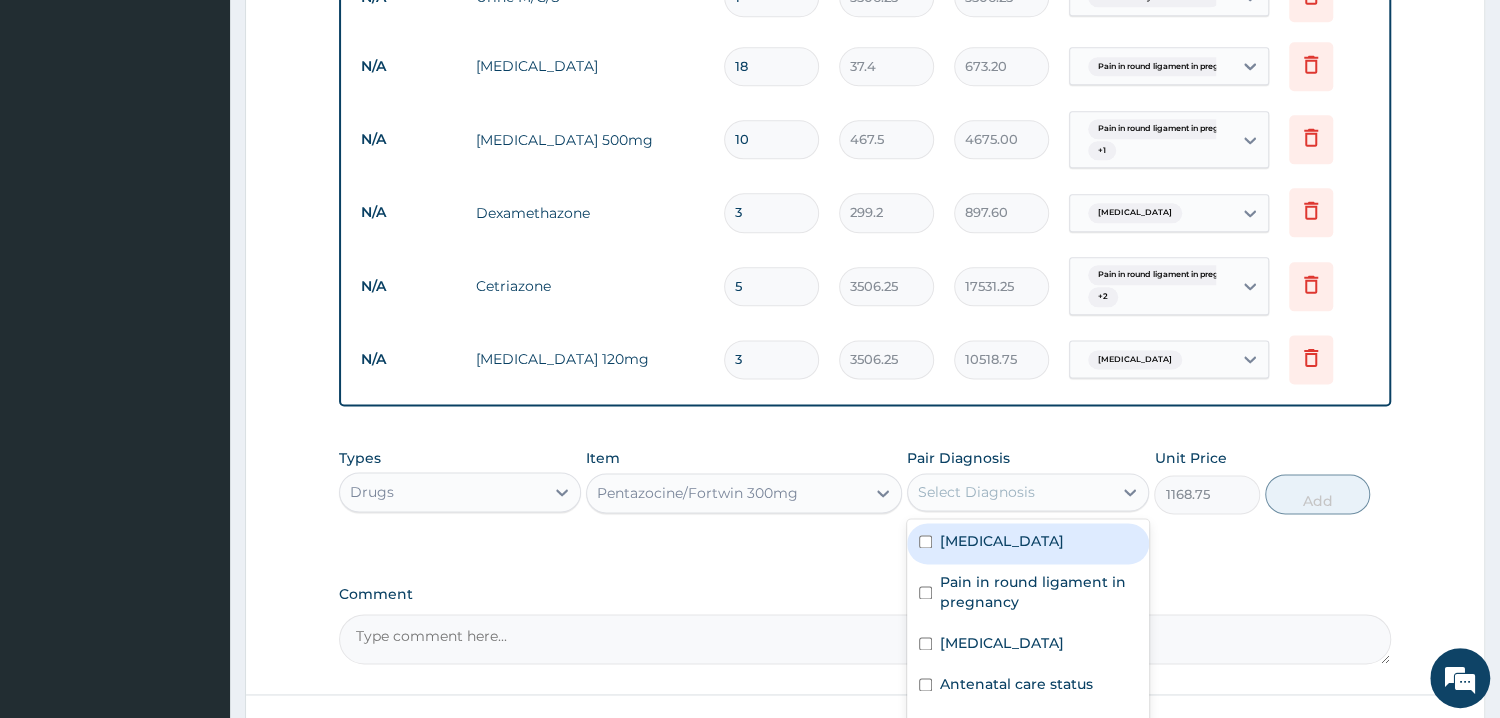 click on "Select Diagnosis" at bounding box center (976, 492) 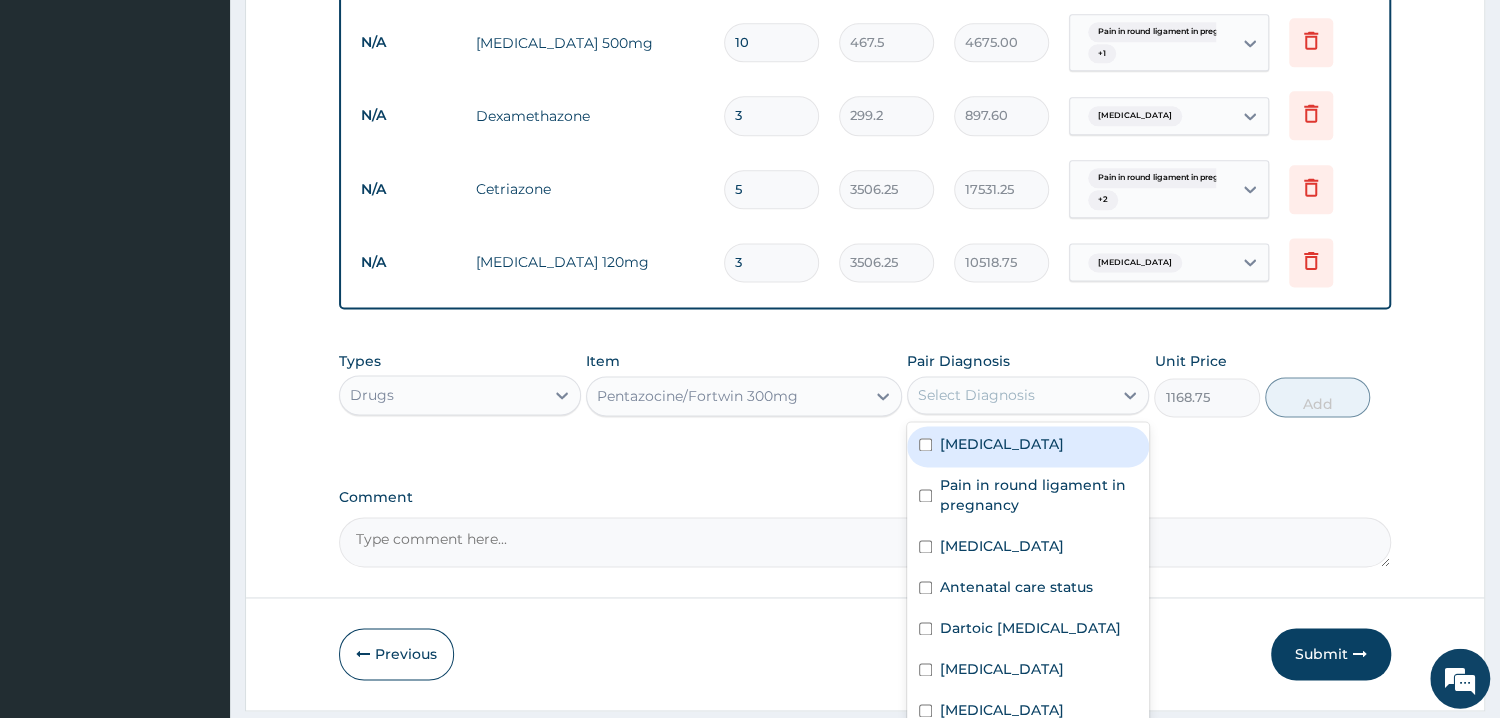 scroll, scrollTop: 1557, scrollLeft: 0, axis: vertical 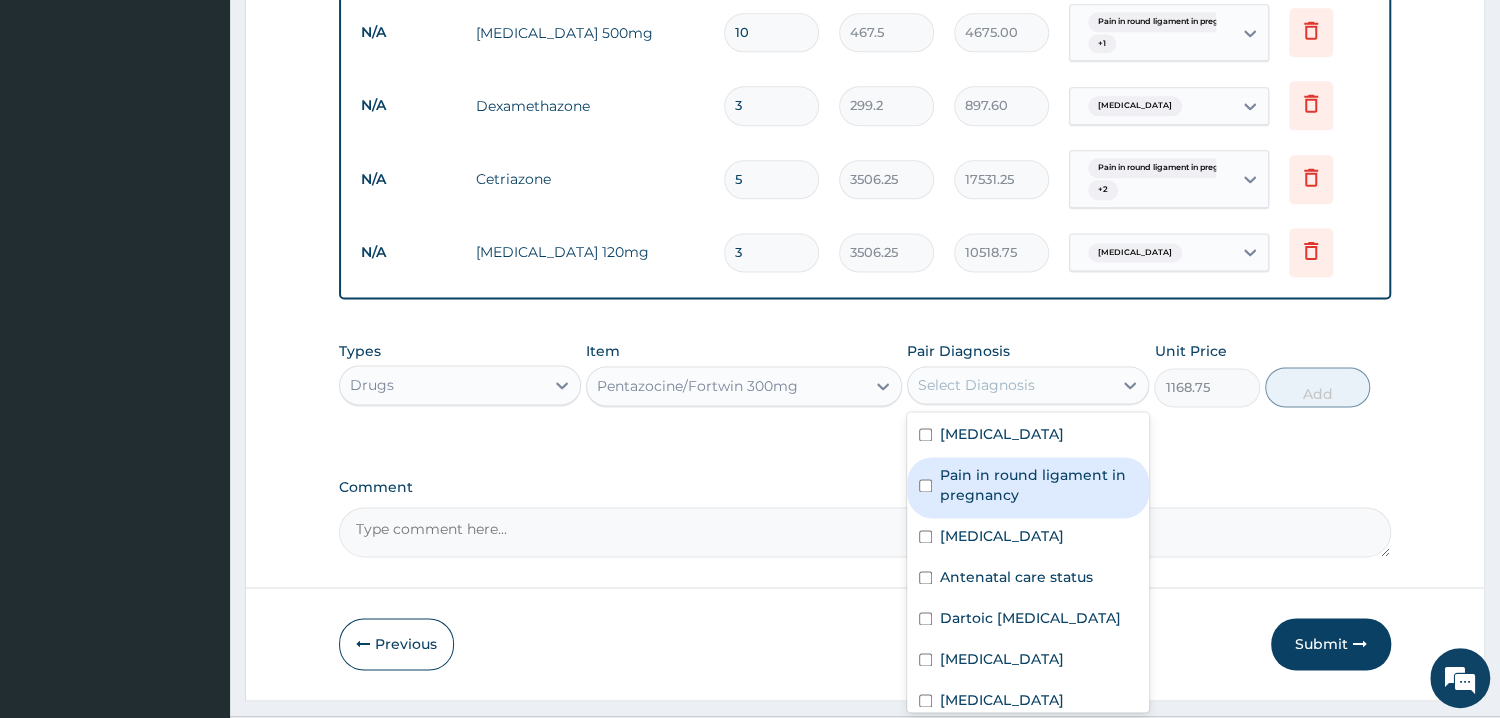 click on "Pain in round ligament in pregnancy" at bounding box center (1028, 487) 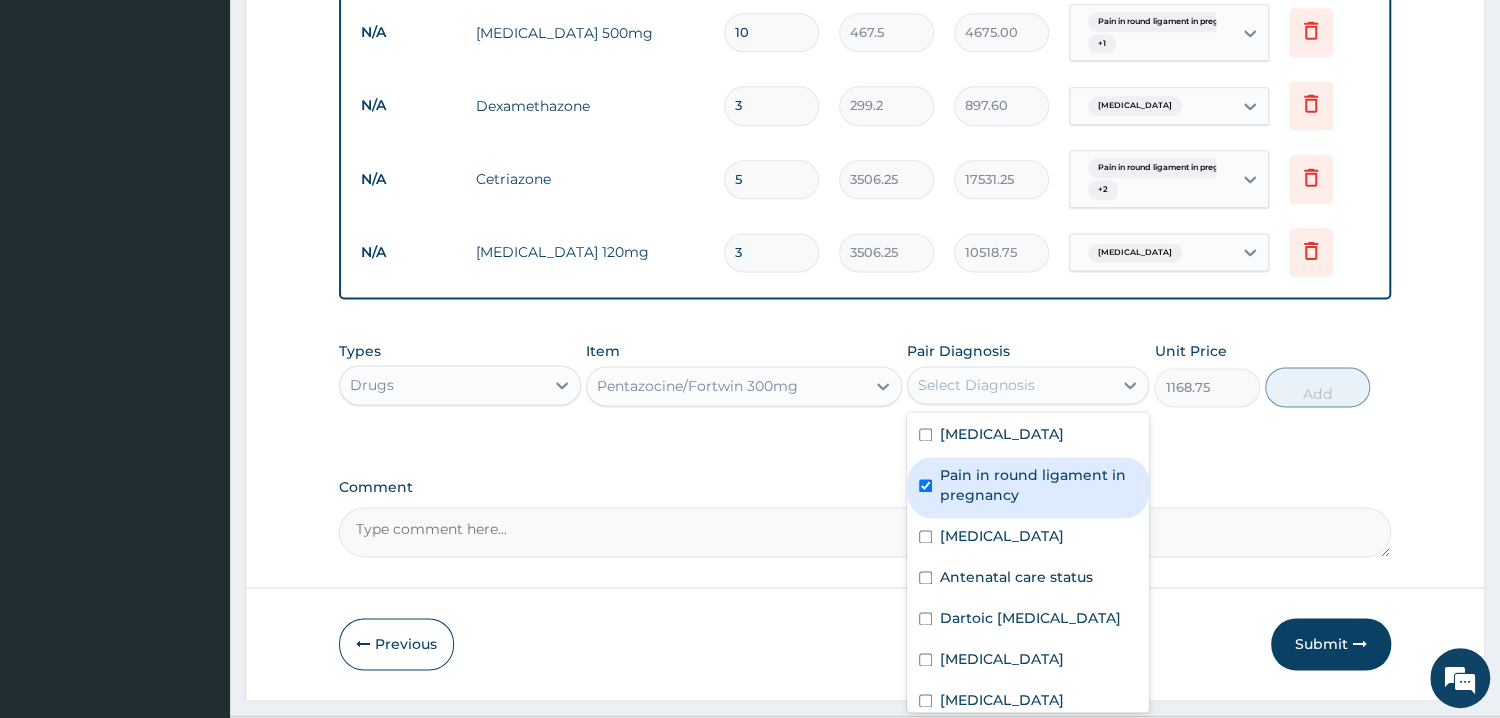 checkbox on "true" 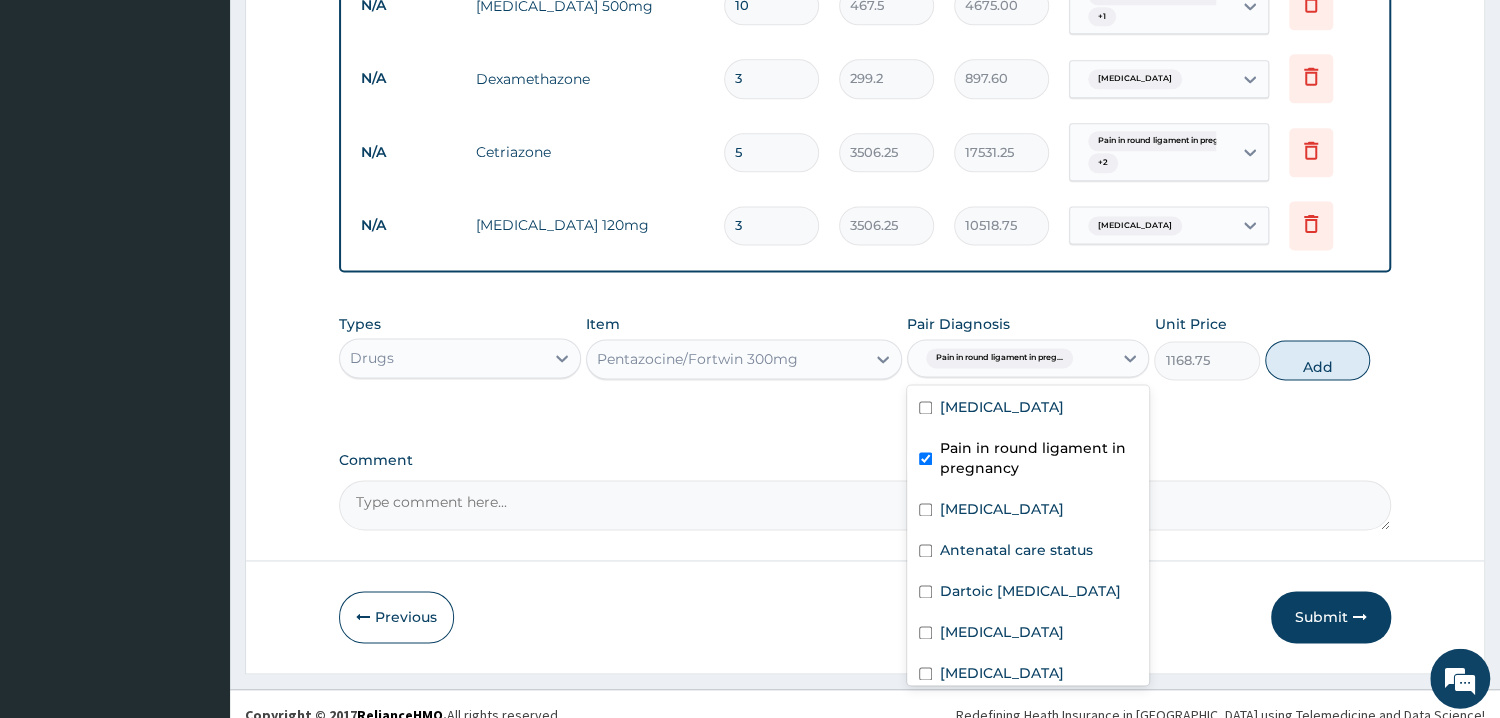 scroll, scrollTop: 1596, scrollLeft: 0, axis: vertical 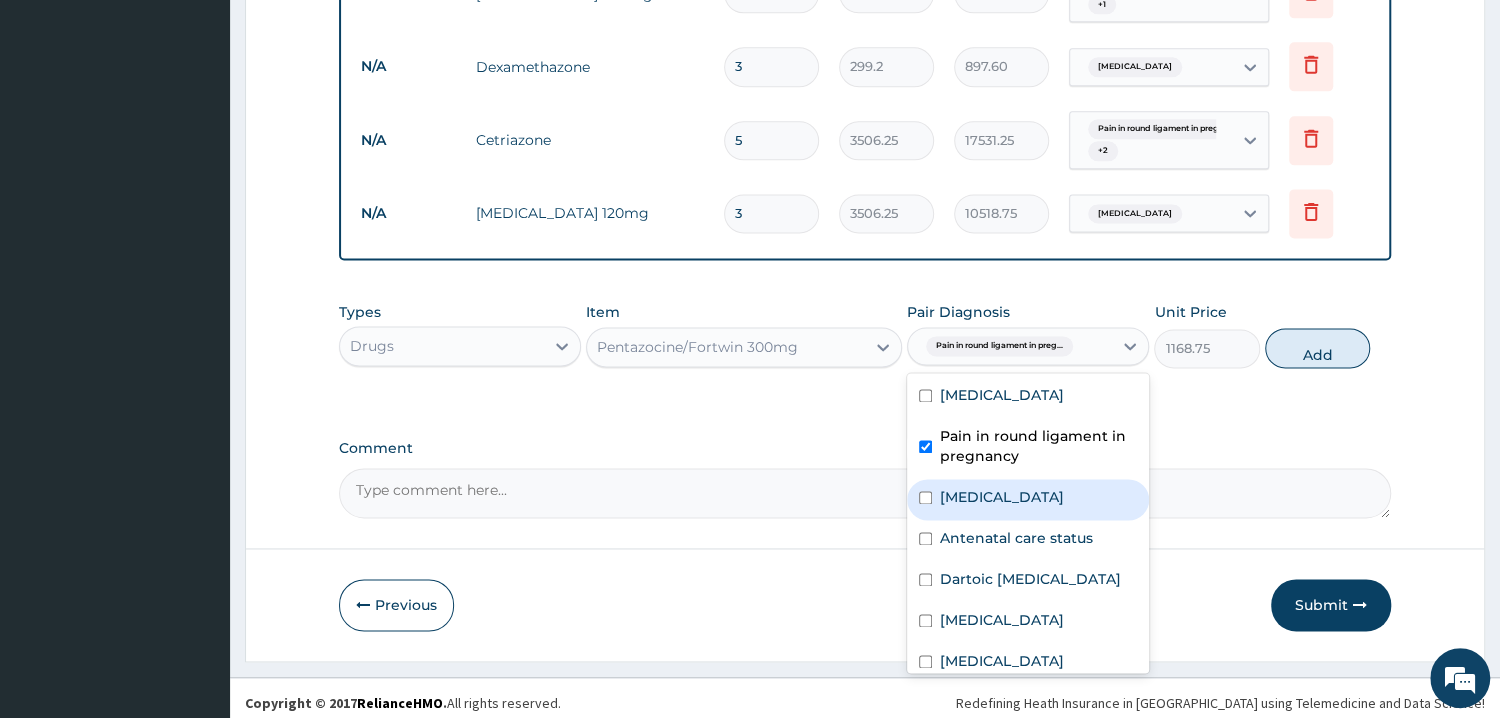 click on "[MEDICAL_DATA]" at bounding box center [1028, 499] 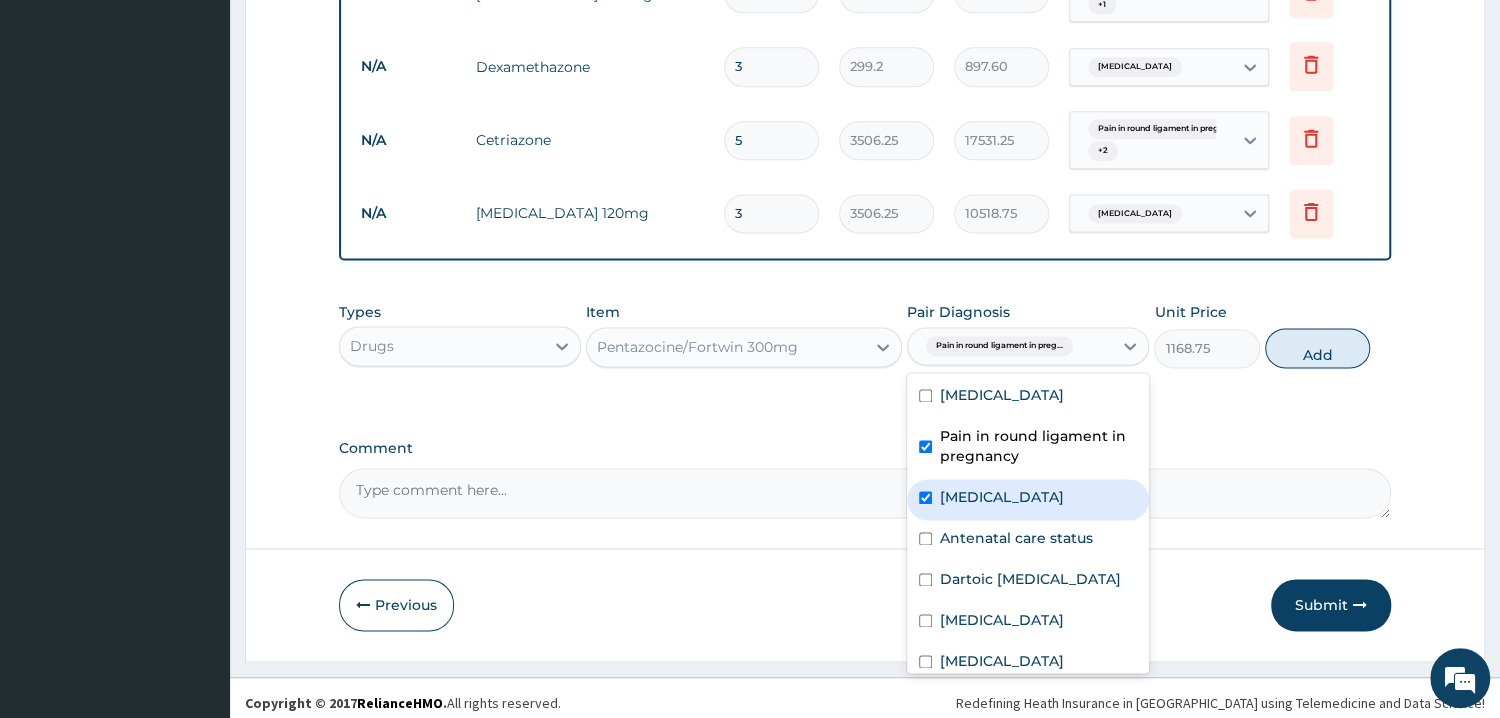 checkbox on "true" 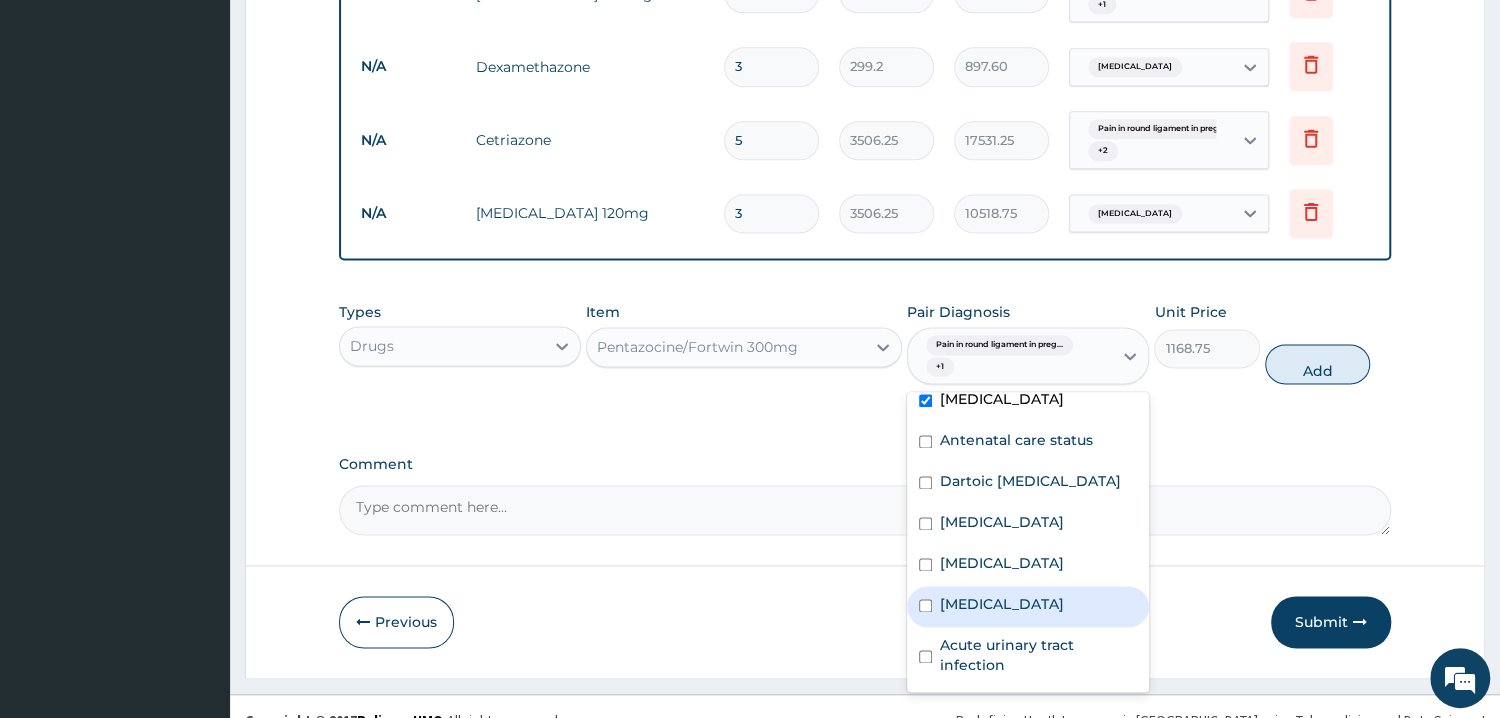scroll, scrollTop: 137, scrollLeft: 0, axis: vertical 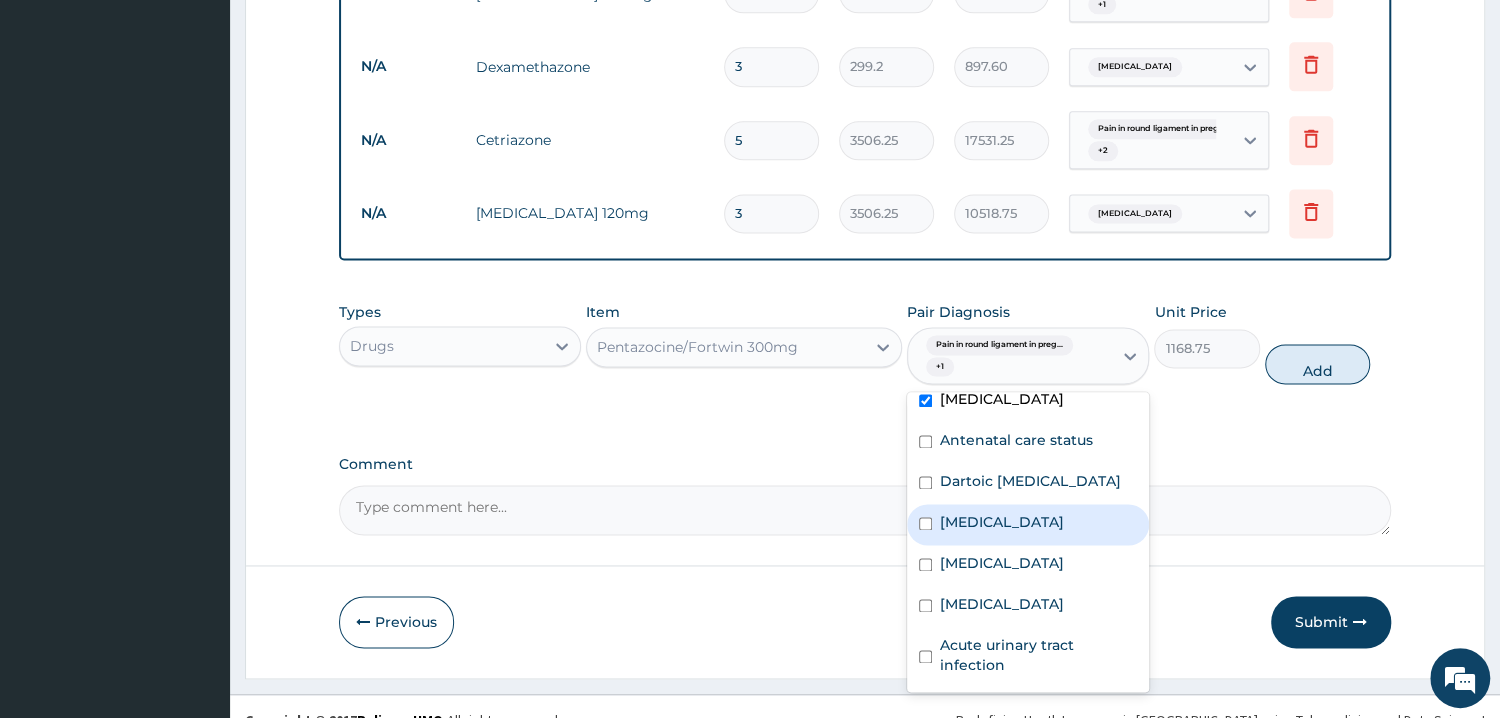 click on "[MEDICAL_DATA]" at bounding box center (1028, 524) 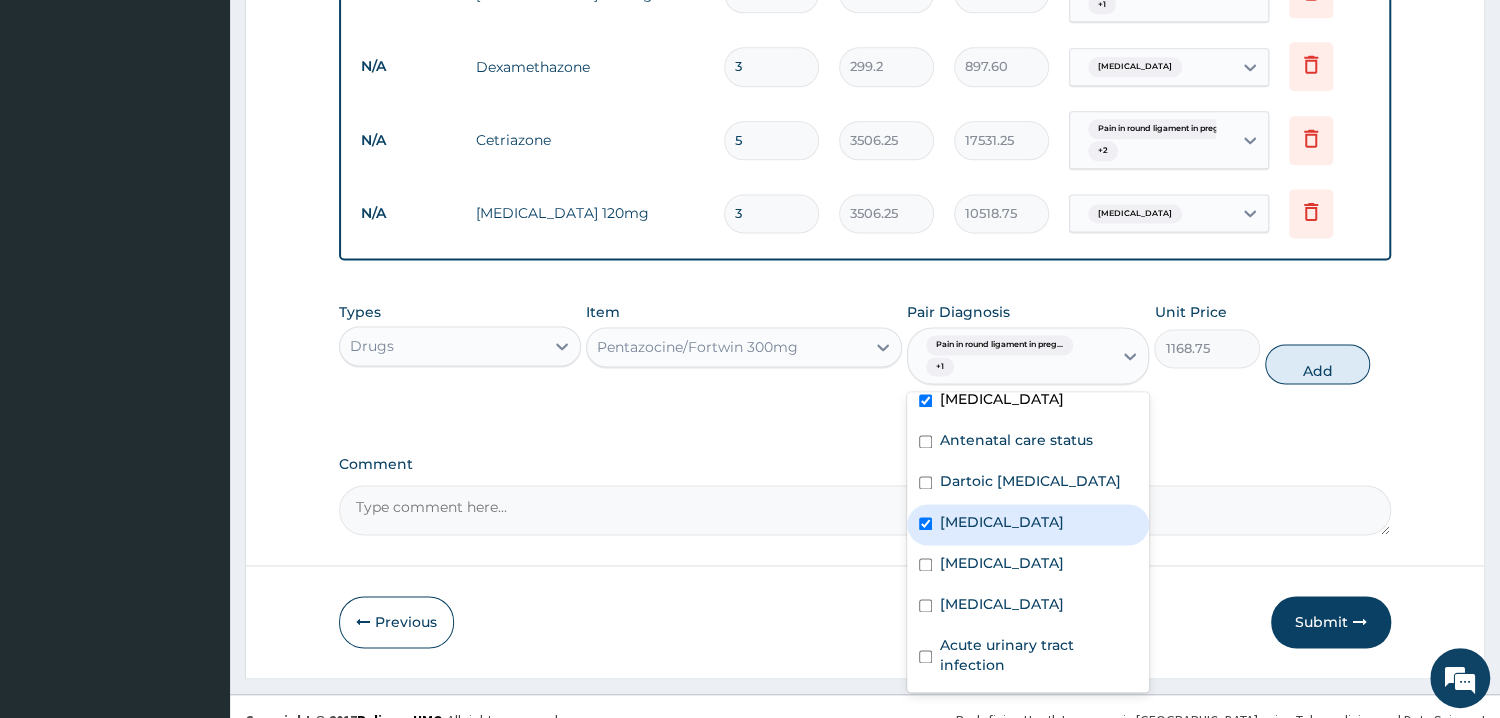 checkbox on "true" 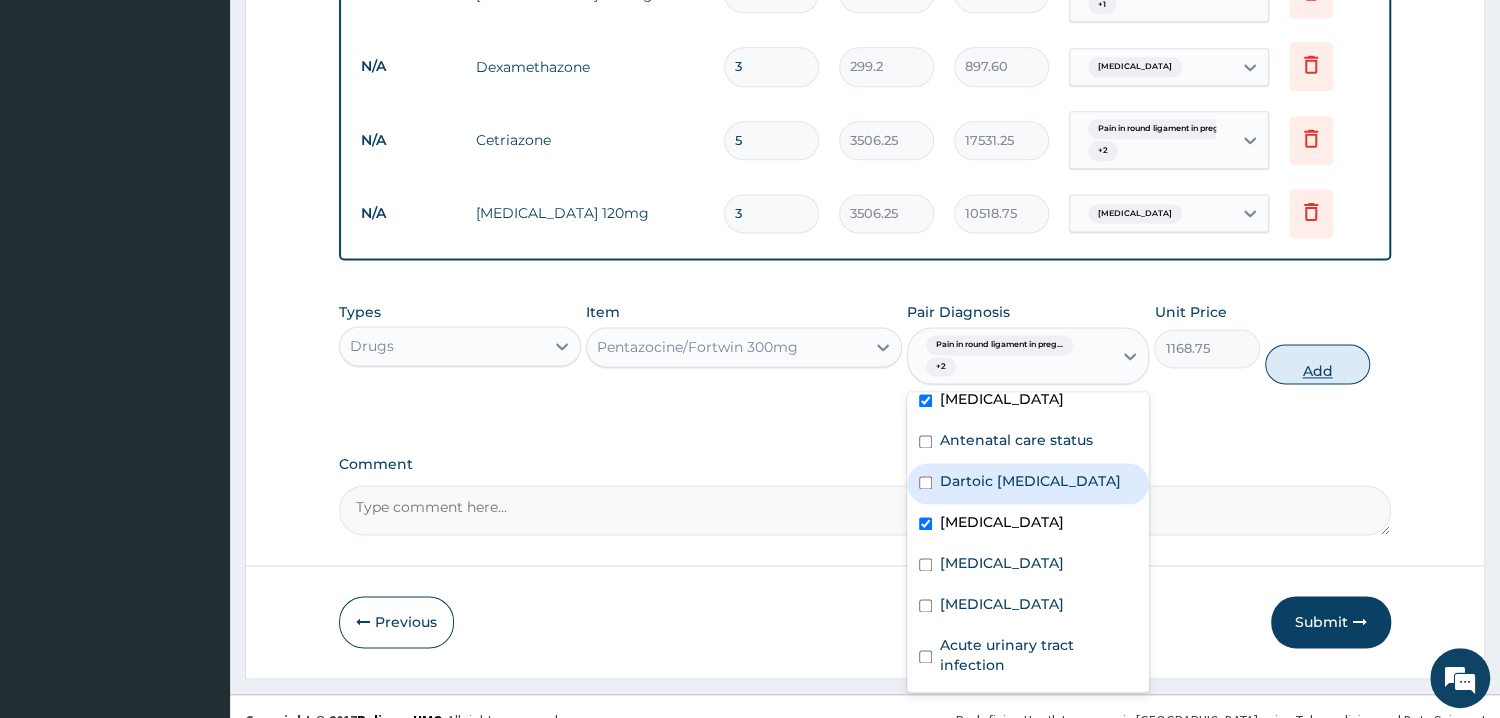click on "Add" at bounding box center [1317, 364] 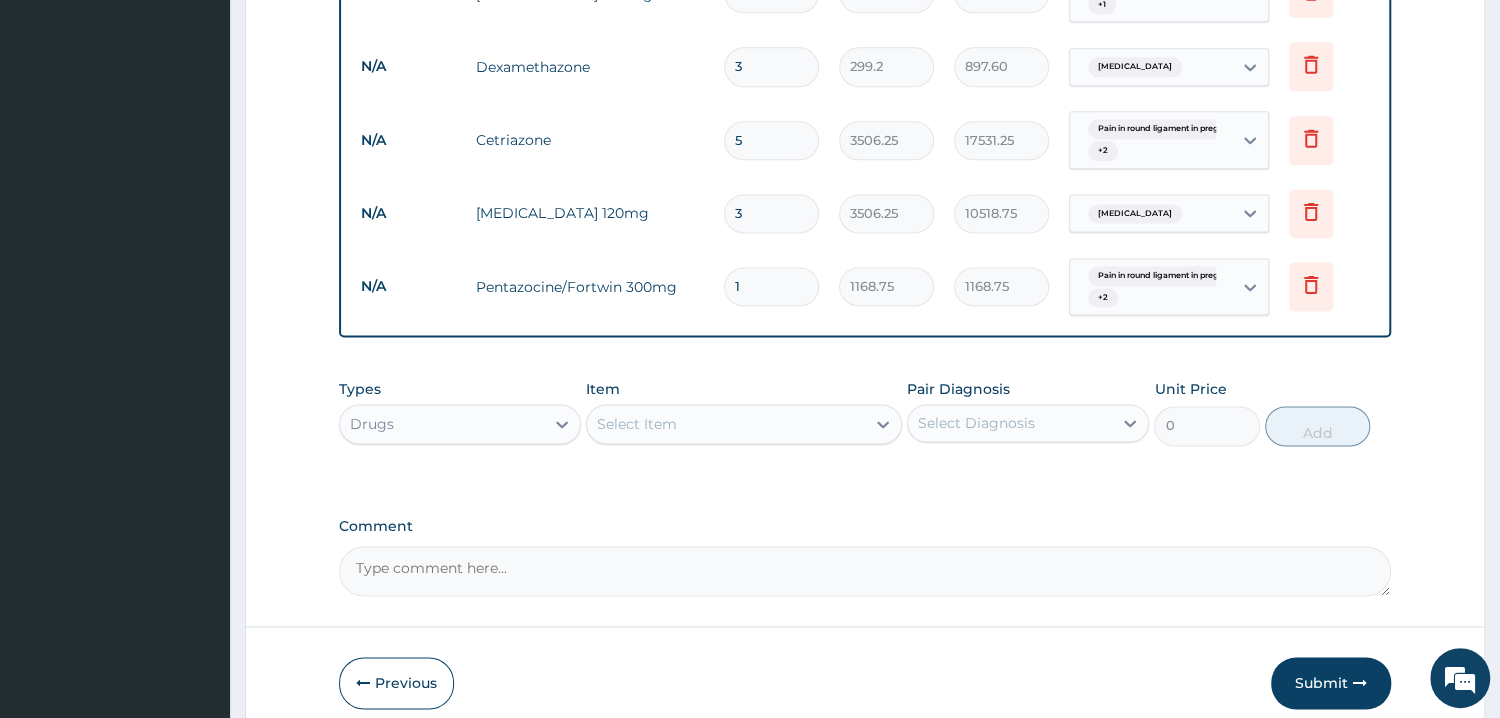 type 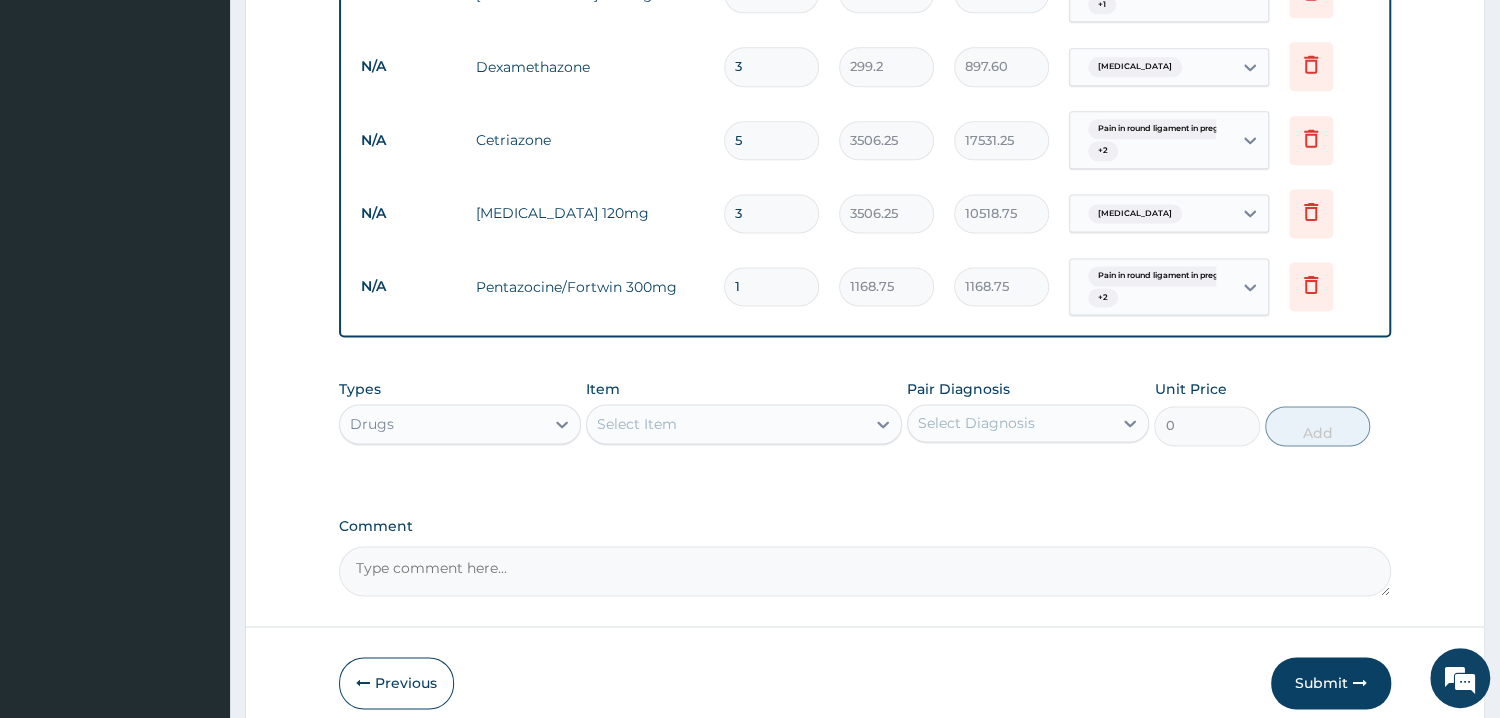 type on "0.00" 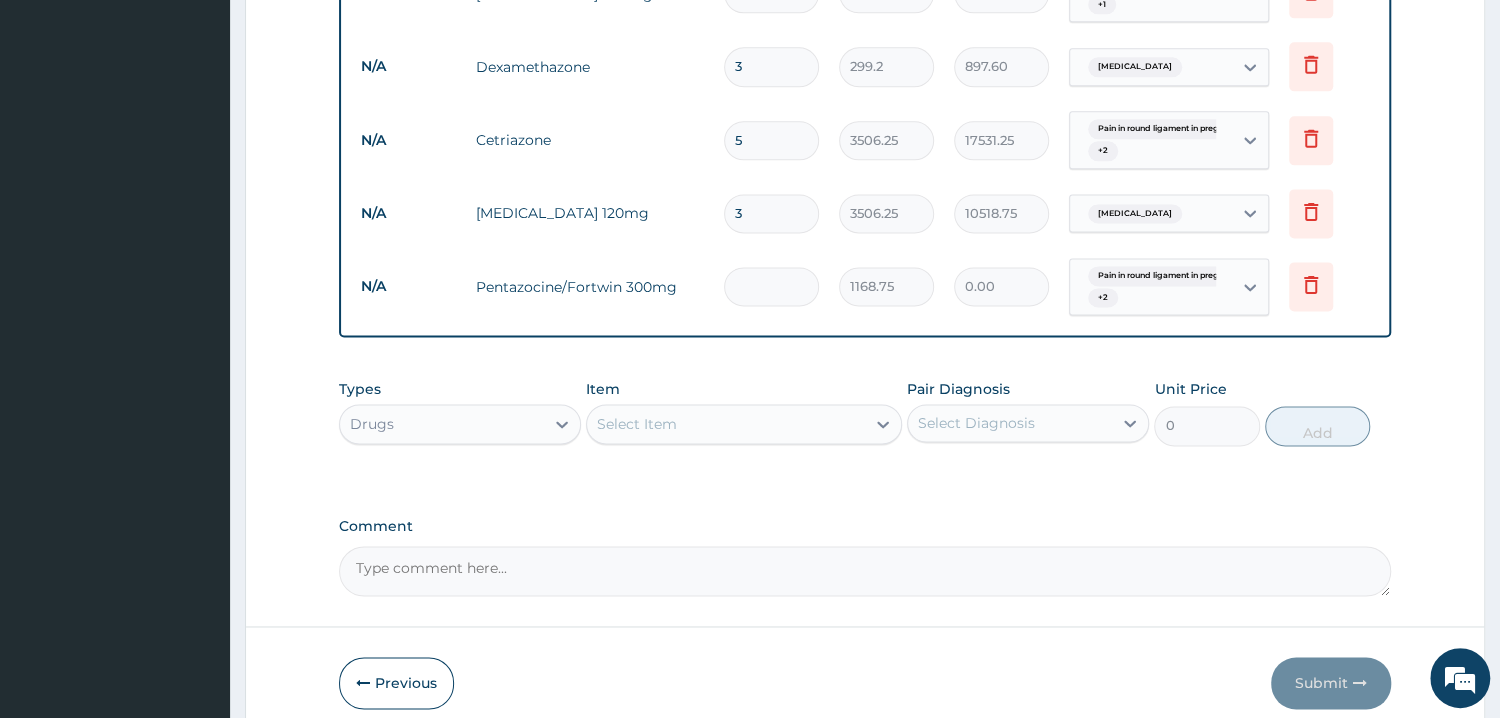 type on "3" 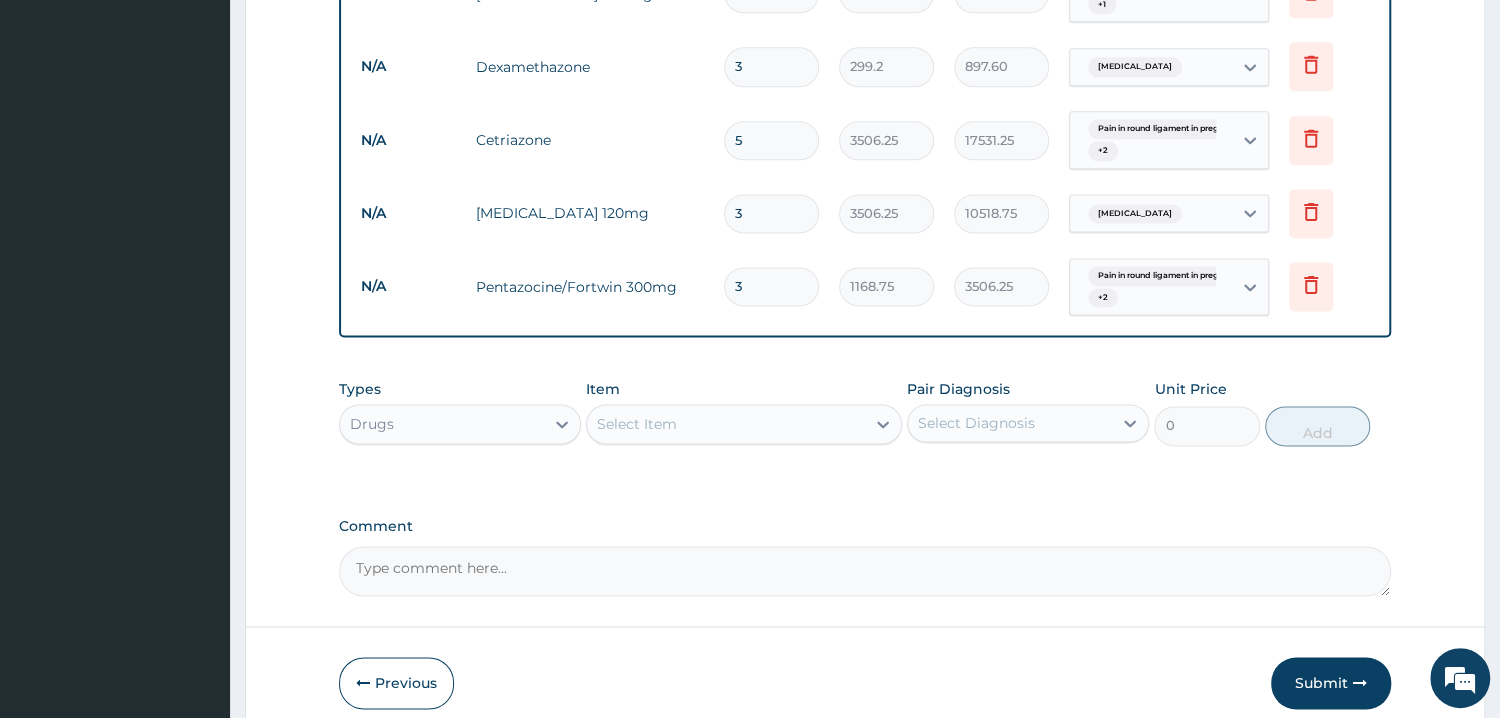 type on "3" 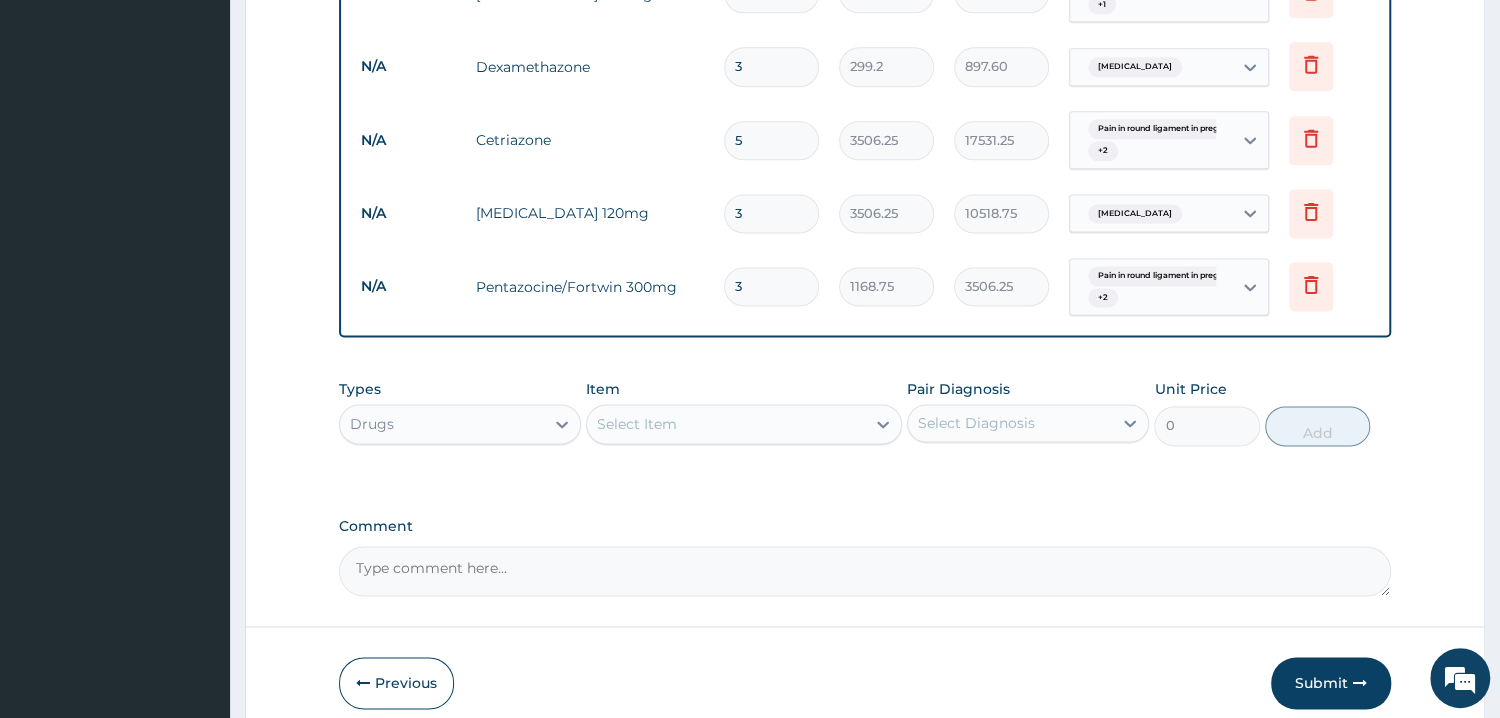 click on "Select Item" at bounding box center (726, 424) 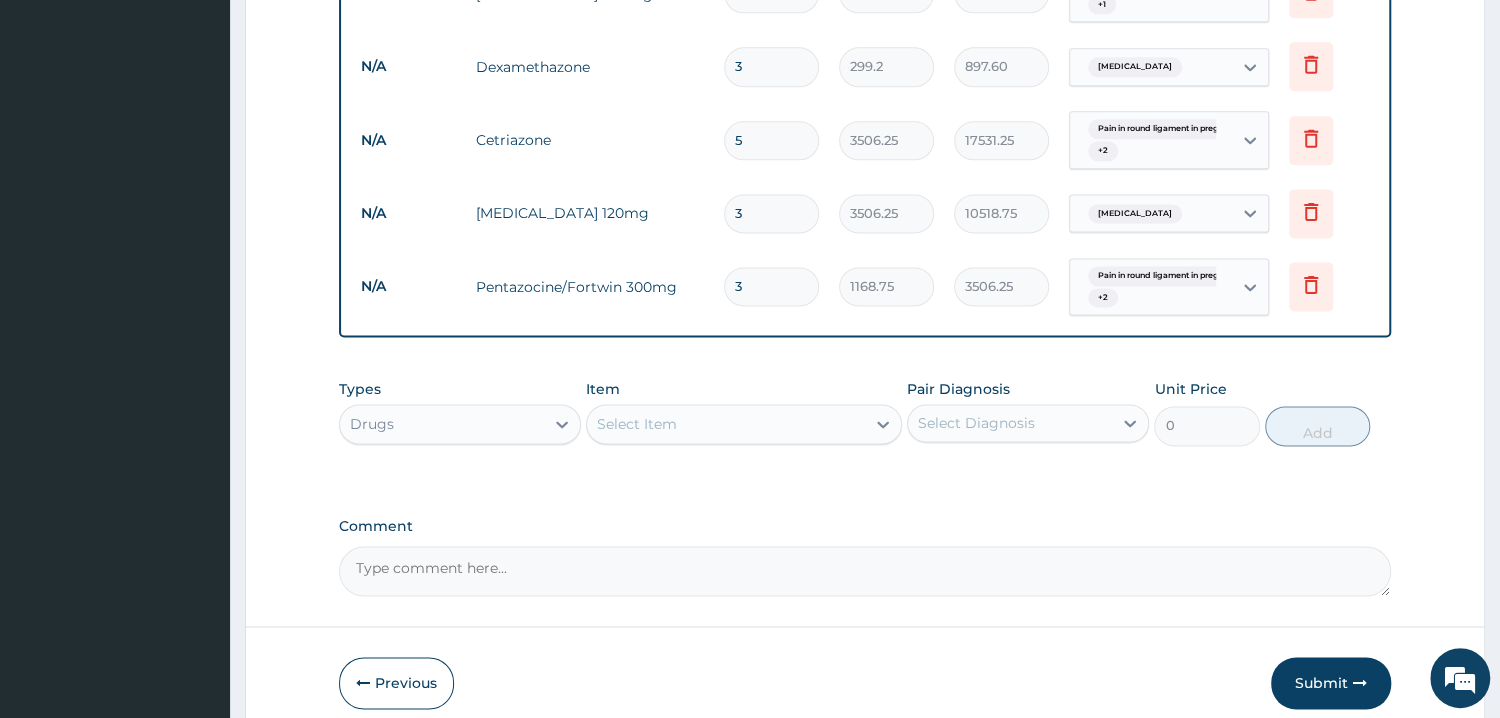 click on "Item Select Item" at bounding box center (744, 412) 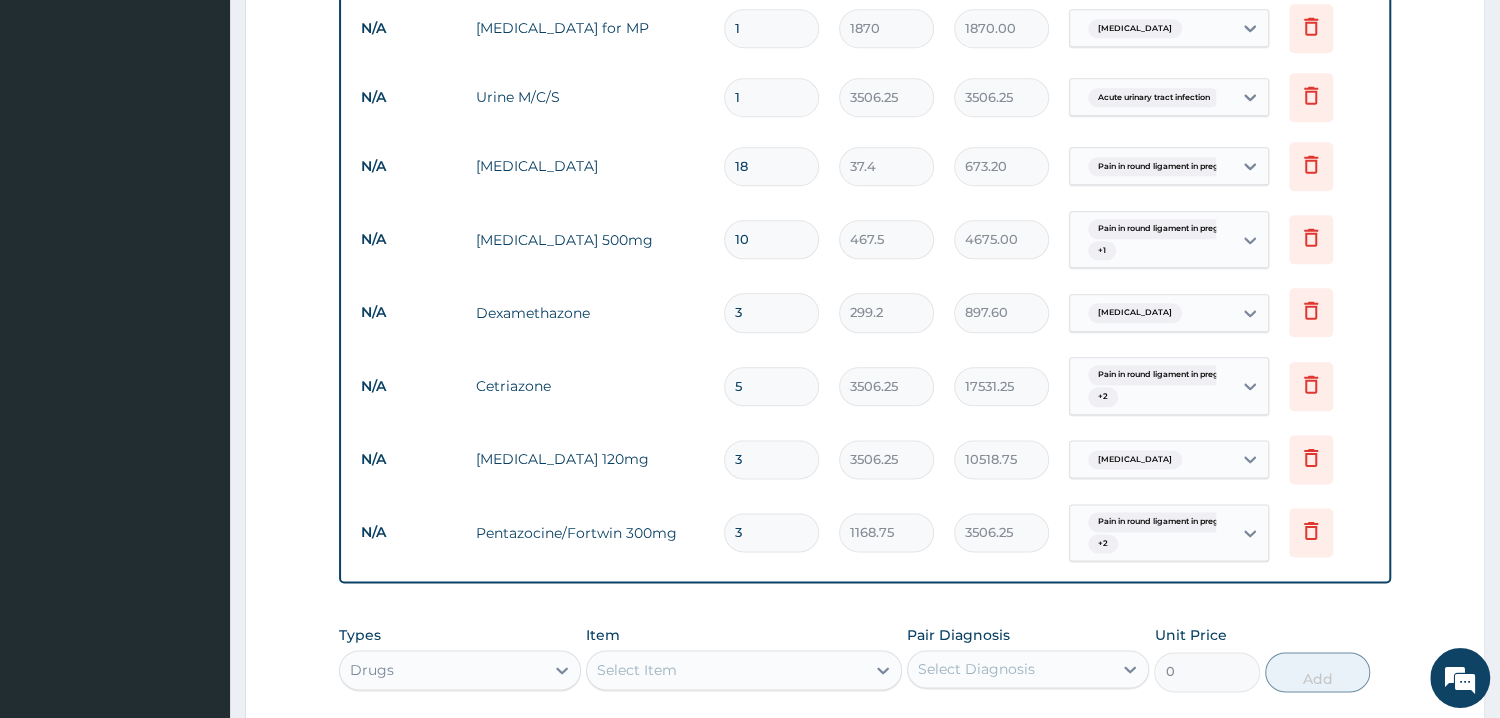 scroll, scrollTop: 1382, scrollLeft: 0, axis: vertical 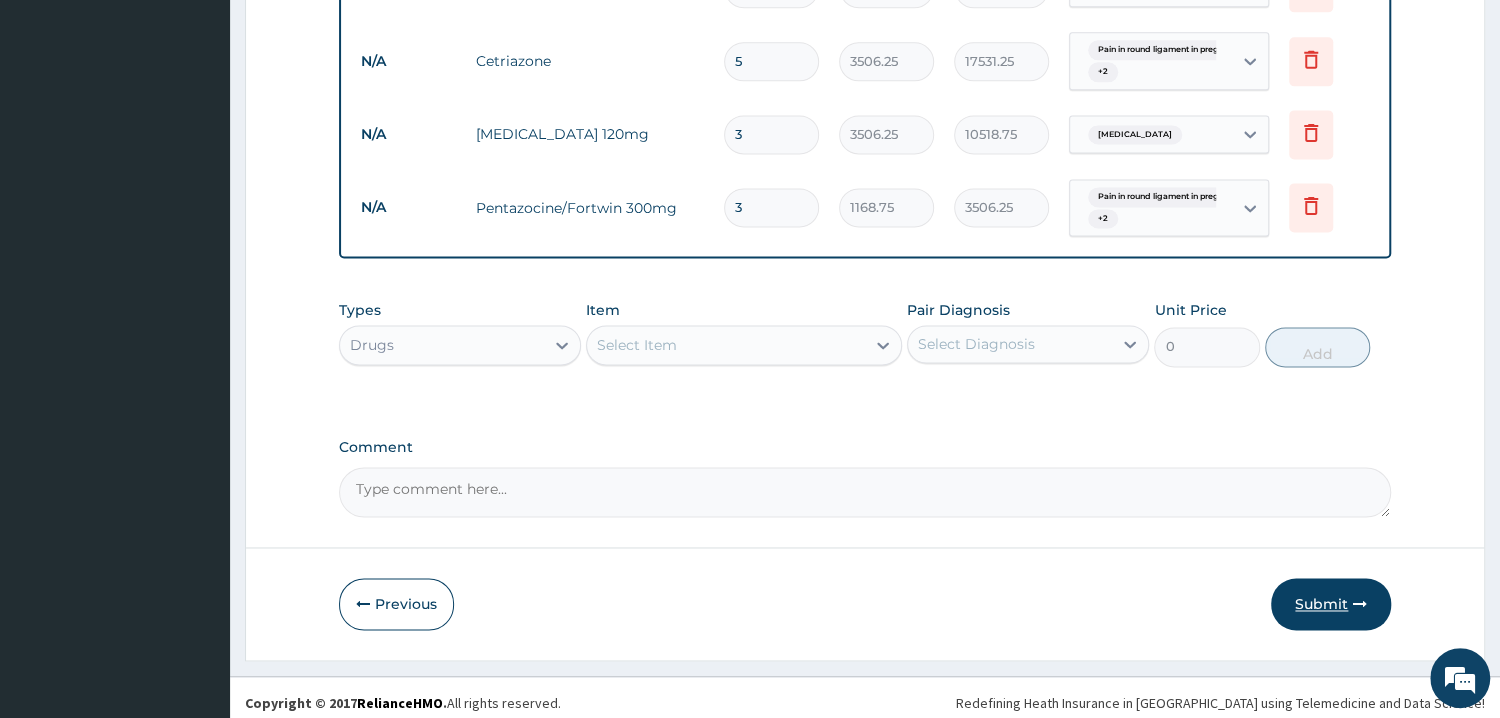 click on "Submit" at bounding box center [1331, 604] 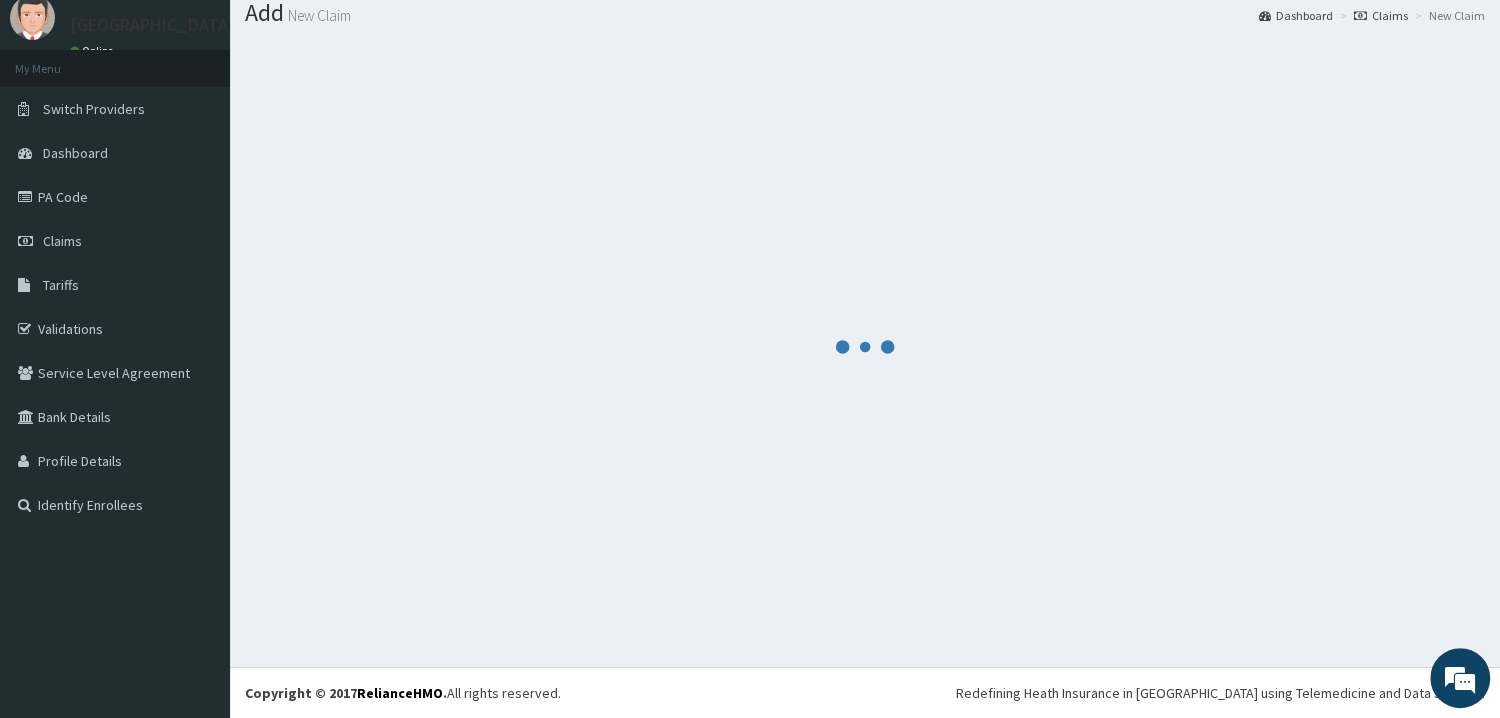 scroll, scrollTop: 64, scrollLeft: 0, axis: vertical 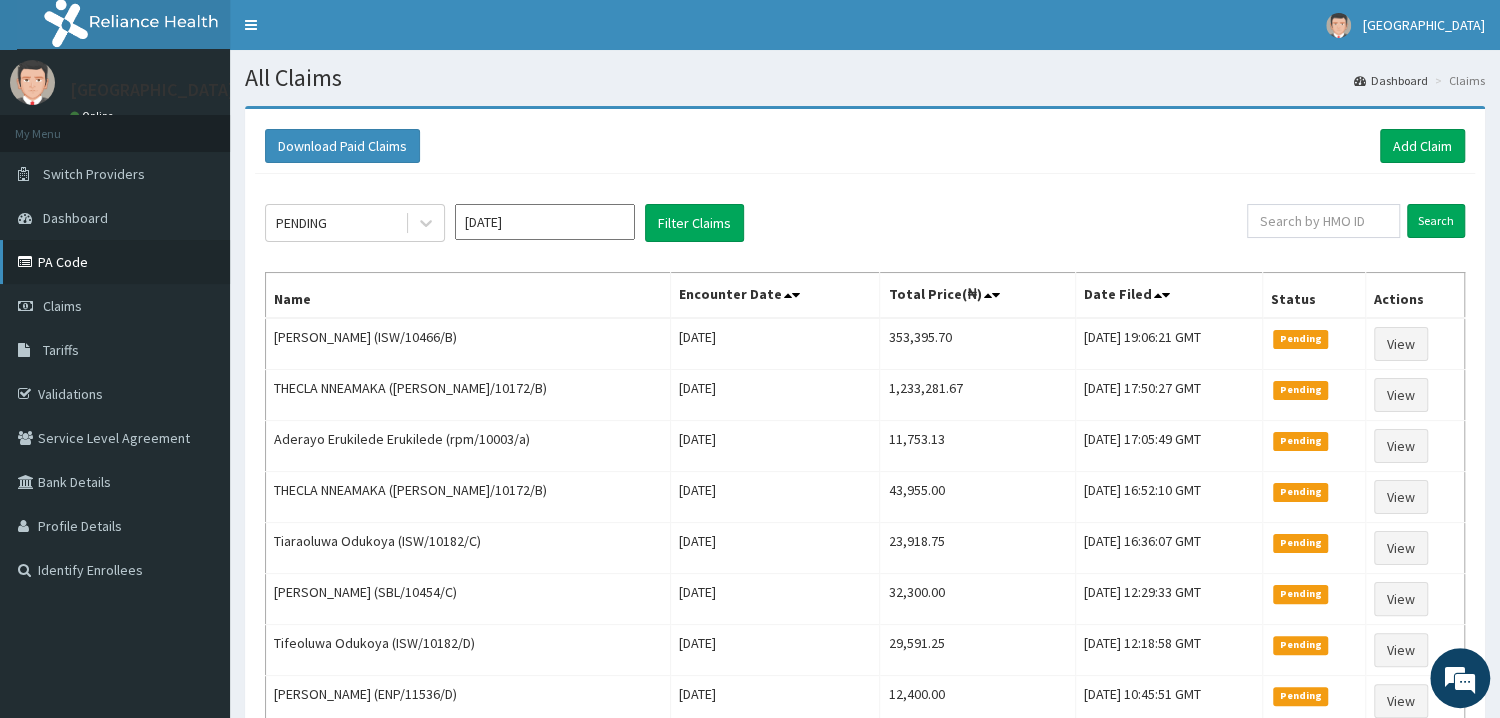 click on "PA Code" at bounding box center [115, 262] 